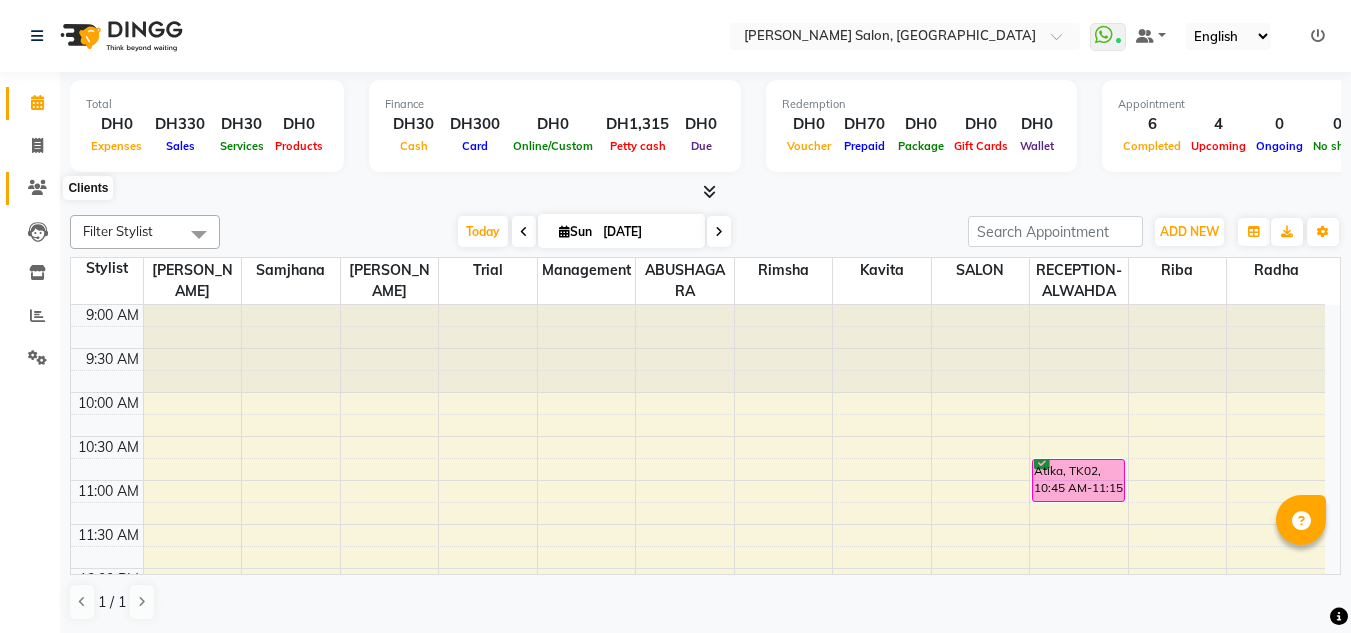 scroll, scrollTop: 0, scrollLeft: 0, axis: both 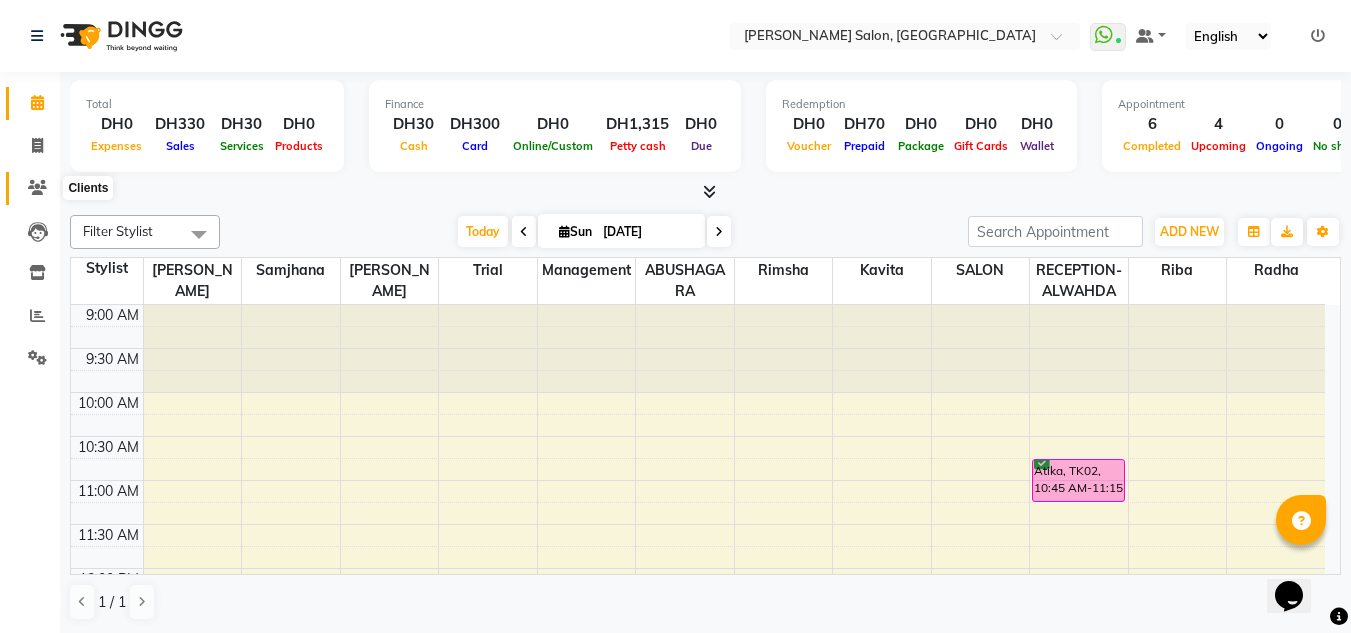 click 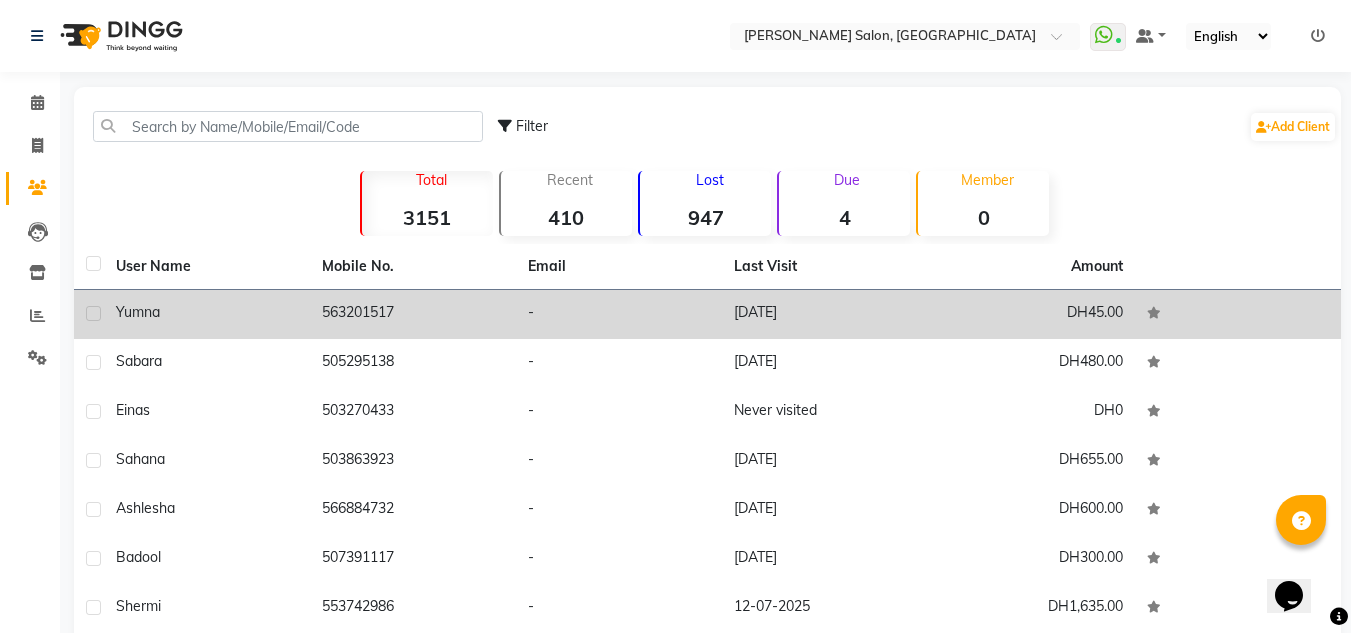 click on "Yumna" 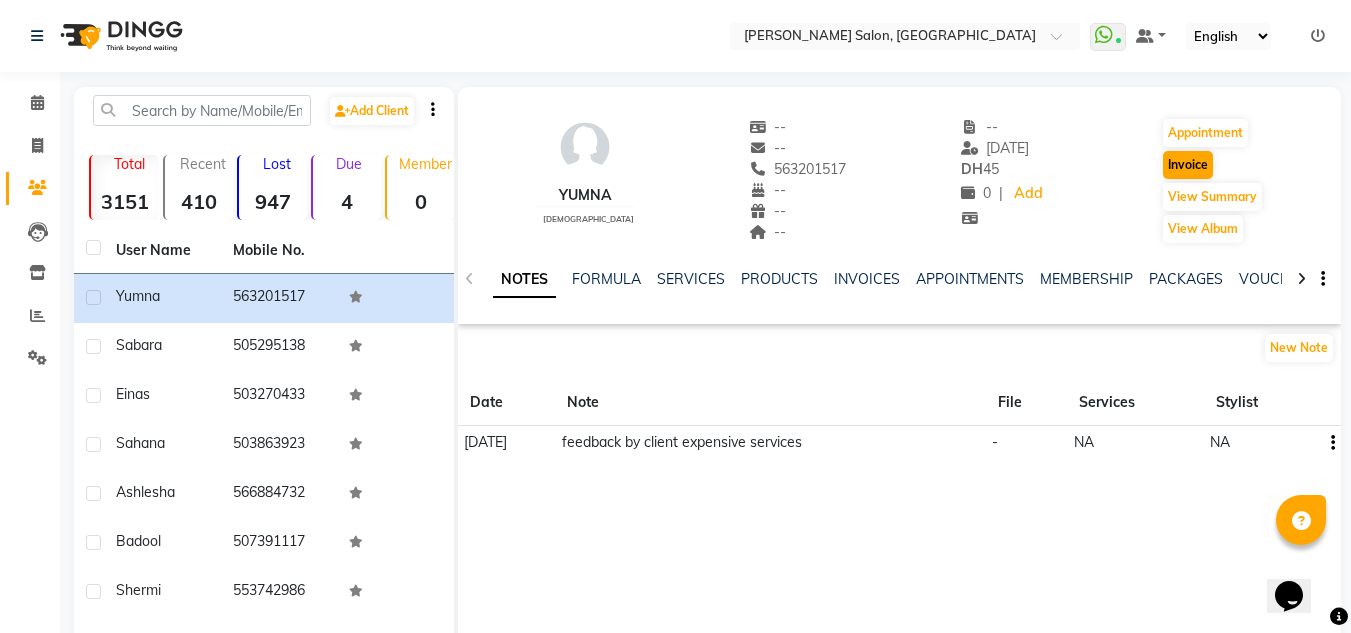 drag, startPoint x: 1214, startPoint y: 173, endPoint x: 1199, endPoint y: 167, distance: 16.155495 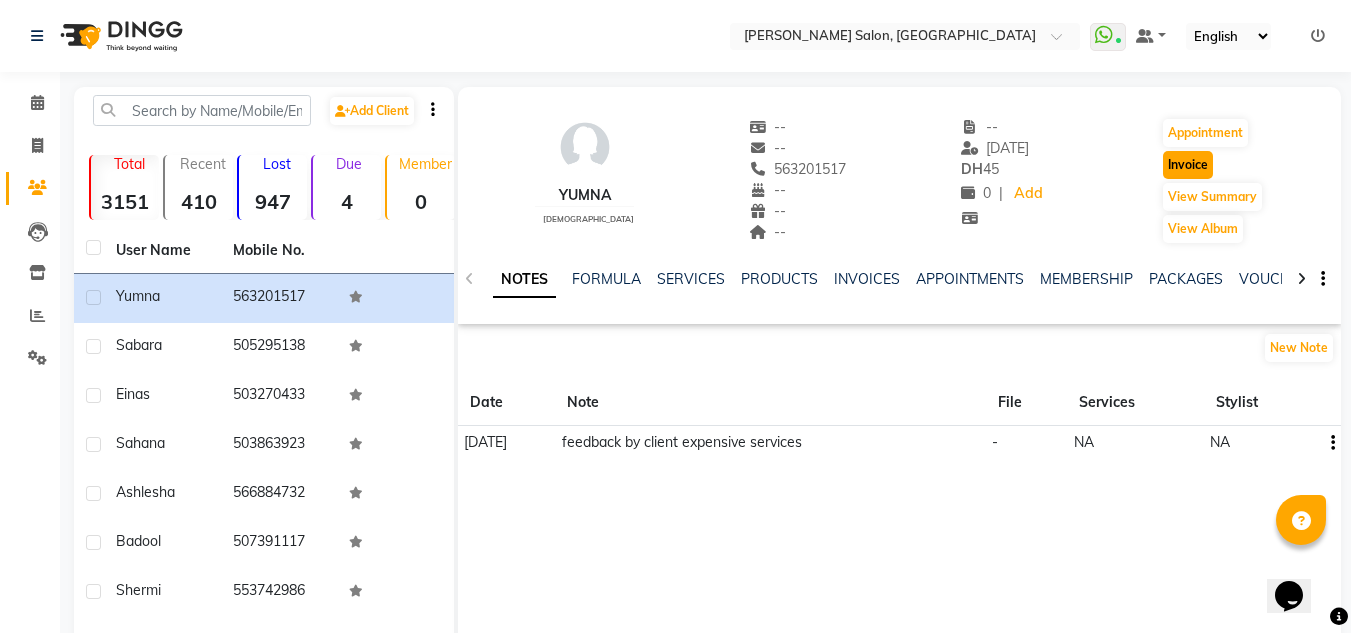 click on "Invoice" 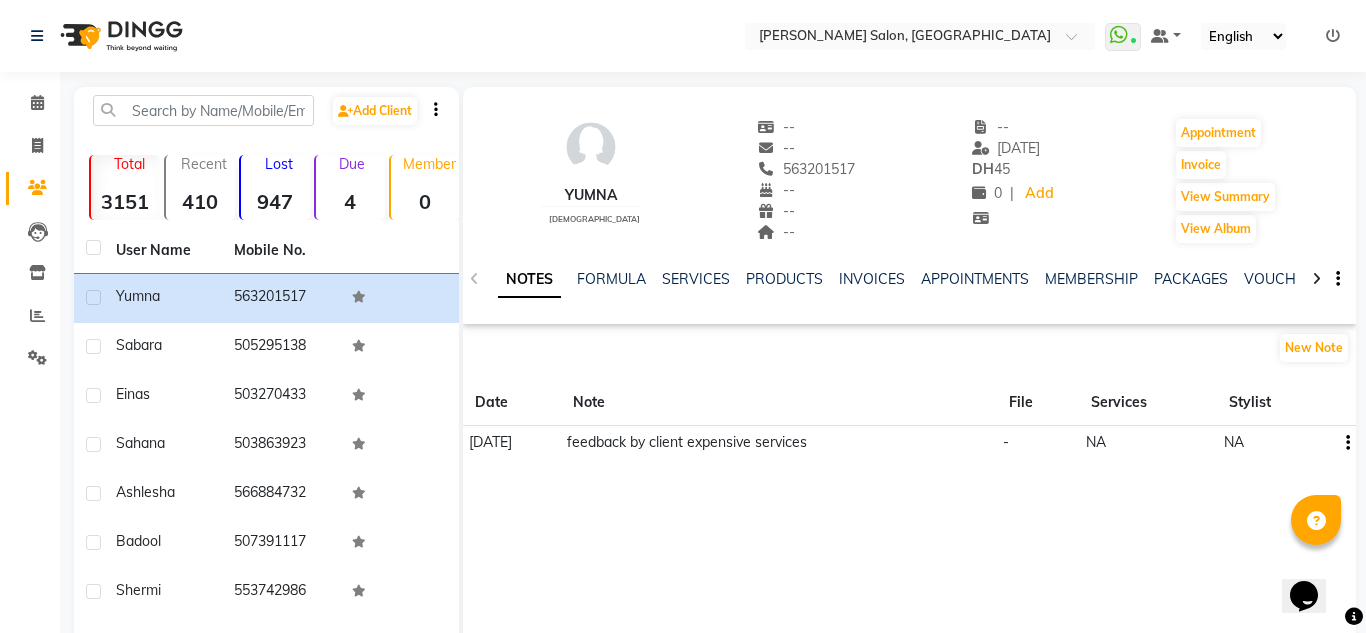 select on "4333" 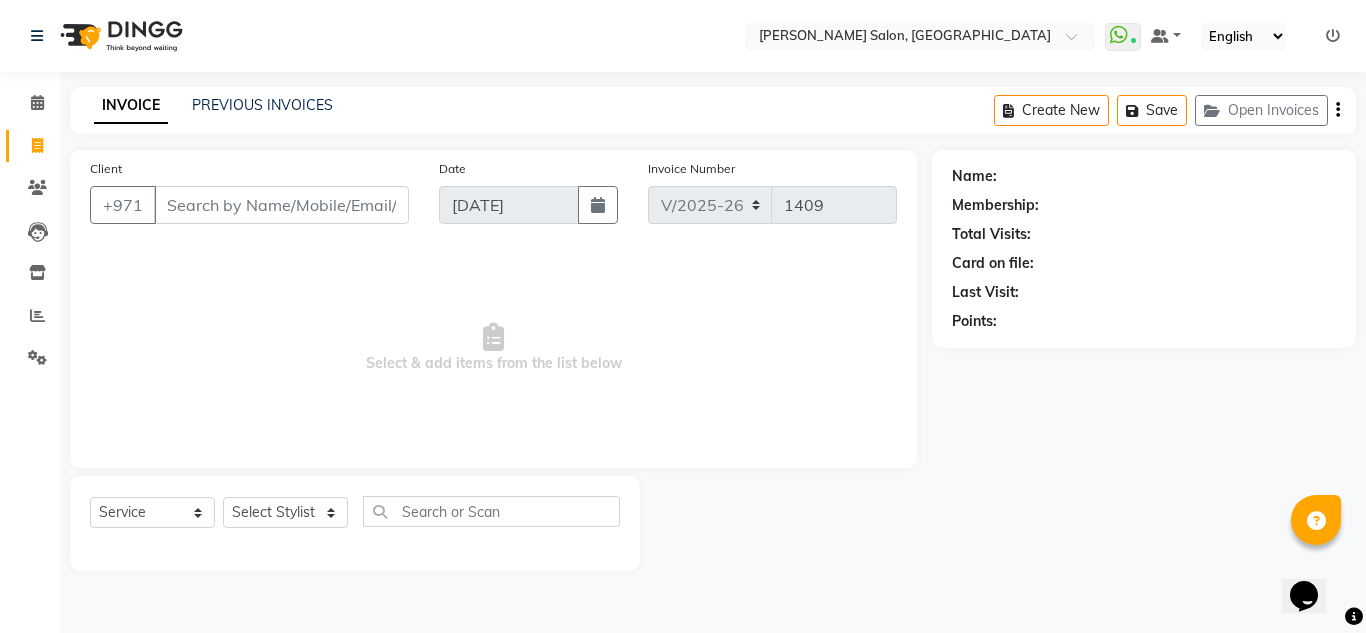 type on "563201517" 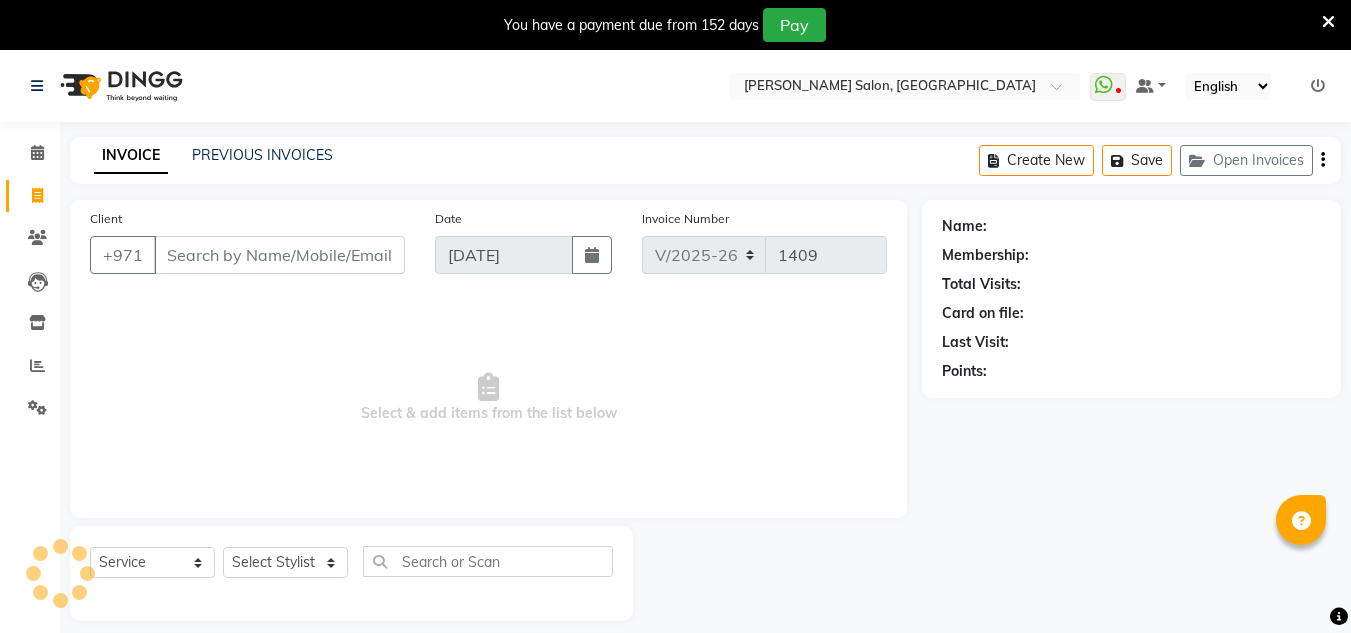 select on "4333" 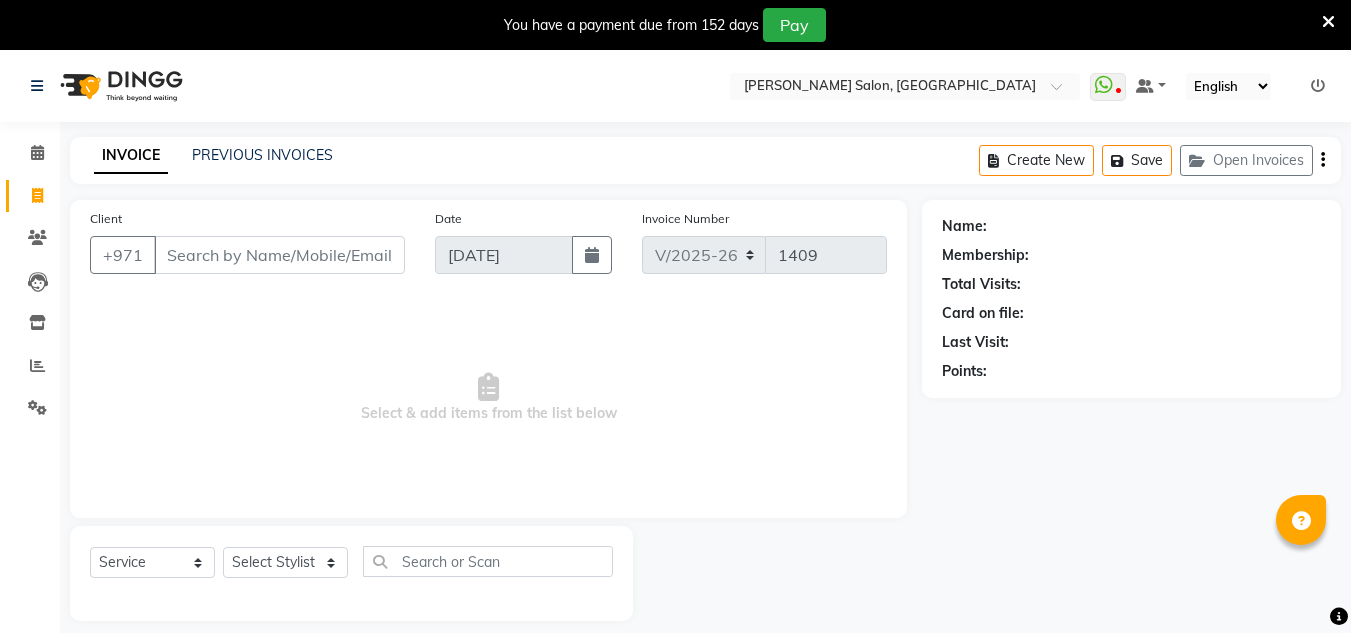 type on "563201517" 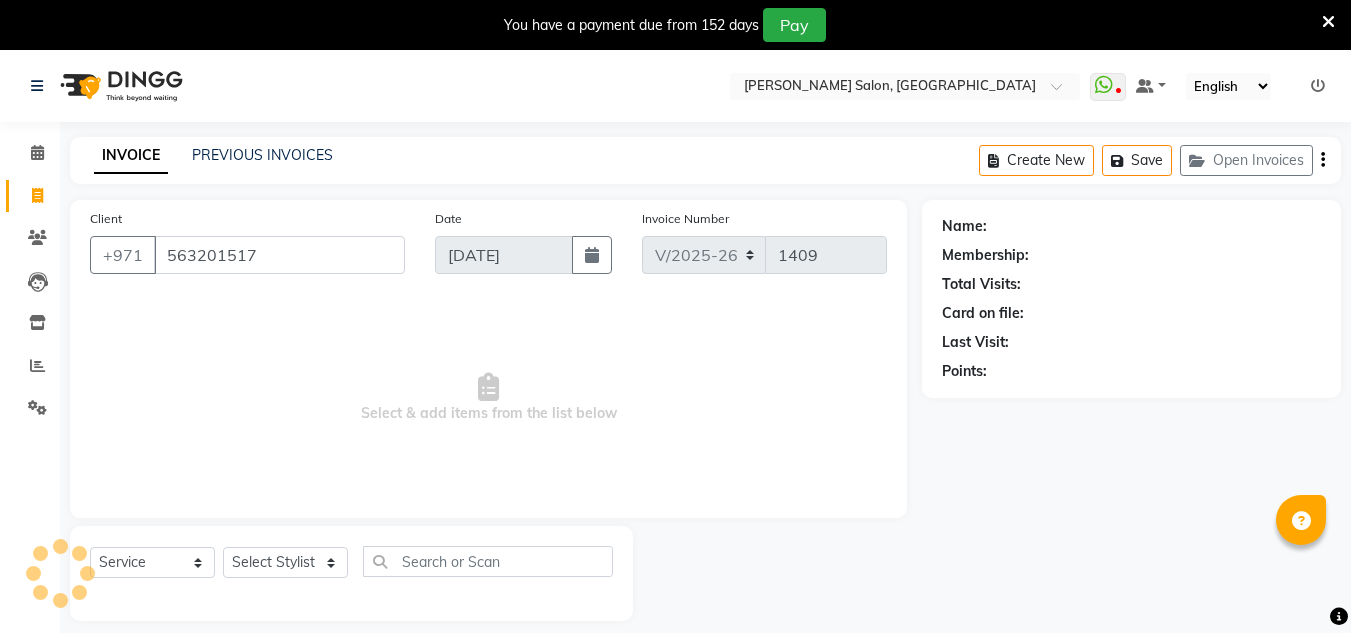 select on "1: Object" 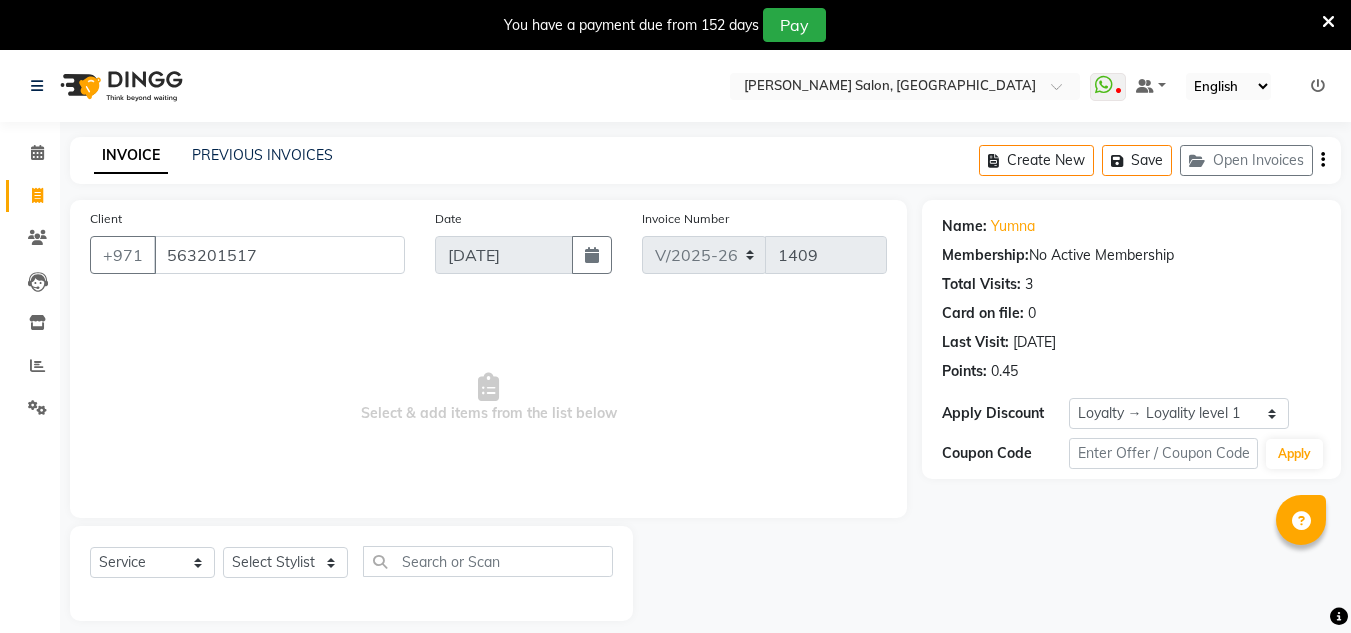 scroll, scrollTop: 0, scrollLeft: 0, axis: both 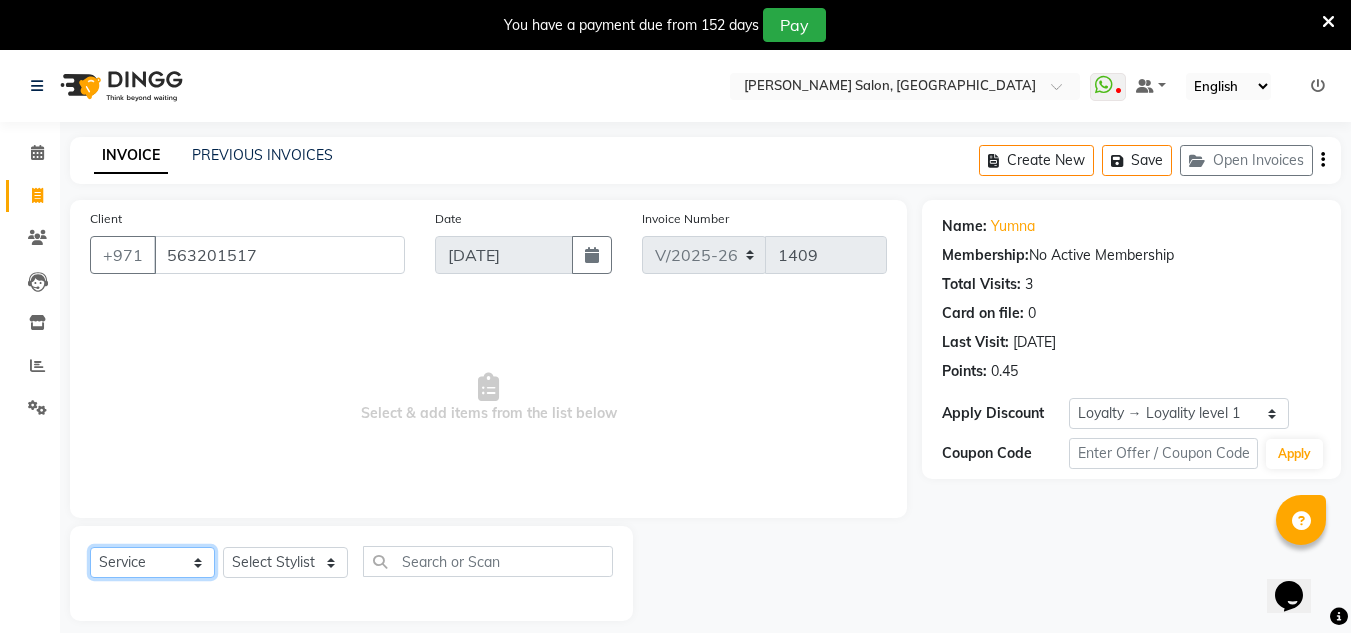 click on "Select  Service  Product  Membership  Package Voucher Prepaid Gift Card" 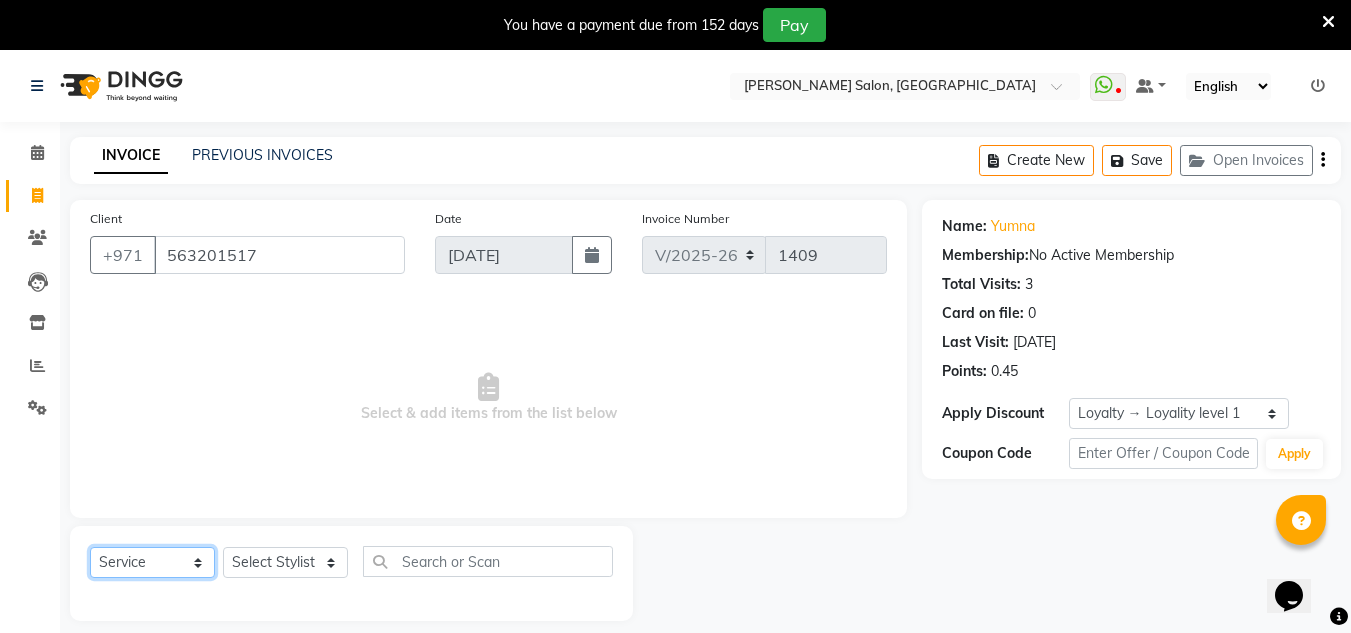 select on "P" 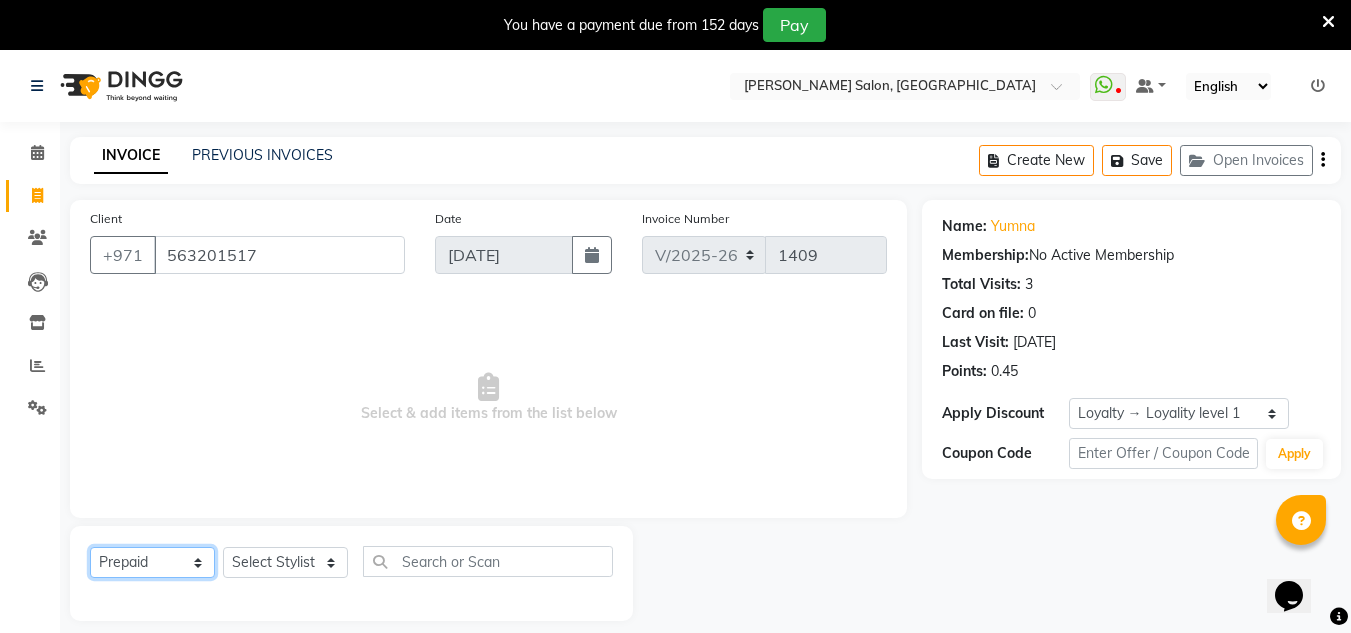 click on "Select  Service  Product  Membership  Package Voucher Prepaid Gift Card" 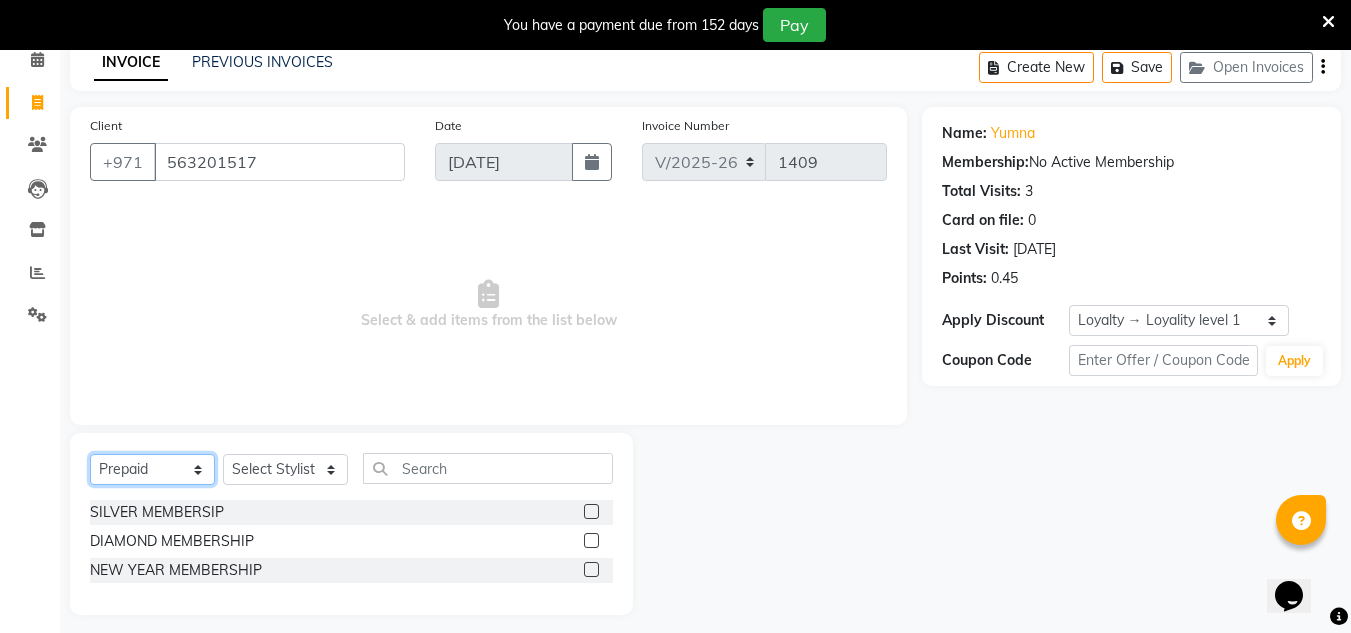 scroll, scrollTop: 0, scrollLeft: 0, axis: both 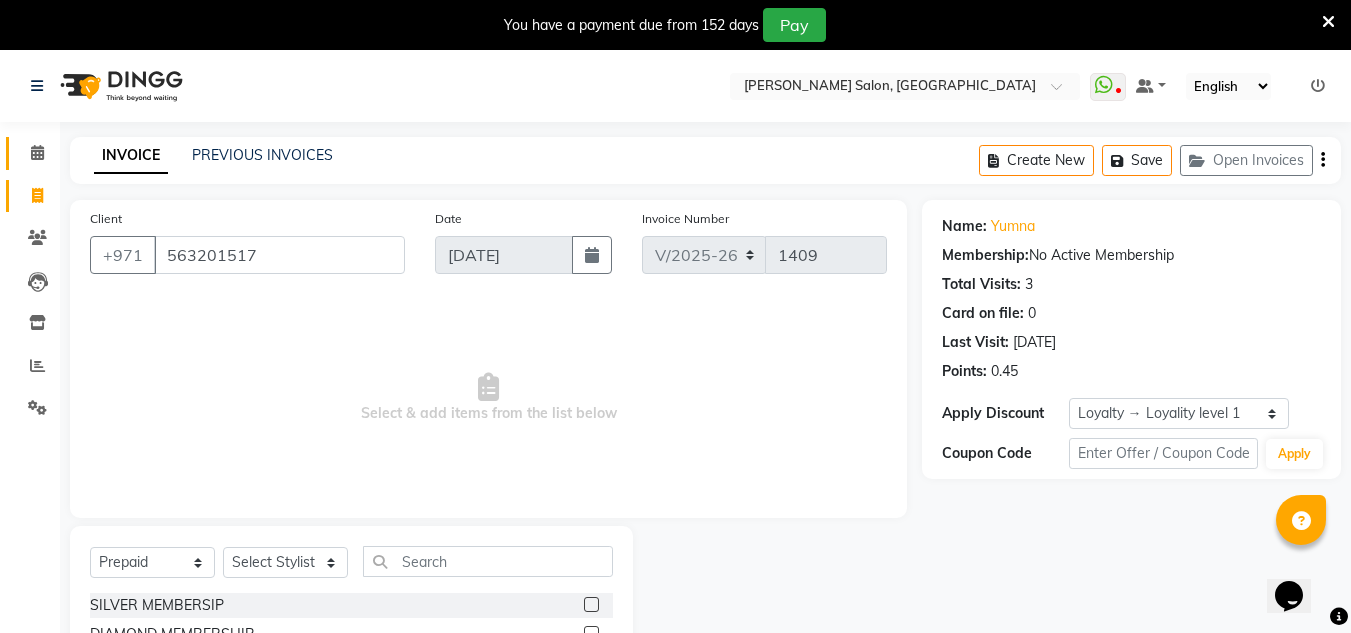 click 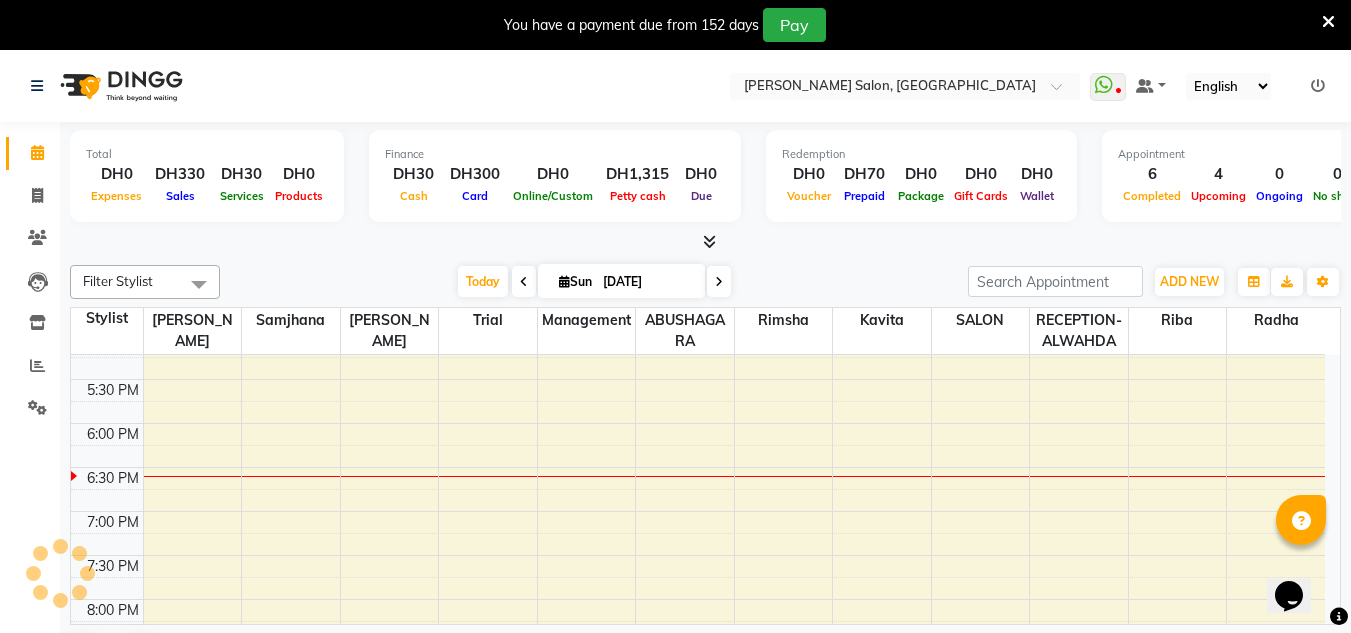 scroll, scrollTop: 0, scrollLeft: 0, axis: both 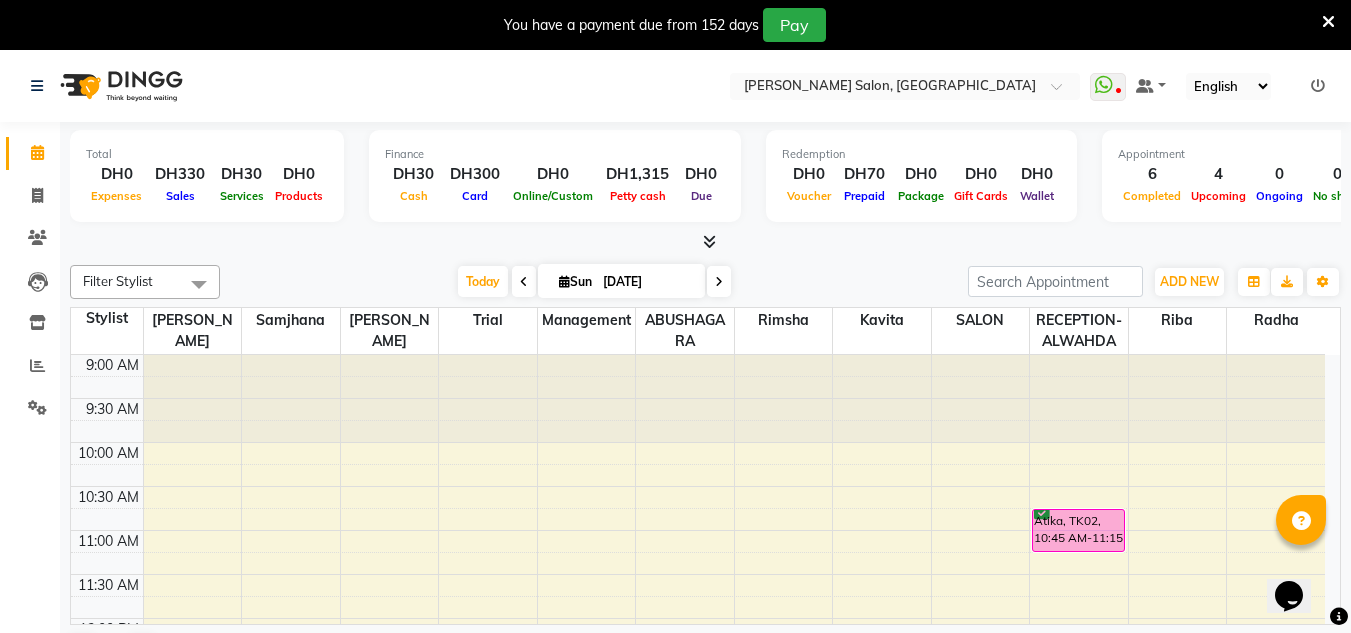 click on "Total  DH0  Expenses DH330  Sales DH30  Services DH0  Products Finance  DH30  Cash DH300  Card DH0  Online/Custom DH1,315 Petty cash DH0 Due  Redemption  DH0 Voucher DH70 Prepaid DH0 Package DH0  Gift Cards DH0  Wallet  Appointment  6 Completed 4 Upcoming 0 Ongoing 0 No show  Other sales  DH0  Packages DH0  Memberships DH0  Vouchers DH300  Prepaids DH0  Gift Cards Filter Stylist Select All ABUSHAGARA Kavita Laxmi Management Manisha Radha RECEPTION-ALWAHDA Riba Rimsha SALON Samjhana trial Today  Sun 13-07-2025 Toggle Dropdown Add Appointment Add Invoice Add Client Toggle Dropdown Add Appointment Add Invoice Add Client ADD NEW Toggle Dropdown Add Appointment Add Invoice Add Client Filter Stylist Select All ABUSHAGARA Kavita Laxmi Management Manisha Radha RECEPTION-ALWAHDA Riba Rimsha SALON Samjhana trial Group By  Staff View   Room View  View as Vertical  Vertical - Week View  Horizontal  Horizontal - Week View  List  Toggle Dropdown Calendar Settings Manage Tags   Arrange Stylists   Reset Stylists  Full Screen" 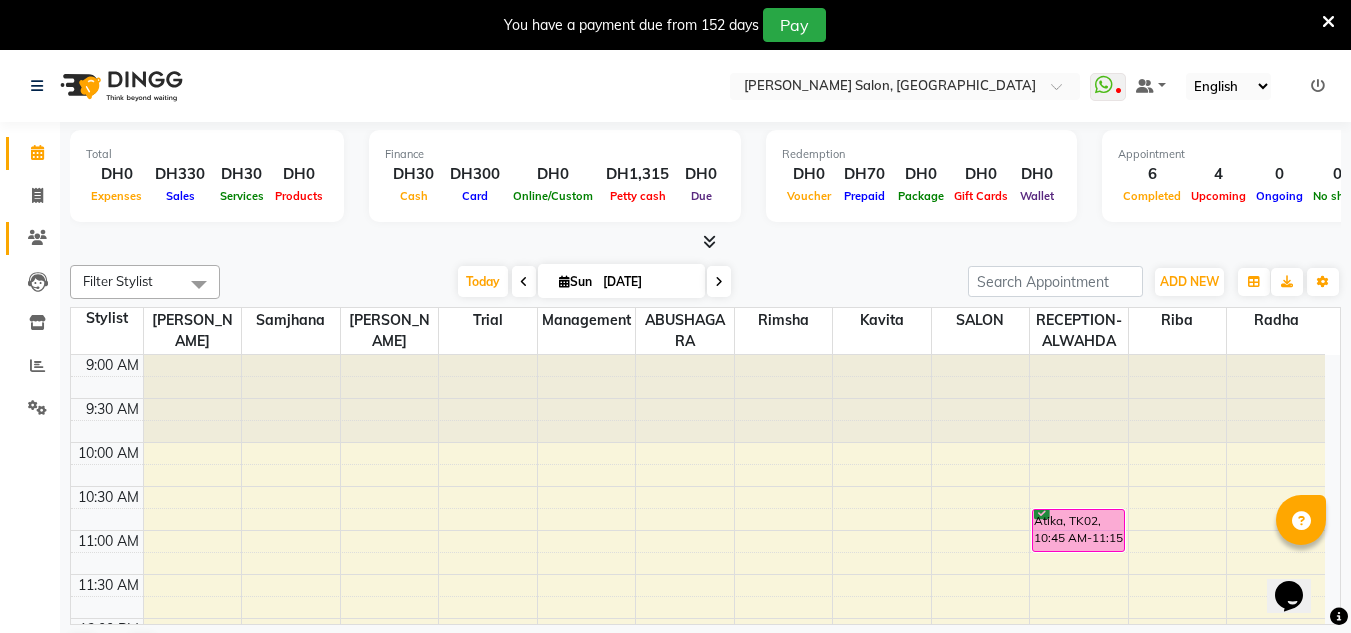 click 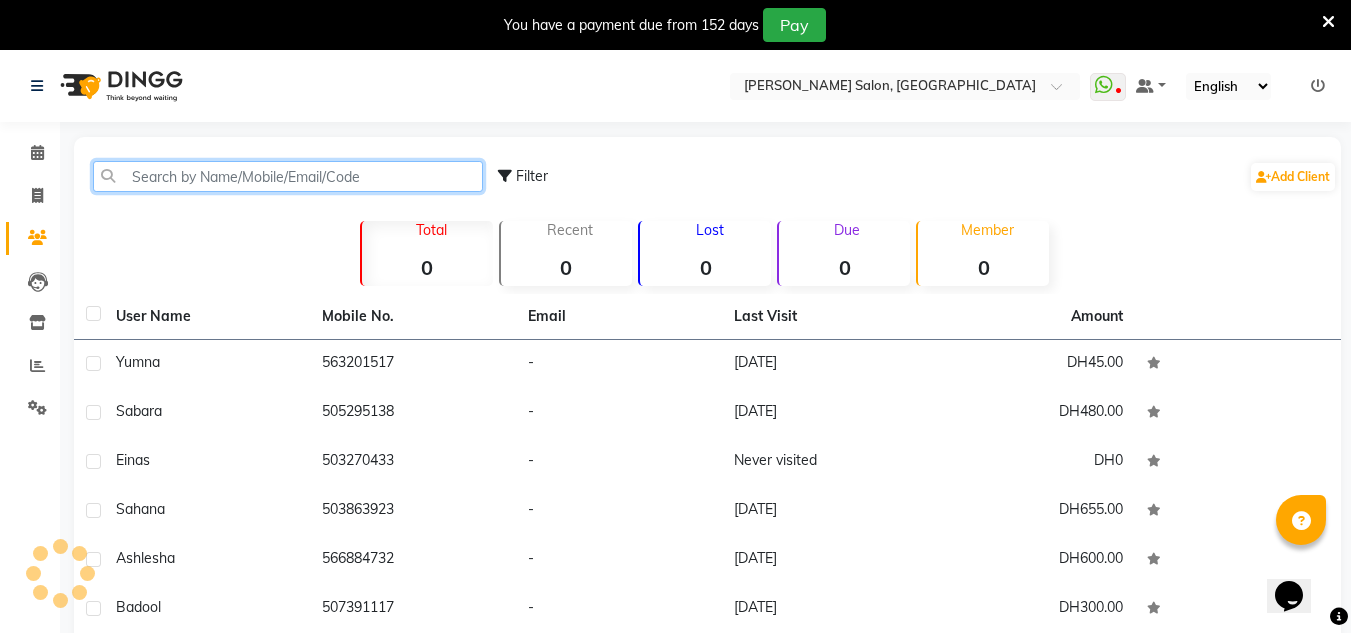 click 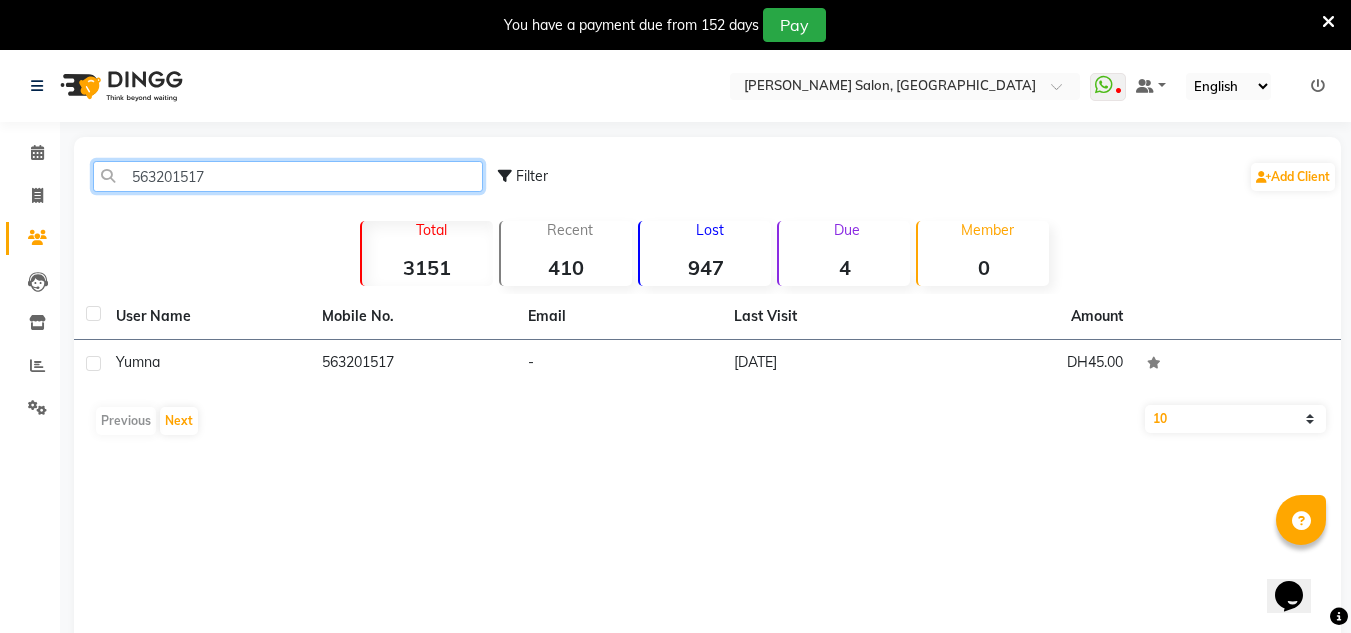 type on "563201517" 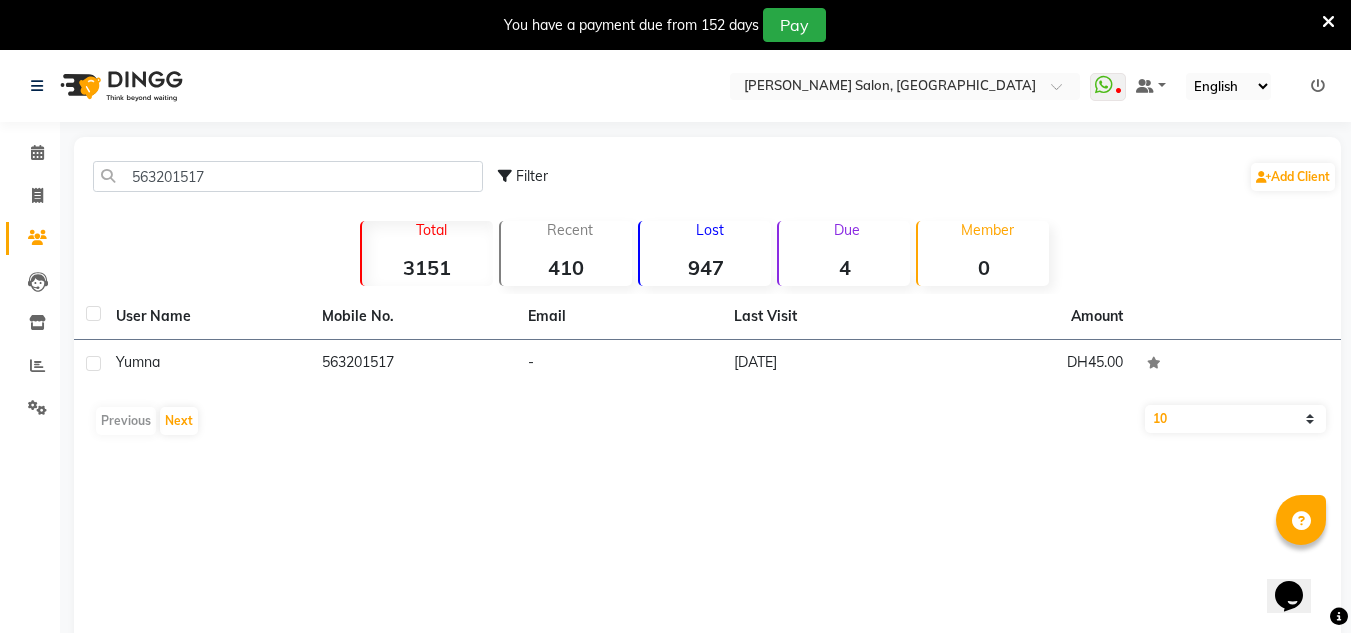 click on "User Name Mobile No. Email Last Visit Amount Yumna     563201517   -   13-07-2025   DH45.00   Previous   Next   10   50   100" 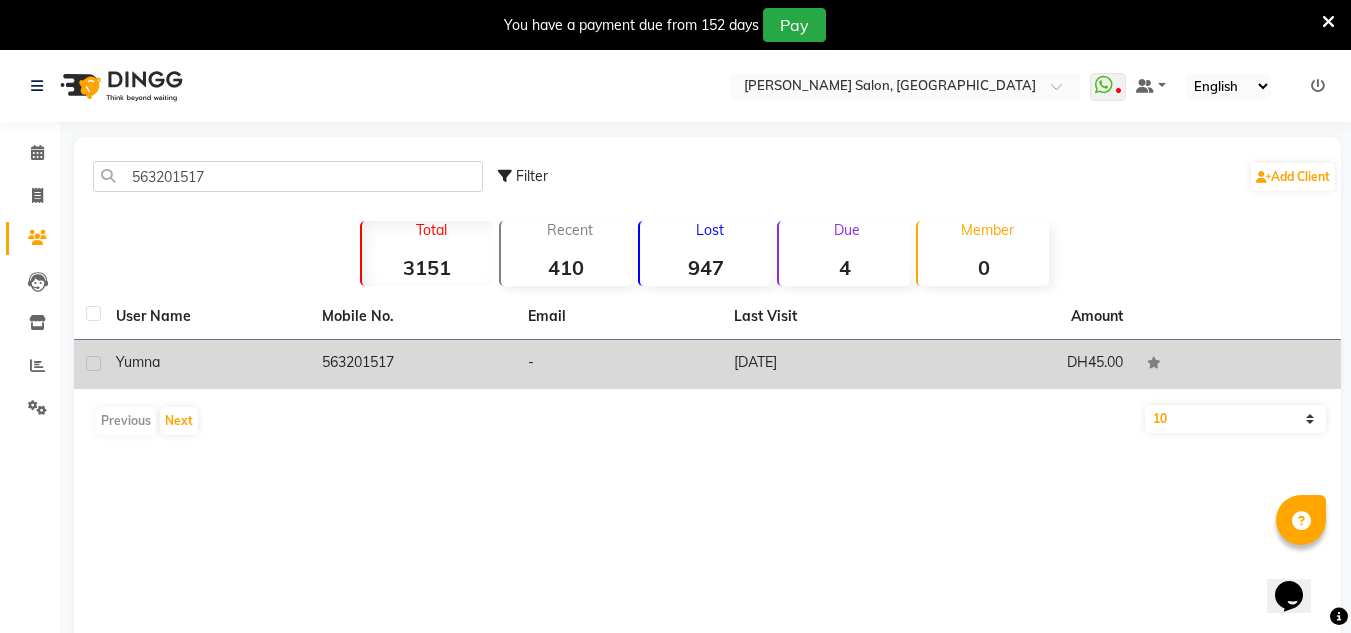 click on "Yumna     563201517   -   13-07-2025   DH45.00" 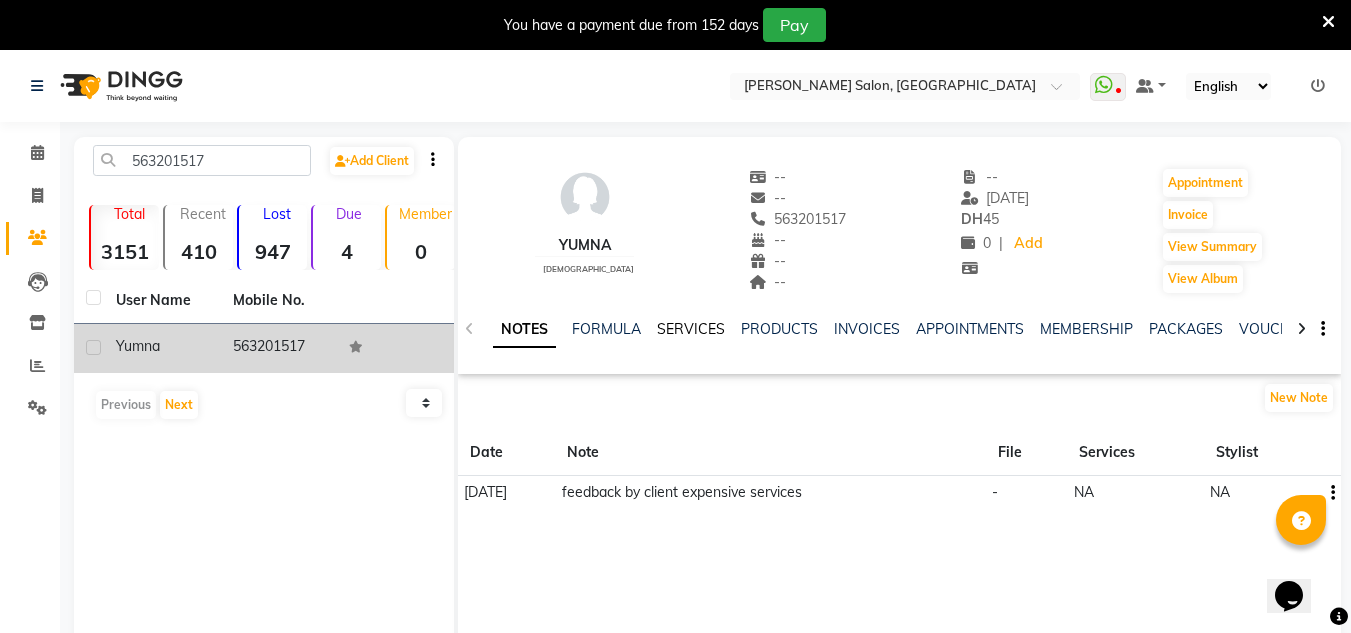 click on "SERVICES" 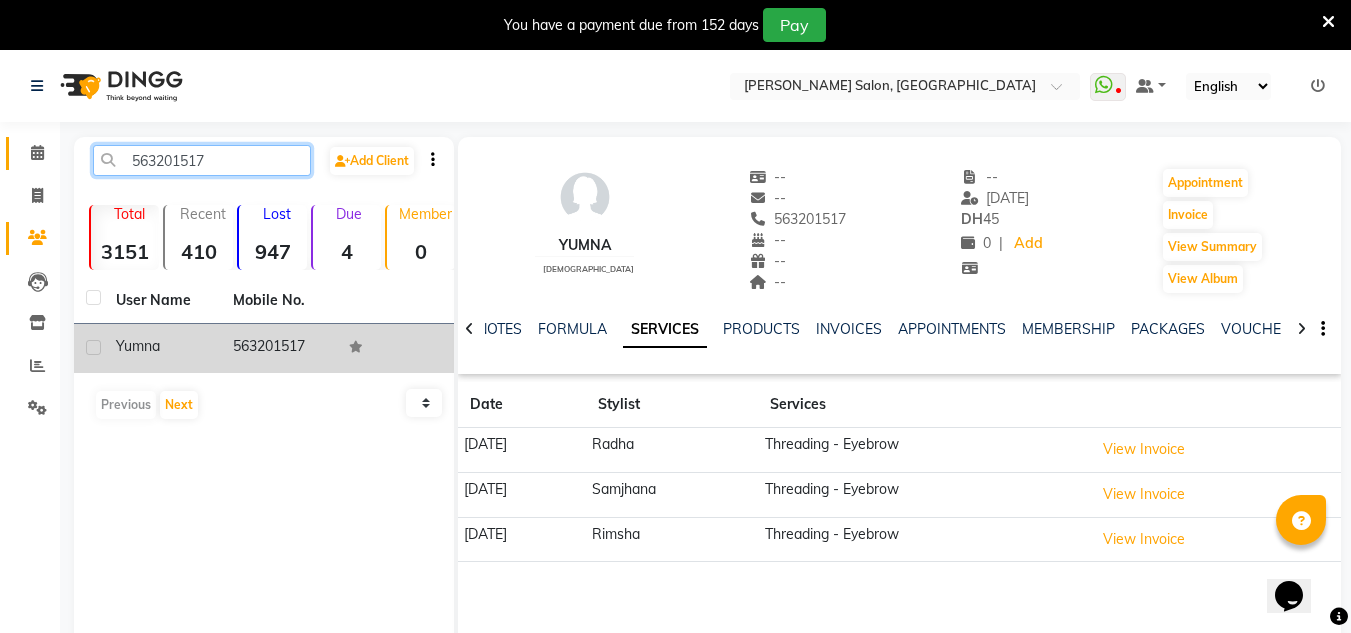 drag, startPoint x: 220, startPoint y: 149, endPoint x: 39, endPoint y: 158, distance: 181.22362 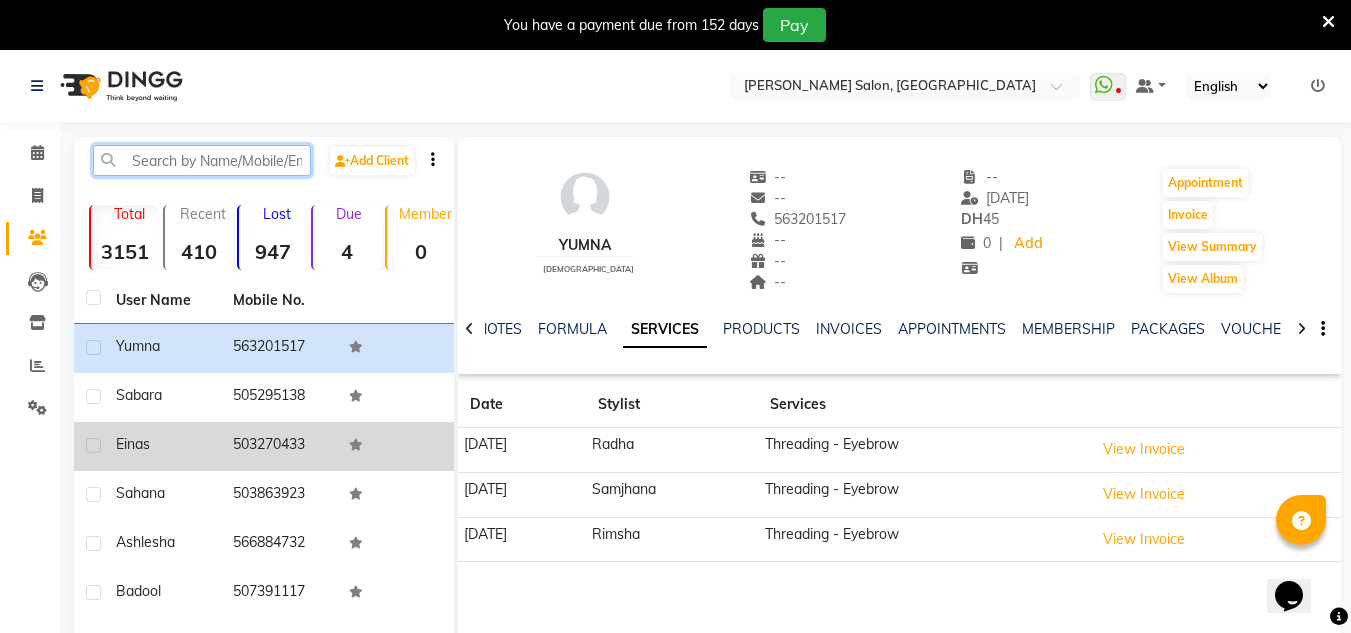 type 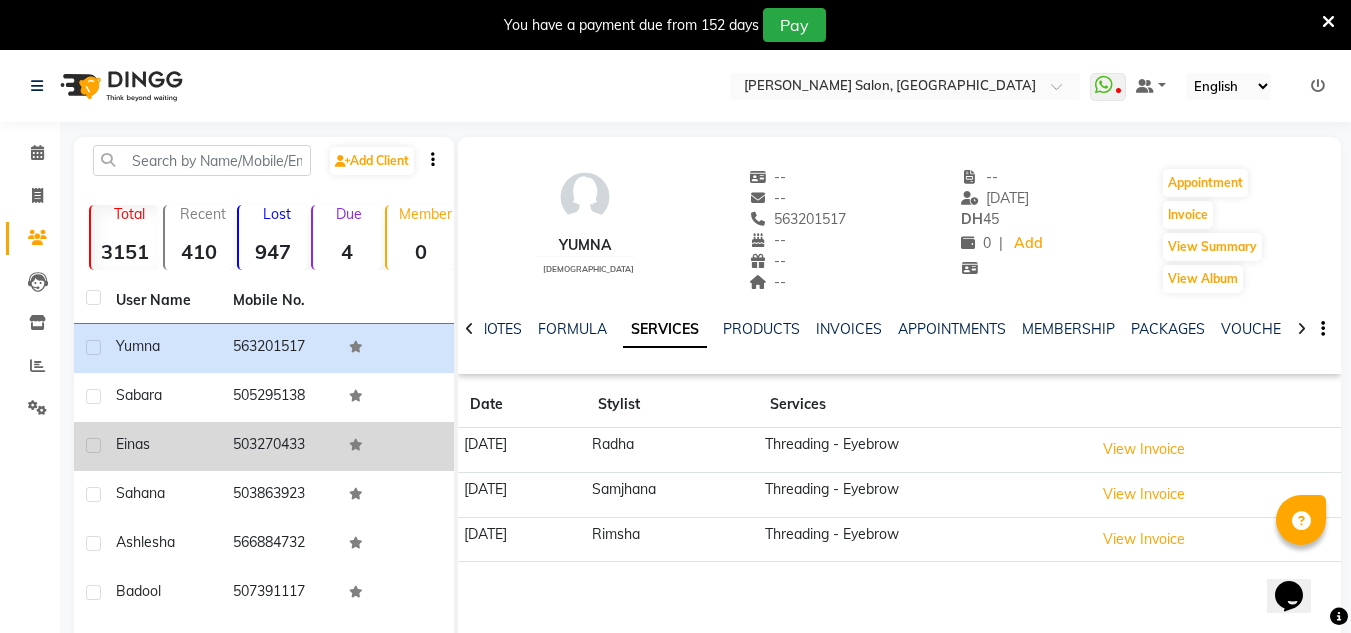 click on "Einas" 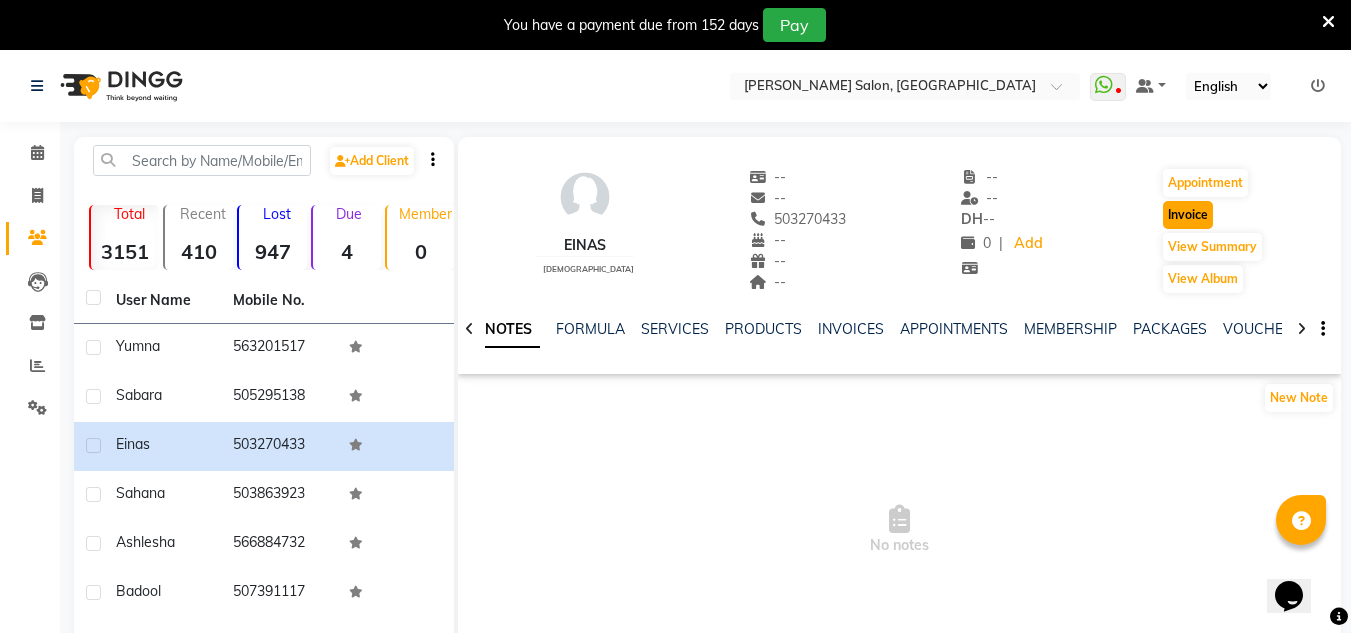 drag, startPoint x: 1184, startPoint y: 204, endPoint x: 1189, endPoint y: 218, distance: 14.866069 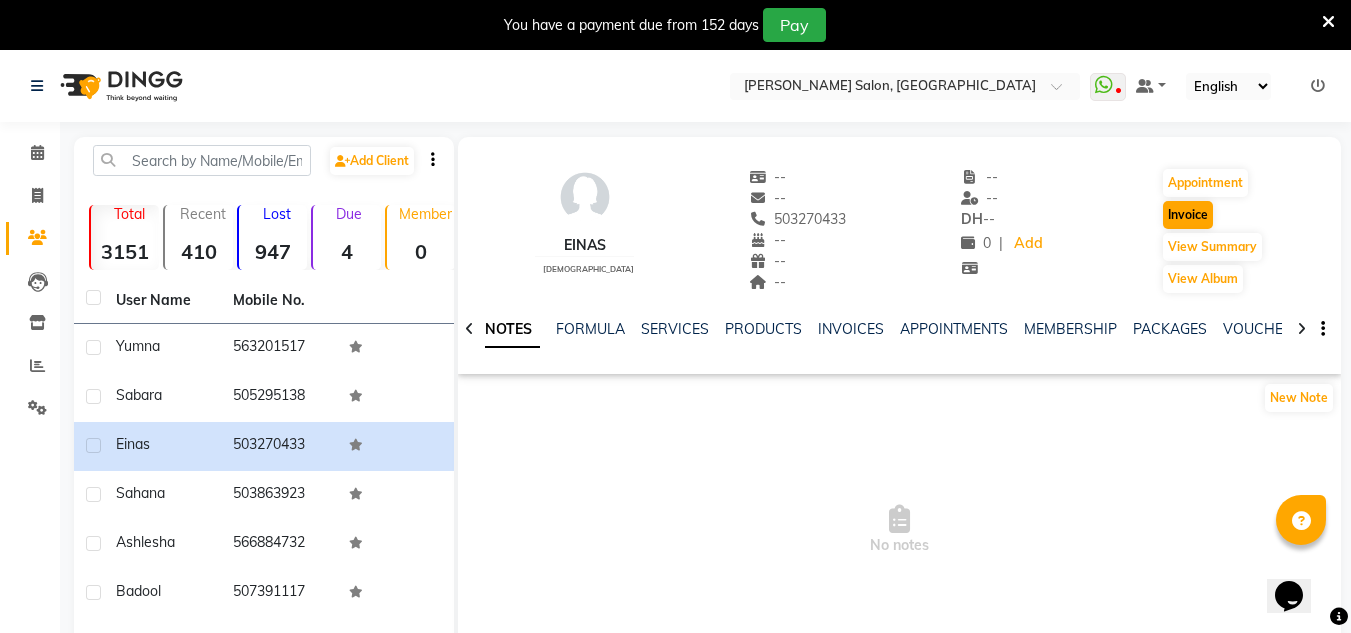 select on "service" 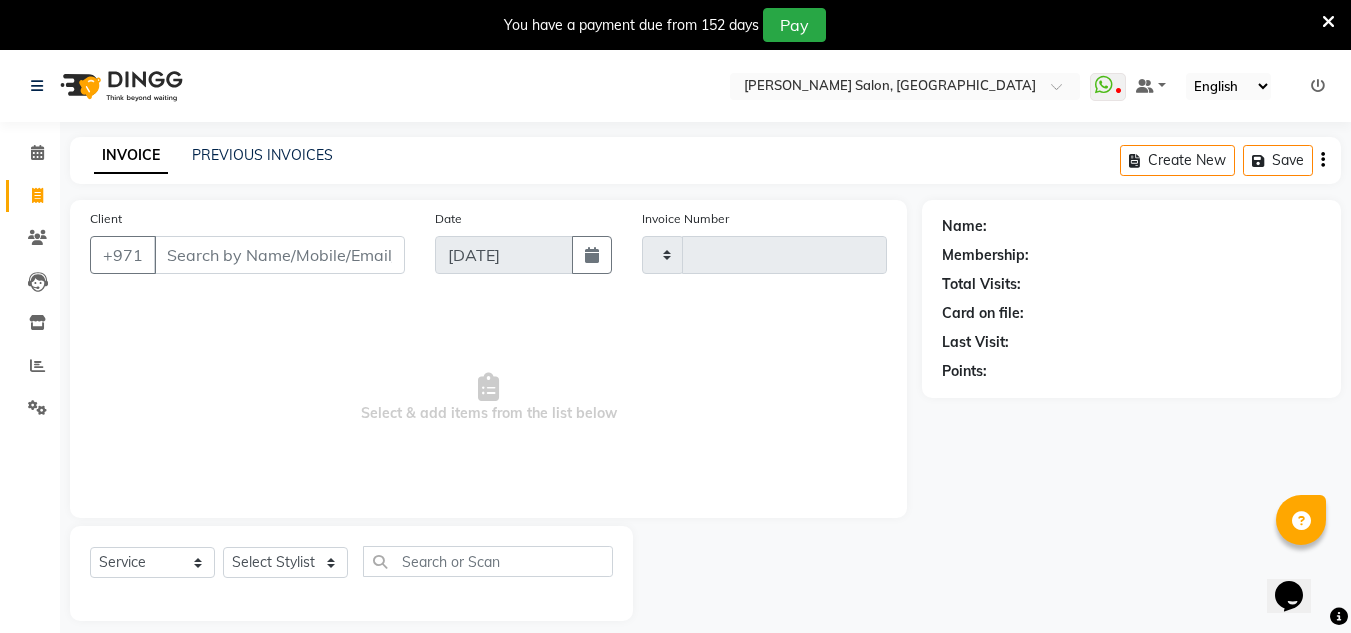 scroll, scrollTop: 50, scrollLeft: 0, axis: vertical 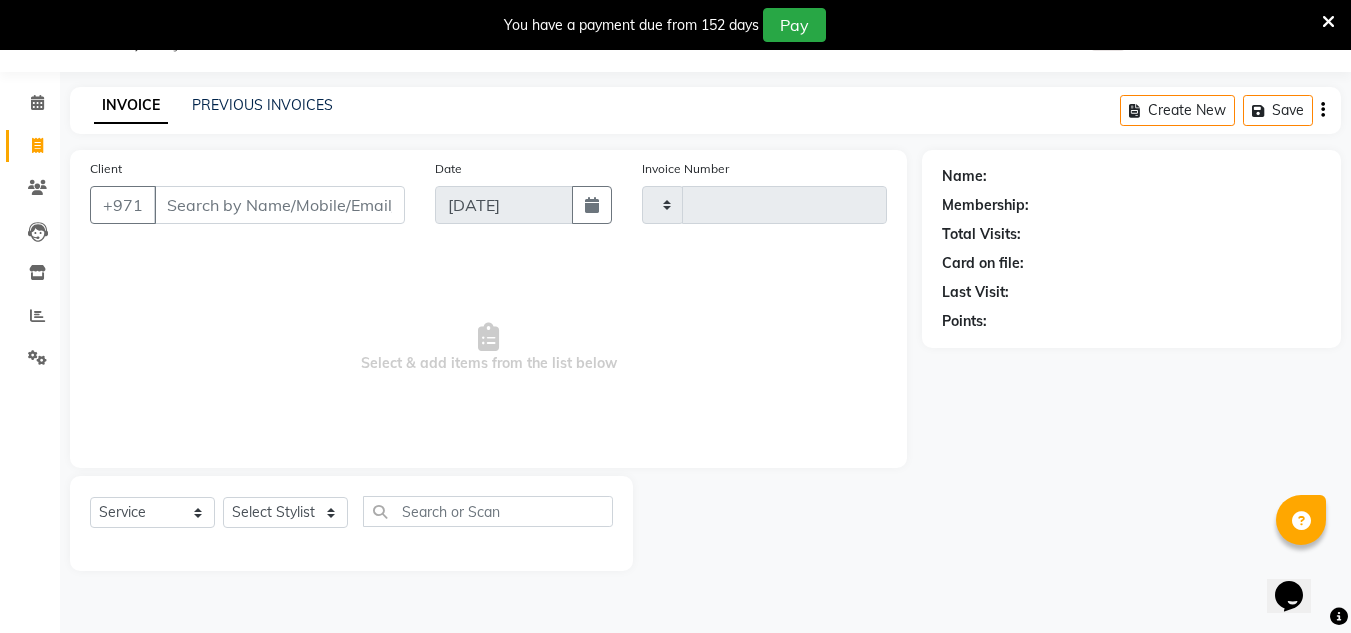 type on "1409" 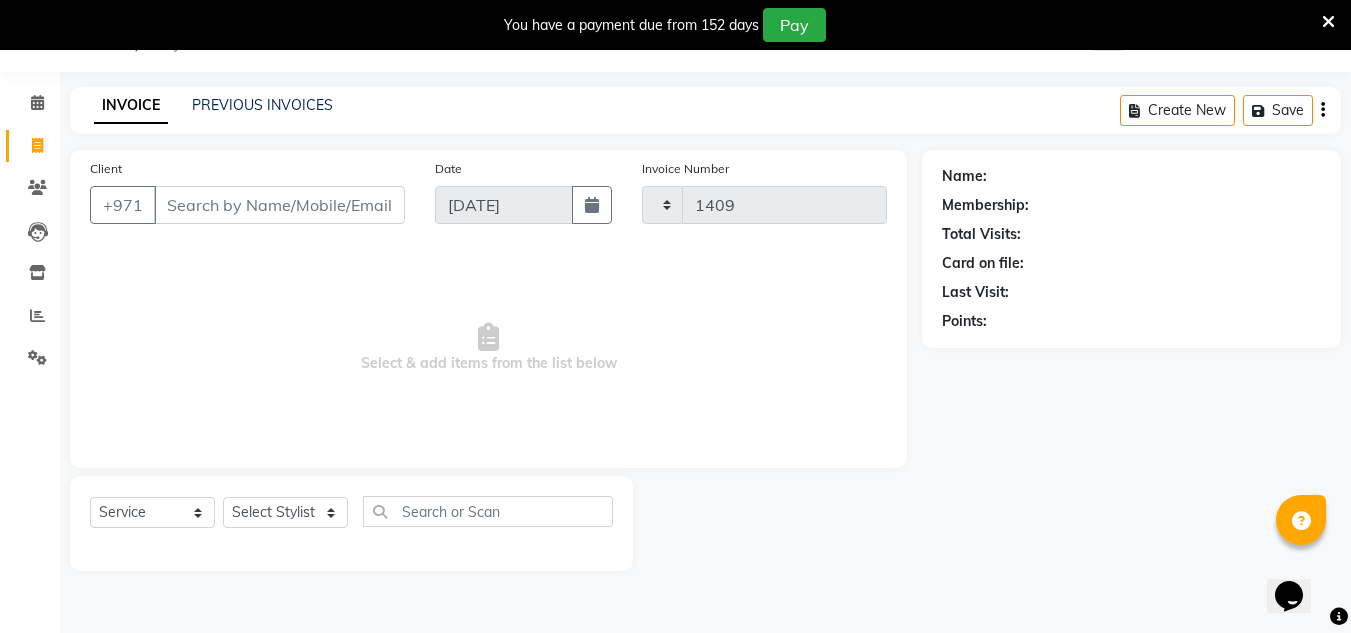 click on "Name: Membership: Total Visits: Card on file: Last Visit:  Points:" 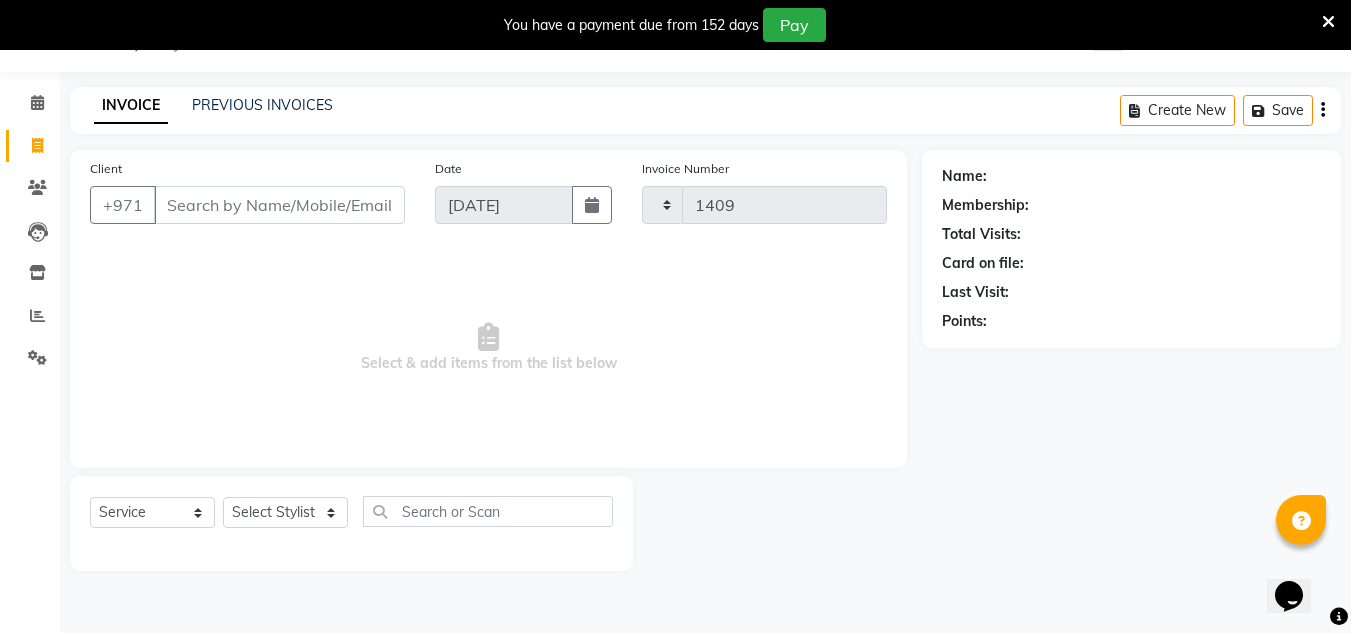 select on "4333" 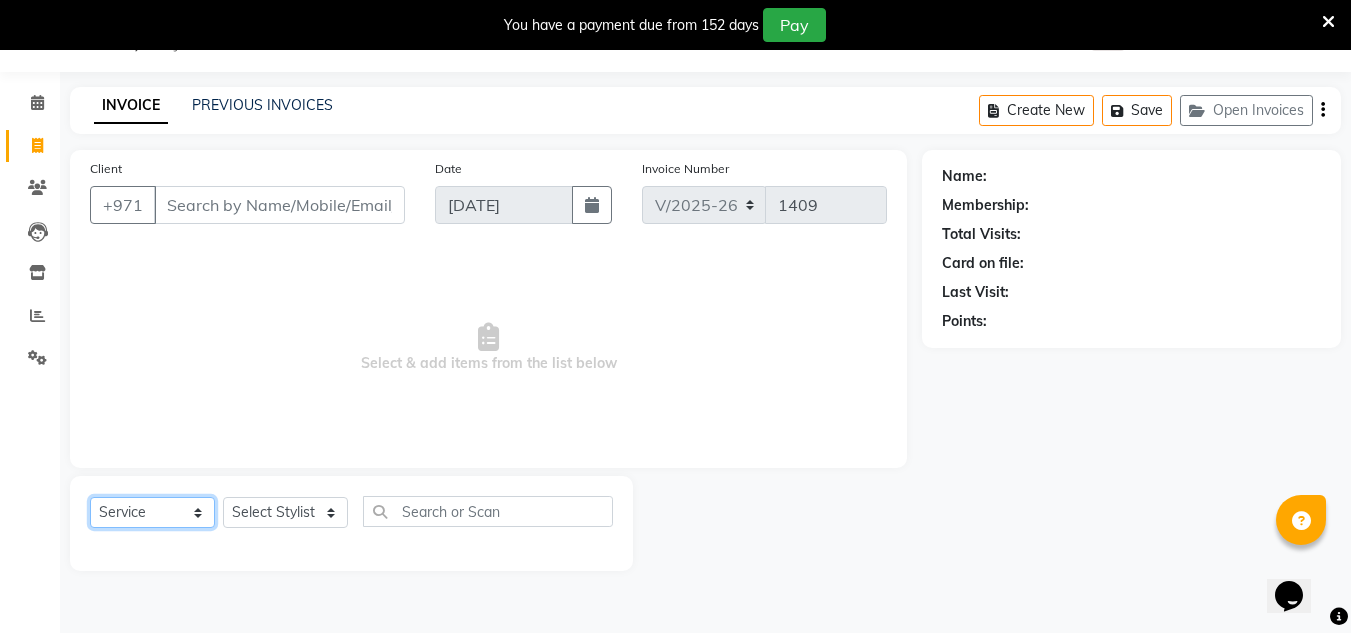 type on "503270433" 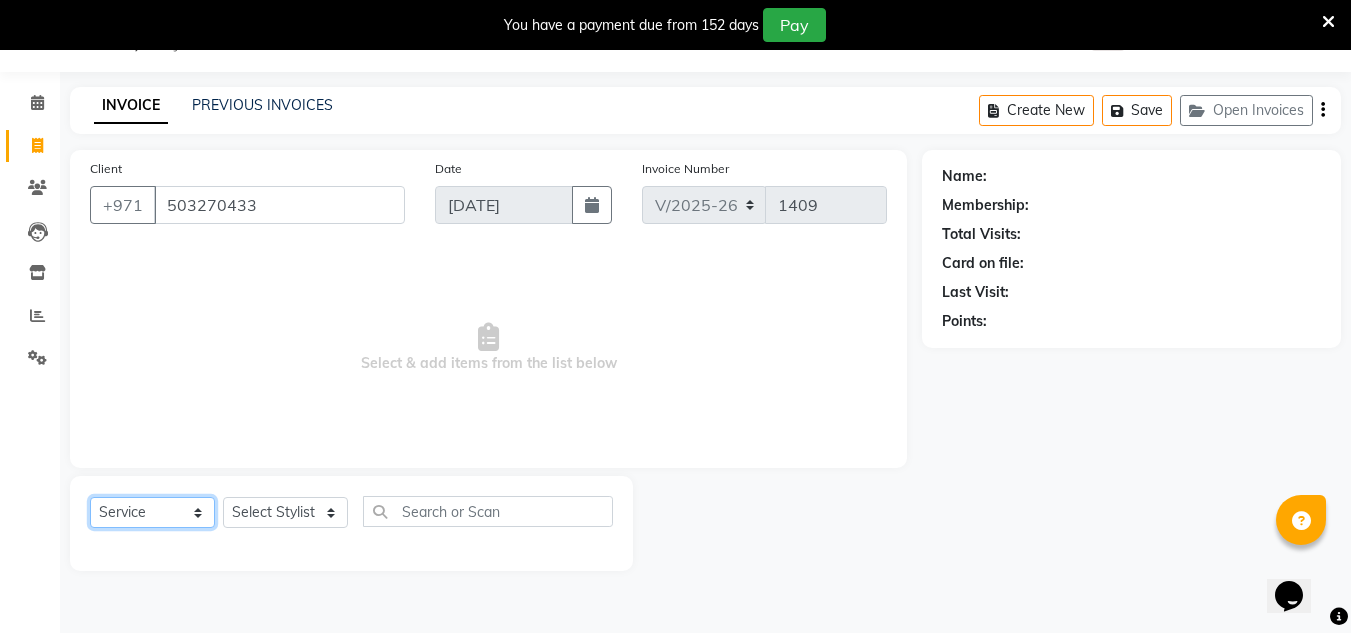 click on "Select  Service  Product  Membership  Package Voucher Prepaid Gift Card" 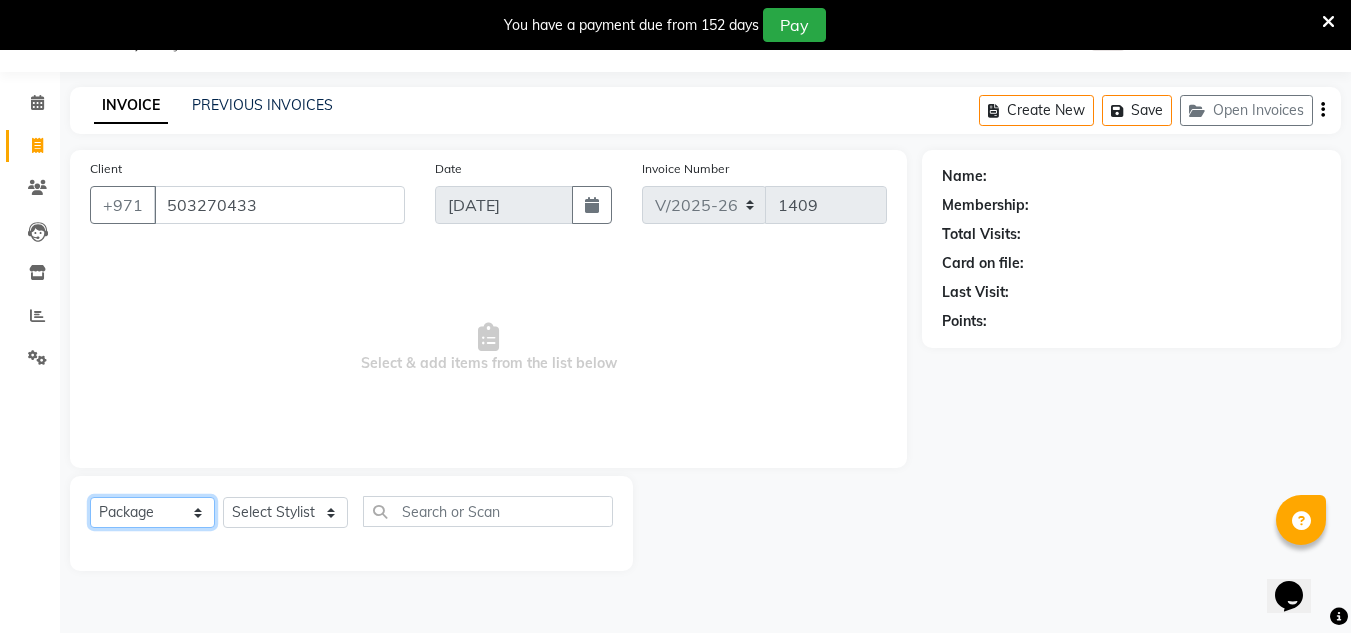 click on "Select  Service  Product  Membership  Package Voucher Prepaid Gift Card" 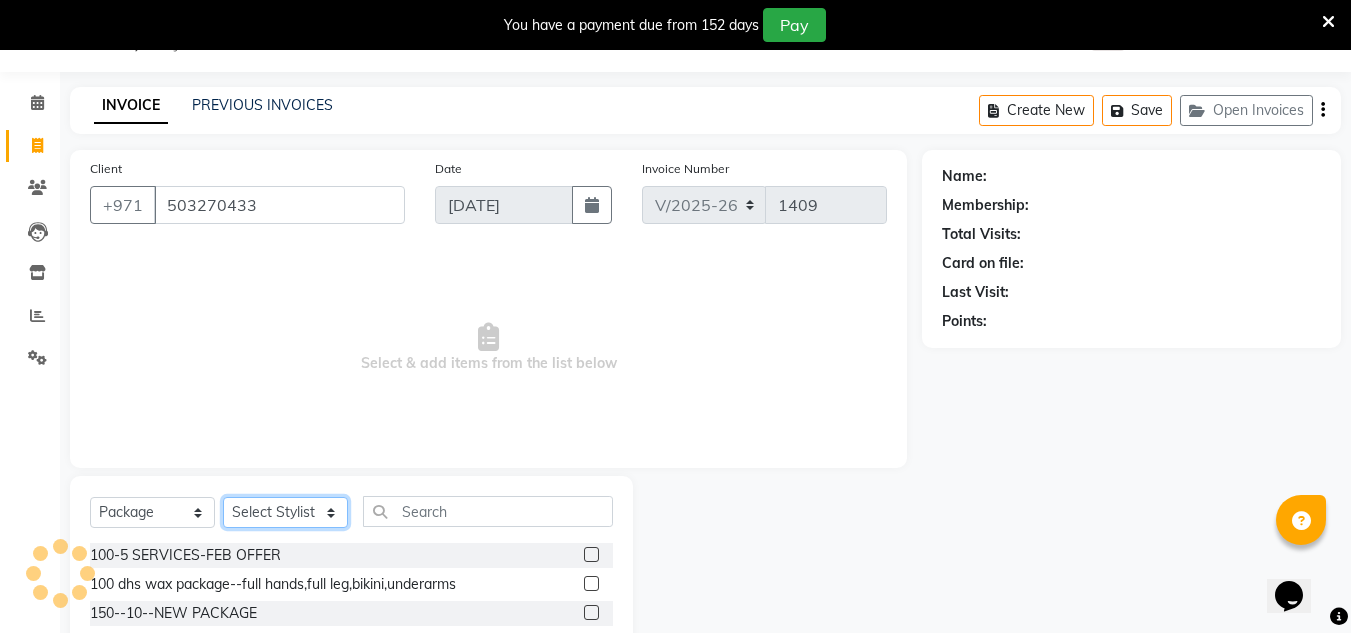 drag, startPoint x: 339, startPoint y: 524, endPoint x: 323, endPoint y: 499, distance: 29.681644 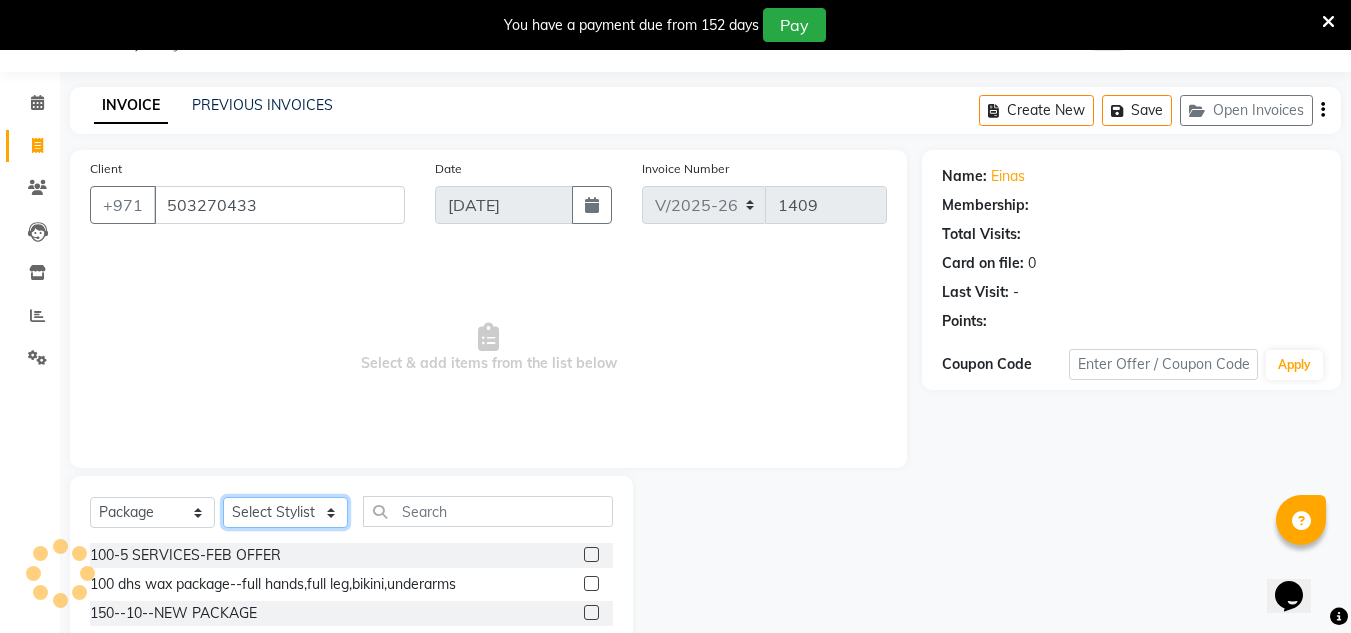 select on "1: Object" 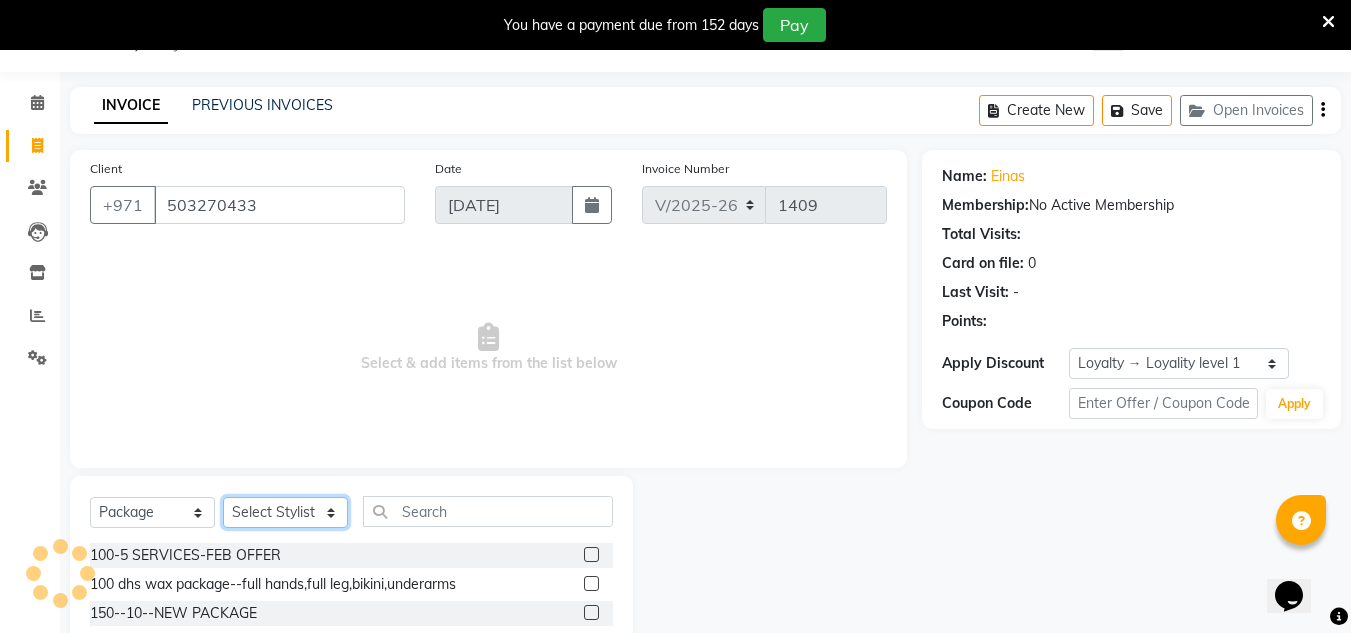 select on "76471" 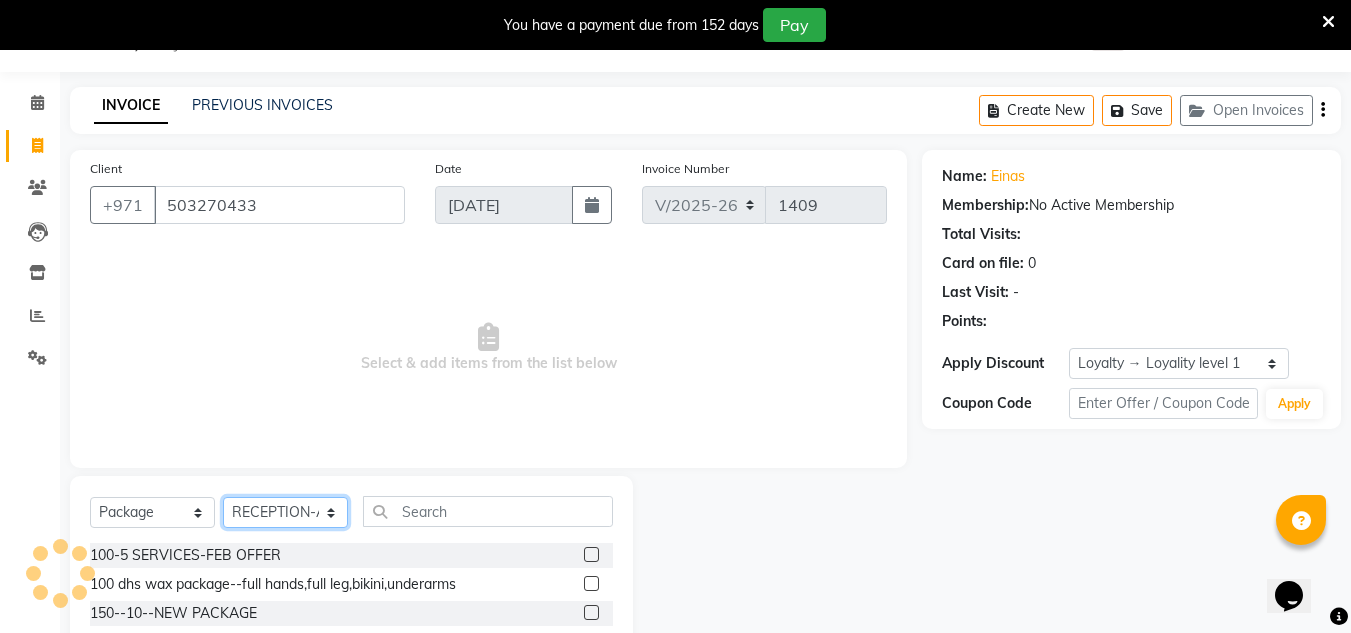 click on "Select Stylist ABUSHAGARA Kavita Laxmi Management Manisha Radha RECEPTION-ALWAHDA Riba Rimsha SALON Samjhana trial" 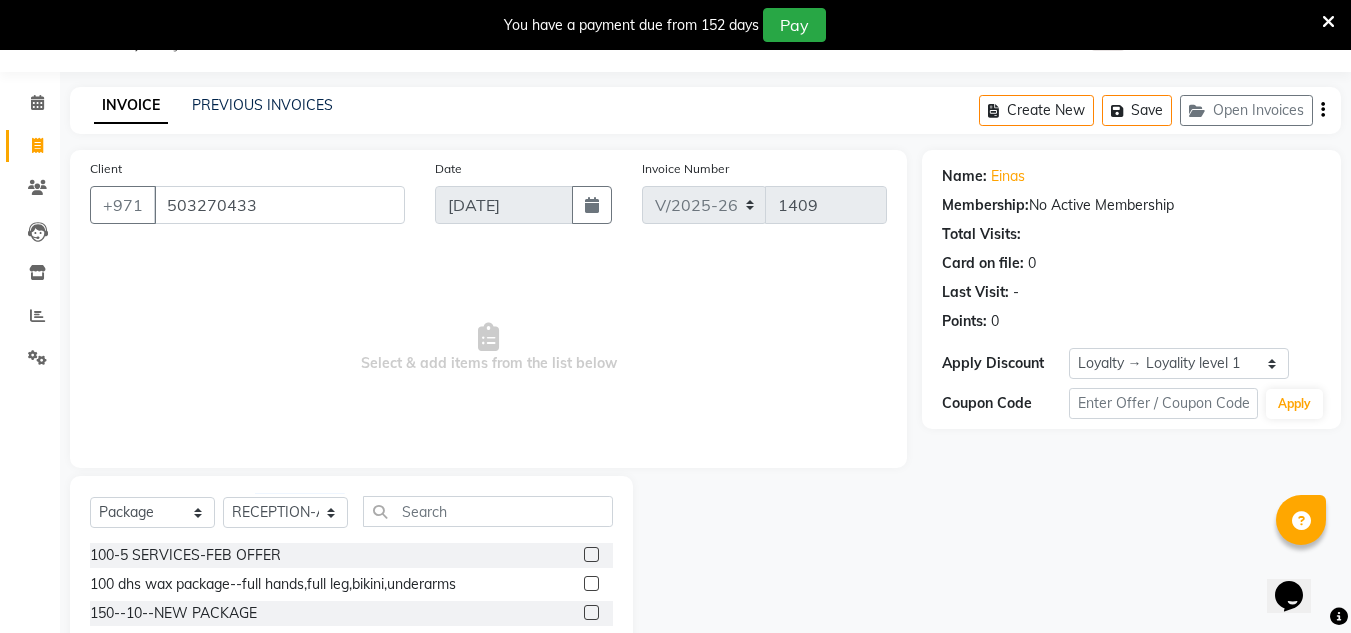 drag, startPoint x: 564, startPoint y: 548, endPoint x: 578, endPoint y: 554, distance: 15.231546 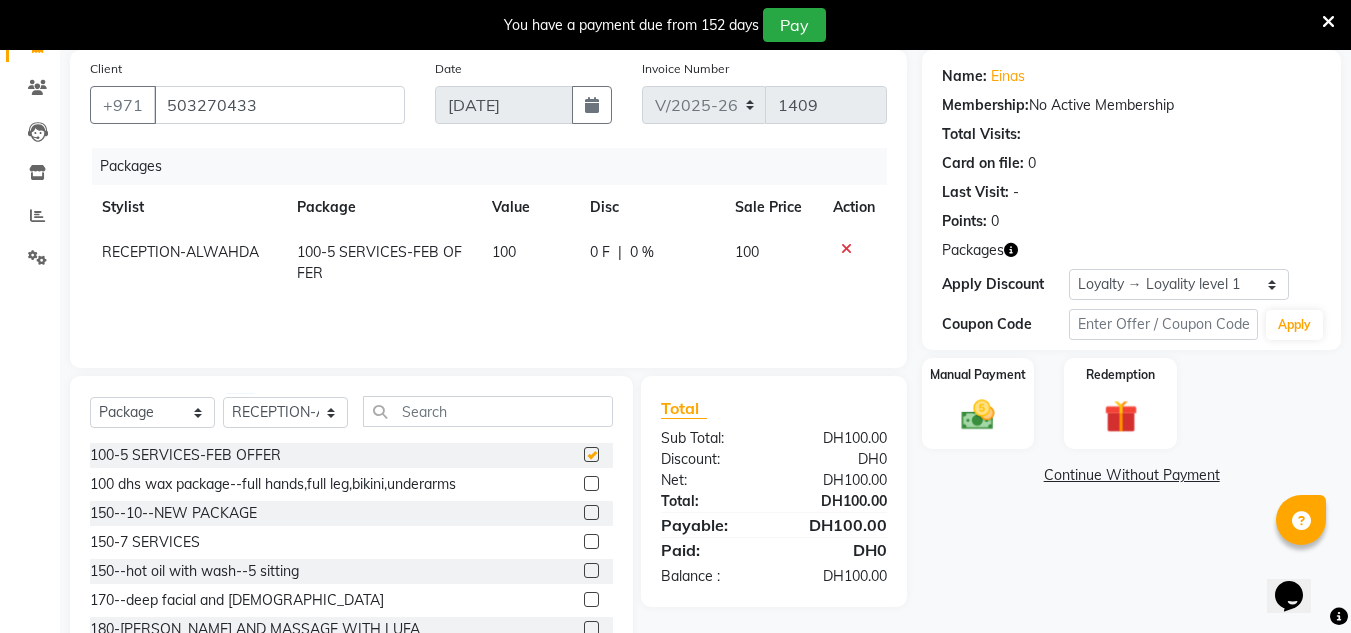 scroll, scrollTop: 218, scrollLeft: 0, axis: vertical 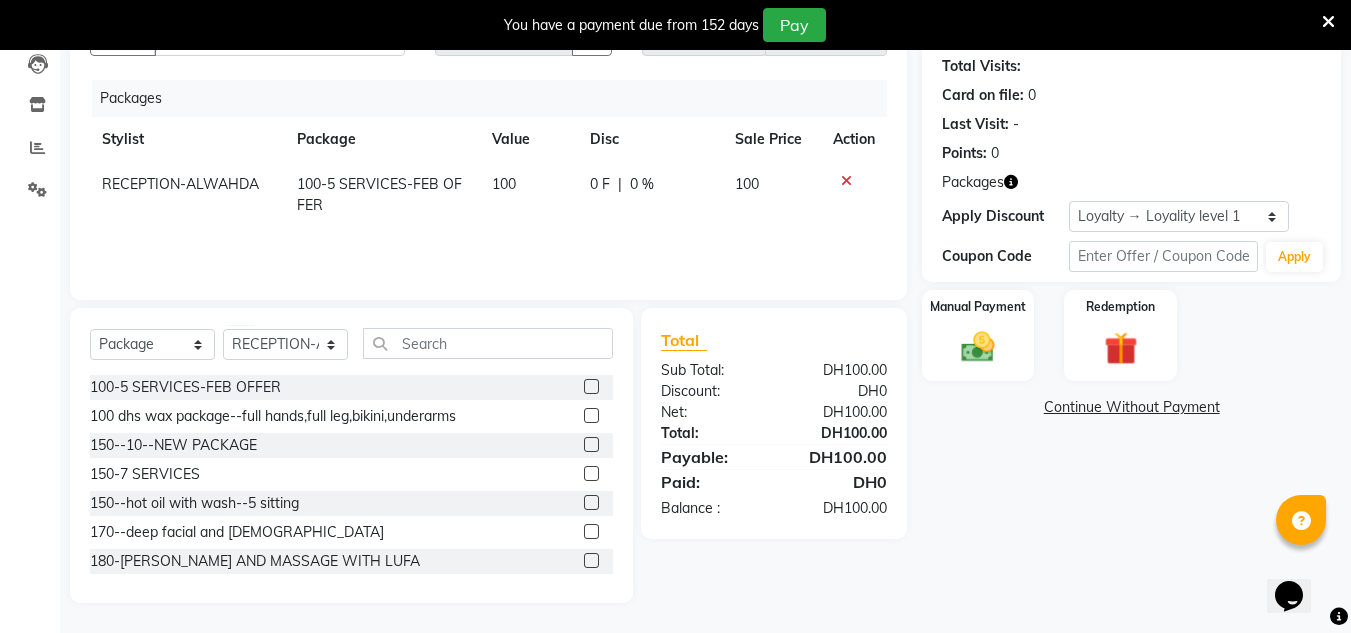 checkbox on "false" 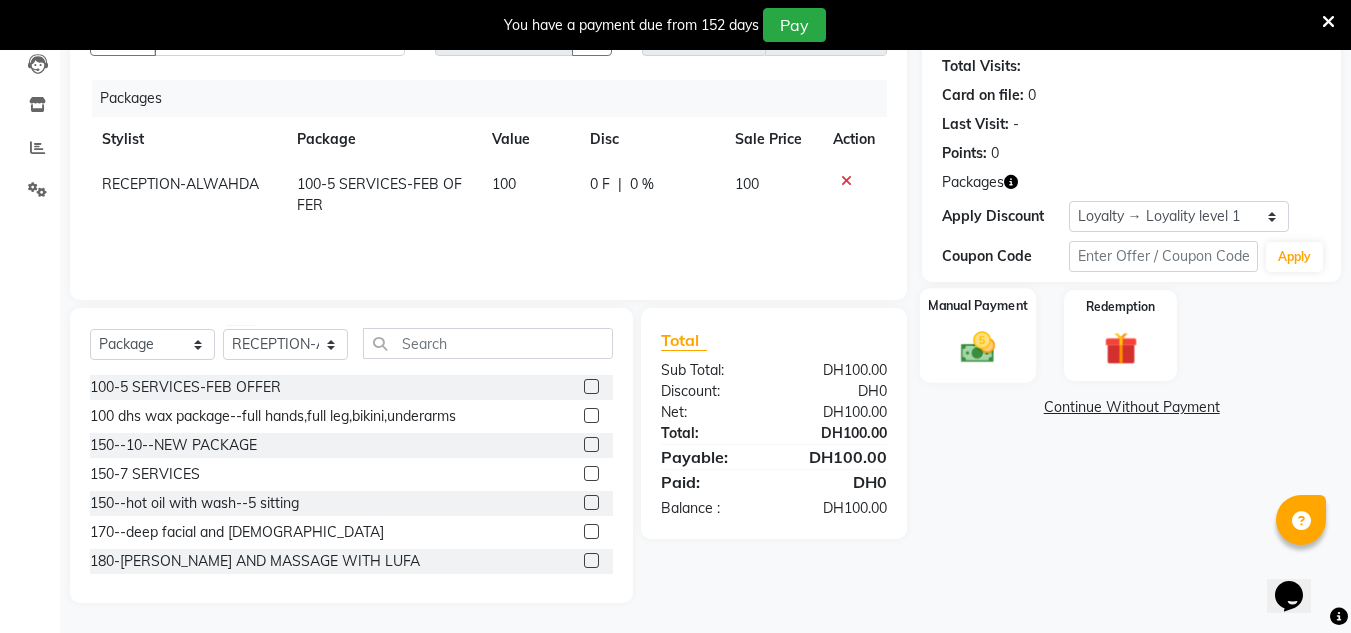 click 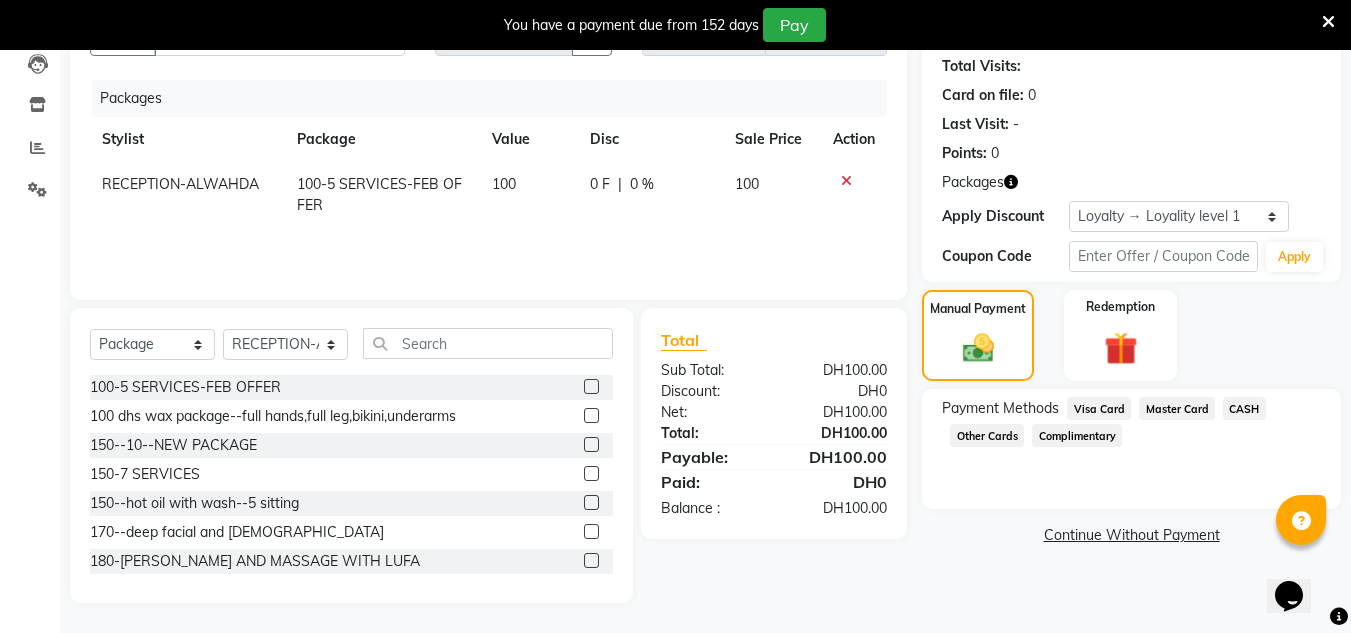 click on "Visa Card" 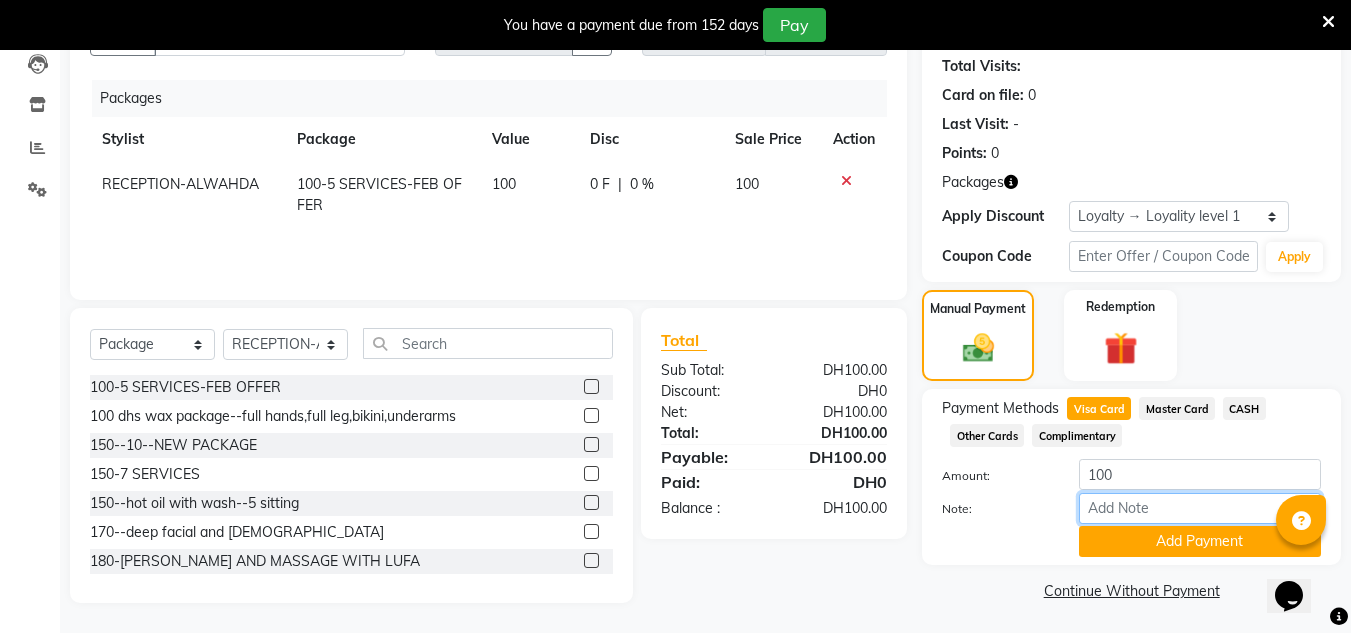 click on "Note:" at bounding box center (1200, 508) 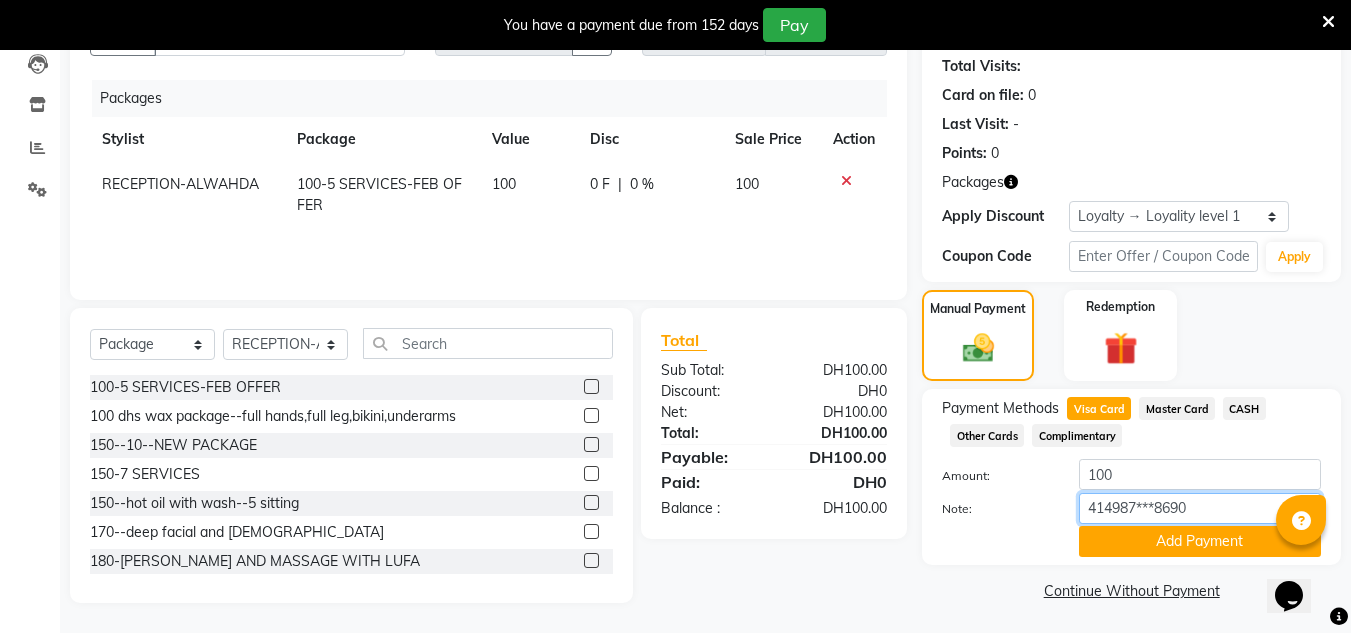type on "414987***8690" 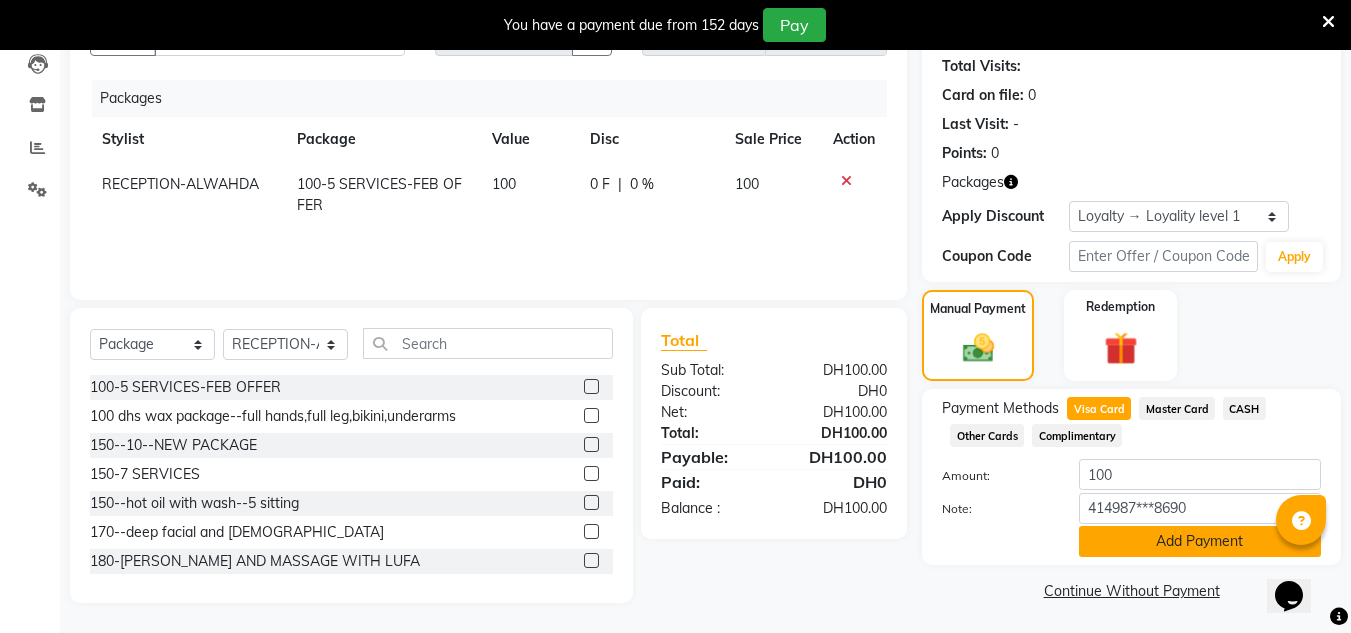 click on "Add Payment" 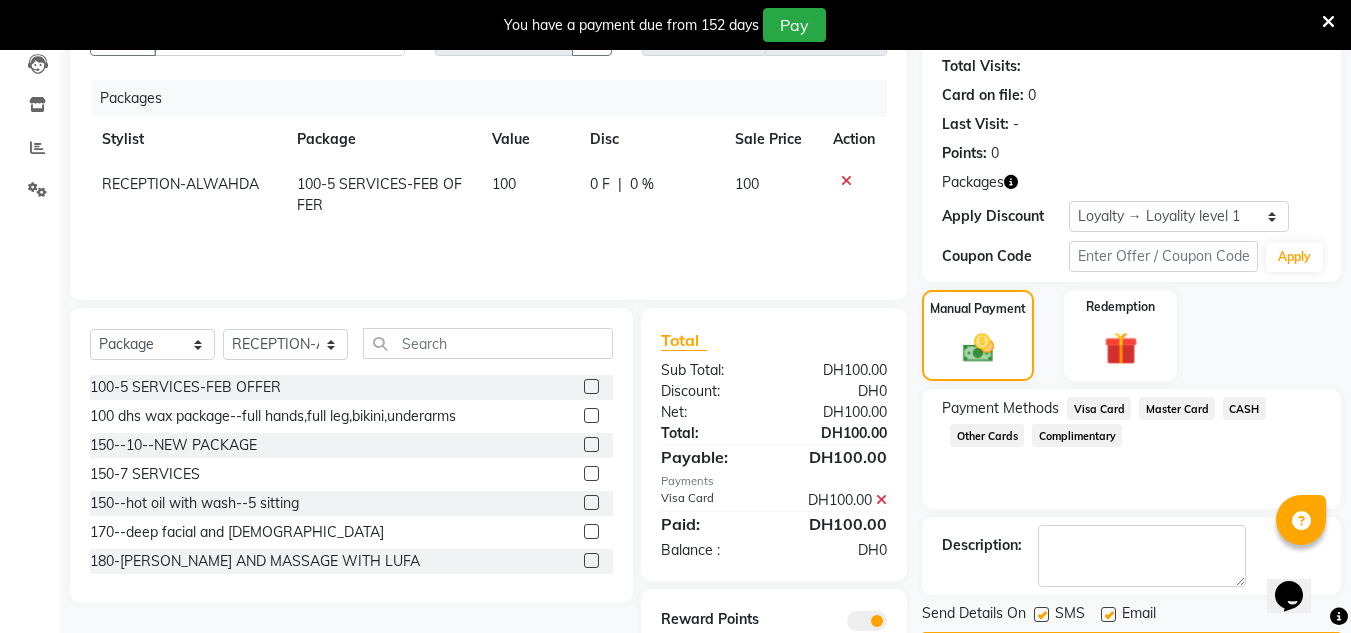 click at bounding box center [1328, 22] 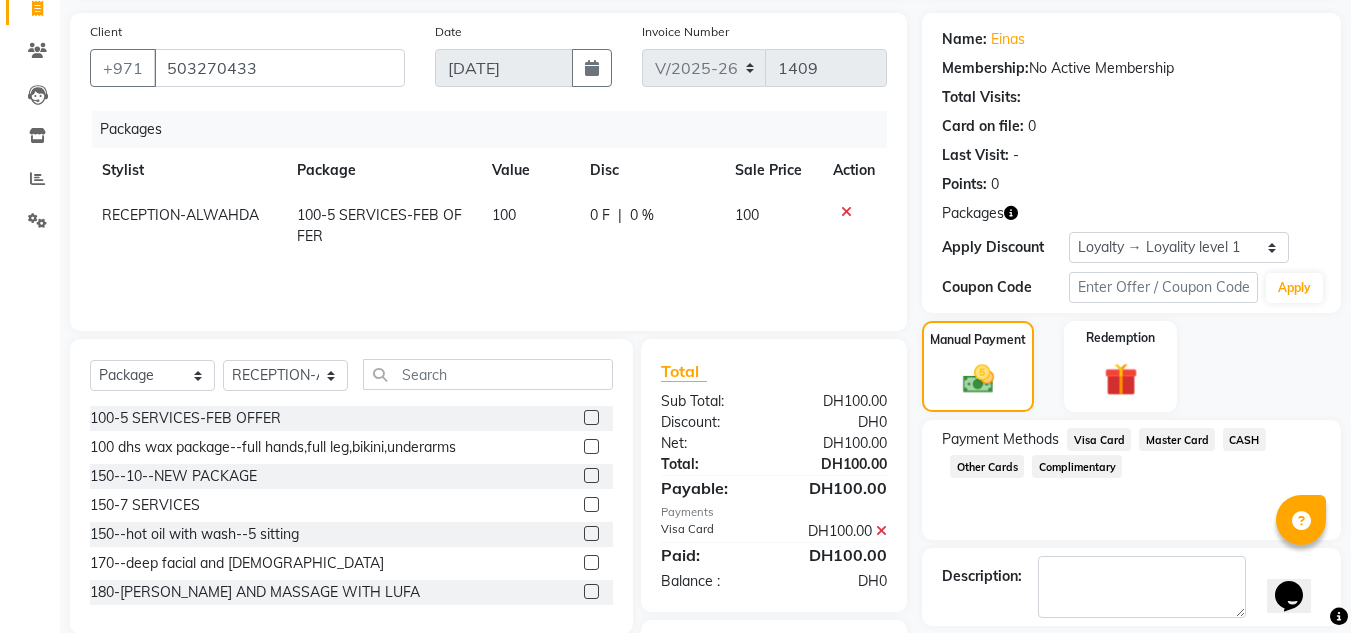 scroll, scrollTop: 245, scrollLeft: 0, axis: vertical 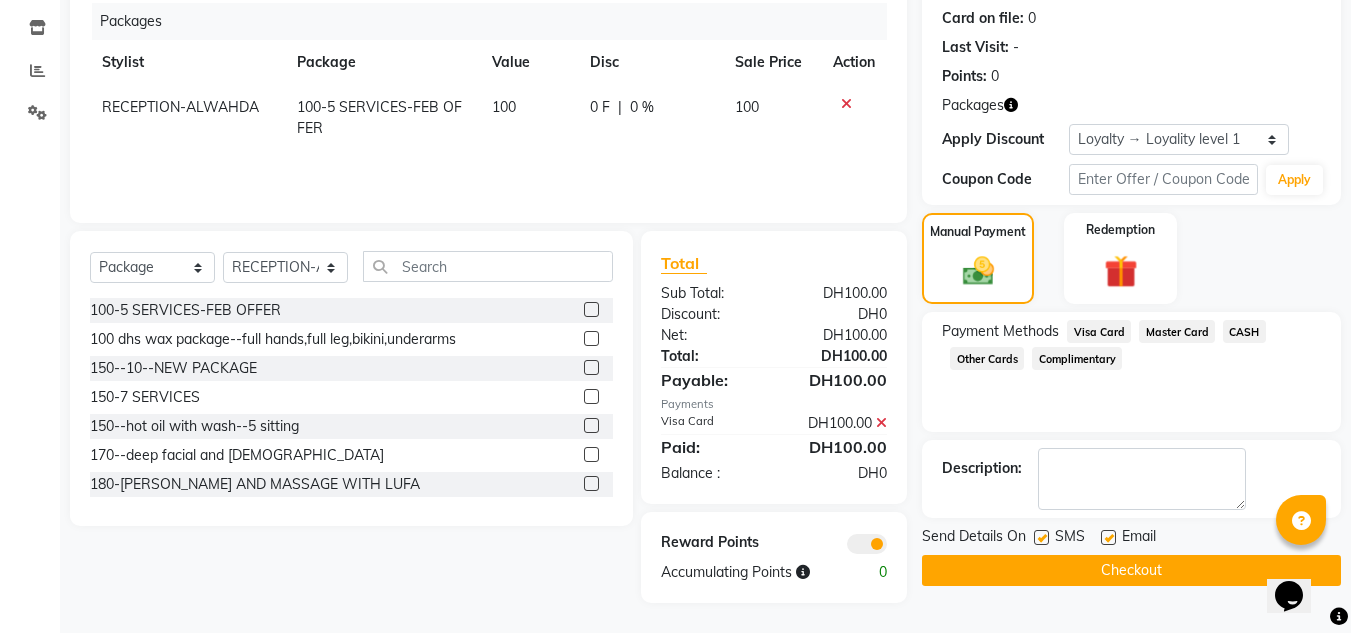click on "Checkout" 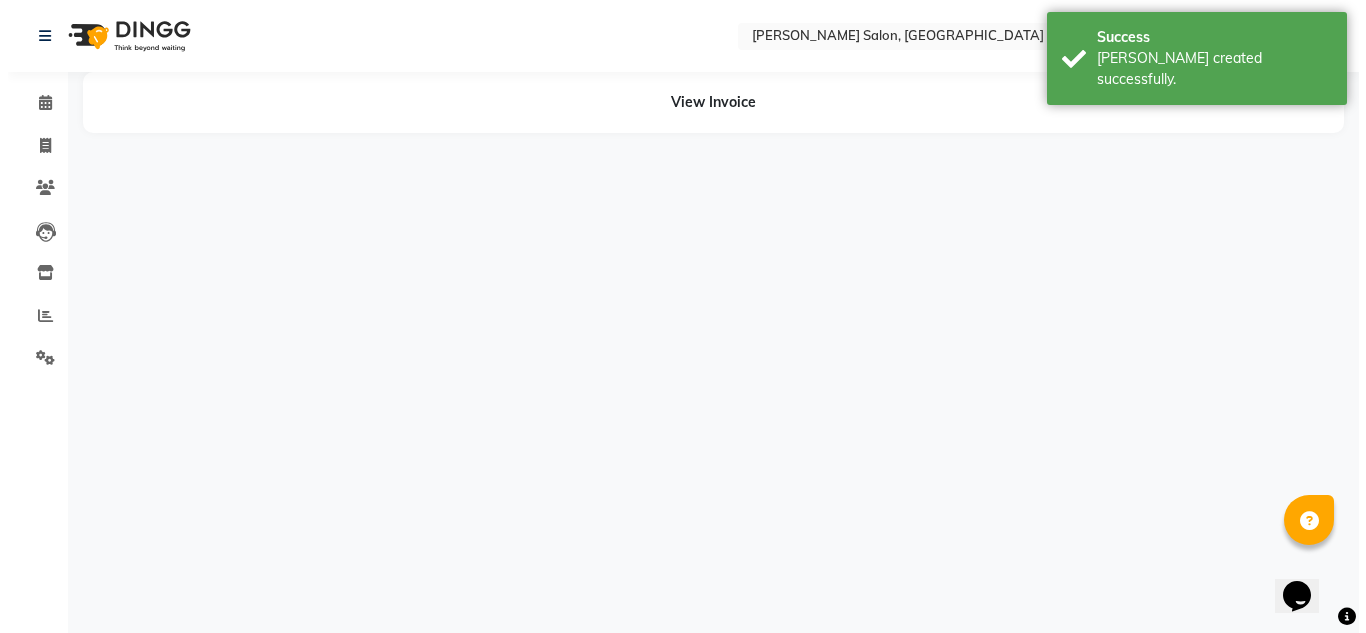 scroll, scrollTop: 0, scrollLeft: 0, axis: both 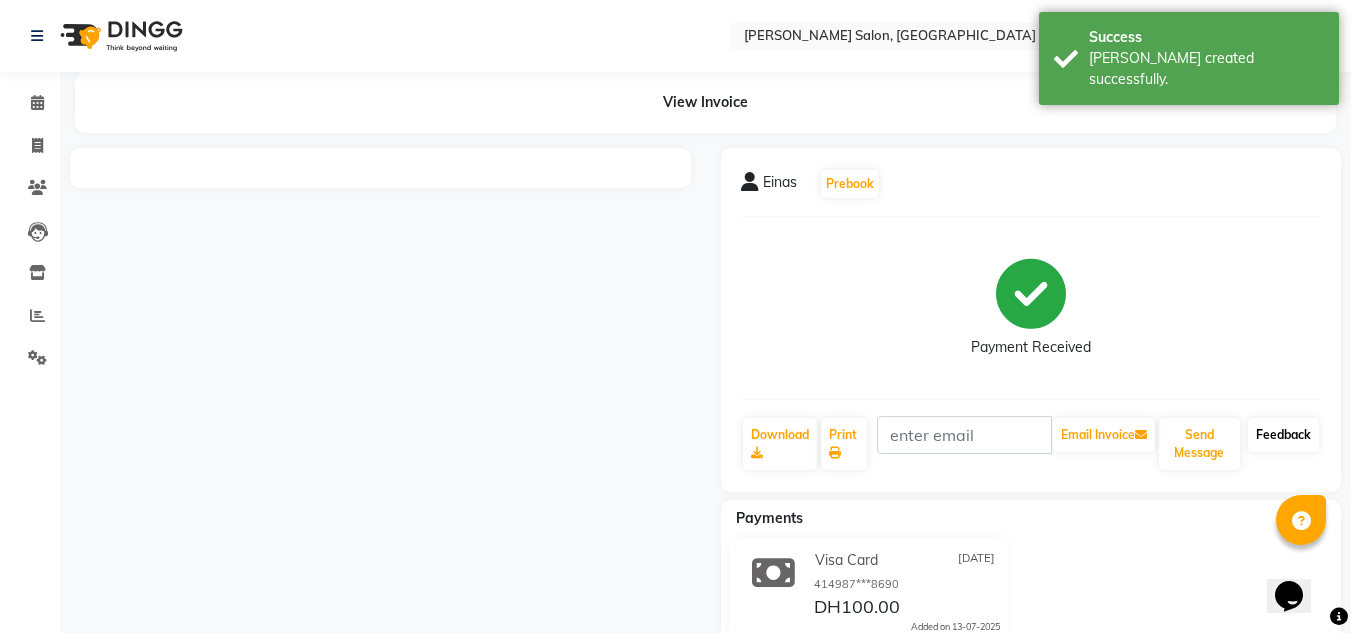 click on "Feedback" 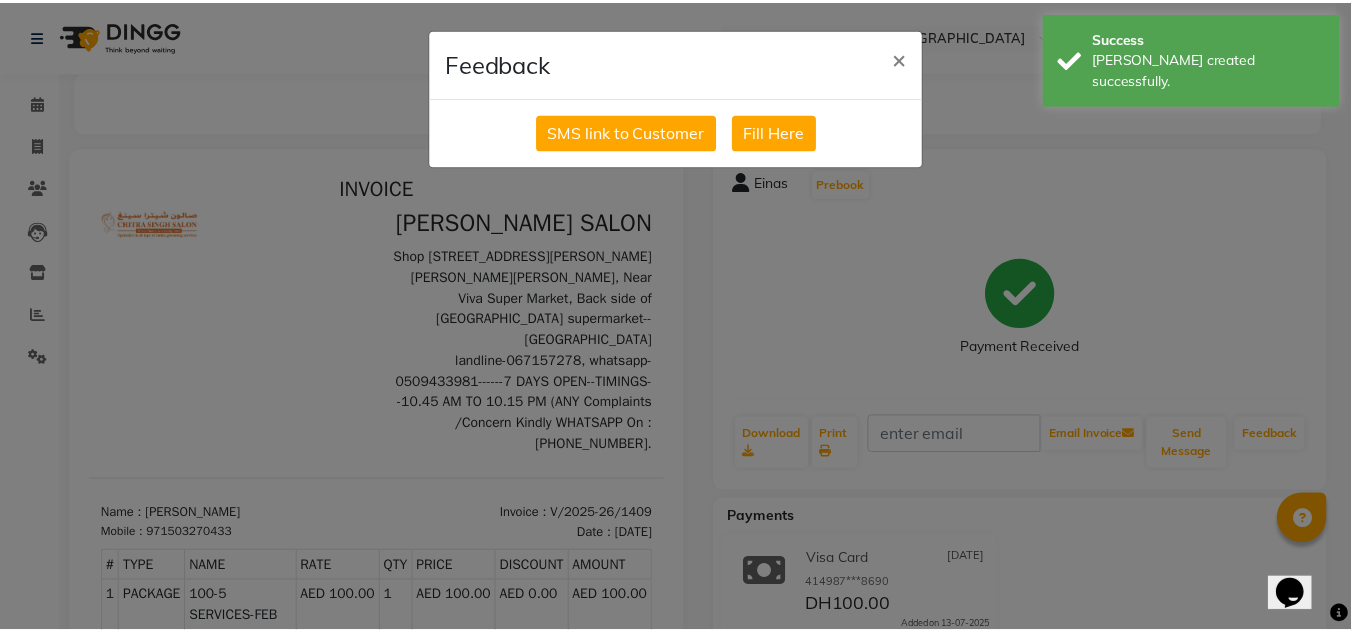 scroll, scrollTop: 0, scrollLeft: 0, axis: both 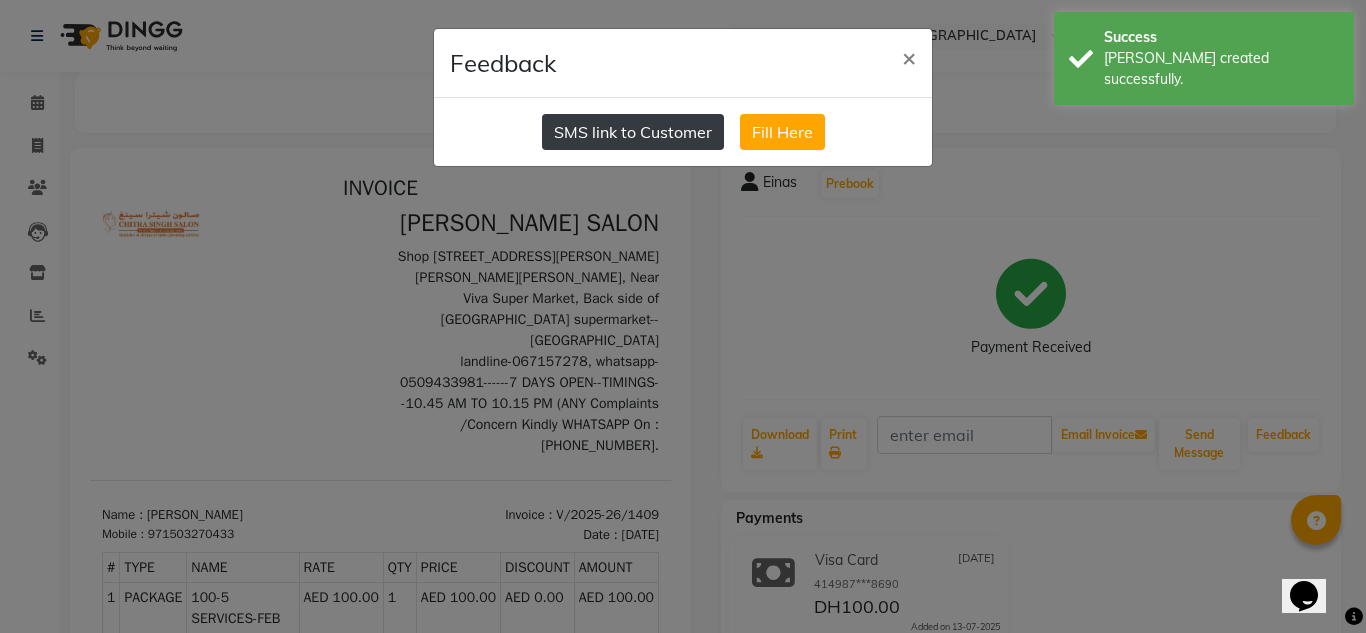 click on "SMS link to Customer" 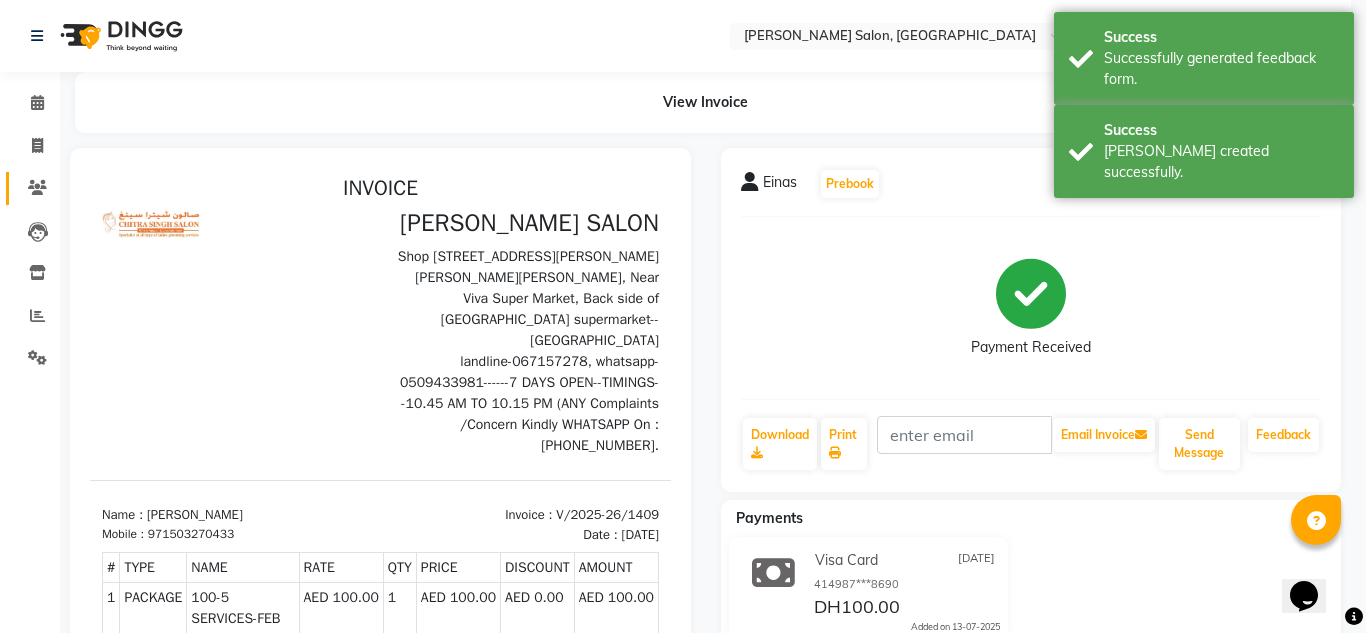 drag, startPoint x: 1187, startPoint y: 465, endPoint x: 17, endPoint y: 199, distance: 1199.8567 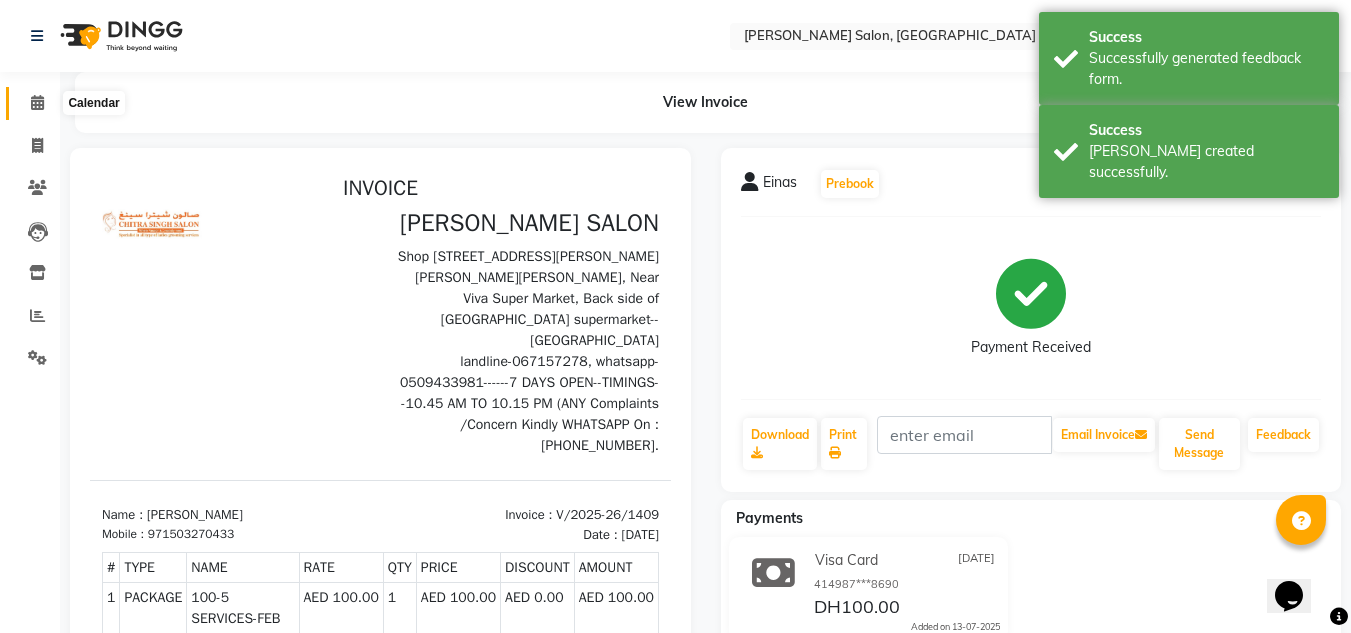 click 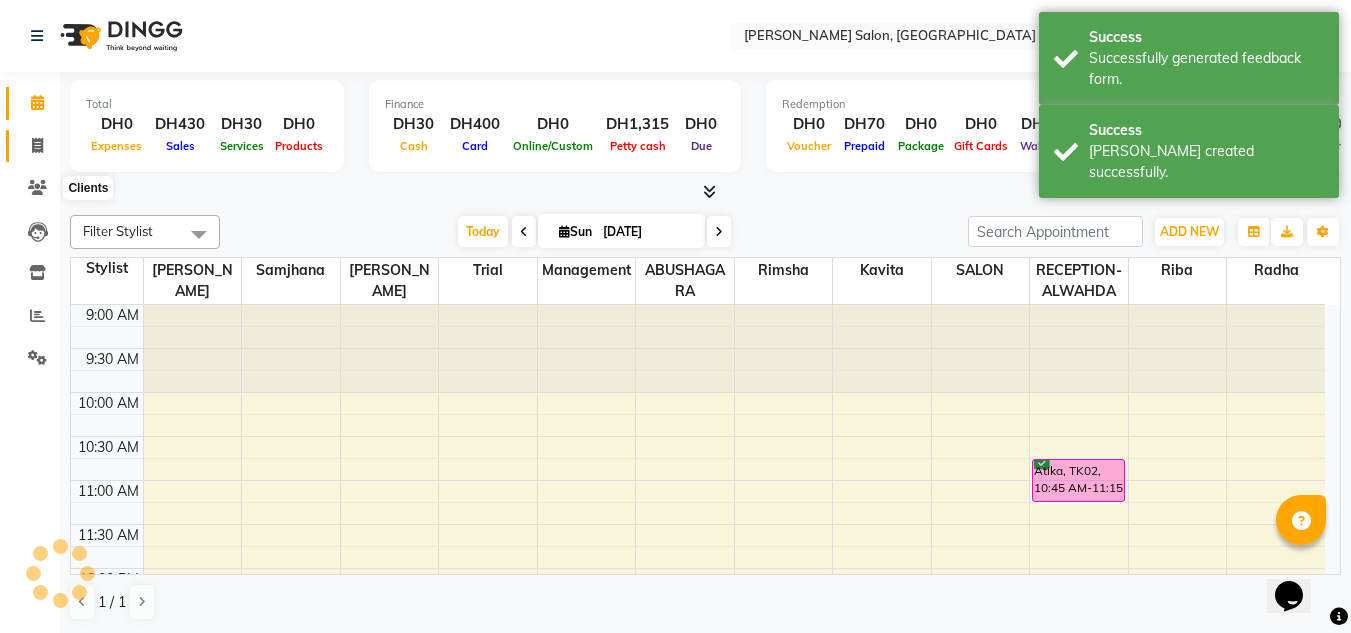 scroll, scrollTop: 0, scrollLeft: 0, axis: both 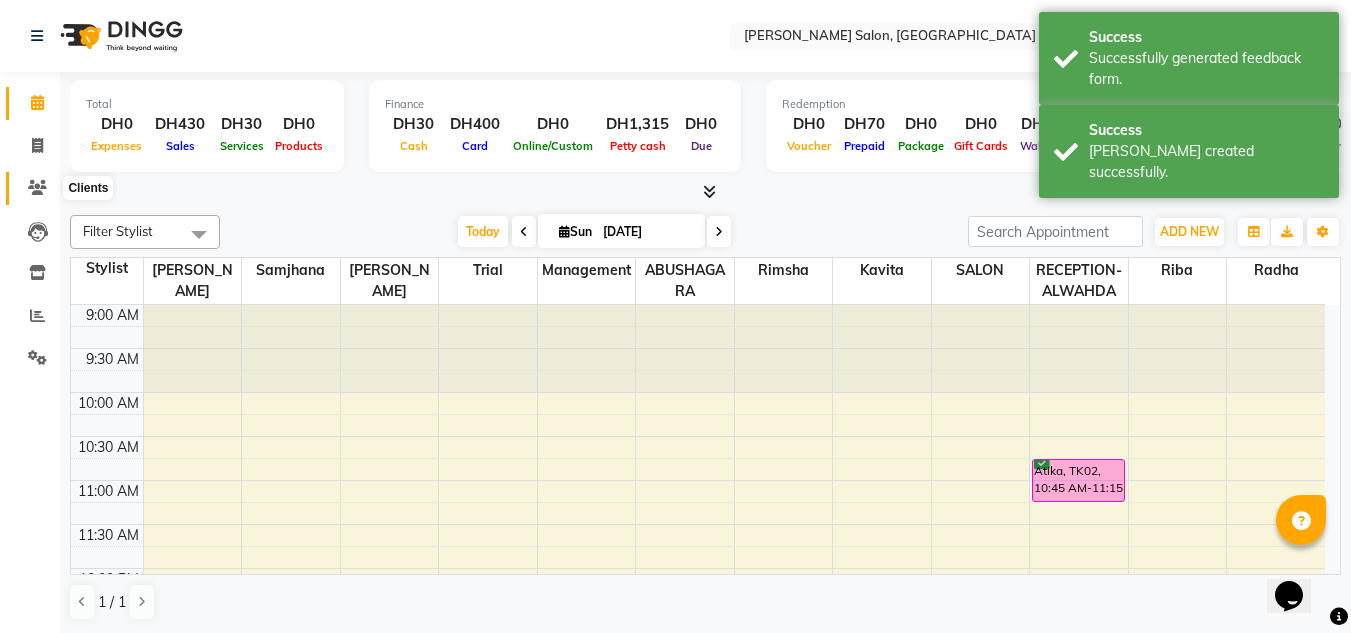 click 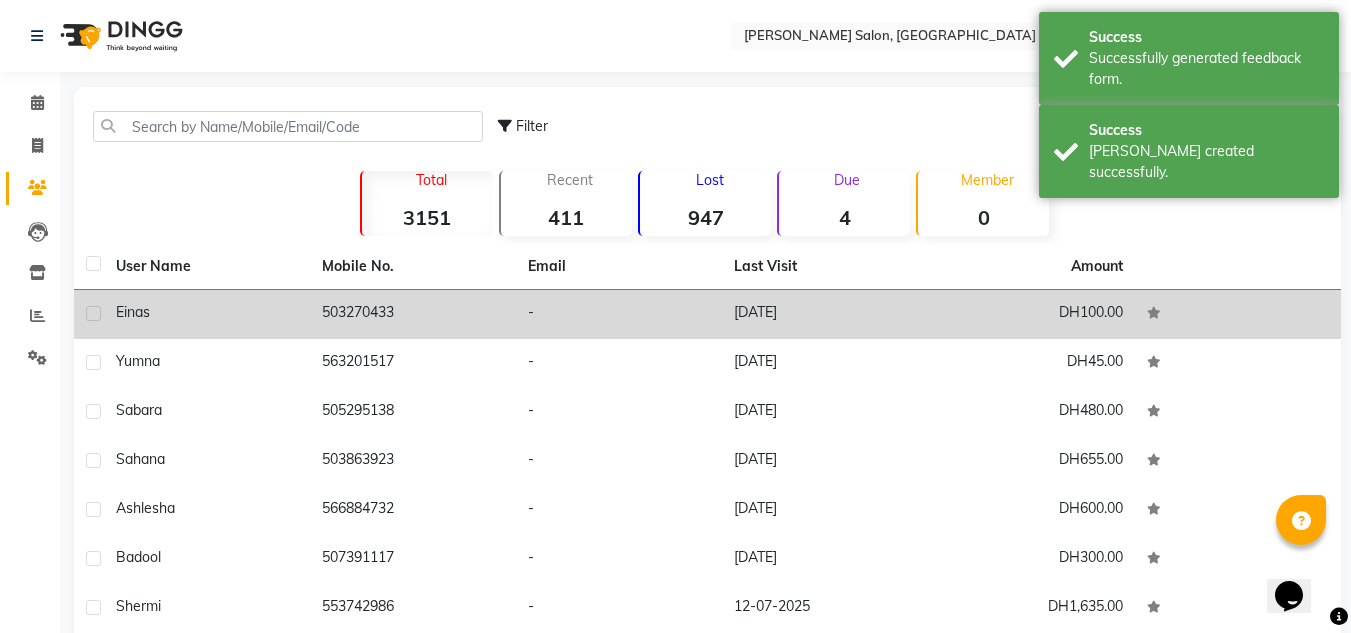 drag, startPoint x: 146, startPoint y: 303, endPoint x: 425, endPoint y: 312, distance: 279.1451 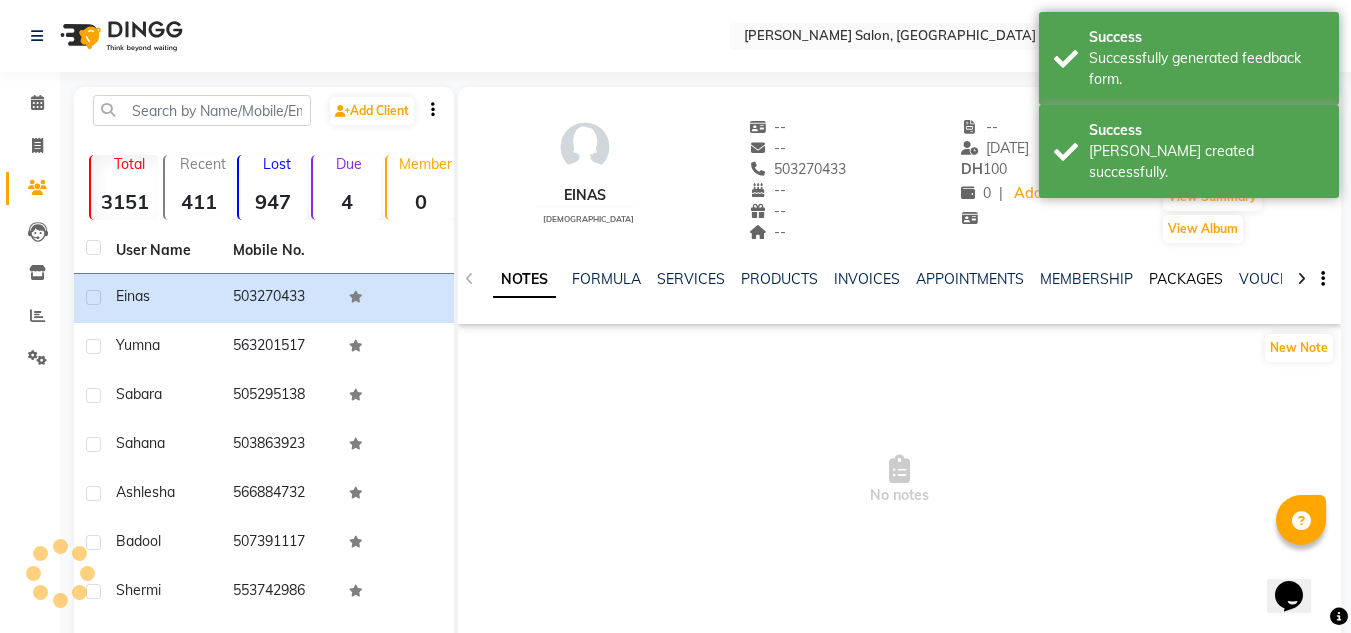 click on "PACKAGES" 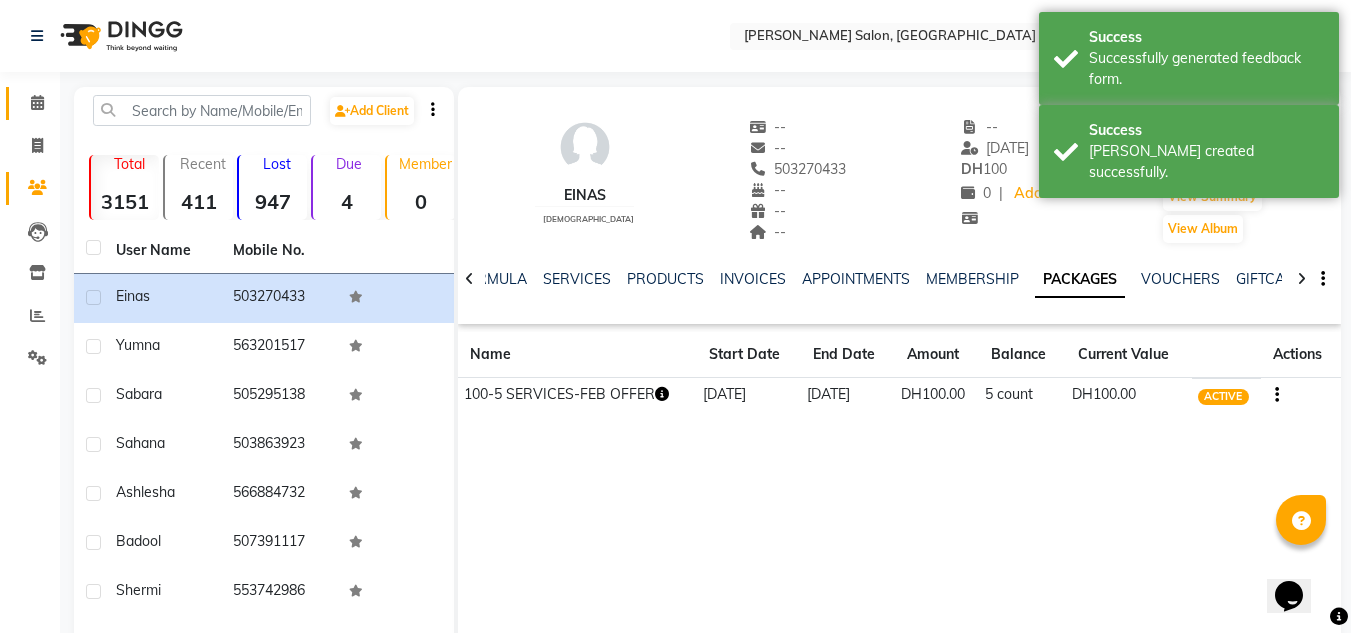 click on "Calendar" 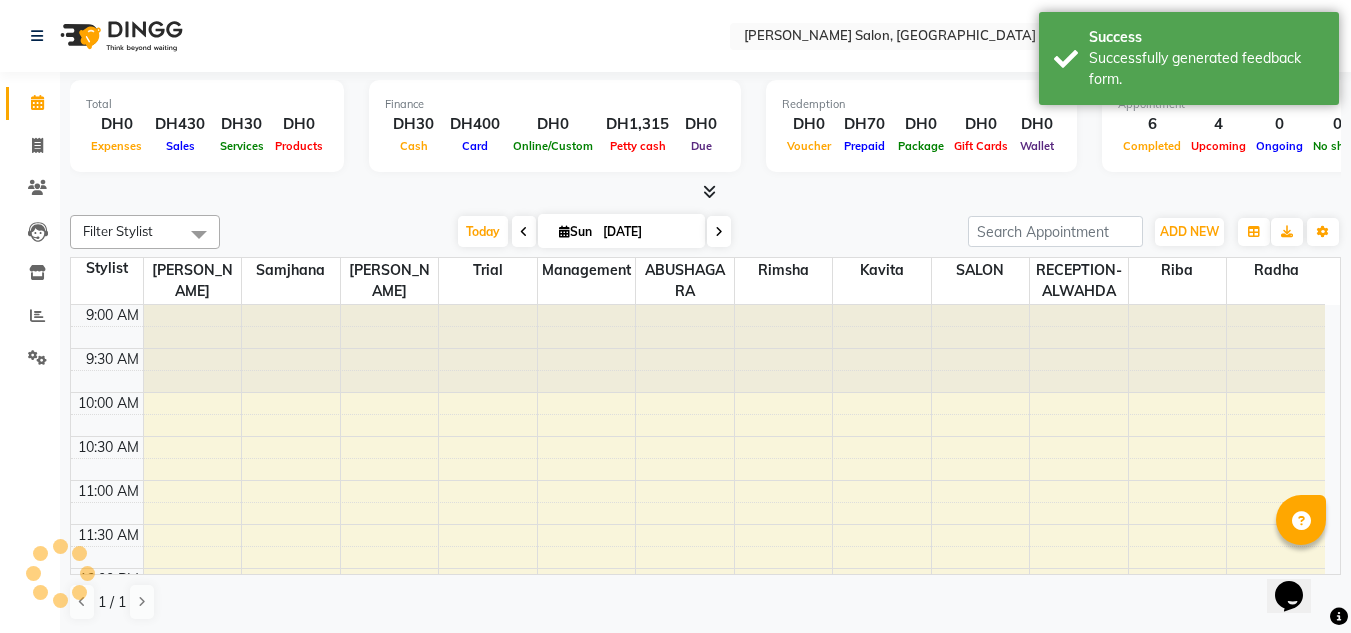 scroll, scrollTop: 0, scrollLeft: 0, axis: both 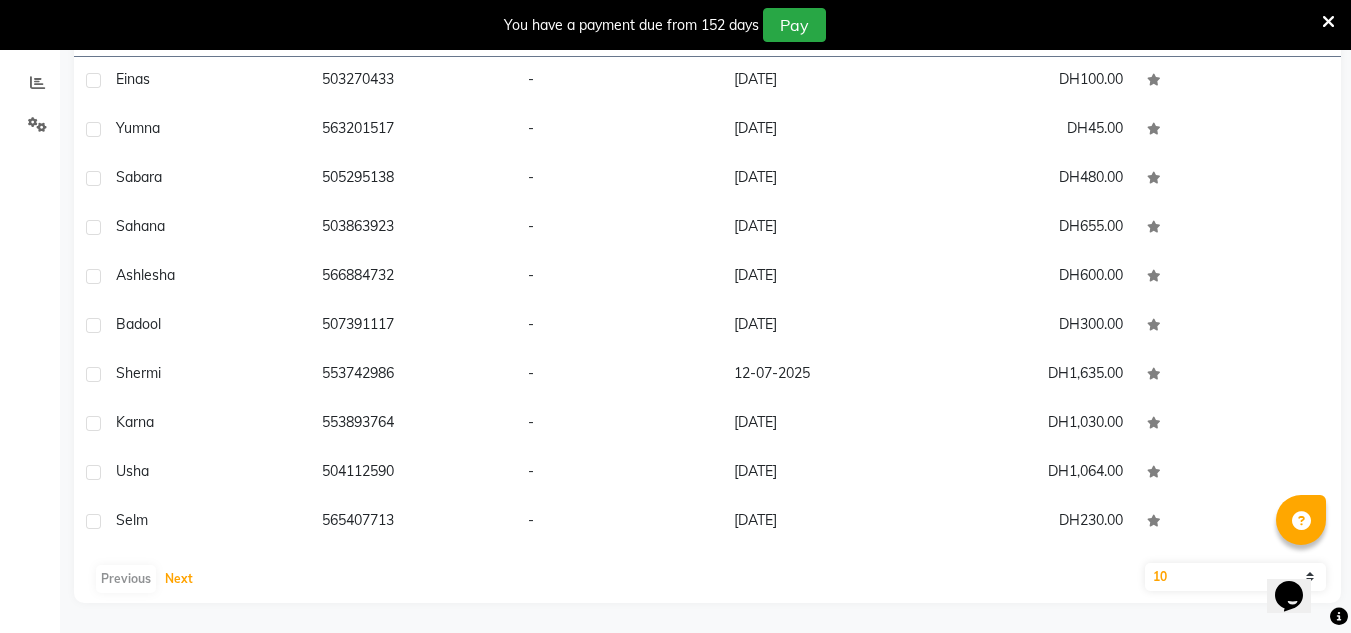 click on "Next" 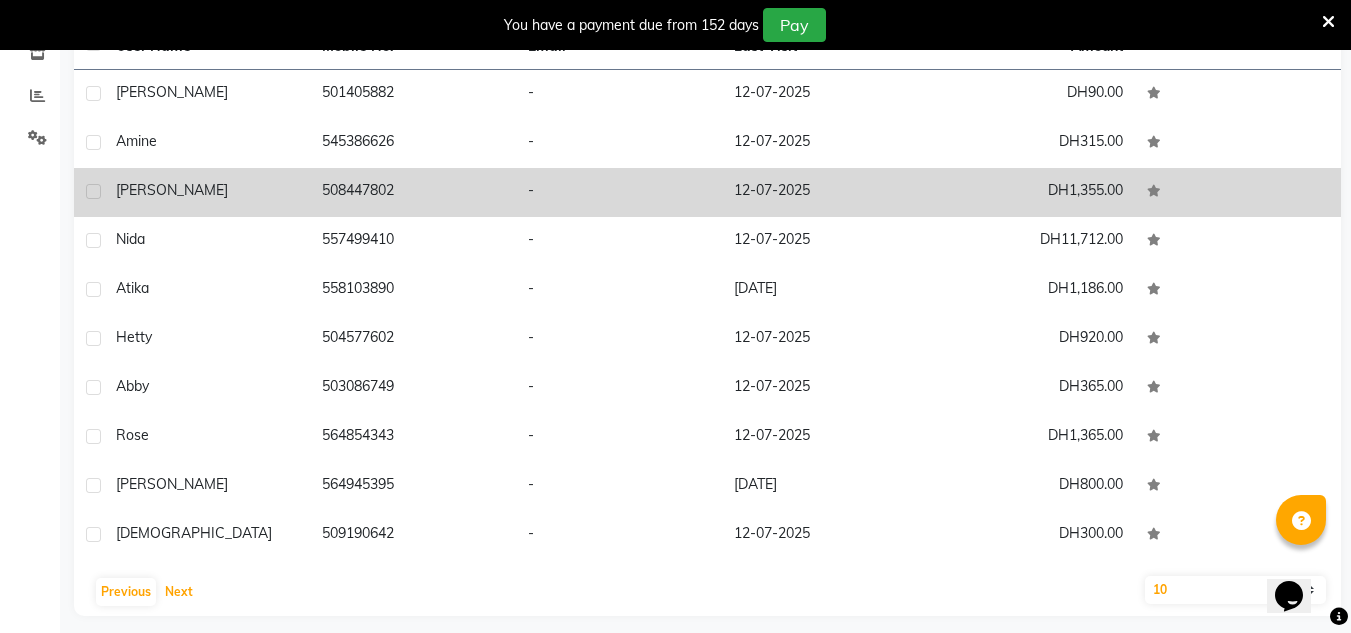 scroll, scrollTop: 183, scrollLeft: 0, axis: vertical 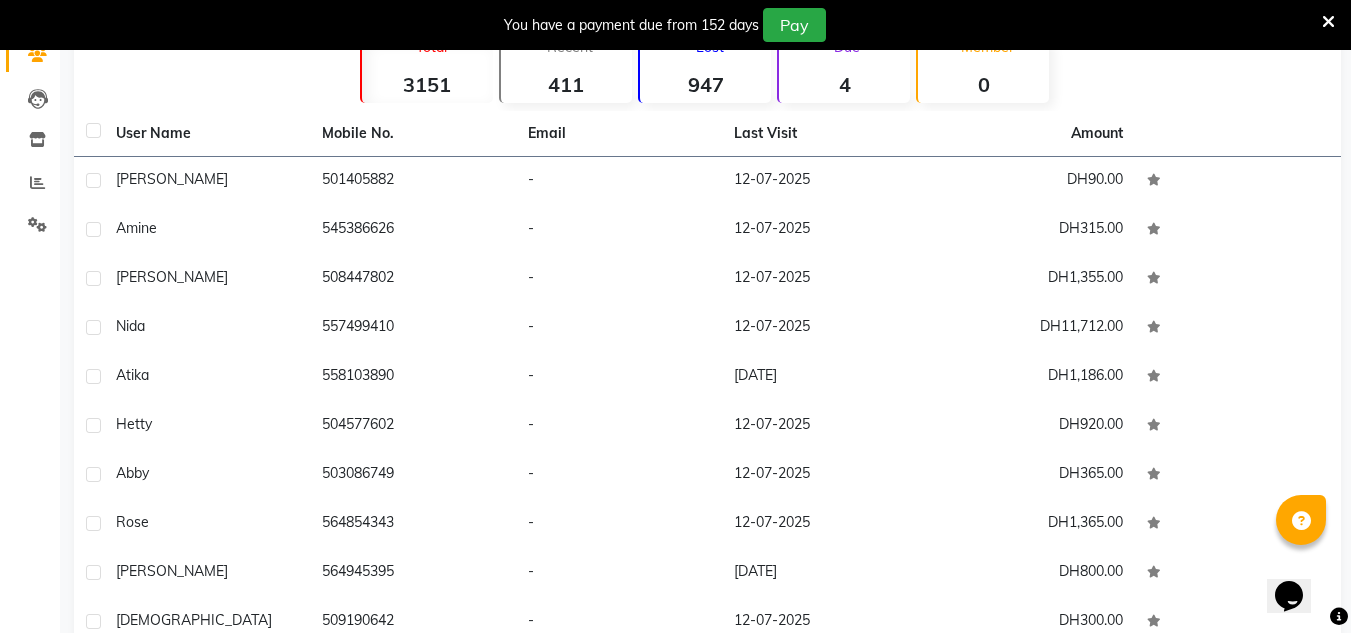 click at bounding box center (1328, 22) 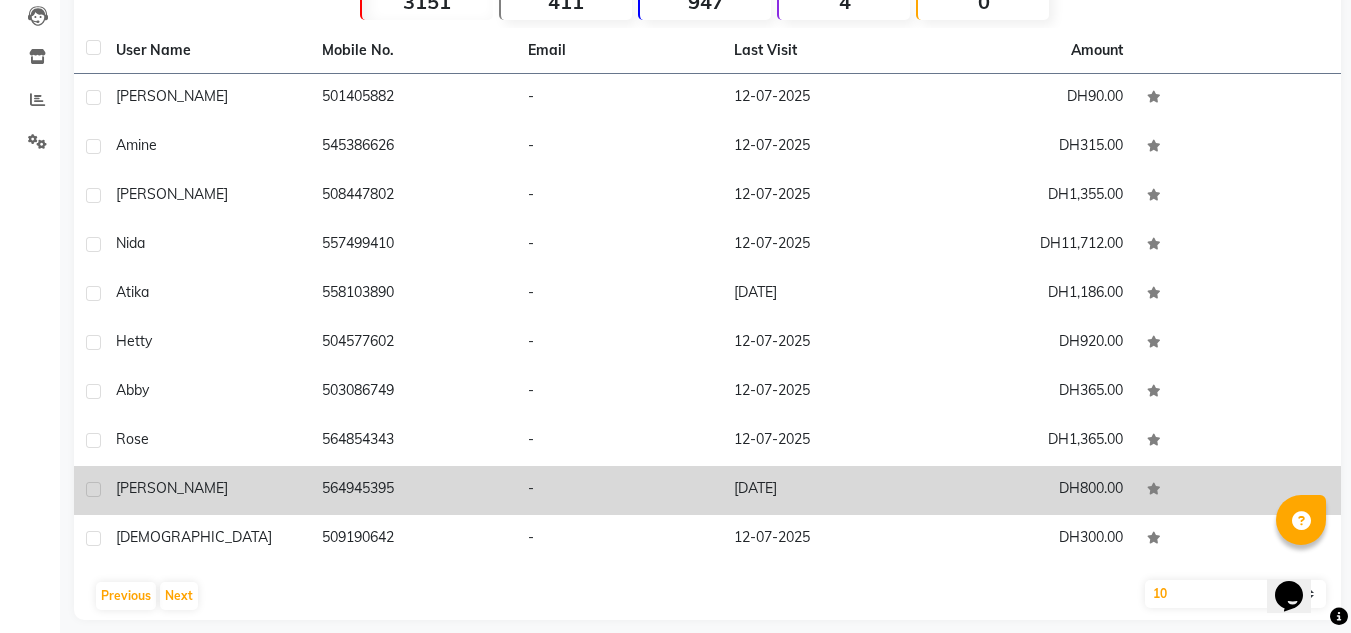scroll, scrollTop: 233, scrollLeft: 0, axis: vertical 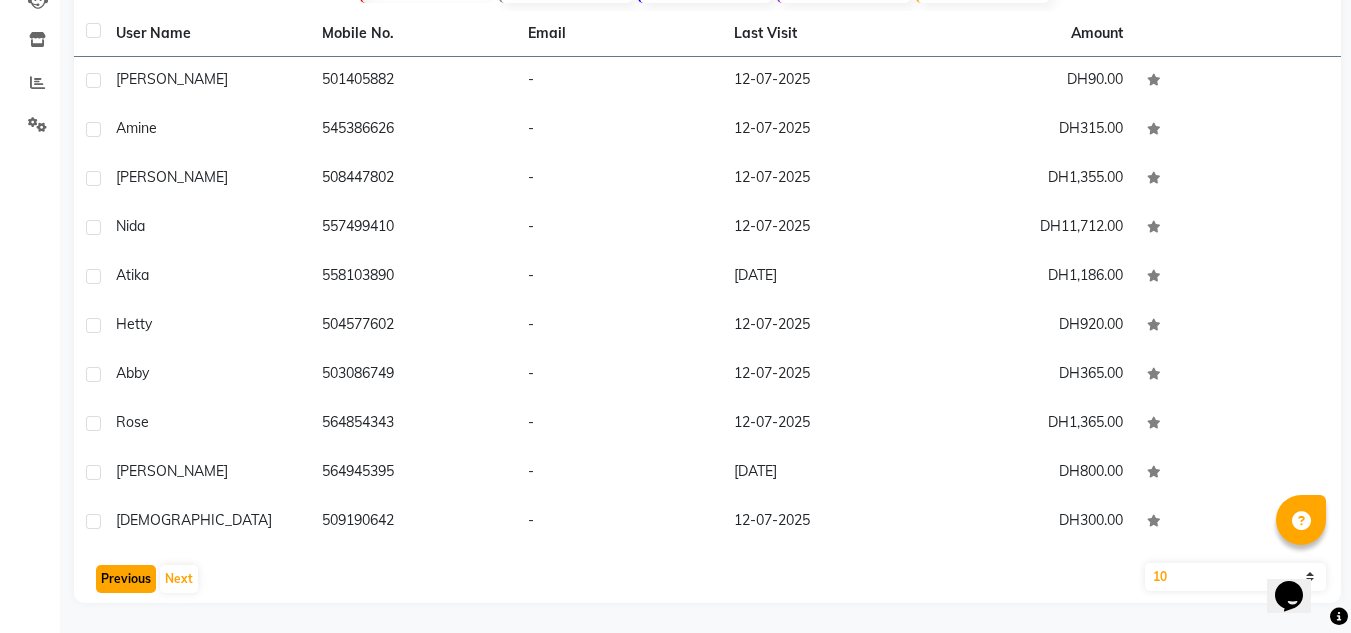 click on "Previous" 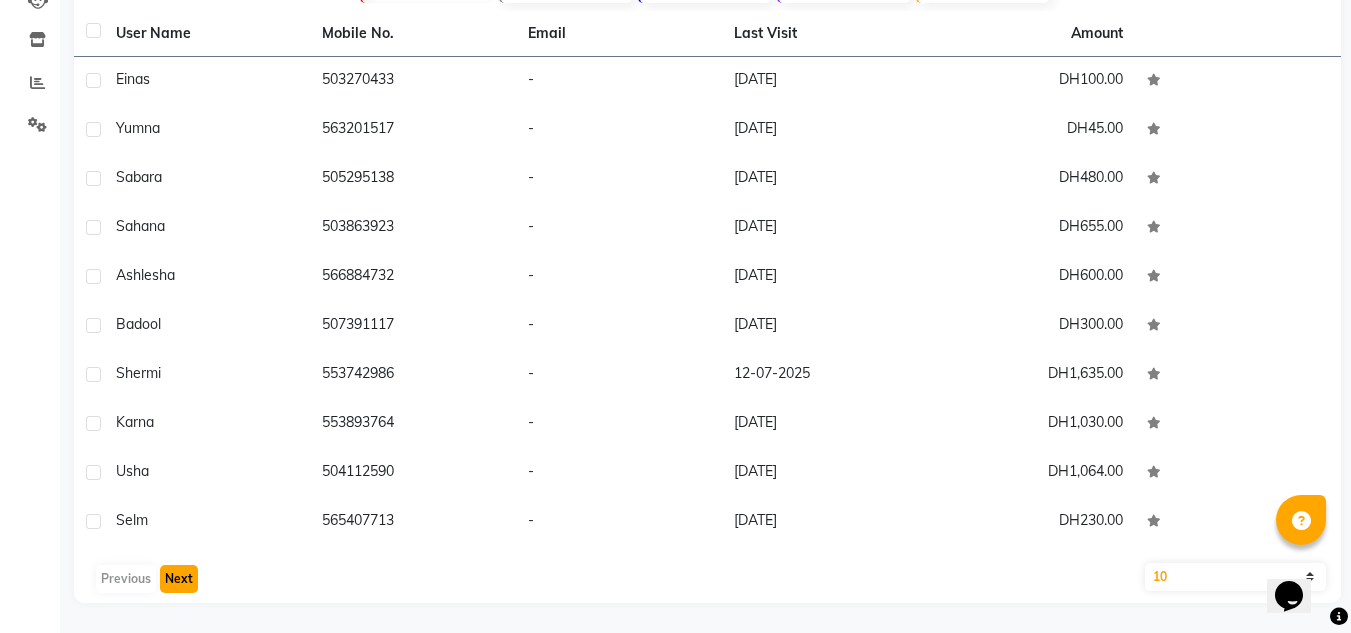 click on "Next" 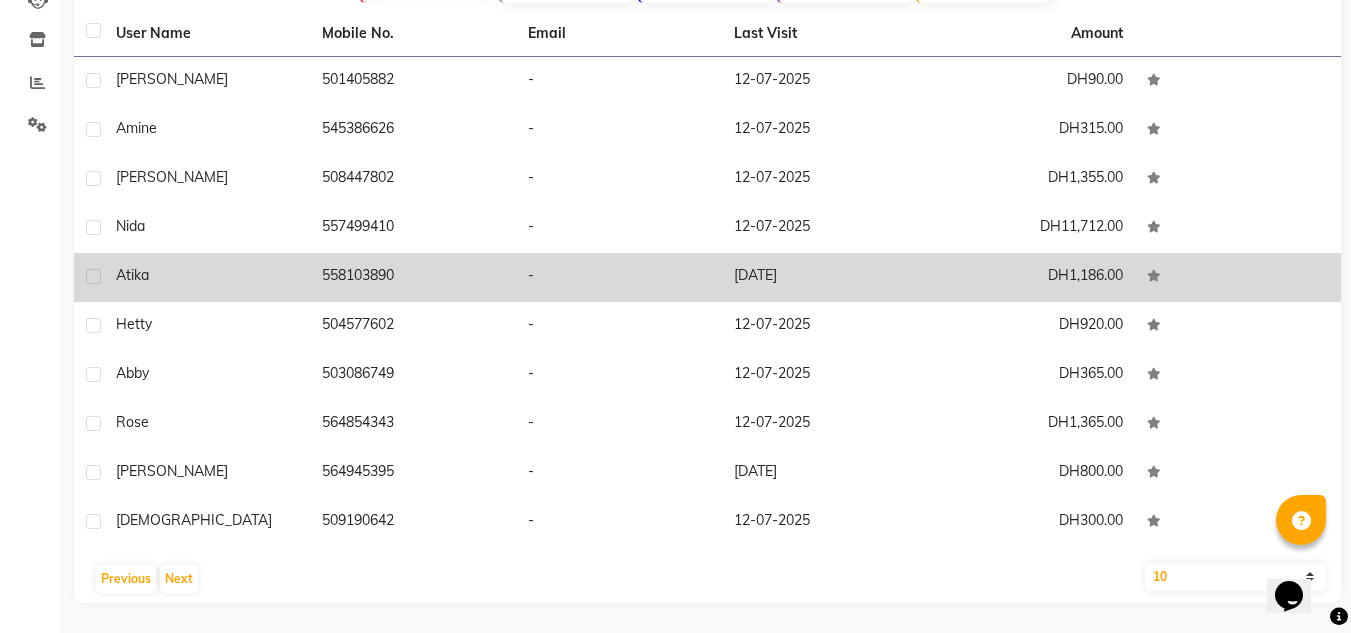 drag, startPoint x: 153, startPoint y: 273, endPoint x: 346, endPoint y: 286, distance: 193.43733 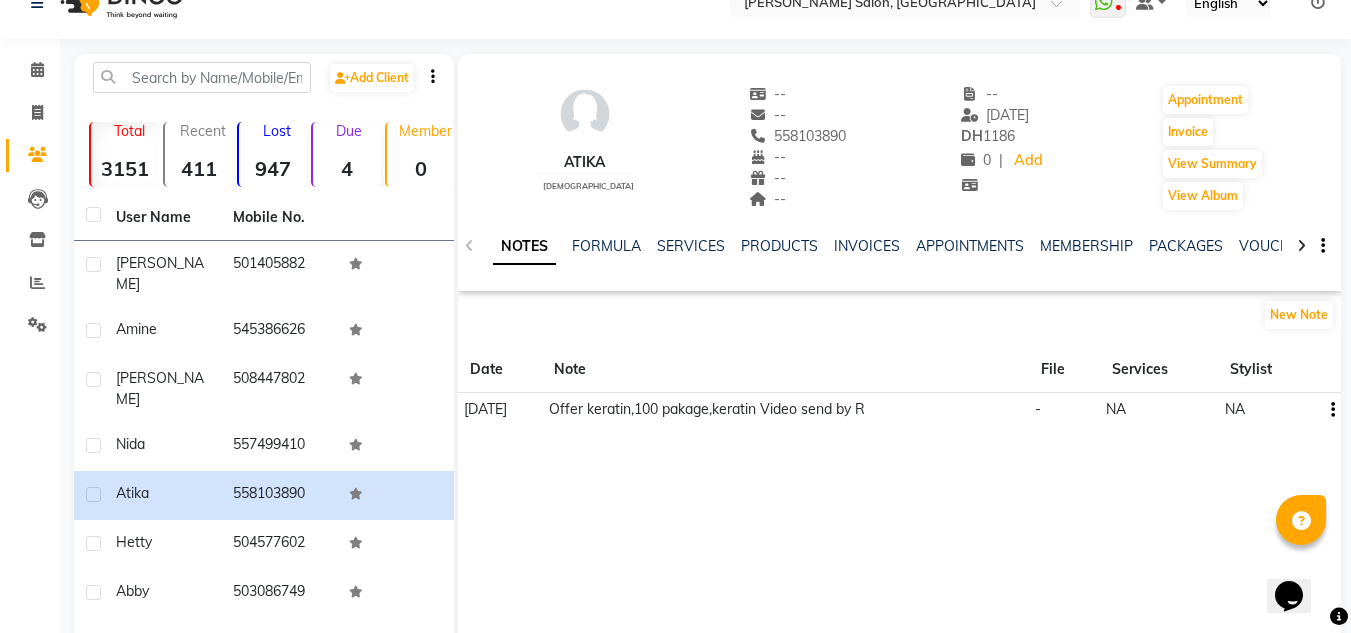scroll, scrollTop: 17, scrollLeft: 0, axis: vertical 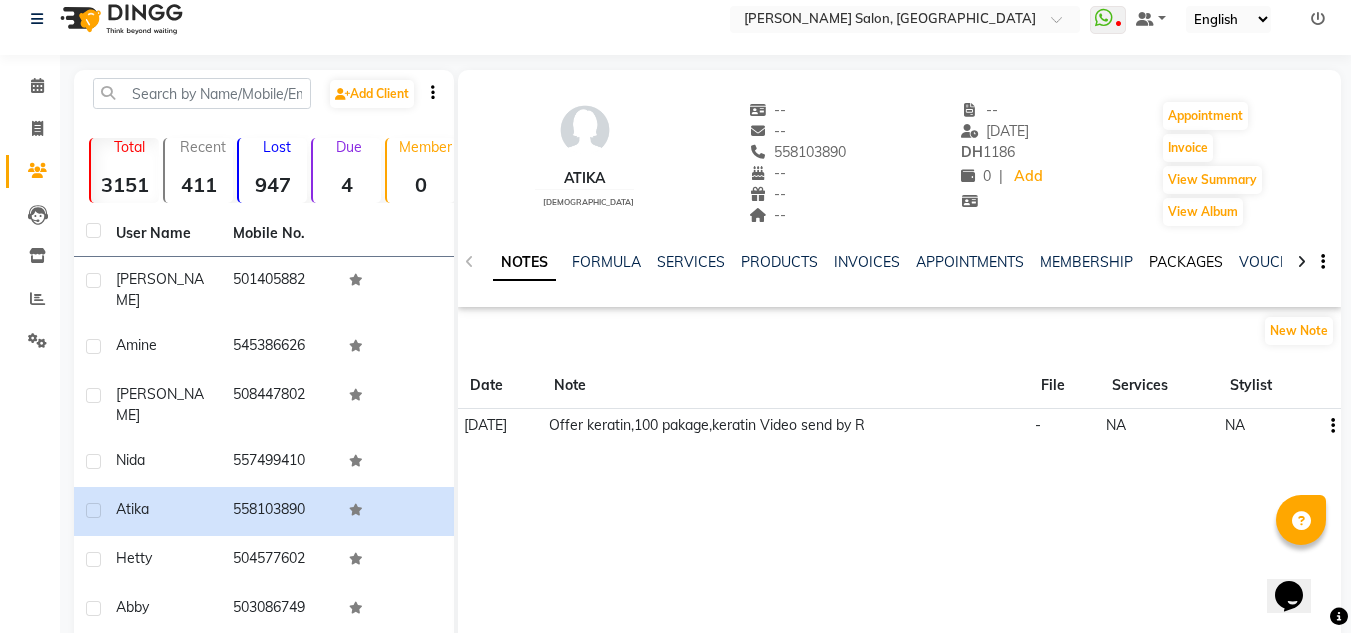 click on "PACKAGES" 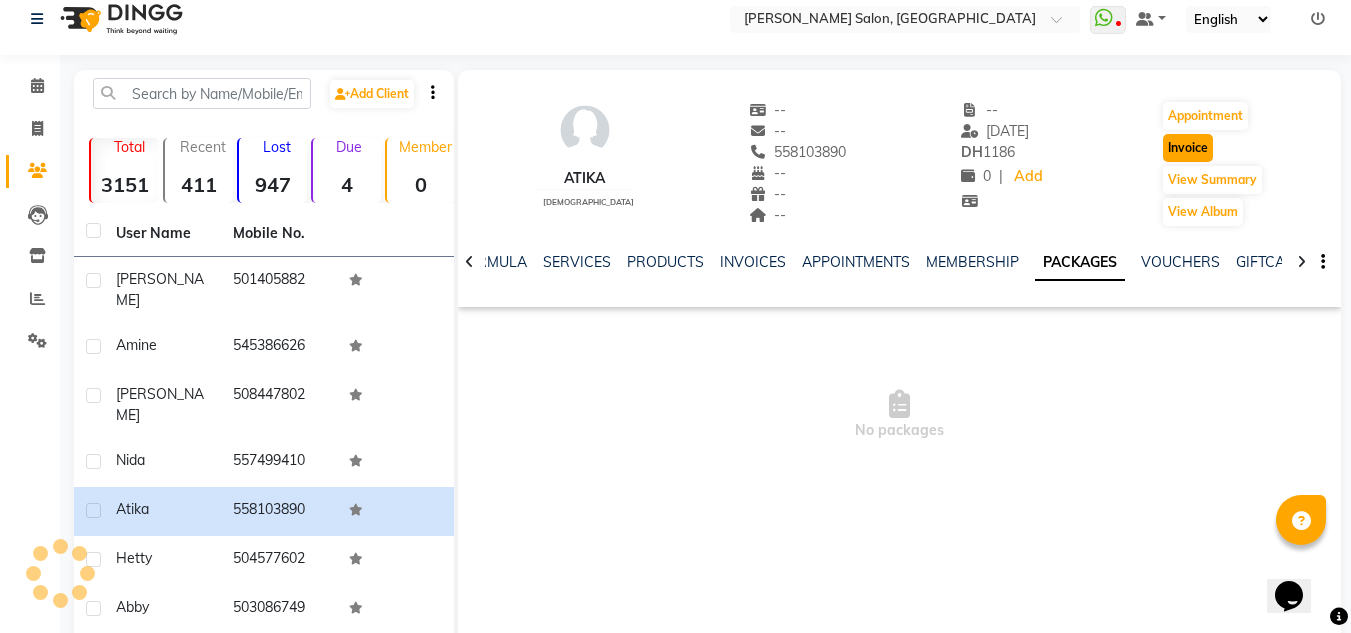click on "Invoice" 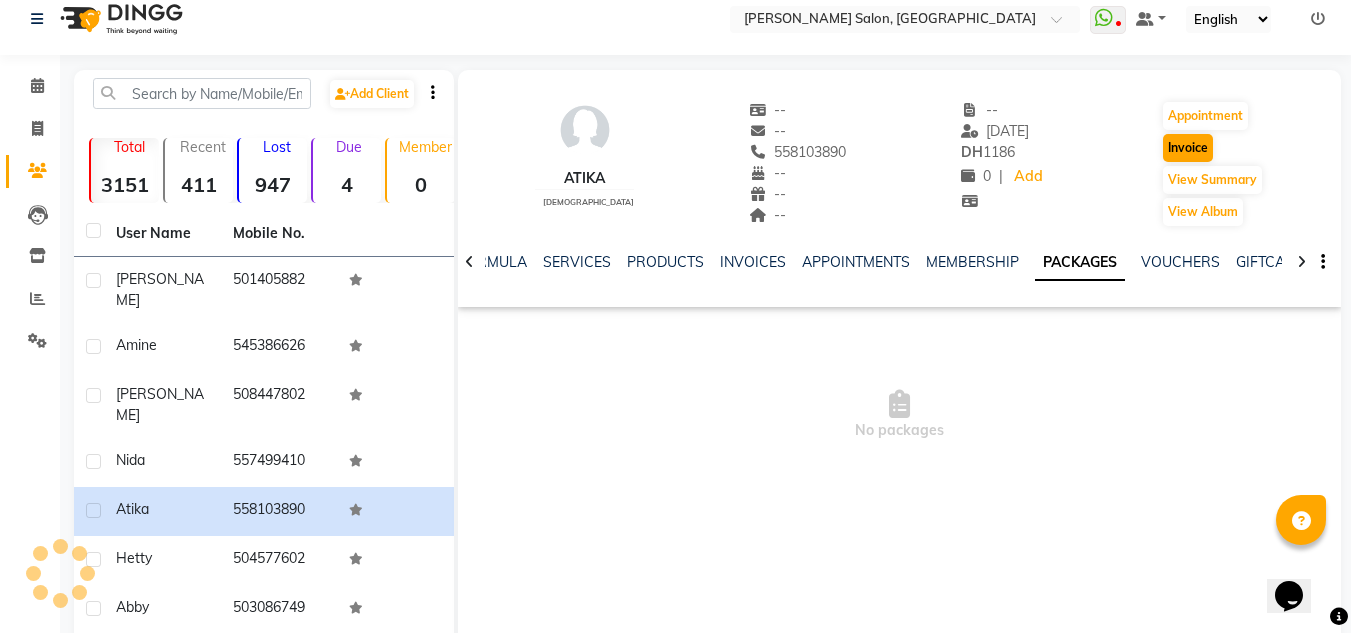 scroll, scrollTop: 0, scrollLeft: 0, axis: both 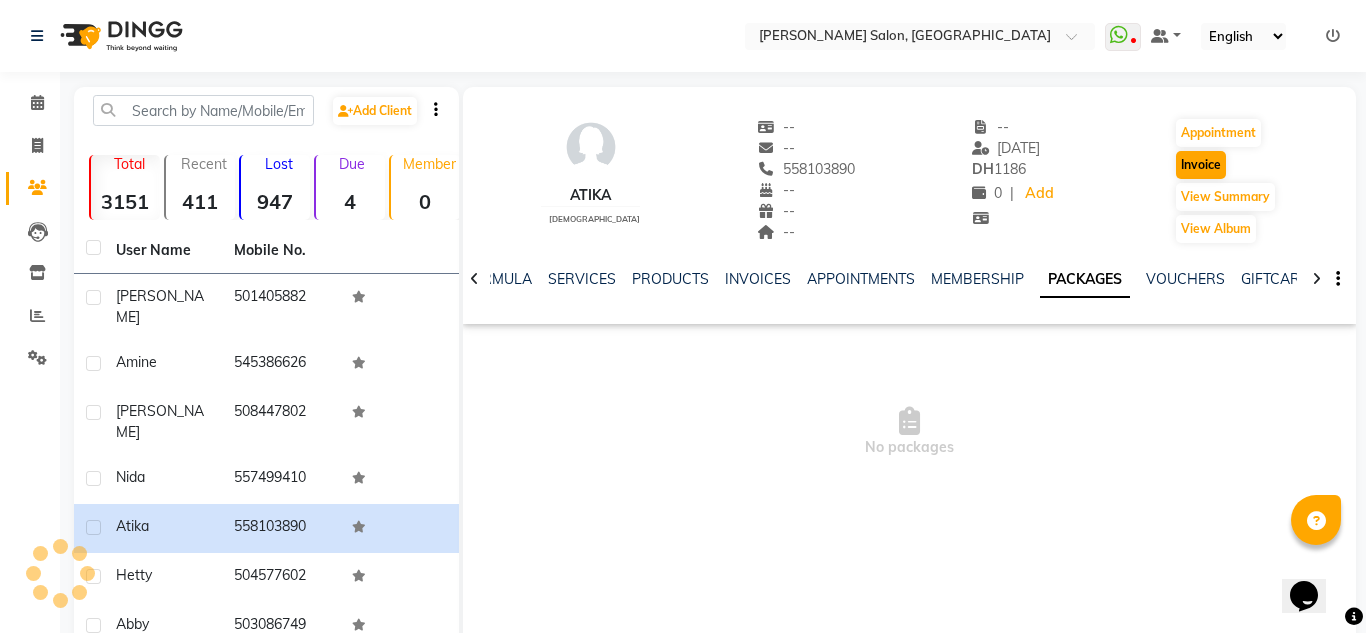 select on "service" 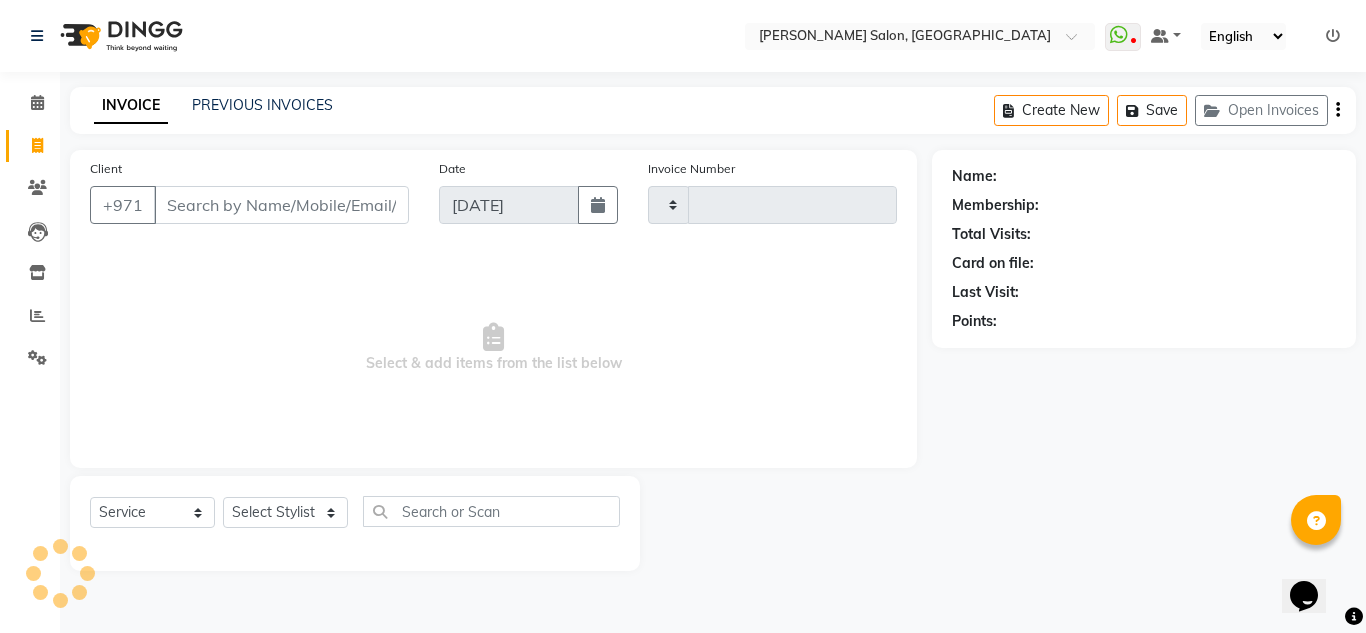 type on "1410" 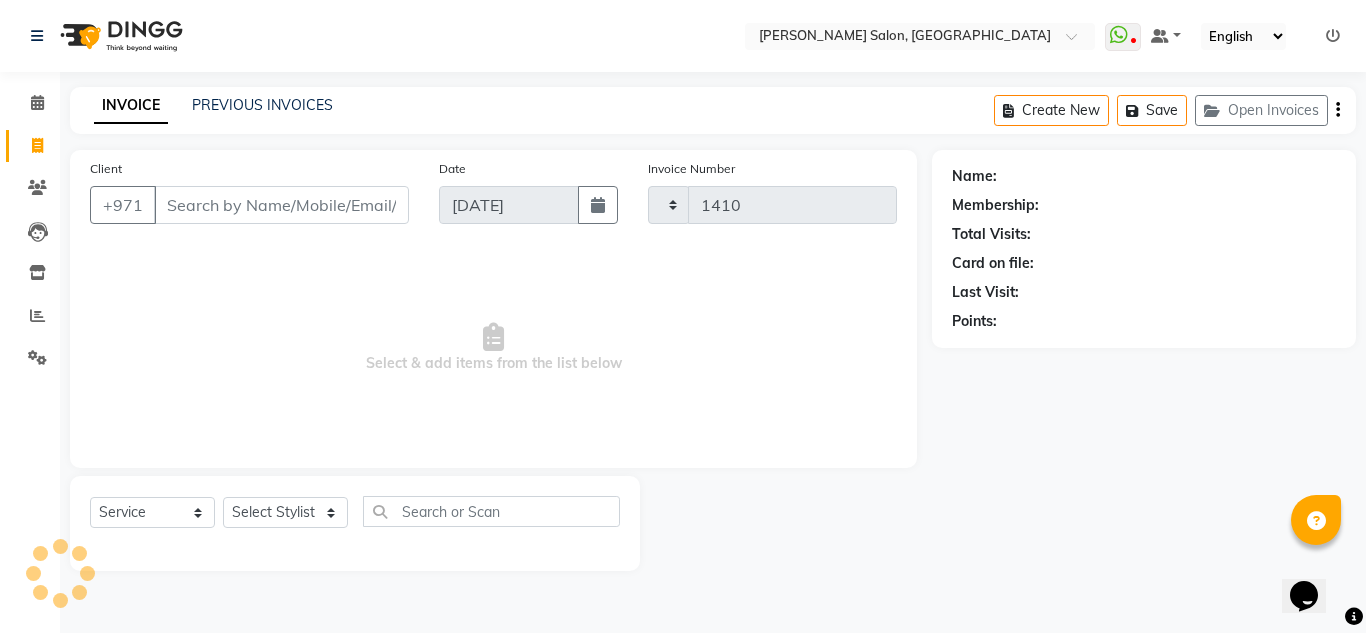 select on "4333" 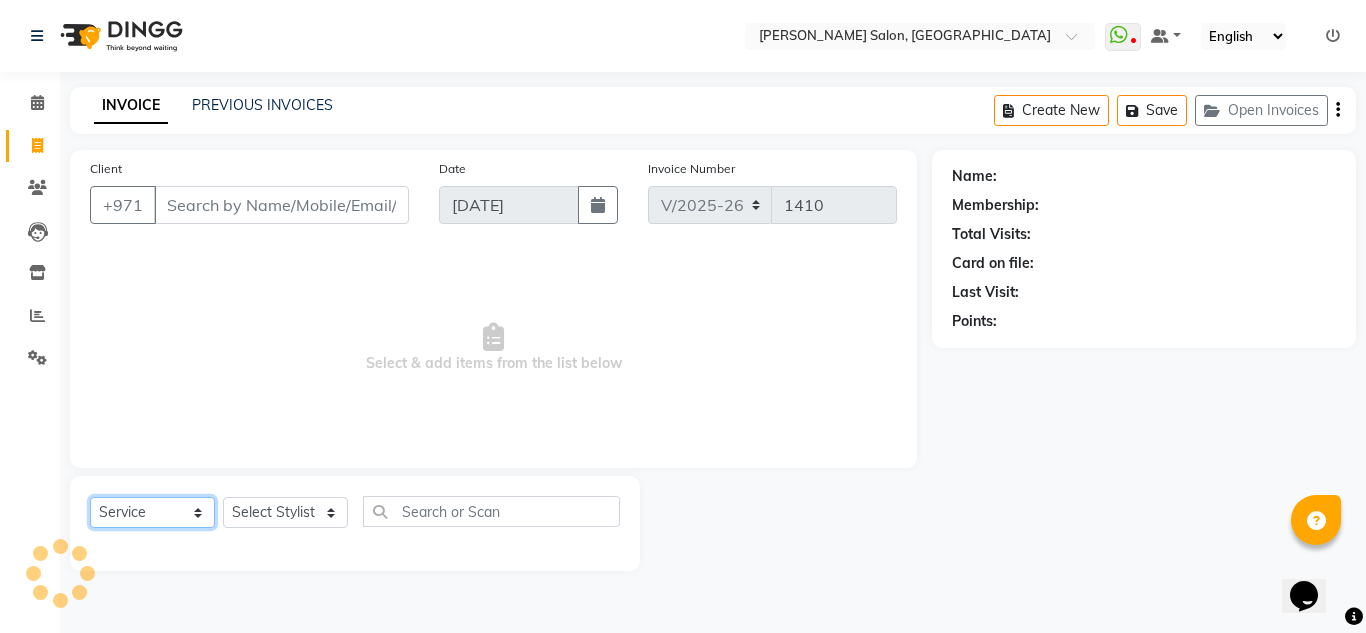type on "558103890" 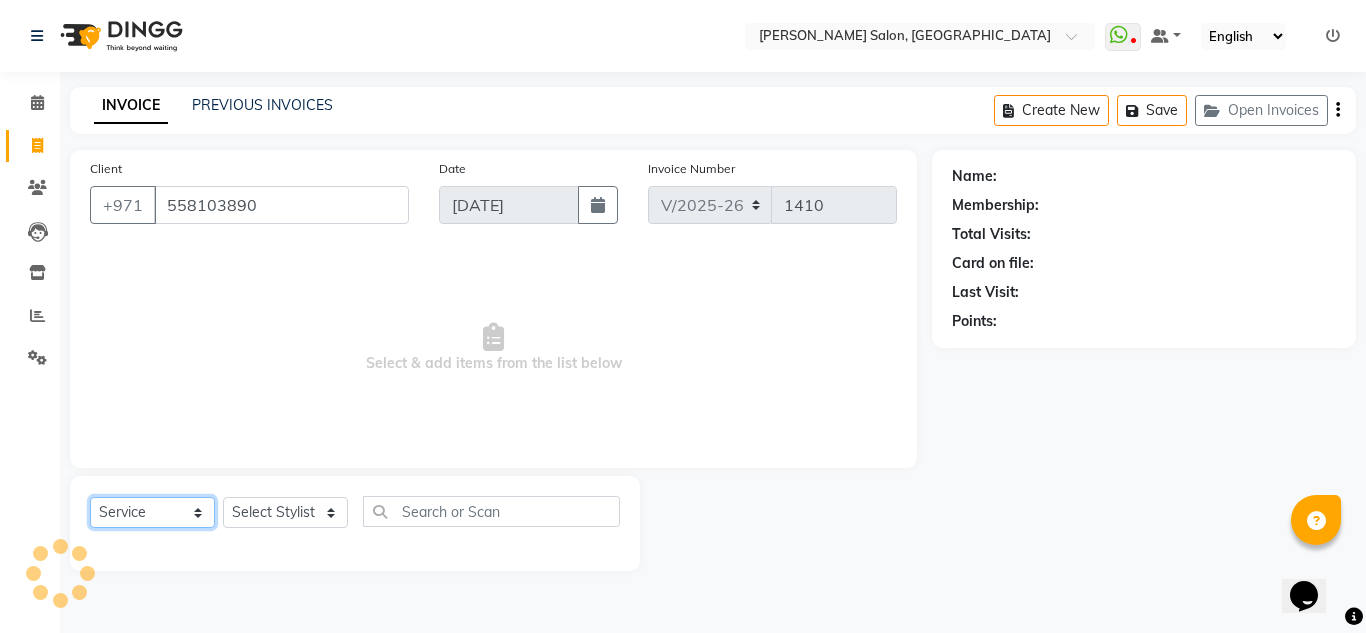 click on "Select  Service  Product  Membership  Package Voucher Prepaid Gift Card" 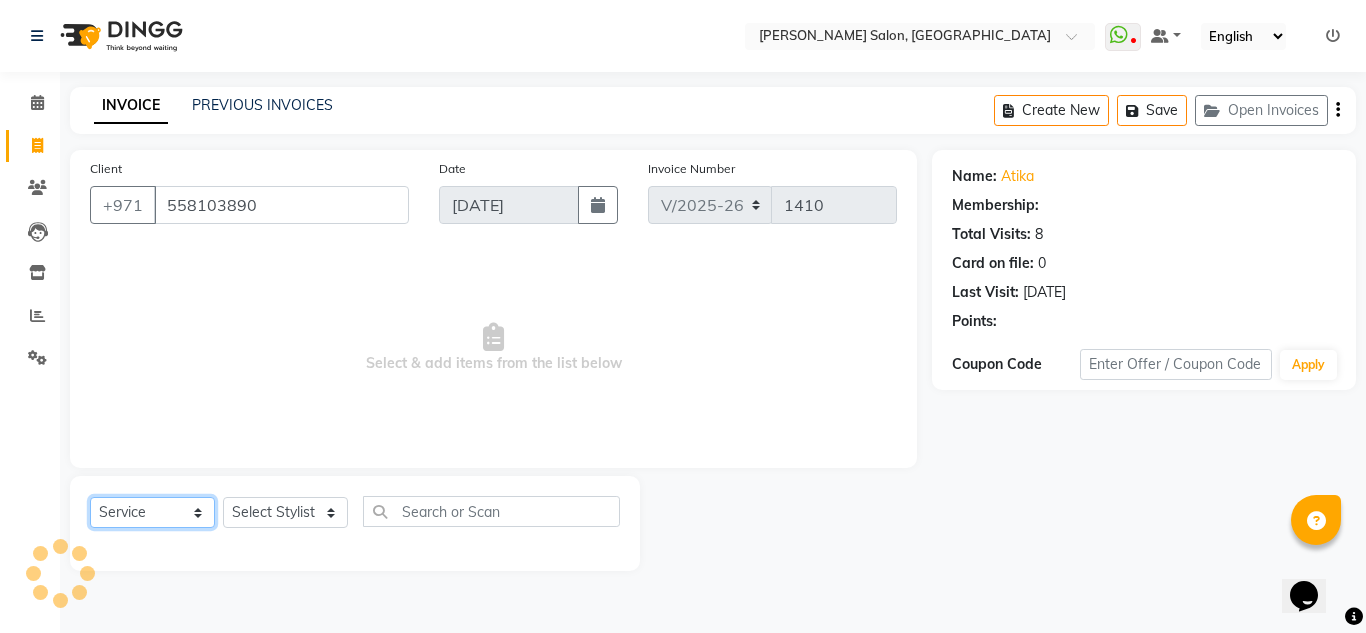 select on "1: Object" 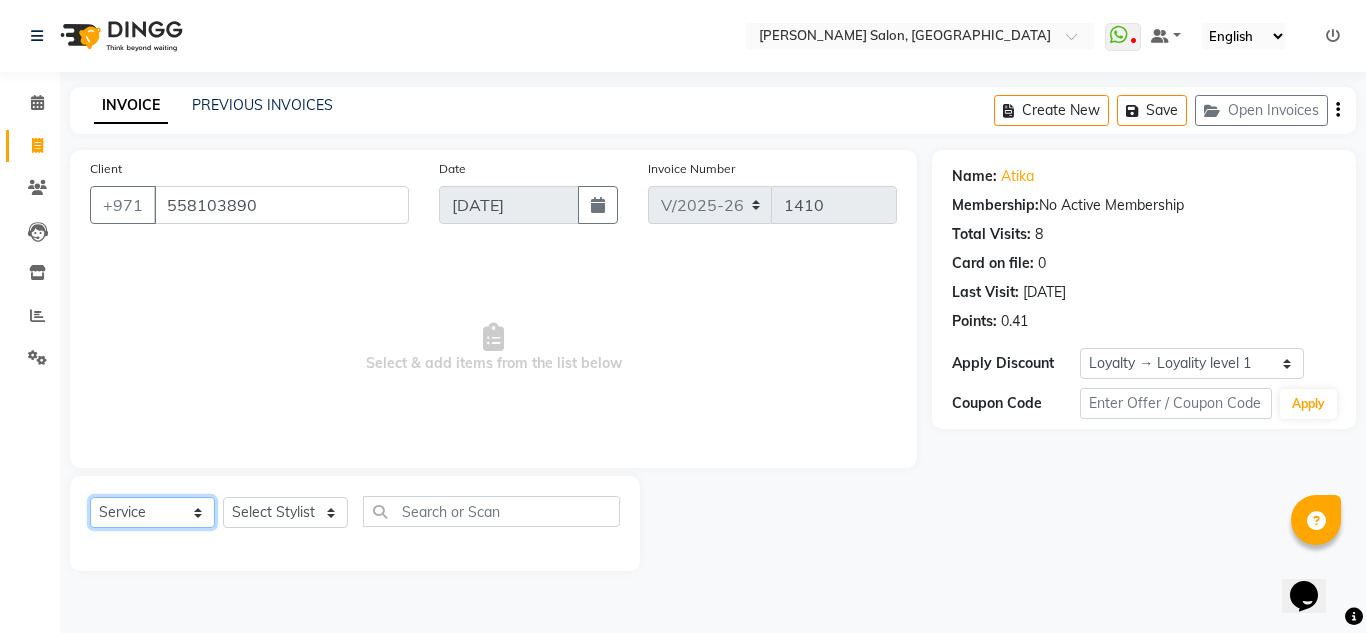 select on "P" 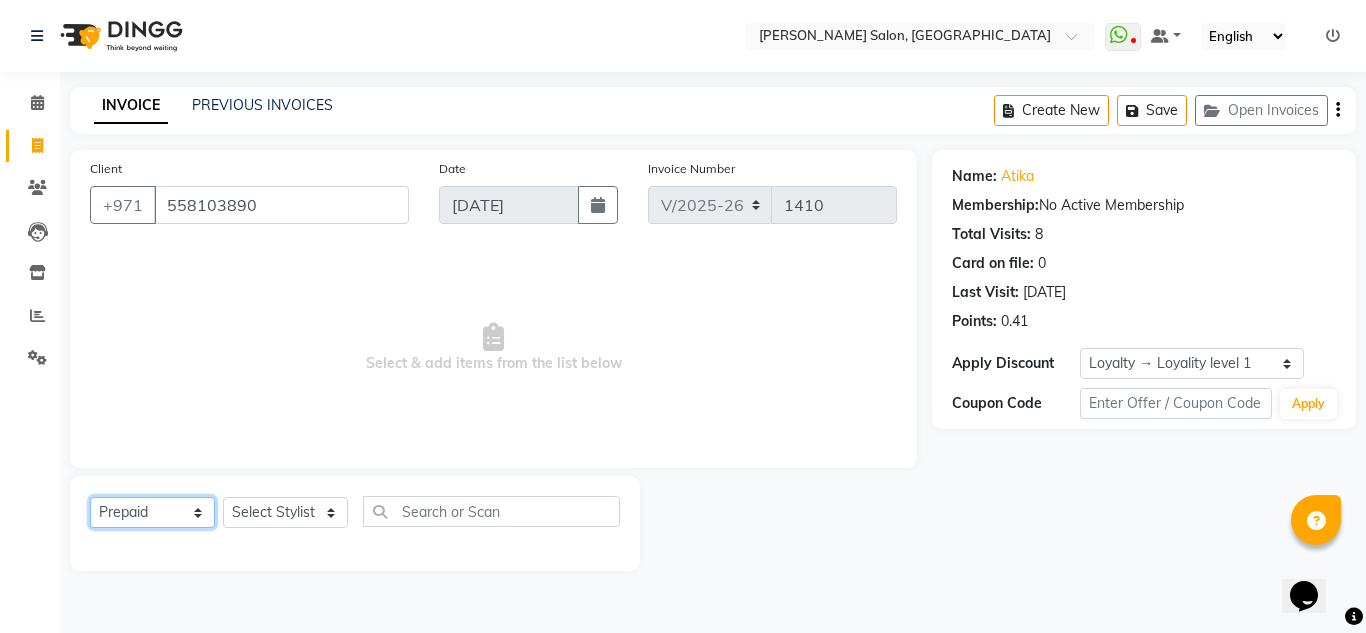 click on "Select  Service  Product  Membership  Package Voucher Prepaid Gift Card" 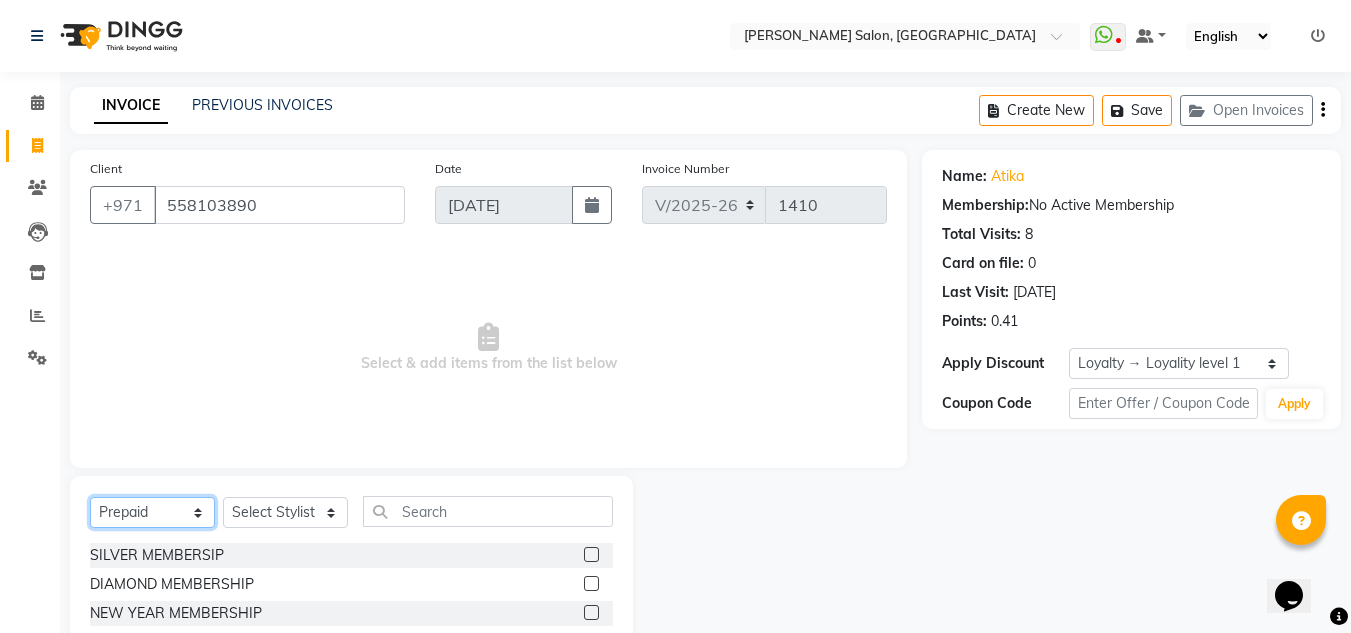 scroll, scrollTop: 84, scrollLeft: 0, axis: vertical 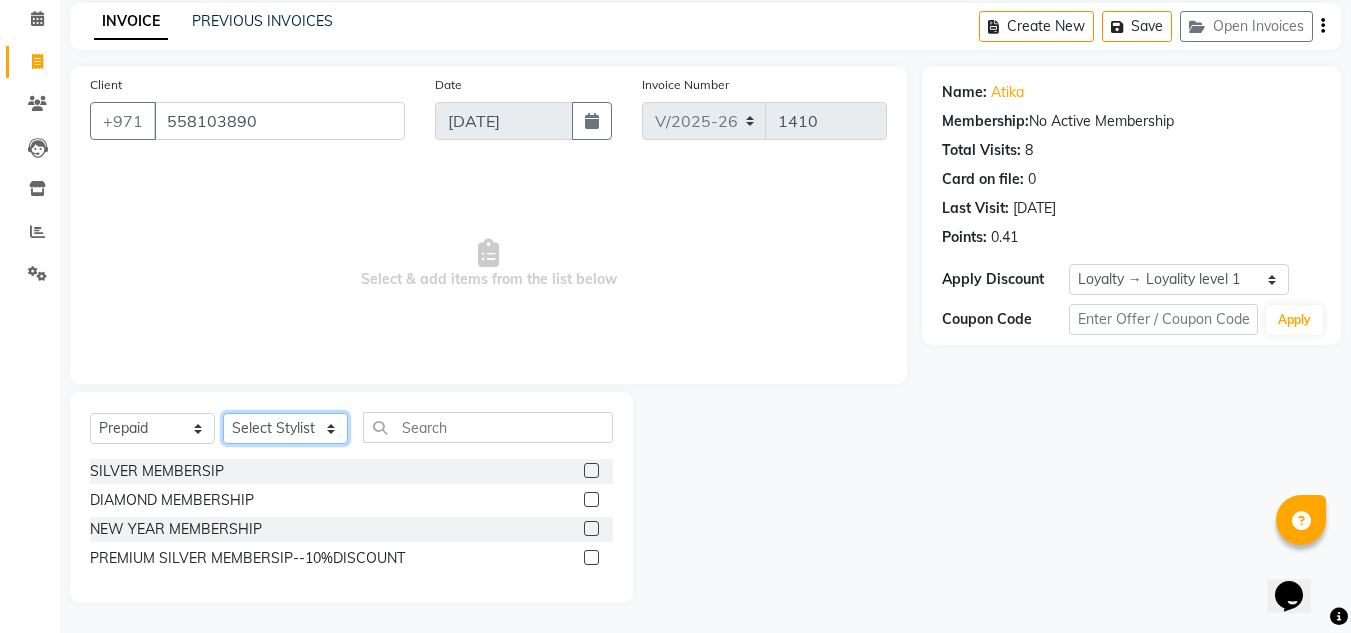 drag, startPoint x: 319, startPoint y: 426, endPoint x: 320, endPoint y: 414, distance: 12.0415945 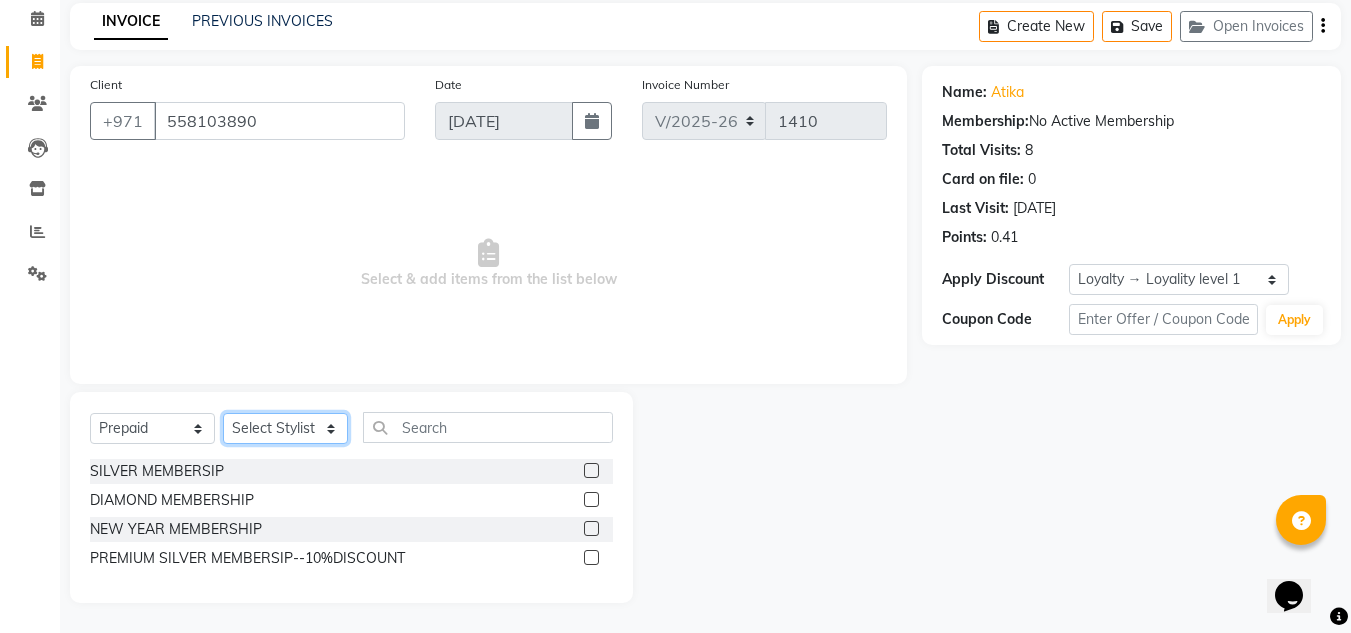 select on "76471" 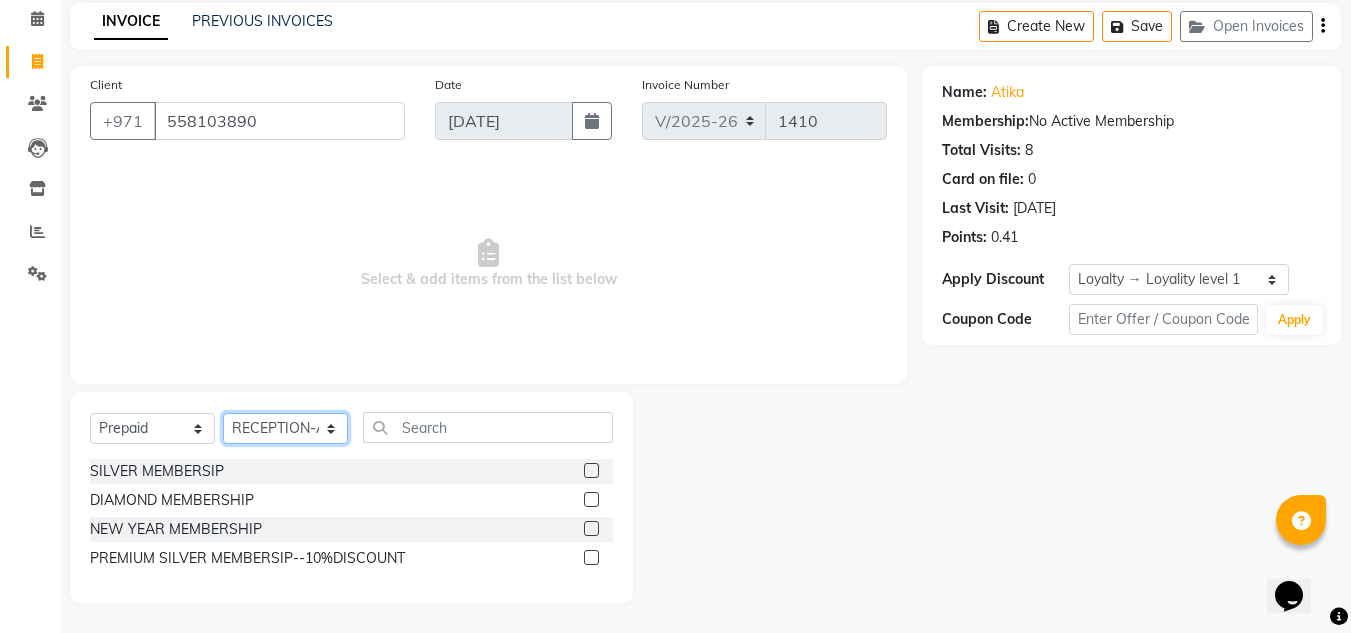 click on "Select Stylist ABUSHAGARA Kavita Laxmi Management Manisha Radha RECEPTION-ALWAHDA Riba Rimsha SALON Samjhana trial" 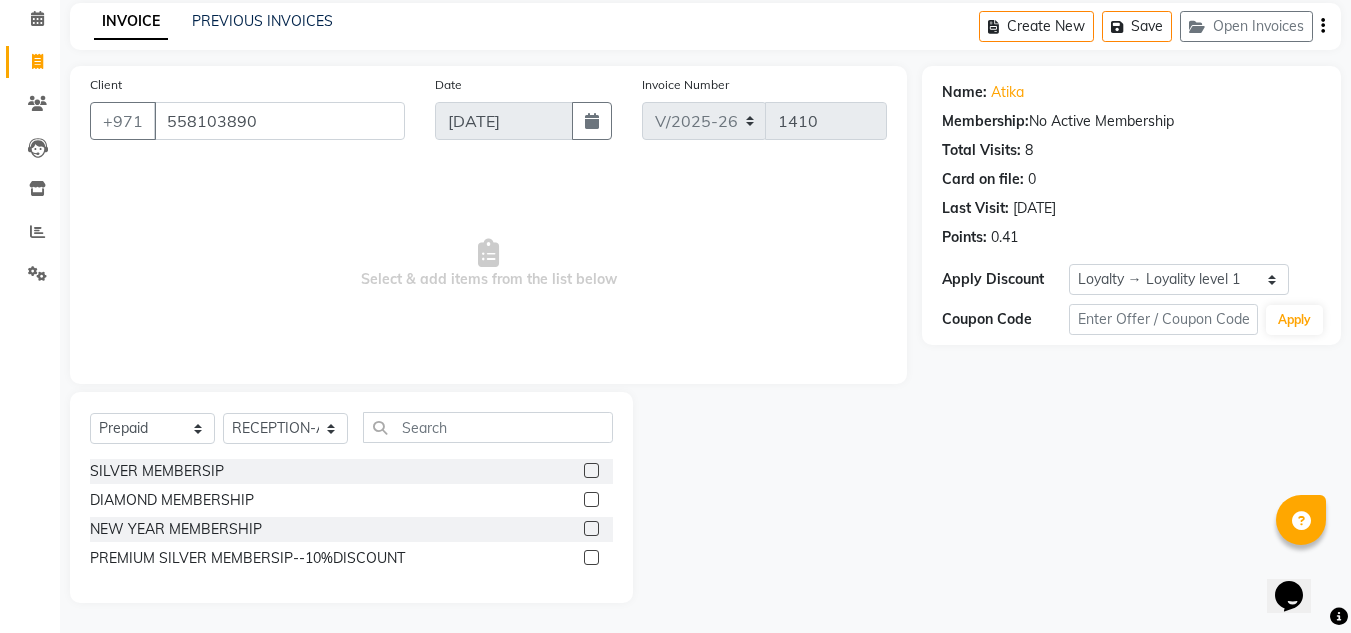 click 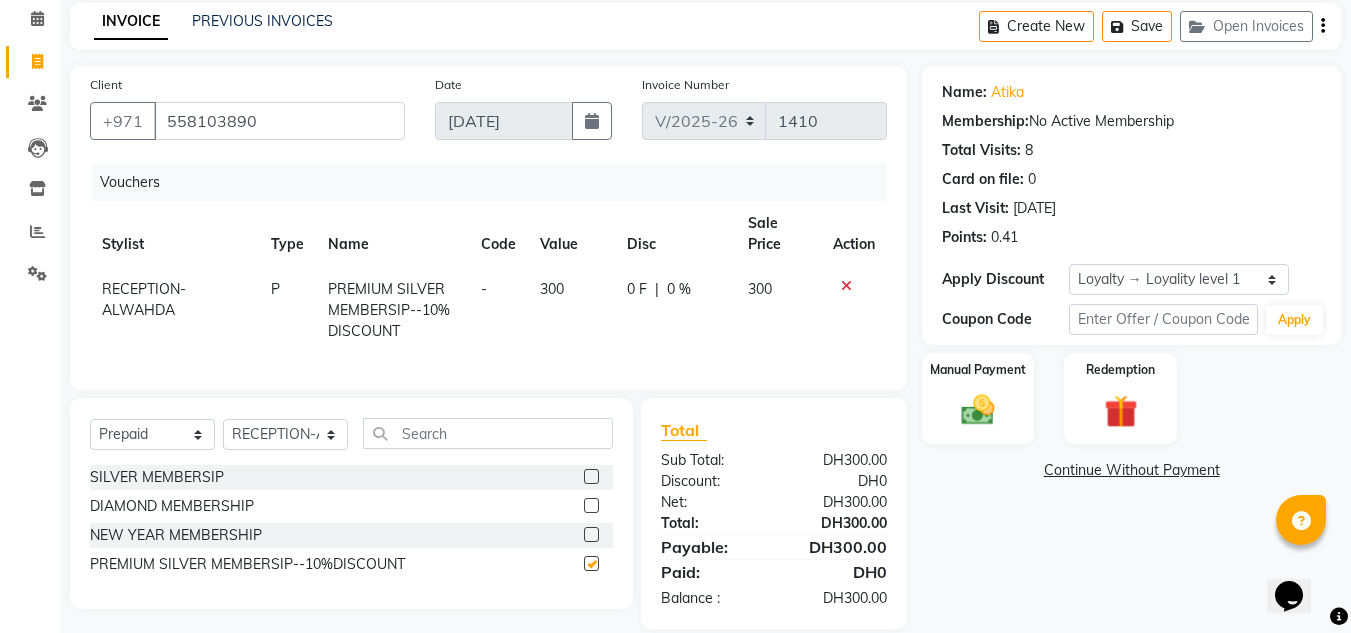 checkbox on "false" 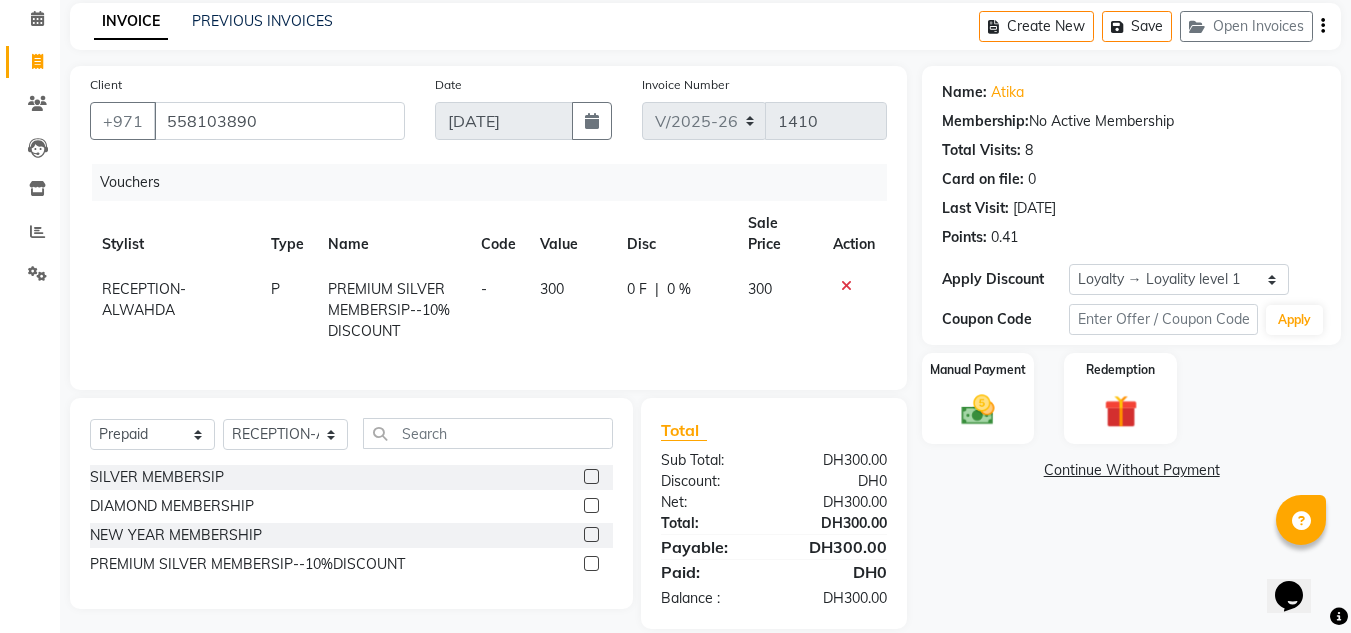 click on "RECEPTION-ALWAHDA" 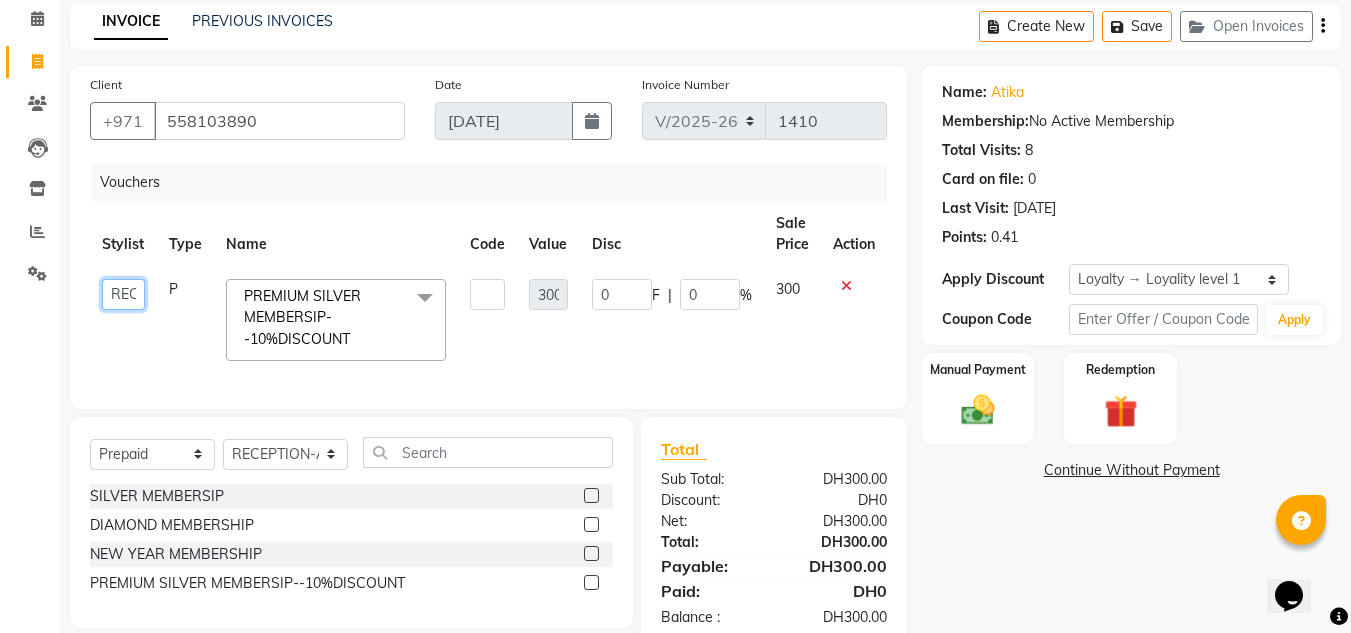 click on "ABUSHAGARA   Kavita   Laxmi   Management   Manisha   Radha   RECEPTION-ALWAHDA   Riba   Rimsha   SALON   Samjhana   trial" 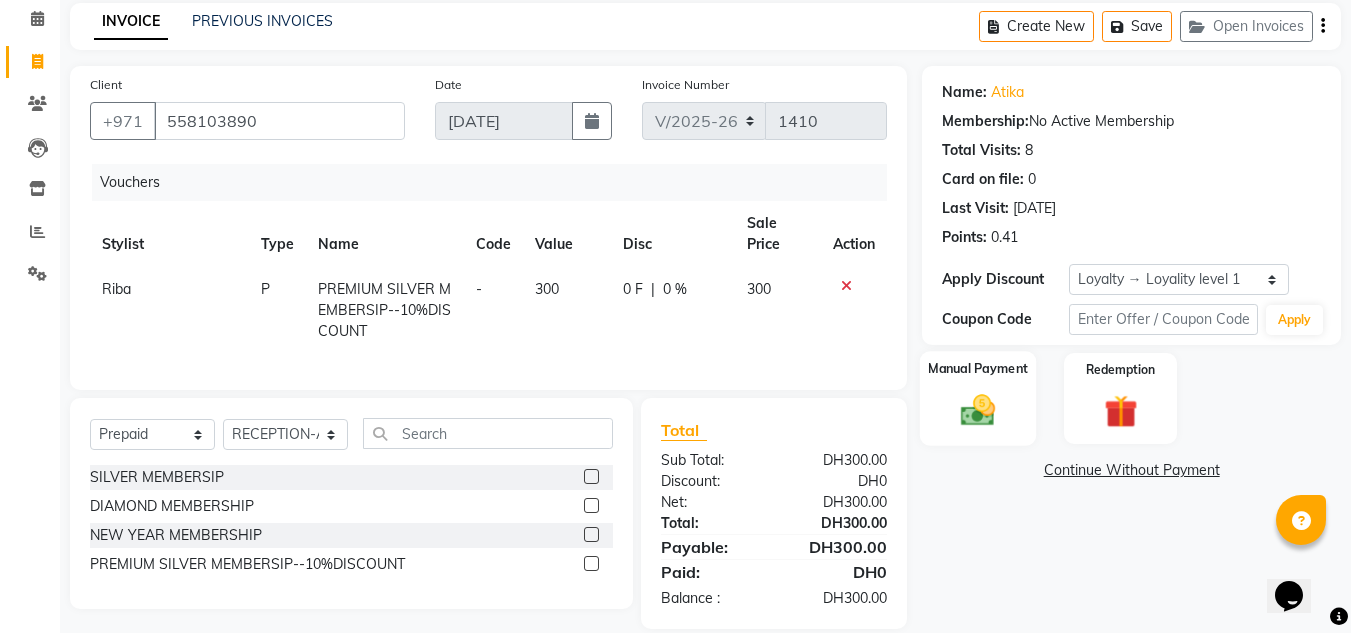 click 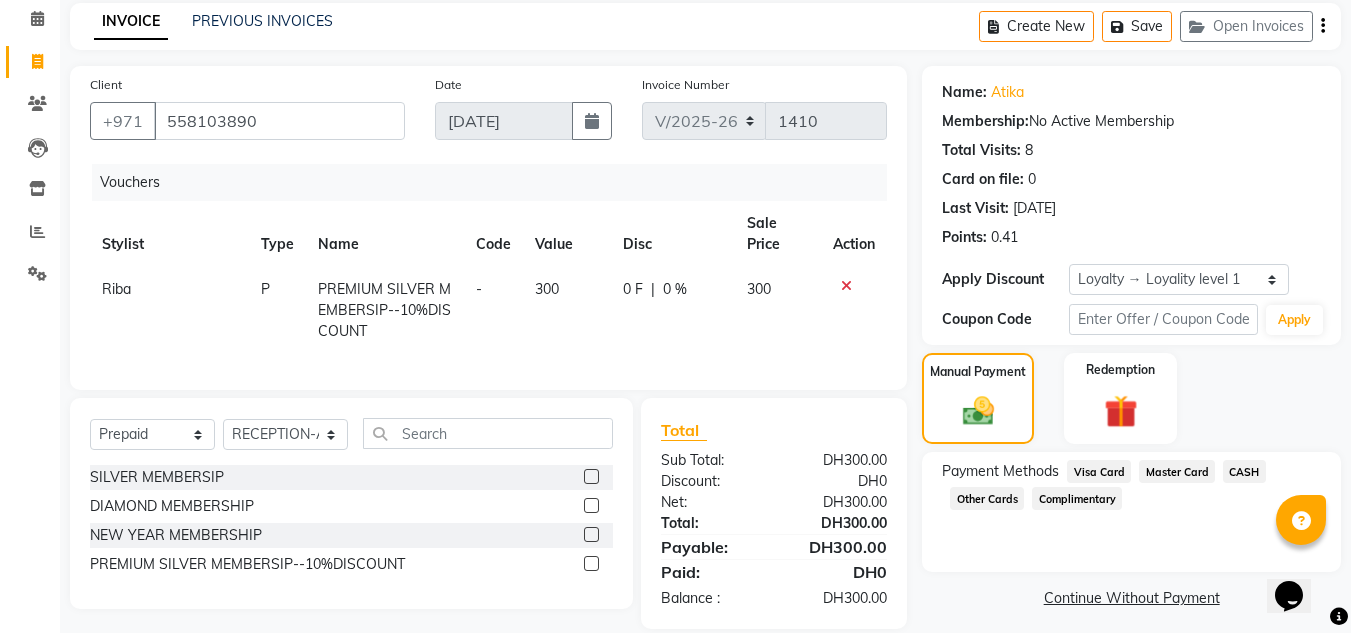 click on "Master Card" 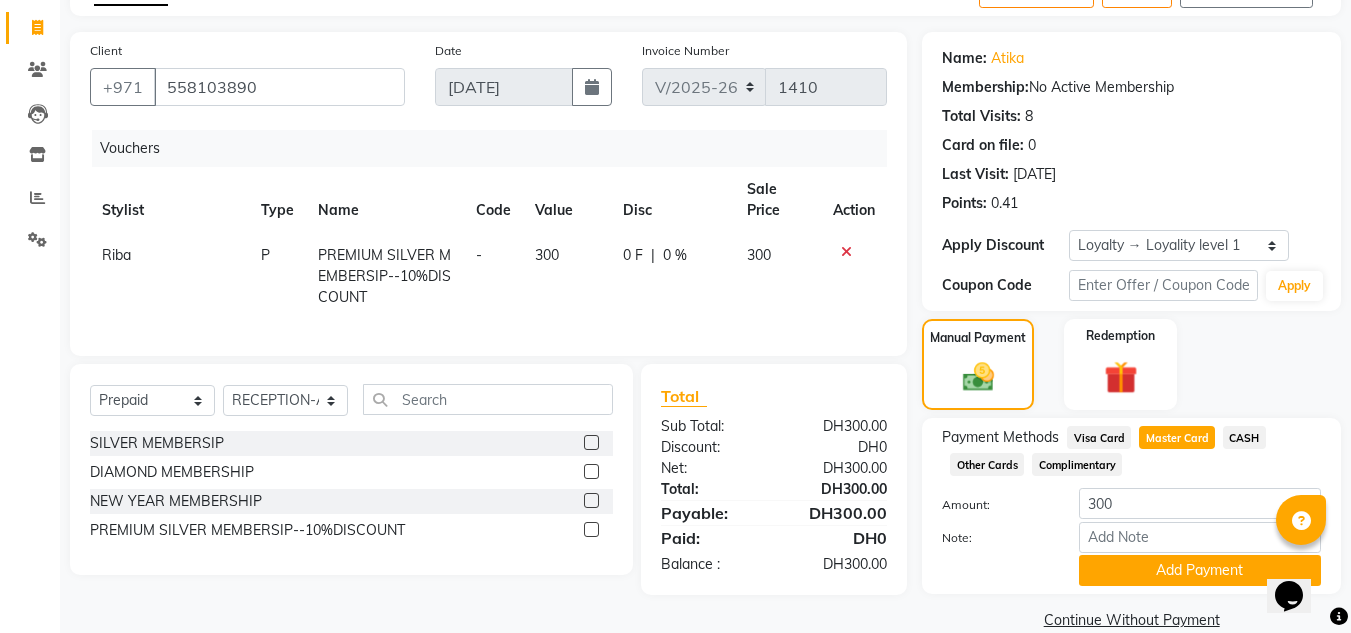 scroll, scrollTop: 150, scrollLeft: 0, axis: vertical 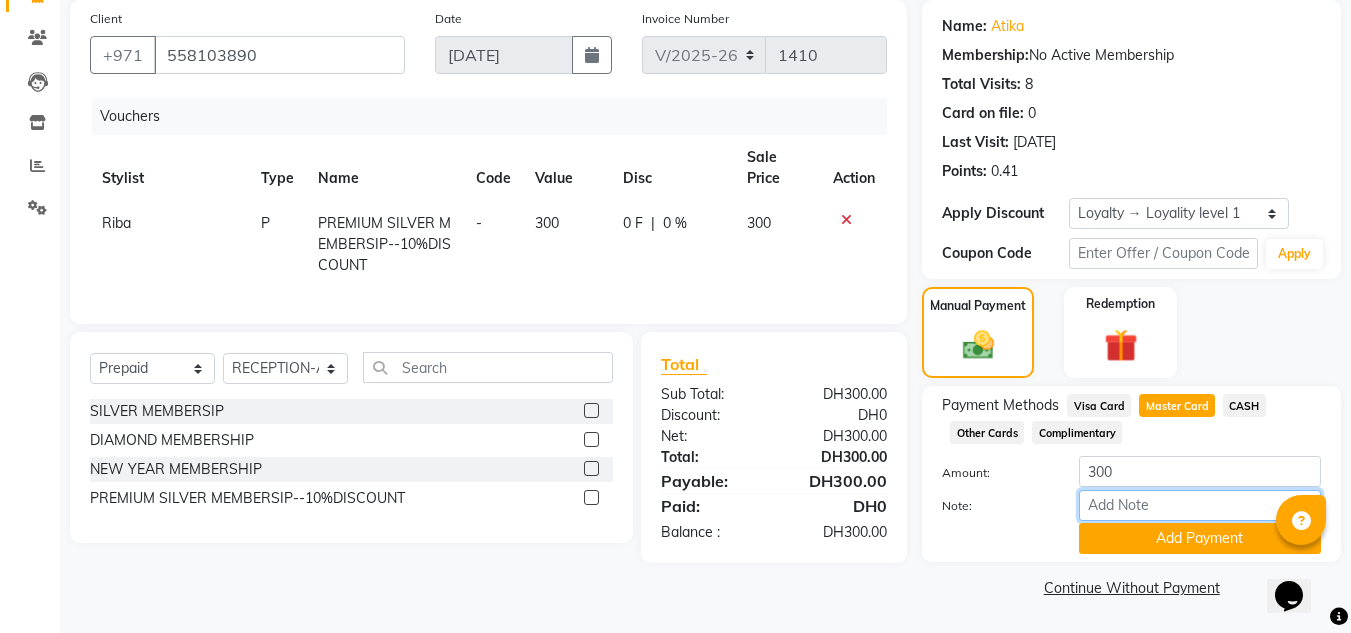 click on "Note:" at bounding box center [1200, 505] 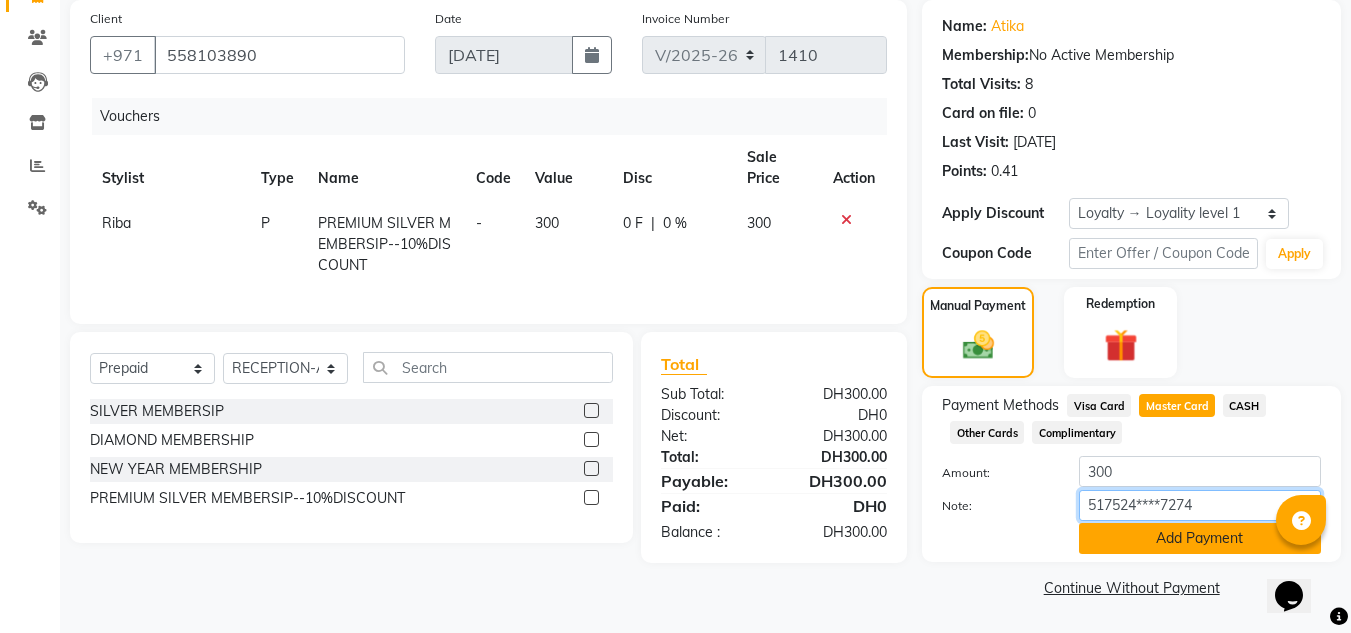 type on "517524****7274" 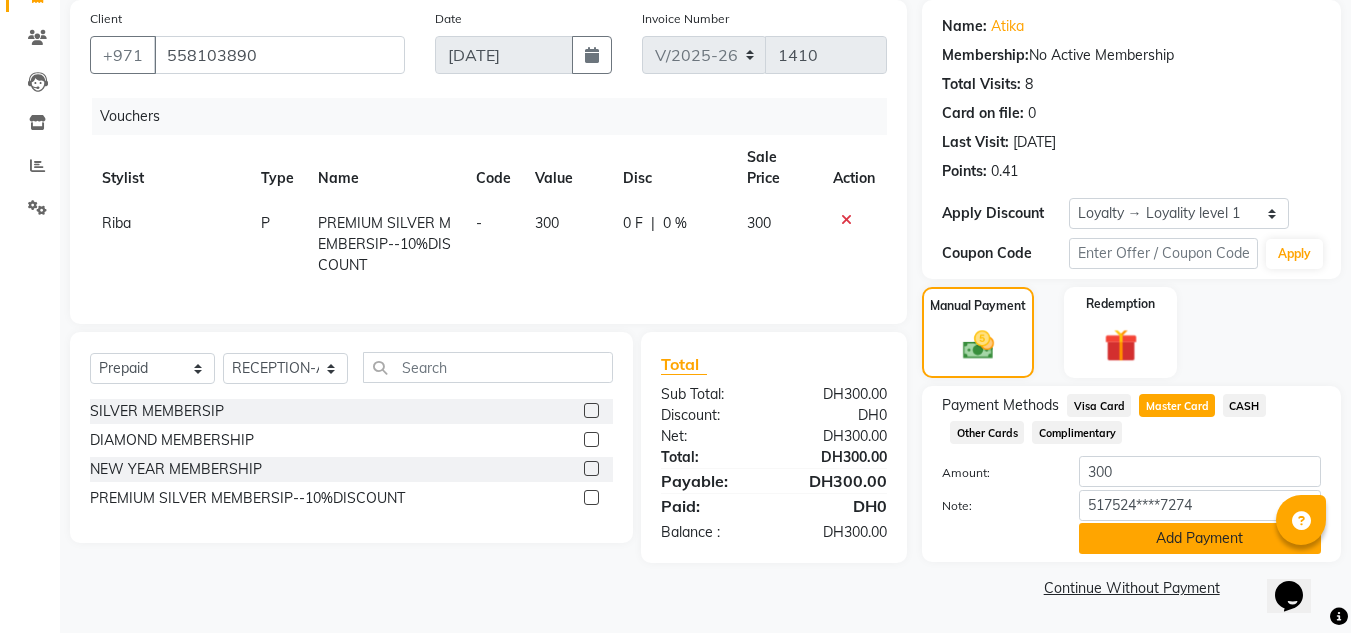 click on "Add Payment" 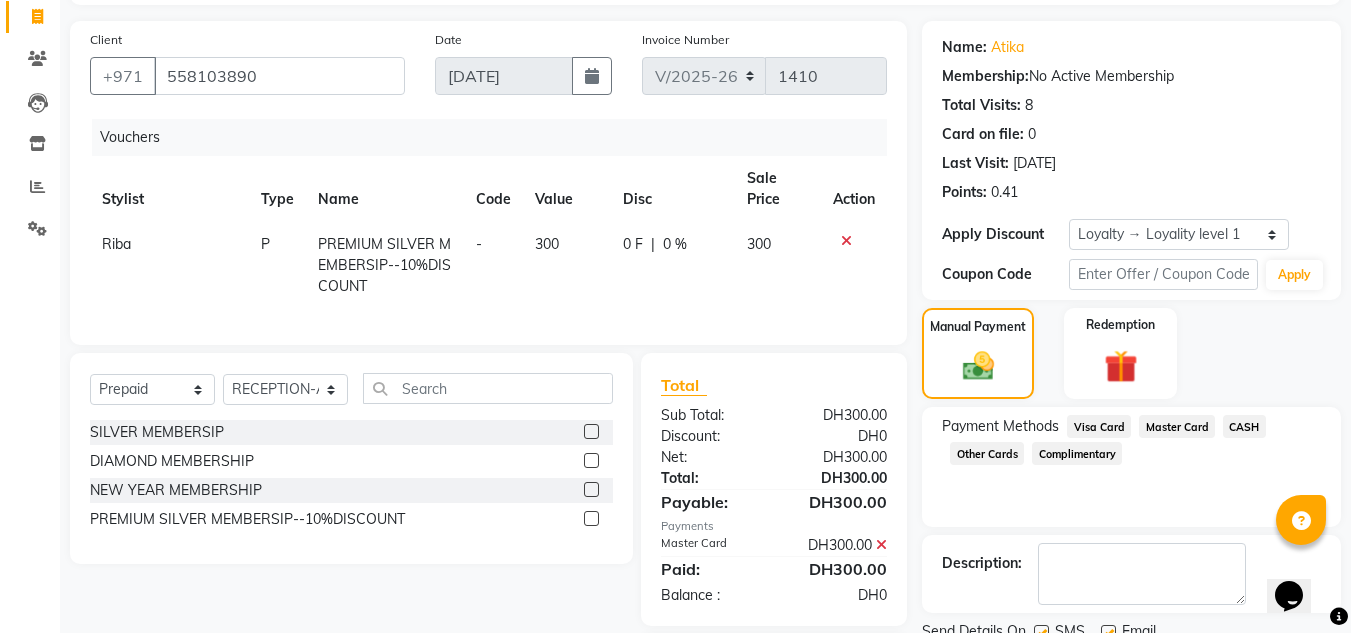 scroll, scrollTop: 266, scrollLeft: 0, axis: vertical 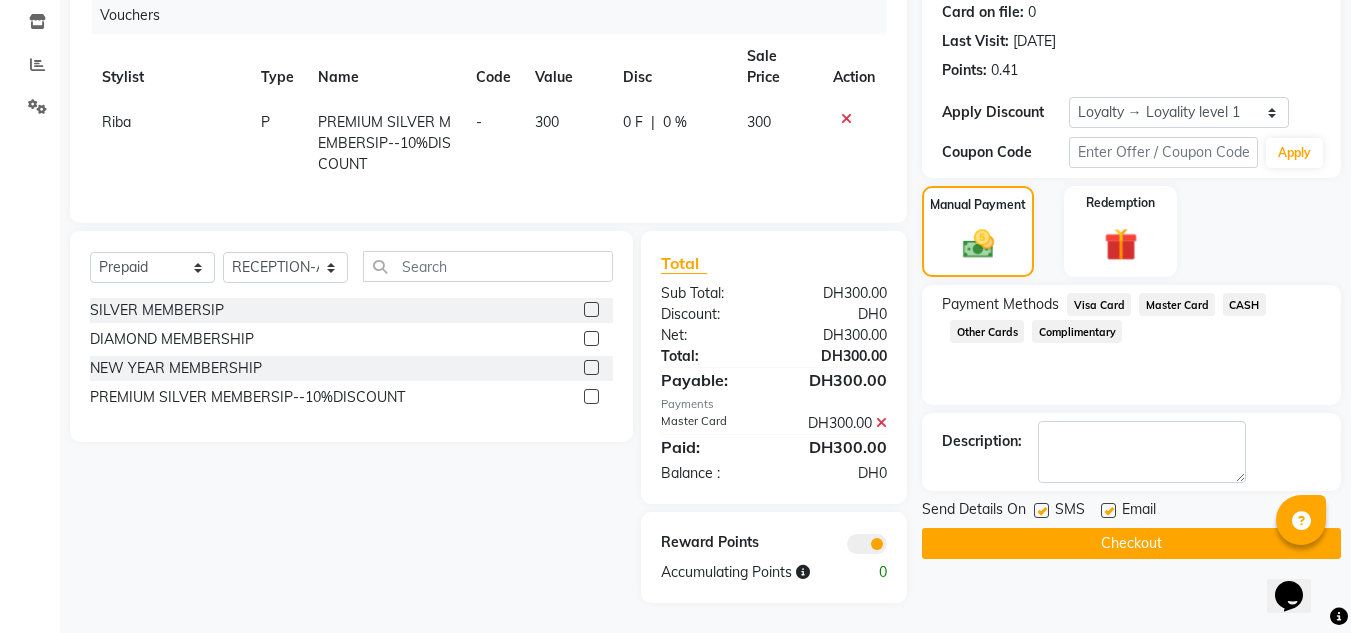 click on "Checkout" 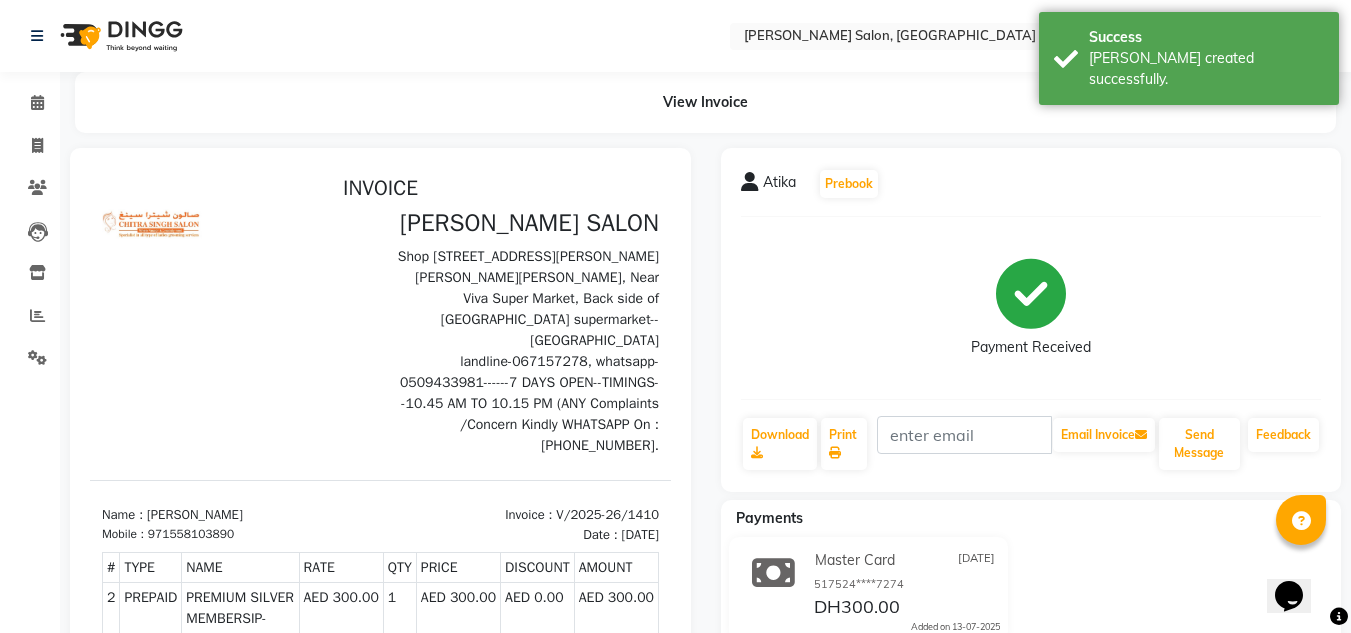 scroll, scrollTop: 0, scrollLeft: 0, axis: both 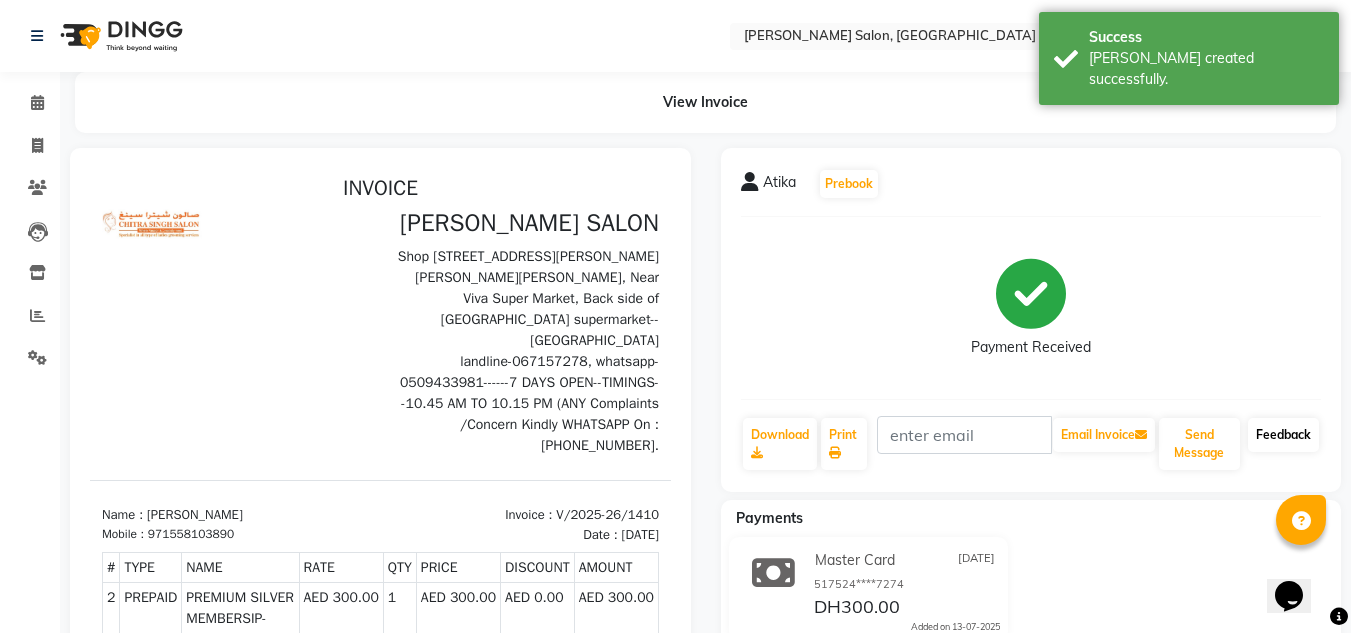 click on "Feedback" 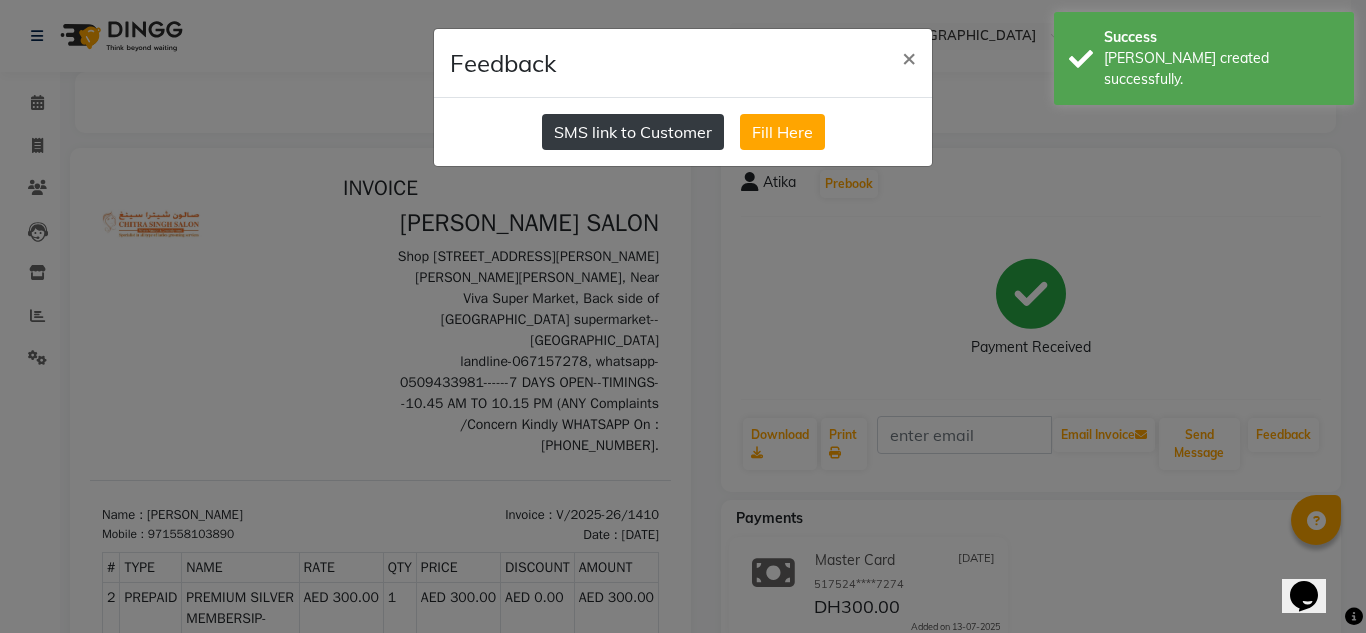 click on "SMS link to Customer" 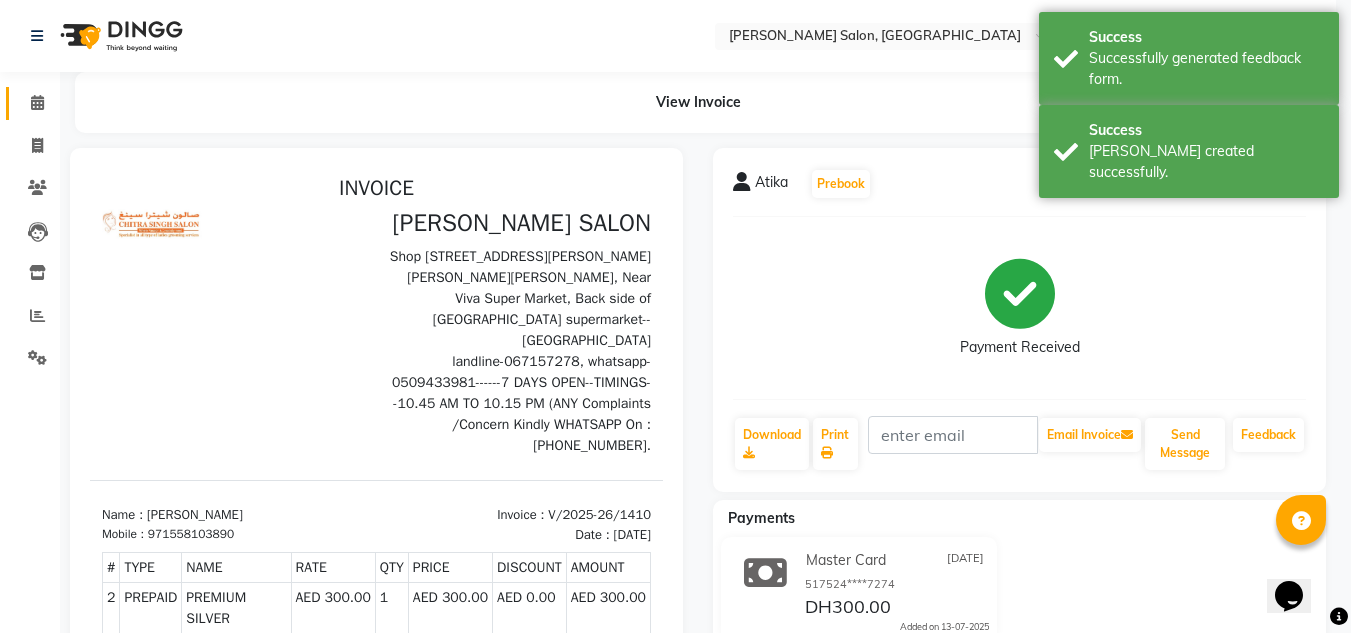 click 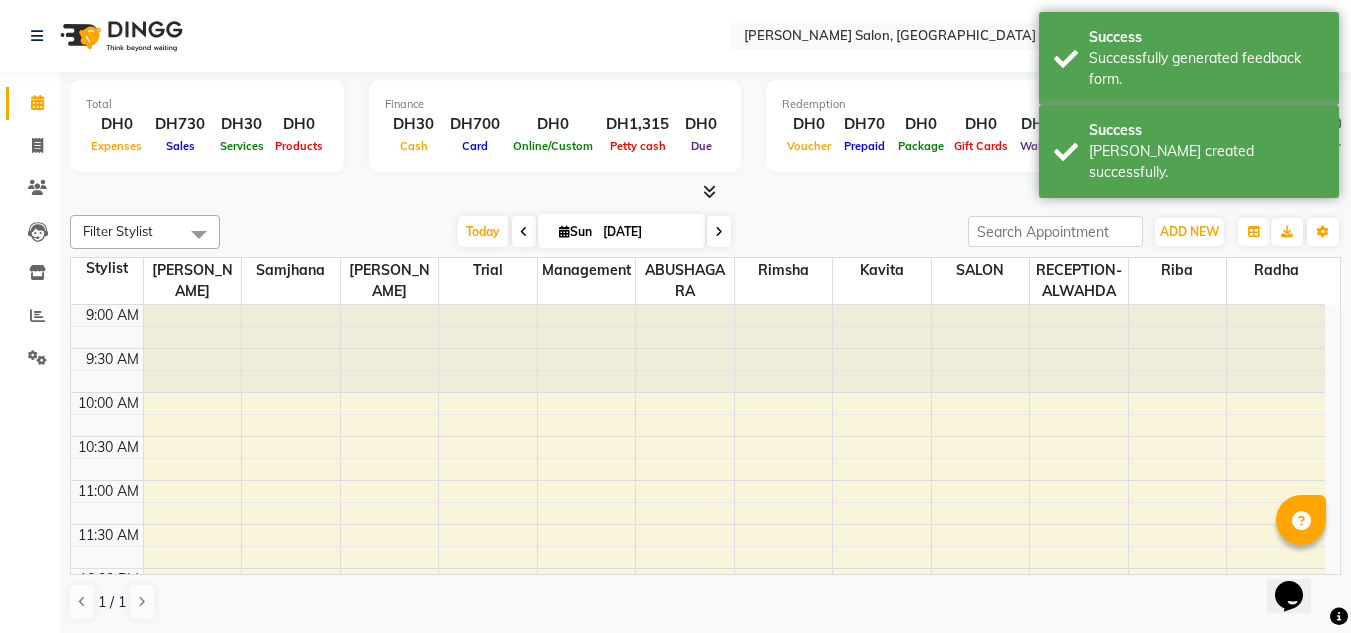 scroll, scrollTop: 793, scrollLeft: 0, axis: vertical 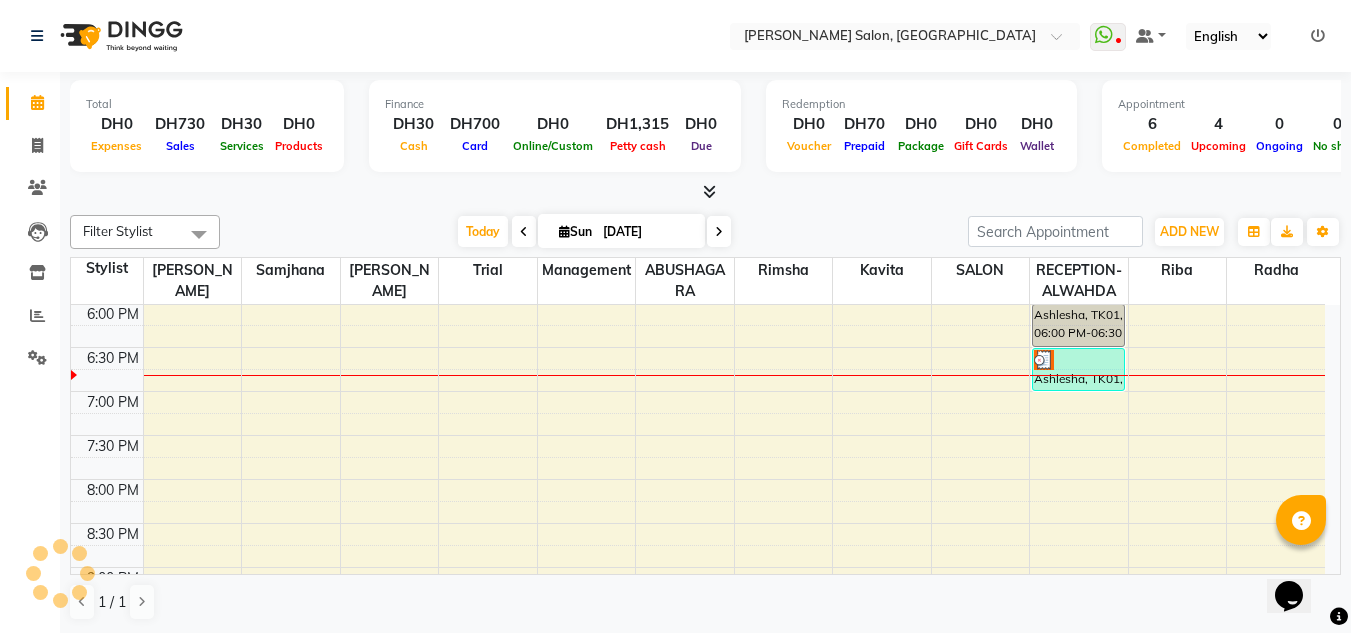 click on "Today  Sun 13-07-2025" at bounding box center (594, 232) 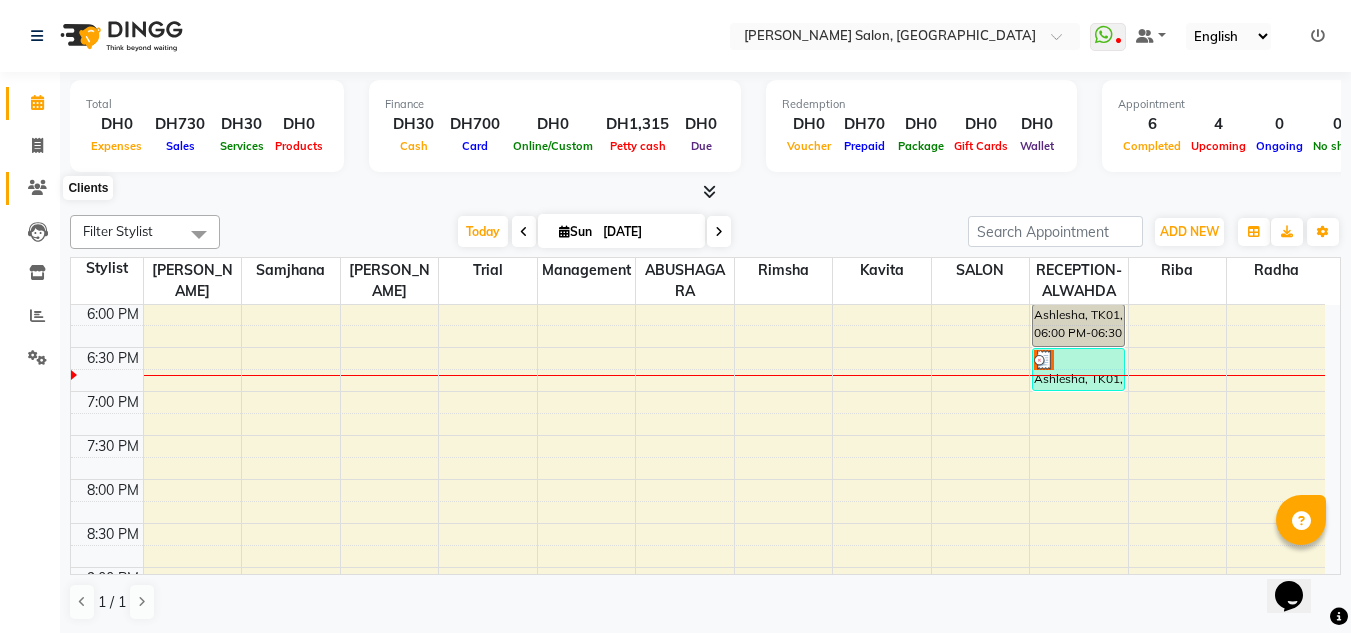 click 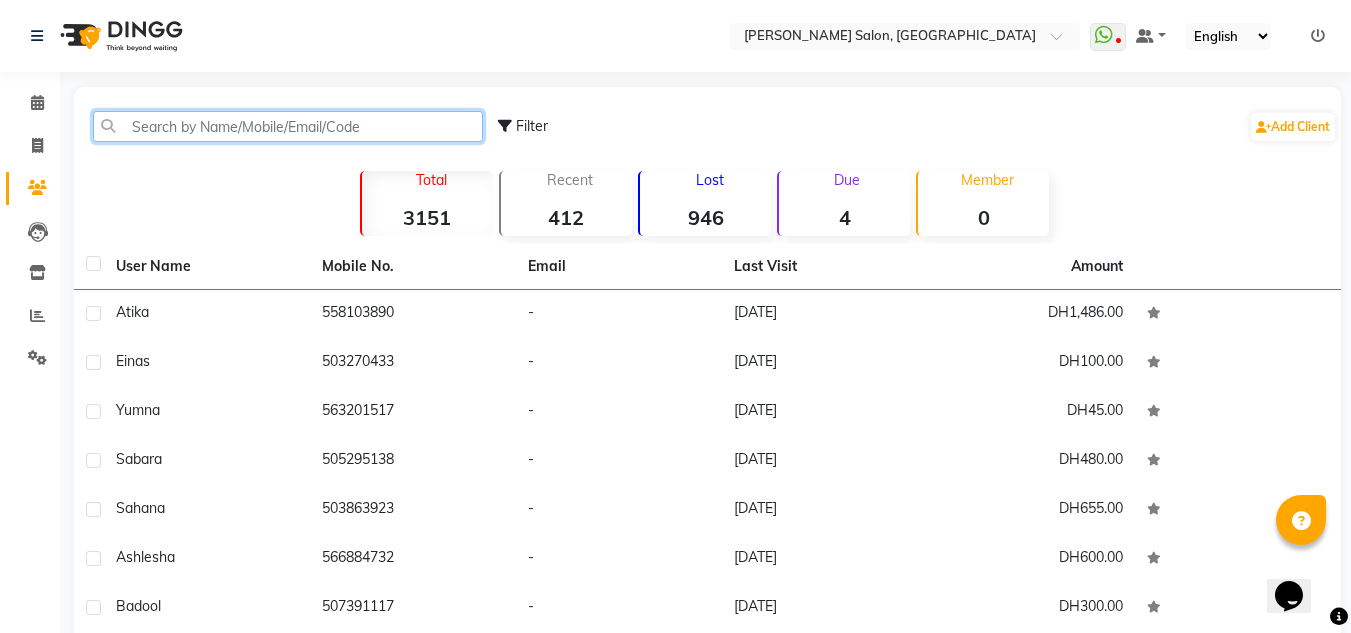 click 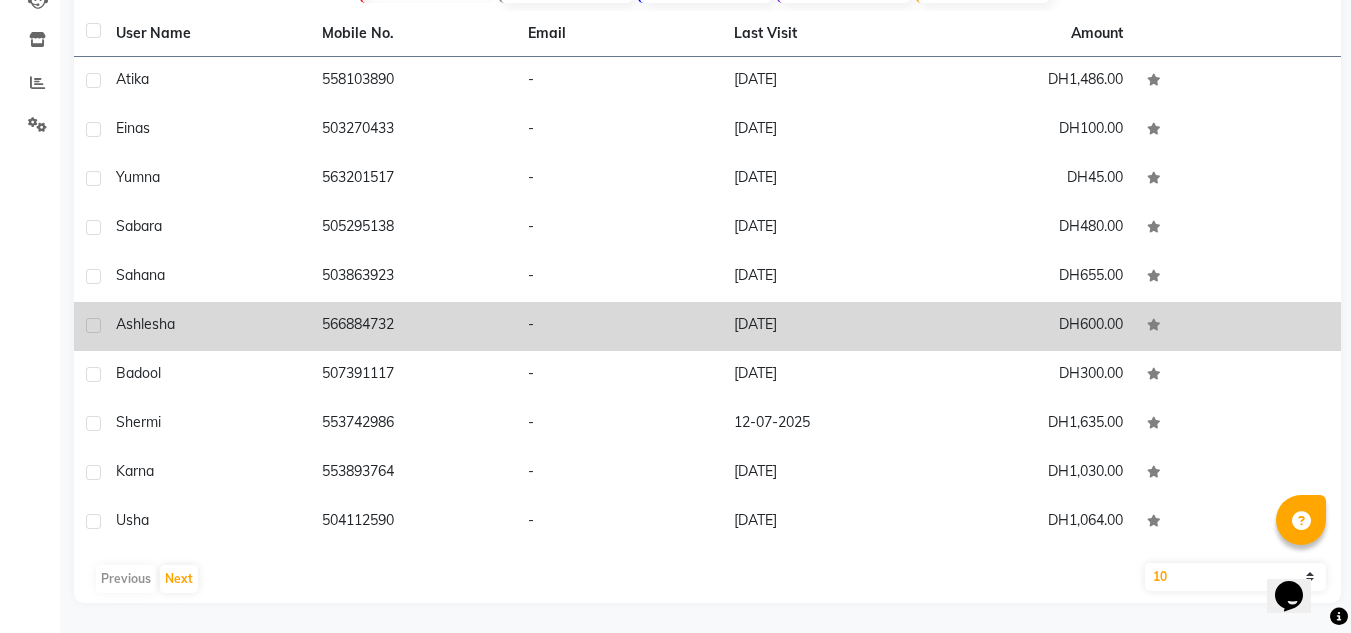 click on "Ashlesha" 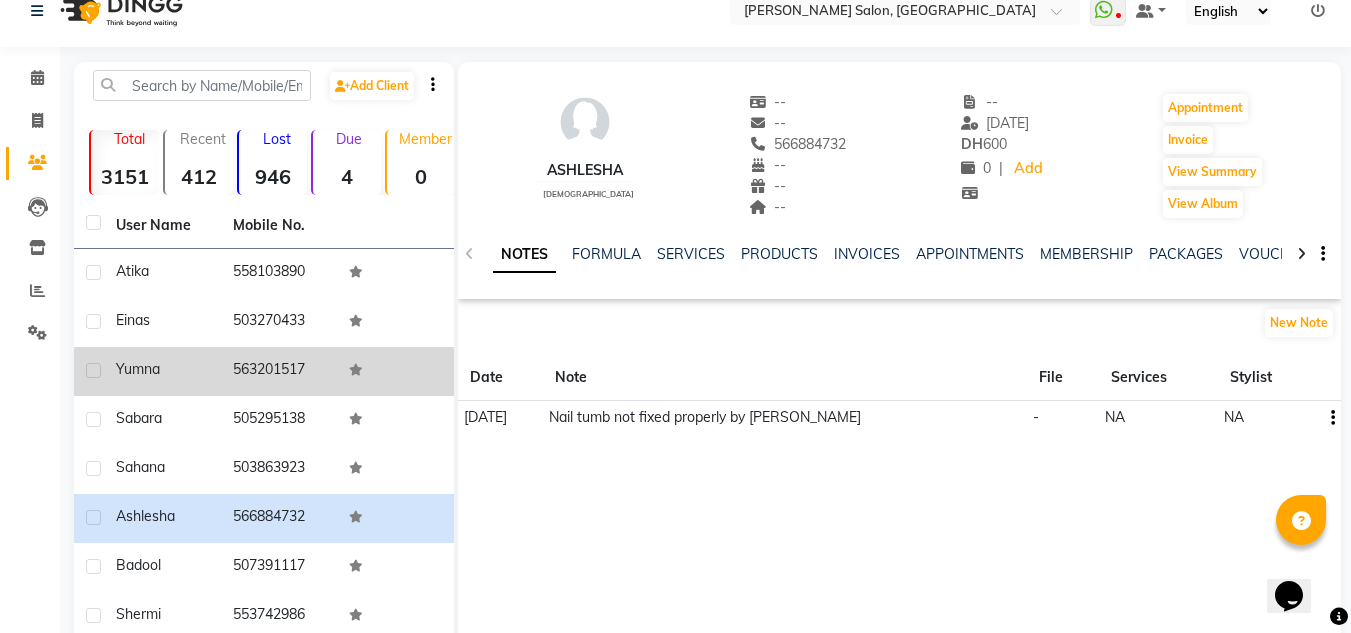 scroll, scrollTop: 0, scrollLeft: 0, axis: both 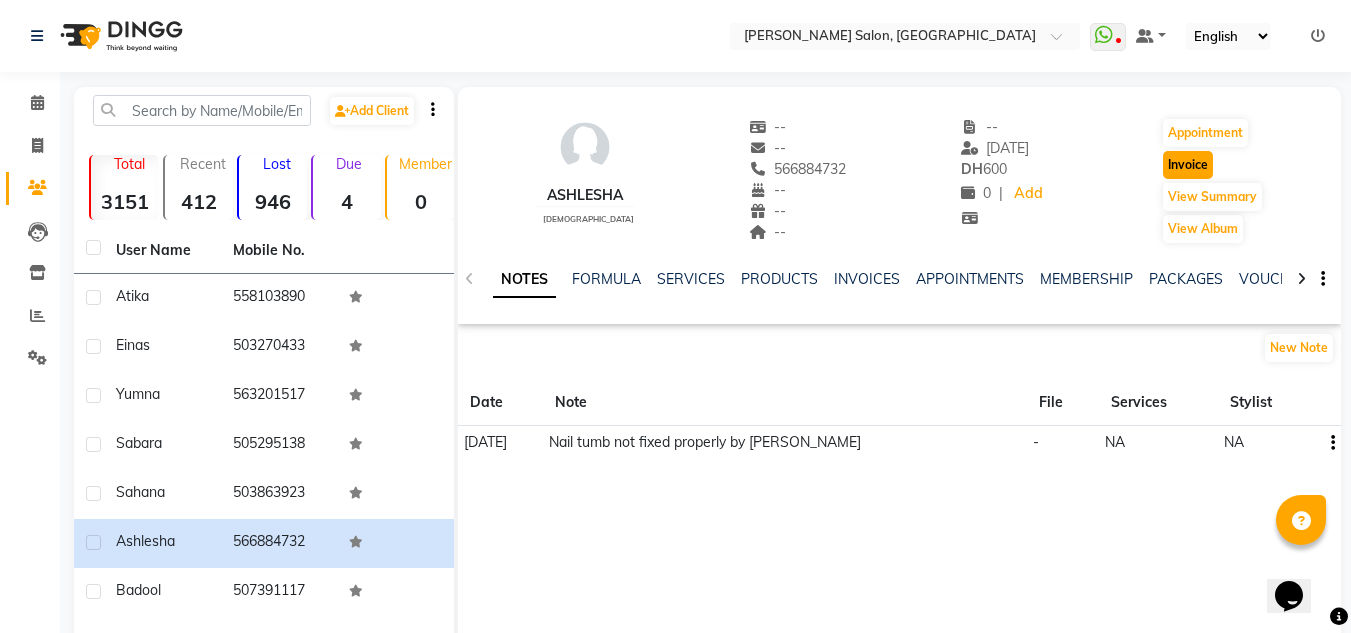 click on "Invoice" 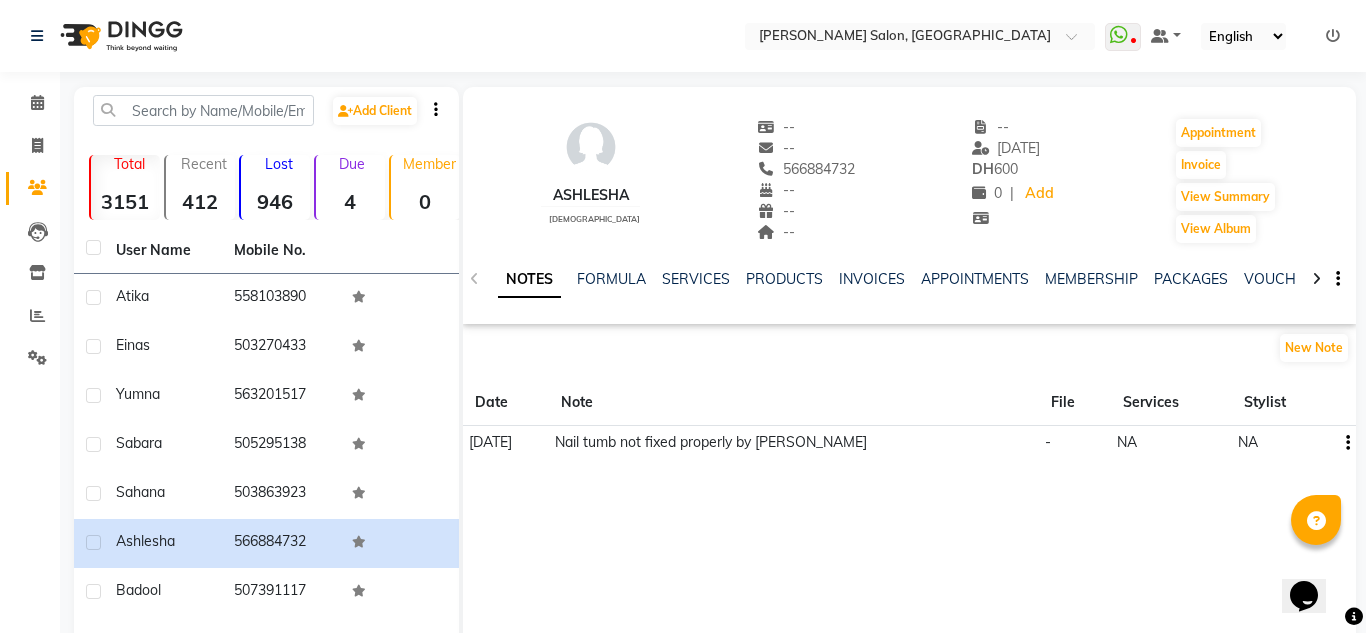 select on "4333" 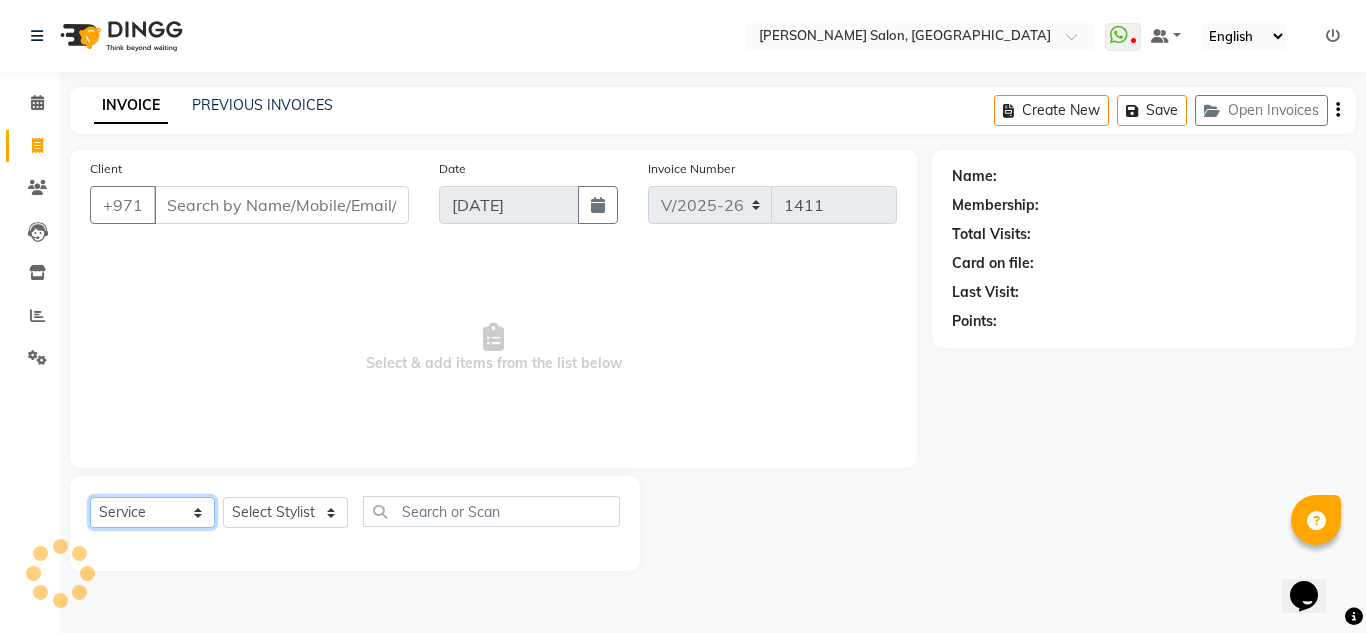 click on "Select  Service  Product  Membership  Package Voucher Prepaid Gift Card" 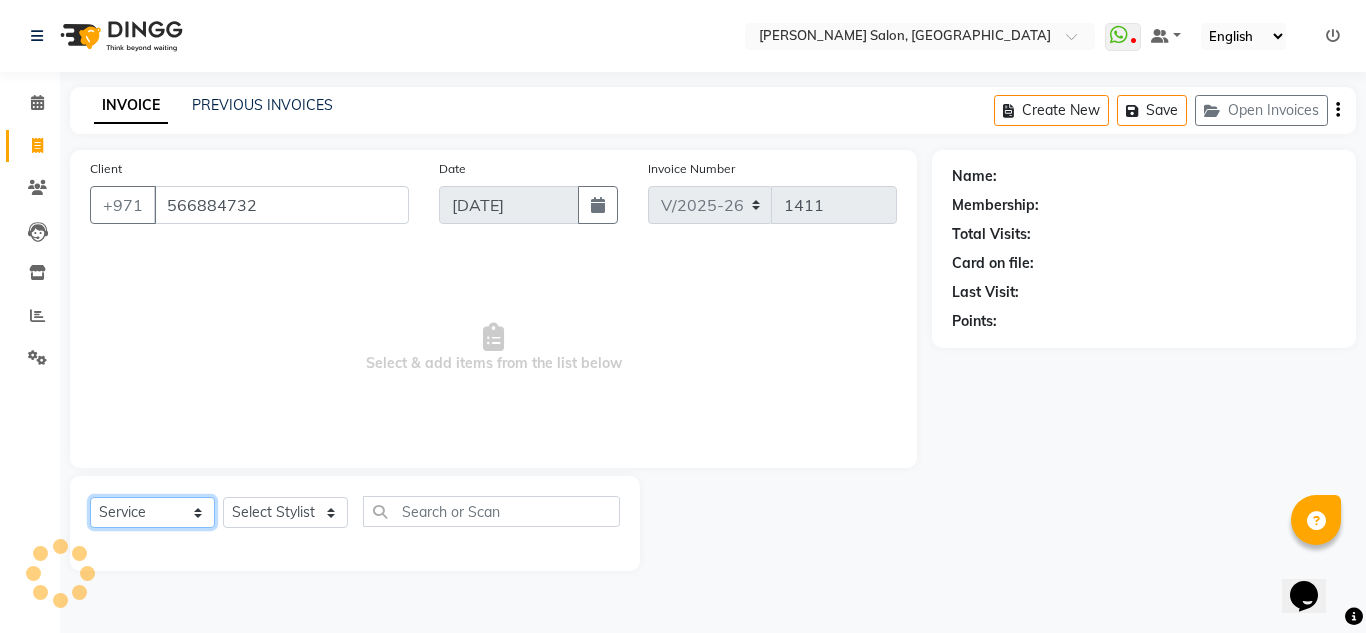 select on "1: Object" 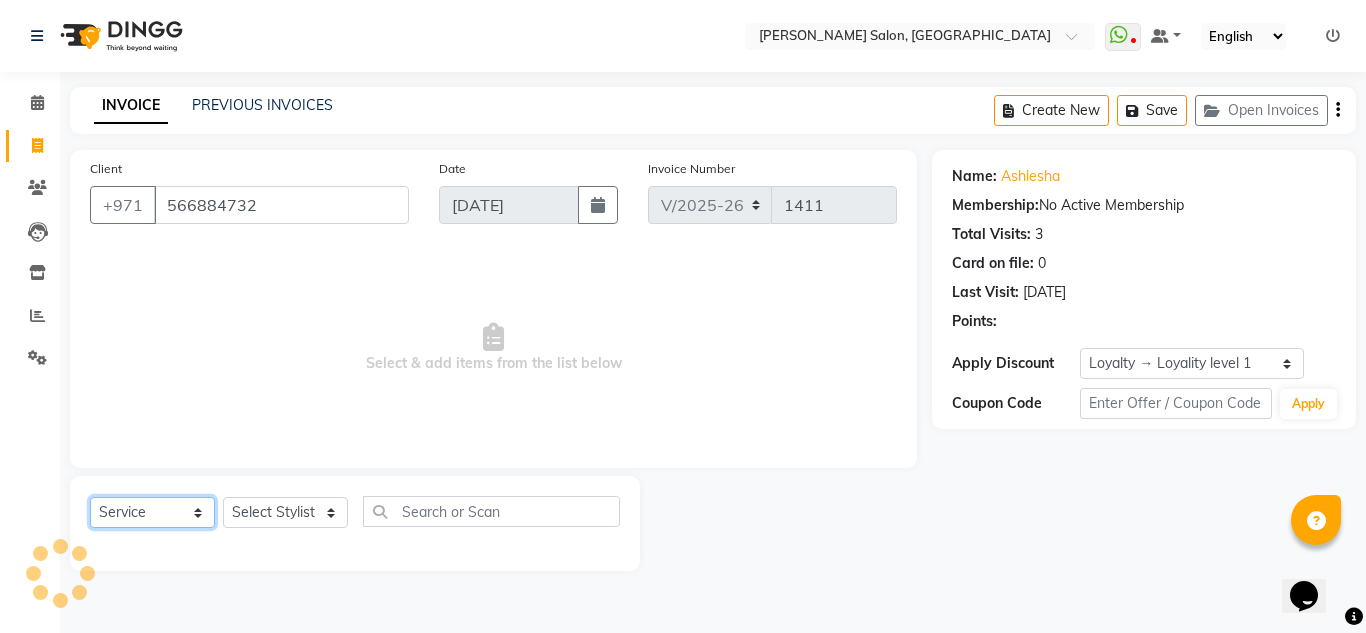 click on "Select  Service  Product  Membership  Package Voucher Prepaid Gift Card" 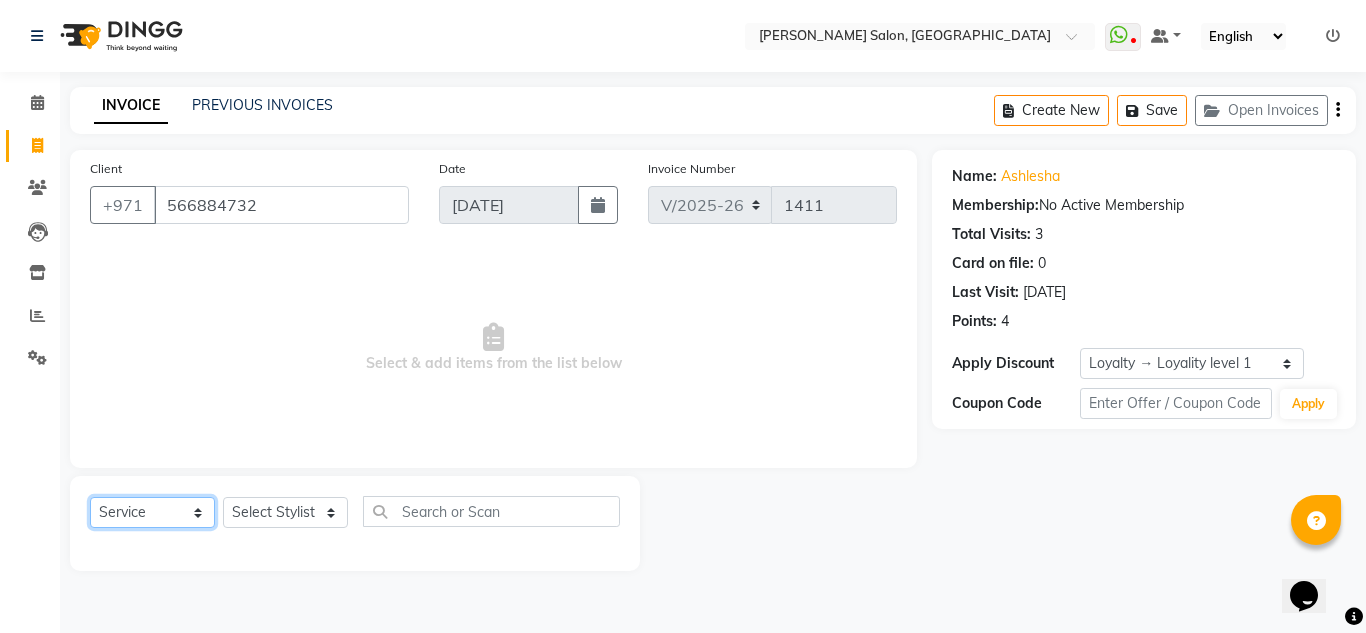 select on "P" 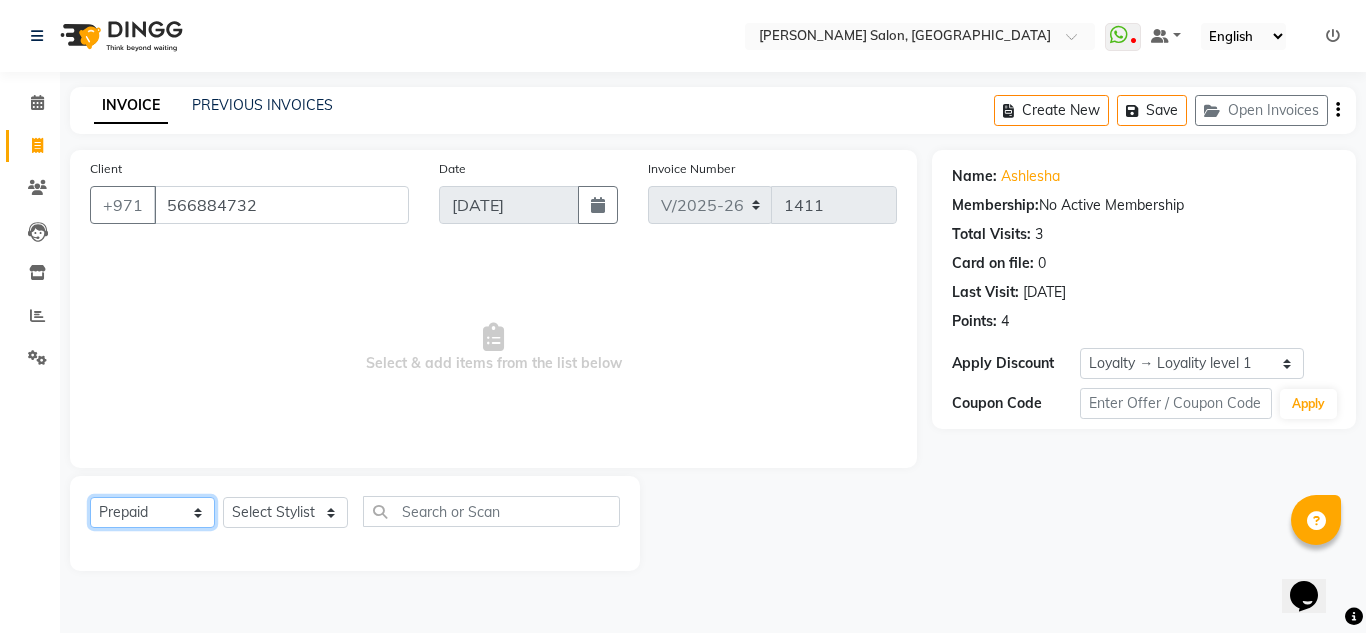 click on "Select  Service  Product  Membership  Package Voucher Prepaid Gift Card" 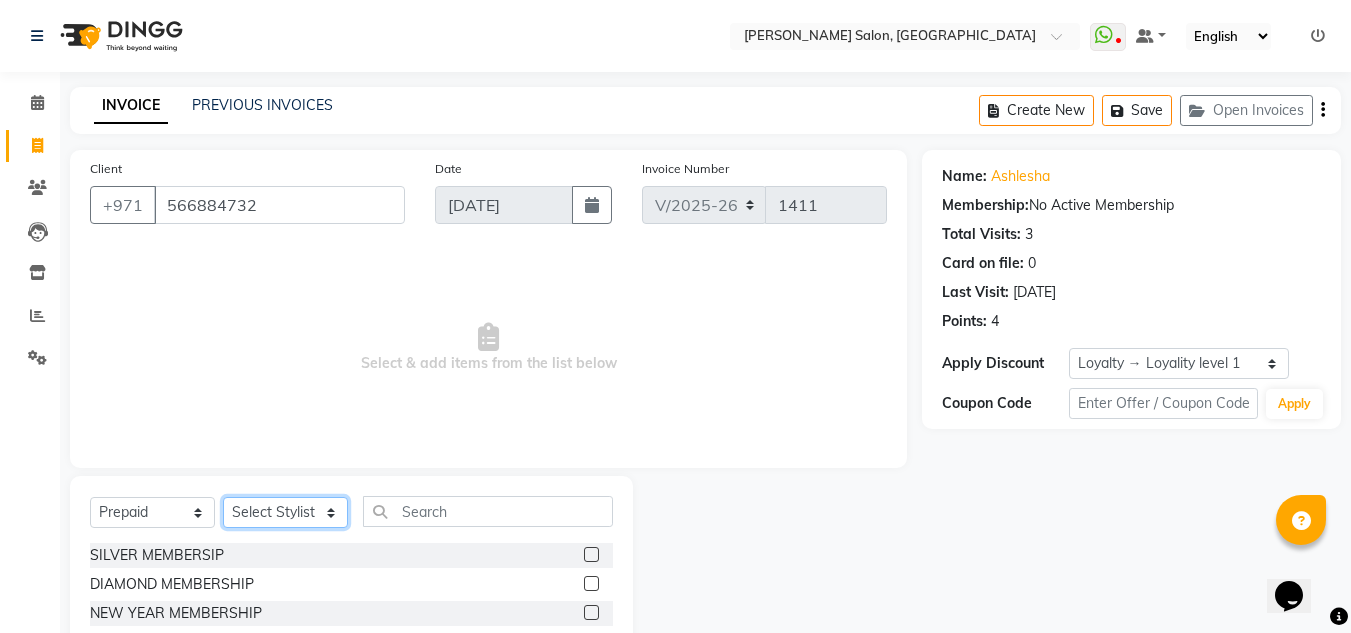 click on "Select Stylist ABUSHAGARA Kavita Laxmi Management Manisha Radha RECEPTION-ALWAHDA Riba Rimsha SALON Samjhana trial" 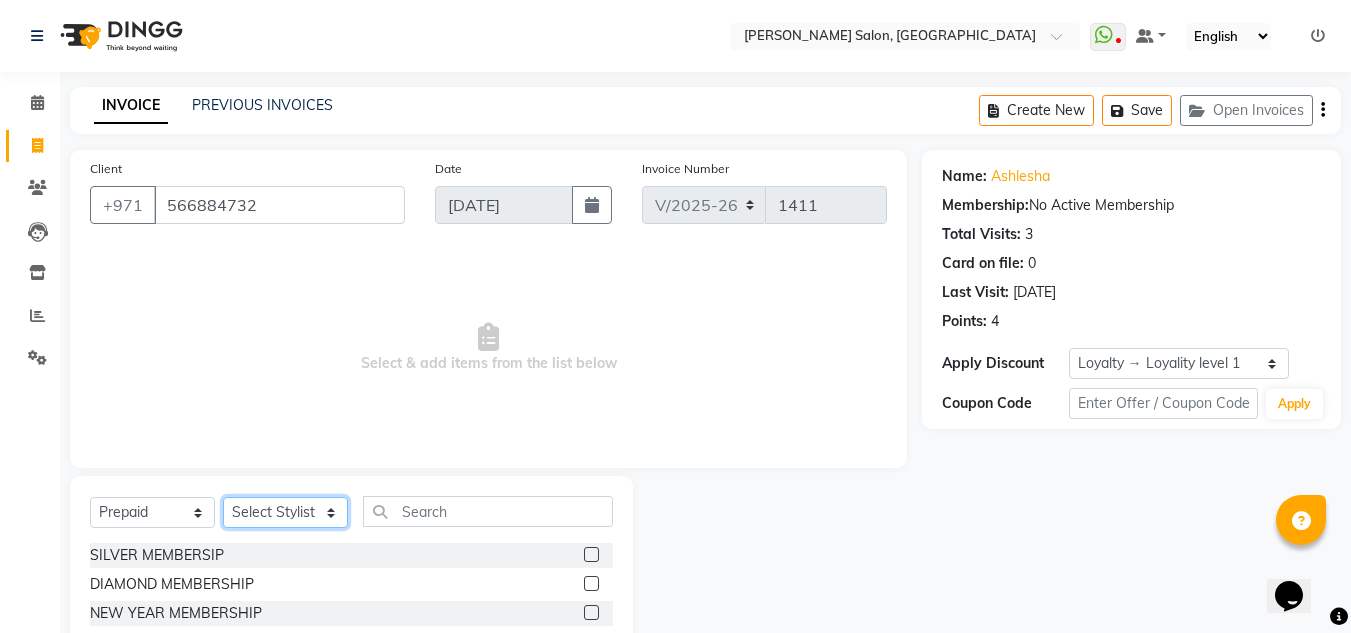 select on "76700" 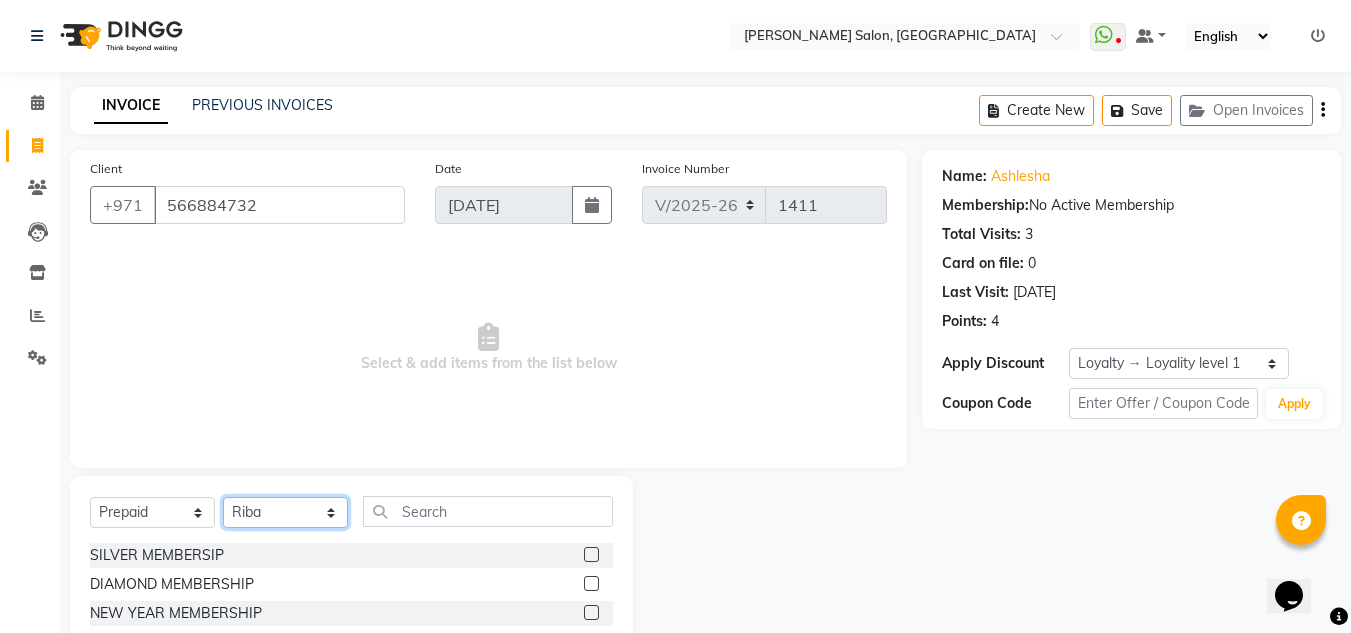 click on "Select Stylist ABUSHAGARA Kavita Laxmi Management Manisha Radha RECEPTION-ALWAHDA Riba Rimsha SALON Samjhana trial" 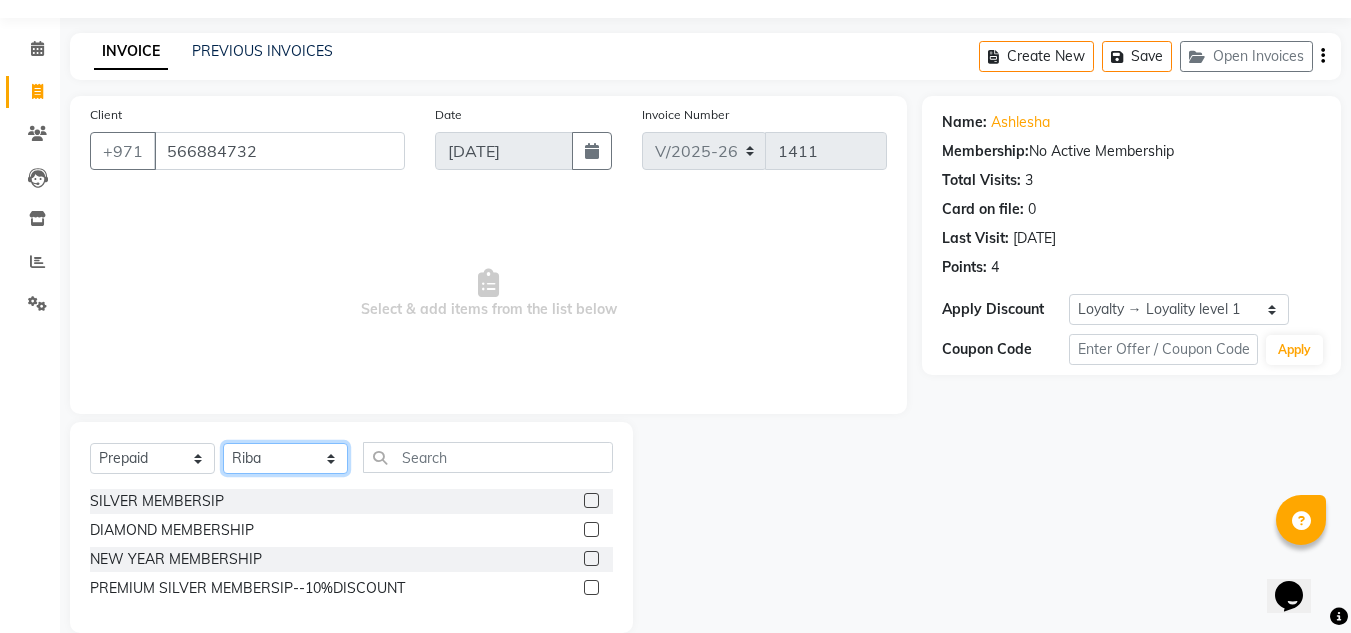 scroll, scrollTop: 84, scrollLeft: 0, axis: vertical 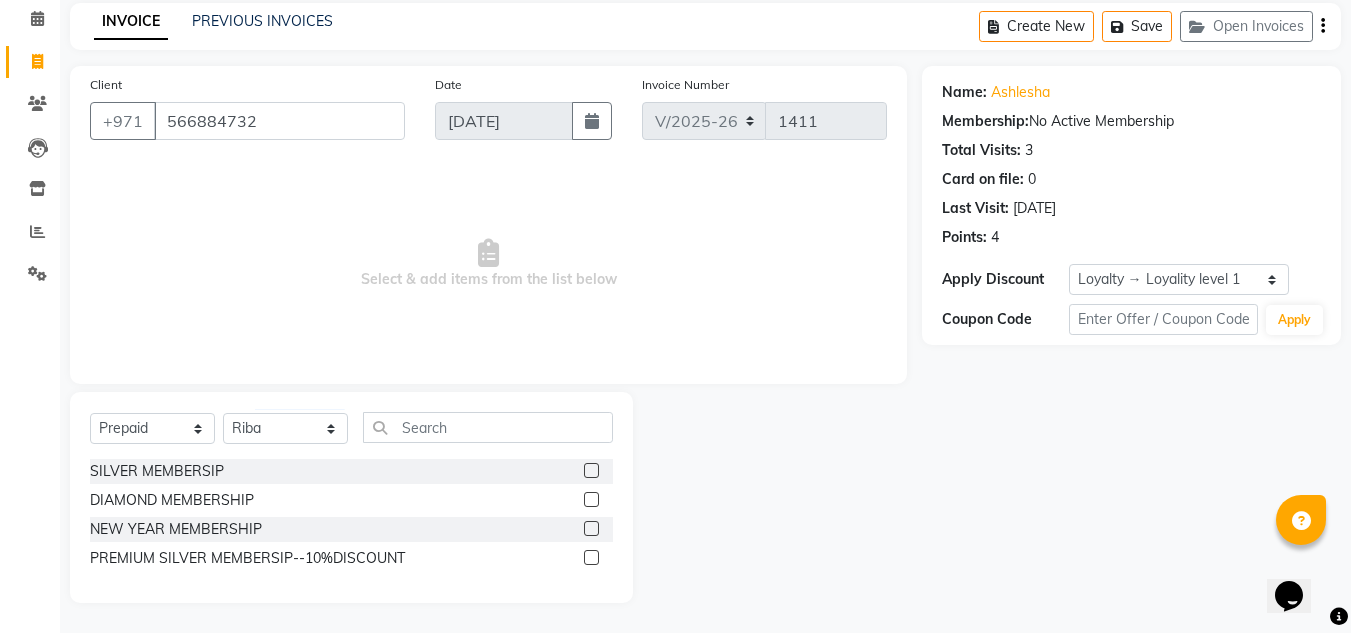click 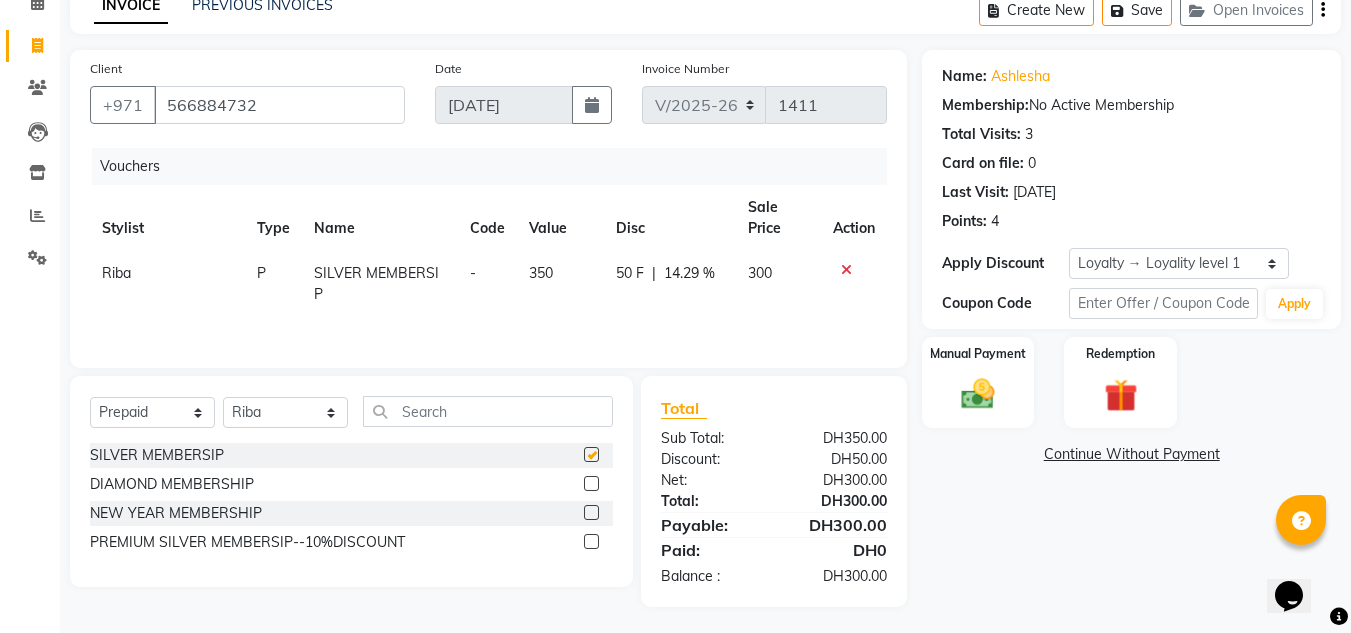 checkbox on "false" 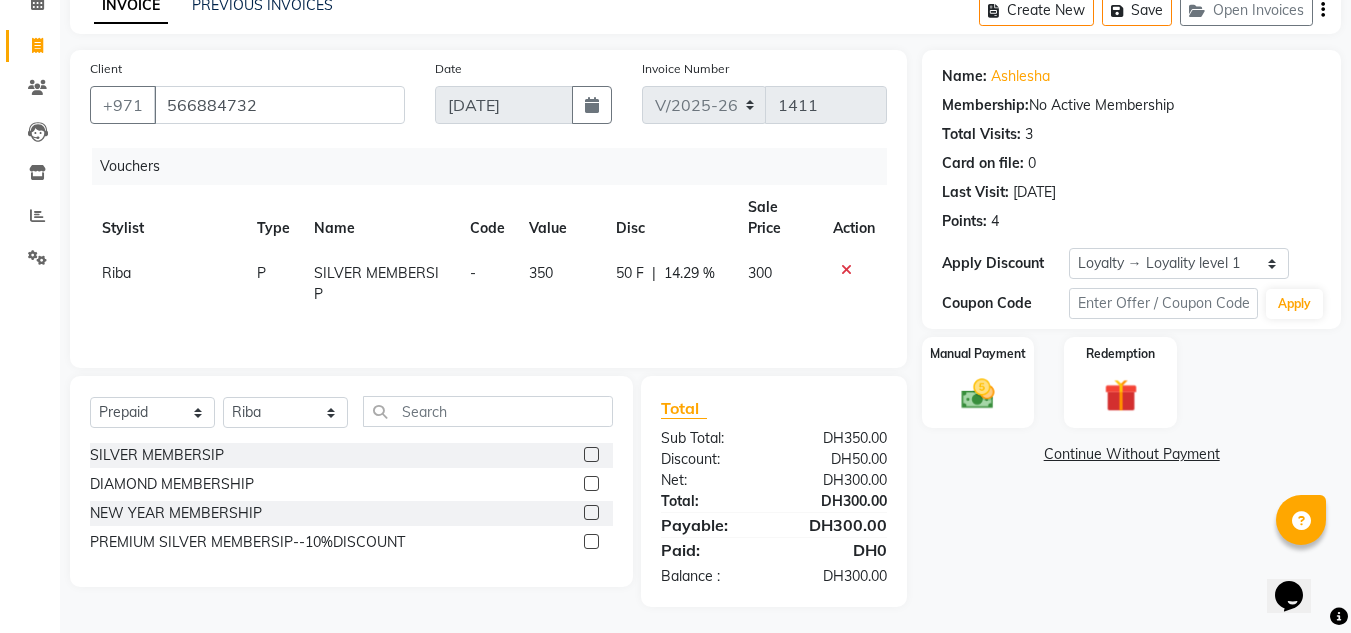 scroll, scrollTop: 104, scrollLeft: 0, axis: vertical 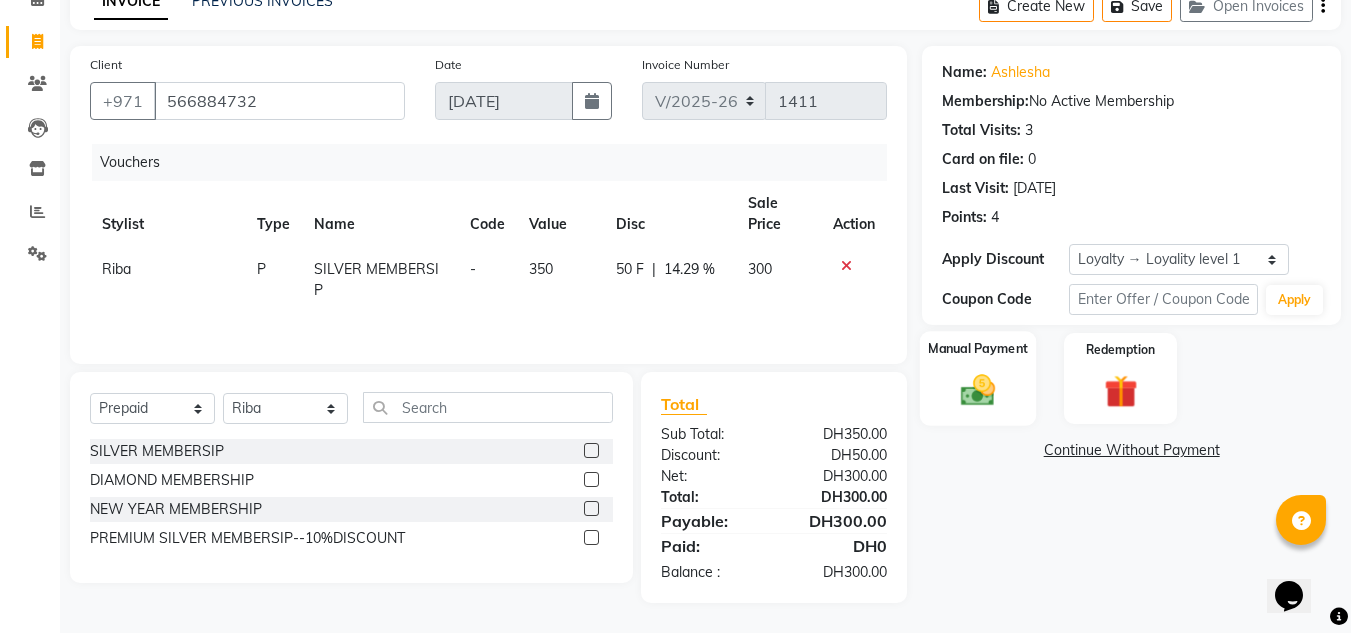 click 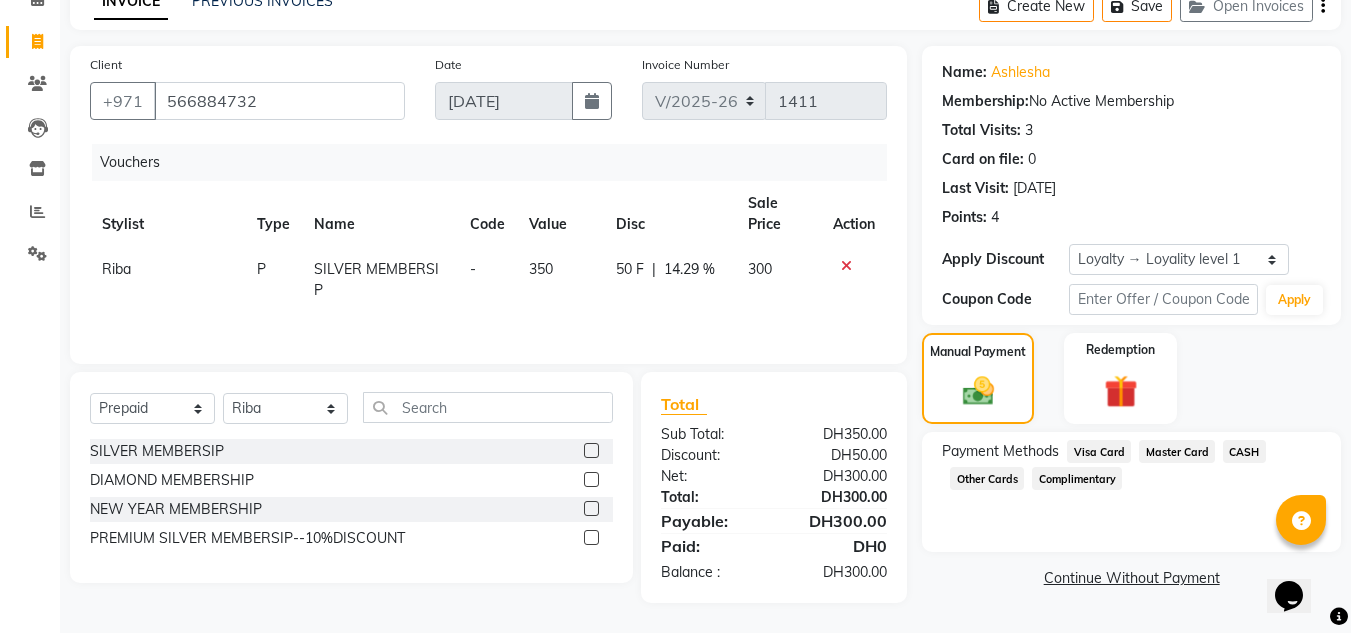 click on "Master Card" 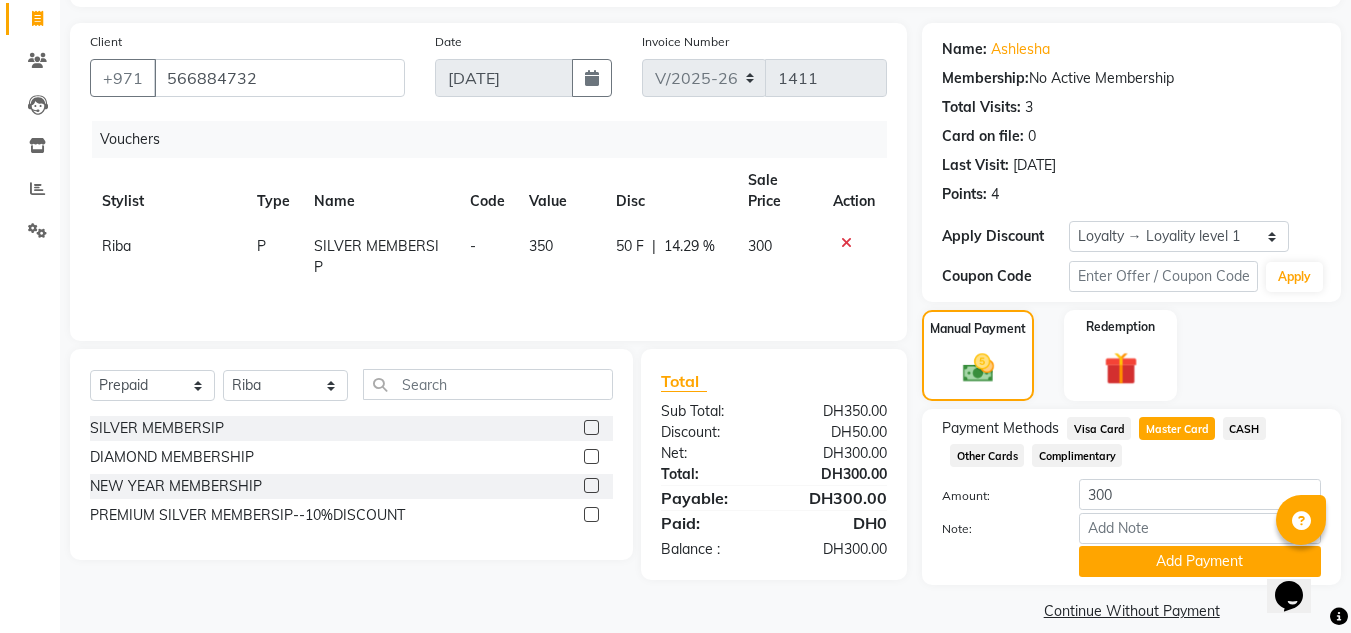 scroll, scrollTop: 150, scrollLeft: 0, axis: vertical 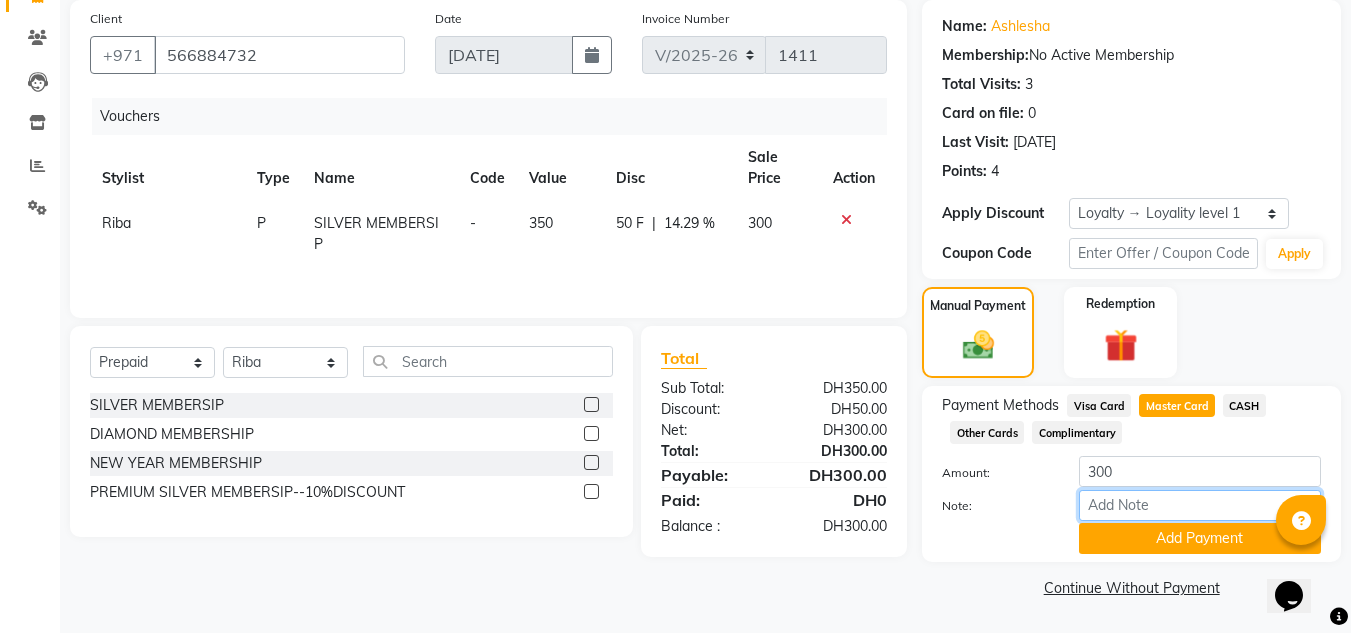 click on "Note:" at bounding box center (1200, 505) 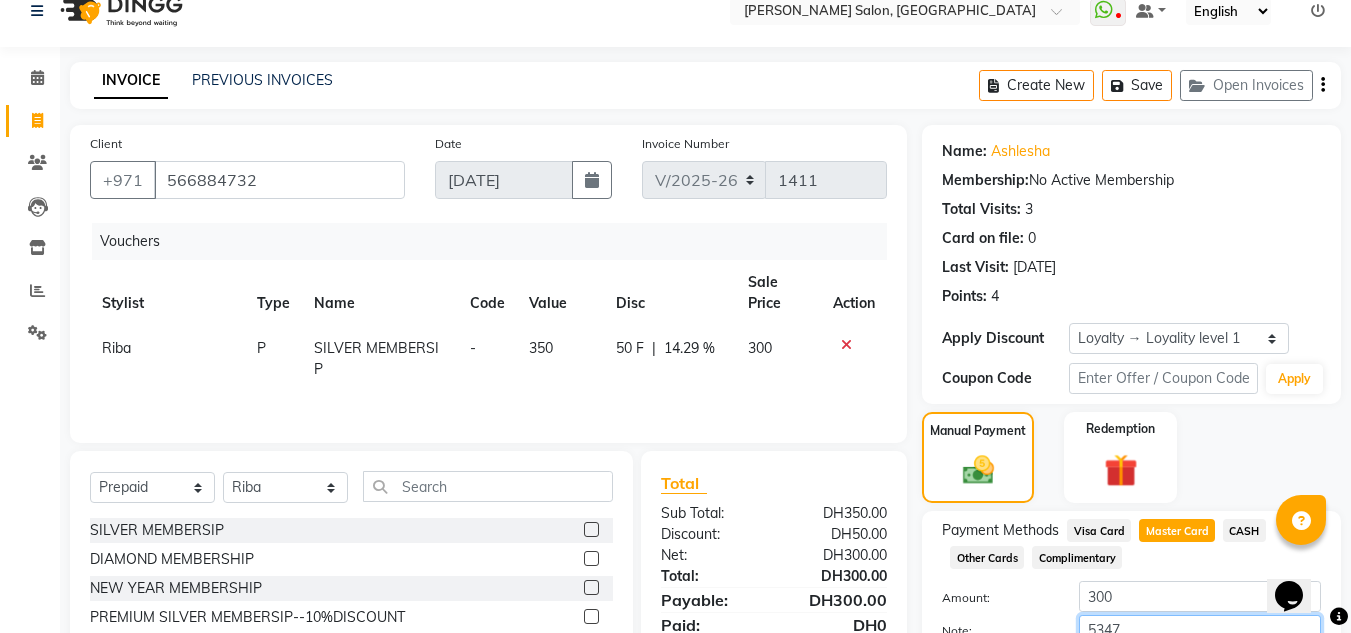 scroll, scrollTop: 0, scrollLeft: 0, axis: both 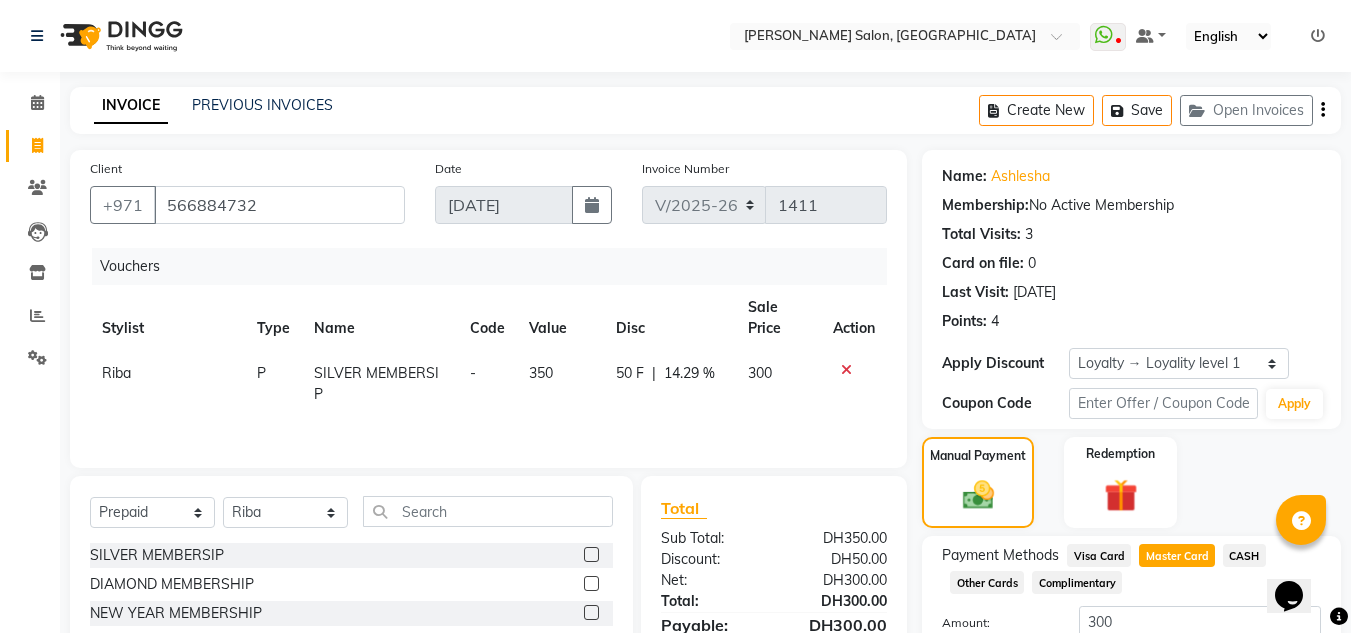 type on "5347" 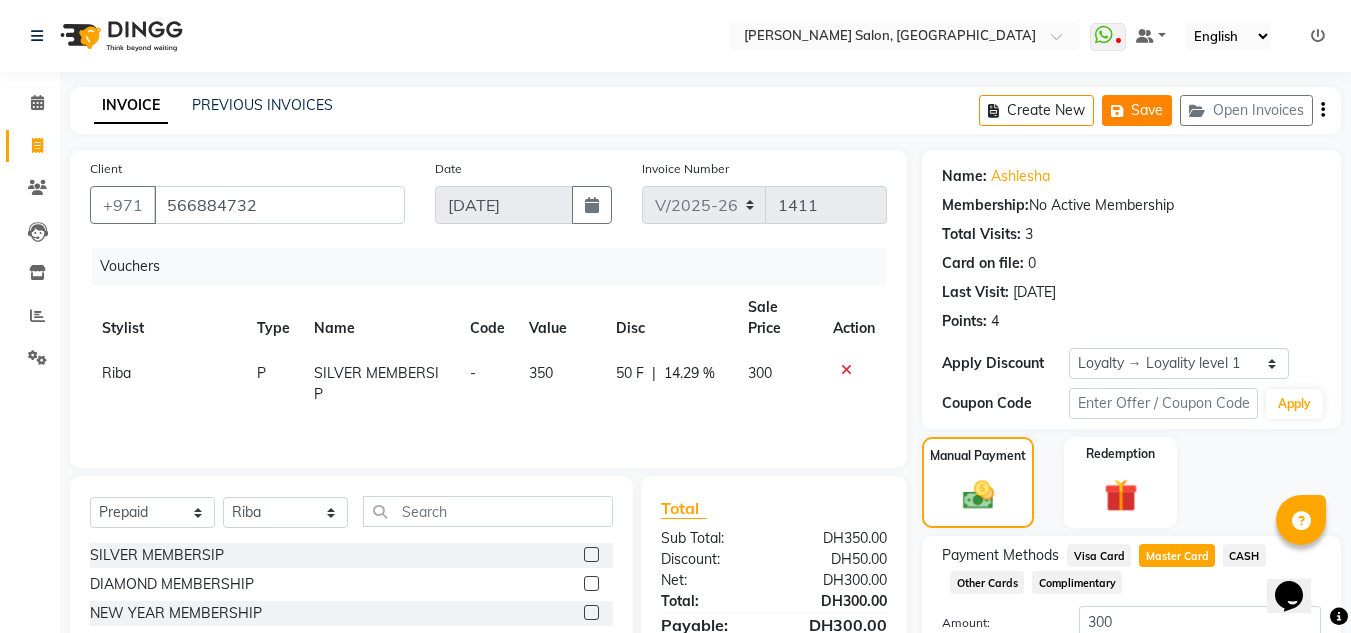 drag, startPoint x: 1132, startPoint y: 85, endPoint x: 1131, endPoint y: 99, distance: 14.035668 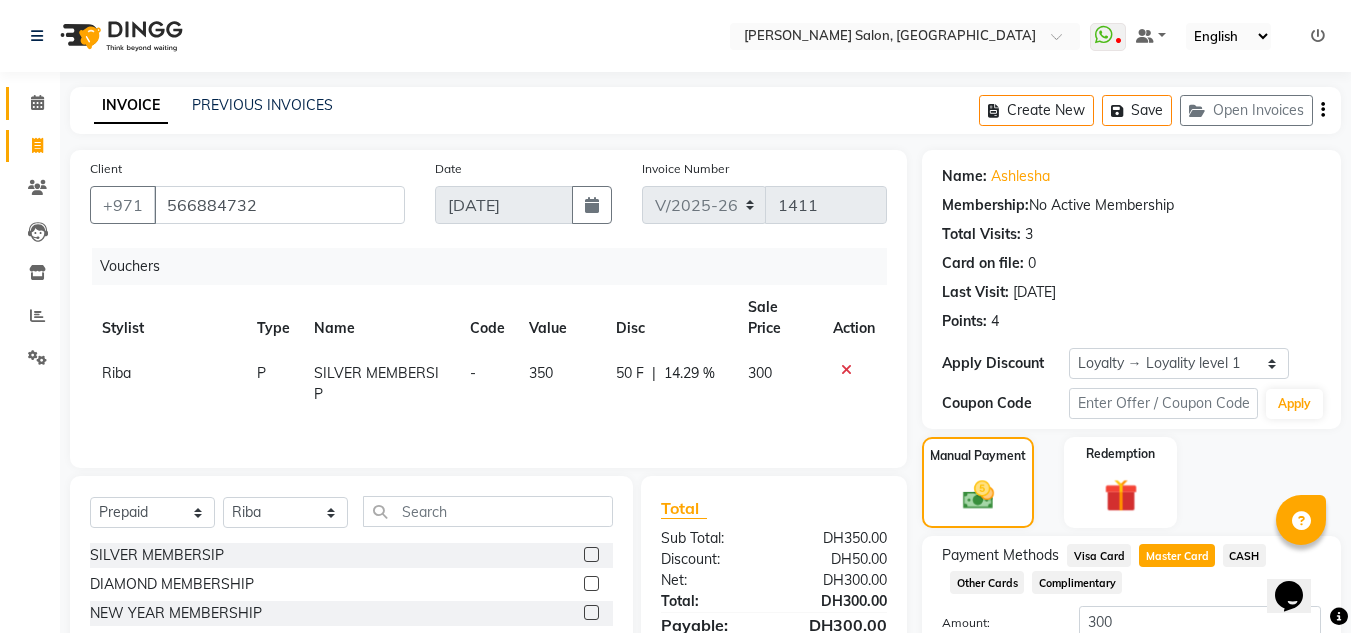 click on "Calendar" 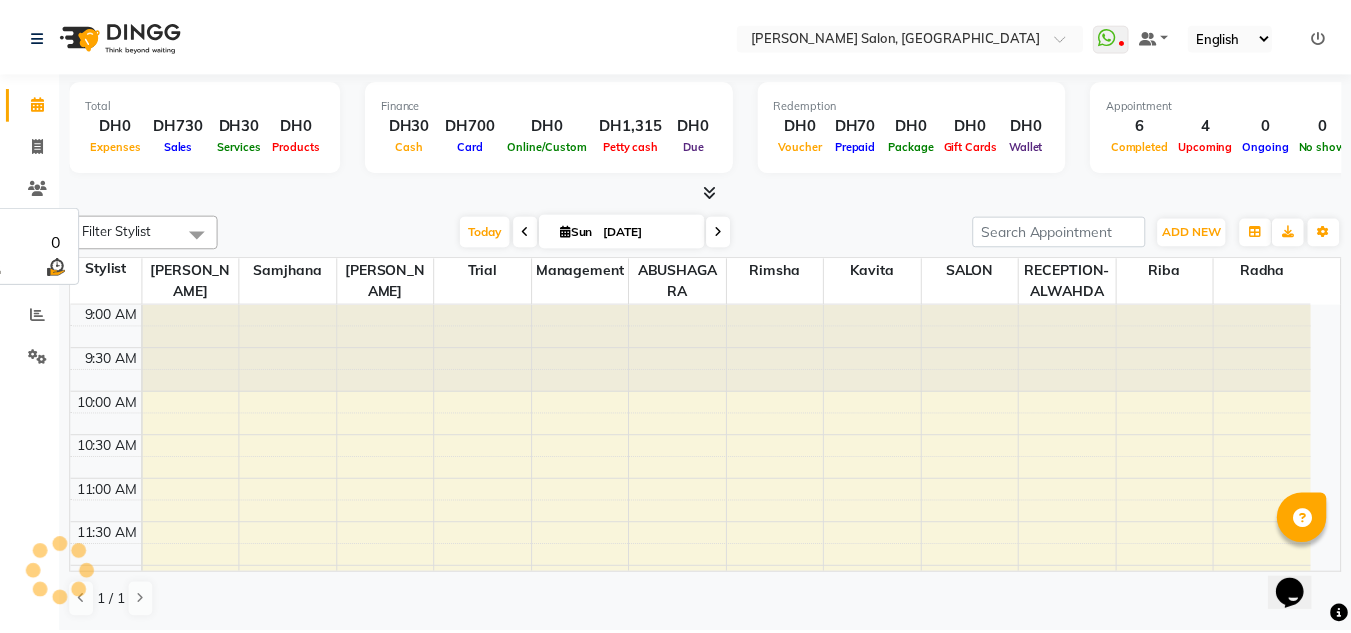 scroll, scrollTop: 0, scrollLeft: 0, axis: both 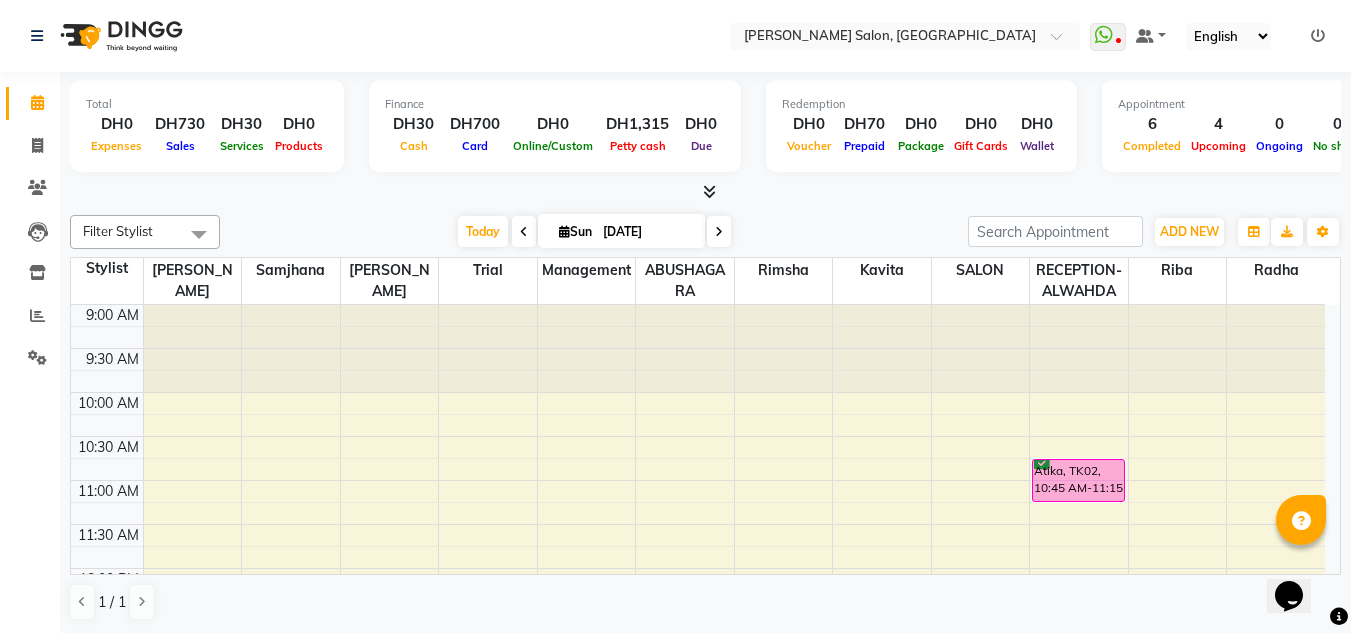 click on "Clients" 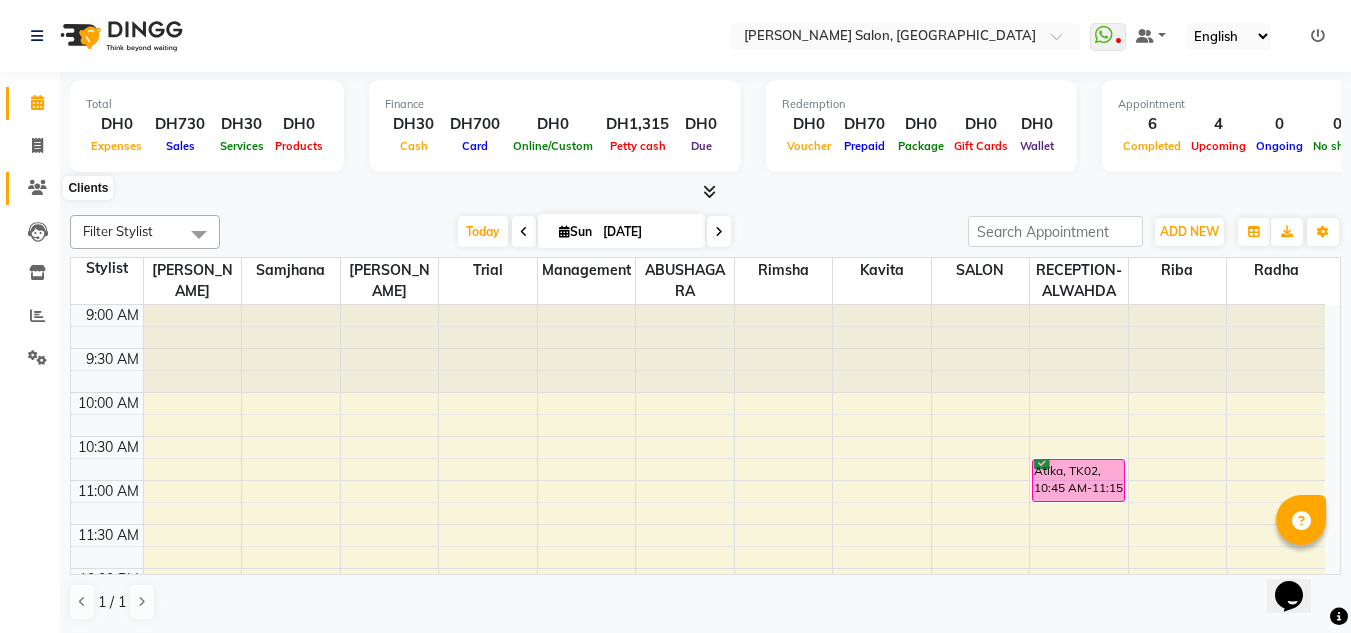 click 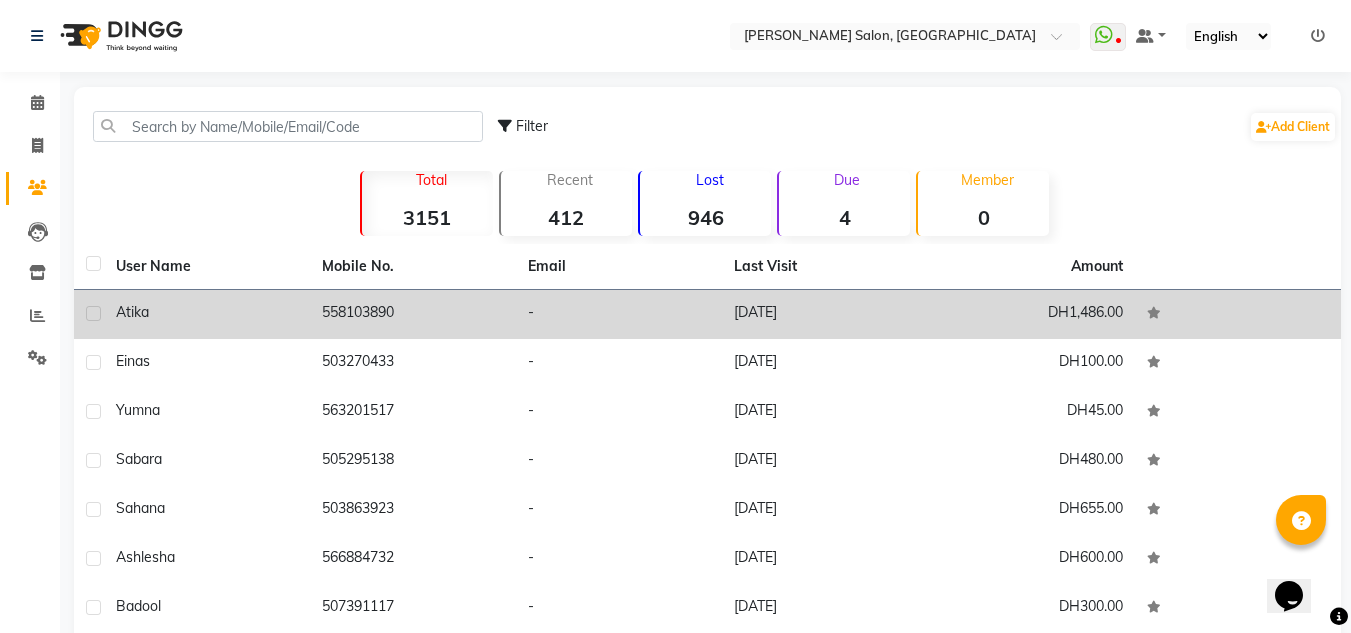 click on "Atika" 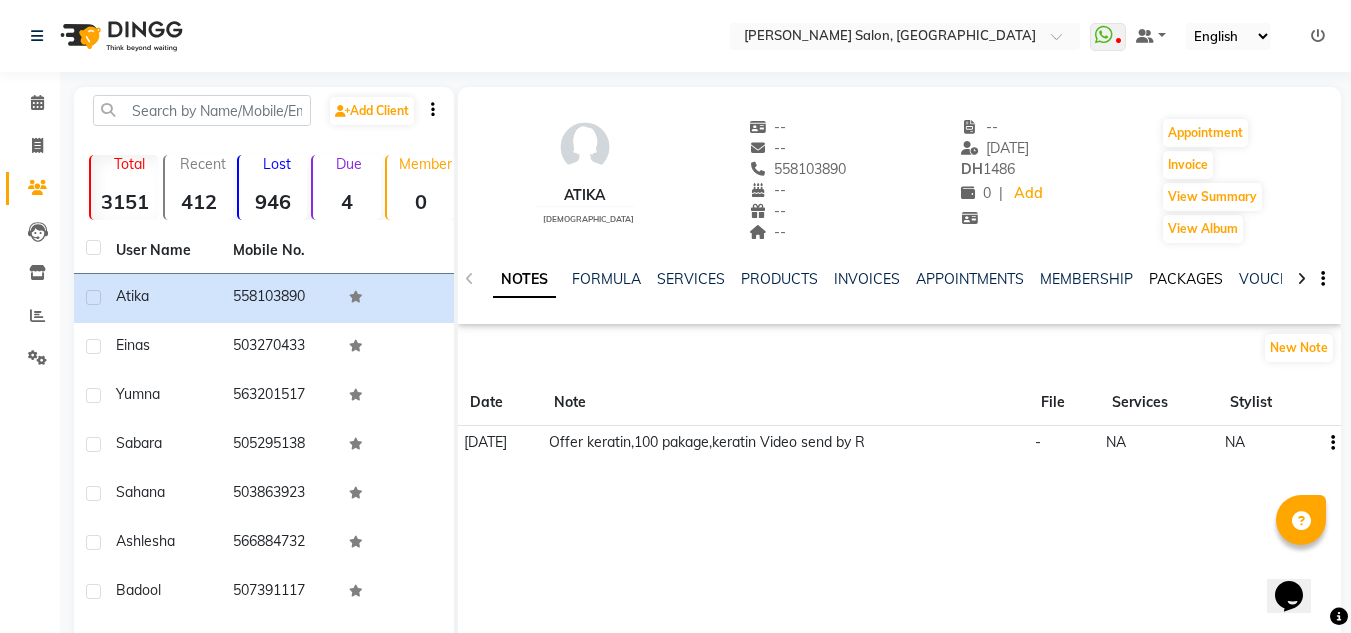 click on "PACKAGES" 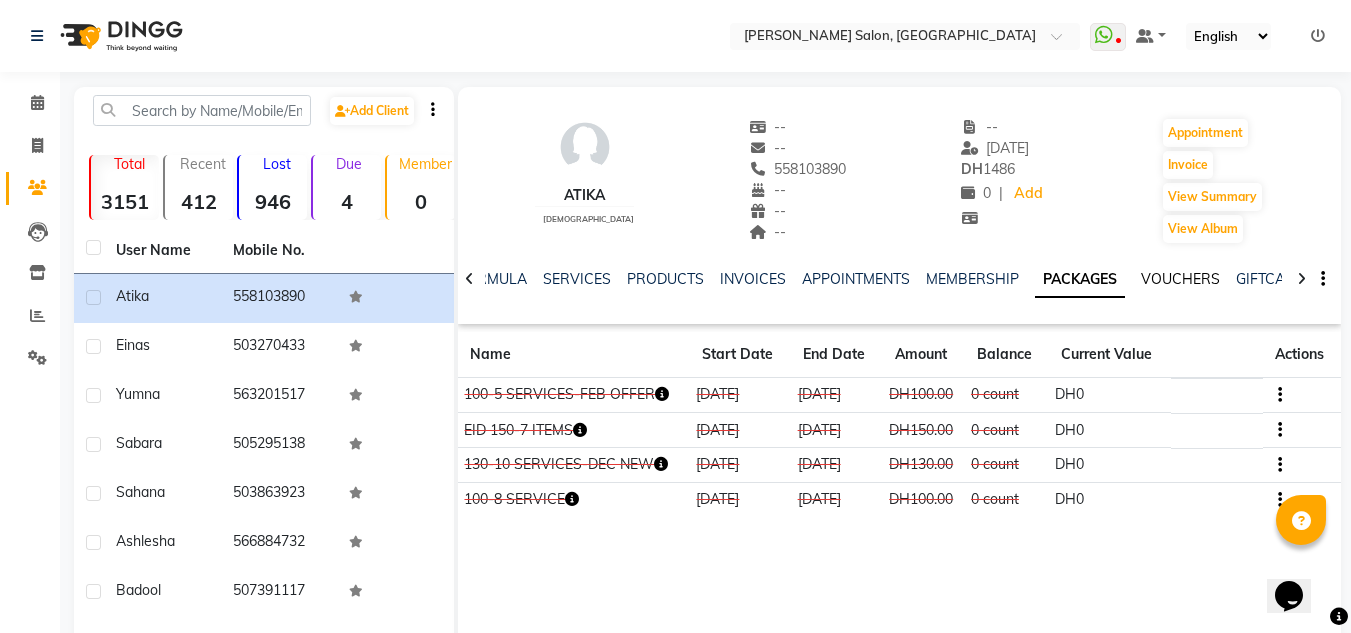 click on "VOUCHERS" 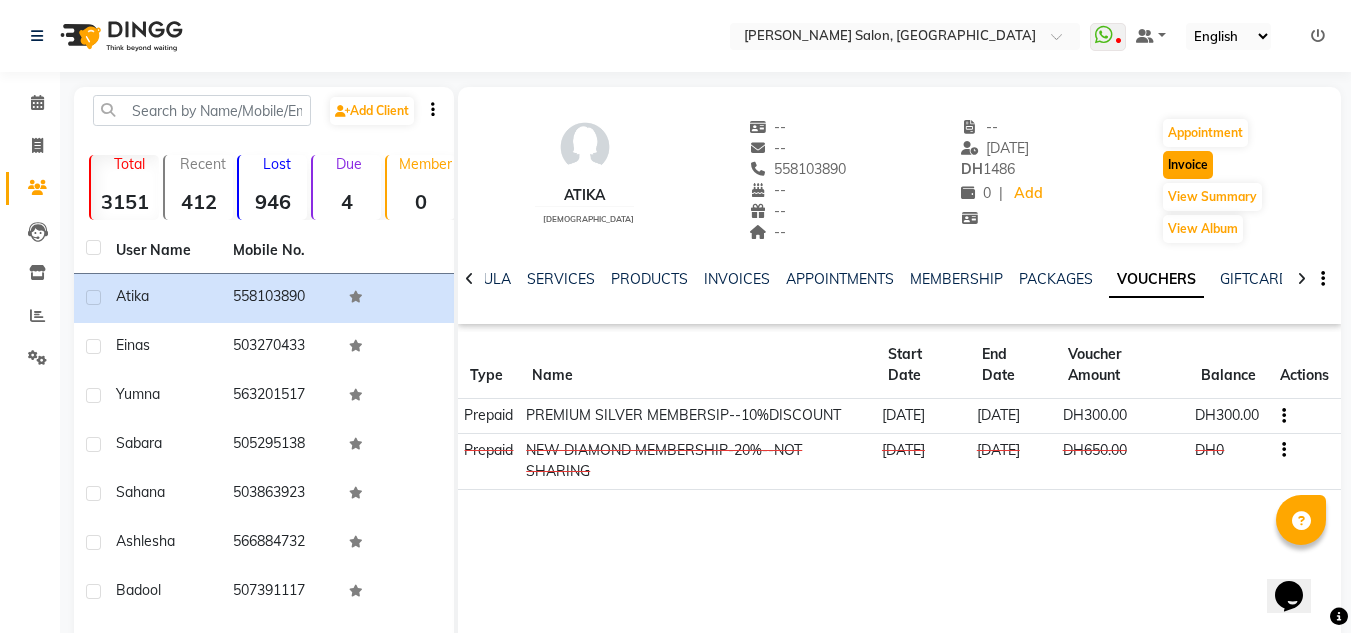 click on "Invoice" 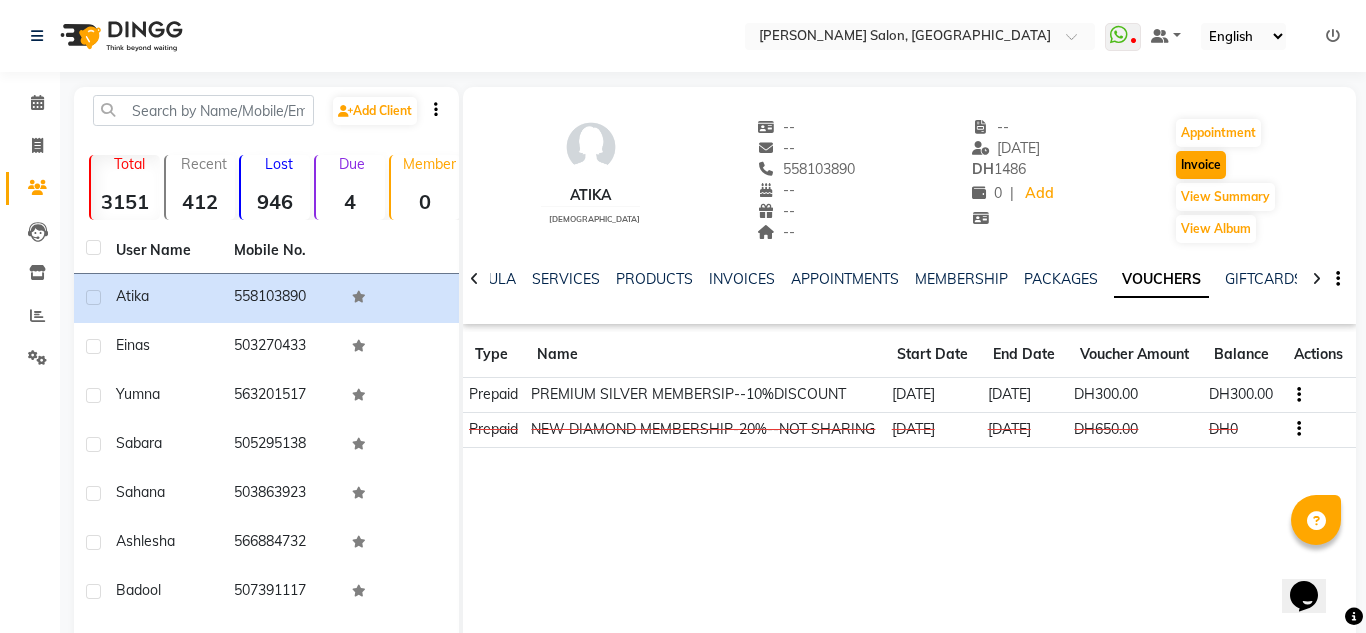 select on "4333" 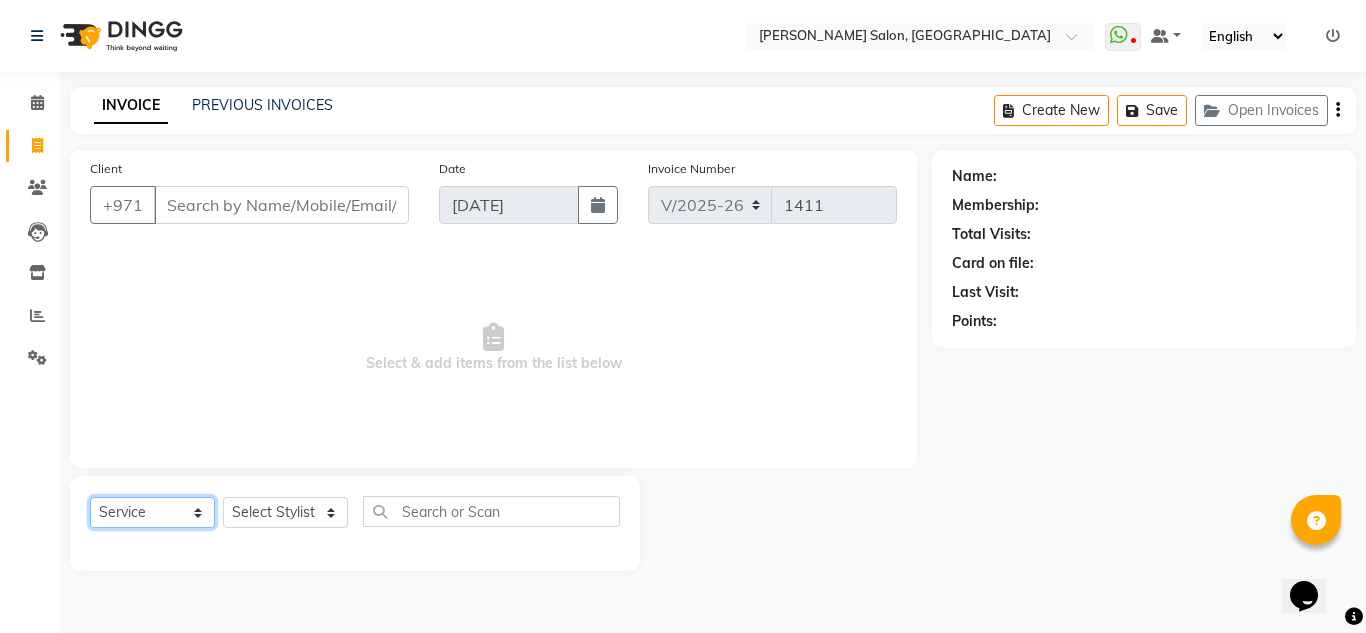 drag, startPoint x: 178, startPoint y: 514, endPoint x: 183, endPoint y: 501, distance: 13.928389 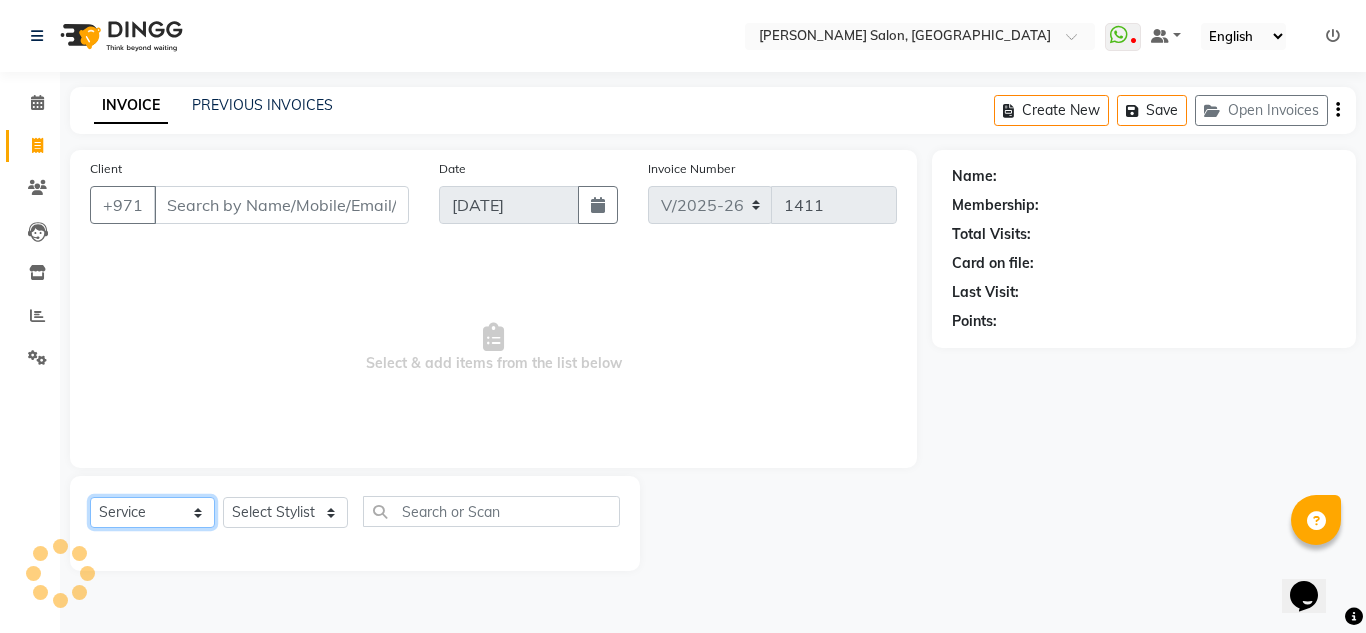 type on "558103890" 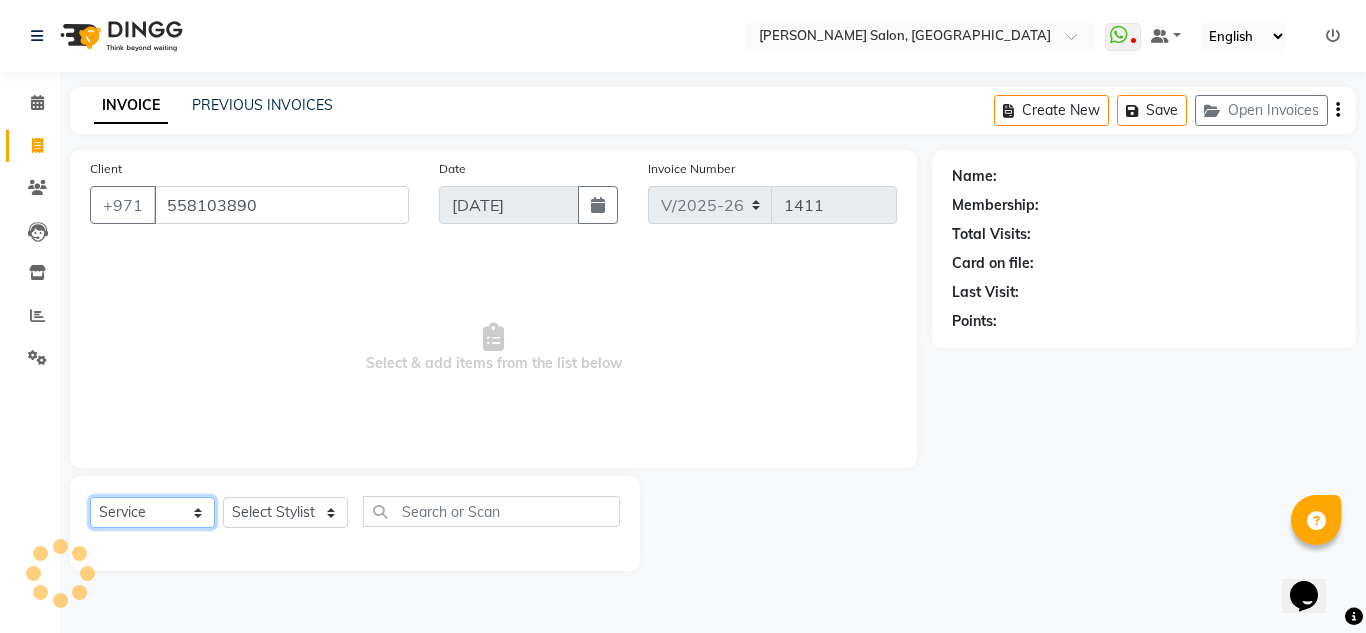 click on "Select  Service  Product  Membership  Package Voucher Prepaid Gift Card" 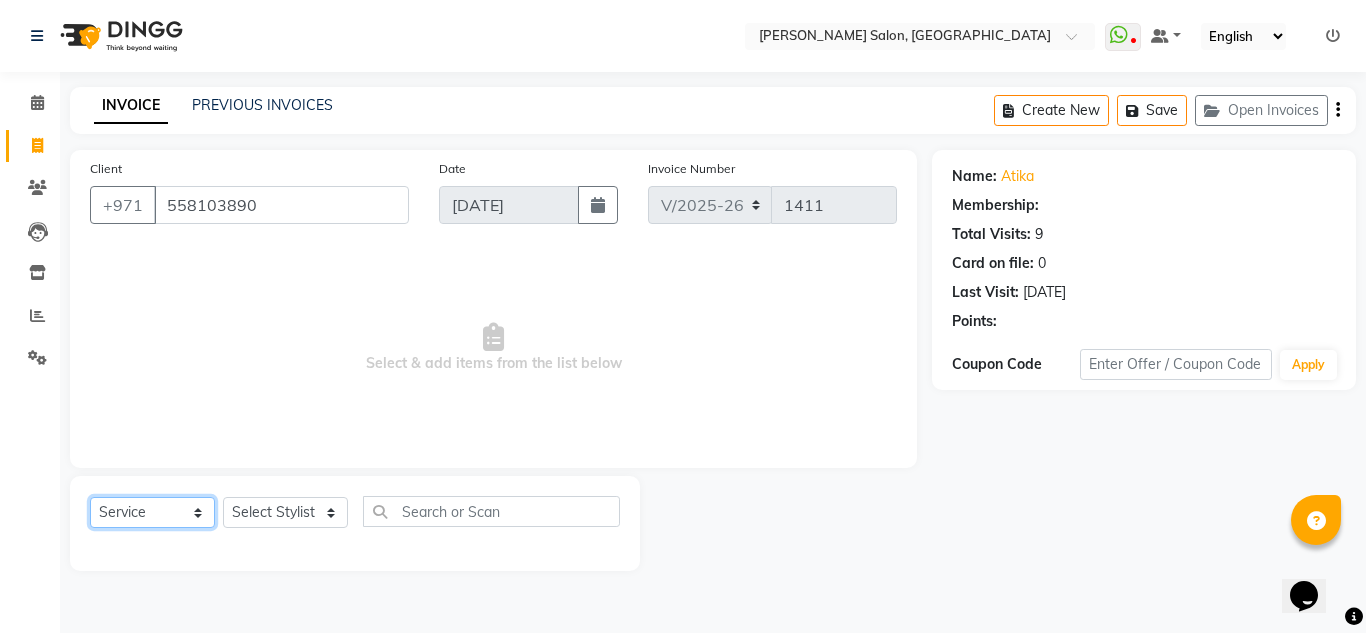 select on "1: Object" 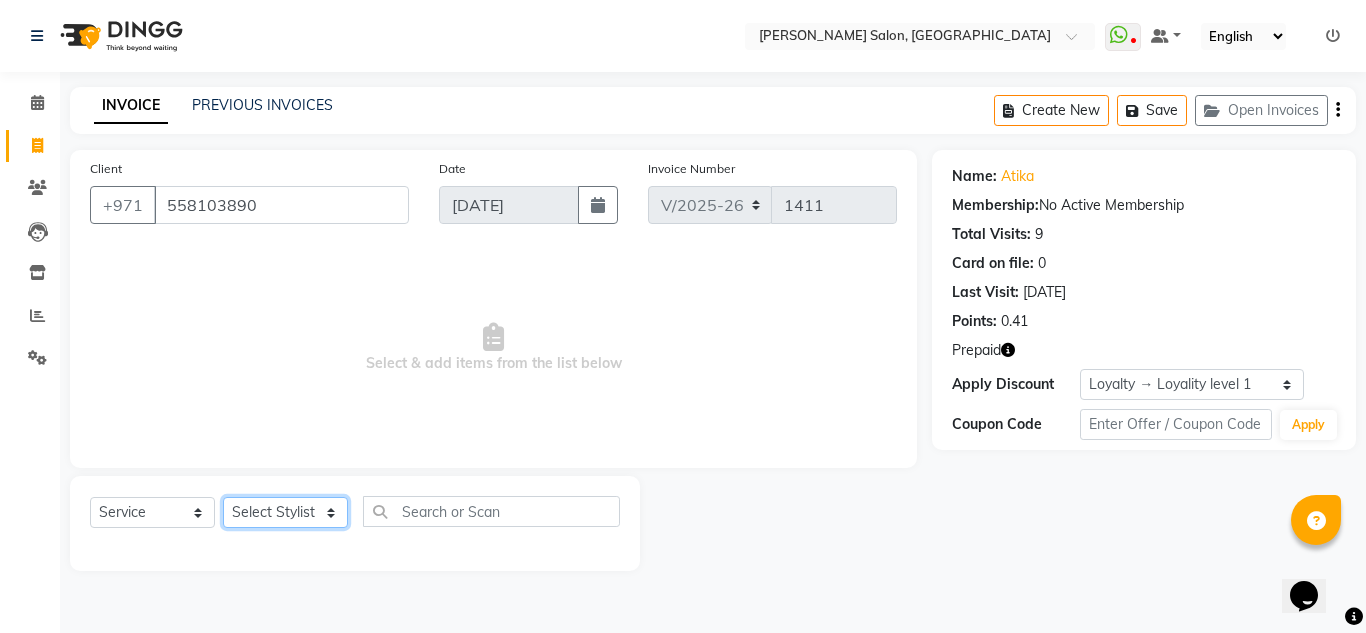 click on "Select Stylist ABUSHAGARA Kavita Laxmi Management Manisha Radha RECEPTION-ALWAHDA Riba Rimsha SALON Samjhana trial" 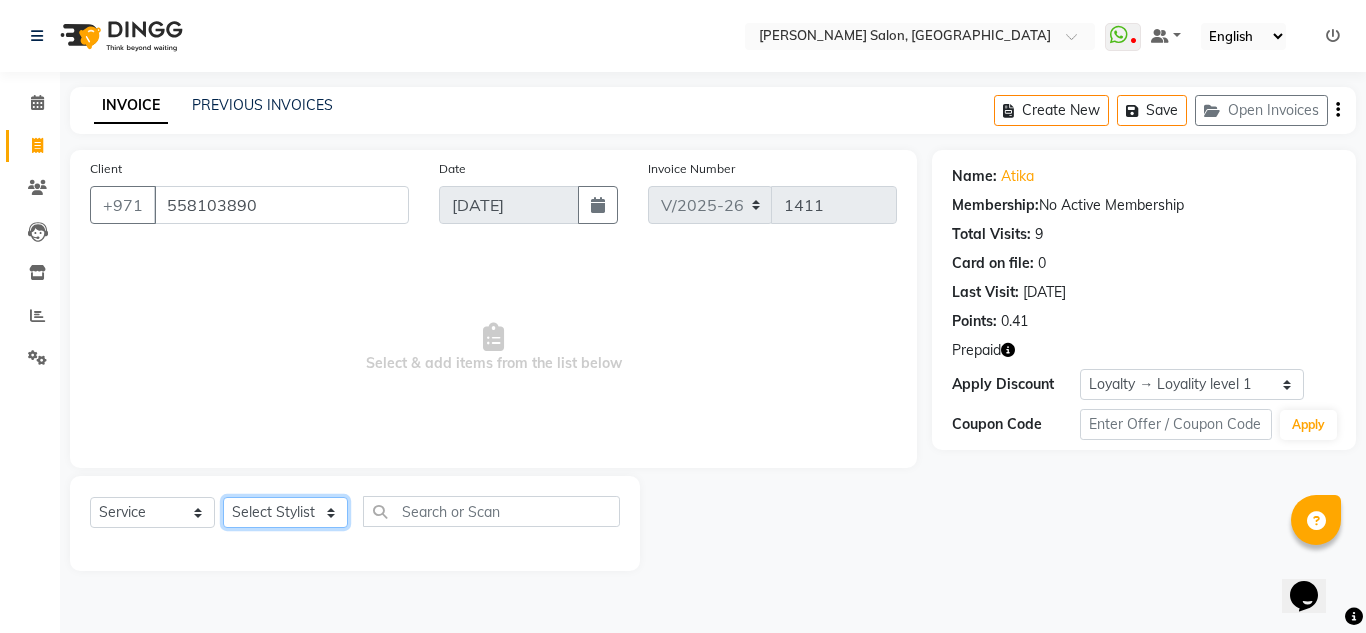 select on "45258" 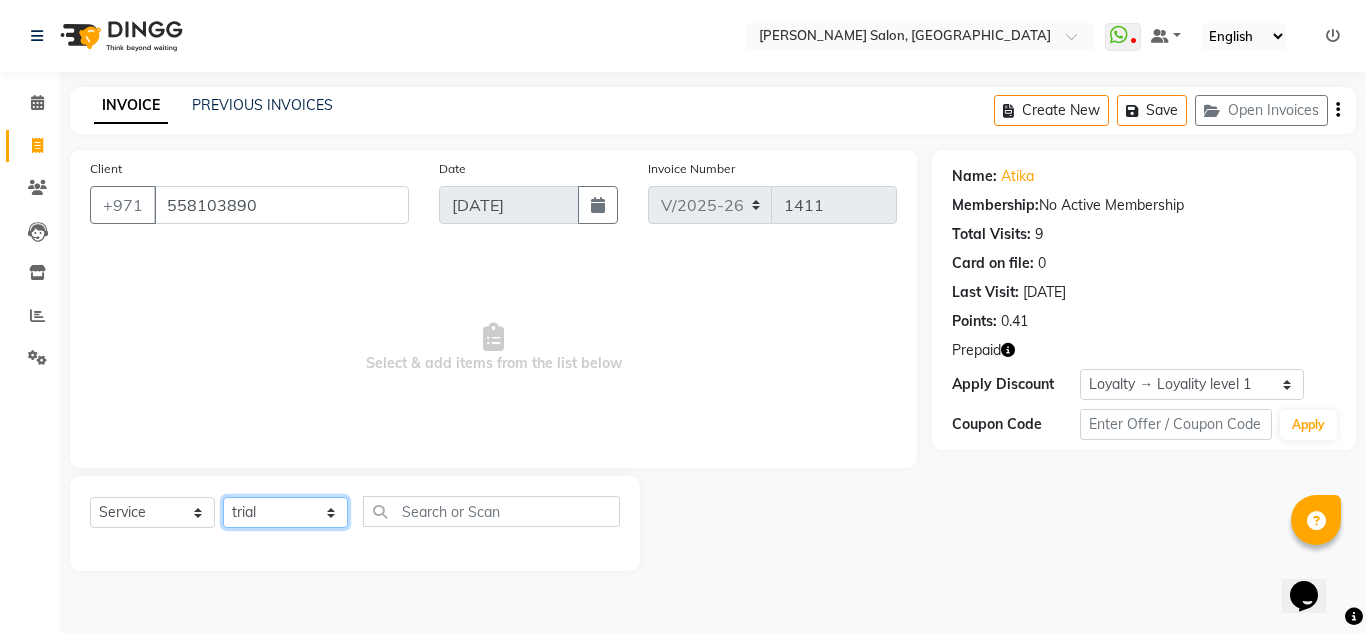 click on "Select Stylist ABUSHAGARA Kavita Laxmi Management Manisha Radha RECEPTION-ALWAHDA Riba Rimsha SALON Samjhana trial" 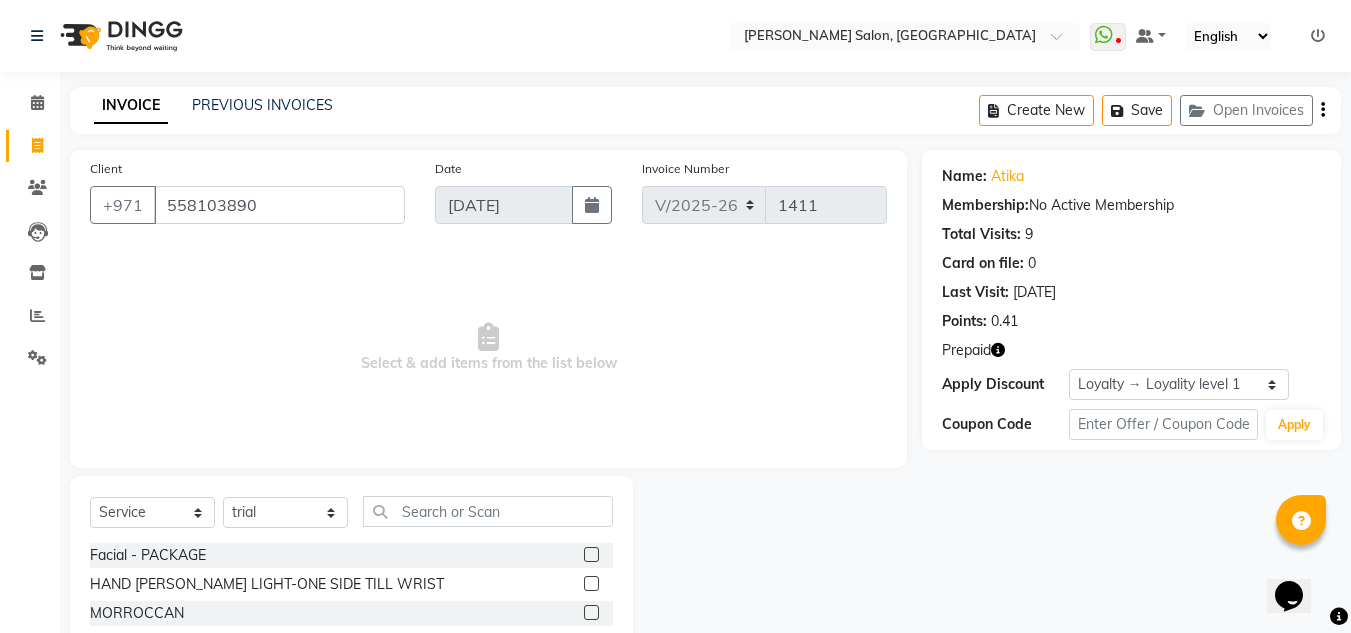click on "Select  Service  Product  Membership  Package Voucher Prepaid Gift Card  Select Stylist ABUSHAGARA Kavita Laxmi Management Manisha Radha RECEPTION-ALWAHDA Riba Rimsha SALON Samjhana trial" 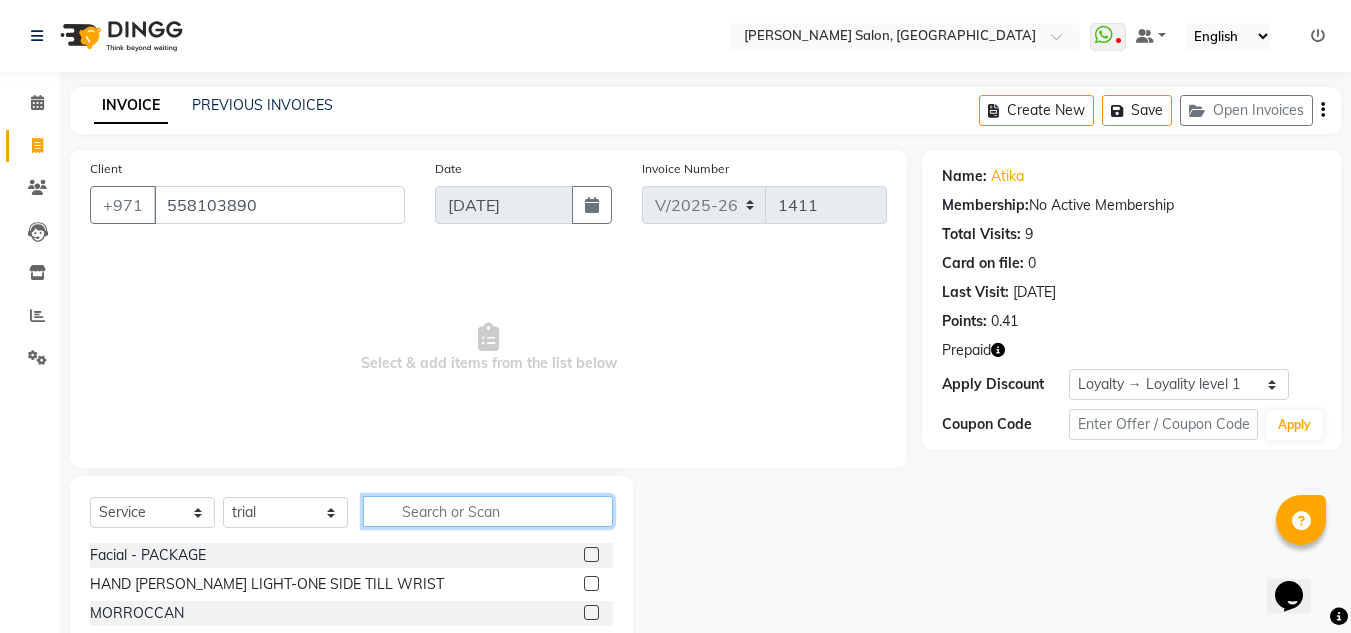 click 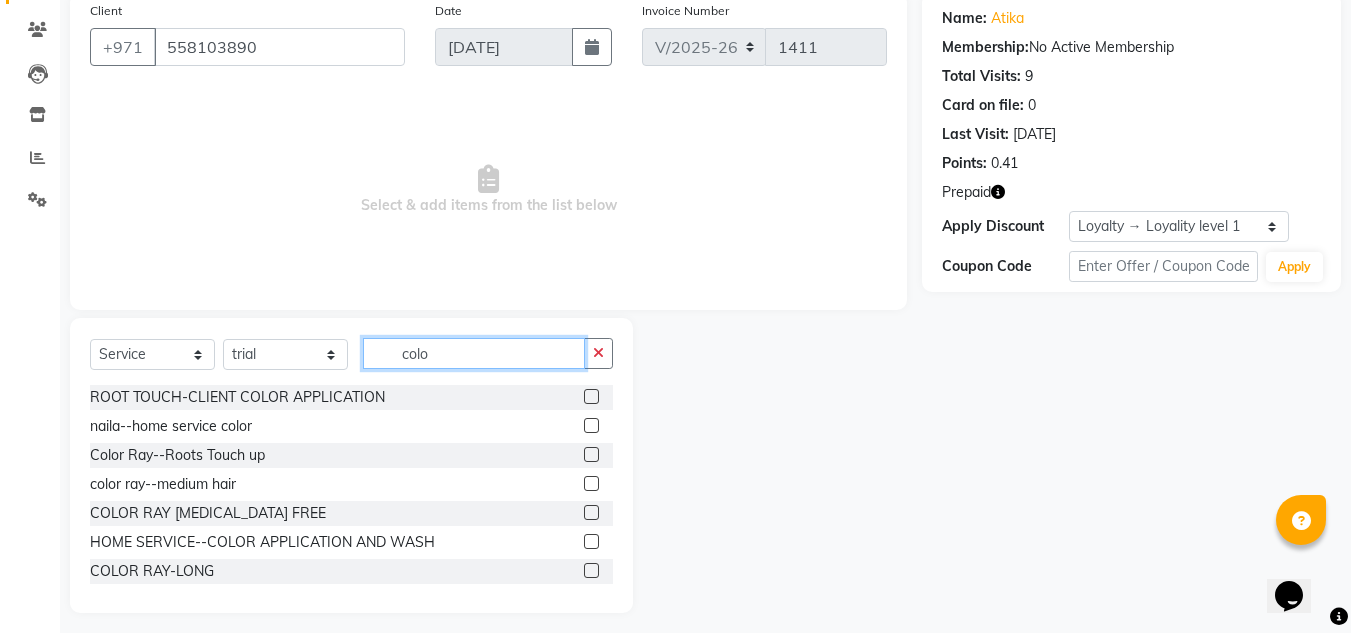 scroll, scrollTop: 168, scrollLeft: 0, axis: vertical 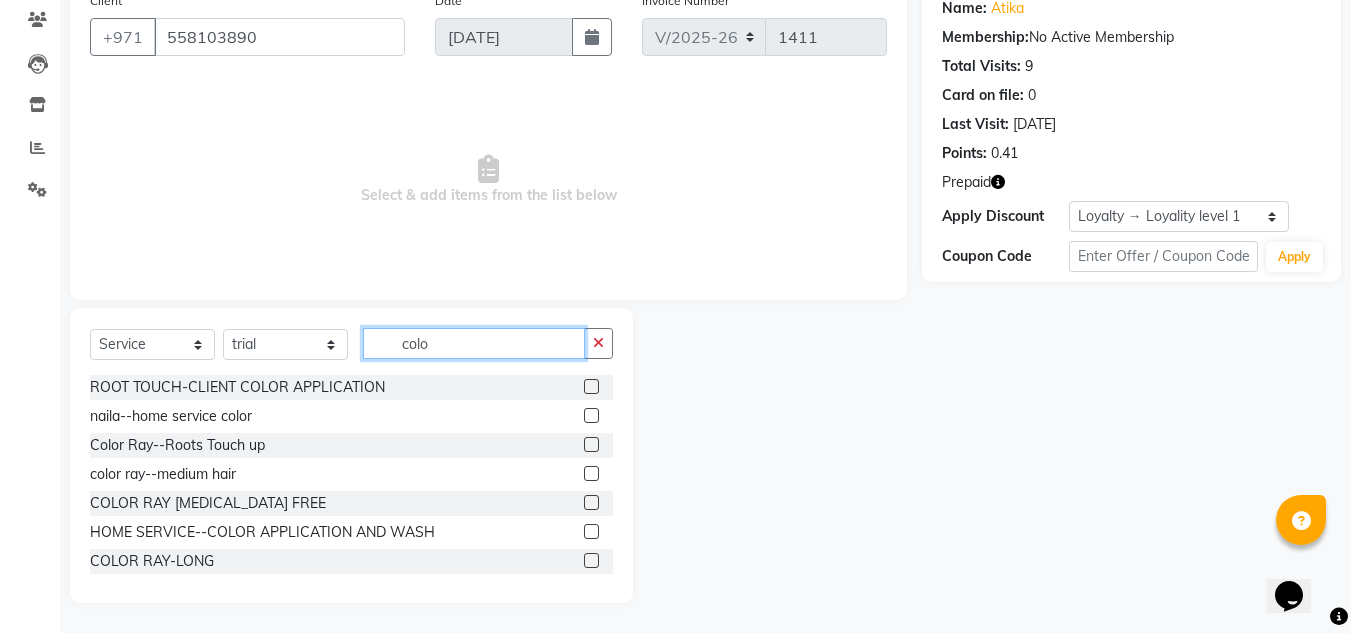 type on "colo" 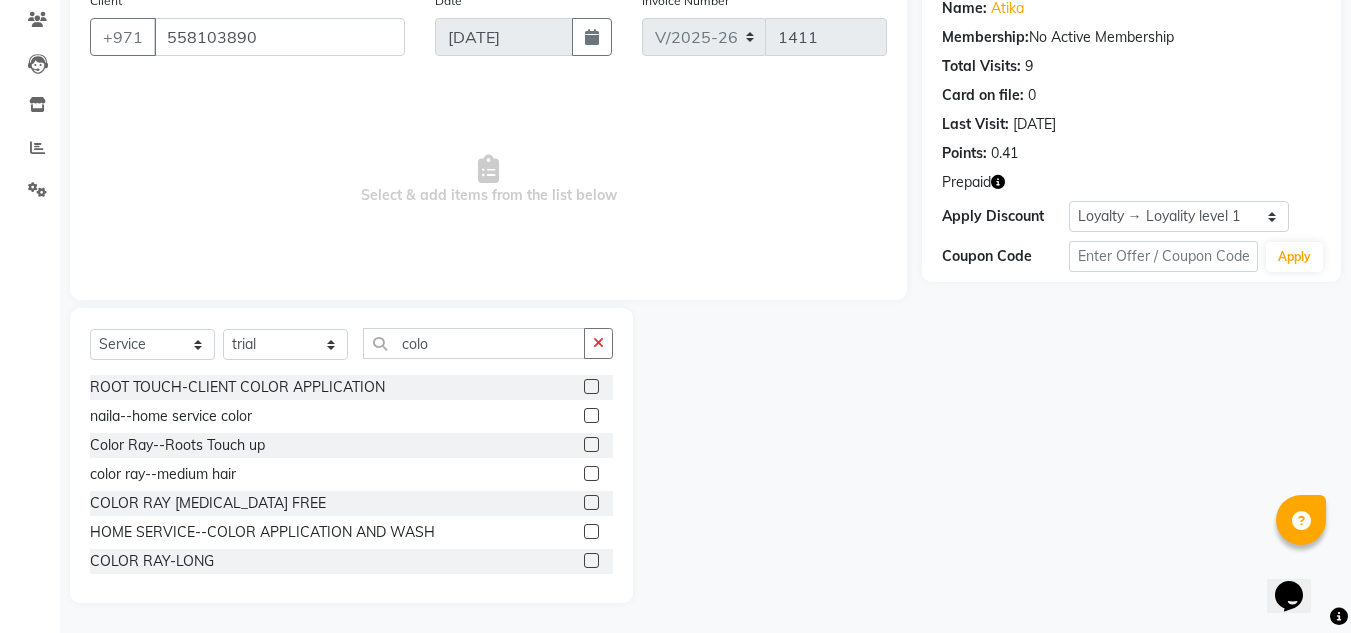 click 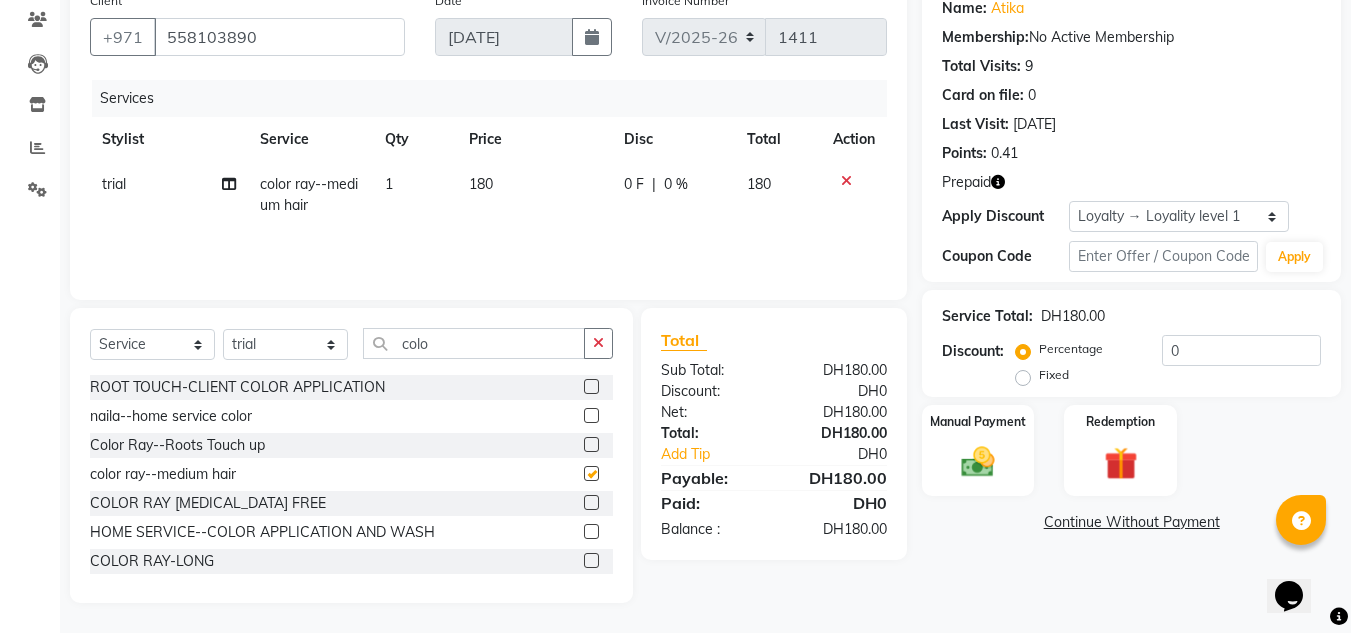checkbox on "false" 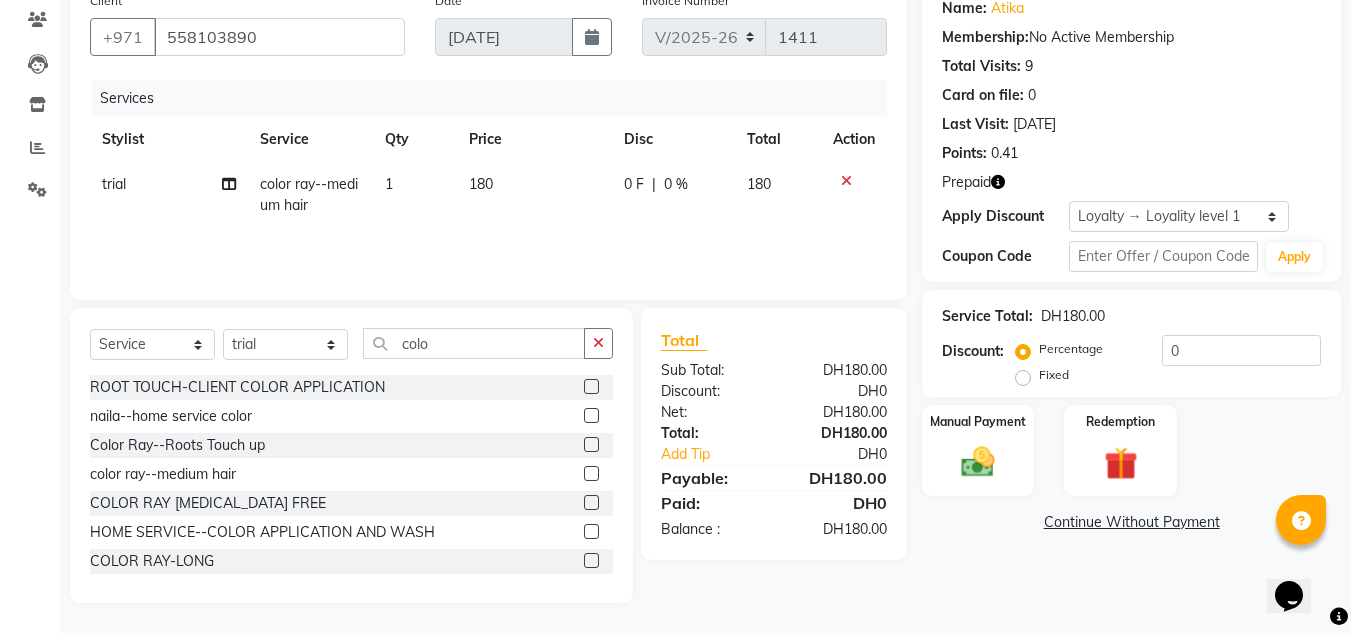 click on "0 F | 0 %" 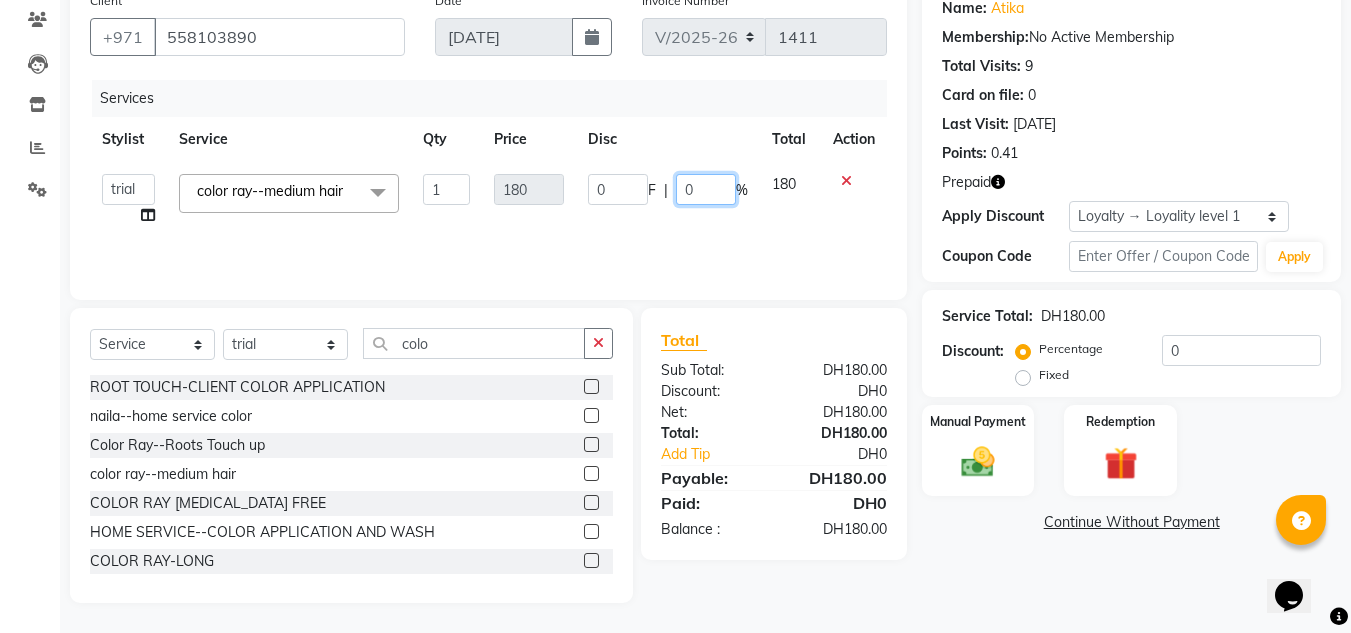 drag, startPoint x: 699, startPoint y: 188, endPoint x: 632, endPoint y: 187, distance: 67.00746 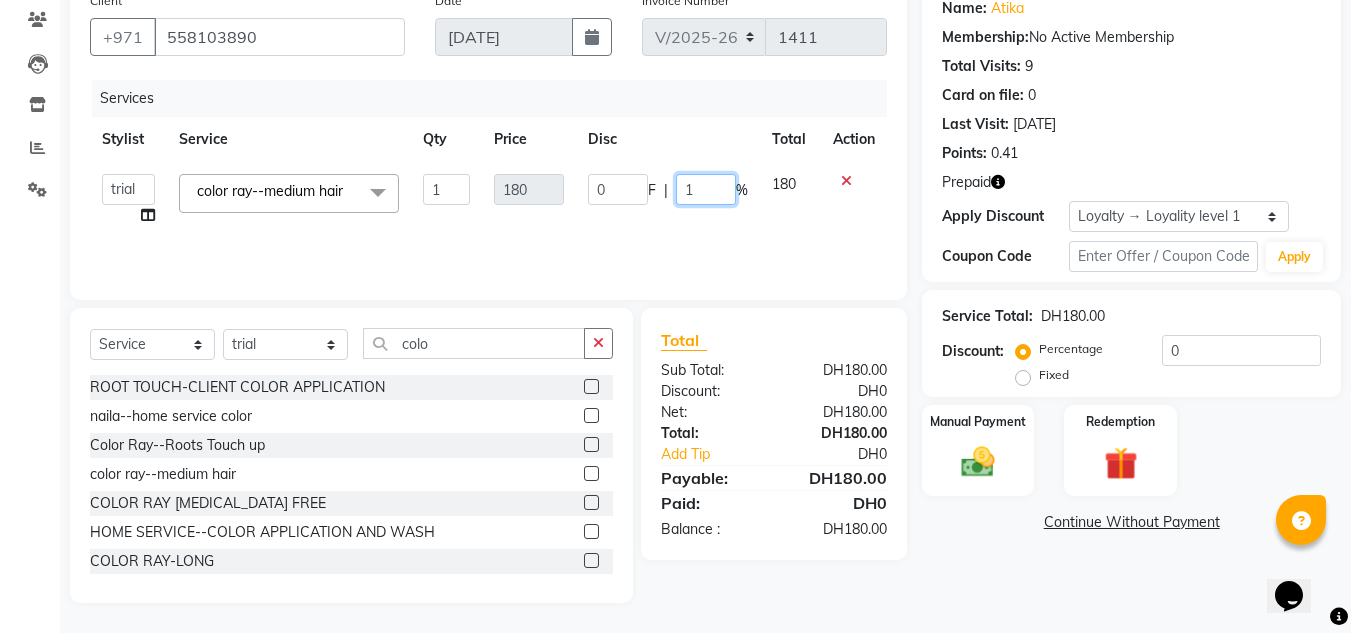 type on "10" 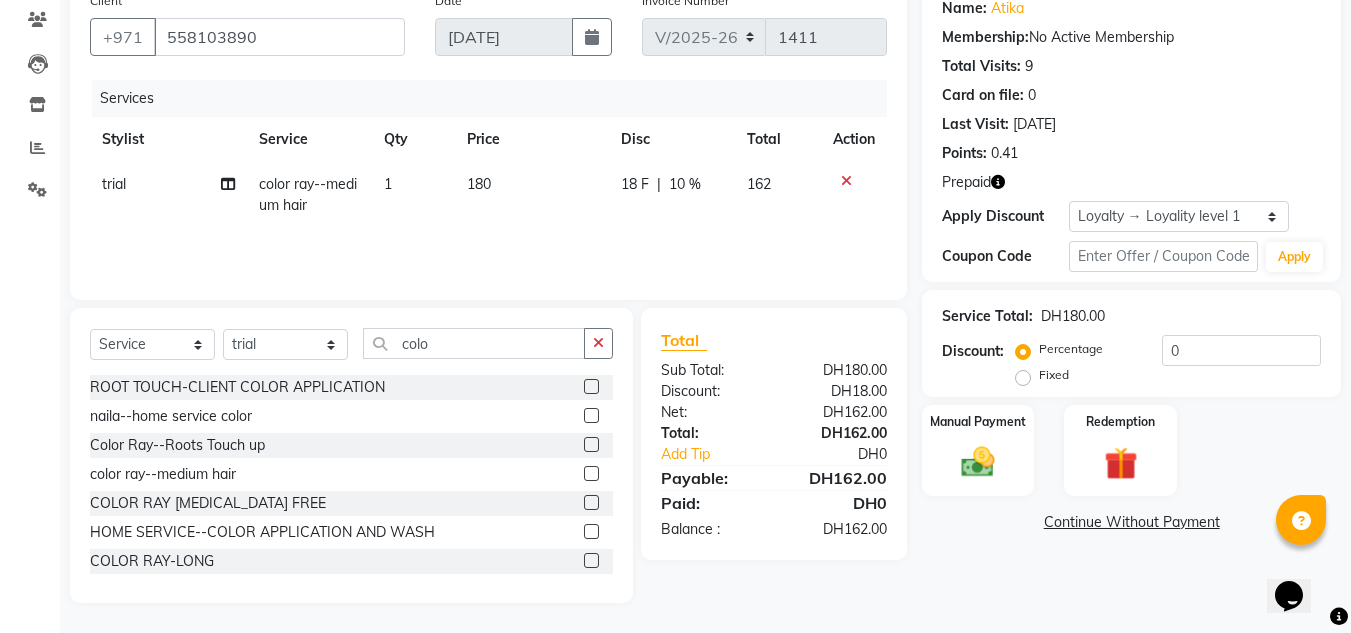 drag, startPoint x: 810, startPoint y: 233, endPoint x: 458, endPoint y: 274, distance: 354.37973 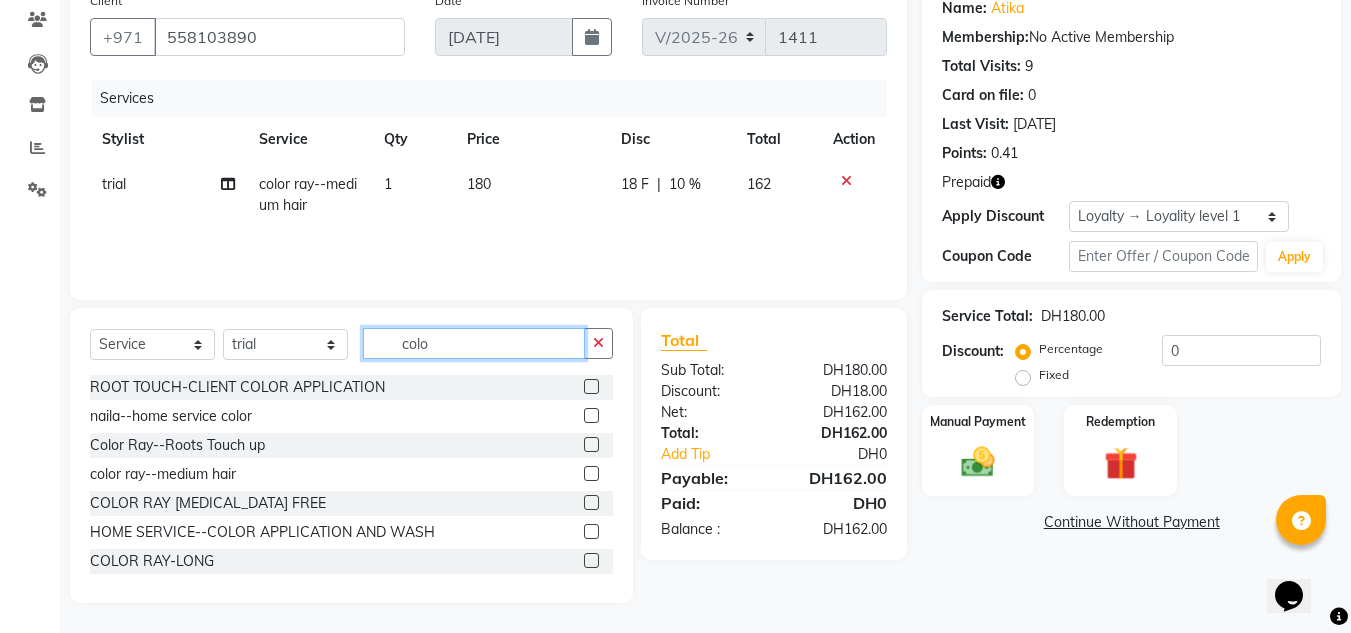 drag, startPoint x: 475, startPoint y: 340, endPoint x: 314, endPoint y: 330, distance: 161.31026 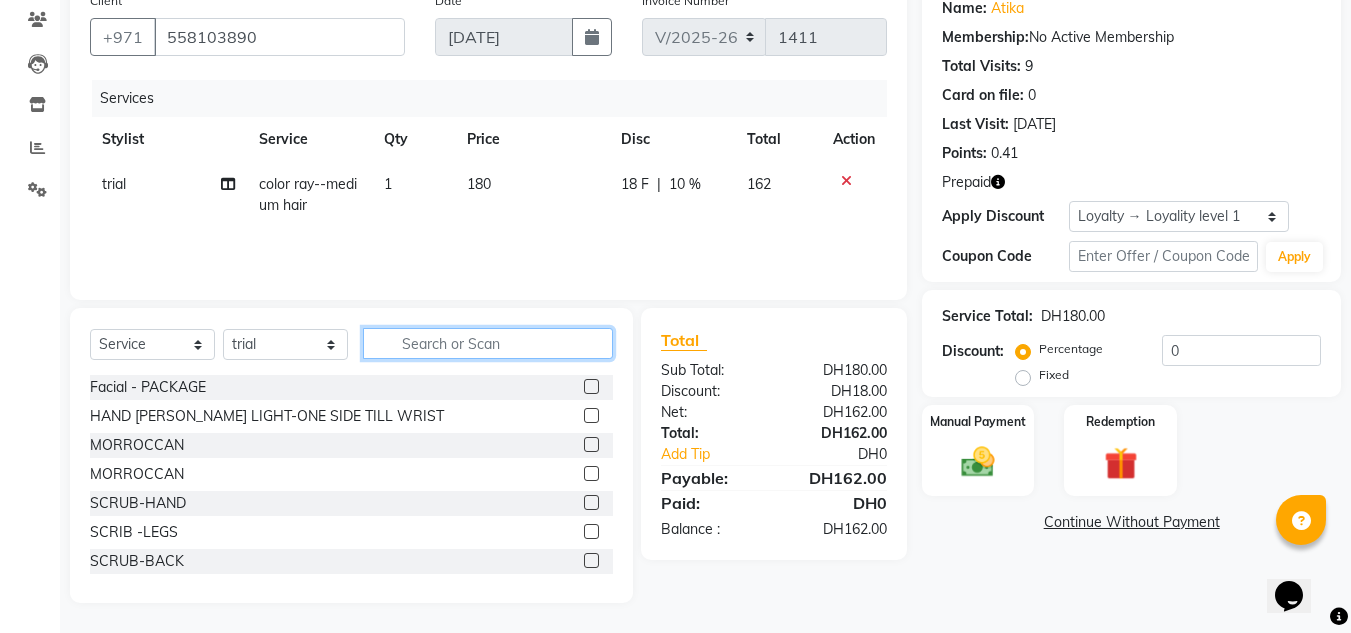 type 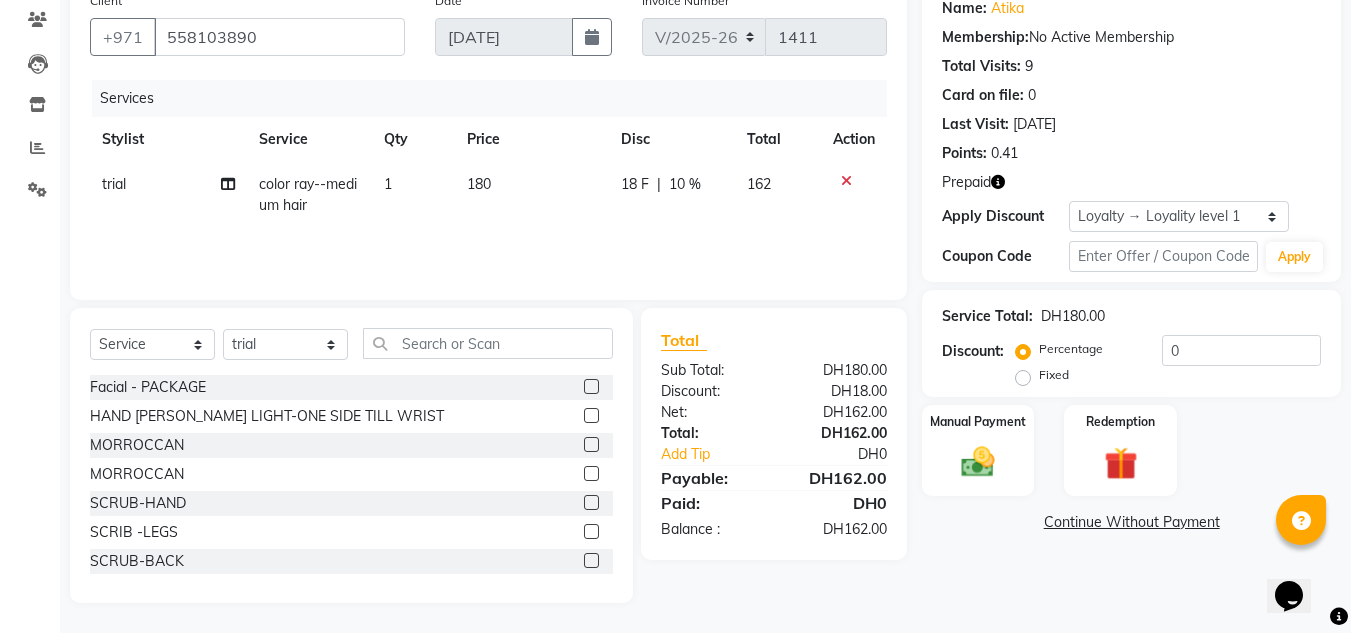 click on "trial" 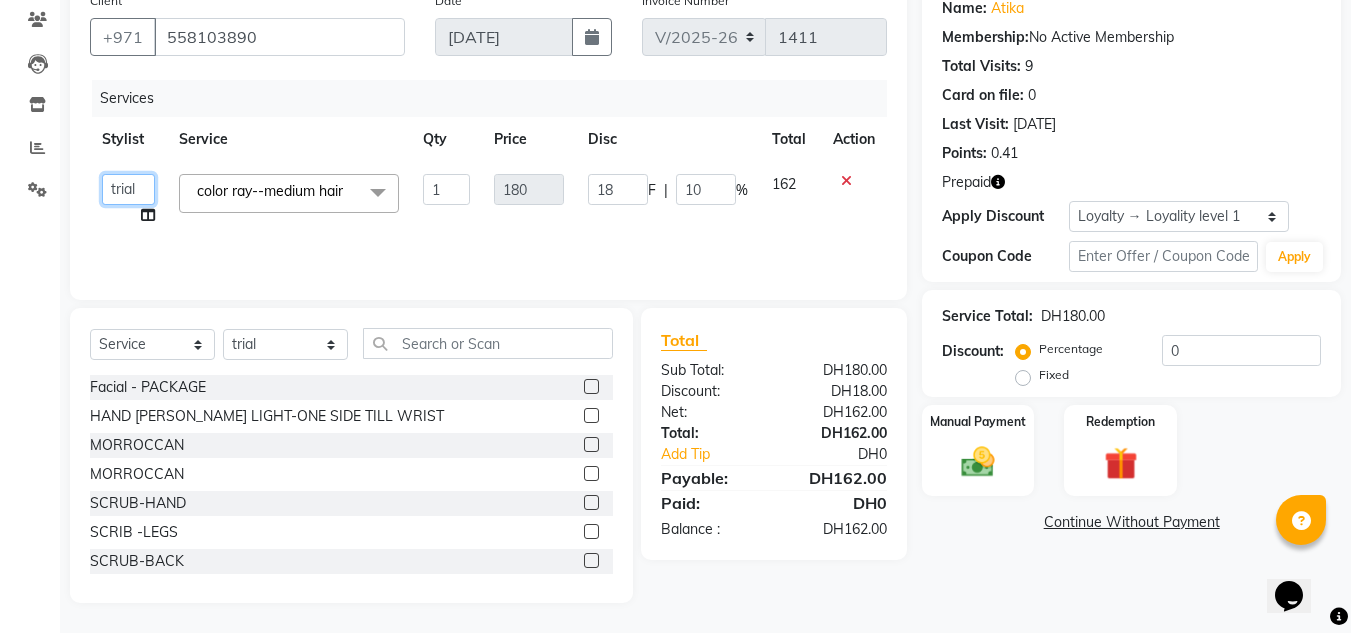 click on "ABUSHAGARA   Kavita   Laxmi   Management   Manisha   Radha   RECEPTION-ALWAHDA   Riba   Rimsha   SALON   Samjhana   trial" 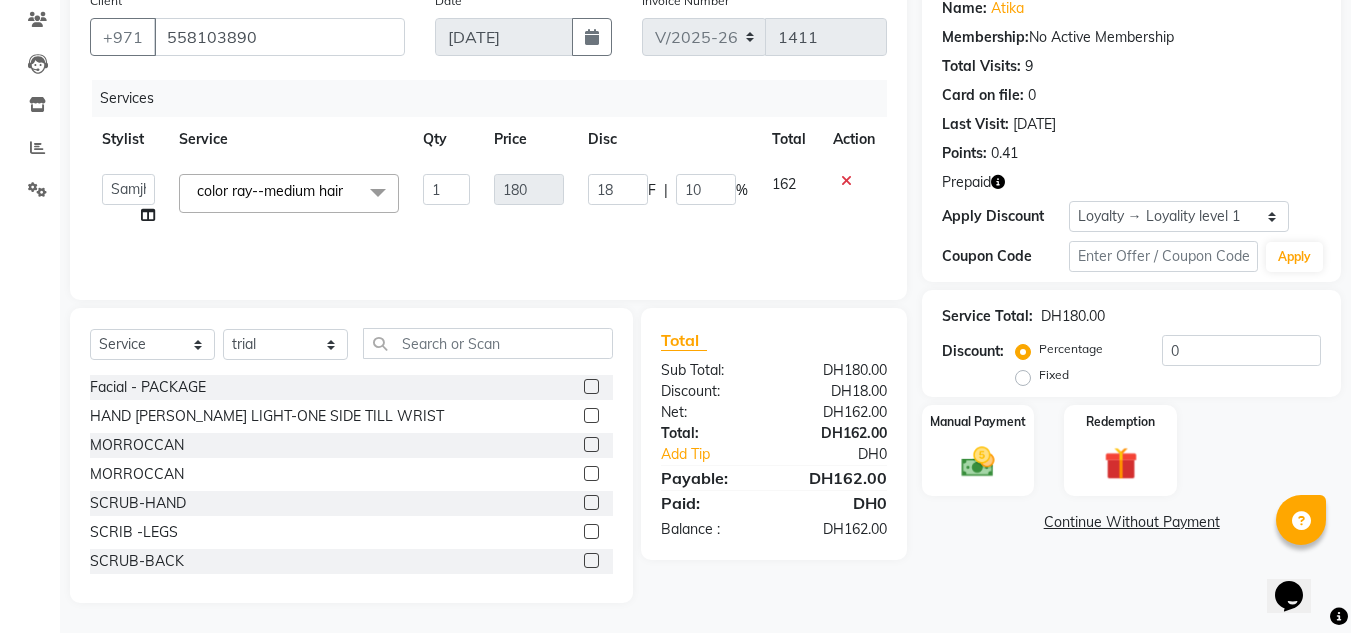 select on "36338" 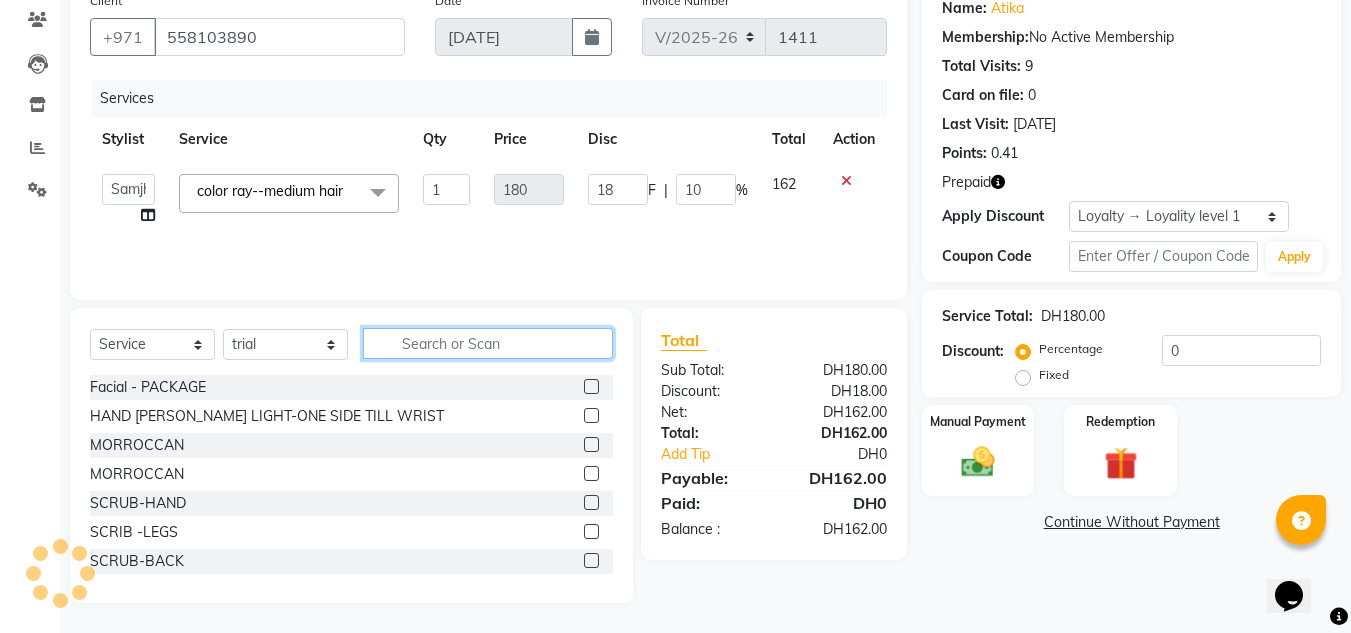click 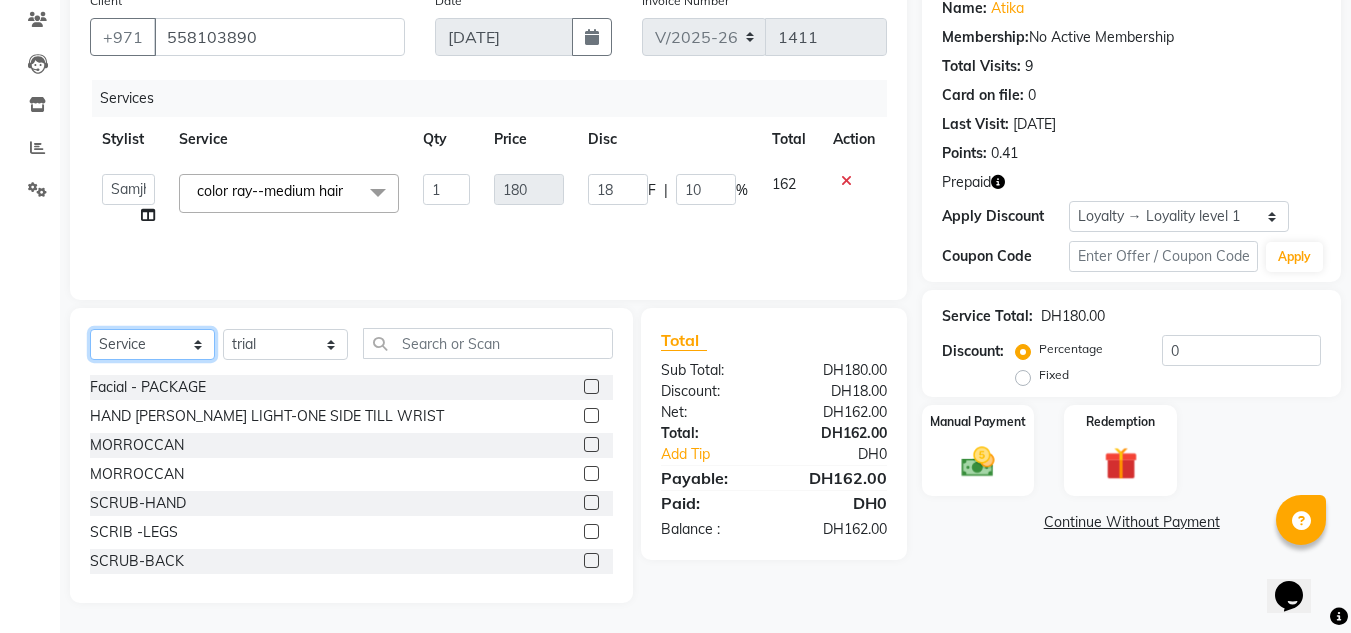 click on "Select  Service  Product  Membership  Package Voucher Prepaid Gift Card" 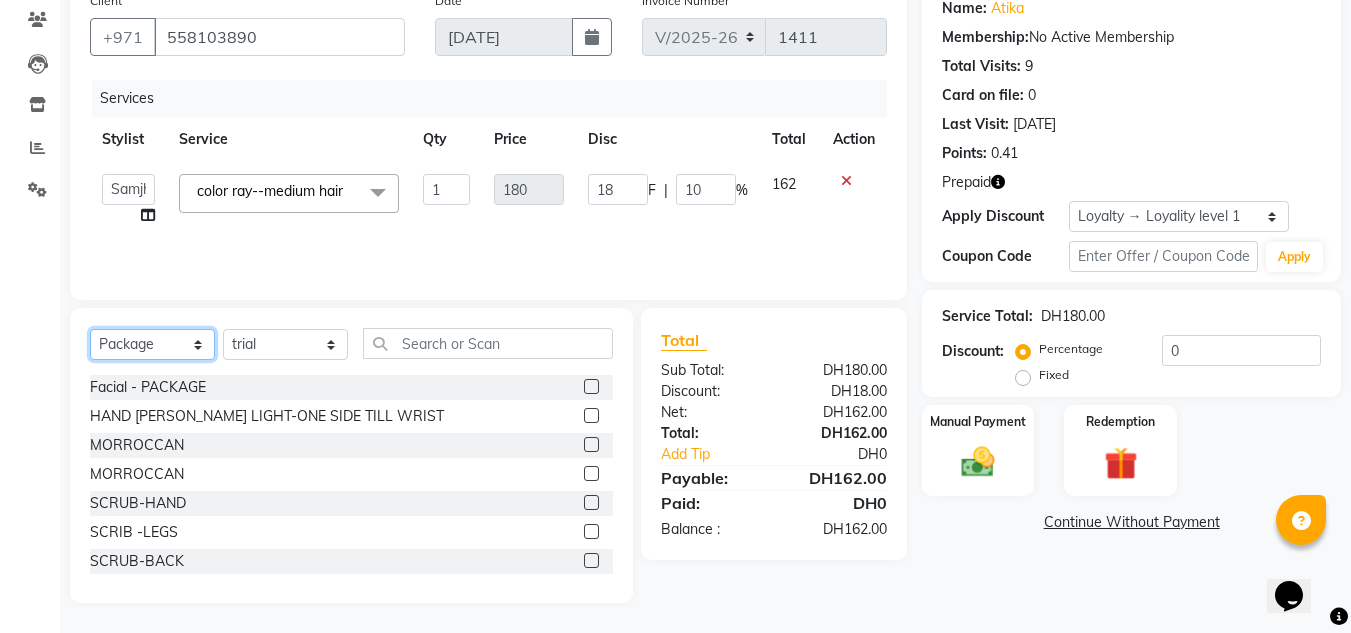 click on "Select  Service  Product  Membership  Package Voucher Prepaid Gift Card" 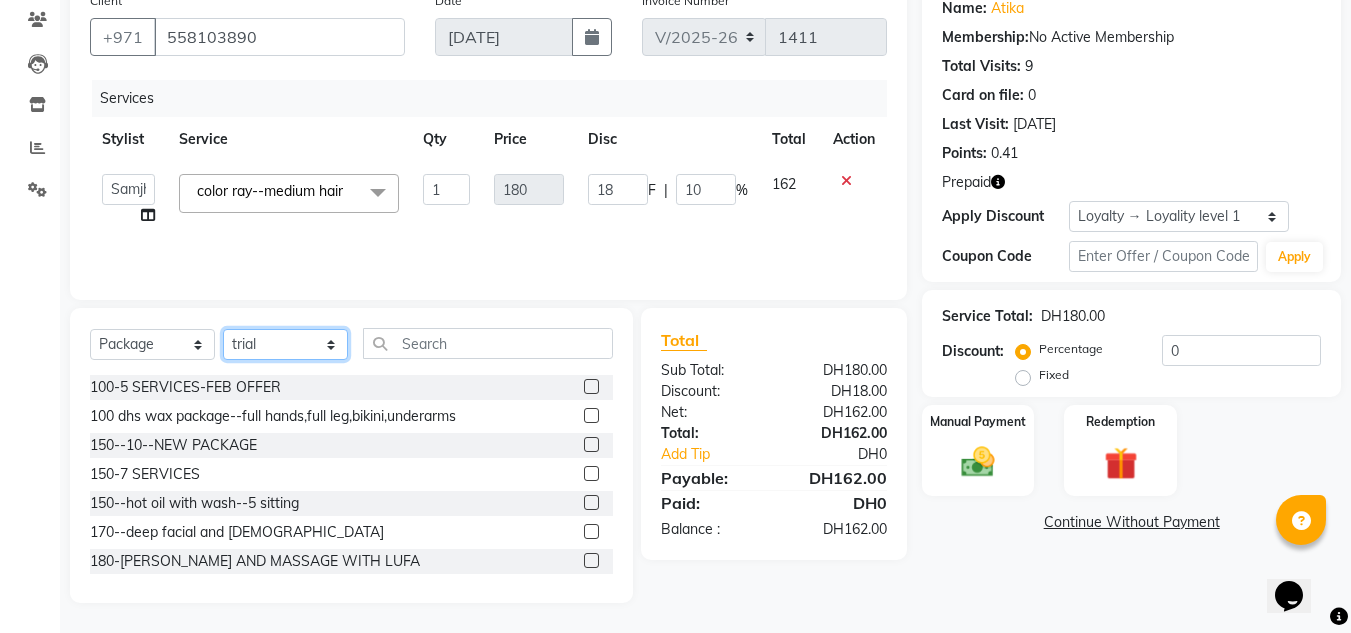 click on "Select Stylist ABUSHAGARA Kavita Laxmi Management [PERSON_NAME] RECEPTION-ALWAHDA [PERSON_NAME] SALON [PERSON_NAME] trial" 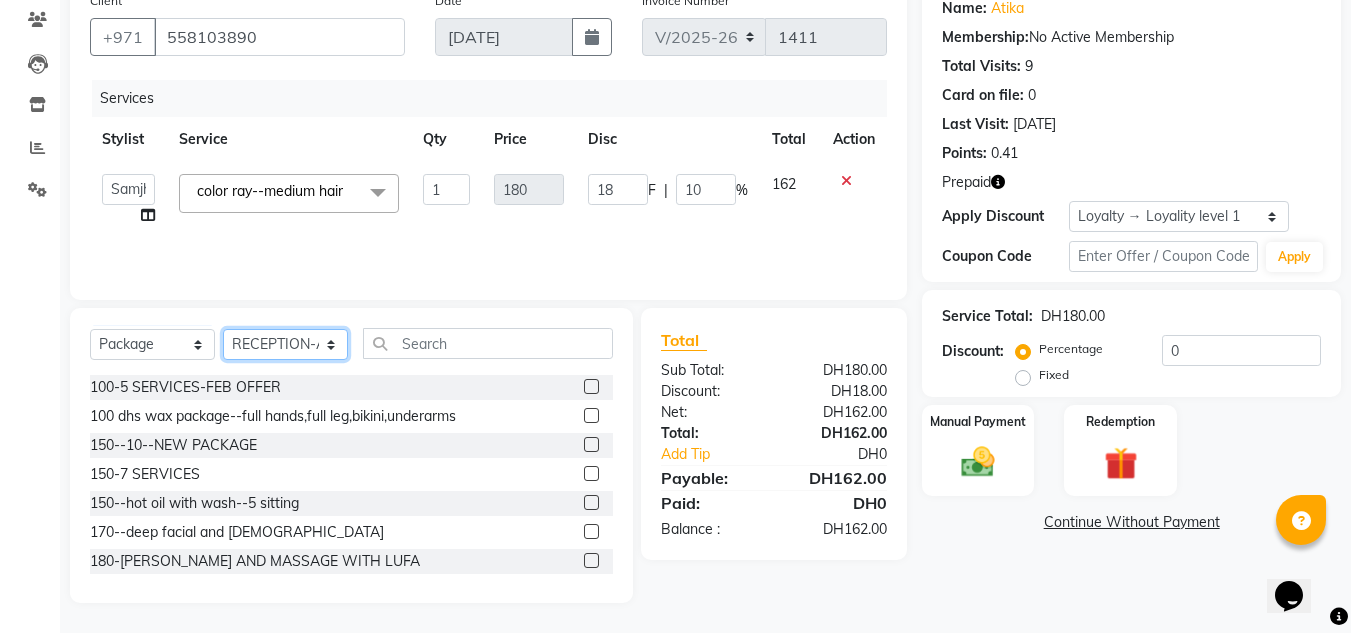 click on "Select Stylist ABUSHAGARA Kavita Laxmi Management [PERSON_NAME] RECEPTION-ALWAHDA [PERSON_NAME] SALON [PERSON_NAME] trial" 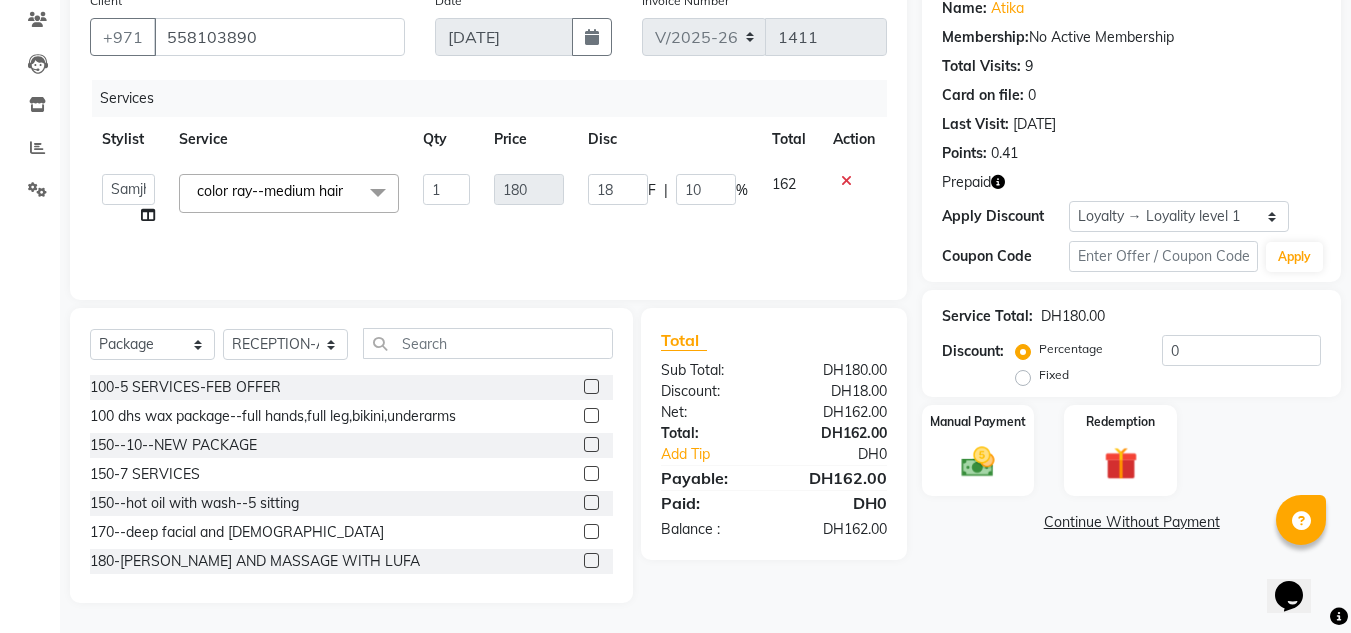 click on "100-5 SERVICES-FEB OFFER" 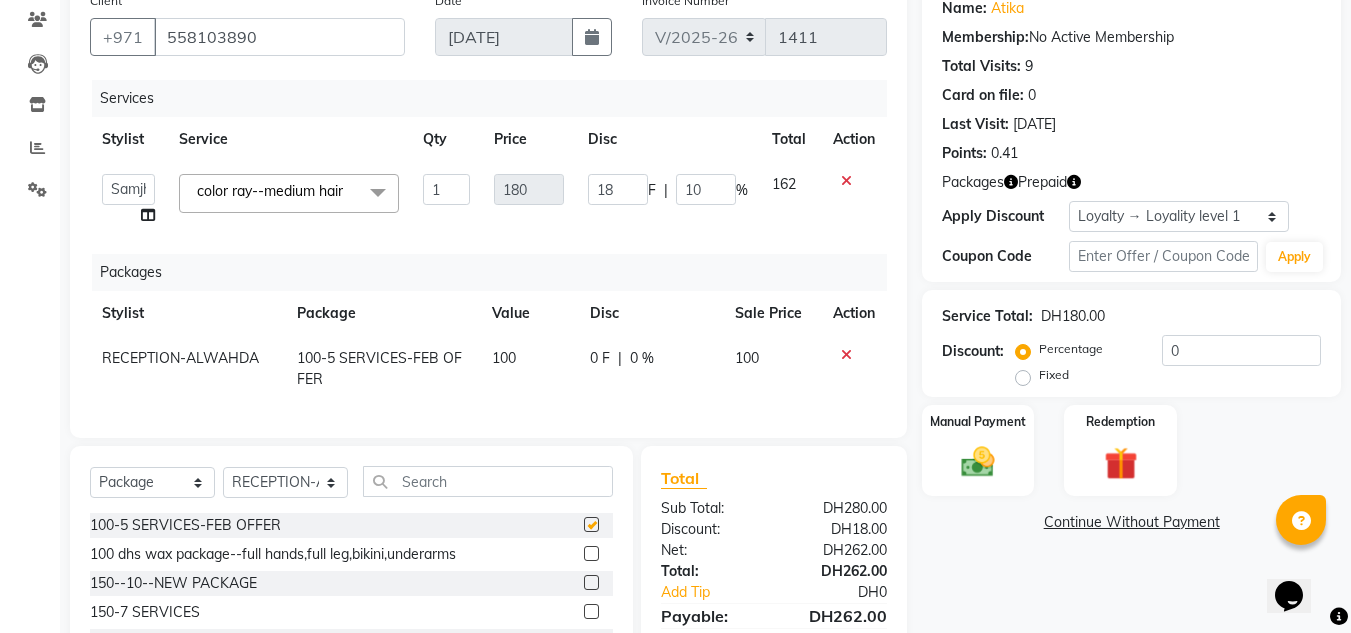 checkbox on "false" 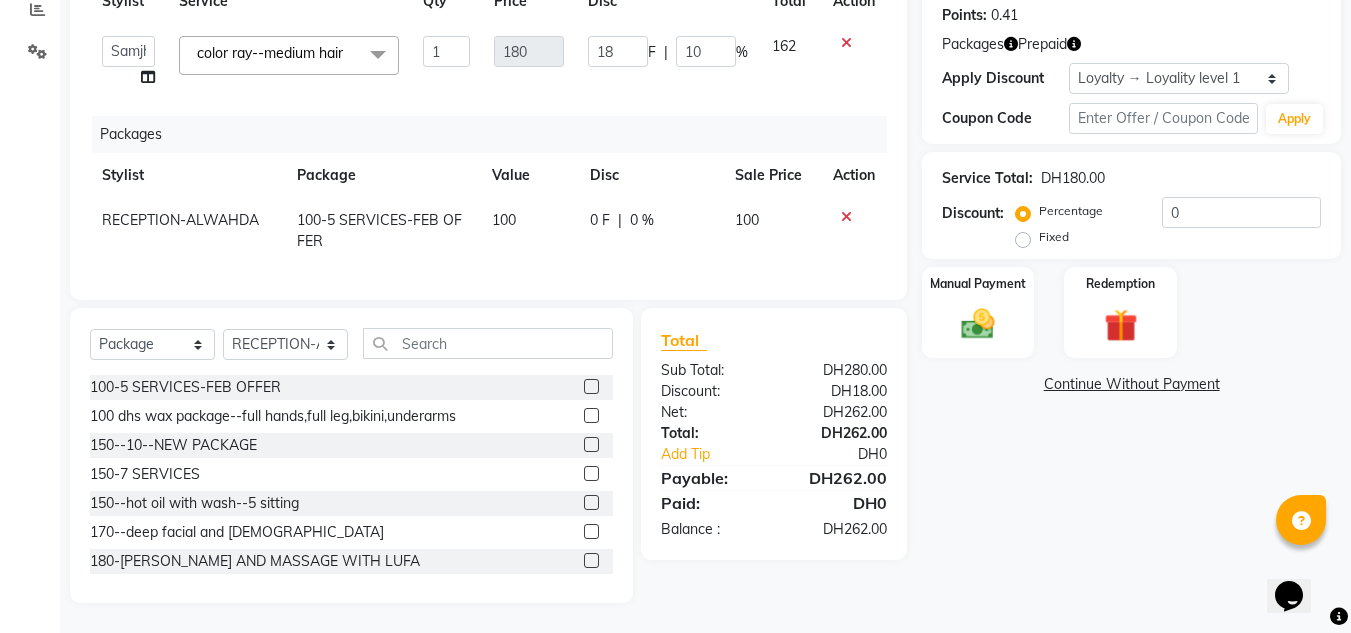 scroll, scrollTop: 321, scrollLeft: 0, axis: vertical 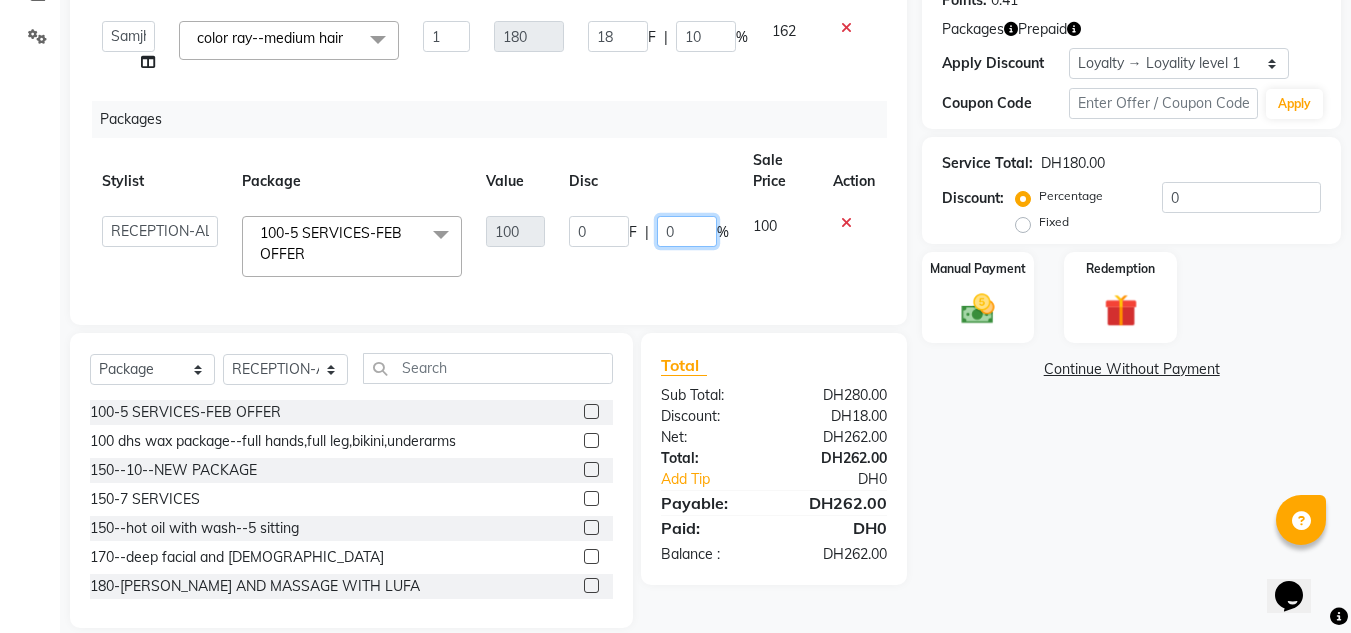 drag, startPoint x: 686, startPoint y: 230, endPoint x: 589, endPoint y: 225, distance: 97.128784 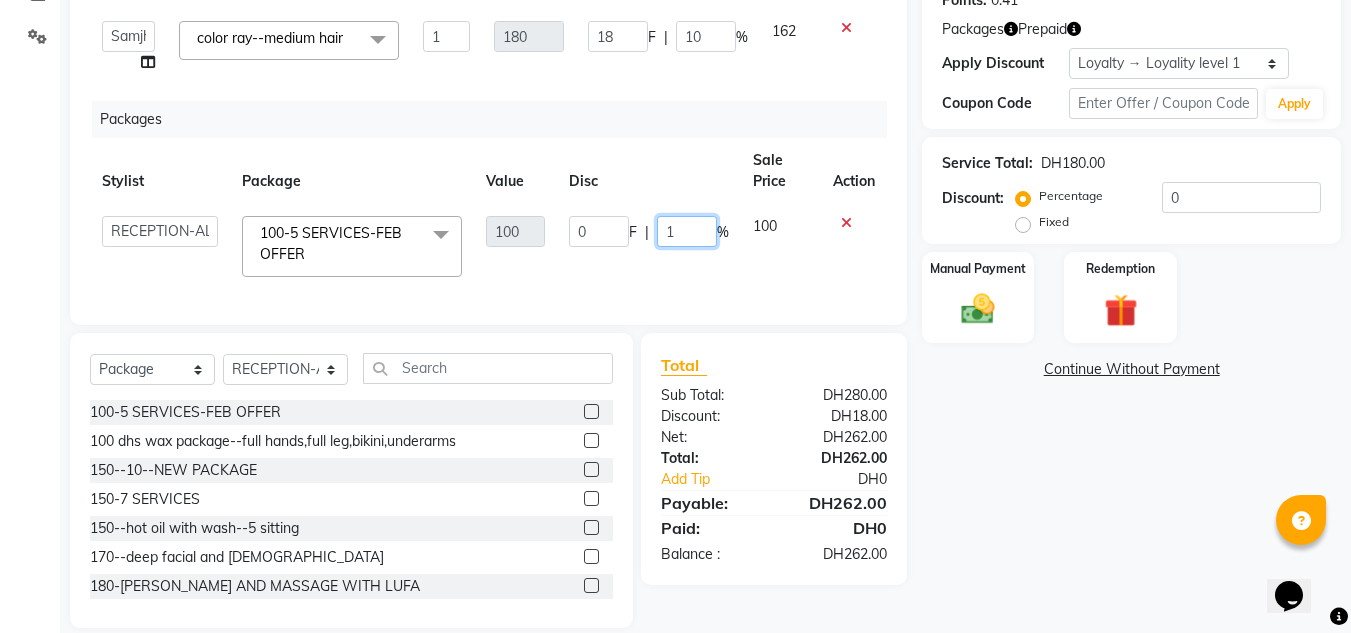 type on "10" 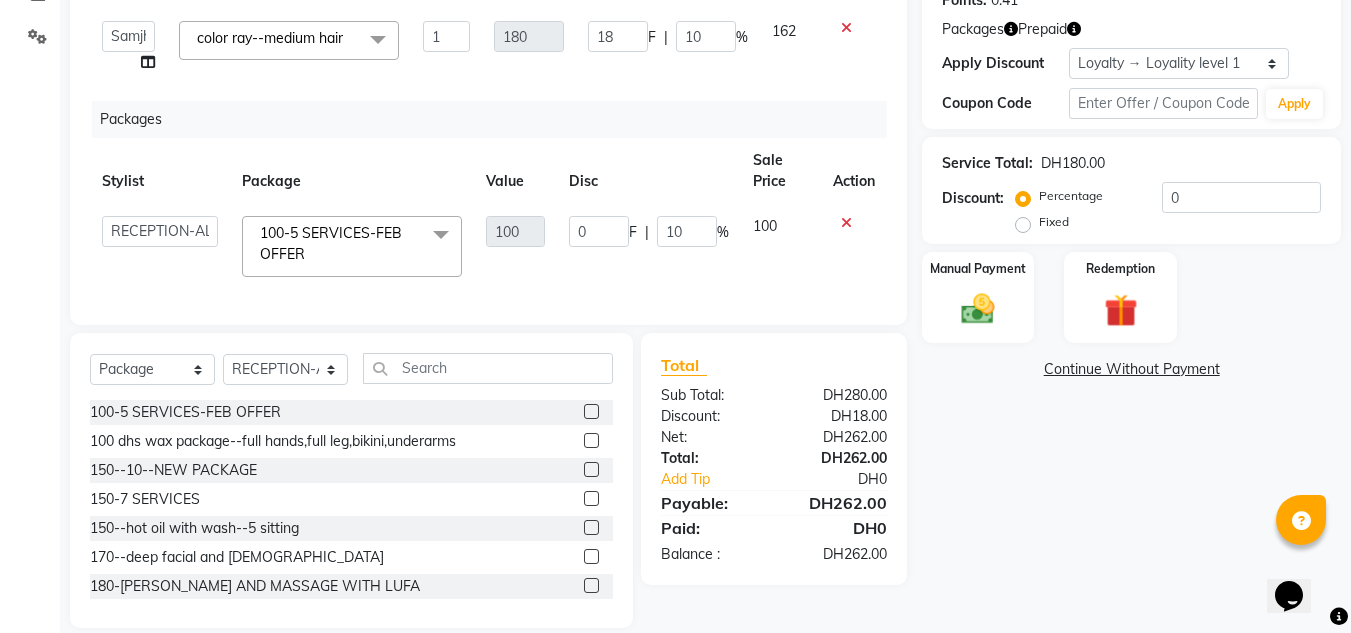 click on "Name: Atika  Membership:  No Active Membership  Total Visits:  9 Card on file:  0 Last Visit:   13-07-2025 Points:   0.41  Packages Prepaid Apply Discount Select  Loyalty → Loyality level 1  Coupon Code Apply Service Total:  DH180.00  Discount:  Percentage   Fixed  0 Manual Payment Redemption  Continue Without Payment" 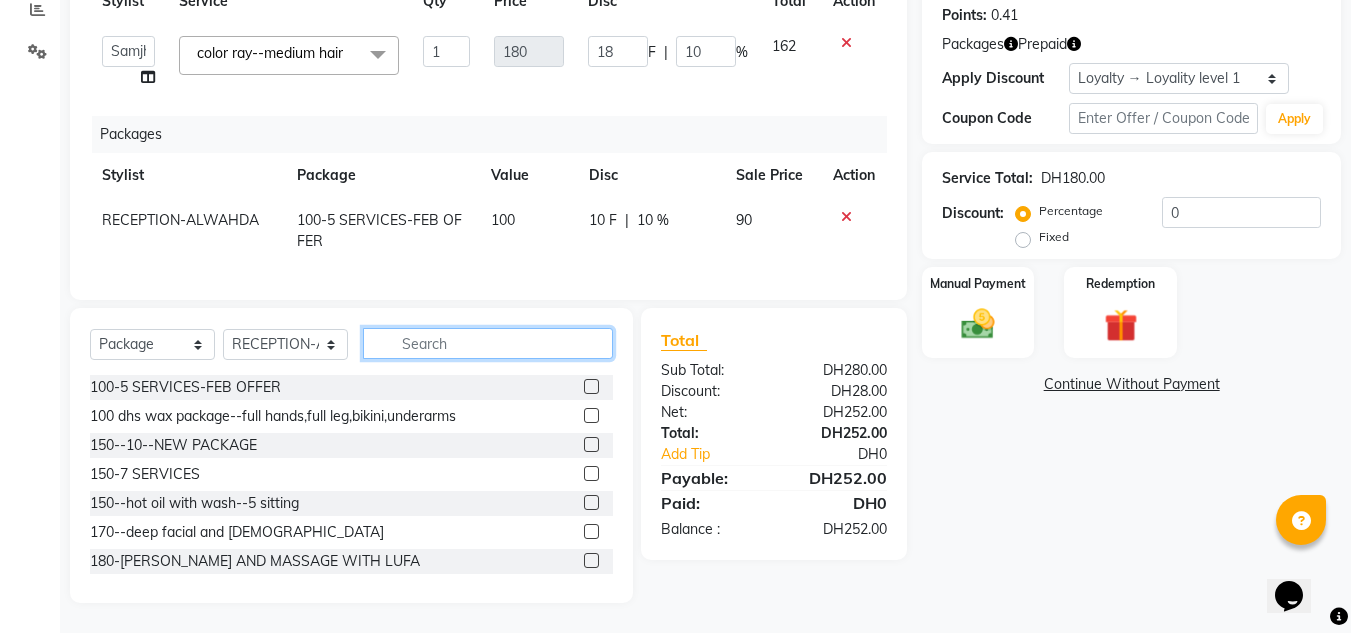 drag, startPoint x: 565, startPoint y: 360, endPoint x: 413, endPoint y: 350, distance: 152.3286 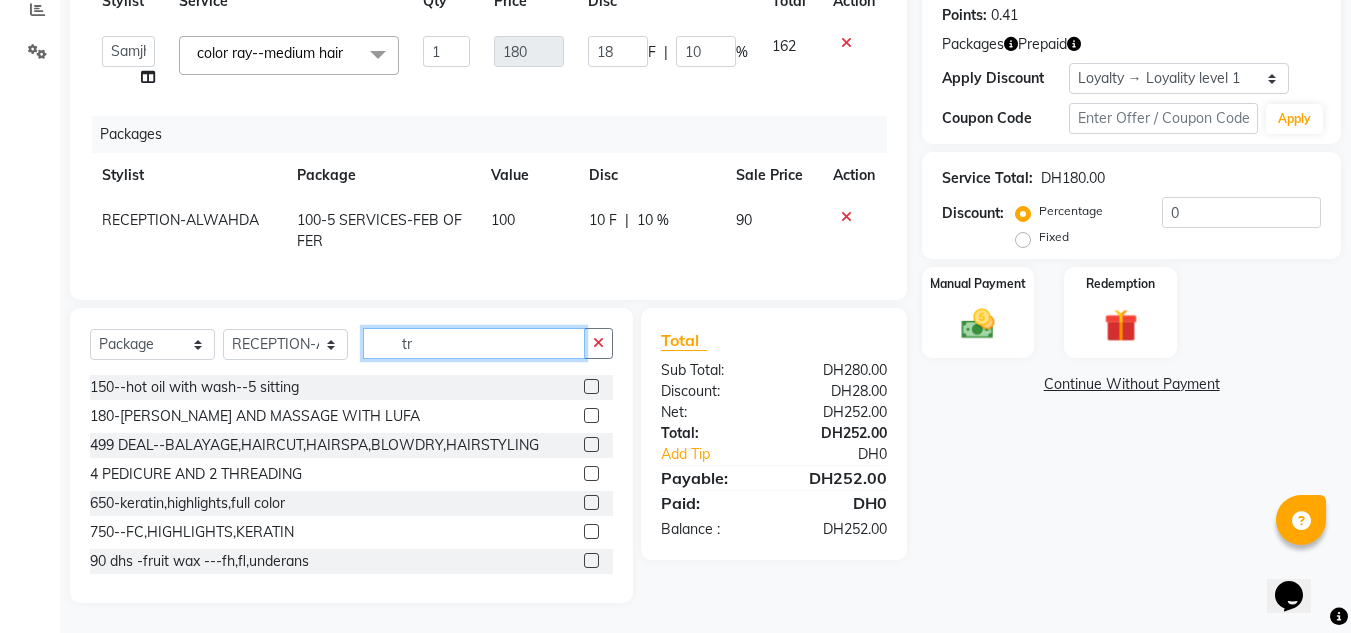 scroll, scrollTop: 278, scrollLeft: 0, axis: vertical 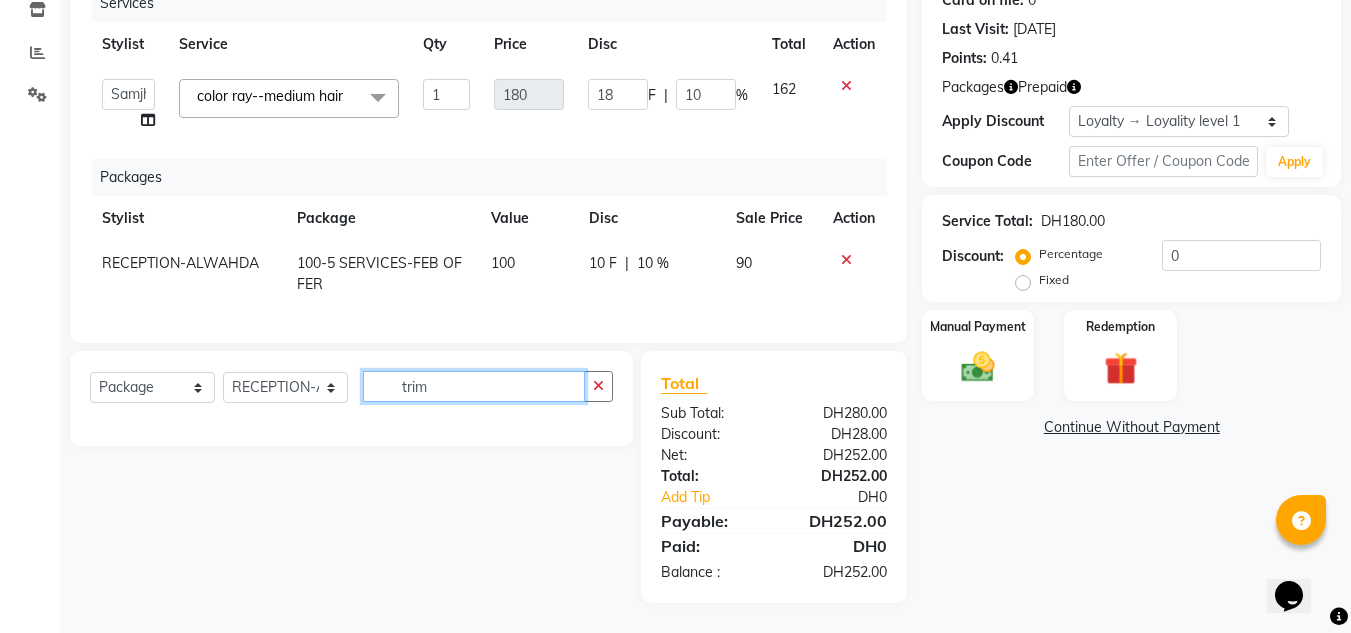 type on "trim" 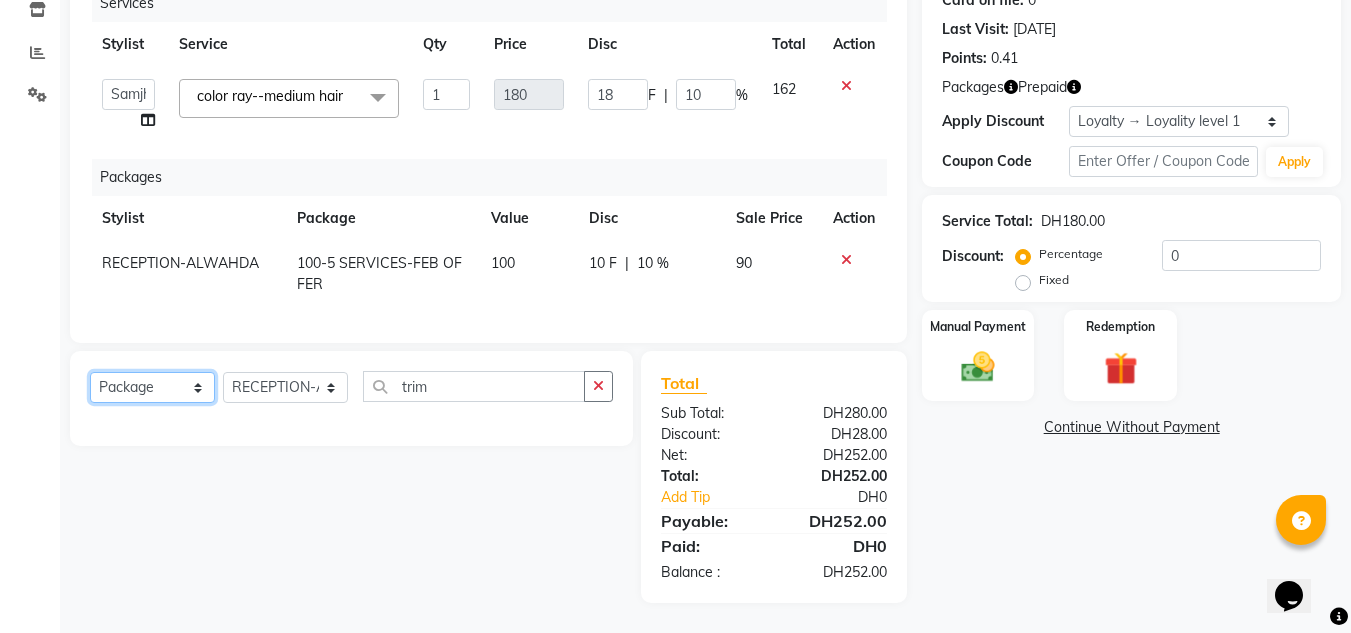 click on "Select  Service  Product  Membership  Package Voucher Prepaid Gift Card" 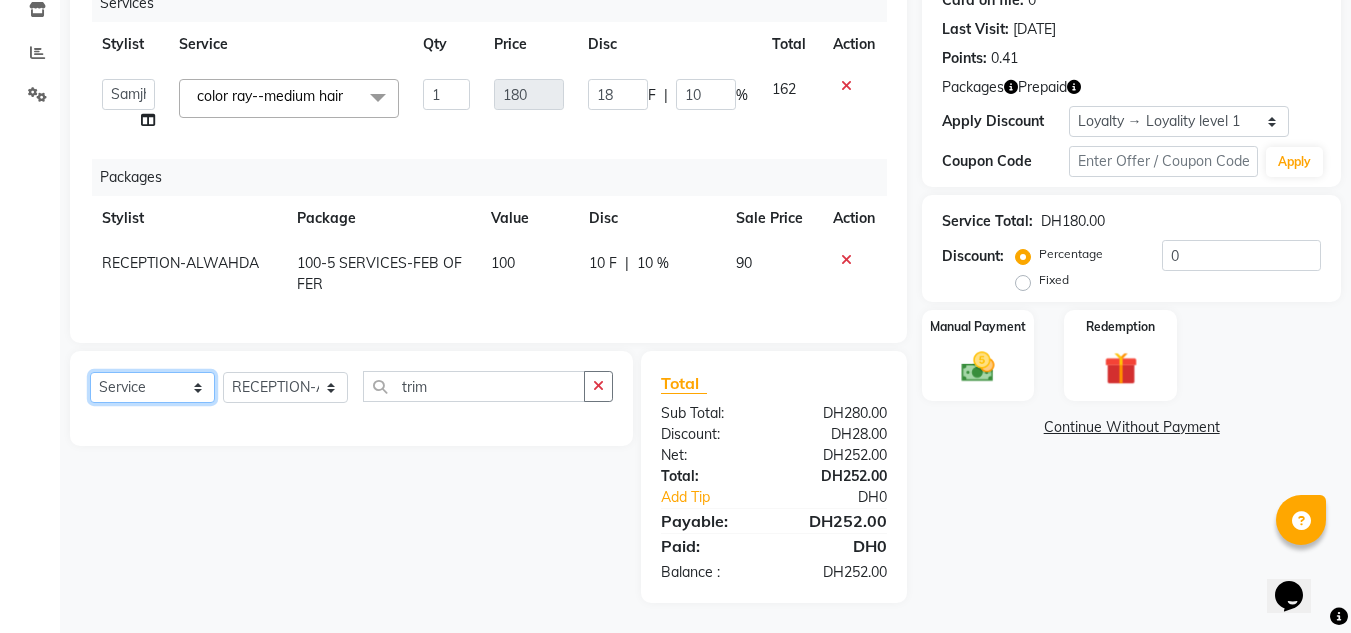 click on "Select  Service  Product  Membership  Package Voucher Prepaid Gift Card" 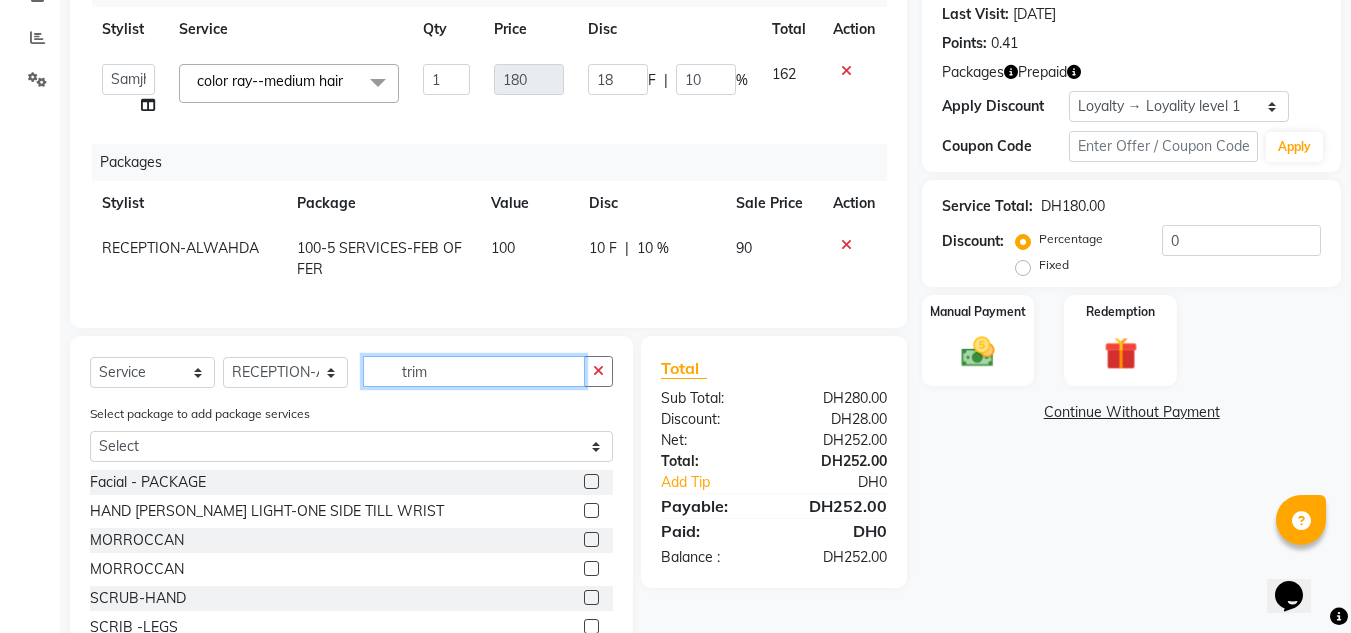 click on "trim" 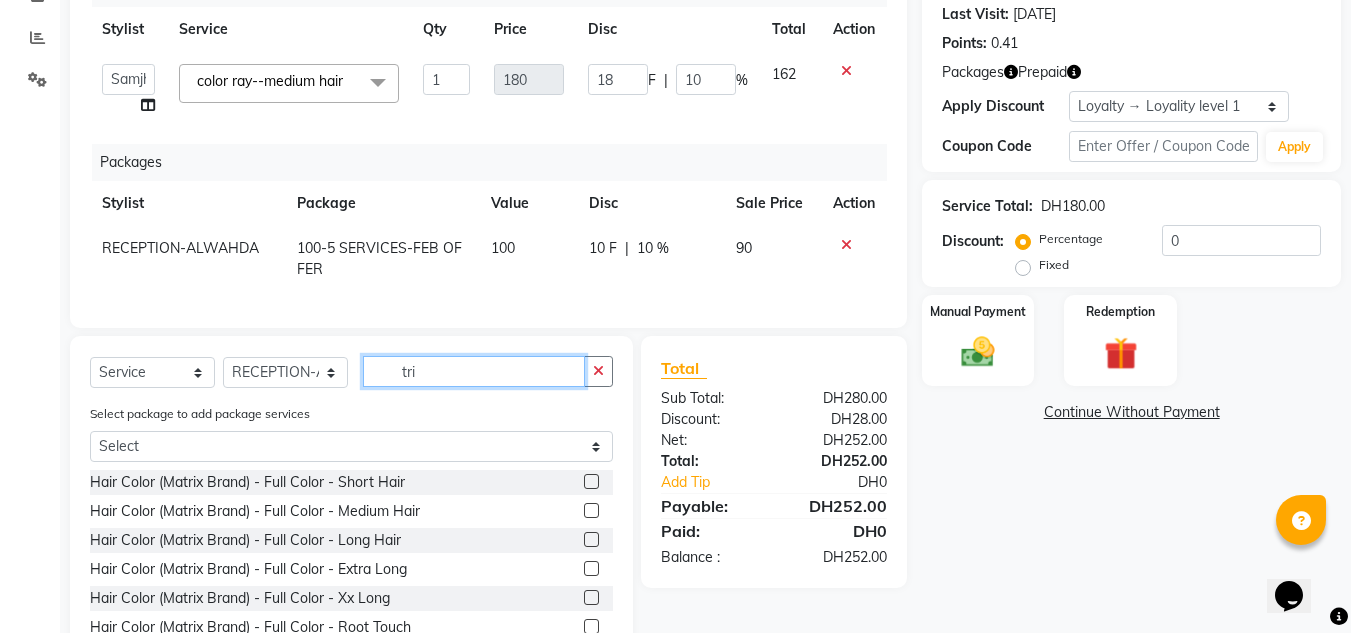 type on "trim" 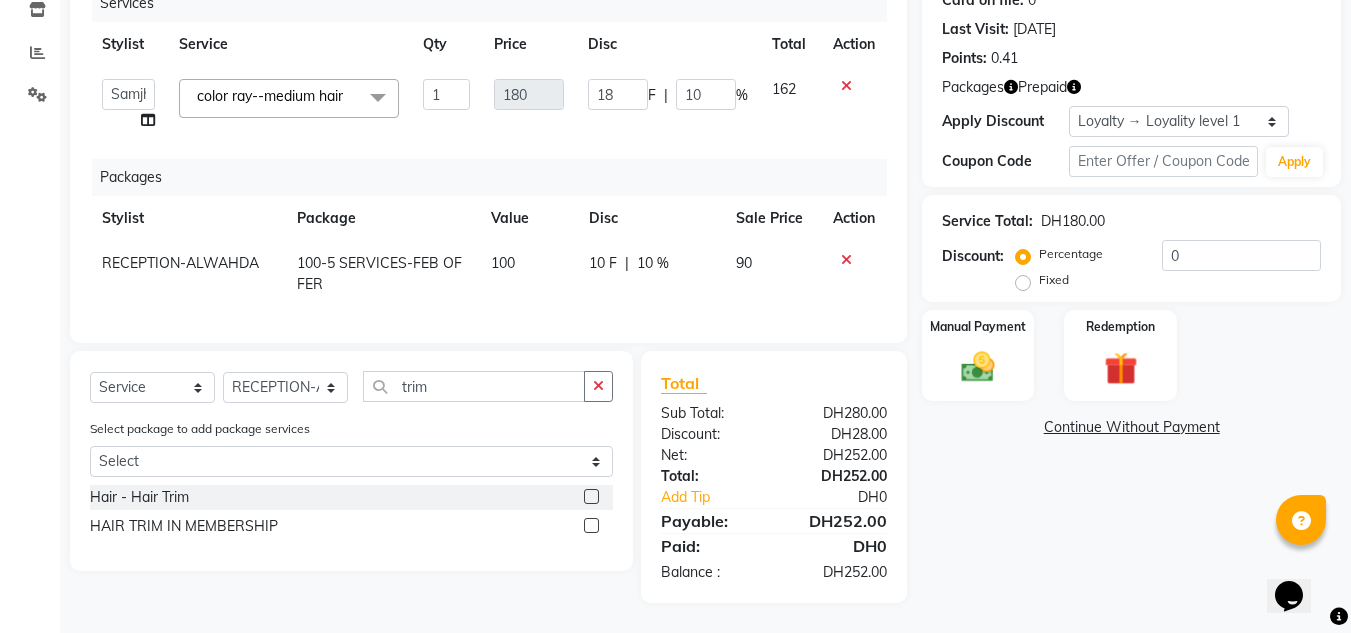 click 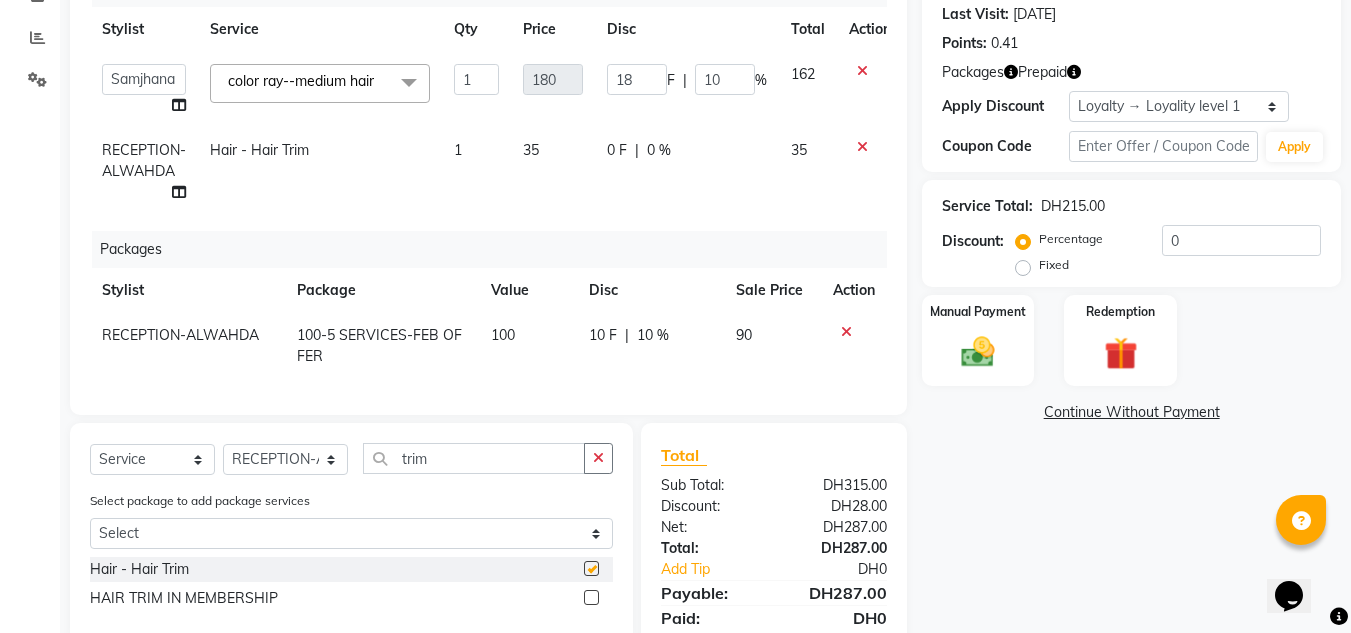 checkbox on "false" 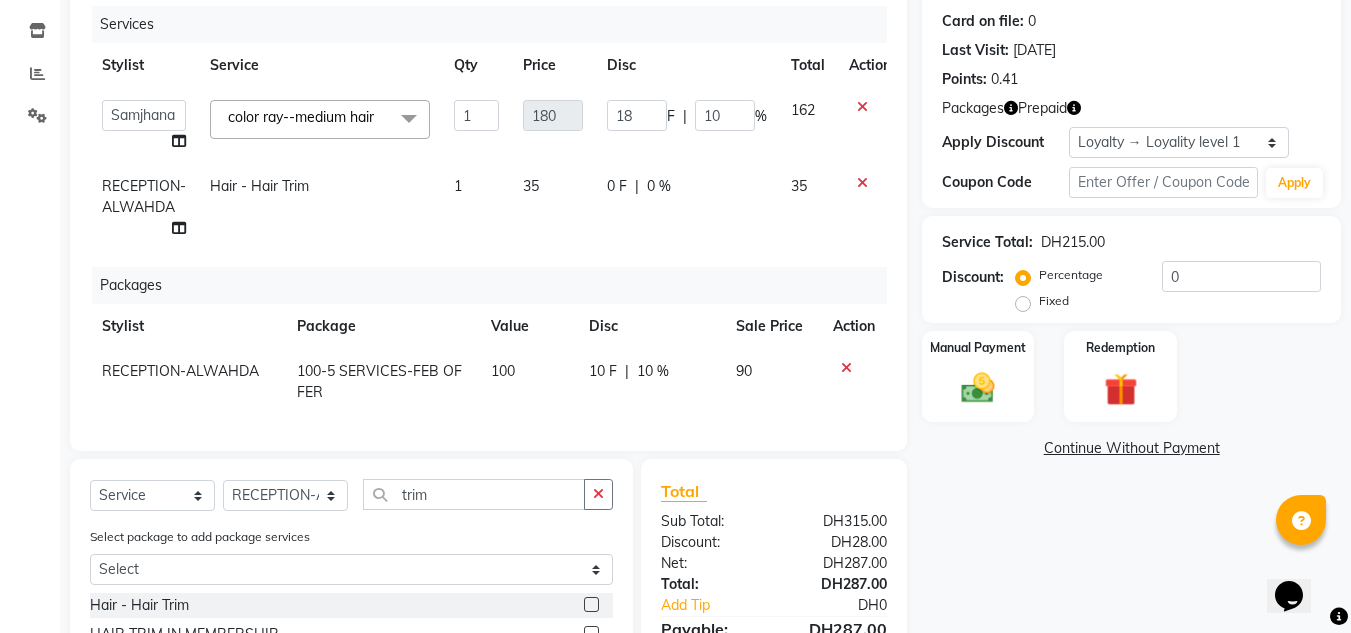 scroll, scrollTop: 165, scrollLeft: 0, axis: vertical 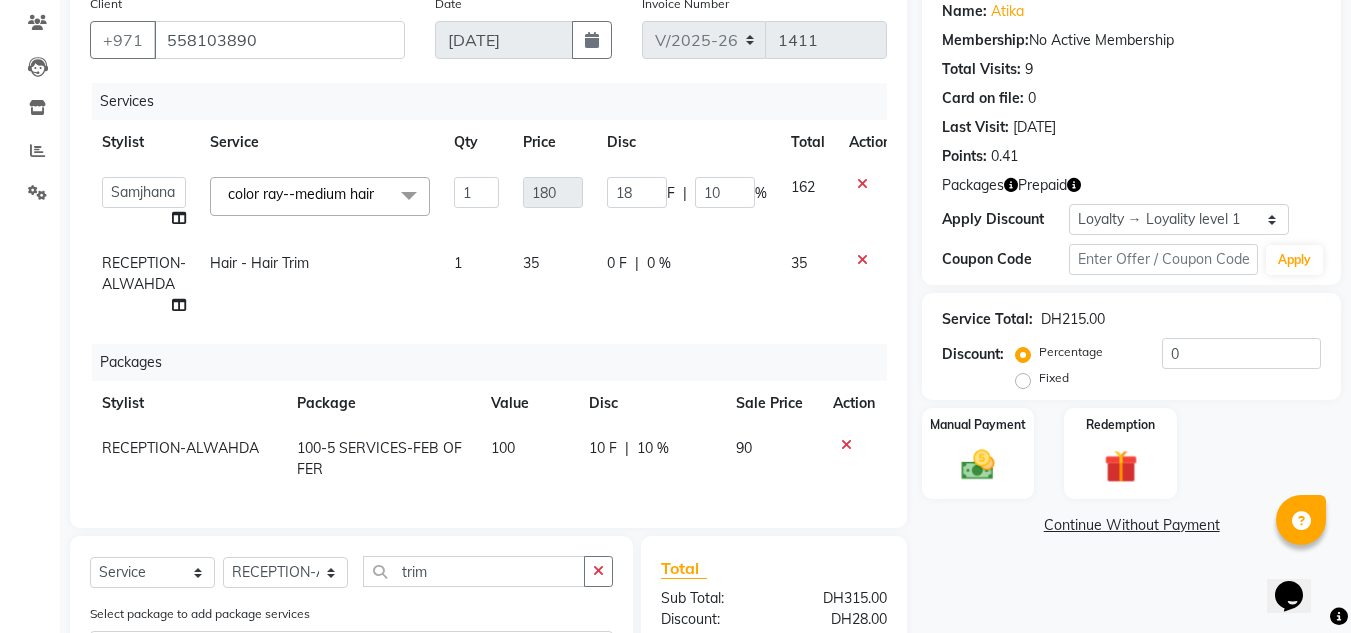 click on "10 F | 10 %" 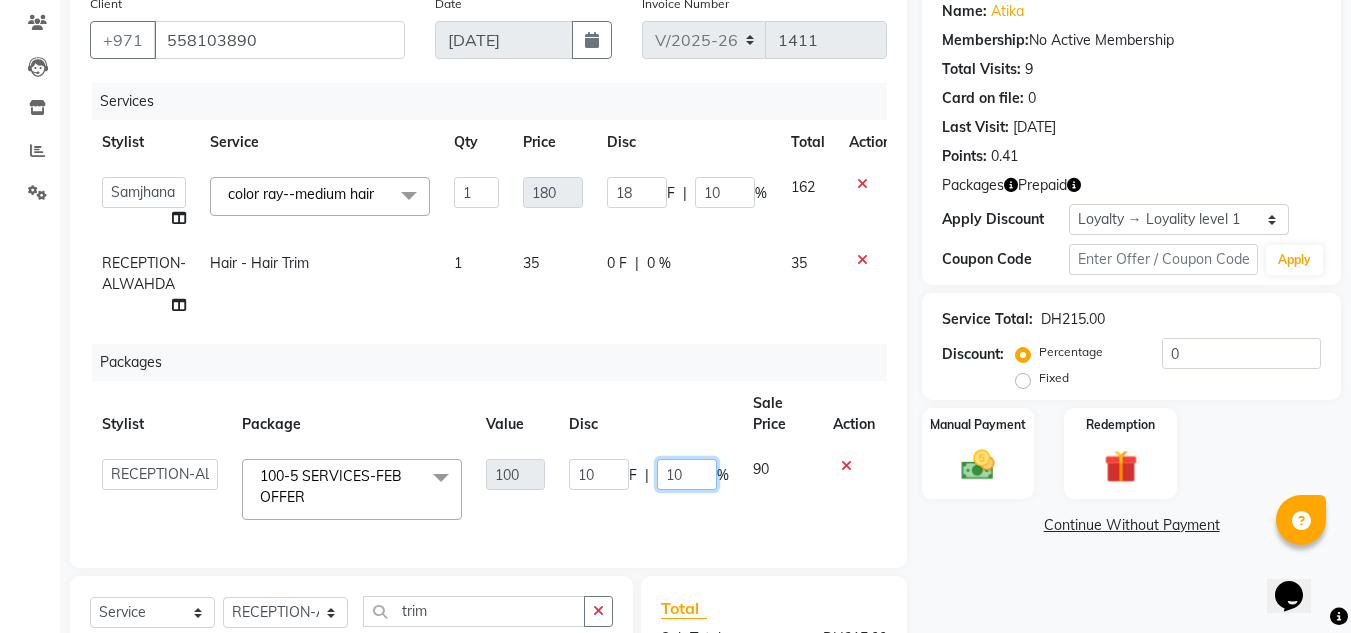 click on "10" 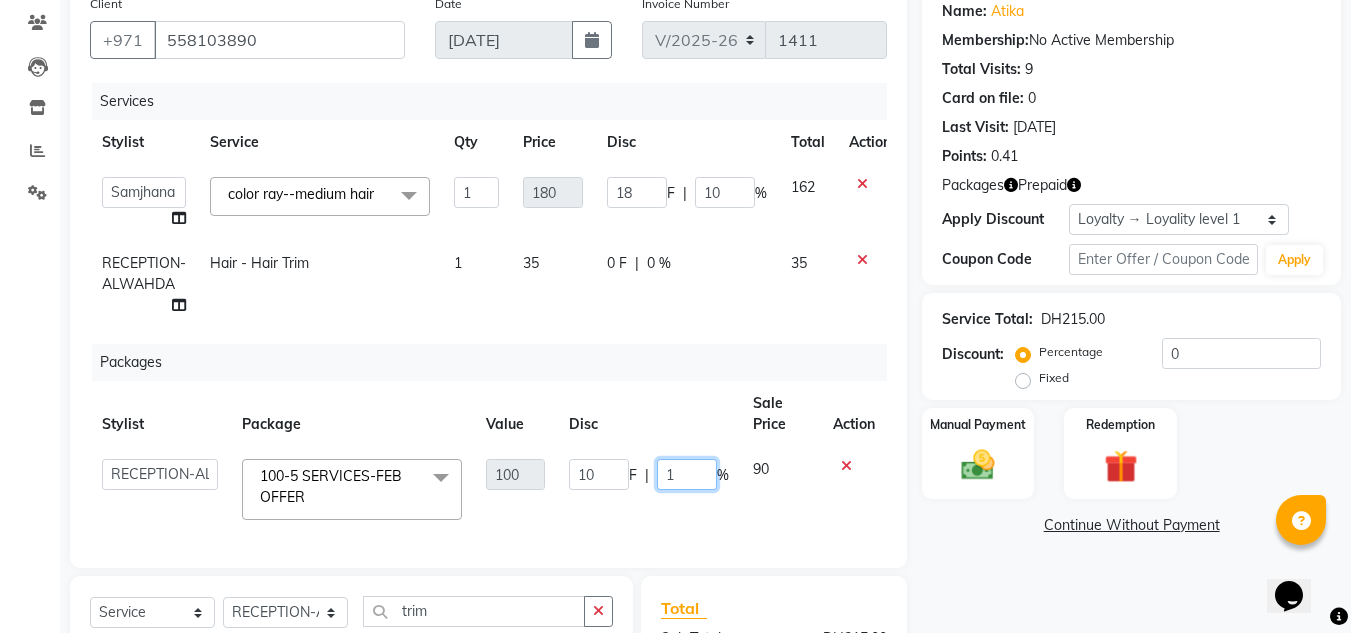 type 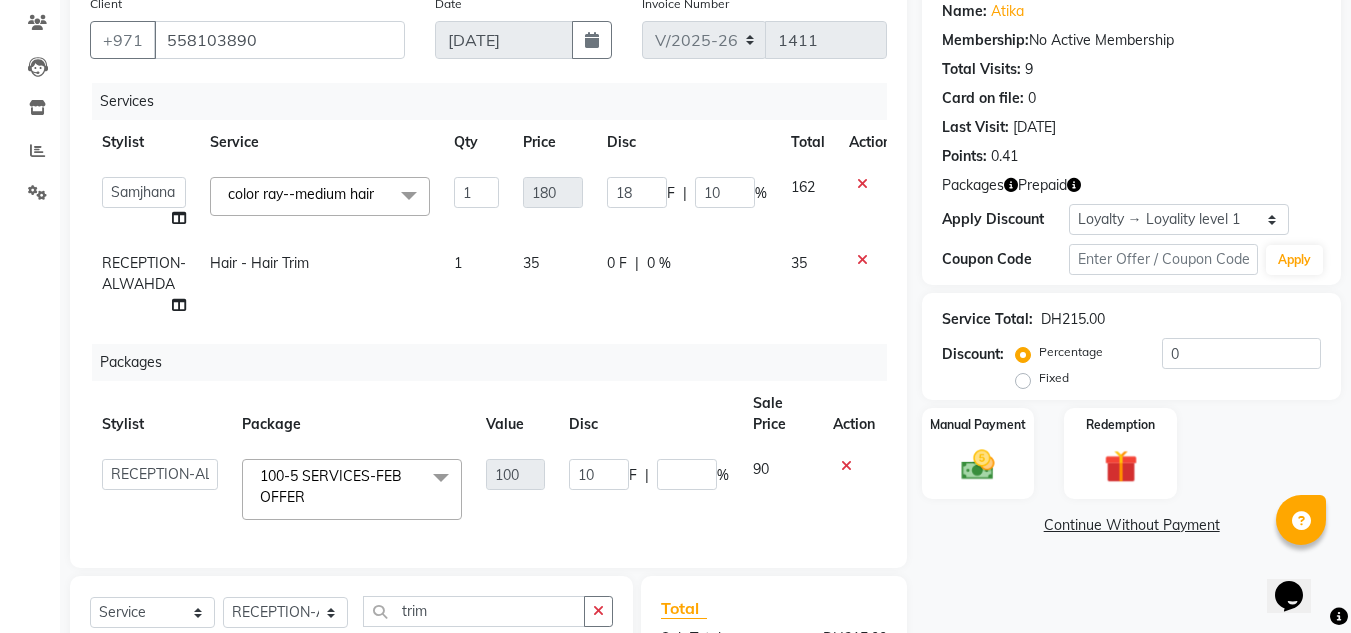click on "Points:   0.41" 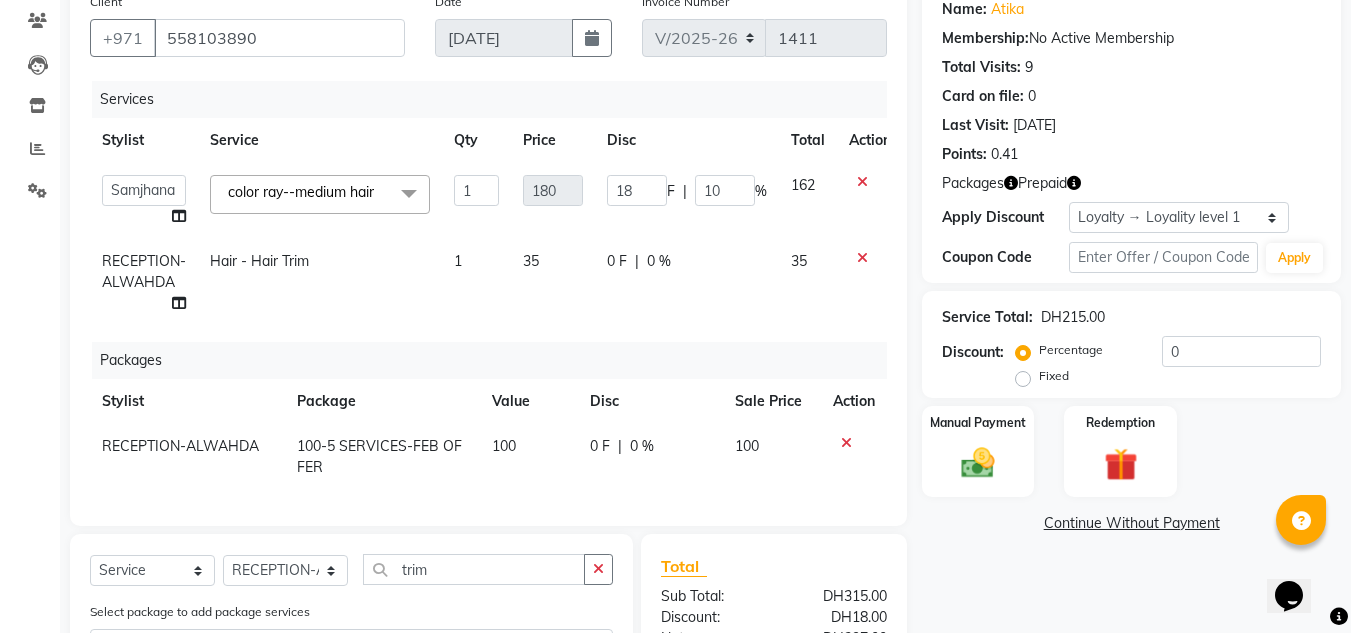 scroll, scrollTop: 165, scrollLeft: 0, axis: vertical 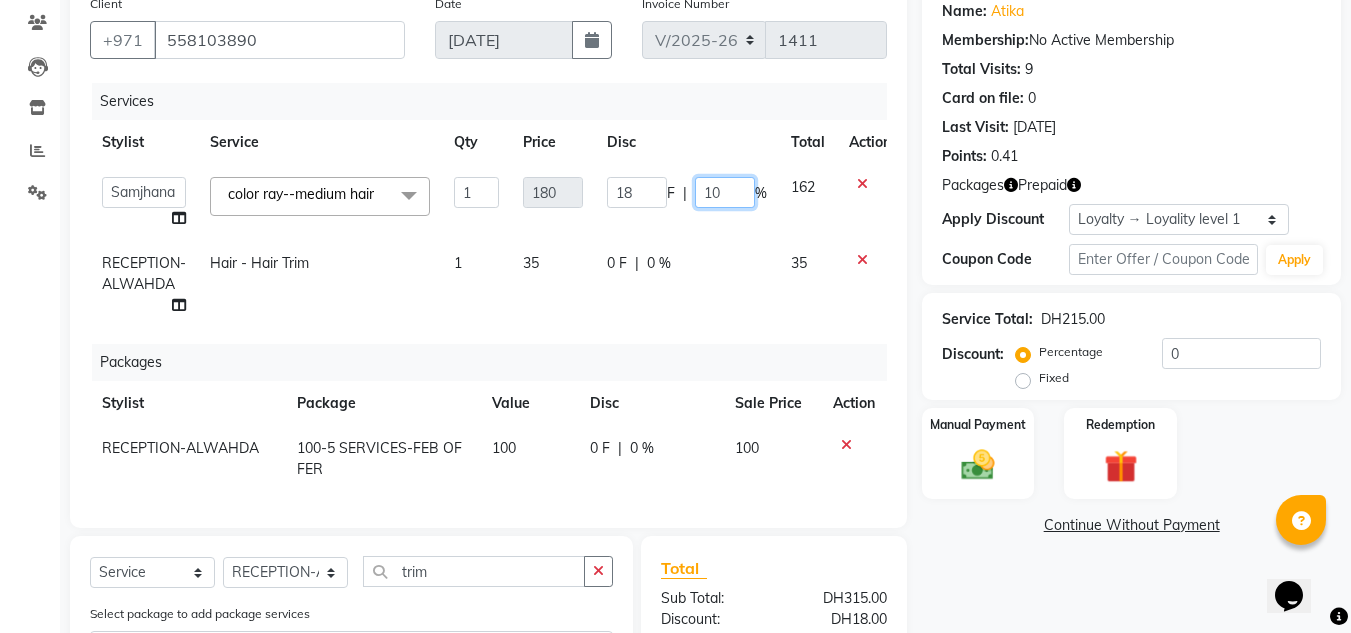 click on "10" 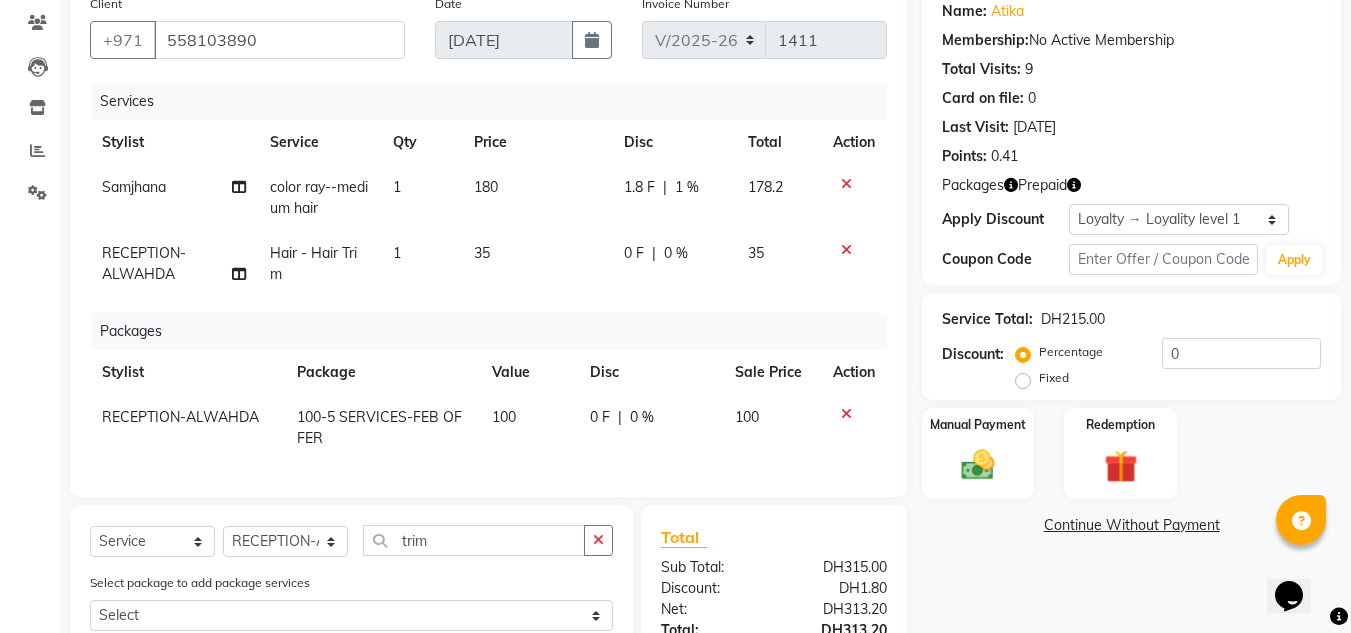 click on "Last Visit:   13-07-2025" 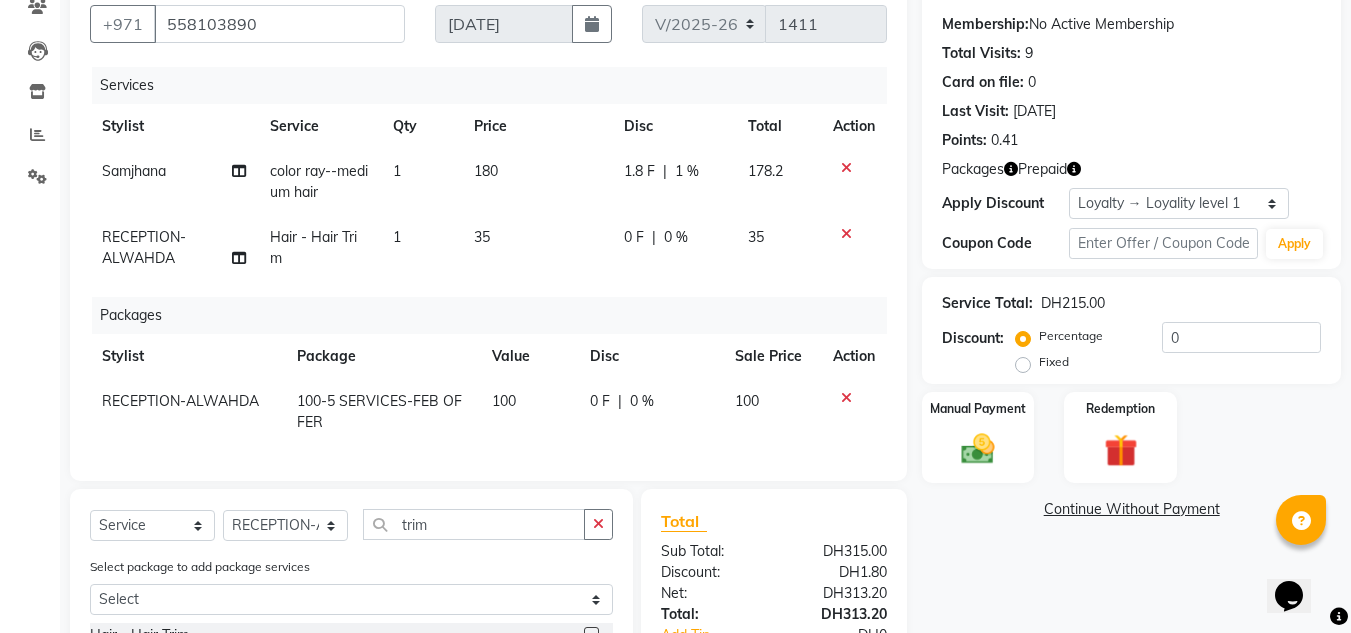scroll, scrollTop: 134, scrollLeft: 0, axis: vertical 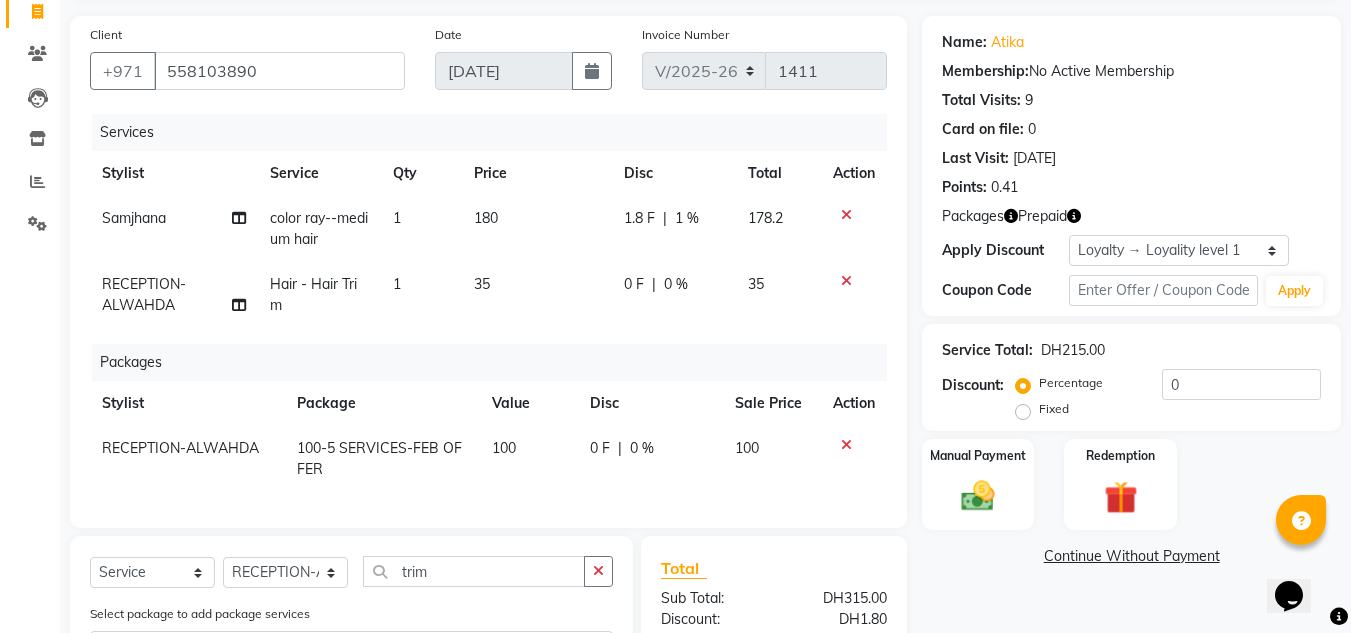 click on "178.2" 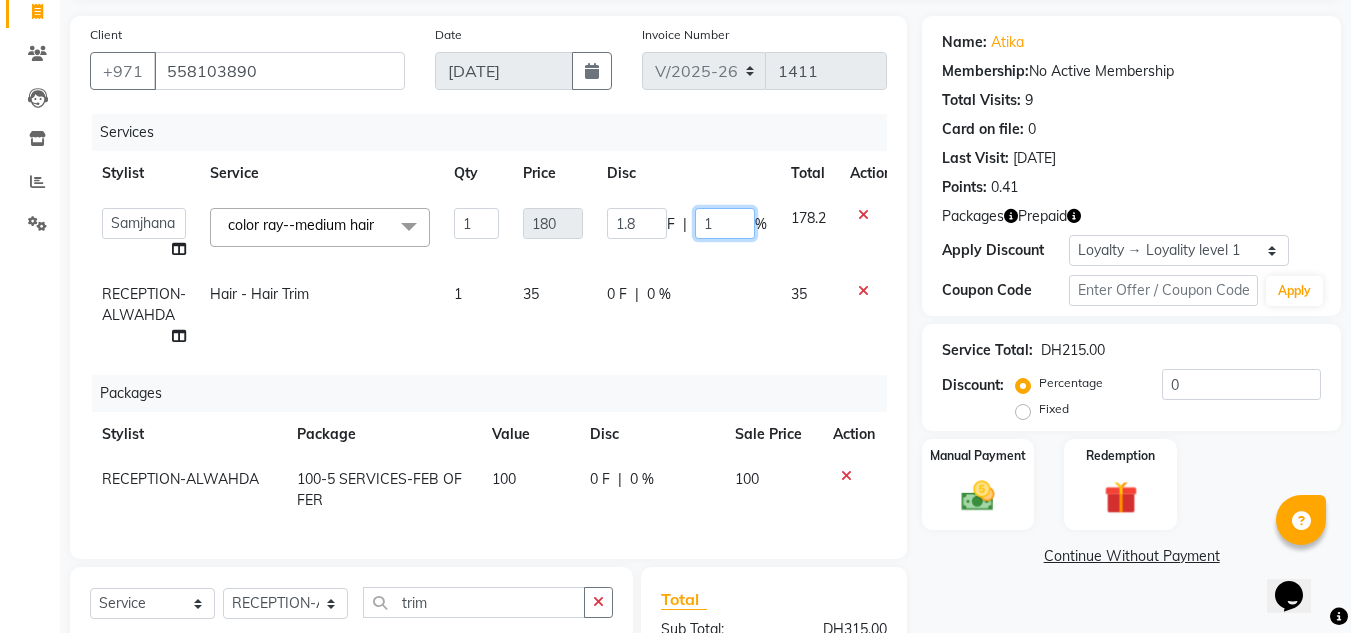 click on "1" 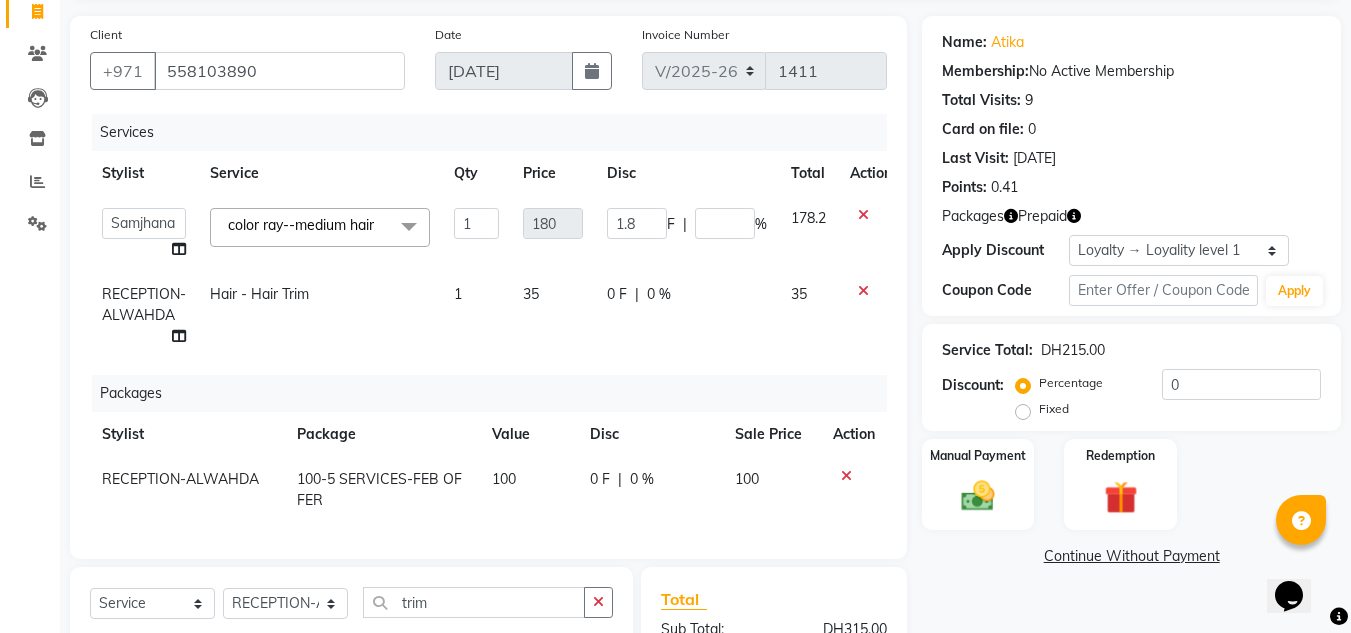 drag, startPoint x: 1330, startPoint y: 173, endPoint x: 1161, endPoint y: 175, distance: 169.01184 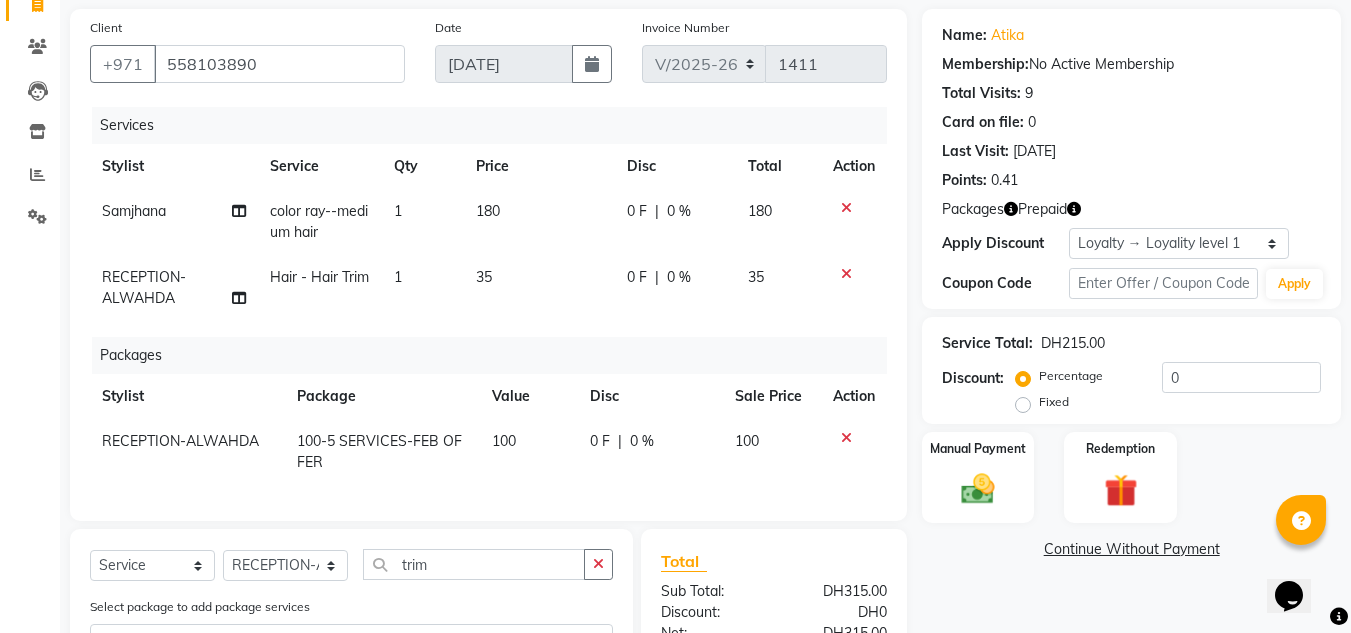 scroll, scrollTop: 134, scrollLeft: 0, axis: vertical 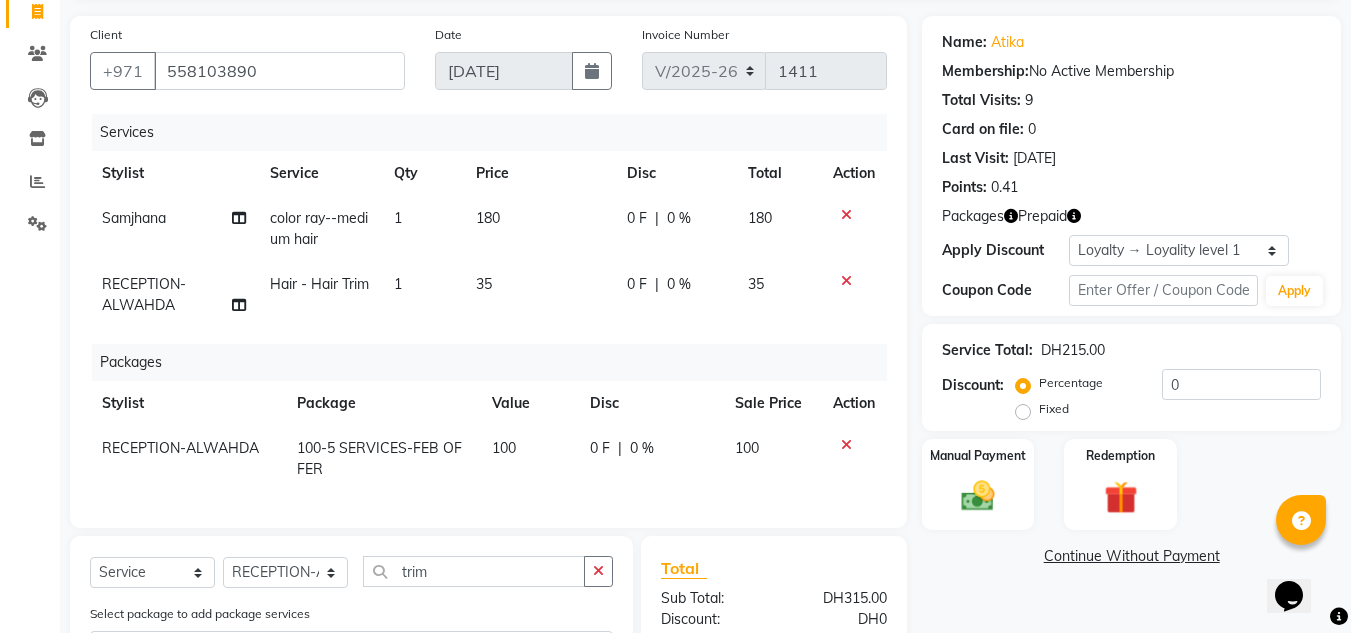 click on "0 F | 0 %" 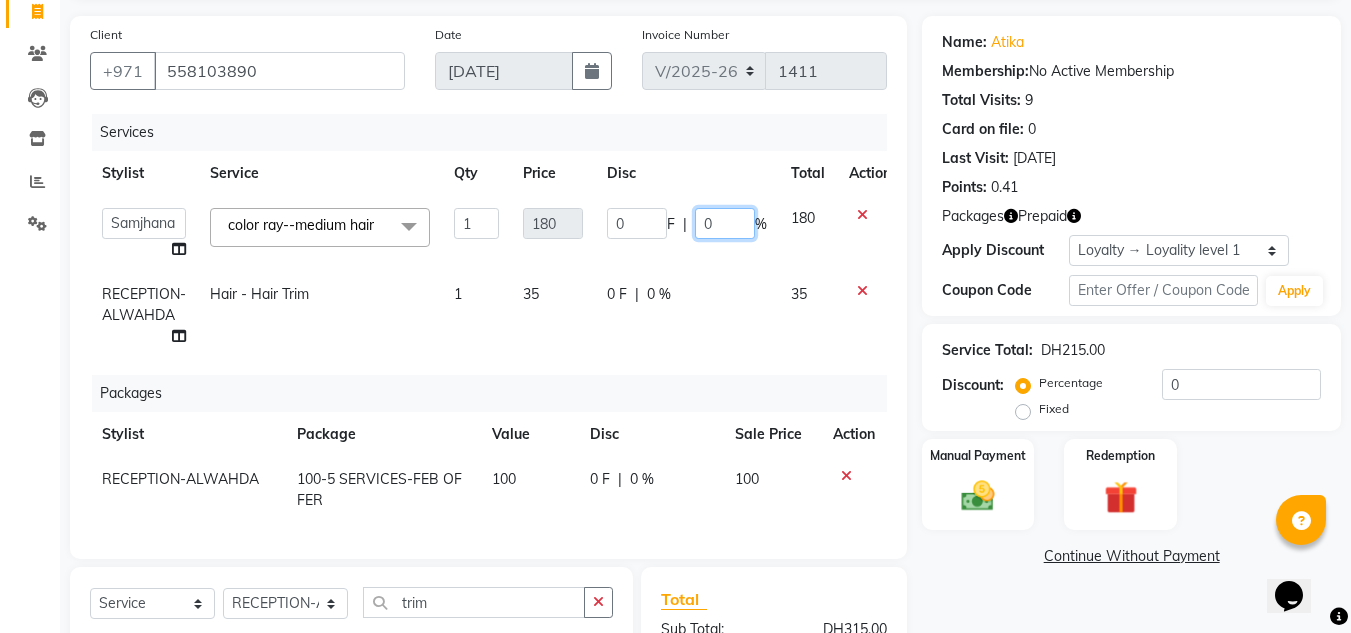 click on "0" 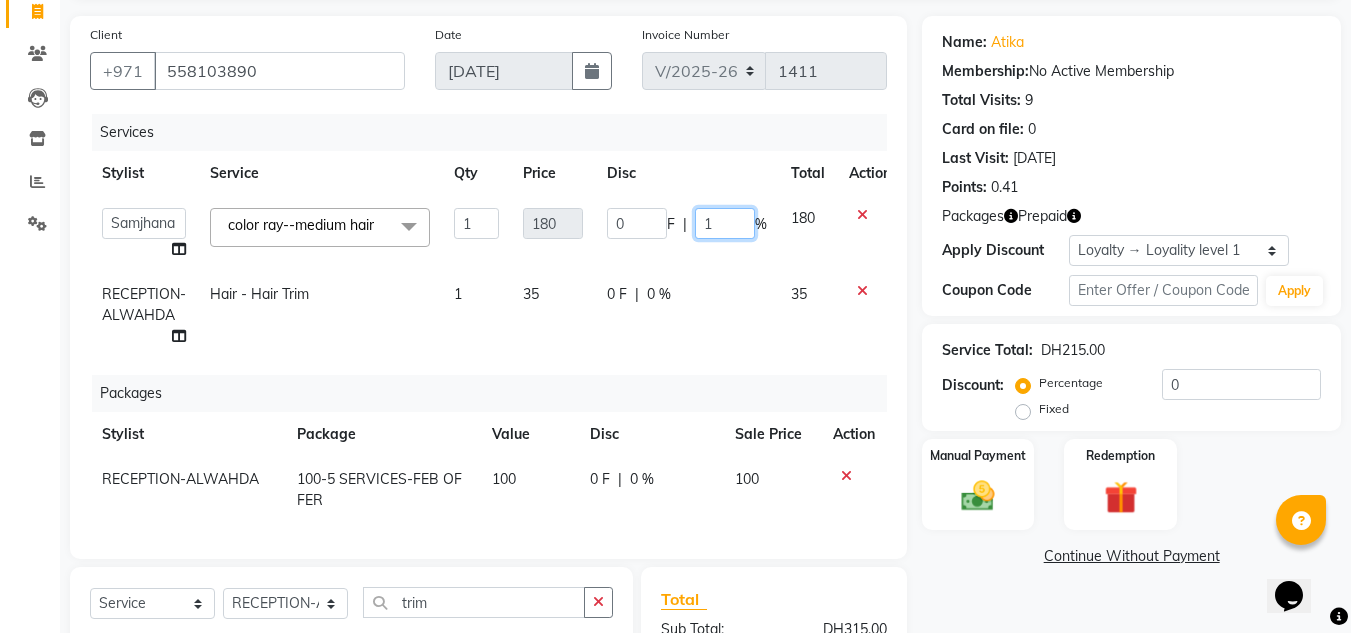 type on "10" 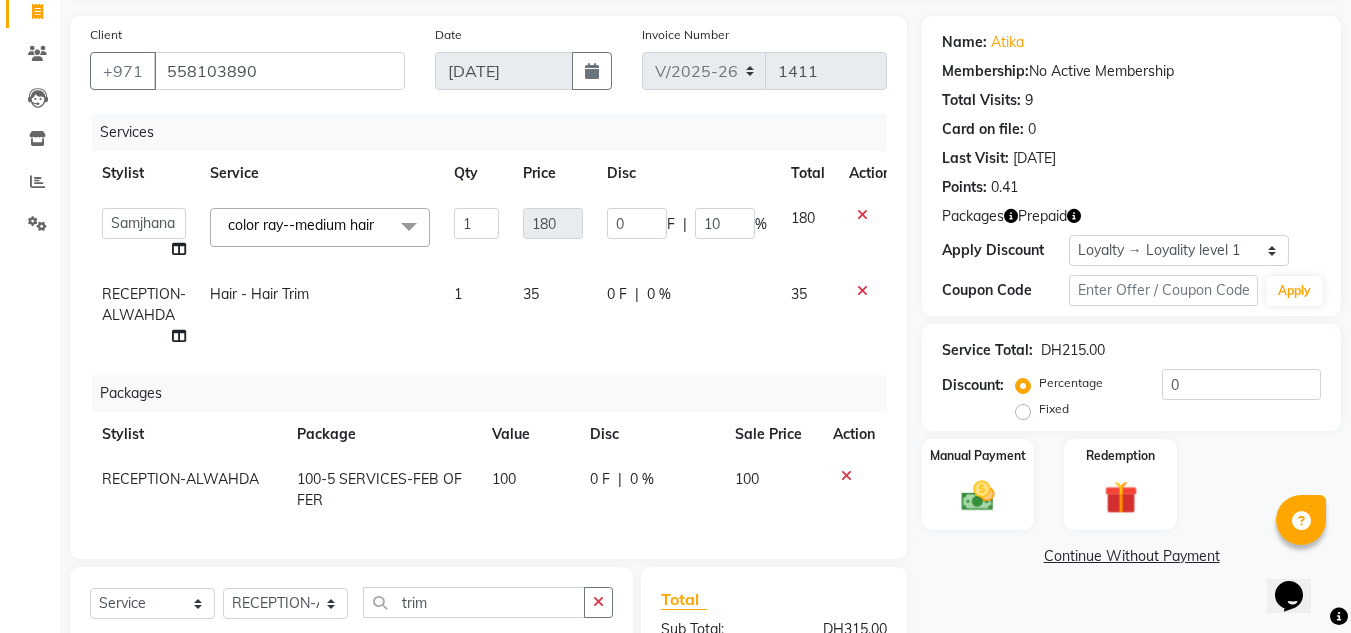 click on "Card on file:  0" 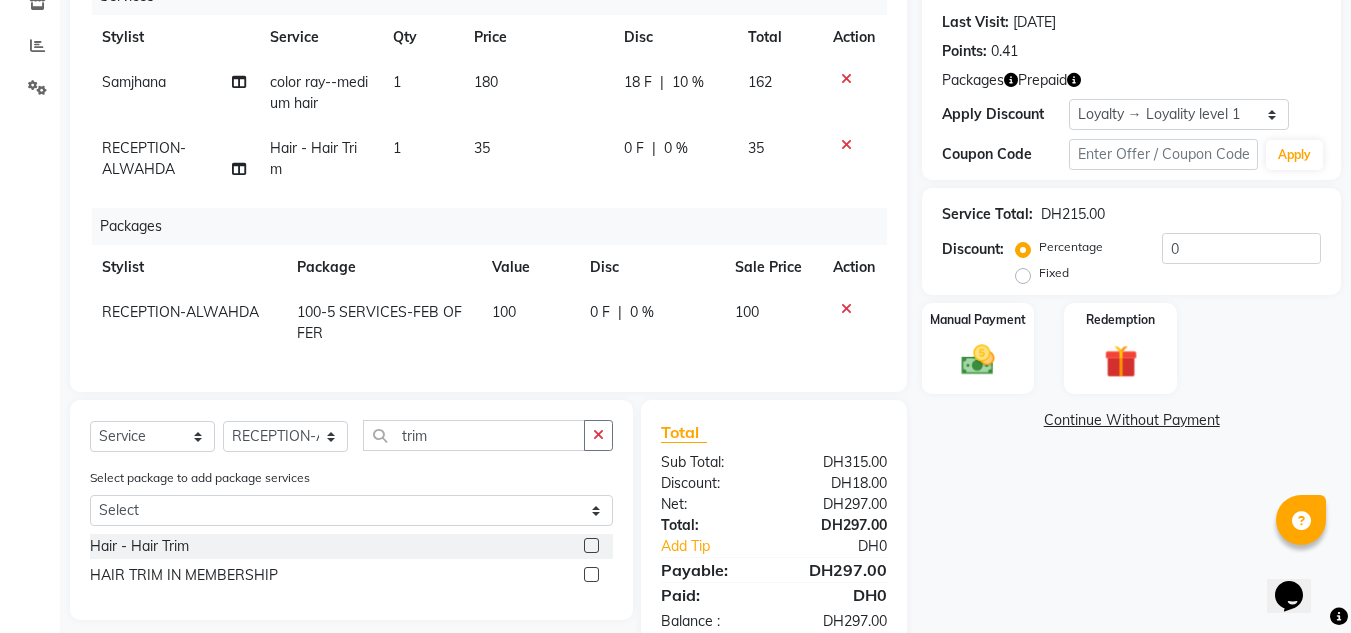 scroll, scrollTop: 234, scrollLeft: 0, axis: vertical 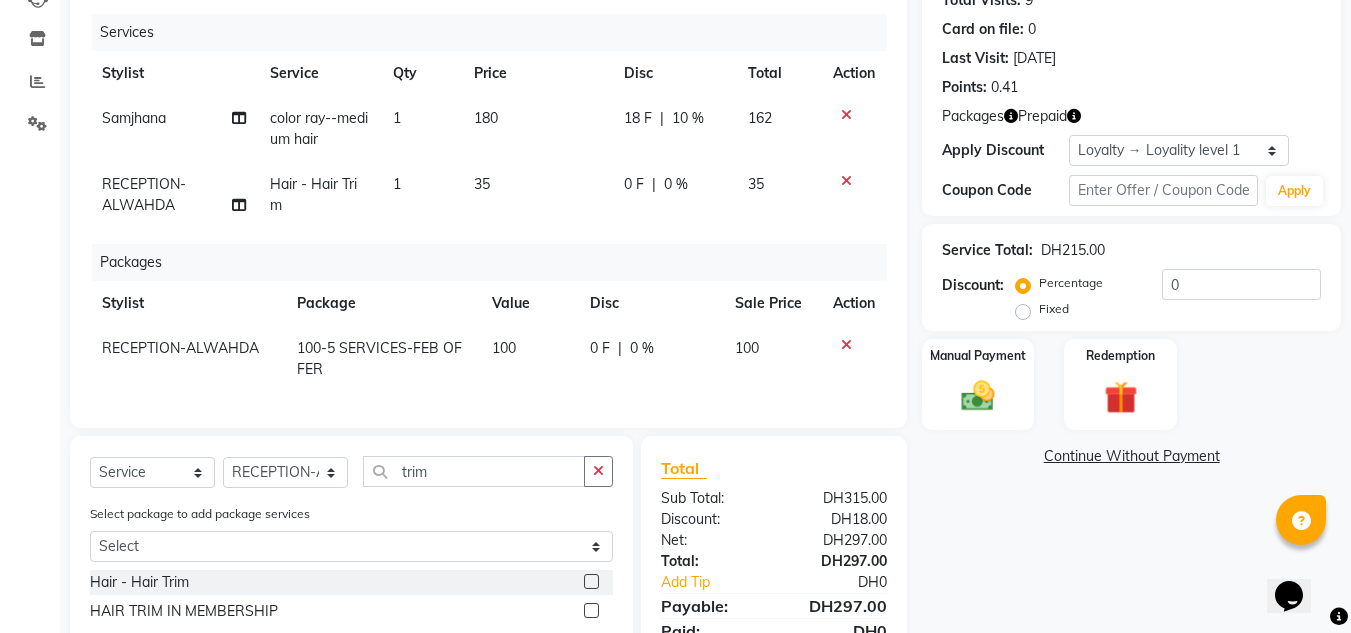 click on "0 F | 0 %" 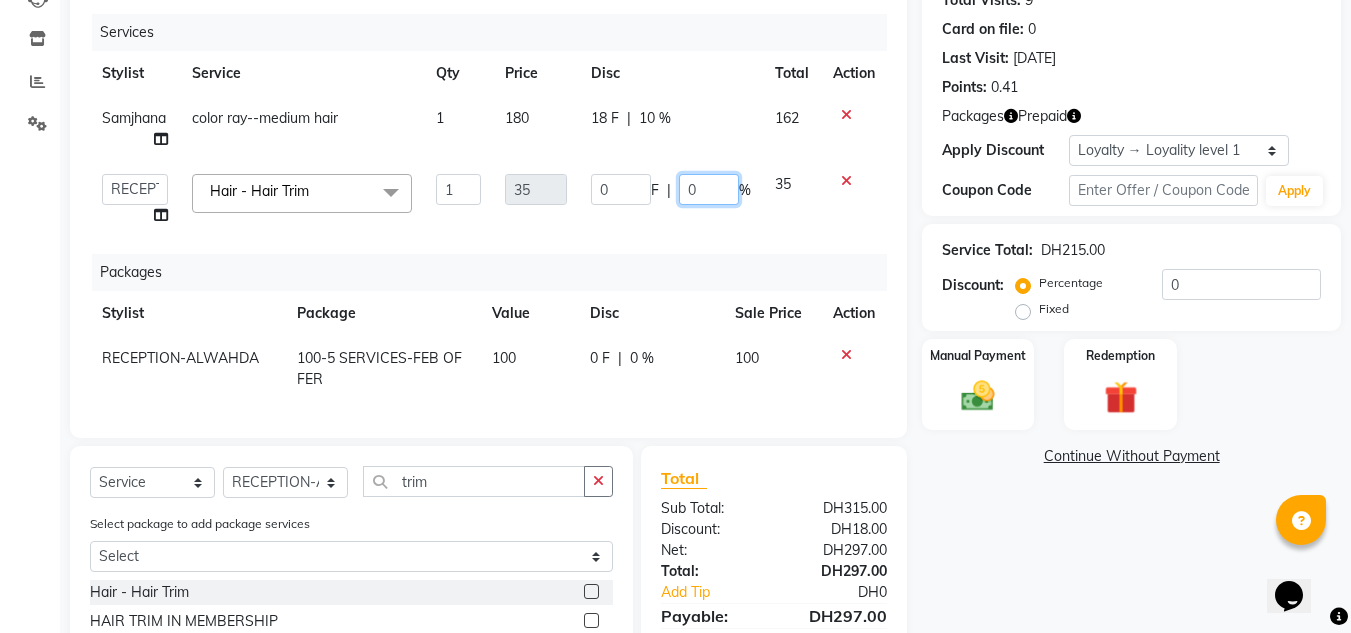 click on "0" 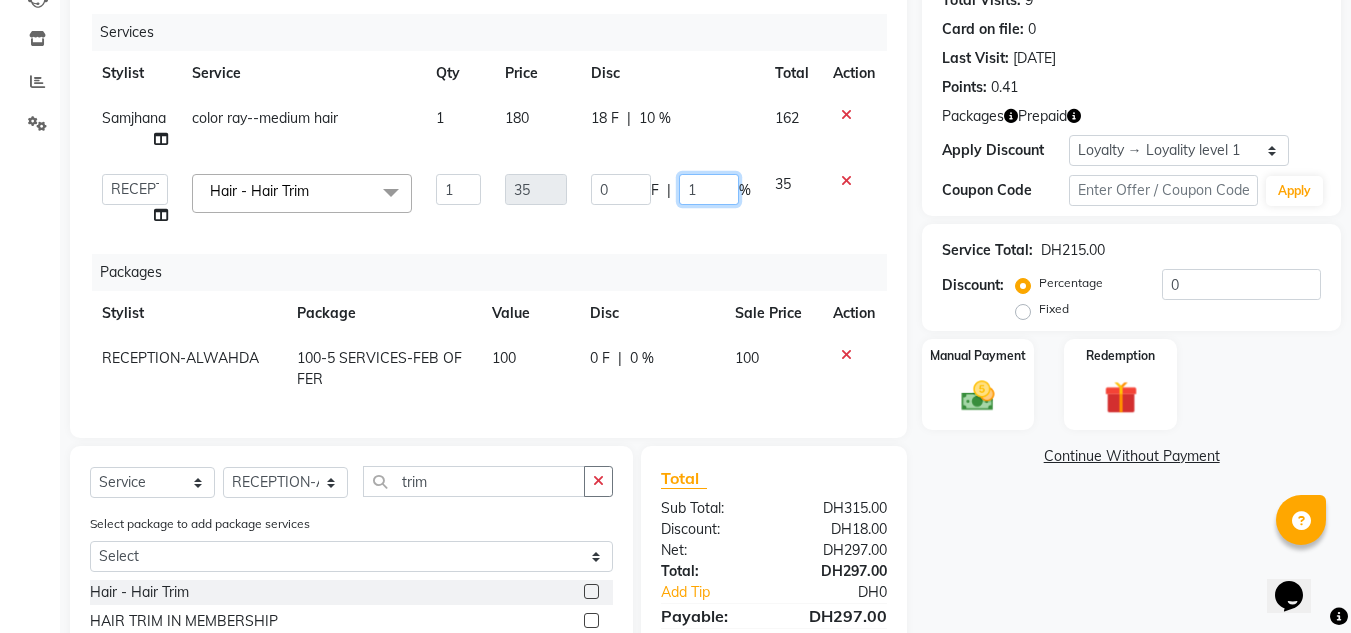 type on "10" 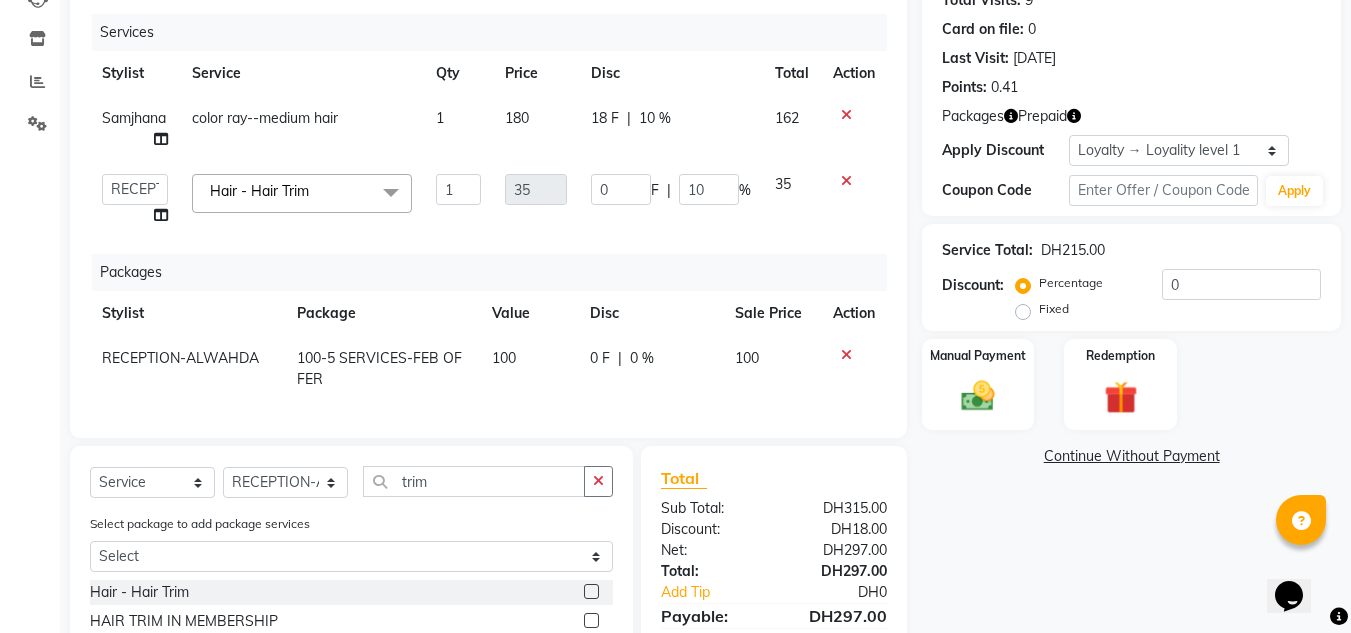 click on "Packages Prepaid" 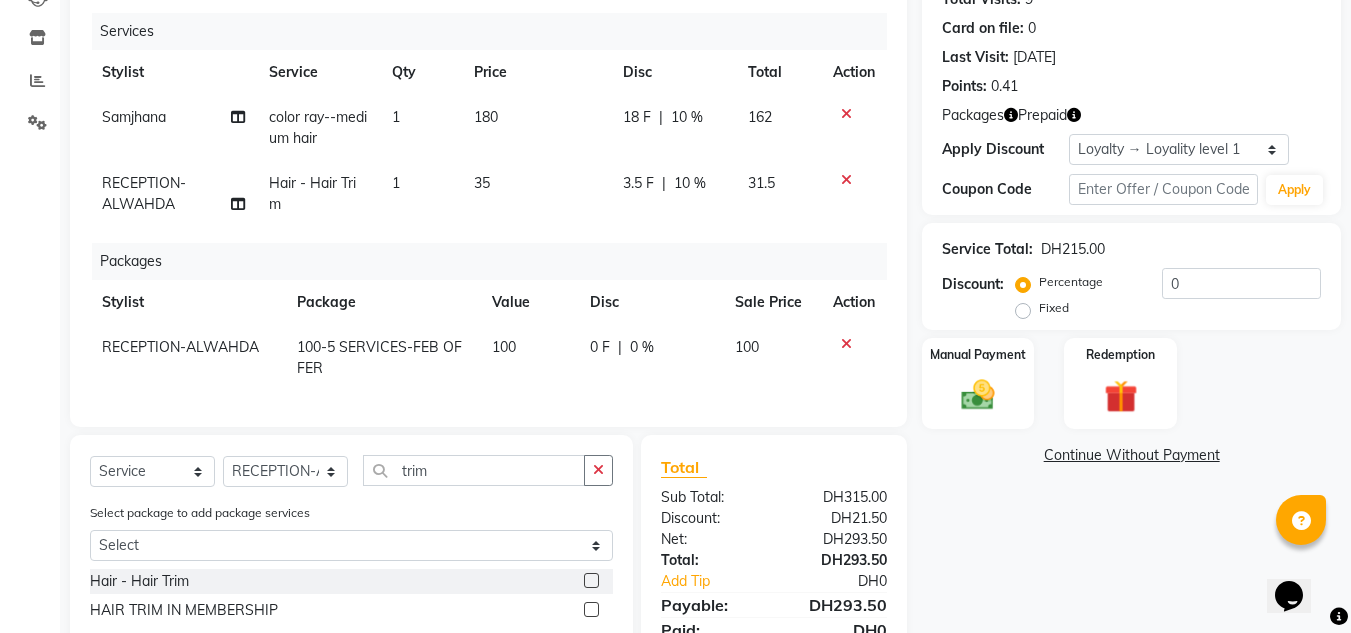 scroll, scrollTop: 334, scrollLeft: 0, axis: vertical 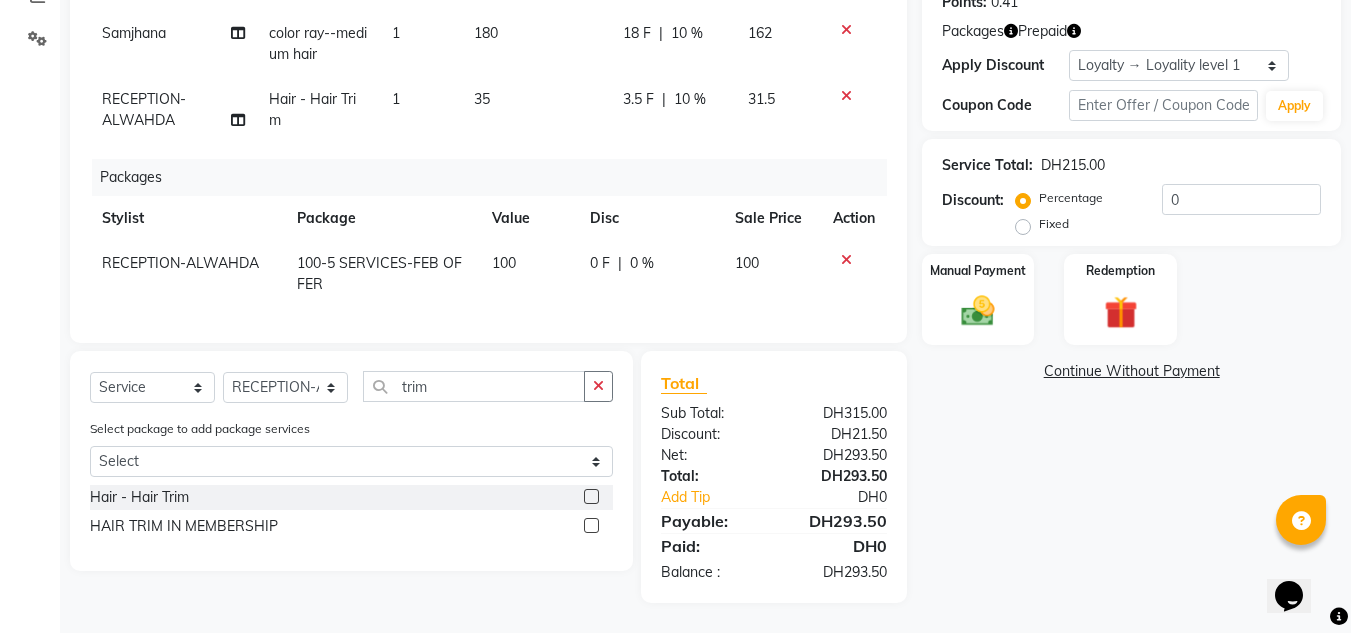 click on "0 F | 0 %" 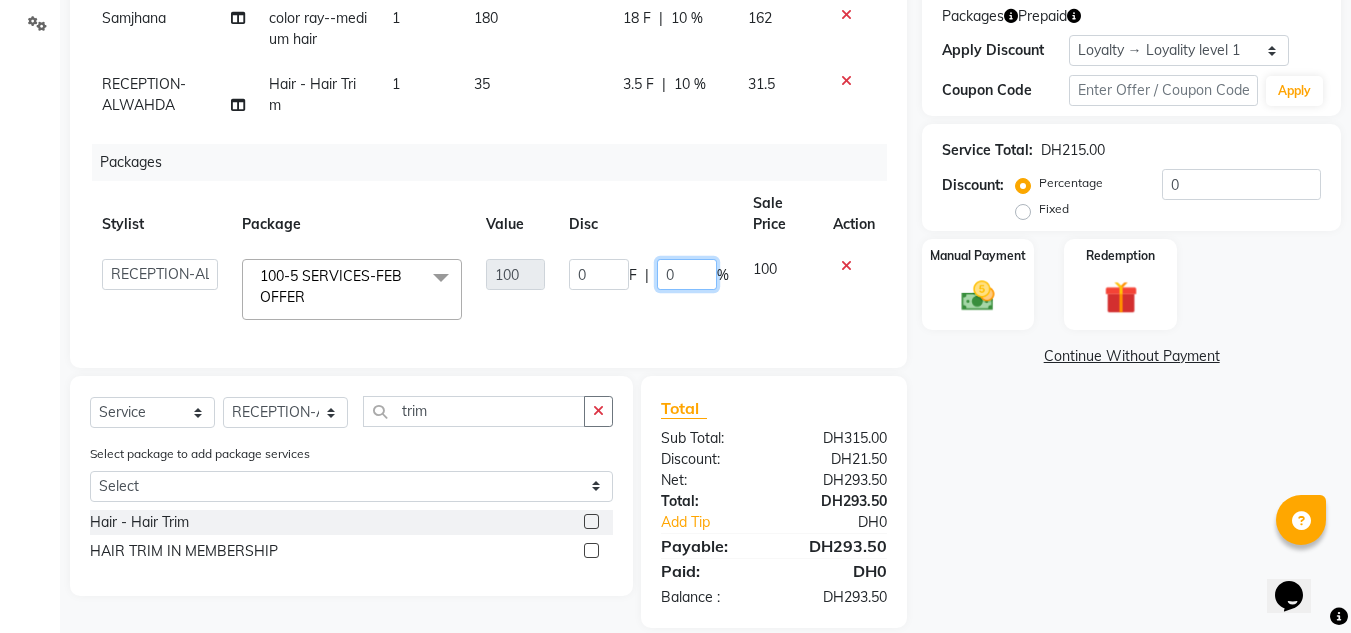 click on "0" 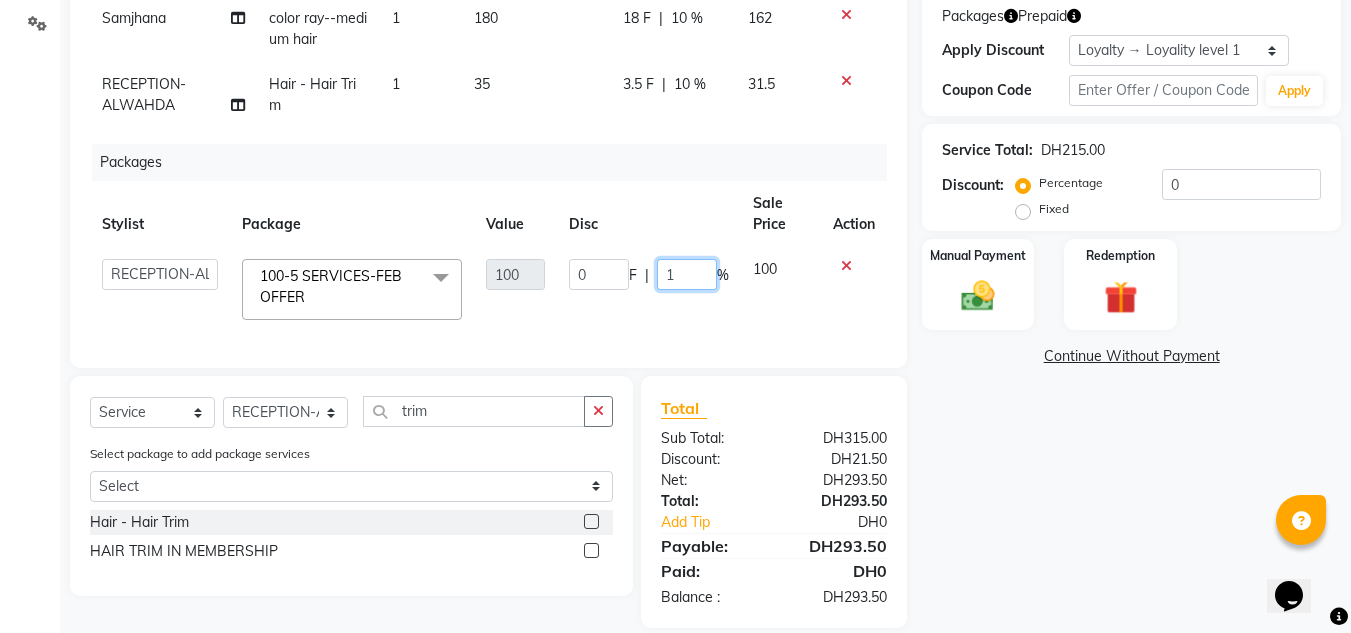 type on "10" 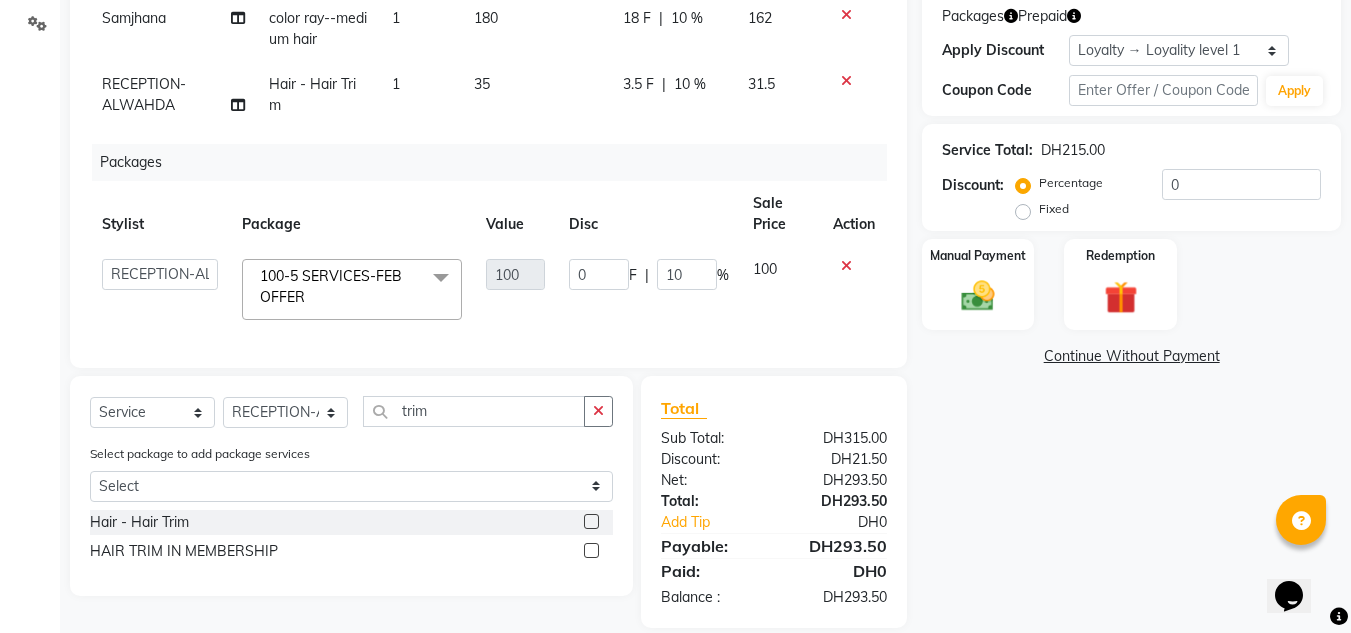 click on "Name: Atika  Membership:  No Active Membership  Total Visits:  9 Card on file:  0 Last Visit:   13-07-2025 Points:   0.41  Packages Prepaid Apply Discount Select  Loyalty → Loyality level 1  Coupon Code Apply Service Total:  DH215.00  Discount:  Percentage   Fixed  0 Manual Payment Redemption  Continue Without Payment" 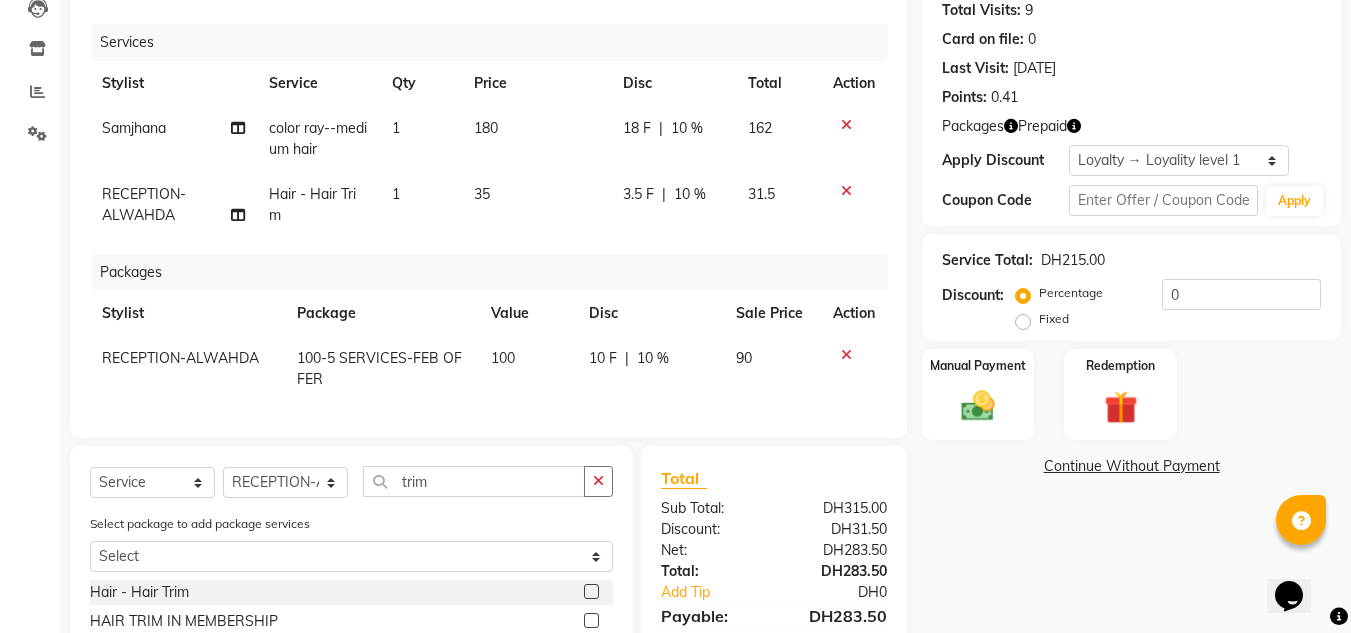 scroll, scrollTop: 134, scrollLeft: 0, axis: vertical 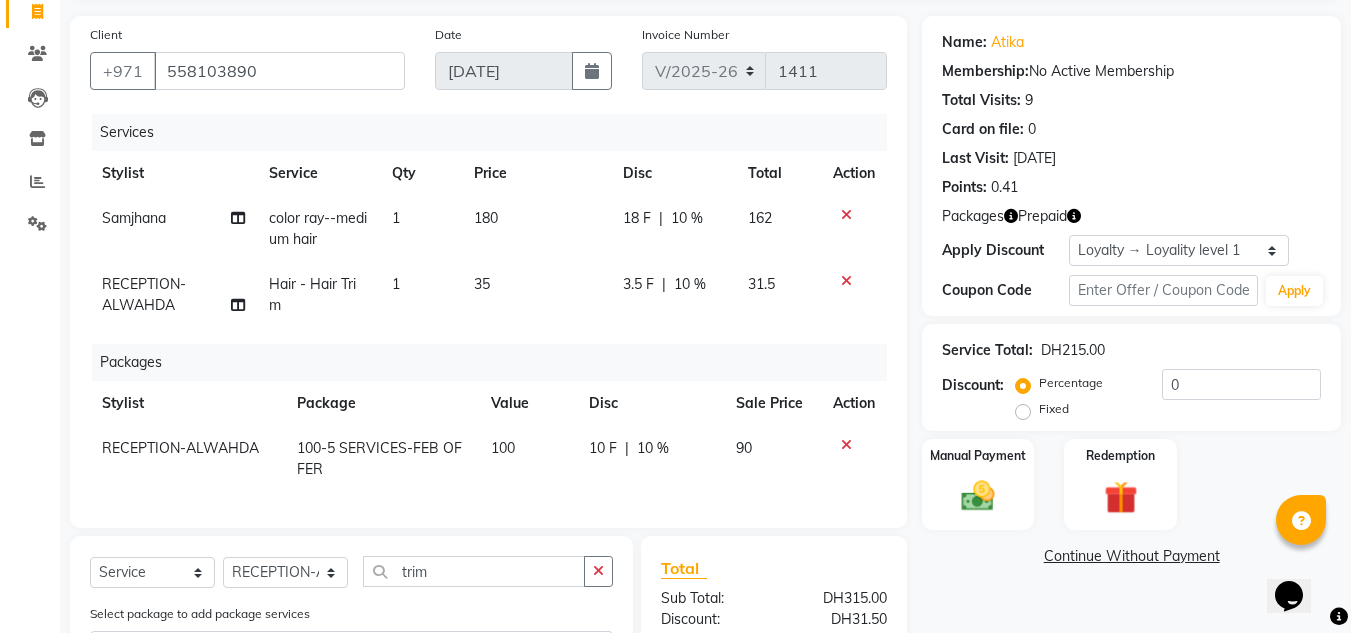 click on "Services Stylist Service Qty Price Disc Total Action Samjhana color ray--medium hair 1 180 18 F | 10 % 162 RECEPTION-ALWAHDA Hair  - Hair Trim 1 35 3.5 F | 10 % 31.5 Packages Stylist Package Value Disc Sale Price Action RECEPTION-ALWAHDA 100-5 SERVICES-FEB OFFER 100 10 F | 10 % 90" 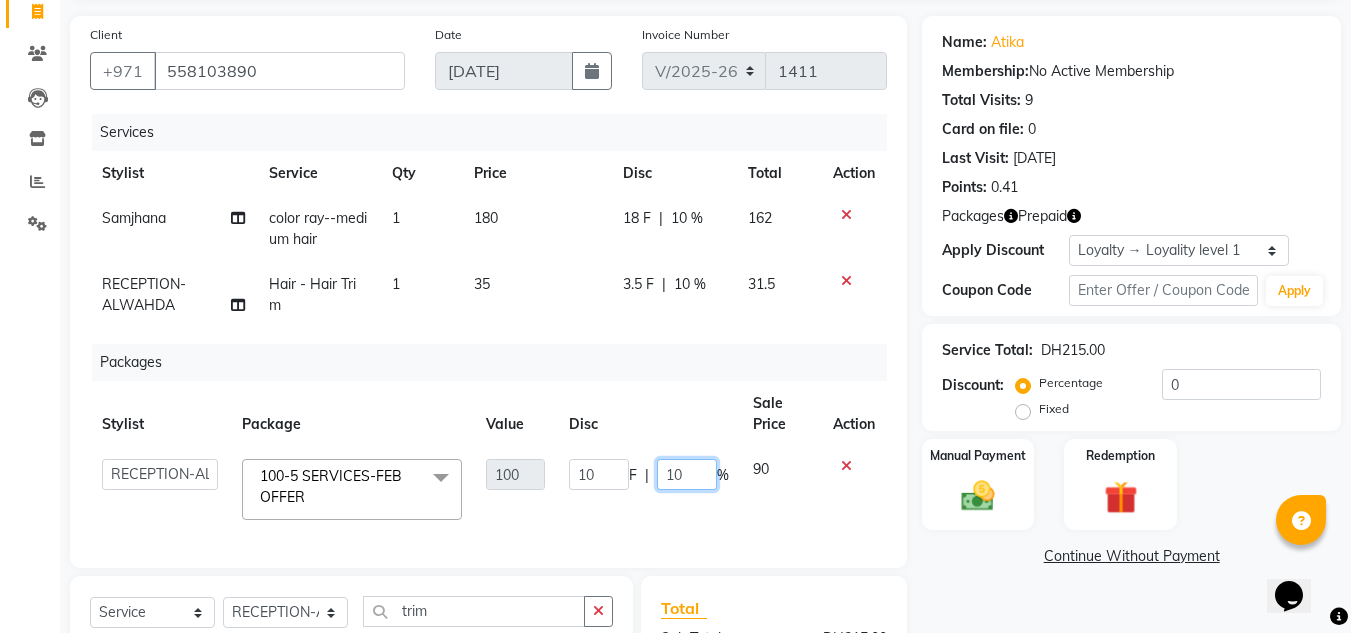 drag, startPoint x: 691, startPoint y: 470, endPoint x: 461, endPoint y: 474, distance: 230.03477 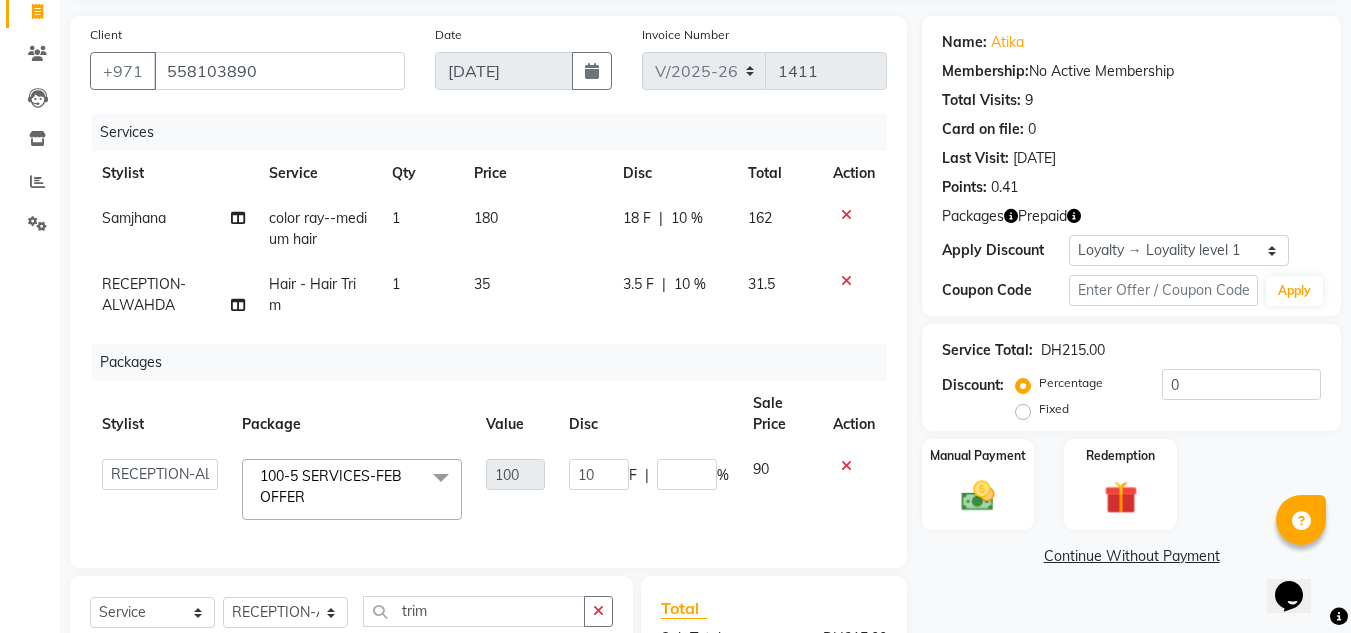 click on "Last Visit:   13-07-2025" 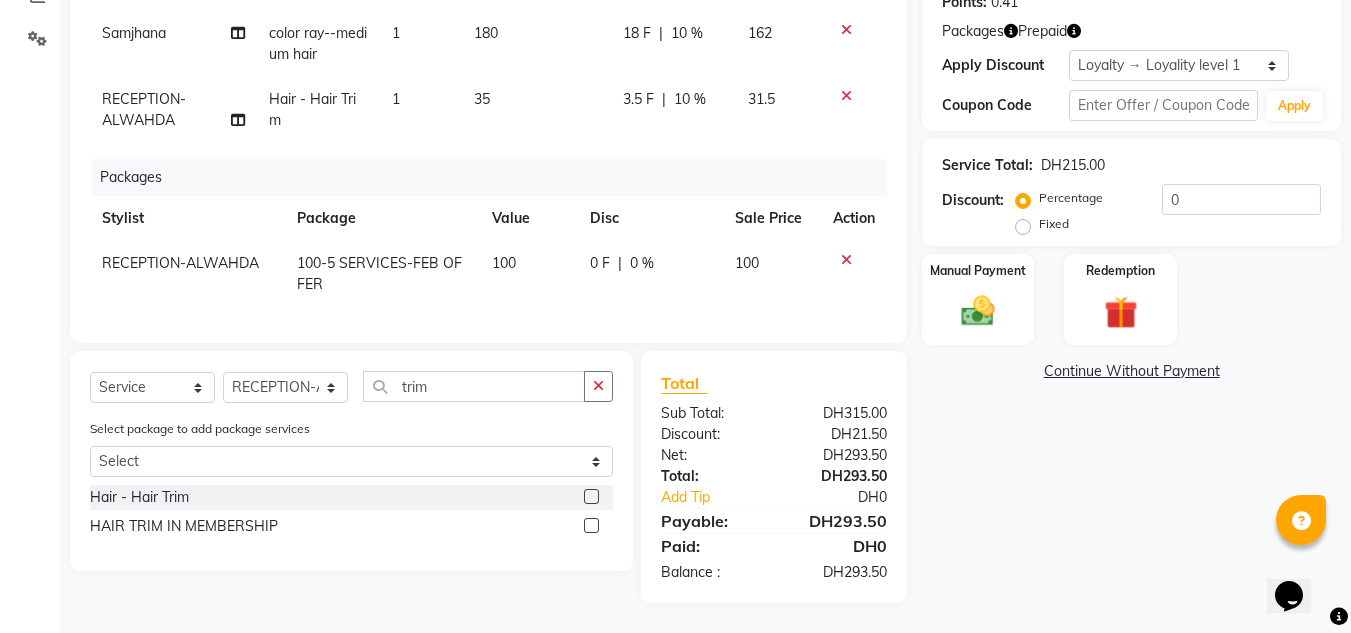 scroll, scrollTop: 234, scrollLeft: 0, axis: vertical 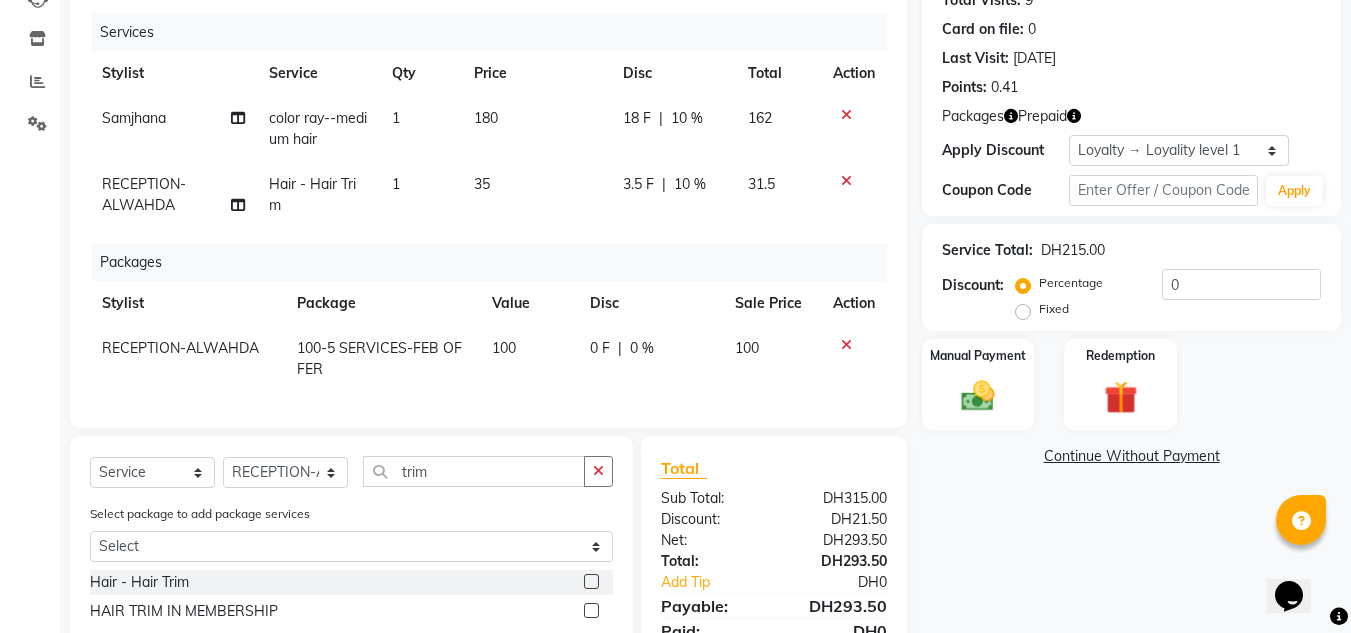 click on "RECEPTION-ALWAHDA" 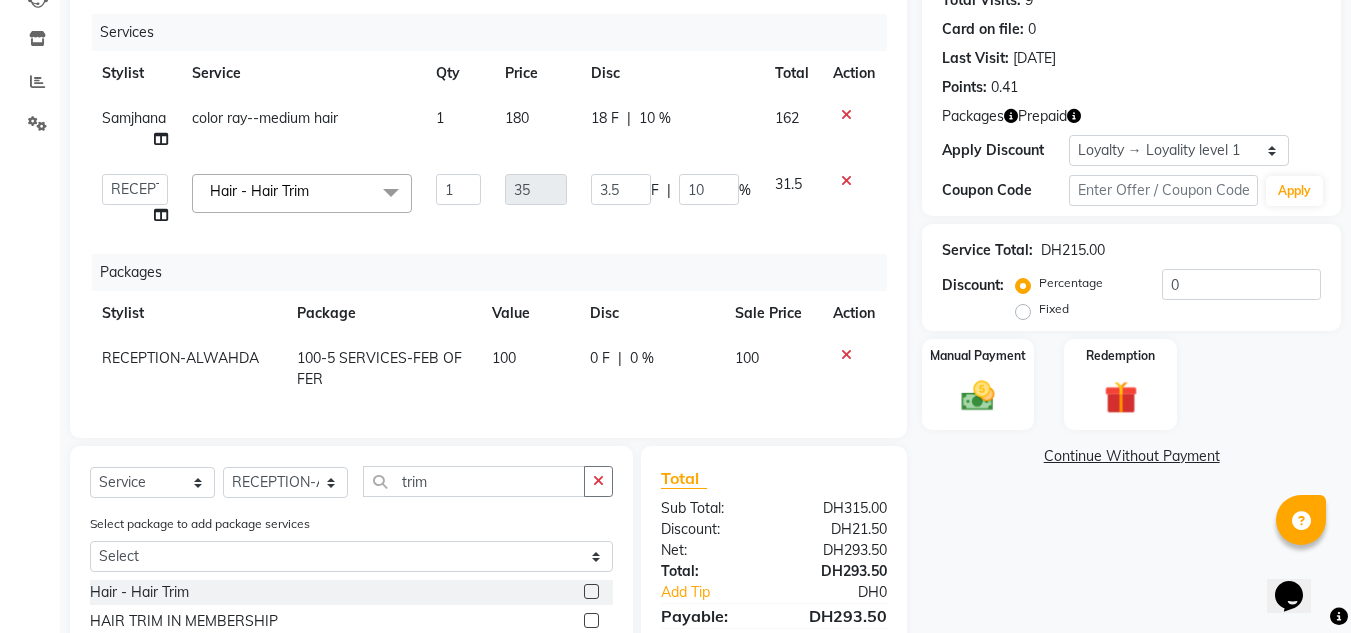 click on "ABUSHAGARA   [PERSON_NAME]   Management   [PERSON_NAME]   RECEPTION-ALWAHDA   [PERSON_NAME]   SALON   Samjhana   trial" 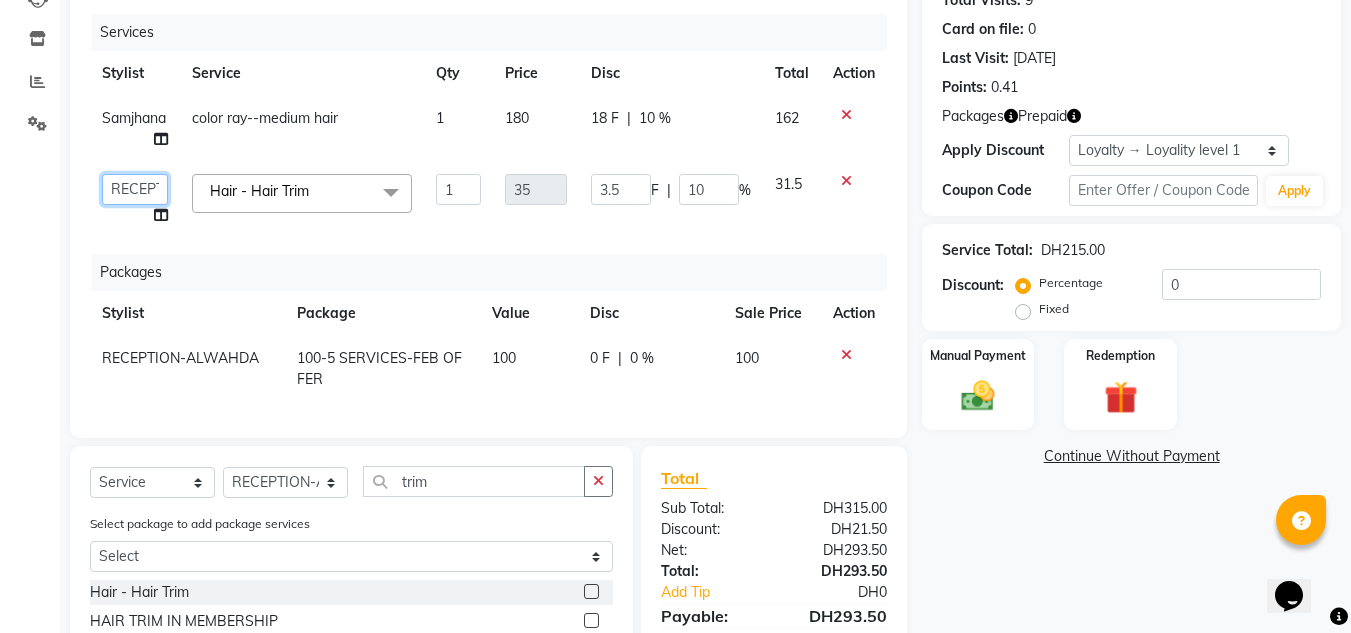 drag, startPoint x: 143, startPoint y: 189, endPoint x: 144, endPoint y: 199, distance: 10.049875 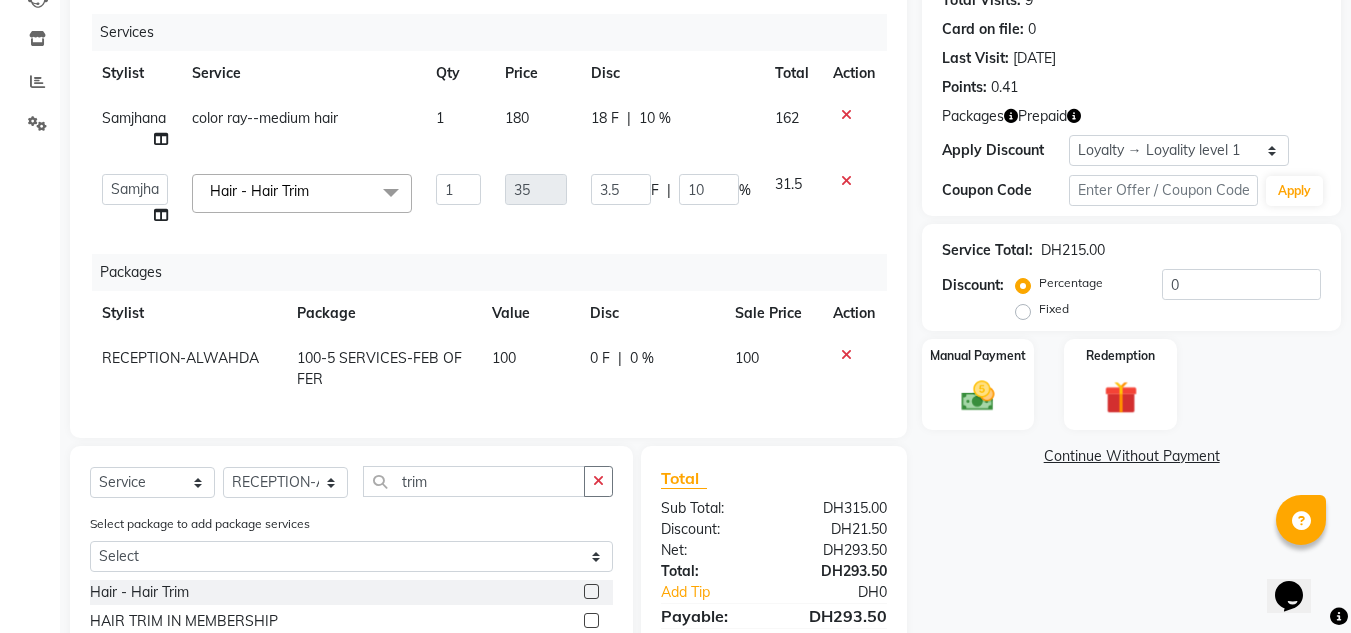 select on "36338" 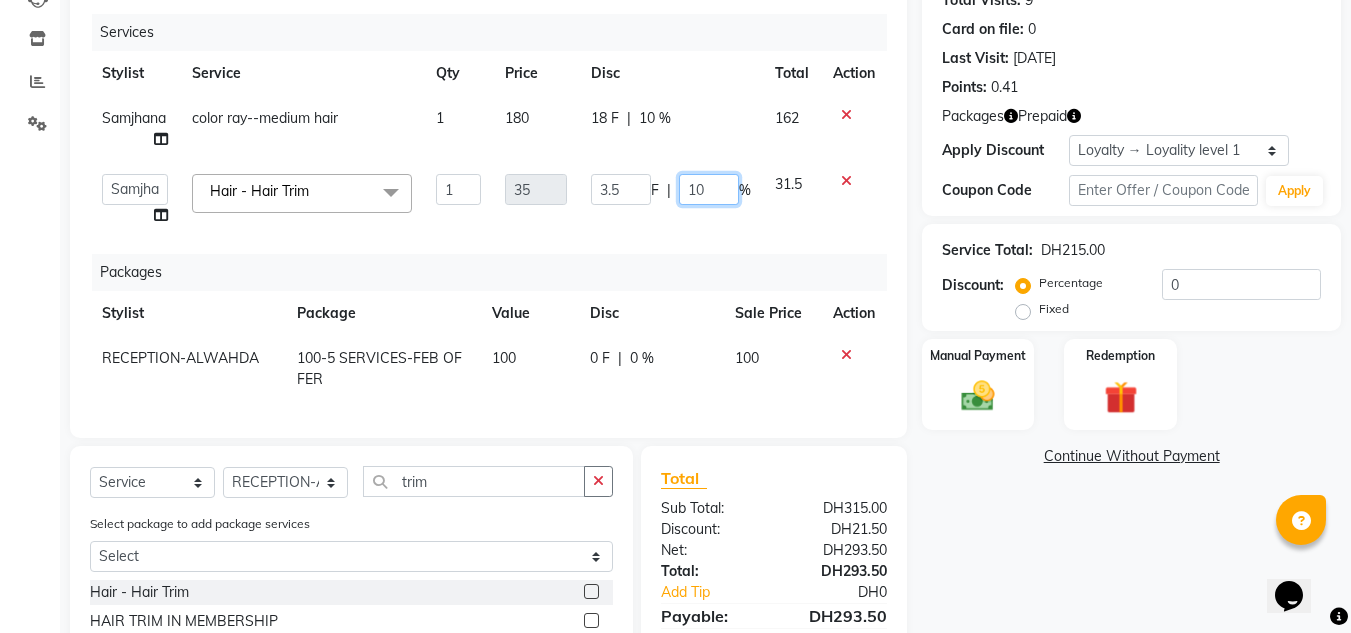 click on "ABUSHAGARA   Kavita   Laxmi   Management   Manisha   Radha   RECEPTION-ALWAHDA   Riba   Rimsha   SALON   Samjhana   trial  Hair  - Hair Trim  x Facial  - PACKAGE HAND HEENA LIGHT-ONE SIDE TILL WRIST MORROCCAN MORROCCAN SCRUB-HAND SCRIB -LEGS SCRUB-BACK MORROCCAN-DELUXE MORROCCAN-DISCOUNTED BODY MASSAGE -DISCOUNTED MAKE UP HAND HEENA-BOTH HANDS NANO FILLER WATER TREATMENT ANY HAIRCUT WITHOUT BLOWDRY FULL FACE WAX-NO THREADING SIMPLE HAIRCUT WITH BLOWDRY HYDRA FACIAL 1 SIMPLE HAIRCUT WITHOUT BLOWDRY FULL FACE THREADING-NO EYEBROWS Fancy Blowdry-medium ACRYLIC REMOVAL BOTOX-SHORT BOTOX-MEDIUM BOTOX-LONG BOTOX-EXTRA LONG FANCY BLOWDRY-LONG CHIN WAX-FULL LASH -REFILL MORROCCAN AND BODY MASSAGE HOME SERVICE-BACK MASSAGE HOME SERVICE-PEDICURE HOME SERVICE-HEAD HEENA-SHORT/MEDIUM HOME SERVICE-20 MINS MASSAGE HOME SERVICE-BLOWDRY-SHORT HAIR NAIL FIX-1 HOME SERVICE-DEAL-MANI,PEDI,FULL HAND,HALF LEGS,THREADING FULL FACE THREADING WITH EYEBROWS FULL BODY MASSAGE--1 HR BODY MASSAGE AND HEAD OIL LASH LIFTING 3D  NAIL ART" 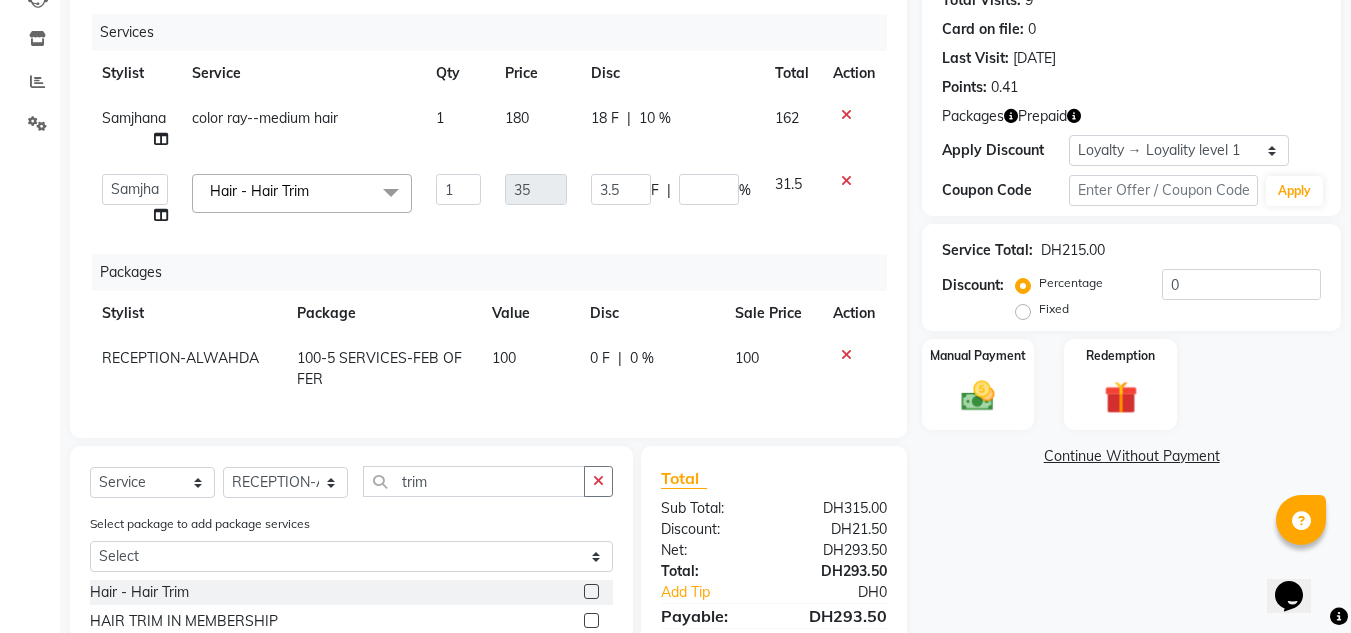 click on "Name: Atika  Membership:  No Active Membership  Total Visits:  9 Card on file:  0 Last Visit:   13-07-2025 Points:   0.41  Packages Prepaid Apply Discount Select  Loyalty → Loyality level 1  Coupon Code Apply" 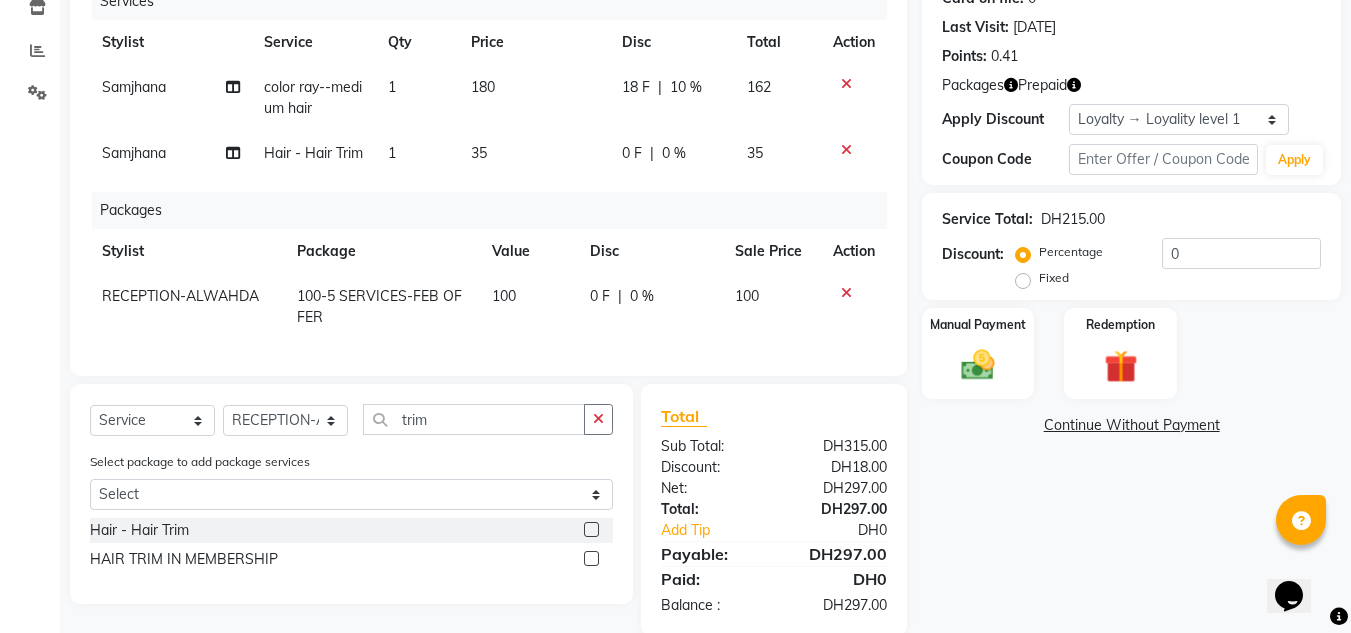 scroll, scrollTop: 134, scrollLeft: 0, axis: vertical 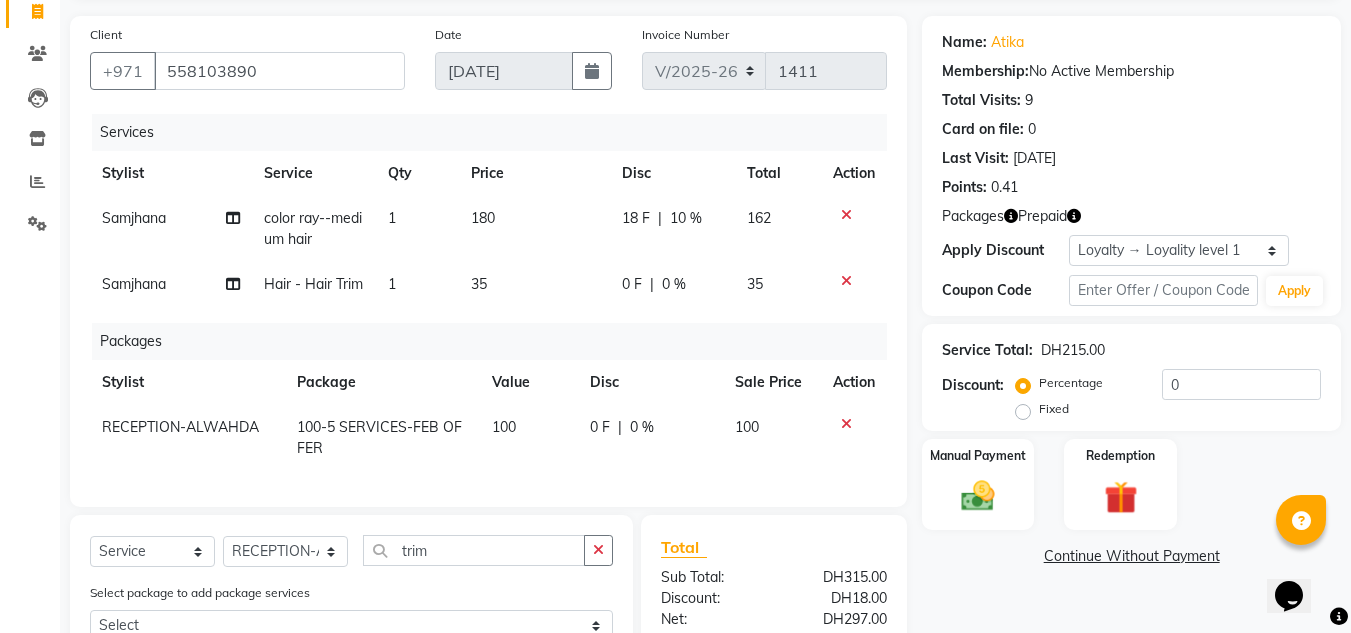 click on "18 F | 10 %" 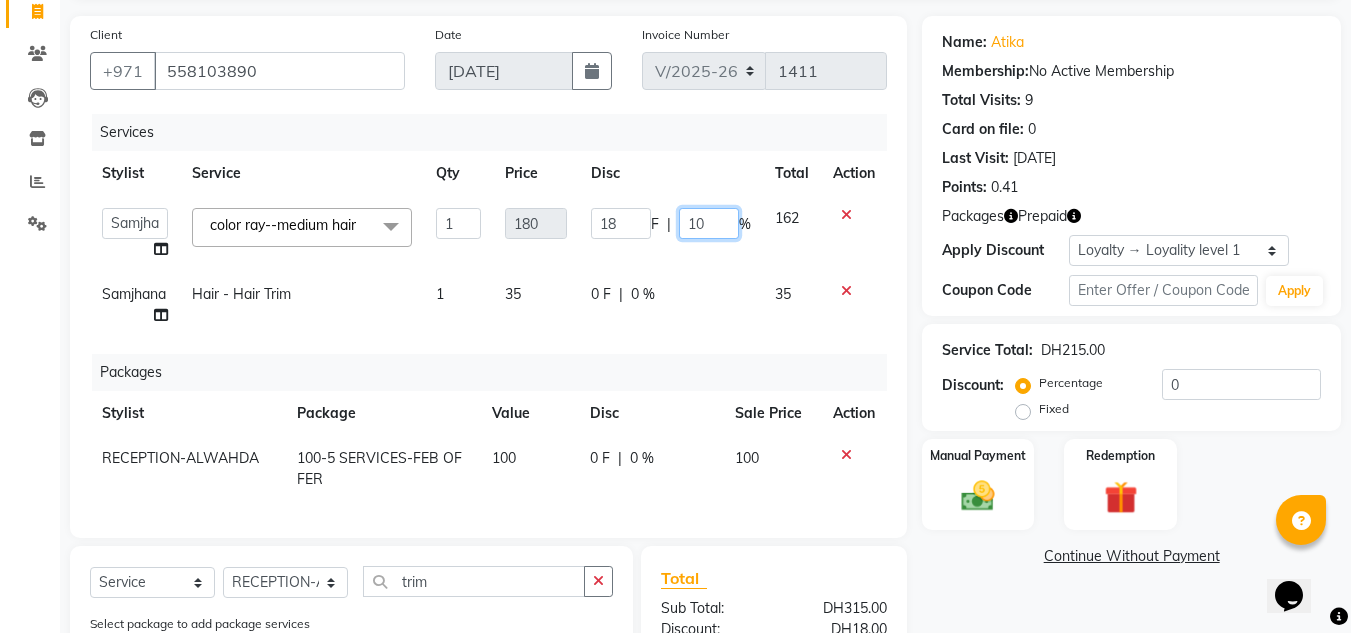 click on "ABUSHAGARA   Kavita   Laxmi   Management   Manisha   Radha   RECEPTION-ALWAHDA   Riba   Rimsha   SALON   Samjhana   trial  color ray--medium hair  x Facial  - PACKAGE HAND HEENA LIGHT-ONE SIDE TILL WRIST MORROCCAN MORROCCAN SCRUB-HAND SCRIB -LEGS SCRUB-BACK MORROCCAN-DELUXE MORROCCAN-DISCOUNTED BODY MASSAGE -DISCOUNTED MAKE UP HAND HEENA-BOTH HANDS NANO FILLER WATER TREATMENT ANY HAIRCUT WITHOUT BLOWDRY FULL FACE WAX-NO THREADING SIMPLE HAIRCUT WITH BLOWDRY HYDRA FACIAL 1 SIMPLE HAIRCUT WITHOUT BLOWDRY FULL FACE THREADING-NO EYEBROWS Fancy Blowdry-medium ACRYLIC REMOVAL BOTOX-SHORT BOTOX-MEDIUM BOTOX-LONG BOTOX-EXTRA LONG FANCY BLOWDRY-LONG CHIN WAX-FULL LASH -REFILL MORROCCAN AND BODY MASSAGE HOME SERVICE-BACK MASSAGE HOME SERVICE-PEDICURE HOME SERVICE-HEAD HEENA-SHORT/MEDIUM HOME SERVICE-20 MINS MASSAGE HOME SERVICE-BLOWDRY-SHORT HAIR NAIL FIX-1 HOME SERVICE-DEAL-MANI,PEDI,FULL HAND,HALF LEGS,THREADING FULL FACE THREADING WITH EYEBROWS FULL BODY MASSAGE--1 HR BODY MASSAGE AND HEAD OIL LASH LIFTING Toning" 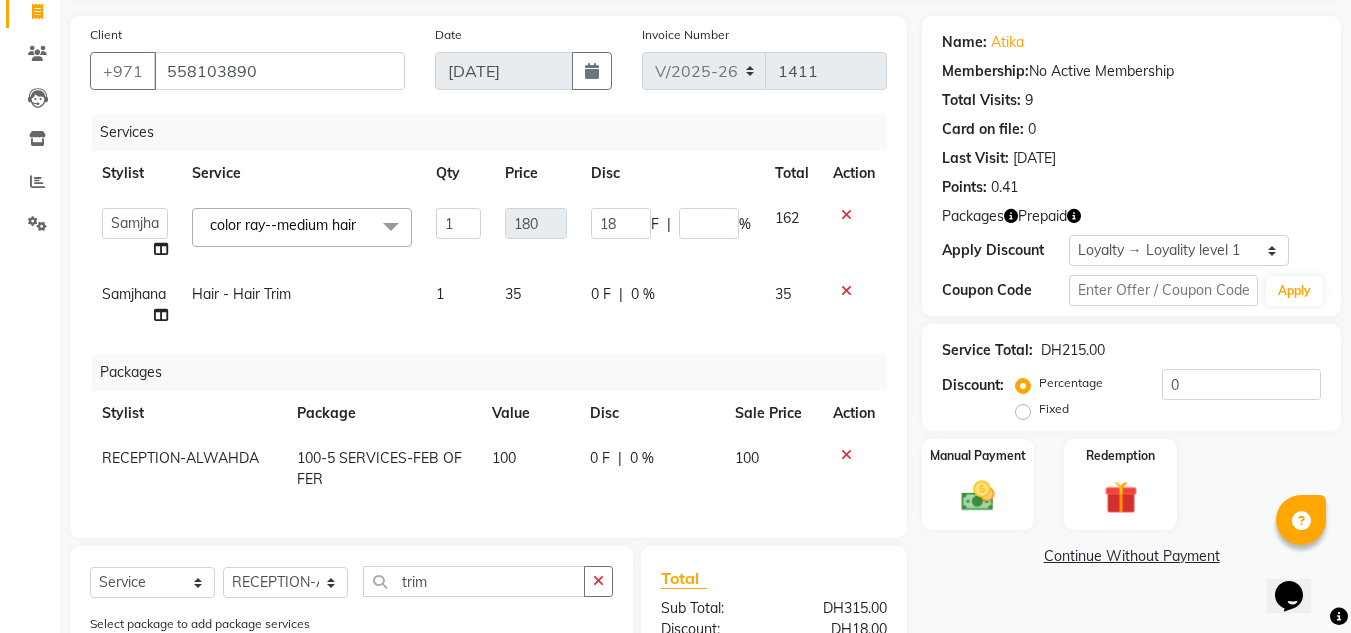 click on "Last Visit:   13-07-2025" 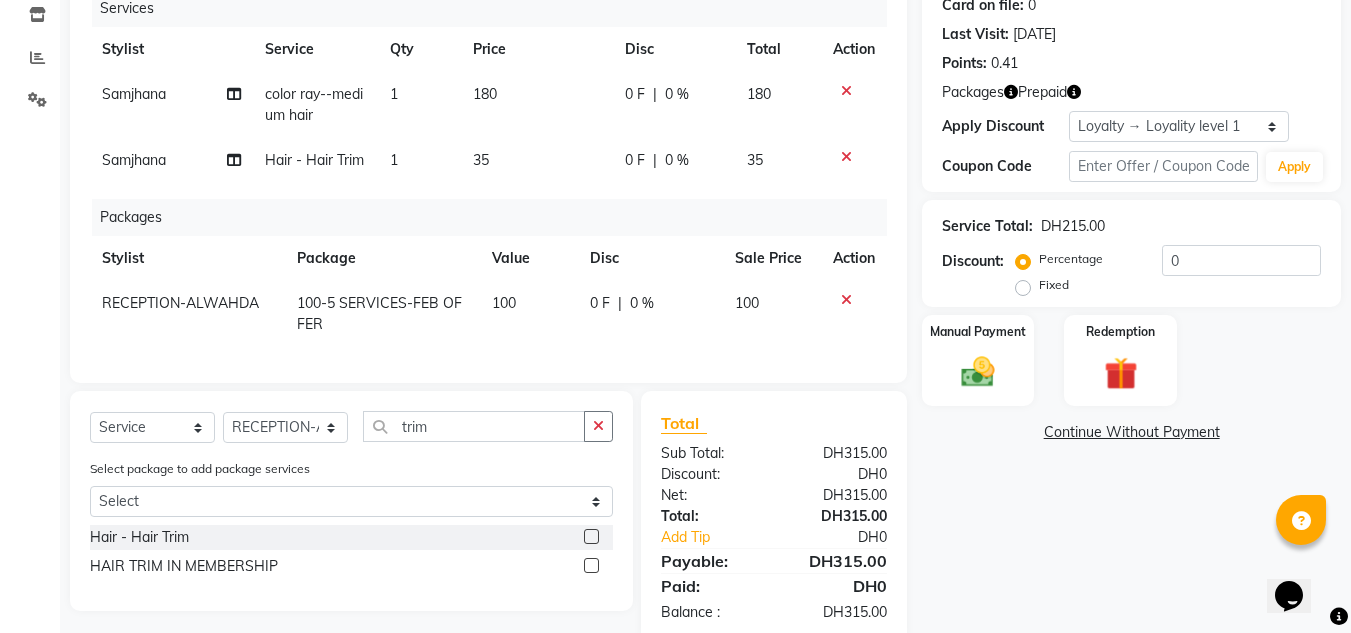 scroll, scrollTop: 213, scrollLeft: 0, axis: vertical 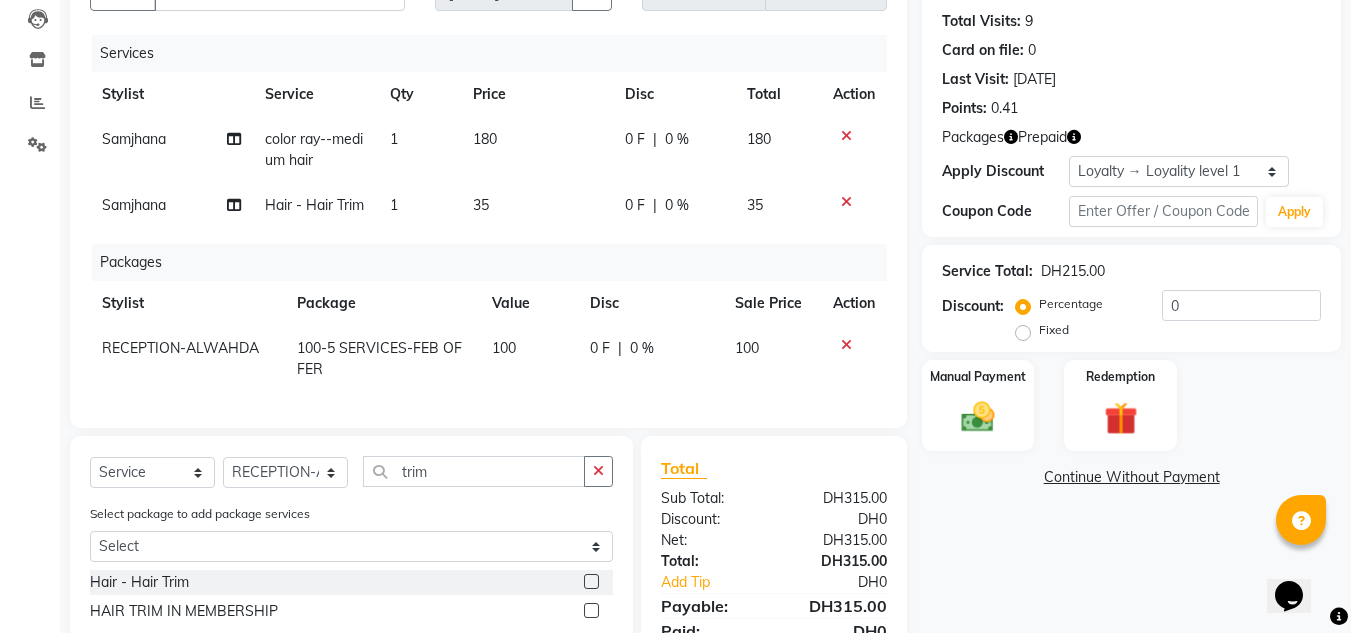 click on "0 F | 0 %" 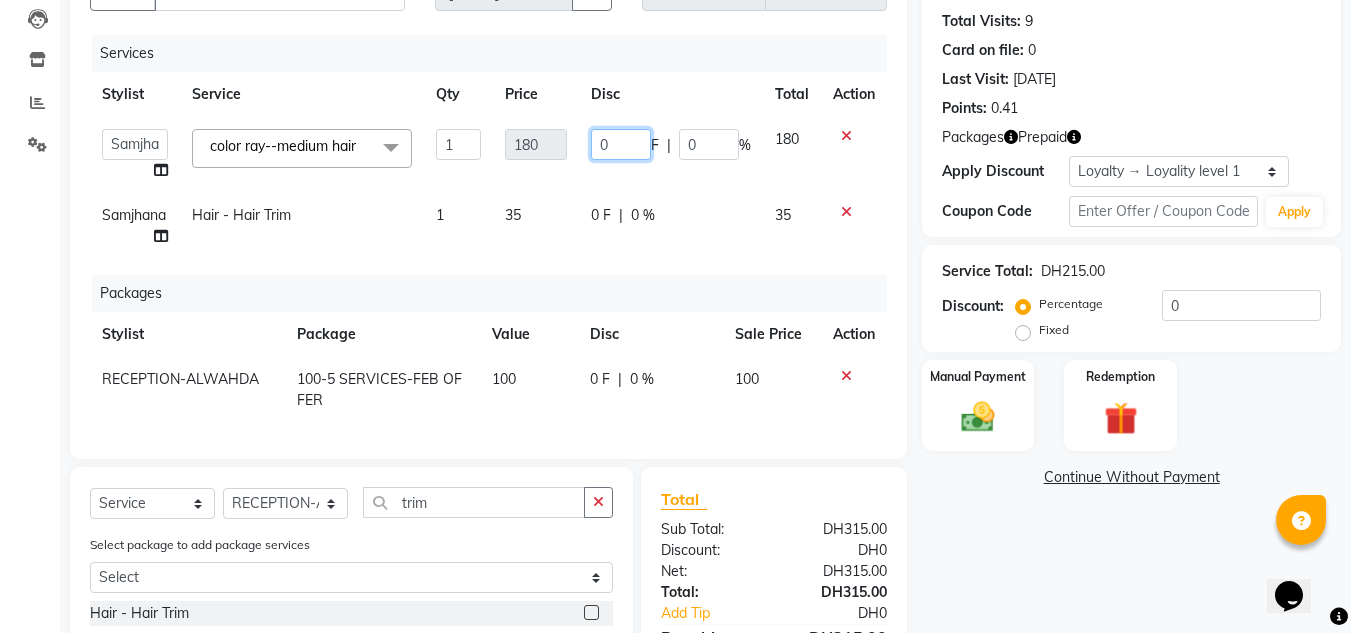 drag, startPoint x: 617, startPoint y: 146, endPoint x: 594, endPoint y: 150, distance: 23.345236 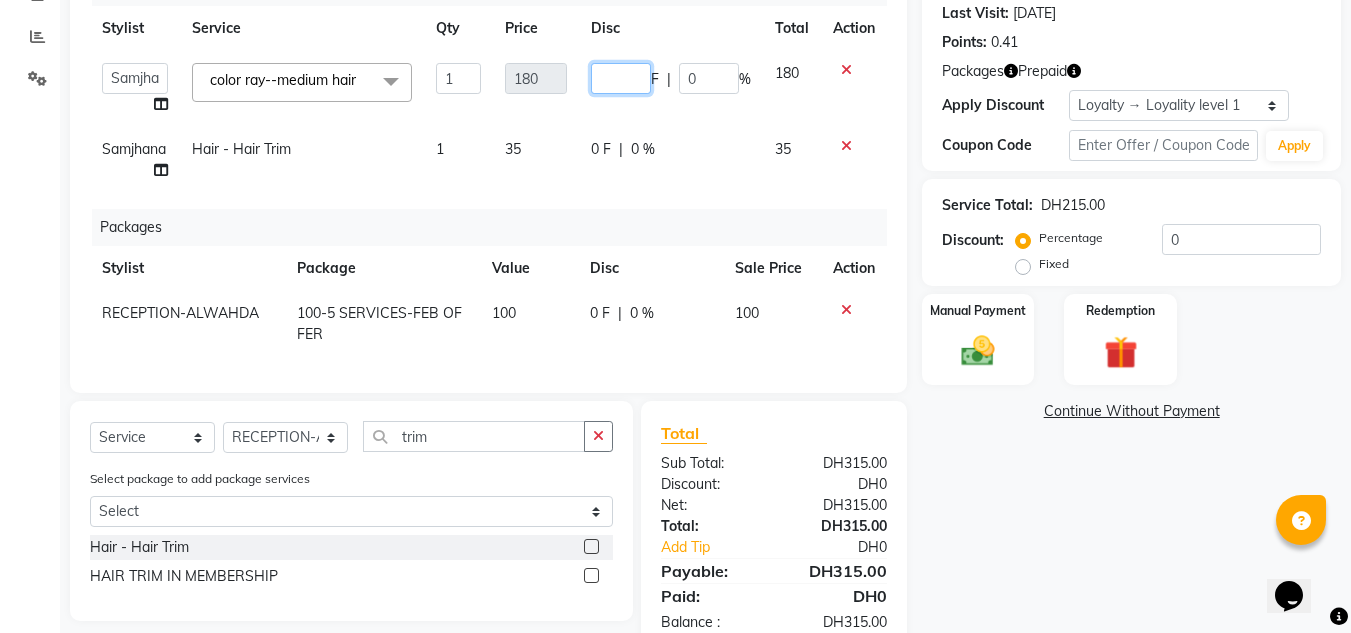 scroll, scrollTop: 244, scrollLeft: 0, axis: vertical 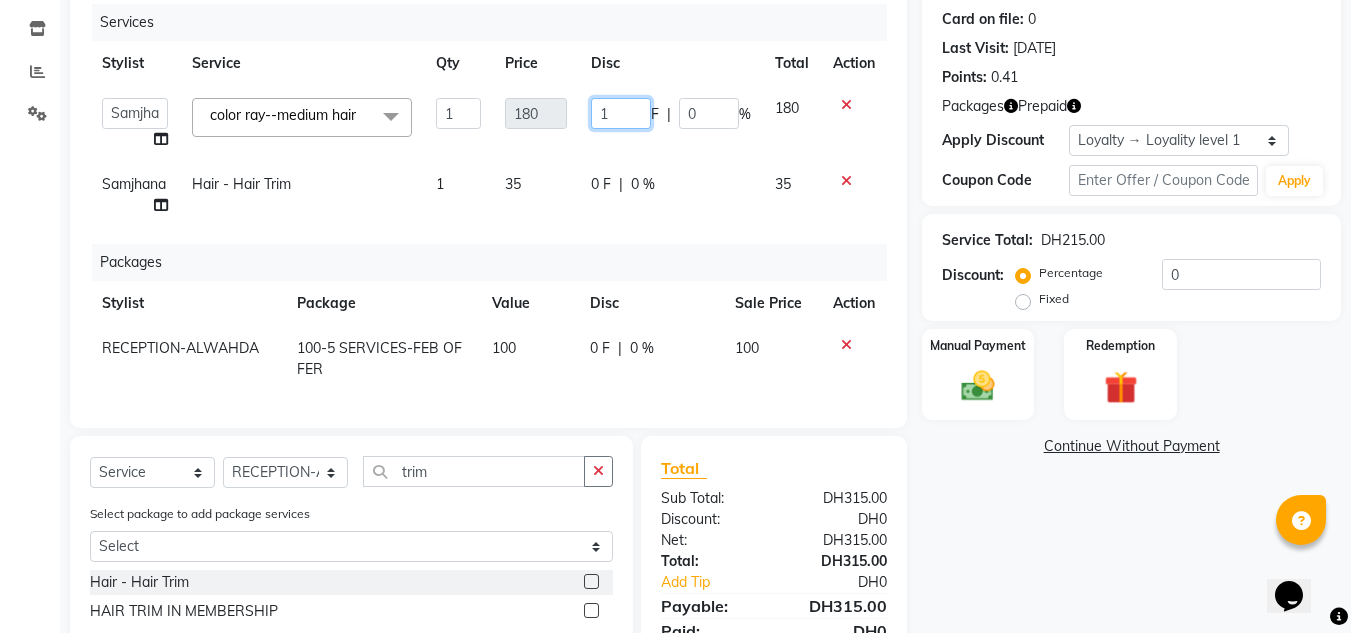 type on "15" 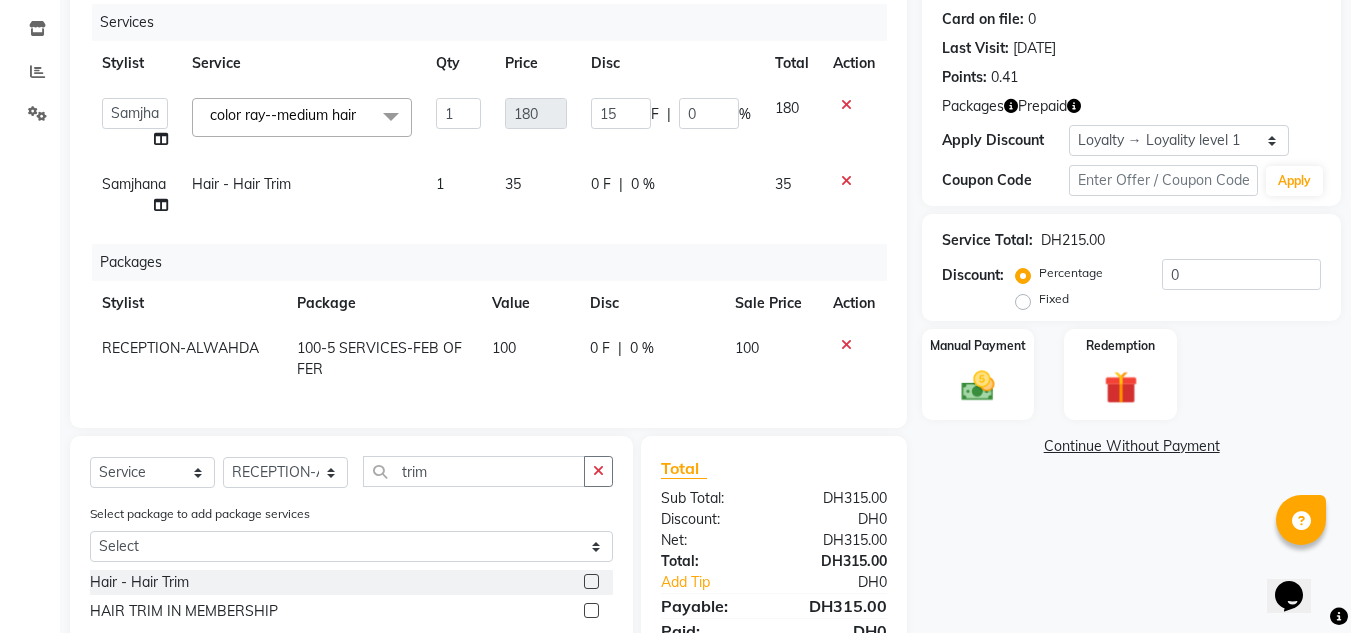 drag, startPoint x: 1145, startPoint y: 62, endPoint x: 1250, endPoint y: 85, distance: 107.48953 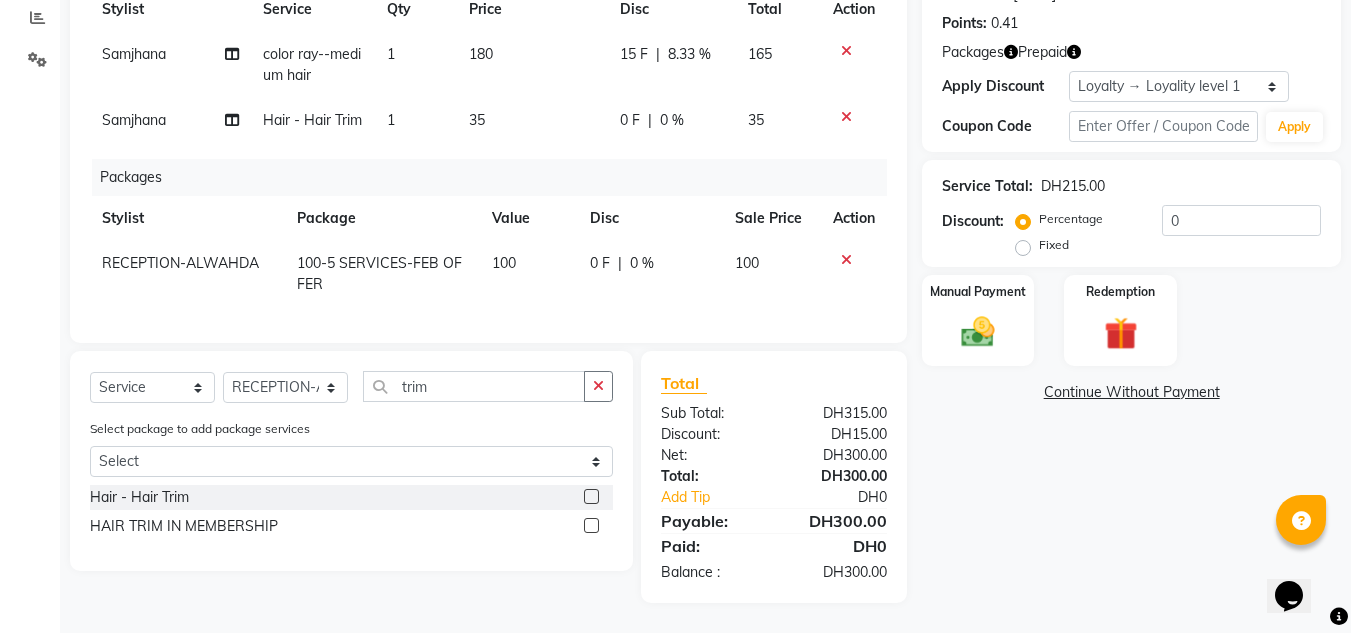 scroll, scrollTop: 334, scrollLeft: 0, axis: vertical 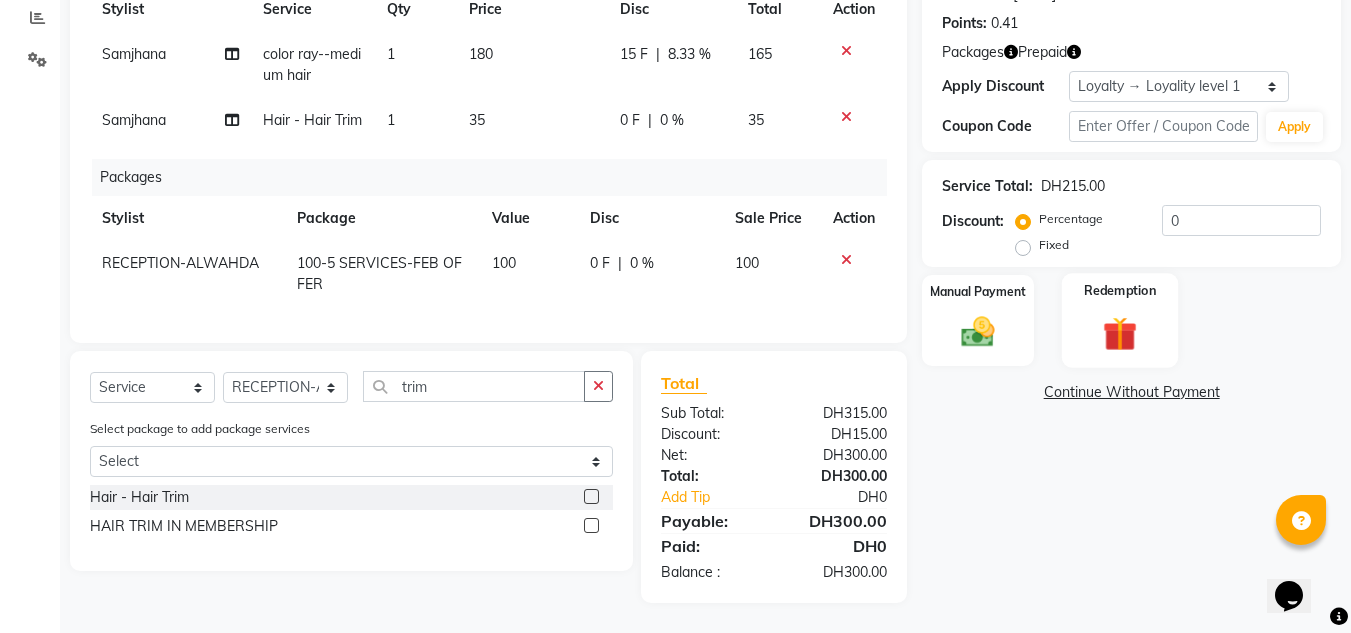 click on "Redemption" 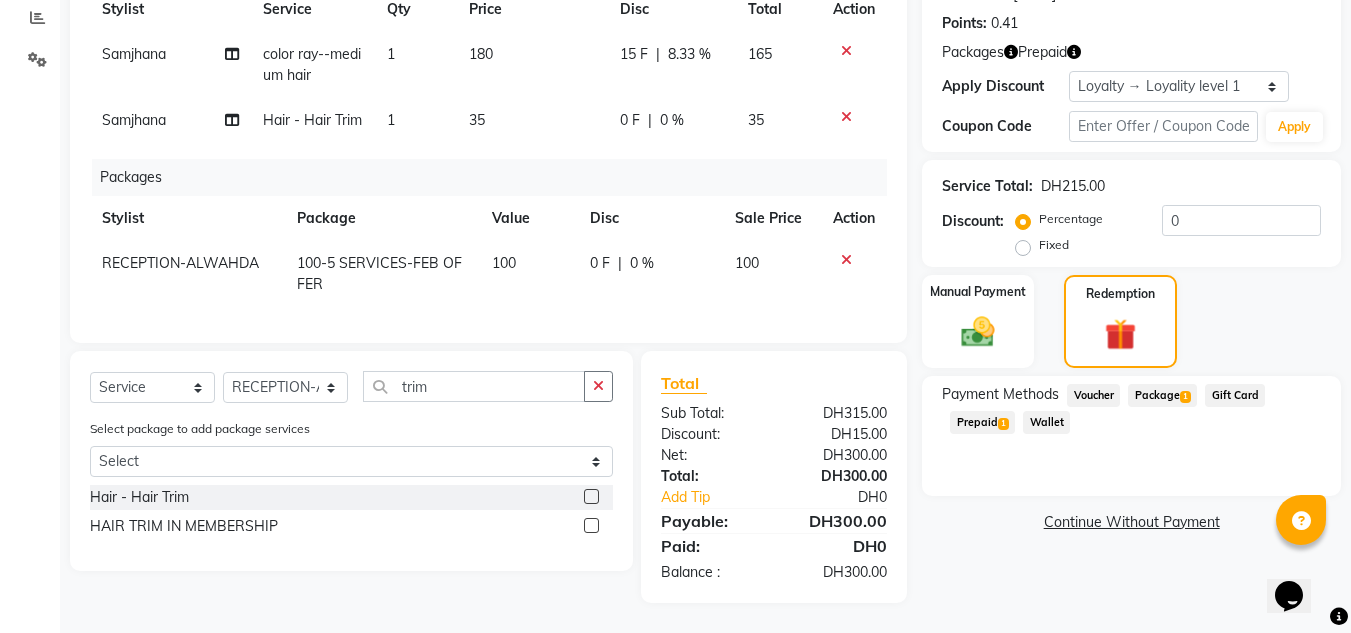 click on "Package  1" 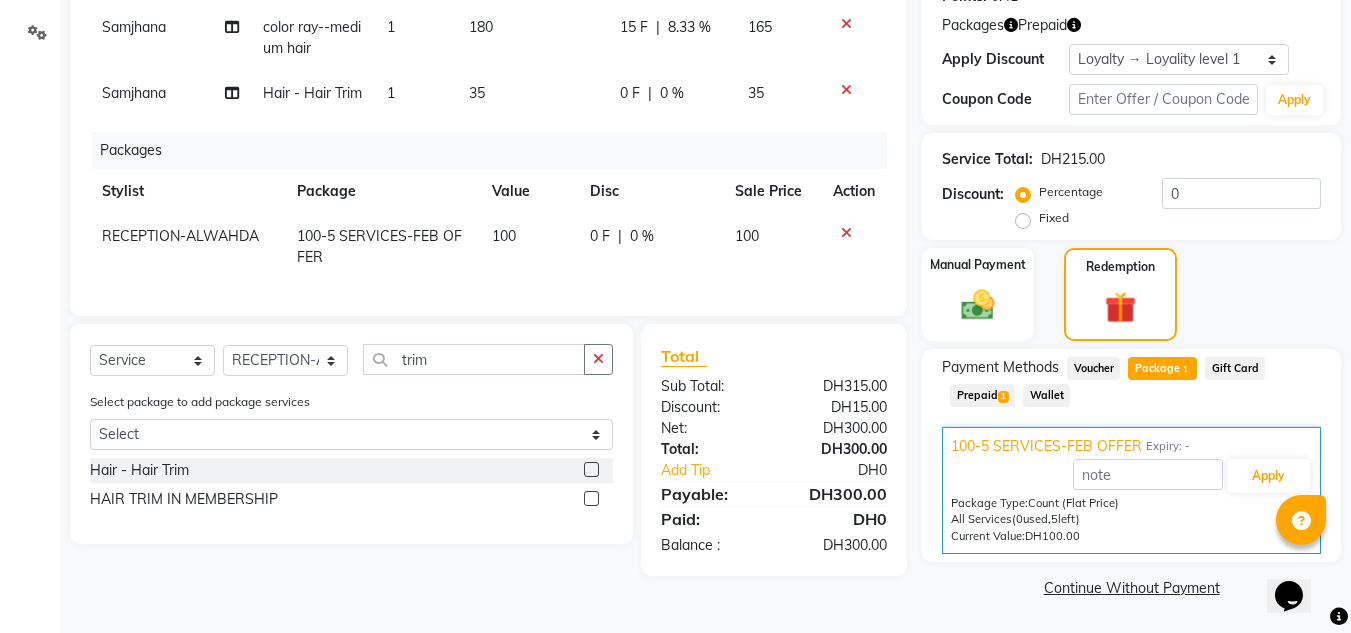 drag, startPoint x: 965, startPoint y: 390, endPoint x: 1009, endPoint y: 406, distance: 46.818798 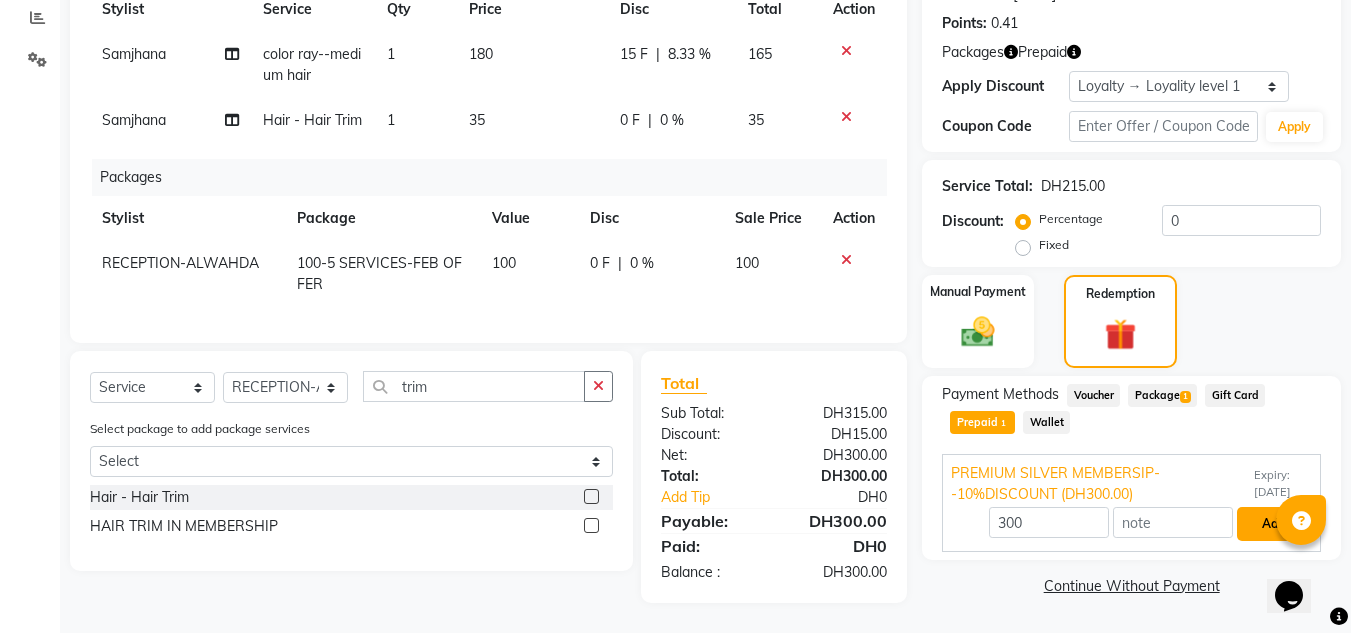 click on "Add" at bounding box center (1273, 524) 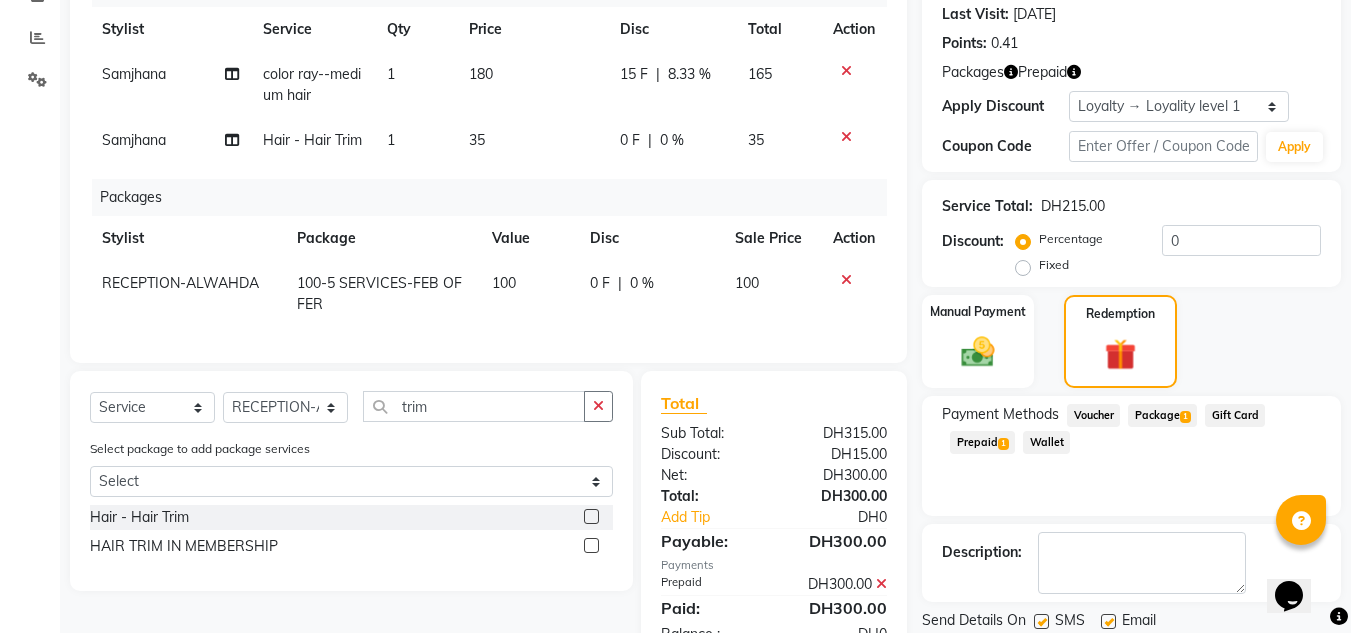 scroll, scrollTop: 300, scrollLeft: 0, axis: vertical 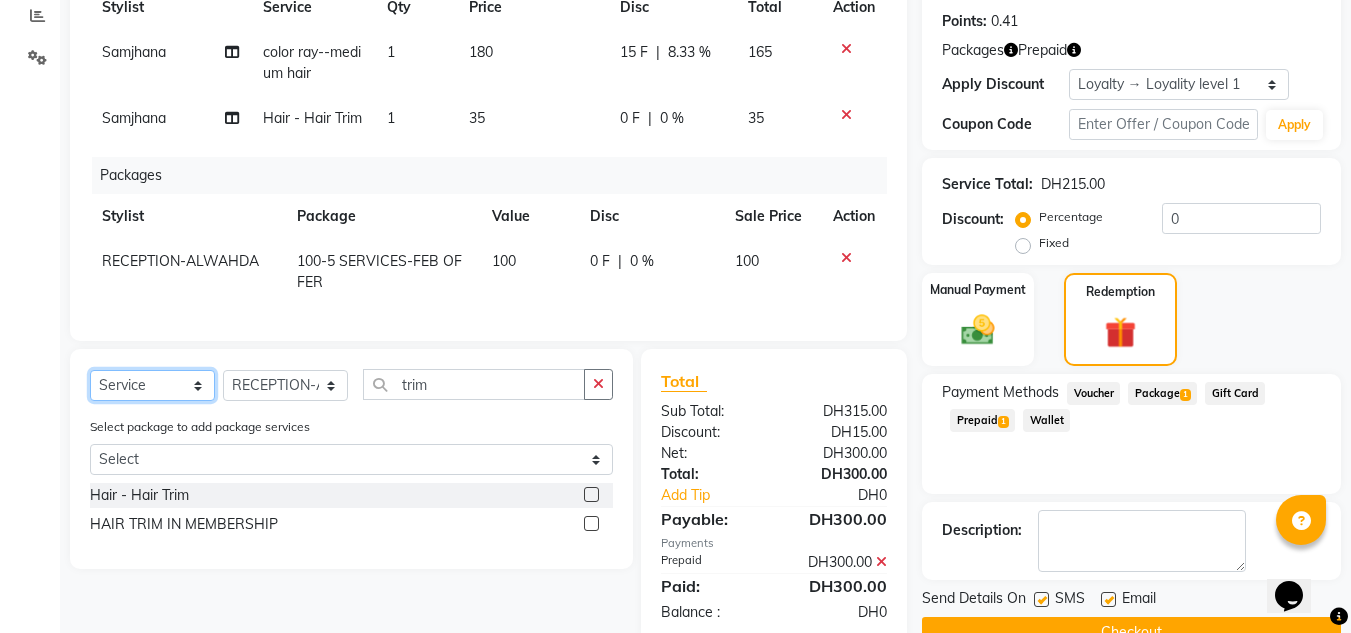 click on "Select  Service  Product  Membership  Package Voucher Prepaid Gift Card" 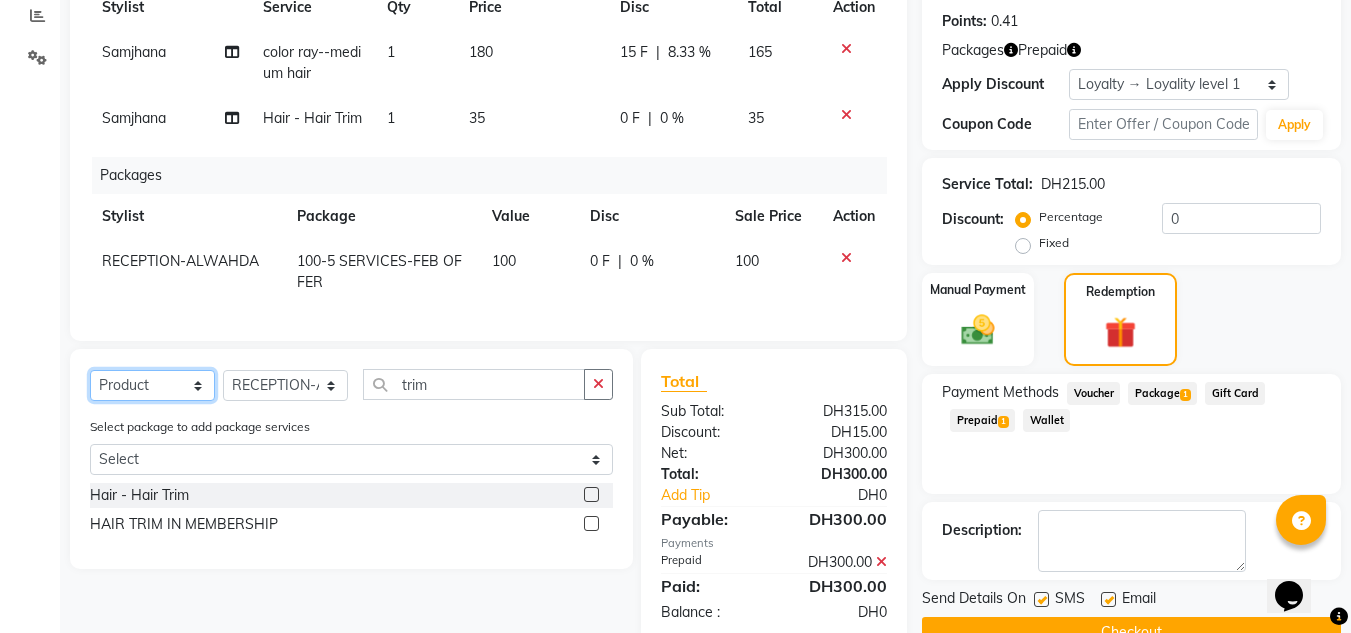 click on "Select  Service  Product  Membership  Package Voucher Prepaid Gift Card" 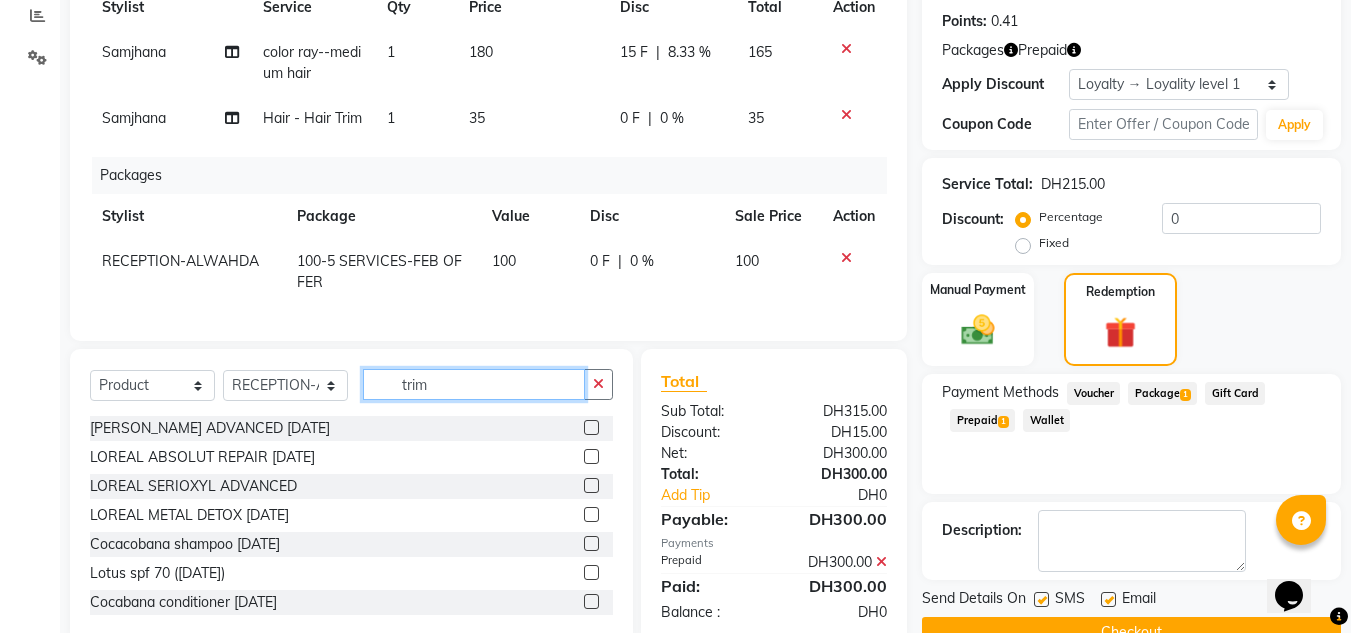 drag, startPoint x: 467, startPoint y: 422, endPoint x: 290, endPoint y: 416, distance: 177.10167 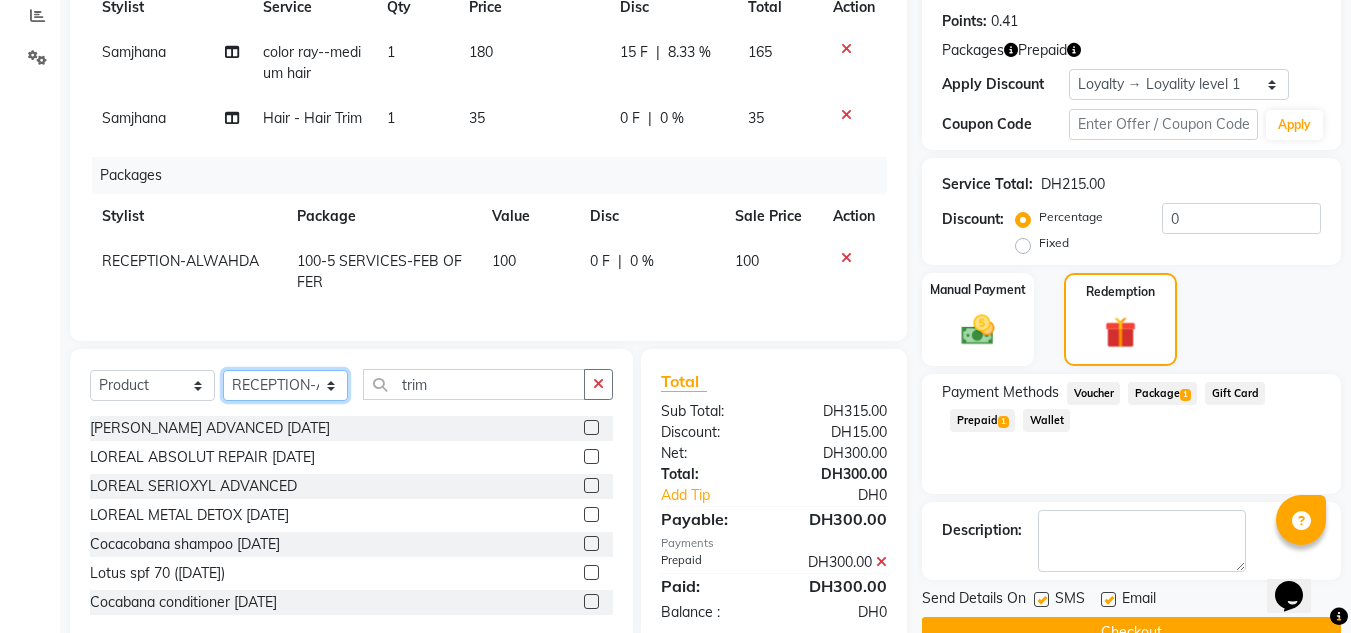 click on "Select Stylist ABUSHAGARA Kavita Laxmi Management [PERSON_NAME] RECEPTION-ALWAHDA [PERSON_NAME] SALON [PERSON_NAME] trial" 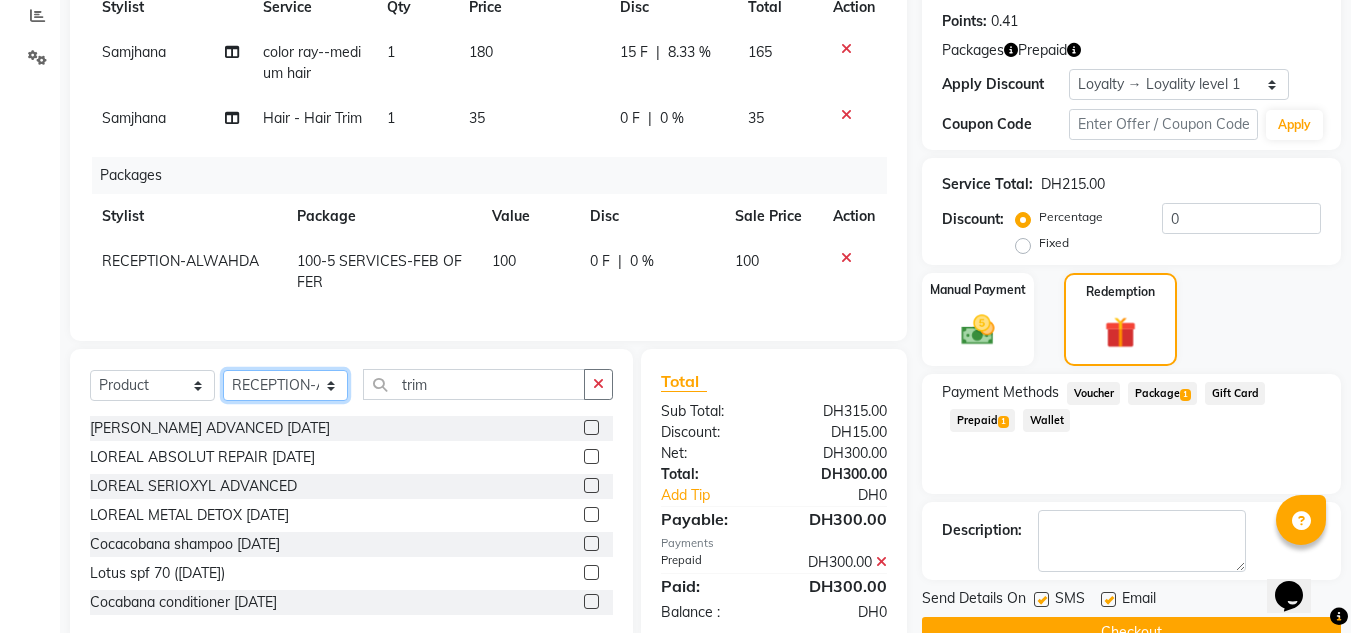select on "36338" 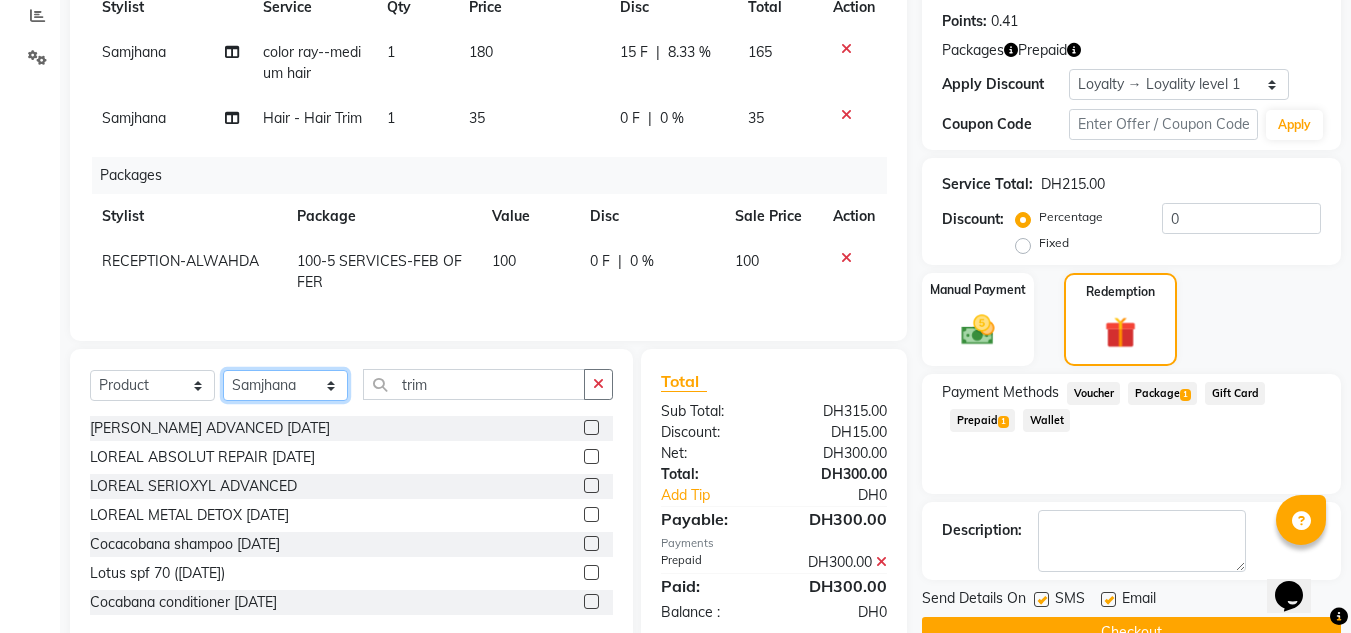 click on "Select Stylist ABUSHAGARA Kavita Laxmi Management [PERSON_NAME] RECEPTION-ALWAHDA [PERSON_NAME] SALON [PERSON_NAME] trial" 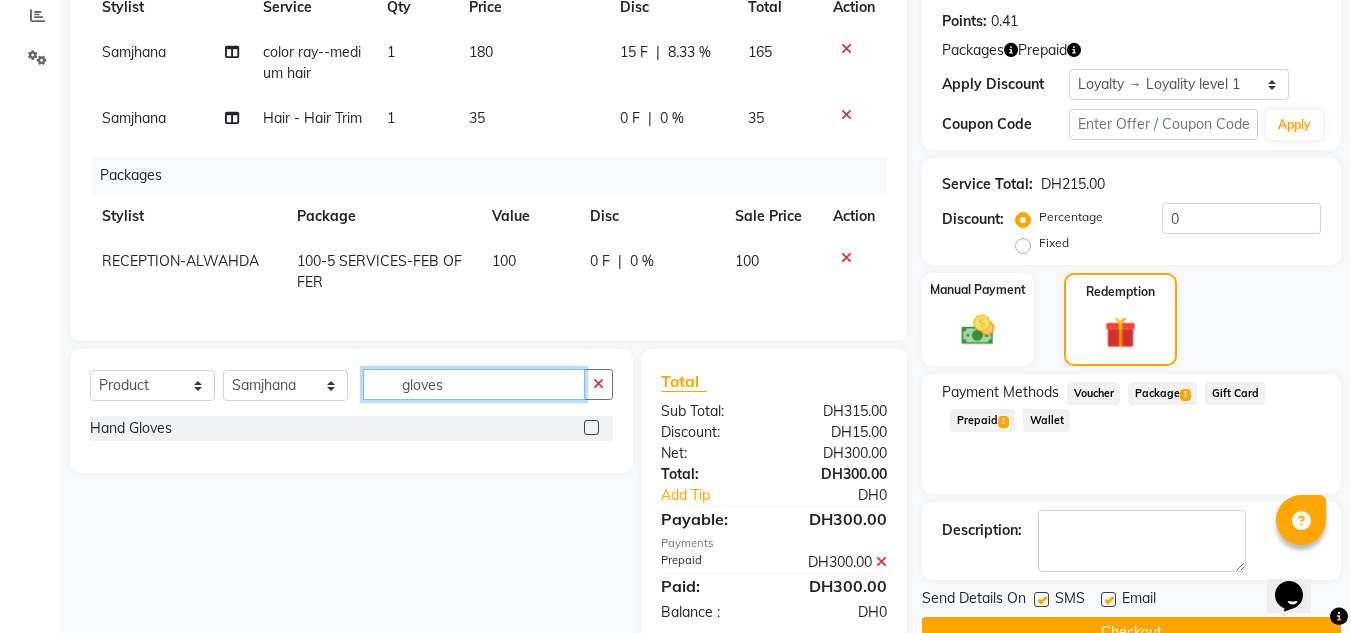 type on "gloves" 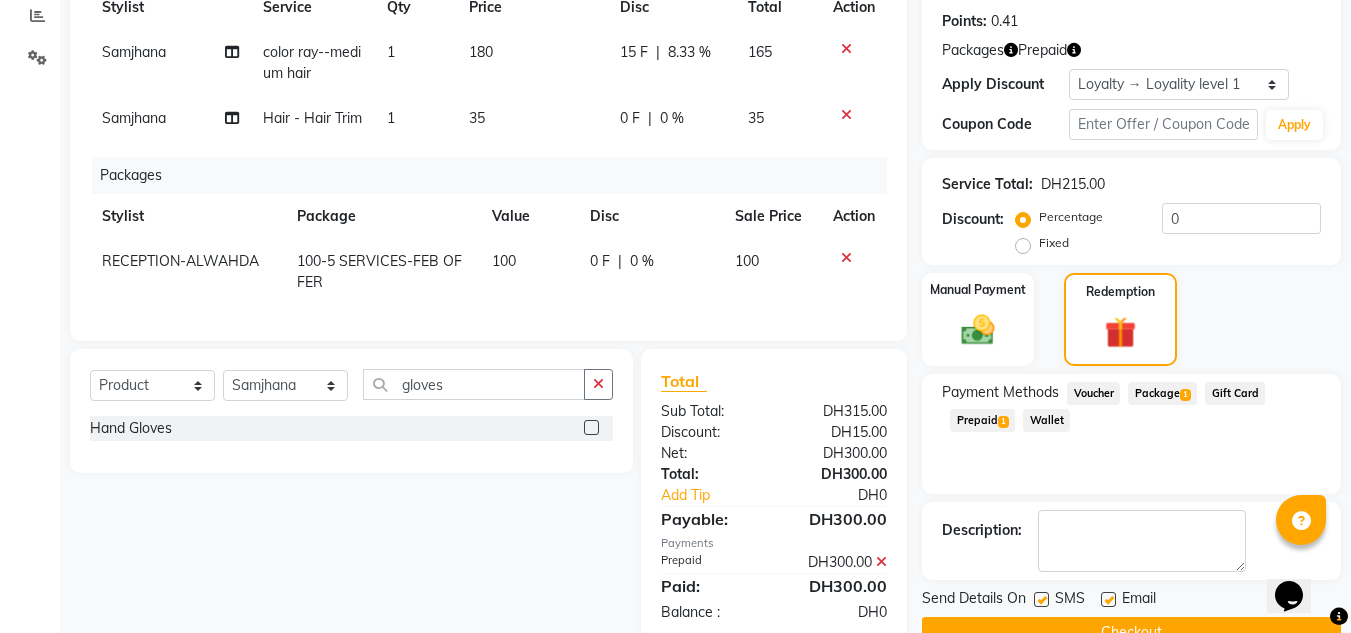 click 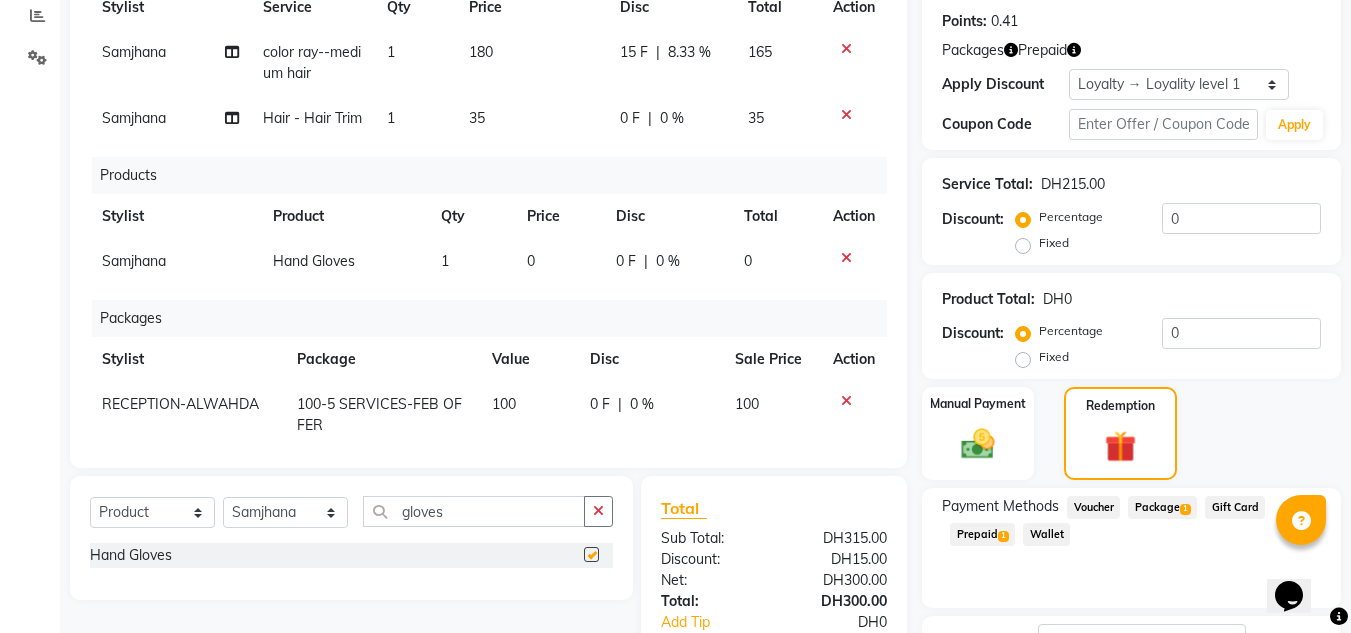 scroll, scrollTop: 52, scrollLeft: 0, axis: vertical 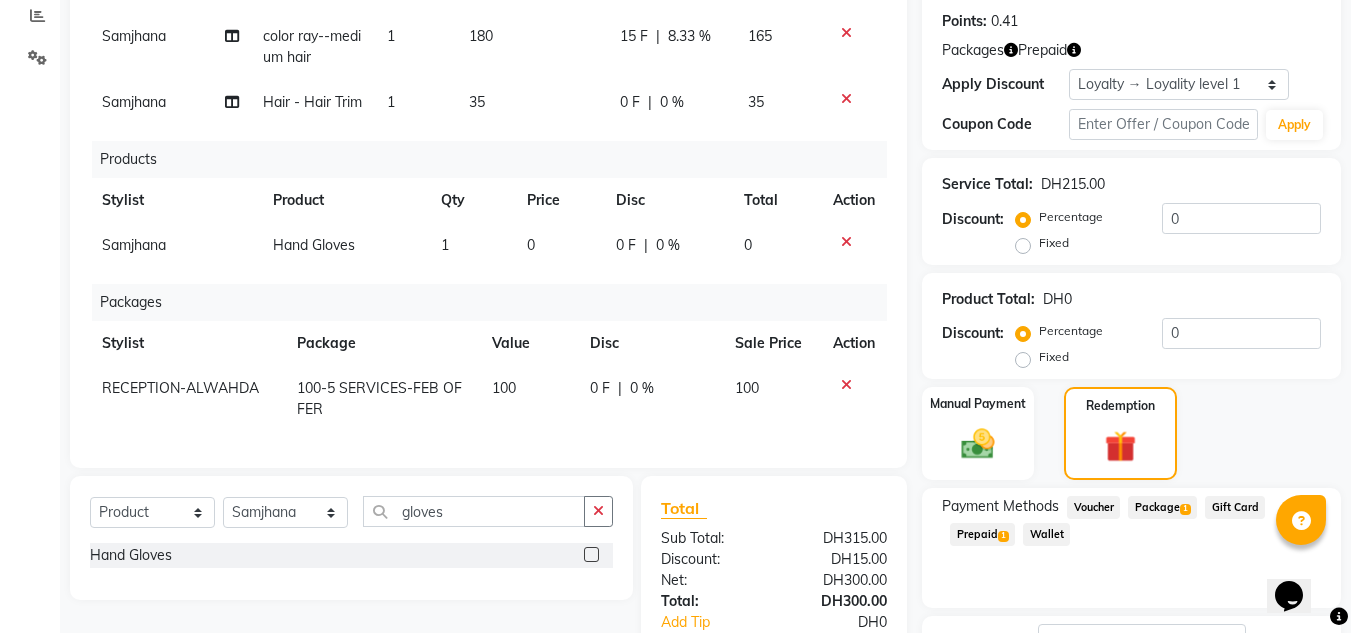 checkbox on "false" 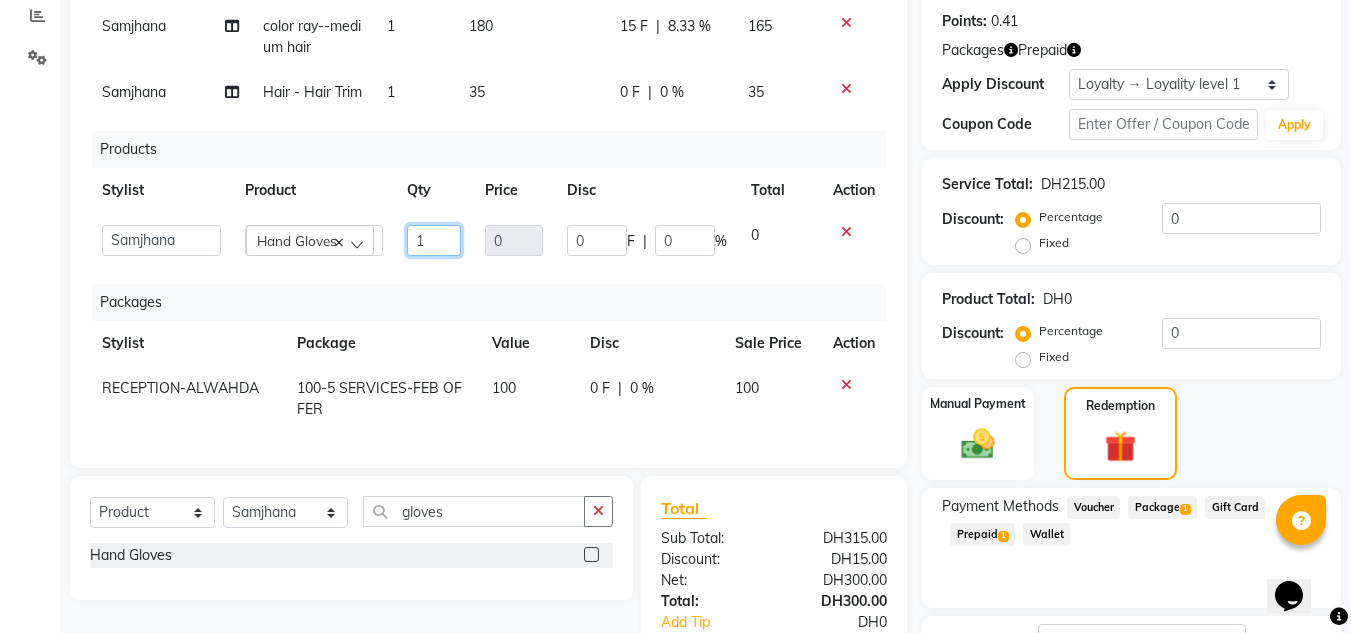 drag, startPoint x: 413, startPoint y: 234, endPoint x: 374, endPoint y: 240, distance: 39.45884 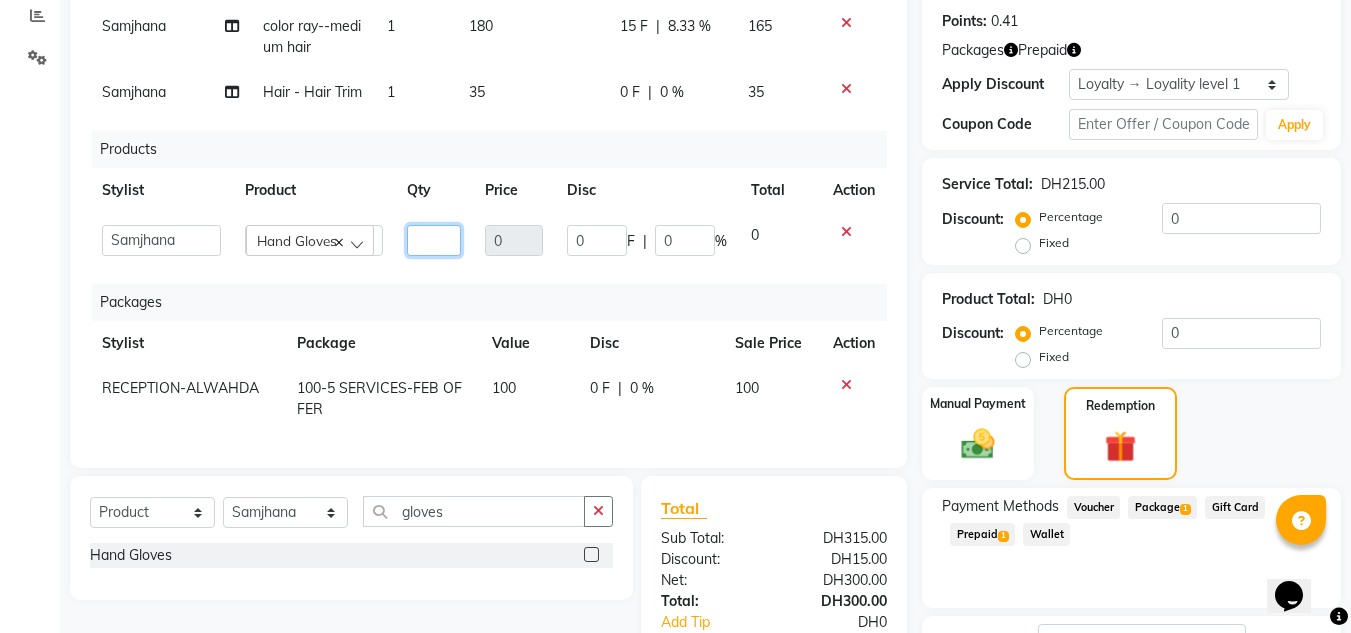 type on "2" 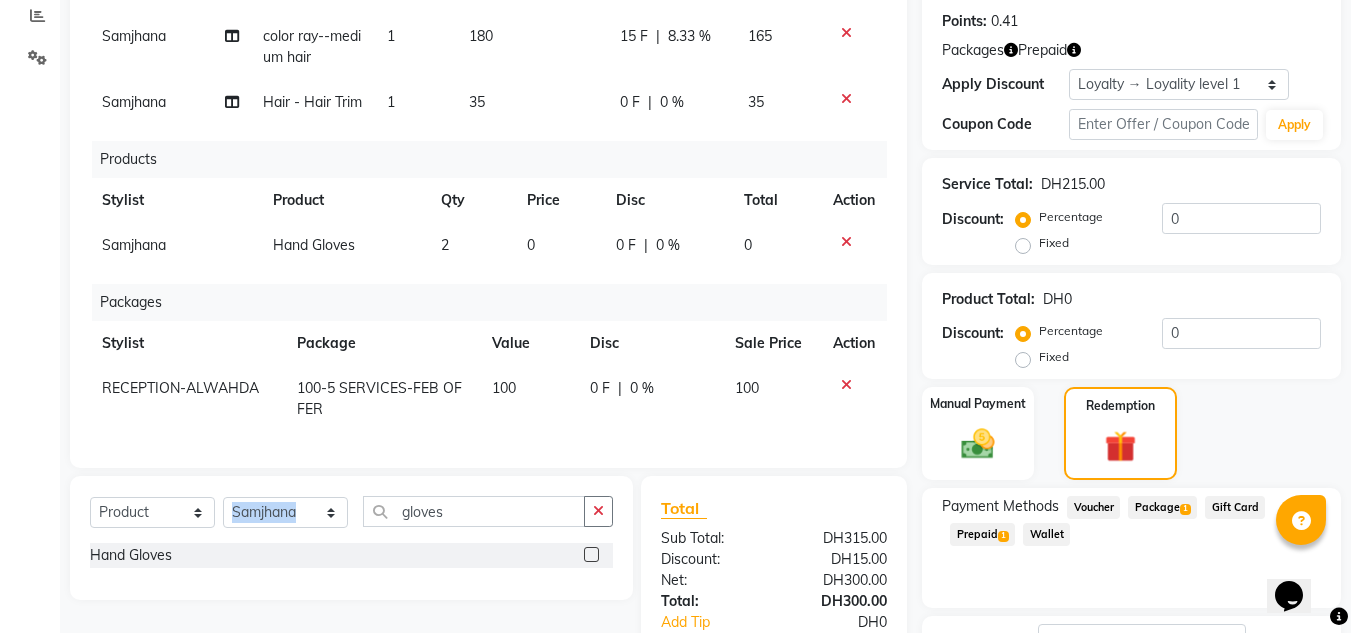 drag, startPoint x: 478, startPoint y: 490, endPoint x: 325, endPoint y: 538, distance: 160.35274 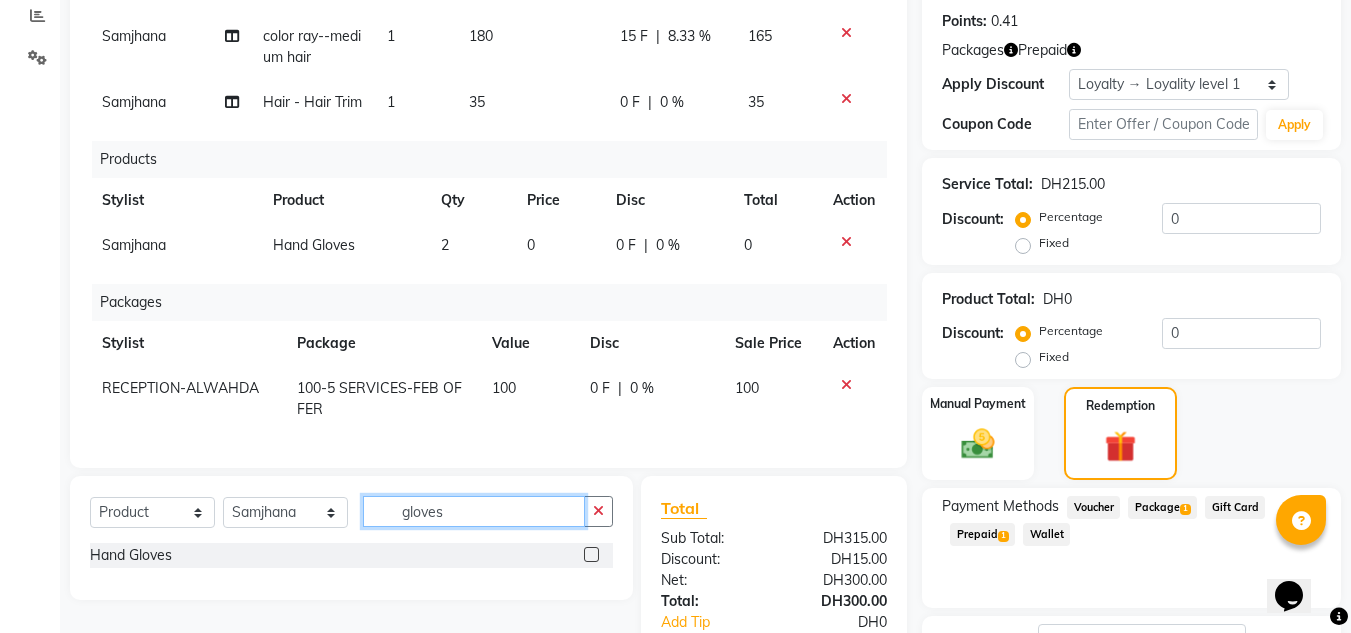 drag, startPoint x: 466, startPoint y: 519, endPoint x: 272, endPoint y: 488, distance: 196.4612 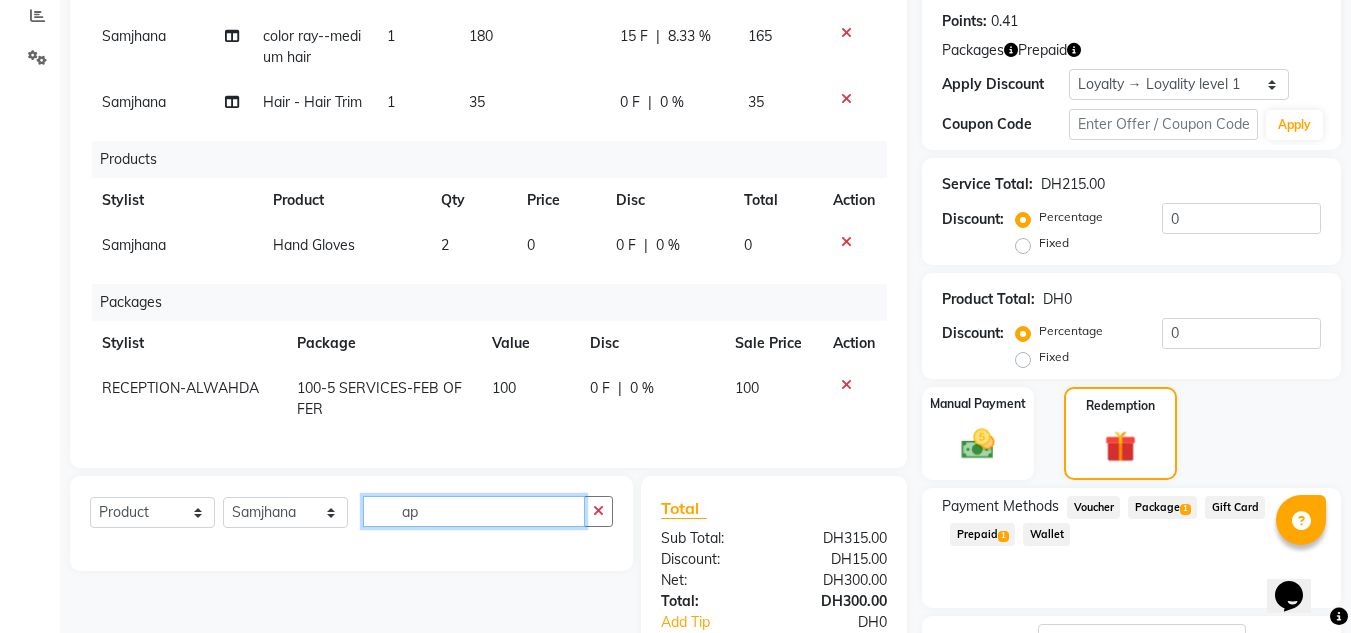 type on "a" 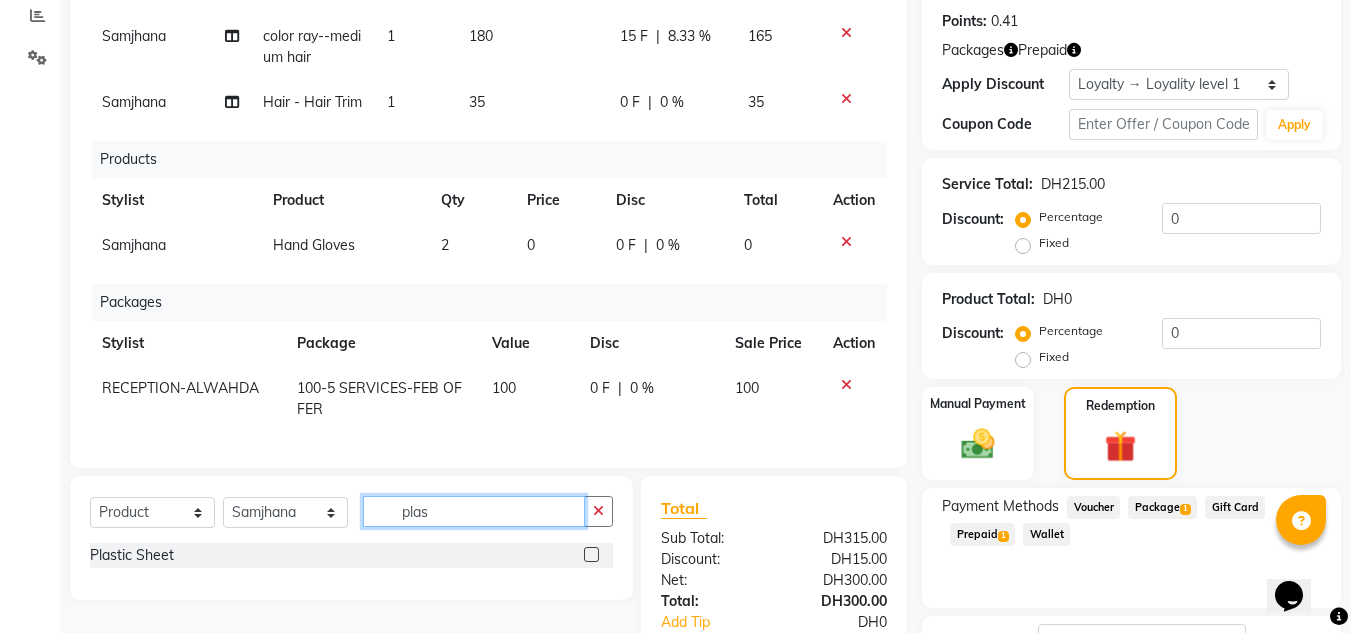 type on "plas" 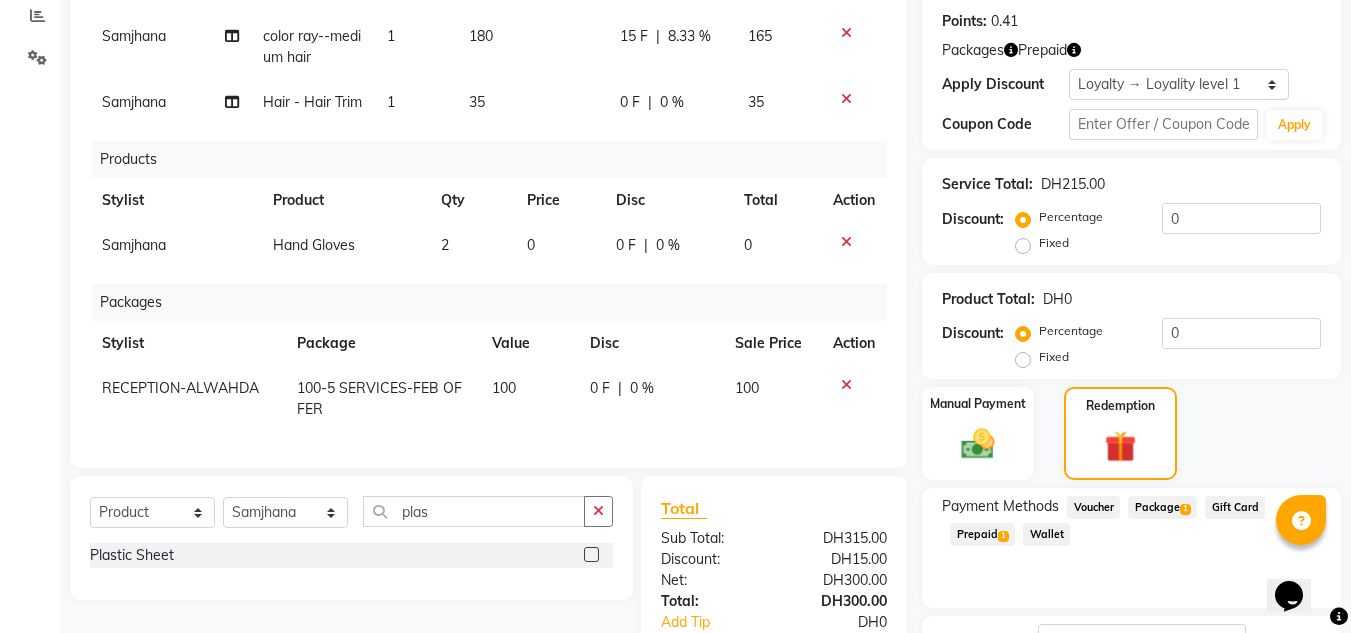 click 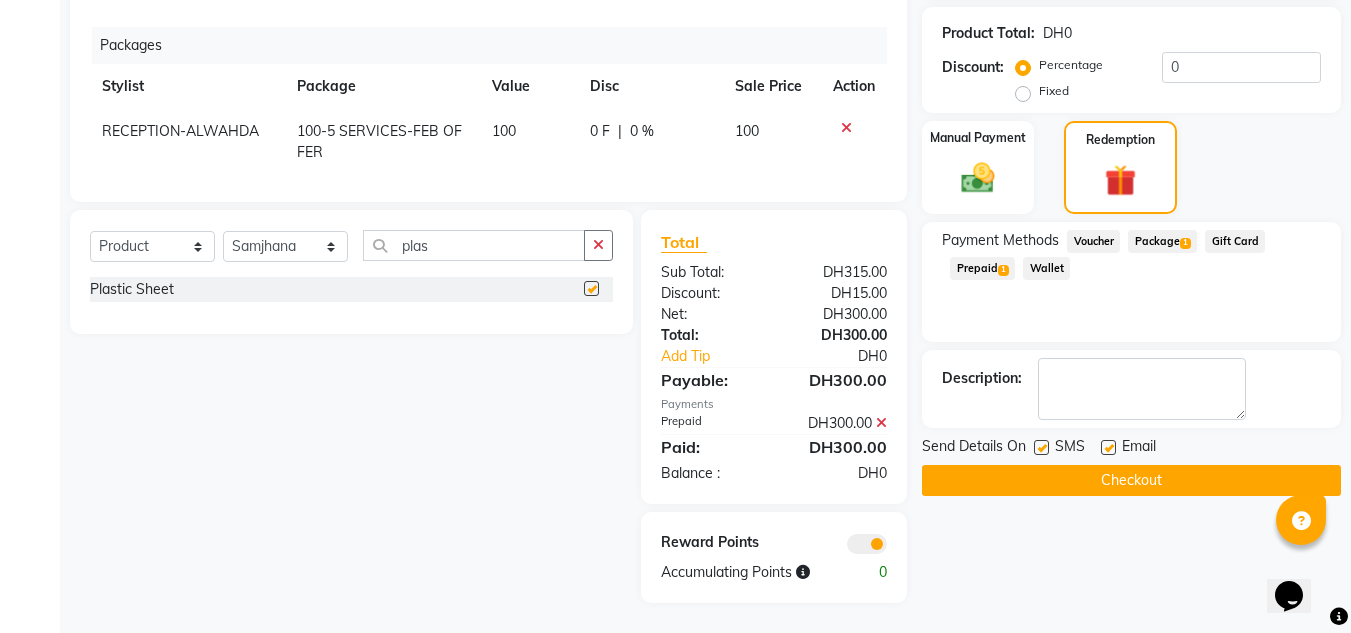 checkbox on "false" 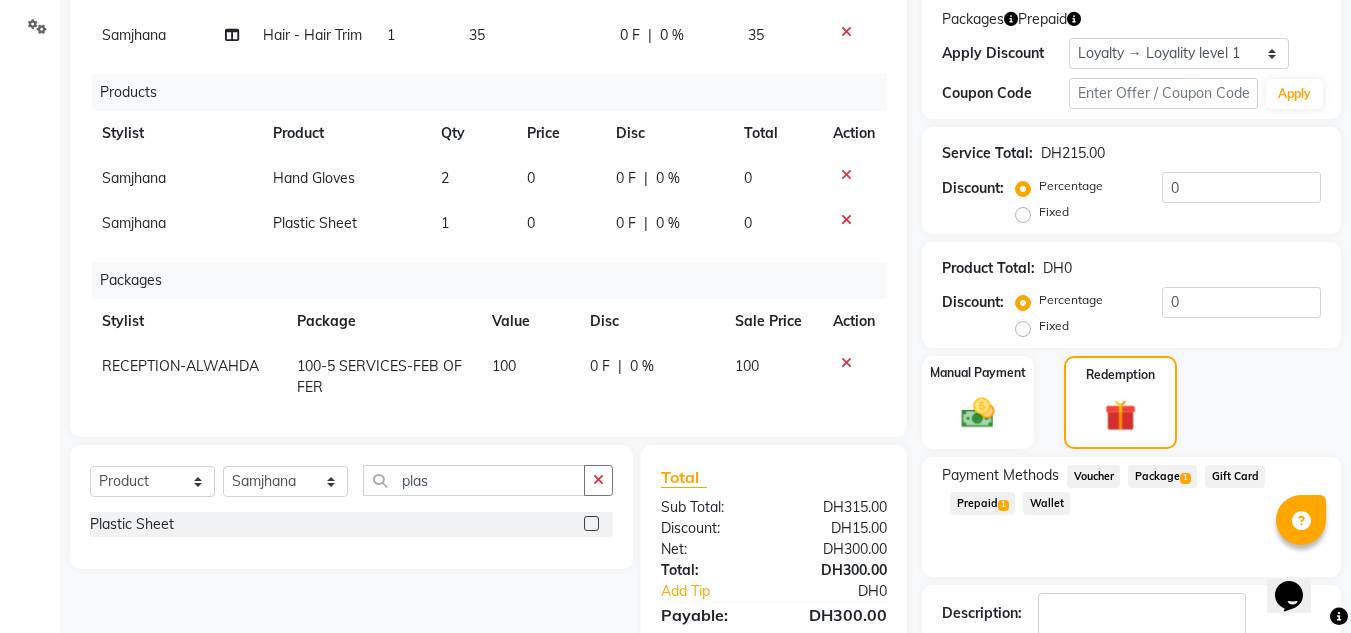 scroll, scrollTop: 166, scrollLeft: 0, axis: vertical 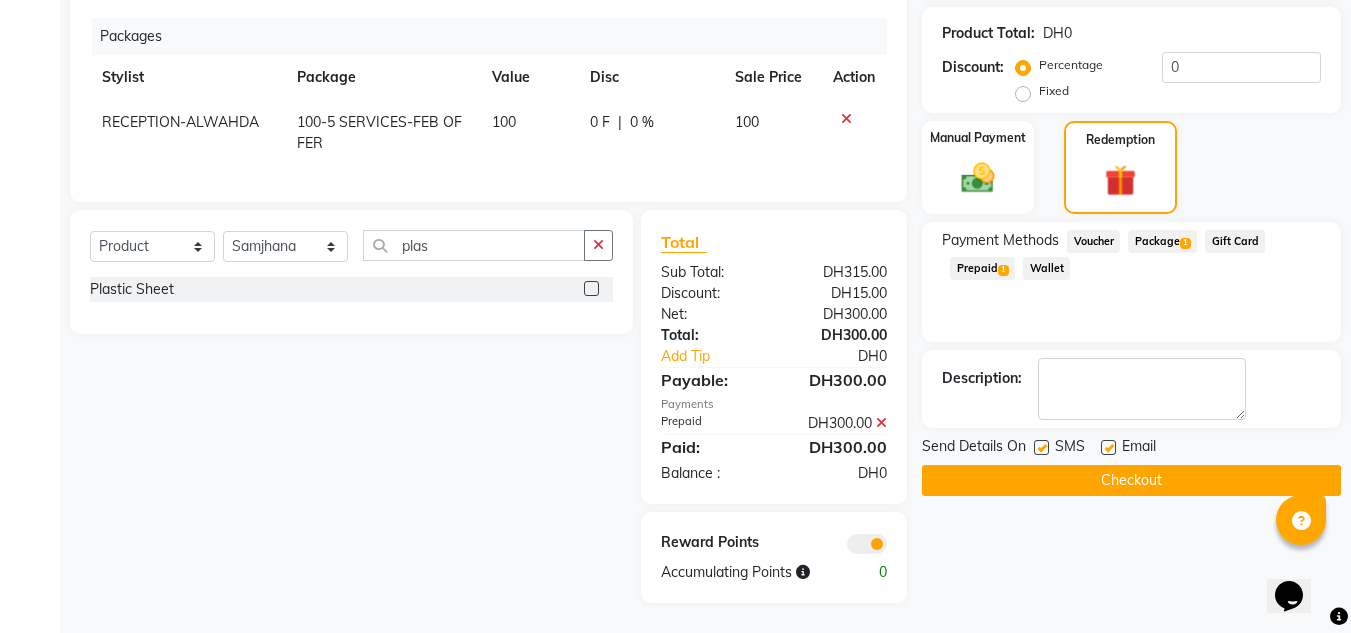 click on "Checkout" 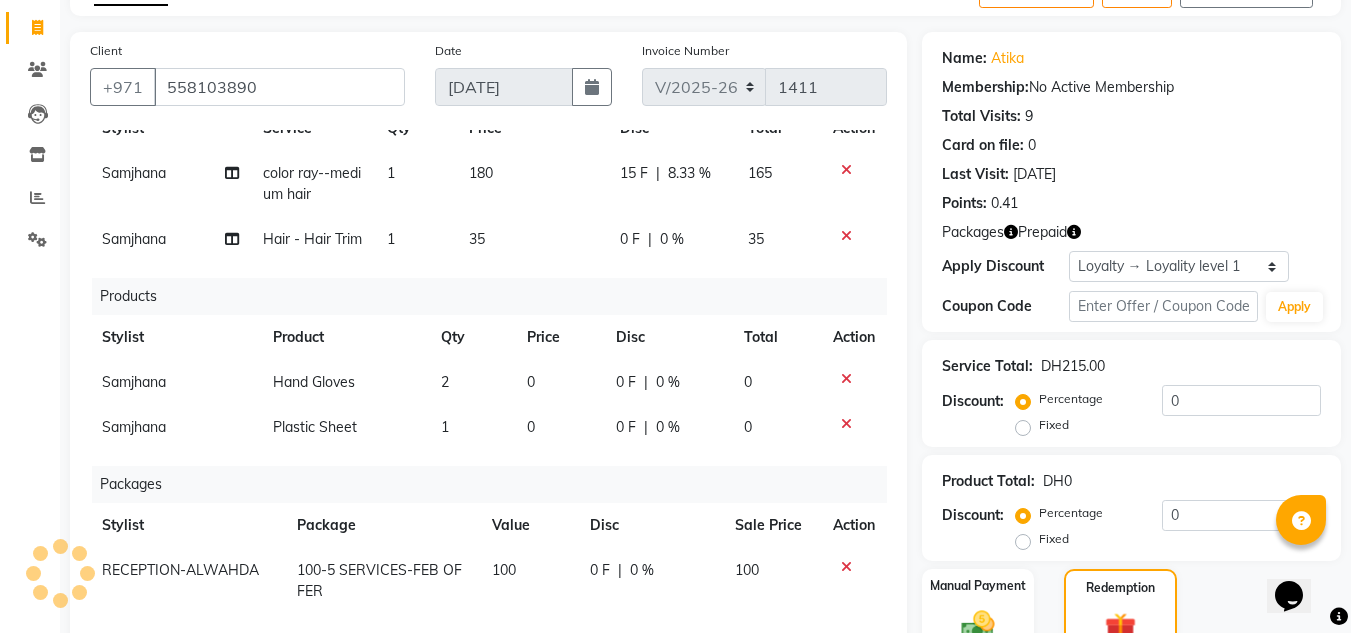 scroll, scrollTop: 166, scrollLeft: 0, axis: vertical 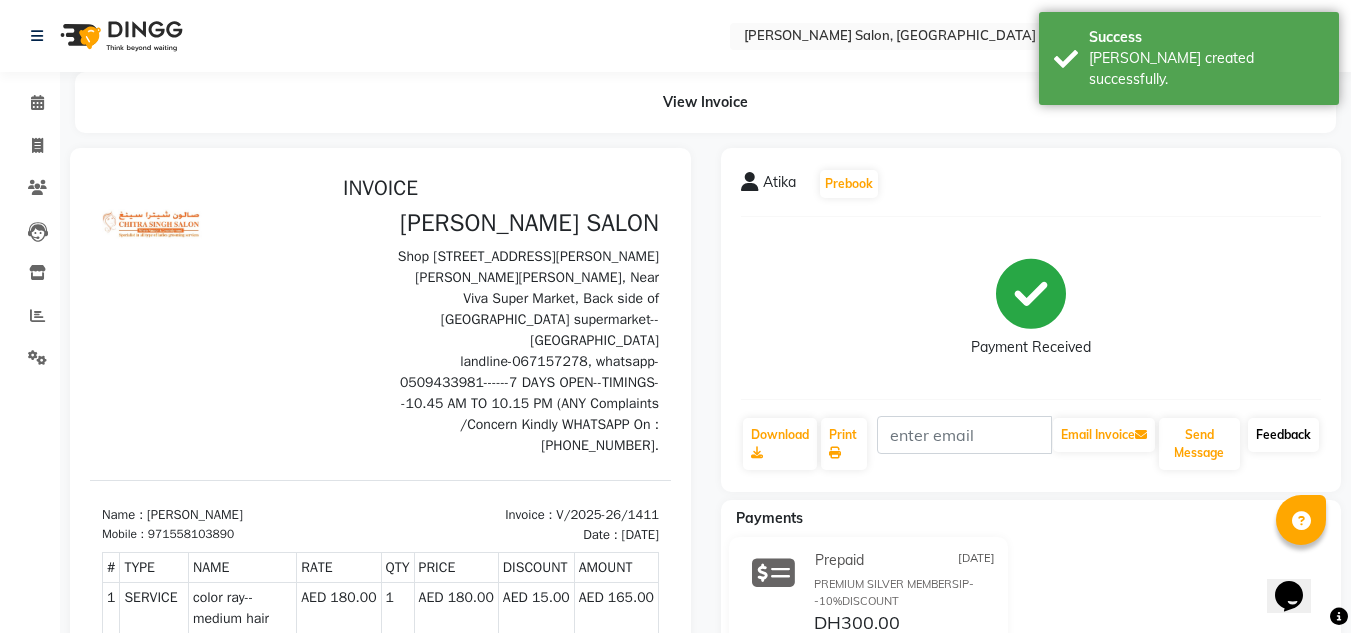 click on "Feedback" 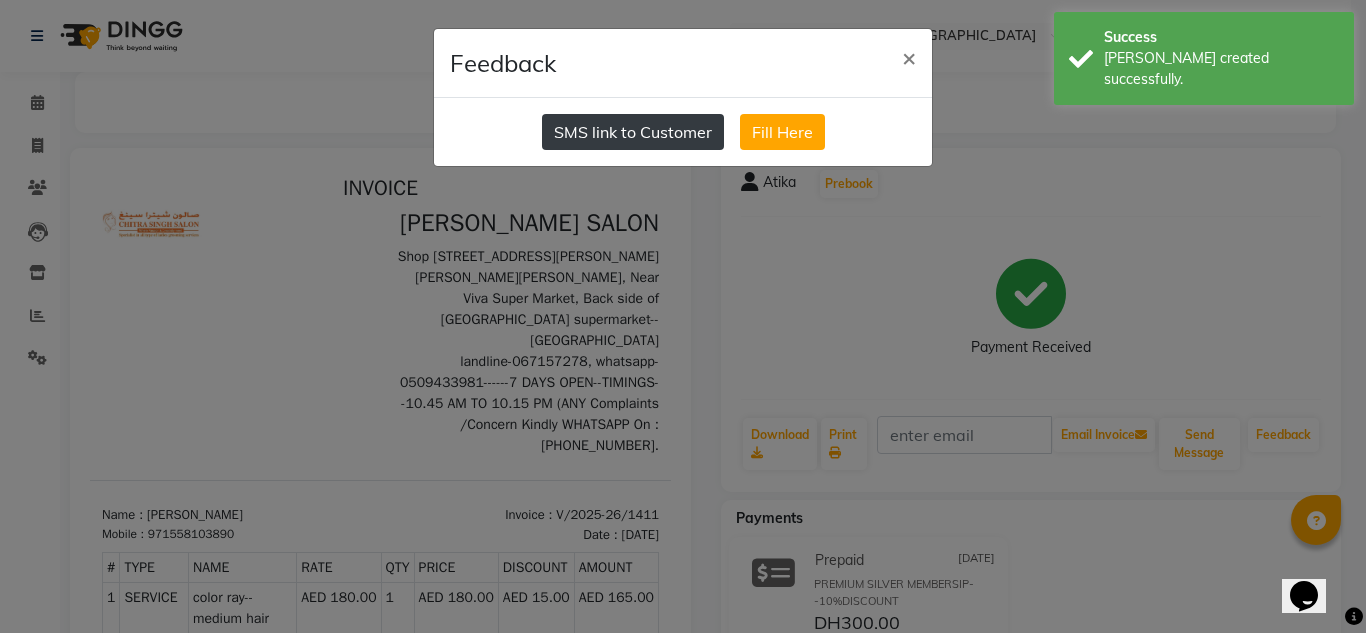 click on "SMS link to Customer" 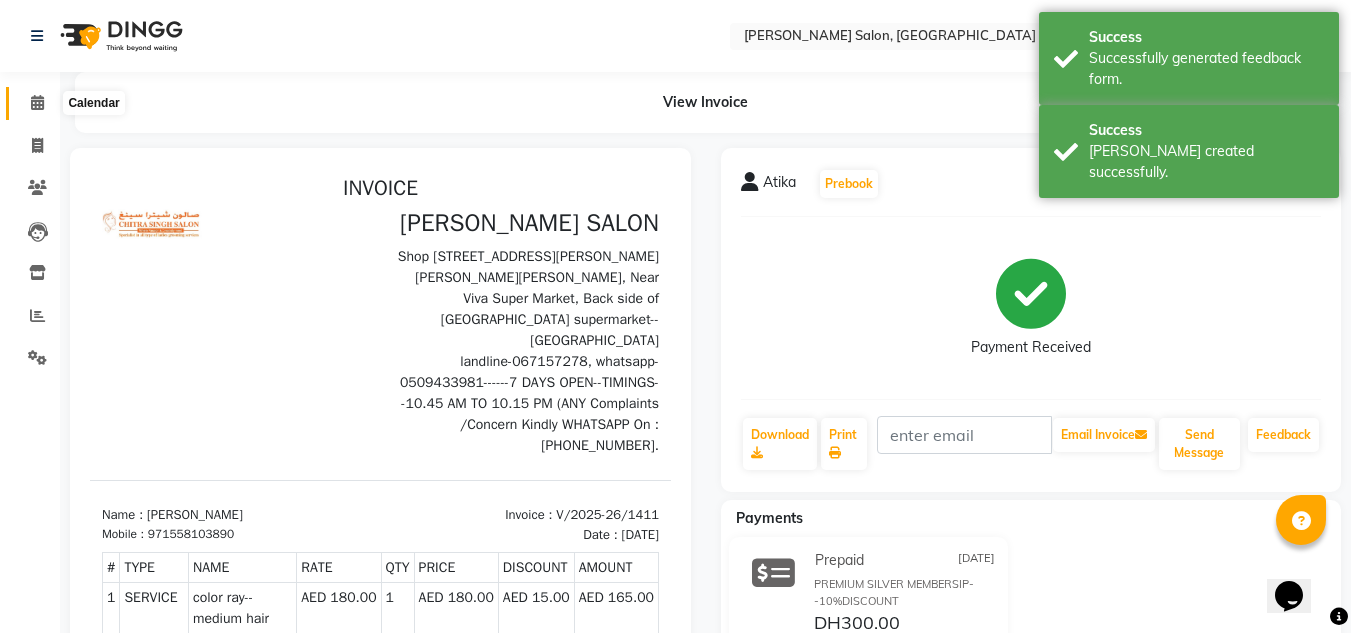 click 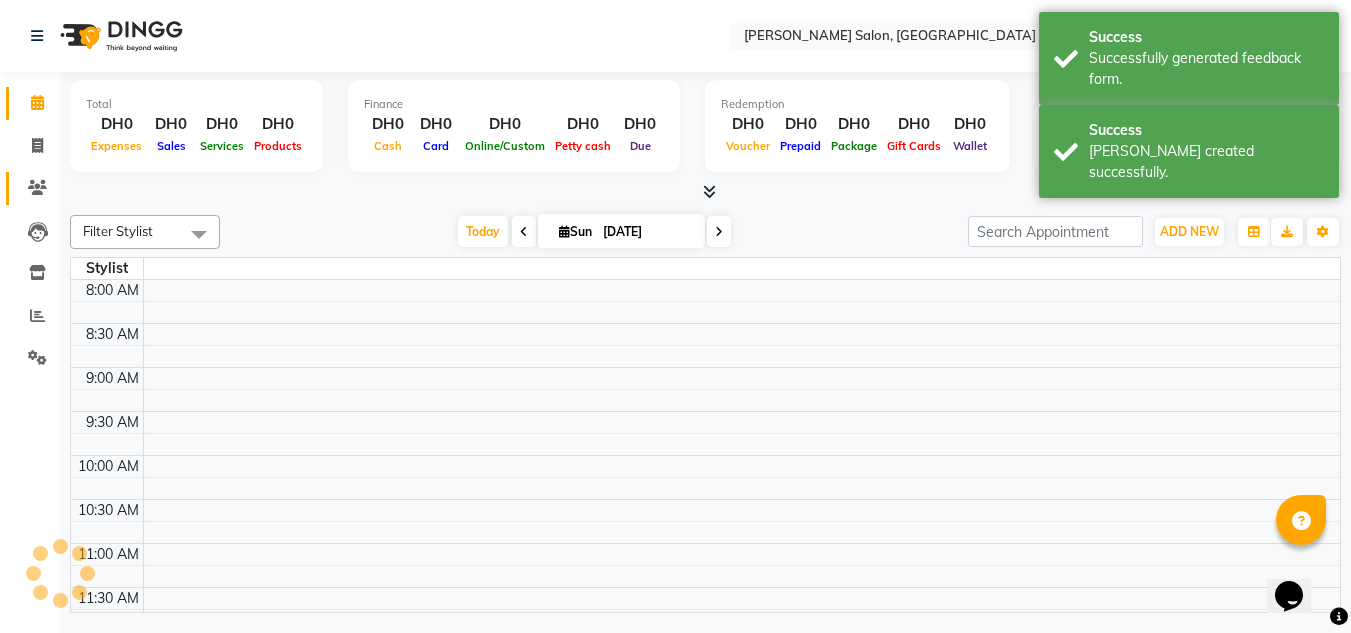 scroll, scrollTop: 793, scrollLeft: 0, axis: vertical 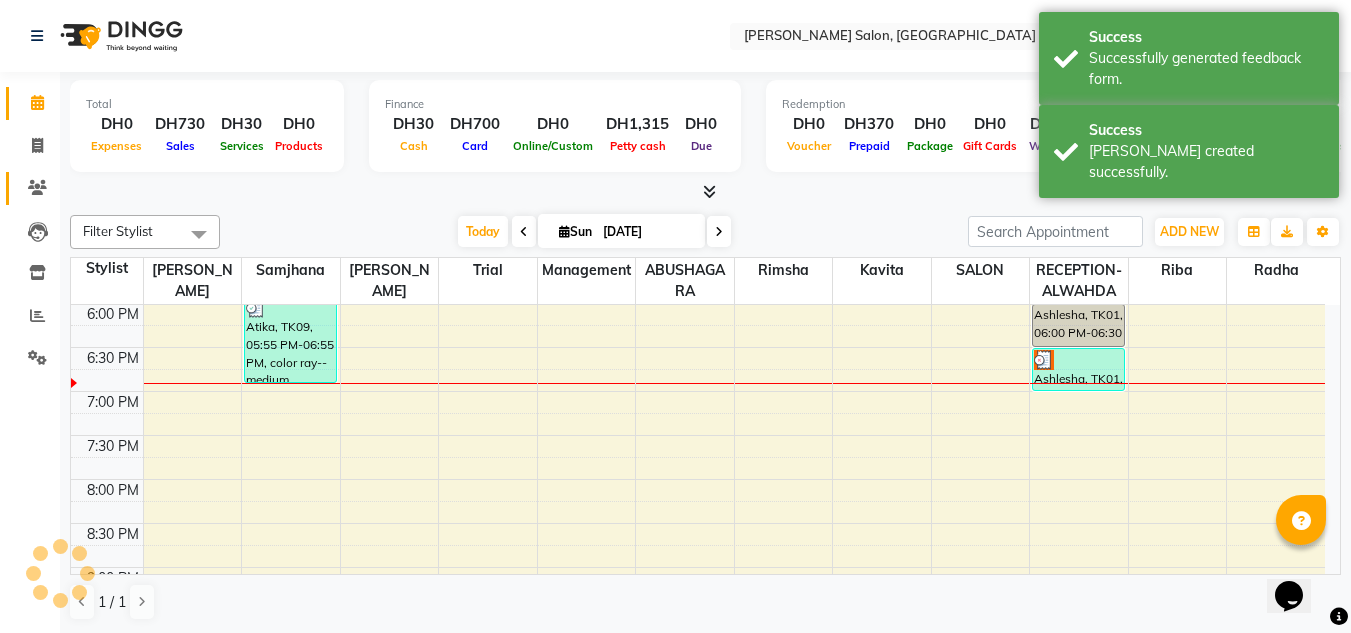 click on "Clients" 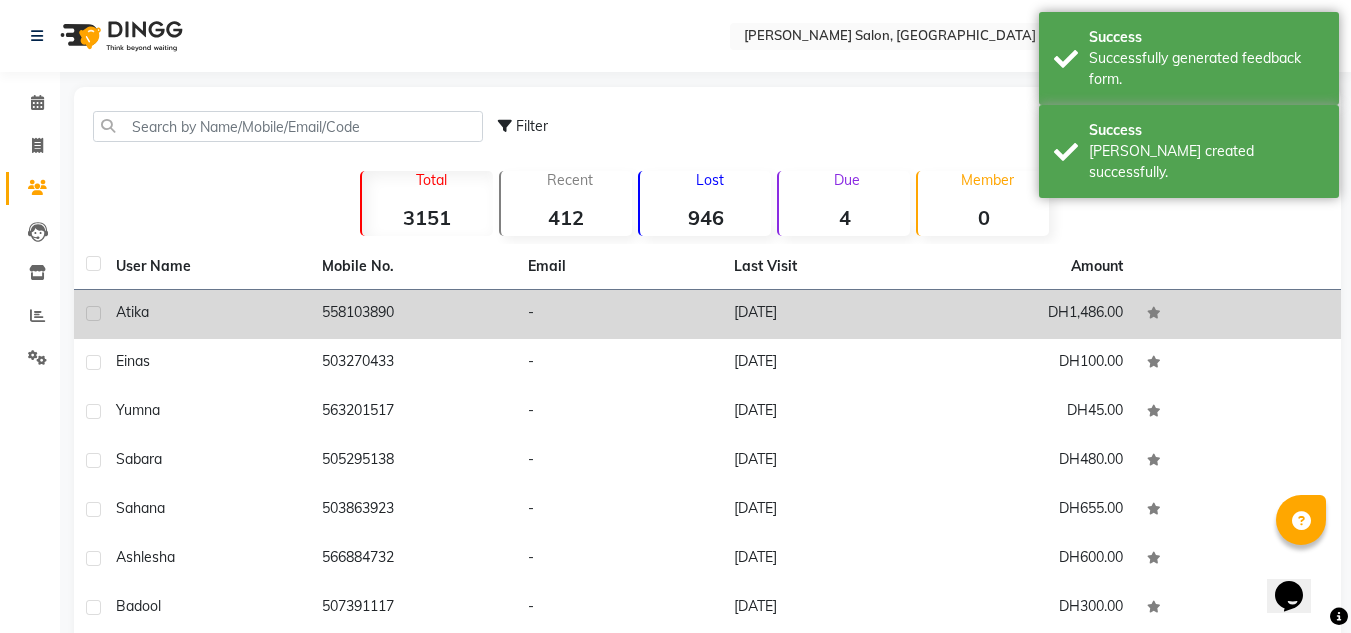 click on "Atika" 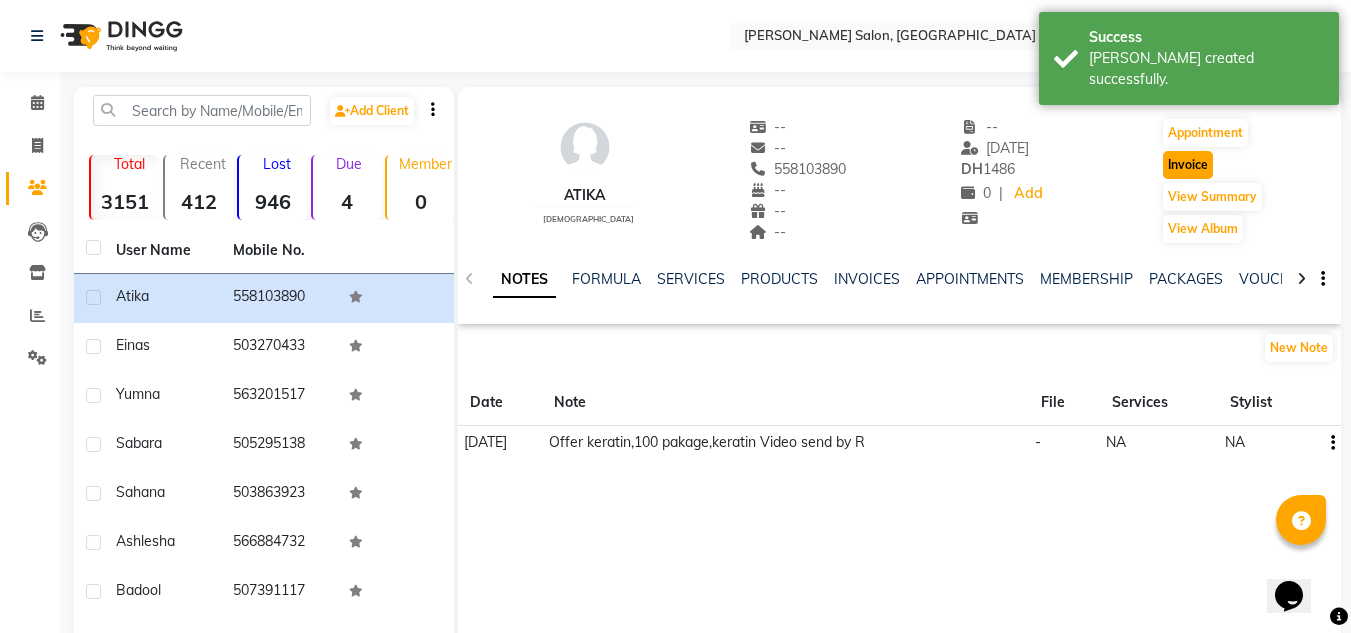 click on "Invoice" 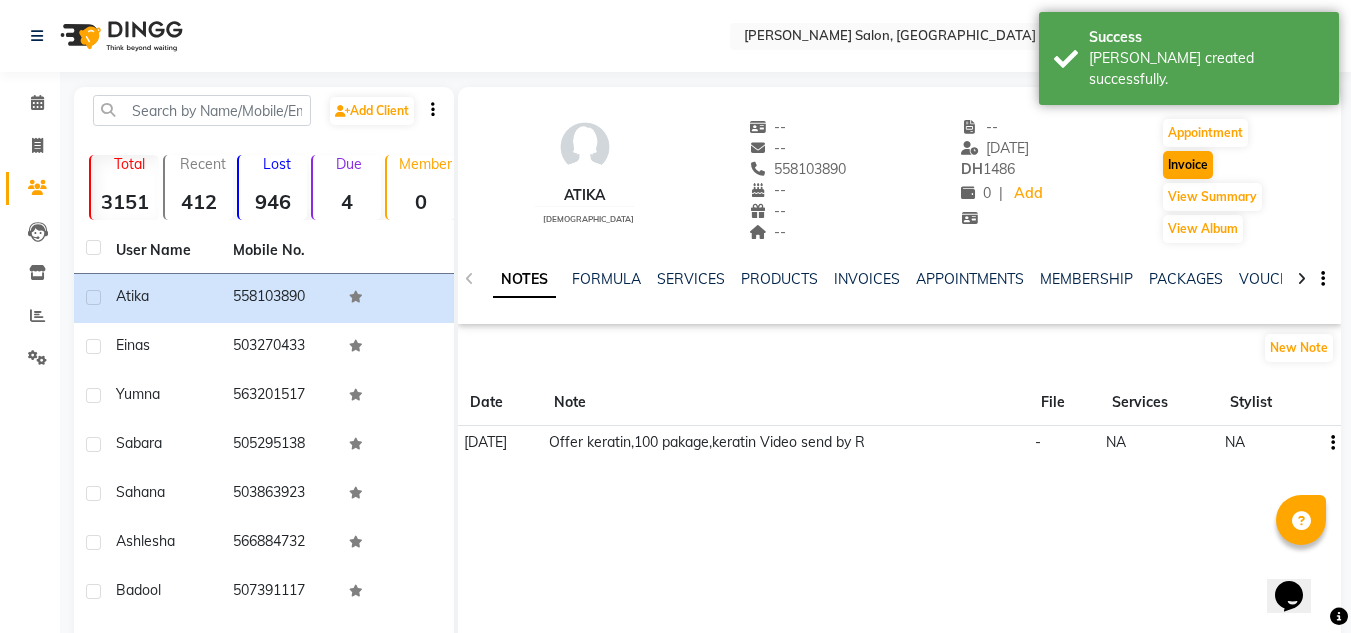 select on "service" 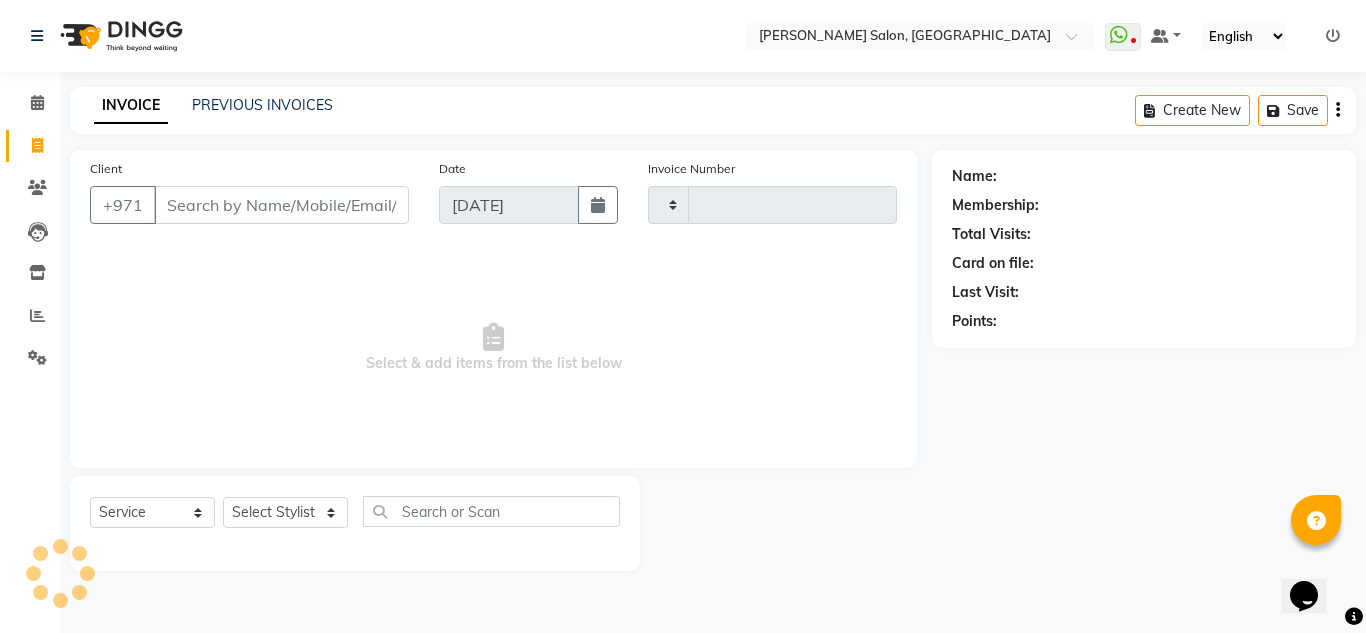 type on "1412" 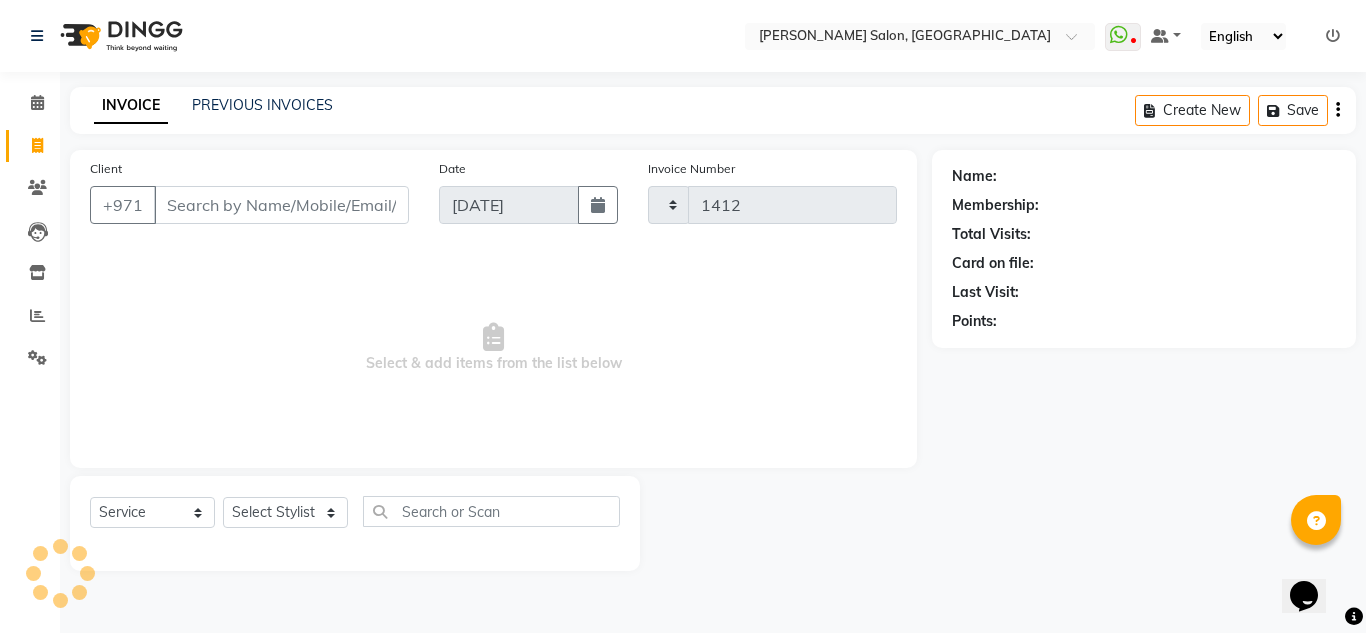select on "4333" 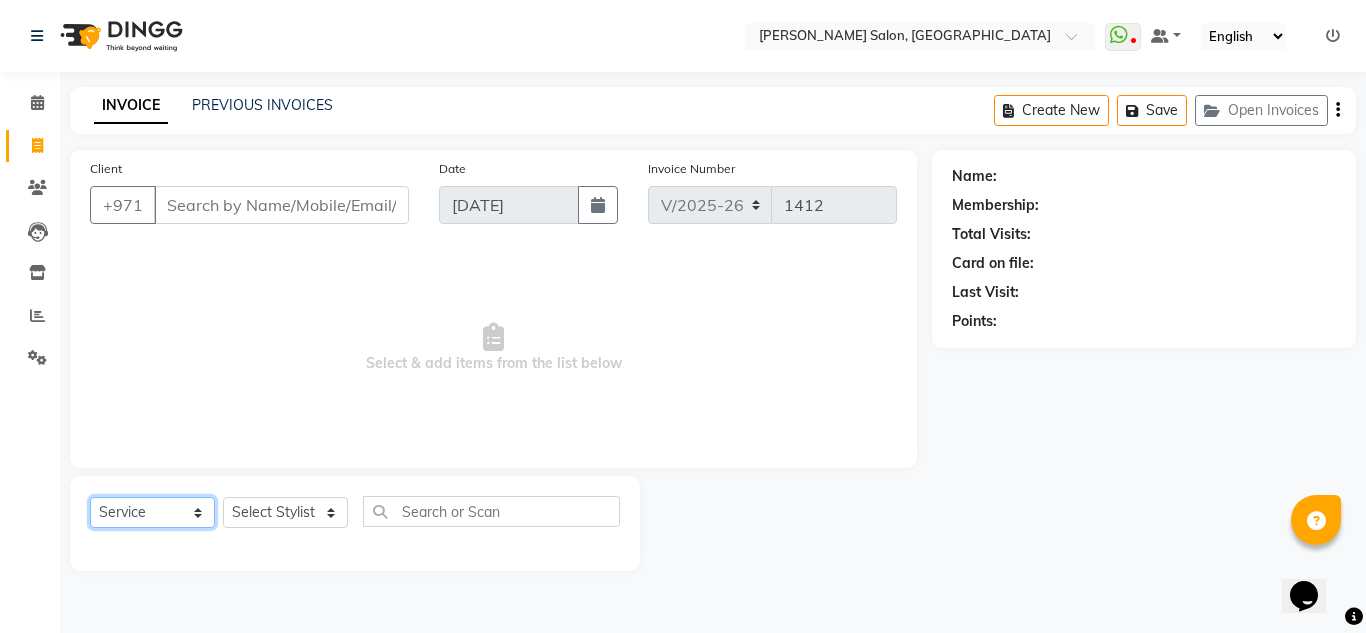 click on "Select  Service  Product  Membership  Package Voucher Prepaid Gift Card" 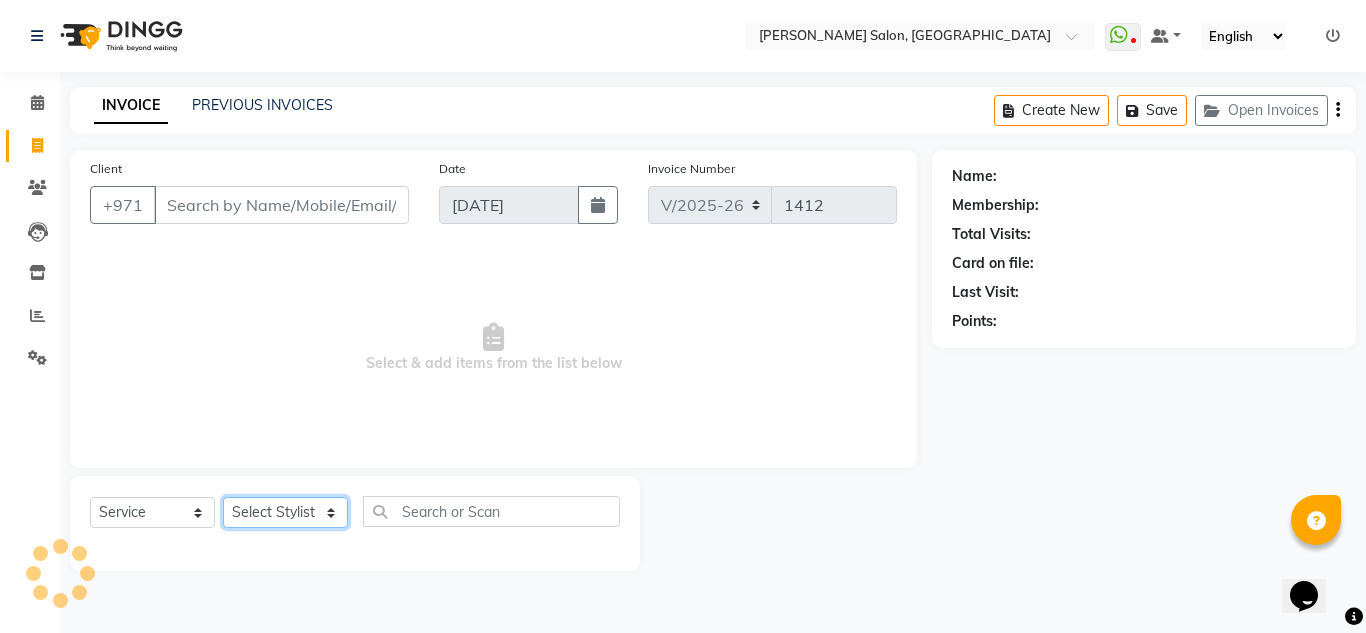 click on "Select Stylist" 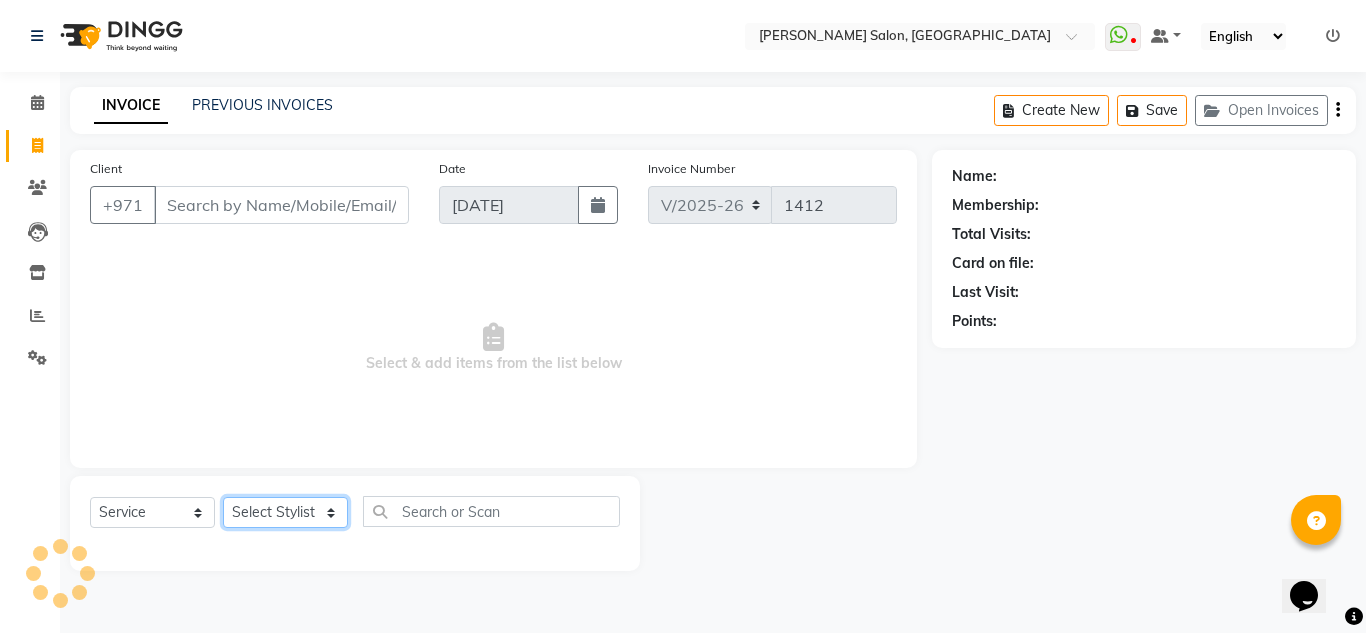 type on "558103890" 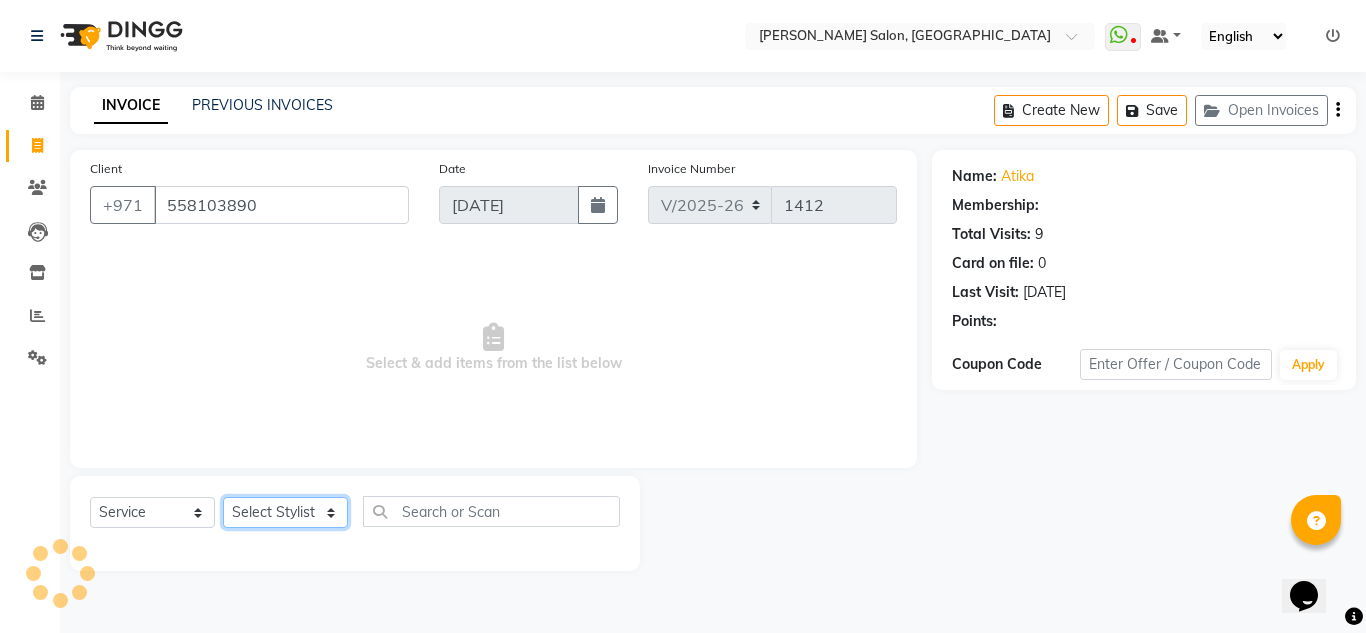 select on "1: Object" 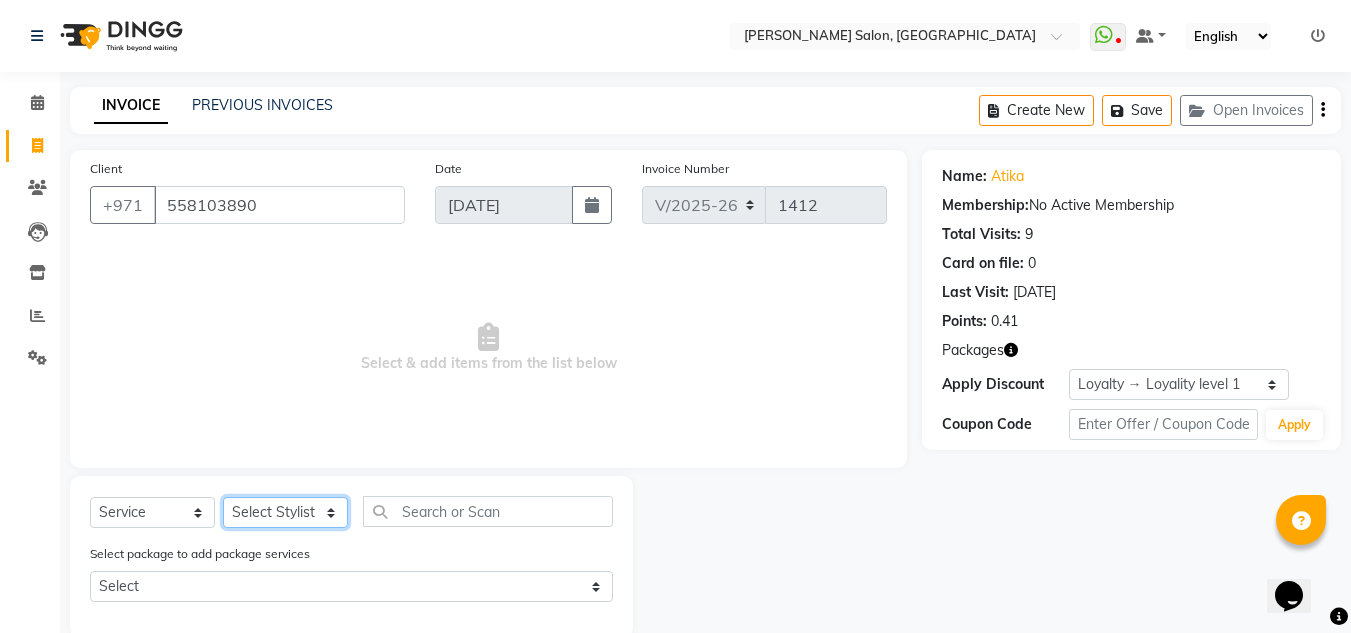 select on "80299" 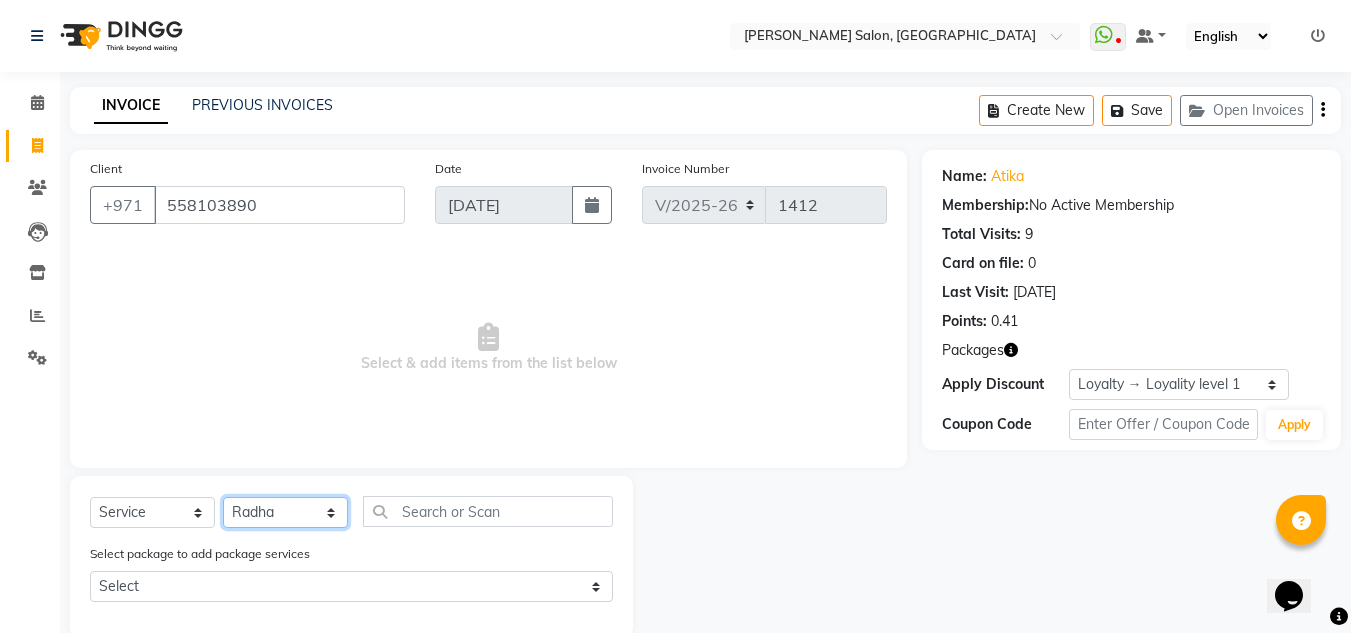 click on "Select Stylist ABUSHAGARA Kavita Laxmi Management [PERSON_NAME] RECEPTION-ALWAHDA [PERSON_NAME] SALON [PERSON_NAME] trial" 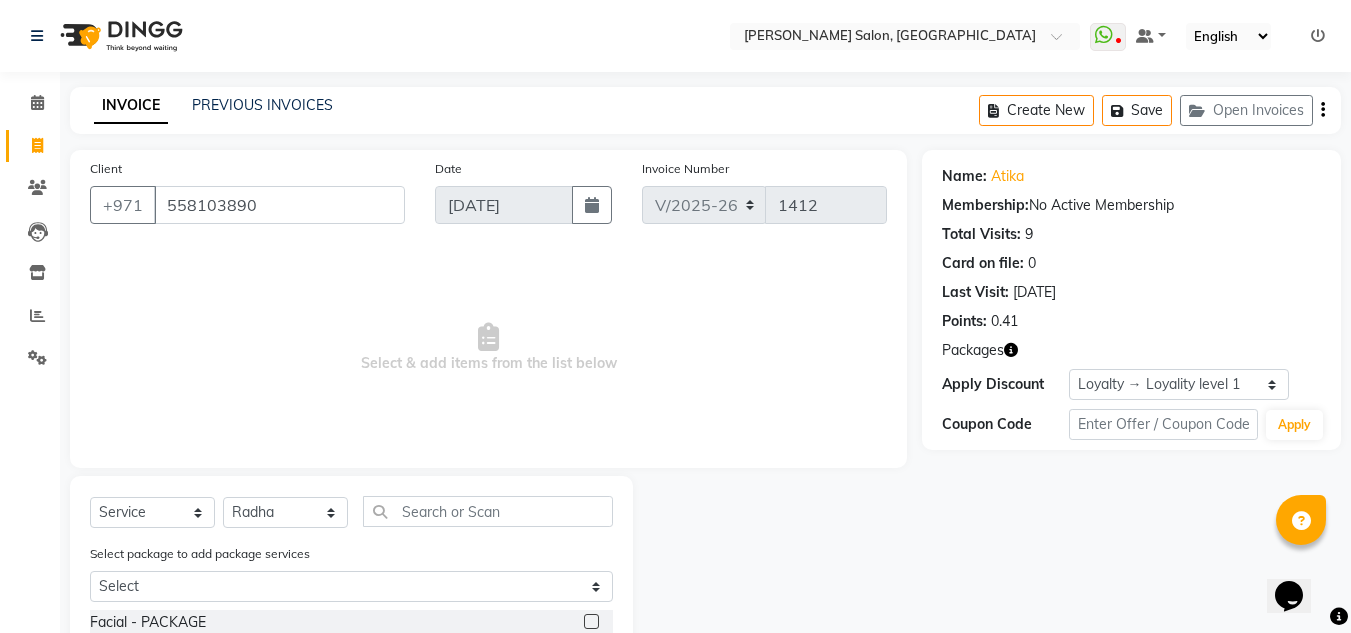drag, startPoint x: 436, startPoint y: 492, endPoint x: 439, endPoint y: 503, distance: 11.401754 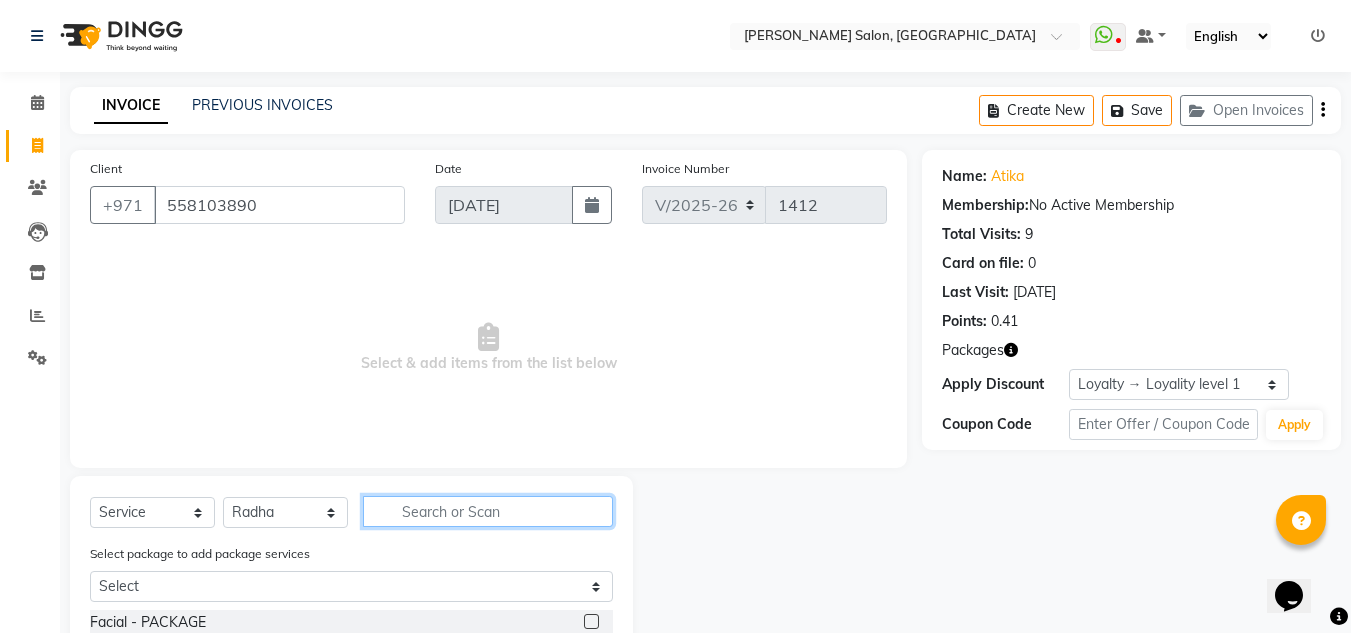 click 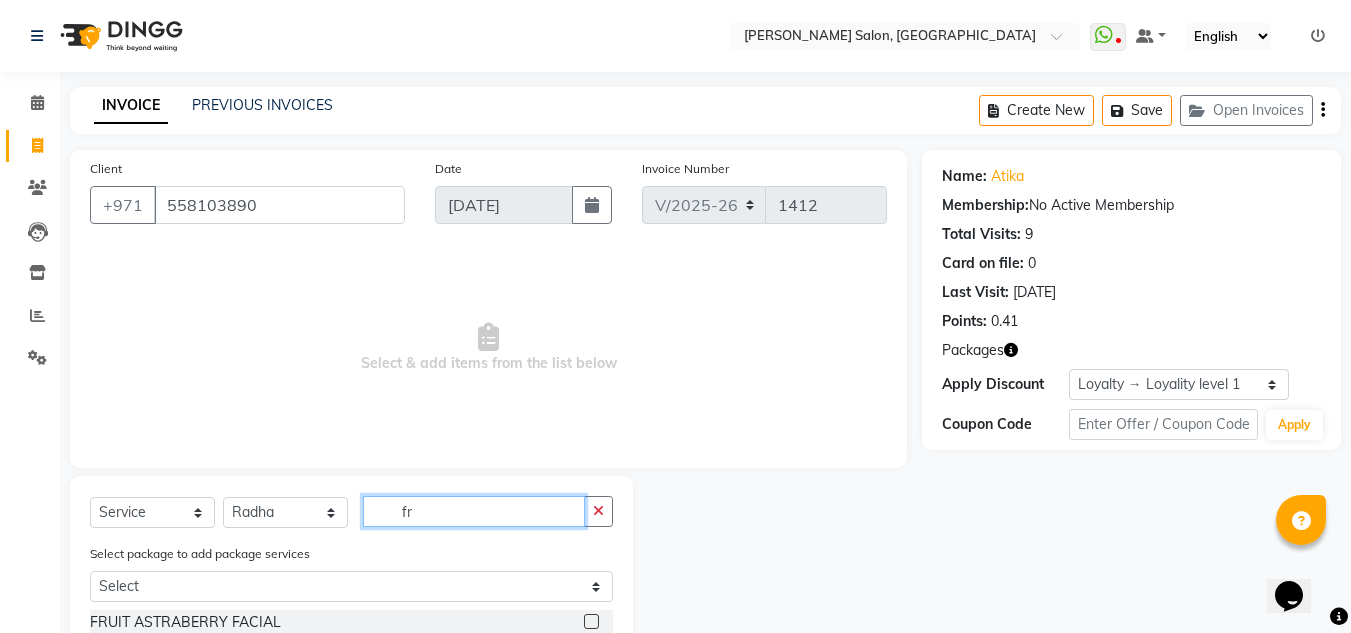 type on "f" 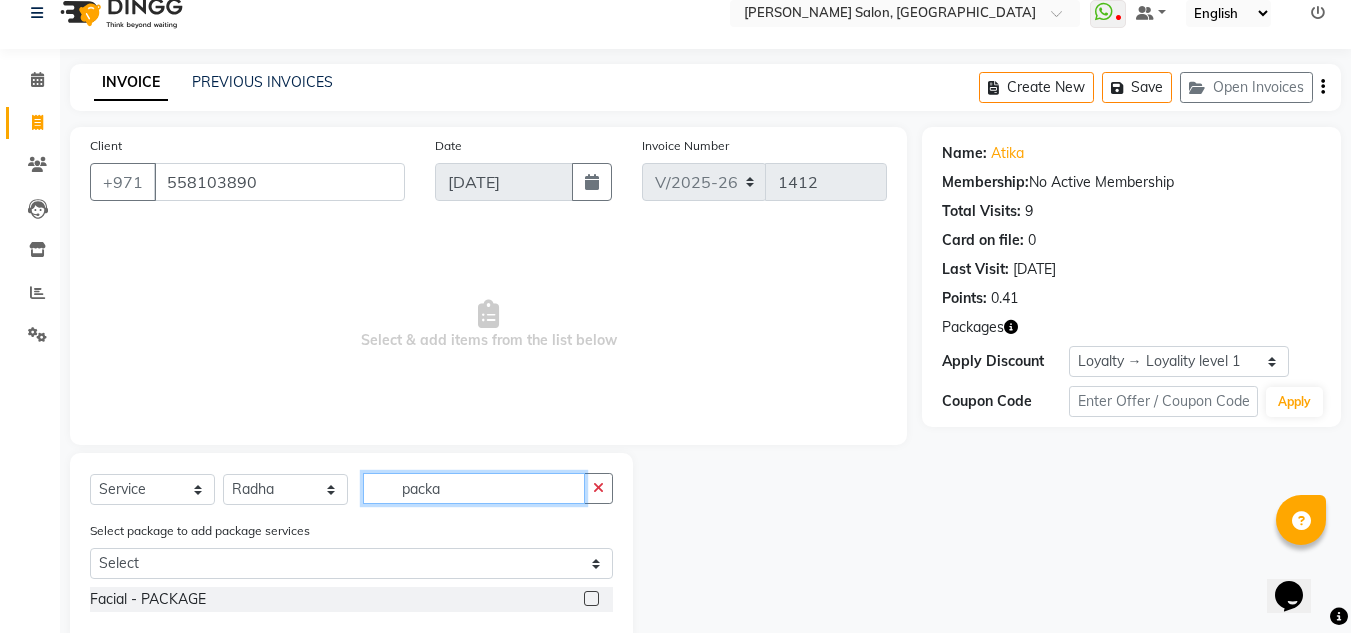 scroll, scrollTop: 64, scrollLeft: 0, axis: vertical 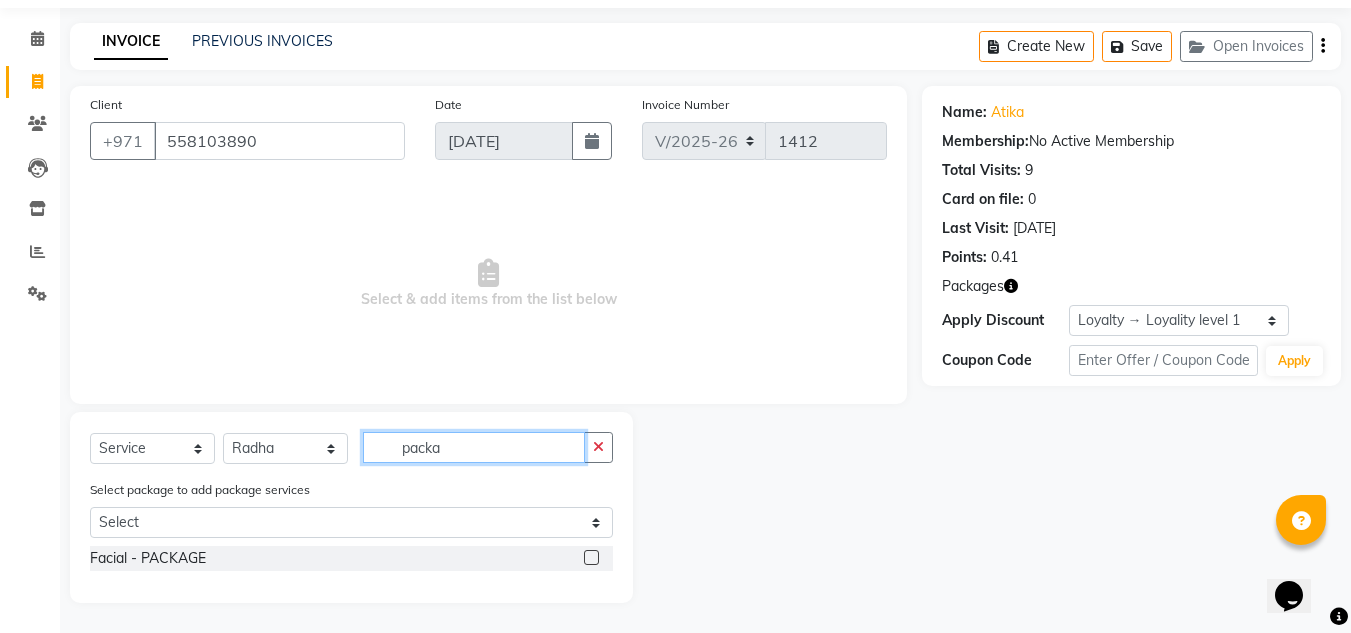 type on "packa" 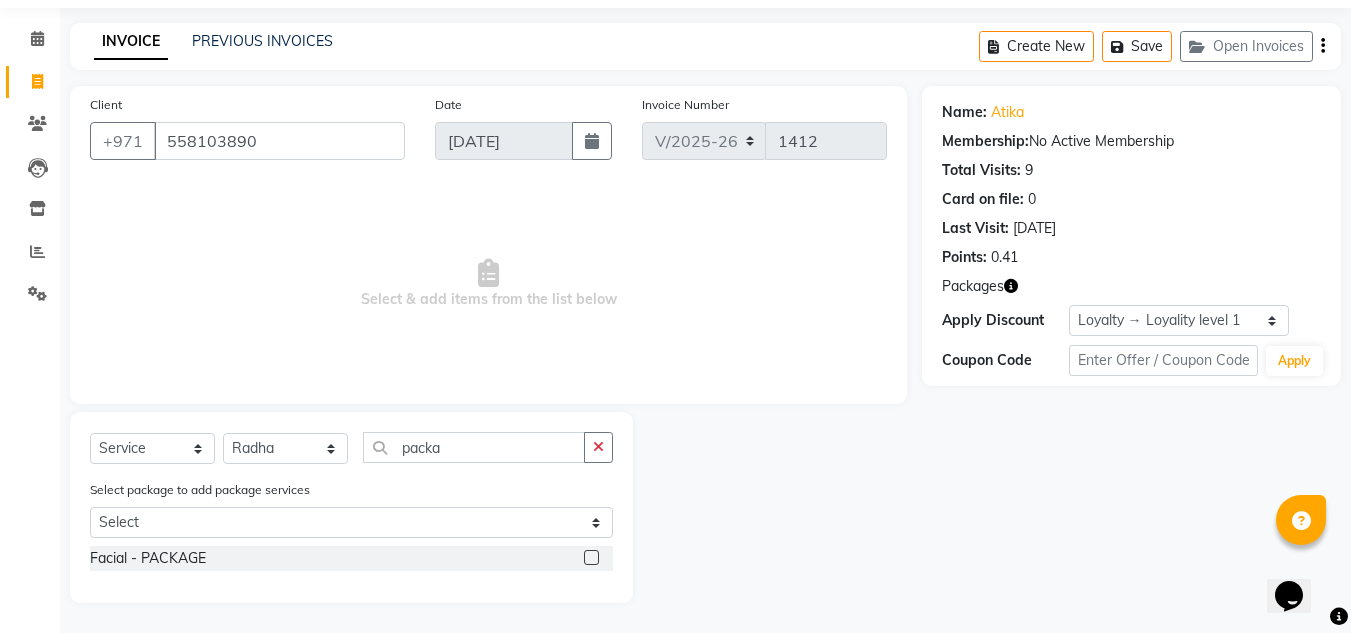 click 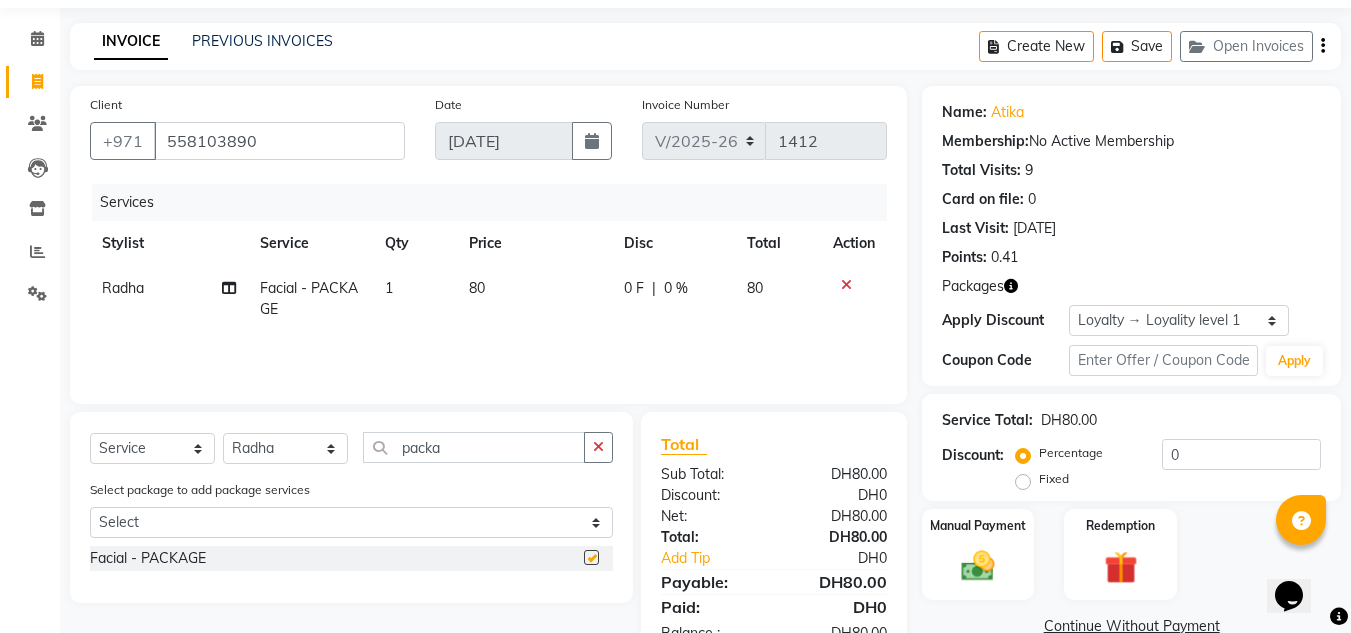 click on "Services Stylist Service Qty Price Disc Total Action Radha Facial  - PACKAGE 1 80 0 F | 0 % 80" 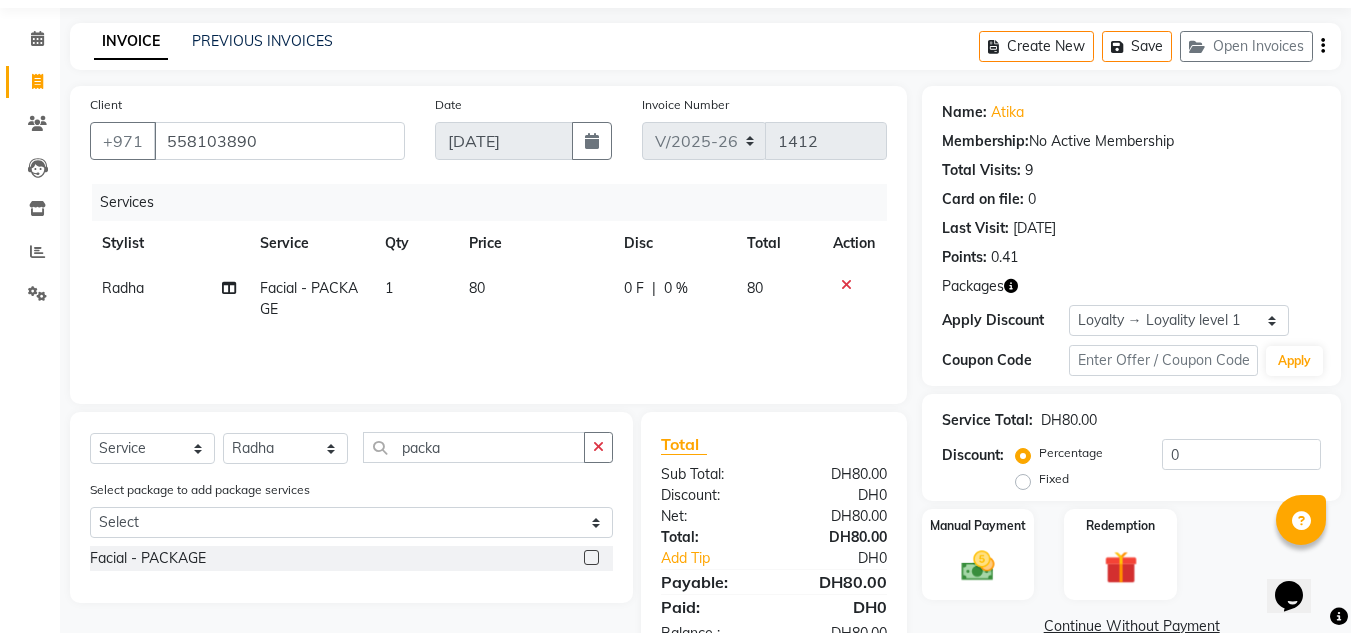 checkbox on "false" 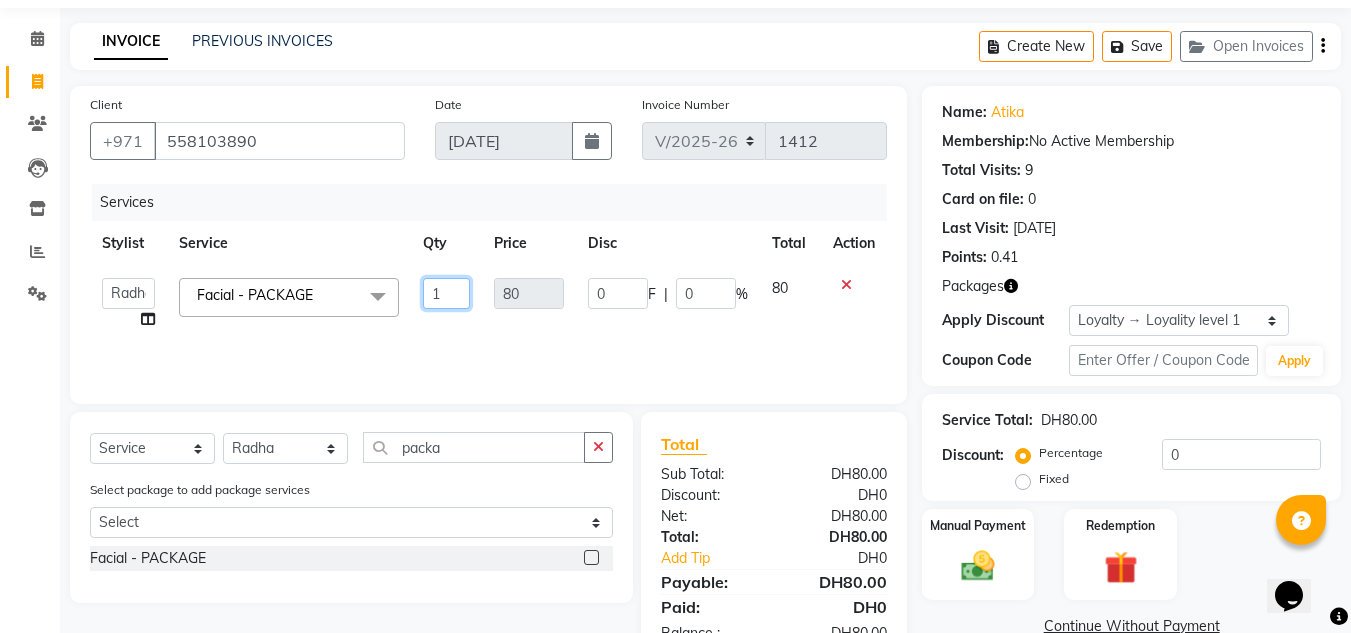drag, startPoint x: 459, startPoint y: 290, endPoint x: 348, endPoint y: 290, distance: 111 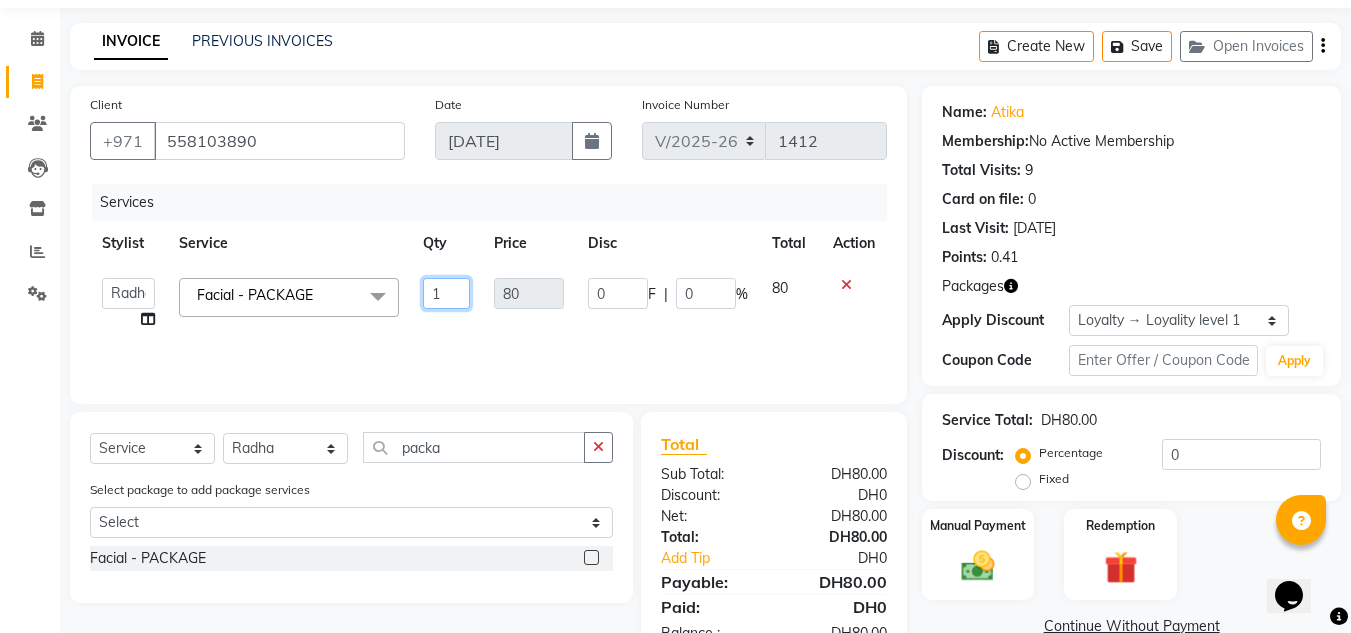 click on "ABUSHAGARA   Kavita   Laxmi   Management   Manisha   Radha   RECEPTION-ALWAHDA   Riba   Rimsha   SALON   Samjhana   trial  Facial  - PACKAGE  x Facial  - PACKAGE HAND HEENA LIGHT-ONE SIDE TILL WRIST MORROCCAN MORROCCAN SCRUB-HAND SCRIB -LEGS SCRUB-BACK MORROCCAN-DELUXE MORROCCAN-DISCOUNTED BODY MASSAGE -DISCOUNTED MAKE UP HAND HEENA-BOTH HANDS NANO FILLER WATER TREATMENT ANY HAIRCUT WITHOUT BLOWDRY FULL FACE WAX-NO THREADING SIMPLE HAIRCUT WITH BLOWDRY HYDRA FACIAL 1 SIMPLE HAIRCUT WITHOUT BLOWDRY FULL FACE THREADING-NO EYEBROWS Fancy Blowdry-medium ACRYLIC REMOVAL BOTOX-SHORT BOTOX-MEDIUM BOTOX-LONG BOTOX-EXTRA LONG FANCY BLOWDRY-LONG CHIN WAX-FULL LASH -REFILL MORROCCAN AND BODY MASSAGE HOME SERVICE-BACK MASSAGE HOME SERVICE-PEDICURE HOME SERVICE-HEAD HEENA-SHORT/MEDIUM HOME SERVICE-20 MINS MASSAGE HOME SERVICE-BLOWDRY-SHORT HAIR NAIL FIX-1 HOME SERVICE-DEAL-MANI,PEDI,FULL HAND,HALF LEGS,THREADING FULL FACE THREADING WITH EYEBROWS FULL BODY MASSAGE--1 HR BODY MASSAGE AND HEAD OIL LASH LIFTING 3D  NAIL ART" 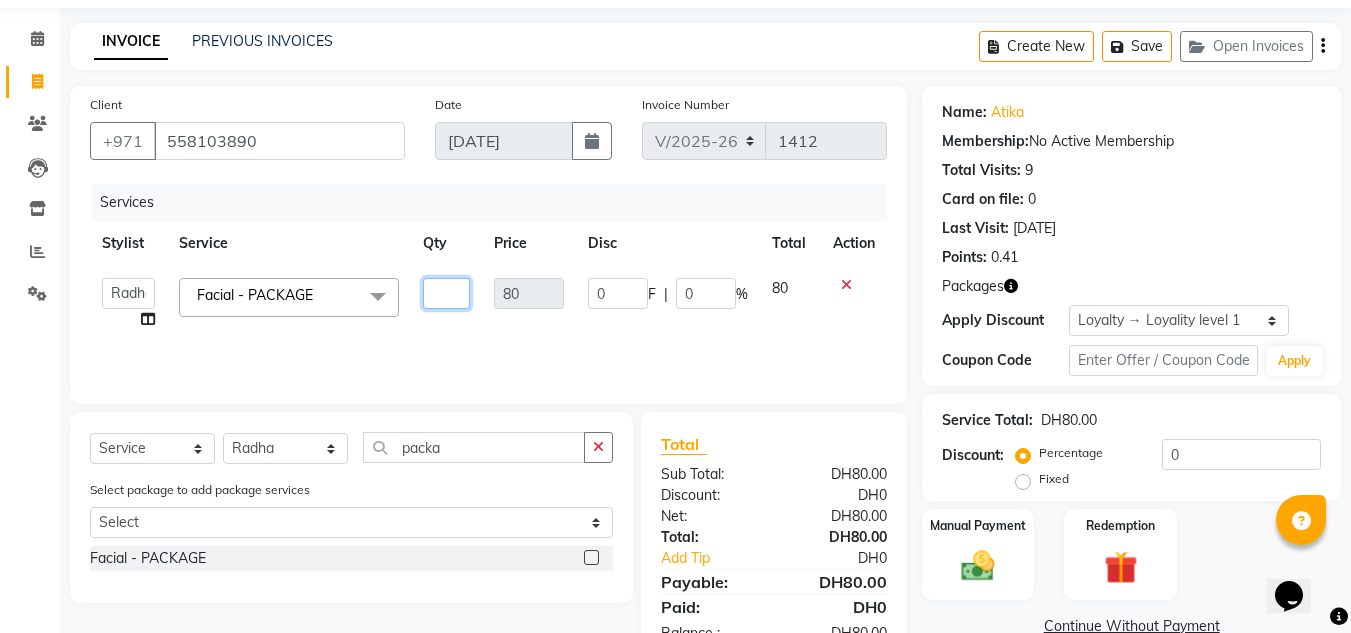 type on "2" 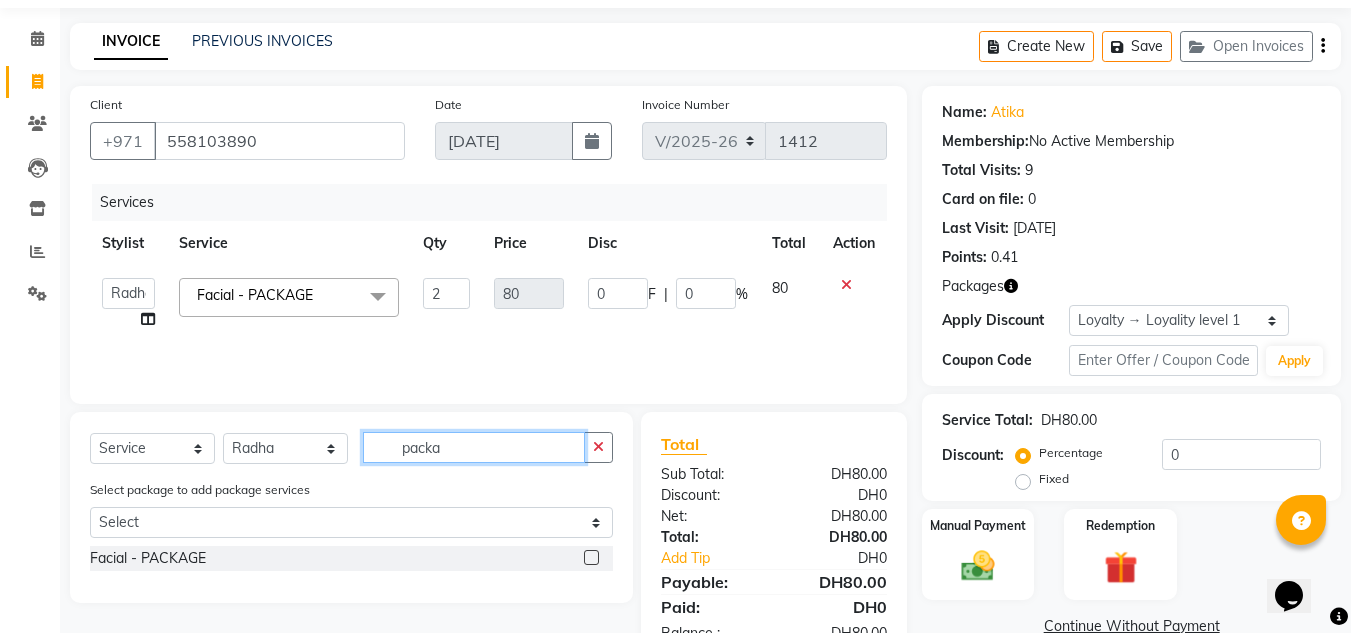 drag, startPoint x: 479, startPoint y: 453, endPoint x: 28, endPoint y: 446, distance: 451.05432 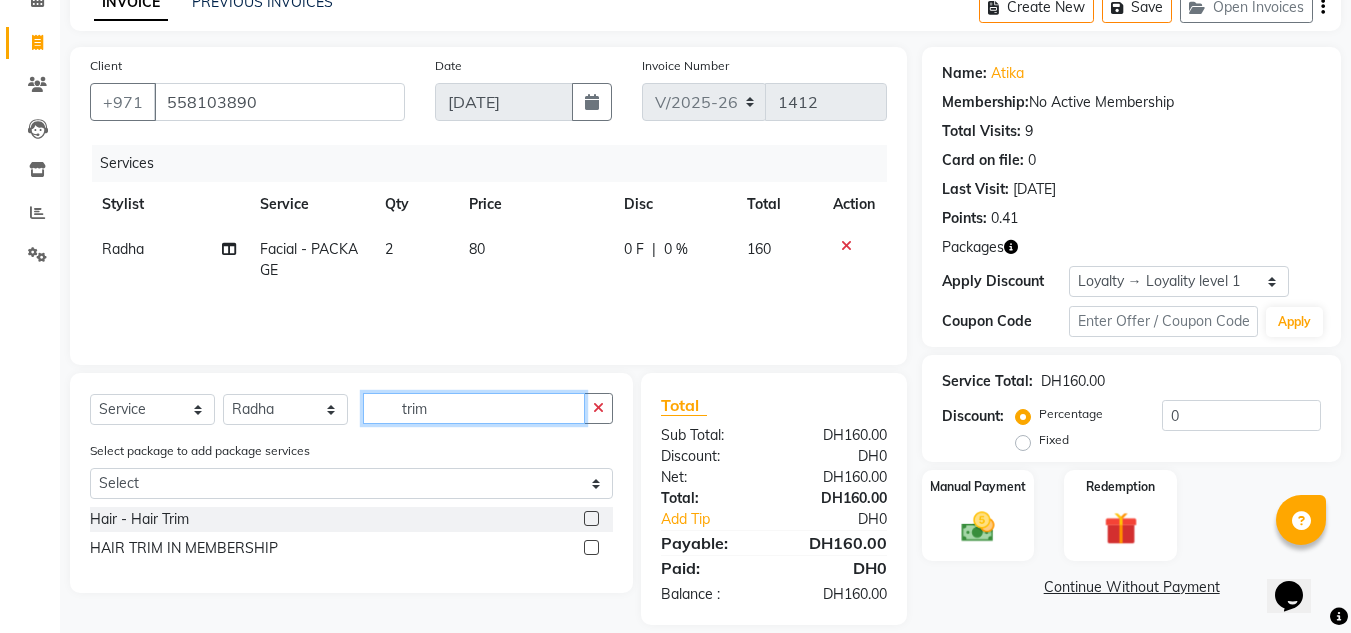 scroll, scrollTop: 125, scrollLeft: 0, axis: vertical 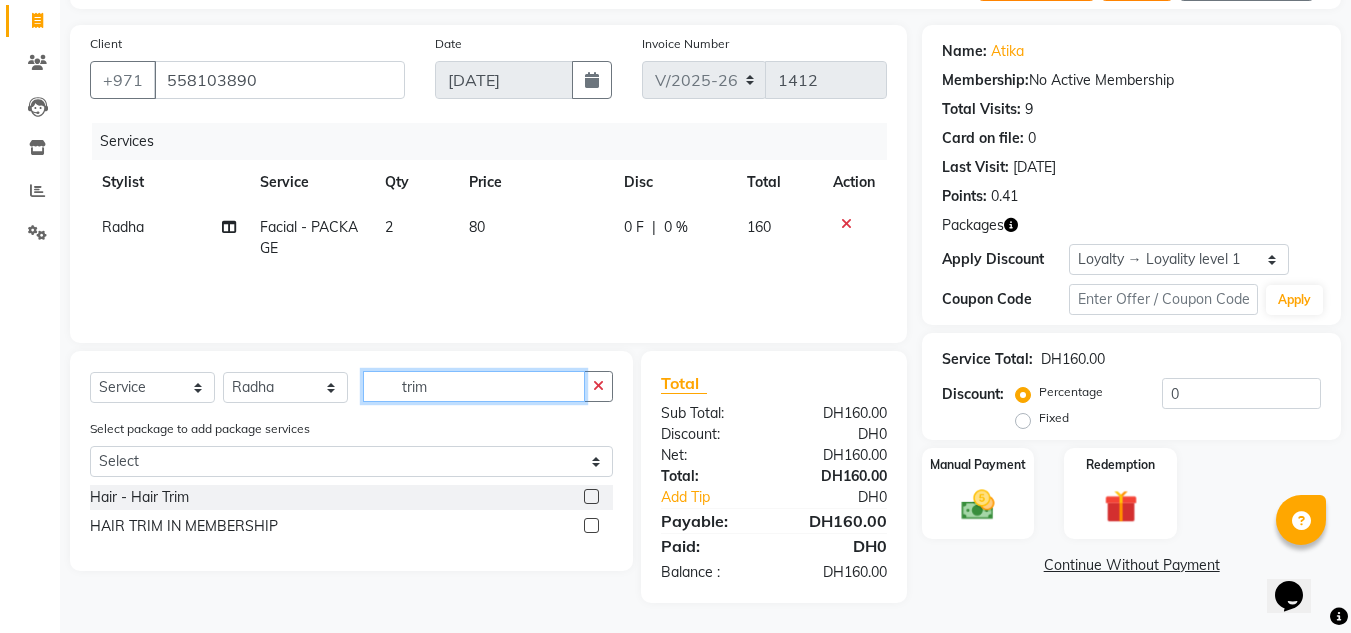 type on "trim" 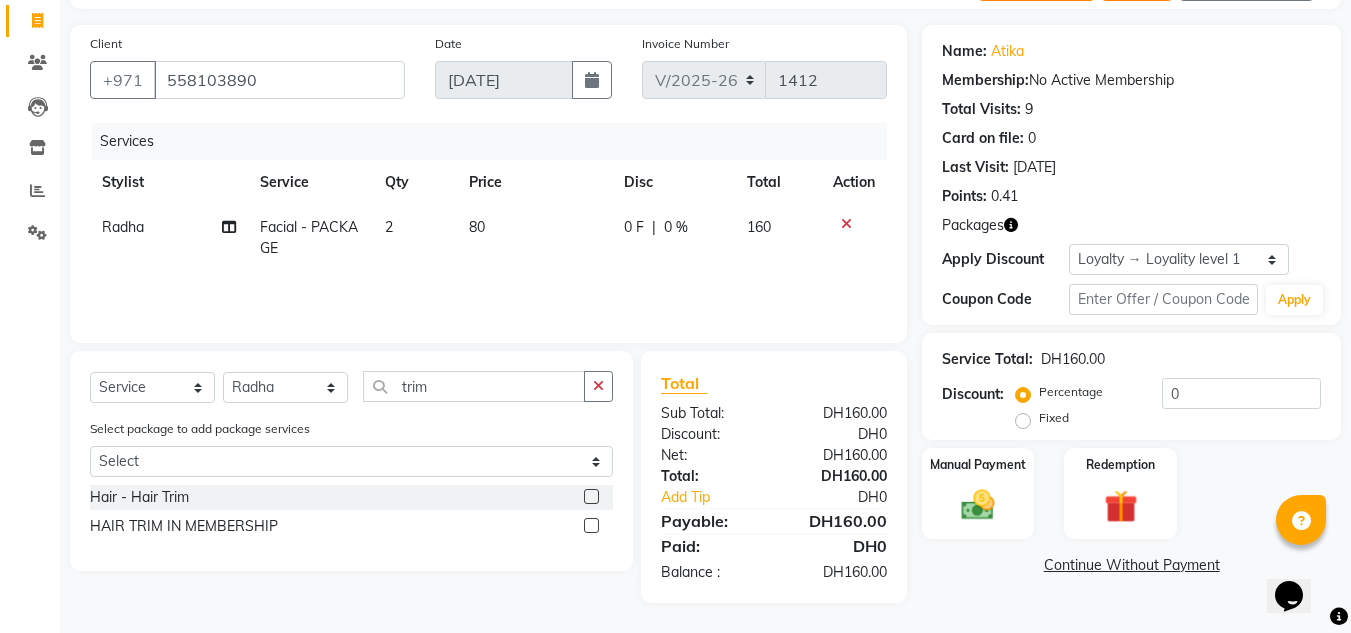 click 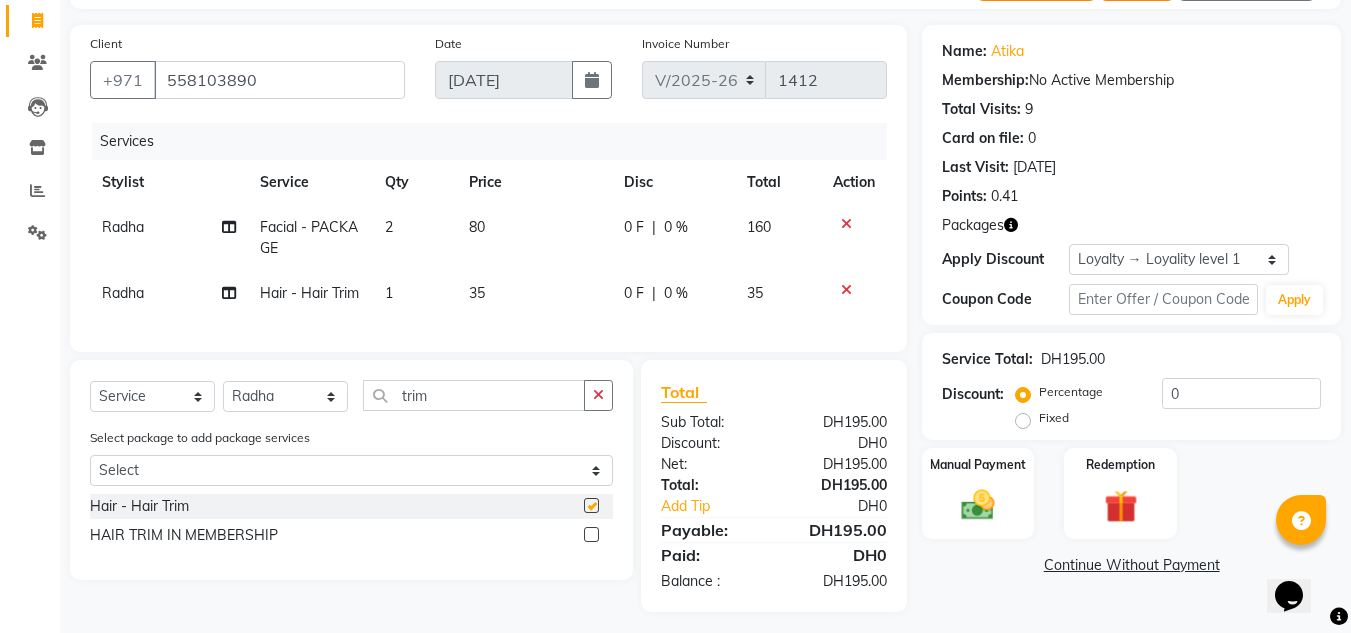 checkbox on "false" 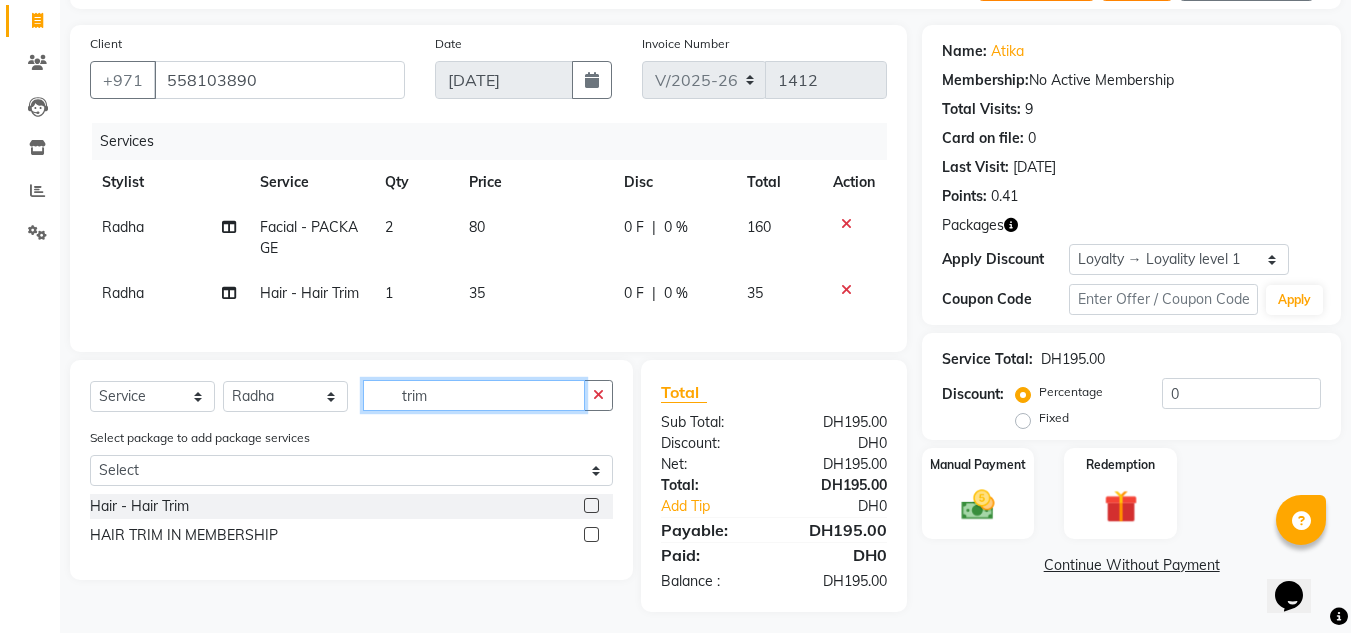drag, startPoint x: 455, startPoint y: 419, endPoint x: 186, endPoint y: 399, distance: 269.74246 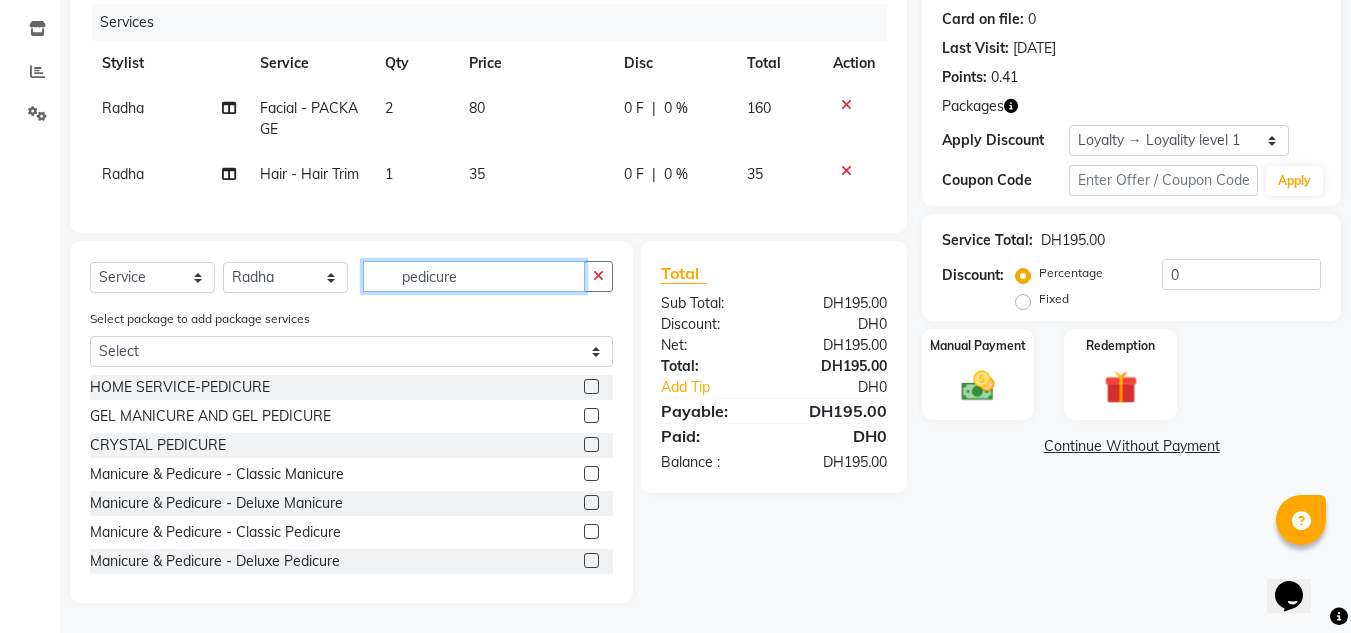 scroll, scrollTop: 259, scrollLeft: 0, axis: vertical 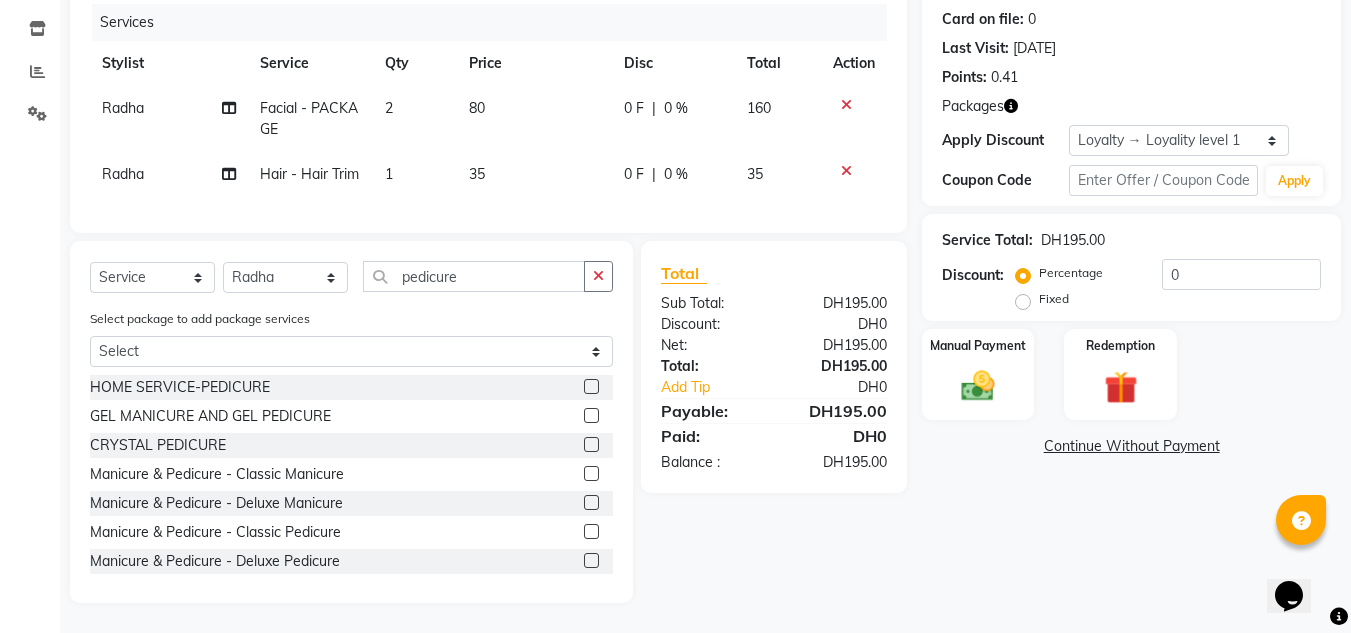 click 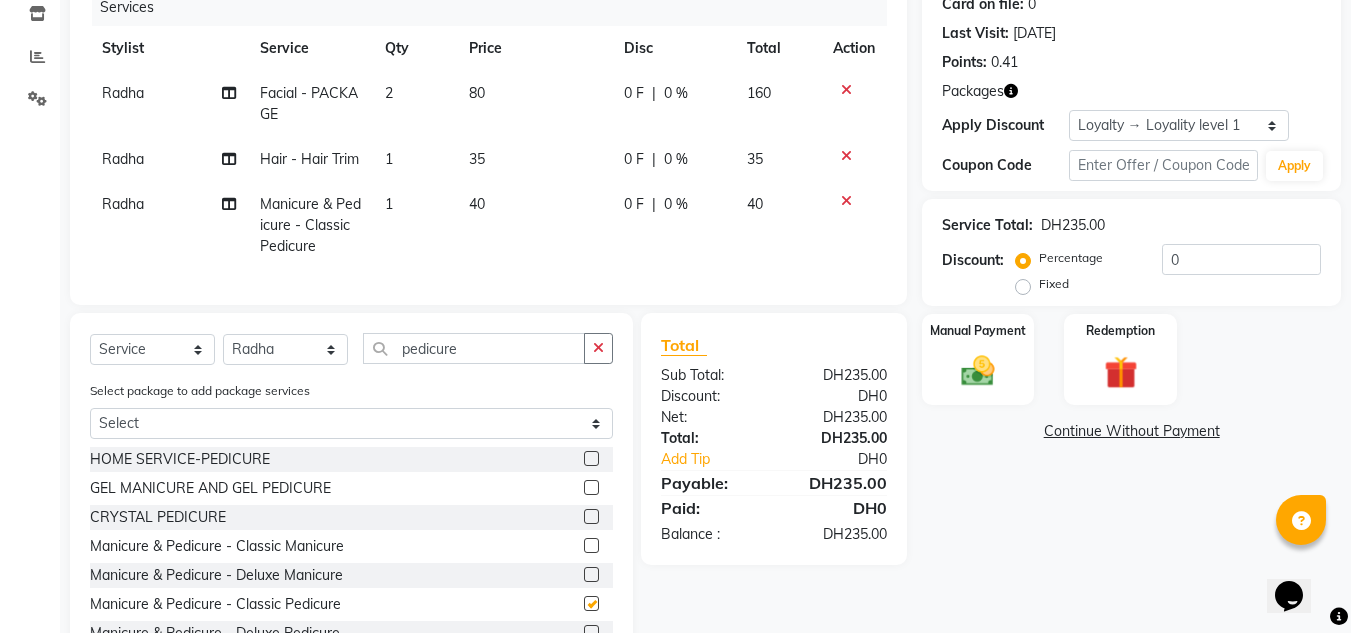 checkbox on "false" 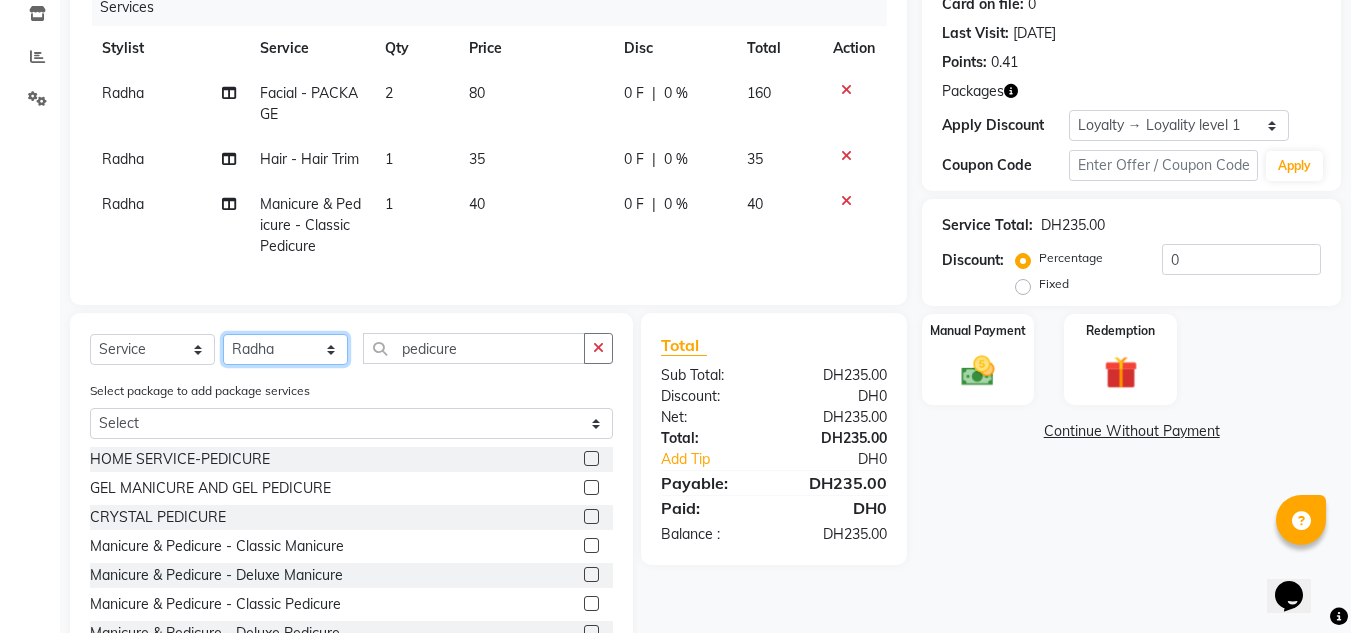 click on "Select Stylist ABUSHAGARA Kavita Laxmi Management Manisha Radha RECEPTION-ALWAHDA Riba Rimsha SALON Samjhana trial" 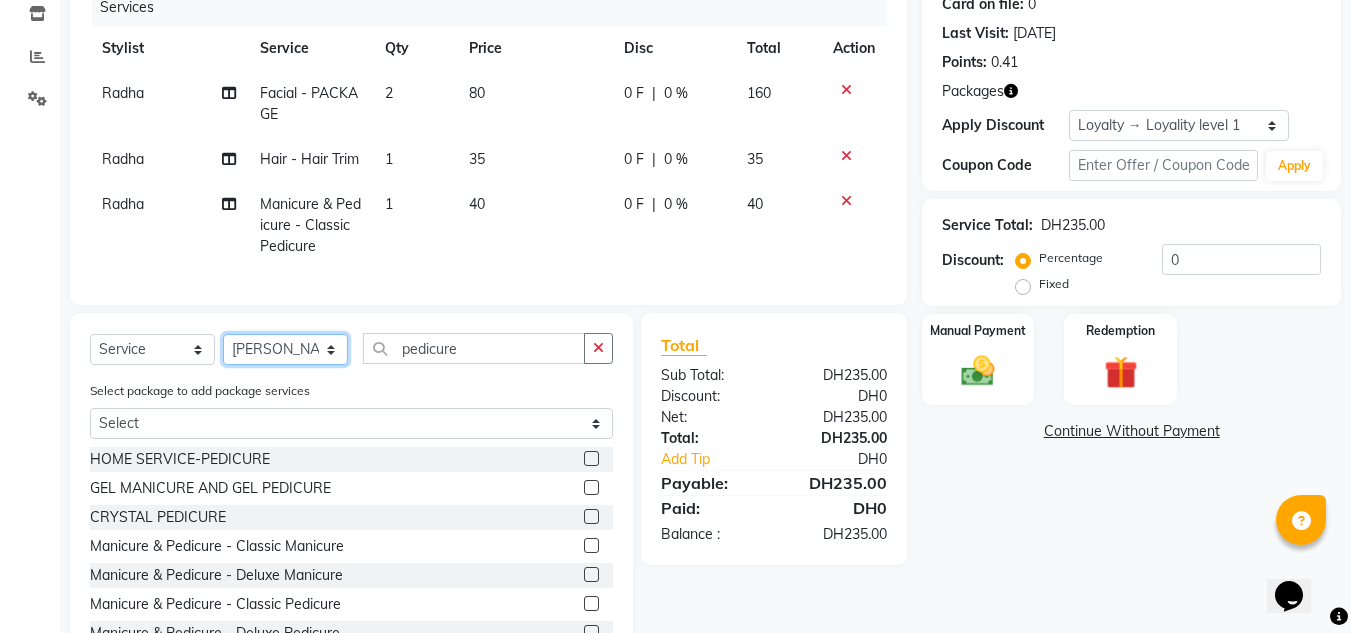 click on "Select Stylist ABUSHAGARA Kavita Laxmi Management Manisha Radha RECEPTION-ALWAHDA Riba Rimsha SALON Samjhana trial" 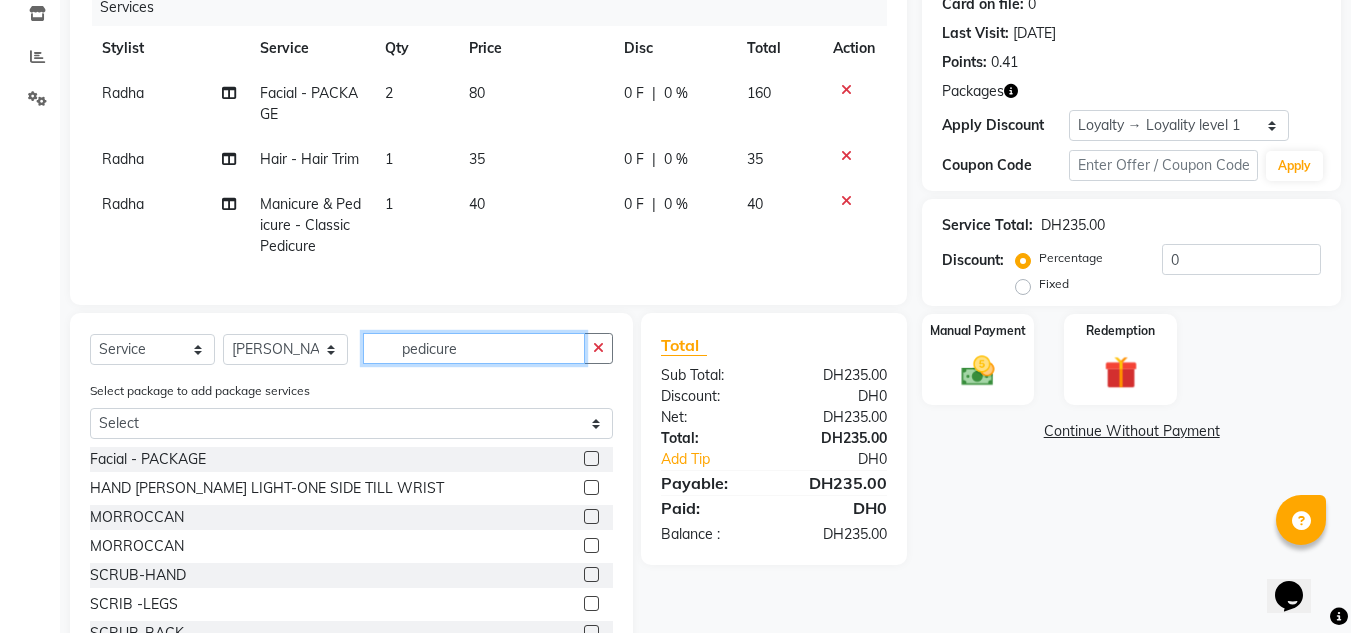 drag, startPoint x: 464, startPoint y: 363, endPoint x: 2, endPoint y: 368, distance: 462.02707 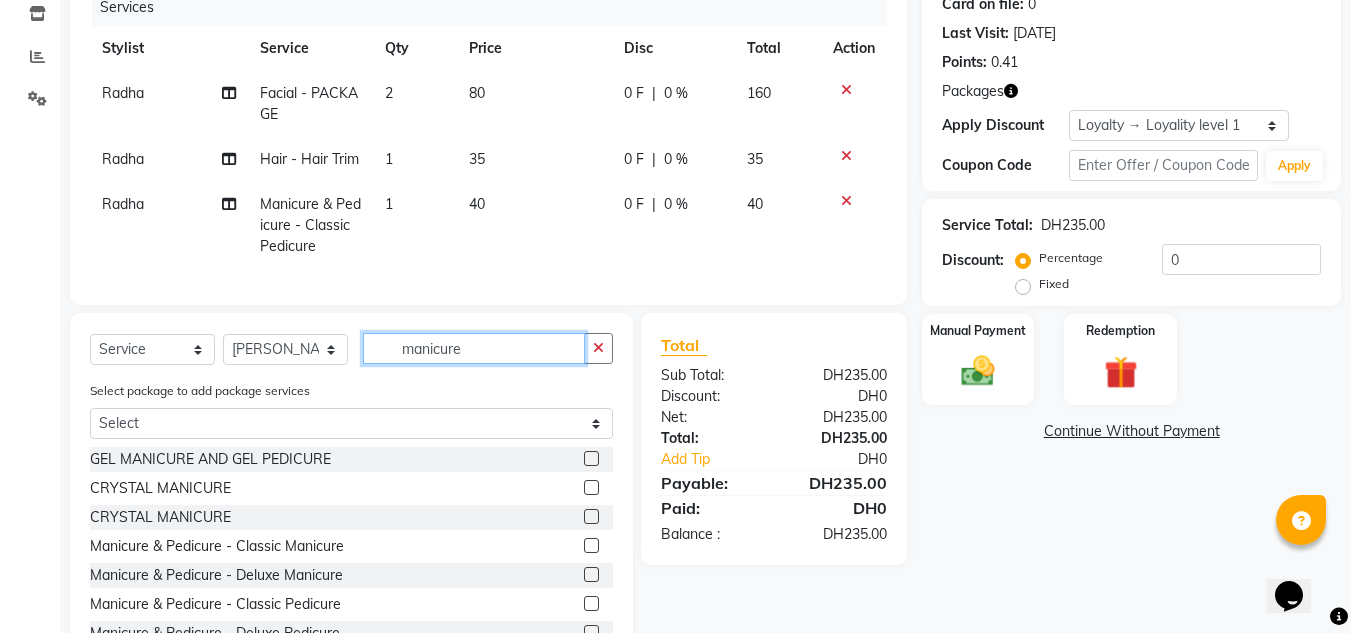 type on "manicure" 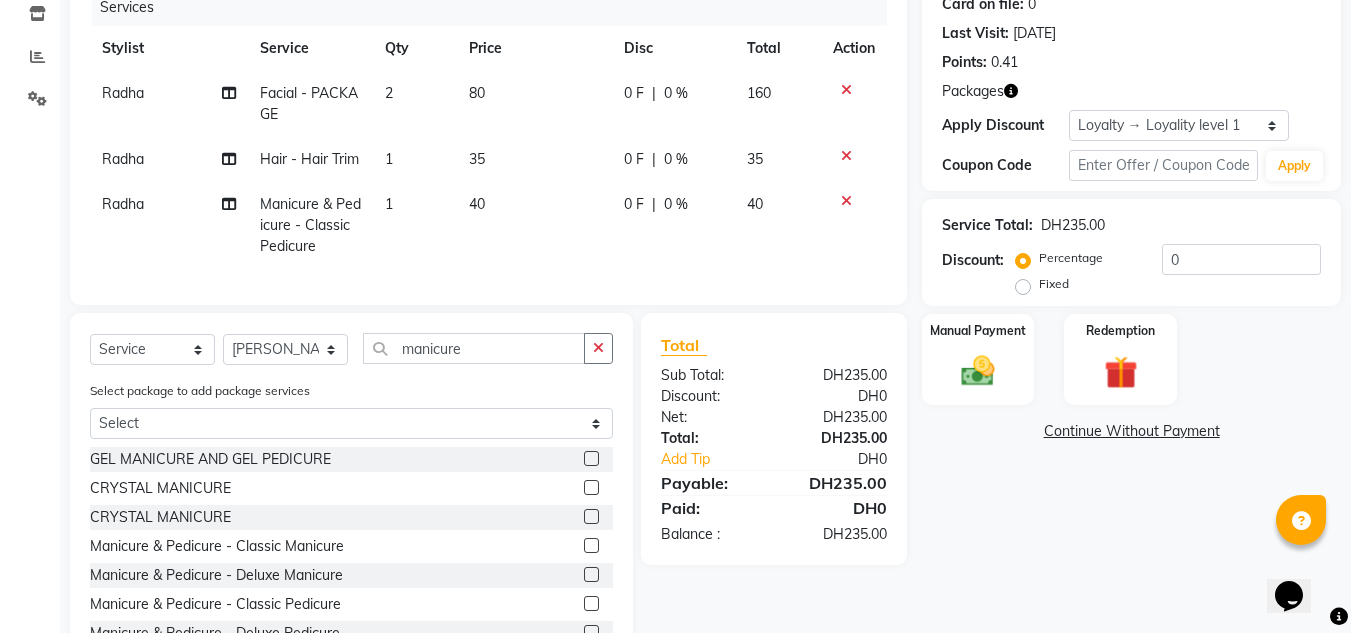 click 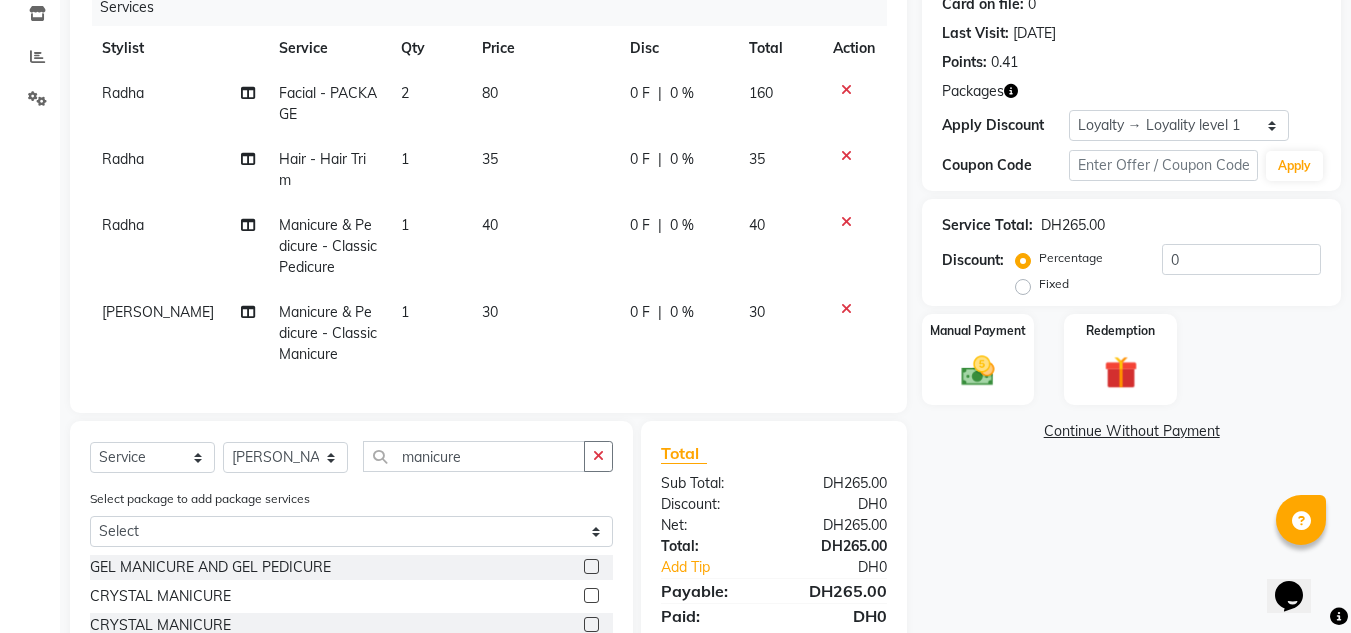 checkbox on "false" 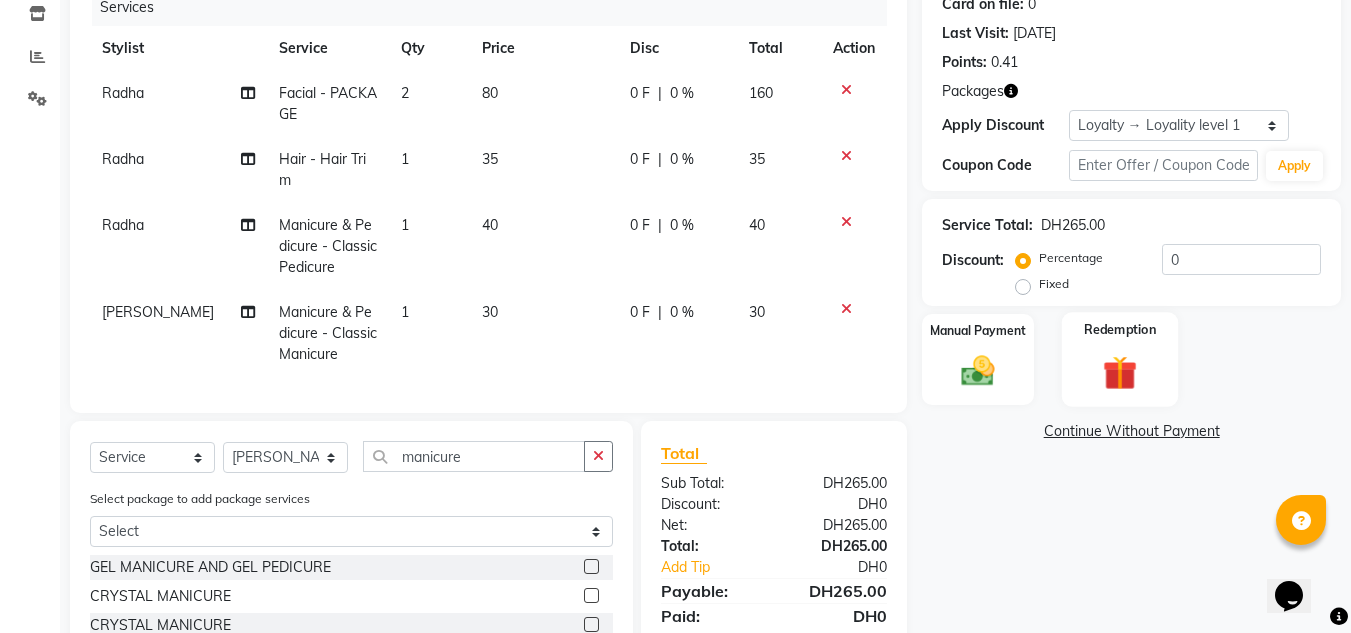 click 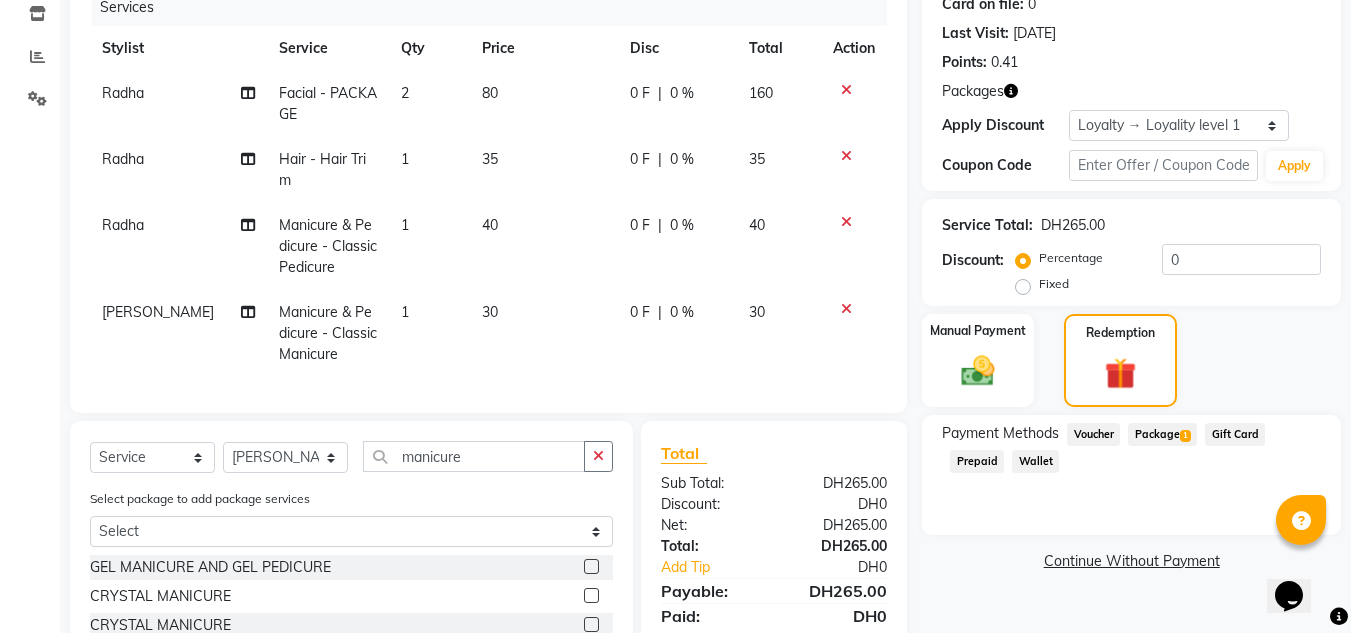 click on "Package  1" 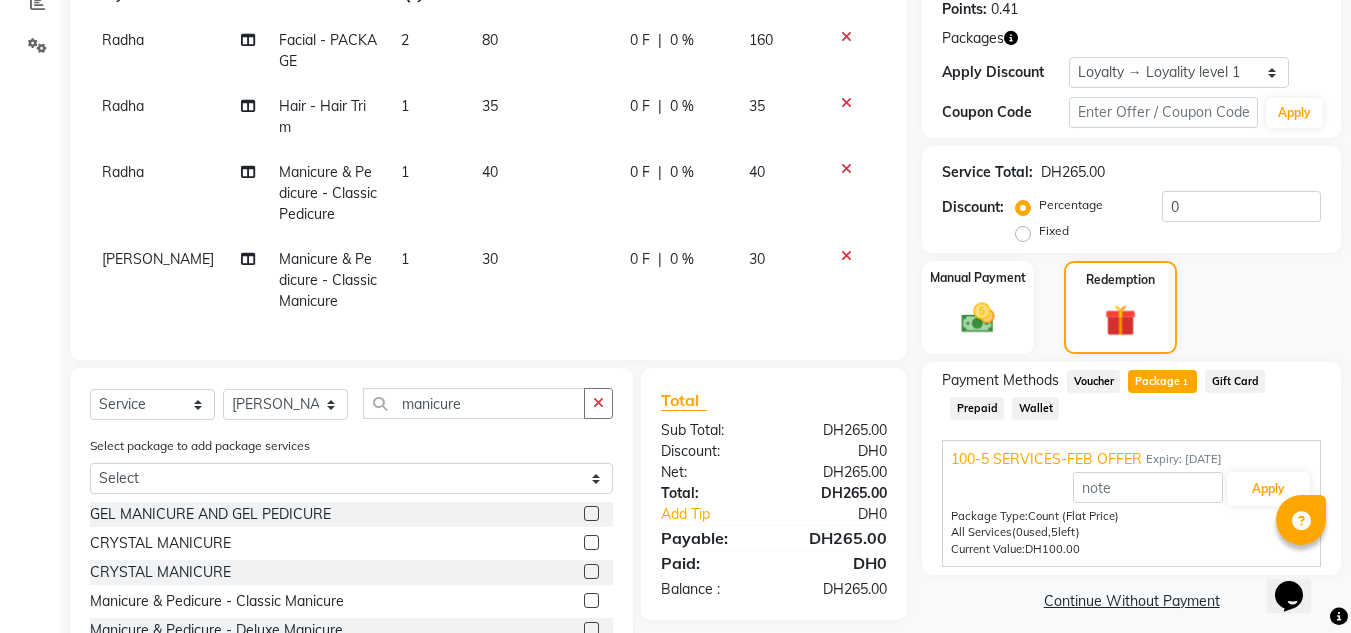 scroll, scrollTop: 359, scrollLeft: 0, axis: vertical 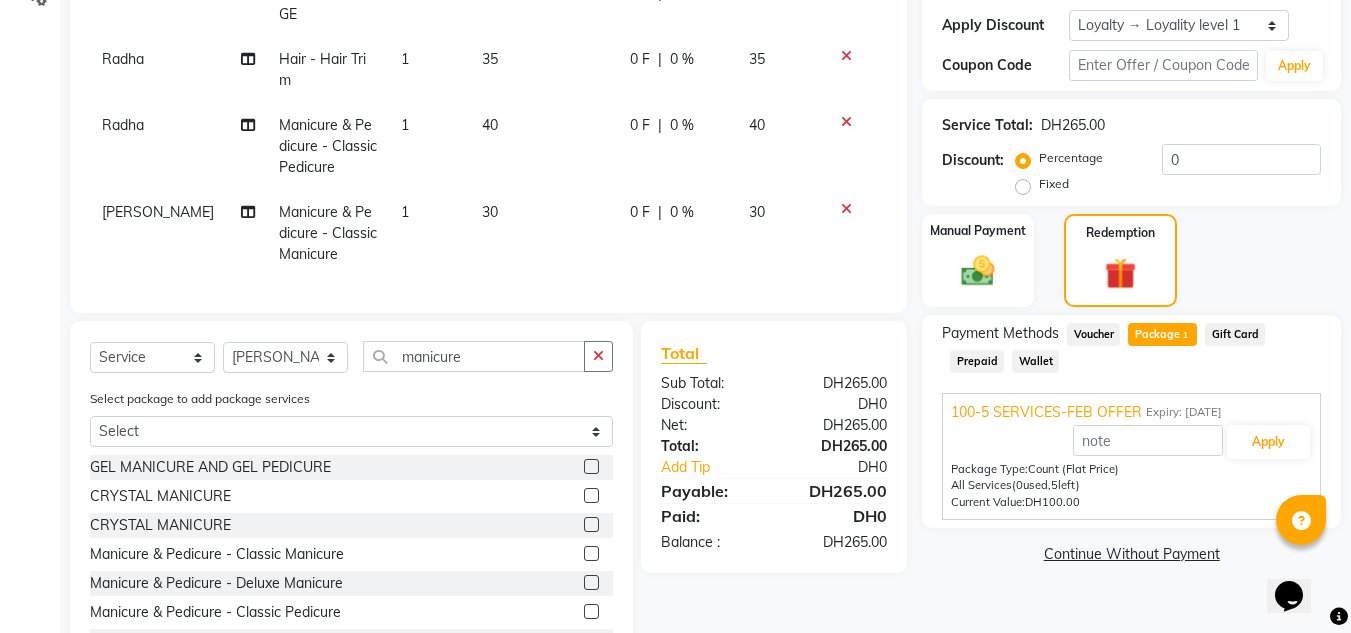 click on "Package Type:  Count (Flat Price)" at bounding box center (1131, 469) 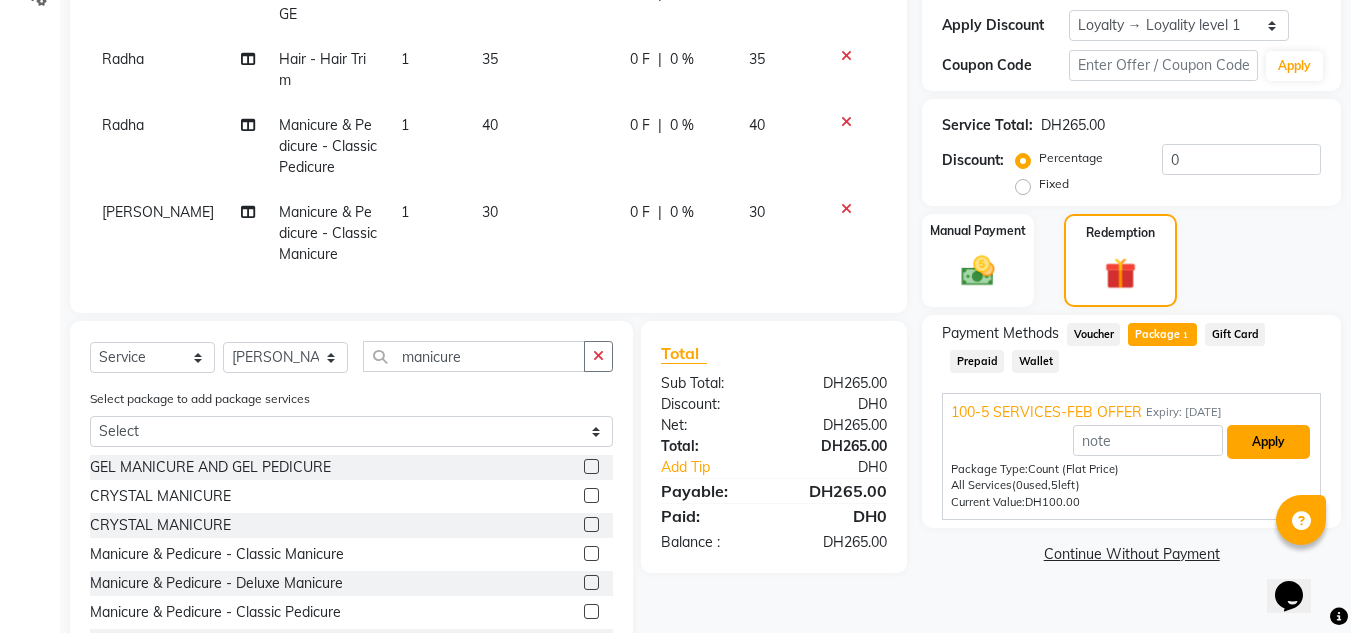 click on "Apply" at bounding box center (1268, 442) 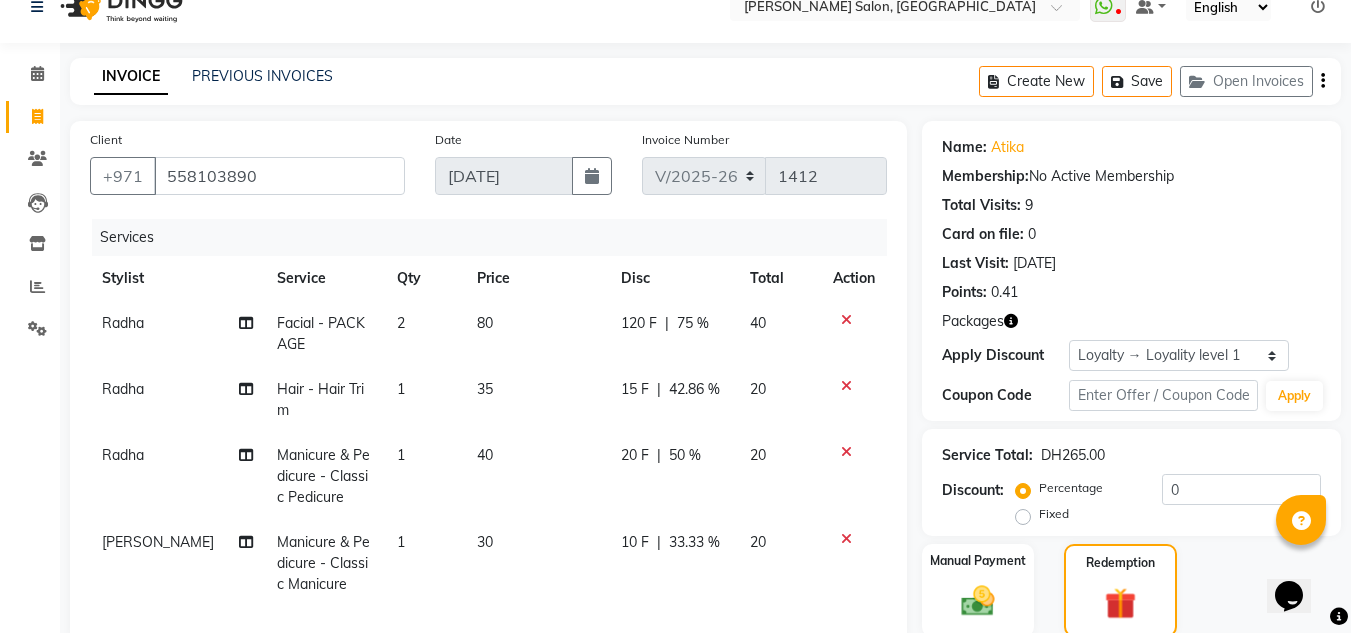 scroll, scrollTop: 0, scrollLeft: 0, axis: both 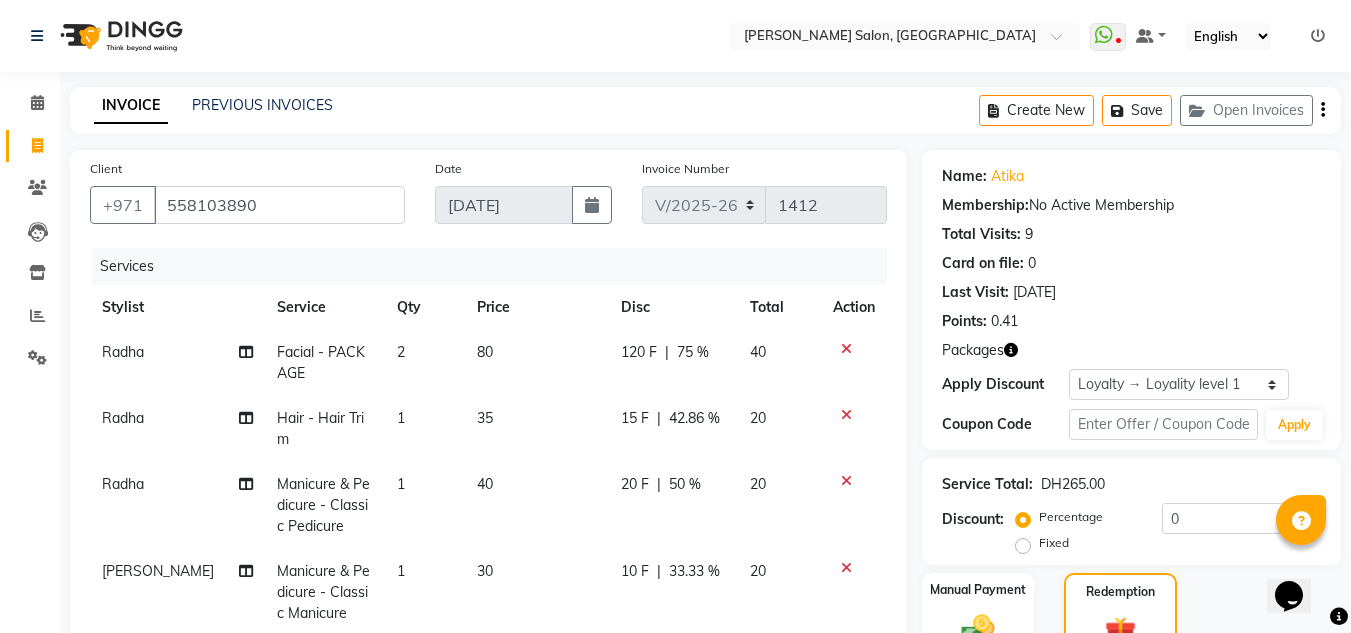 click on "Radha" 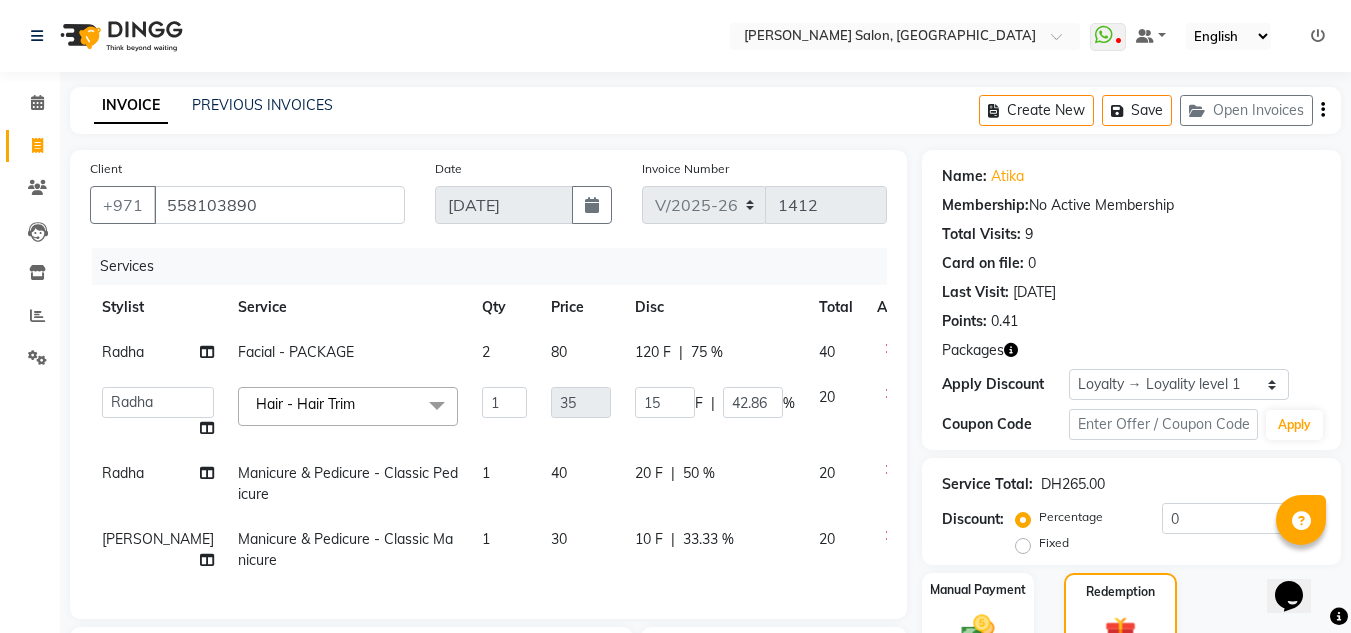 click on "ABUSHAGARA   Kavita   Laxmi   Management   Manisha   Radha   RECEPTION-ALWAHDA   Riba   Rimsha   SALON   Samjhana   trial" 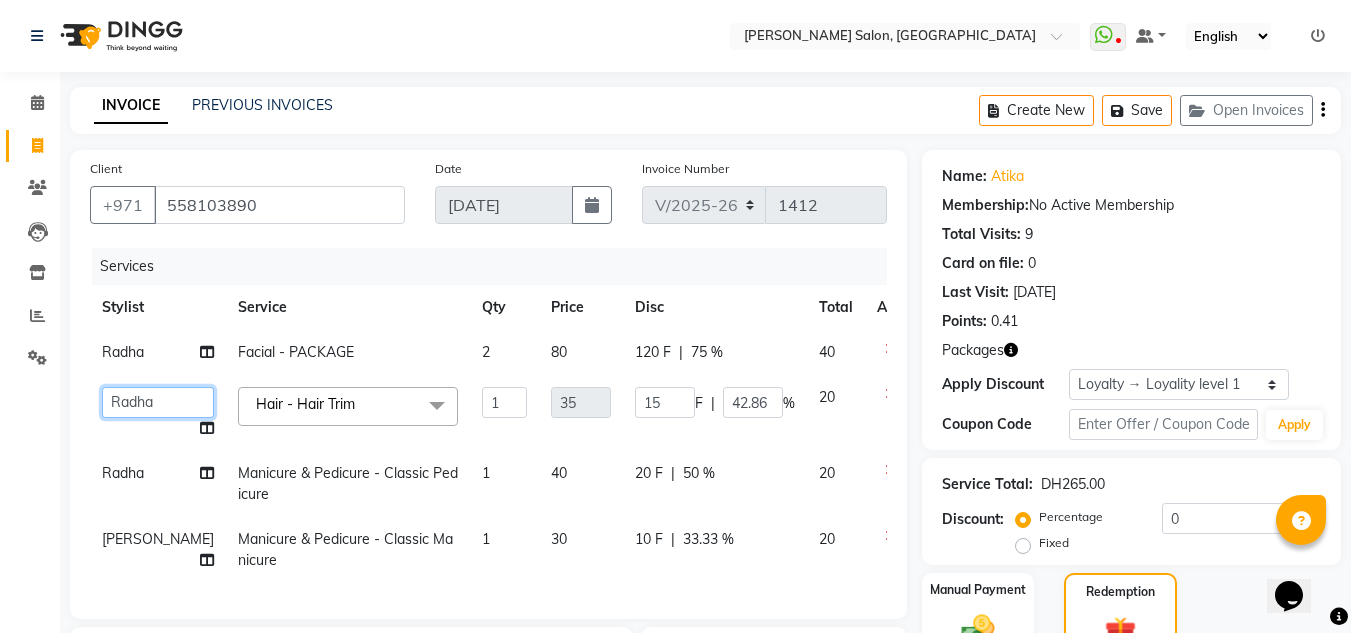 click on "ABUSHAGARA   Kavita   Laxmi   Management   Manisha   Radha   RECEPTION-ALWAHDA   Riba   Rimsha   SALON   Samjhana   trial" 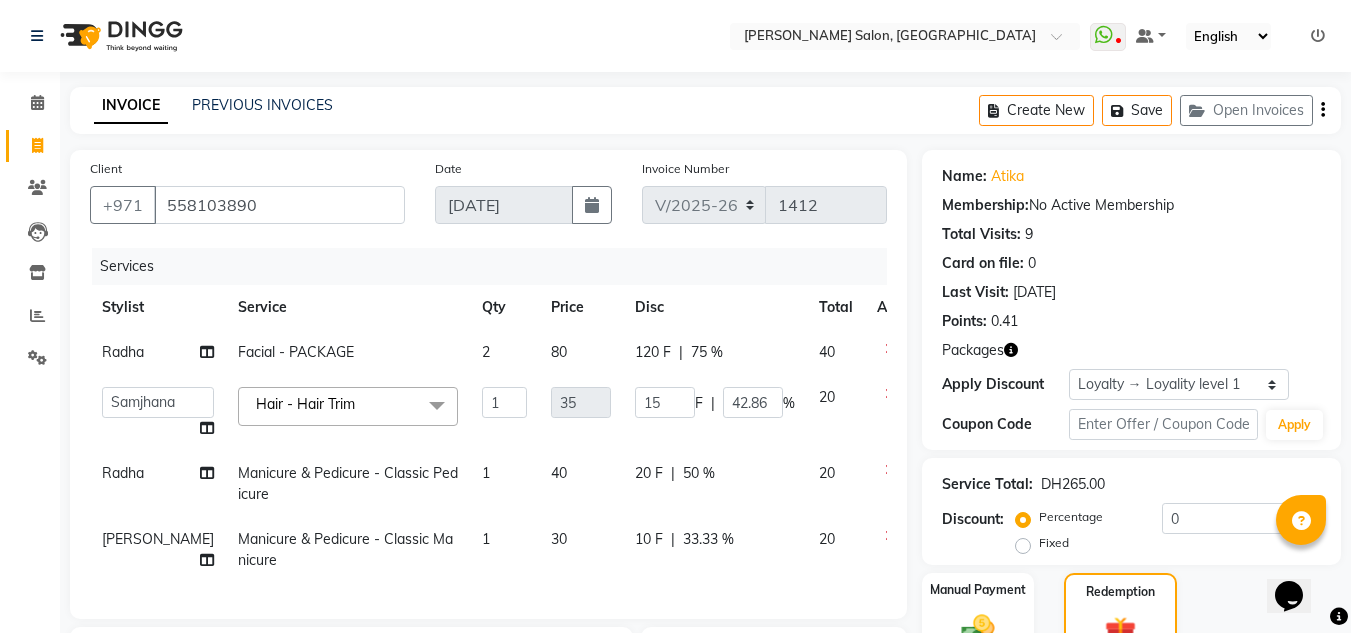 select on "36338" 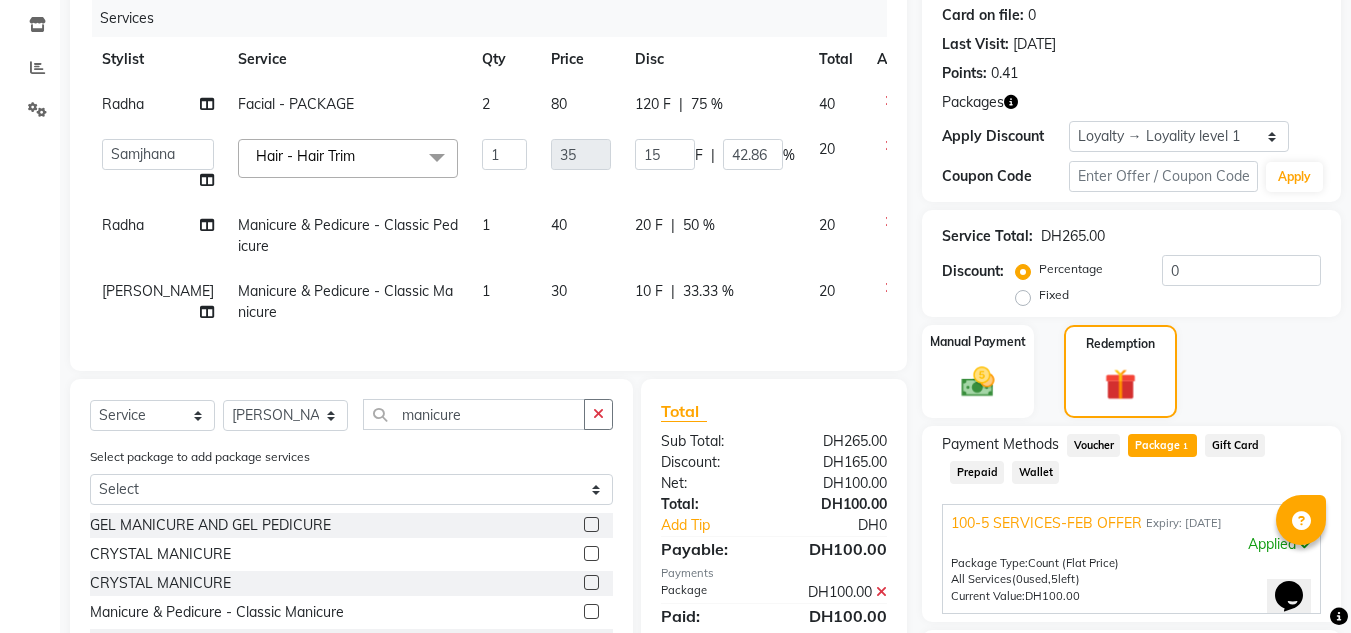 scroll, scrollTop: 432, scrollLeft: 0, axis: vertical 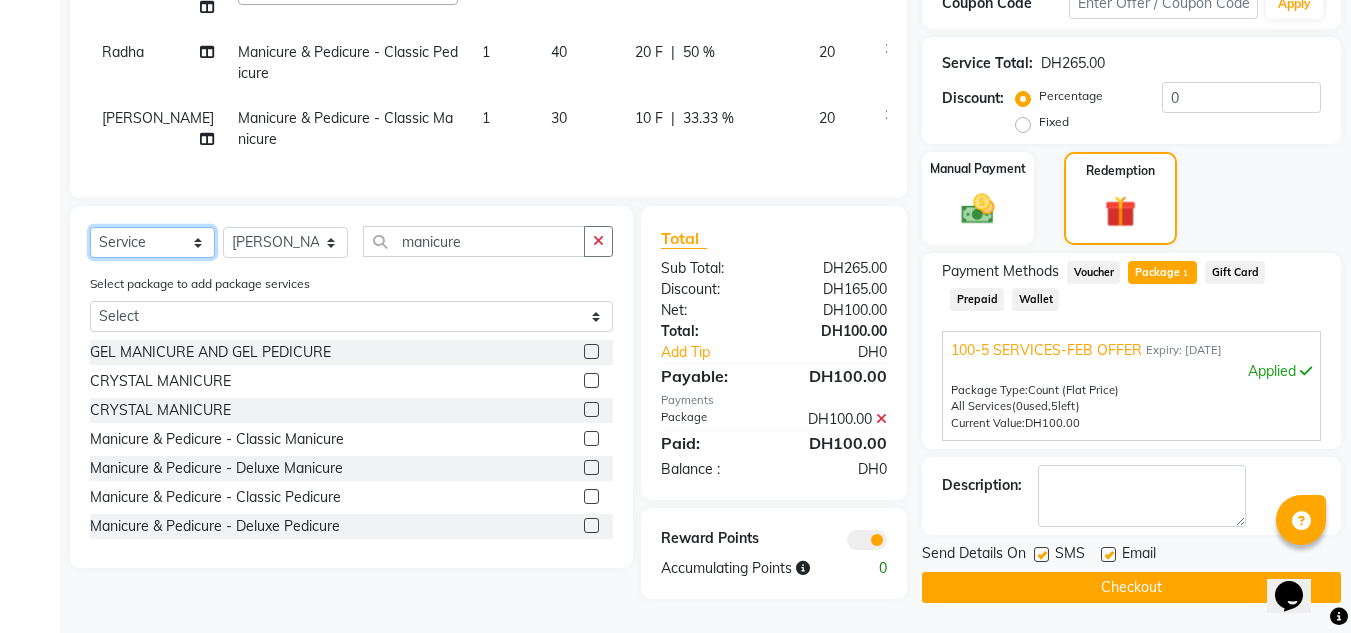 click on "Select  Service  Product  Membership  Package Voucher Prepaid Gift Card" 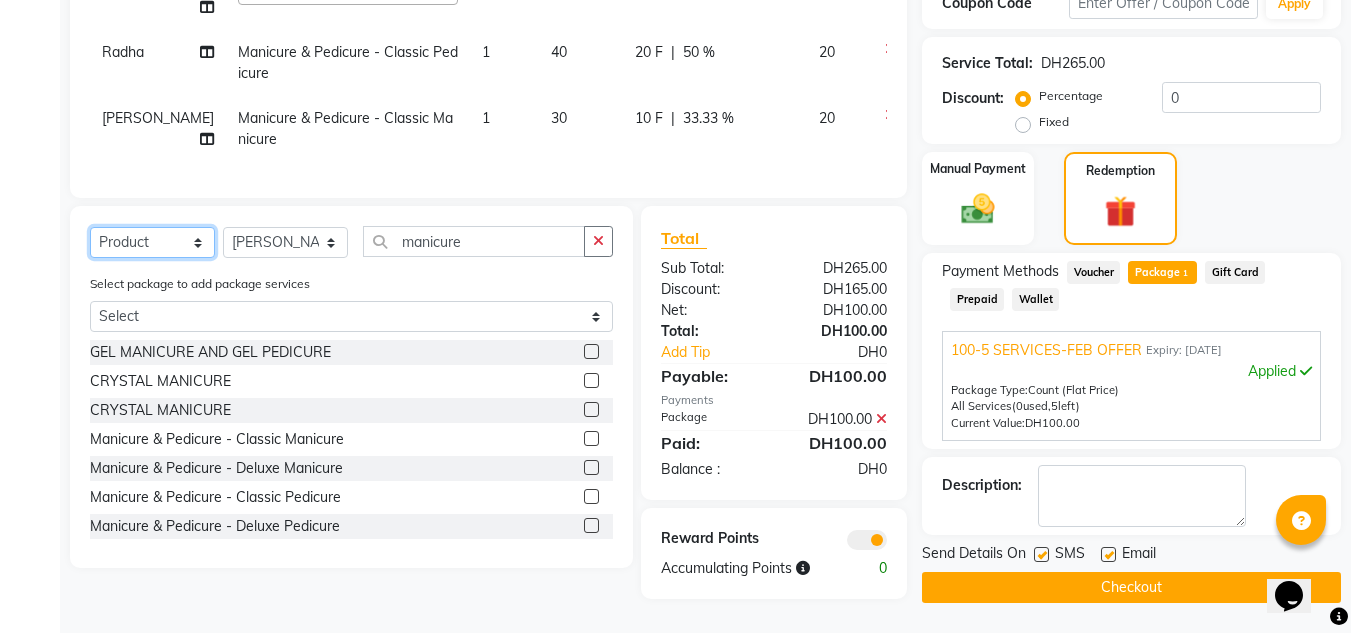 click on "Select  Service  Product  Membership  Package Voucher Prepaid Gift Card" 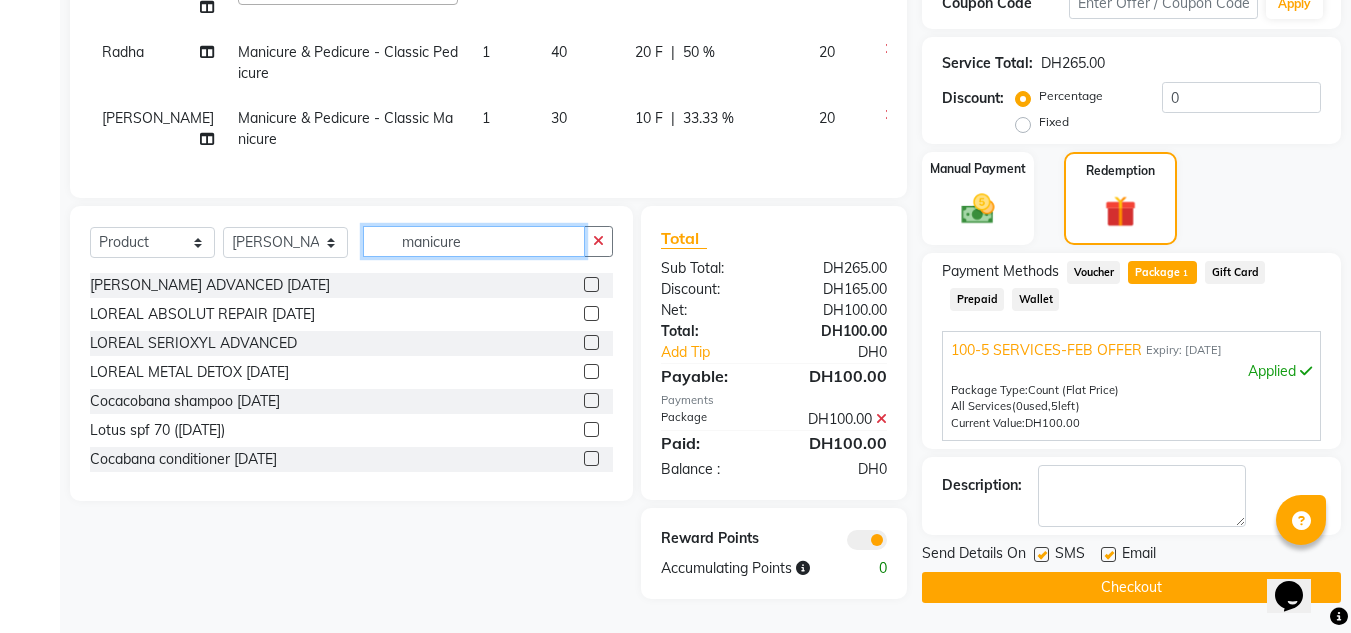 drag, startPoint x: 475, startPoint y: 253, endPoint x: 261, endPoint y: 264, distance: 214.28252 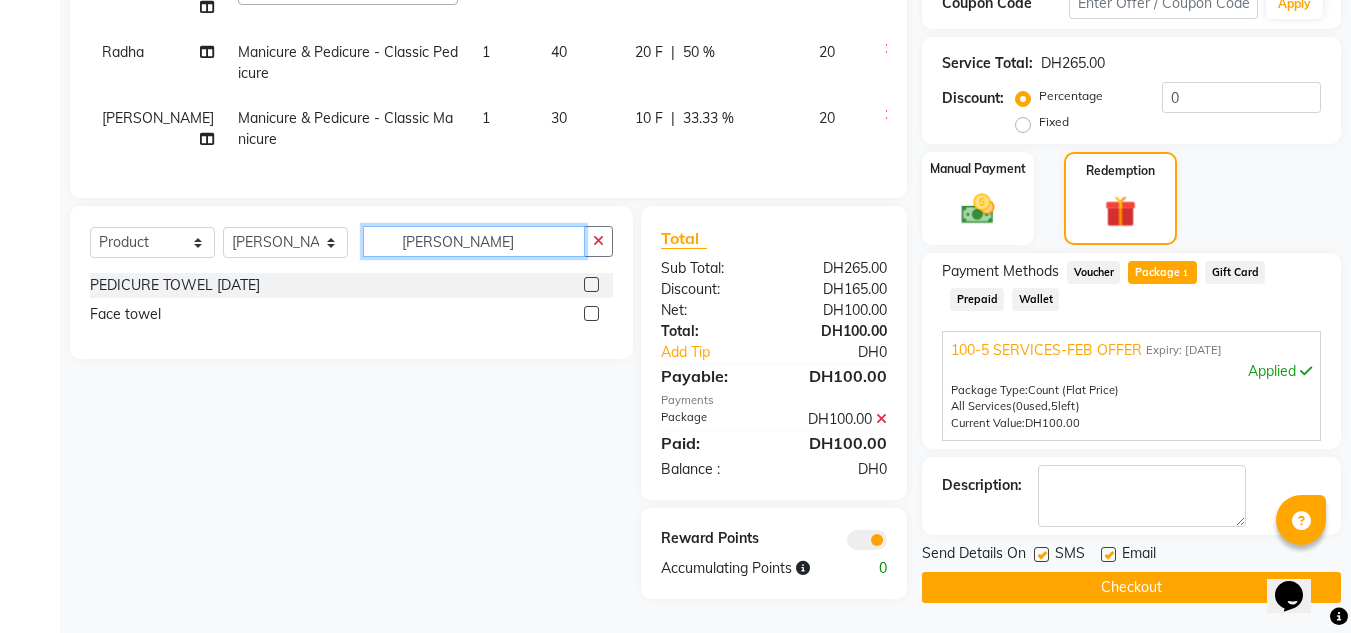 type on "towe" 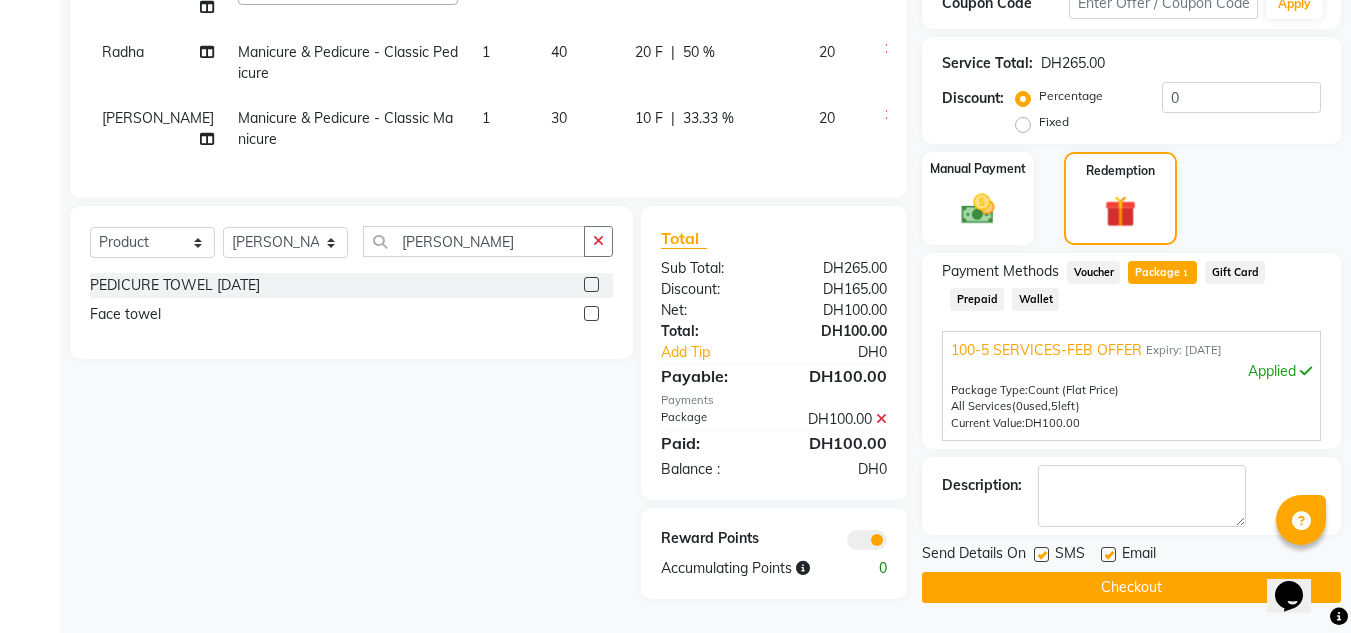 click 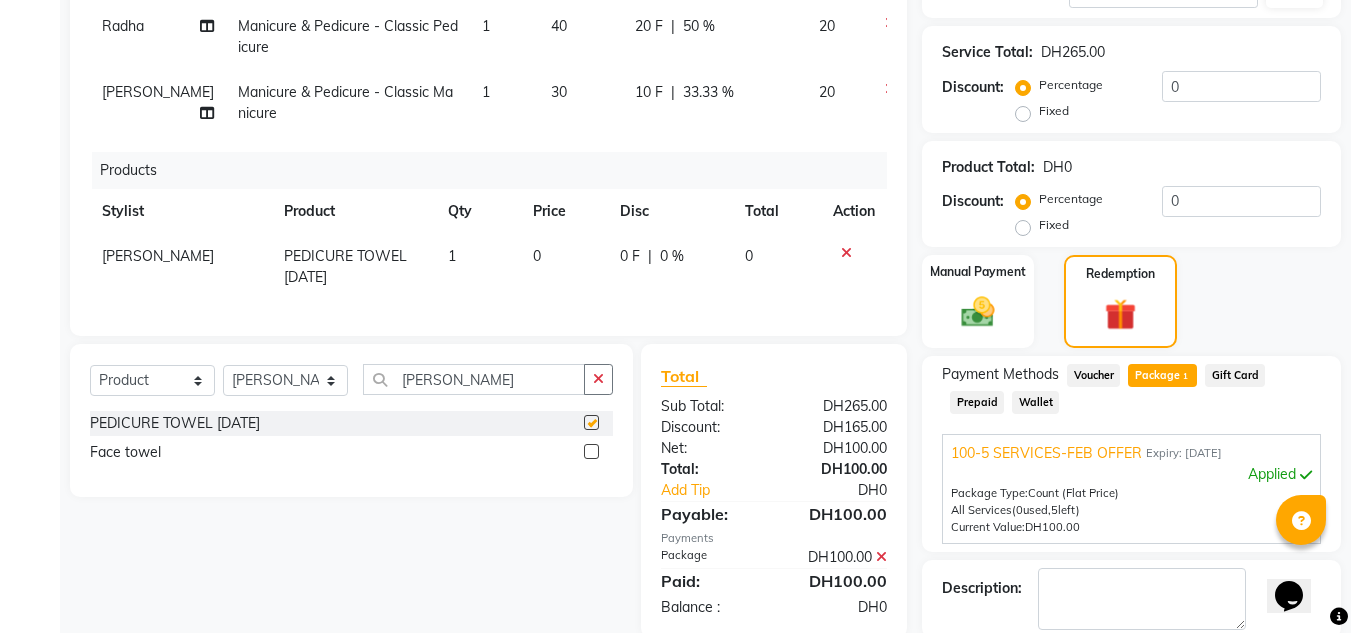 scroll, scrollTop: 51, scrollLeft: 0, axis: vertical 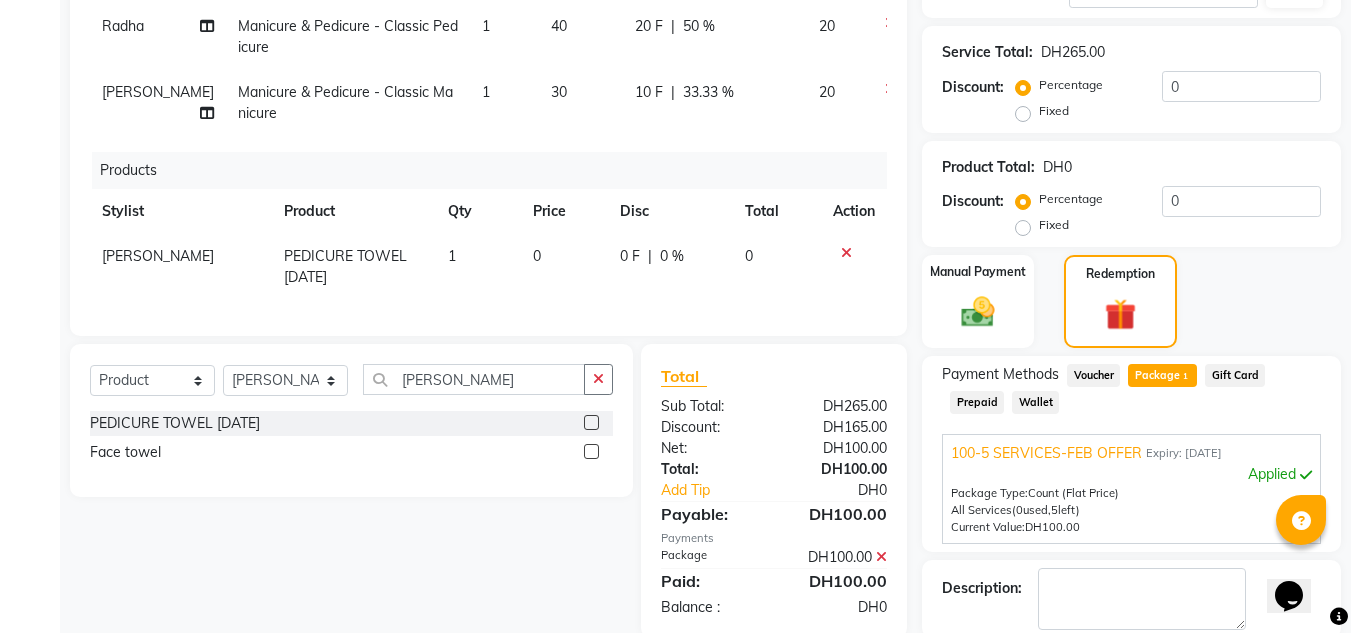 checkbox on "false" 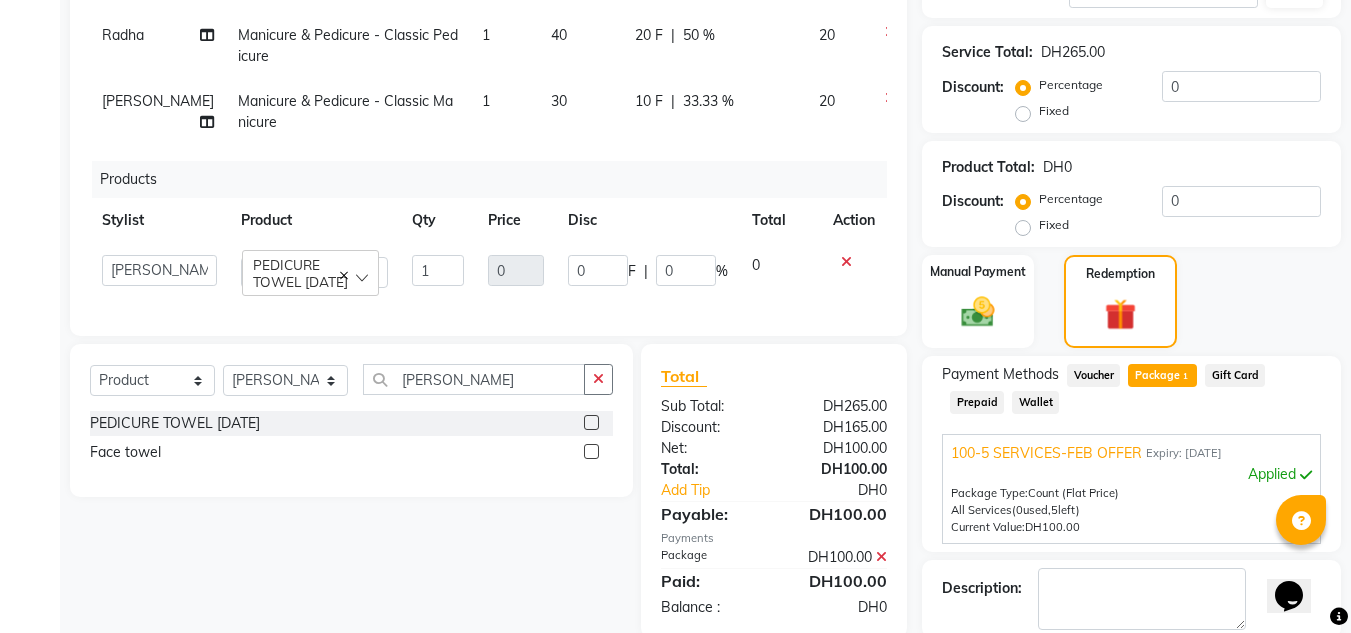 click on "1" 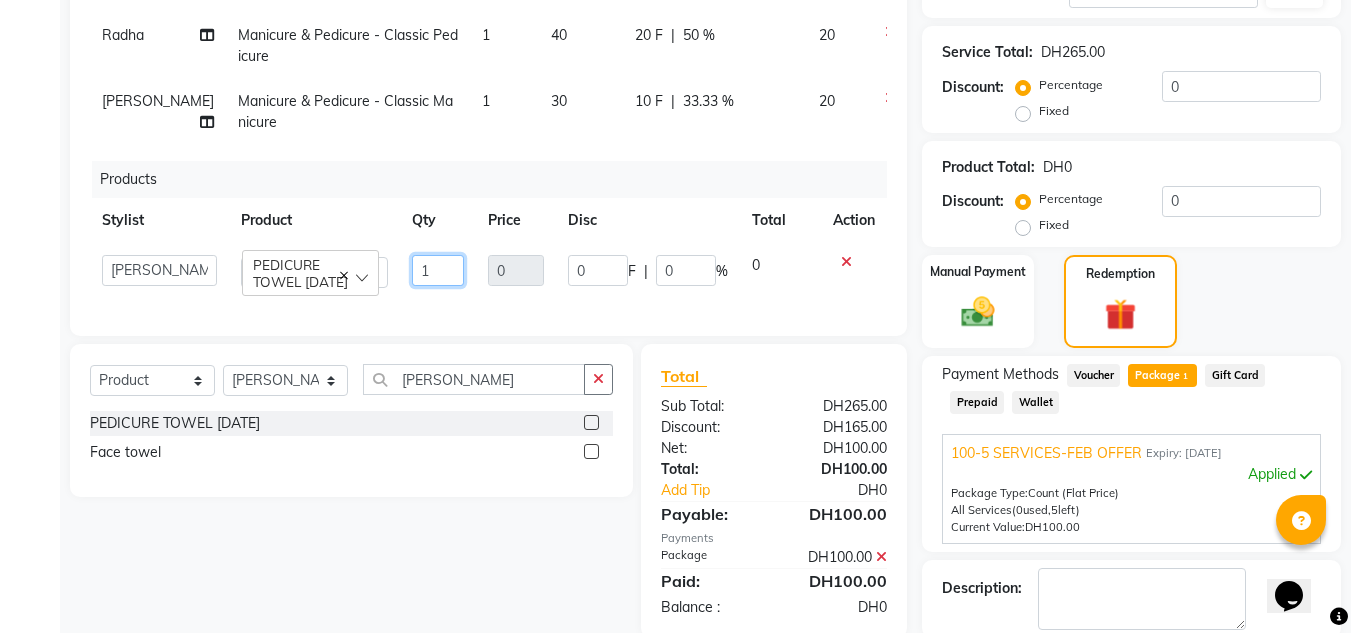 drag, startPoint x: 407, startPoint y: 247, endPoint x: 298, endPoint y: 249, distance: 109.01835 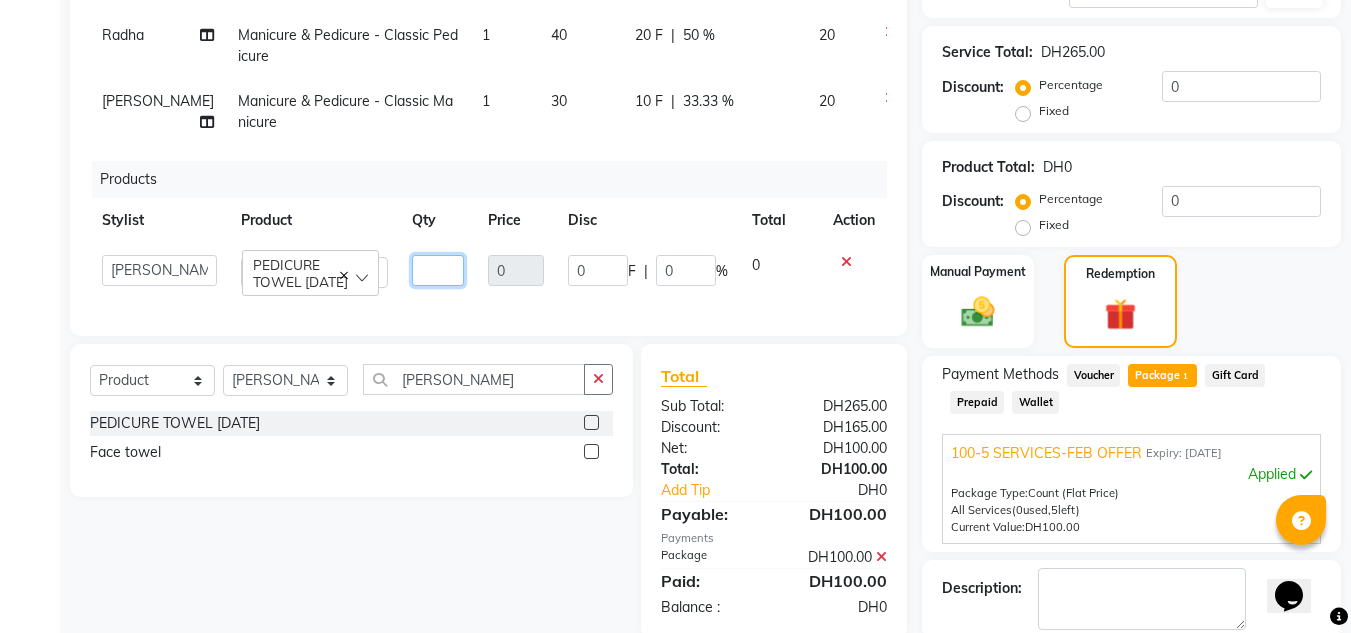 type on "2" 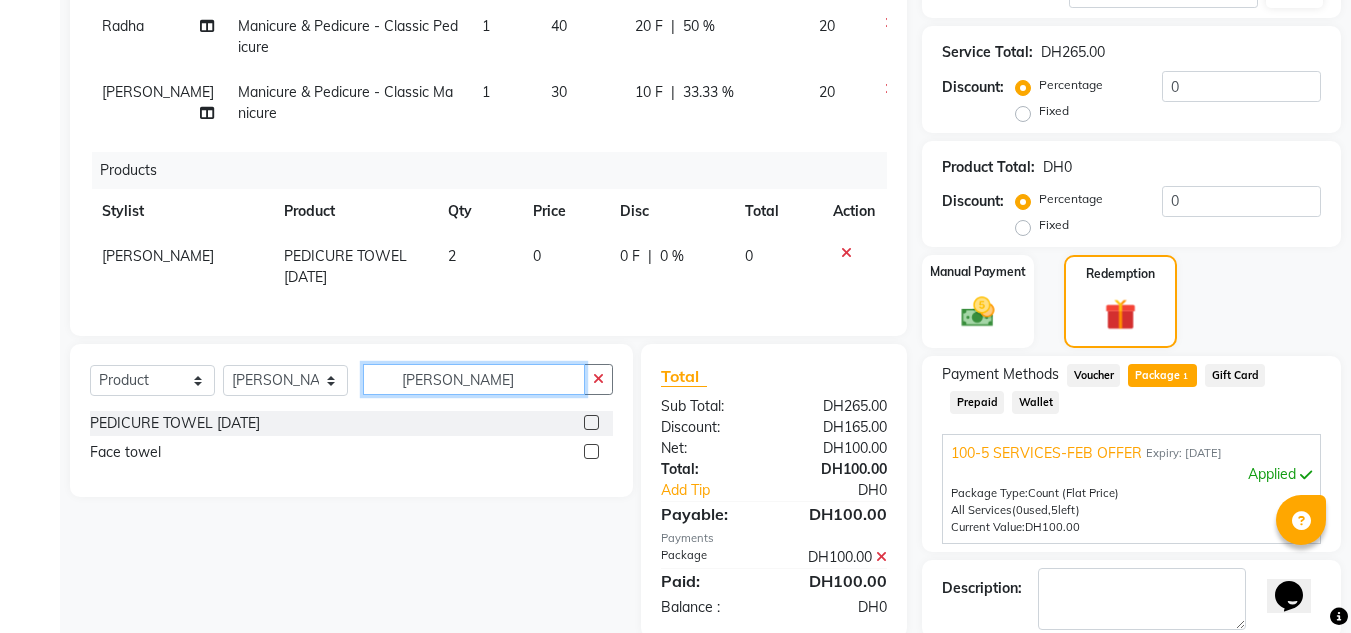 drag, startPoint x: 357, startPoint y: 401, endPoint x: 296, endPoint y: 349, distance: 80.1561 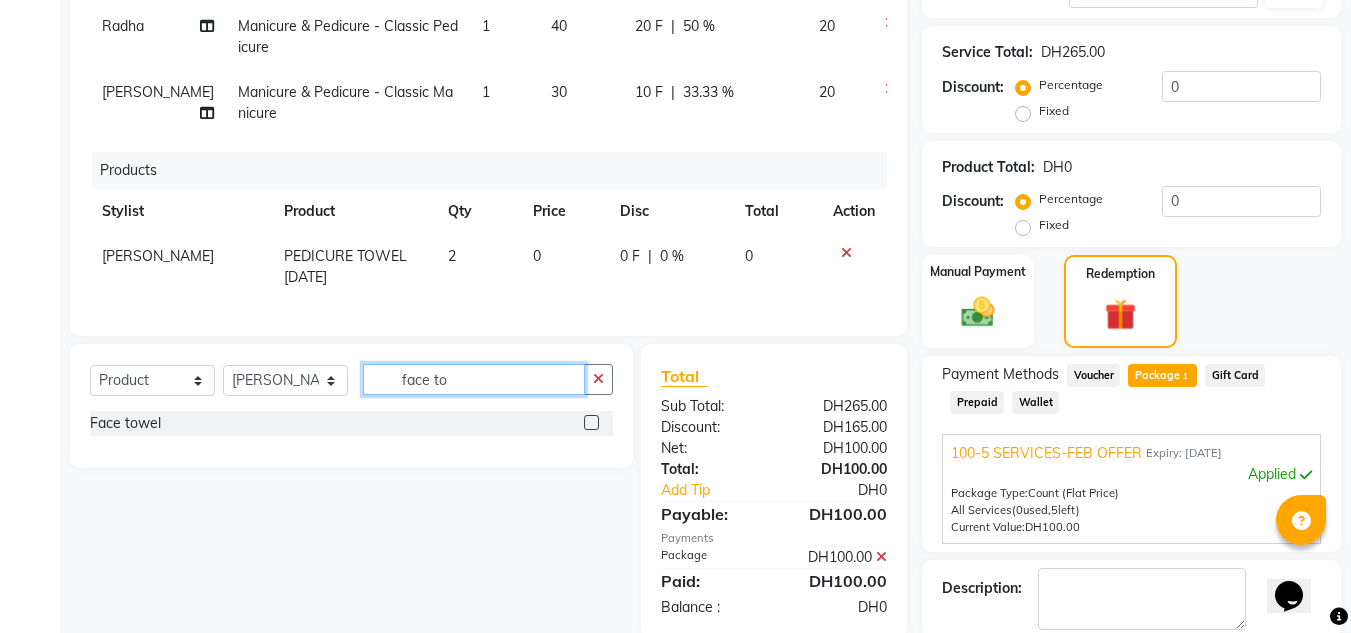 type on "face to" 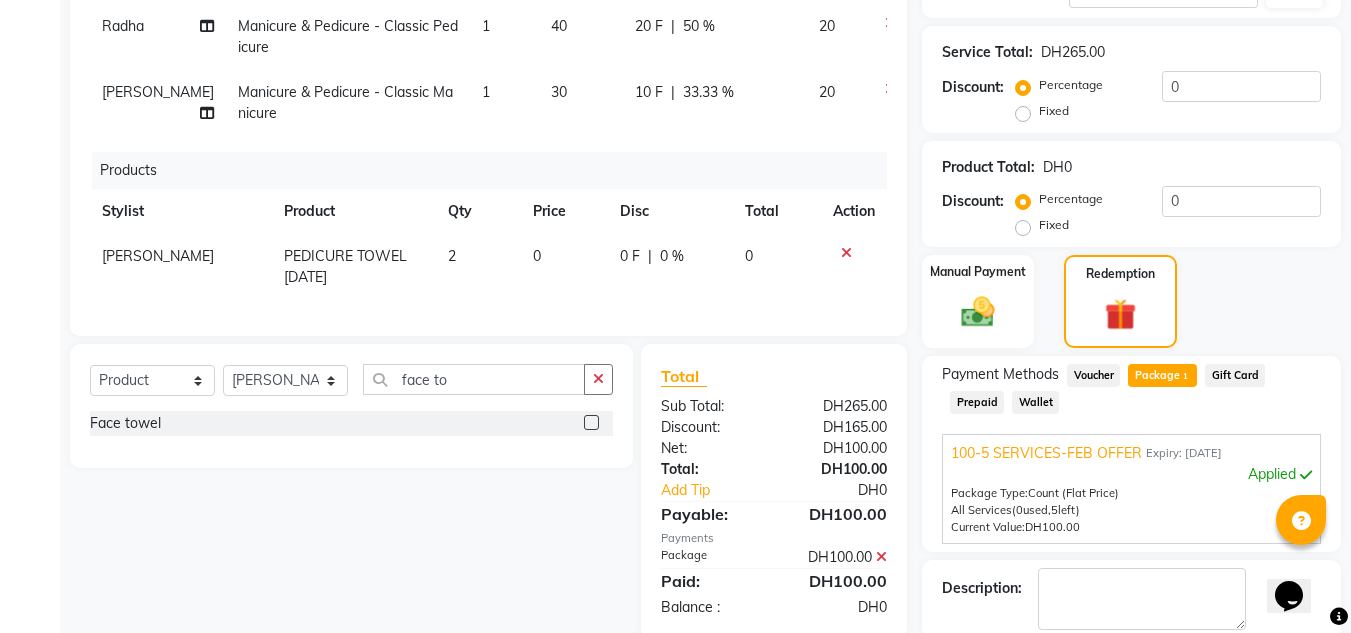 click 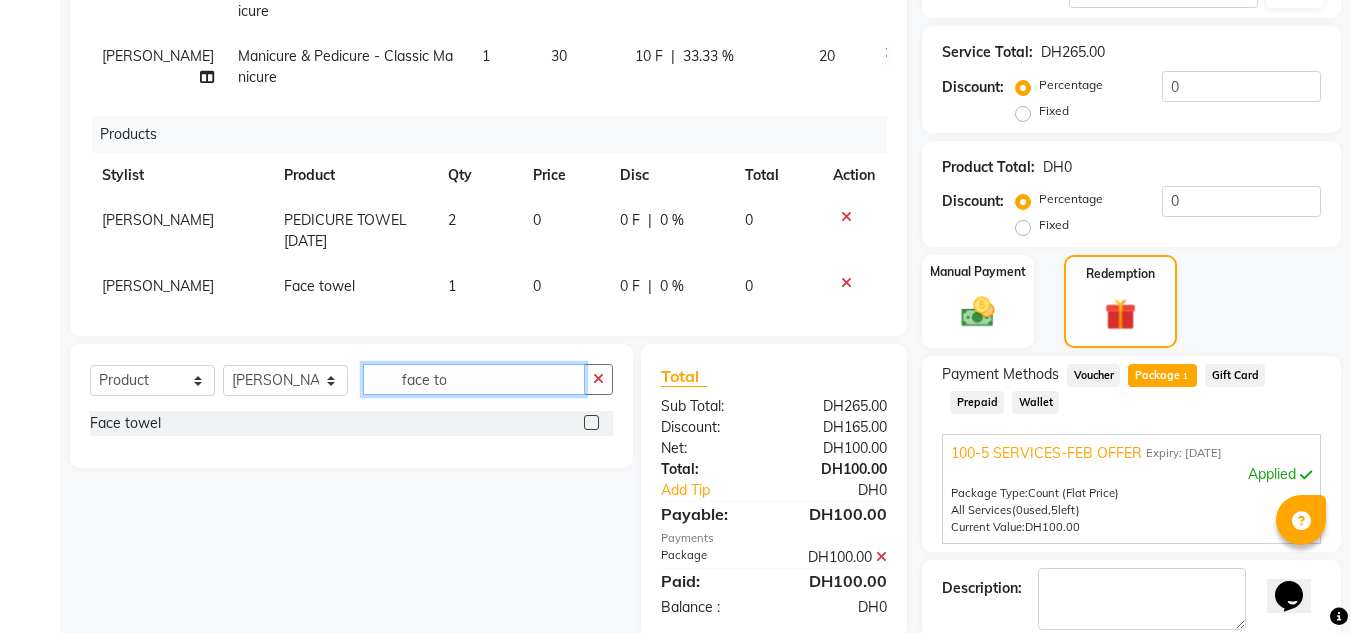 checkbox on "false" 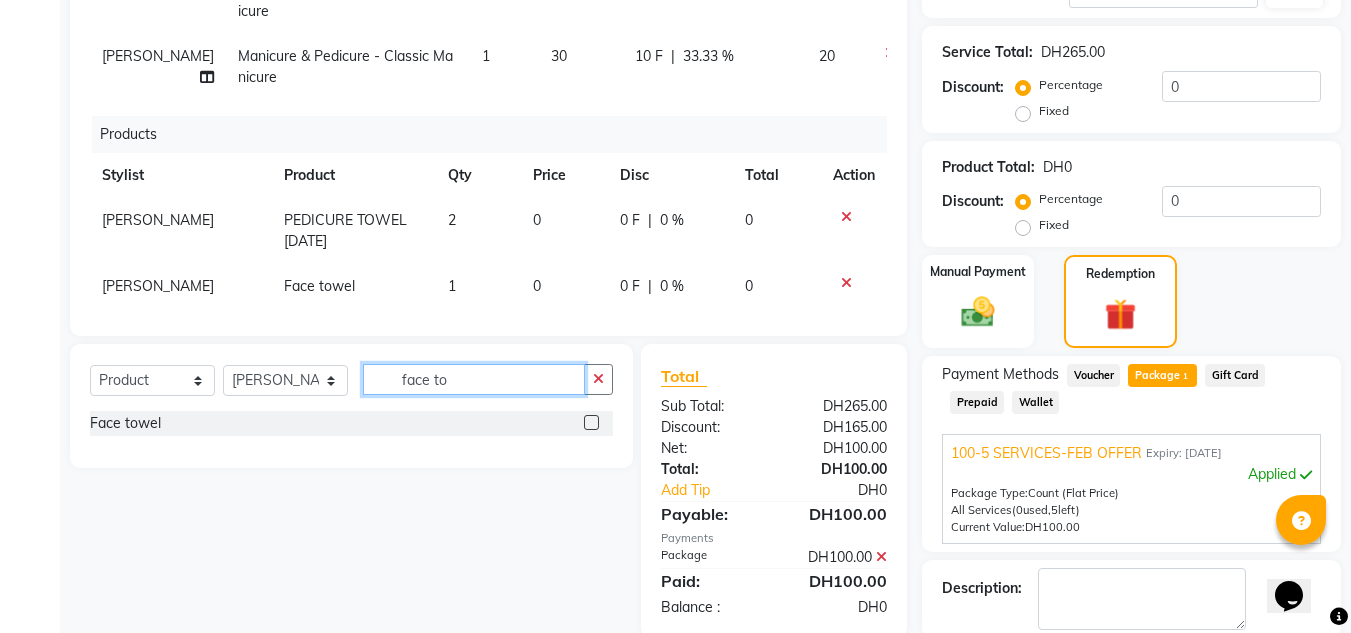 drag, startPoint x: 495, startPoint y: 389, endPoint x: 297, endPoint y: 391, distance: 198.0101 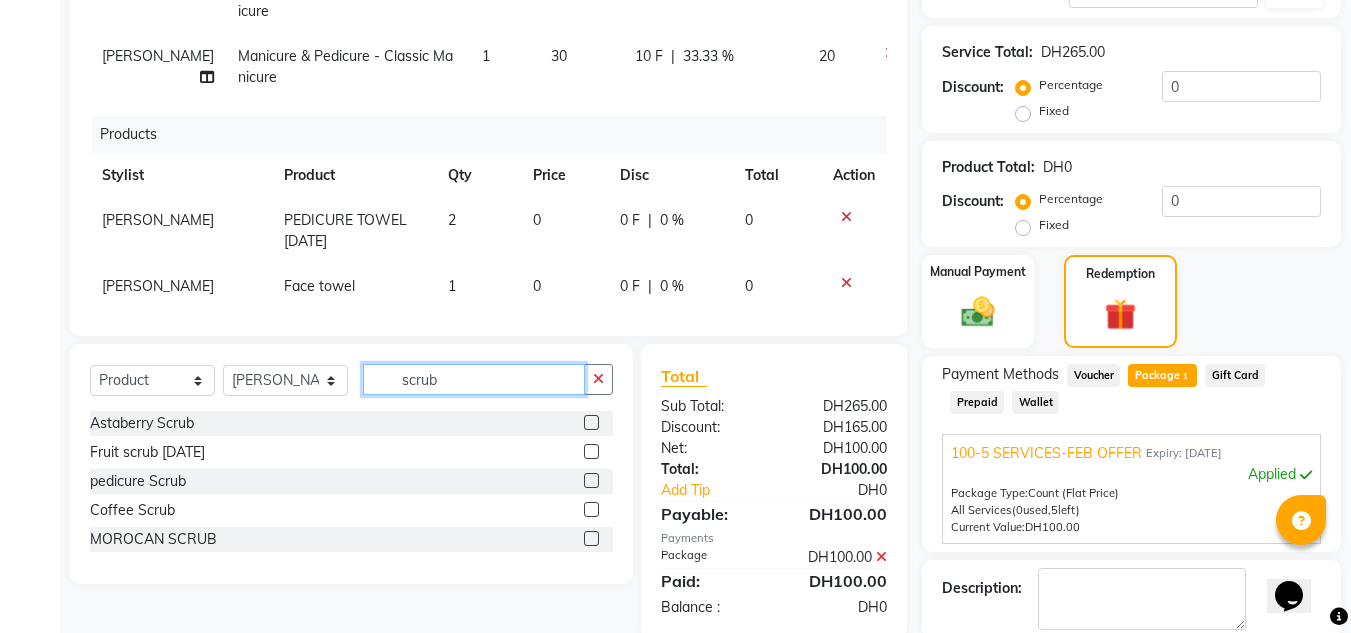 type on "scrub" 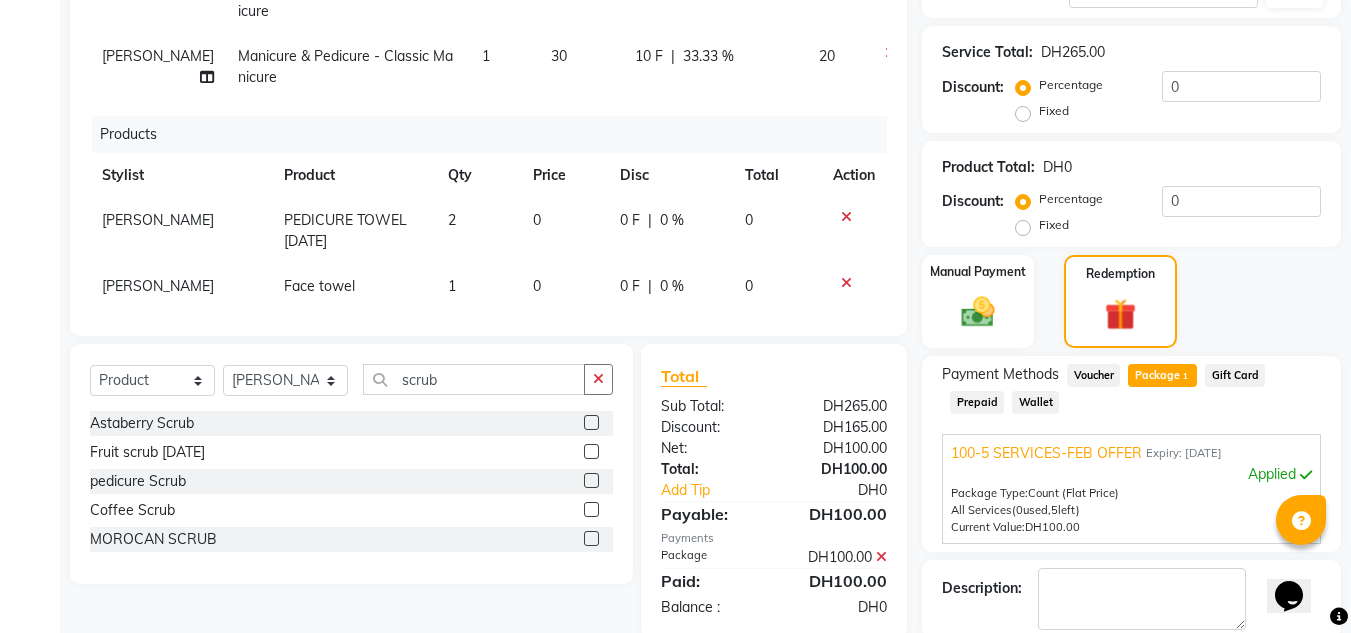 click 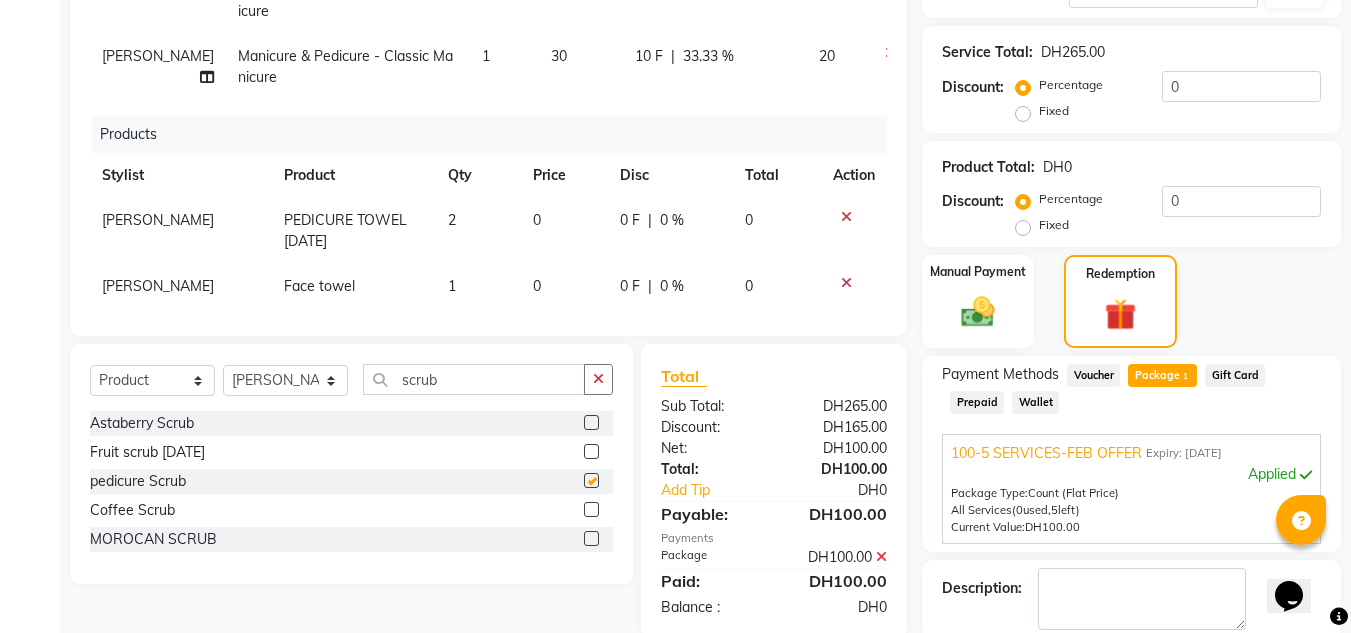 scroll, scrollTop: 141, scrollLeft: 0, axis: vertical 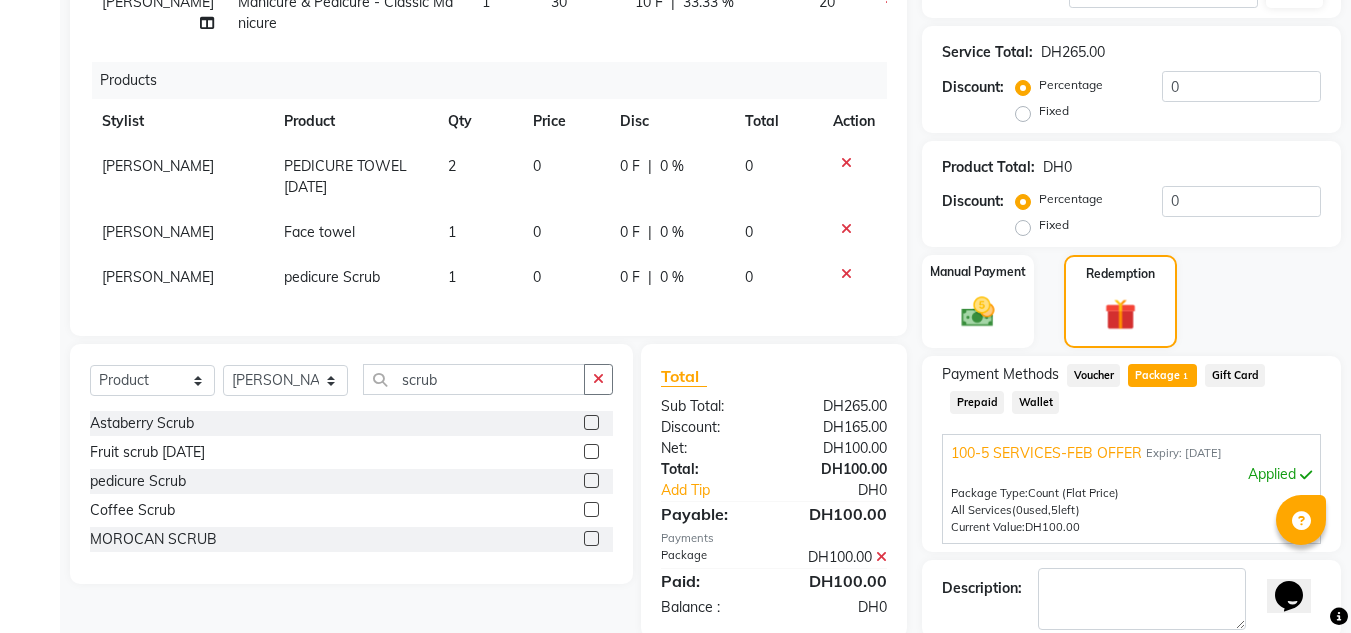 checkbox on "false" 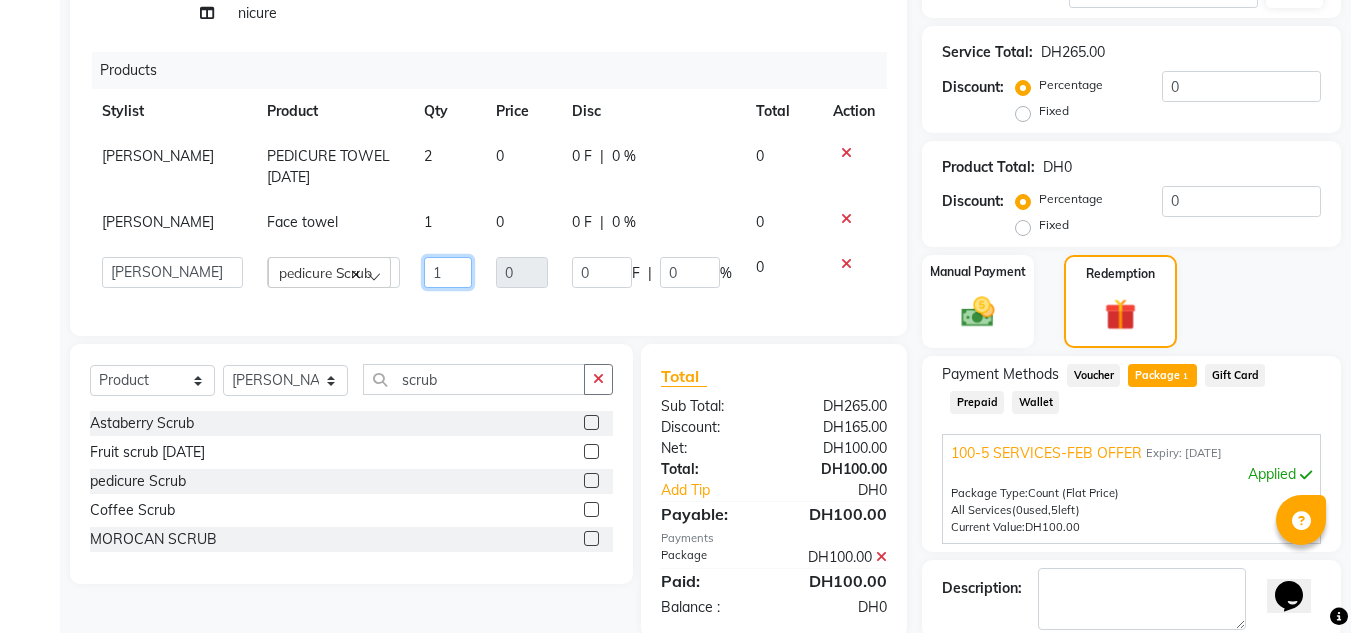drag, startPoint x: 402, startPoint y: 260, endPoint x: 362, endPoint y: 279, distance: 44.28318 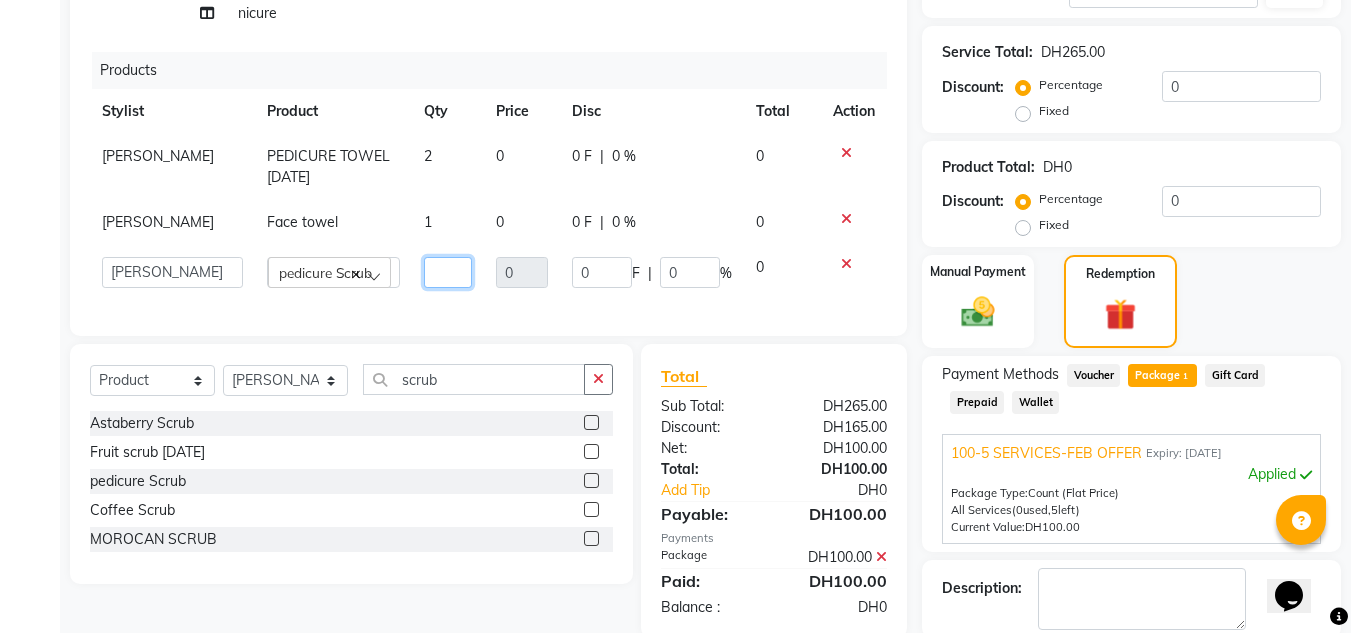 type on "2" 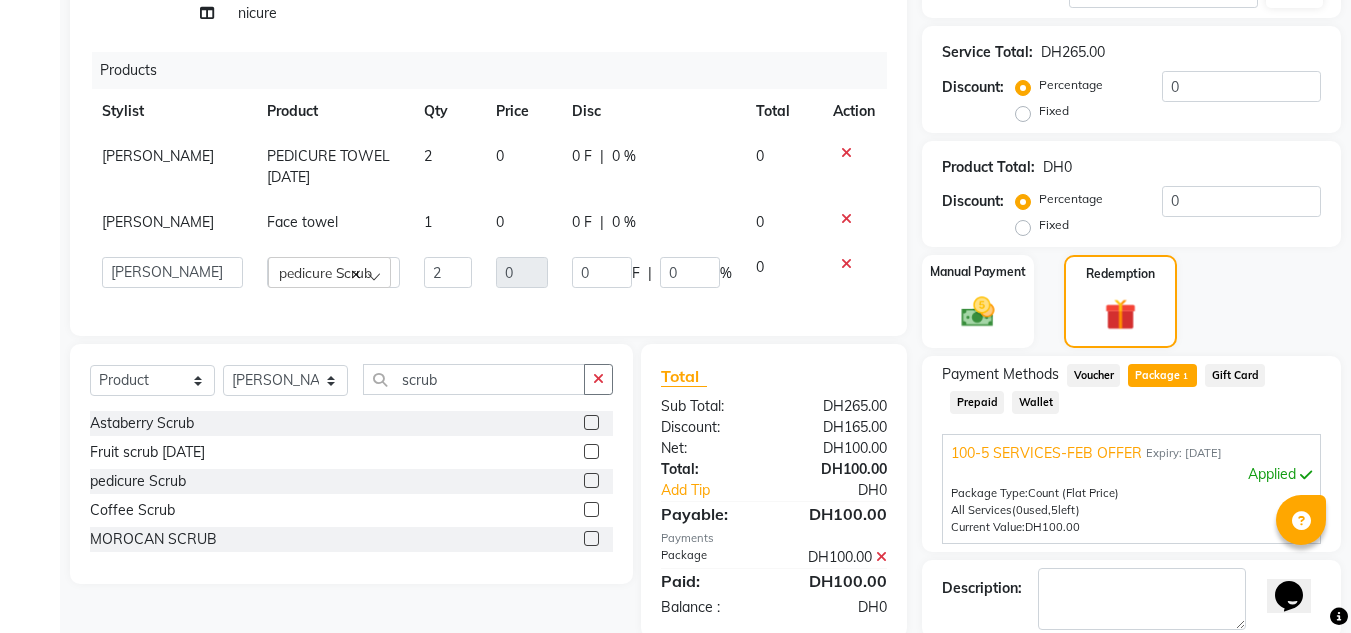 click on "Product Total:  DH0" 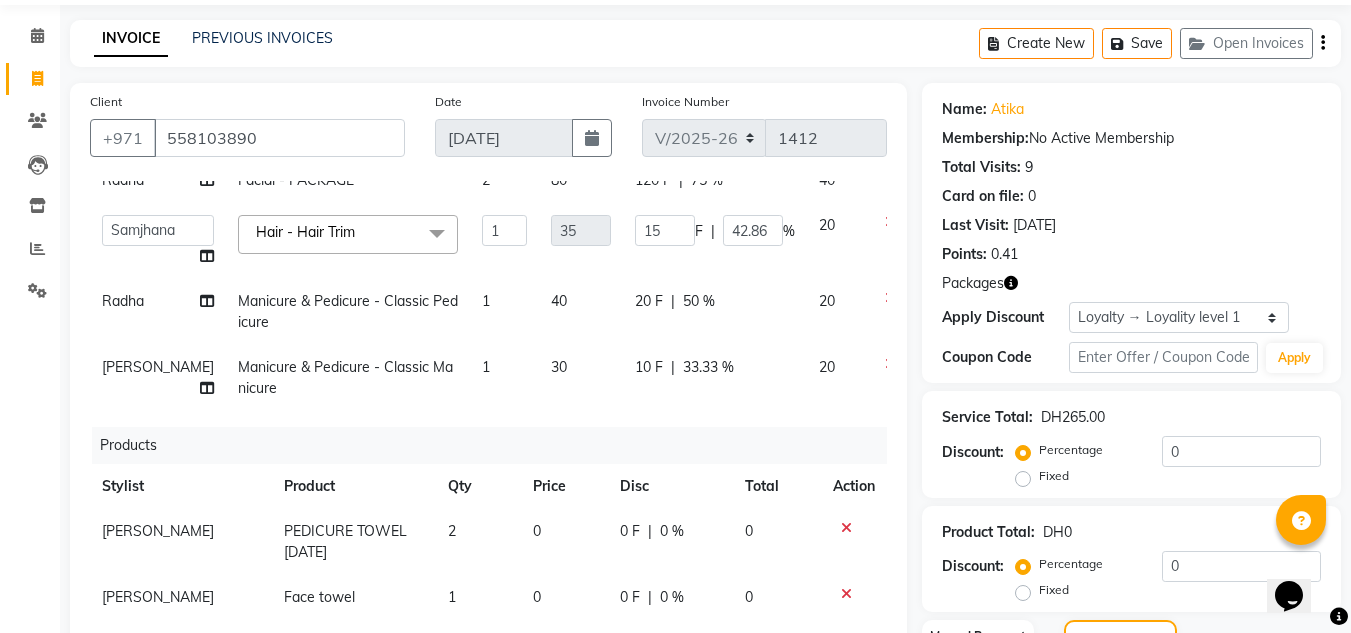 scroll, scrollTop: 66, scrollLeft: 0, axis: vertical 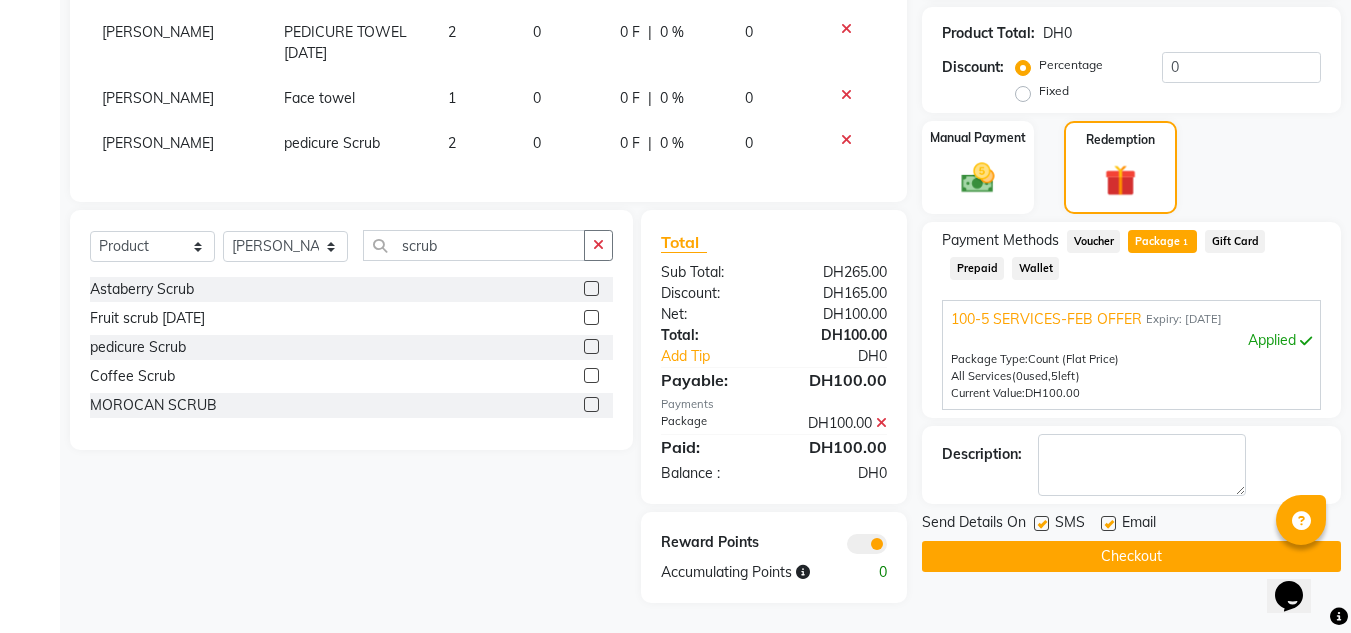 click 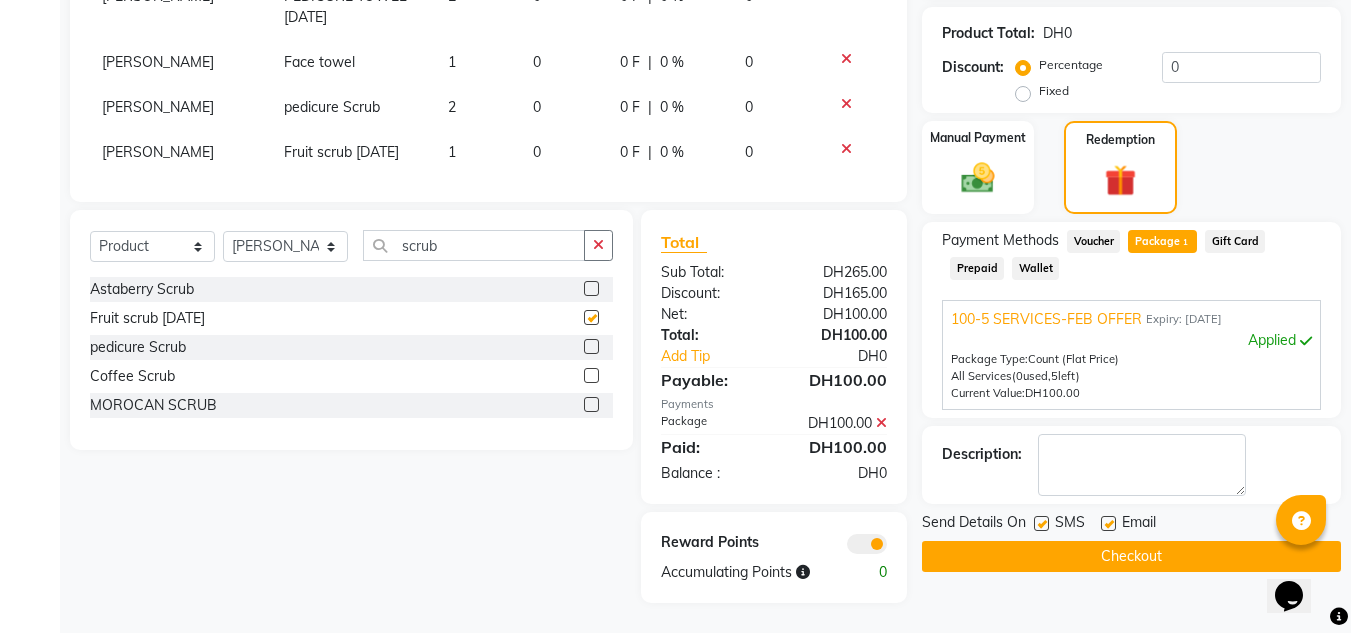 checkbox on "false" 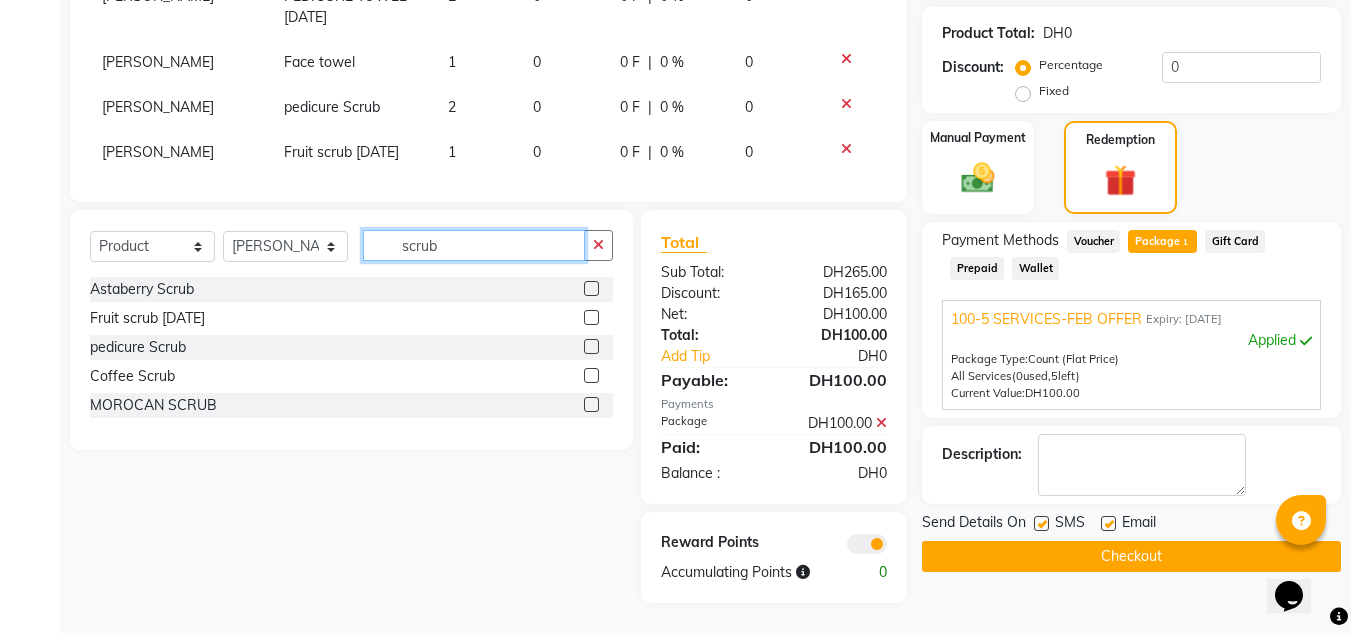 drag, startPoint x: 487, startPoint y: 250, endPoint x: 291, endPoint y: 247, distance: 196.02296 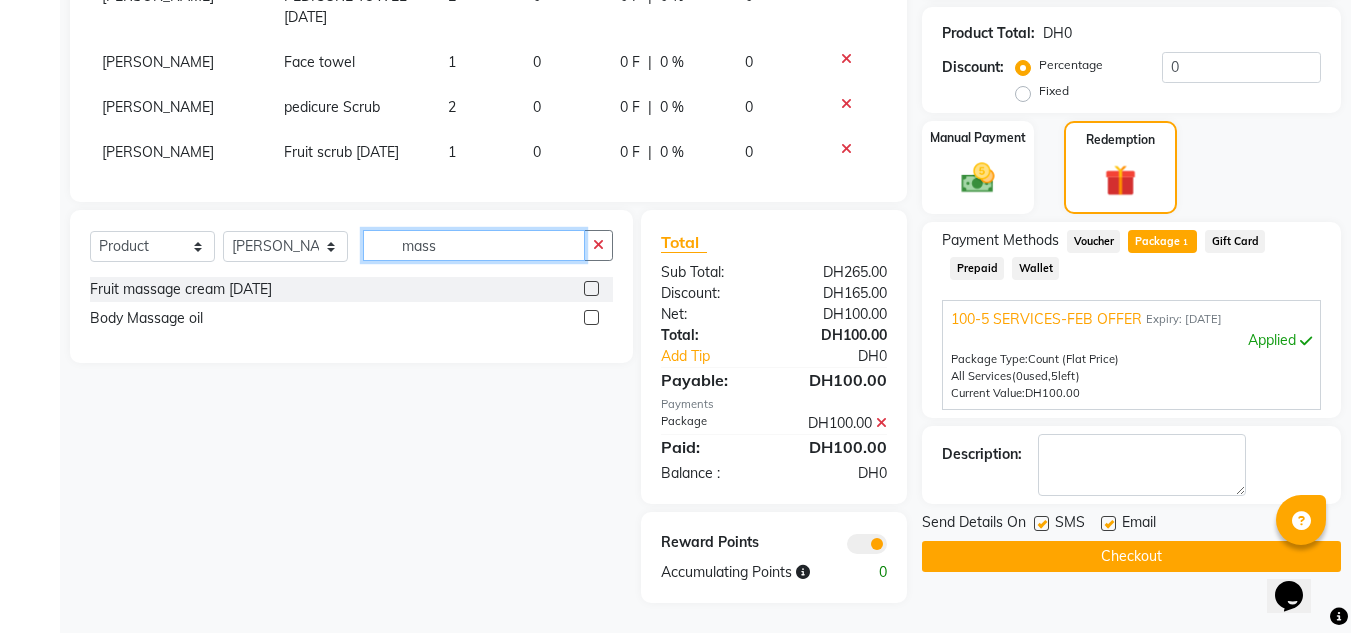 type on "mass" 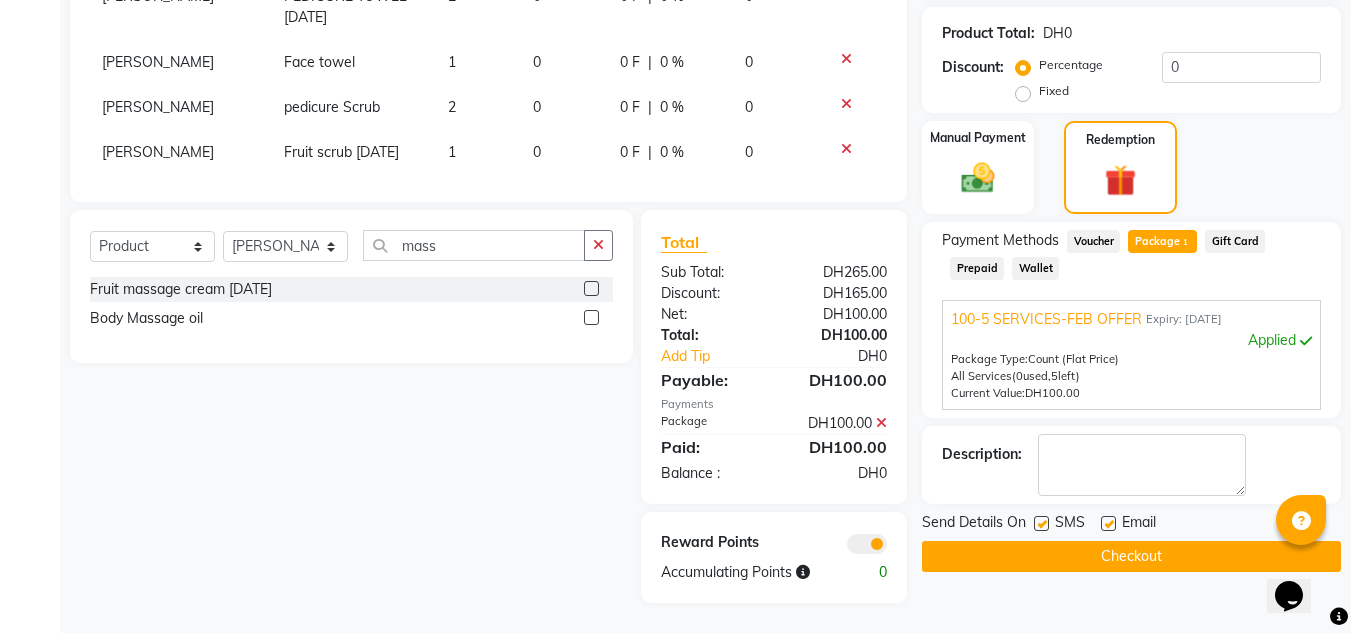 click 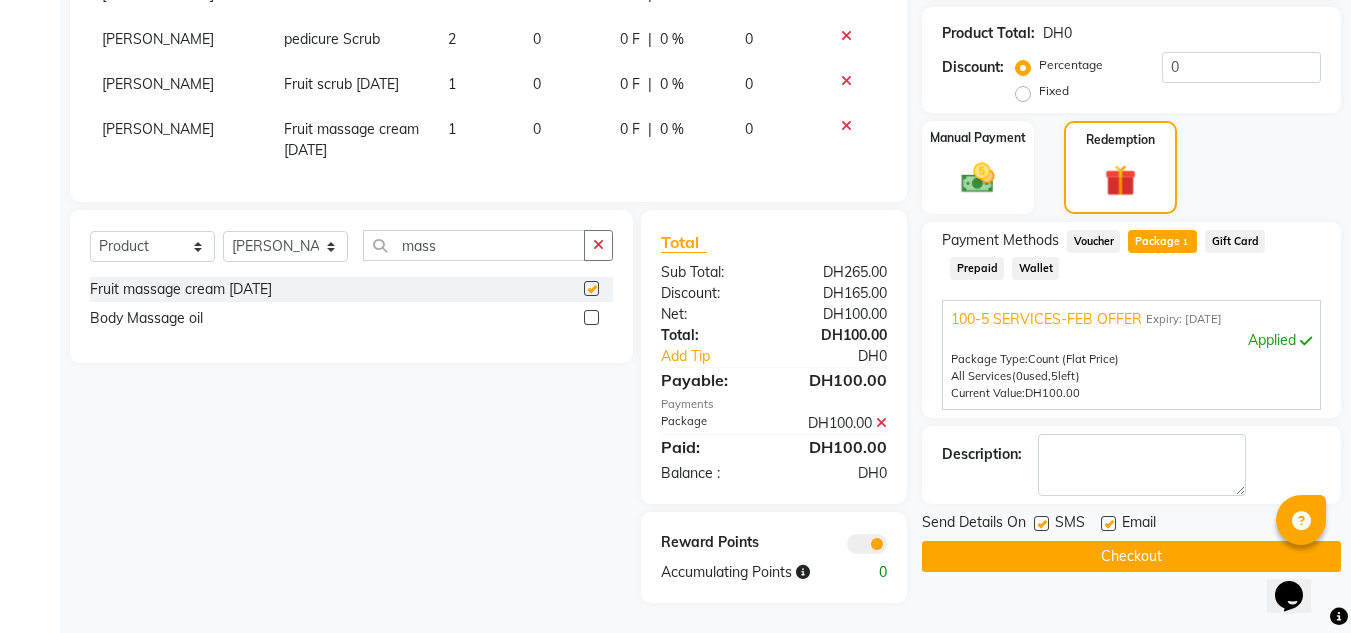 scroll, scrollTop: 273, scrollLeft: 0, axis: vertical 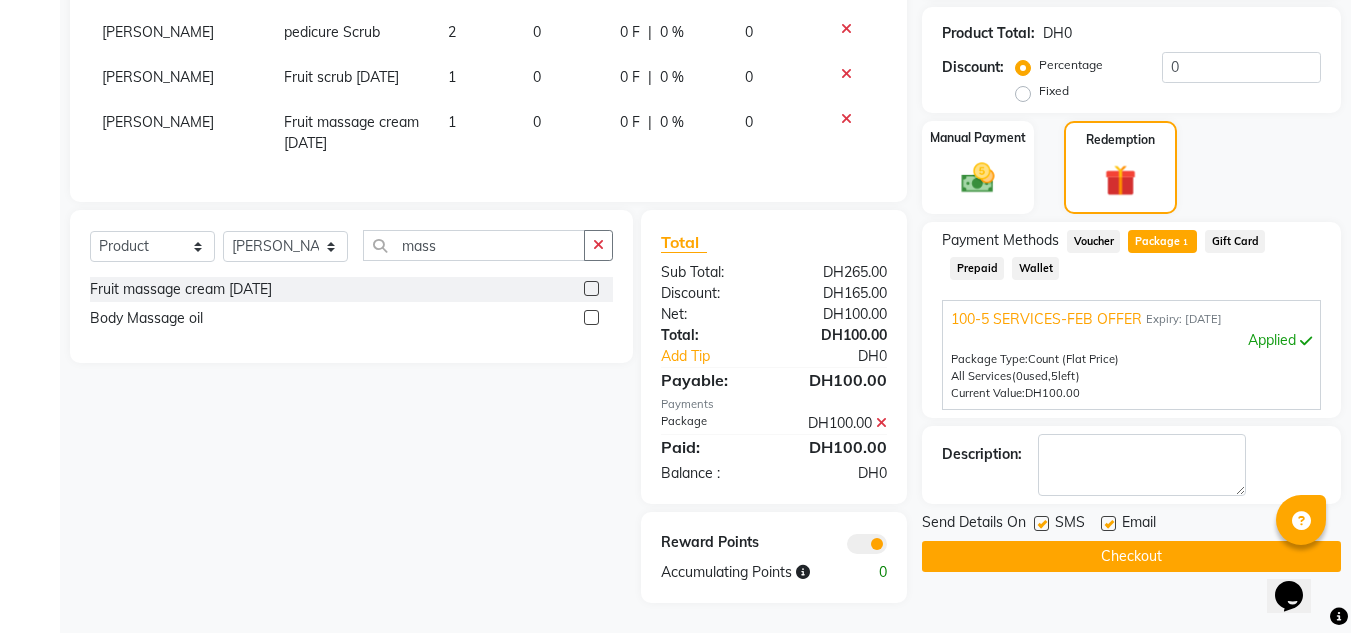 checkbox on "false" 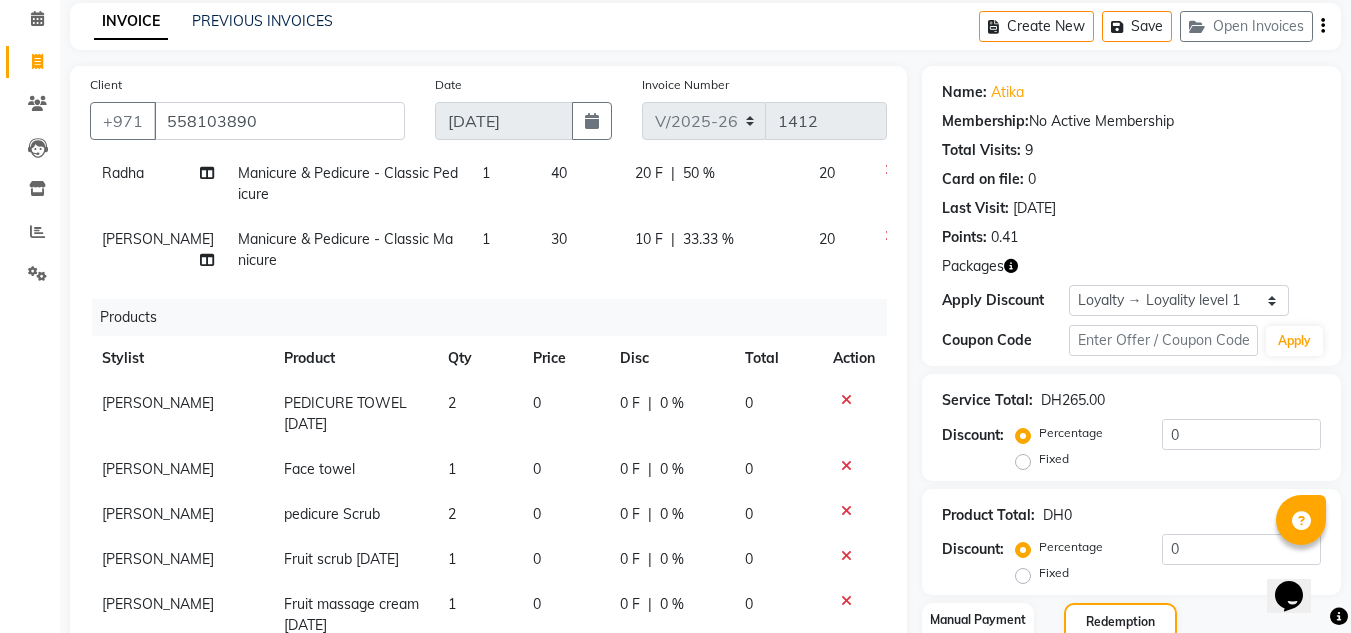 scroll, scrollTop: 0, scrollLeft: 0, axis: both 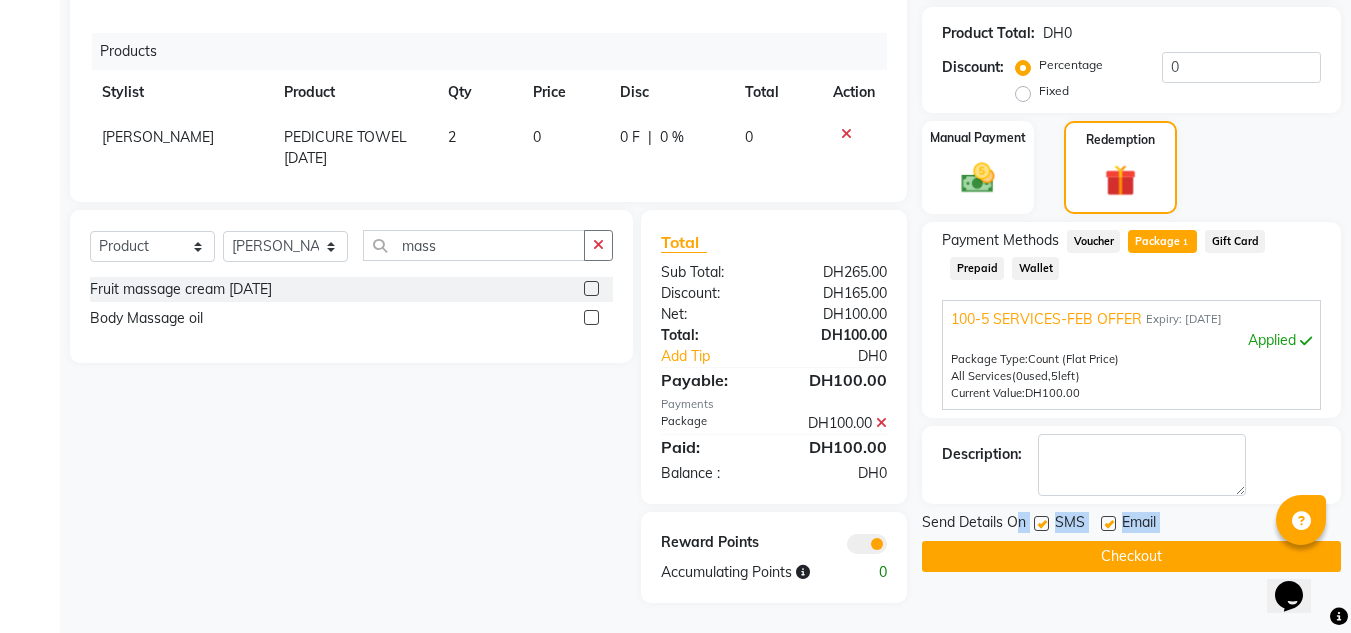 drag, startPoint x: 1020, startPoint y: 528, endPoint x: 1048, endPoint y: 548, distance: 34.4093 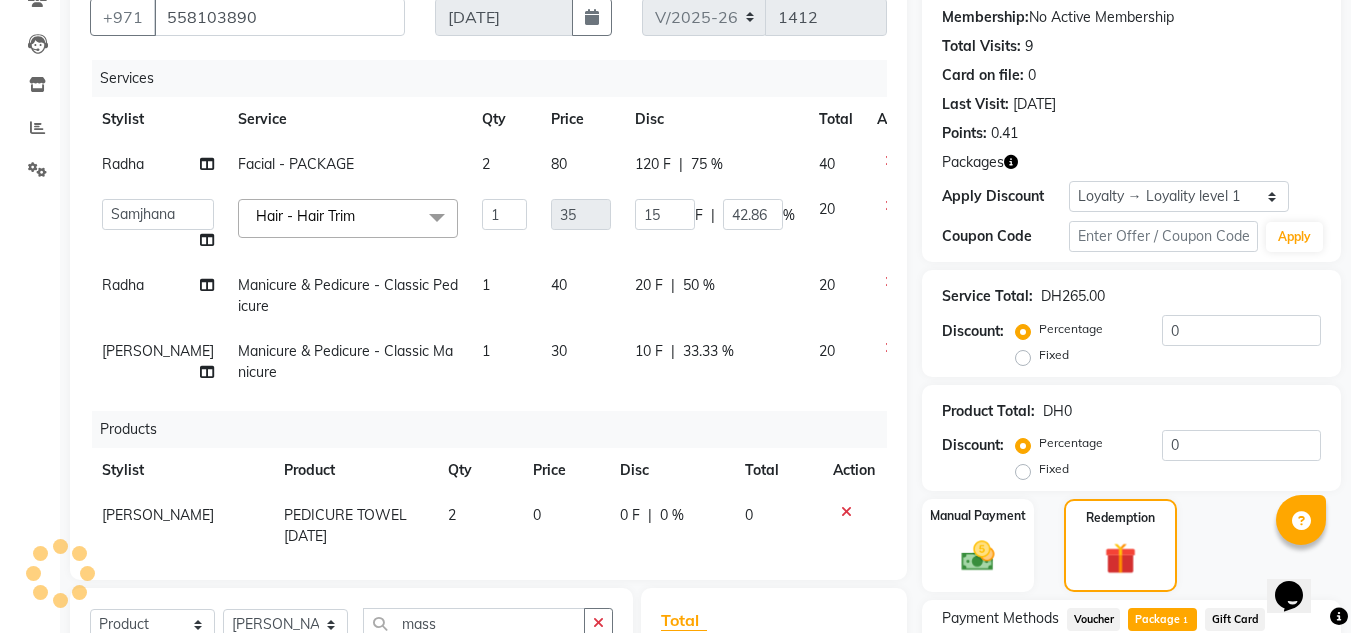 scroll, scrollTop: 503, scrollLeft: 0, axis: vertical 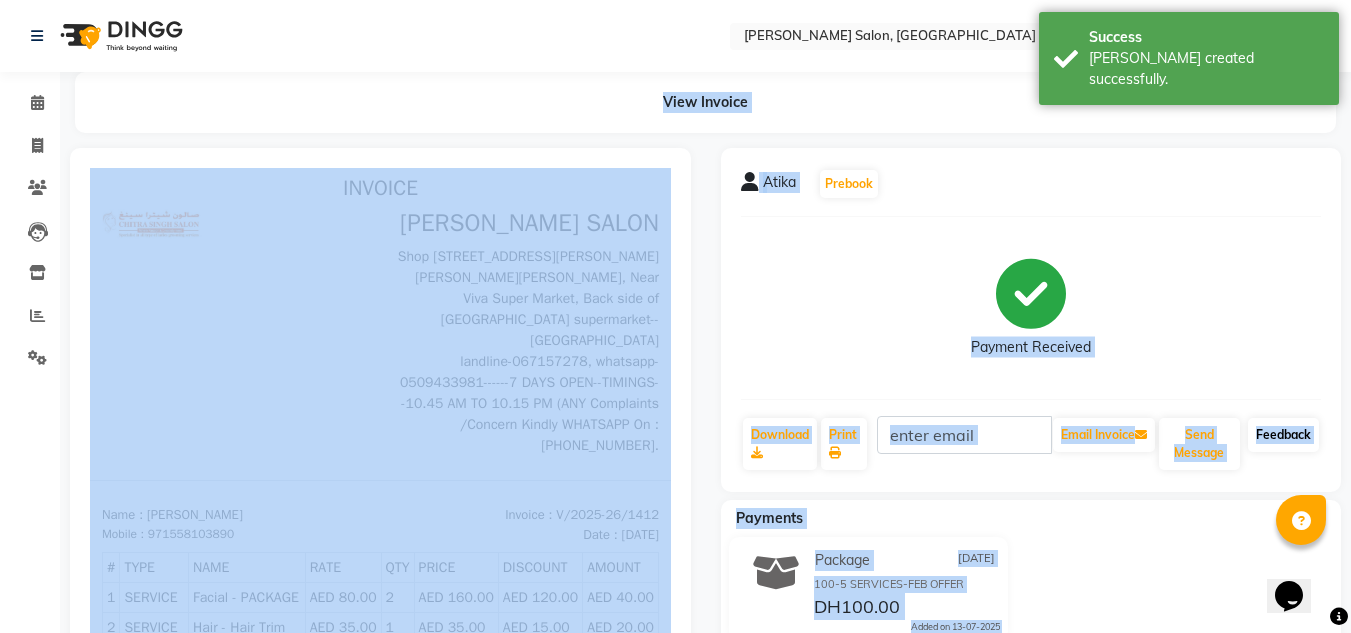 click on "Feedback" 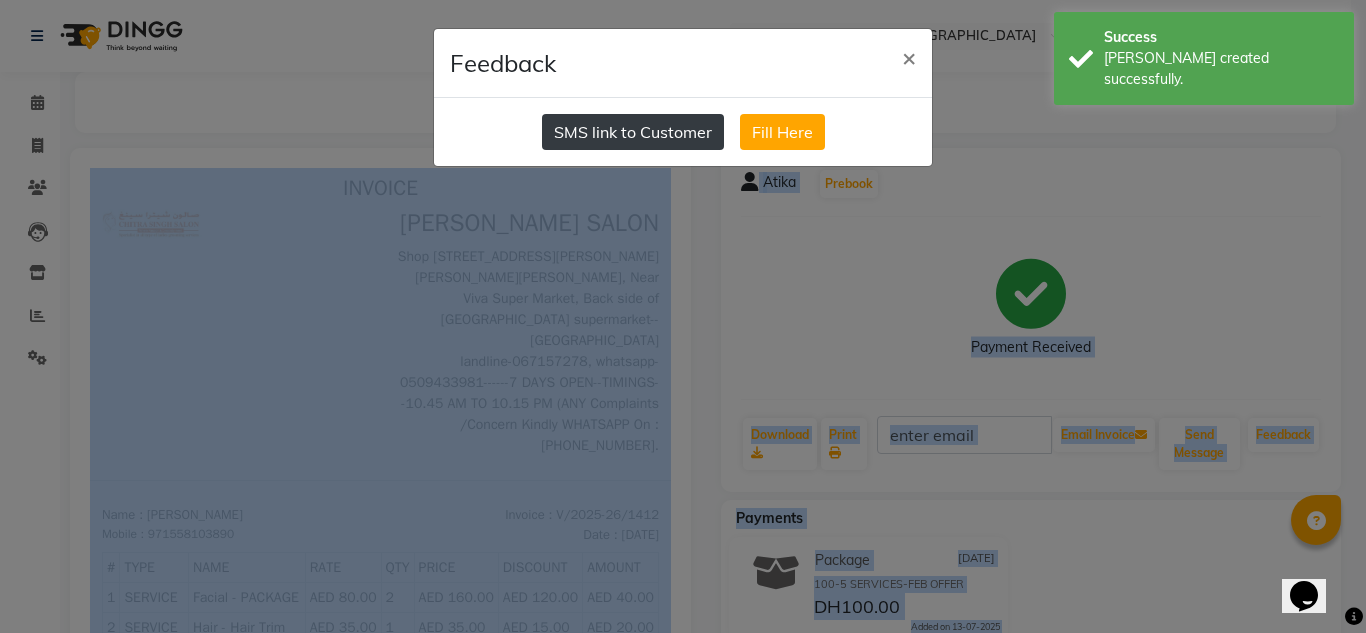click on "SMS link to Customer" 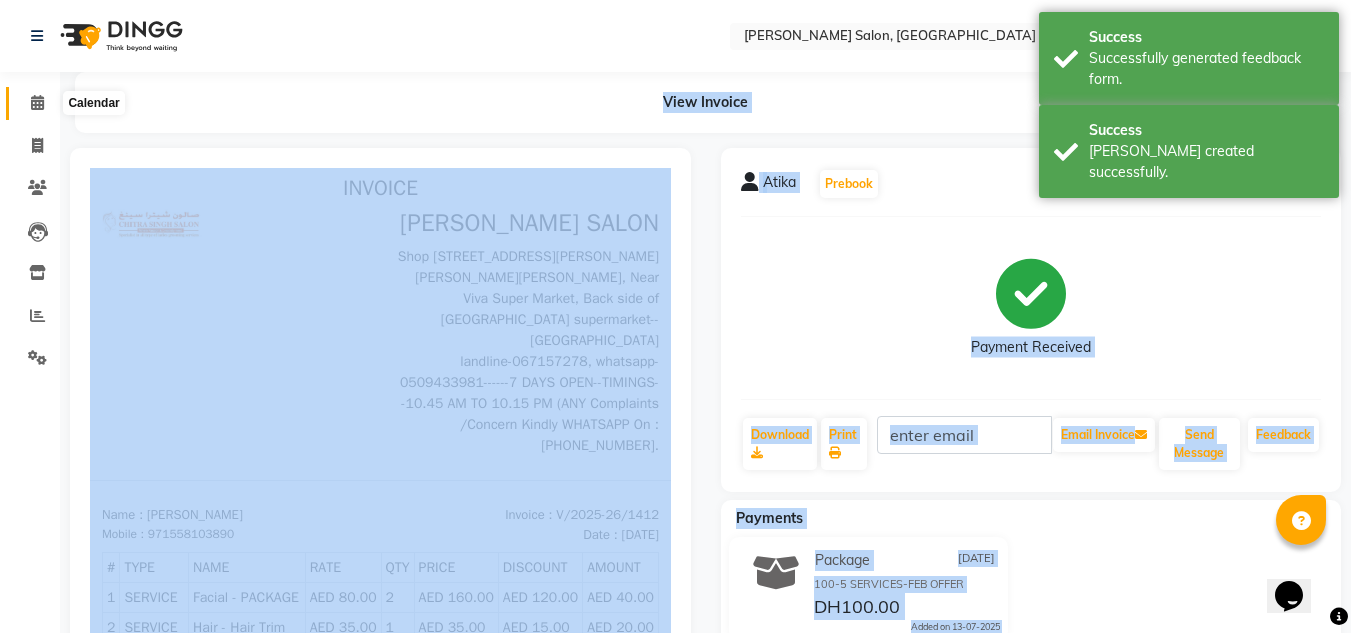click 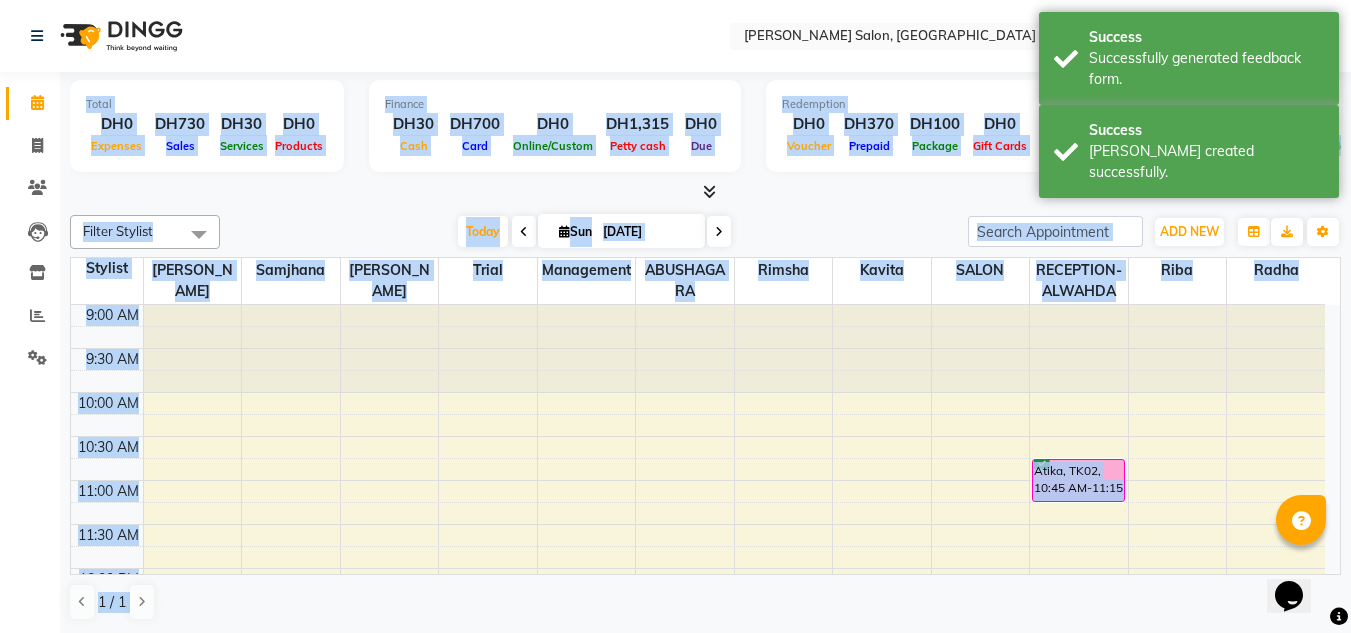 scroll, scrollTop: 0, scrollLeft: 0, axis: both 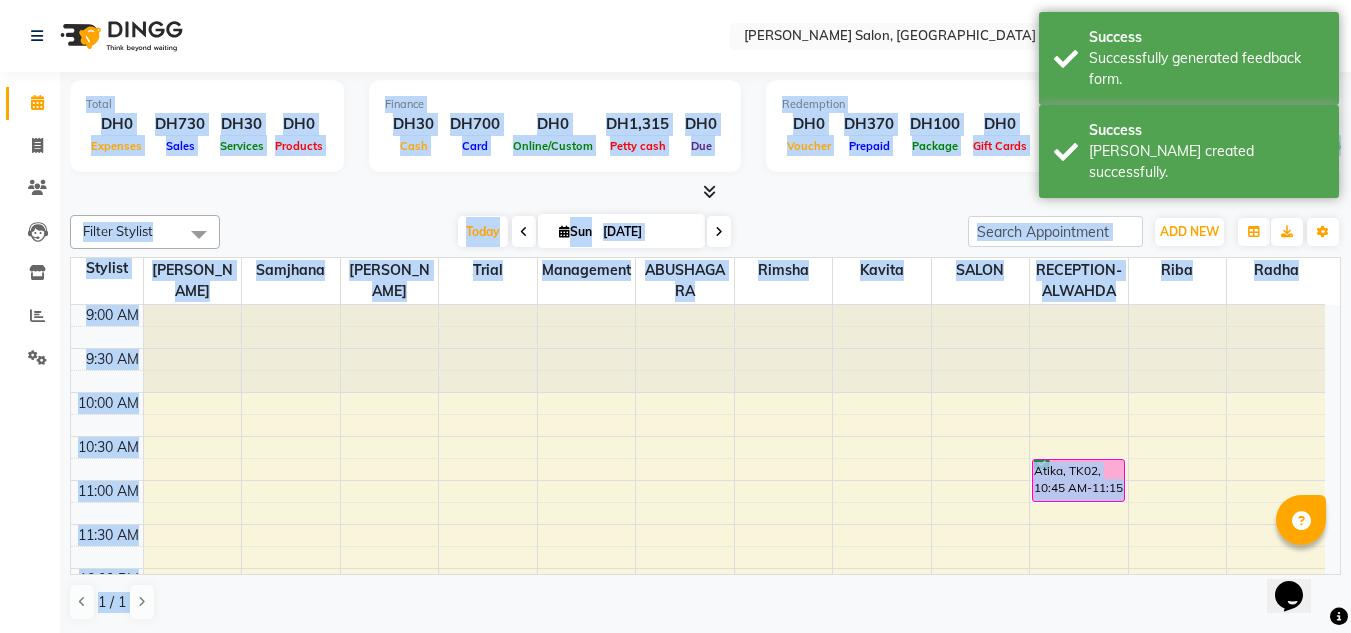 click on "9:00 AM 9:30 AM 10:00 AM 10:30 AM 11:00 AM 11:30 AM 12:00 PM 12:30 PM 1:00 PM 1:30 PM 2:00 PM 2:30 PM 3:00 PM 3:30 PM 4:00 PM 4:30 PM 5:00 PM 5:30 PM 6:00 PM 6:30 PM 7:00 PM 7:30 PM 8:00 PM 8:30 PM 9:00 PM 9:30 PM 10:00 PM 10:30 PM     Atika, TK10, 07:30 PM-08:00 PM, Manicure & Pedicure - Classic Manicure     Sabara, TK07, 03:55 PM-04:10 PM, Threading  - Upperlips      Atika, TK09, 05:55 PM-06:55 PM, color ray--medium hair,Hair  - Hair Trim     Atika, TK10, 07:00 PM-07:30 PM, Hair  - Hair Trim     Badool, TK05, 02:10 PM-02:40 PM, Hair Spa  - Fruit     Badool, TK05, 01:40 PM-02:10 PM, Hair Spa  - Fruit     Atika, TK02, 10:45 AM-11:15 AM, Manicure & Pedicure - Classic Pedicure    Ashlesha, TK01, 06:00 PM-06:30 PM, Hair  - Hot Oil With Steam (30 Min)     Ashlesha, TK01, 06:30 PM-07:00 PM, Hair  - Hot Oil With Steam (30 Min)     Karna, TK03, 02:00 PM-03:00 PM, MORROCCAN     Karna, TK03, 03:00 PM-04:00 PM, BODY MASSAGE AND HEAD OIL     Sahana, TK06, 02:30 PM-02:40 PM, THREADING-UPPERLIPS WAX" at bounding box center [698, 920] 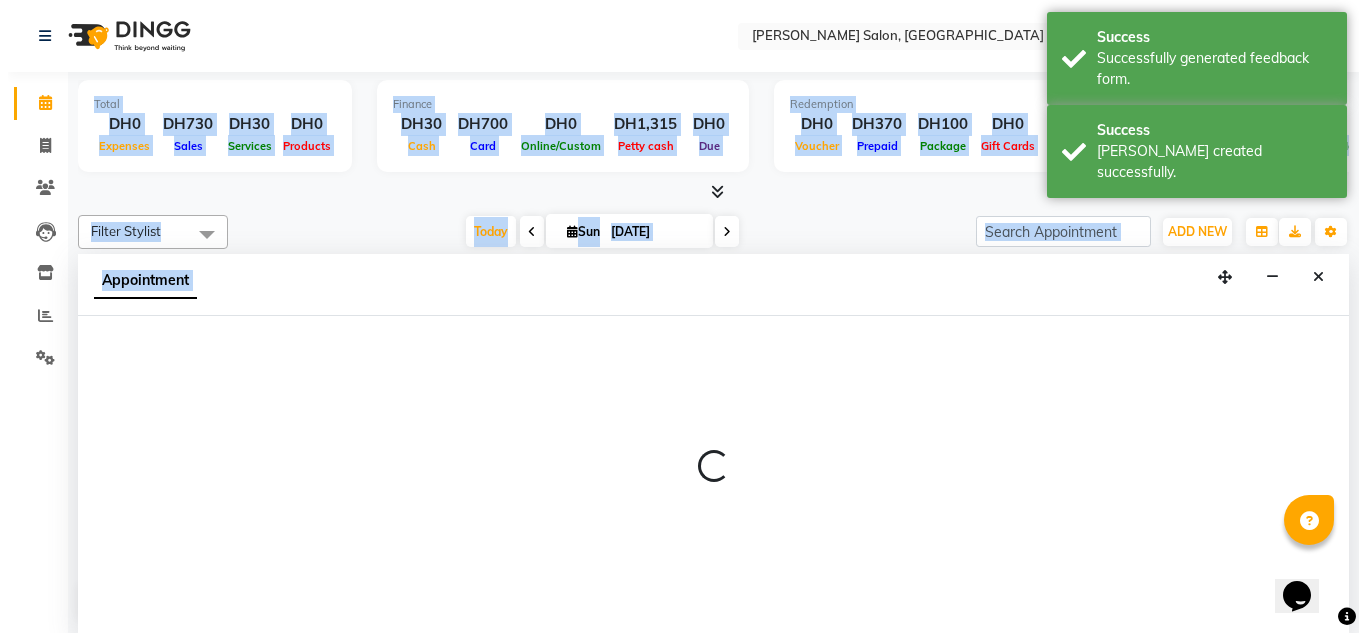 scroll, scrollTop: 1, scrollLeft: 0, axis: vertical 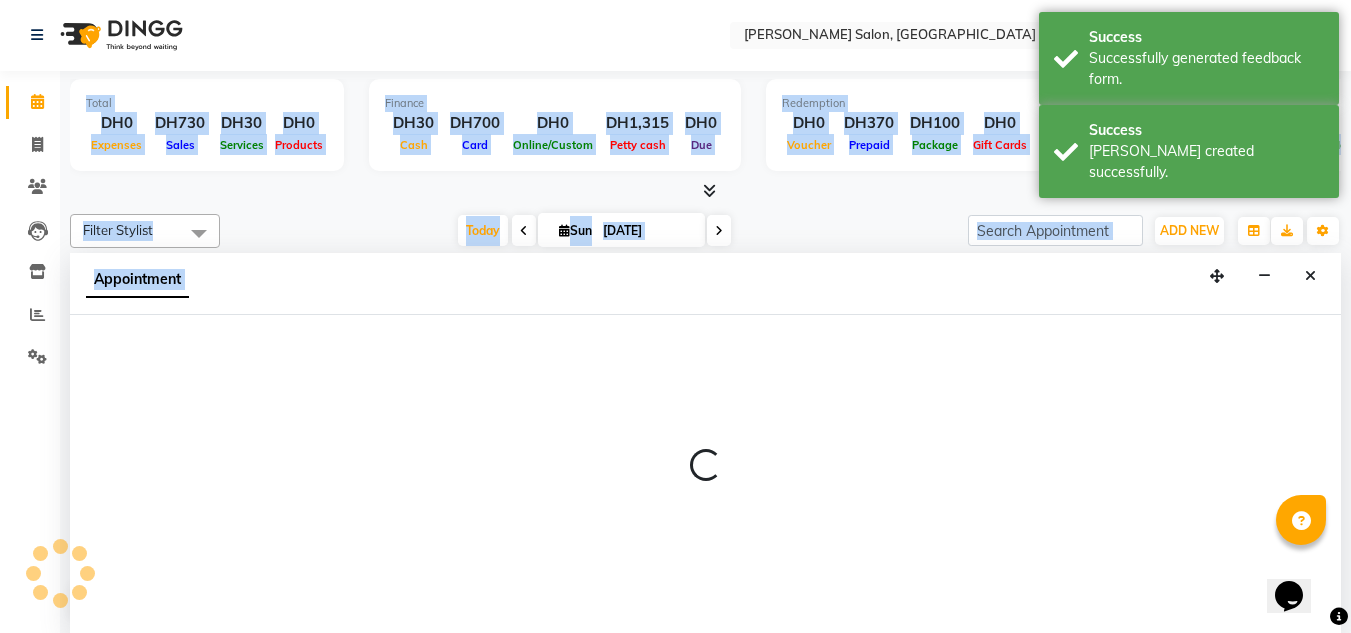 select on "45258" 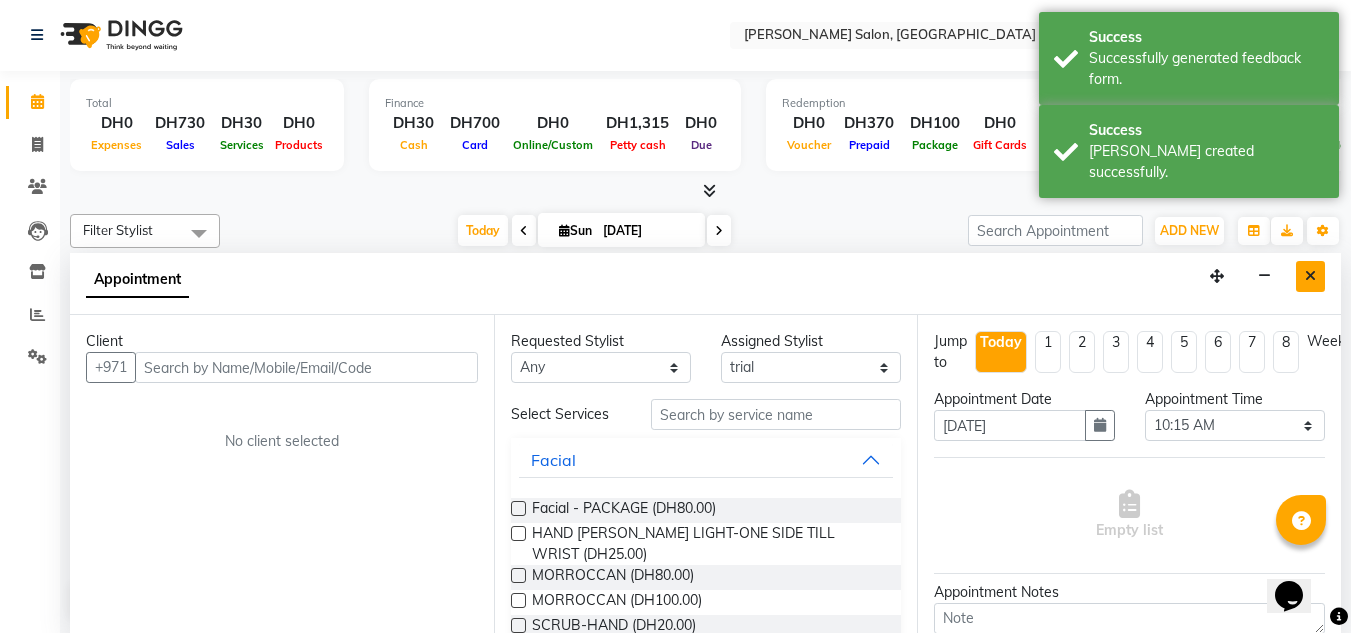 drag, startPoint x: 1297, startPoint y: 269, endPoint x: 1322, endPoint y: 276, distance: 25.96151 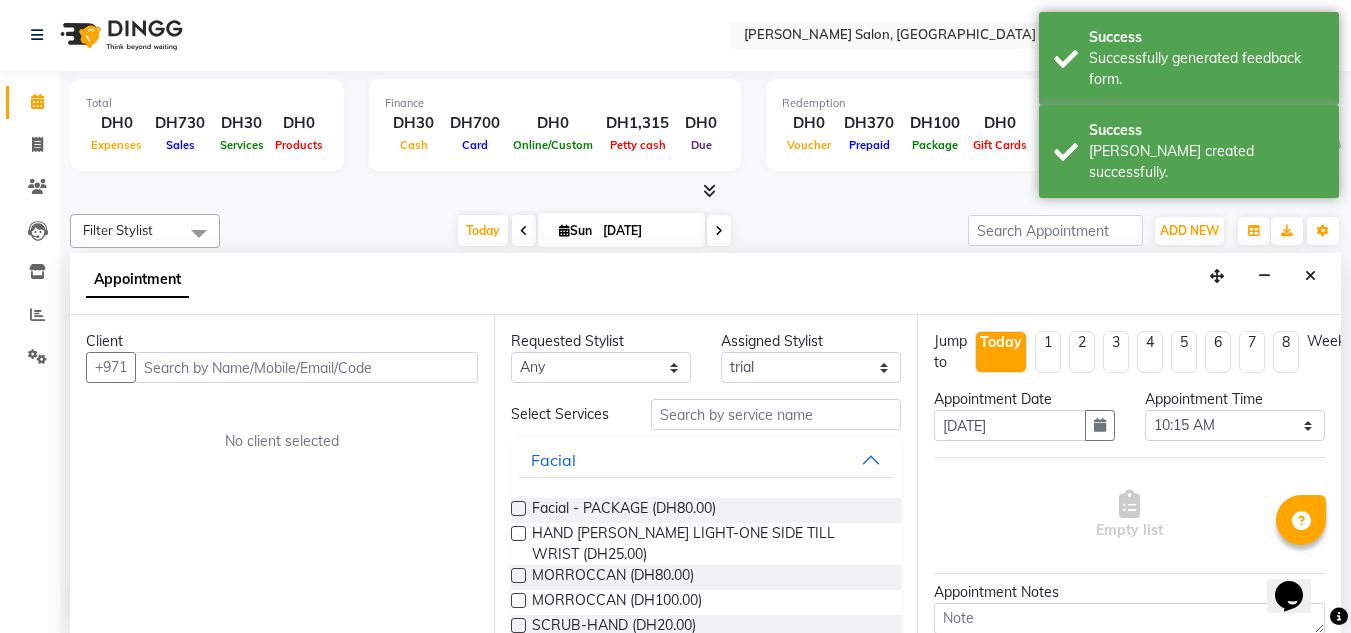 click at bounding box center [1310, 276] 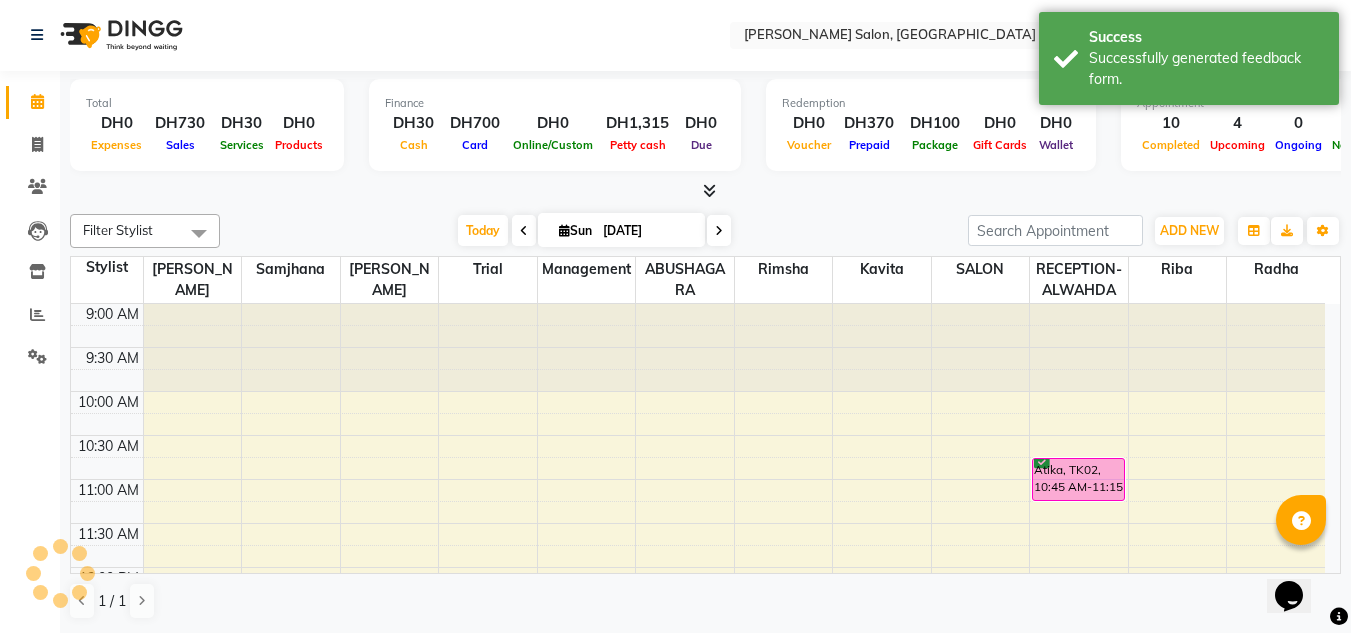 click on "Atika, TK02, 10:45 AM-11:15 AM, Manicure & Pedicure - Classic Pedicure" at bounding box center [1078, 479] 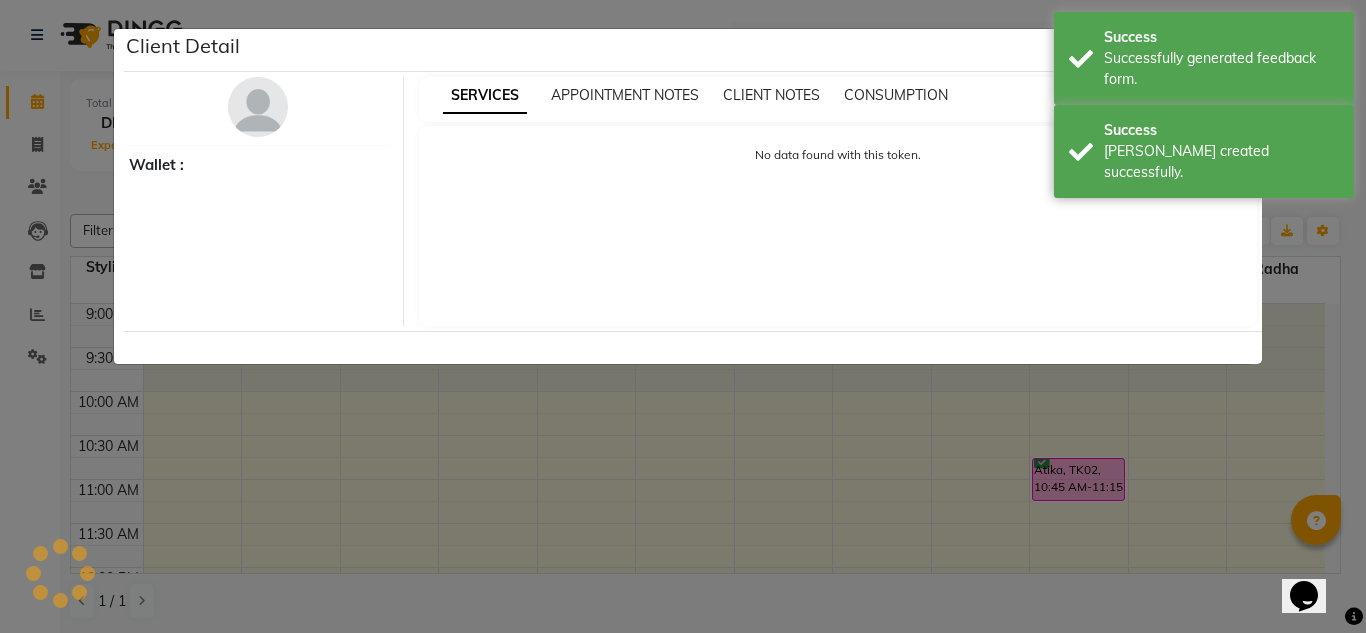 select on "6" 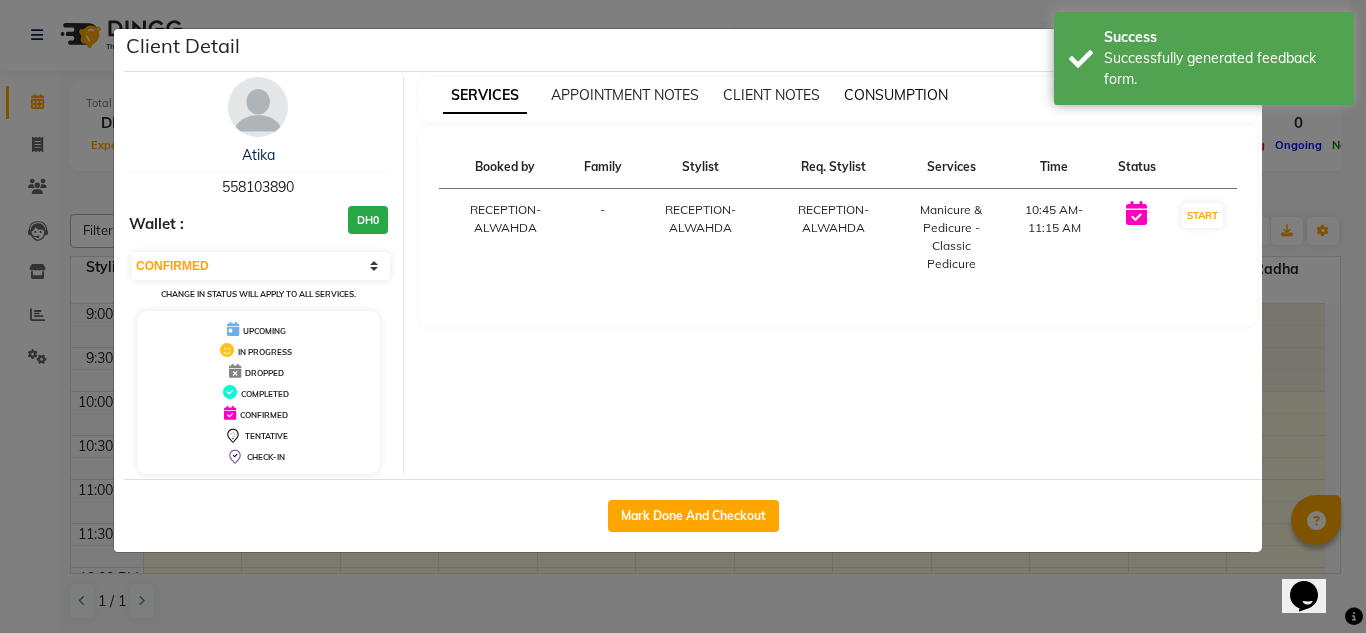 click on "CONSUMPTION" at bounding box center [896, 95] 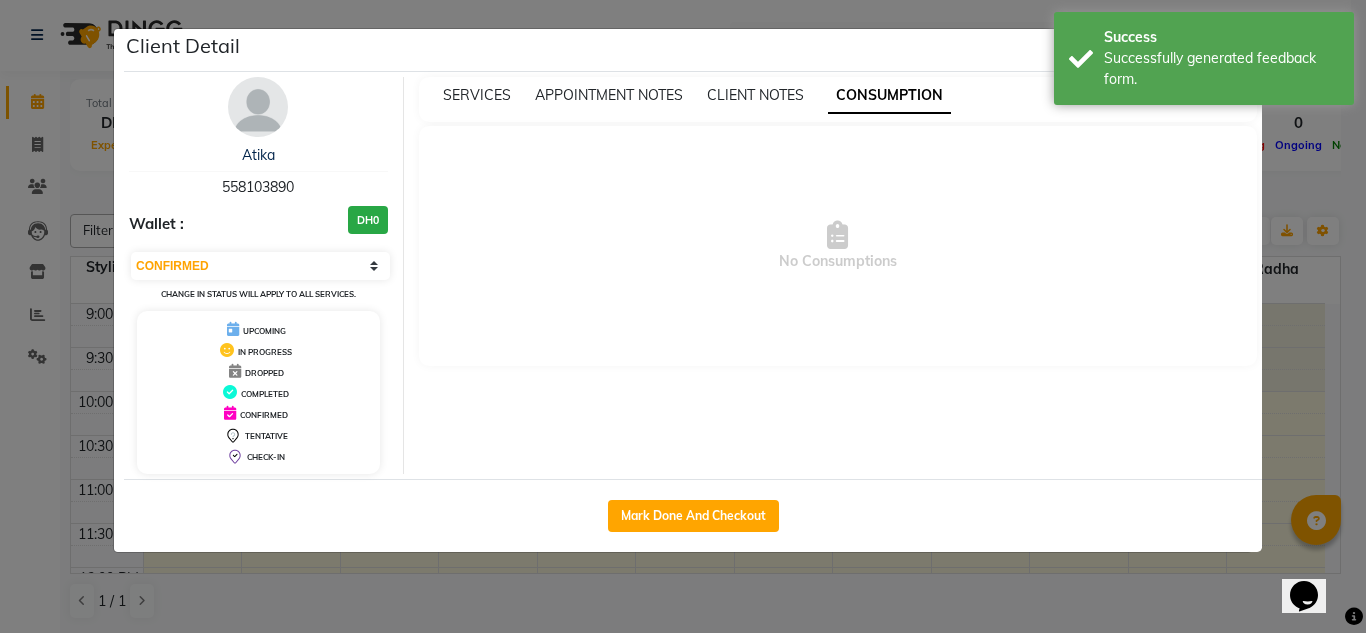 drag, startPoint x: 765, startPoint y: 180, endPoint x: 723, endPoint y: 141, distance: 57.31492 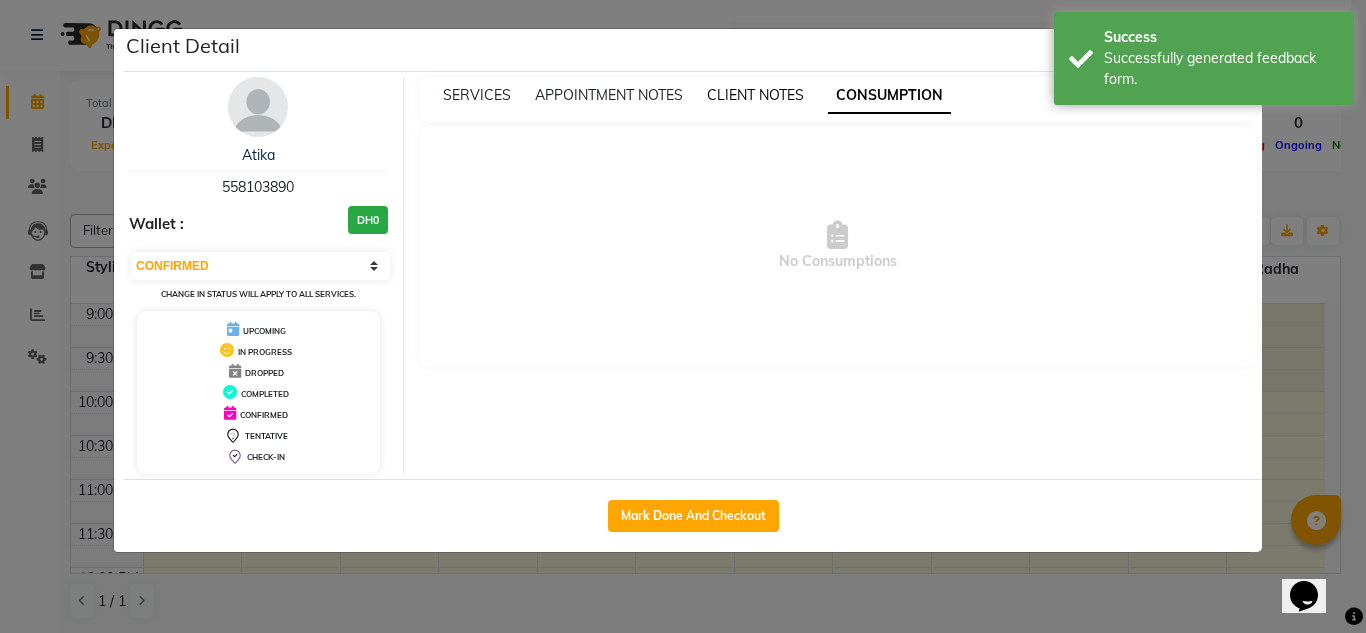 click on "CLIENT NOTES" at bounding box center (755, 95) 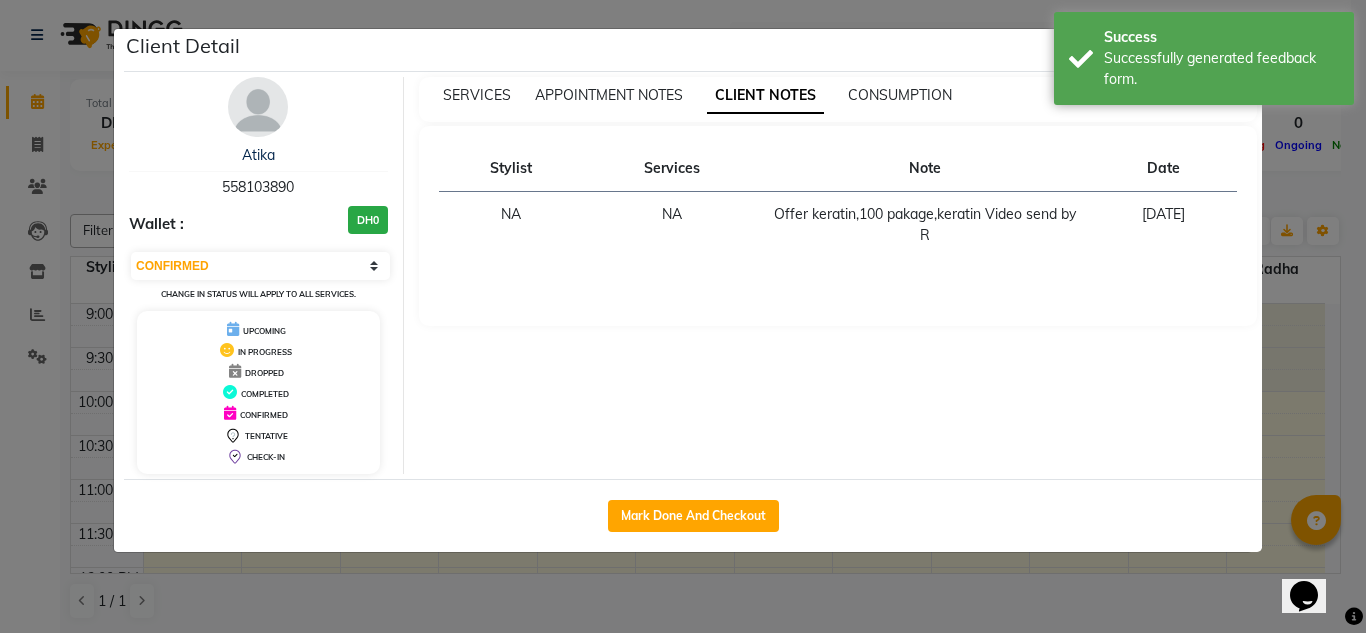 click on "SERVICES APPOINTMENT NOTES CLIENT NOTES CONSUMPTION" at bounding box center (826, 95) 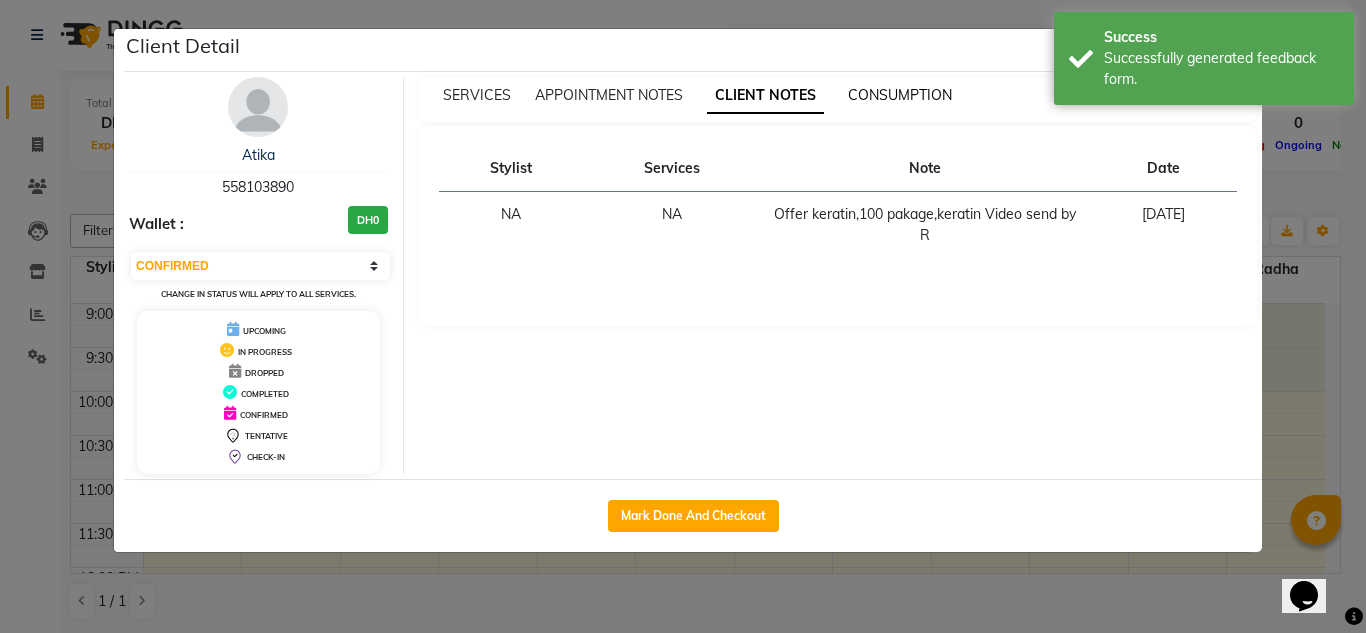 click on "CONSUMPTION" at bounding box center [900, 95] 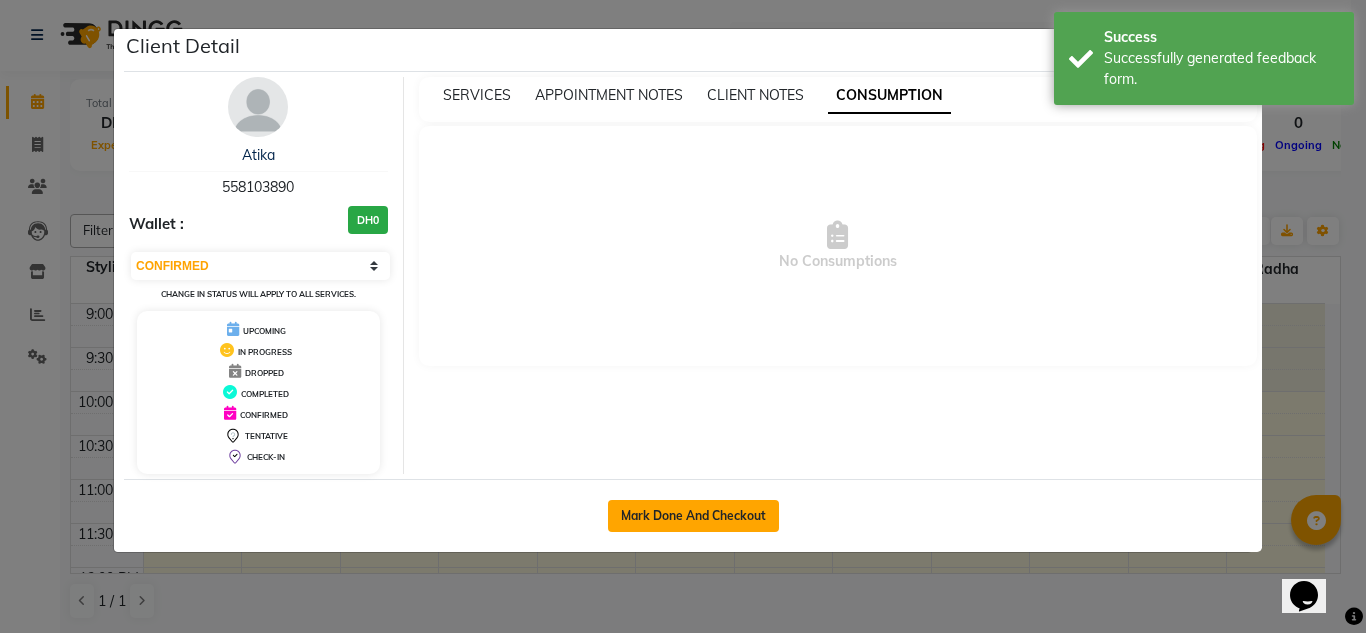 click on "Mark Done And Checkout" 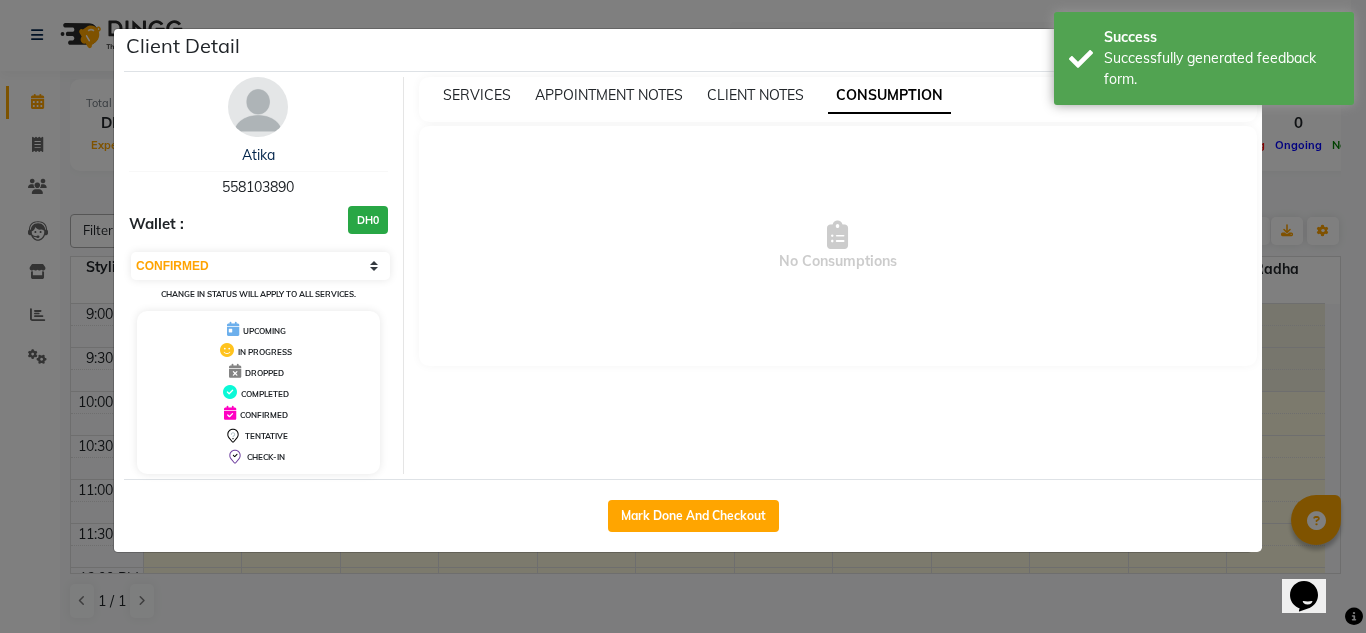 select on "service" 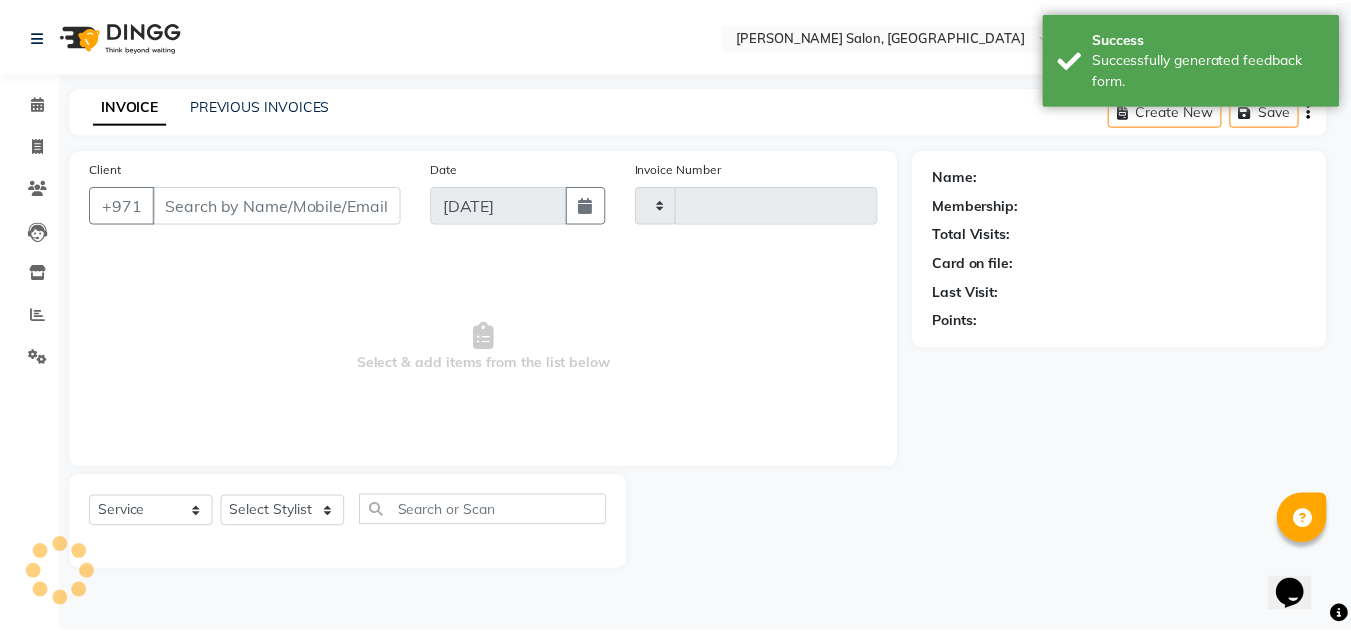 scroll, scrollTop: 0, scrollLeft: 0, axis: both 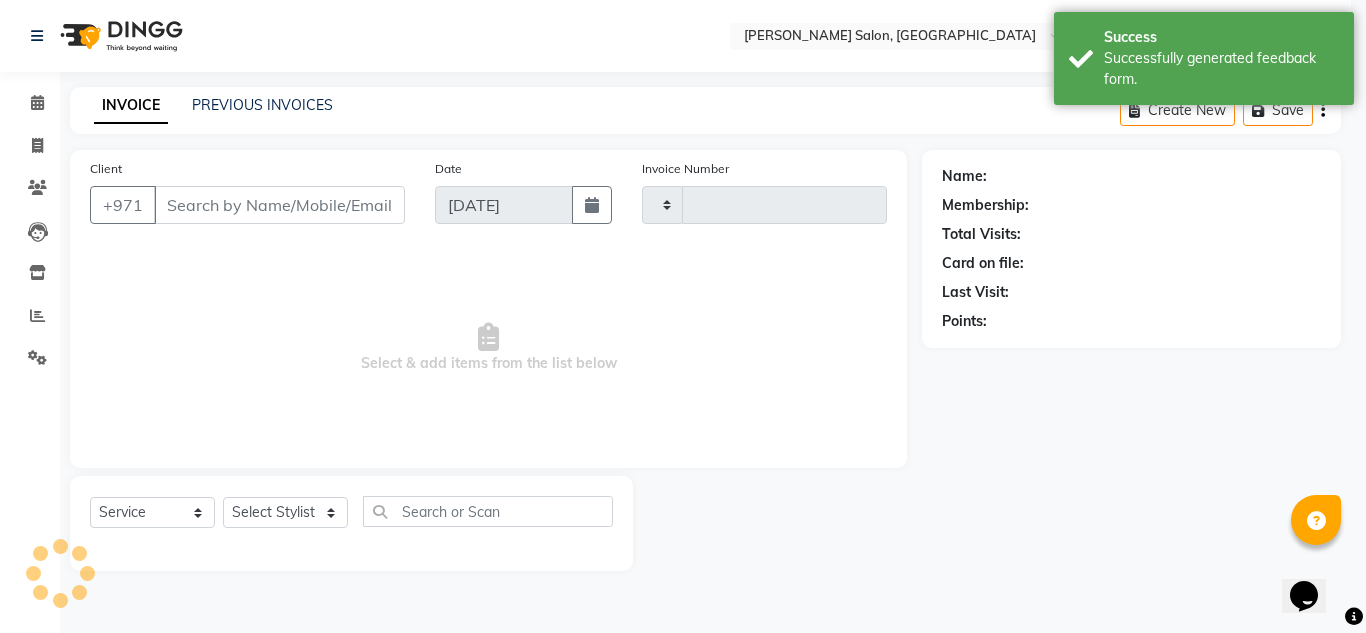 type on "1413" 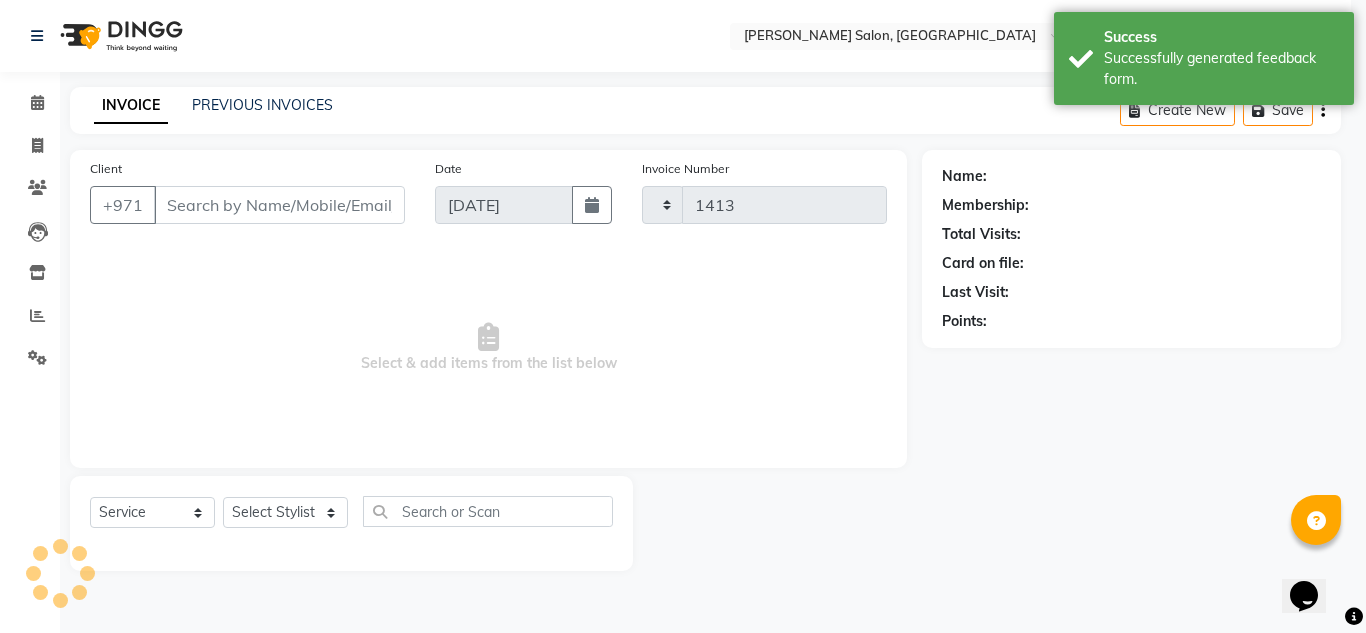select on "4333" 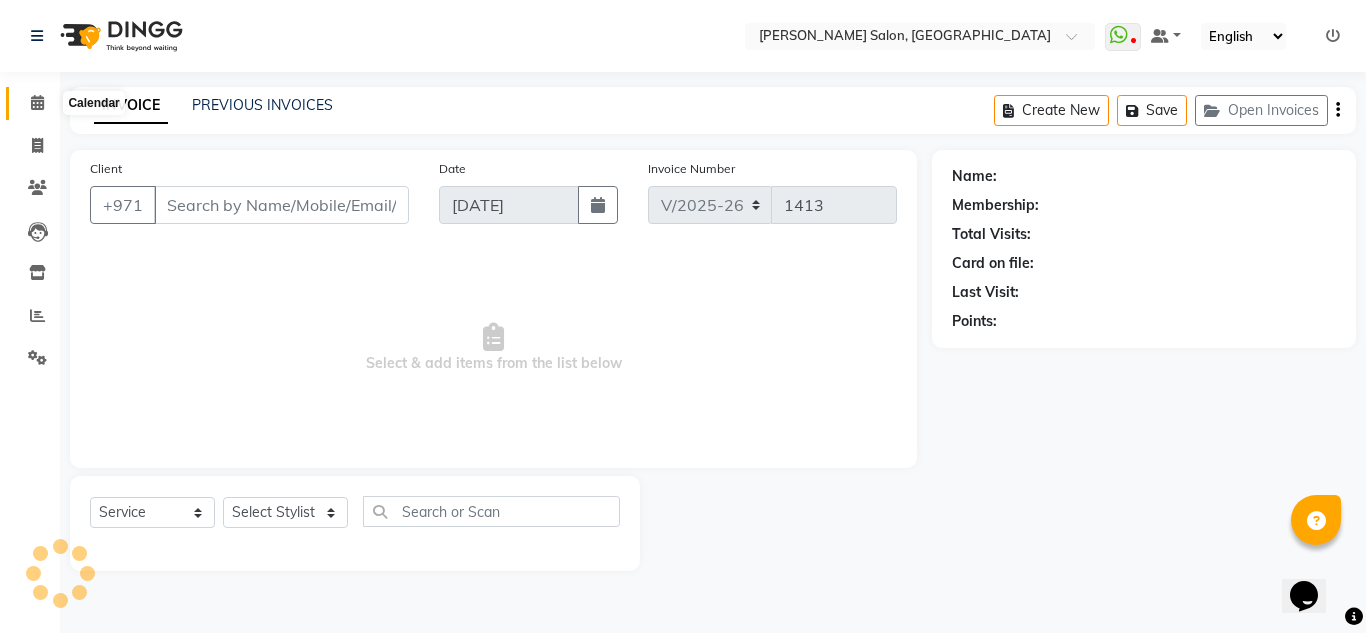 click 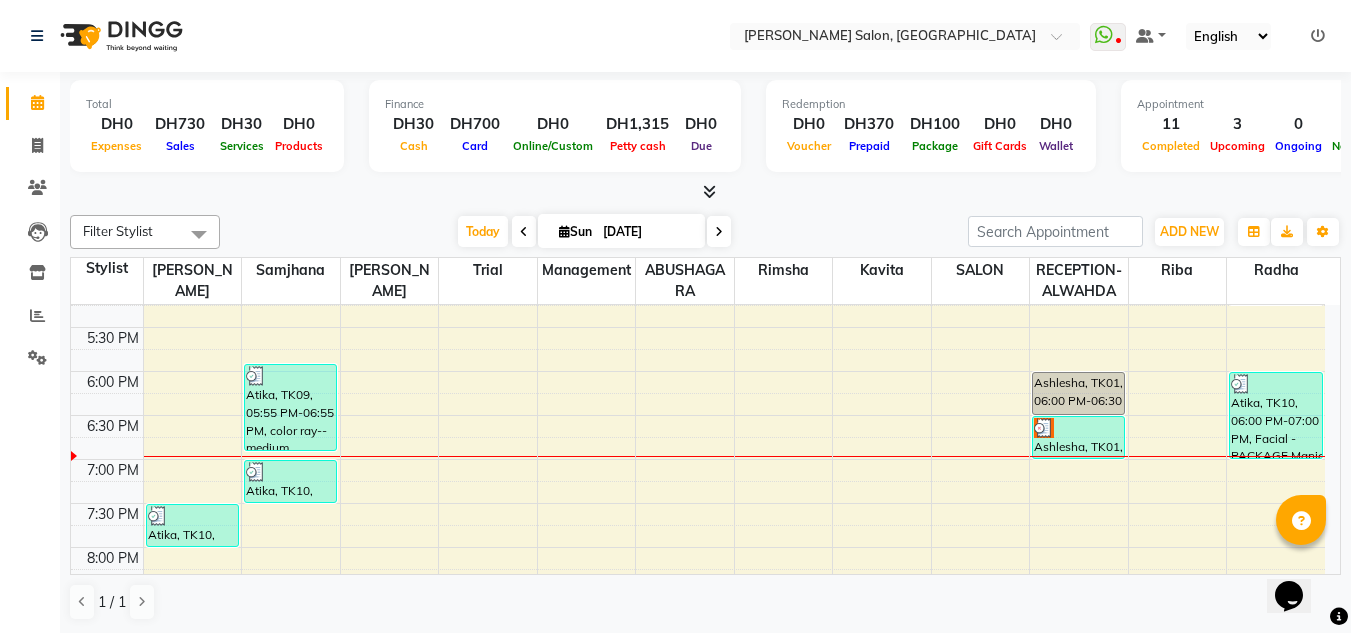 scroll, scrollTop: 800, scrollLeft: 0, axis: vertical 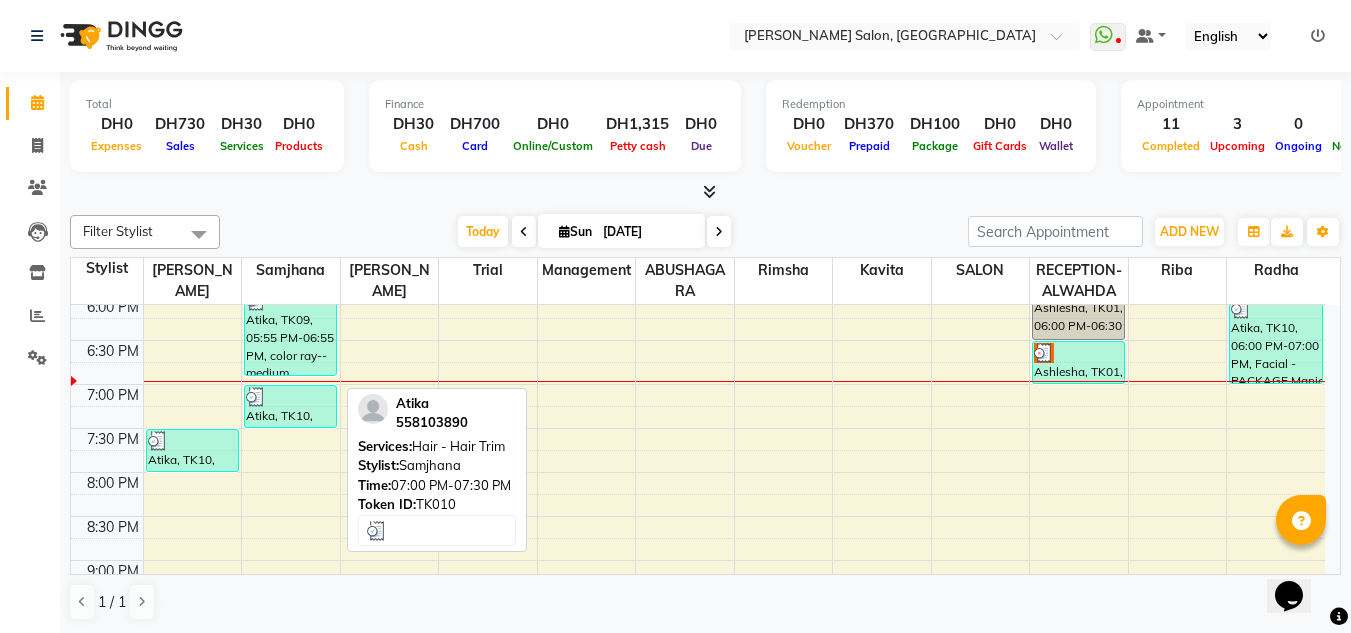 click on "9:00 AM 9:30 AM 10:00 AM 10:30 AM 11:00 AM 11:30 AM 12:00 PM 12:30 PM 1:00 PM 1:30 PM 2:00 PM 2:30 PM 3:00 PM 3:30 PM 4:00 PM 4:30 PM 5:00 PM 5:30 PM 6:00 PM 6:30 PM 7:00 PM 7:30 PM 8:00 PM 8:30 PM 9:00 PM 9:30 PM 10:00 PM 10:30 PM     Atika, TK10, 07:30 PM-08:00 PM, Manicure & Pedicure - Classic Manicure     Sabara, TK07, 03:55 PM-04:10 PM, Threading  - Upperlips      Atika, TK09, 05:55 PM-06:55 PM, color ray--medium hair,Hair  - Hair Trim     Atika, TK10, 07:00 PM-07:30 PM, Hair  - Hair Trim     Badool, TK05, 02:10 PM-02:40 PM, Hair Spa  - Fruit     Badool, TK05, 01:40 PM-02:10 PM, Hair Spa  - Fruit     Atika, TK02, 10:45 AM-11:15 AM, Manicure & Pedicure - Classic Pedicure    Ashlesha, TK01, 06:00 PM-06:30 PM, Hair  - Hot Oil With Steam (30 Min)     Ashlesha, TK01, 06:30 PM-07:00 PM, Hair  - Hot Oil With Steam (30 Min)     Karna, TK03, 02:00 PM-03:00 PM, MORROCCAN     Karna, TK03, 03:00 PM-04:00 PM, BODY MASSAGE AND HEAD OIL     Sahana, TK06, 02:30 PM-02:40 PM, THREADING-UPPERLIPS WAX" at bounding box center (698, 120) 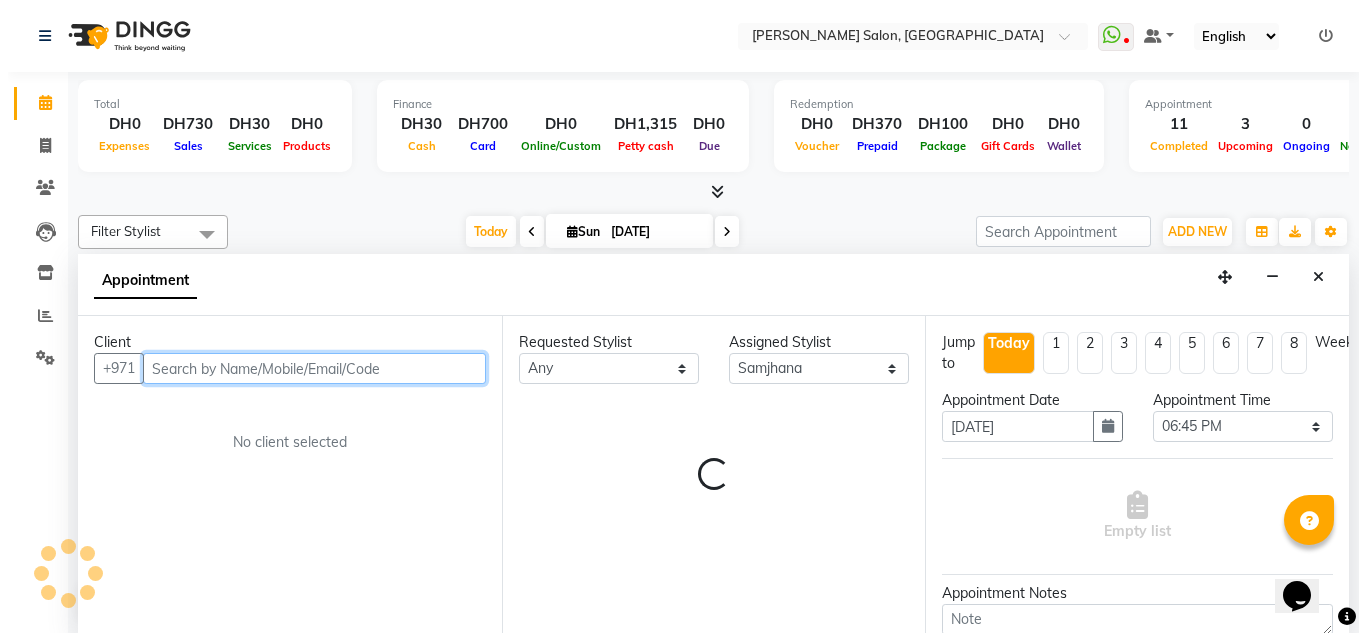 scroll, scrollTop: 1, scrollLeft: 0, axis: vertical 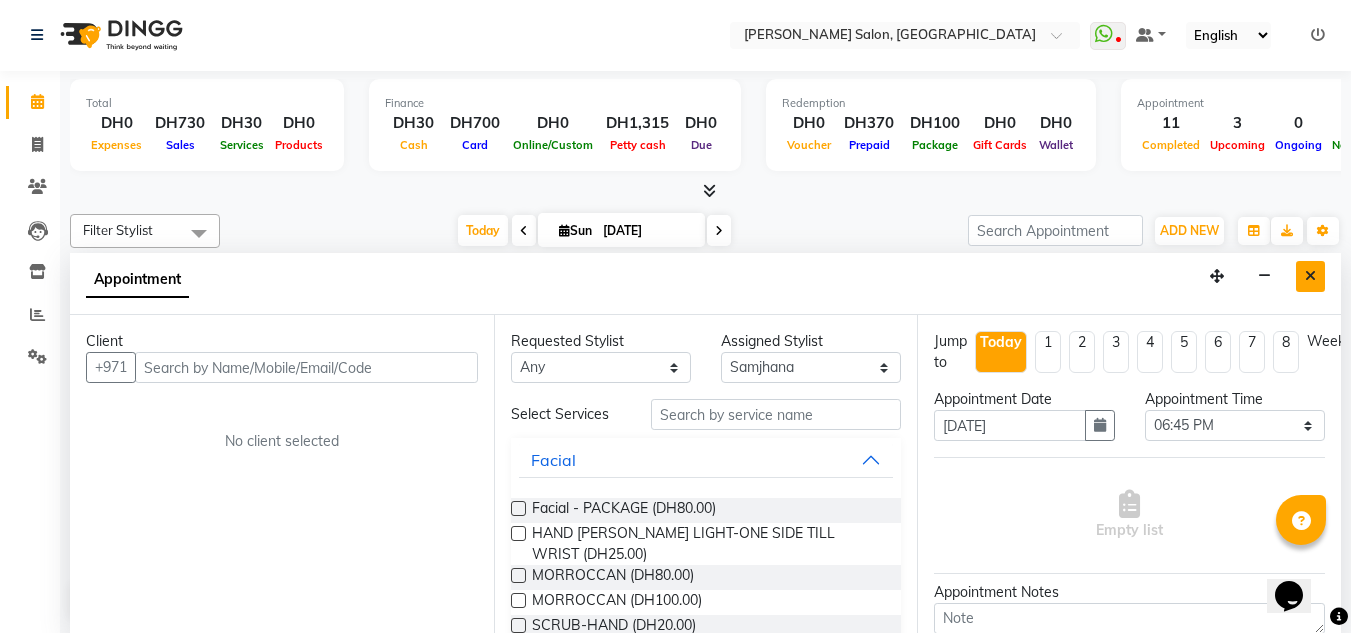 click at bounding box center [1310, 276] 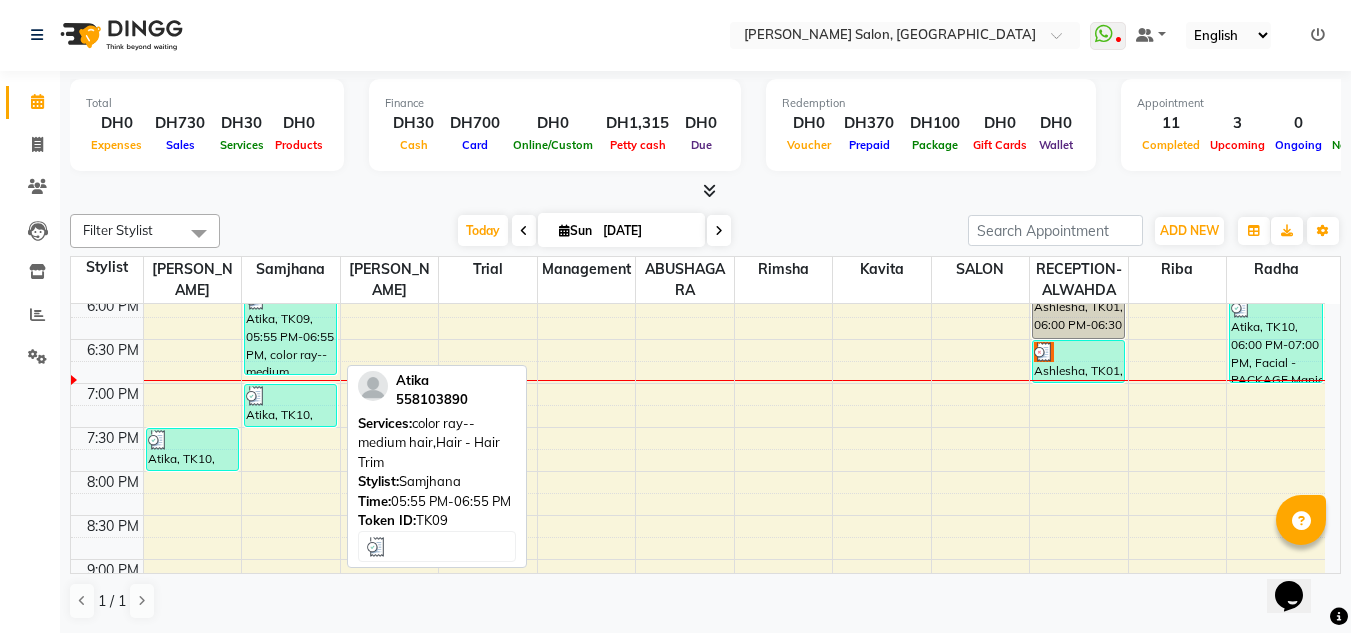 click on "Atika, TK09, 05:55 PM-06:55 PM, color ray--medium hair,Hair  - Hair Trim" at bounding box center [290, 331] 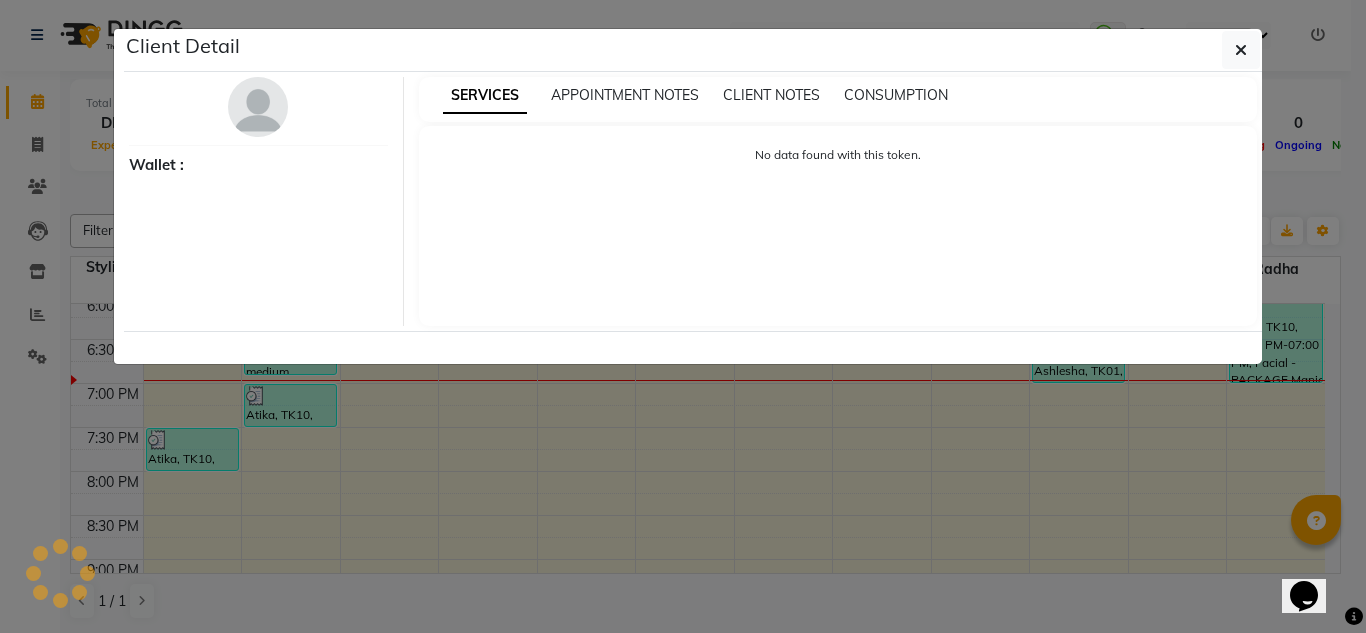 select on "3" 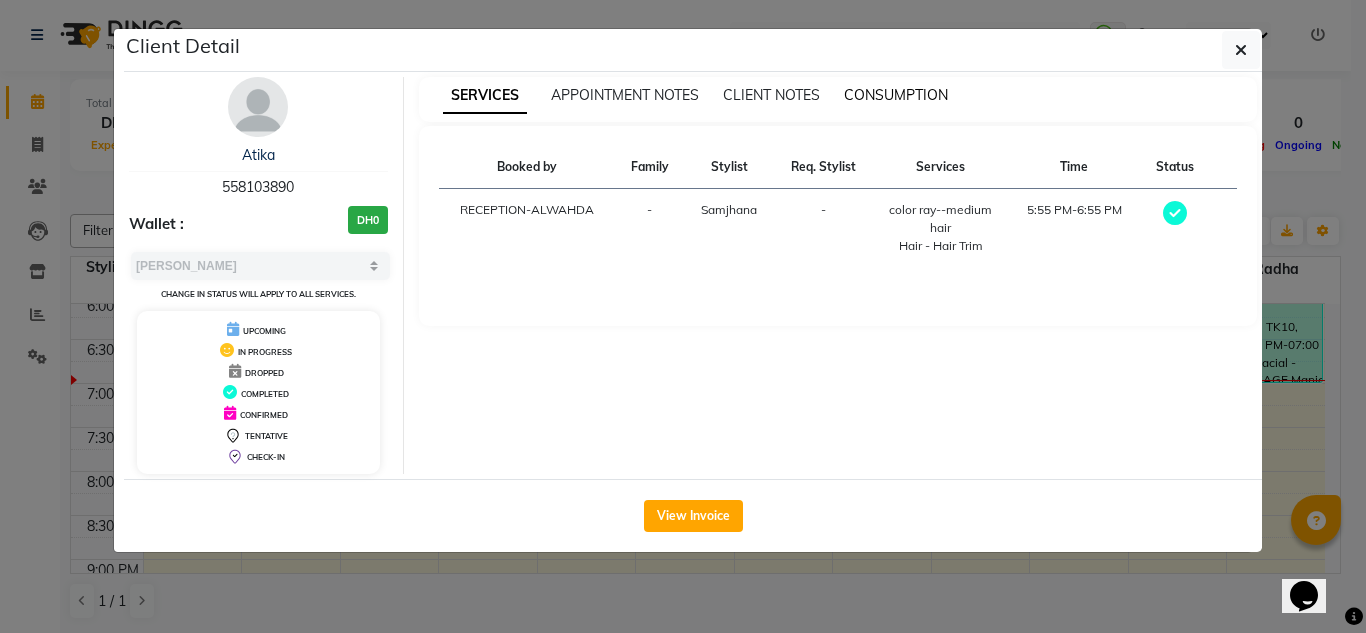 click on "SERVICES APPOINTMENT NOTES CLIENT NOTES CONSUMPTION" at bounding box center [838, 99] 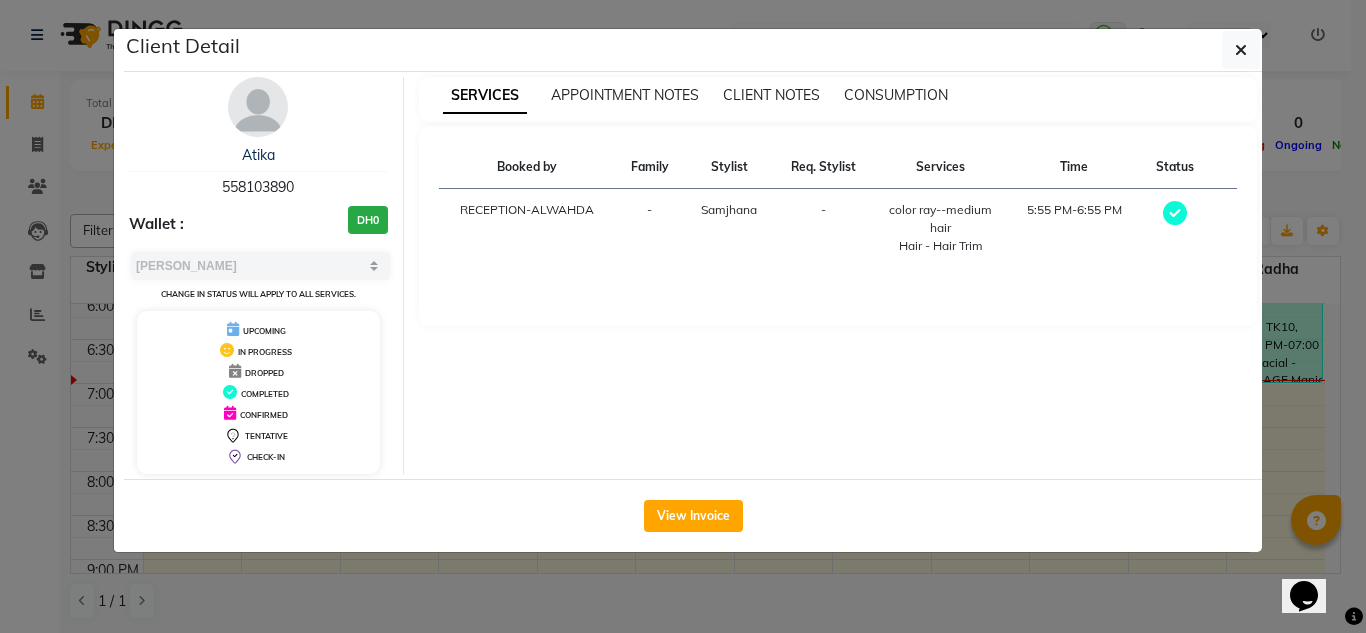 click on "CONSUMPTION" at bounding box center [896, 95] 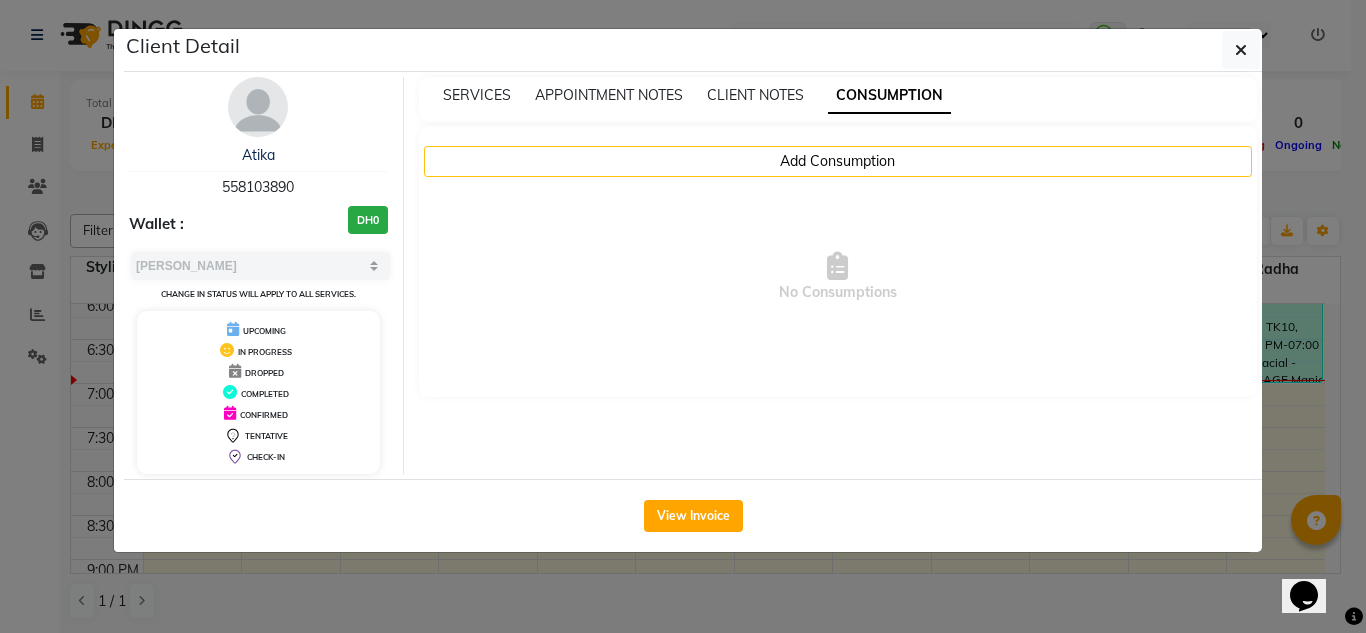 drag, startPoint x: 813, startPoint y: 144, endPoint x: 641, endPoint y: 180, distance: 175.72707 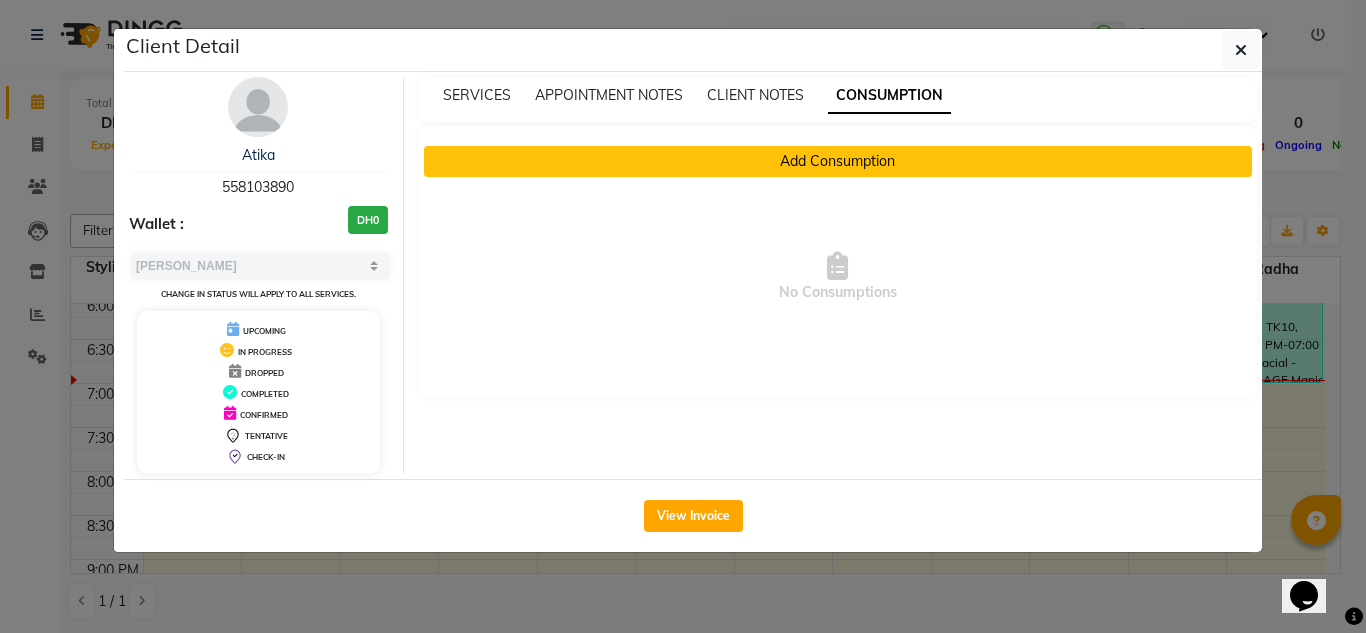 click on "Add Consumption" at bounding box center [838, 161] 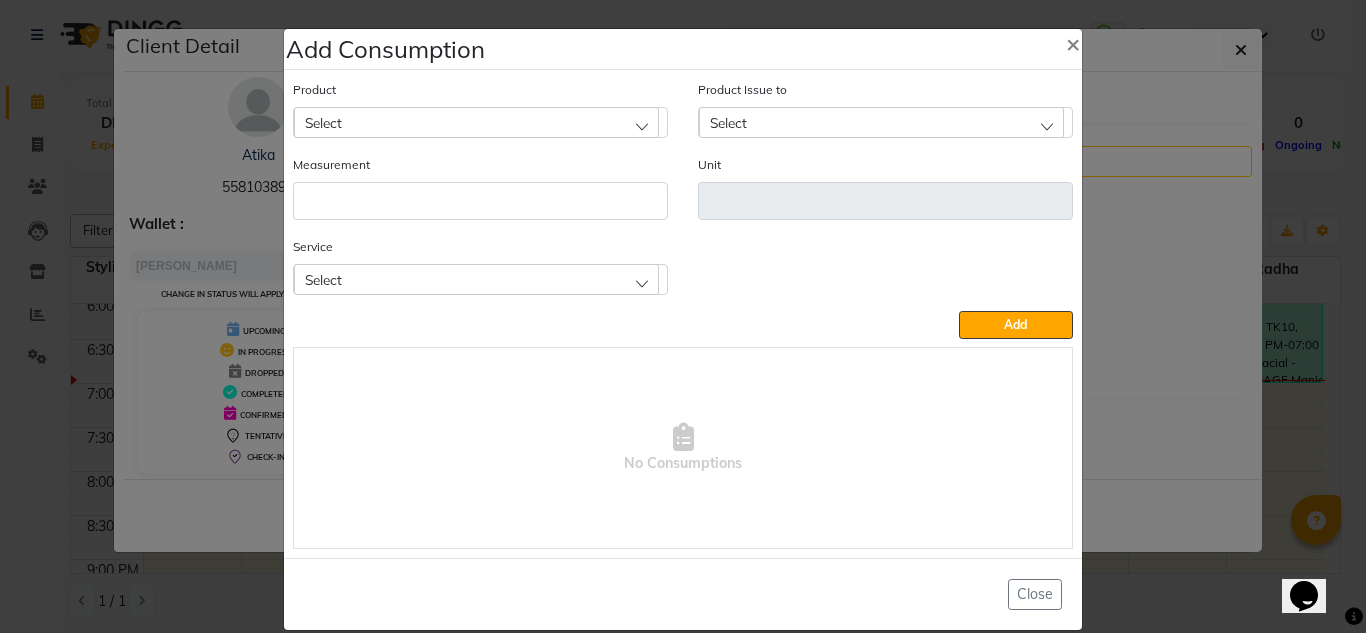 click on "Select" 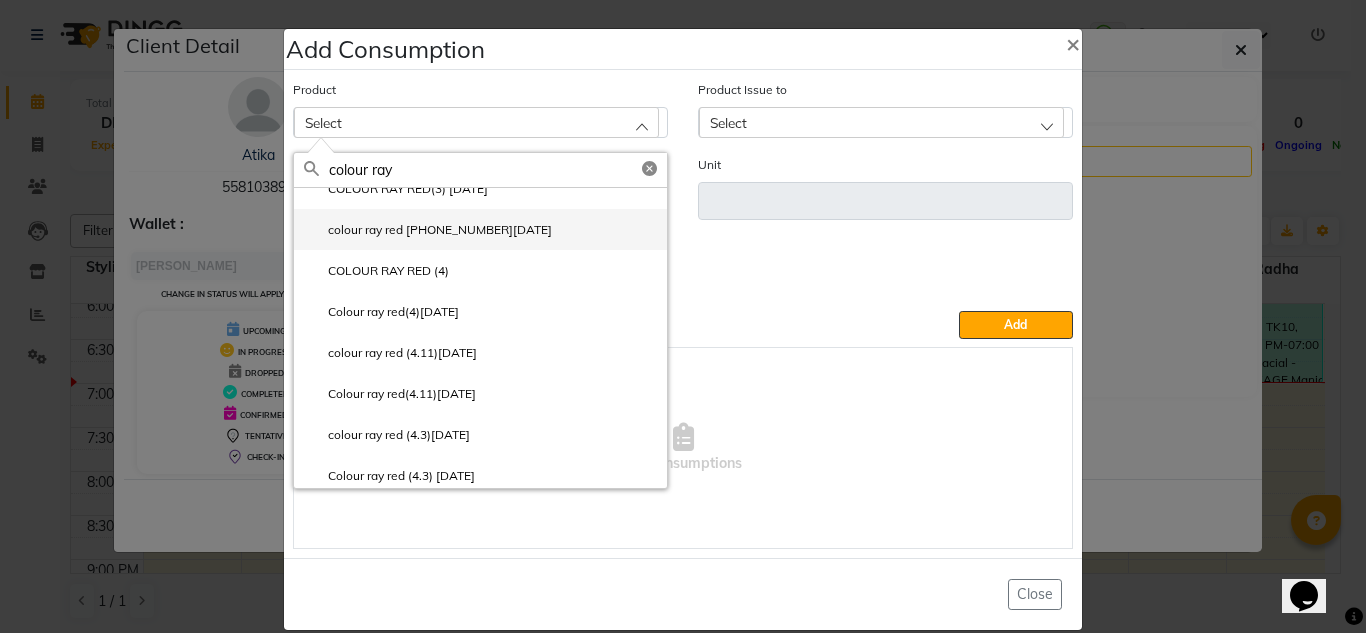 scroll, scrollTop: 3200, scrollLeft: 0, axis: vertical 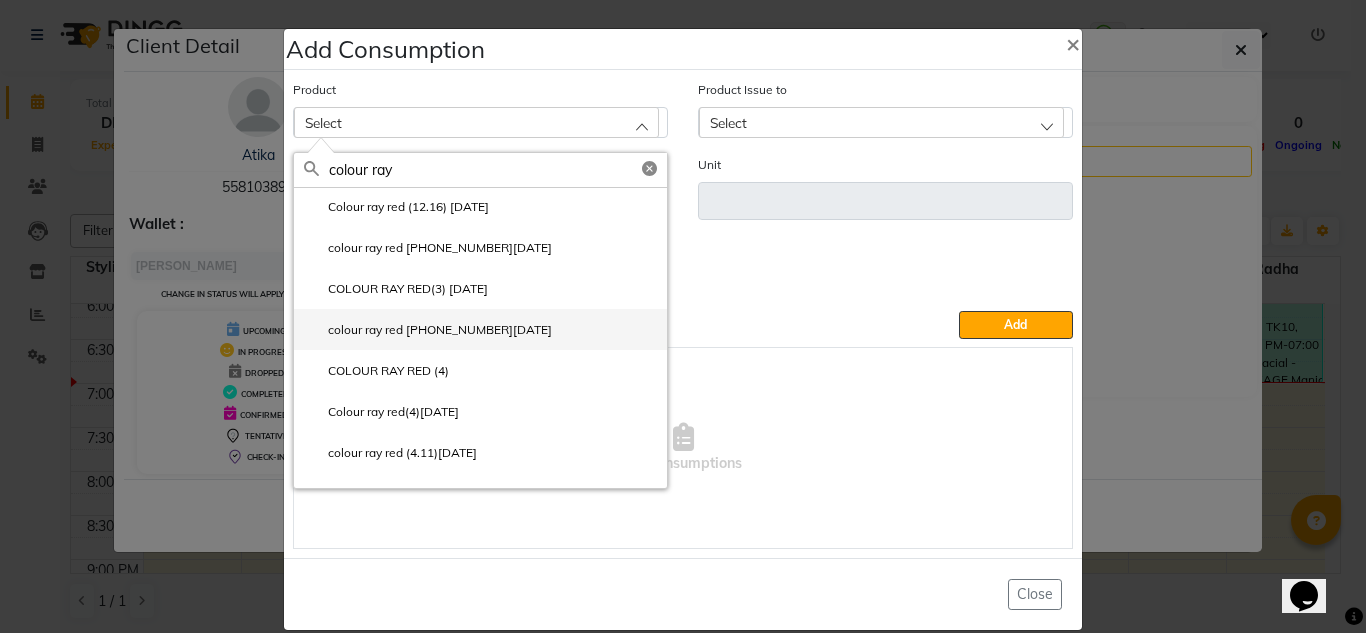 type on "colour ray" 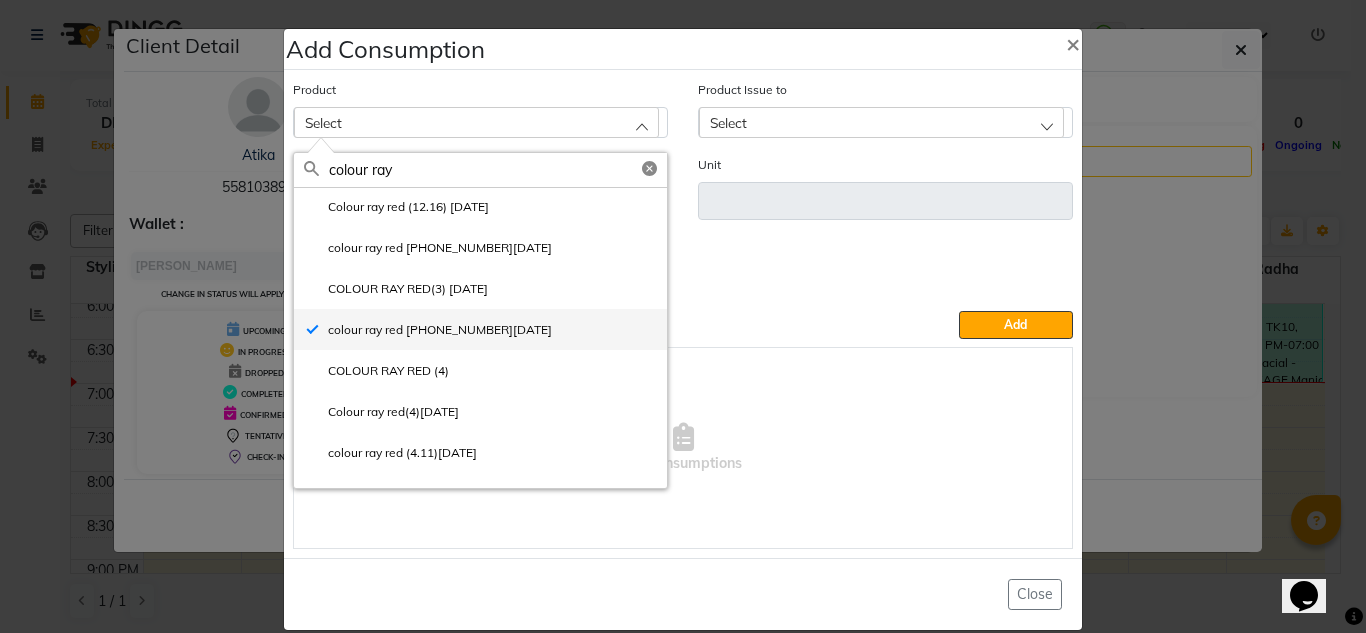 type on "ml" 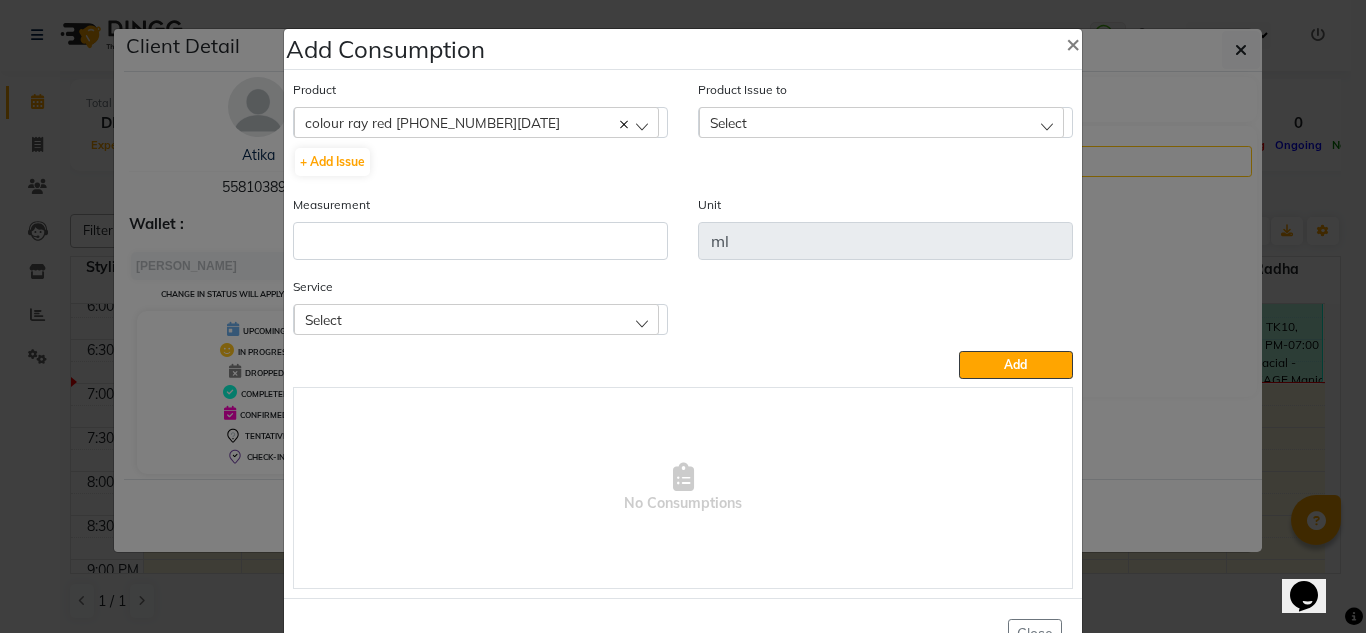 click on "Select" 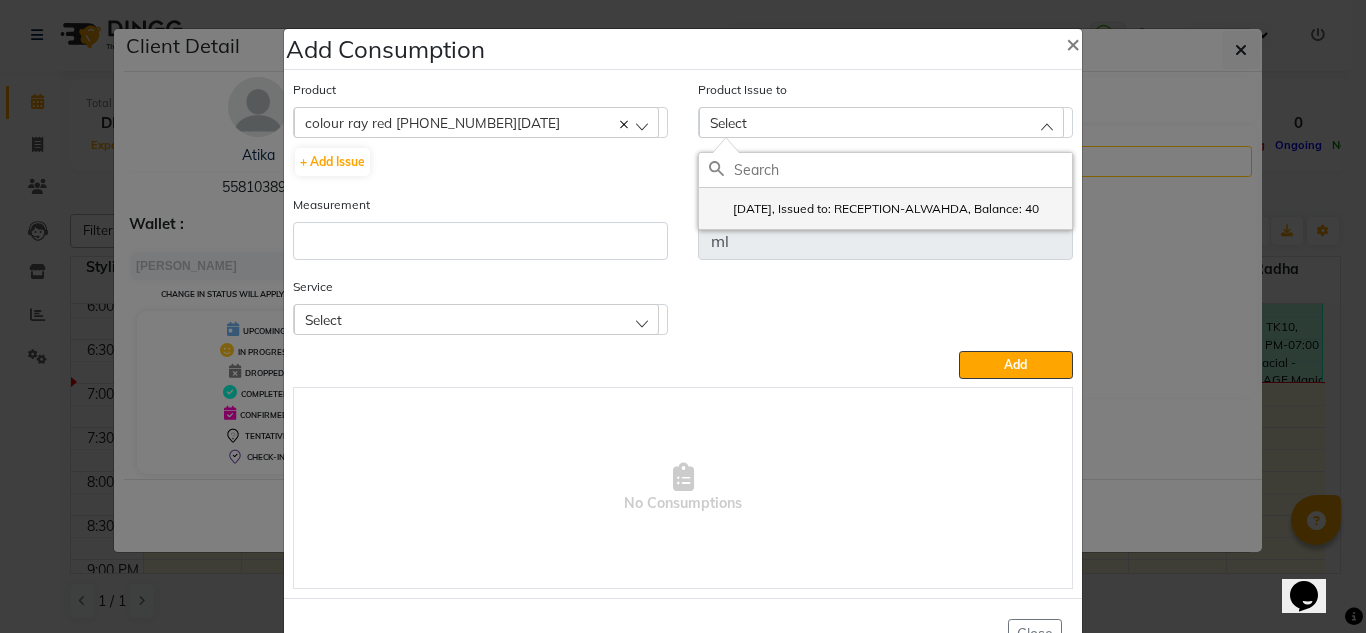 click on "2025-07-02, Issued to: RECEPTION-ALWAHDA, Balance: 40" 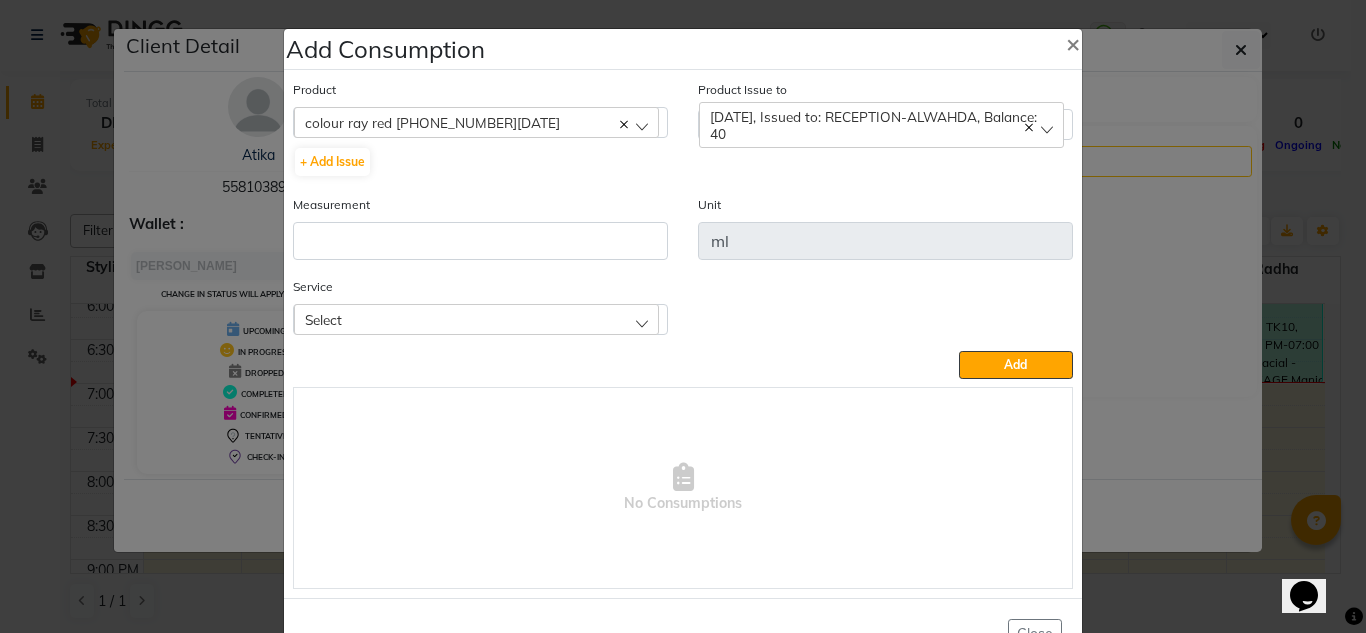 click on "Service Select color ray--medium hair  Hair  - Hair Trim" 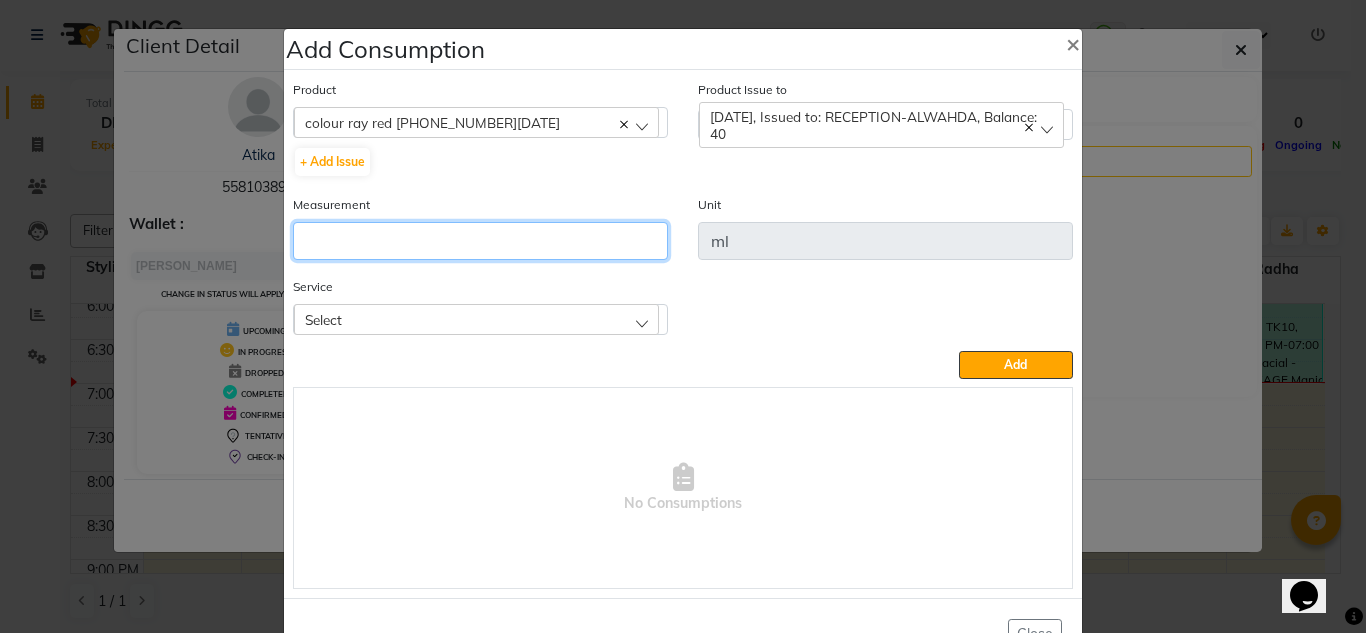 click 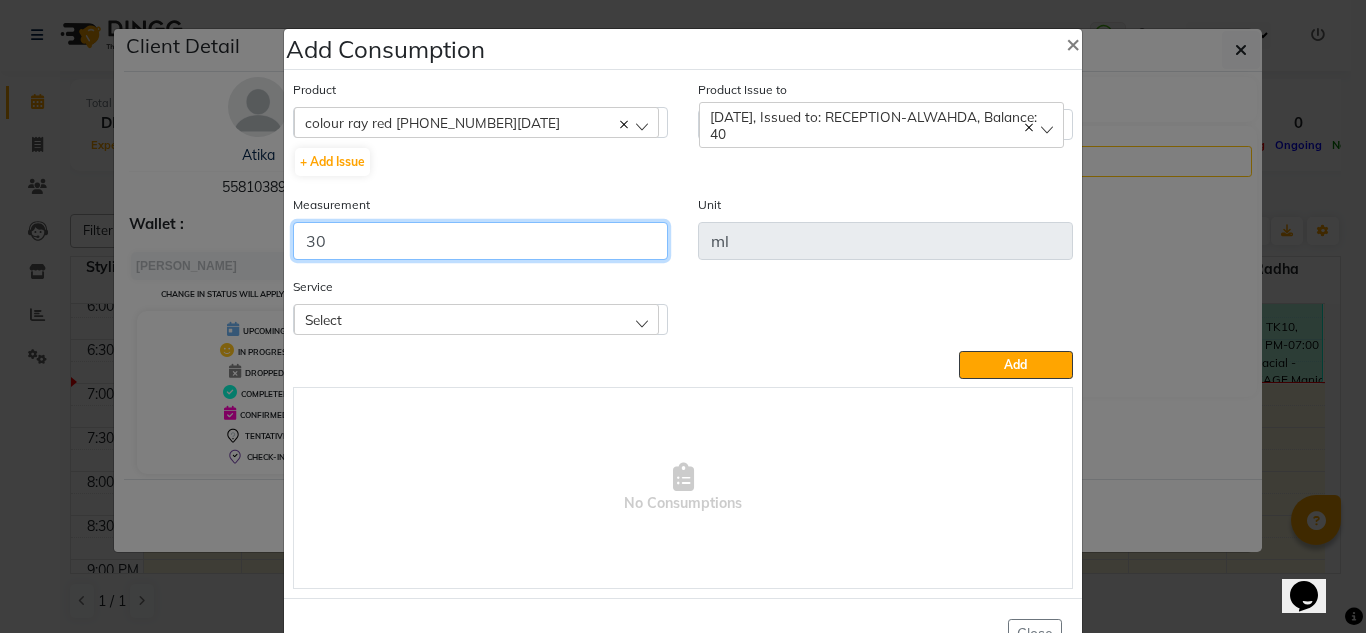 type on "30" 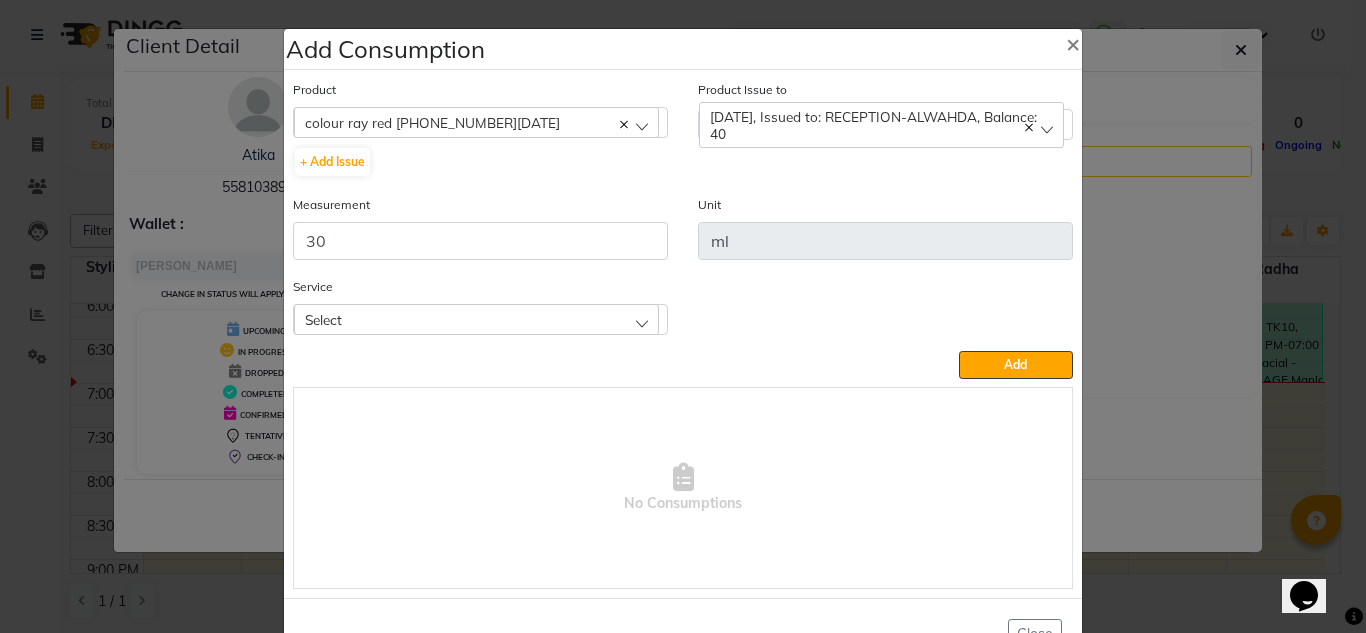 drag, startPoint x: 482, startPoint y: 306, endPoint x: 502, endPoint y: 371, distance: 68.007355 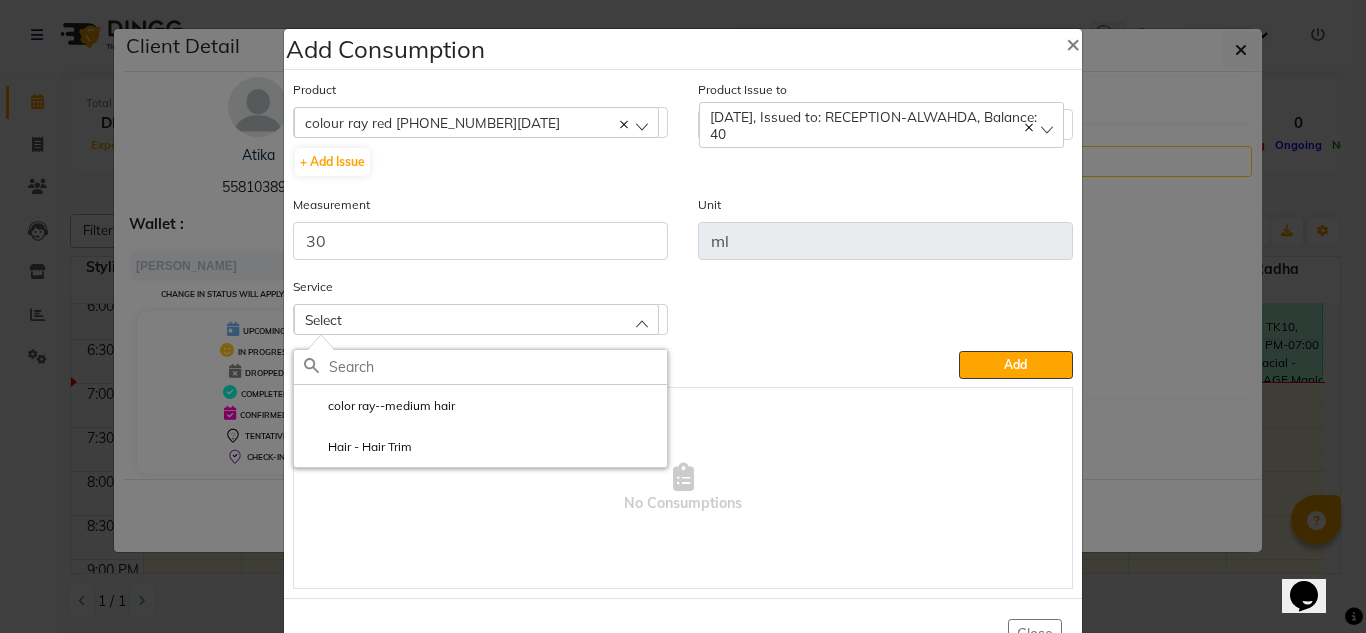 click on "color ray--medium hair  Hair  - Hair Trim" 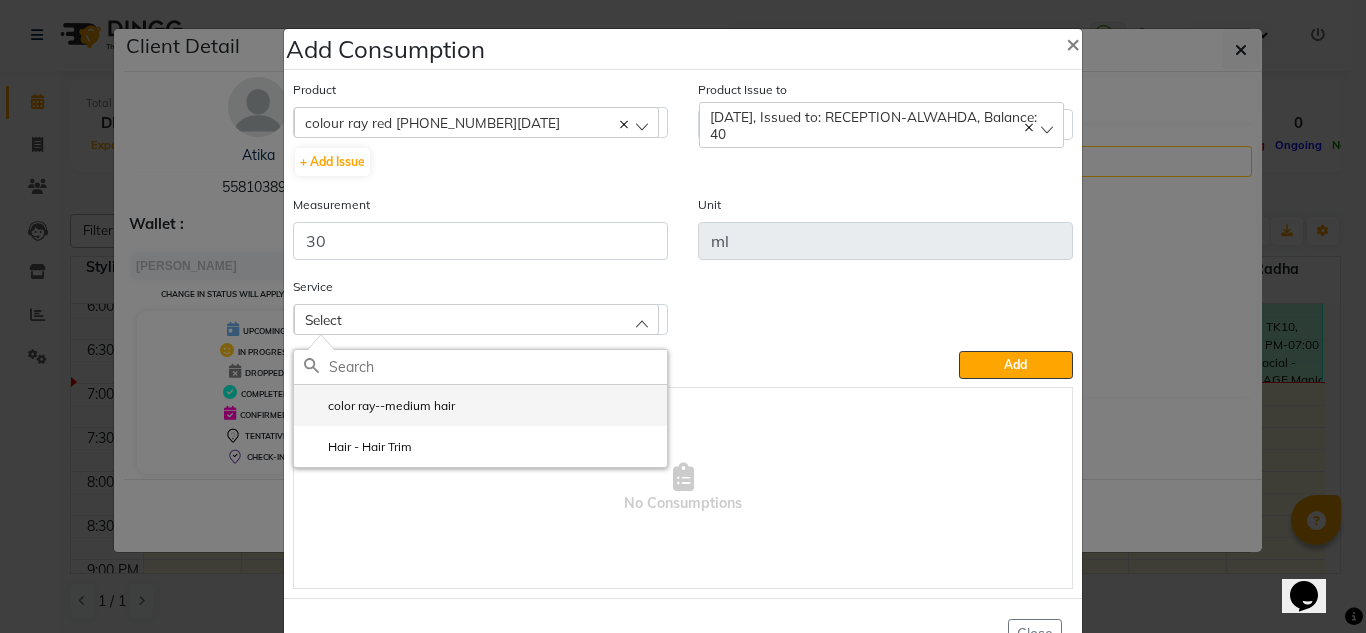 click on "color ray--medium hair" 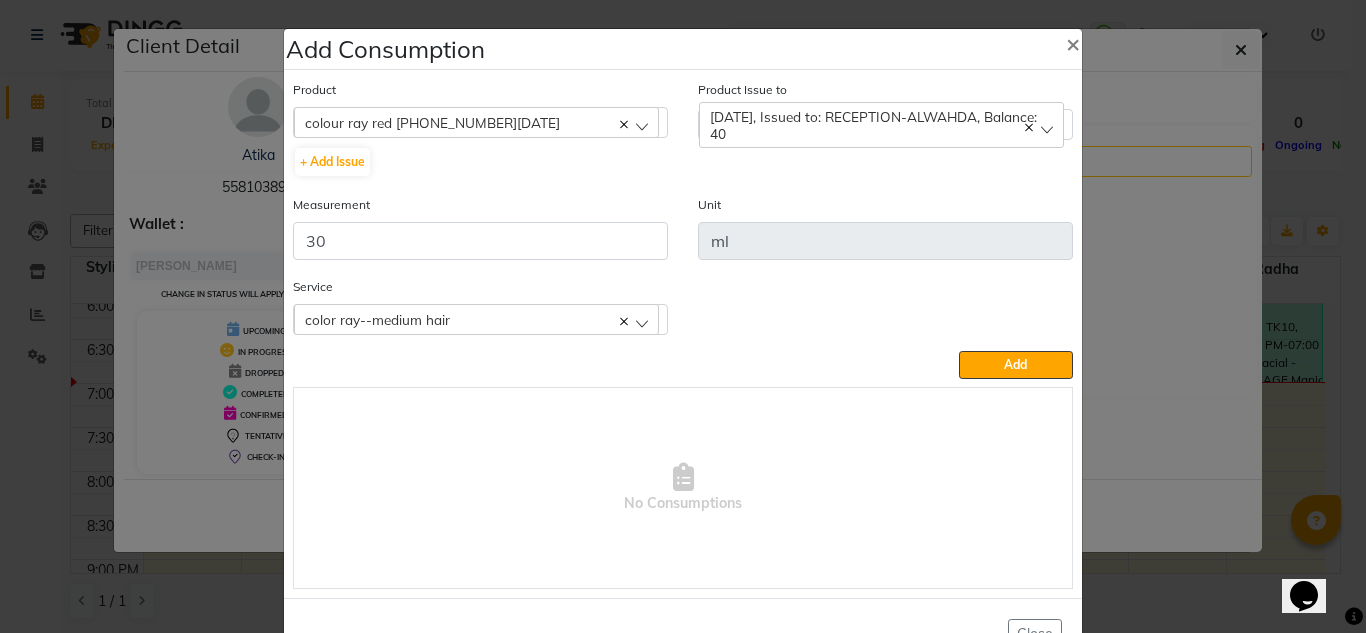 drag, startPoint x: 1045, startPoint y: 362, endPoint x: 836, endPoint y: 369, distance: 209.11719 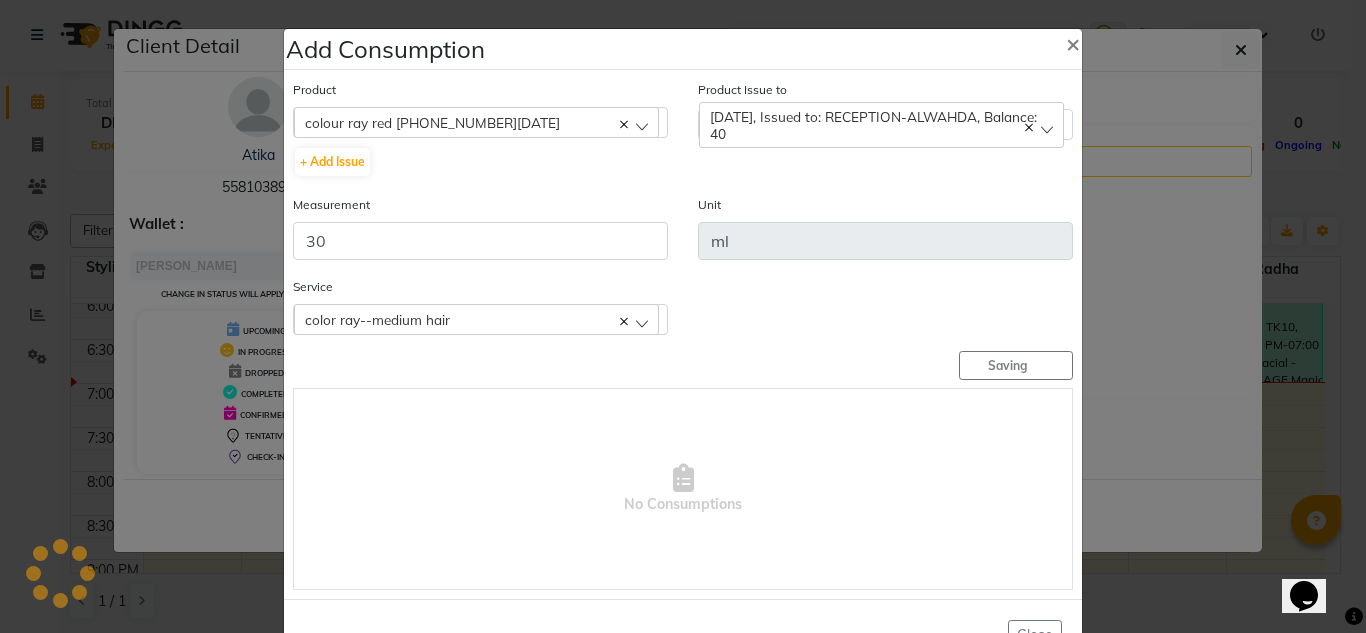 type 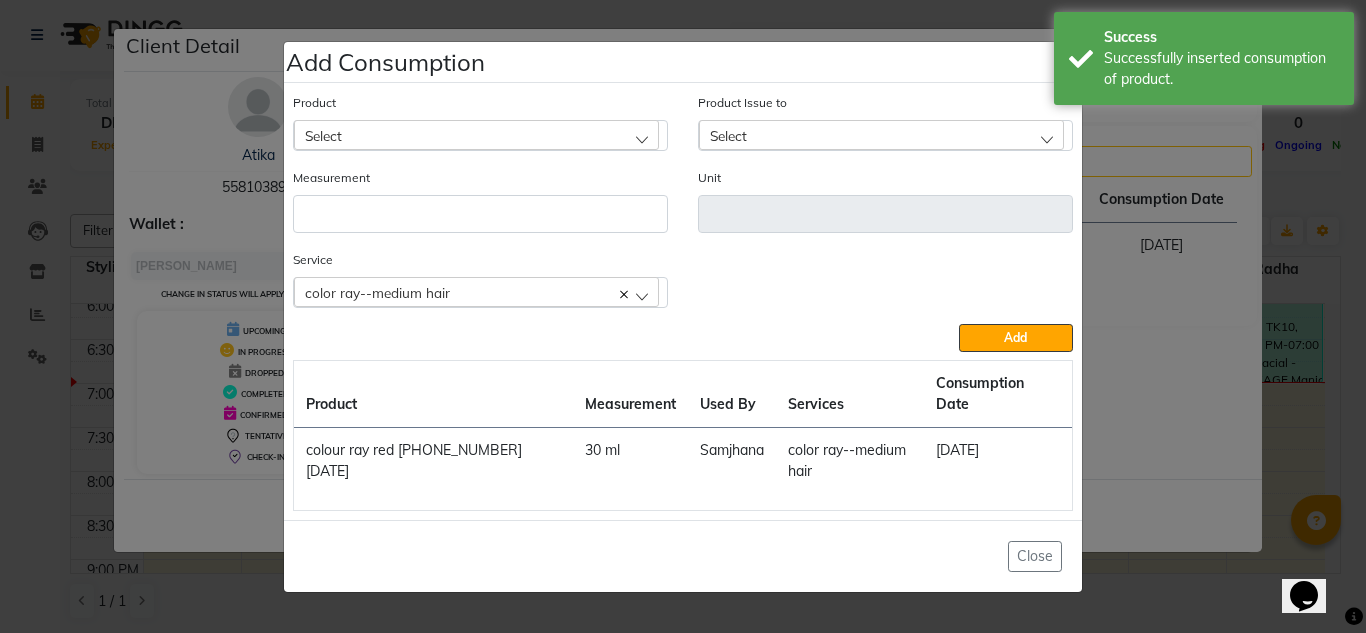 click on "Add Consumption × Product Select 0.07C 6D MIX Product Issue to Select 2025-07-02, Issued to: RECEPTION-ALWAHDA, Balance: 40 Measurement Unit Service  color ray--medium hair  color ray--medium hair  Hair  - Hair Trim  Add  Product Measurement Used By Services Consumption Date  colour ray red (3)31-05-2025   30 ml   Samjhana   color ray--medium hair   13-07-2025   Close" 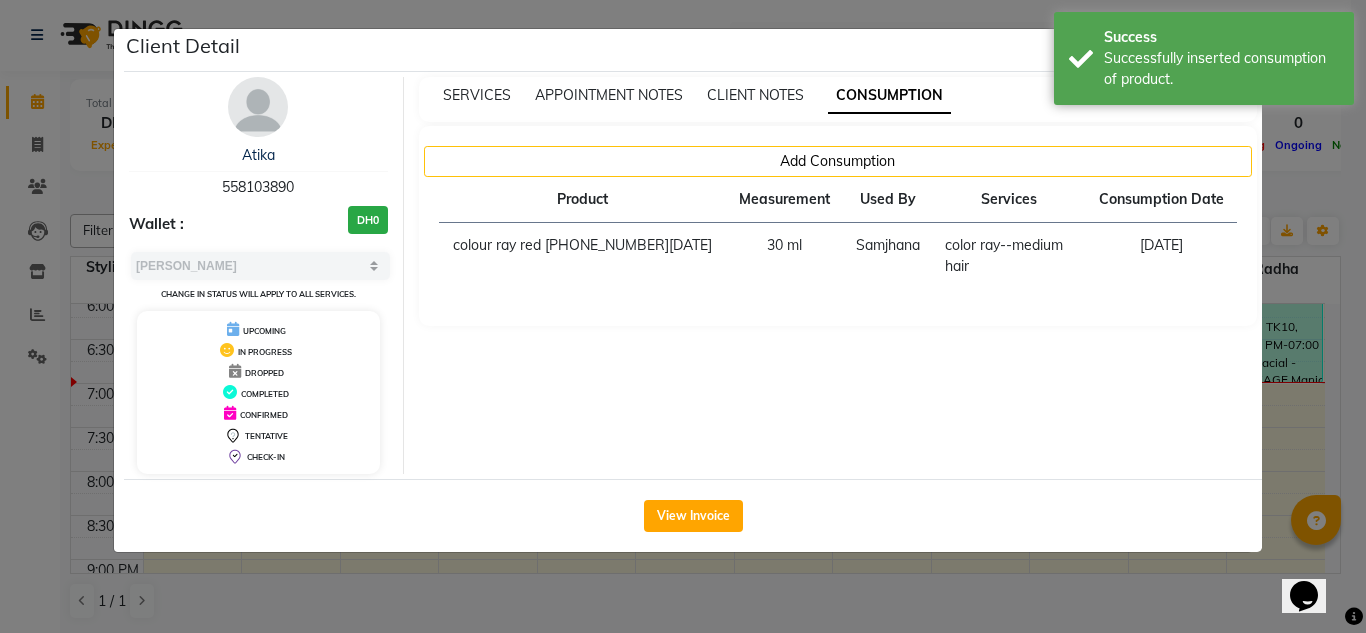 click on "Client Detail  Atika    558103890 Wallet : DH0 Select MARK DONE UPCOMING Change in status will apply to all services. UPCOMING IN PROGRESS DROPPED COMPLETED CONFIRMED TENTATIVE CHECK-IN SERVICES APPOINTMENT NOTES CLIENT NOTES CONSUMPTION Add Consumption Product Measurement Used By Services Consumption Date  colour ray red (3)31-05-2025   30 ml   Samjhana   color ray--medium hair   13-07-2025   View Invoice" 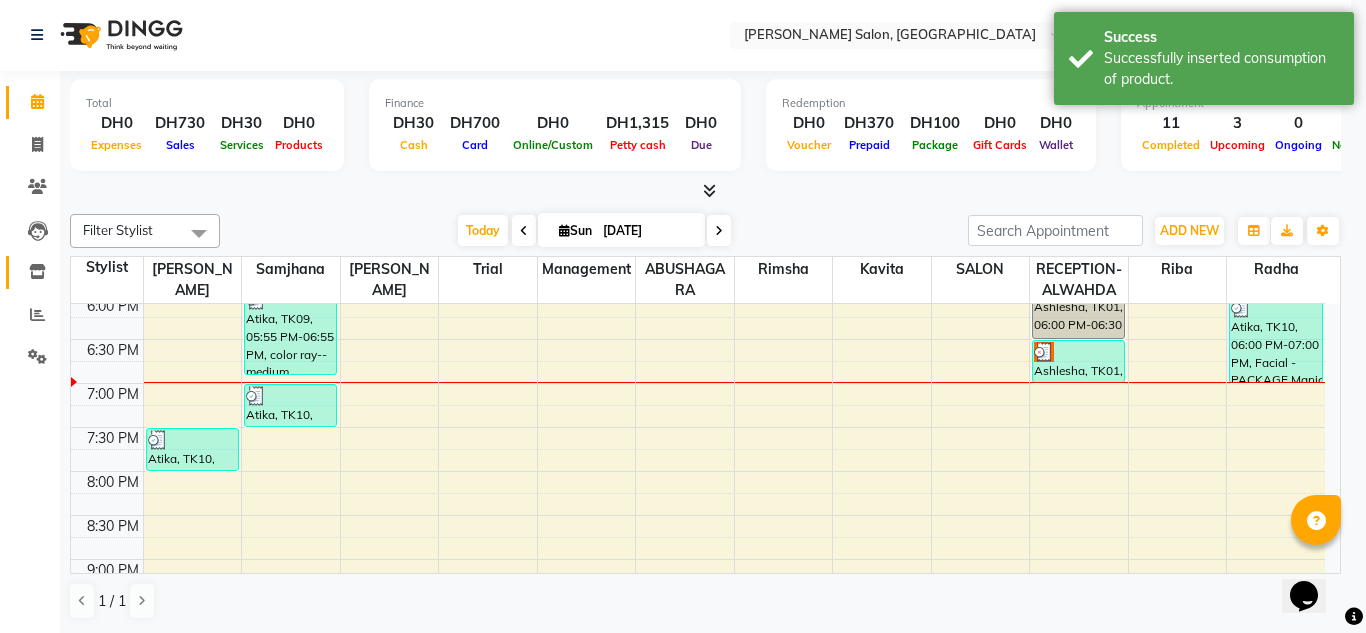 drag, startPoint x: 36, startPoint y: 276, endPoint x: 47, endPoint y: 278, distance: 11.18034 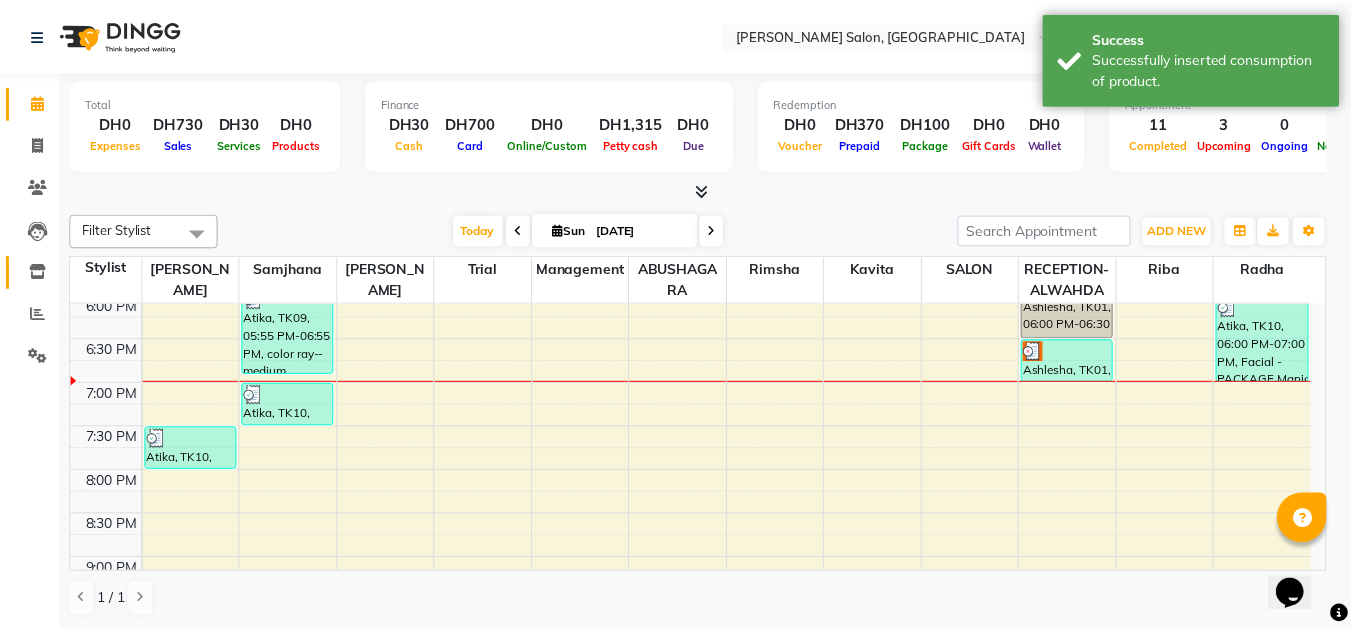 scroll, scrollTop: 0, scrollLeft: 0, axis: both 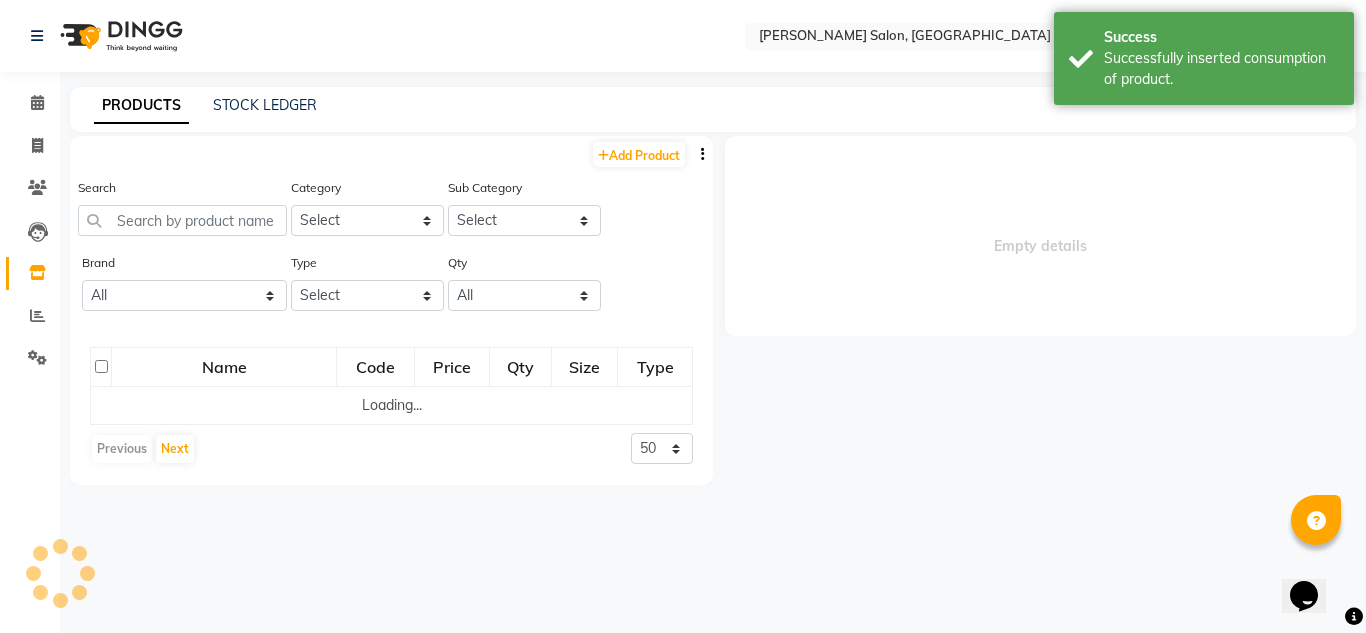 select 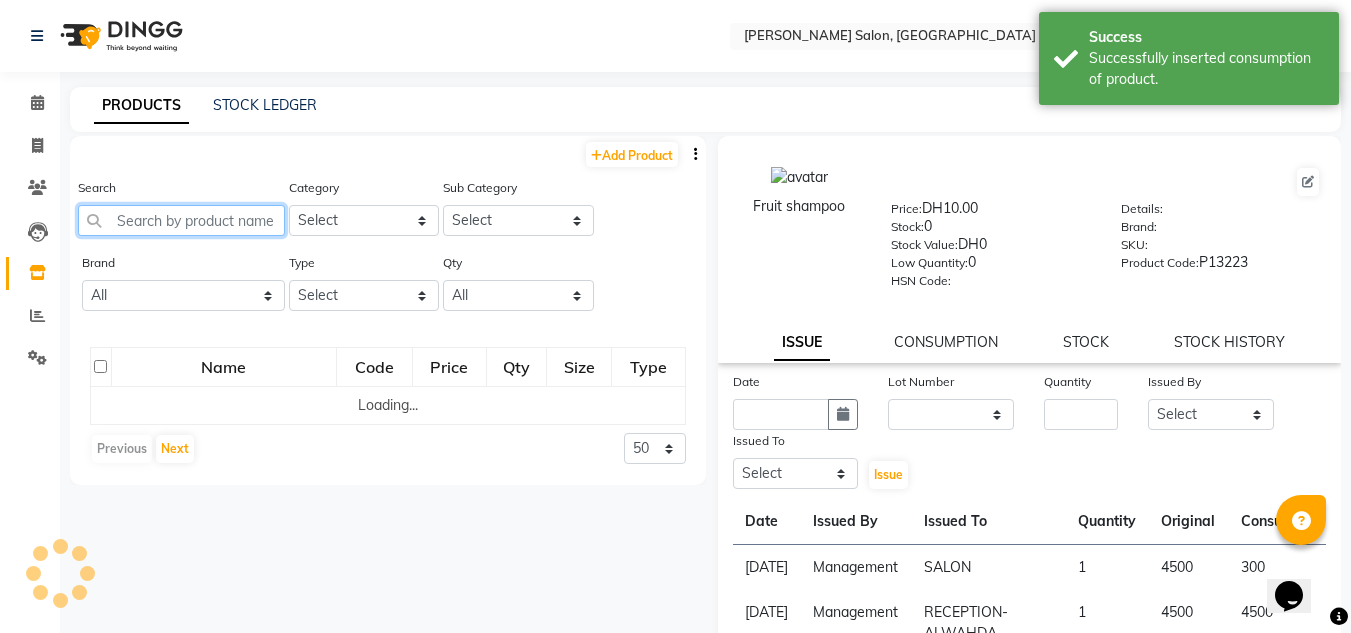 drag, startPoint x: 156, startPoint y: 206, endPoint x: 163, endPoint y: 224, distance: 19.313208 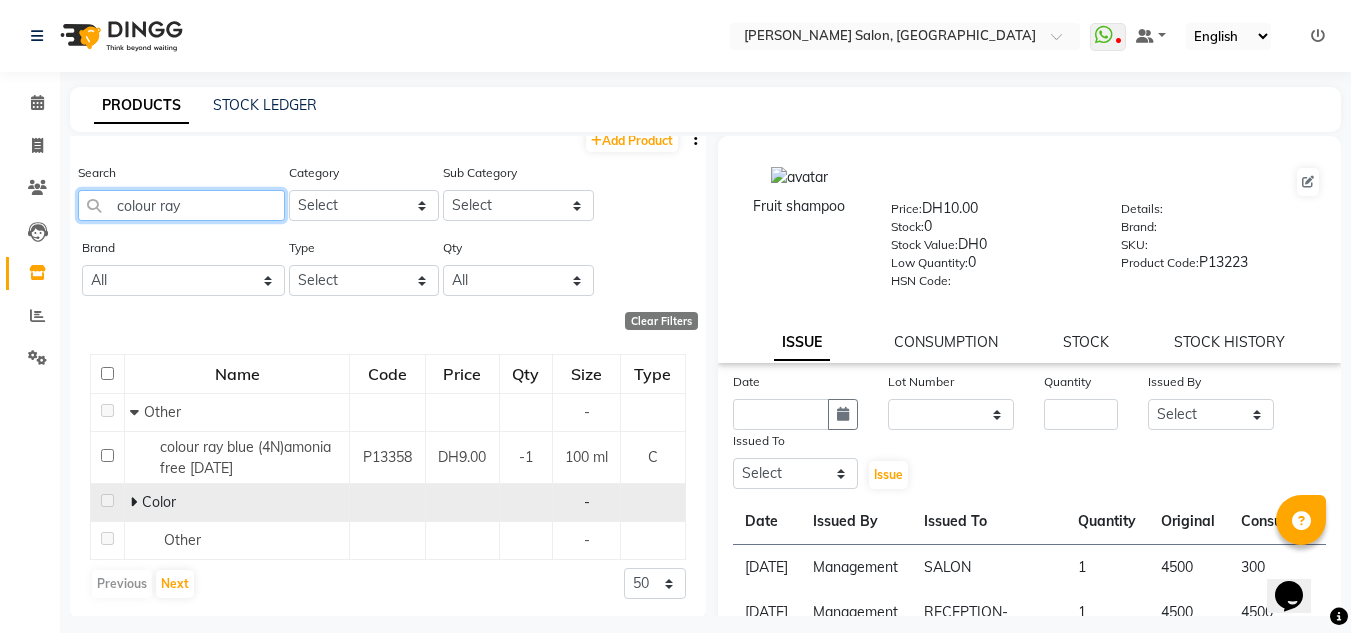 scroll, scrollTop: 19, scrollLeft: 0, axis: vertical 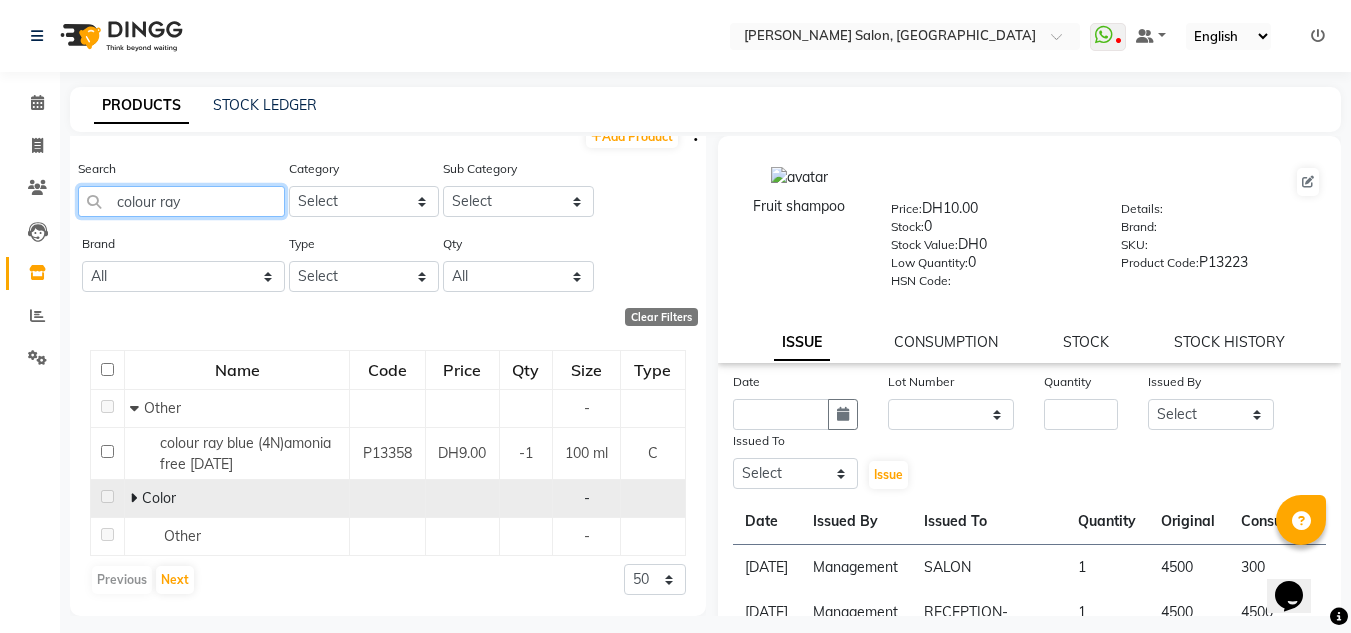 type on "colour ray" 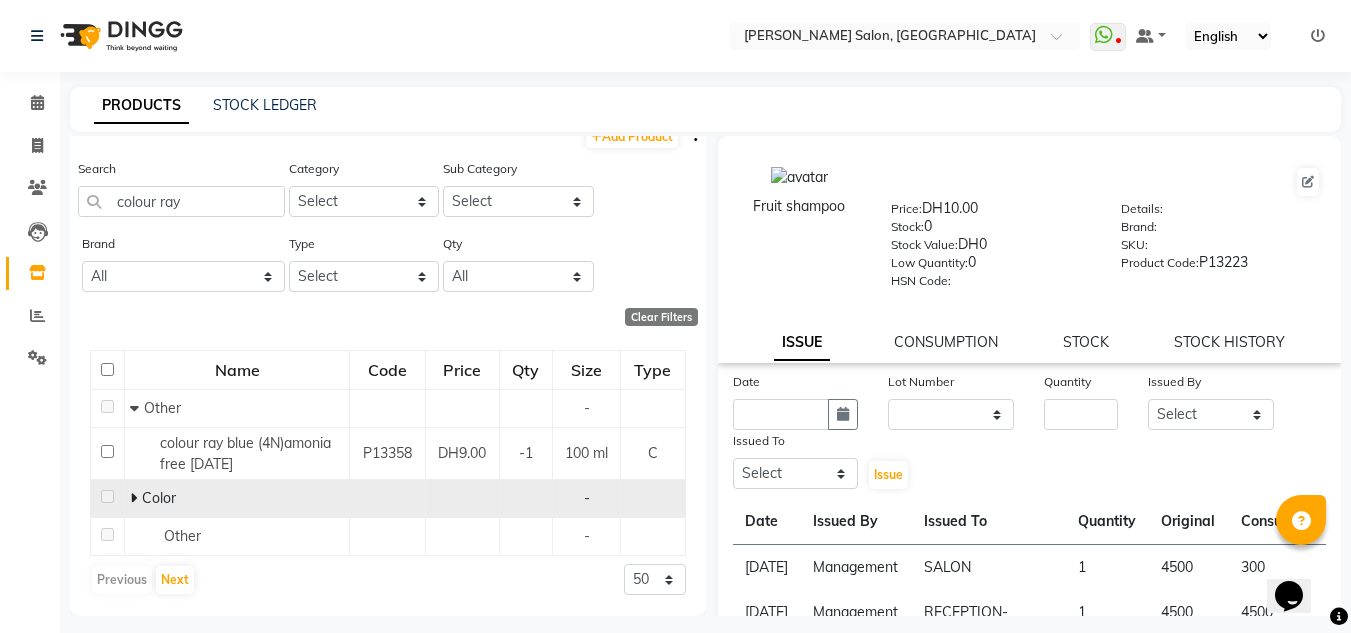 click on "Color" 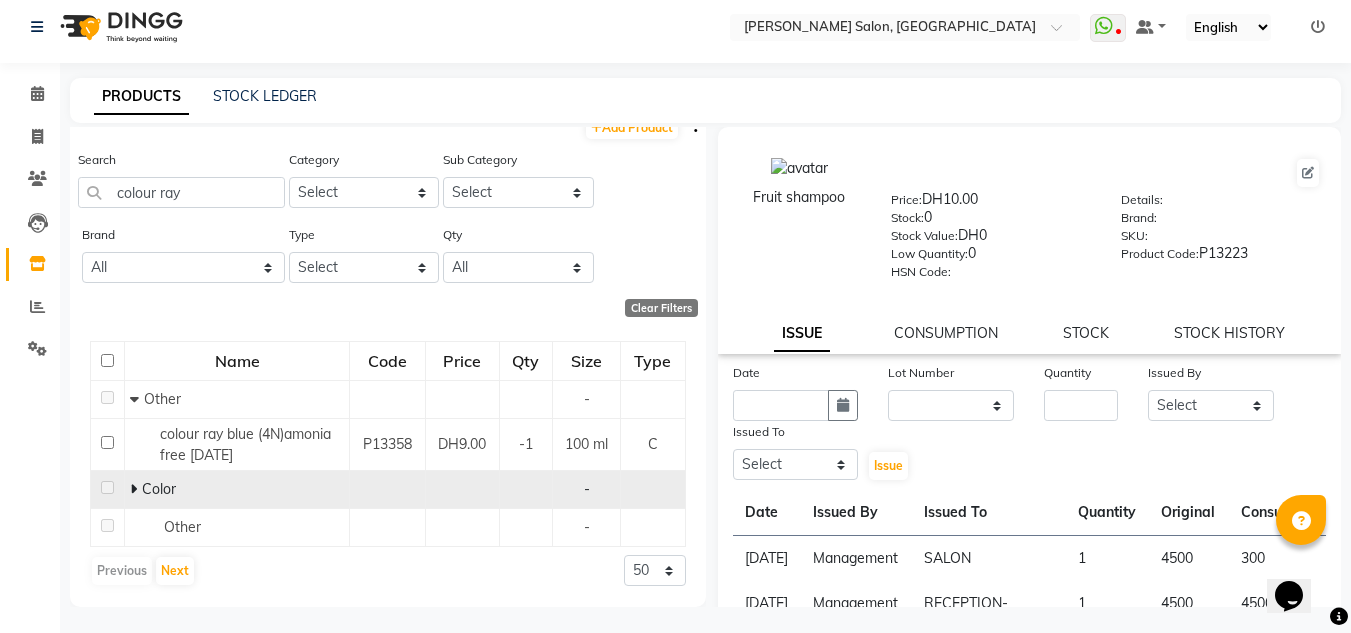 scroll, scrollTop: 13, scrollLeft: 0, axis: vertical 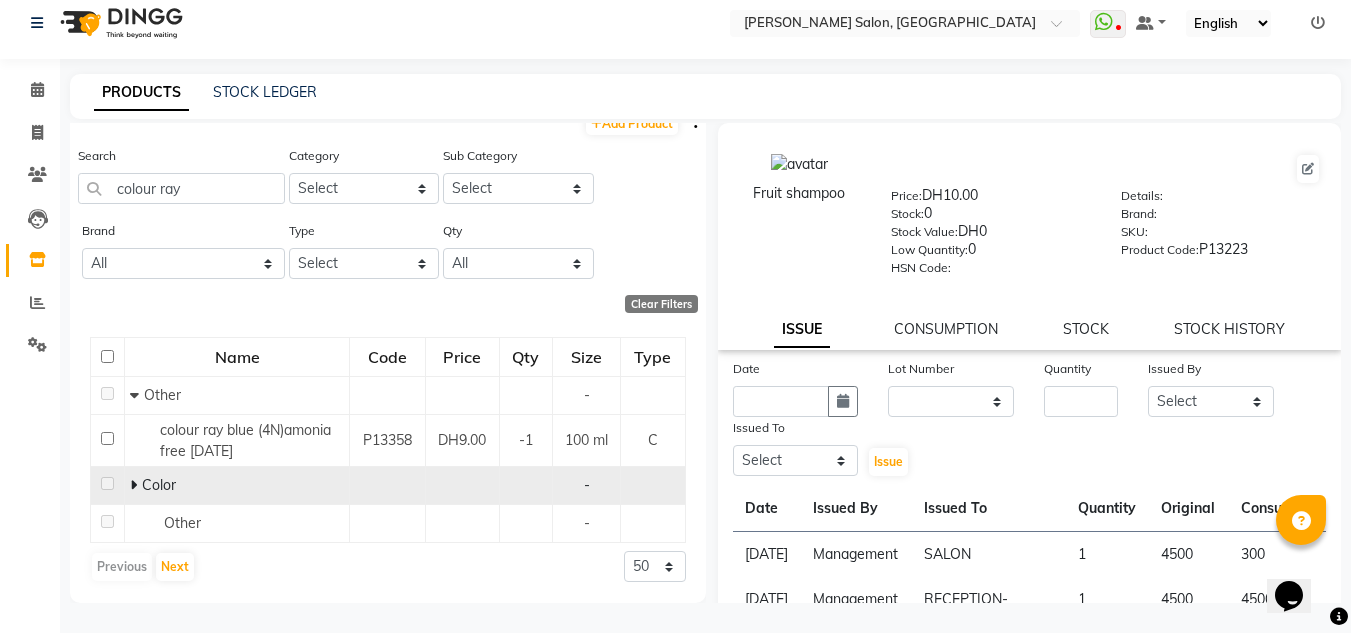click on "Color" 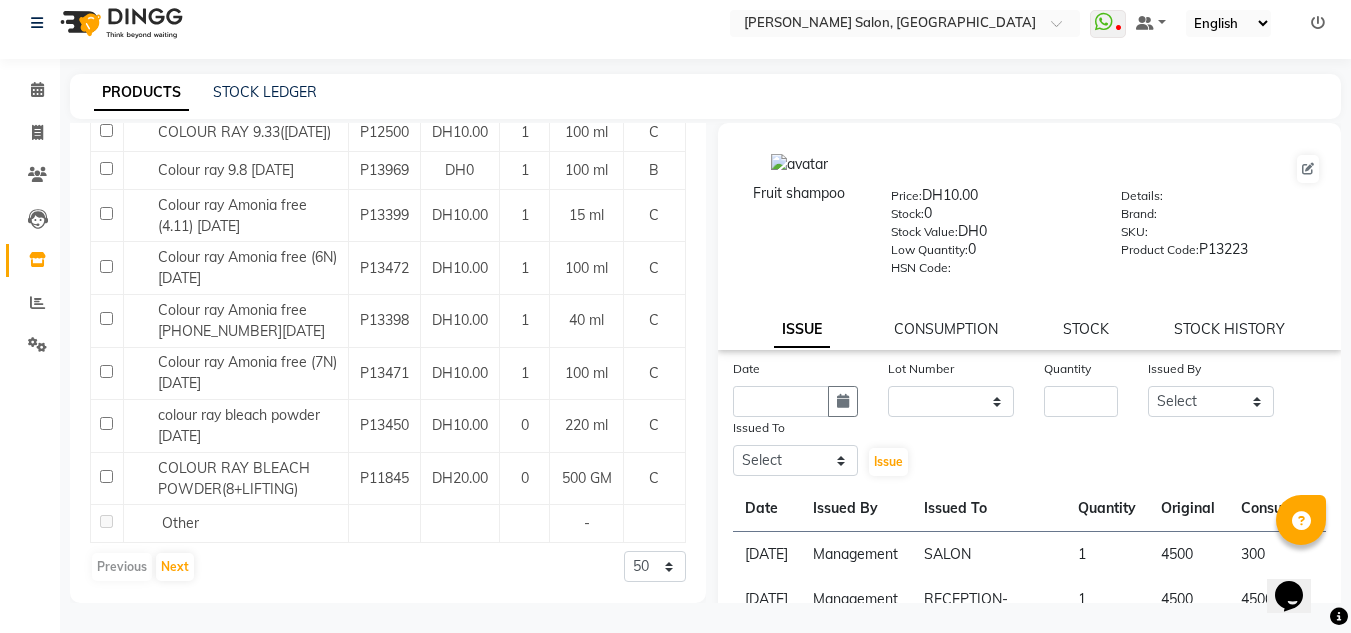 scroll, scrollTop: 2118, scrollLeft: 0, axis: vertical 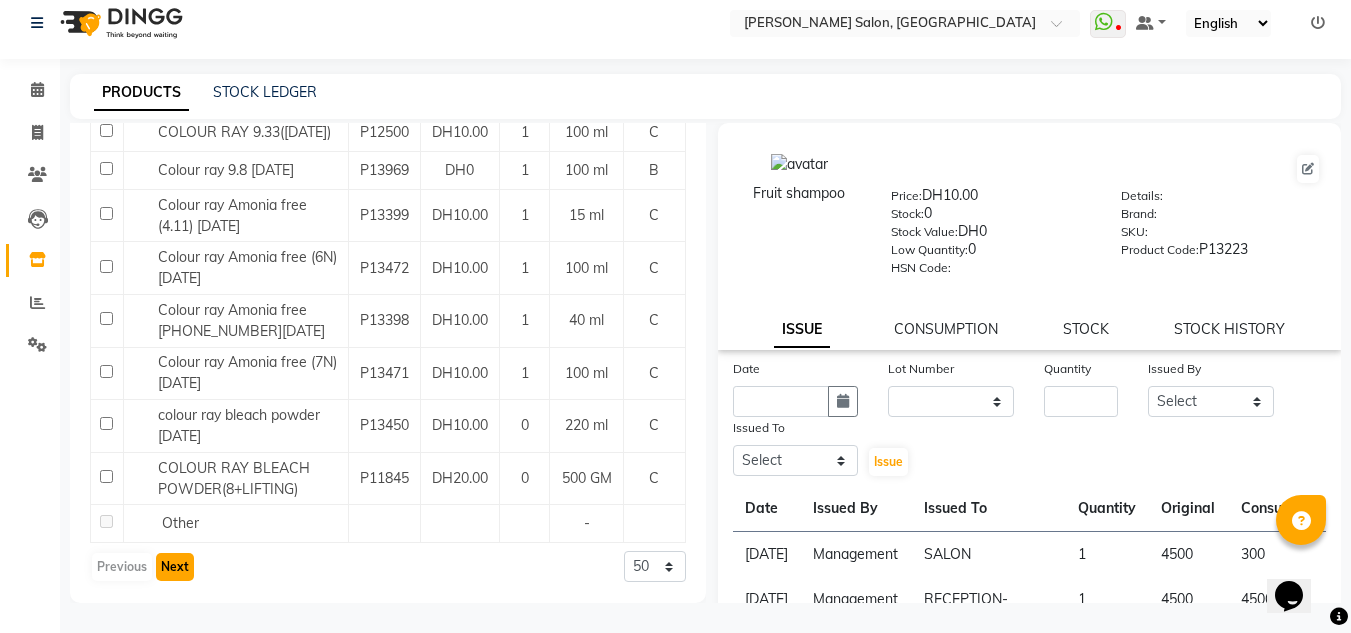 click on "Next" 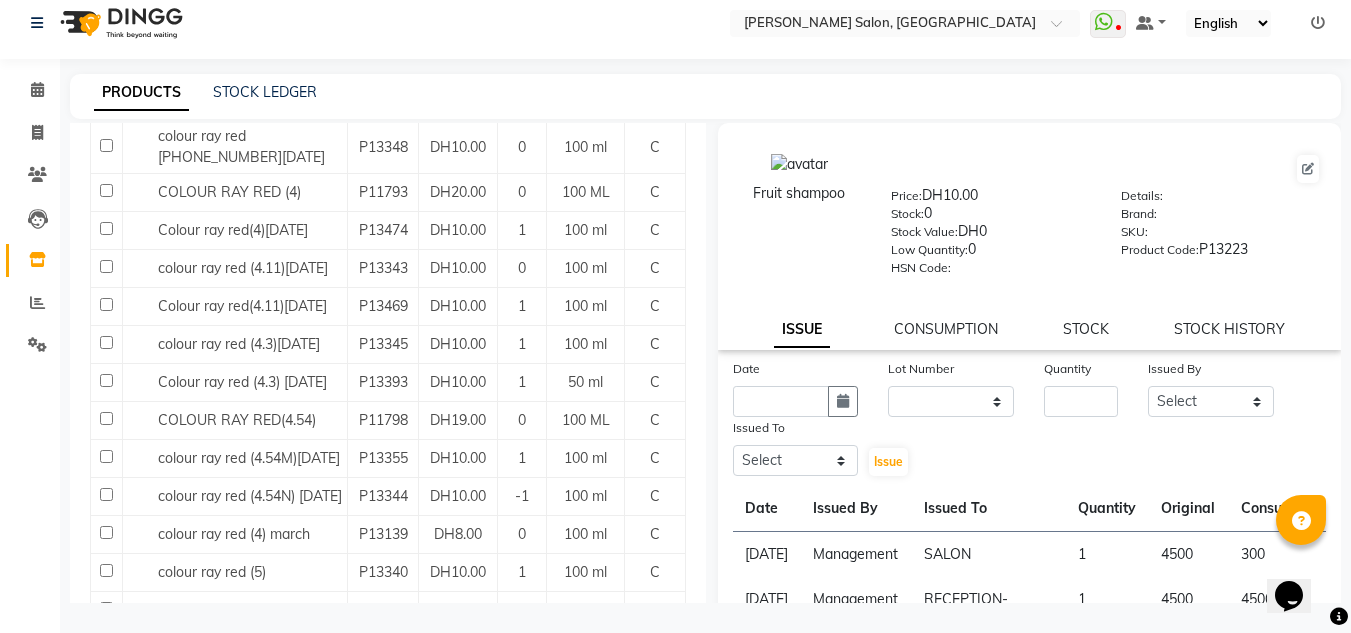 scroll, scrollTop: 1700, scrollLeft: 0, axis: vertical 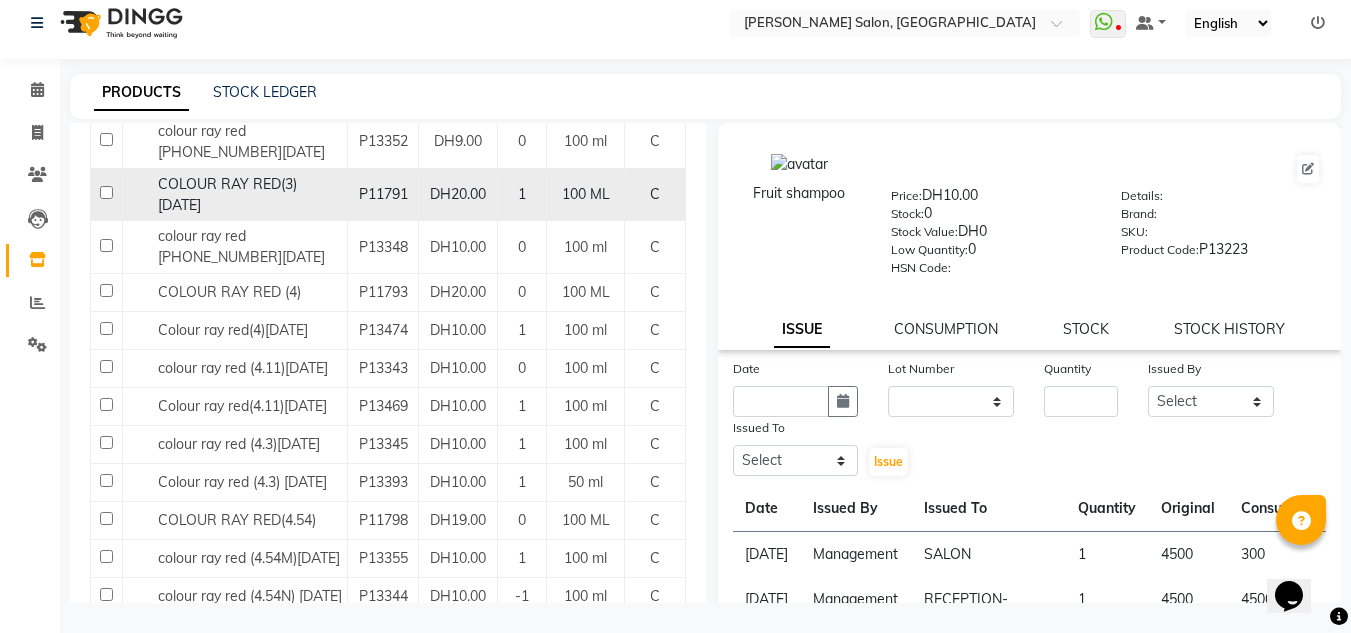 click 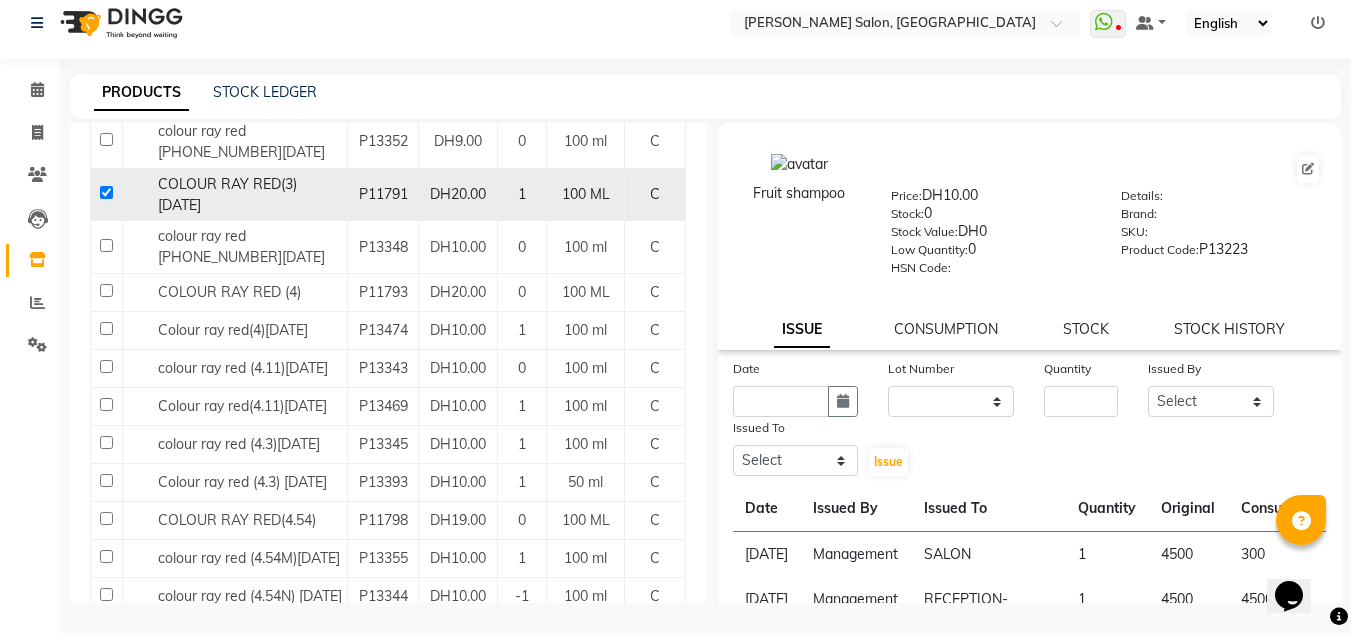 checkbox on "true" 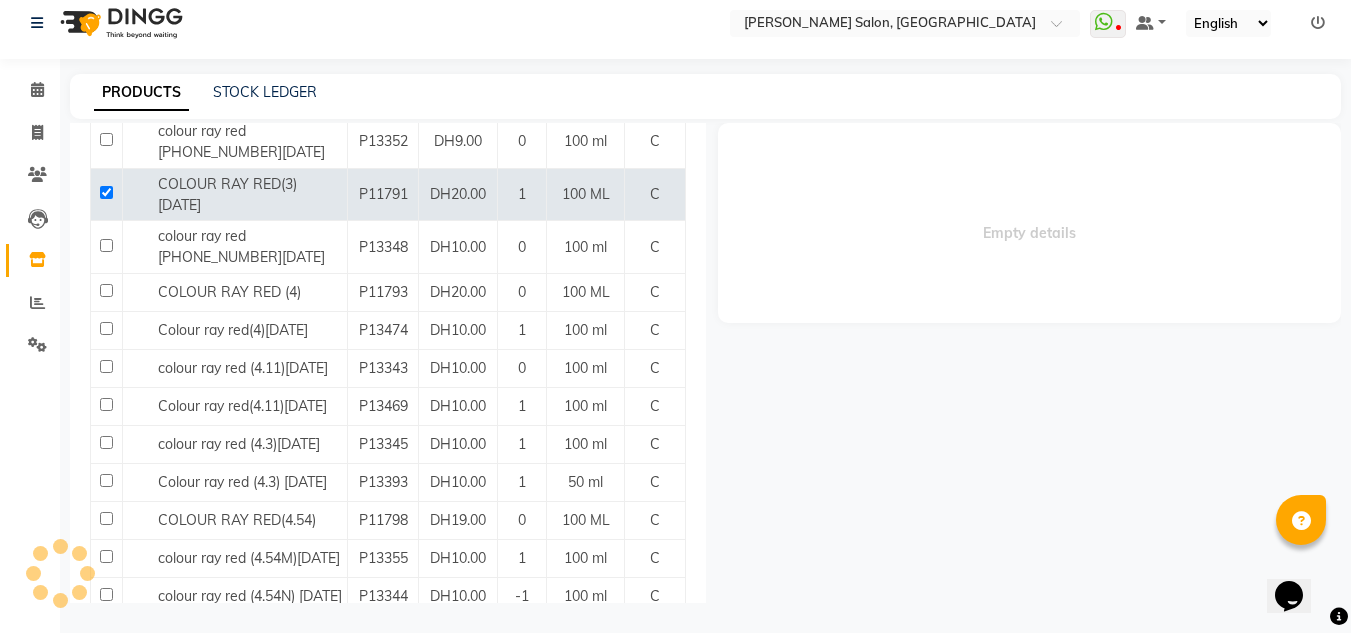 select 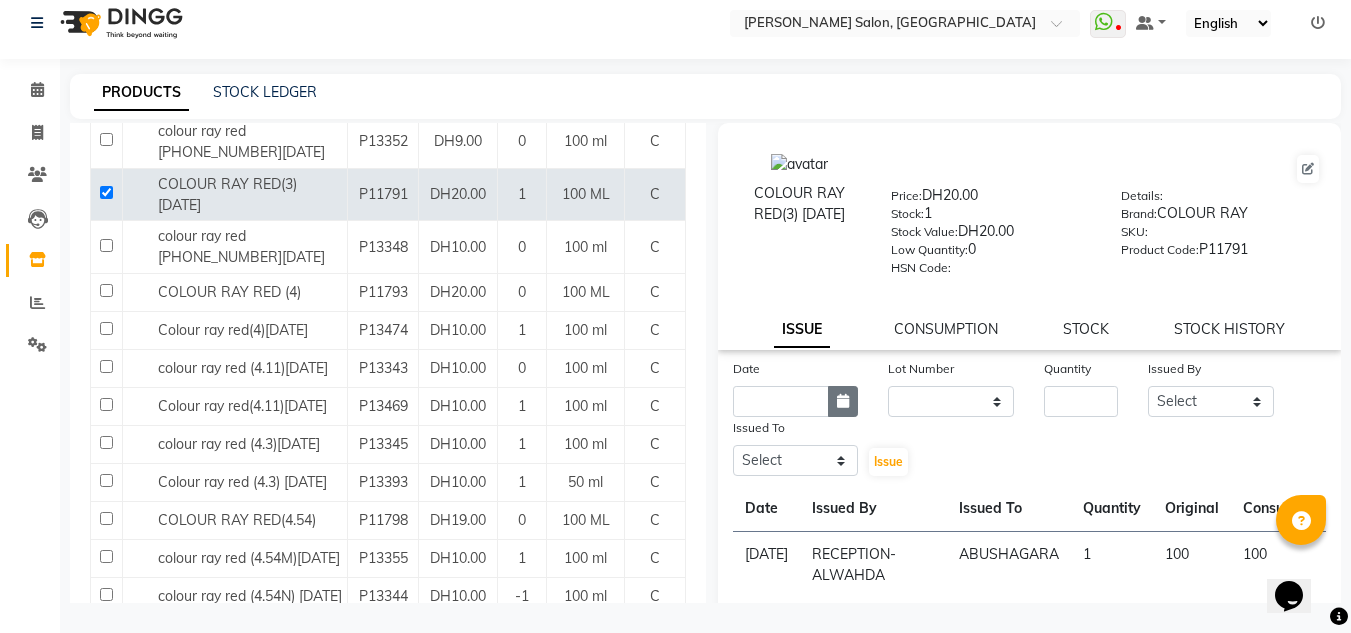 click 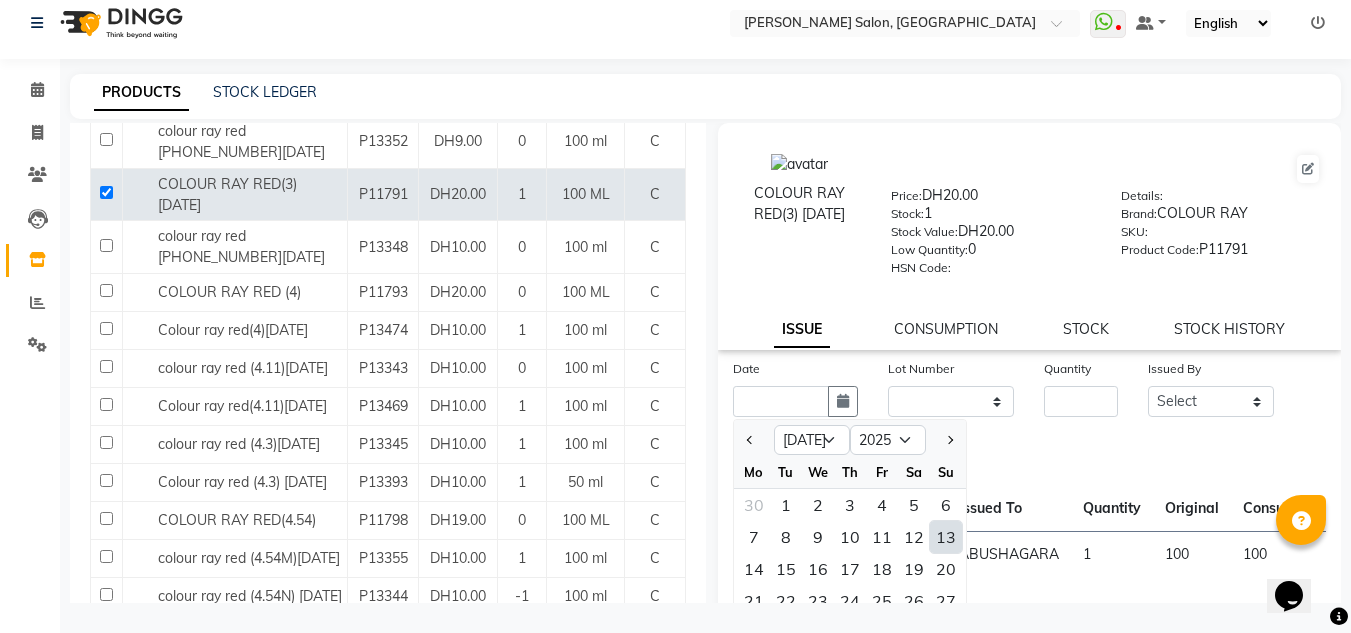 click on "13" 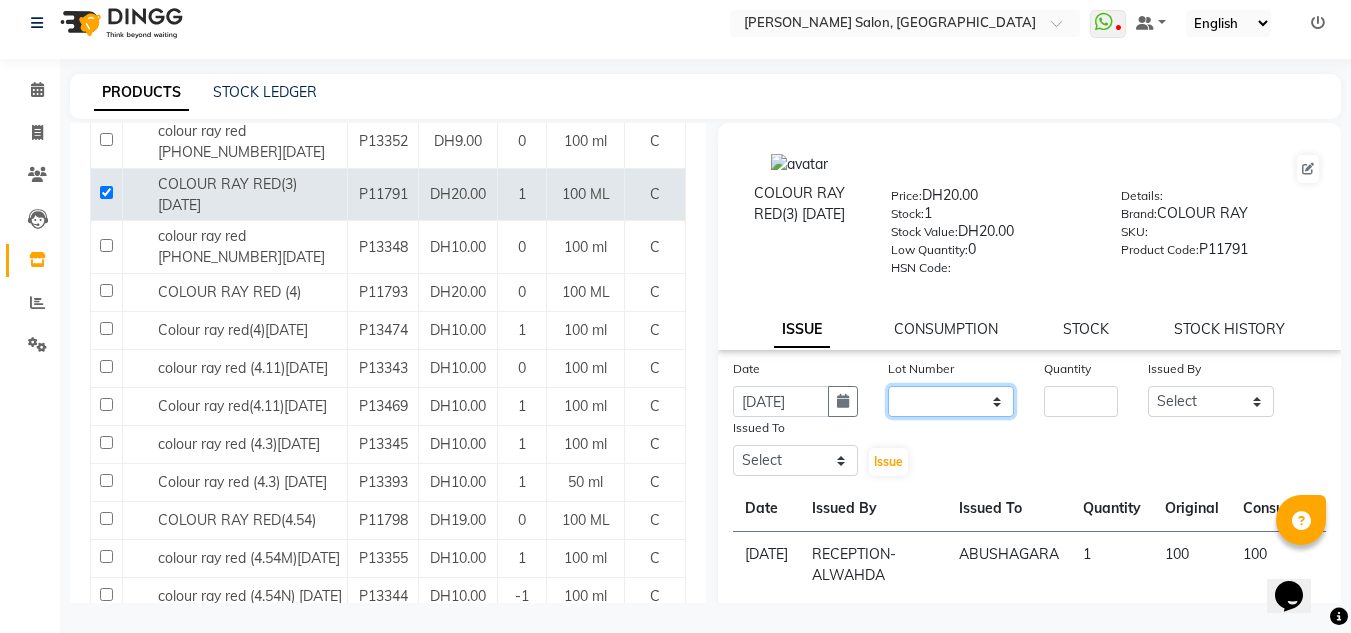 drag, startPoint x: 940, startPoint y: 392, endPoint x: 942, endPoint y: 416, distance: 24.083189 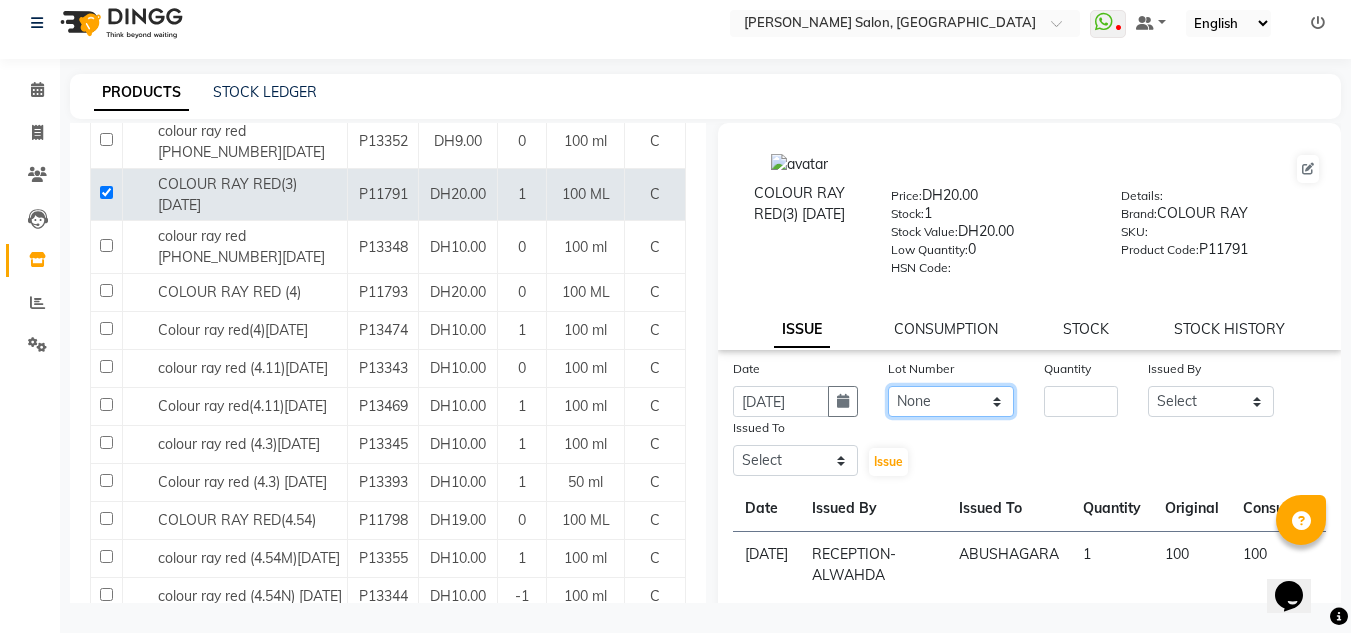 click on "None" 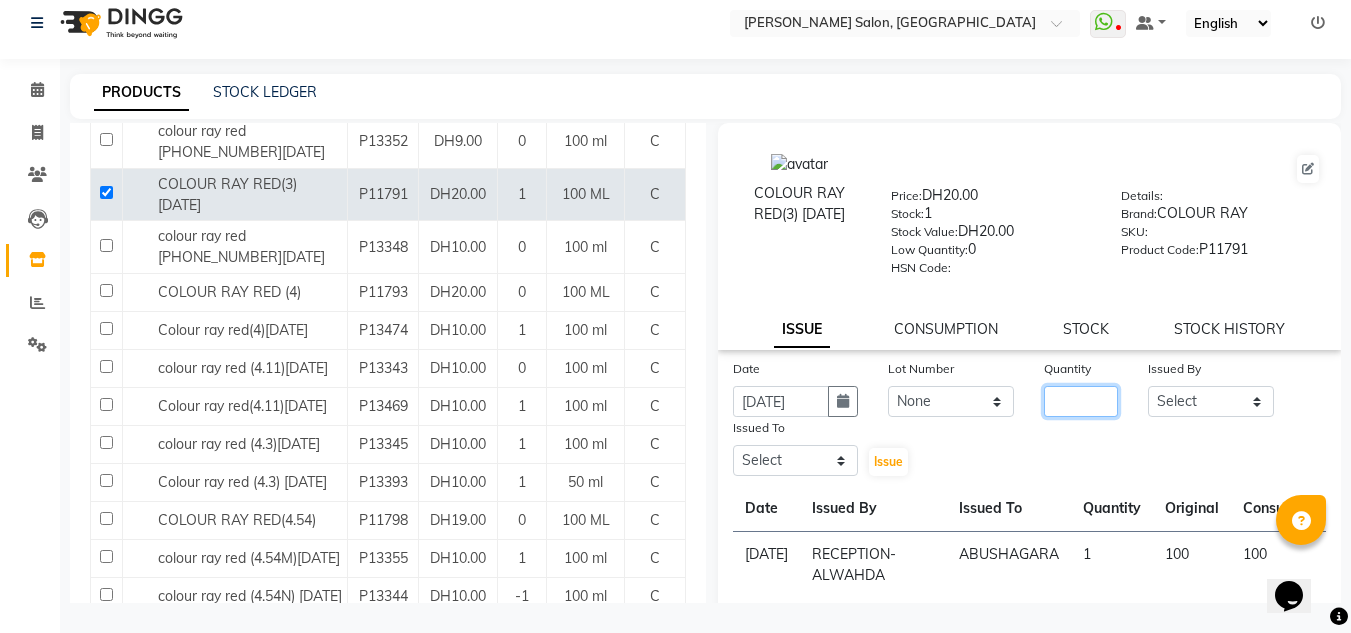 click 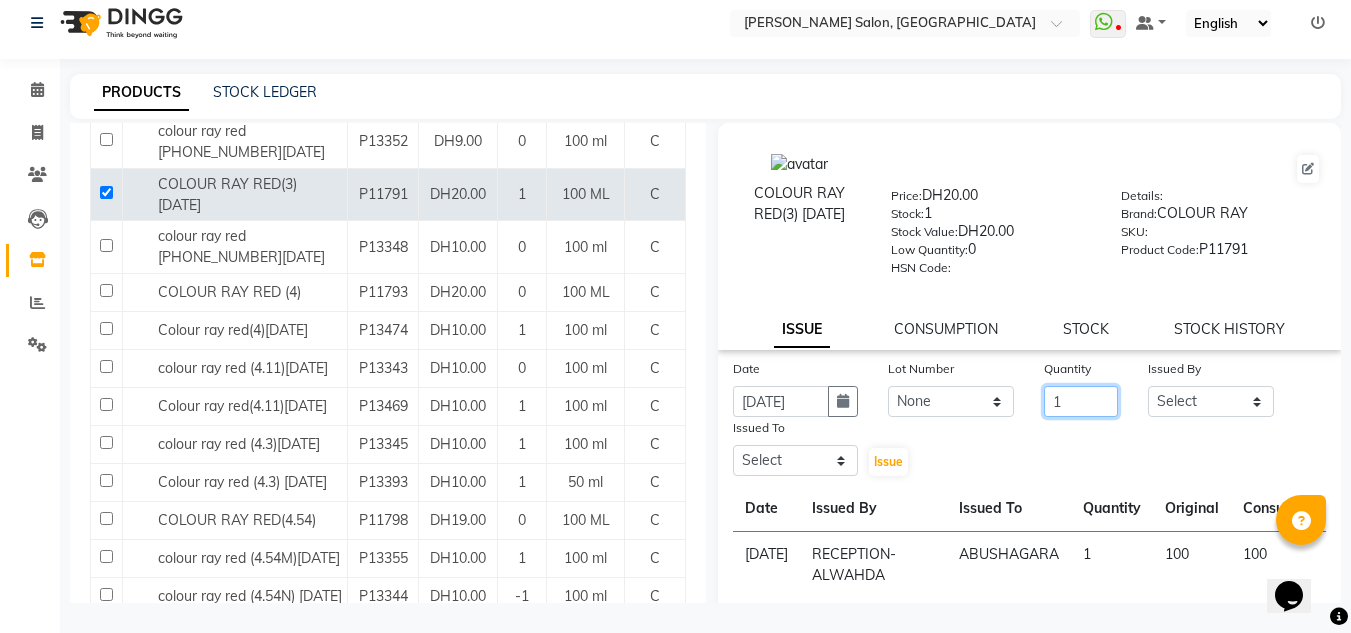 type on "1" 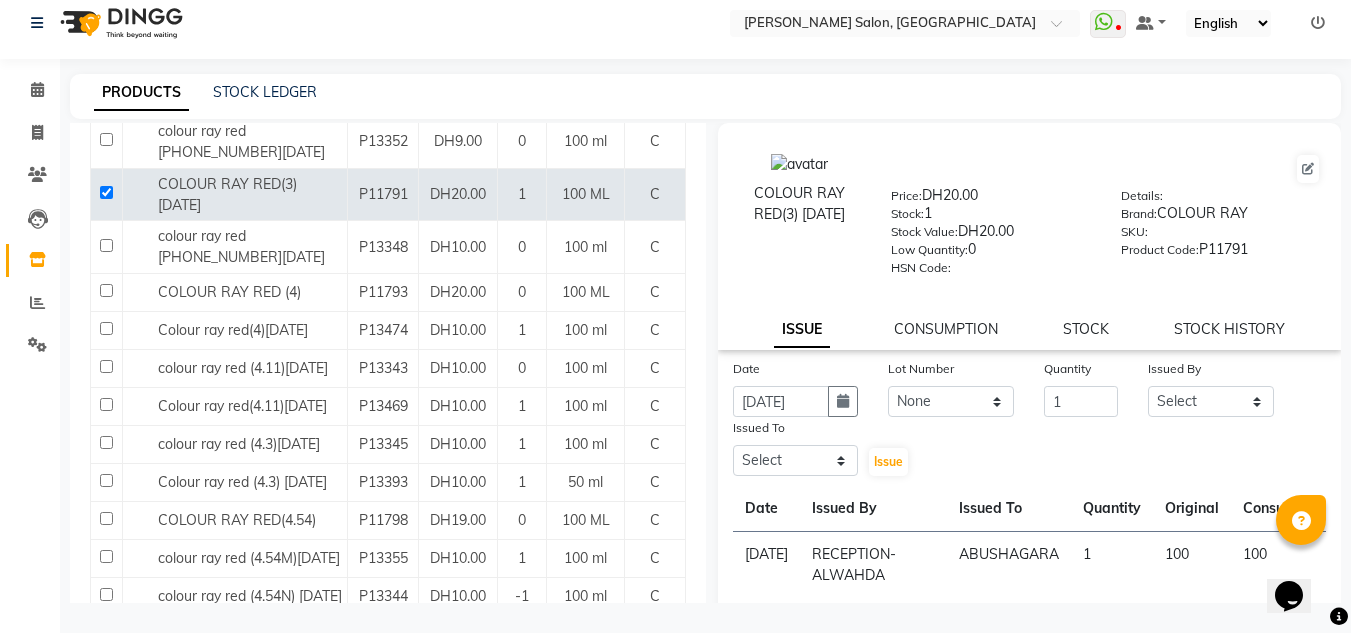 click on "Issued By" 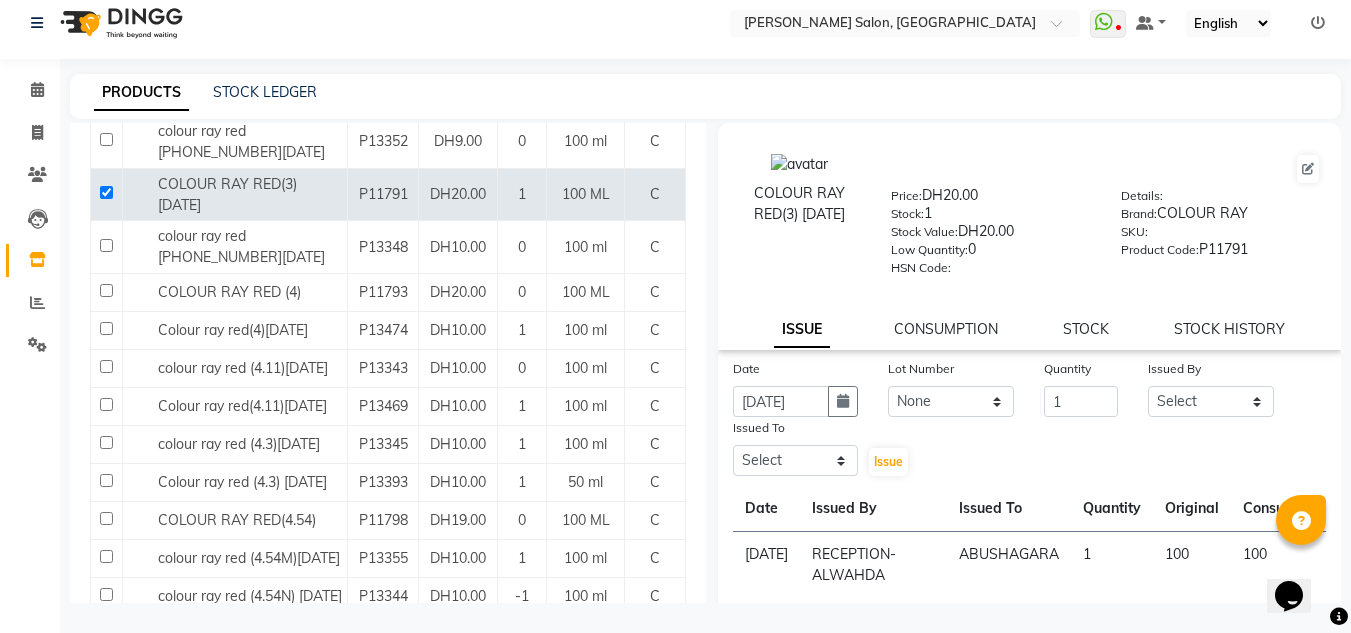click on "Issued By" 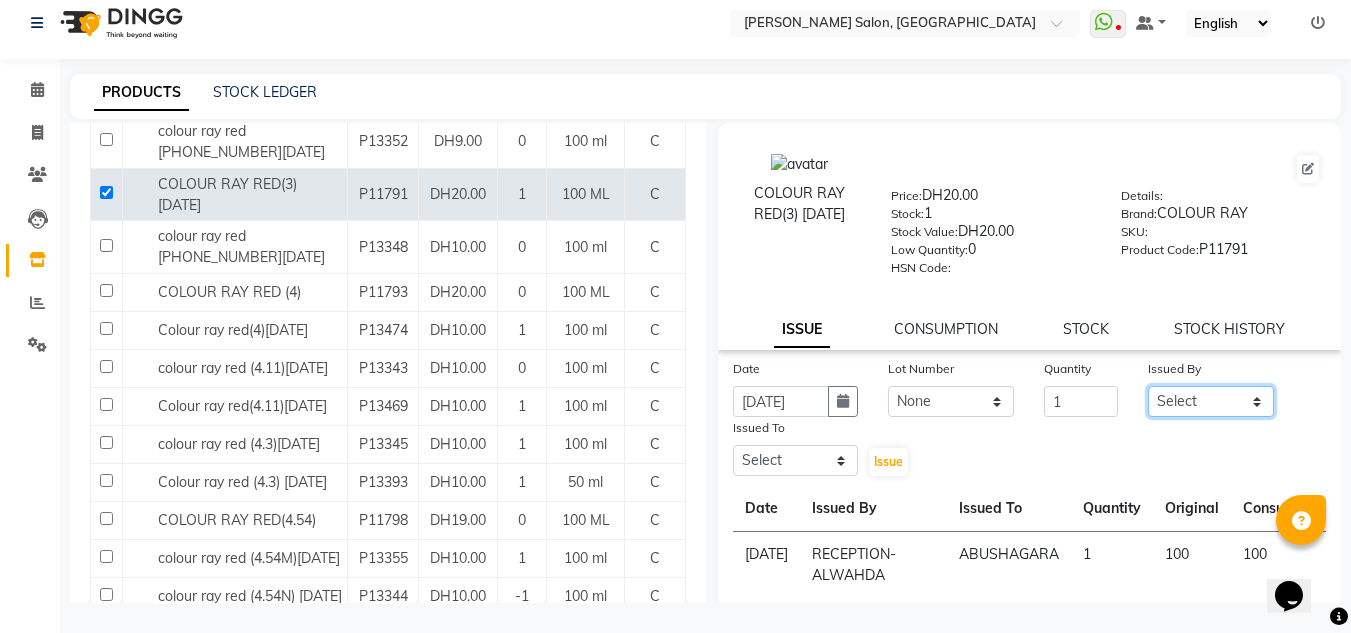 drag, startPoint x: 1196, startPoint y: 388, endPoint x: 1198, endPoint y: 399, distance: 11.18034 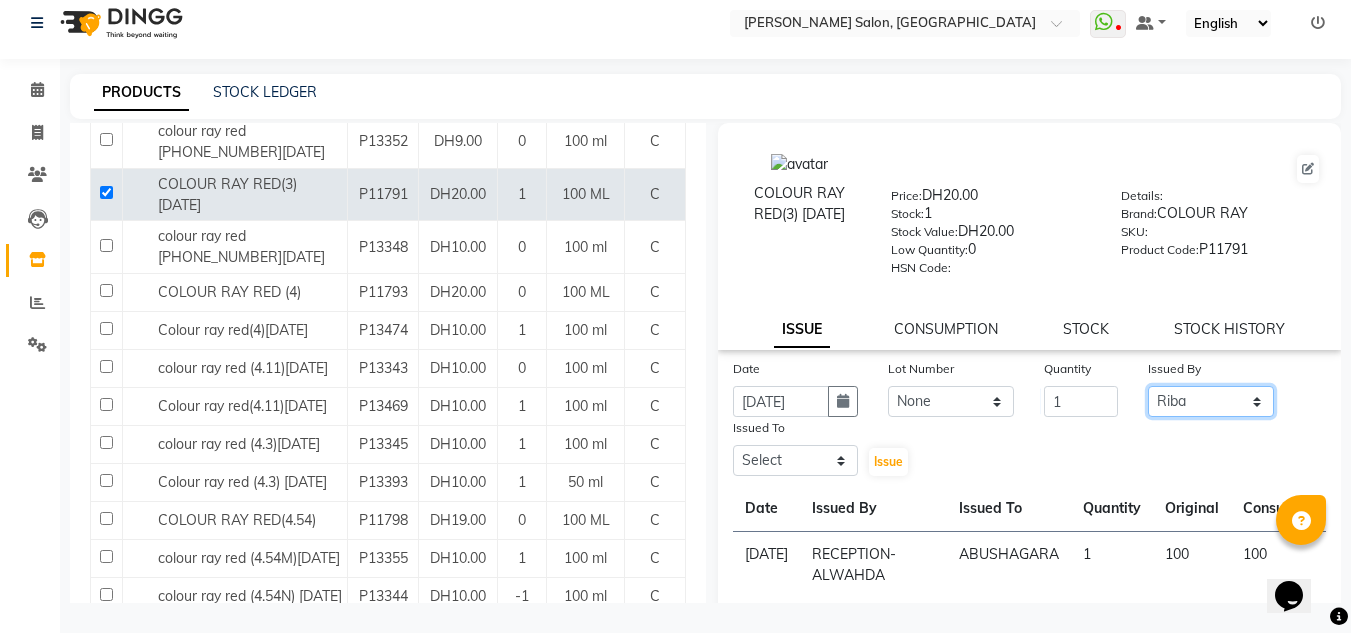 click on "Select ABUSHAGARA Kavita Laxmi Management Manisha Radha RECEPTION-ALWAHDA Riba Rimsha SALON Samjhana trial" 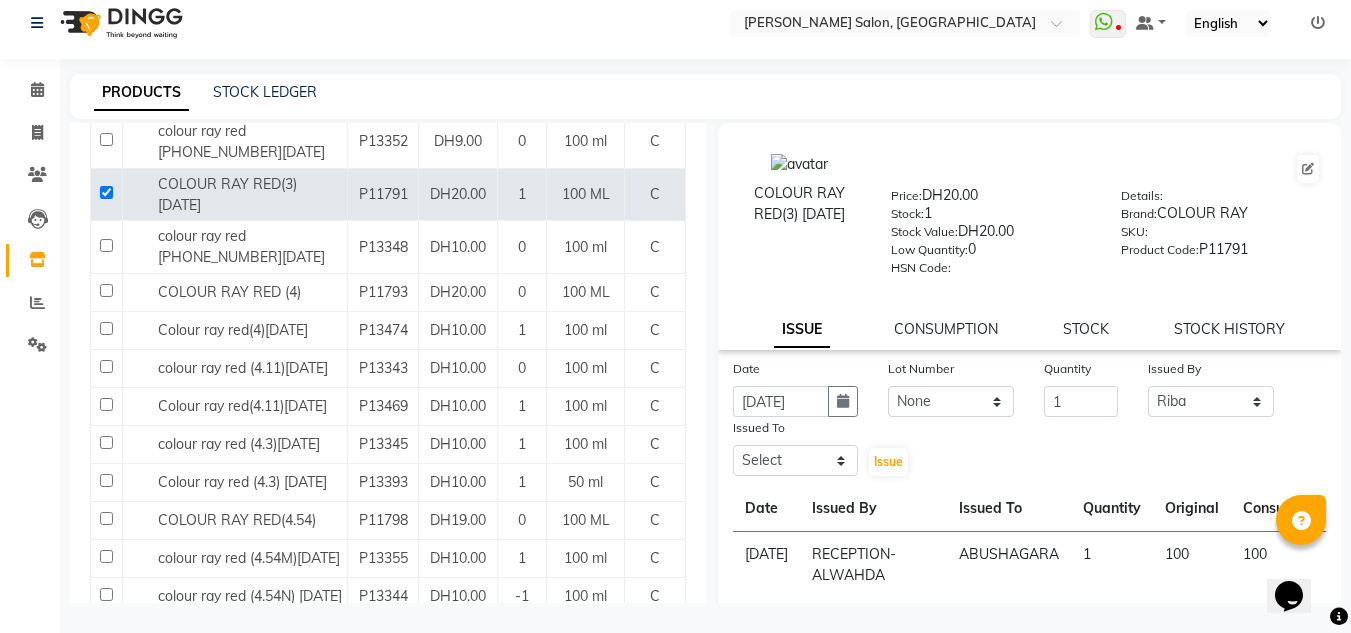 click on "Product Code:" 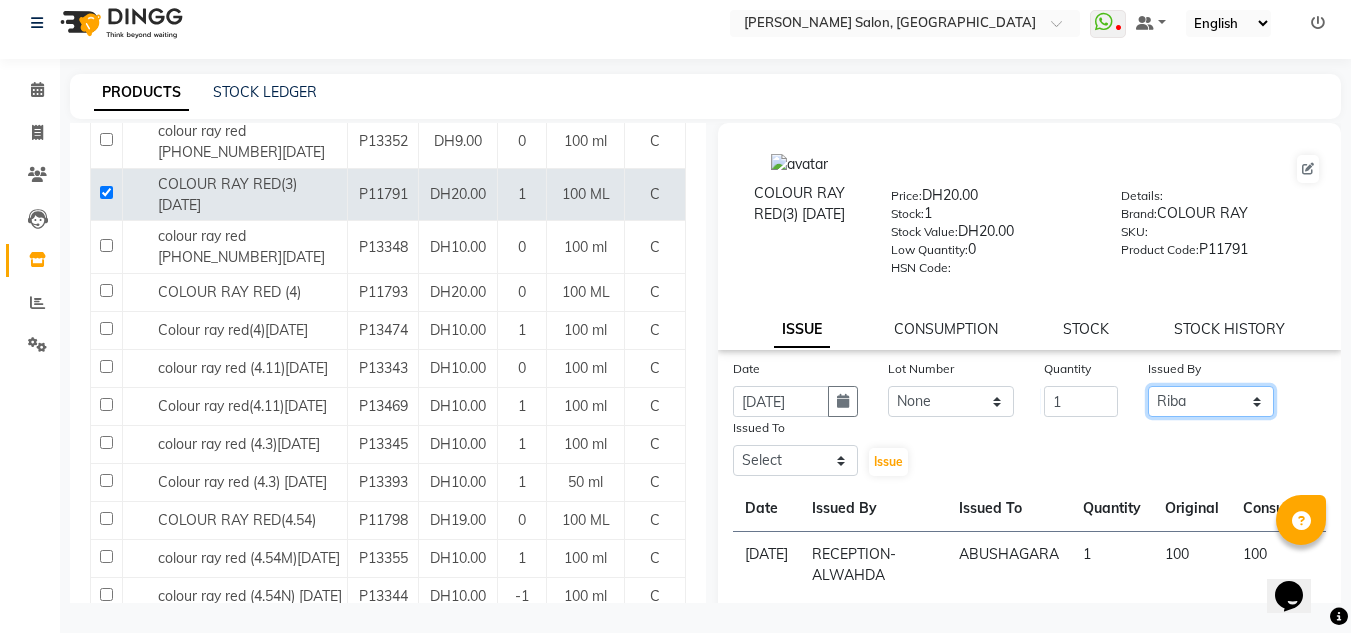 drag, startPoint x: 1211, startPoint y: 399, endPoint x: 1207, endPoint y: 388, distance: 11.7046995 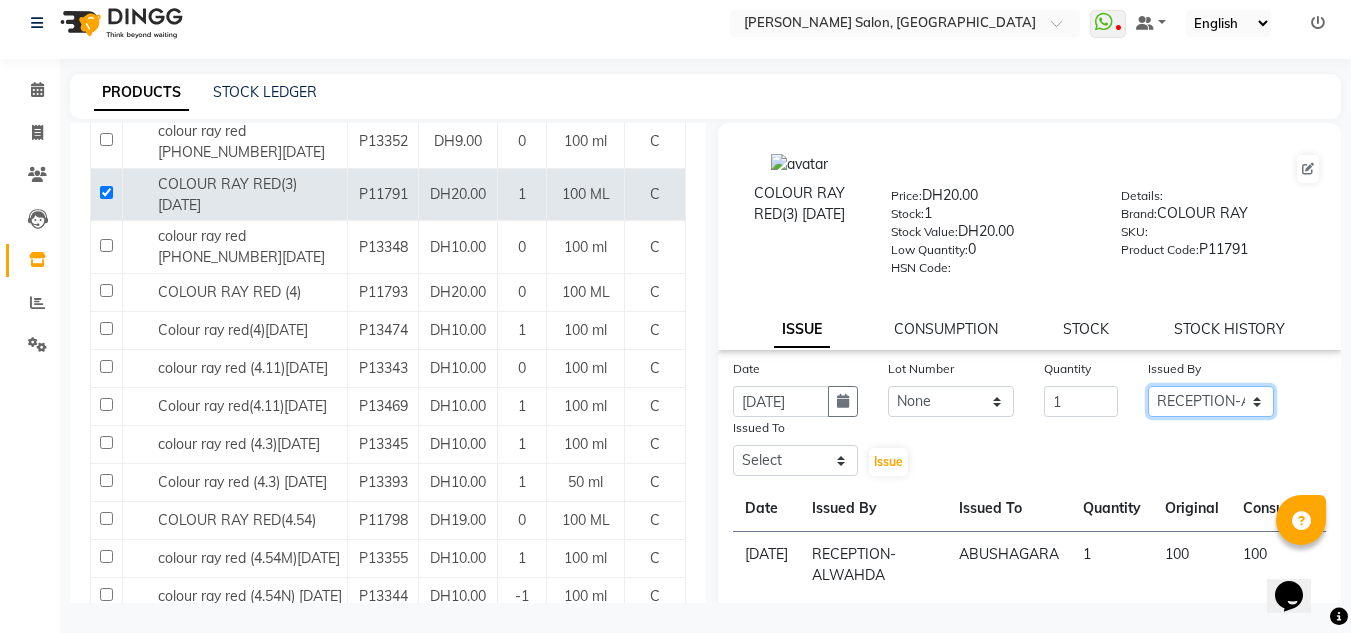 click on "Select ABUSHAGARA Kavita Laxmi Management Manisha Radha RECEPTION-ALWAHDA Riba Rimsha SALON Samjhana trial" 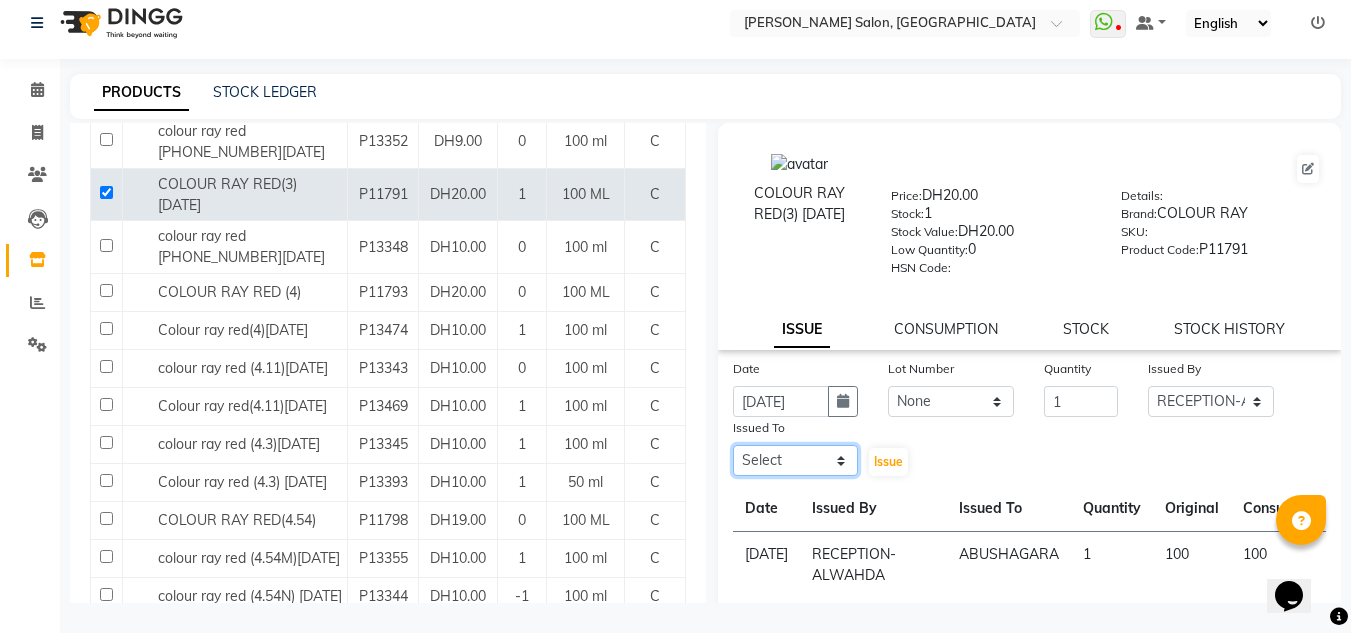 drag, startPoint x: 785, startPoint y: 470, endPoint x: 791, endPoint y: 454, distance: 17.088007 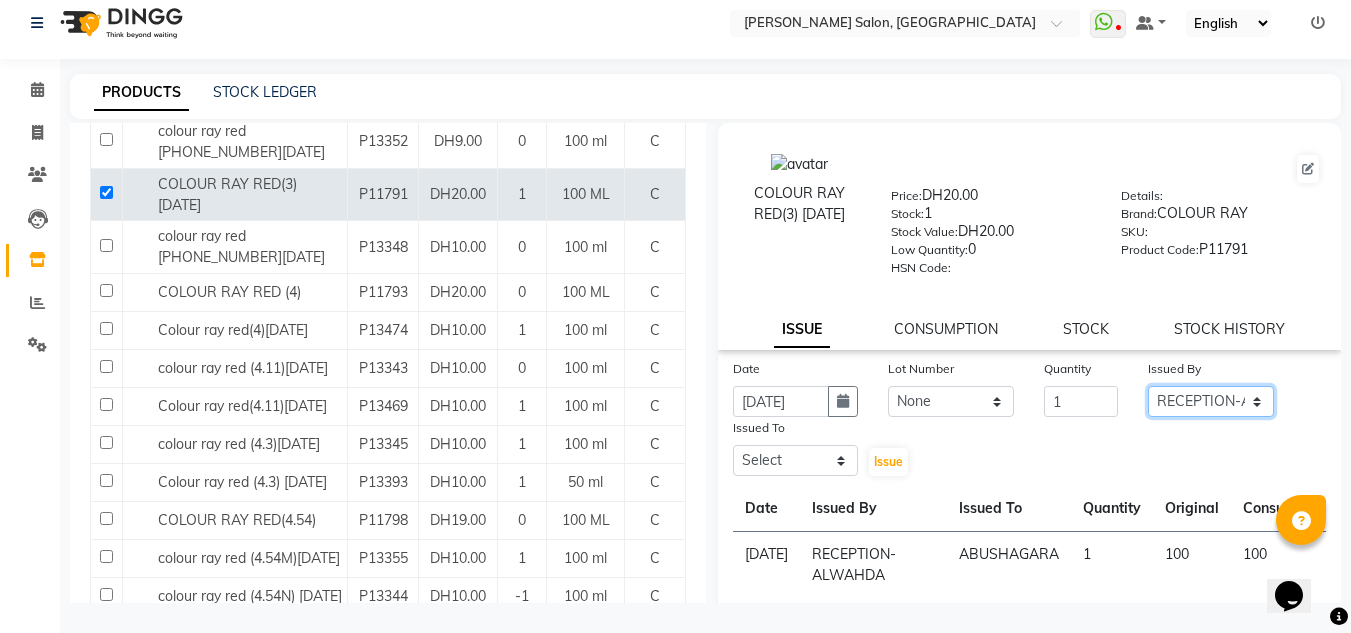 click on "Select ABUSHAGARA Kavita Laxmi Management Manisha Radha RECEPTION-ALWAHDA Riba Rimsha SALON Samjhana trial" 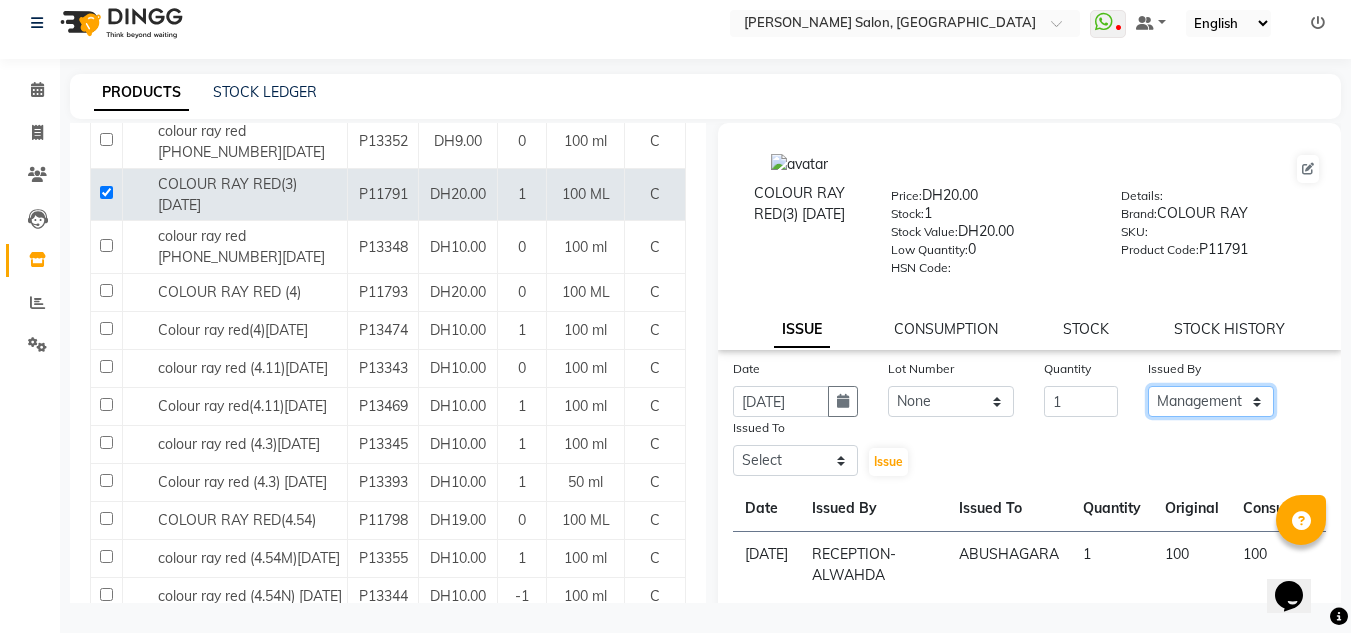 click on "Select ABUSHAGARA Kavita Laxmi Management Manisha Radha RECEPTION-ALWAHDA Riba Rimsha SALON Samjhana trial" 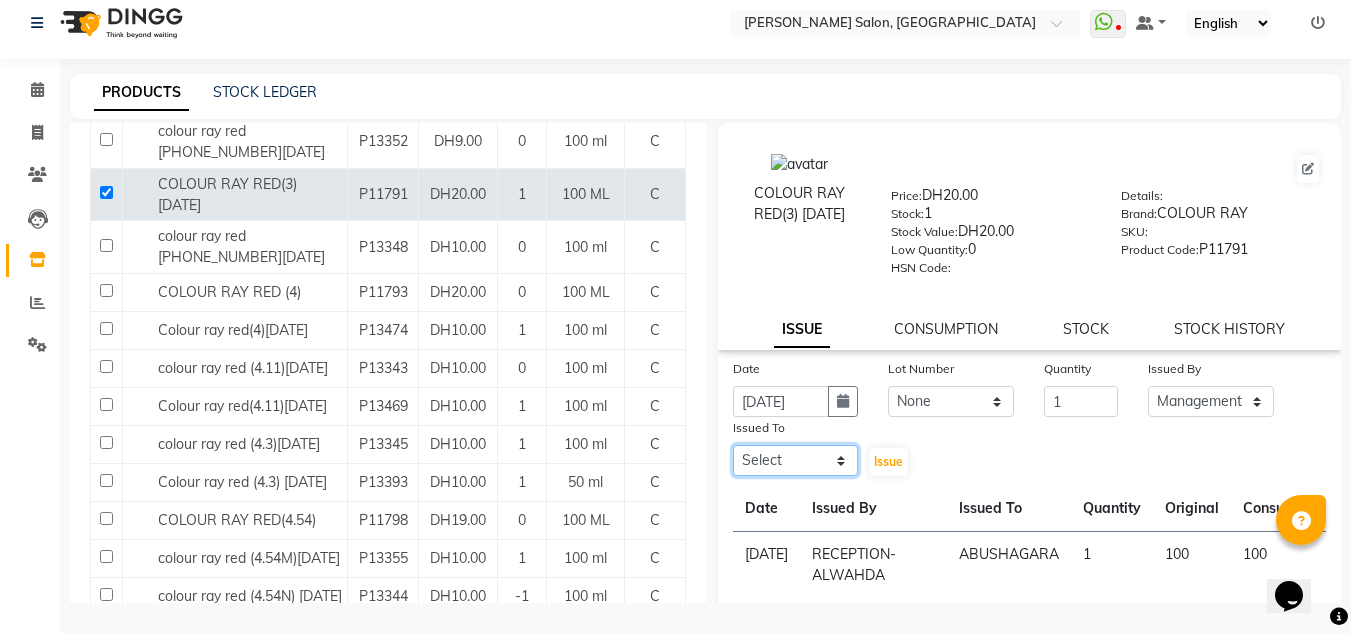 click on "Select ABUSHAGARA Kavita Laxmi Management Manisha Radha RECEPTION-ALWAHDA Riba Rimsha SALON Samjhana trial" 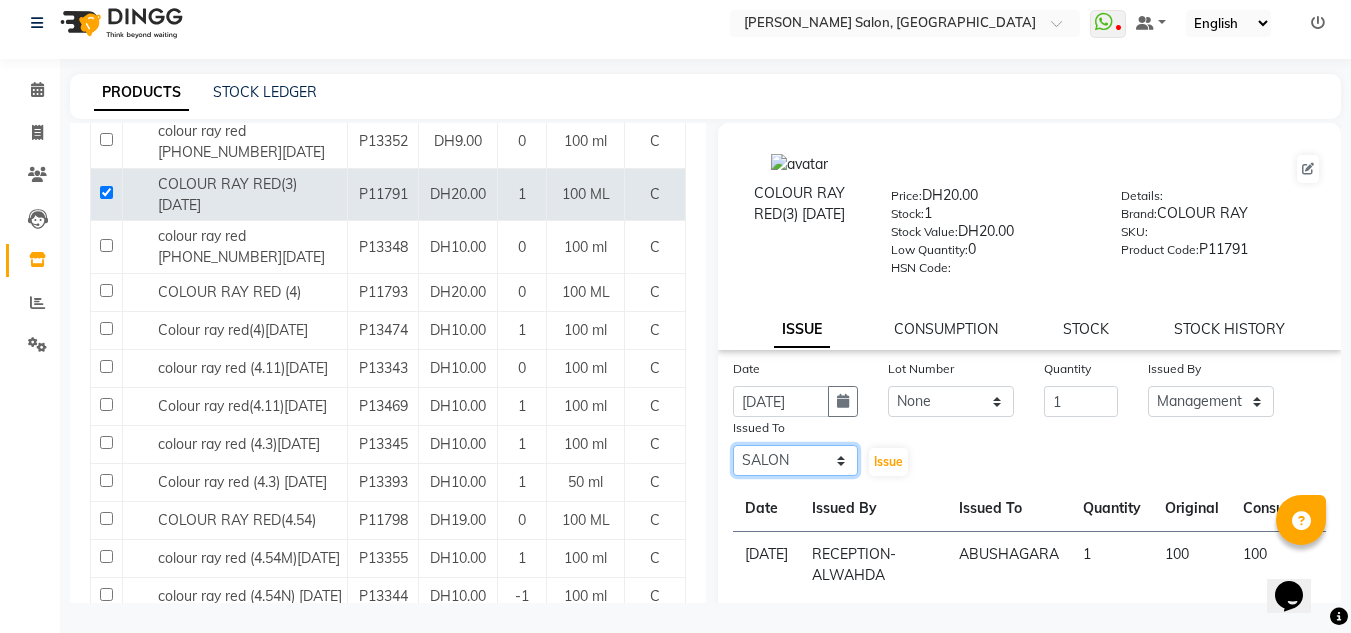 click on "Select ABUSHAGARA Kavita Laxmi Management Manisha Radha RECEPTION-ALWAHDA Riba Rimsha SALON Samjhana trial" 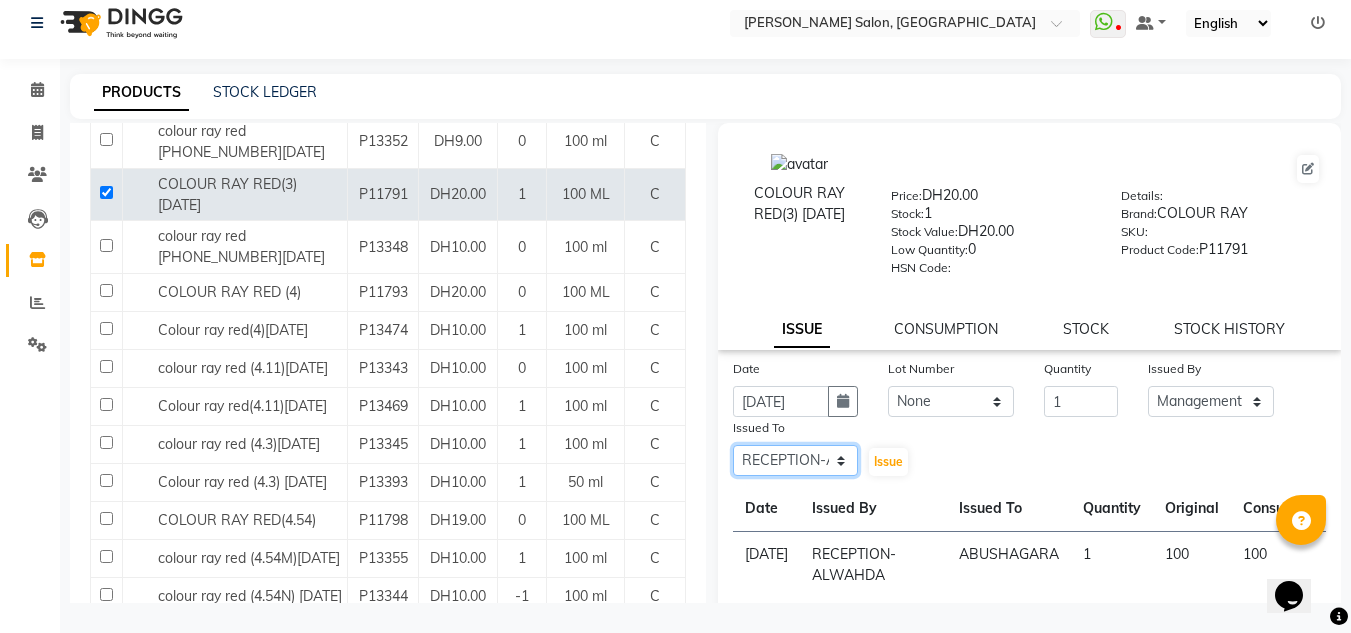 click on "Select ABUSHAGARA Kavita Laxmi Management Manisha Radha RECEPTION-ALWAHDA Riba Rimsha SALON Samjhana trial" 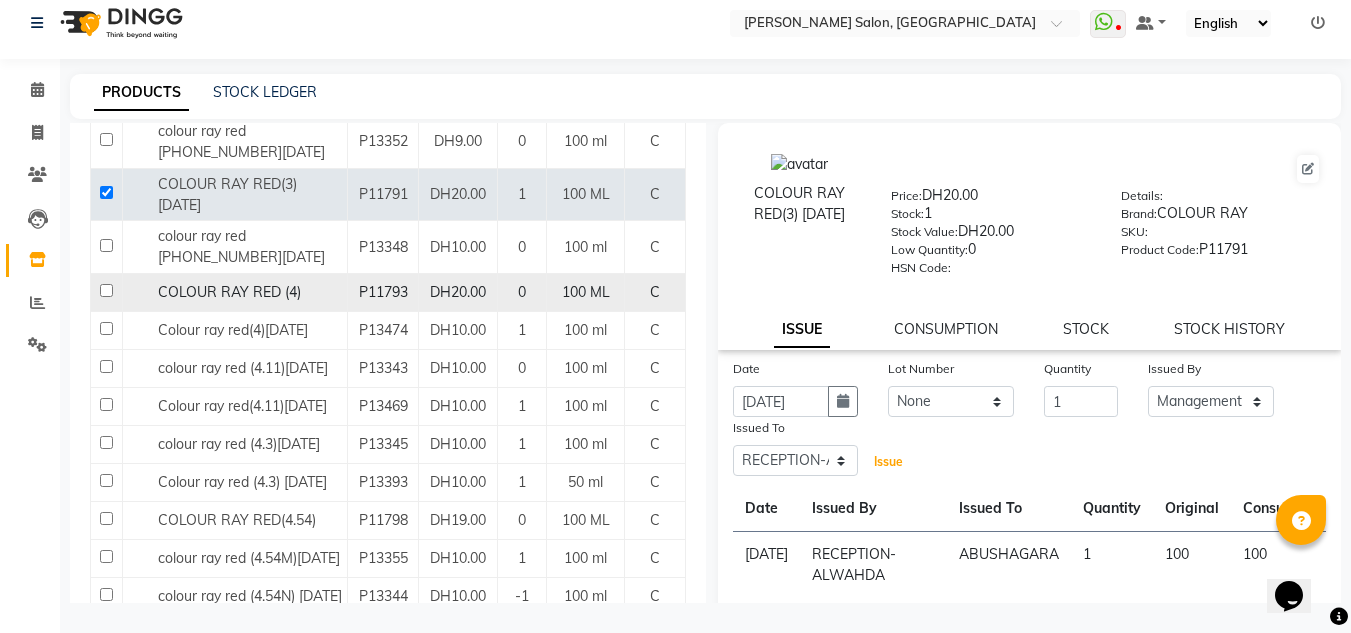 drag, startPoint x: 888, startPoint y: 465, endPoint x: 592, endPoint y: 424, distance: 298.82605 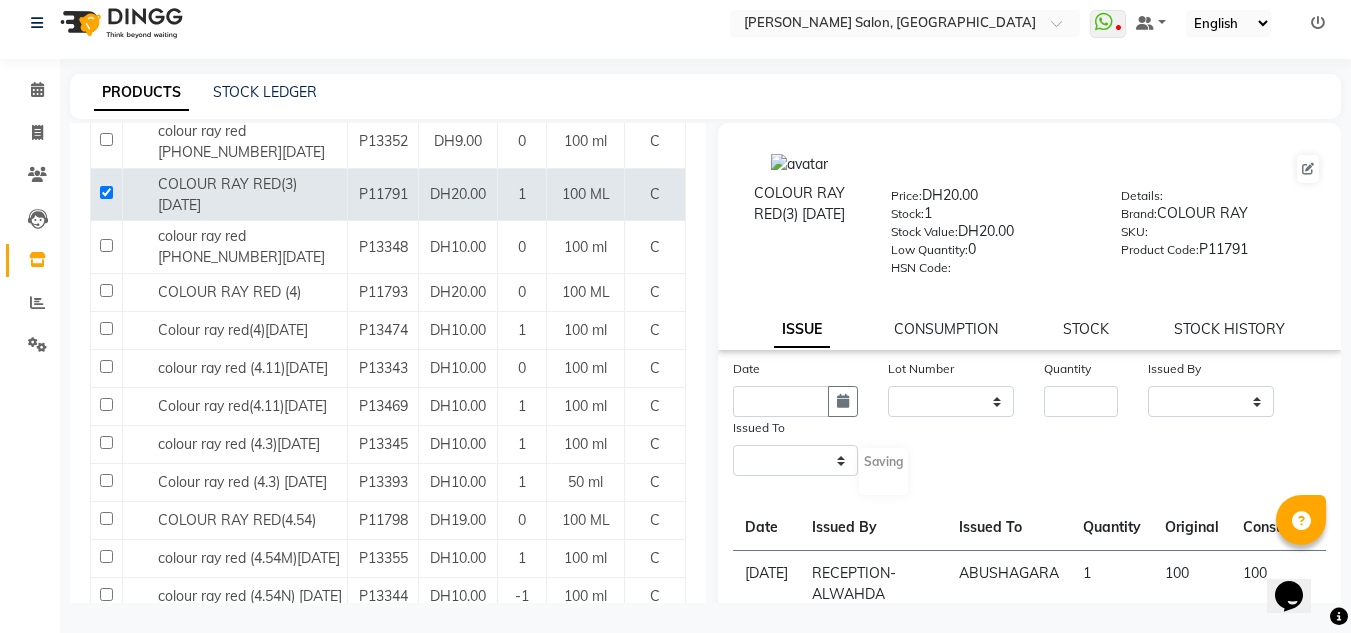 select 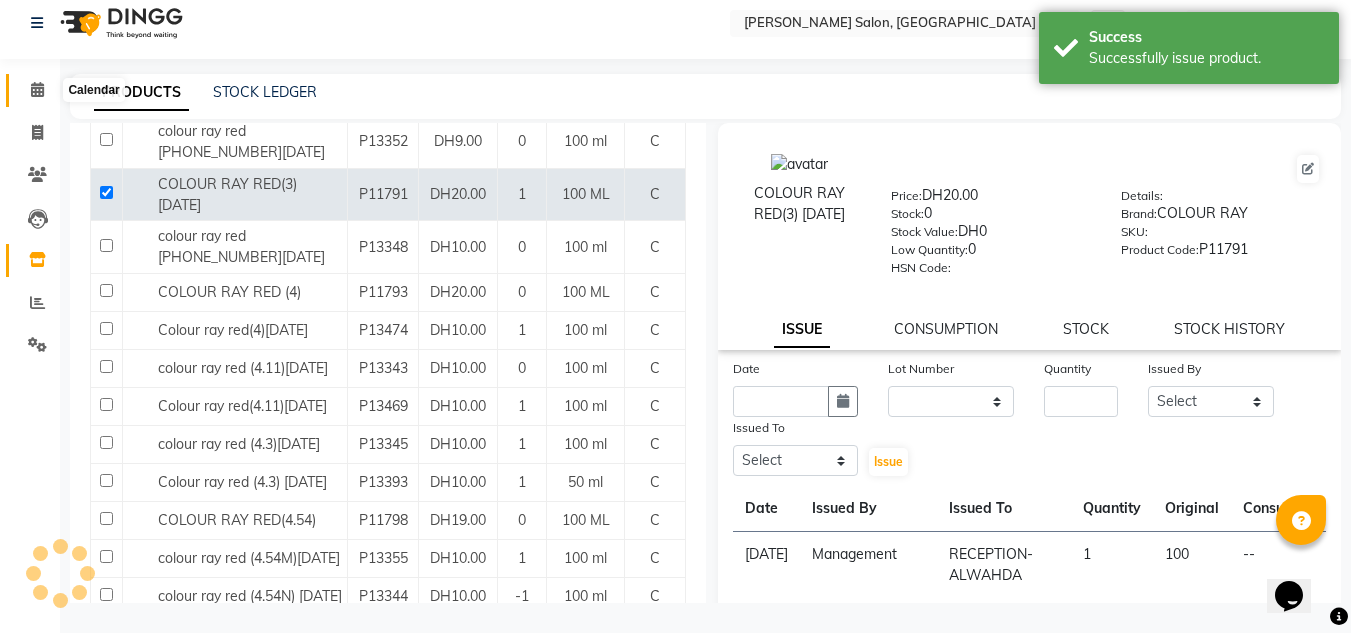 drag, startPoint x: 22, startPoint y: 79, endPoint x: 27, endPoint y: 90, distance: 12.083046 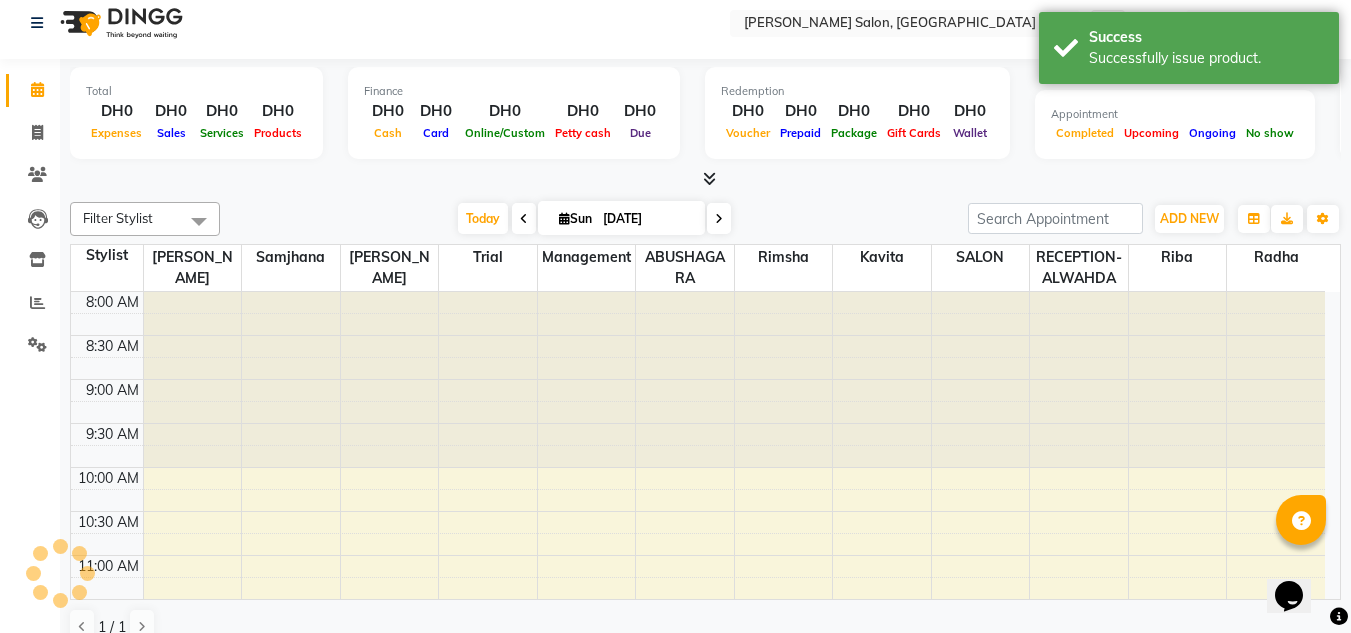 scroll, scrollTop: 0, scrollLeft: 0, axis: both 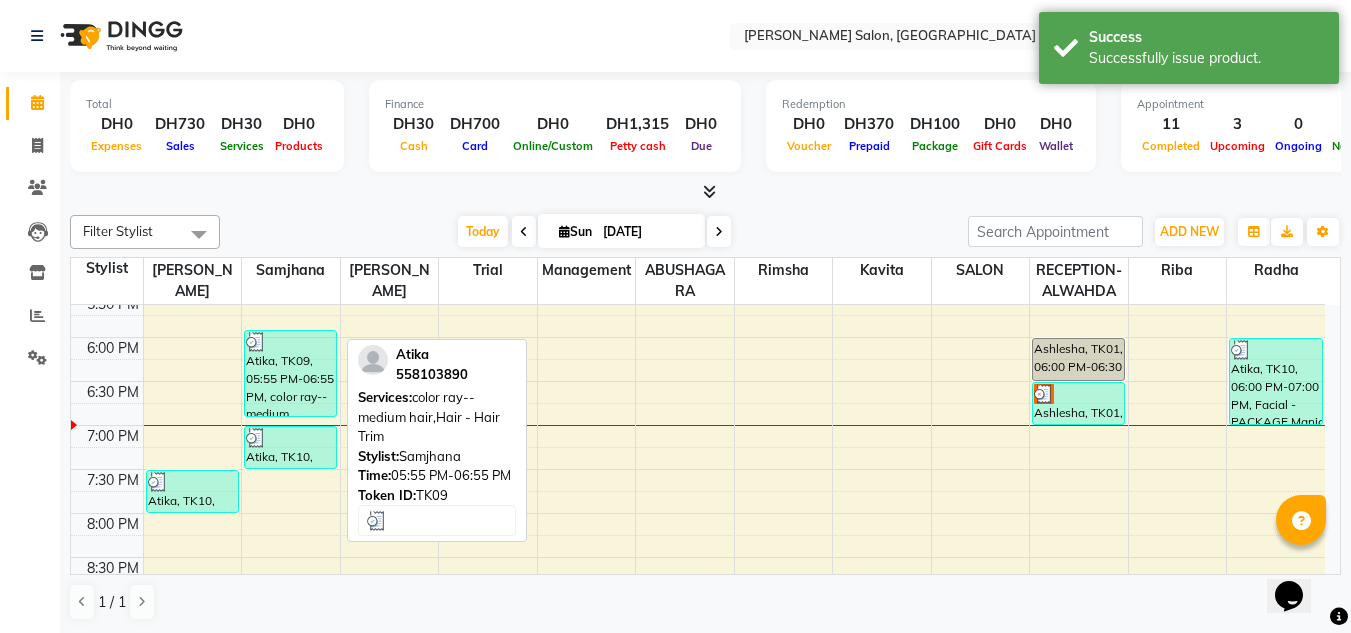 click on "Atika, TK09, 05:55 PM-06:55 PM, color ray--medium hair,Hair  - Hair Trim" at bounding box center [290, 373] 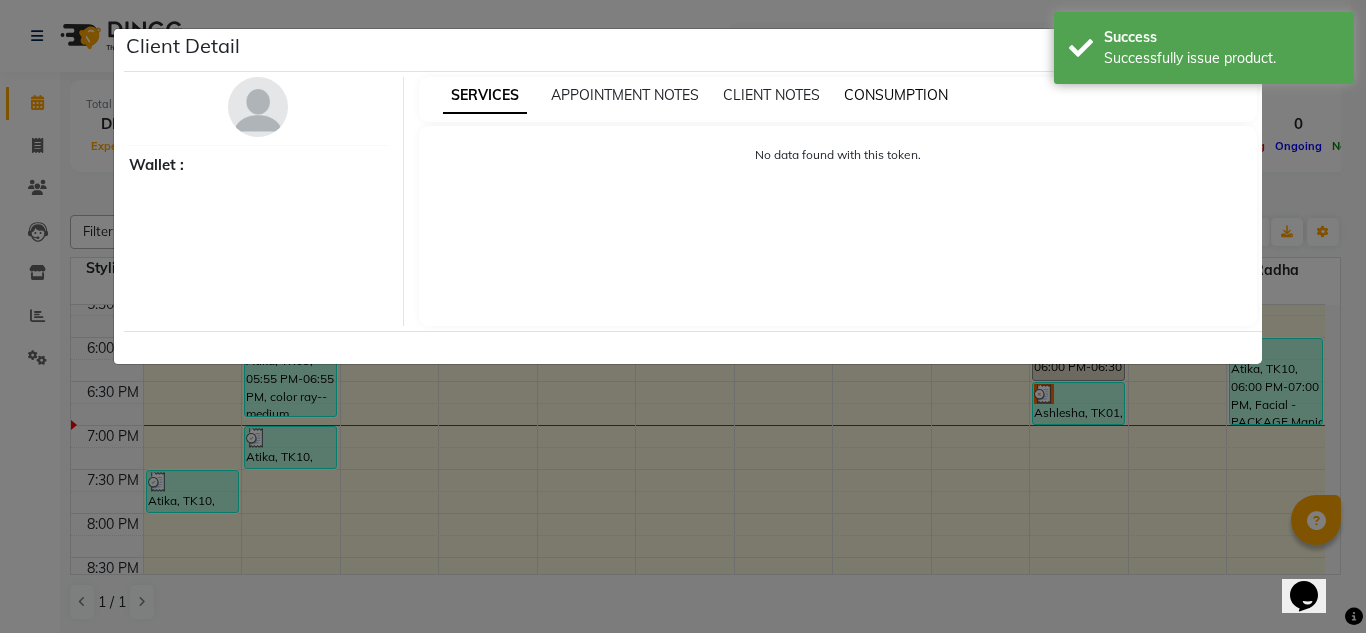 select on "3" 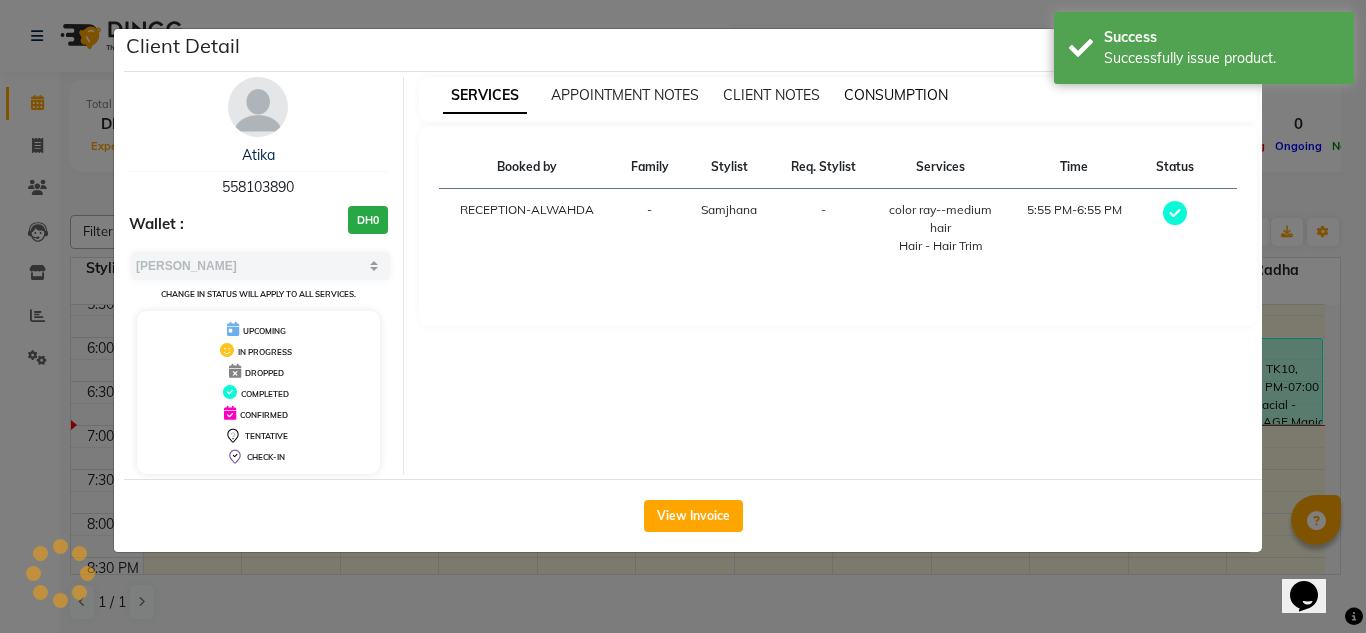 click on "CONSUMPTION" at bounding box center [896, 95] 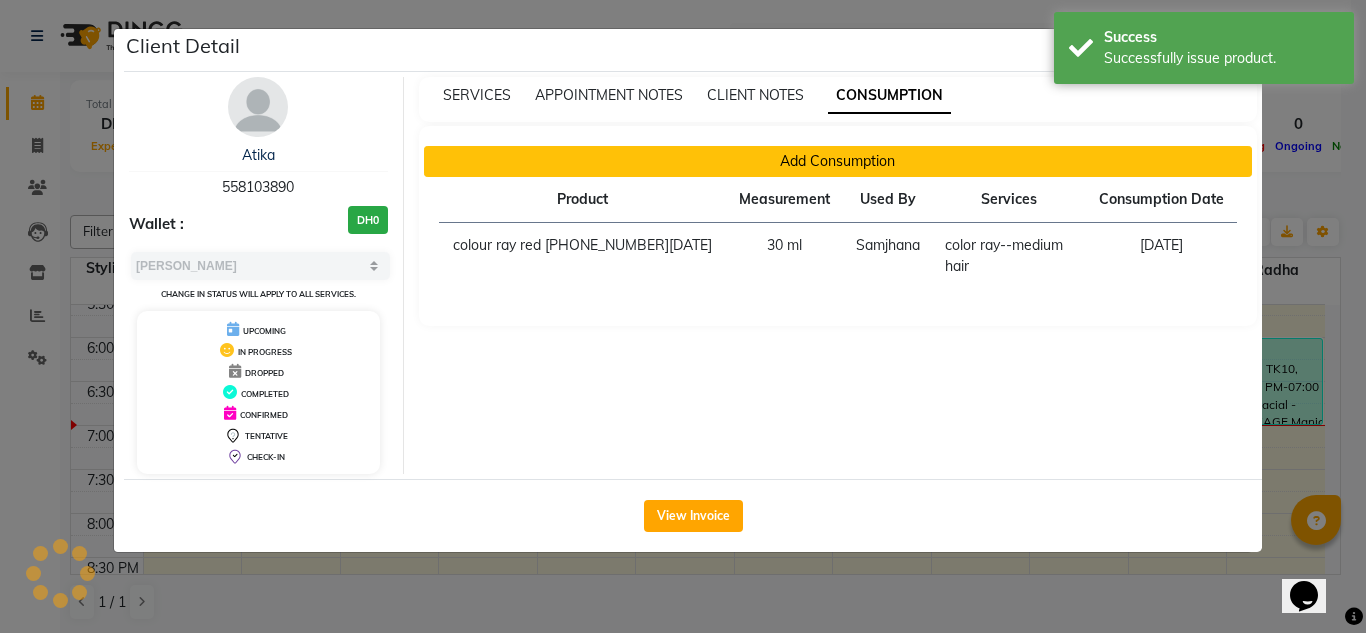 click on "Add Consumption" at bounding box center [838, 161] 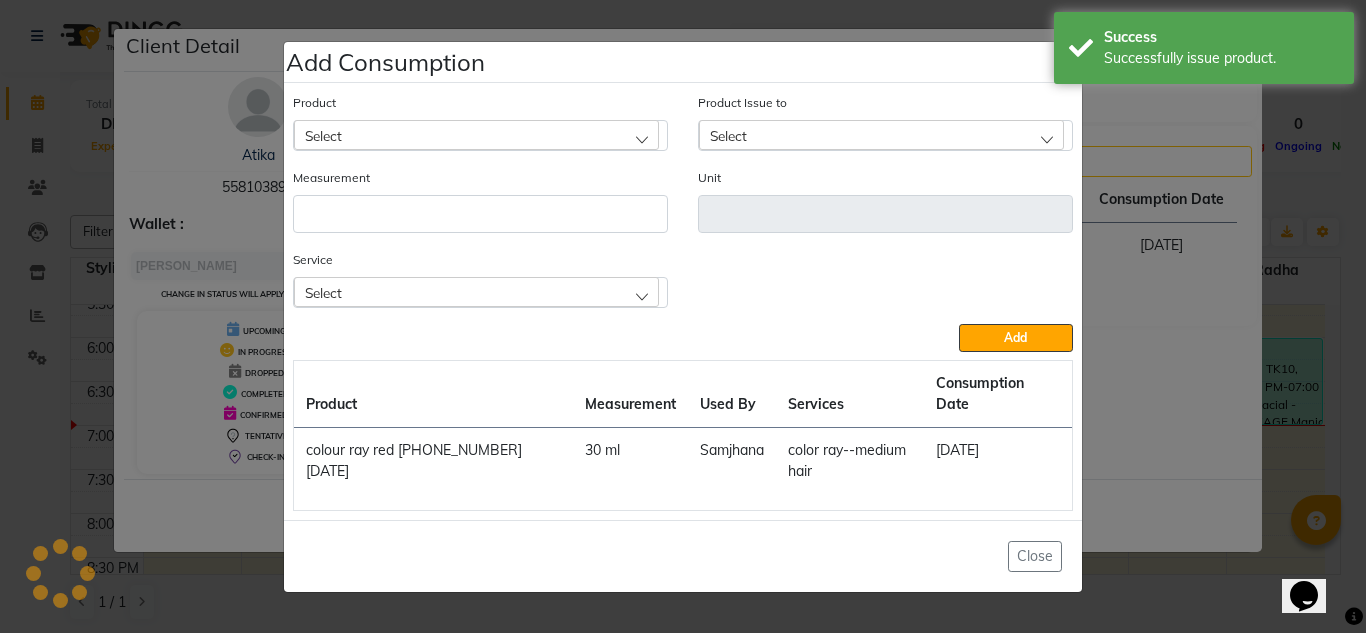 click on "Select" 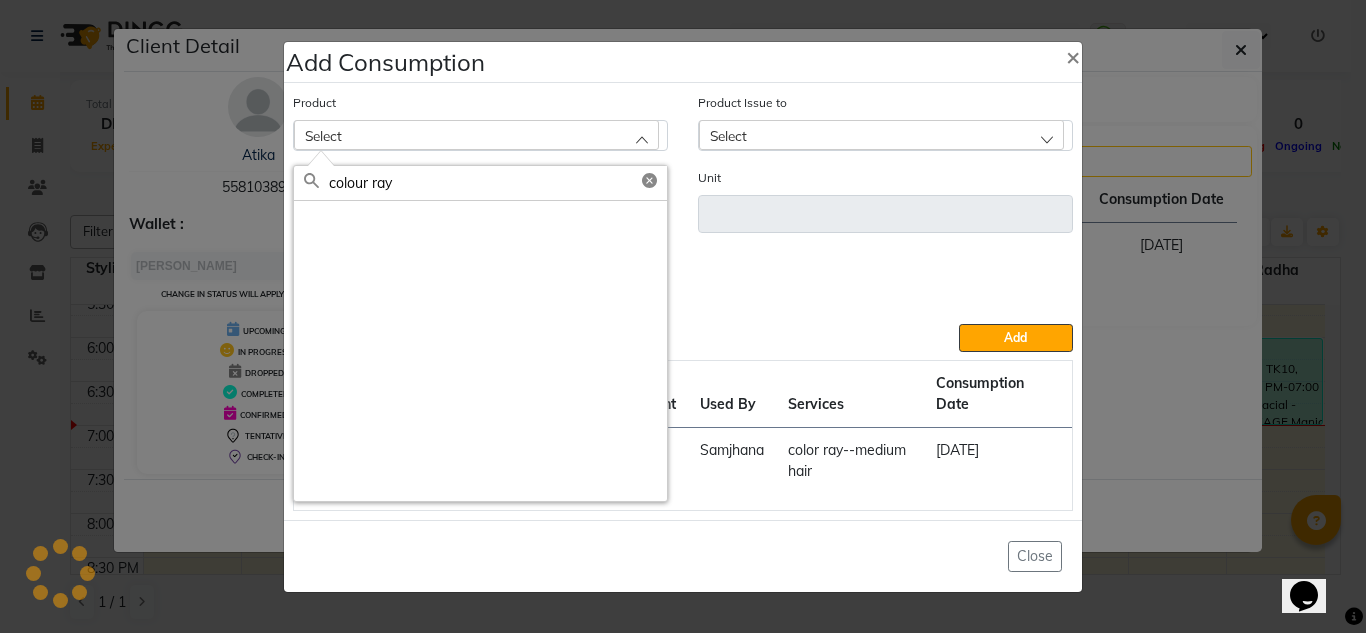 drag, startPoint x: 432, startPoint y: 184, endPoint x: 108, endPoint y: 191, distance: 324.07562 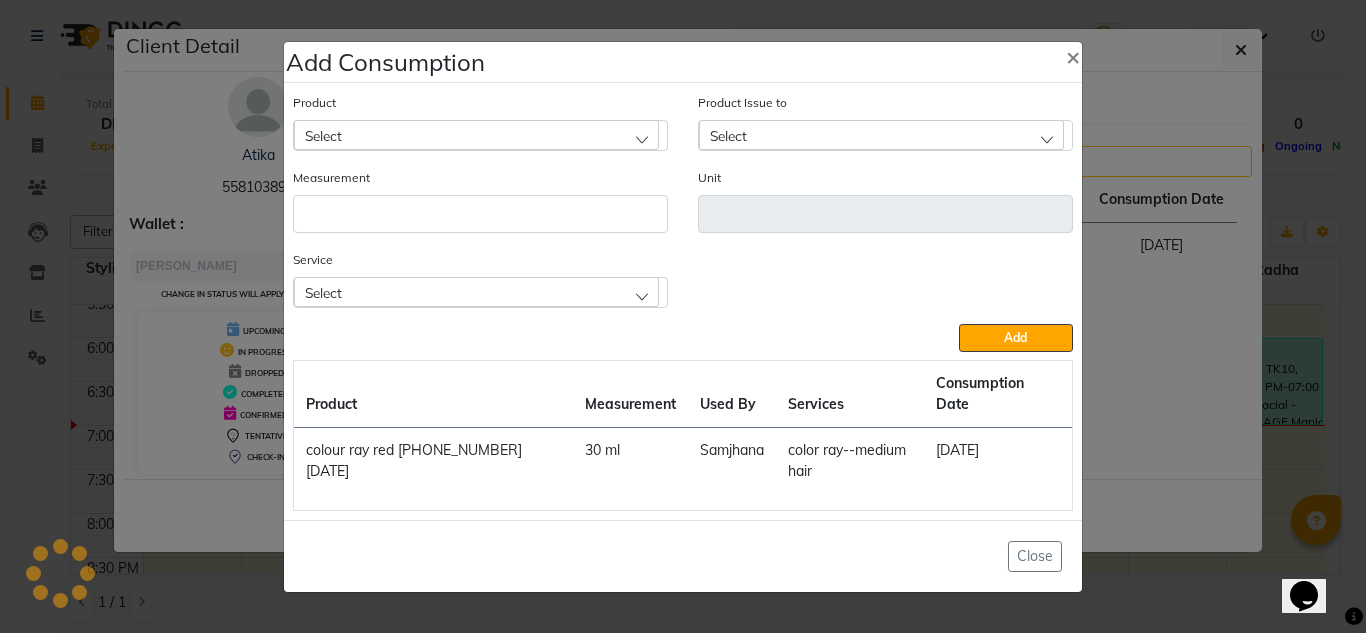 click on "Select" 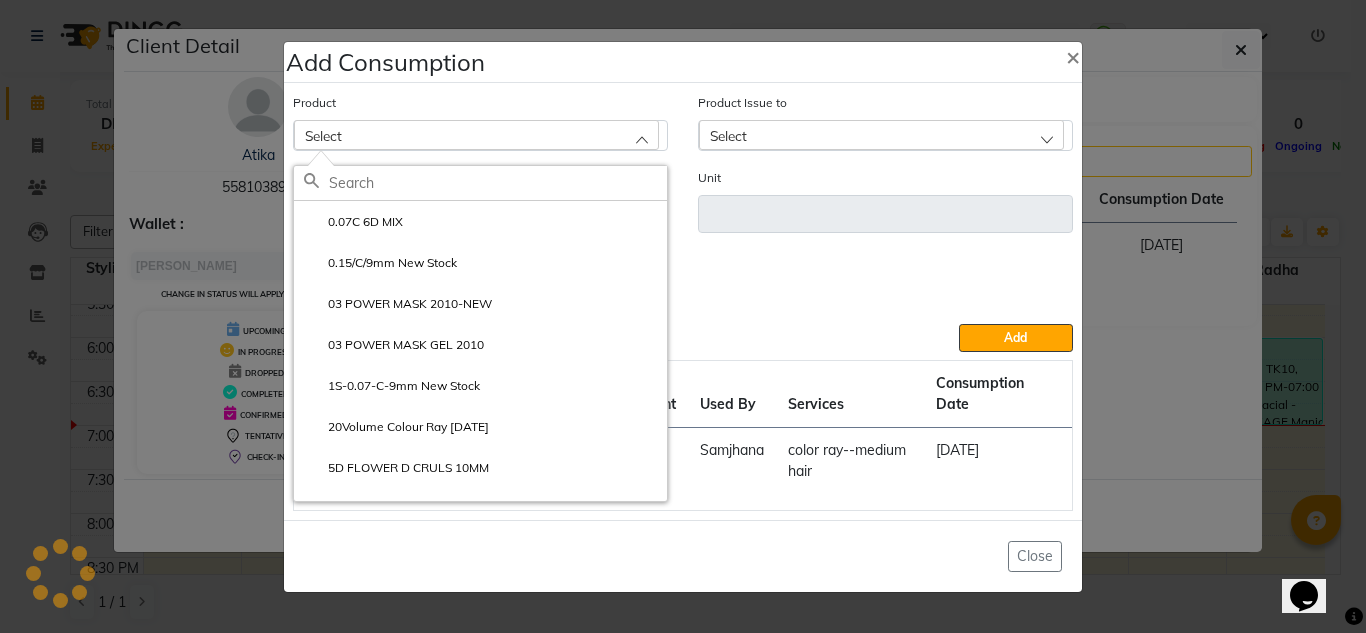 click on "Select" 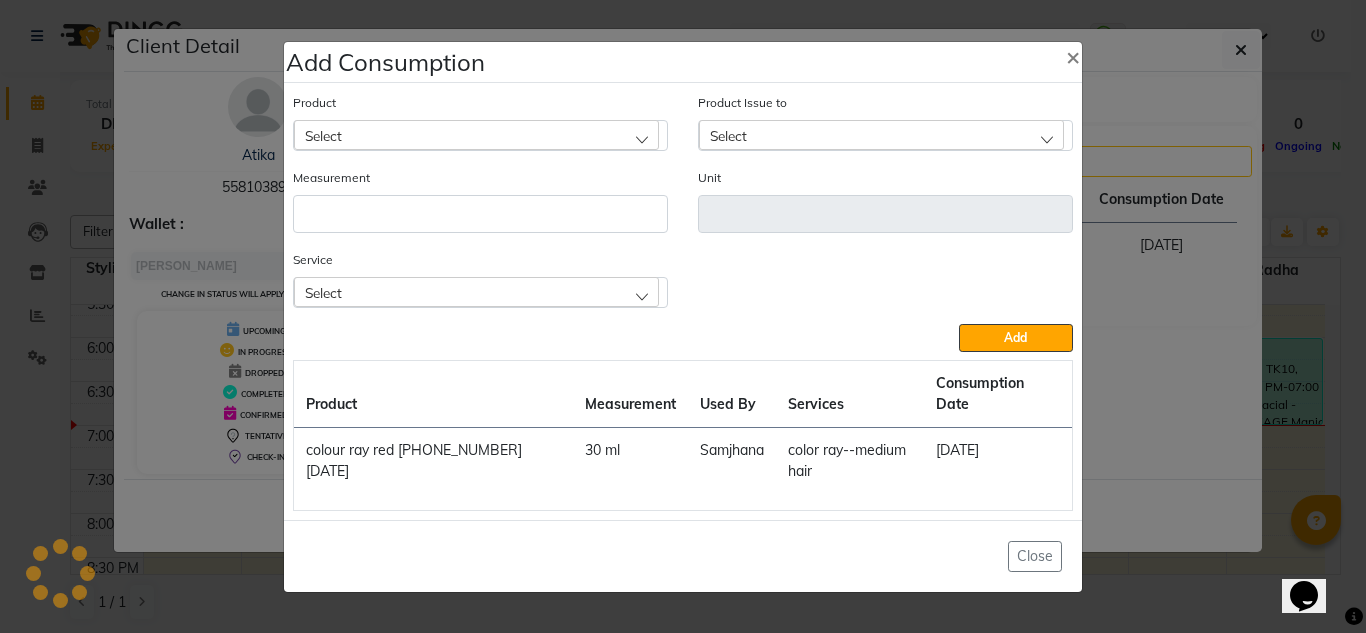 click on "Select" 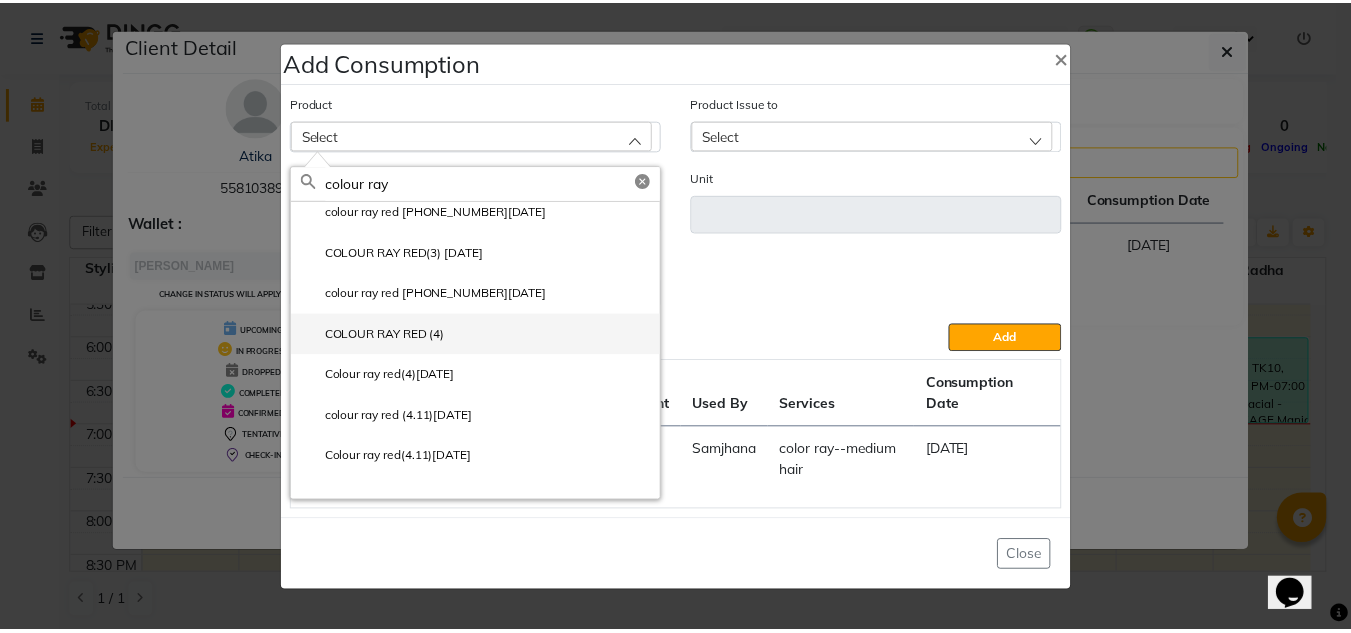 scroll, scrollTop: 3200, scrollLeft: 0, axis: vertical 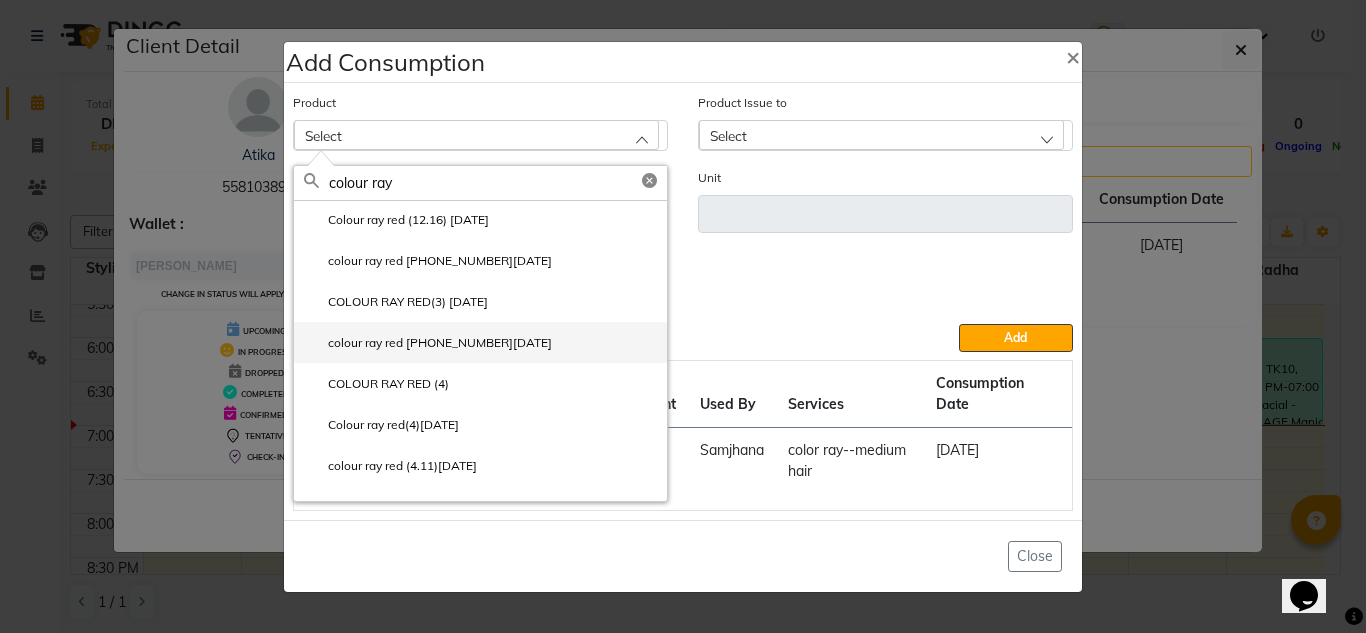 type on "colour ray" 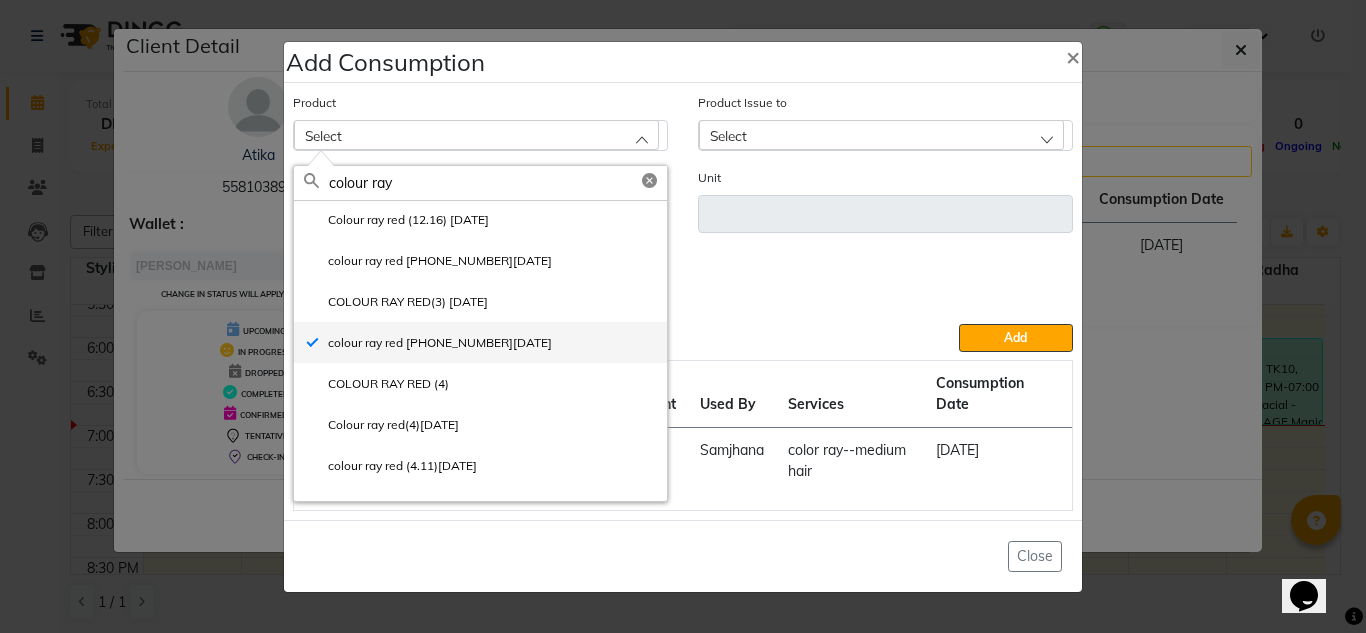 type on "ml" 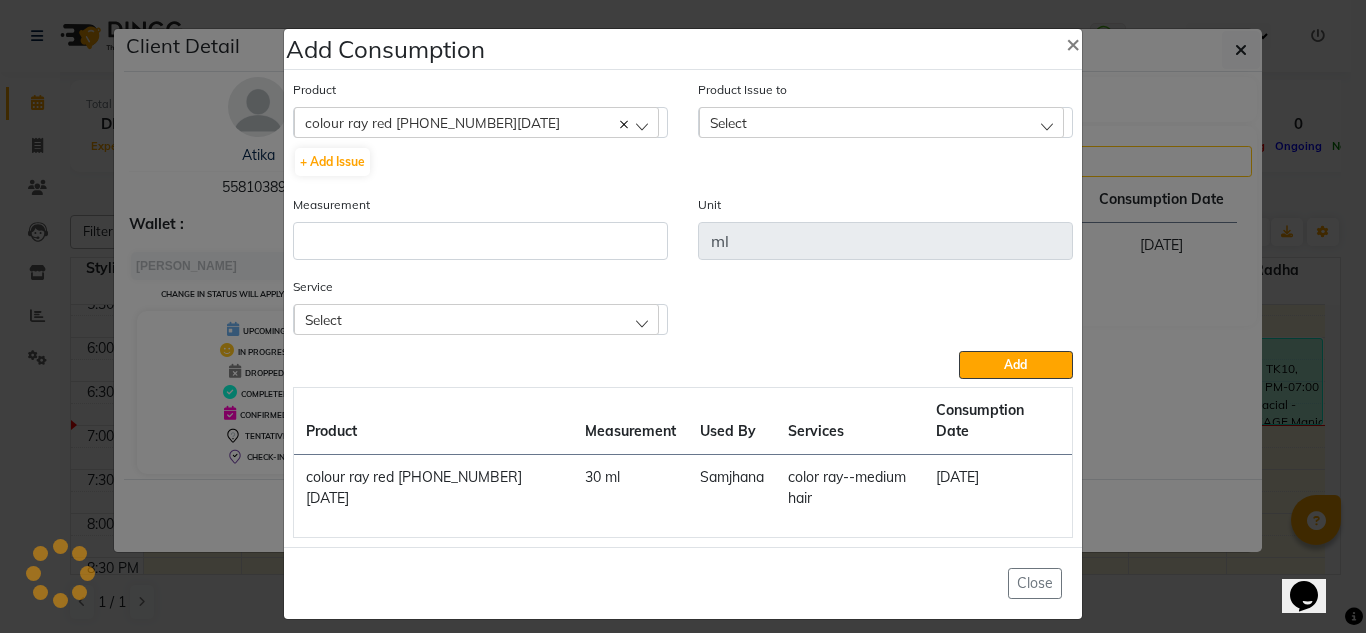 click on "Select" 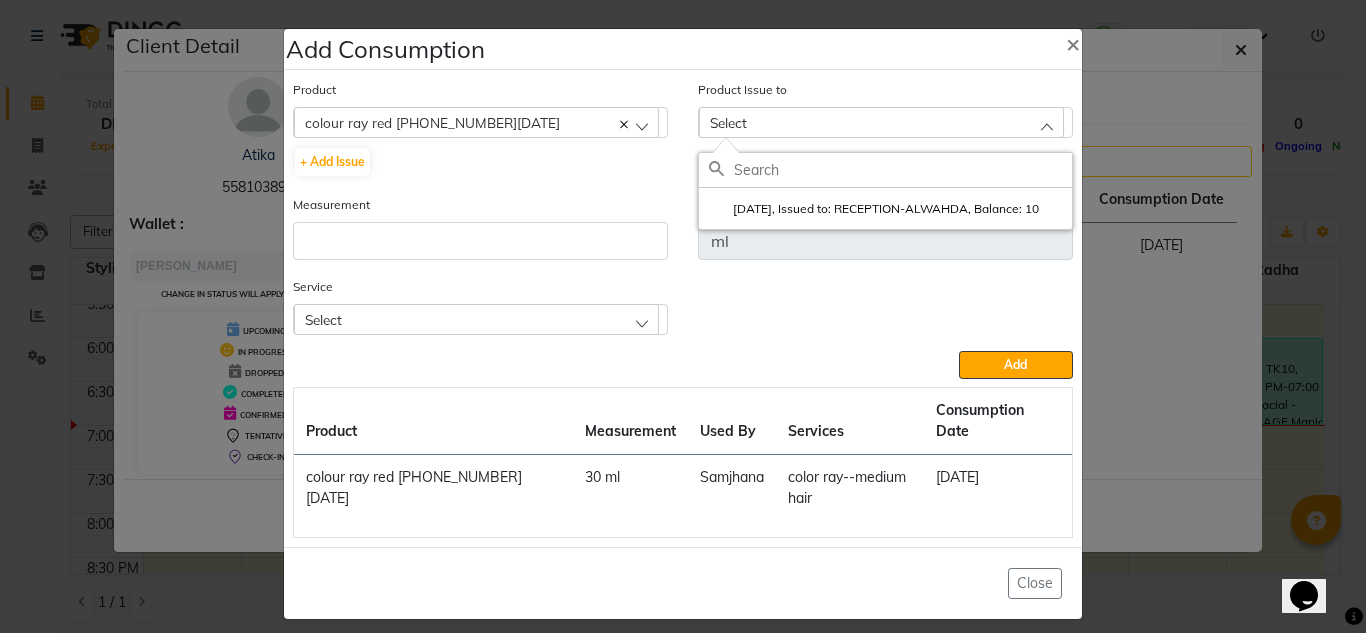 click on "2025-07-02, Issued to: RECEPTION-ALWAHDA, Balance: 10" 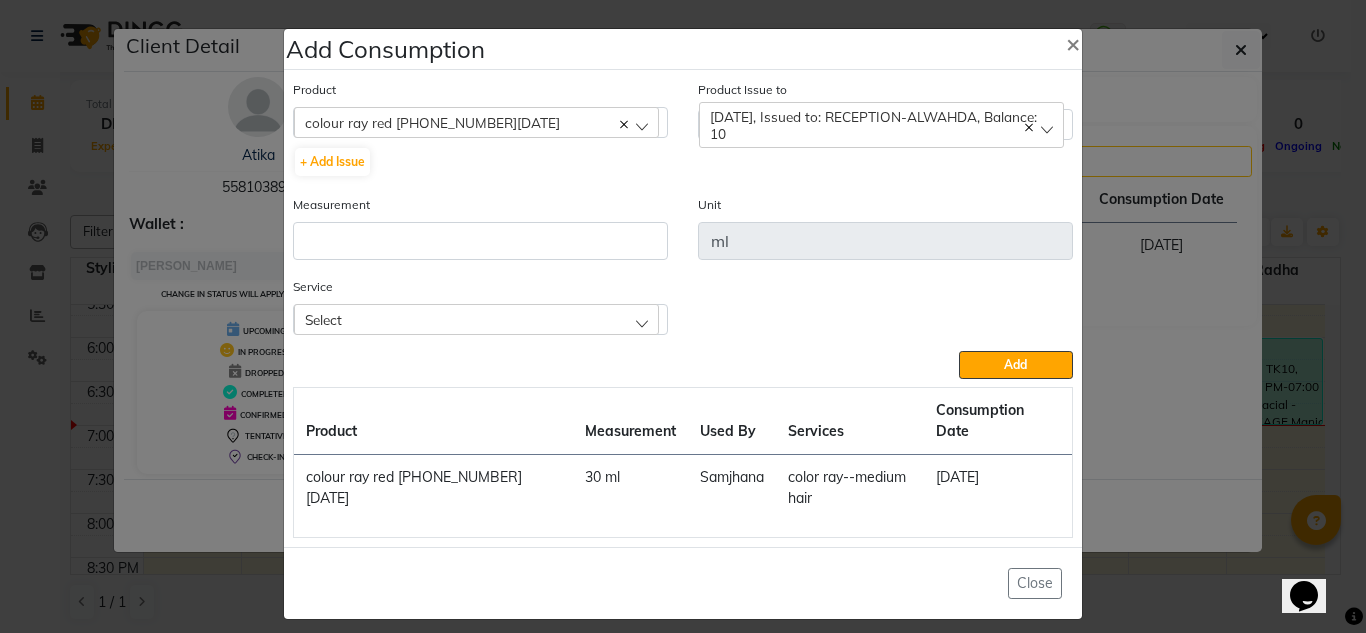 click on "Add Consumption × Product  colour ray red (3)31-05-2025  0.07C 6D MIX  + Add Issue  Product Issue to  2025-07-02, Issued to: RECEPTION-ALWAHDA, Balance: 10  2025-07-02, Issued to: RECEPTION-ALWAHDA, Balance: 10 Measurement Unit ml Service Select color ray--medium hair  Hair  - Hair Trim  Add  Product Measurement Used By Services Consumption Date  colour ray red (3)31-05-2025   30 ml   Samjhana   color ray--medium hair   13-07-2025   Close" 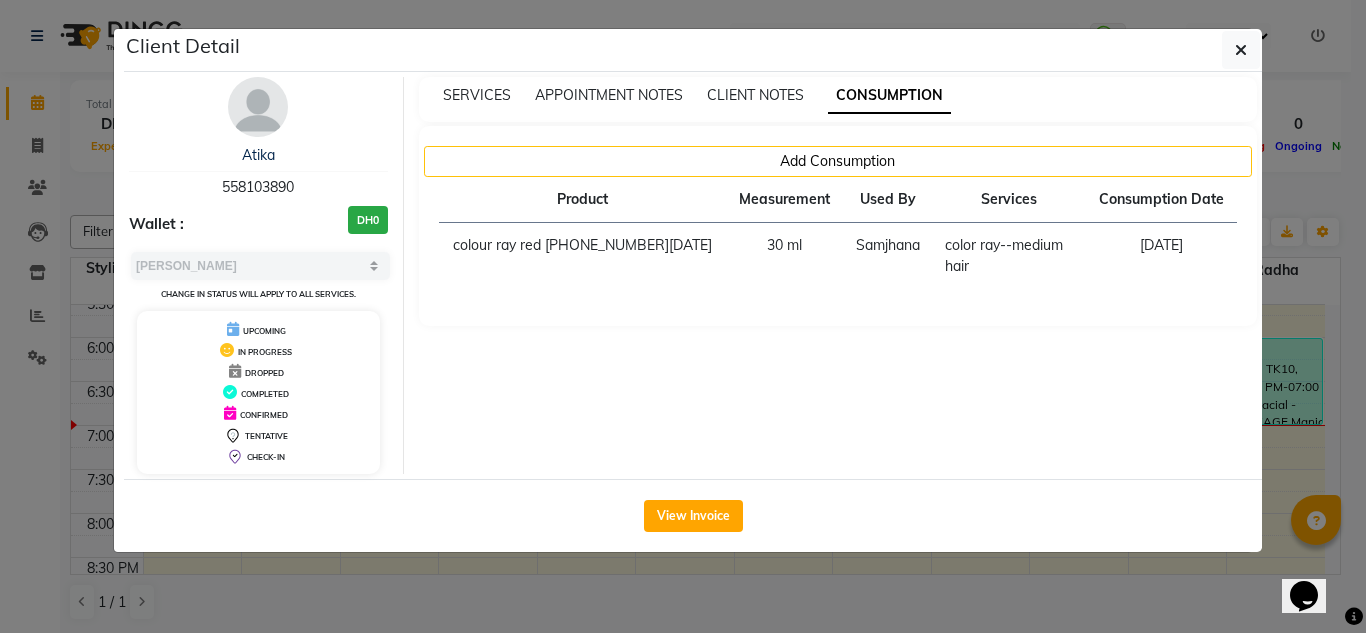 click on "Client Detail  Atika    558103890 Wallet : DH0 Select MARK DONE UPCOMING Change in status will apply to all services. UPCOMING IN PROGRESS DROPPED COMPLETED CONFIRMED TENTATIVE CHECK-IN SERVICES APPOINTMENT NOTES CLIENT NOTES CONSUMPTION Add Consumption Product Measurement Used By Services Consumption Date  colour ray red (3)31-05-2025   30 ml   Samjhana   color ray--medium hair   13-07-2025   View Invoice" 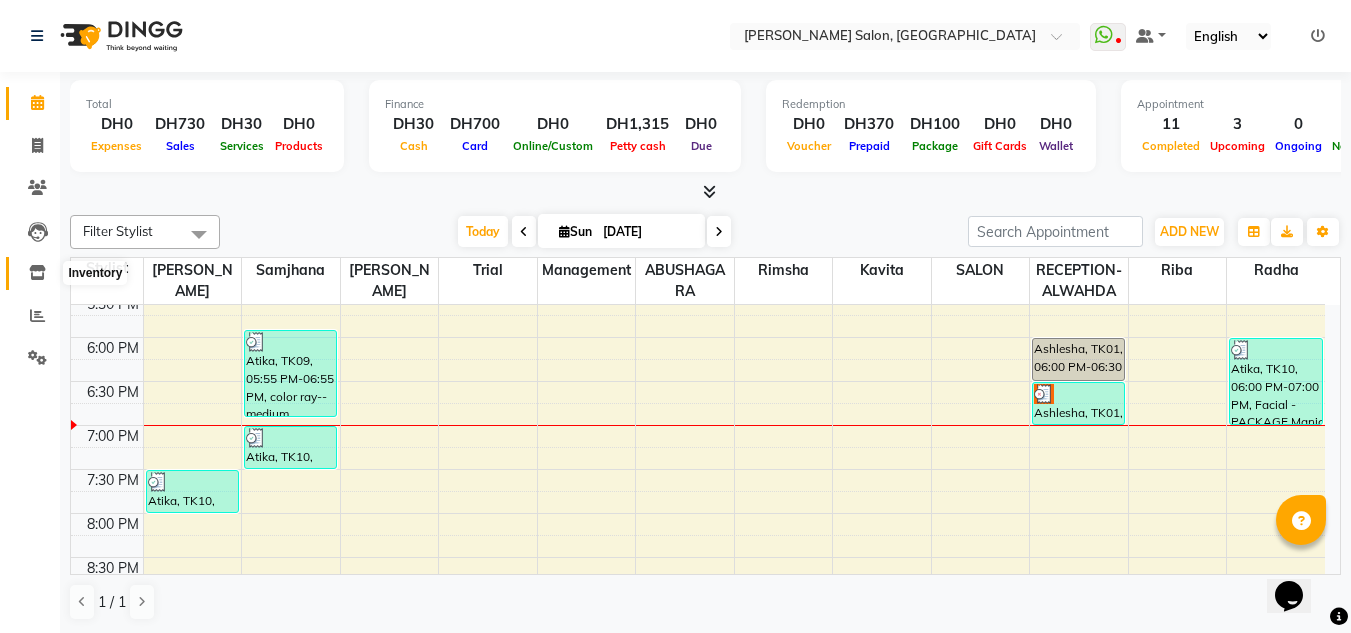 click 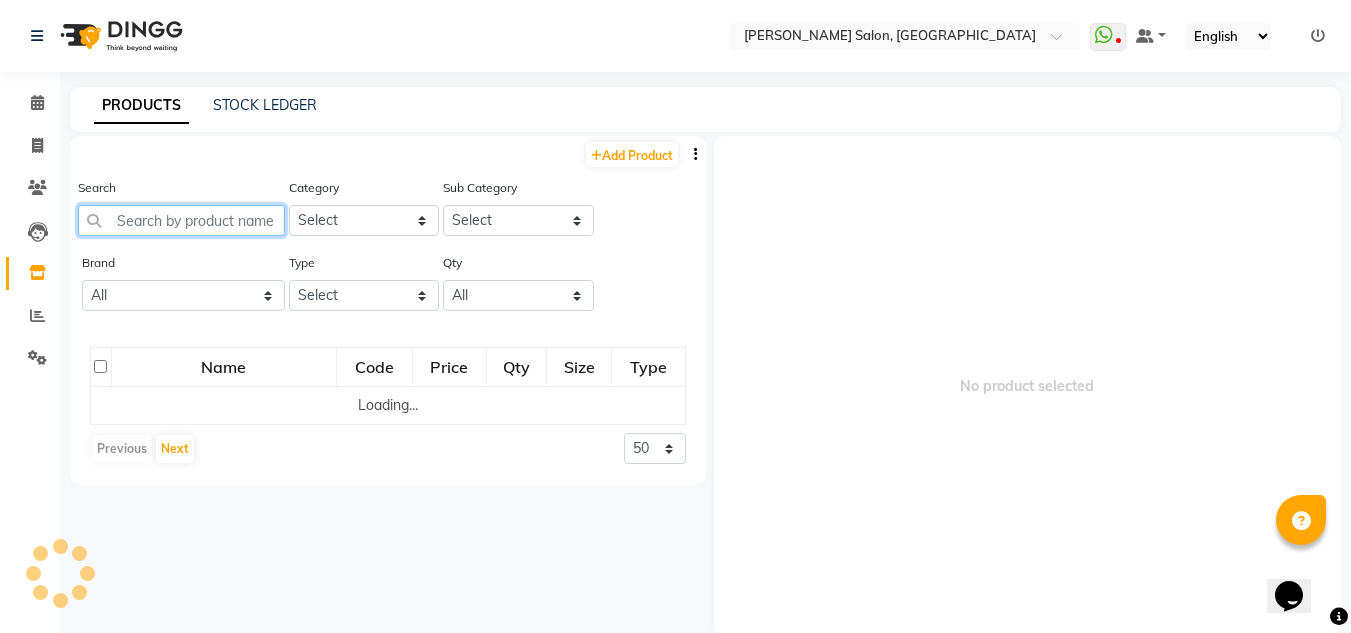 click 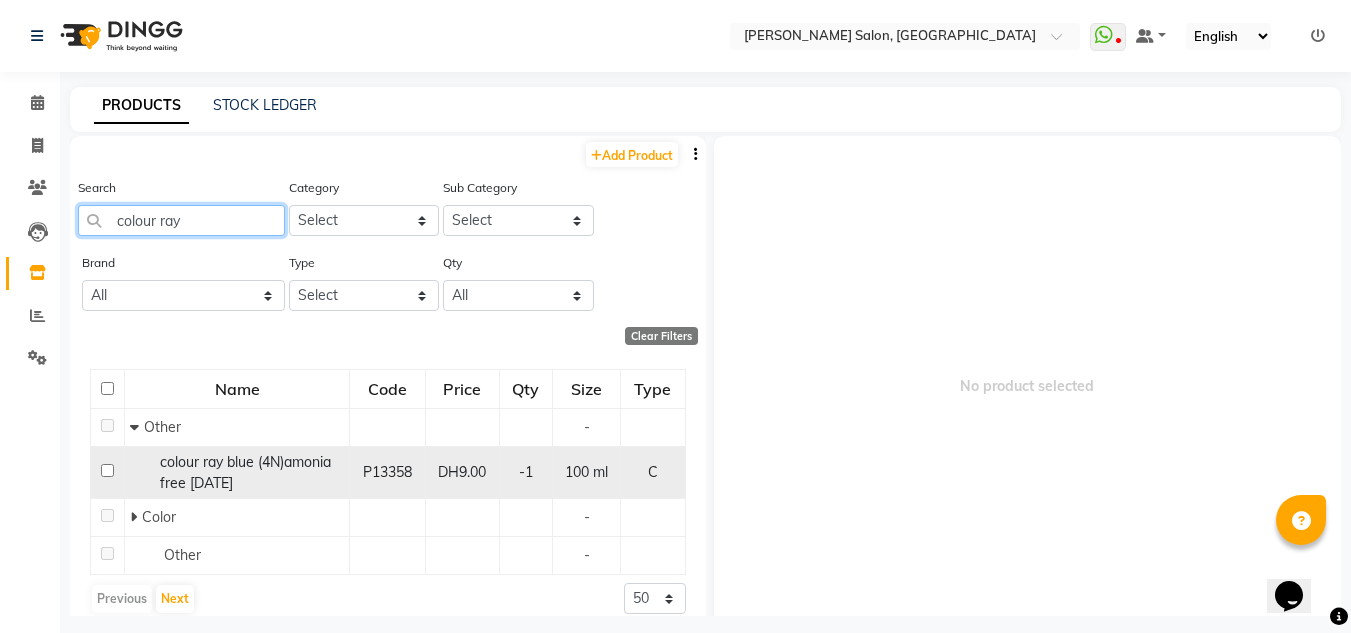 scroll, scrollTop: 19, scrollLeft: 0, axis: vertical 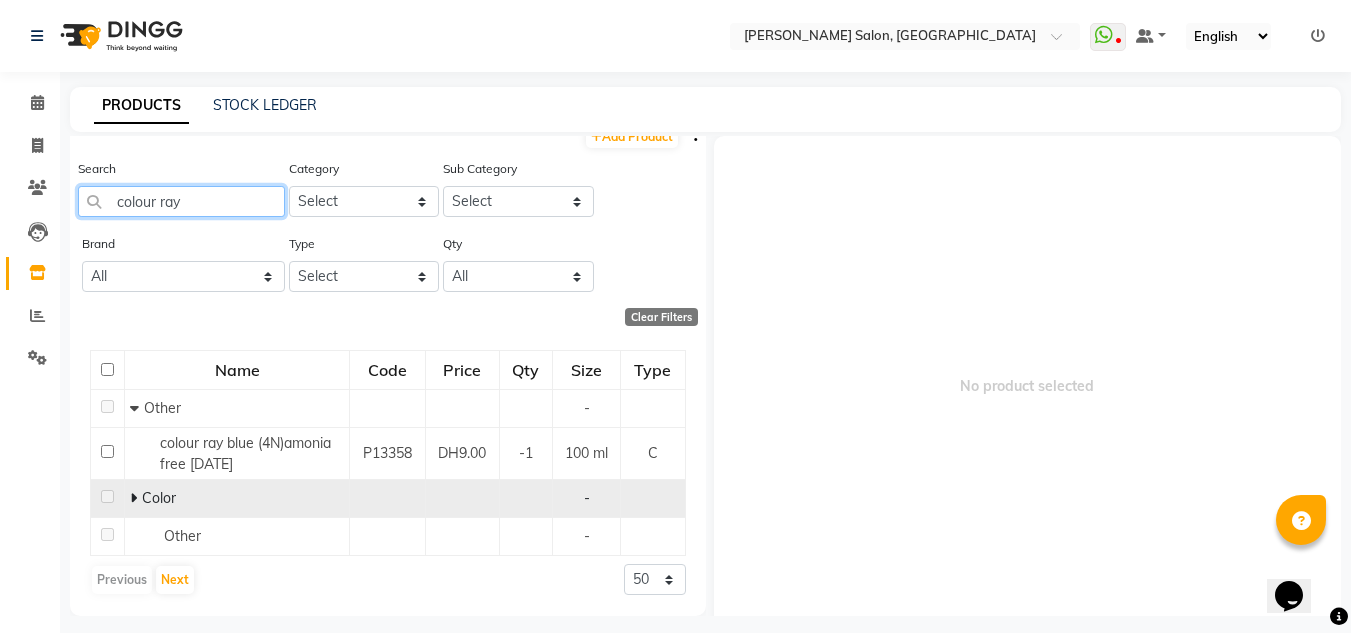 type on "colour ray" 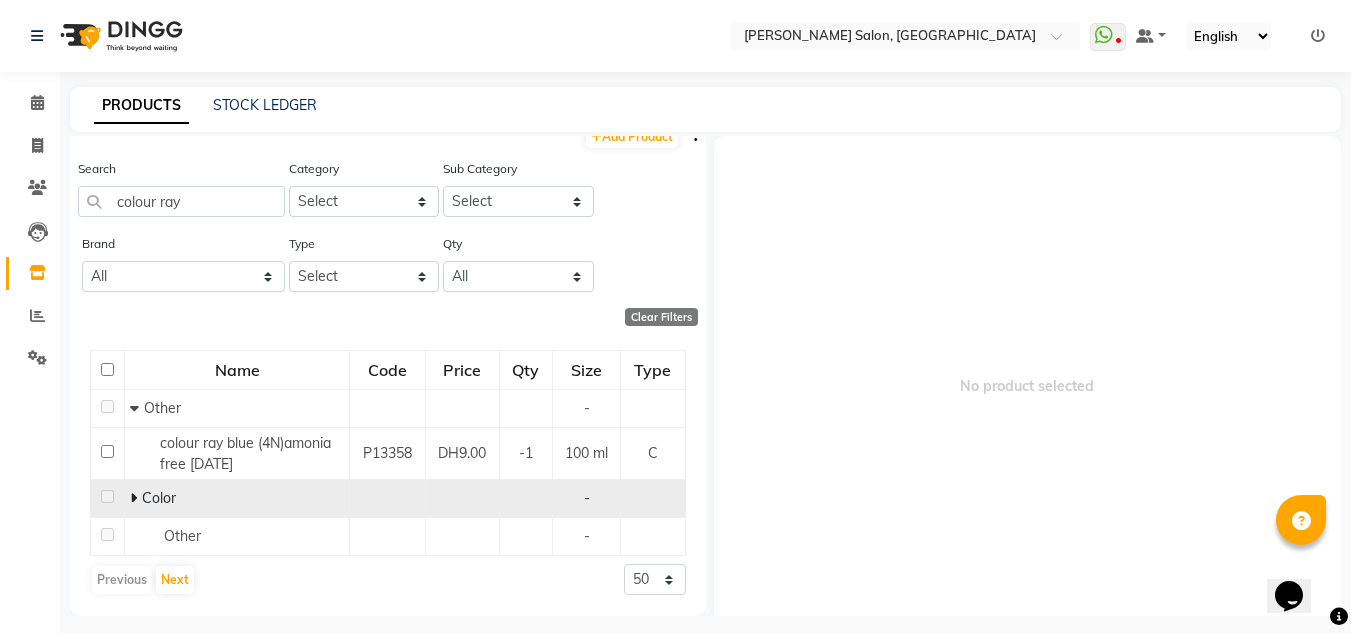 click 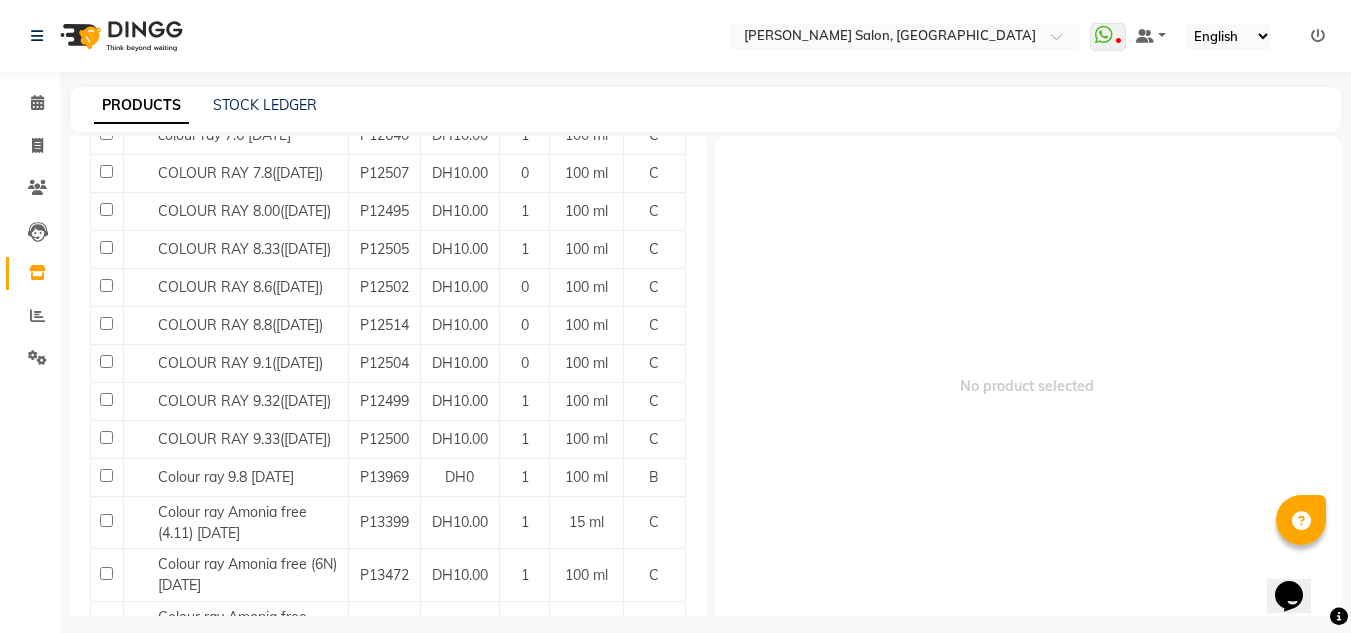 scroll, scrollTop: 2118, scrollLeft: 0, axis: vertical 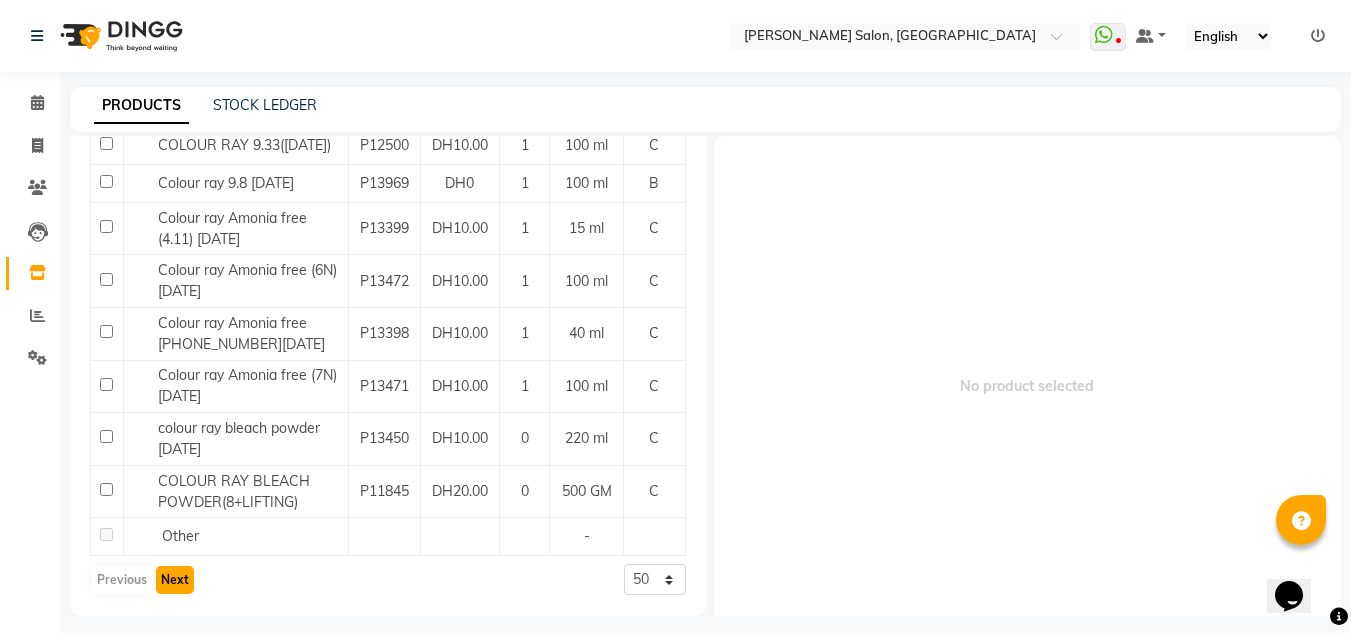 click on "Next" 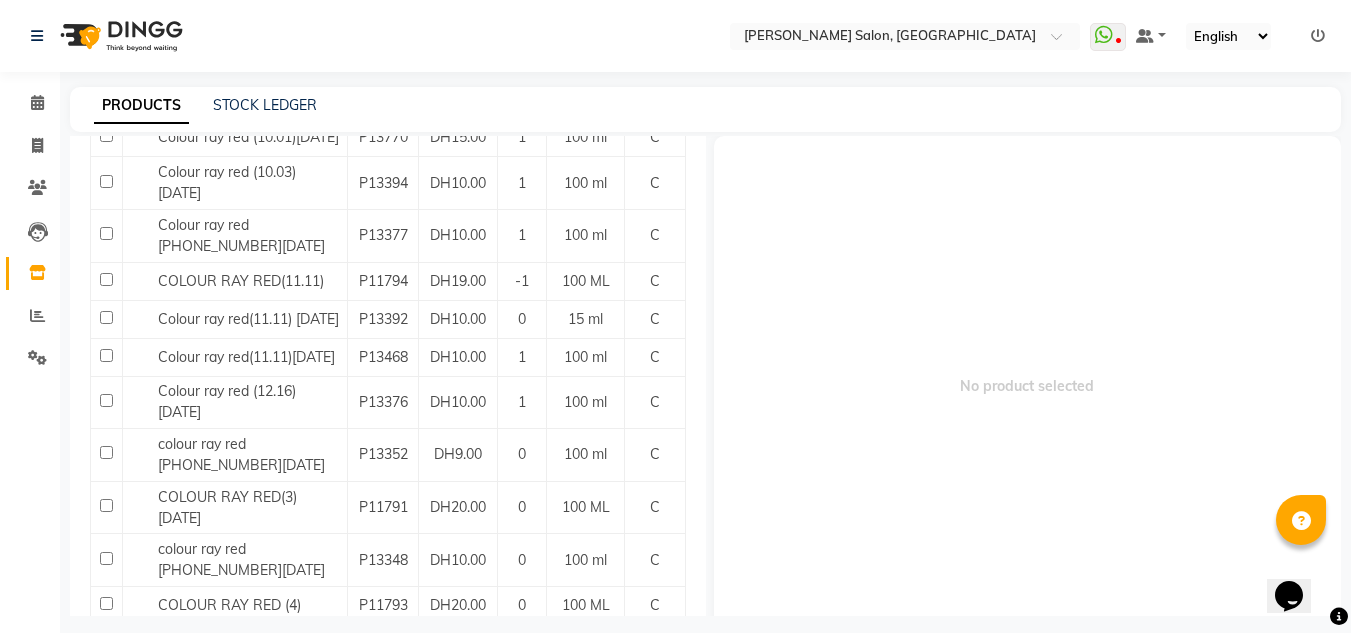 scroll, scrollTop: 1600, scrollLeft: 0, axis: vertical 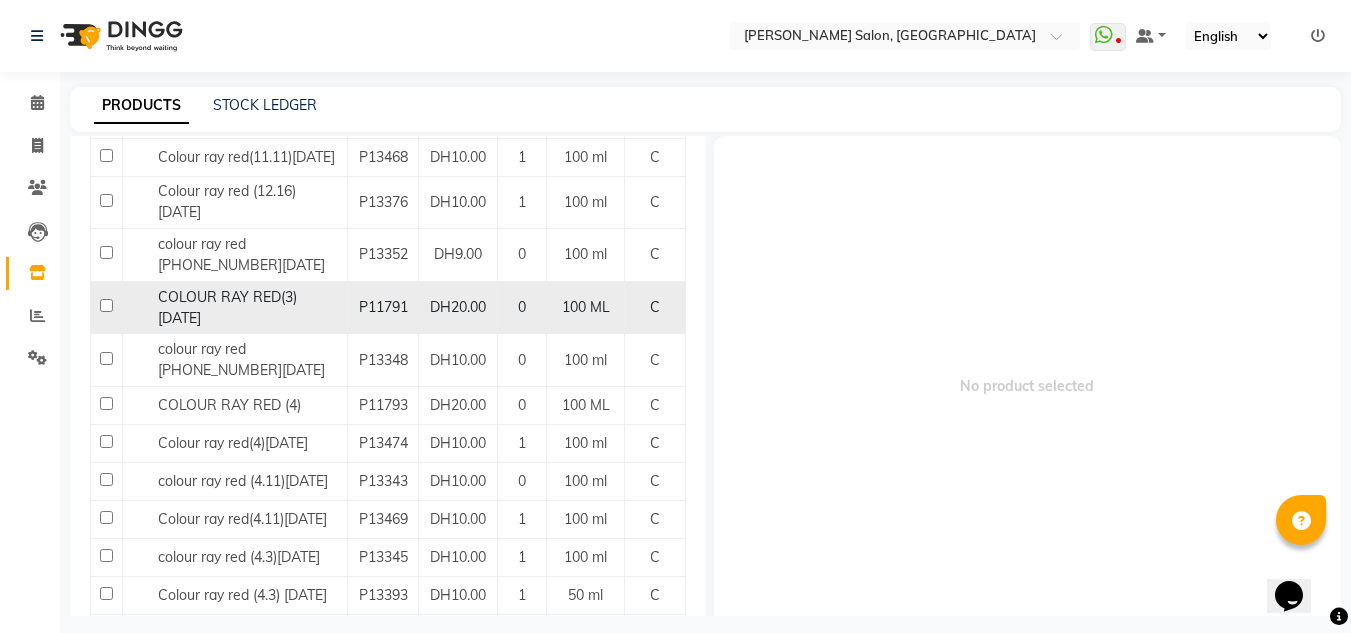 click 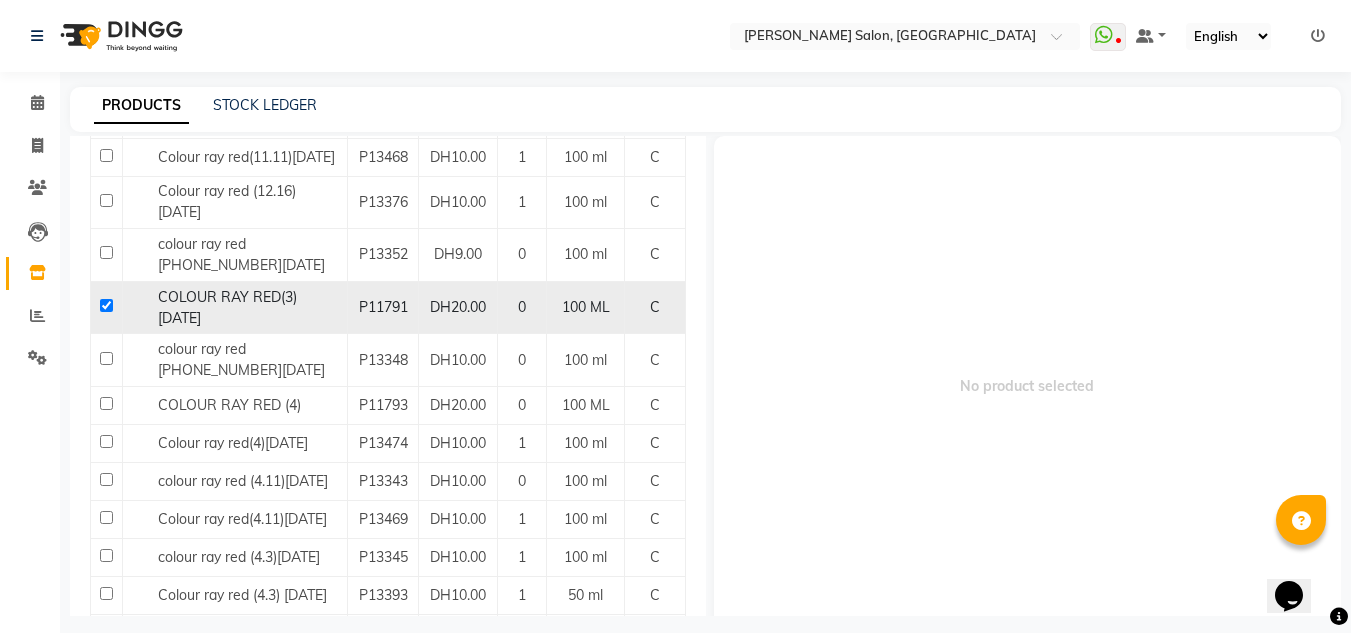 checkbox on "true" 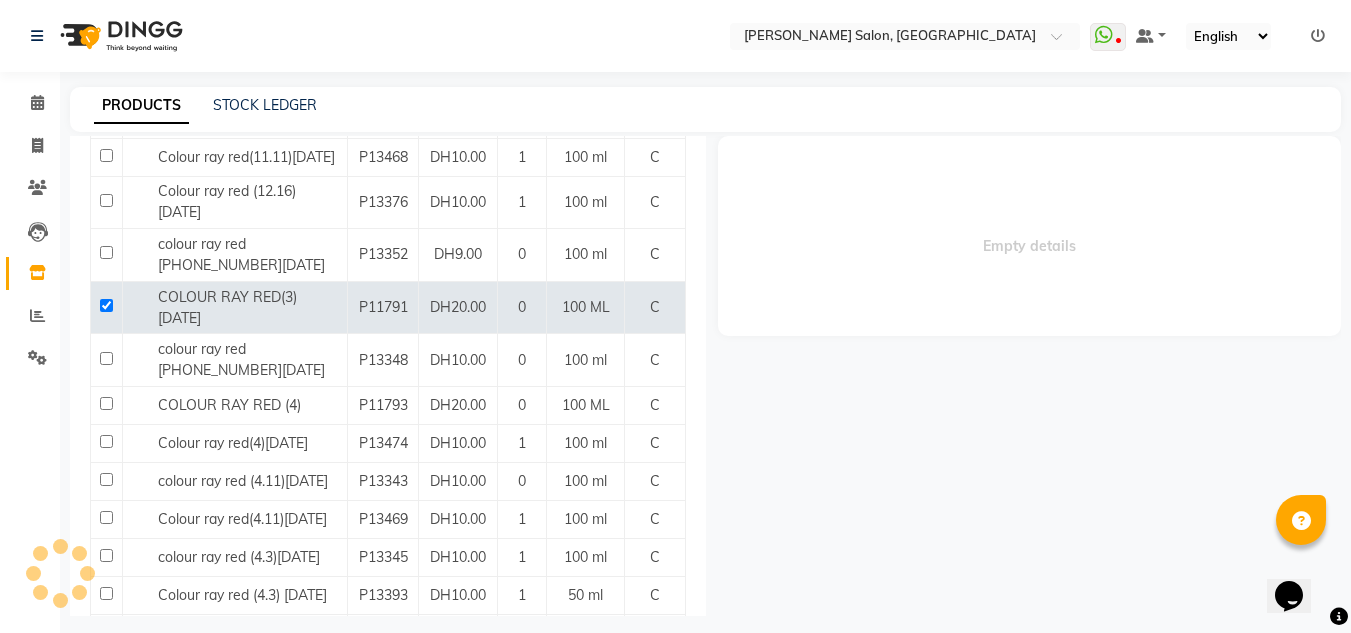 select 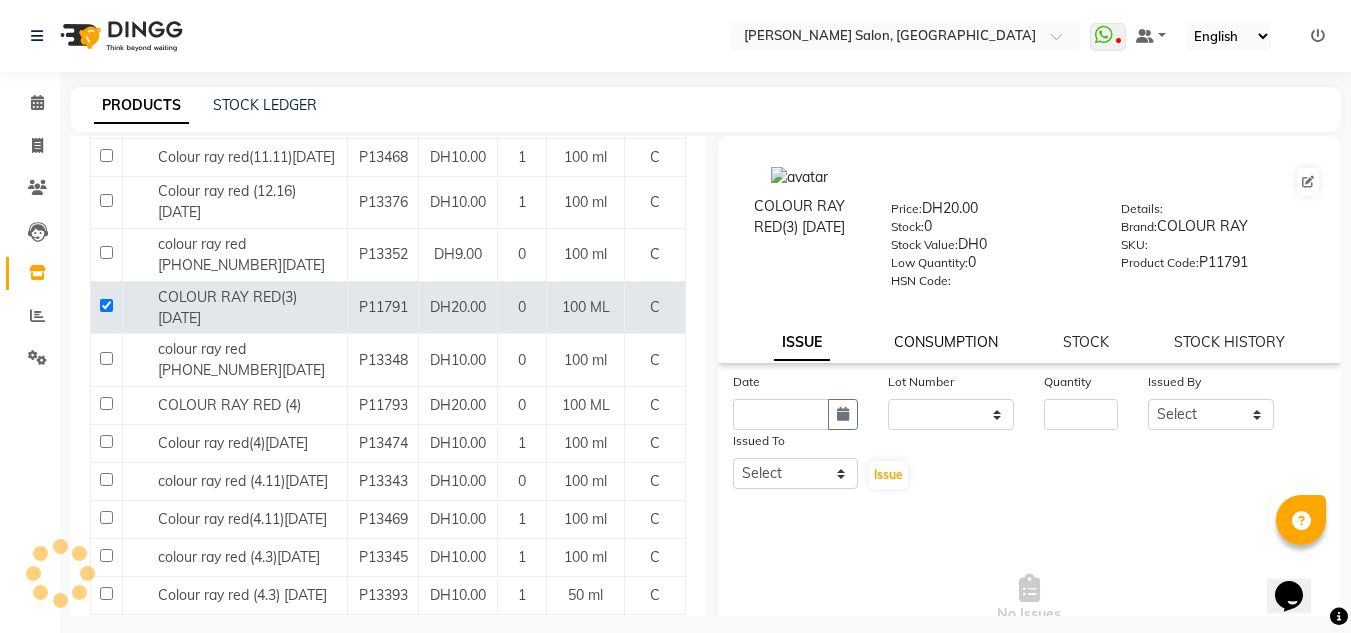 click on "CONSUMPTION" 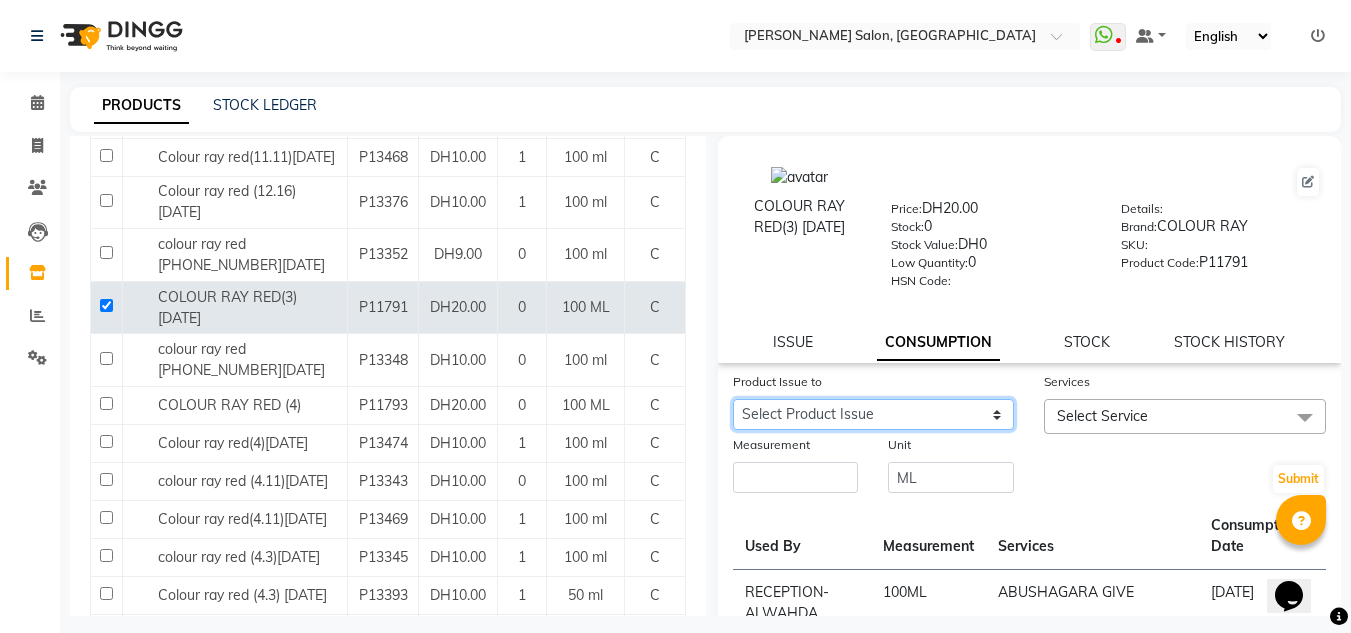drag, startPoint x: 913, startPoint y: 406, endPoint x: 901, endPoint y: 412, distance: 13.416408 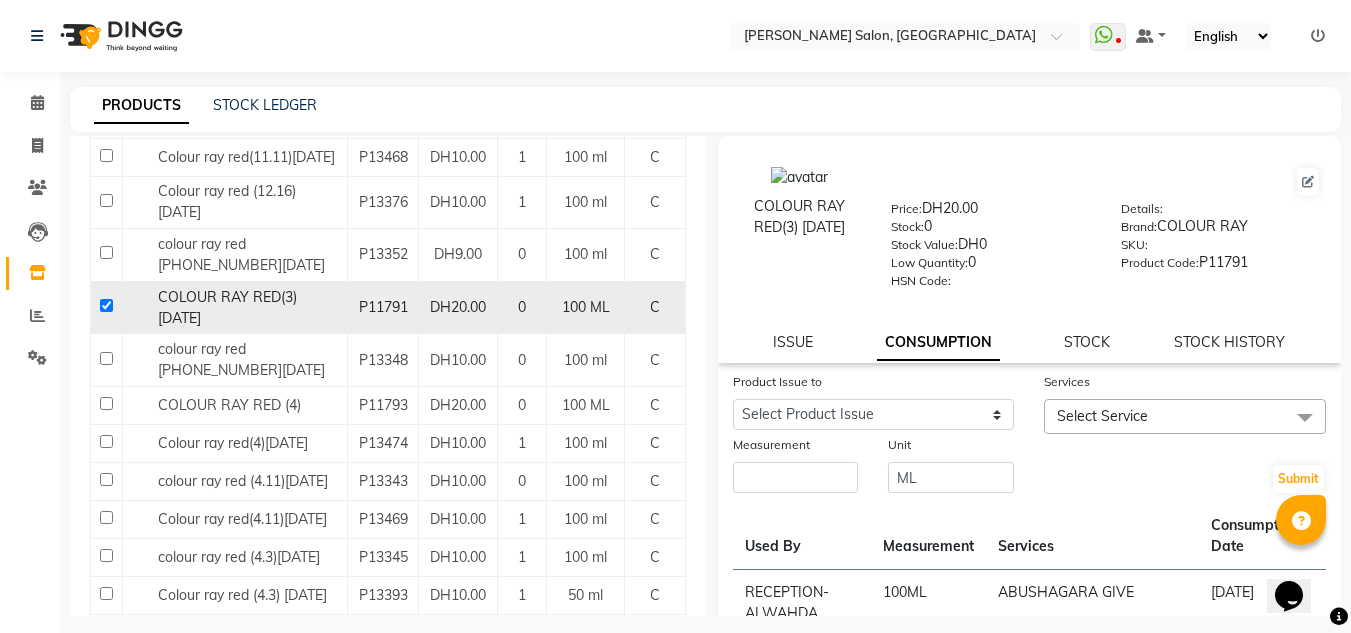 click 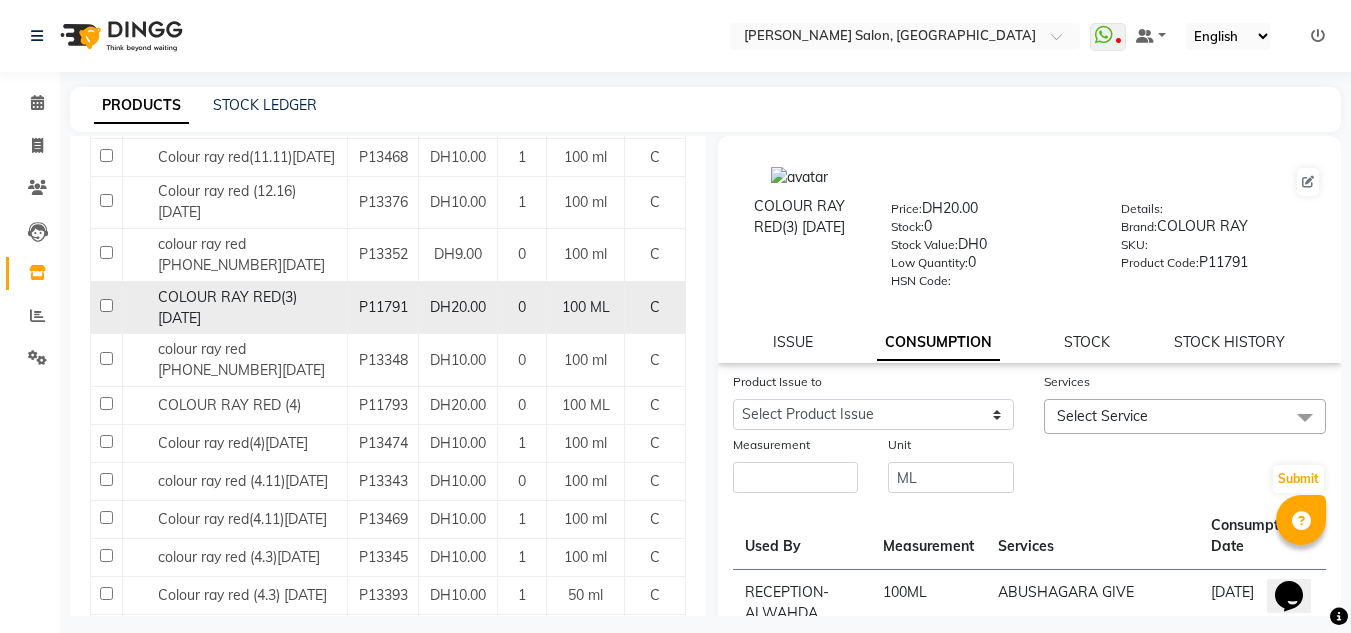 checkbox on "false" 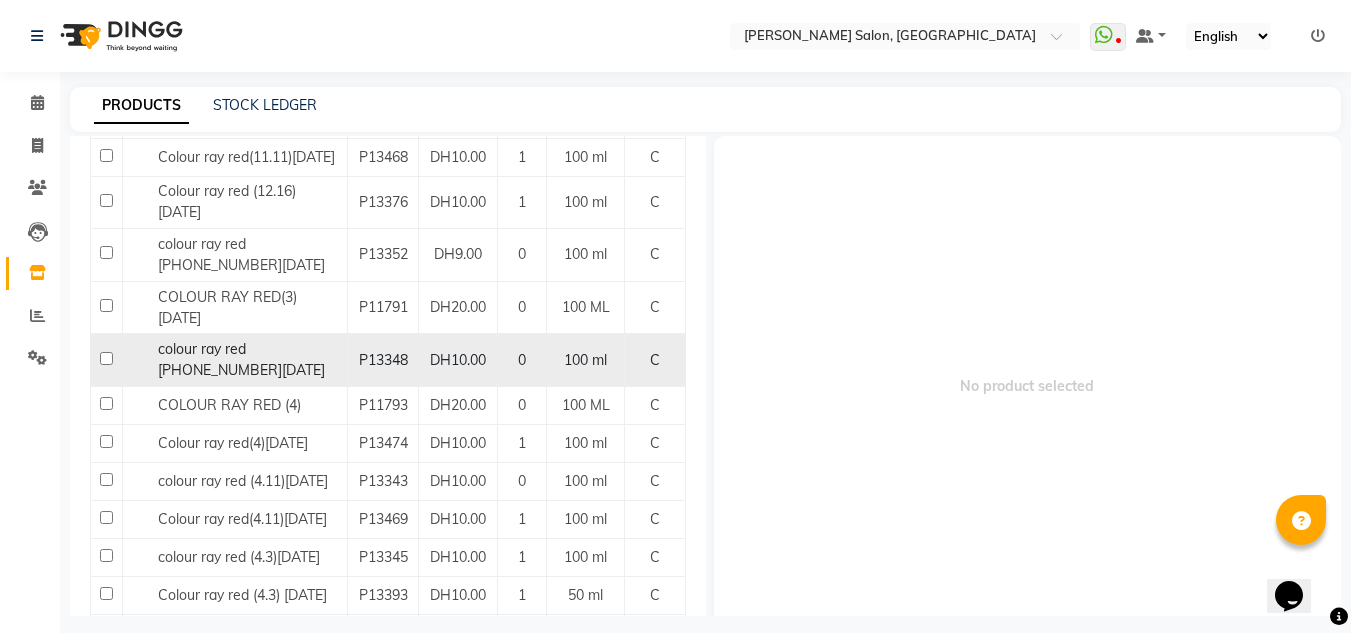 click 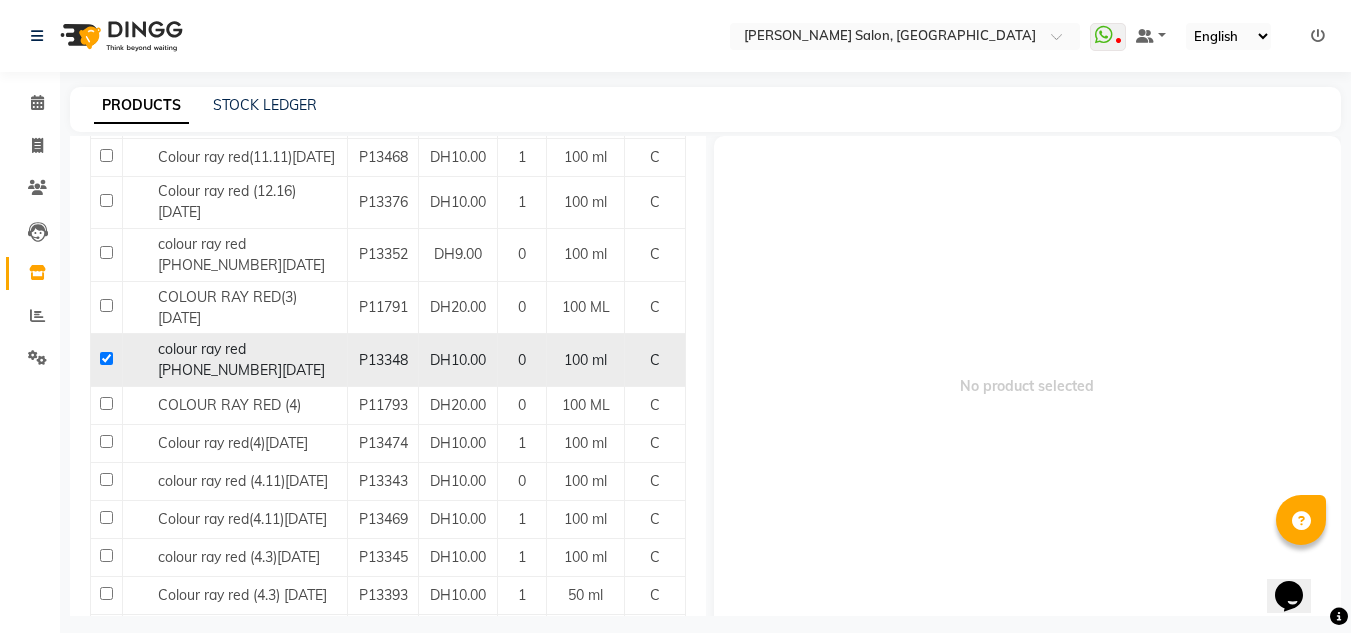 checkbox on "true" 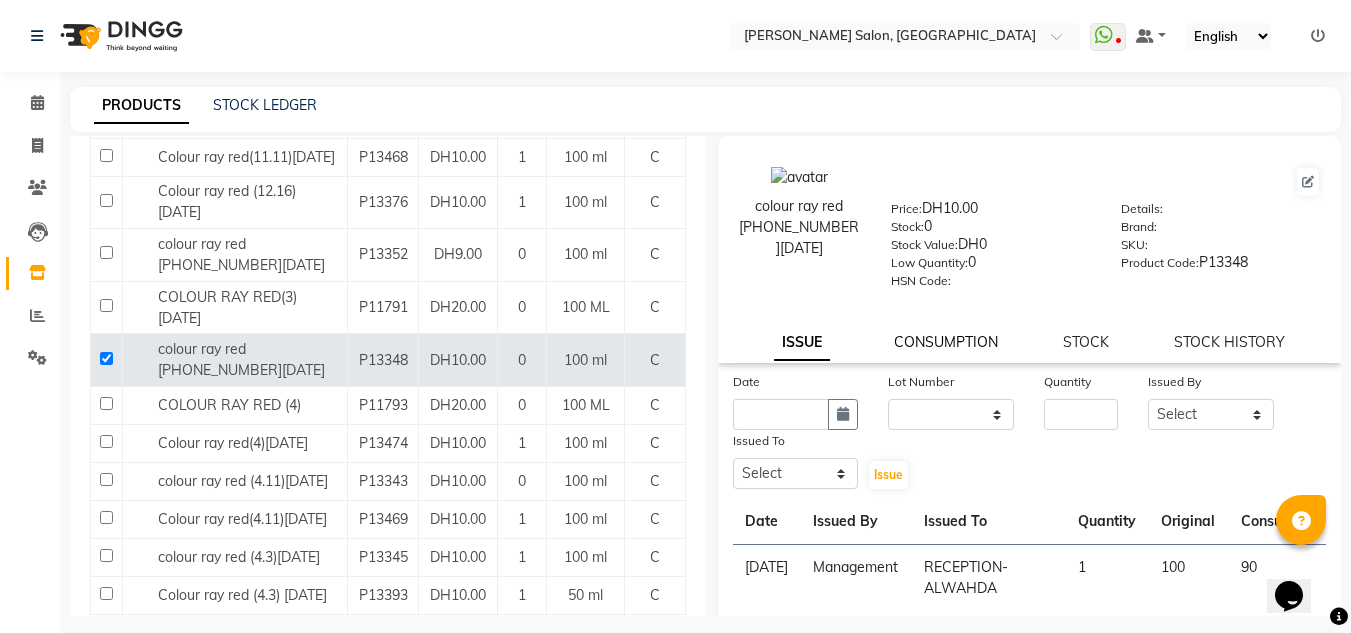 click on "CONSUMPTION" 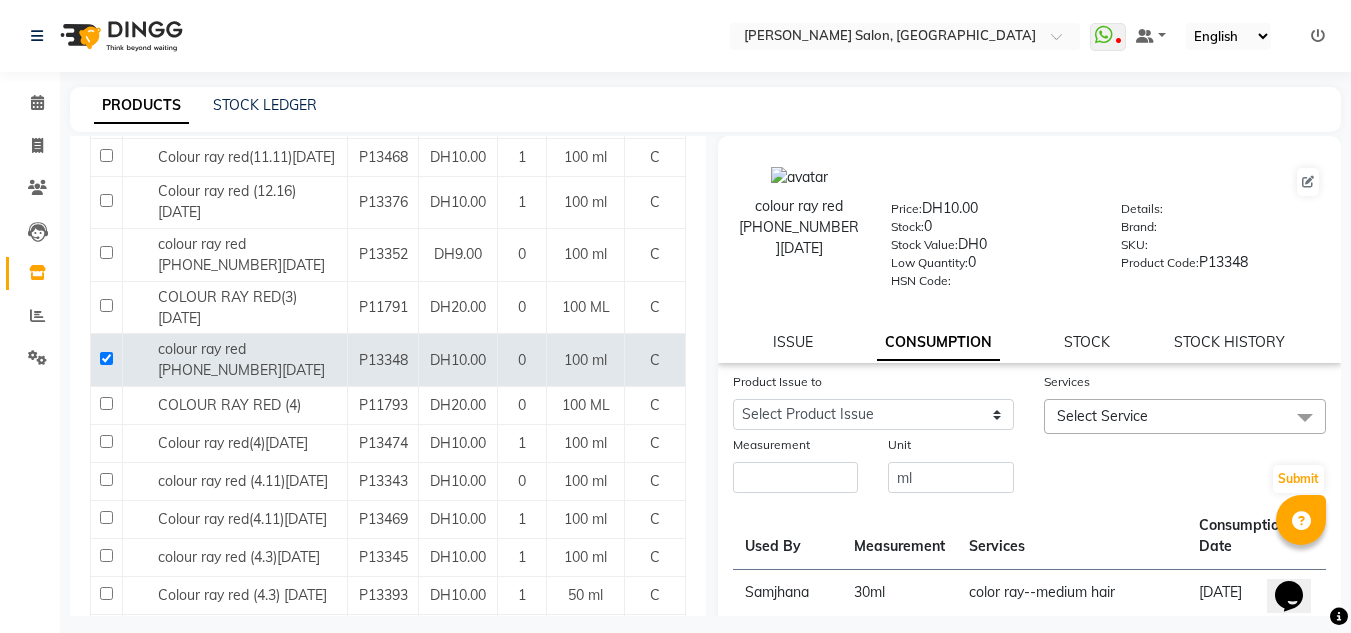 click on "Unit" 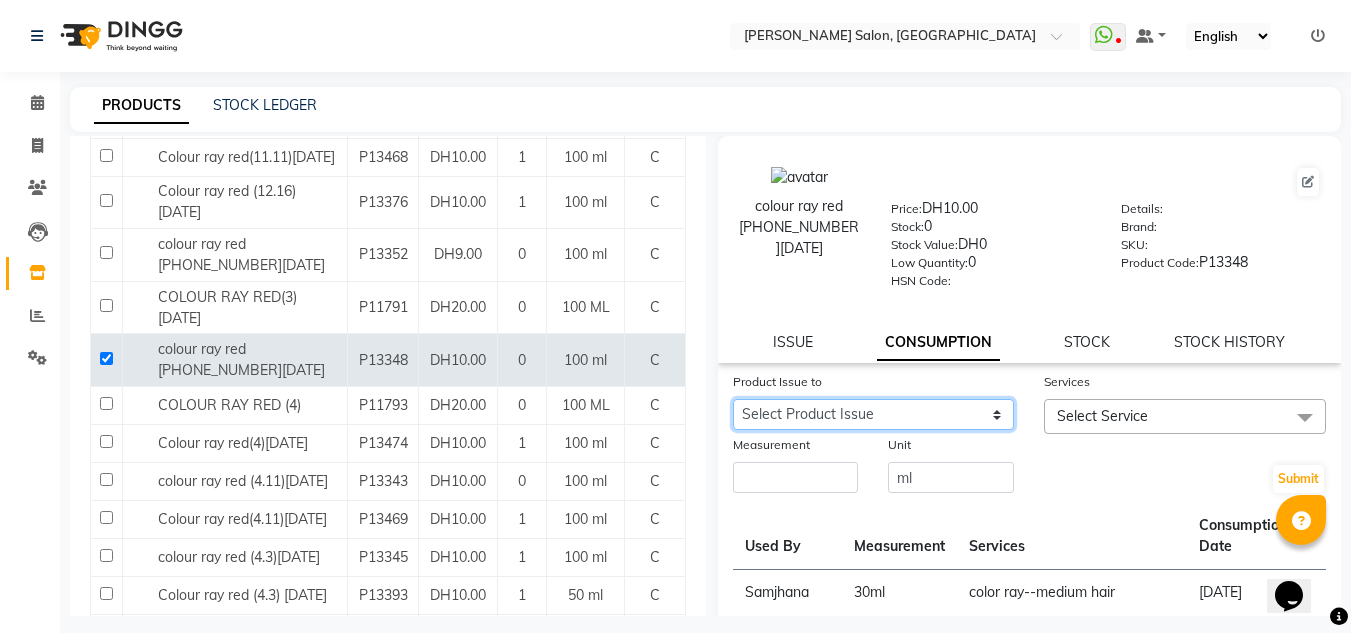 click on "Select Product Issue 2025-07-02, Issued to: RECEPTION-ALWAHDA, Balance: 10" 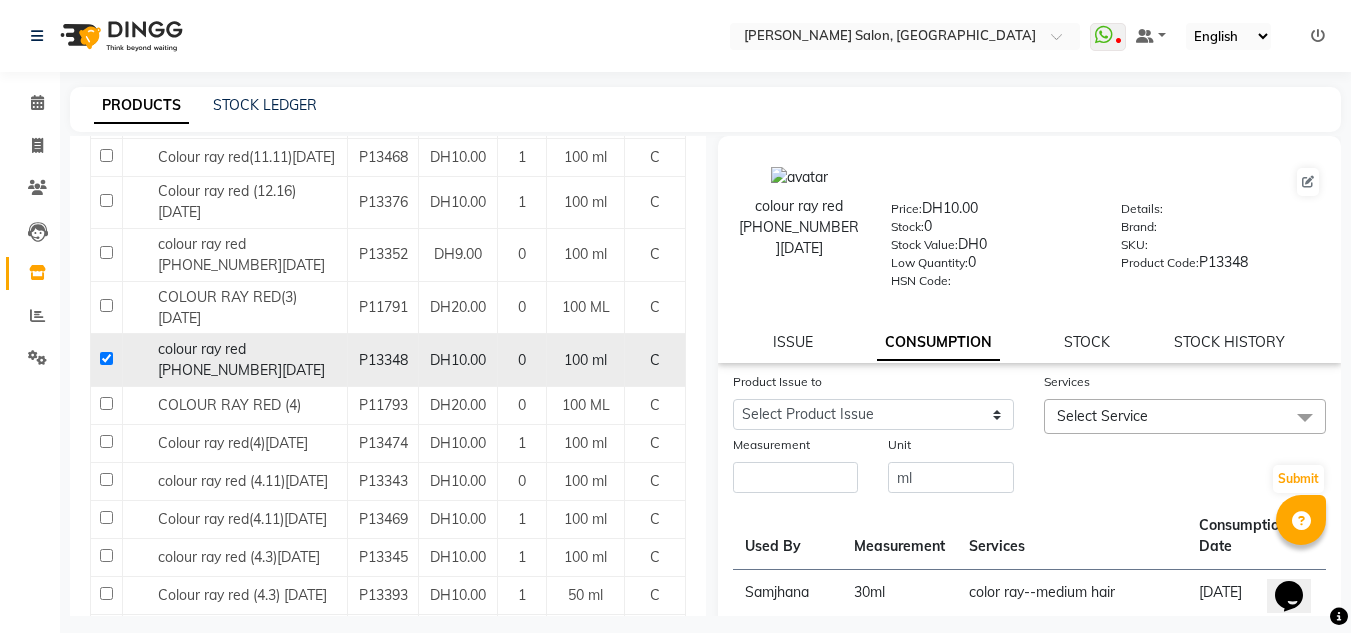 click 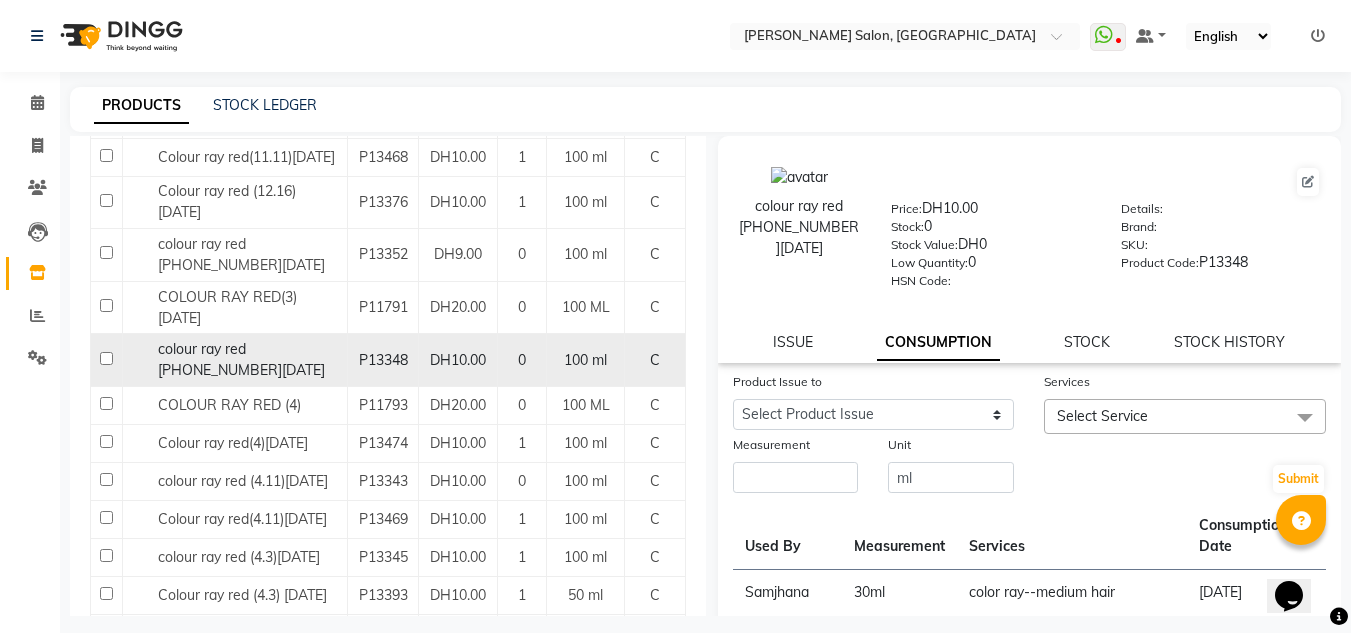 checkbox on "false" 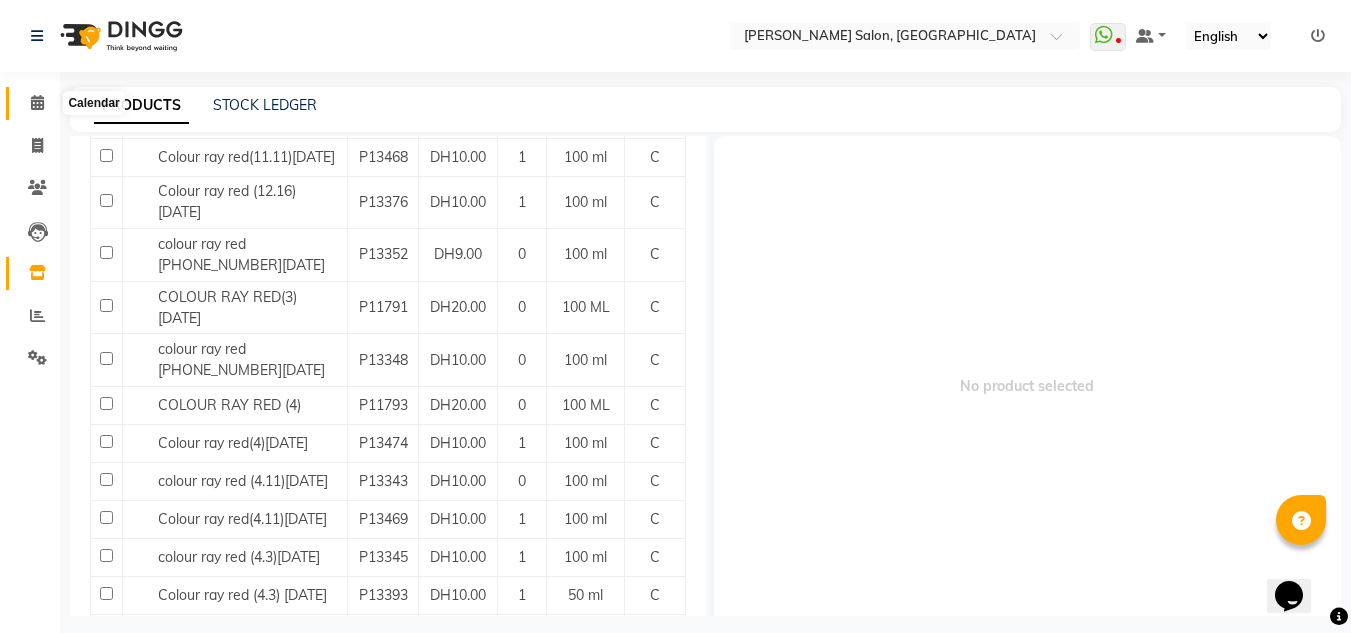 click 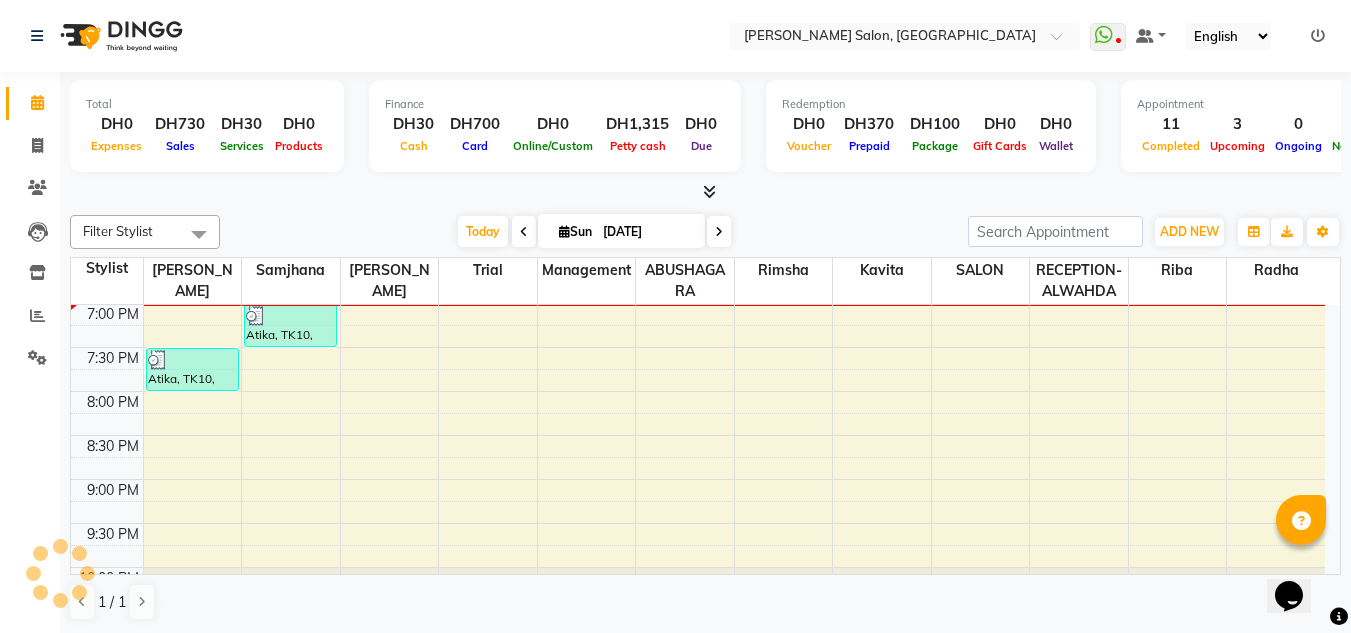 scroll, scrollTop: 962, scrollLeft: 0, axis: vertical 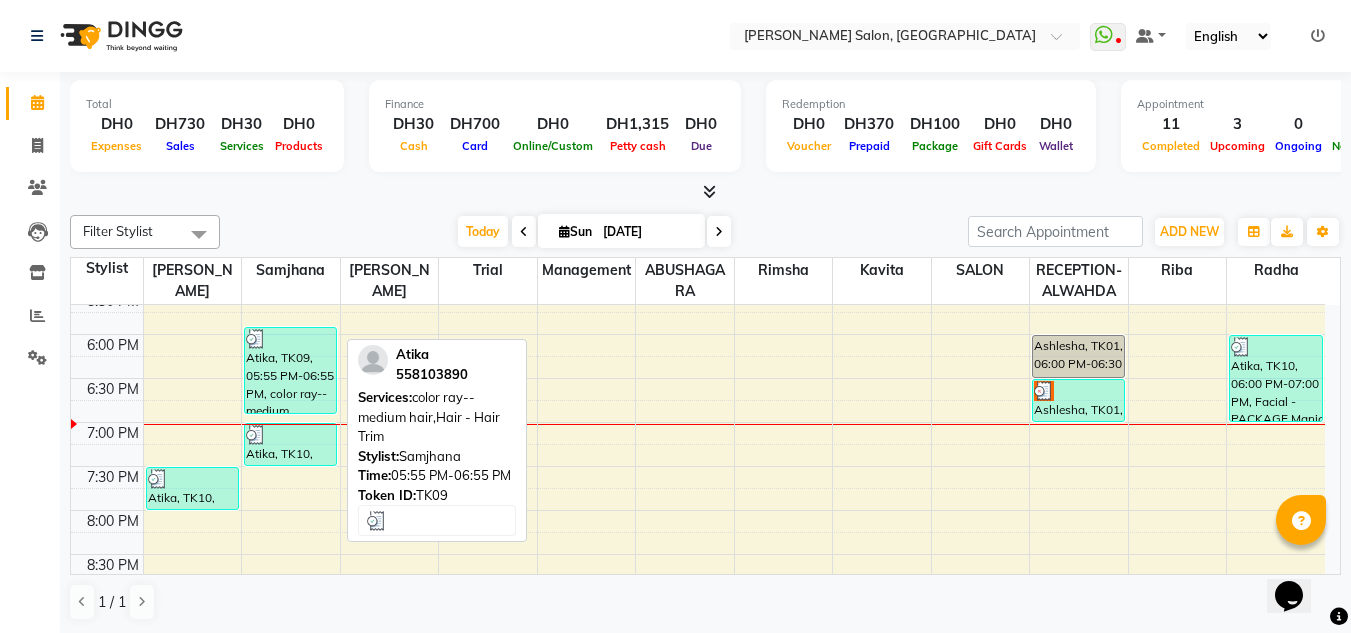 click on "Atika, TK09, 05:55 PM-06:55 PM, color ray--medium hair,Hair  - Hair Trim" at bounding box center [290, 370] 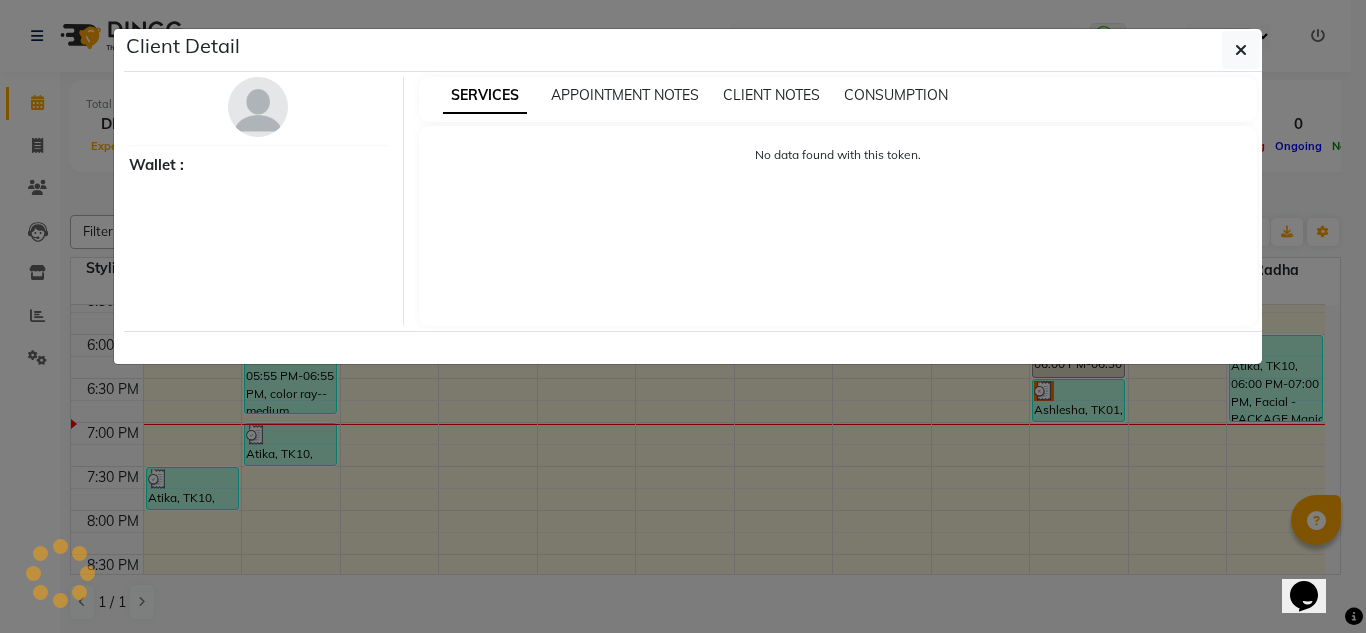 select on "3" 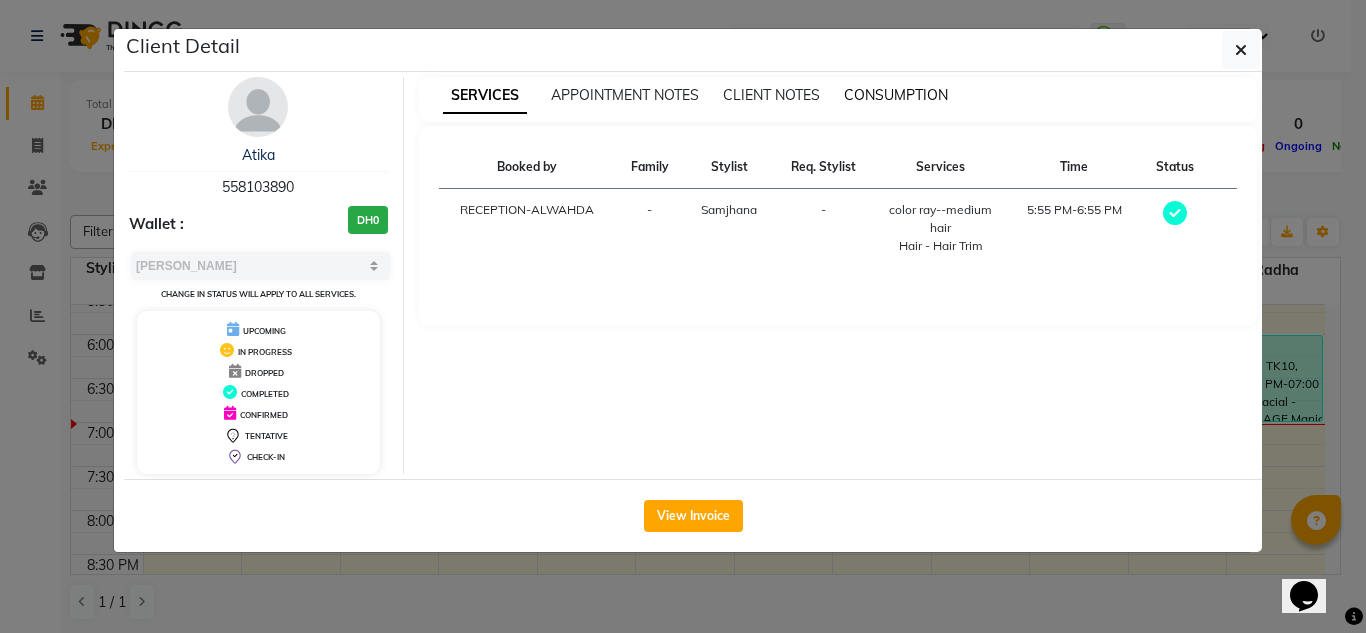 click on "CONSUMPTION" at bounding box center [896, 95] 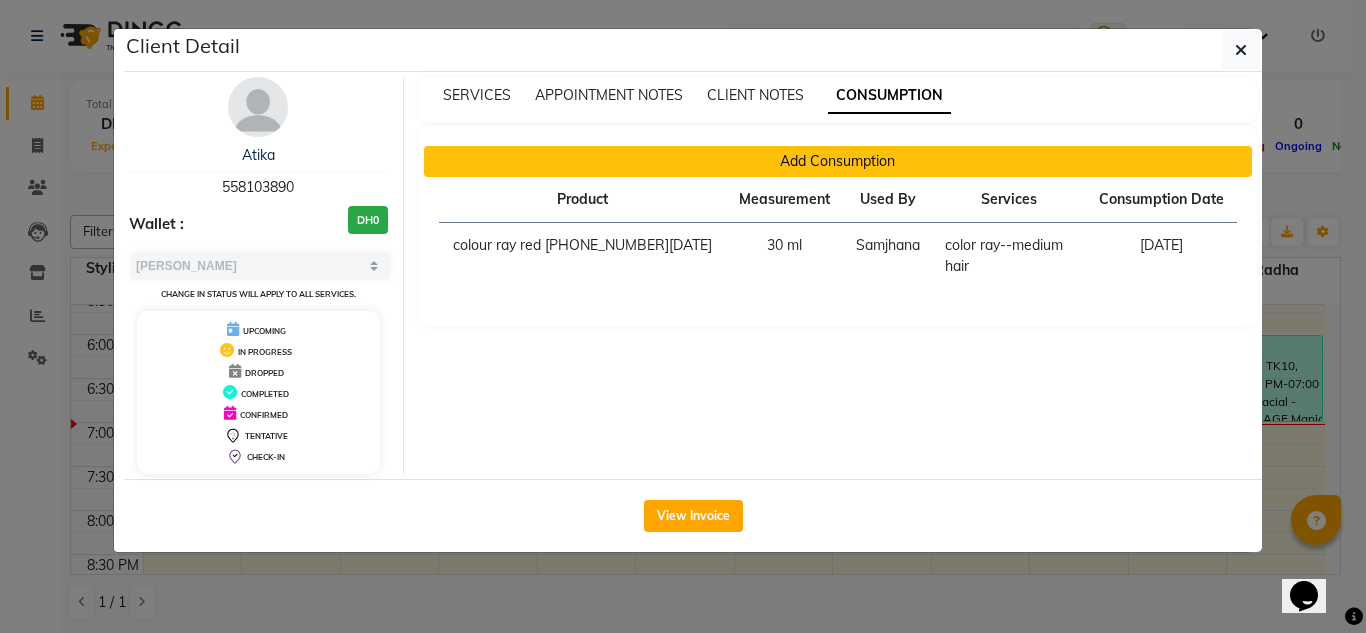 click on "Add Consumption" at bounding box center [838, 161] 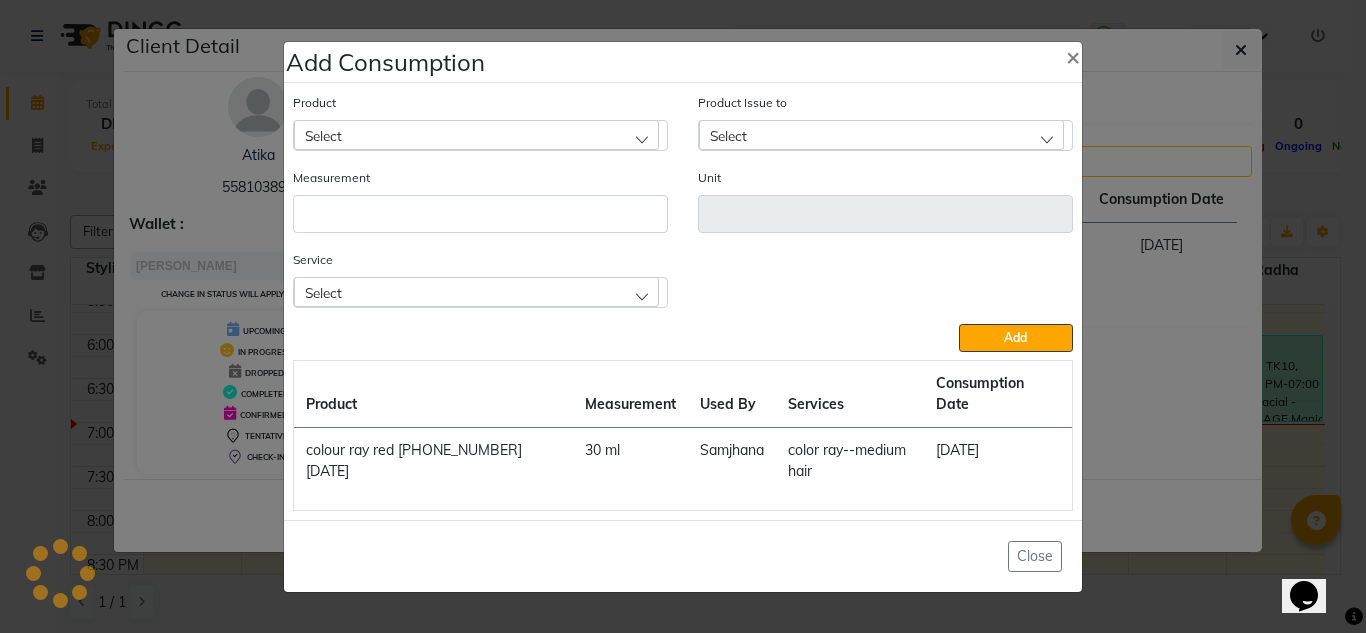 click on "Select" 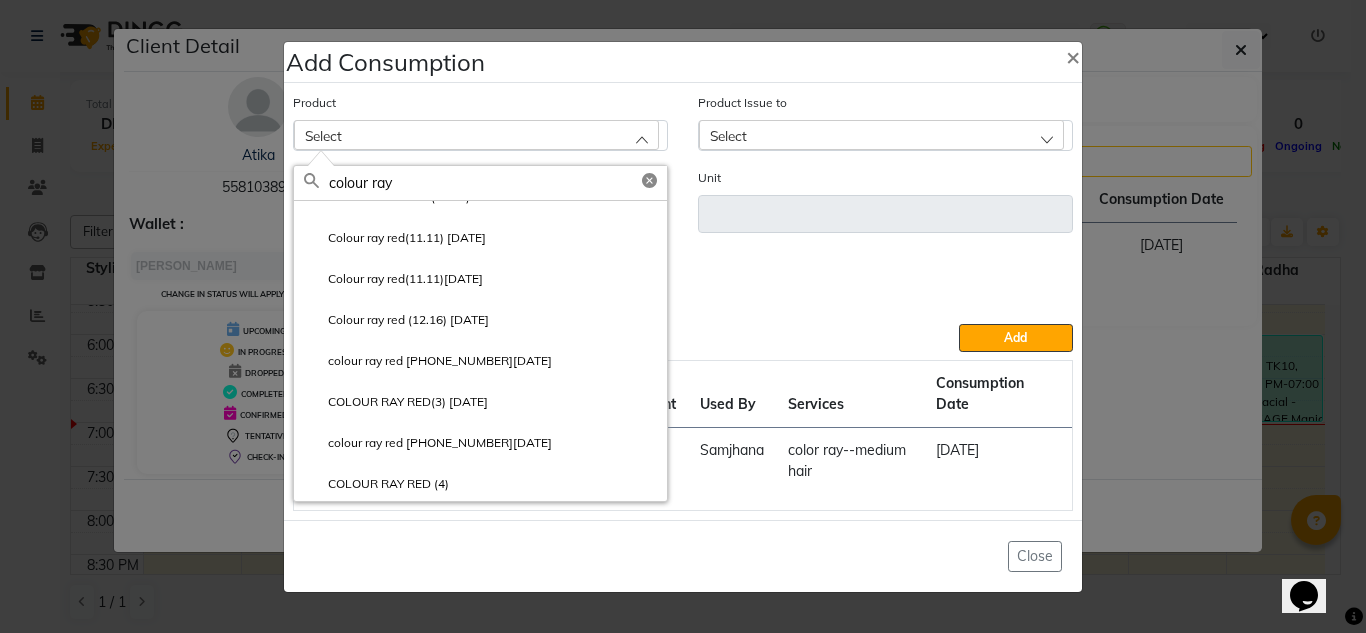 scroll, scrollTop: 3200, scrollLeft: 0, axis: vertical 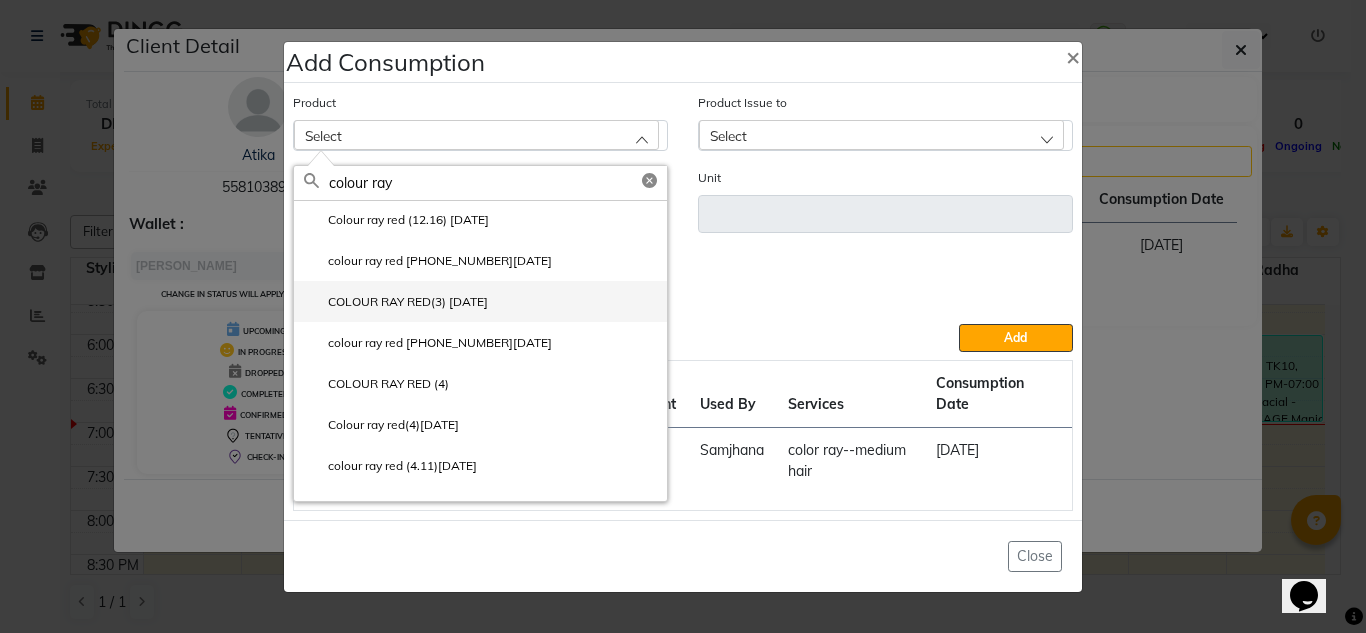 type on "colour ray" 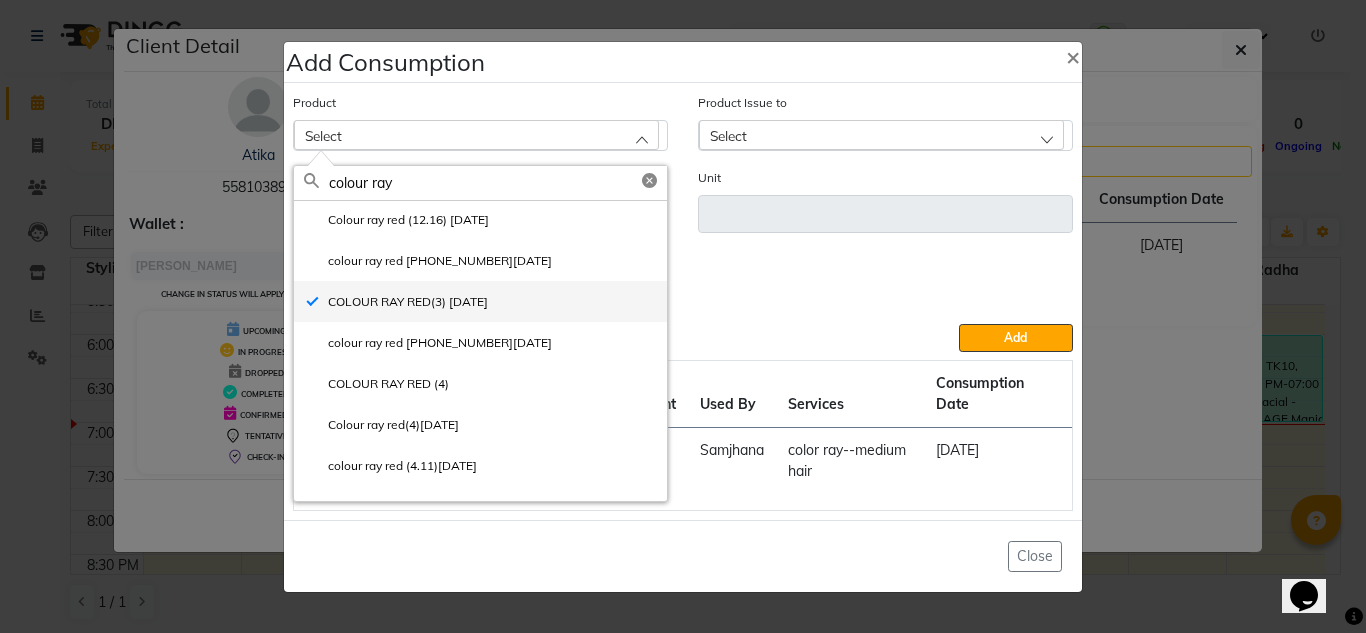 type on "ML" 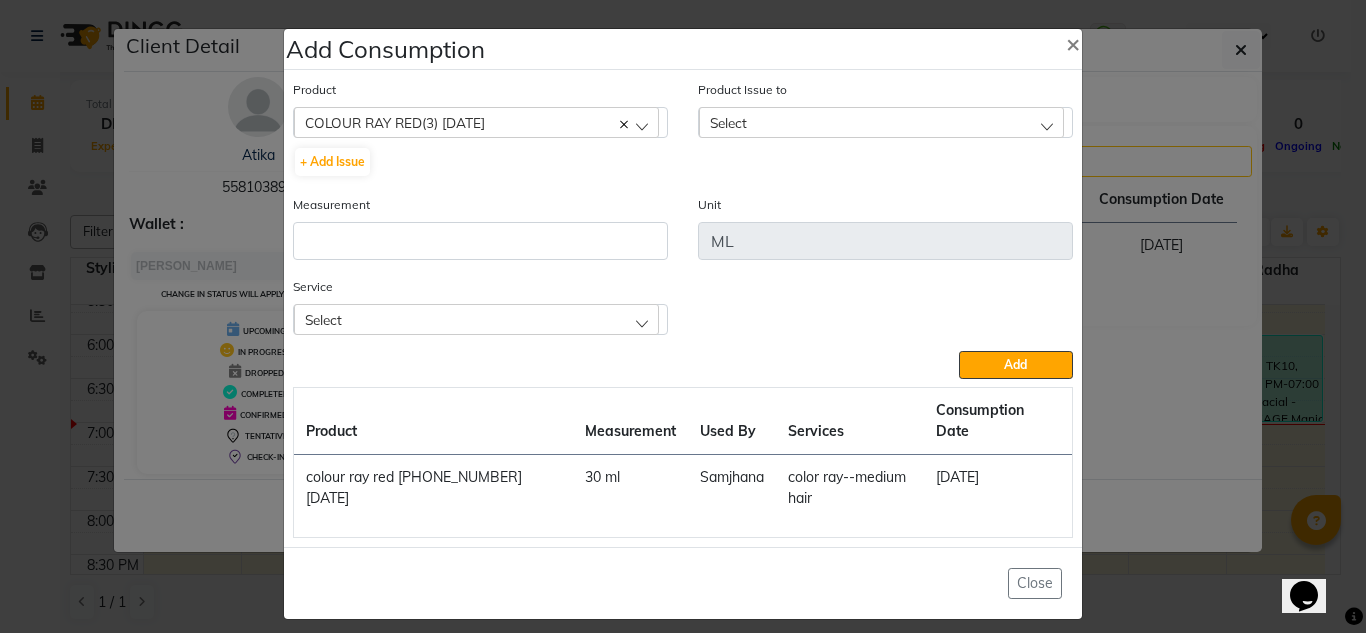 click on "Select" 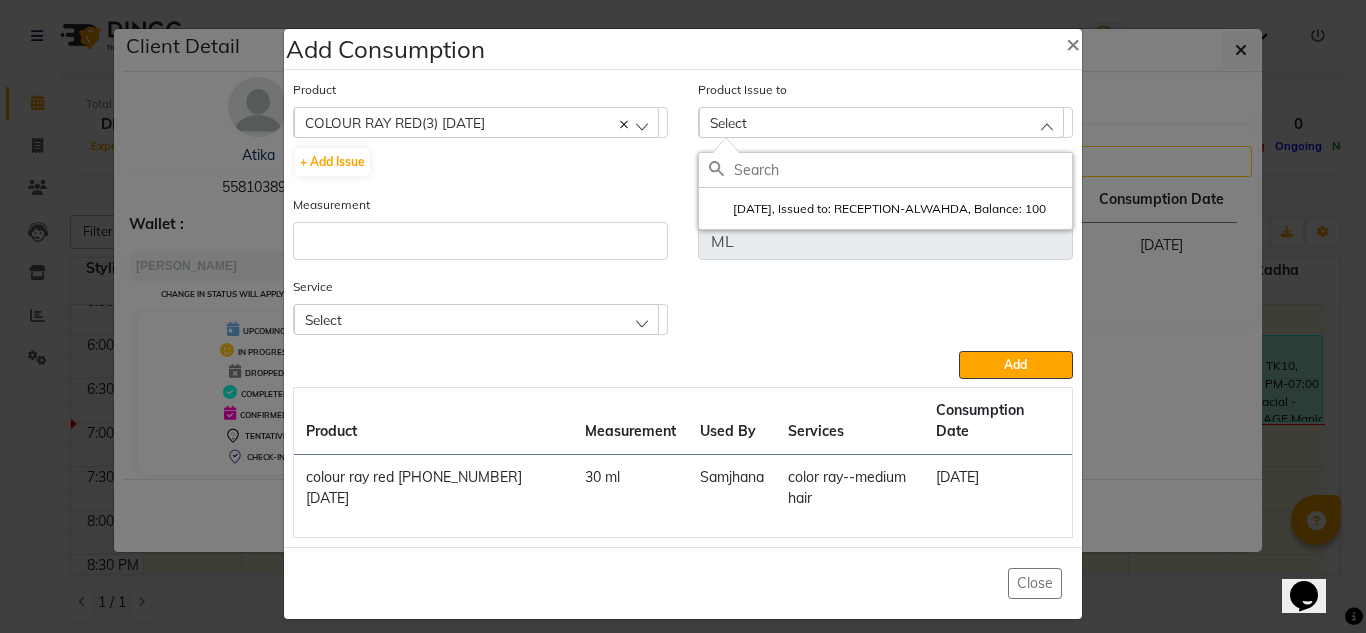 drag, startPoint x: 766, startPoint y: 207, endPoint x: 768, endPoint y: 223, distance: 16.124516 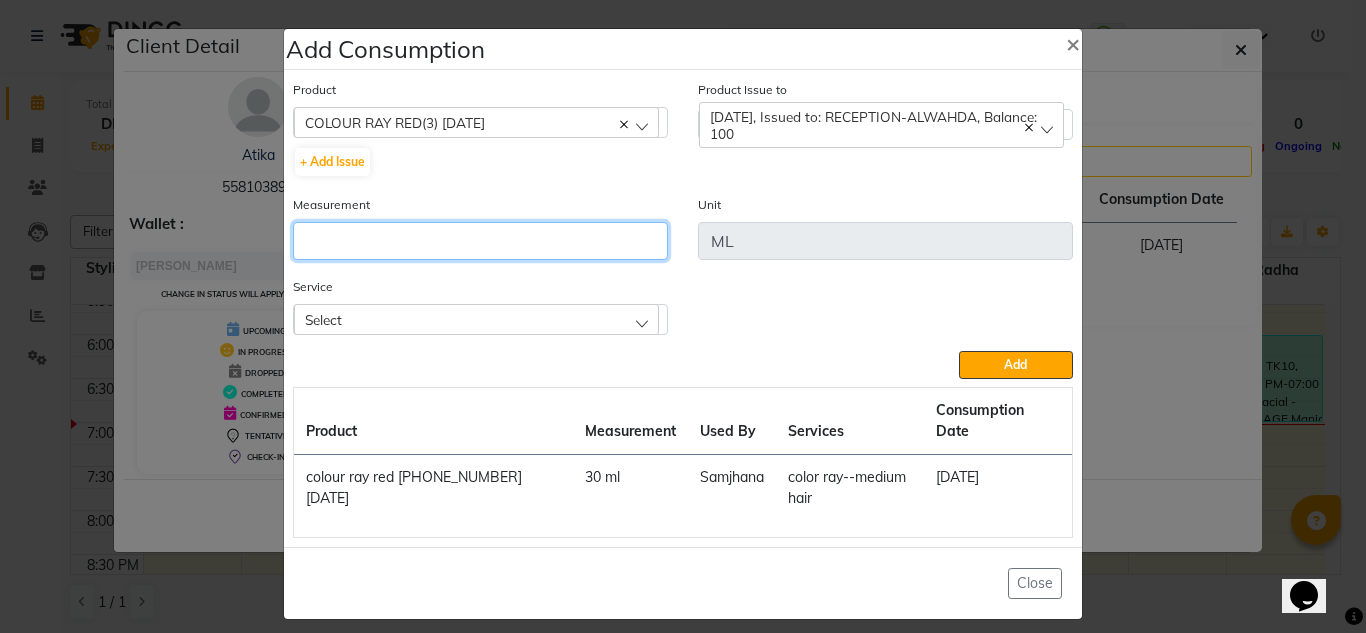 click 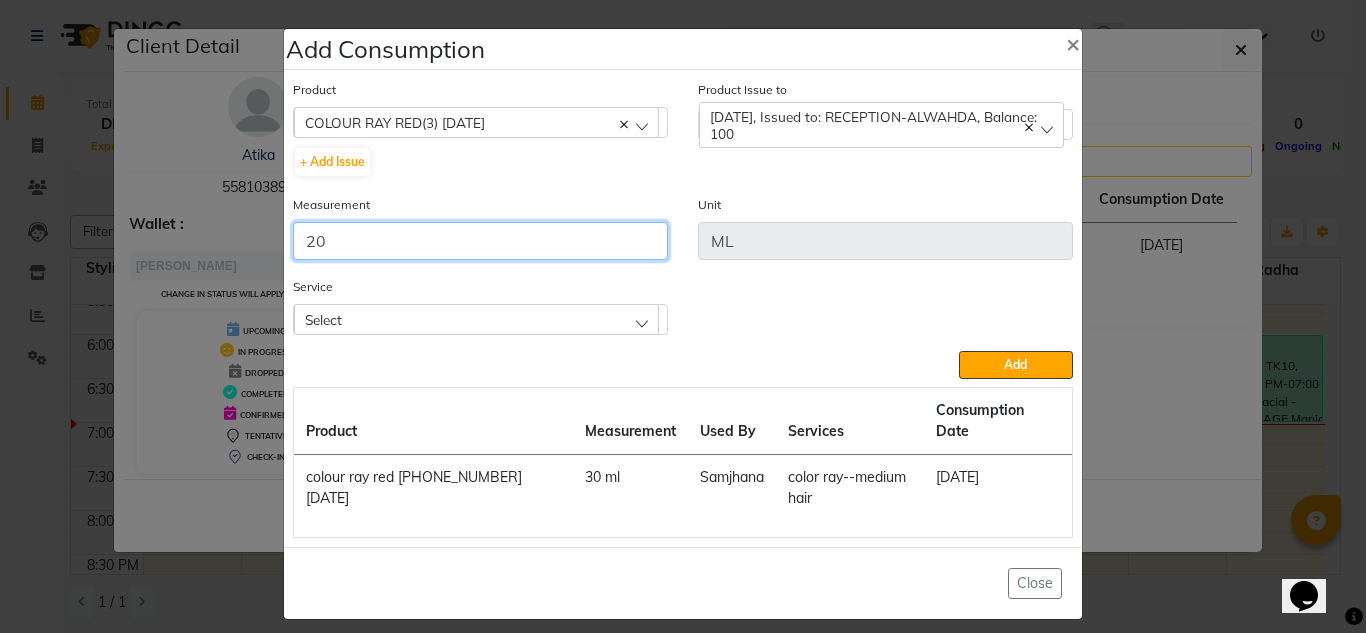 type on "20" 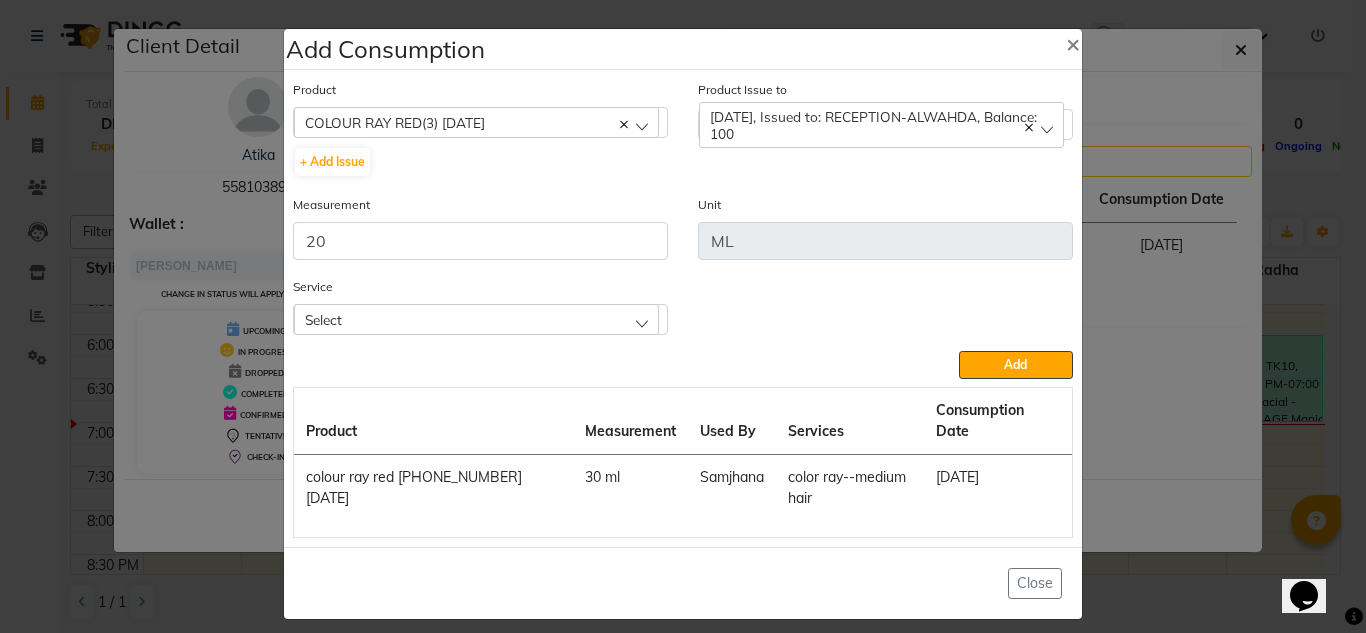 click on "Select" 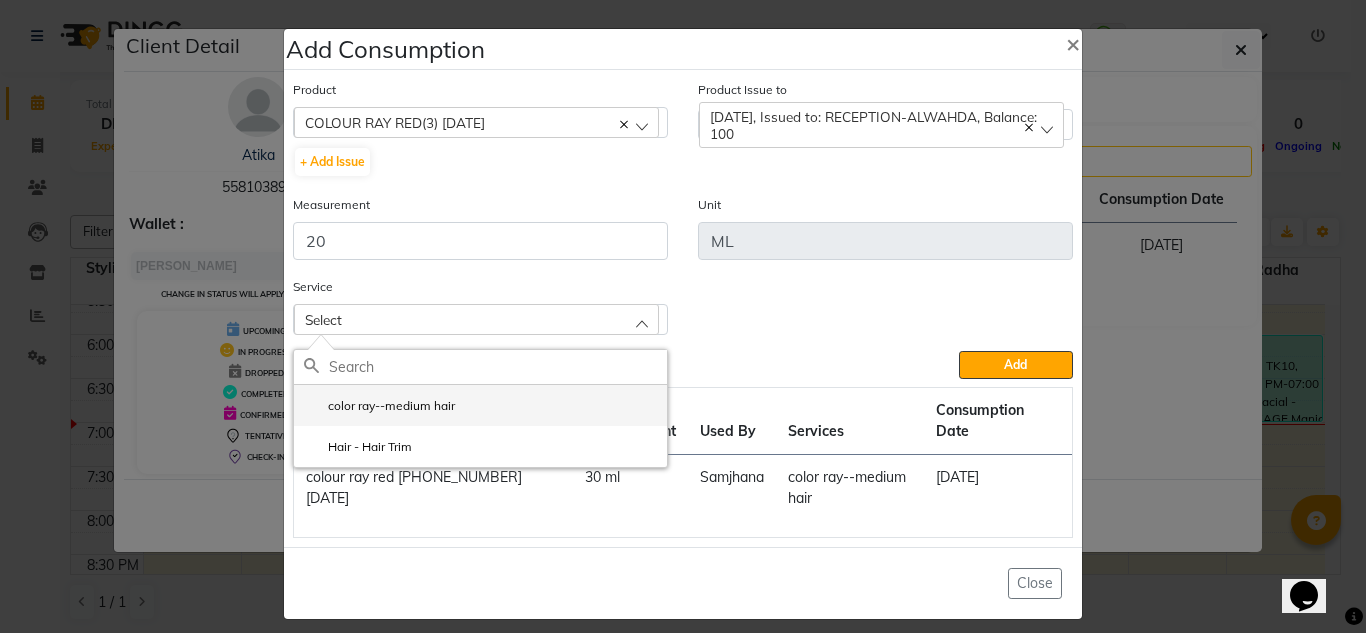 click on "color ray--medium hair" 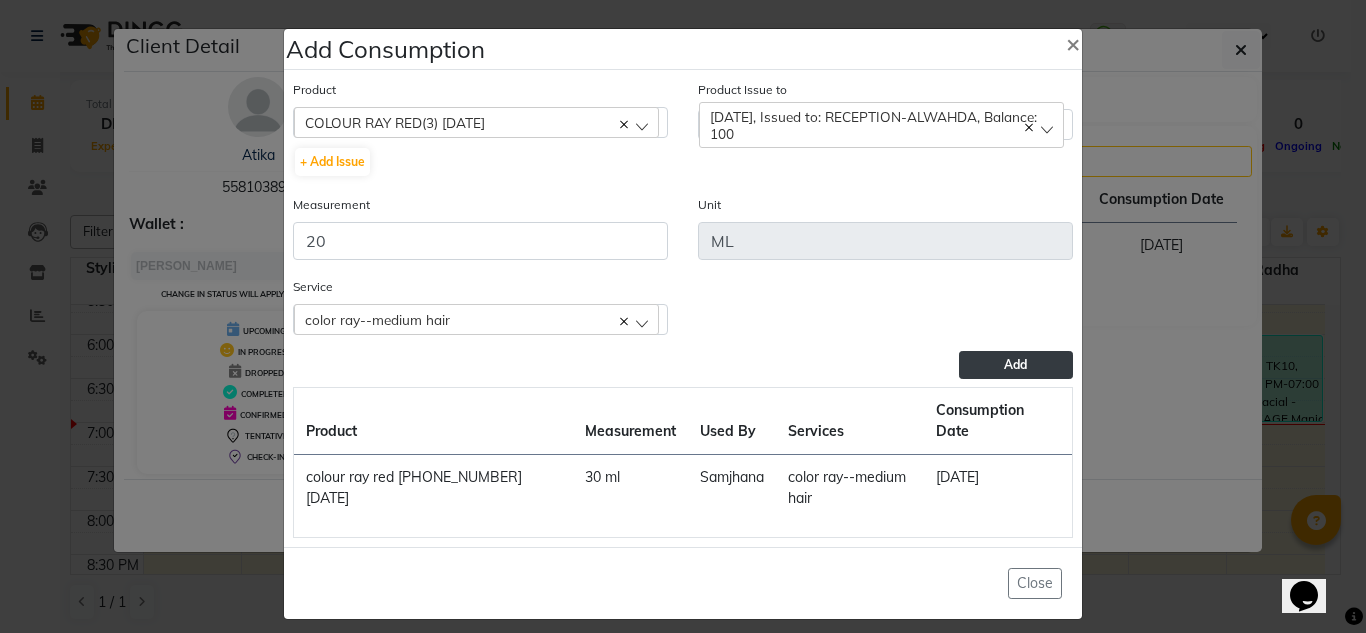 click on "Add" 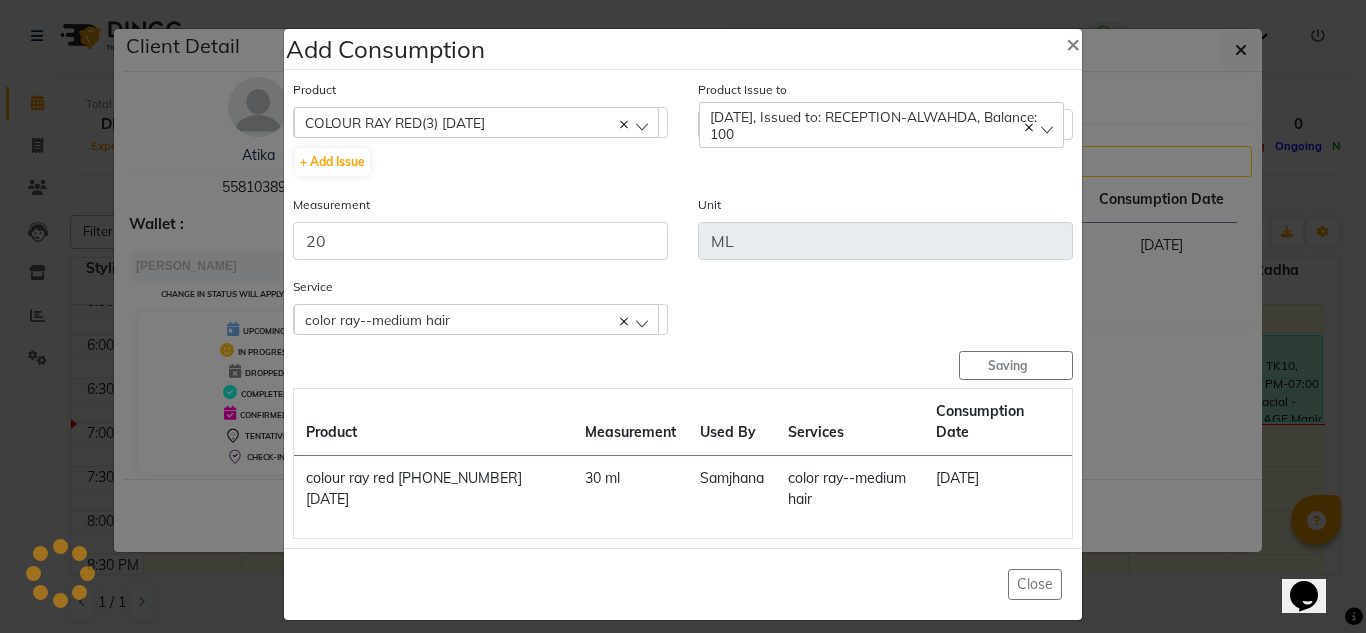 type 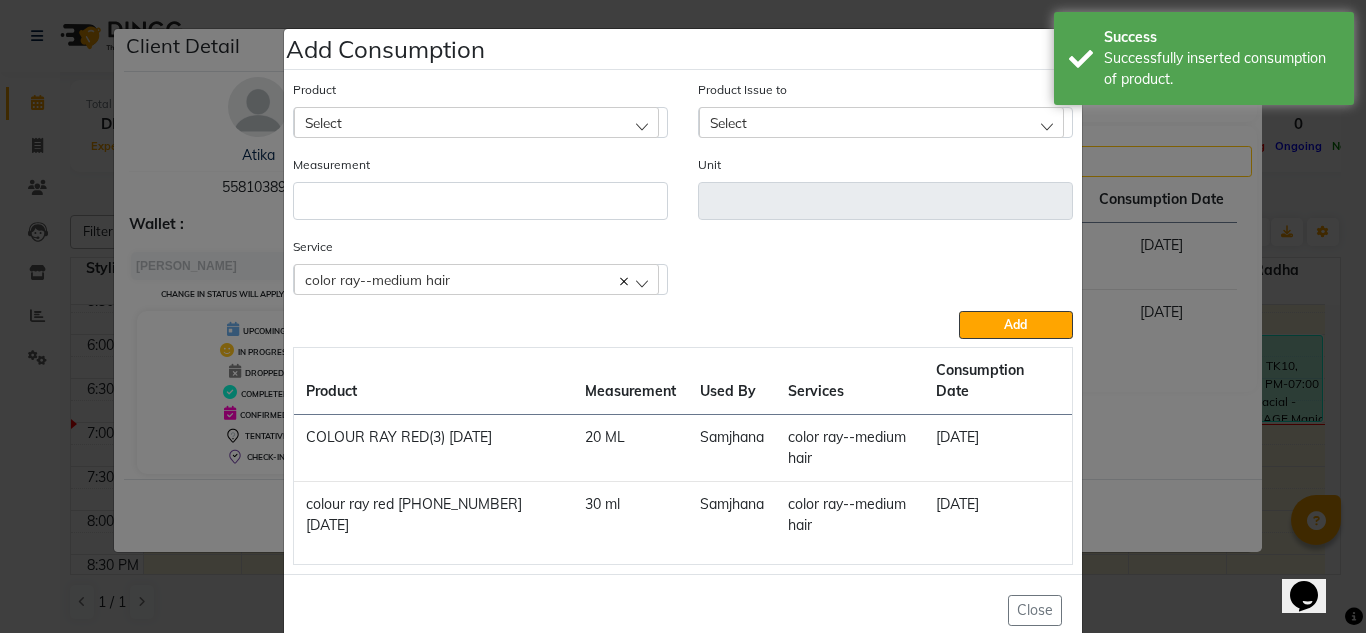 click on "Select" 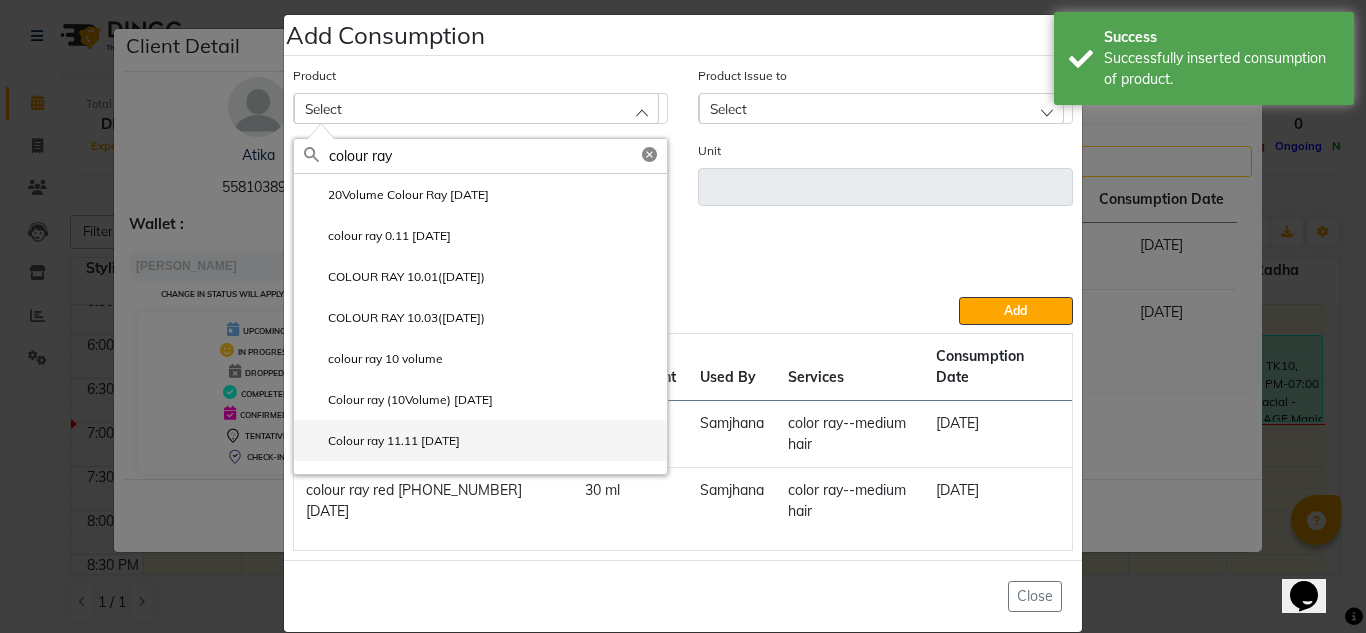 scroll, scrollTop: 21, scrollLeft: 0, axis: vertical 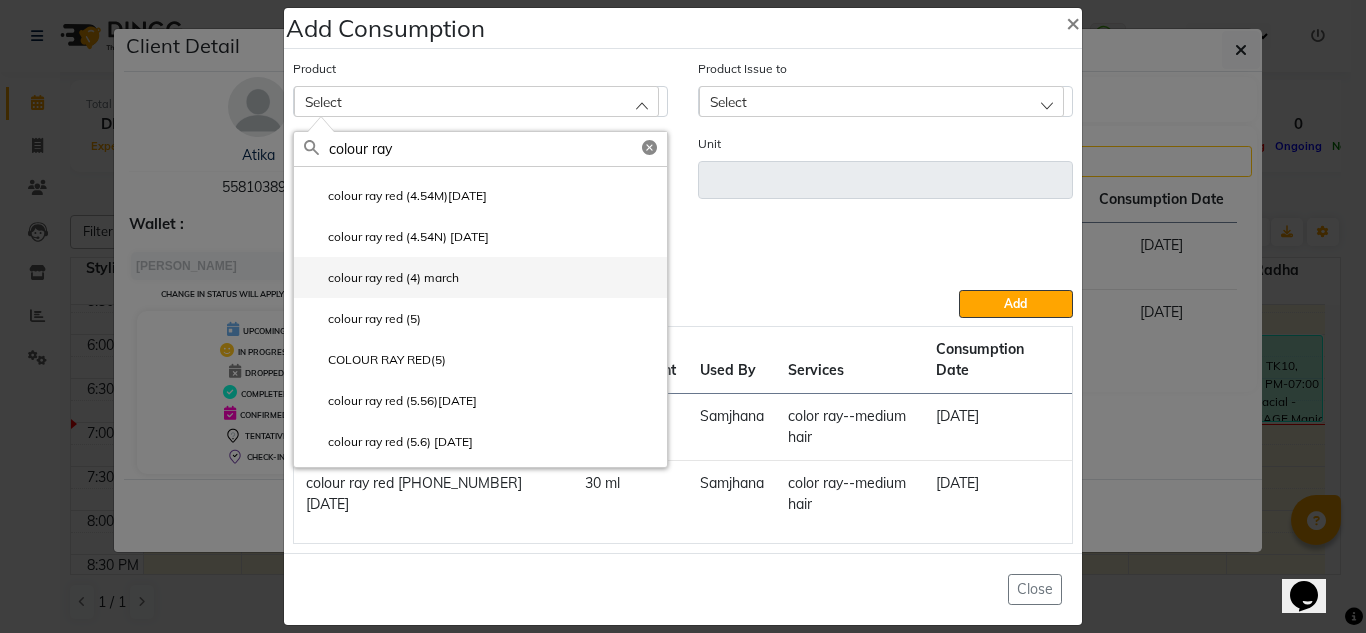 type on "colour ray" 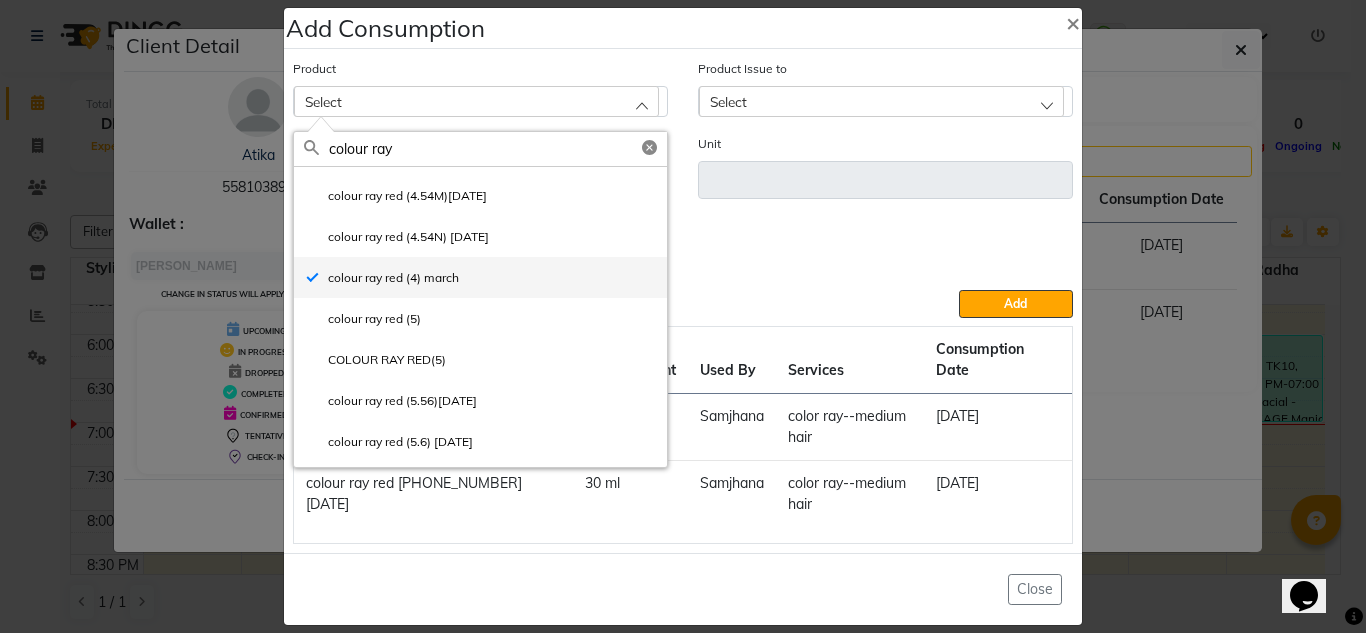 type on "ml" 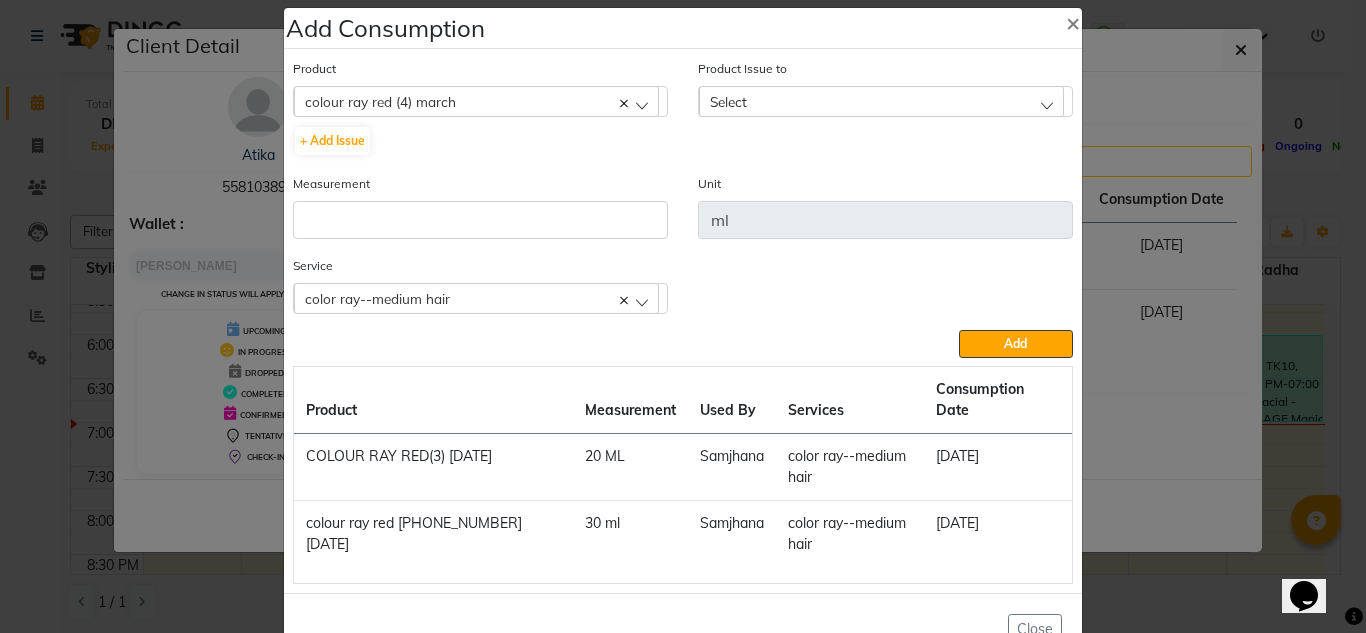 click on "Select" 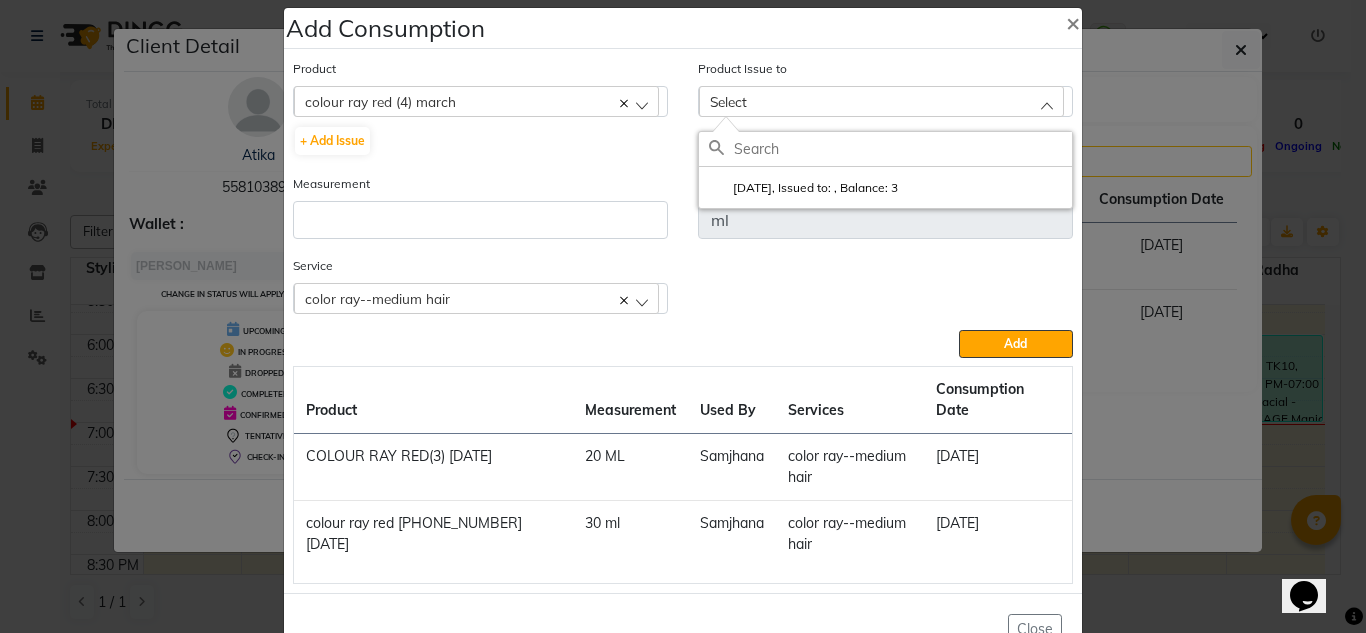 click 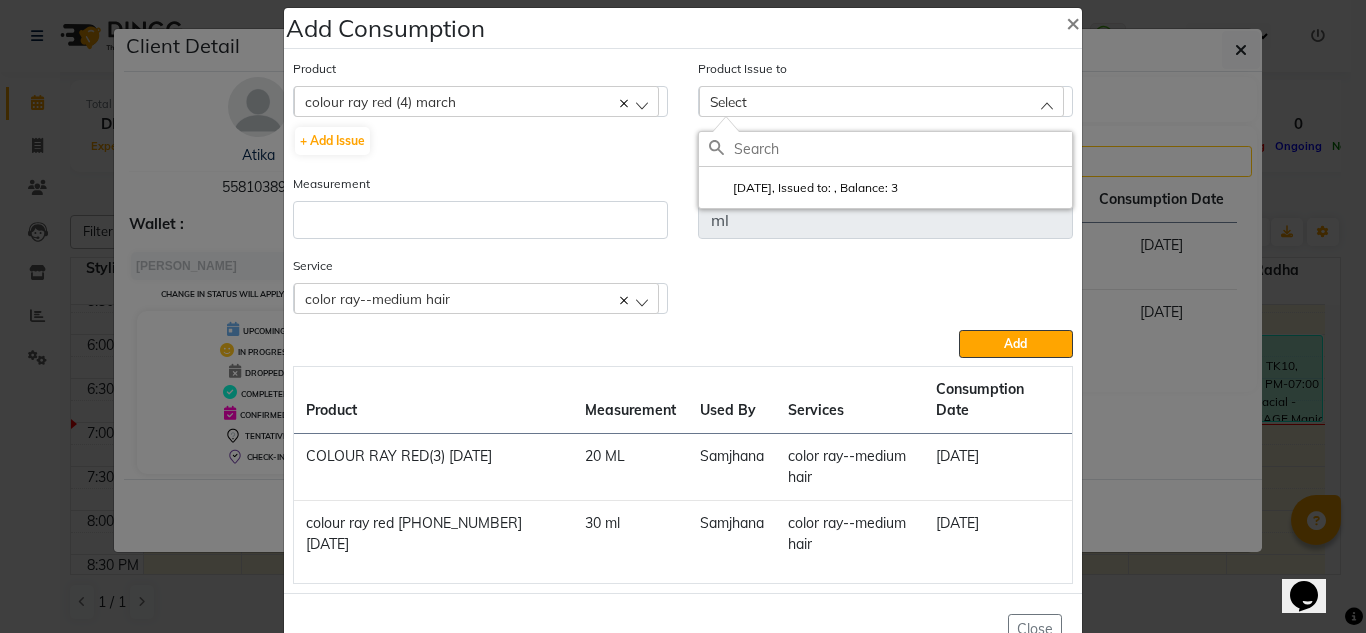 click on "colour ray red (4) march" 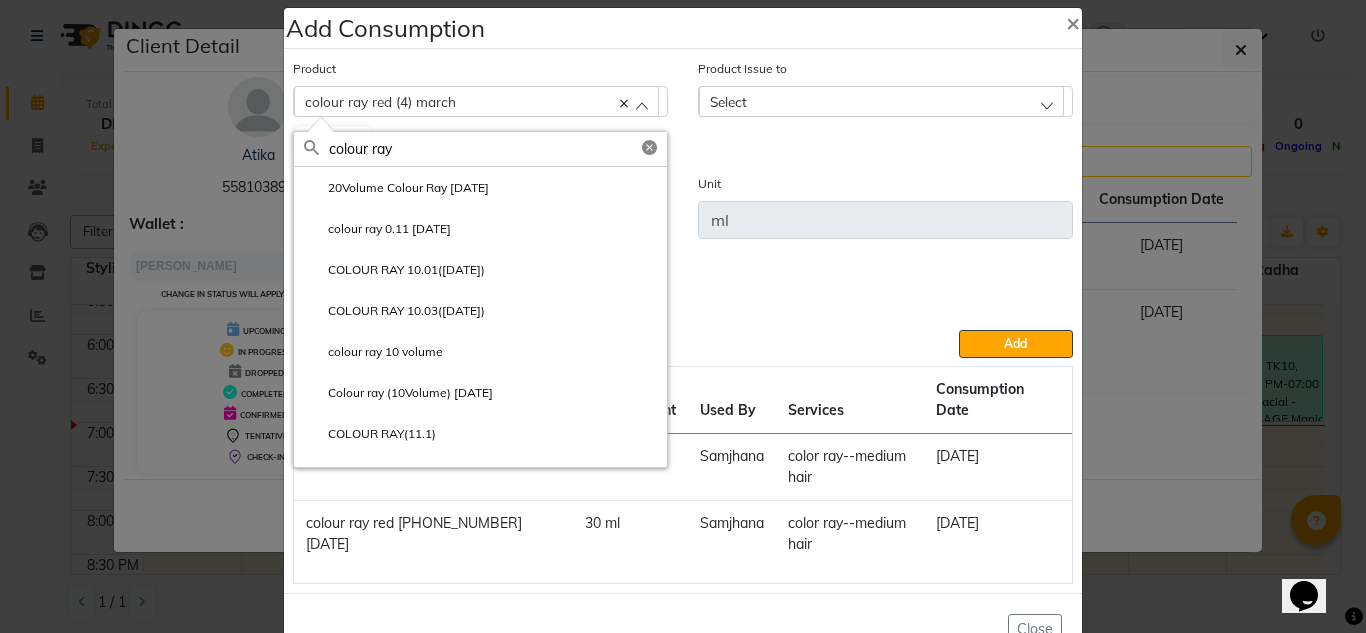 scroll, scrollTop: 0, scrollLeft: 0, axis: both 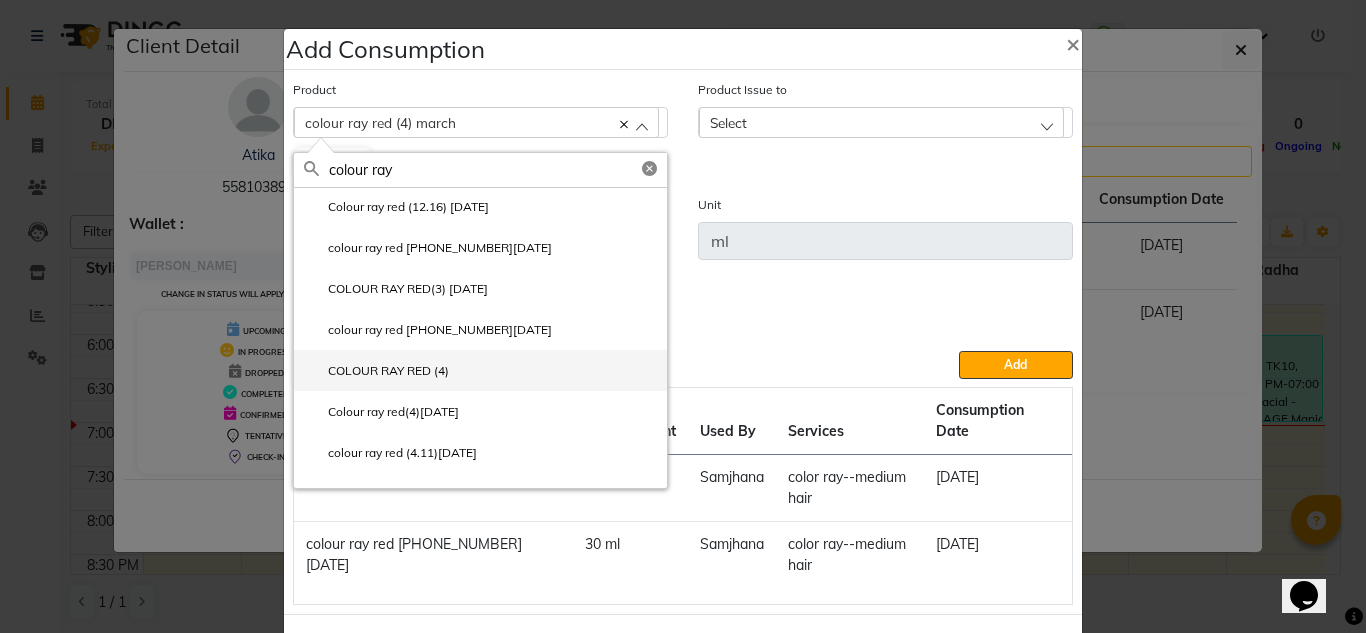 type on "colour ray" 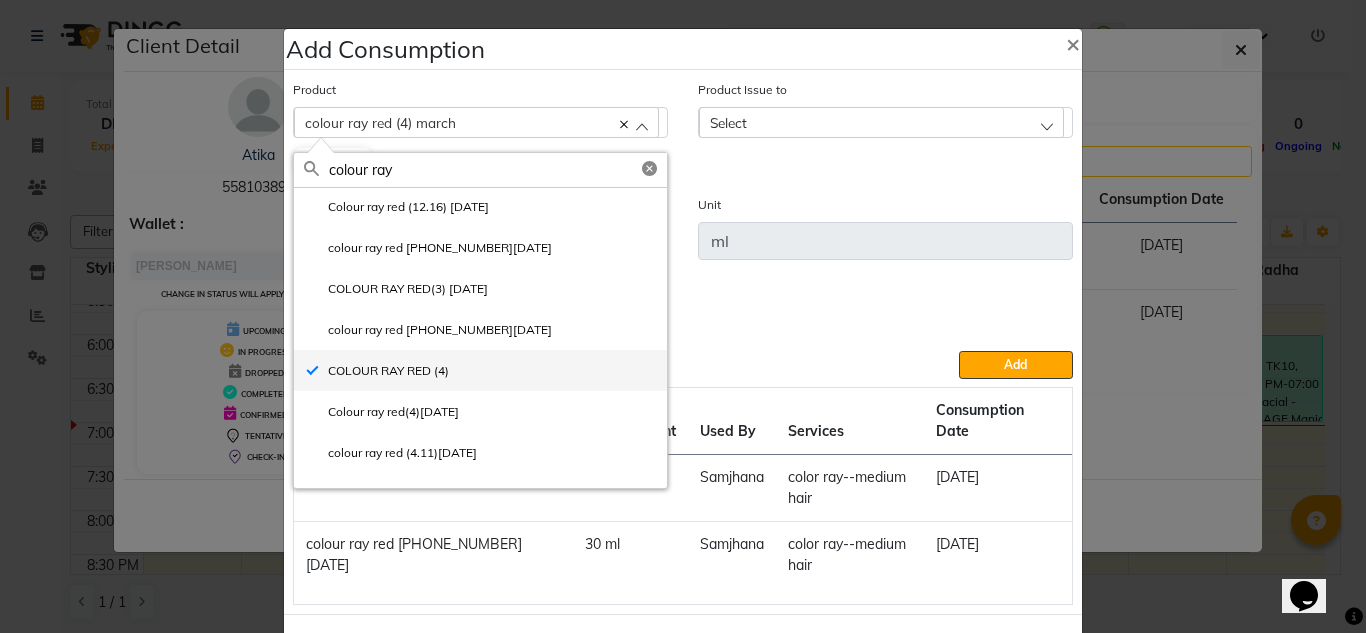 type on "ML" 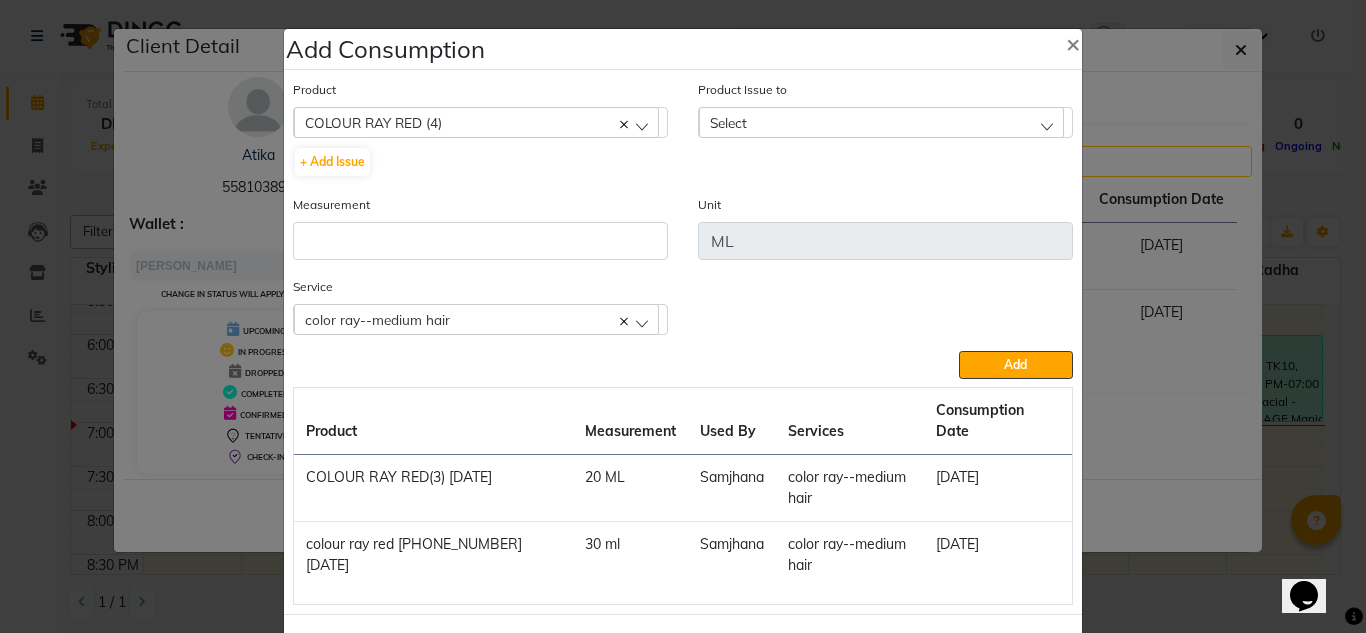 click on "Select" 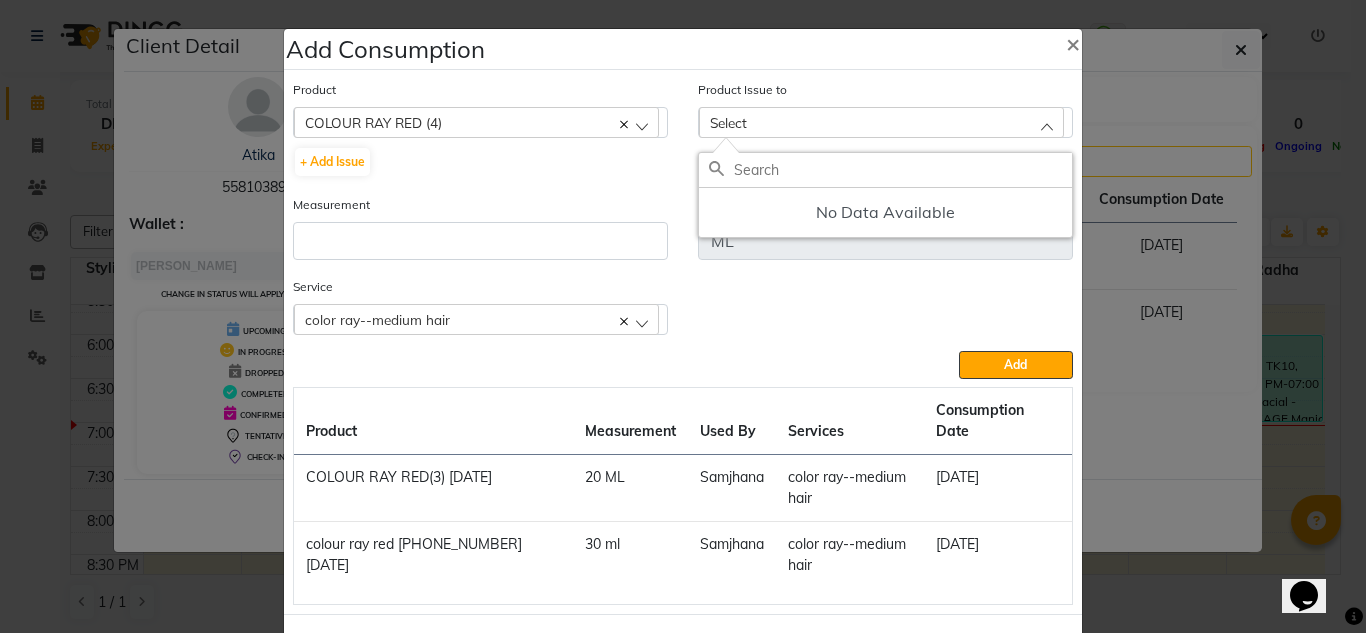 click on "Add Consumption × Product  COLOUR RAY RED (4)  0.07C 6D MIX  + Add Issue  Product Issue to Select No Data Available Measurement Unit ML Service  color ray--medium hair  color ray--medium hair  Hair  - Hair Trim  Add  Product Measurement Used By Services Consumption Date  COLOUR RAY RED(3) 15-05-2025   20 ML   Samjhana   color ray--medium hair   13-07-2025   colour ray red (3)31-05-2025   30 ml   Samjhana   color ray--medium hair   13-07-2025   Close" 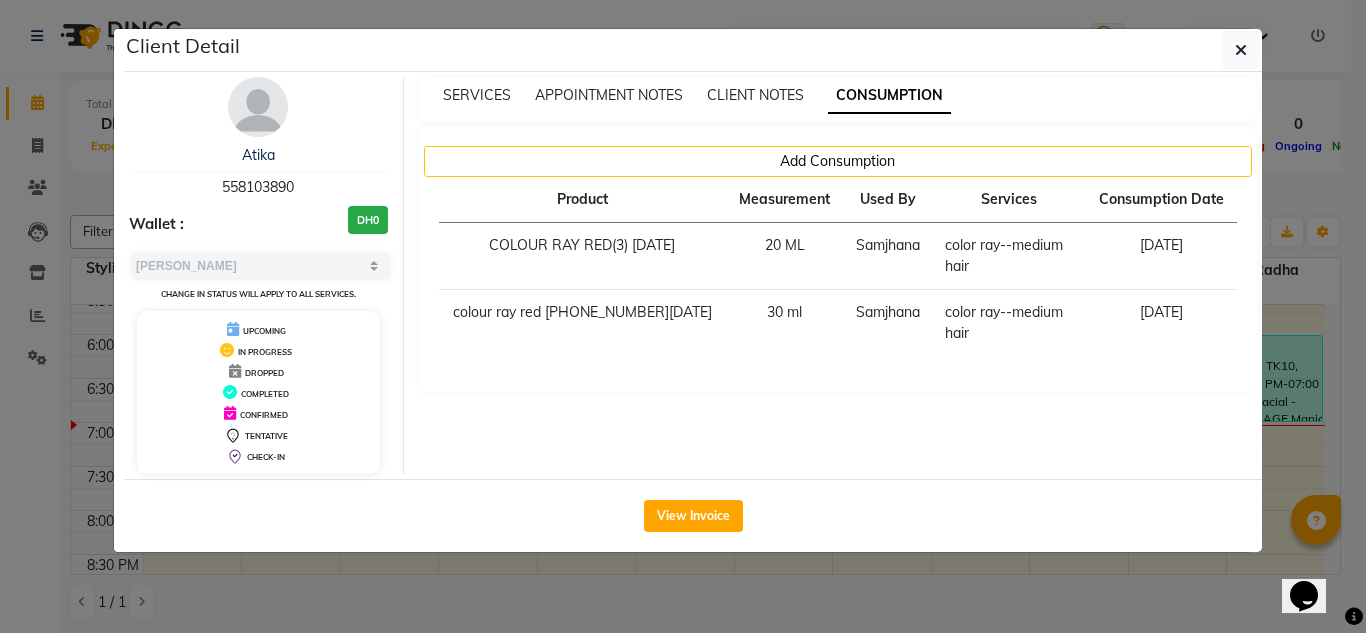 click on "Client Detail  Atika    558103890 Wallet : DH0 Select MARK DONE UPCOMING Change in status will apply to all services. UPCOMING IN PROGRESS DROPPED COMPLETED CONFIRMED TENTATIVE CHECK-IN SERVICES APPOINTMENT NOTES CLIENT NOTES CONSUMPTION Add Consumption Product Measurement Used By Services Consumption Date  COLOUR RAY RED(3) 15-05-2025   20 ML   Samjhana   color ray--medium hair   13-07-2025   colour ray red (3)31-05-2025   30 ml   Samjhana   color ray--medium hair   13-07-2025   View Invoice" 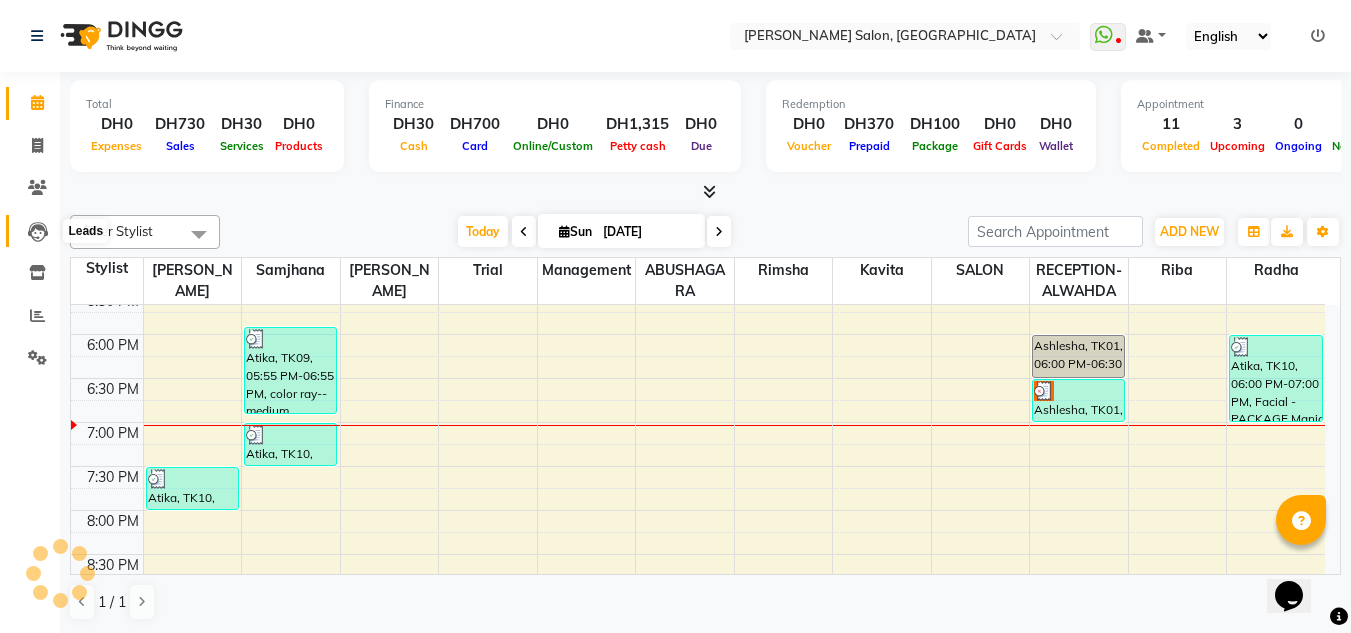 drag, startPoint x: 47, startPoint y: 238, endPoint x: 43, endPoint y: 252, distance: 14.56022 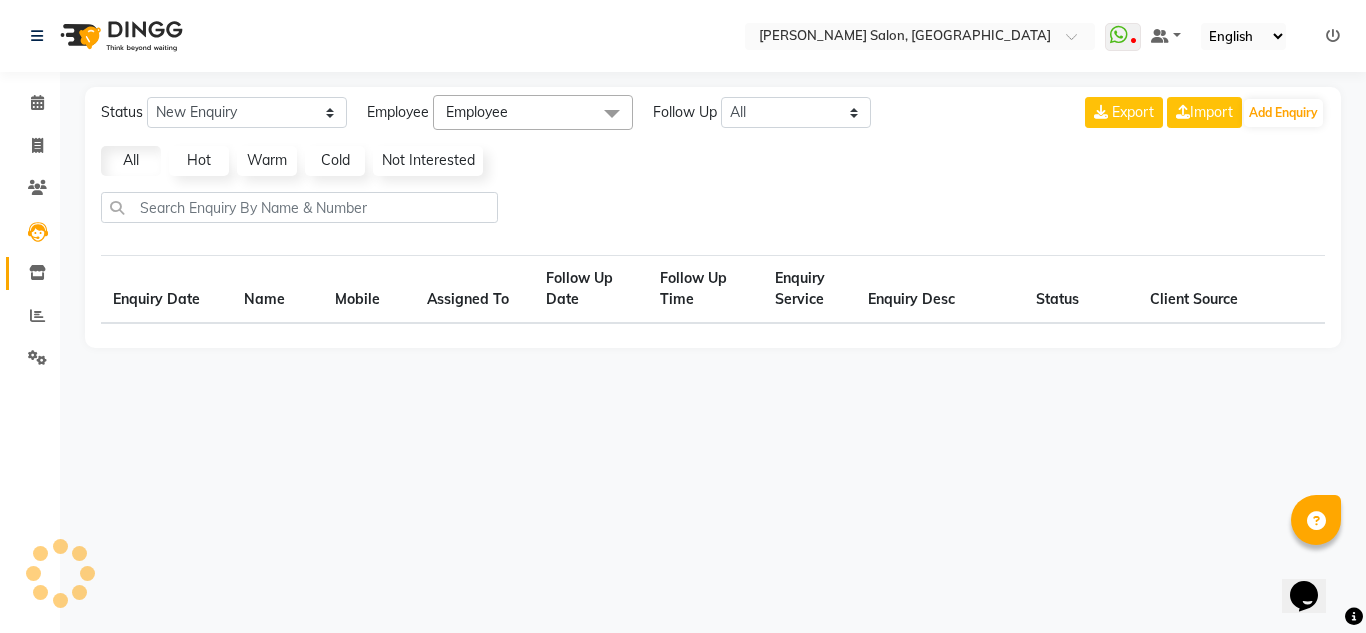 drag, startPoint x: 40, startPoint y: 260, endPoint x: 54, endPoint y: 266, distance: 15.231546 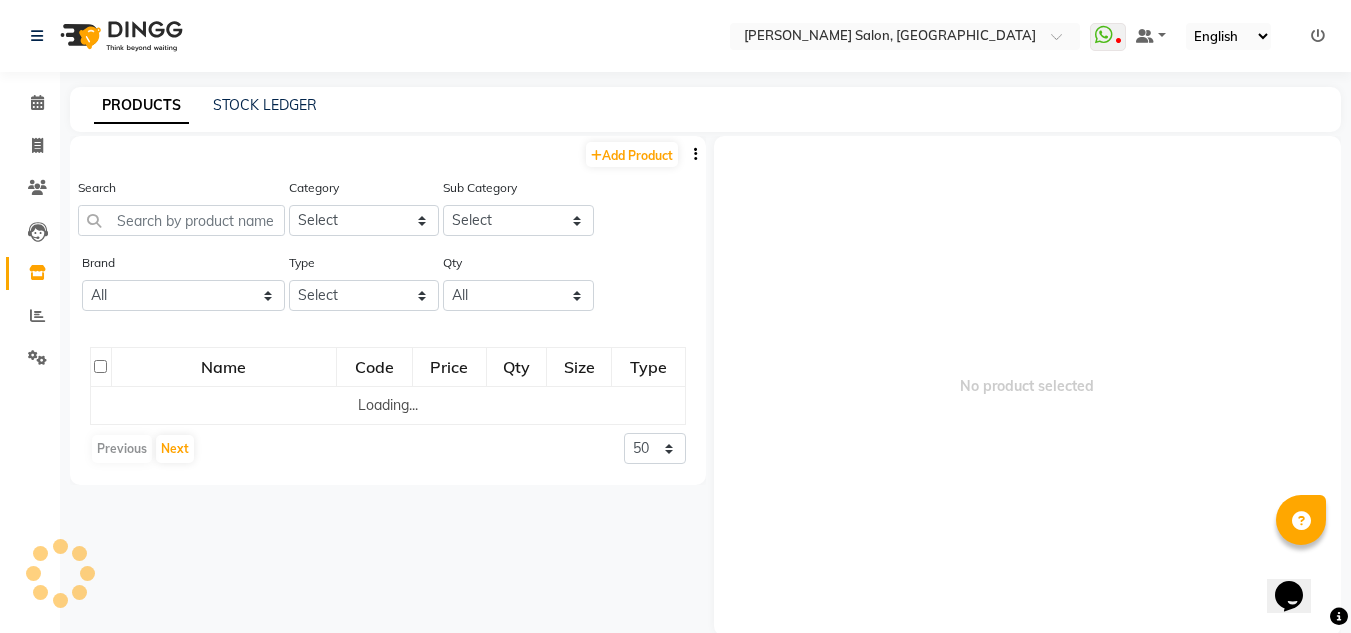 click on "Search" 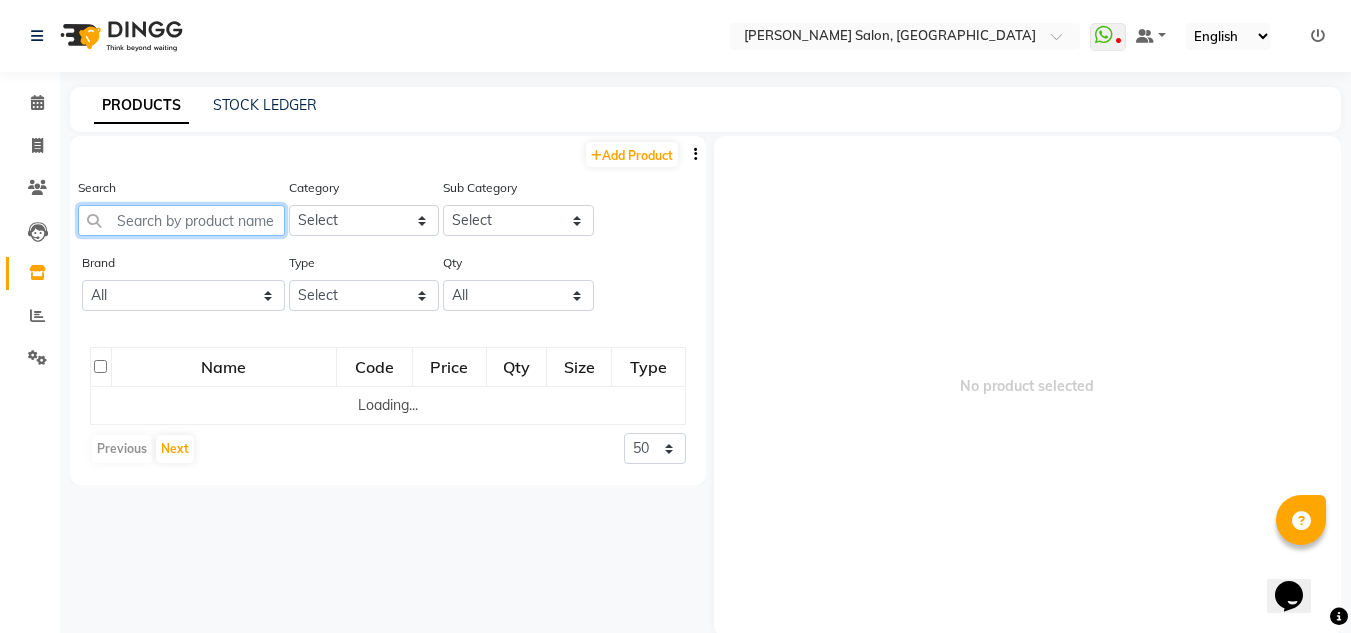 click 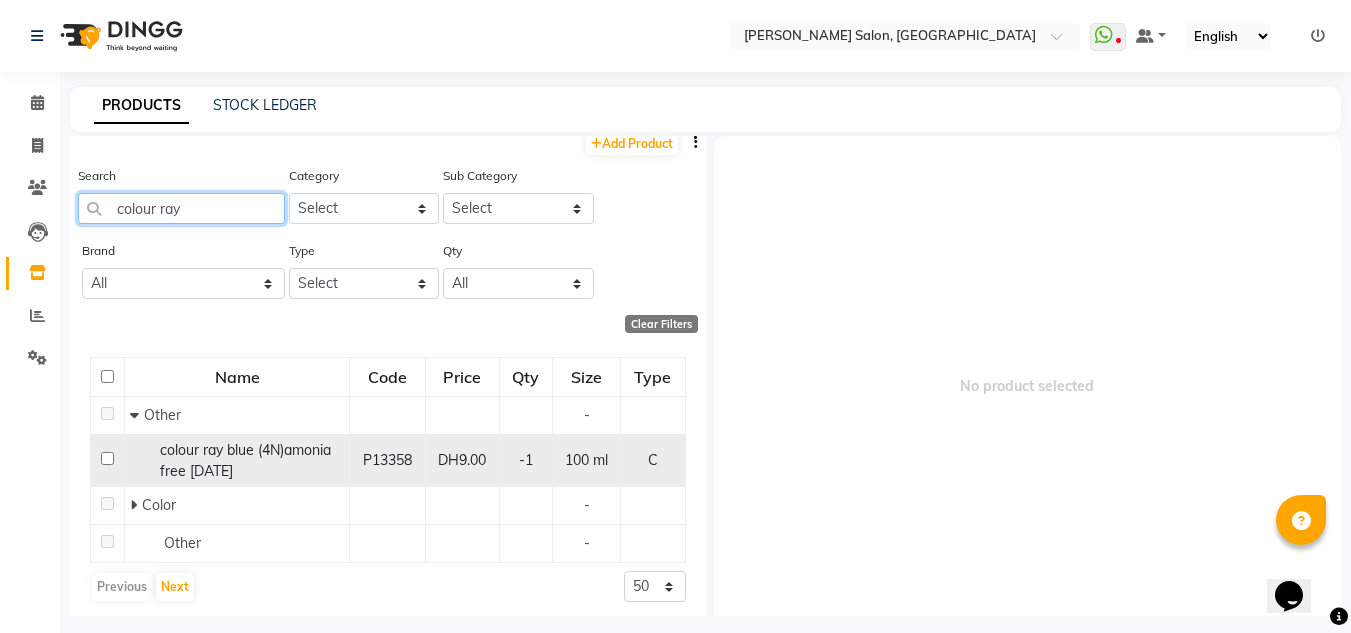 scroll, scrollTop: 19, scrollLeft: 0, axis: vertical 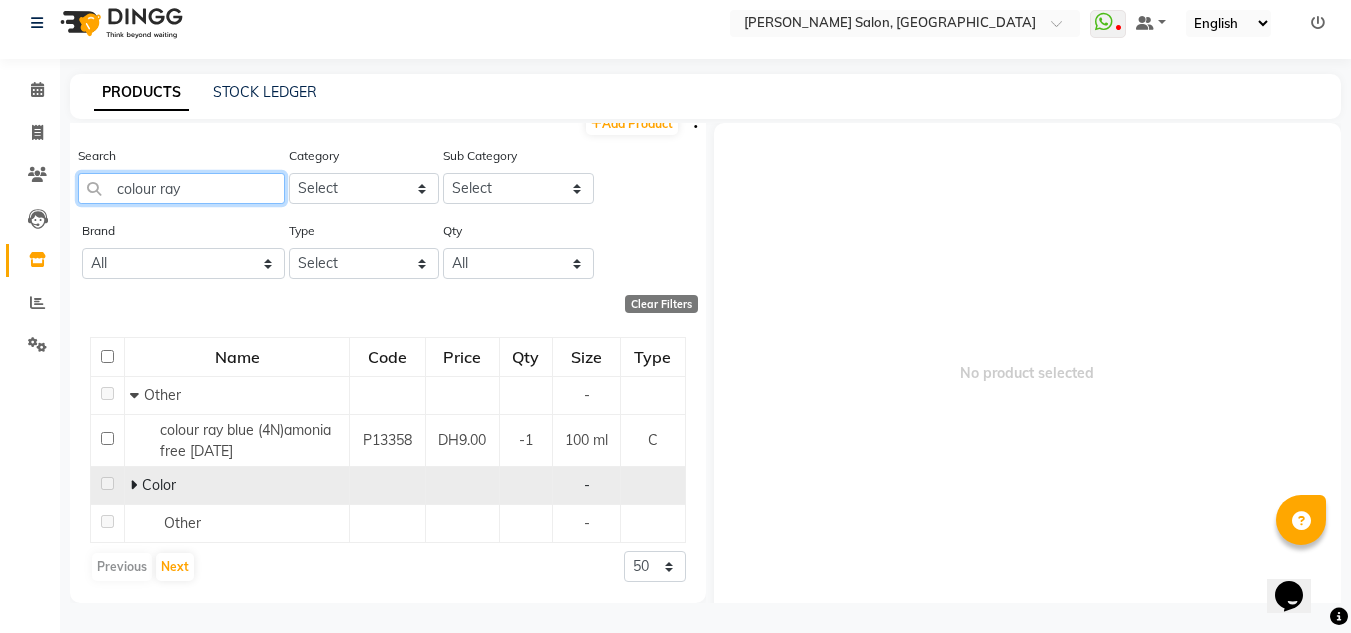 type on "colour ray" 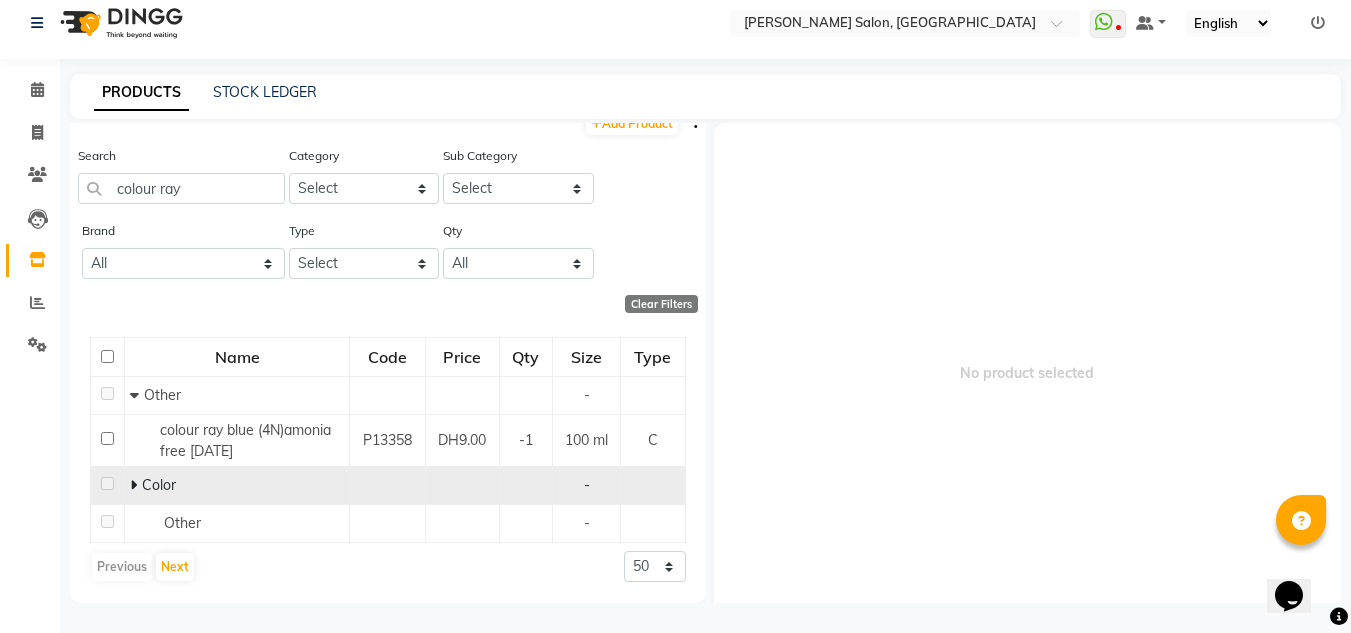 click on "Color" 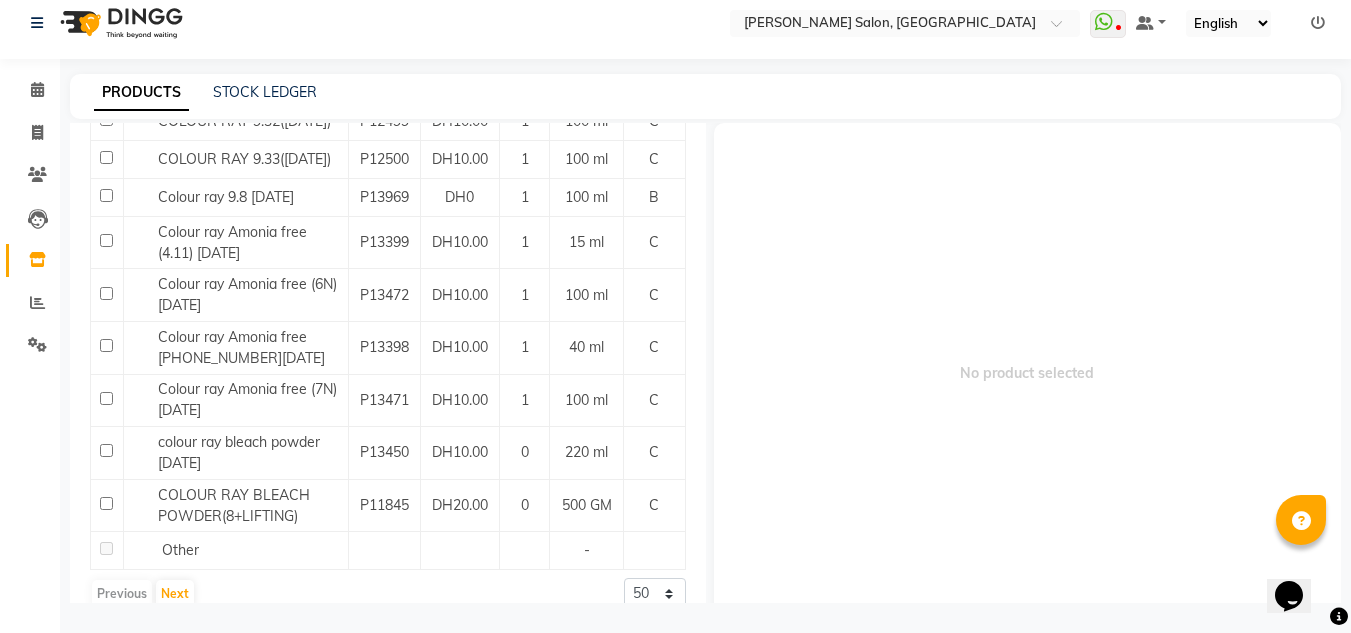scroll, scrollTop: 2118, scrollLeft: 0, axis: vertical 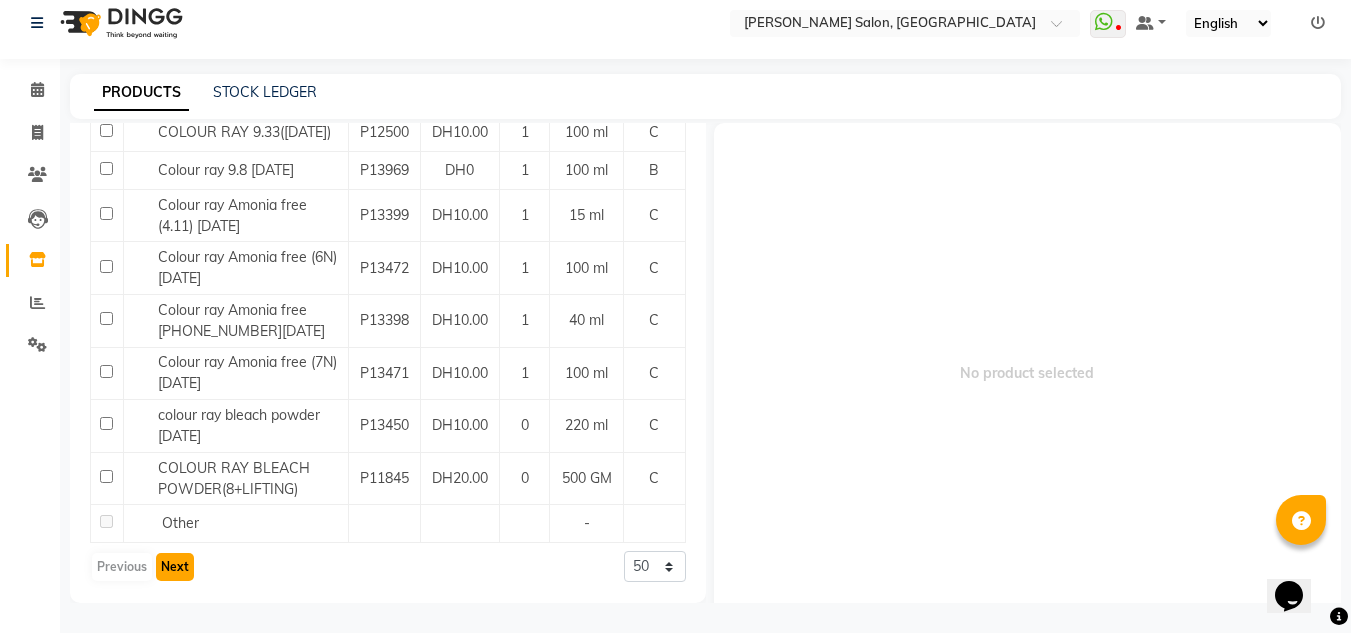 click on "Next" 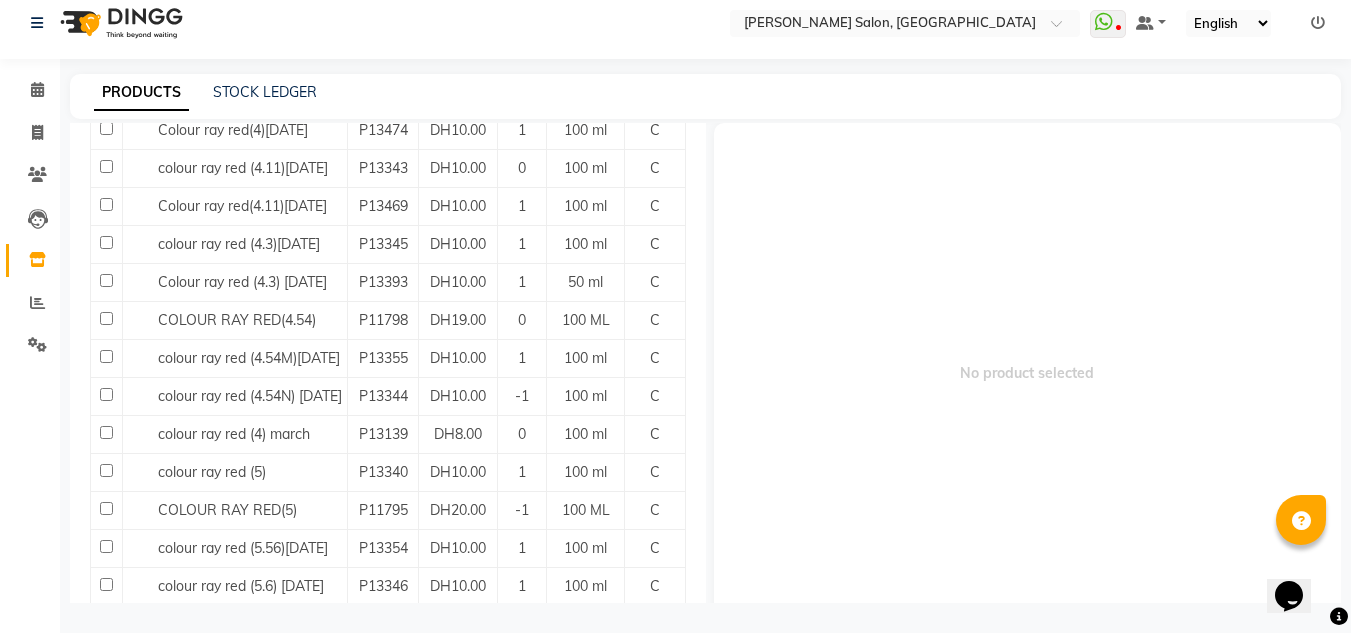 scroll, scrollTop: 1800, scrollLeft: 0, axis: vertical 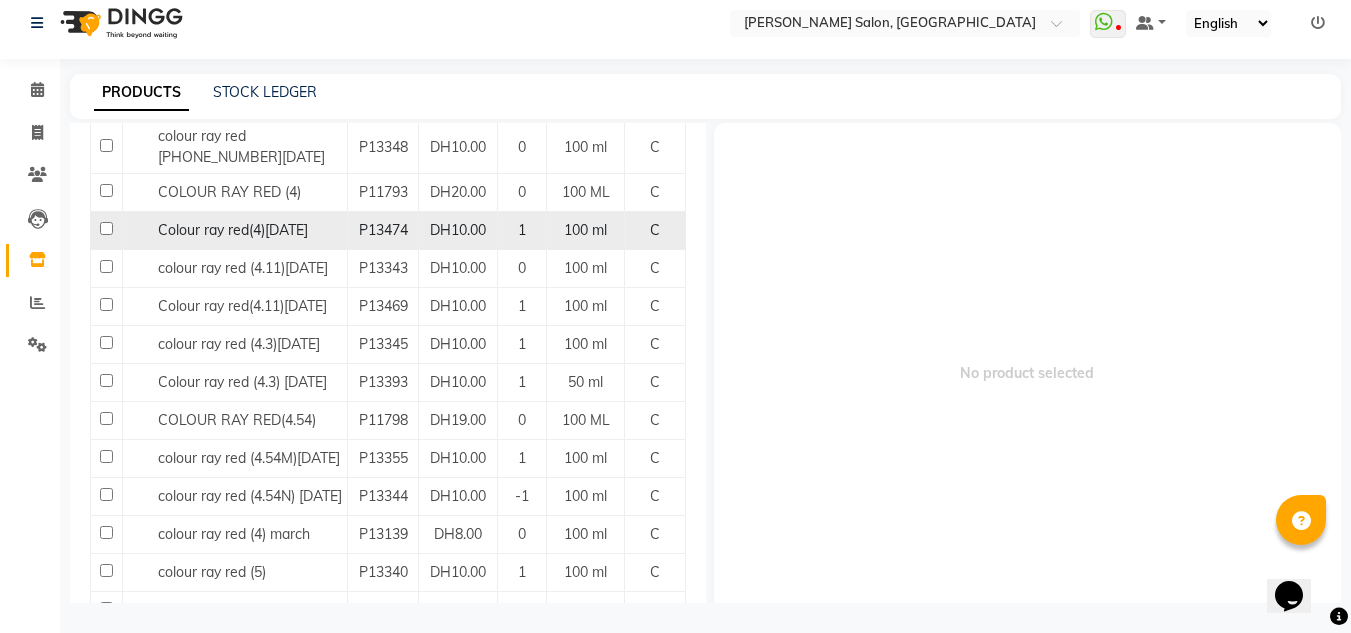 click 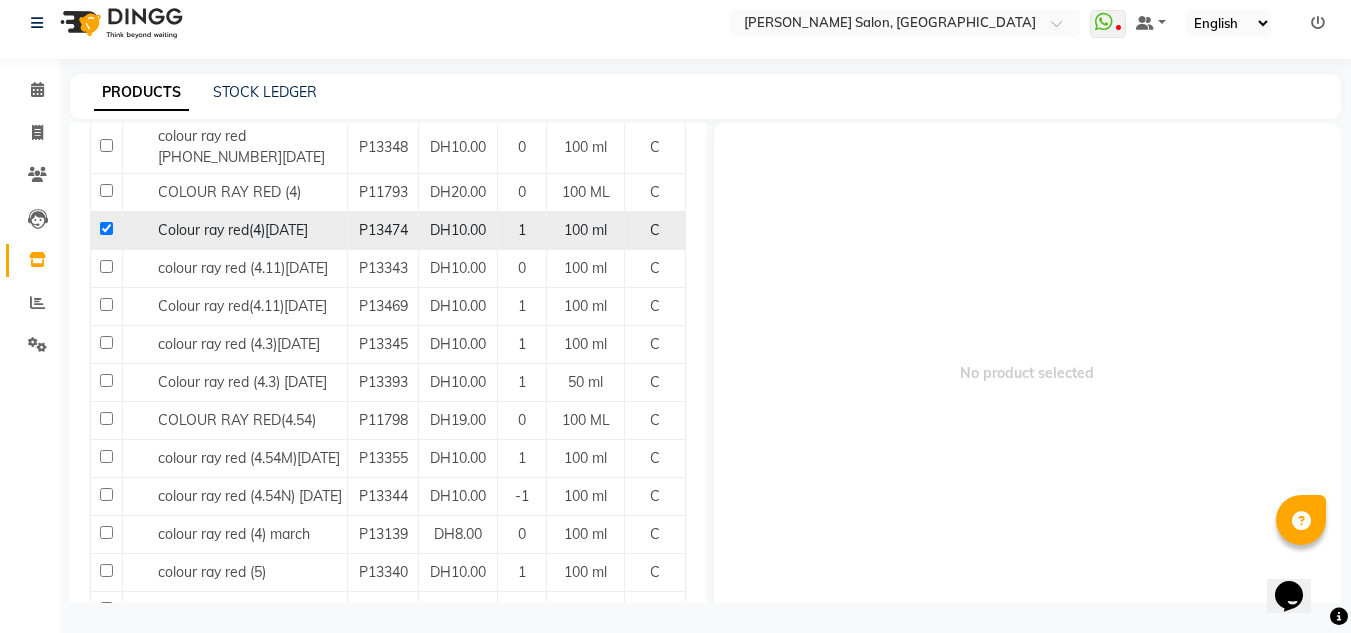 checkbox on "true" 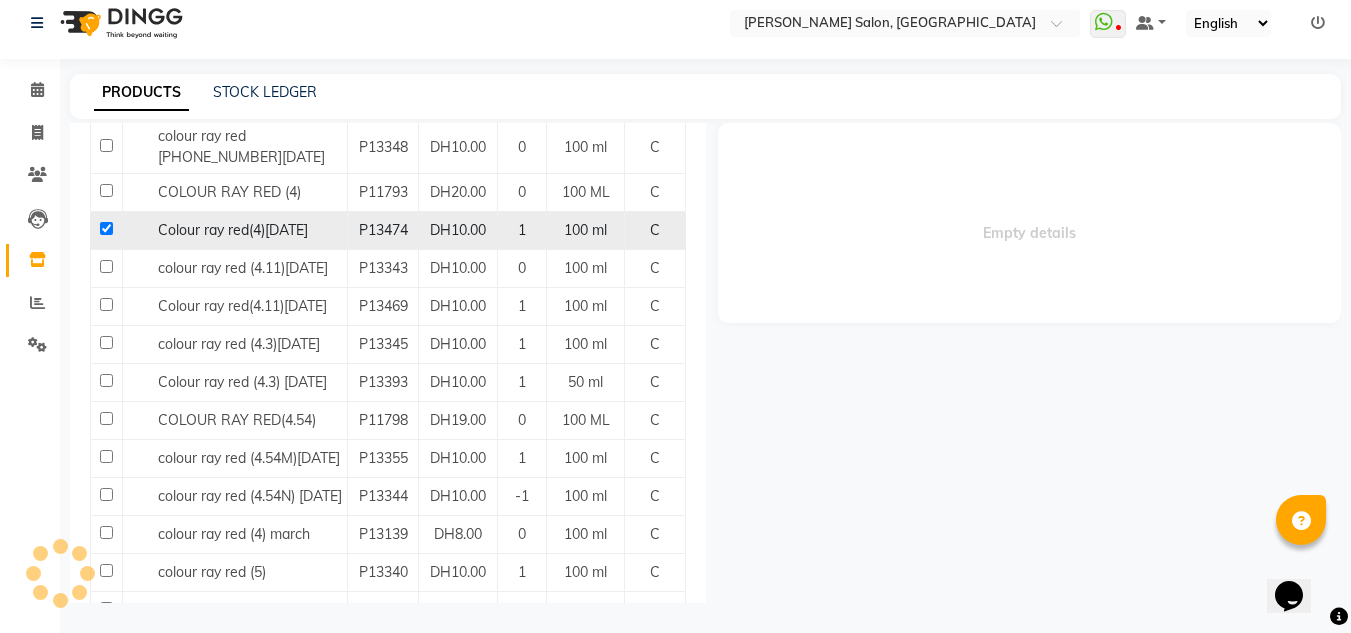 select 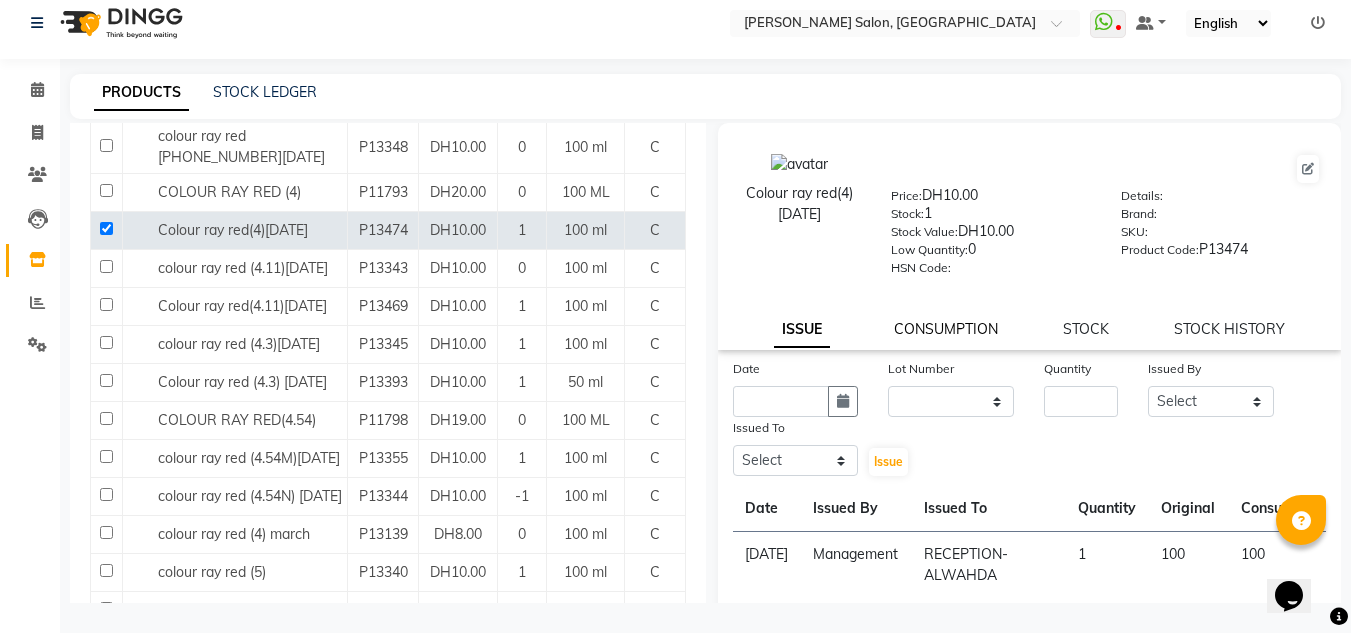 click on "CONSUMPTION" 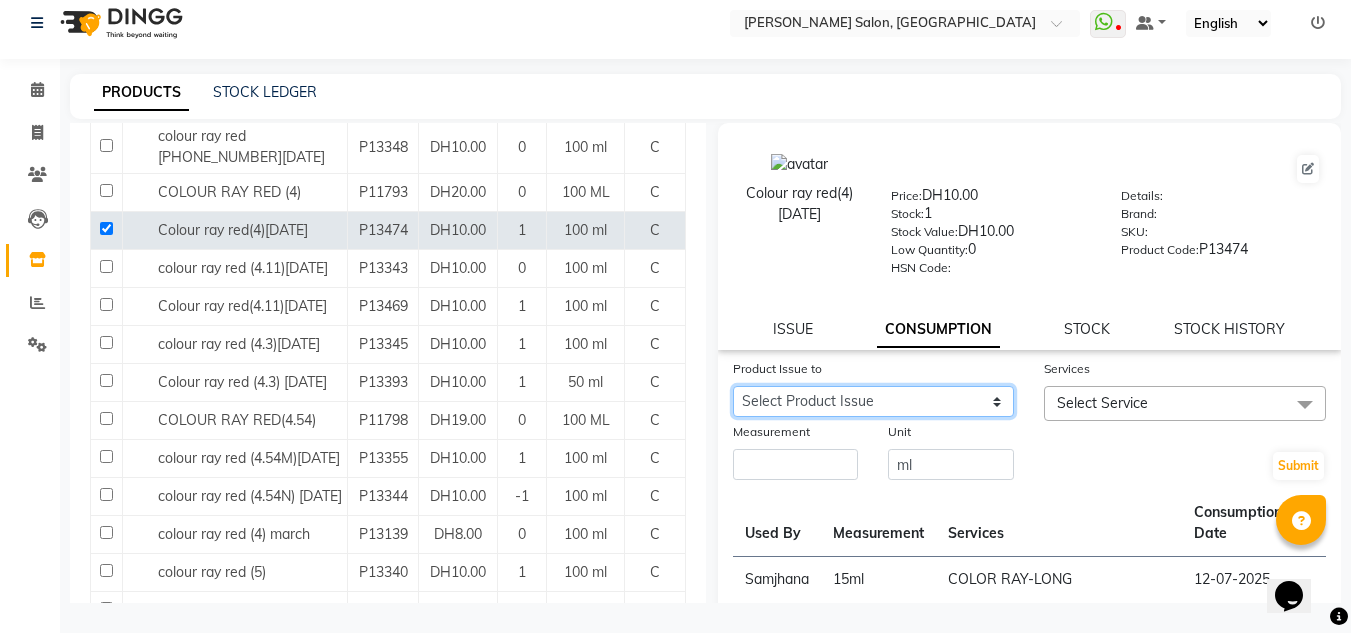 click on "Select Product Issue 2025-06-14, Issued to: , Balance: 75 2025-06-15, Issued to: , Balance: 10" 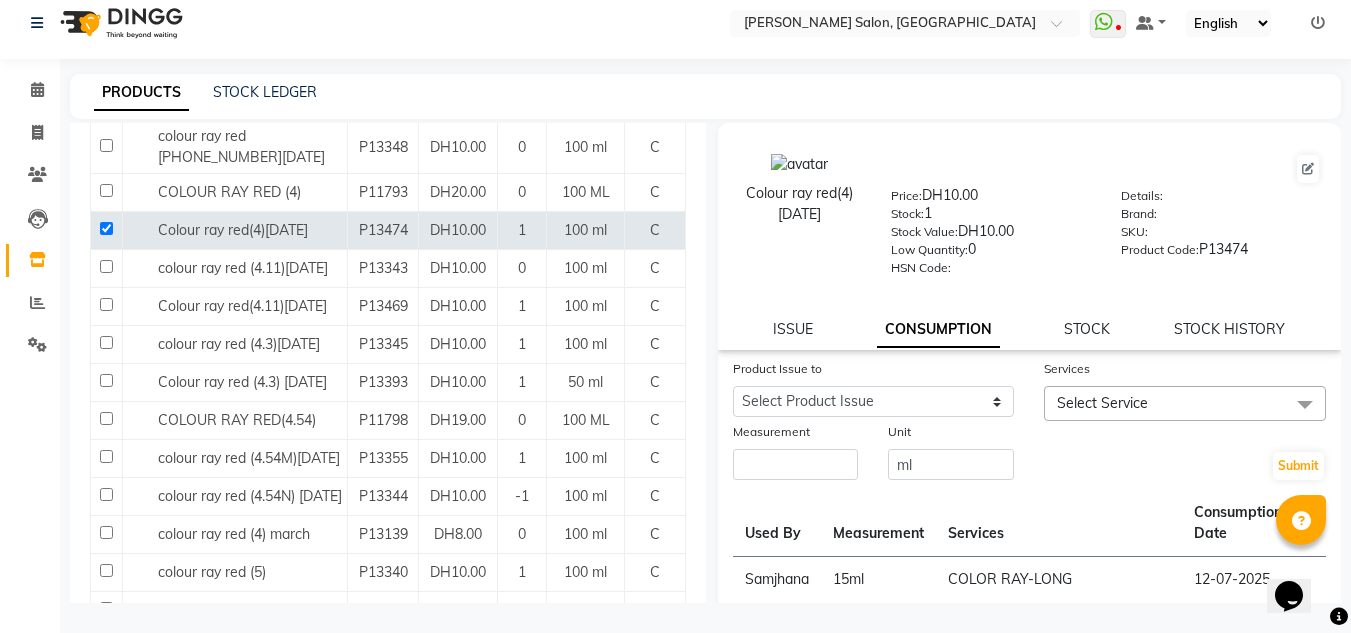 drag, startPoint x: 730, startPoint y: 210, endPoint x: 861, endPoint y: 214, distance: 131.06105 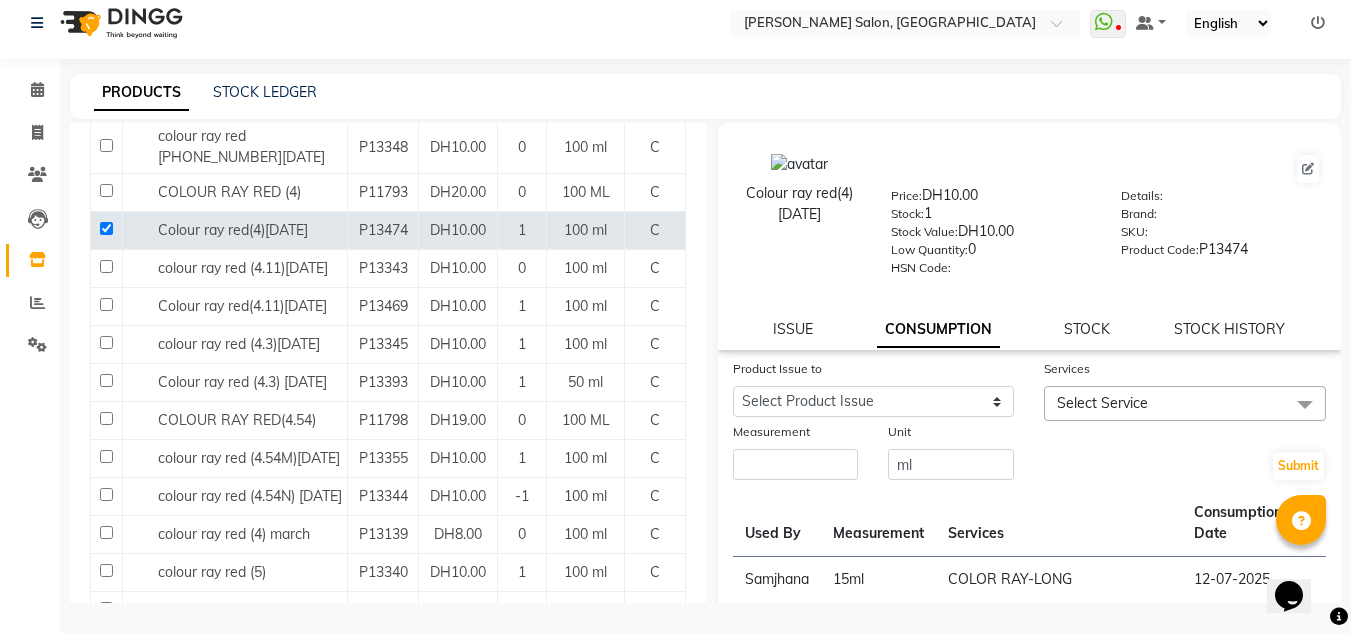 copy on "red(4)02-05-2025" 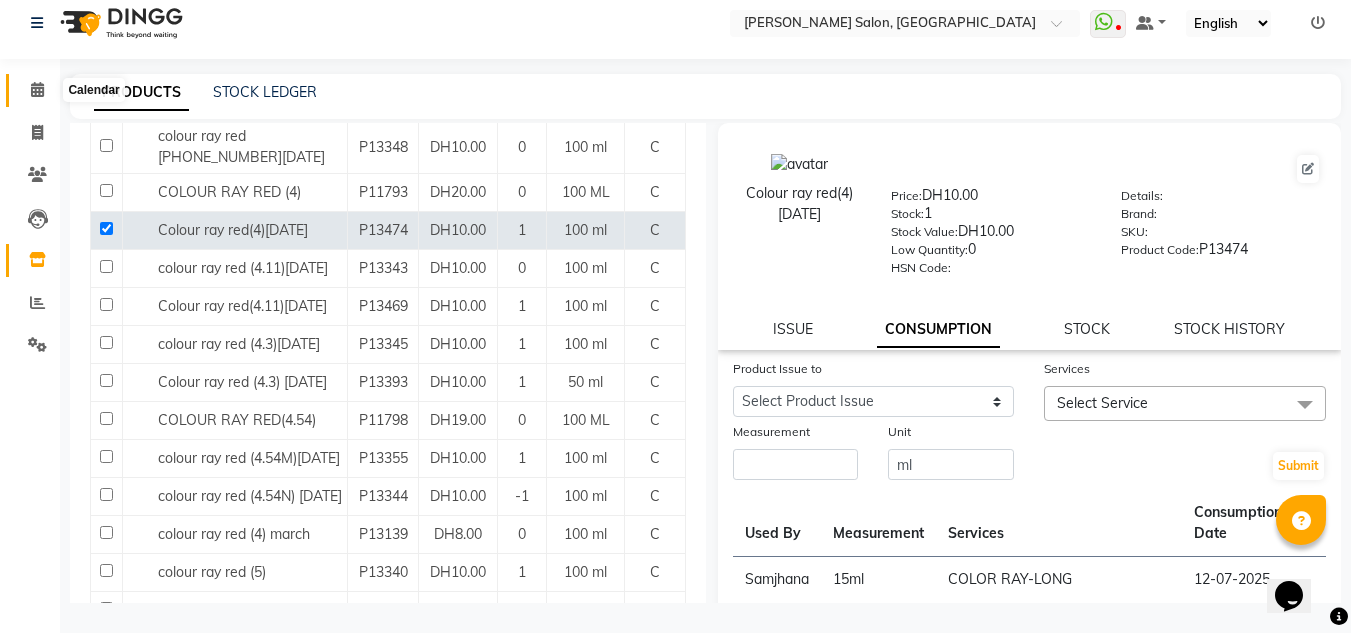click 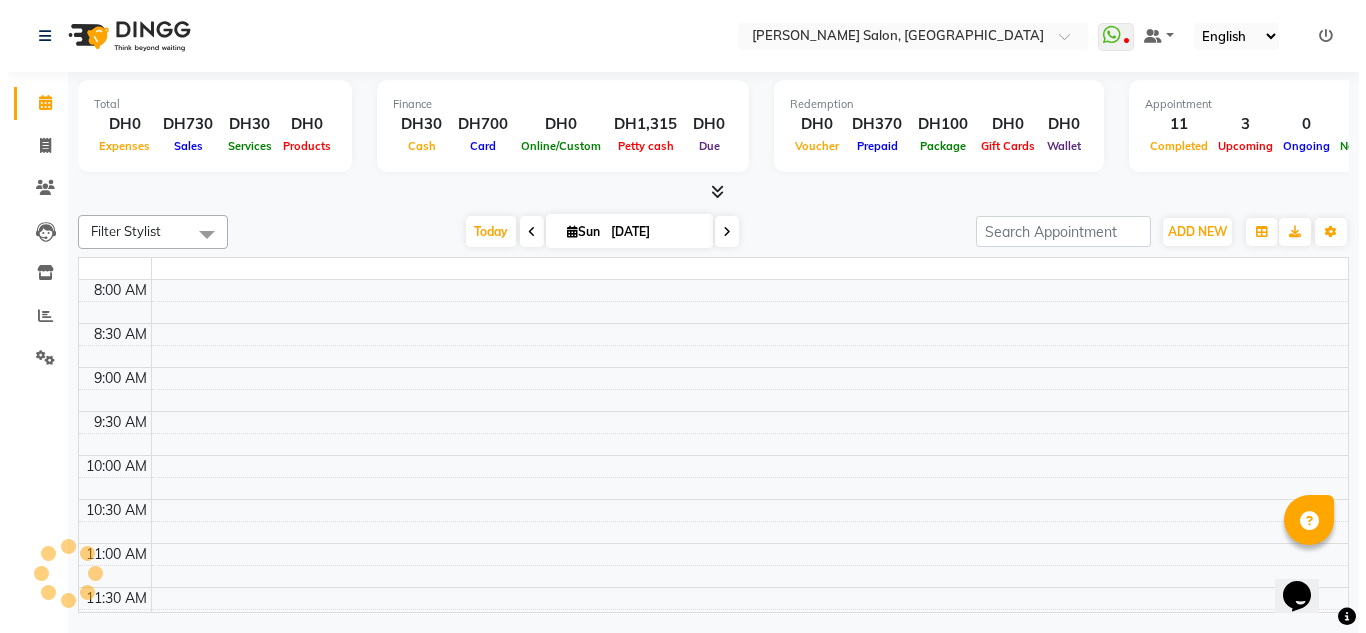 scroll, scrollTop: 0, scrollLeft: 0, axis: both 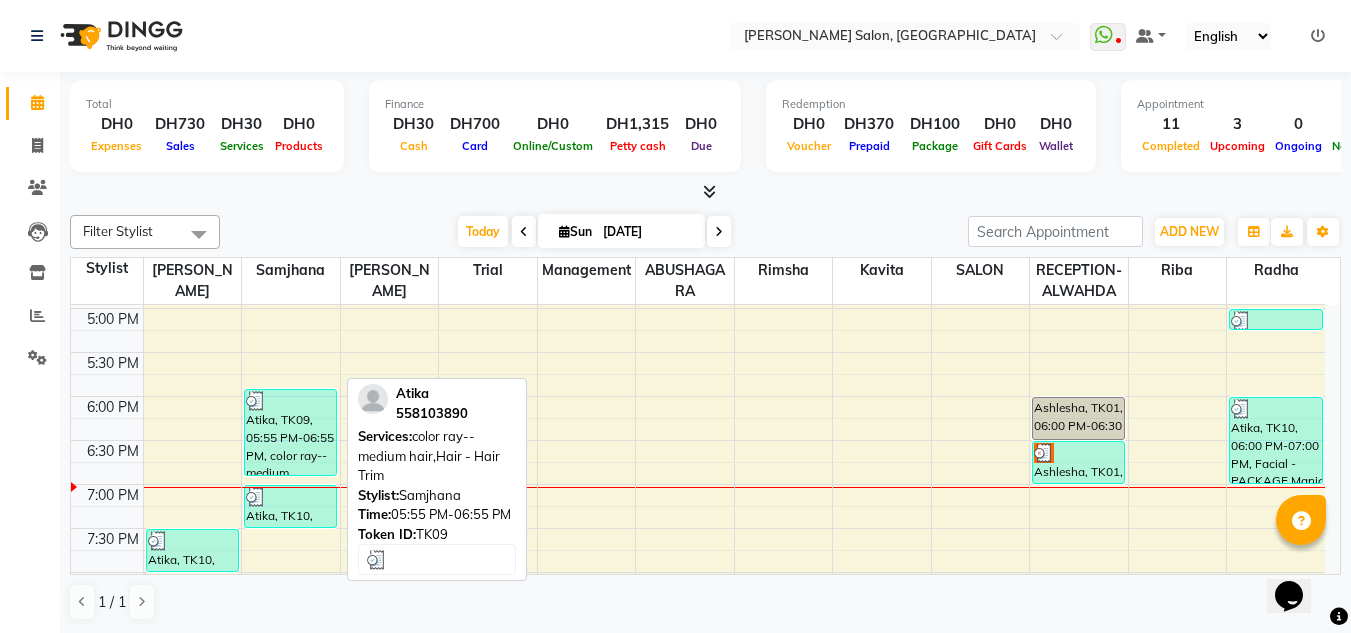 click on "Atika, TK09, 05:55 PM-06:55 PM, color ray--medium hair,Hair  - Hair Trim" at bounding box center (290, 432) 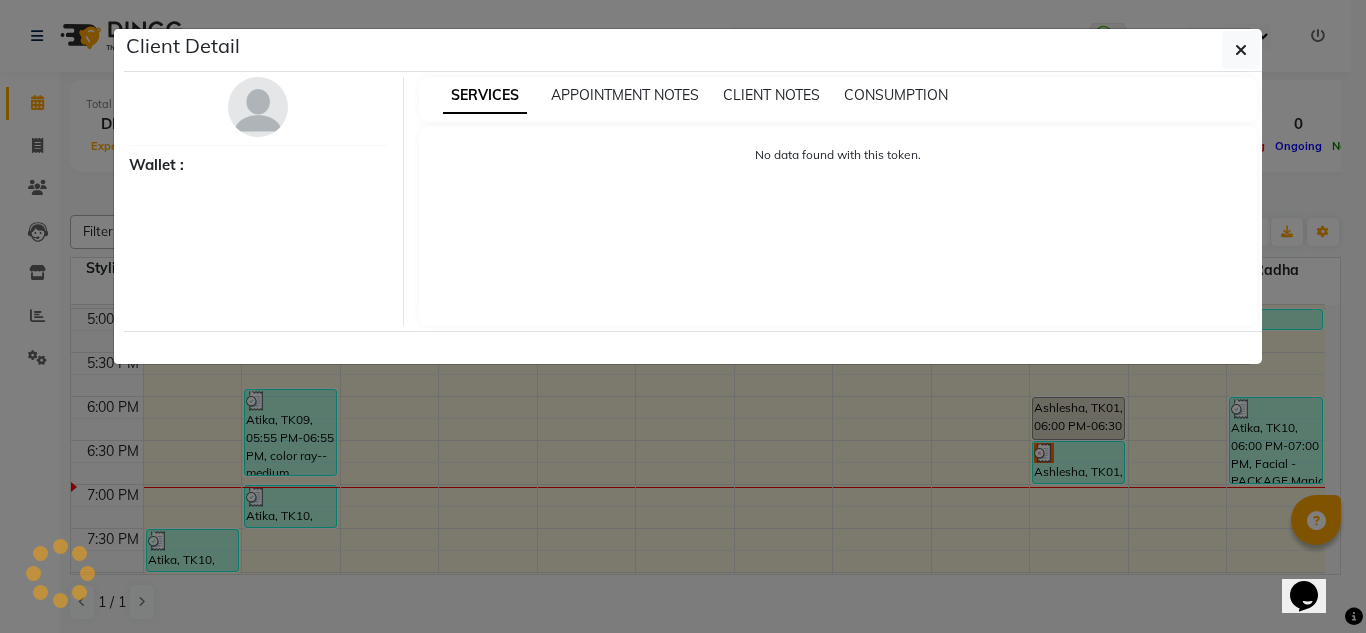 select on "3" 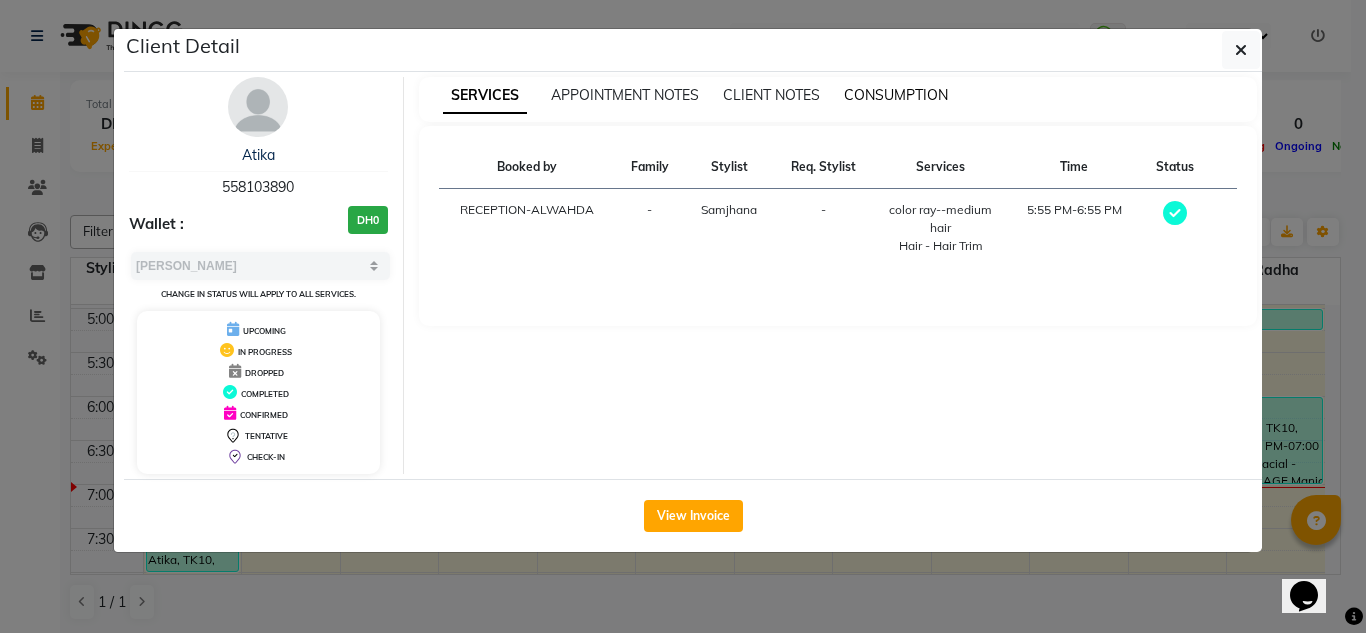 click on "SERVICES APPOINTMENT NOTES CLIENT NOTES CONSUMPTION" at bounding box center [838, 99] 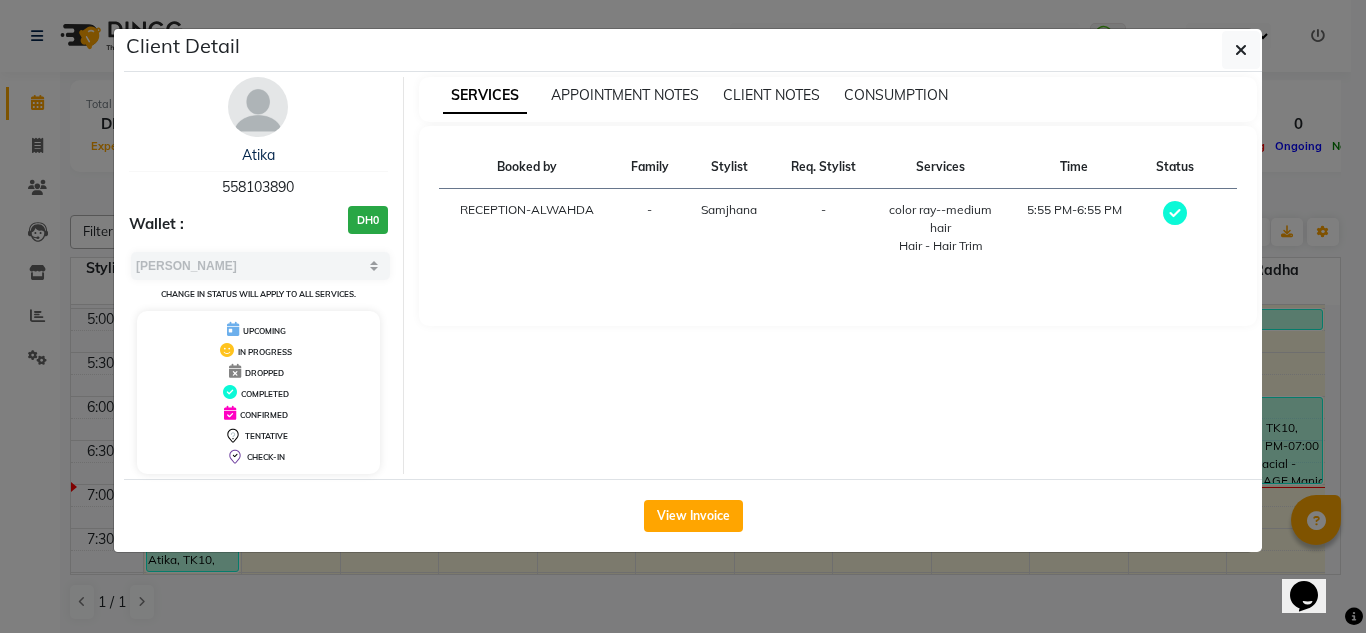 click on "CONSUMPTION" at bounding box center [896, 95] 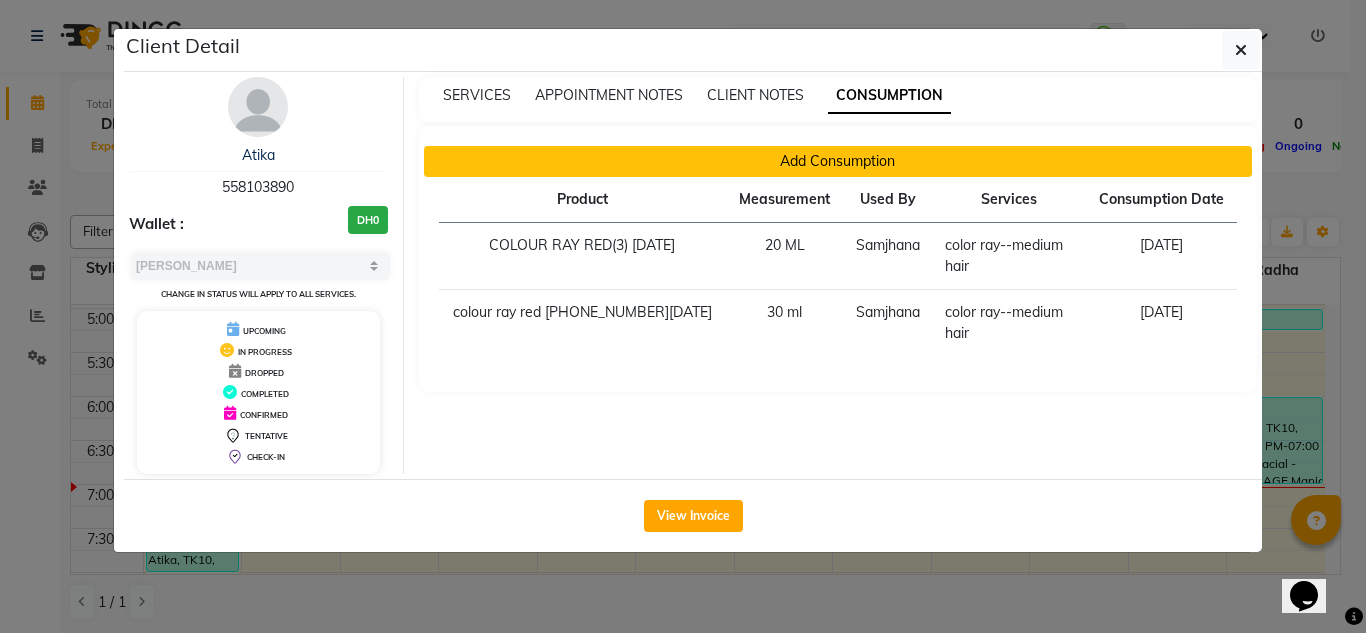 click on "Add Consumption" at bounding box center (838, 161) 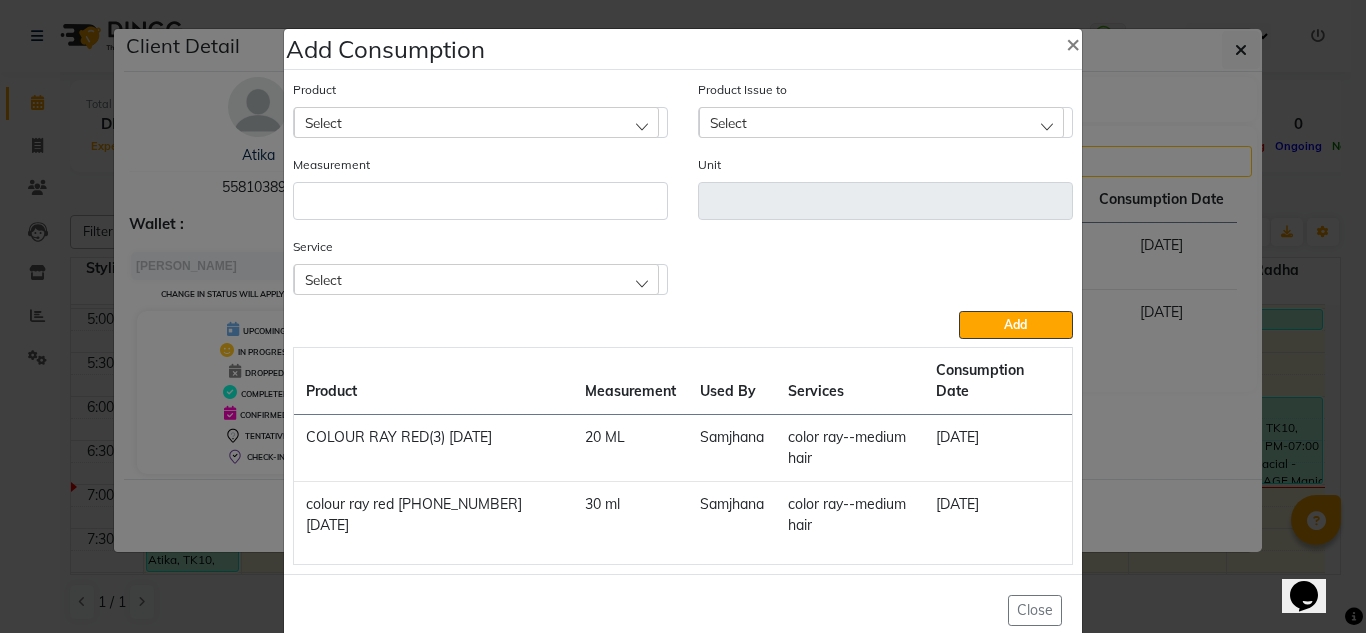 click on "Select" 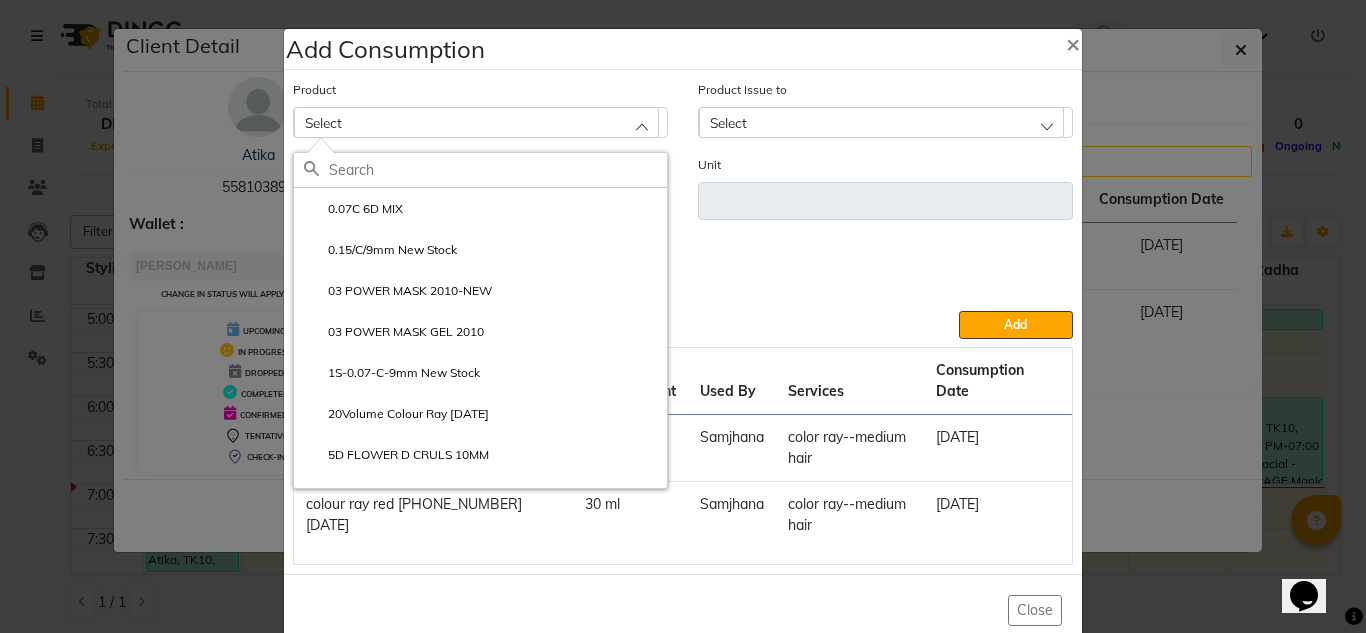 paste on "red(4)02-05-2025" 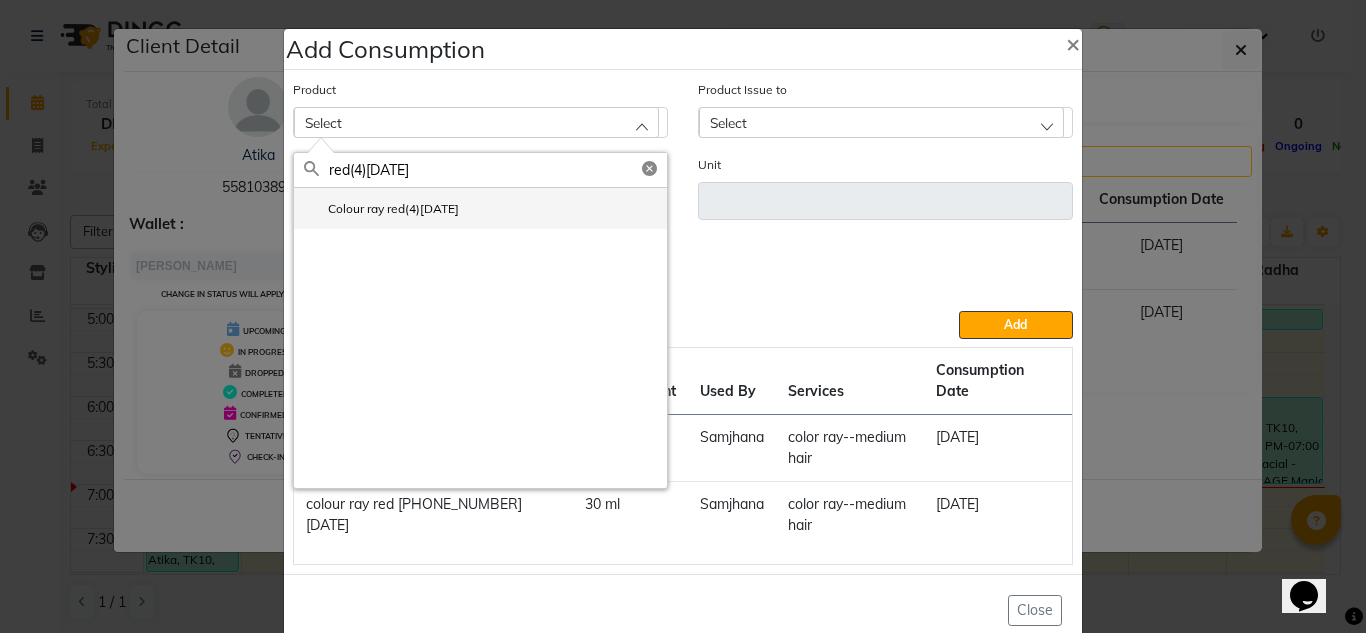 type on "red(4)02-05-2025" 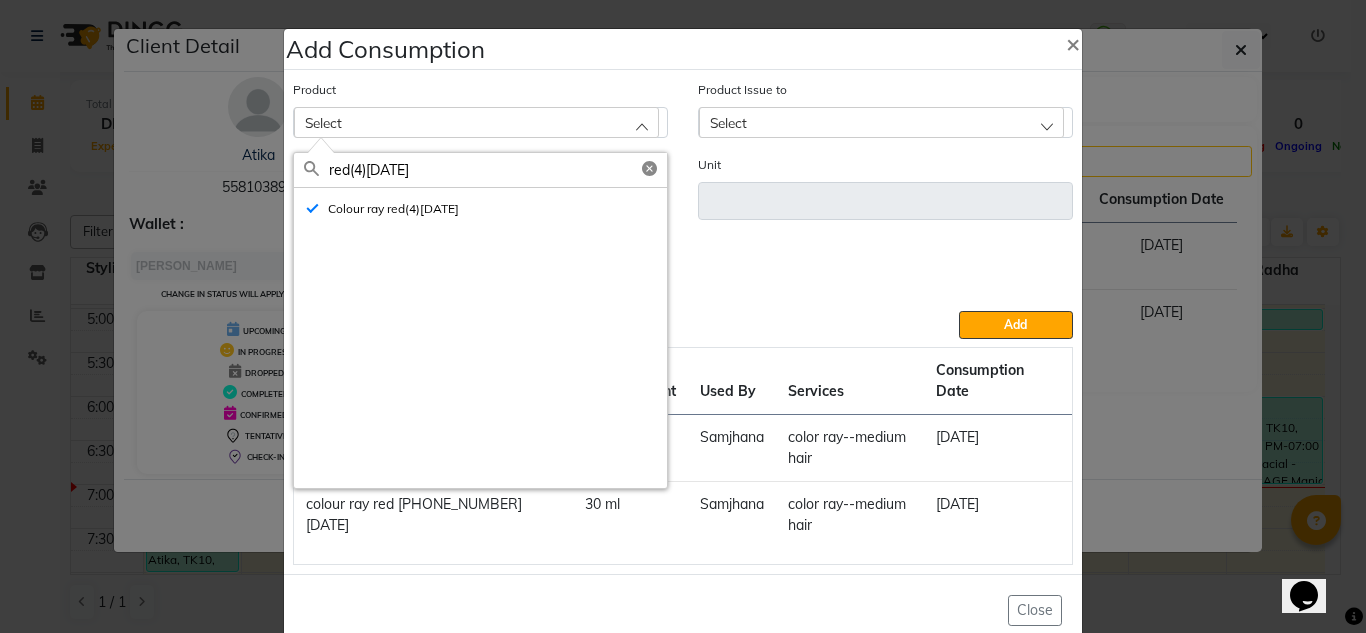 type on "ml" 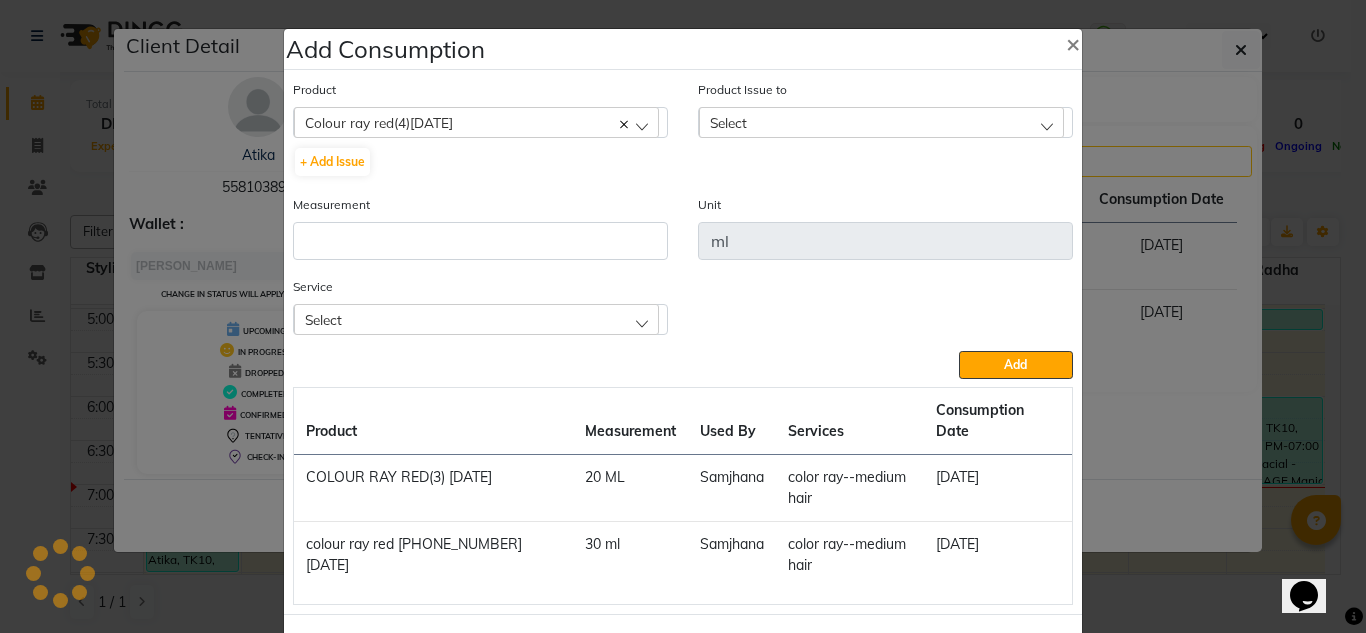 click on "Select" 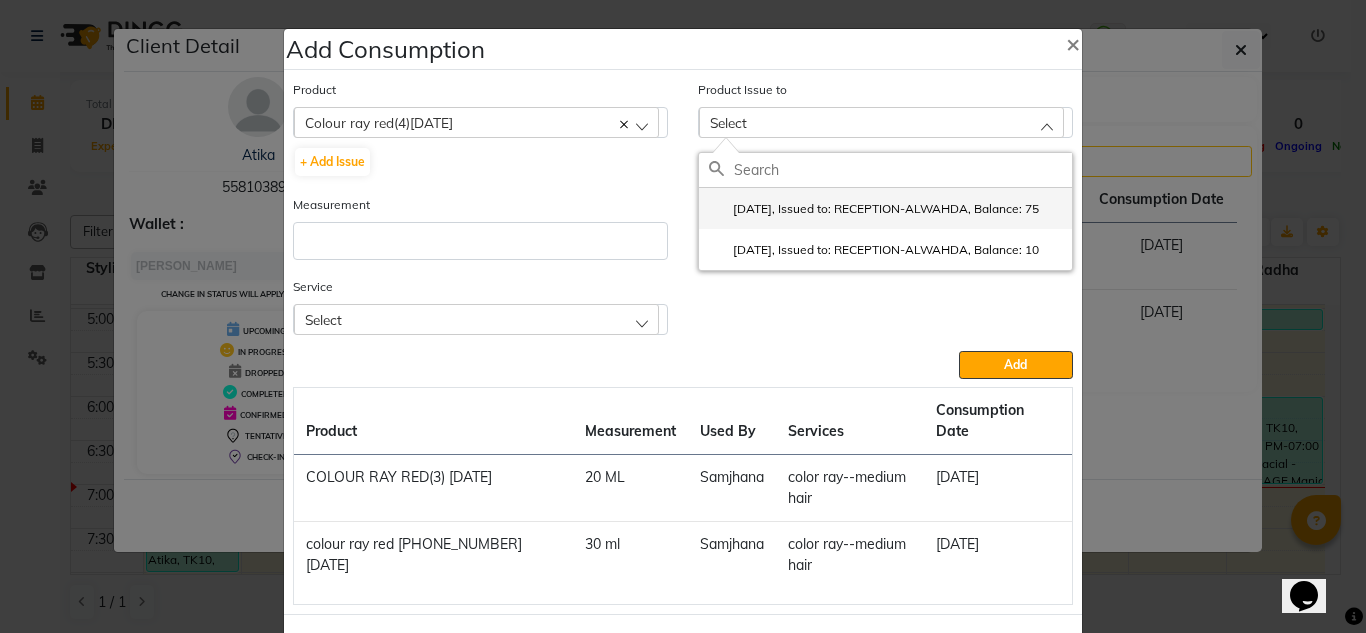 click on "2025-06-14, Issued to: RECEPTION-ALWAHDA, Balance: 75" 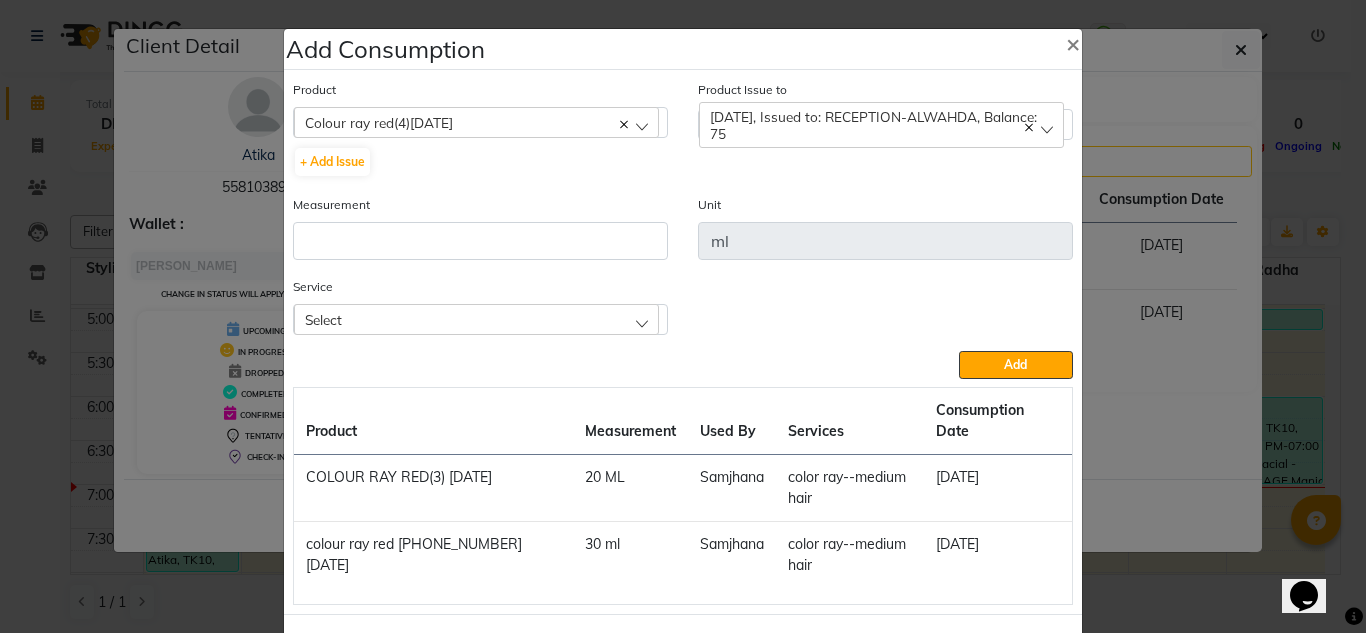 drag, startPoint x: 469, startPoint y: 203, endPoint x: 472, endPoint y: 223, distance: 20.22375 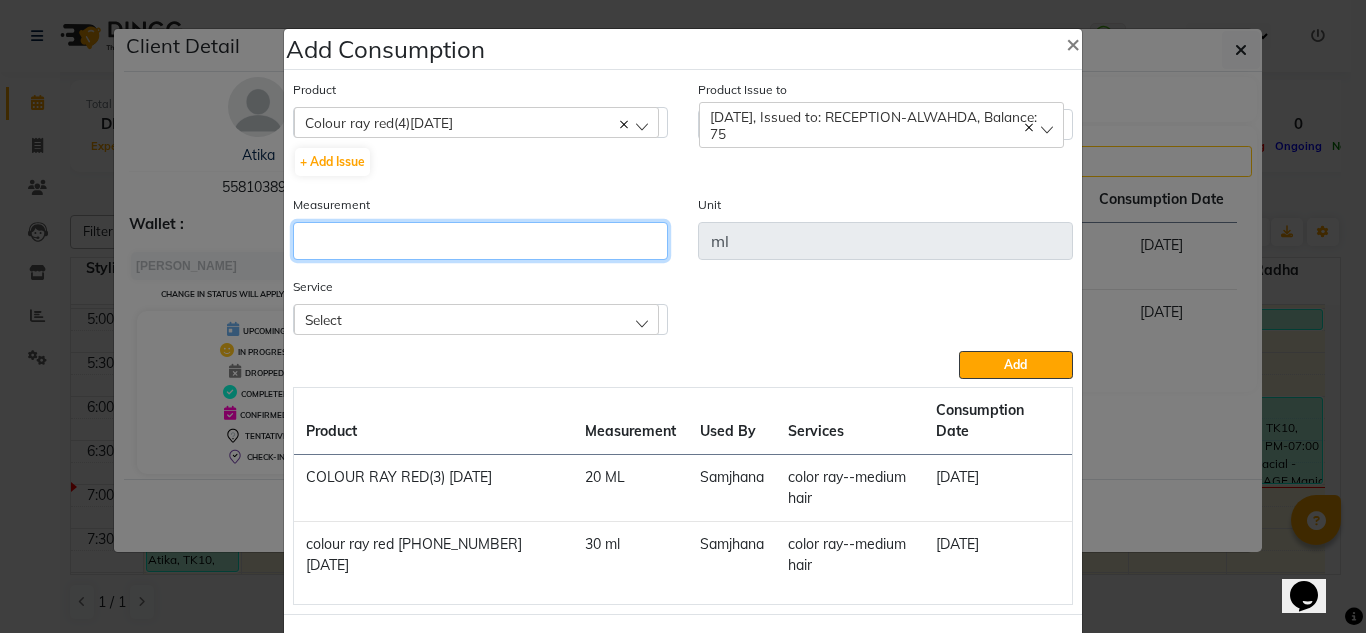 click 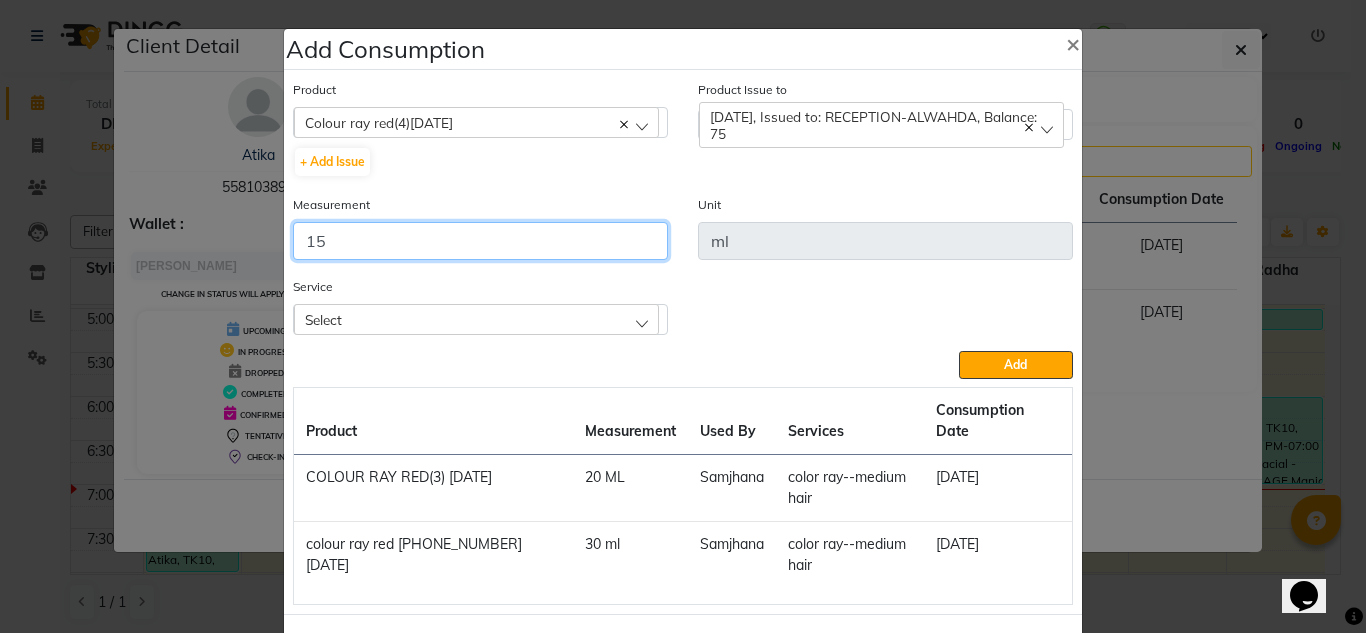 type on "15" 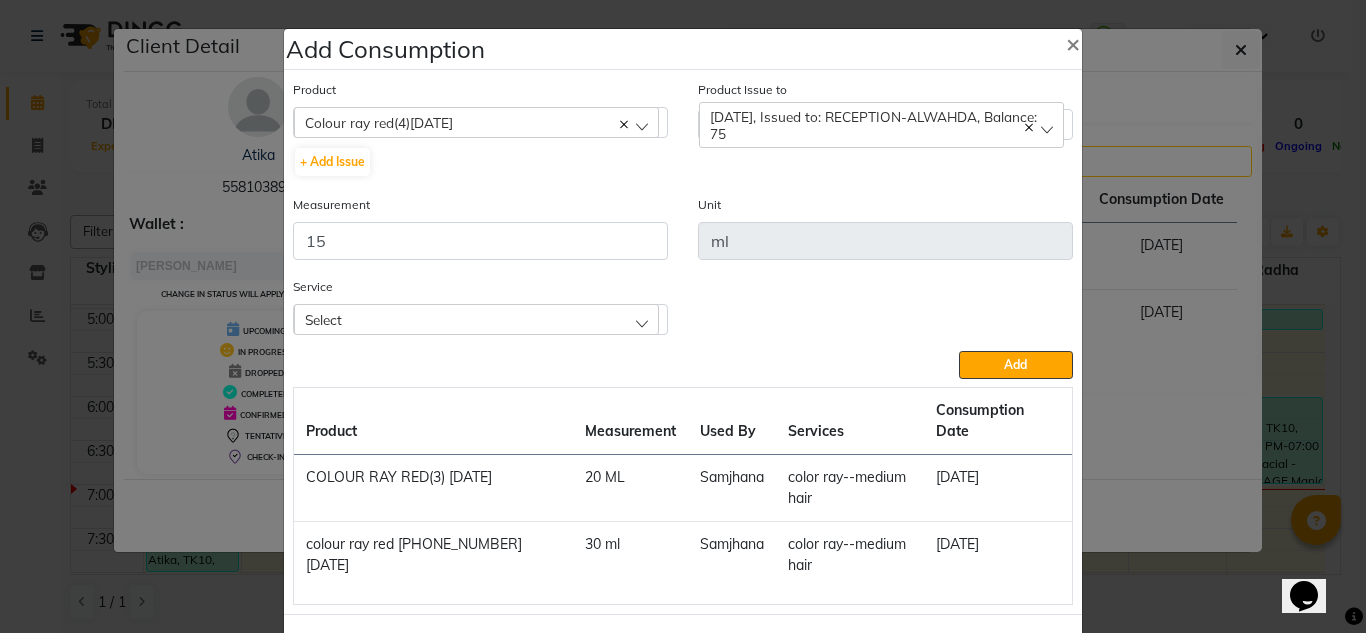 drag, startPoint x: 506, startPoint y: 312, endPoint x: 489, endPoint y: 388, distance: 77.87811 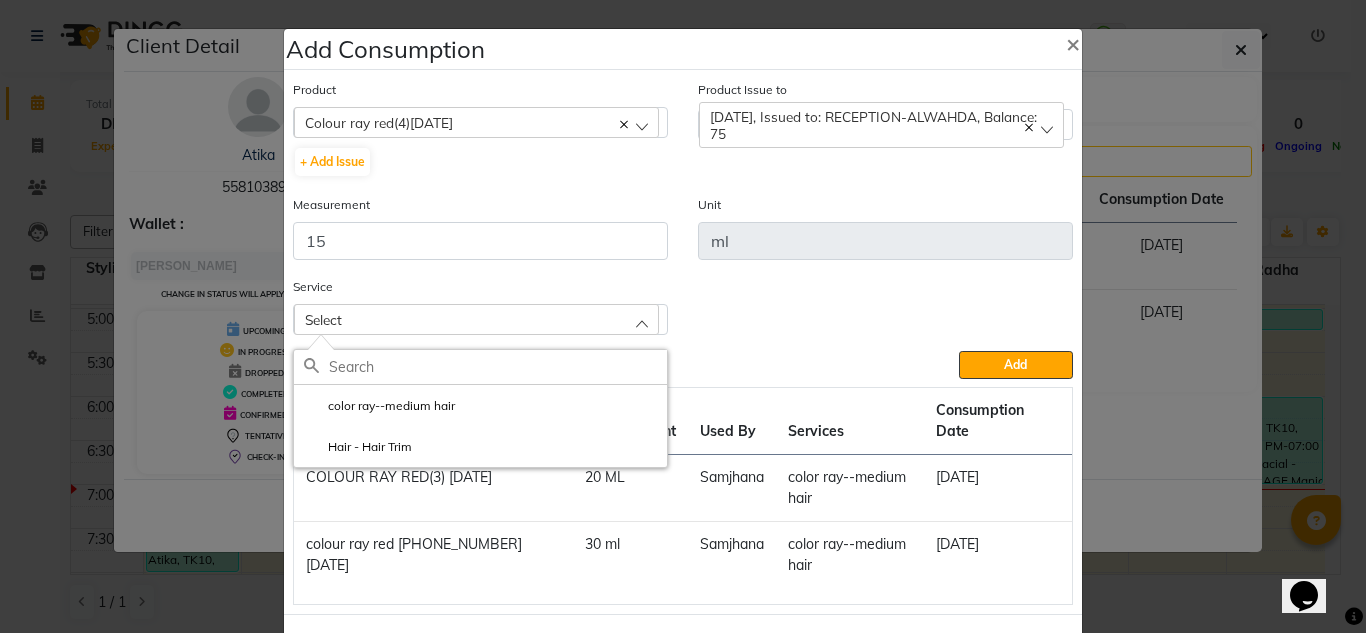 click on "color ray--medium hair" 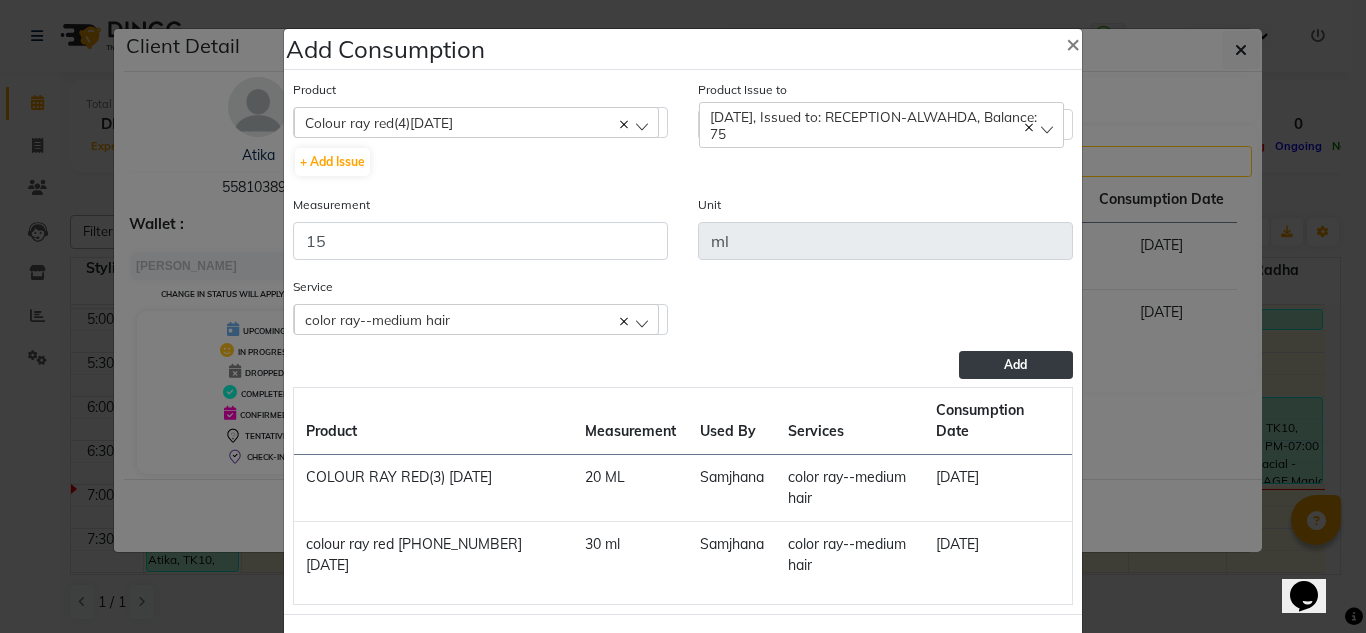 click on "Add" 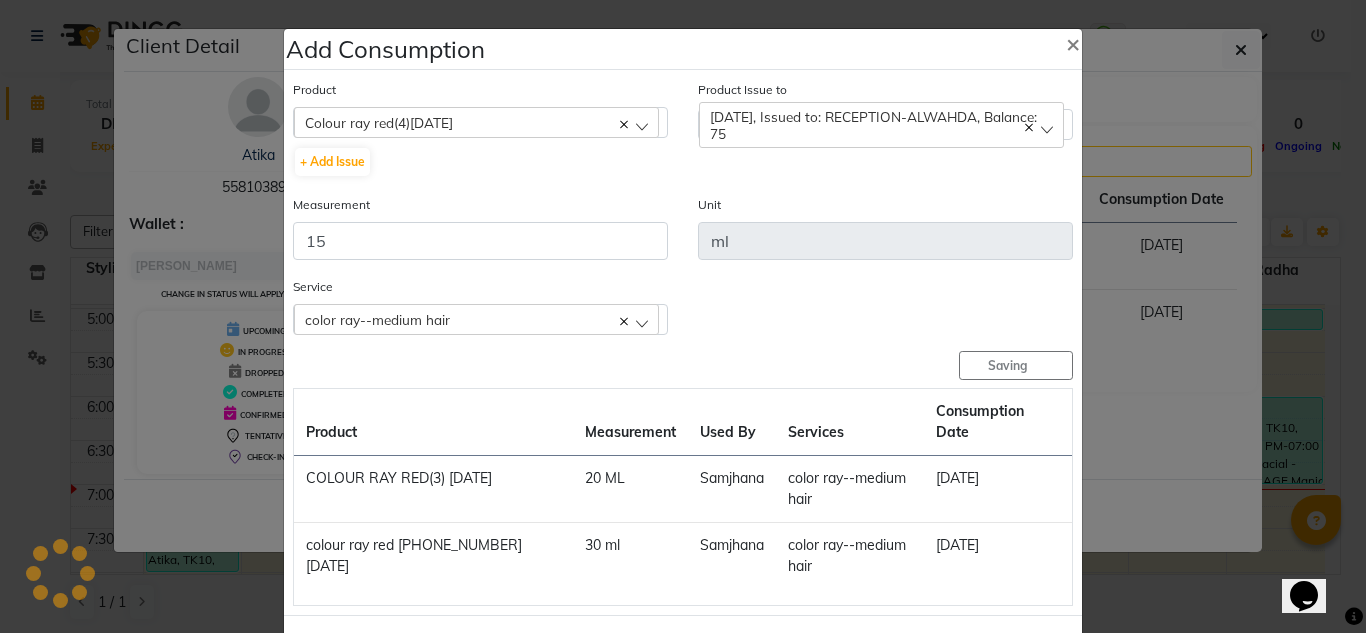 type 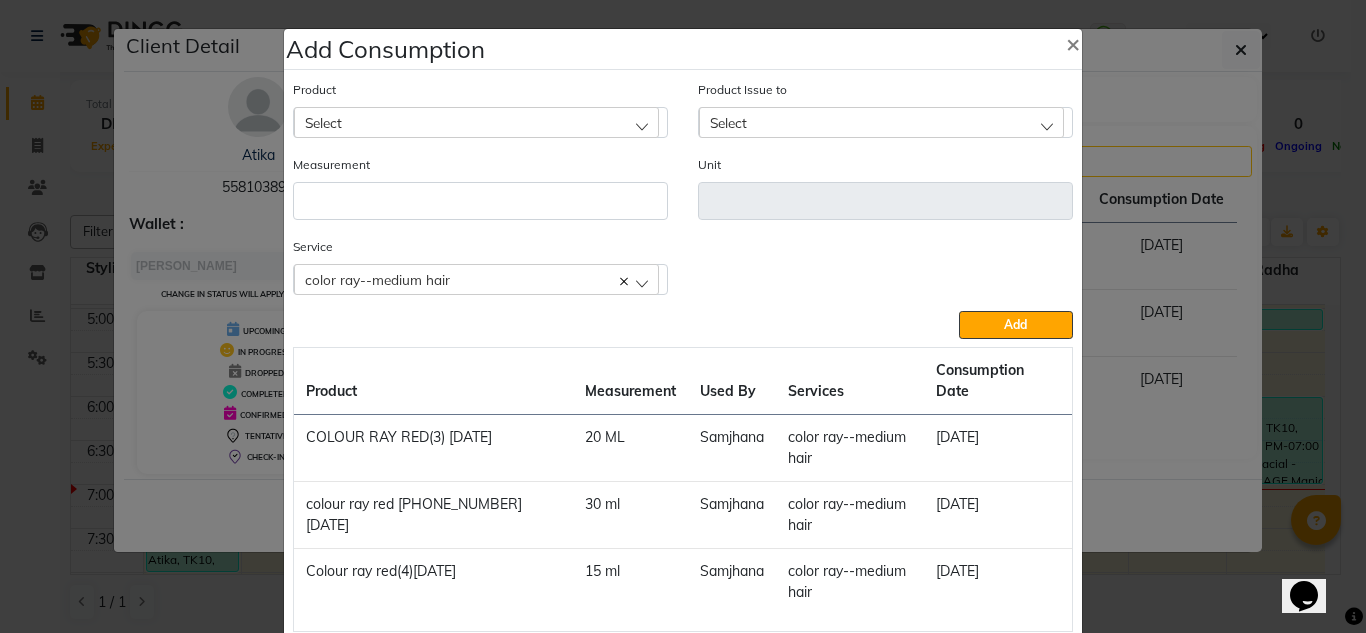click on "Add Consumption × Product Select 0.07C 6D MIX Product Issue to Select 2025-06-14, Issued to: RECEPTION-ALWAHDA, Balance: 75 2025-06-15, Issued to: RECEPTION-ALWAHDA, Balance: 10 Measurement Unit Service  color ray--medium hair  color ray--medium hair  Hair  - Hair Trim  Add  Product Measurement Used By Services Consumption Date  COLOUR RAY RED(3) 15-05-2025   20 ML   Samjhana   color ray--medium hair   13-07-2025   colour ray red (3)31-05-2025   30 ml   Samjhana   color ray--medium hair   13-07-2025   Colour ray red(4)02-05-2025   15 ml   Samjhana   color ray--medium hair   13-07-2025   Close" 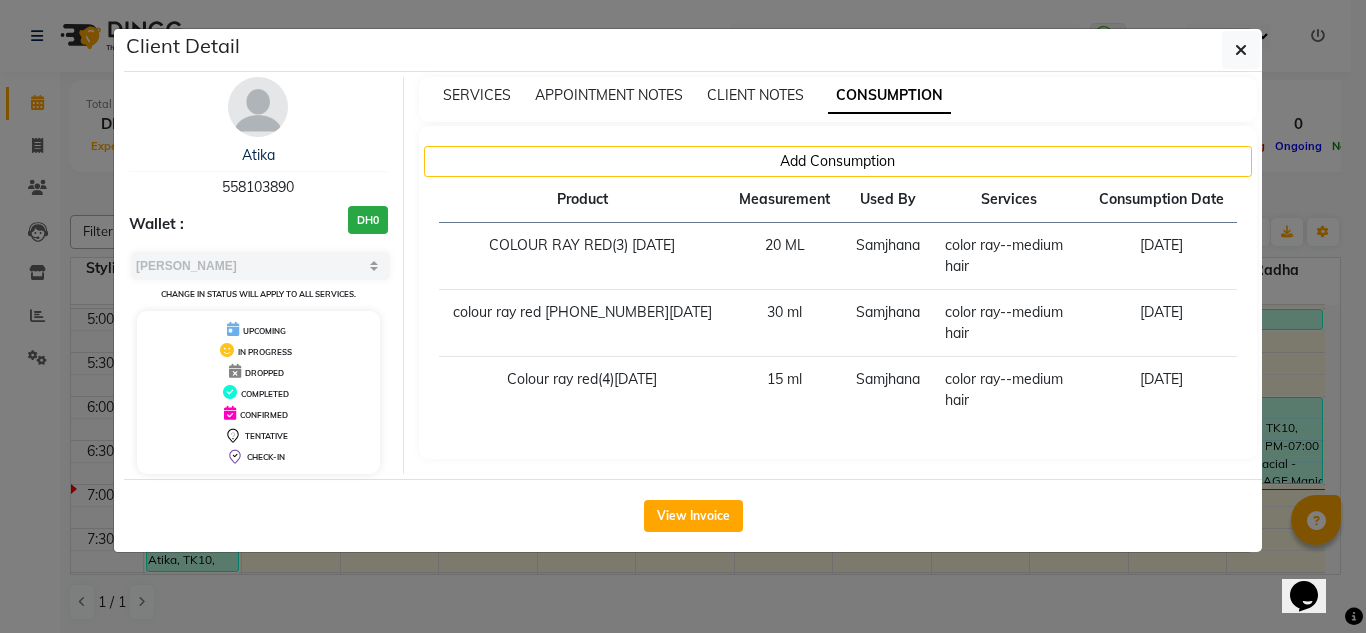 click on "Client Detail  Atika    558103890 Wallet : DH0 Select MARK DONE UPCOMING Change in status will apply to all services. UPCOMING IN PROGRESS DROPPED COMPLETED CONFIRMED TENTATIVE CHECK-IN SERVICES APPOINTMENT NOTES CLIENT NOTES CONSUMPTION Add Consumption Product Measurement Used By Services Consumption Date  COLOUR RAY RED(3) 15-05-2025   20 ML   Samjhana   color ray--medium hair   13-07-2025   colour ray red (3)31-05-2025   30 ml   Samjhana   color ray--medium hair   13-07-2025   Colour ray red(4)02-05-2025   15 ml   Samjhana   color ray--medium hair   13-07-2025   View Invoice" 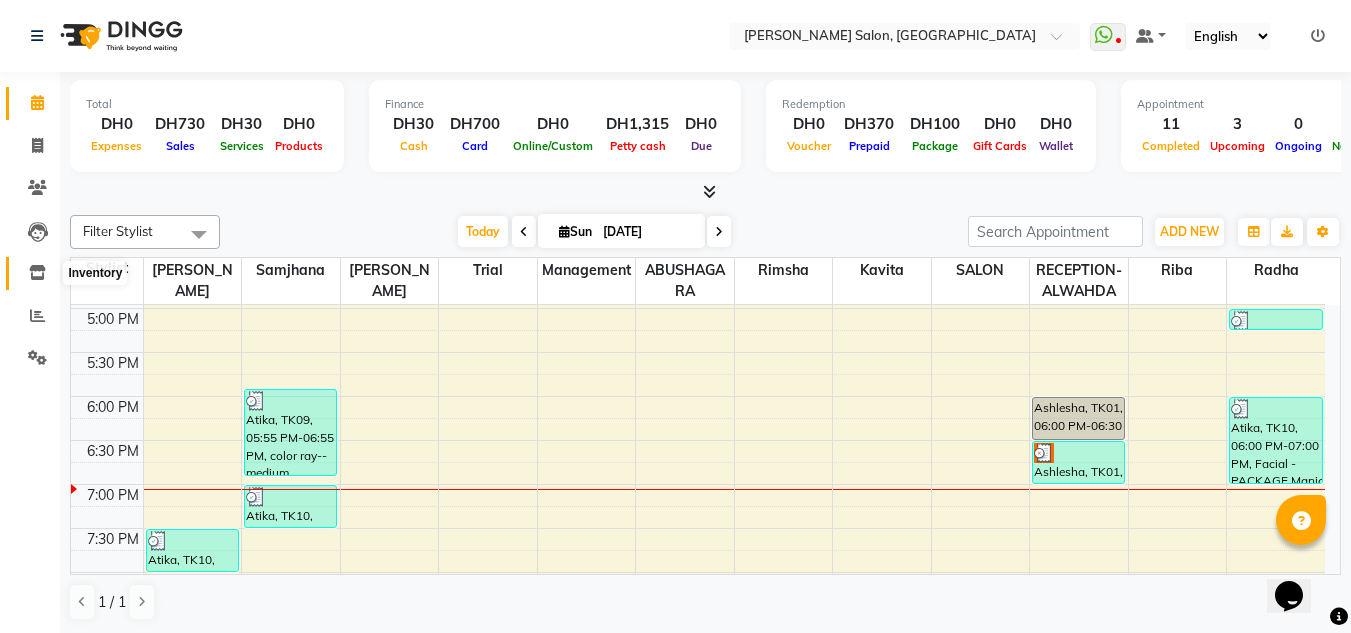 click 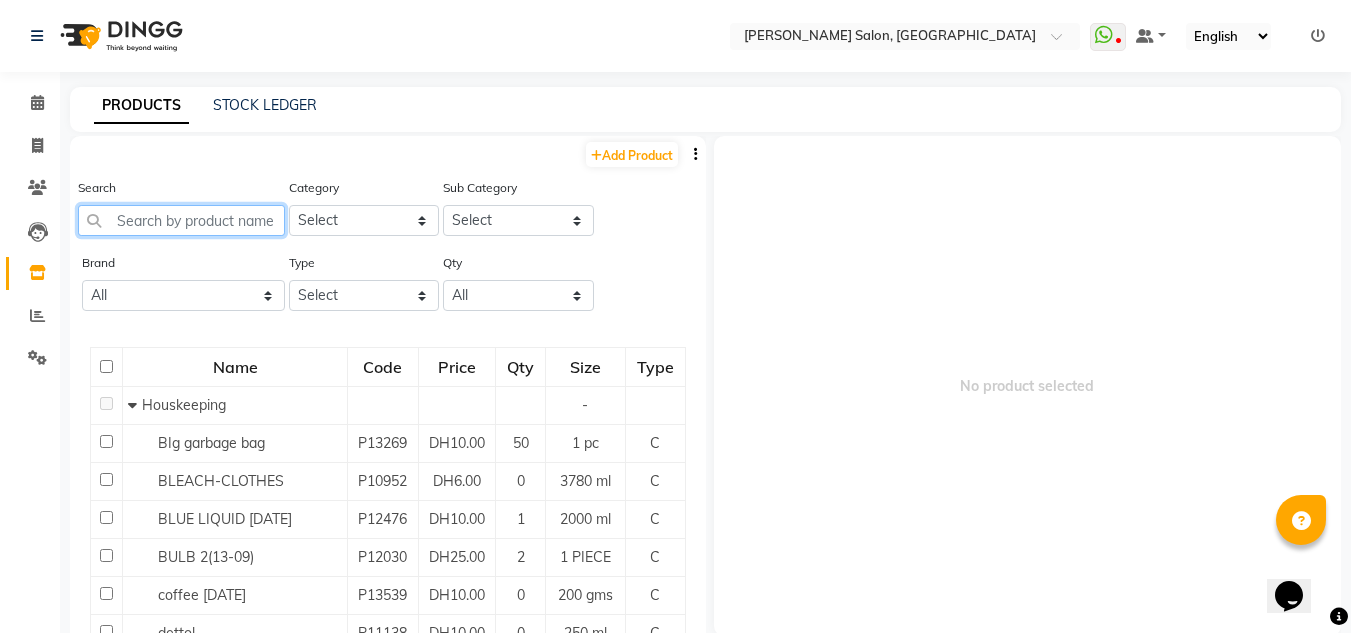 click 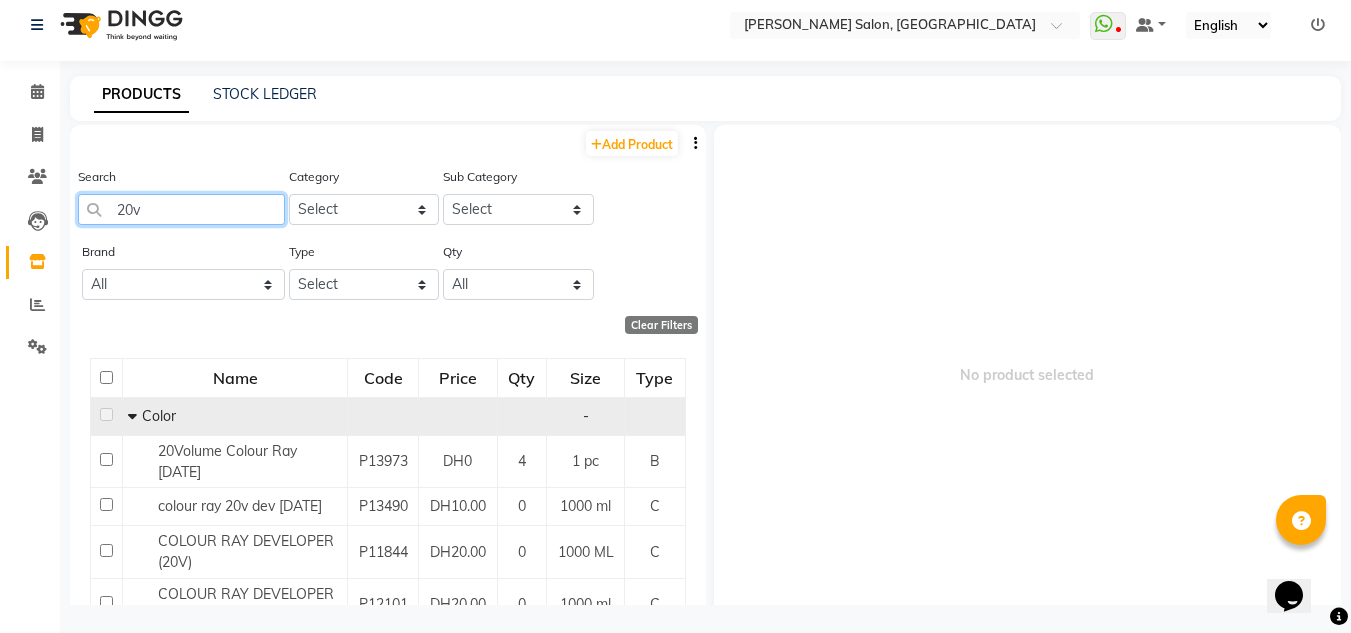 scroll, scrollTop: 13, scrollLeft: 0, axis: vertical 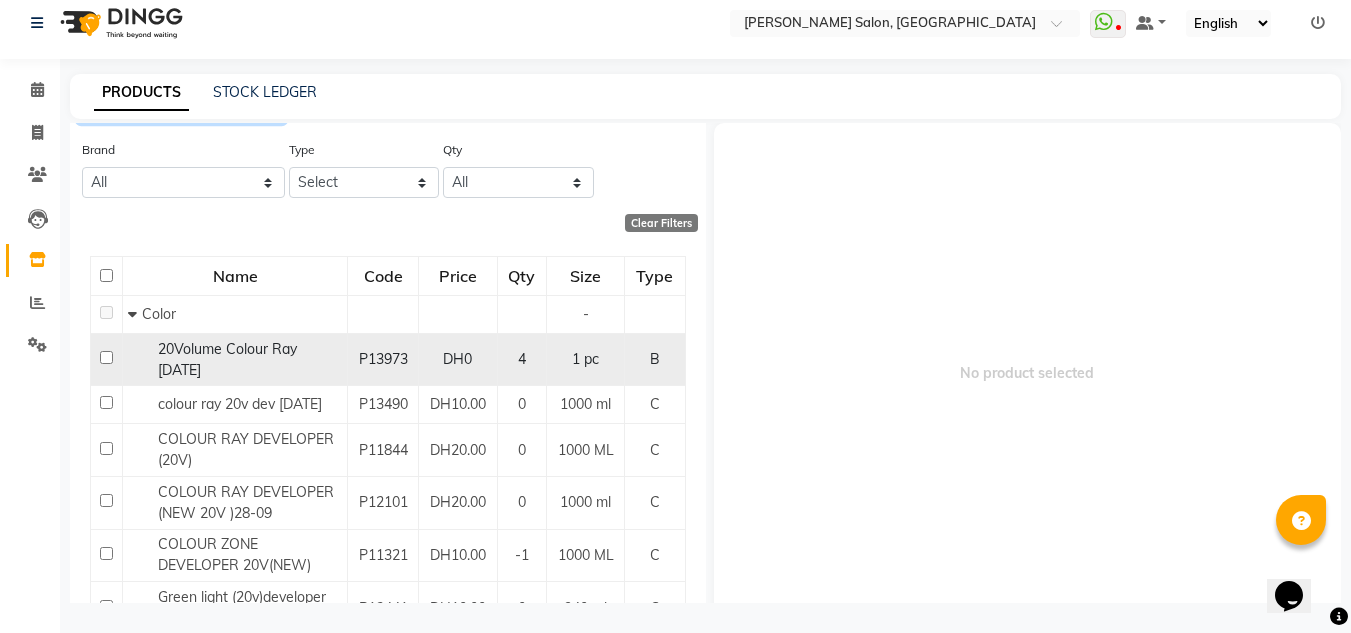 type on "20v" 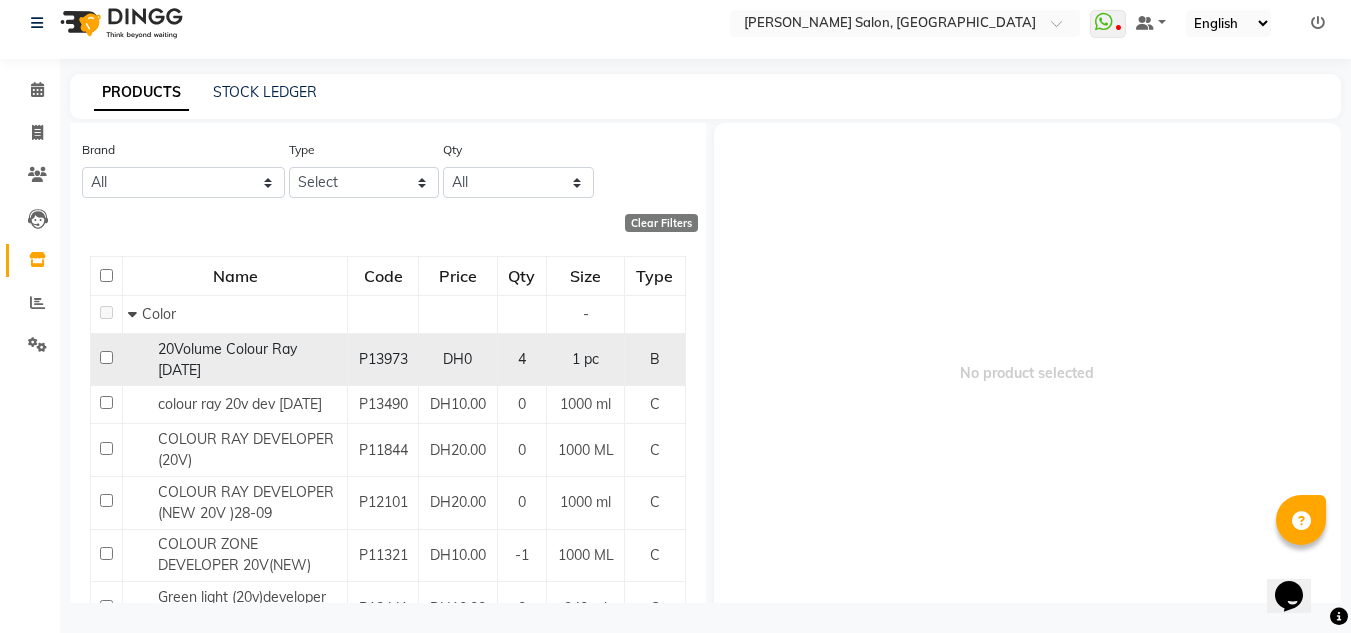 click 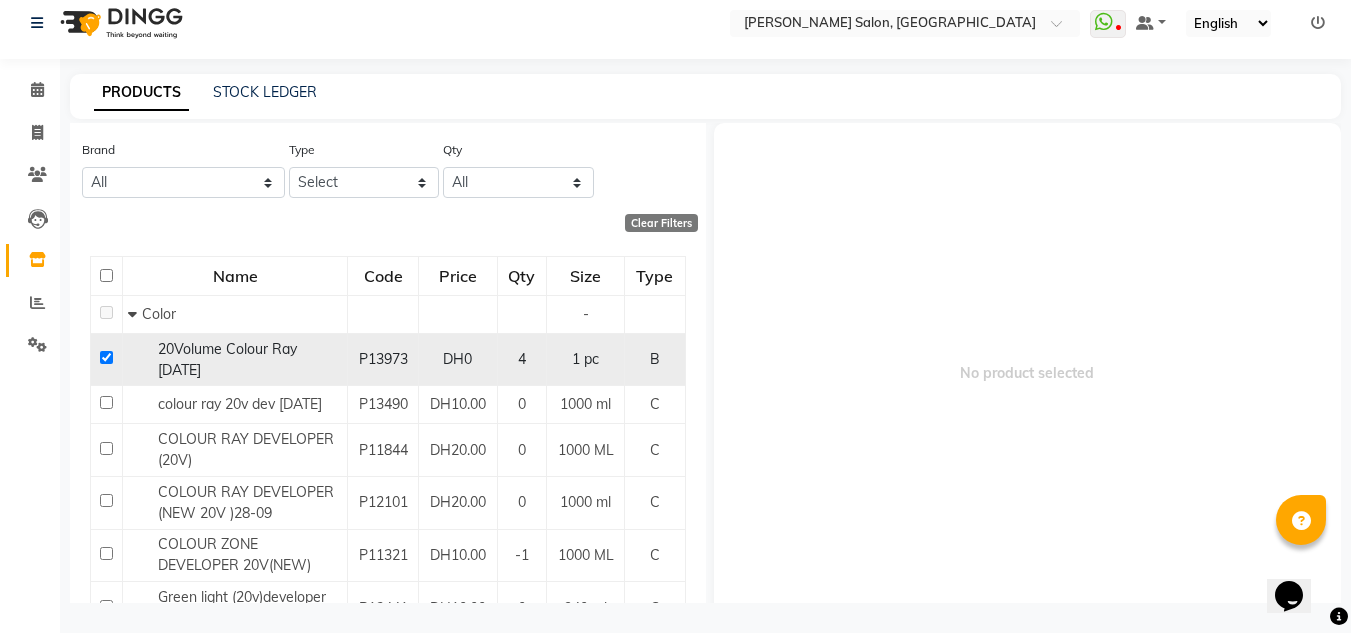 checkbox on "true" 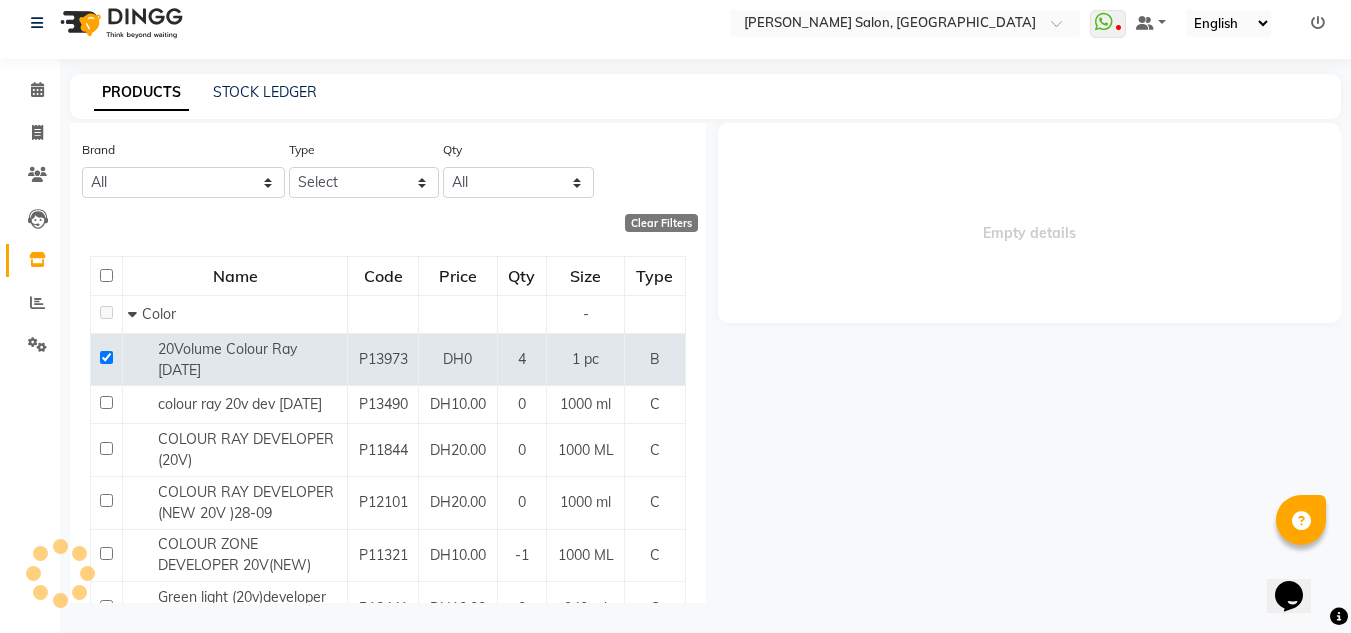 select 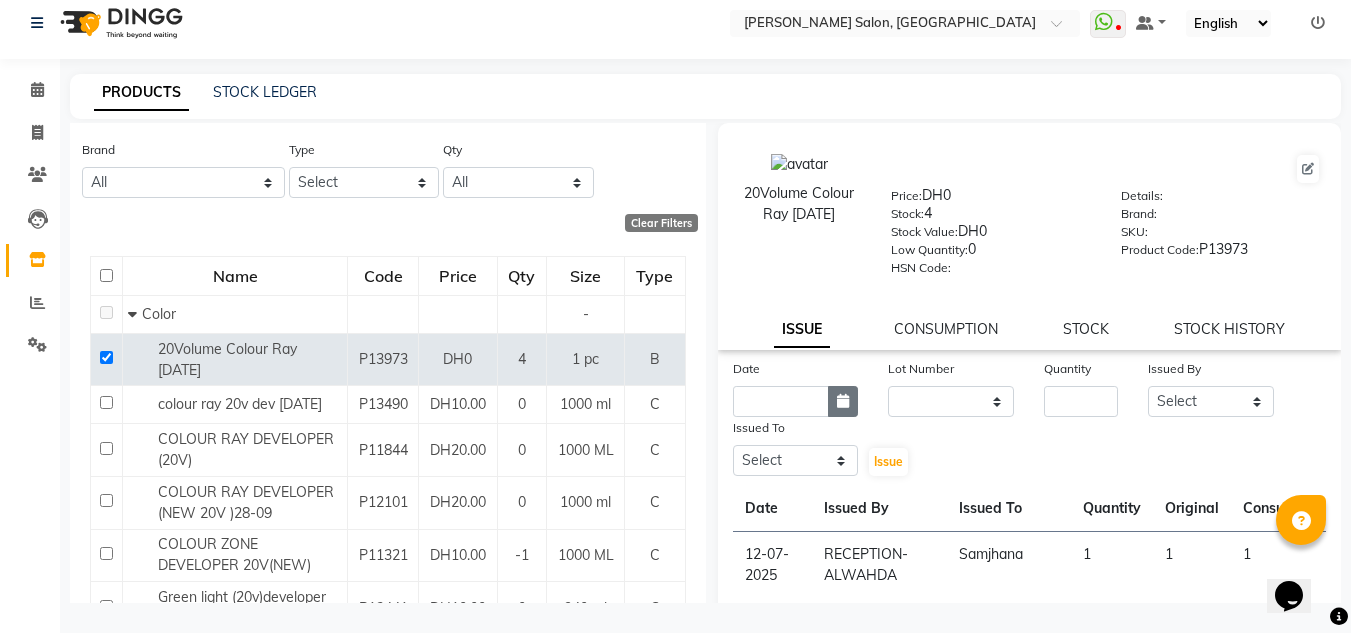 click 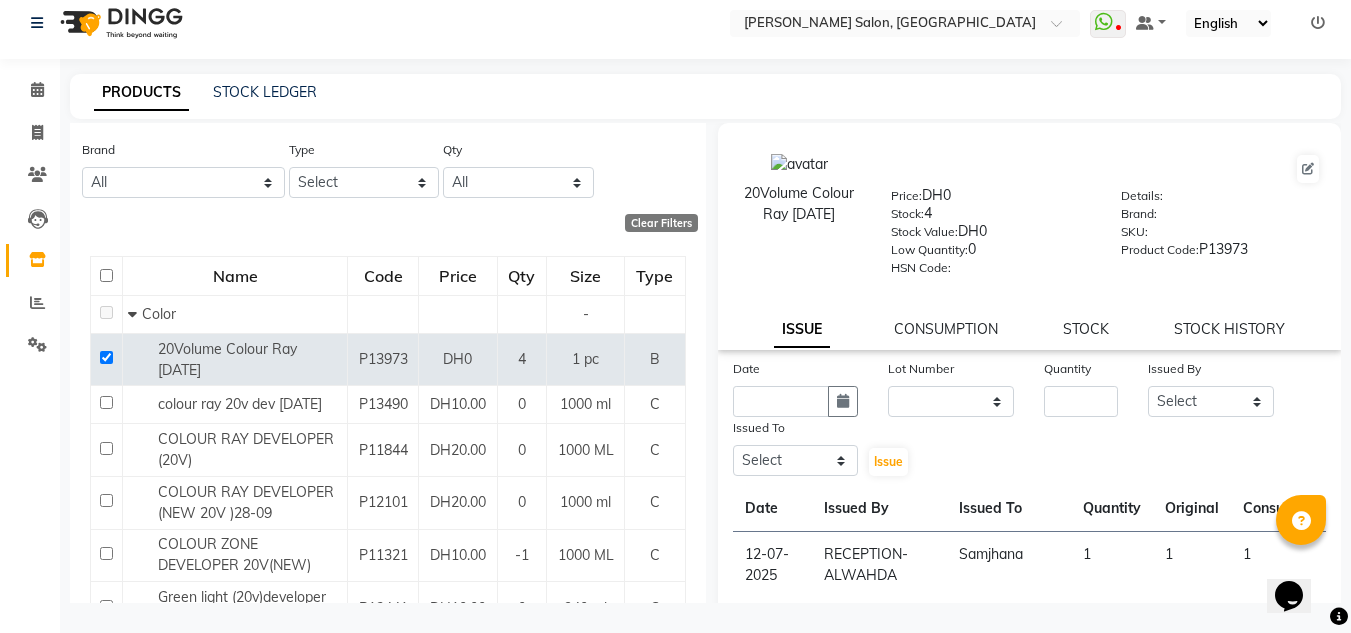 select on "7" 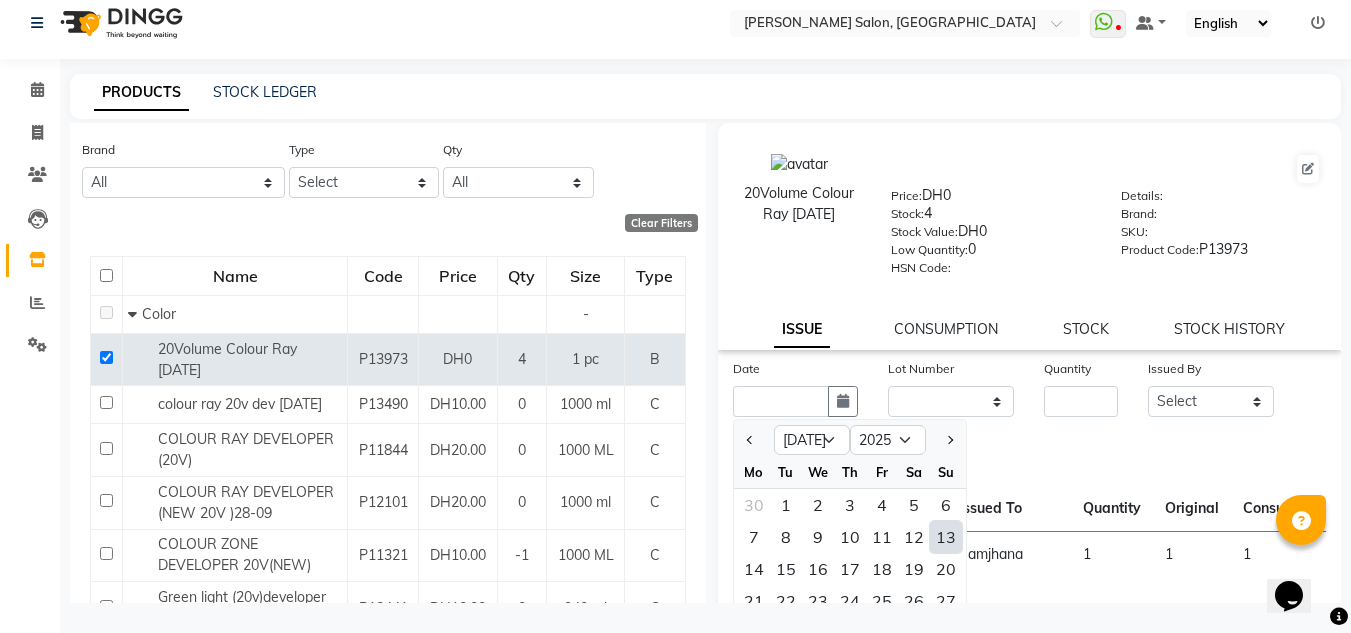 click on "13" 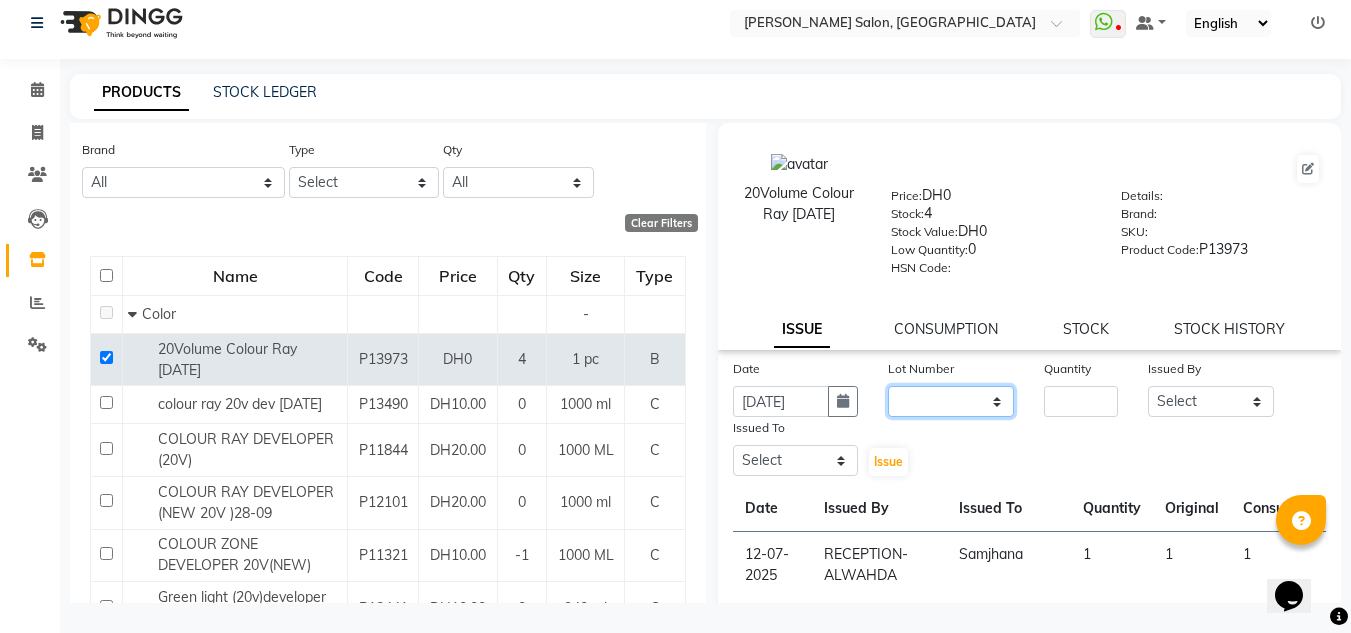 drag, startPoint x: 980, startPoint y: 396, endPoint x: 979, endPoint y: 414, distance: 18.027756 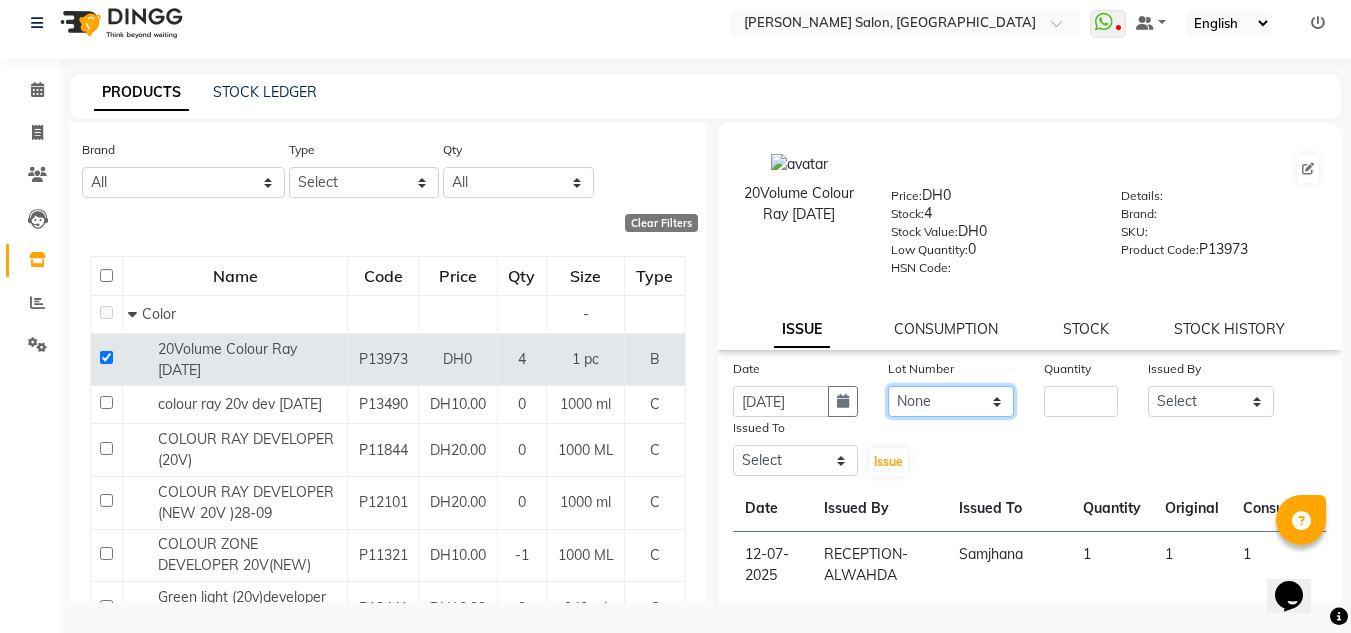 click on "None" 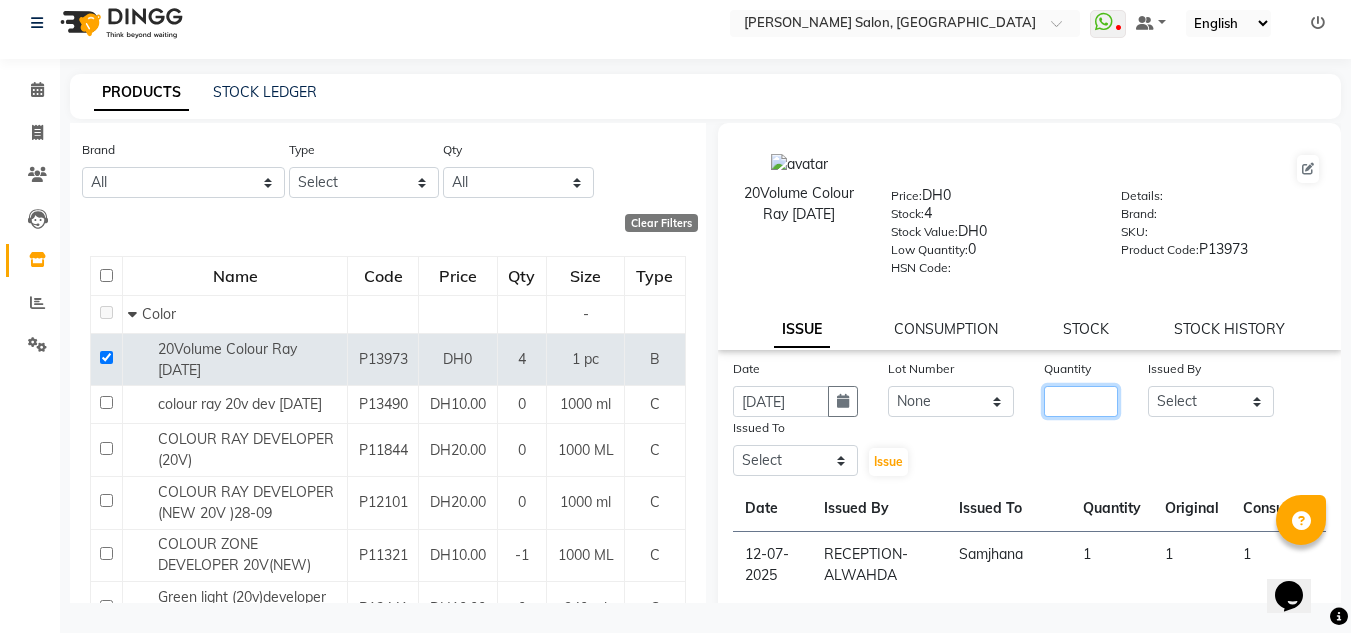 click 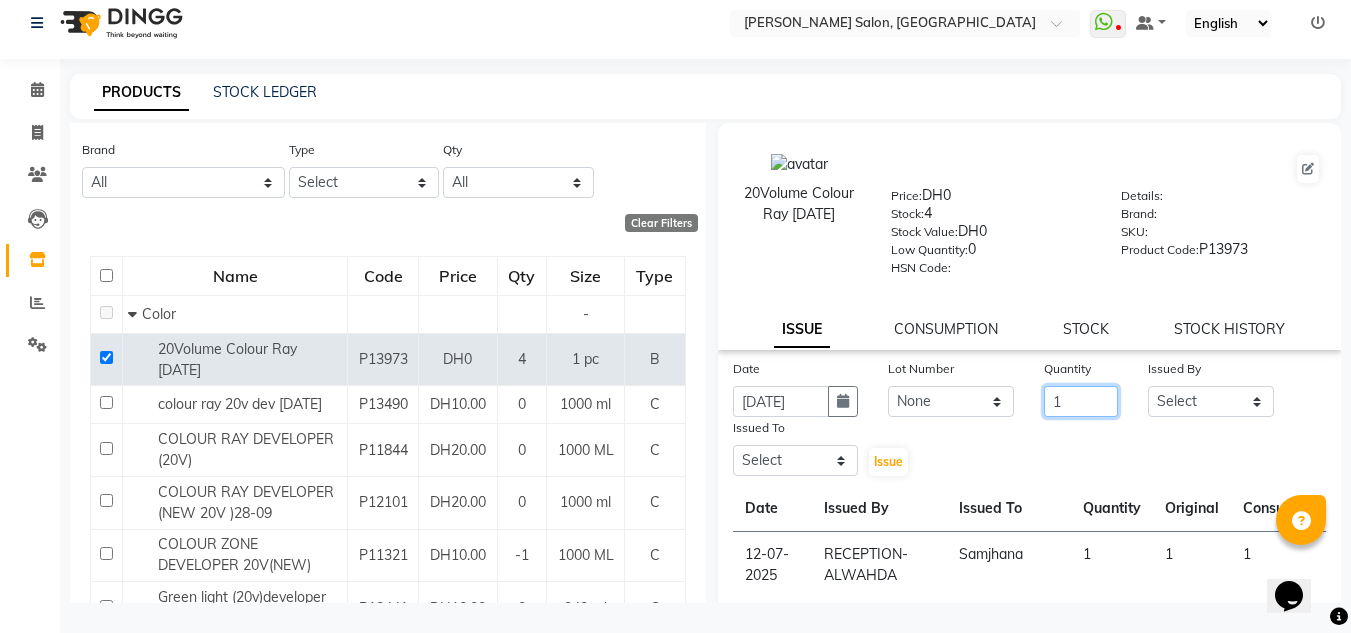 type on "1" 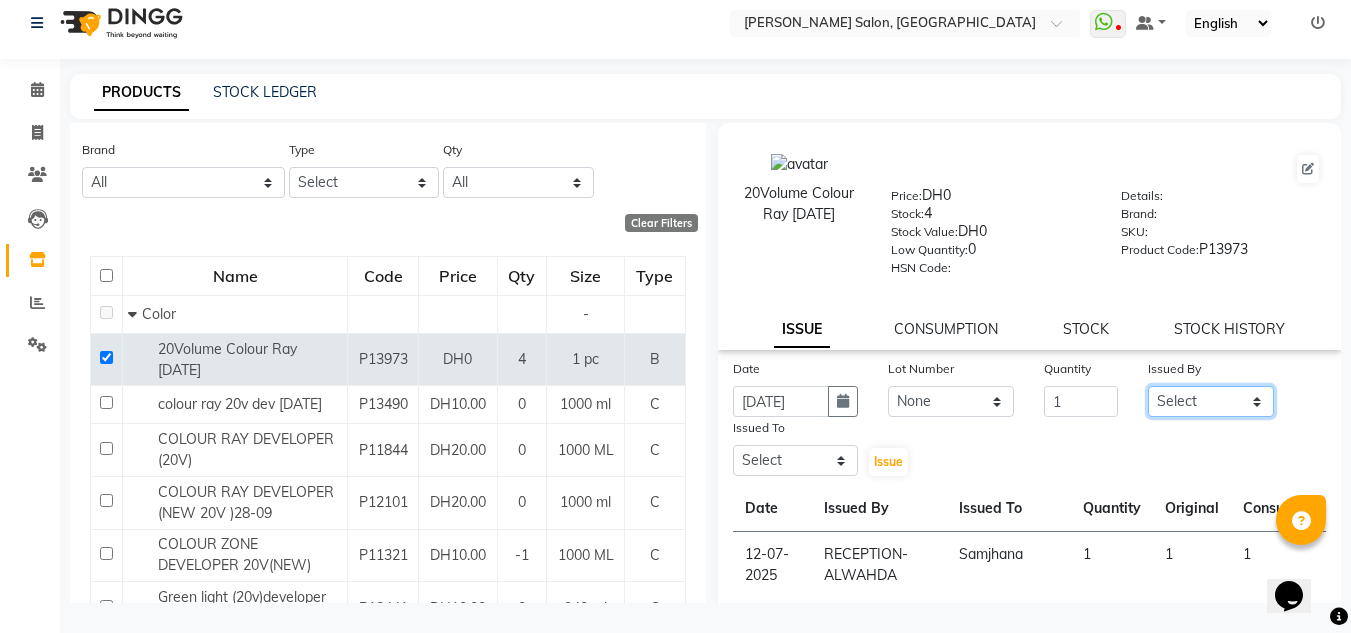 drag, startPoint x: 1202, startPoint y: 398, endPoint x: 1203, endPoint y: 387, distance: 11.045361 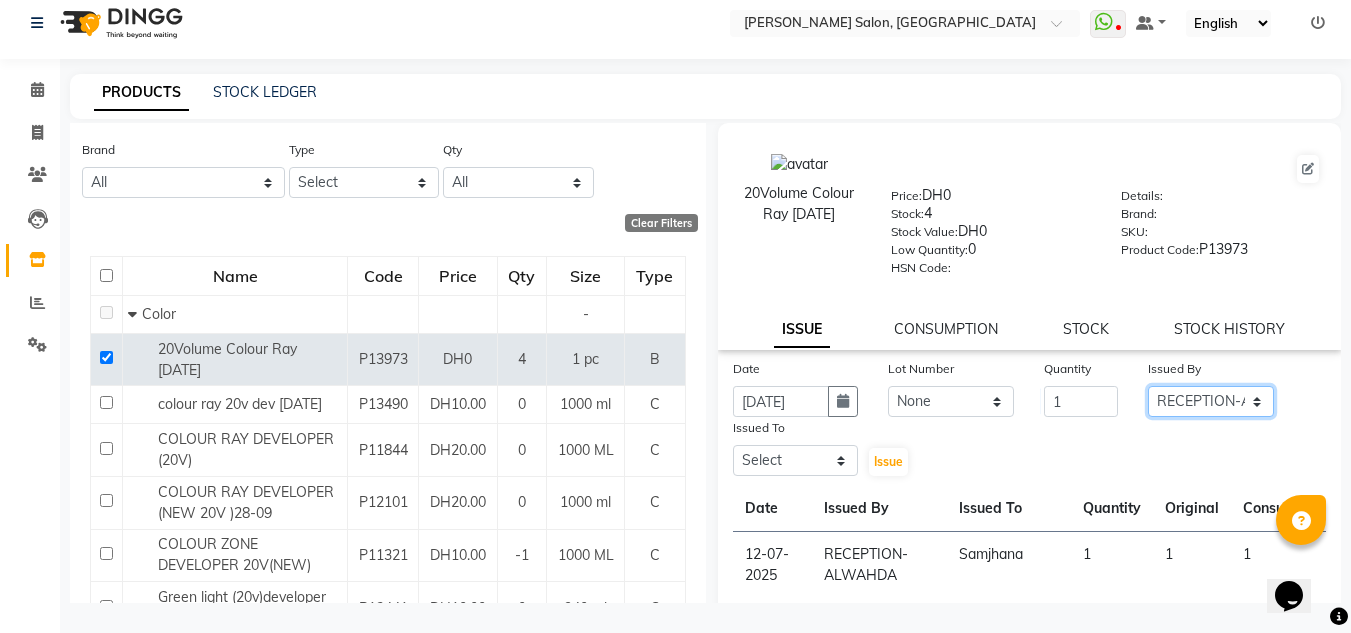 click on "Select ABUSHAGARA Kavita Laxmi Management Manisha Radha RECEPTION-ALWAHDA Riba Rimsha SALON Samjhana trial" 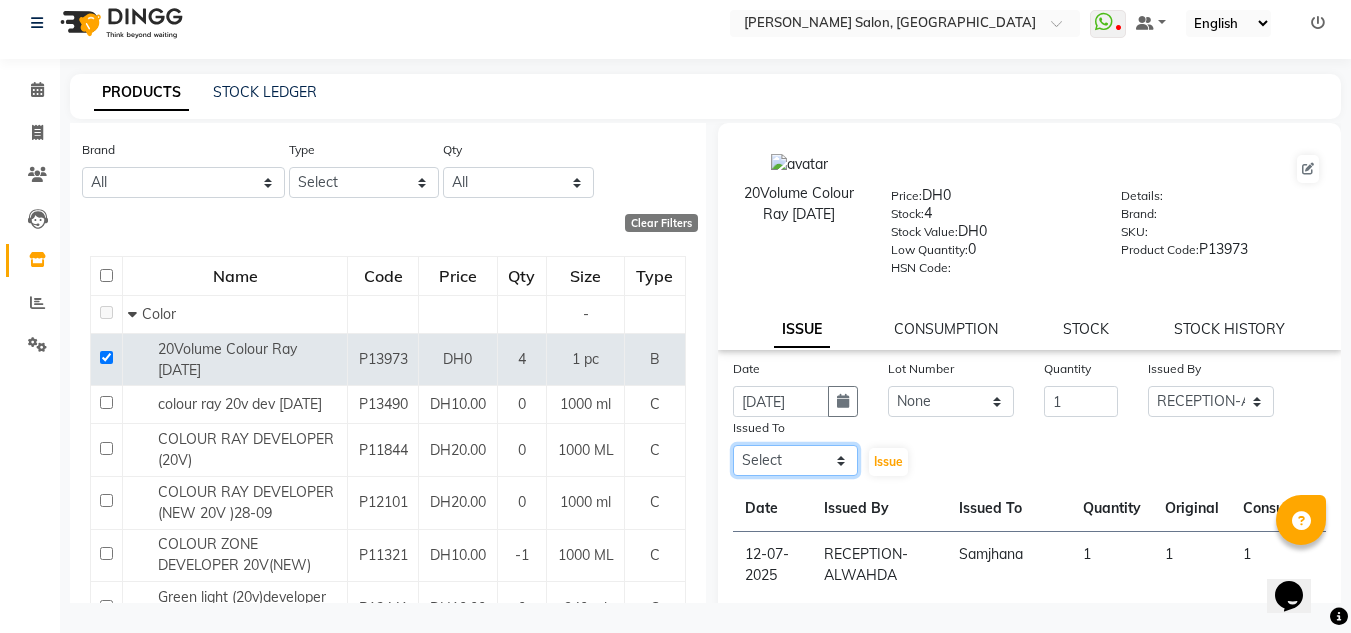 drag, startPoint x: 745, startPoint y: 474, endPoint x: 761, endPoint y: 446, distance: 32.24903 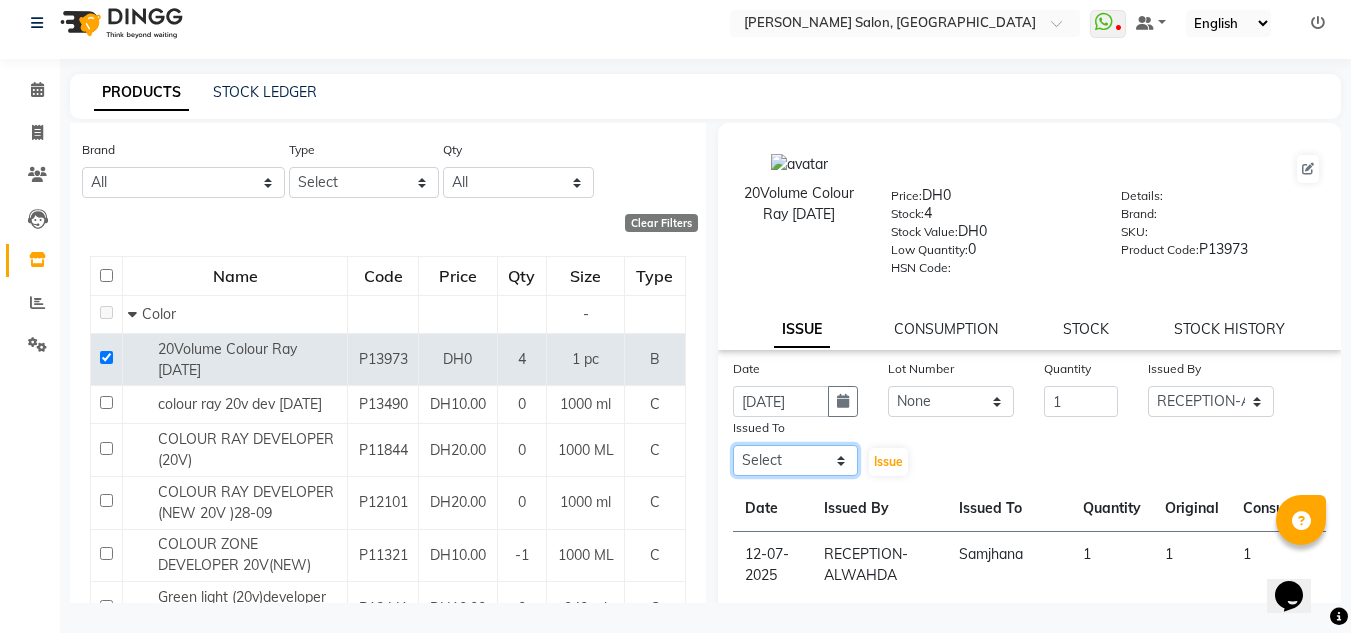 select on "36338" 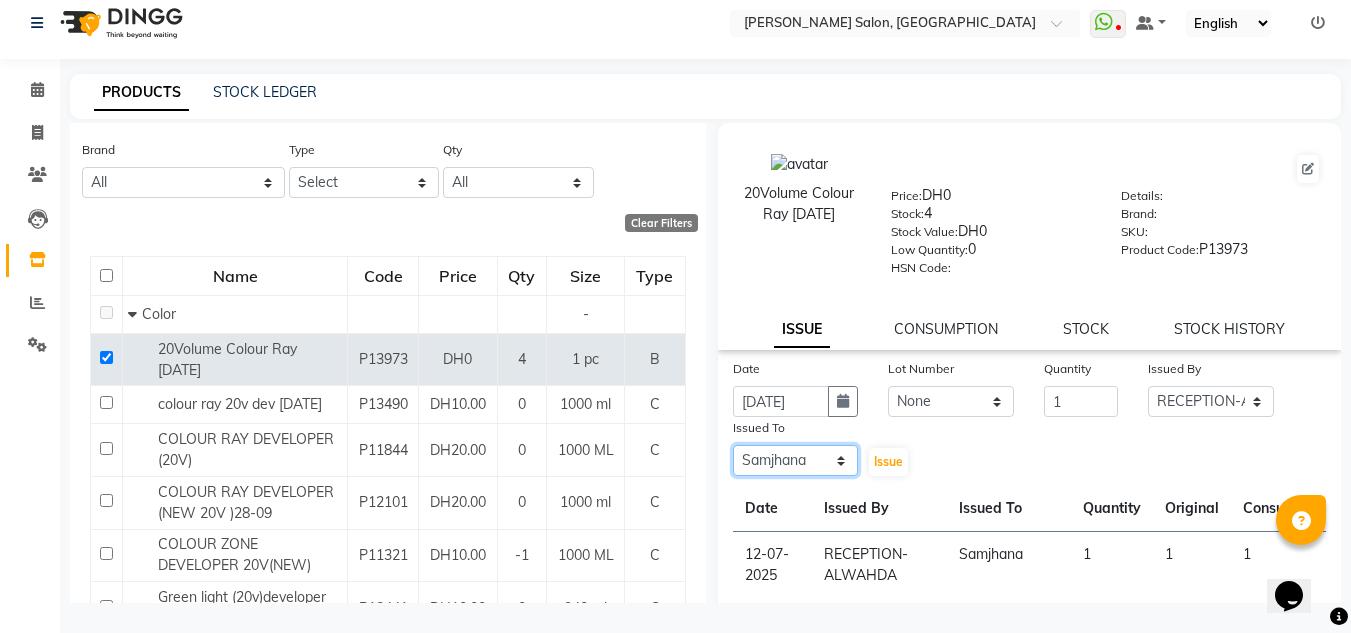 click on "Select ABUSHAGARA Kavita Laxmi Management Manisha Radha RECEPTION-ALWAHDA Riba Rimsha SALON Samjhana trial" 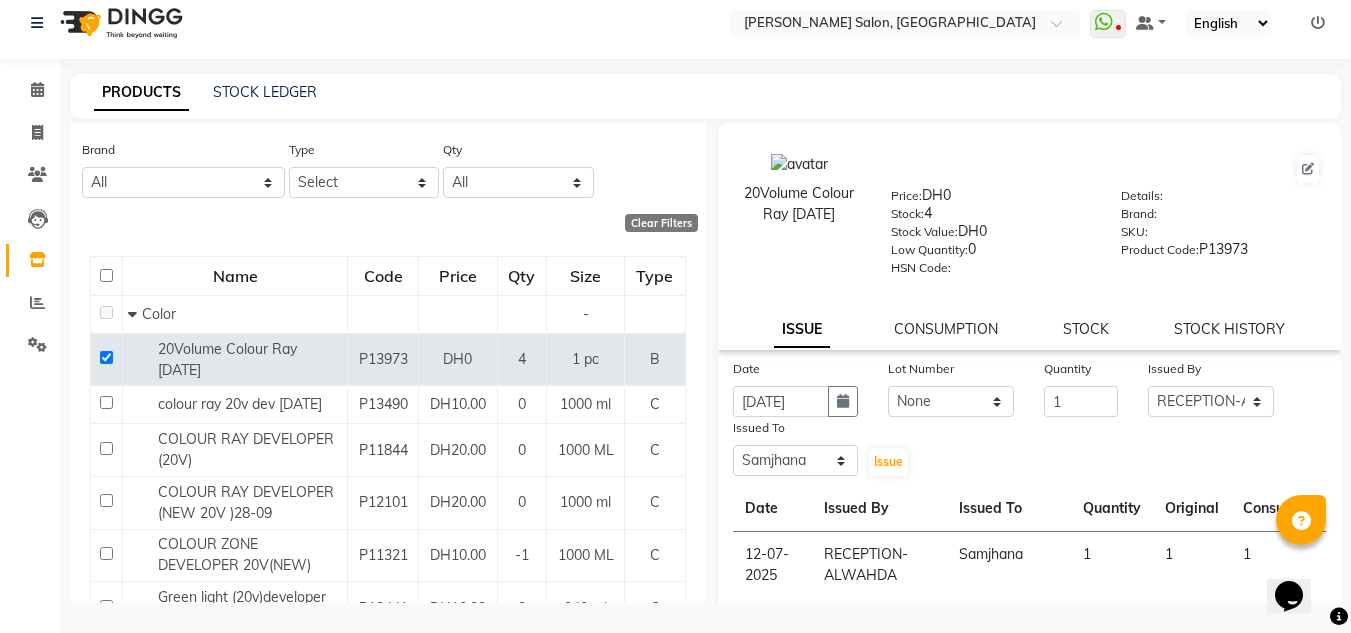 drag, startPoint x: 913, startPoint y: 455, endPoint x: 904, endPoint y: 460, distance: 10.29563 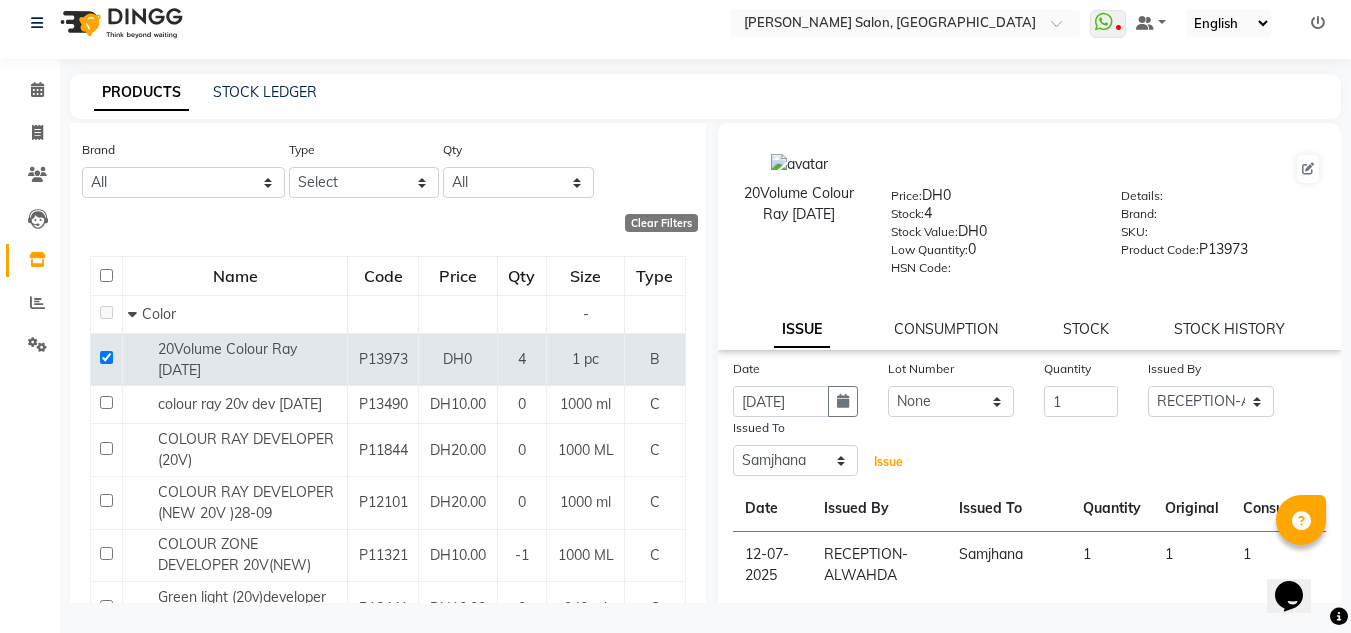 drag, startPoint x: 899, startPoint y: 460, endPoint x: 878, endPoint y: 462, distance: 21.095022 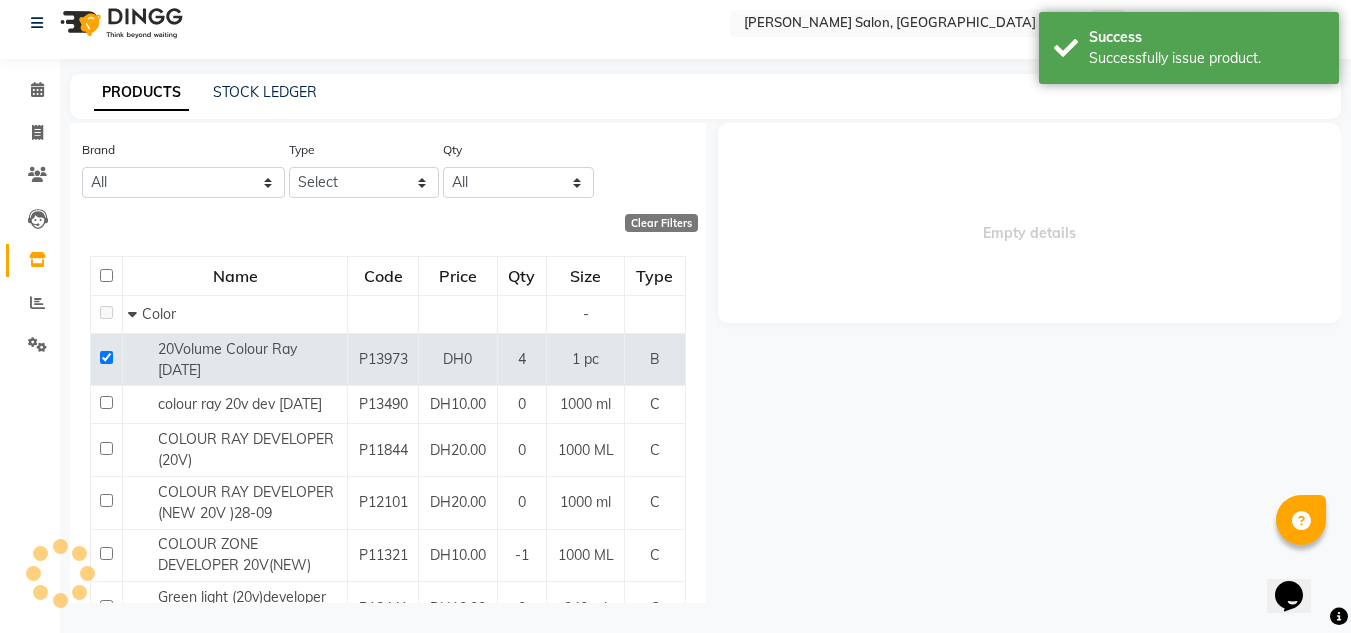 click on "Empty details" 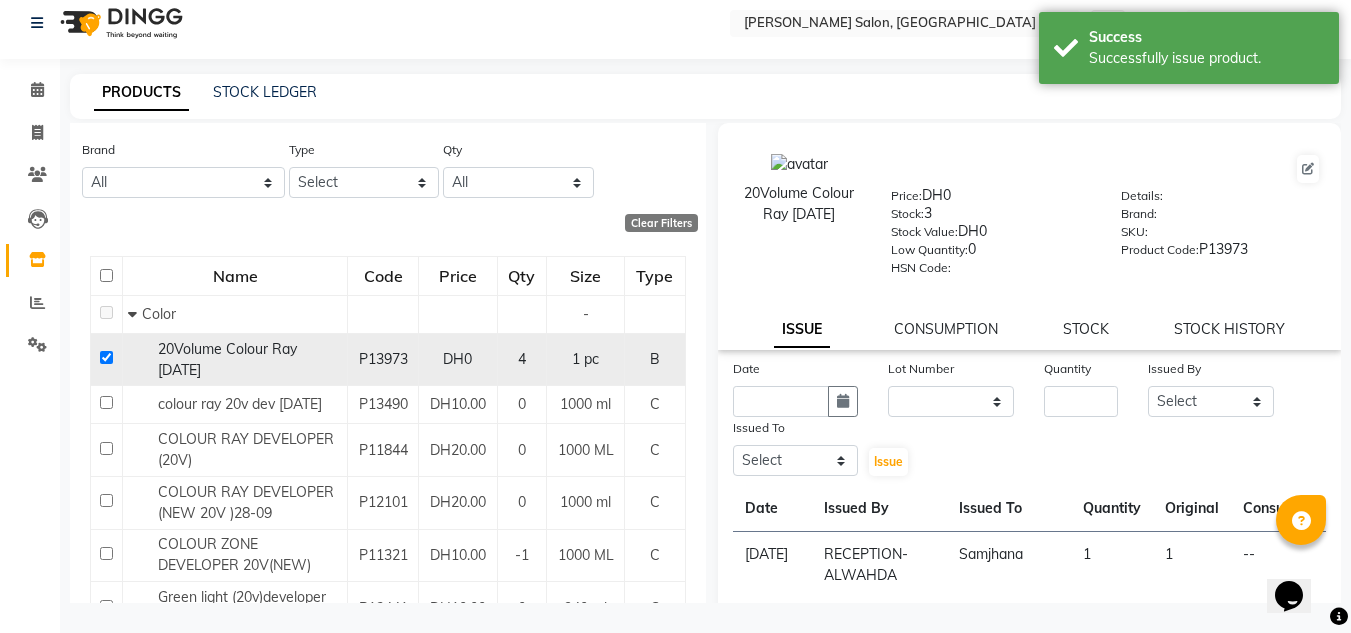 click 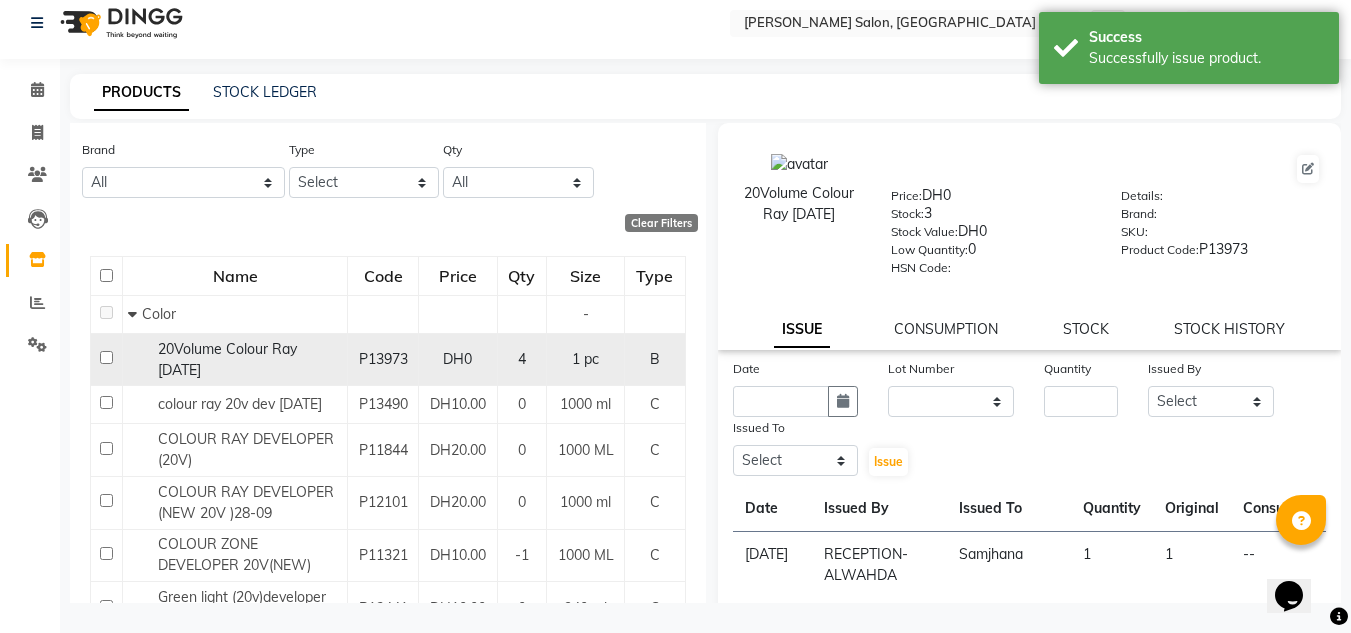 checkbox on "false" 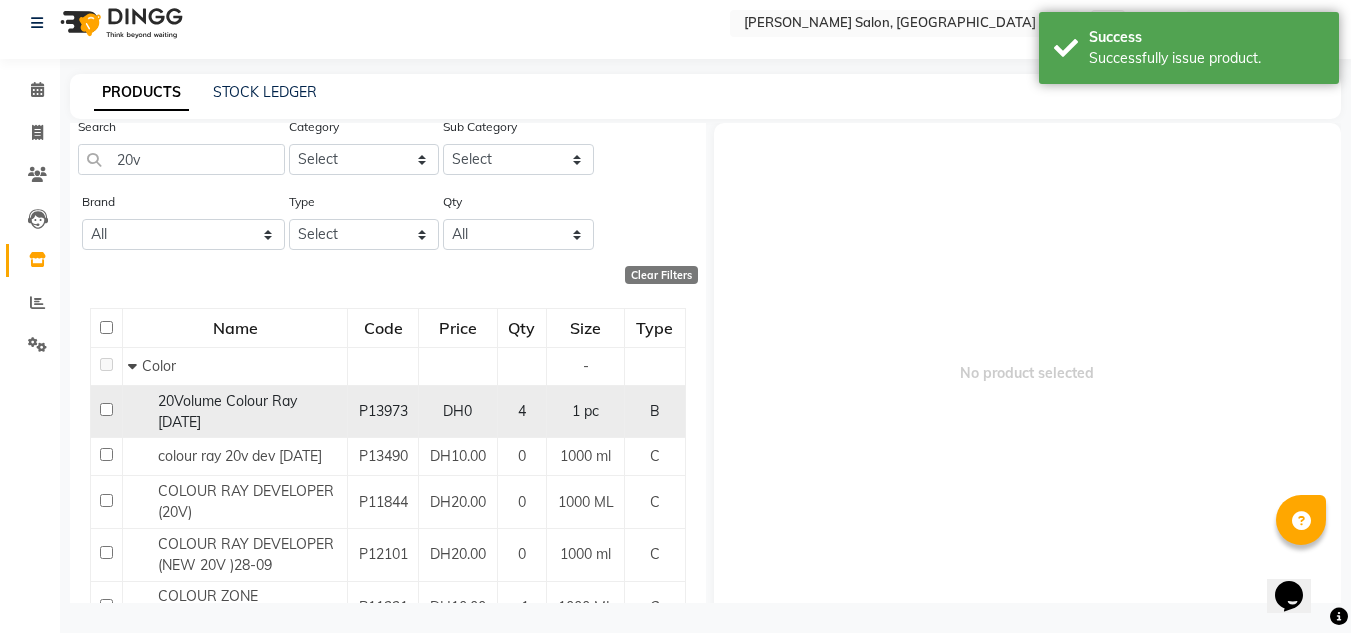 scroll, scrollTop: 0, scrollLeft: 0, axis: both 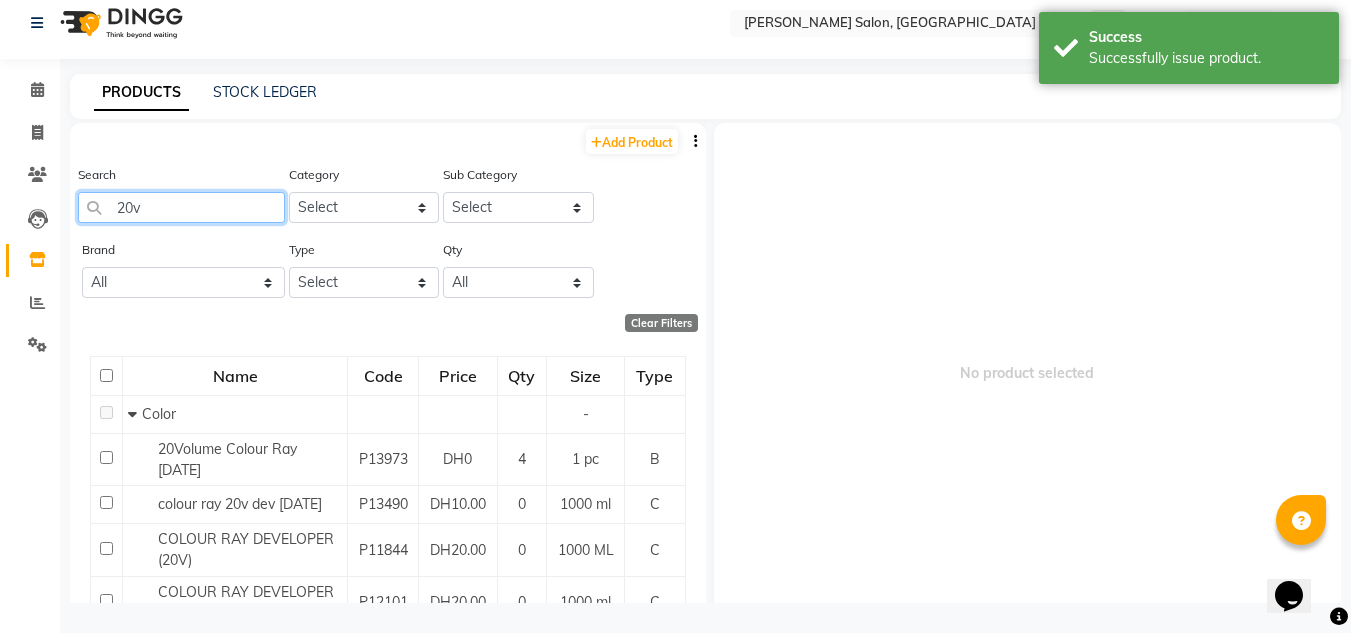 click on "20v" 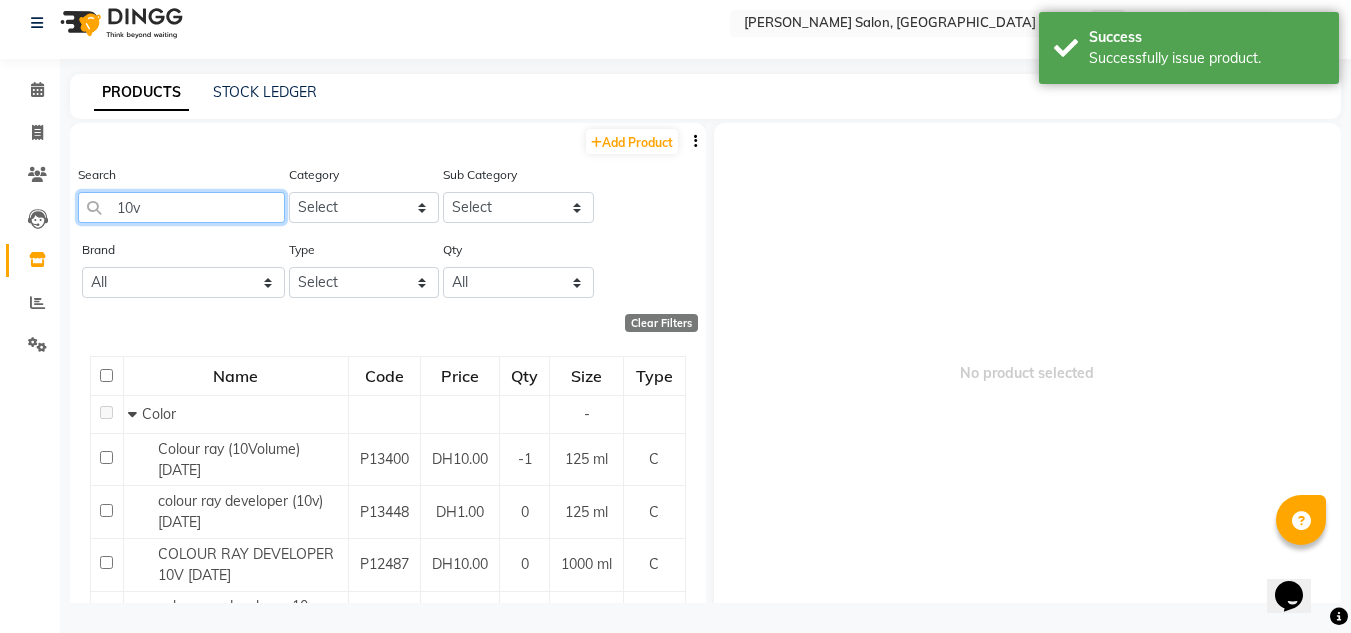scroll, scrollTop: 100, scrollLeft: 0, axis: vertical 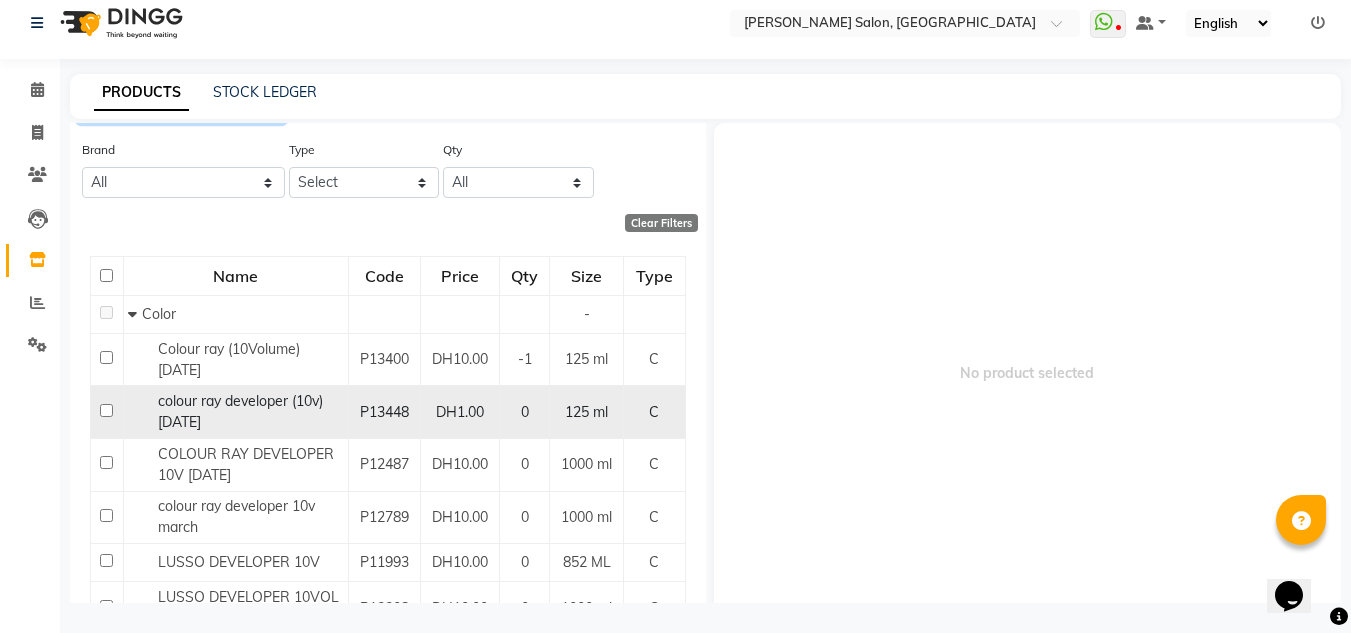 type on "10v" 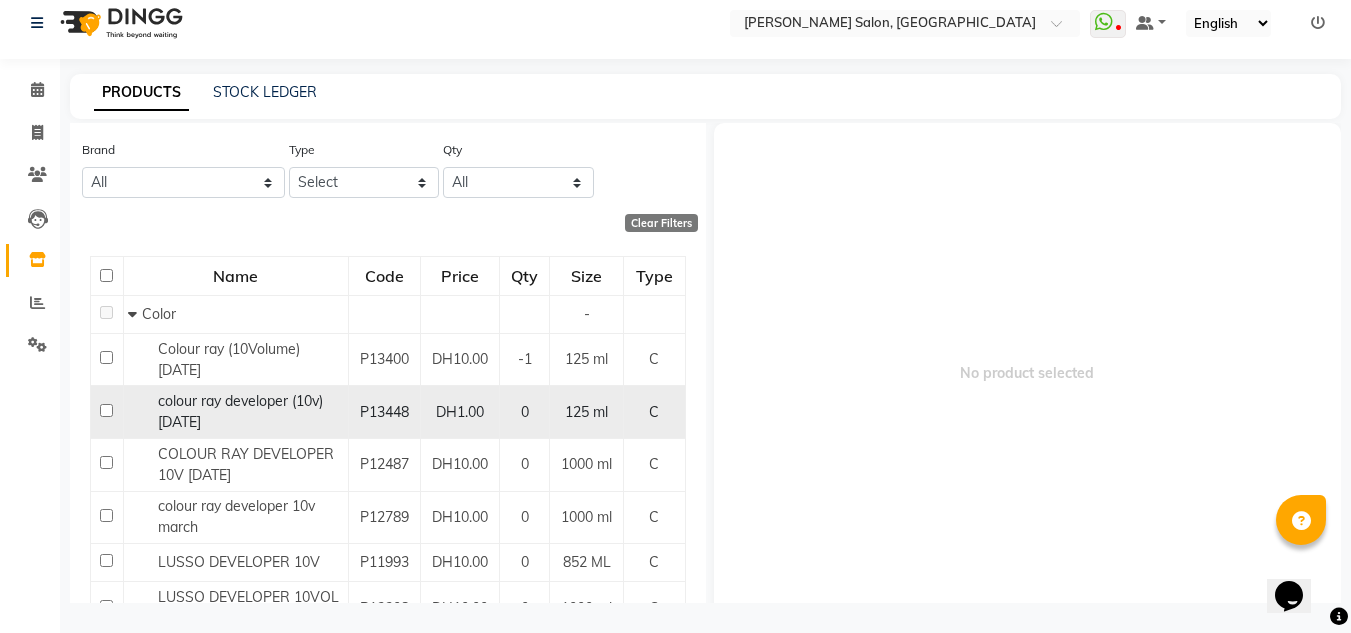 click 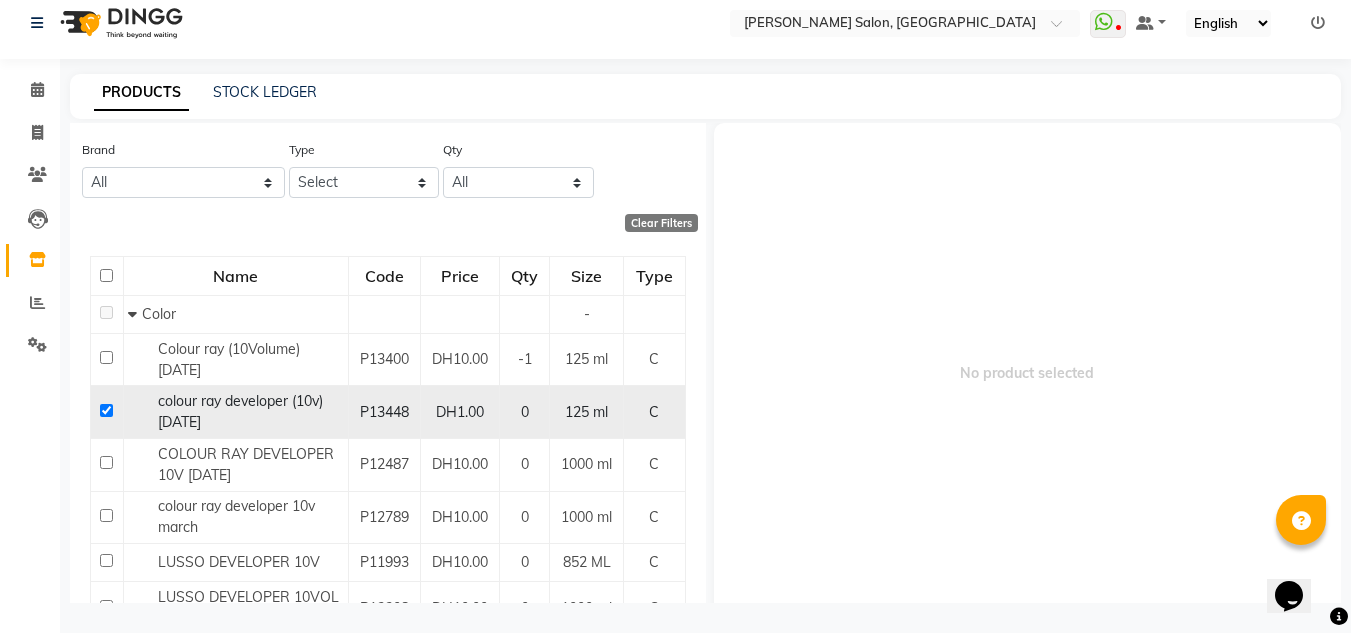 checkbox on "true" 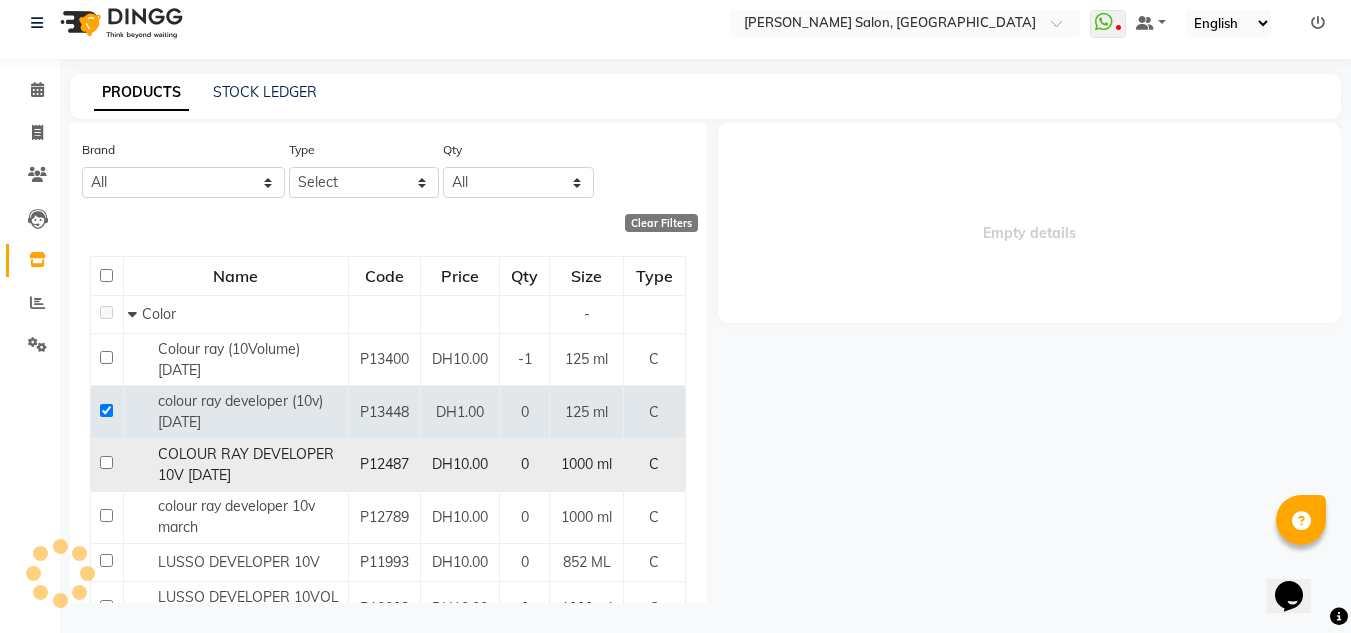 select 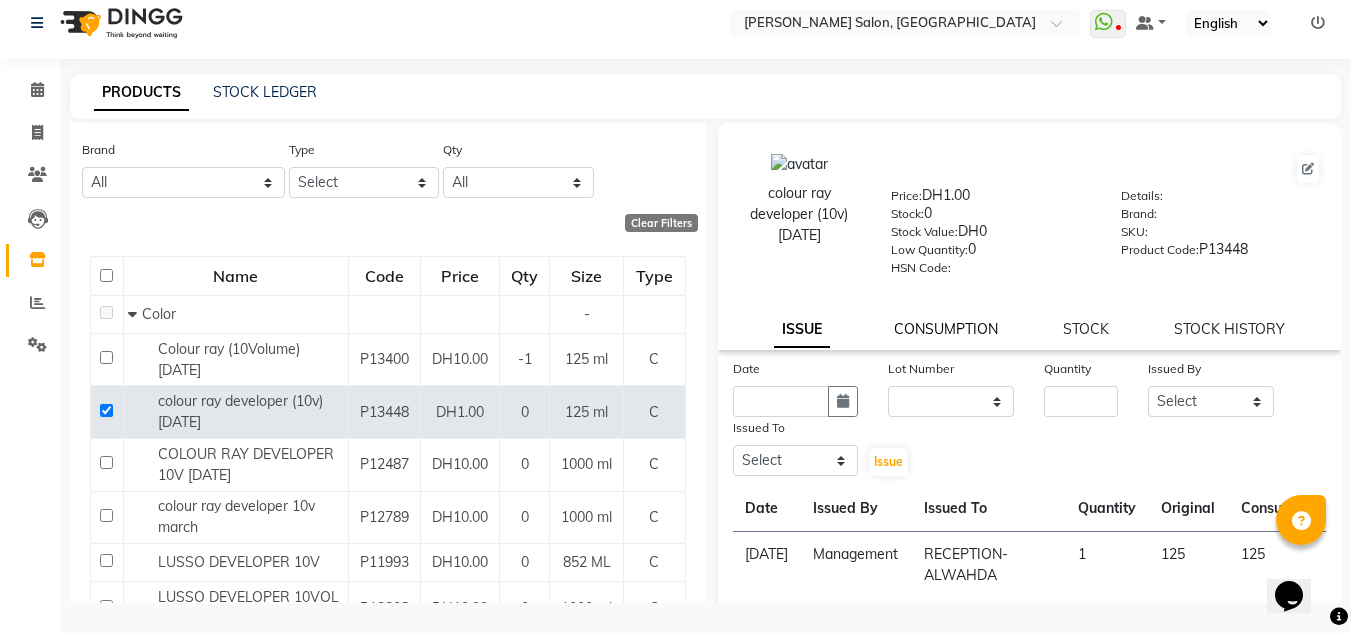 click on "CONSUMPTION" 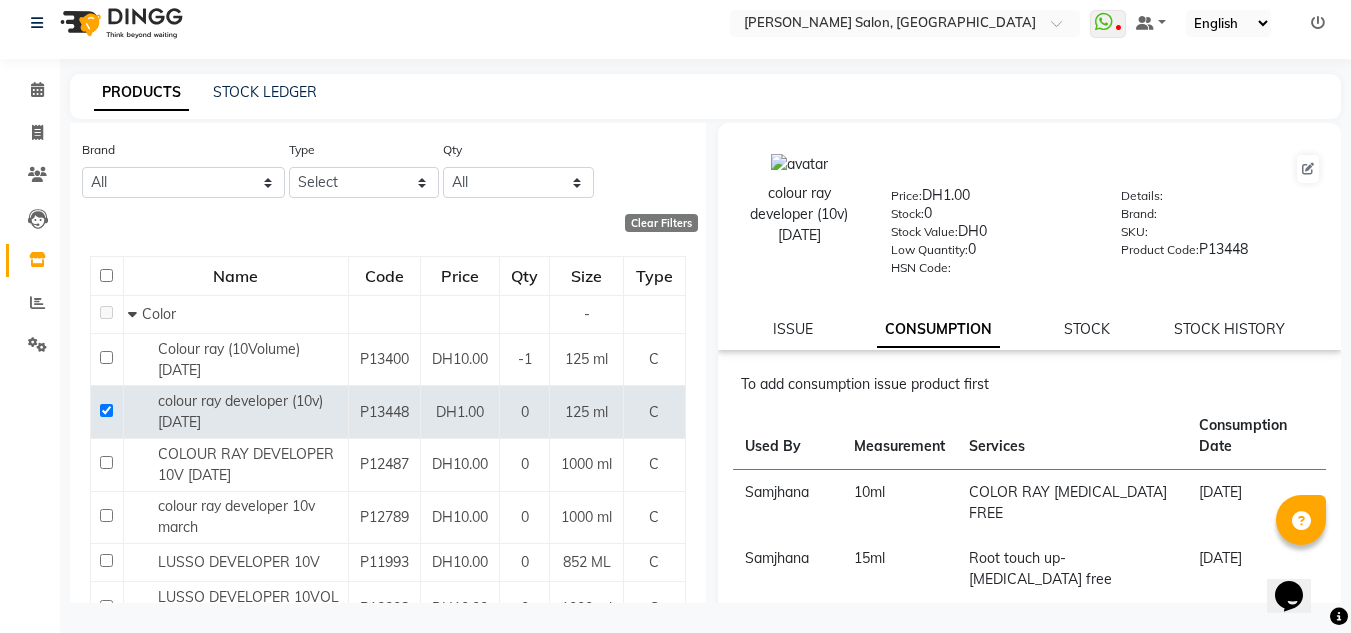 click on "To add consumption issue product first Used By Measurement Services Consumption Date Samjhana 10  ml COLOR RAY AMMONIA FREE 28-06-2025 Samjhana 15  ml Root touch up-ammonia free 12-06-2025 Management 60  ml Hair Colour - Highlight - Long 14-05-2025 Management 40  ml Root touch up-ammonia free 14-05-2025" 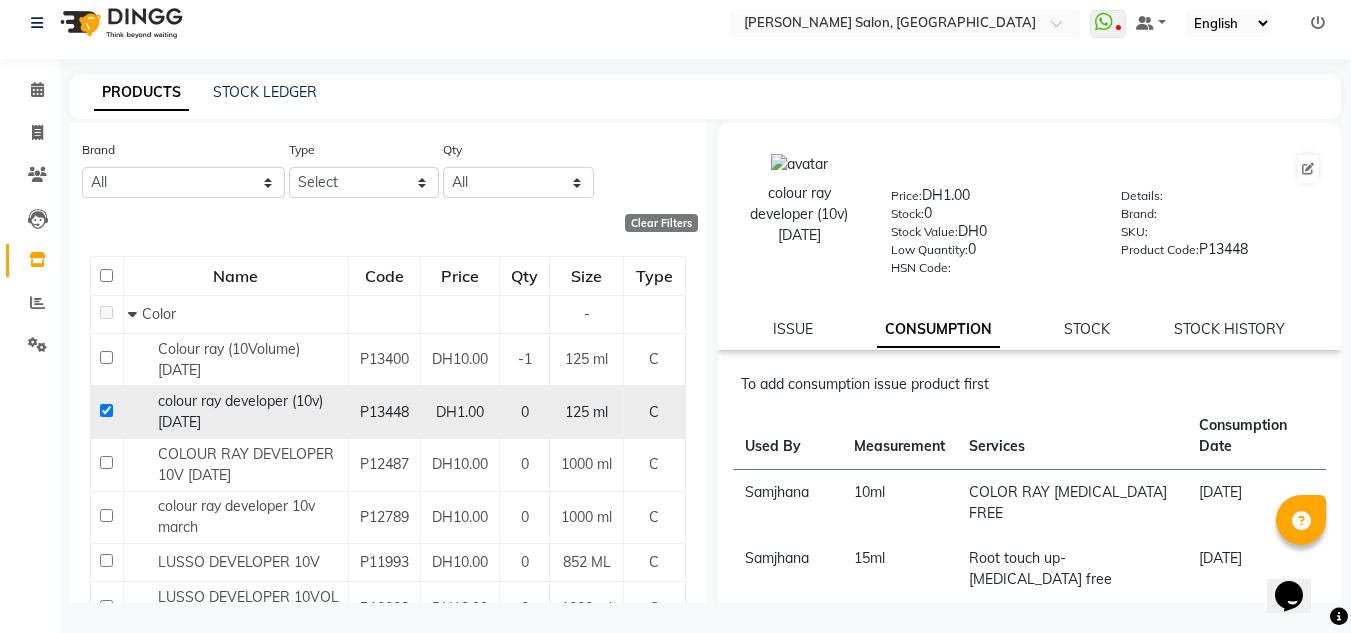 drag, startPoint x: 101, startPoint y: 412, endPoint x: 106, endPoint y: 423, distance: 12.083046 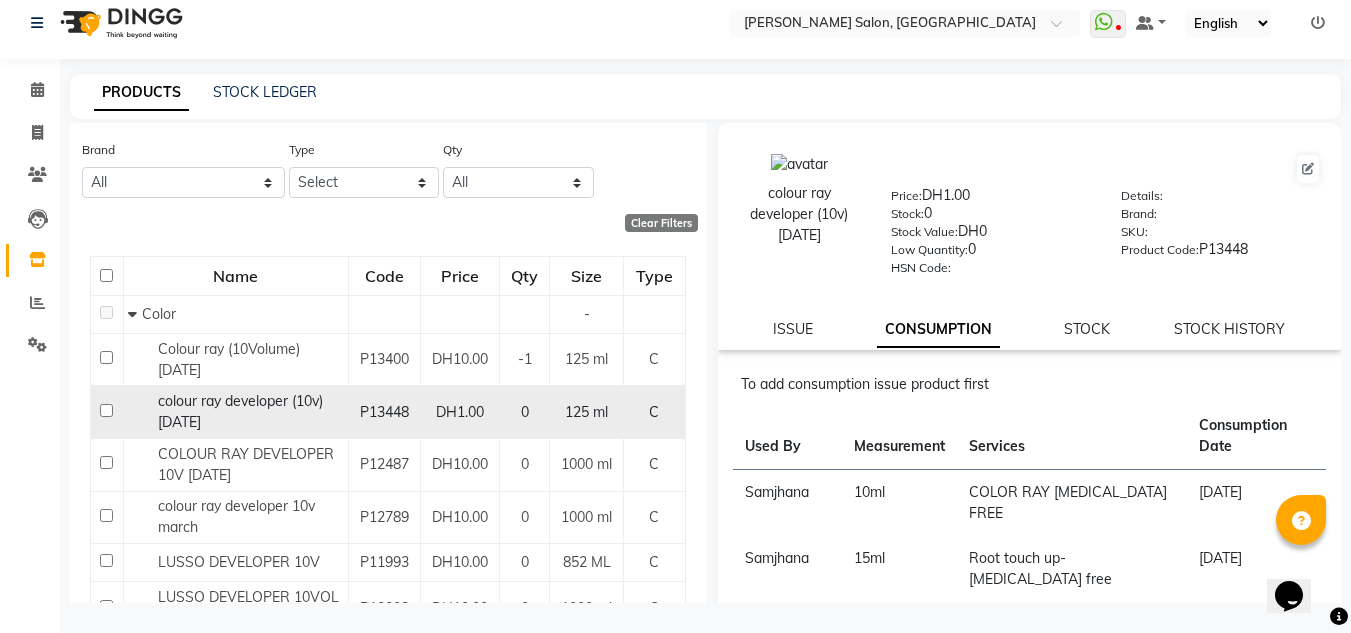 checkbox on "false" 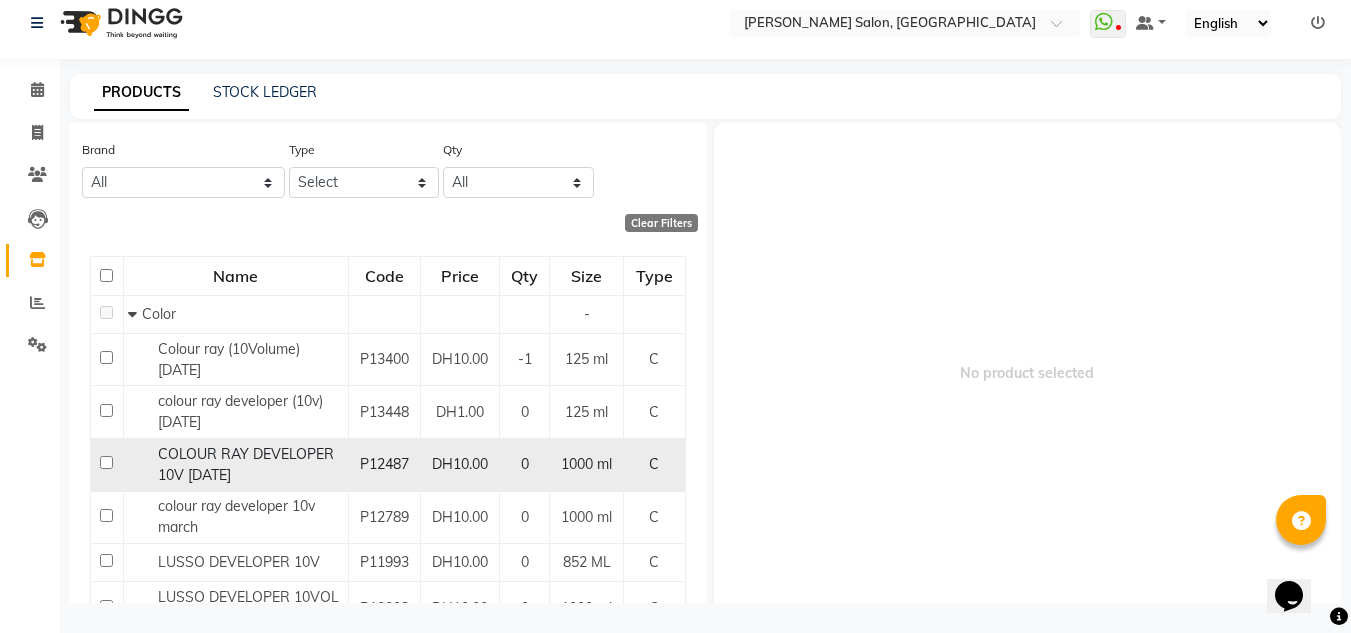 click 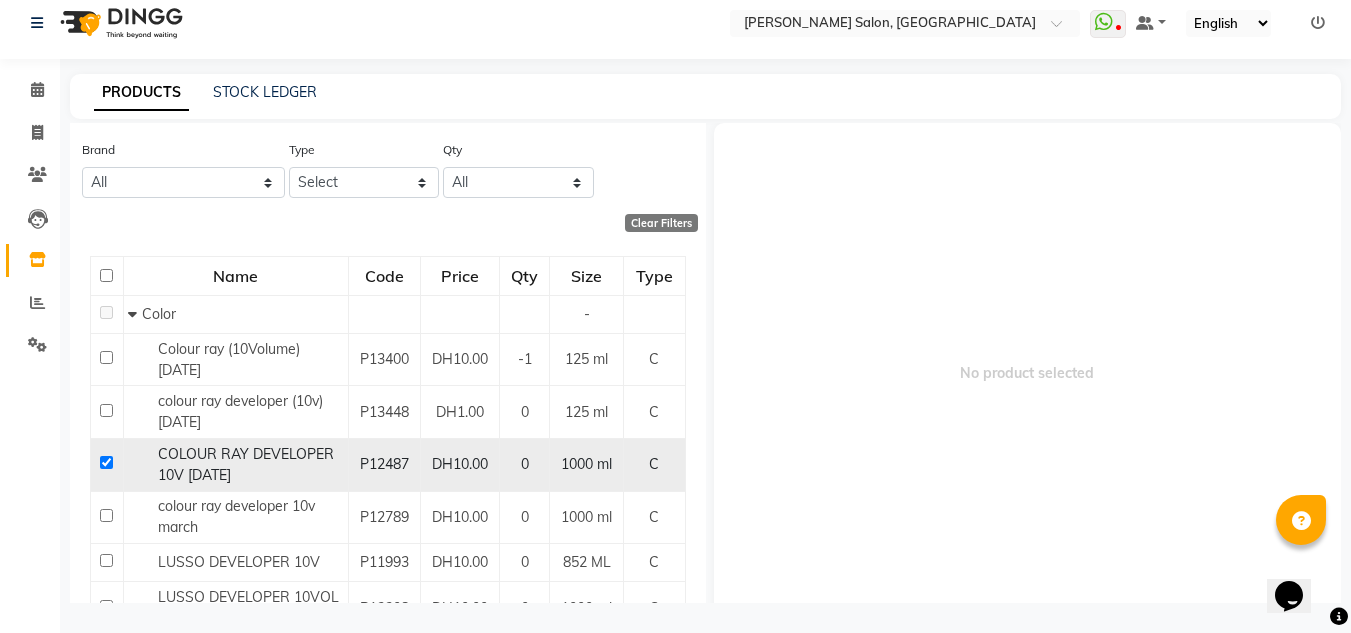 checkbox on "true" 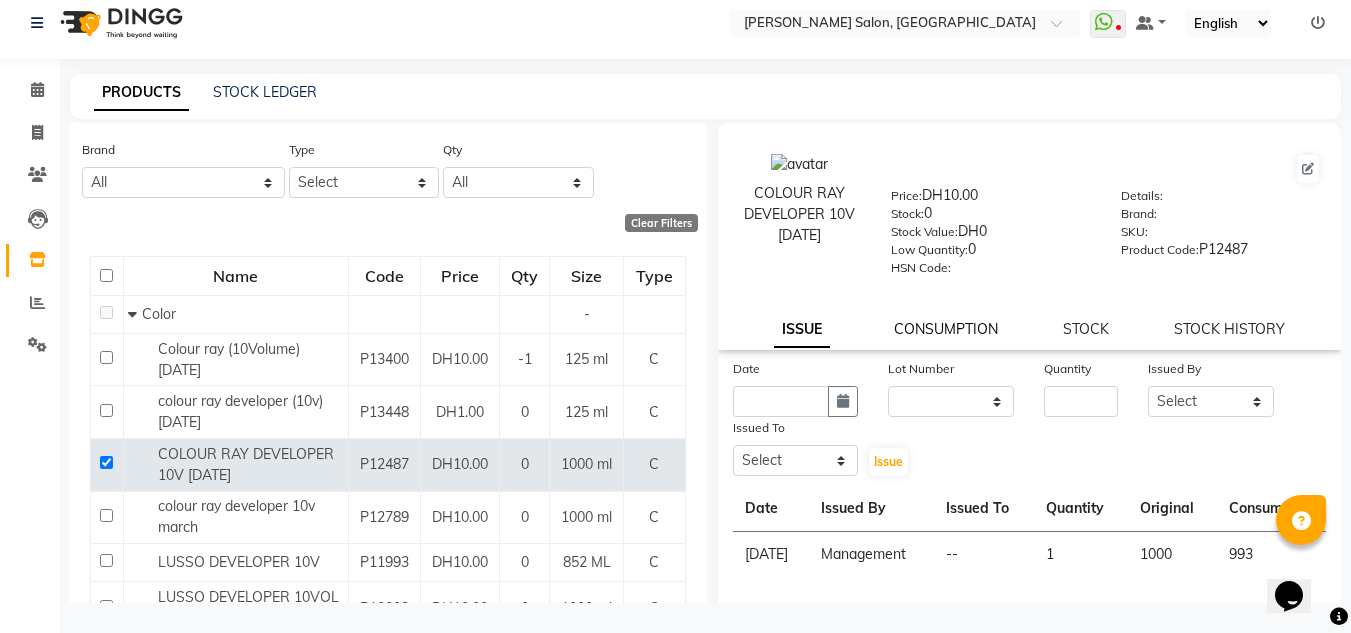 click on "CONSUMPTION" 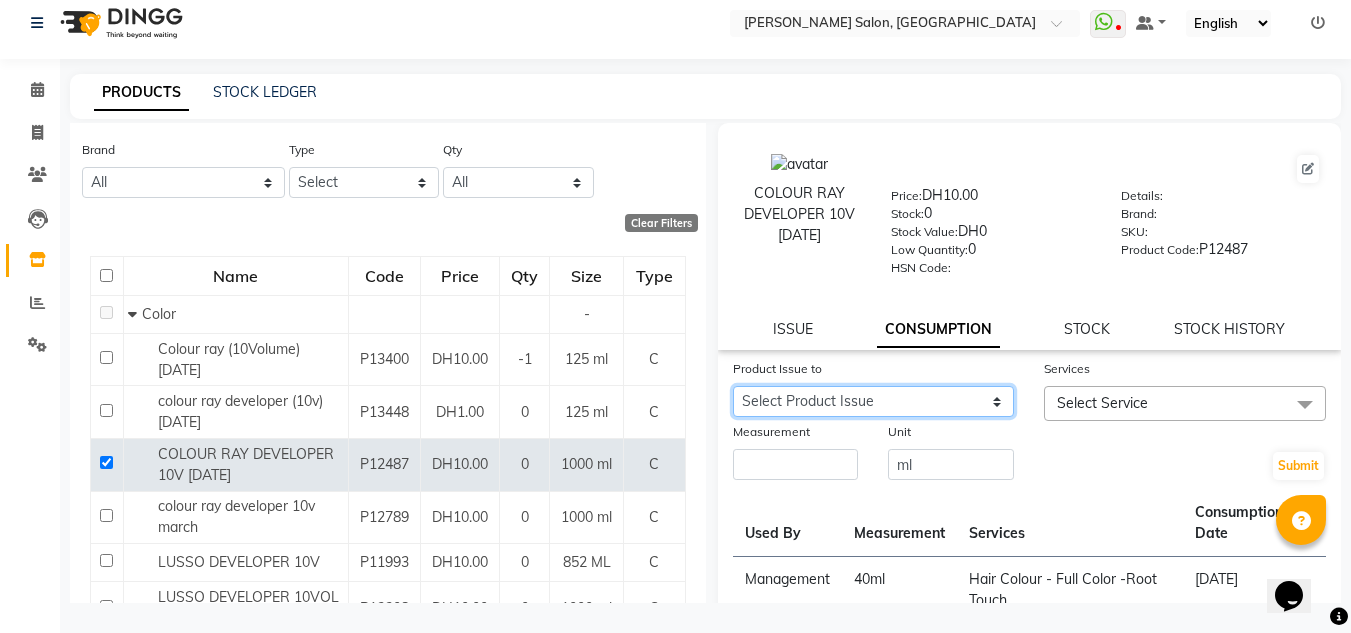 drag, startPoint x: 958, startPoint y: 397, endPoint x: 925, endPoint y: 415, distance: 37.589893 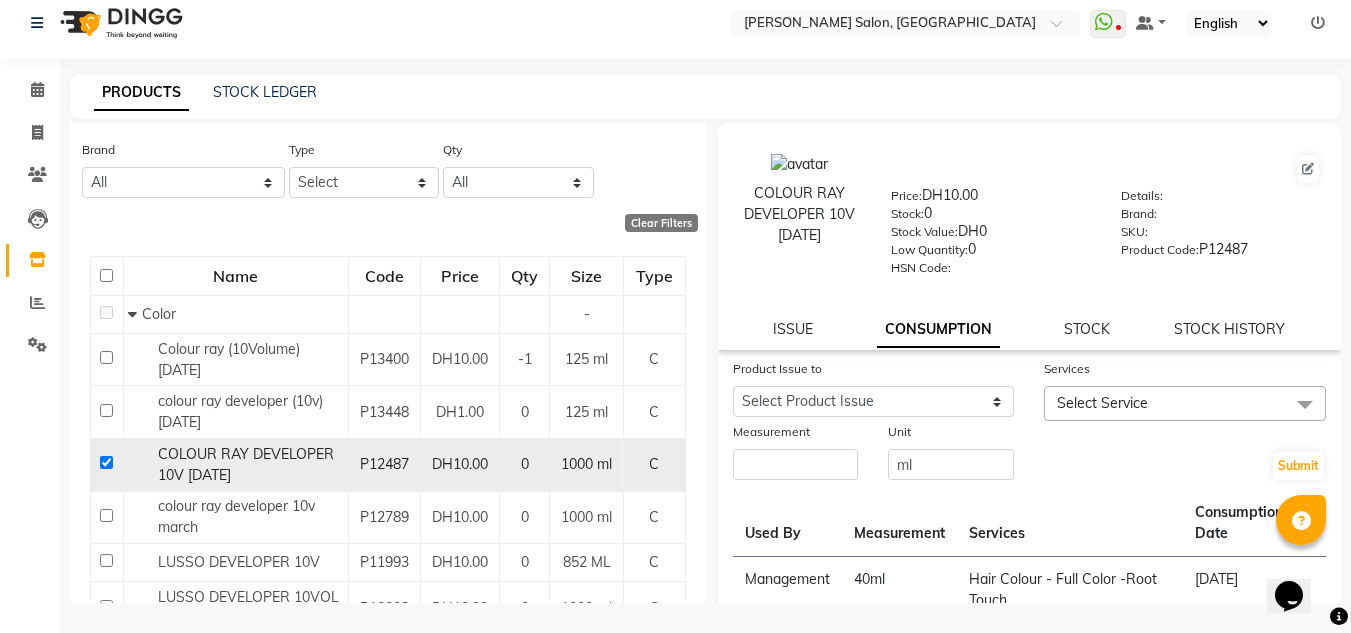 drag, startPoint x: 102, startPoint y: 468, endPoint x: 102, endPoint y: 483, distance: 15 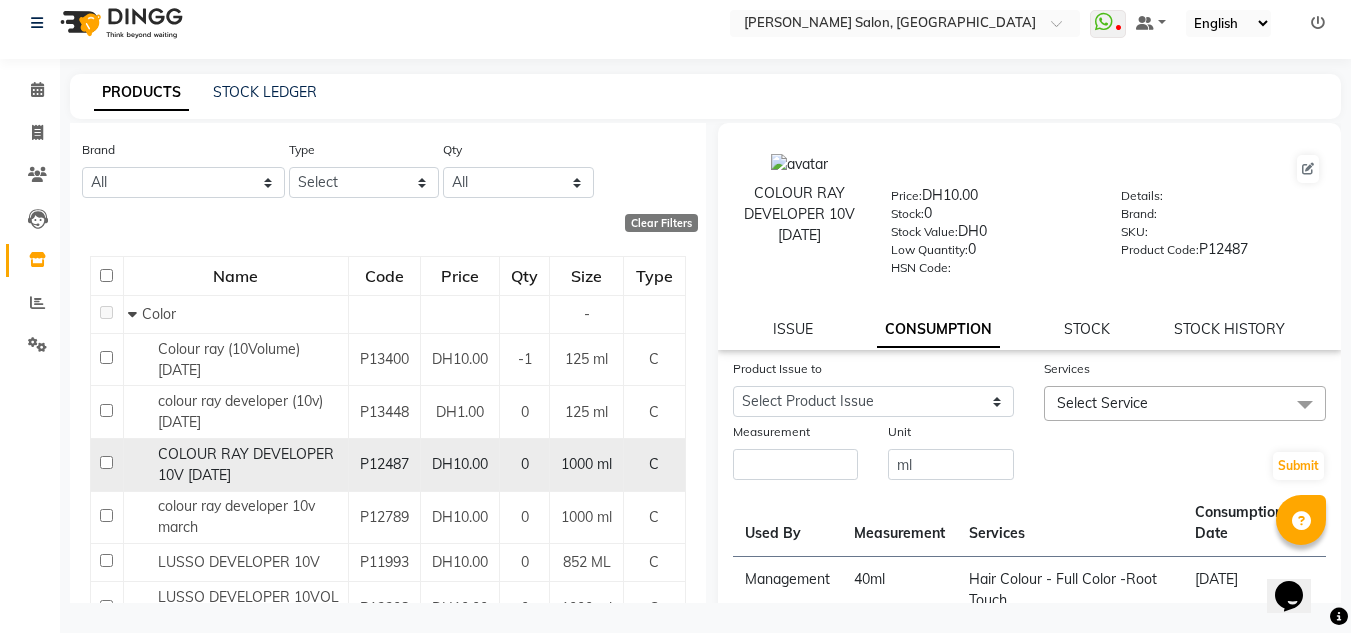 checkbox on "false" 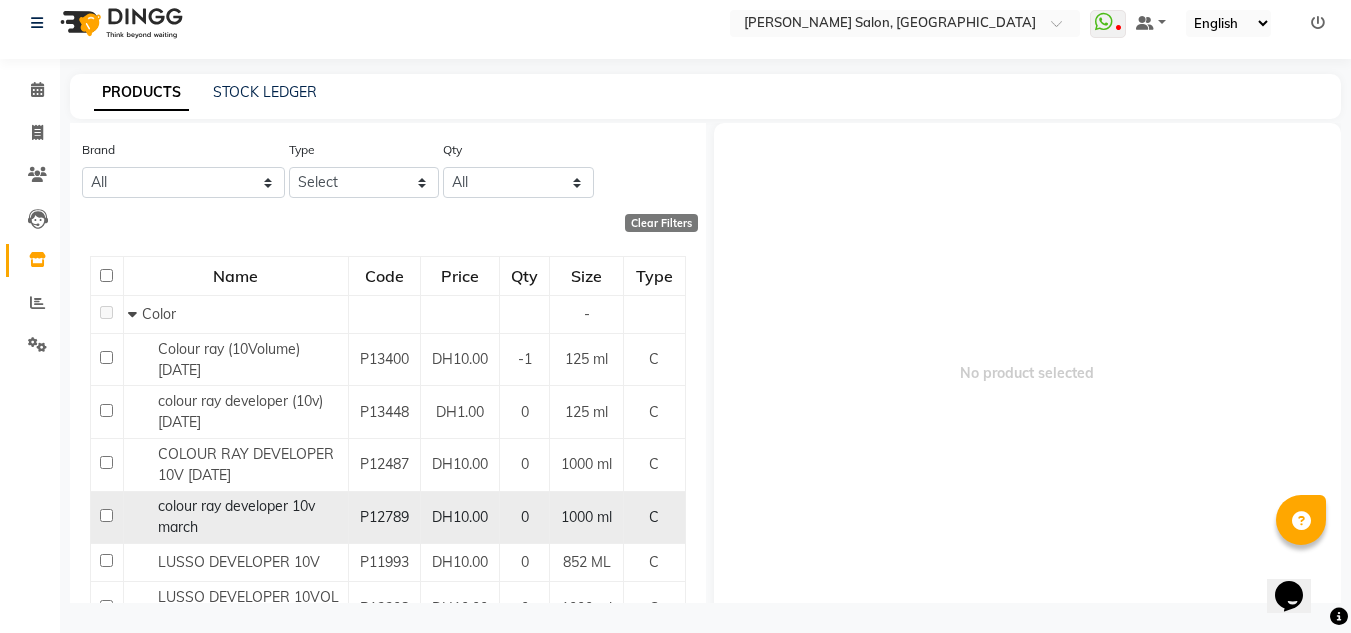 drag, startPoint x: 96, startPoint y: 519, endPoint x: 107, endPoint y: 525, distance: 12.529964 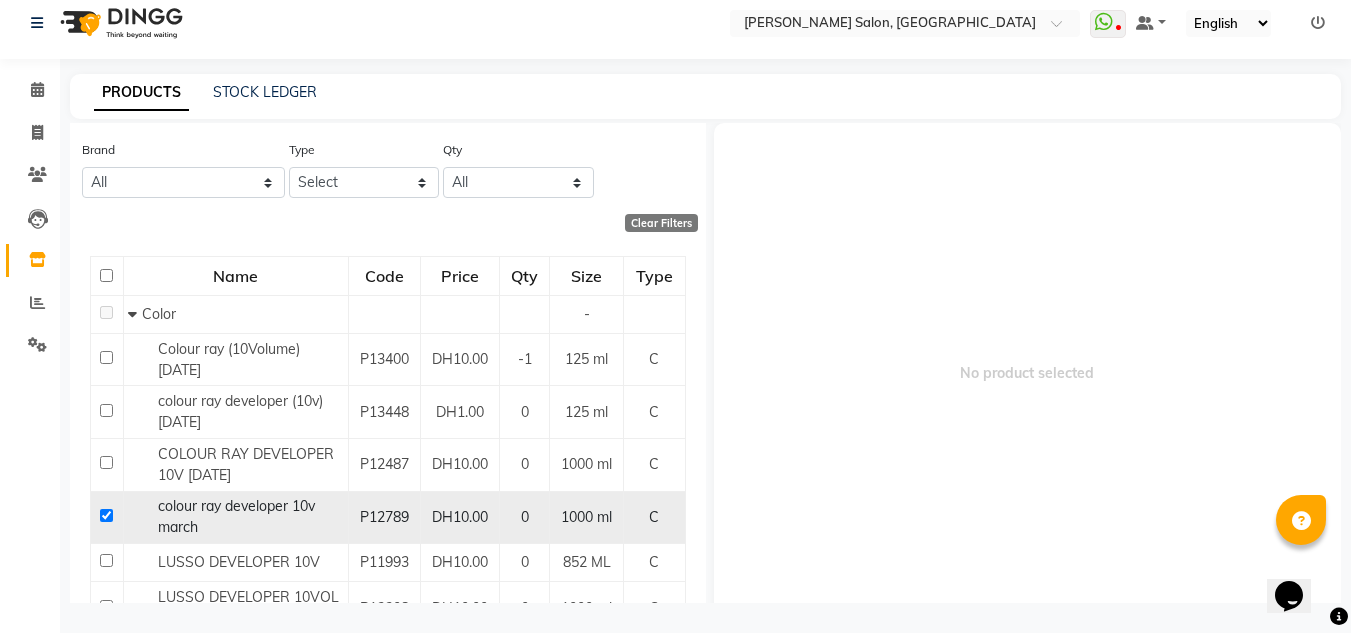 checkbox on "true" 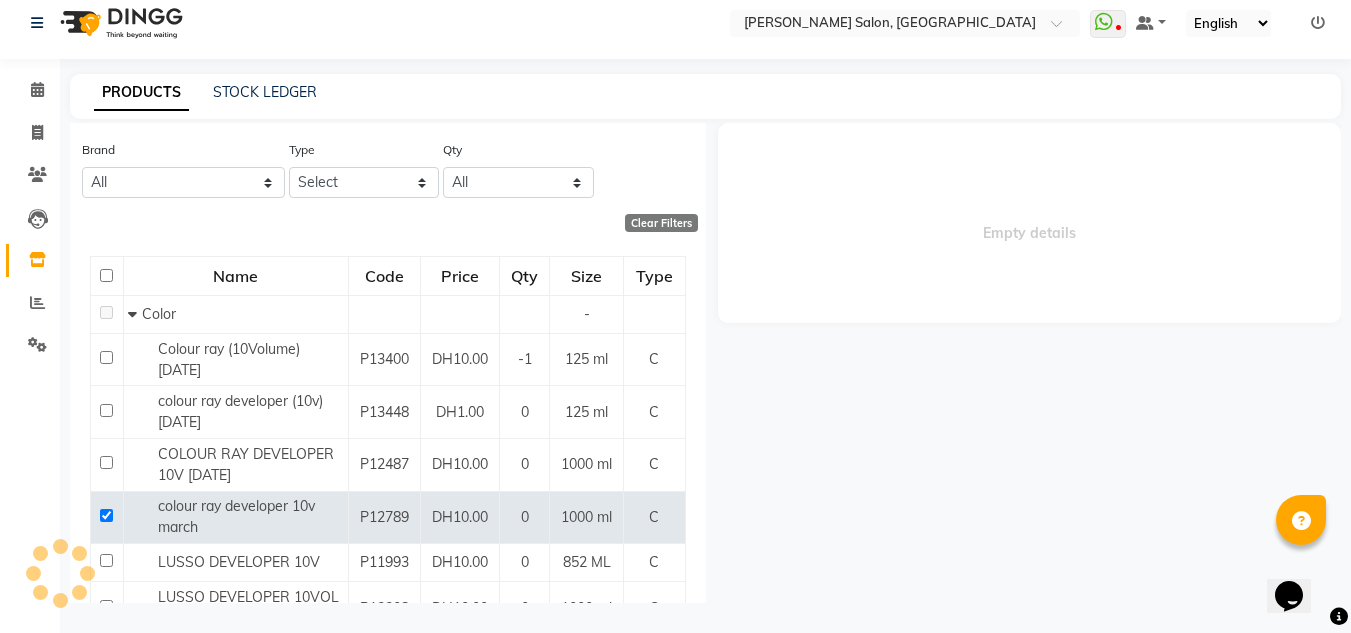 select 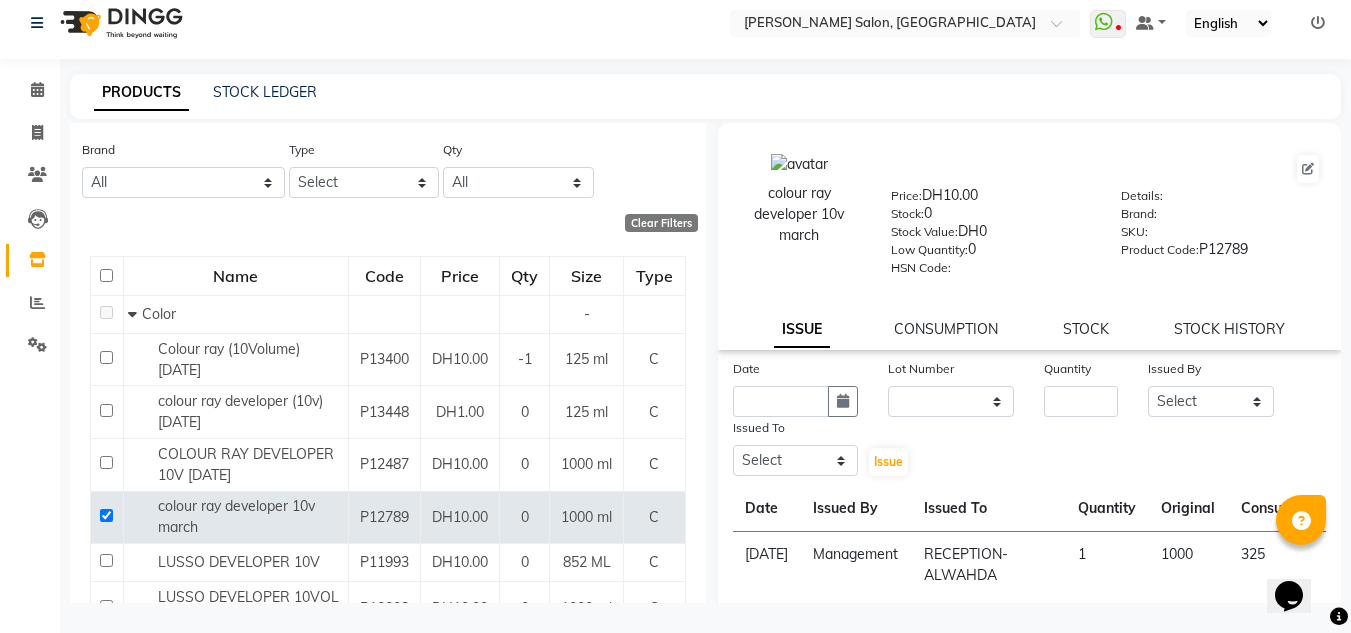 click on "CONSUMPTION" 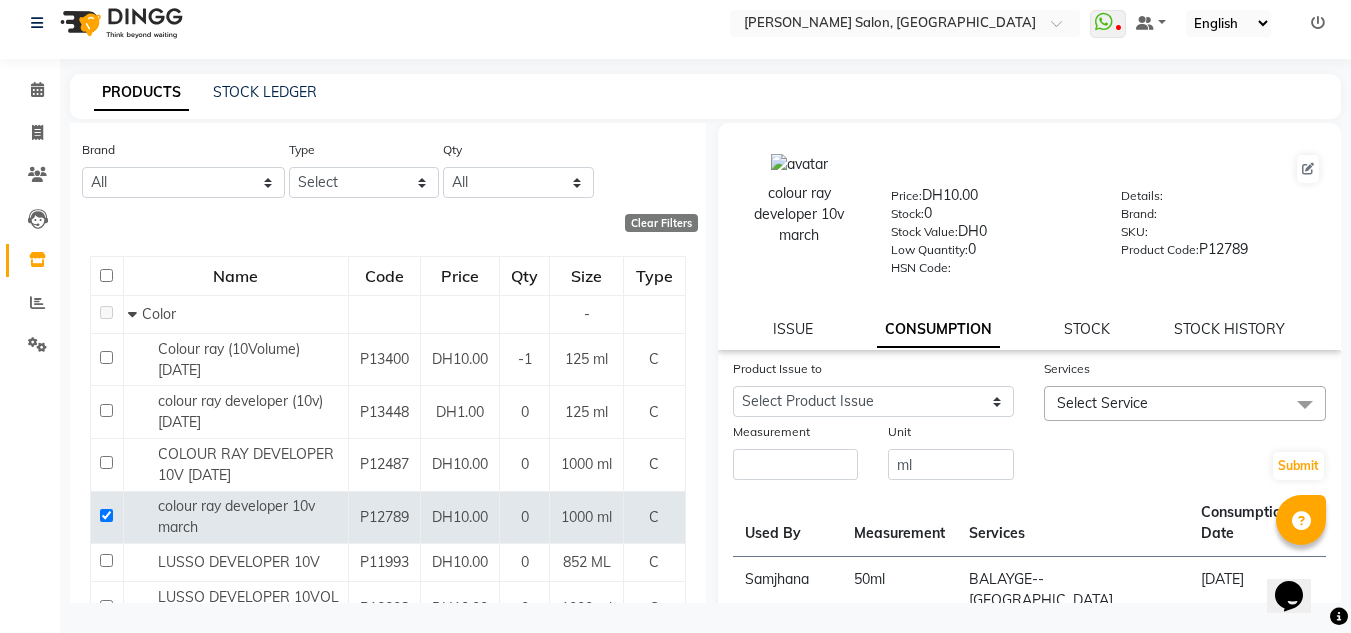 click on "CONSUMPTION" 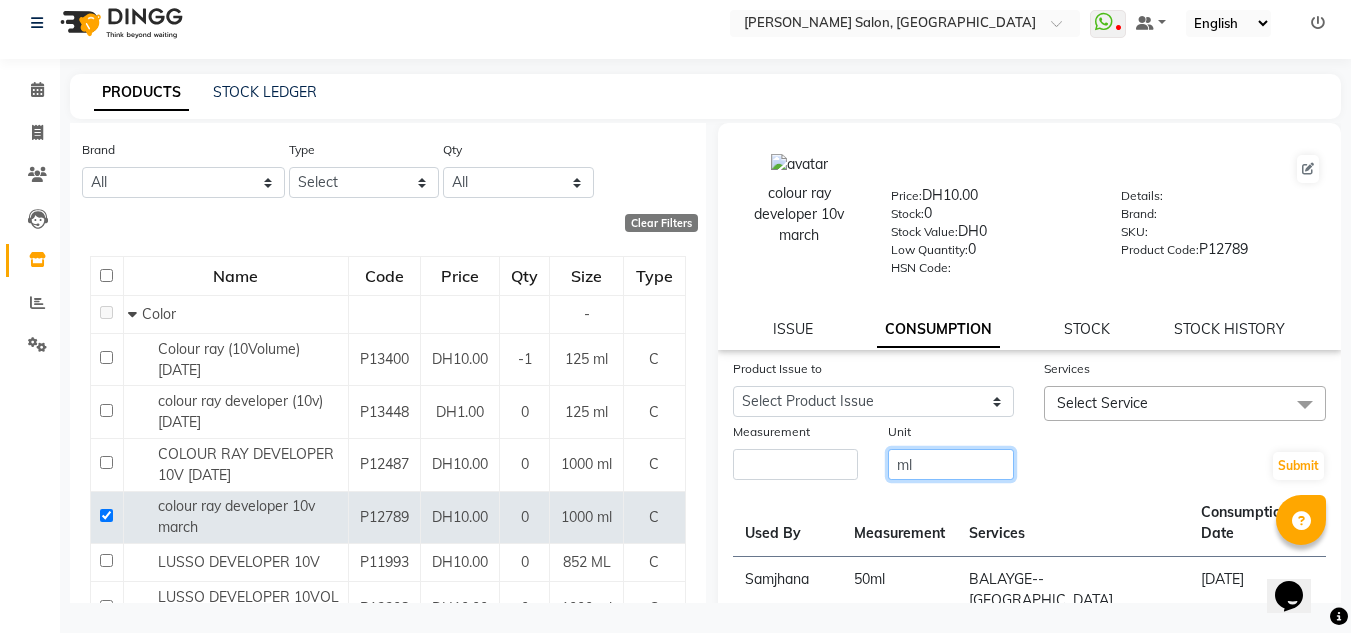 click on "ml" 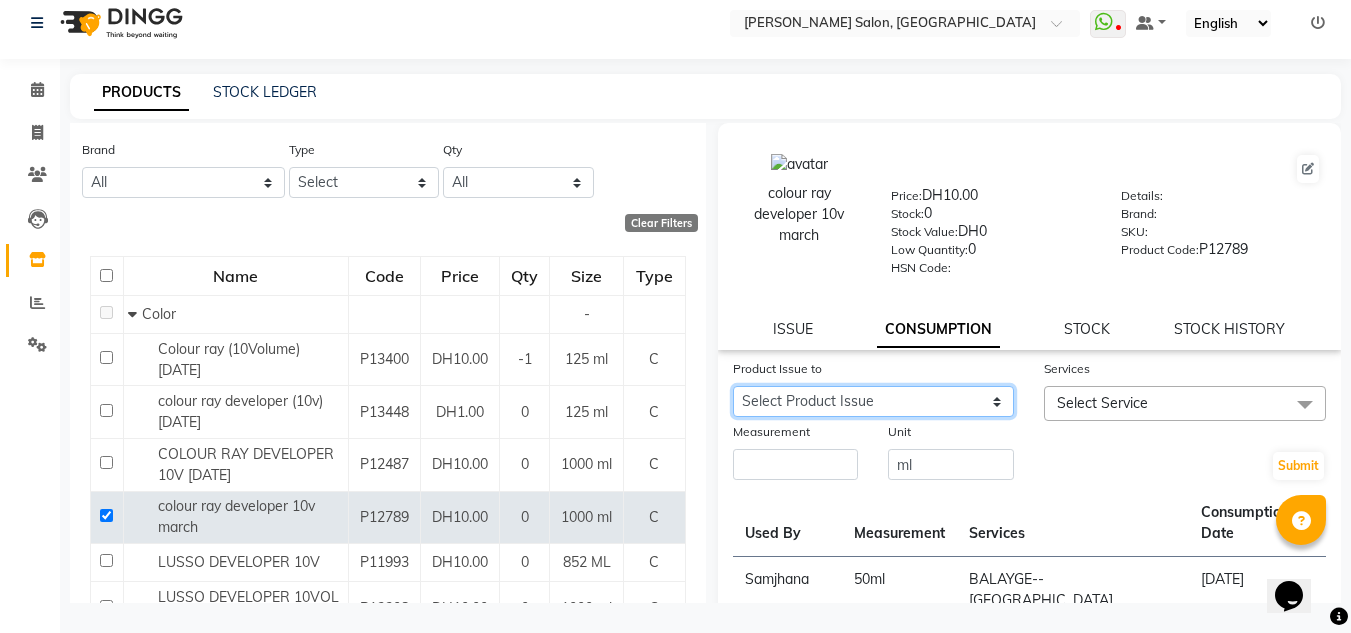 click on "Select Product Issue 2025-04-23, Issued to: RECEPTION-ALWAHDA, Balance: 675" 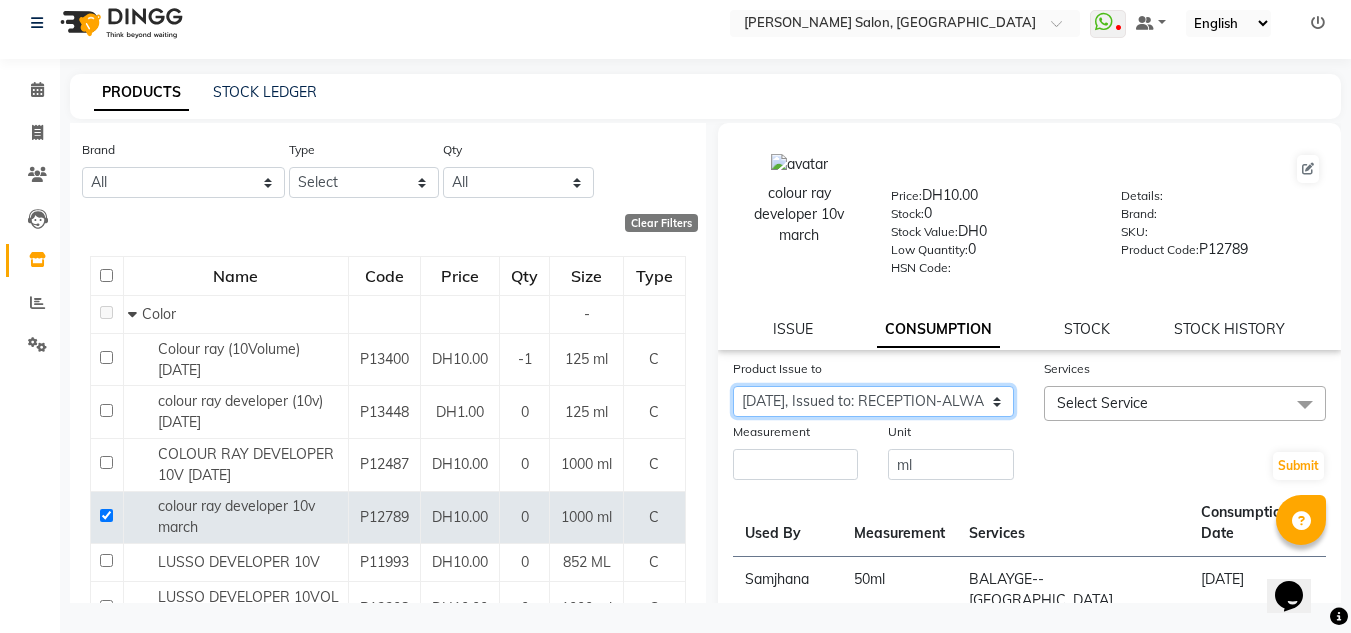 click on "Select Product Issue 2025-04-23, Issued to: RECEPTION-ALWAHDA, Balance: 675" 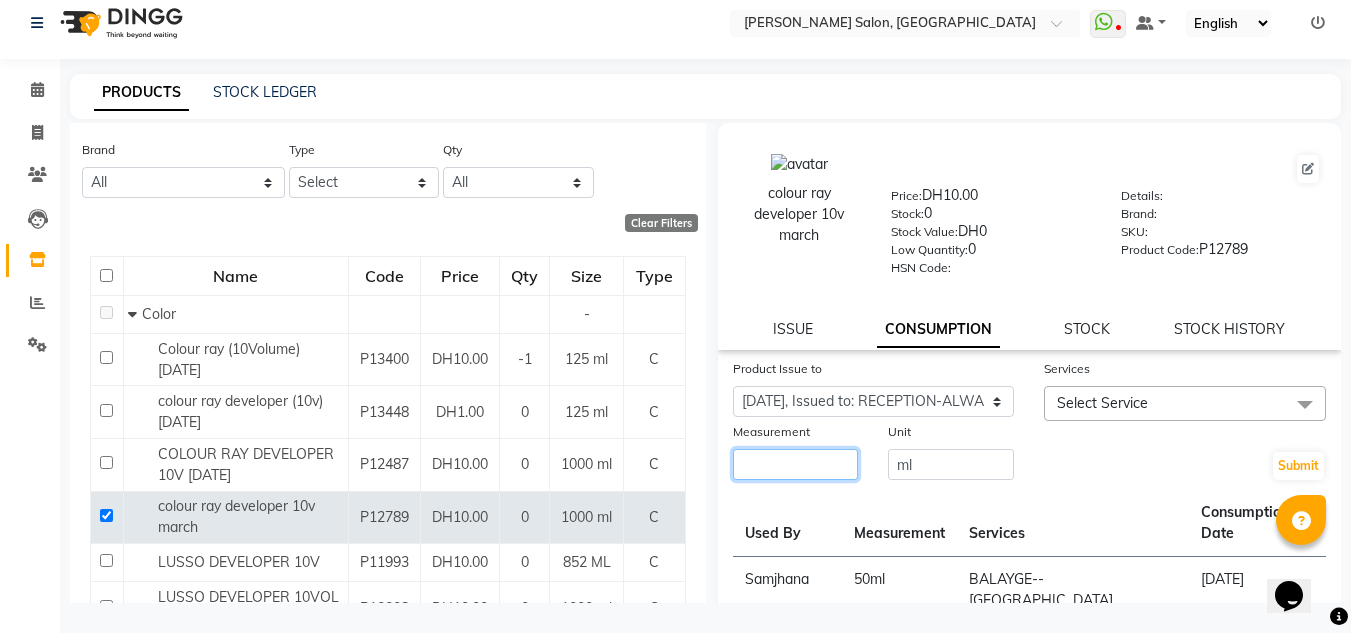 click 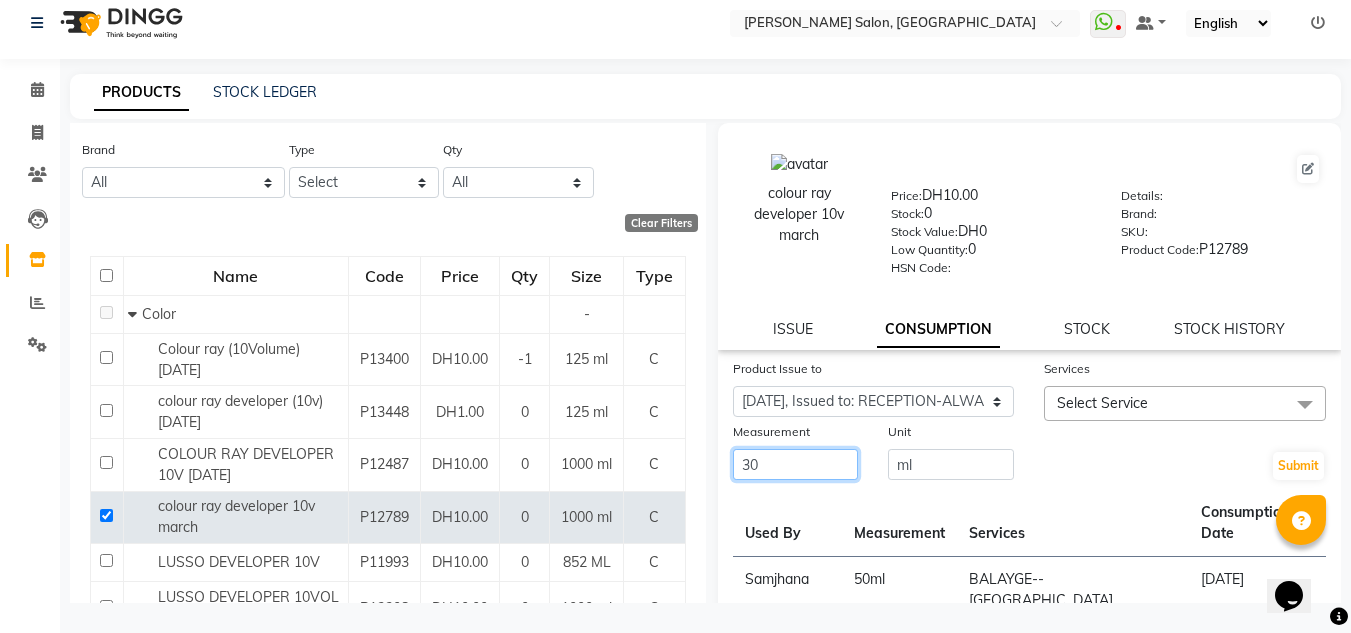 type on "30" 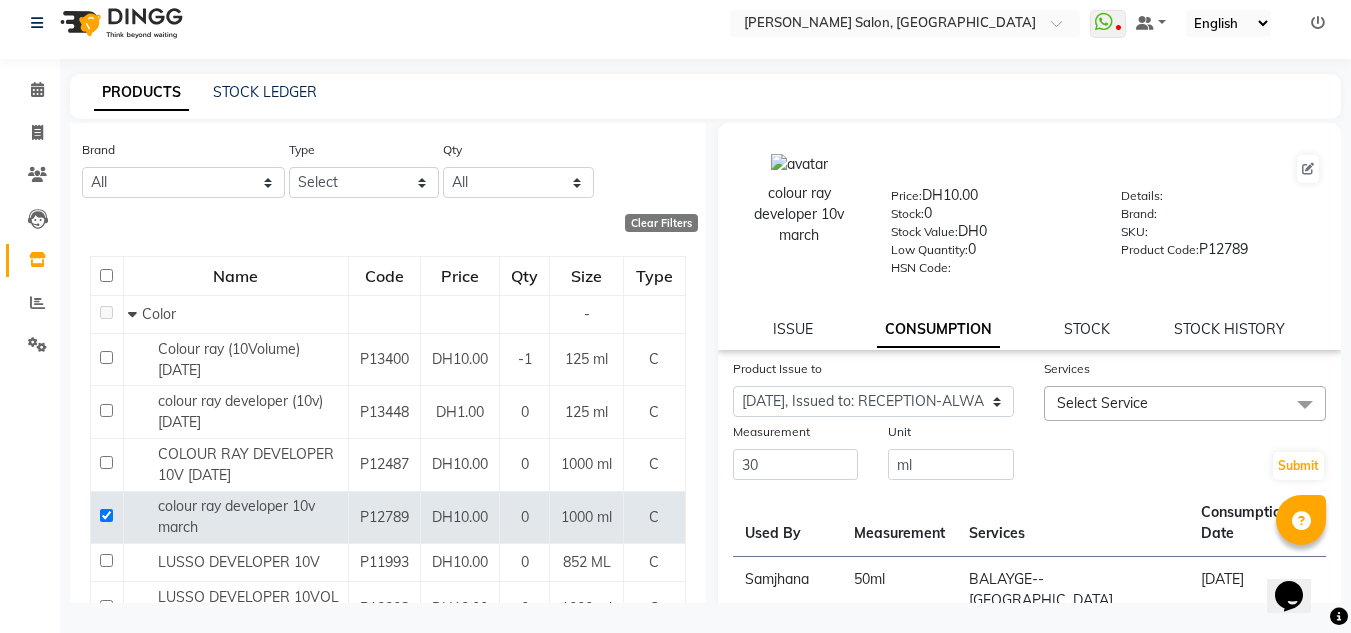 click on "Select Service" 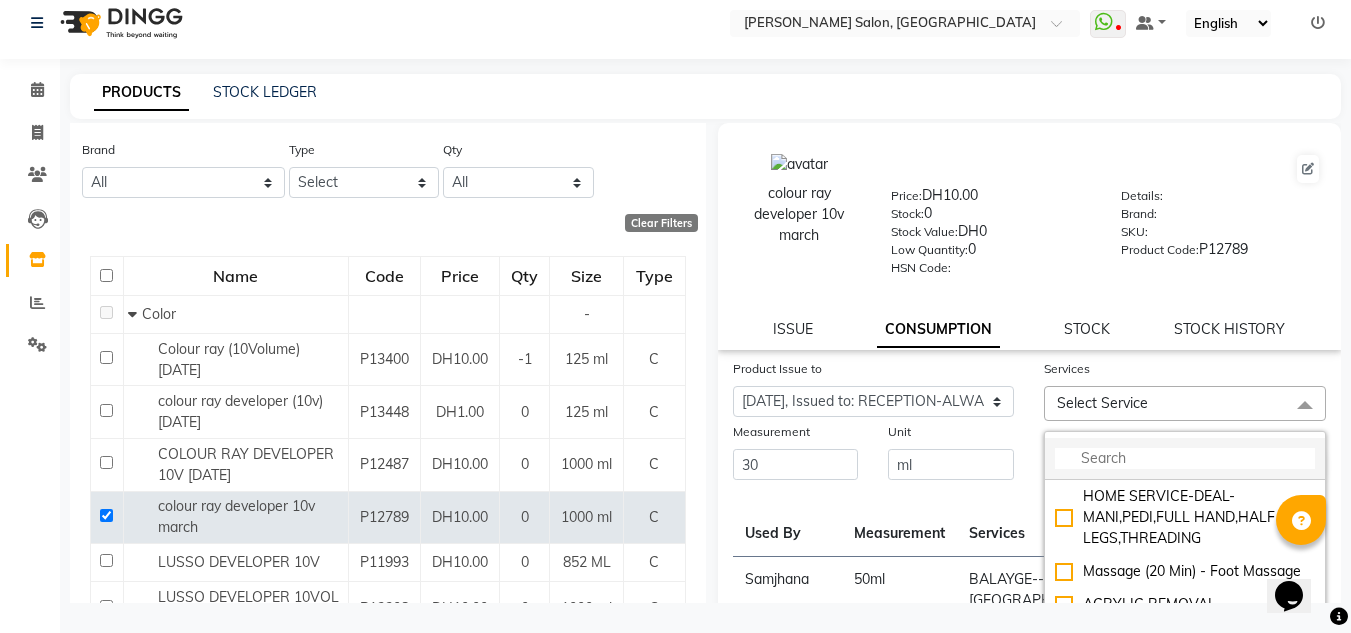 click 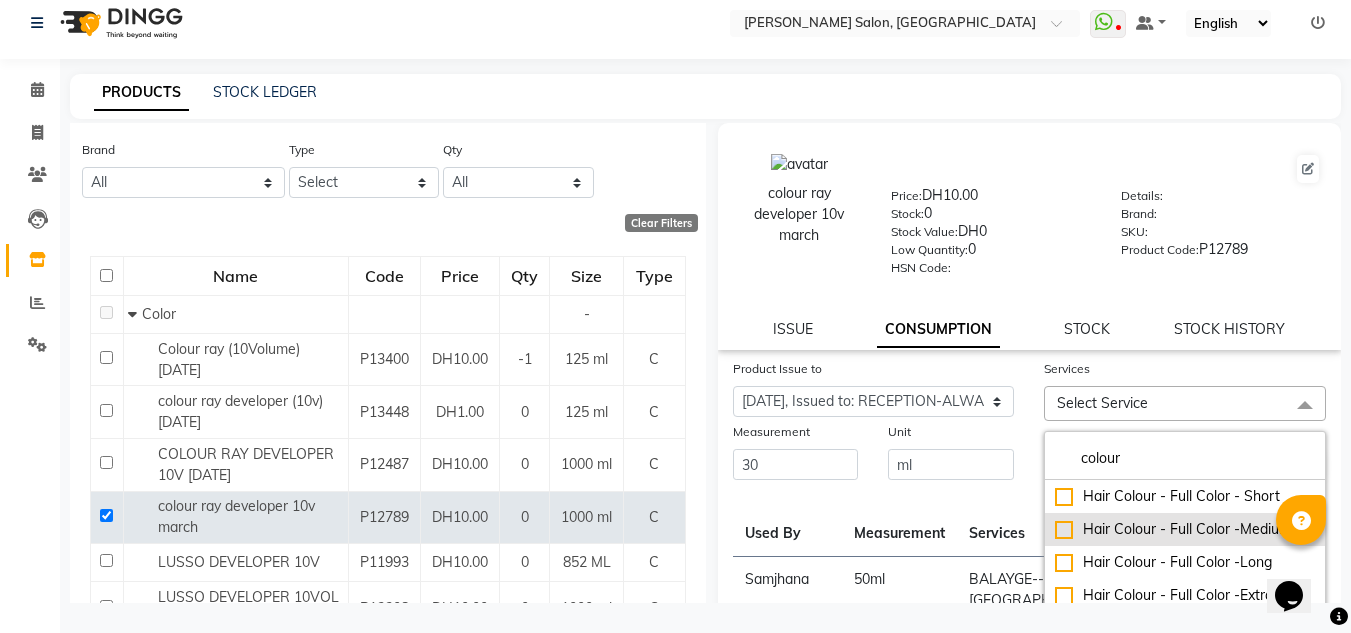 type on "colour" 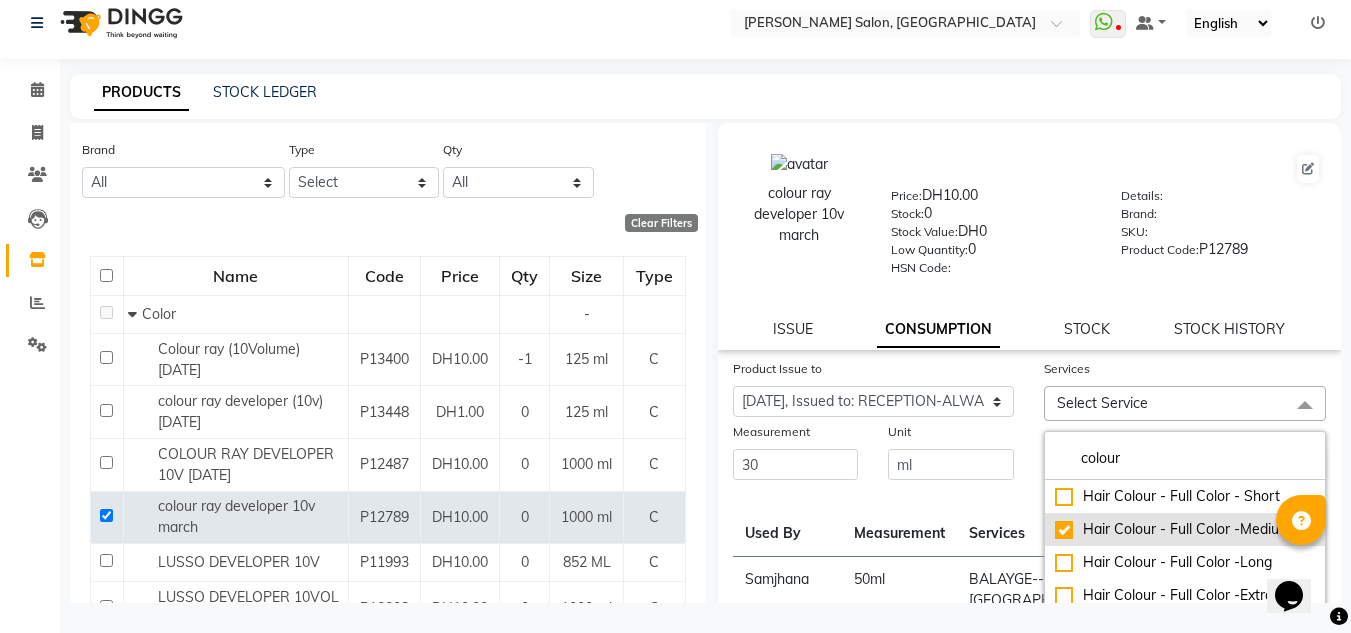 checkbox on "true" 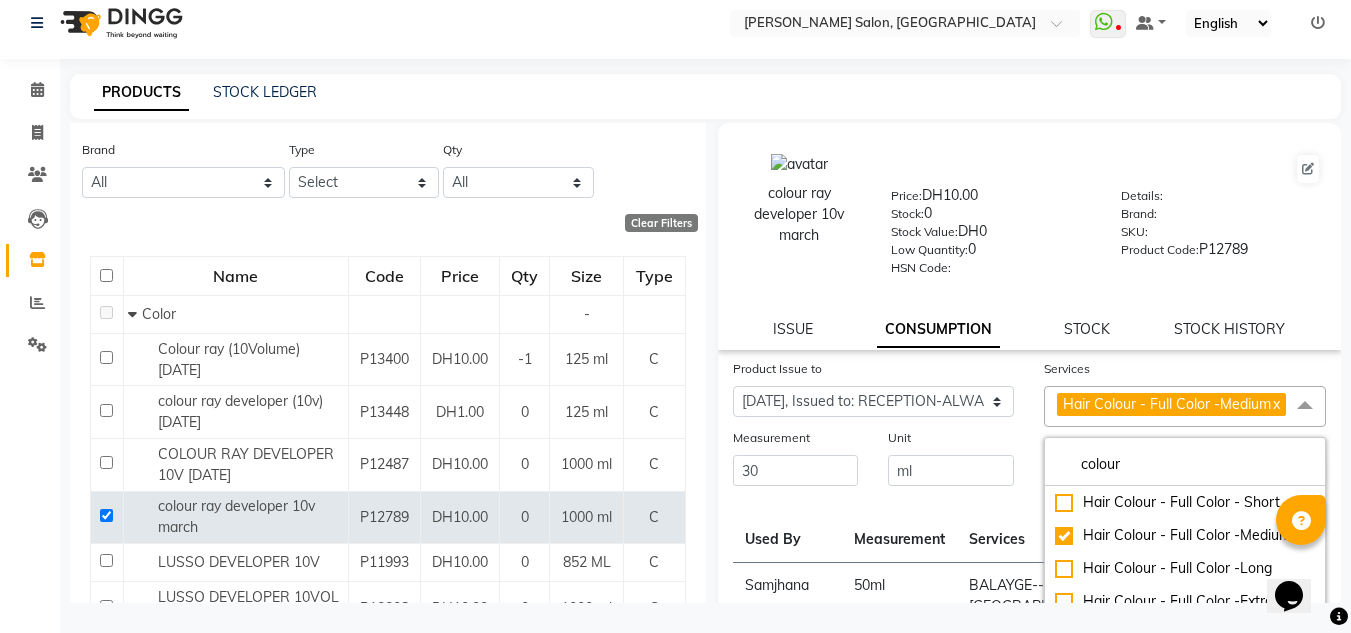 click on "Services" 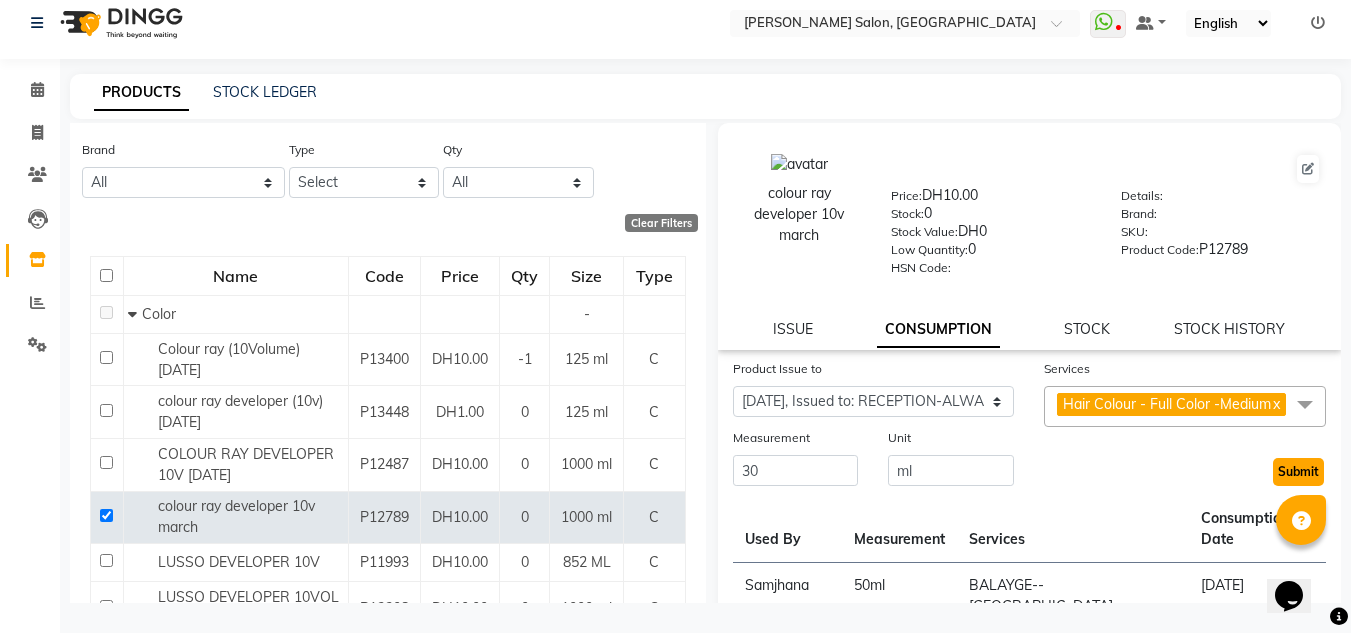 click on "Submit" 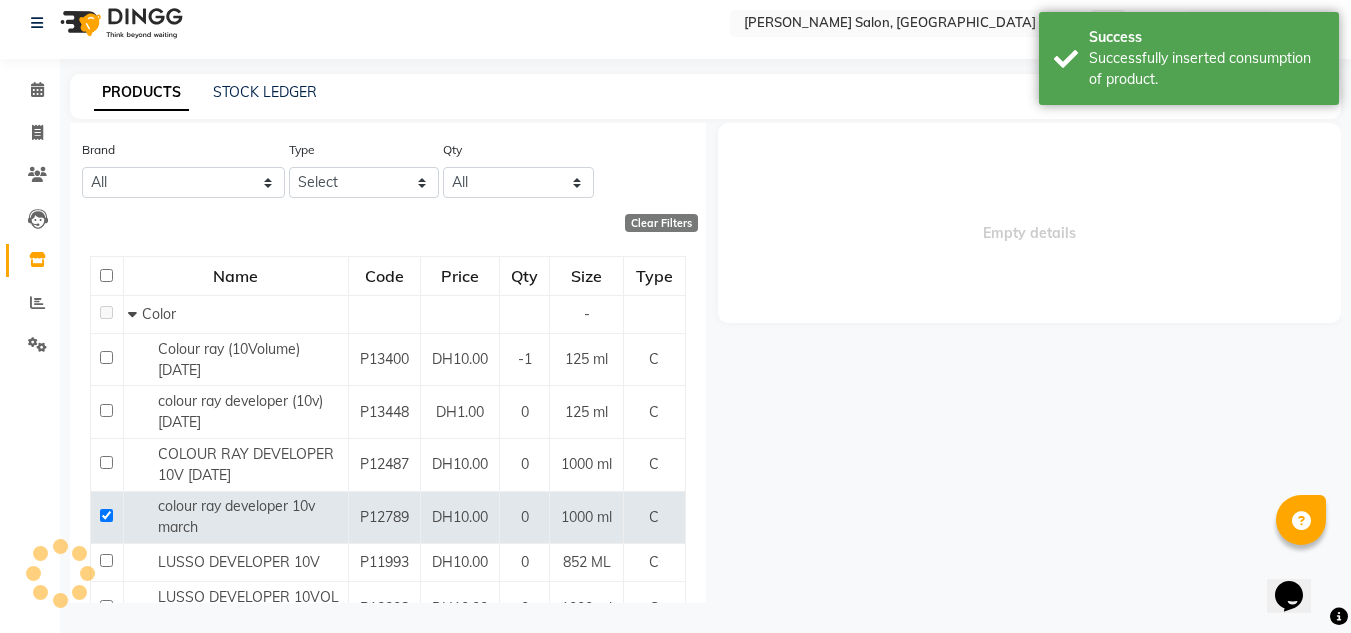 scroll, scrollTop: 0, scrollLeft: 0, axis: both 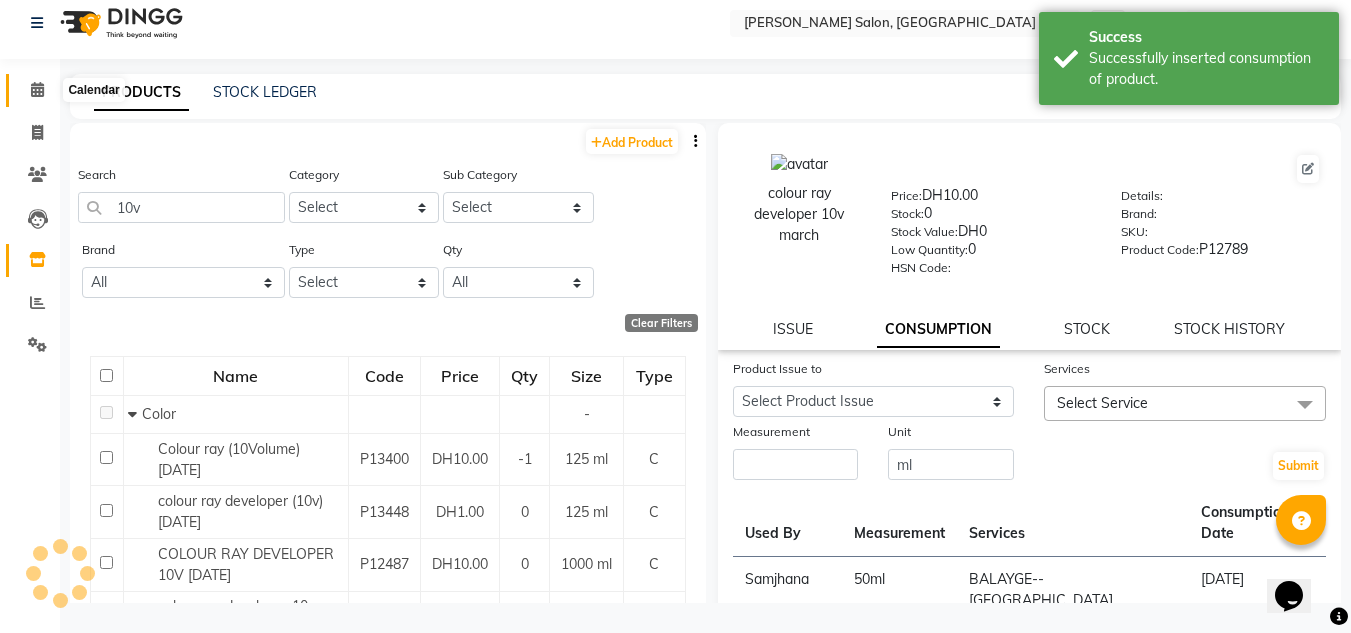 click 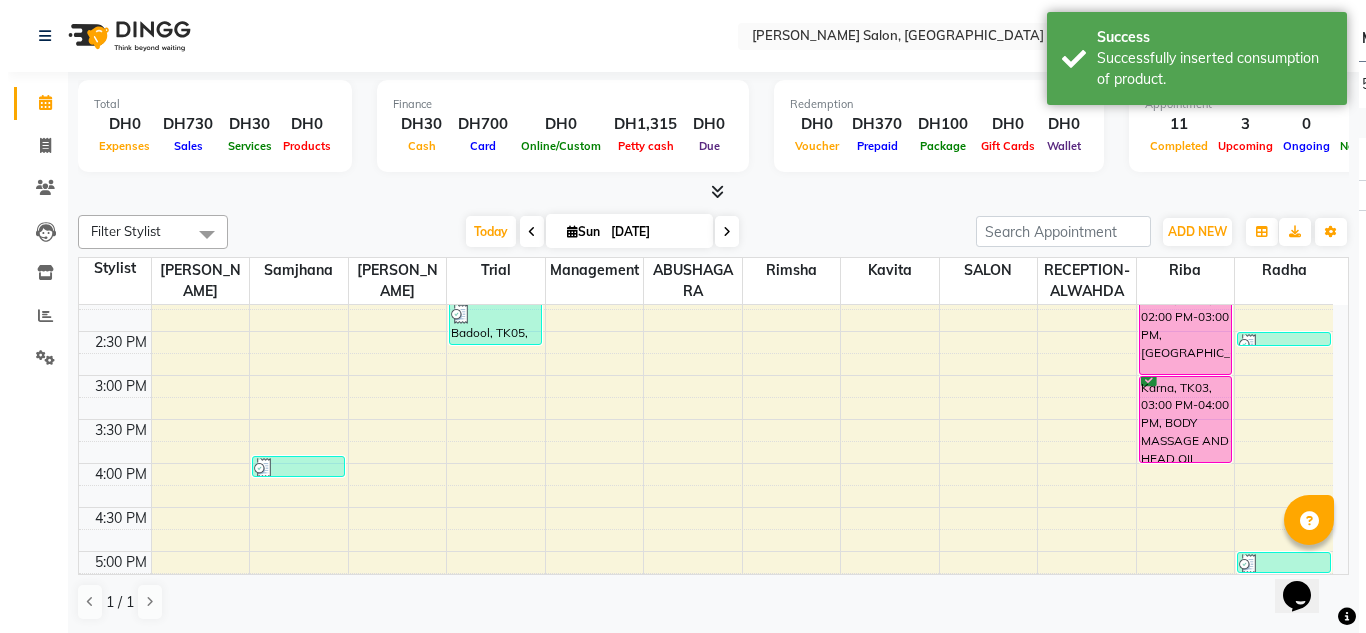 scroll, scrollTop: 600, scrollLeft: 0, axis: vertical 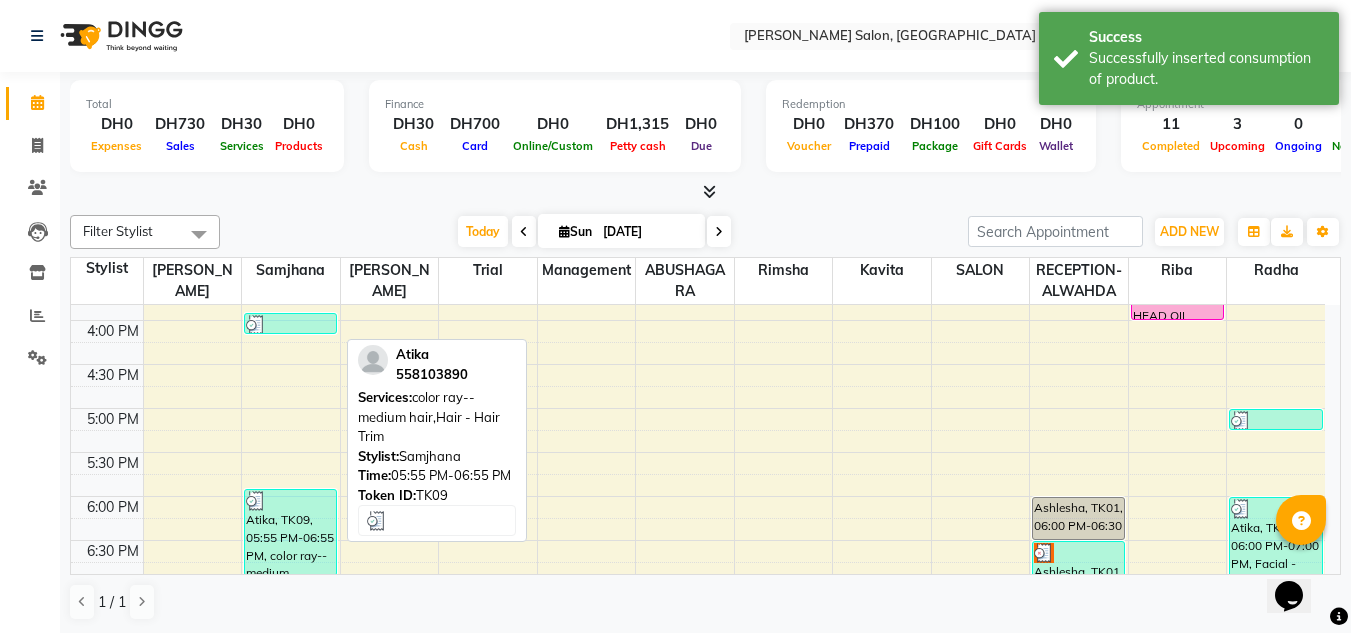 click on "Atika, TK09, 05:55 PM-06:55 PM, color ray--medium hair,Hair  - Hair Trim" at bounding box center [290, 532] 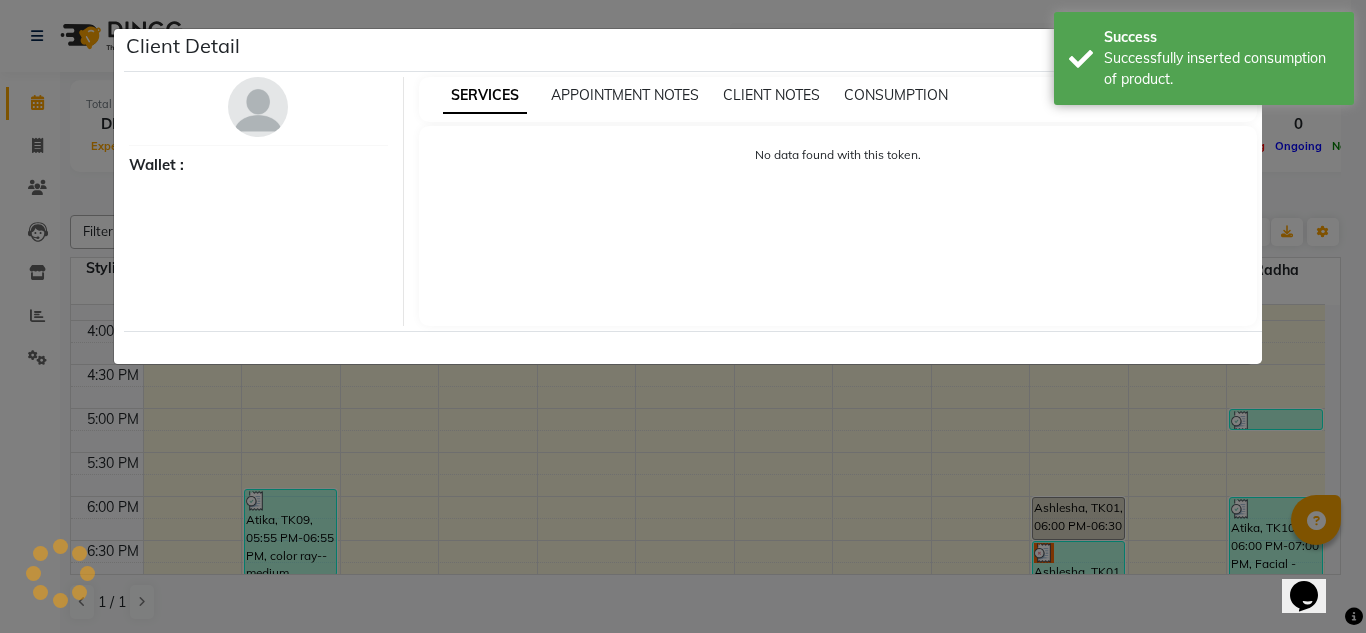 select on "3" 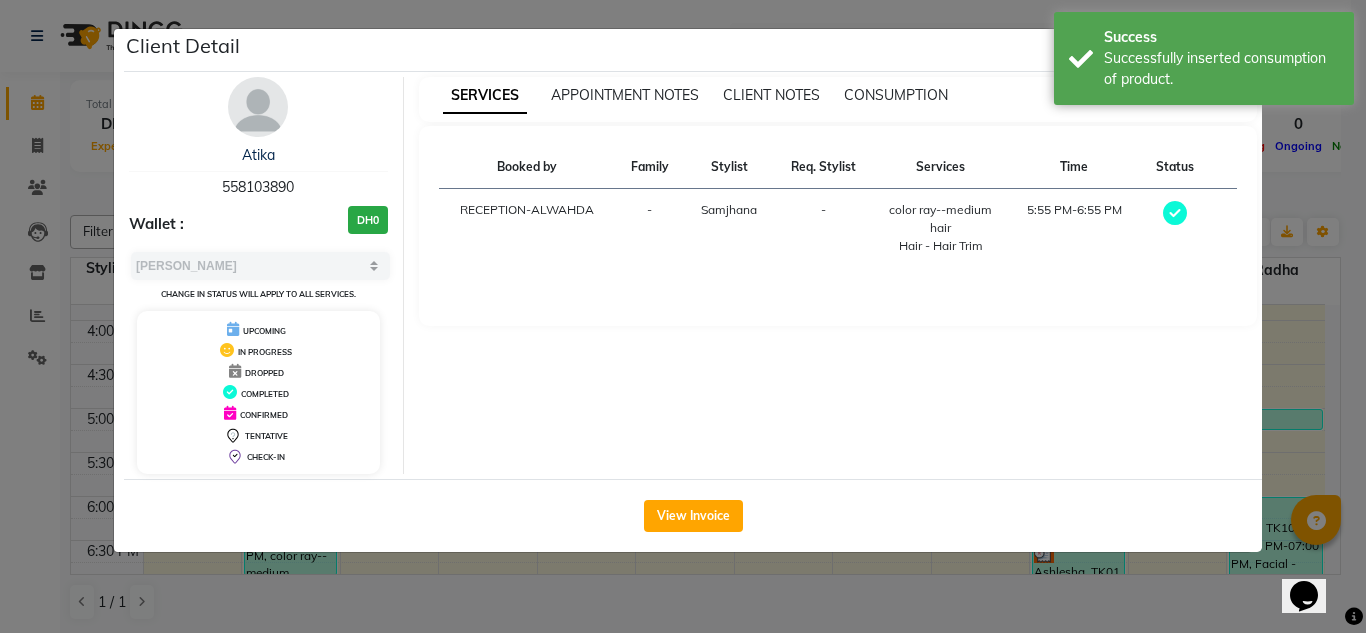 click on "SERVICES APPOINTMENT NOTES CLIENT NOTES CONSUMPTION" at bounding box center (838, 99) 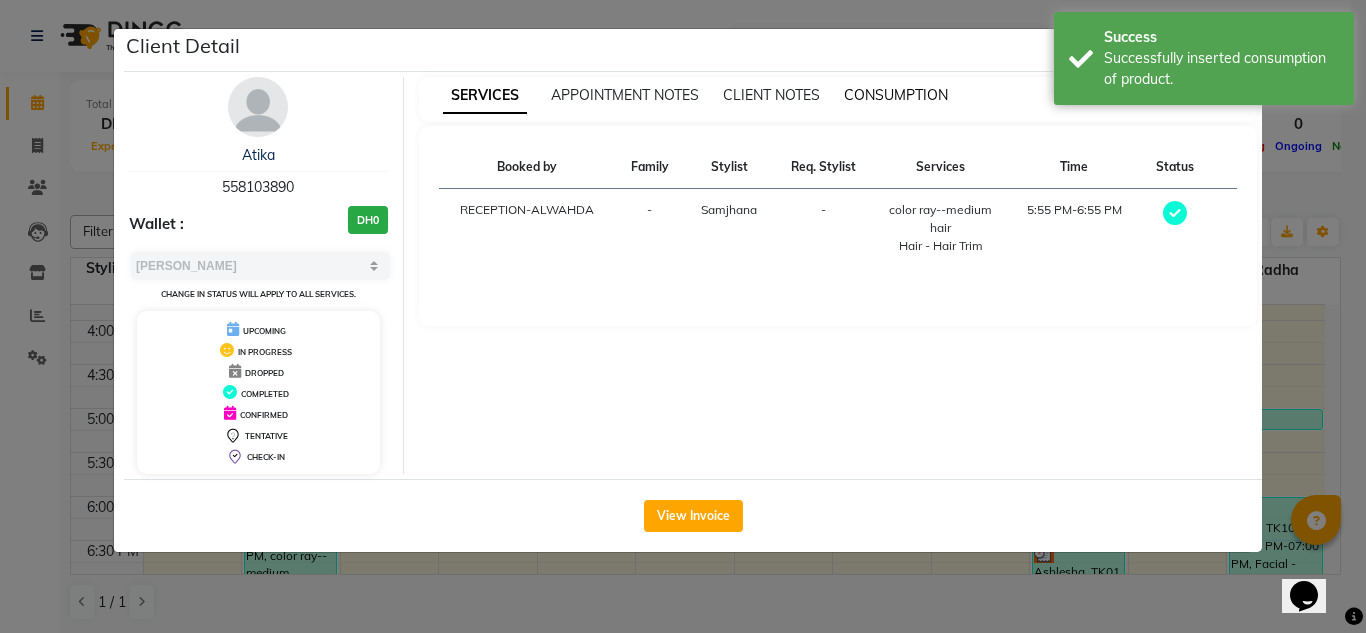 click on "CONSUMPTION" at bounding box center [896, 95] 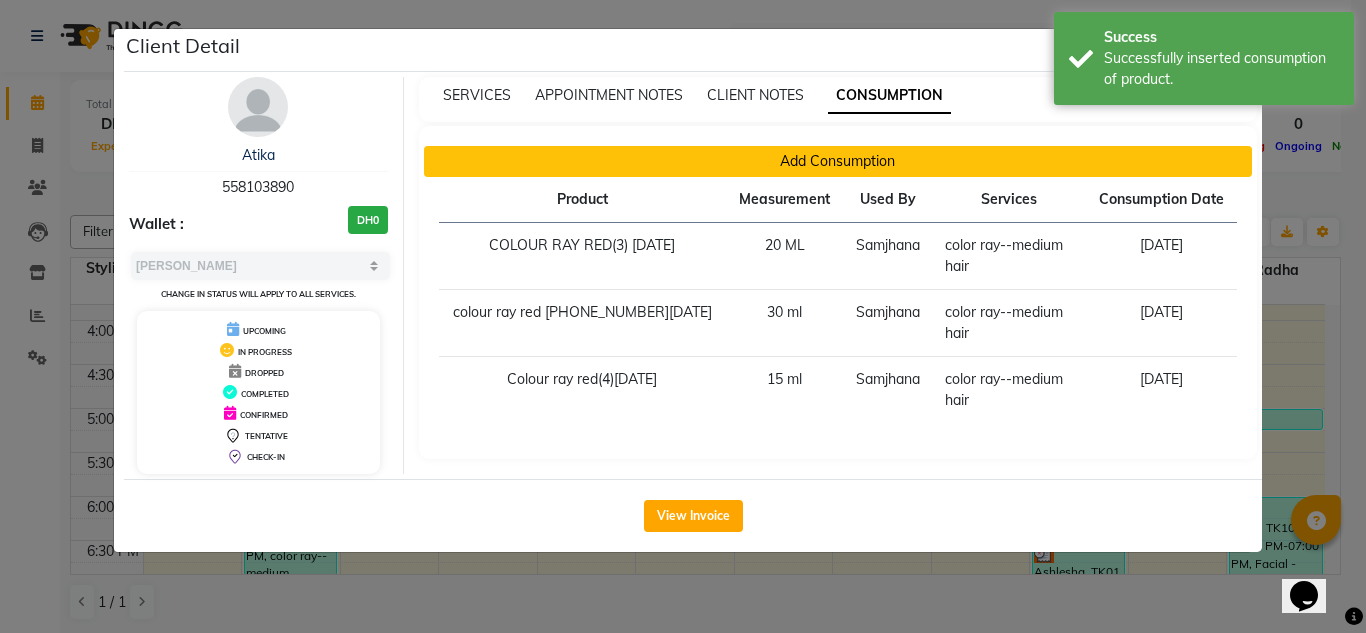 click on "Add Consumption" at bounding box center [838, 161] 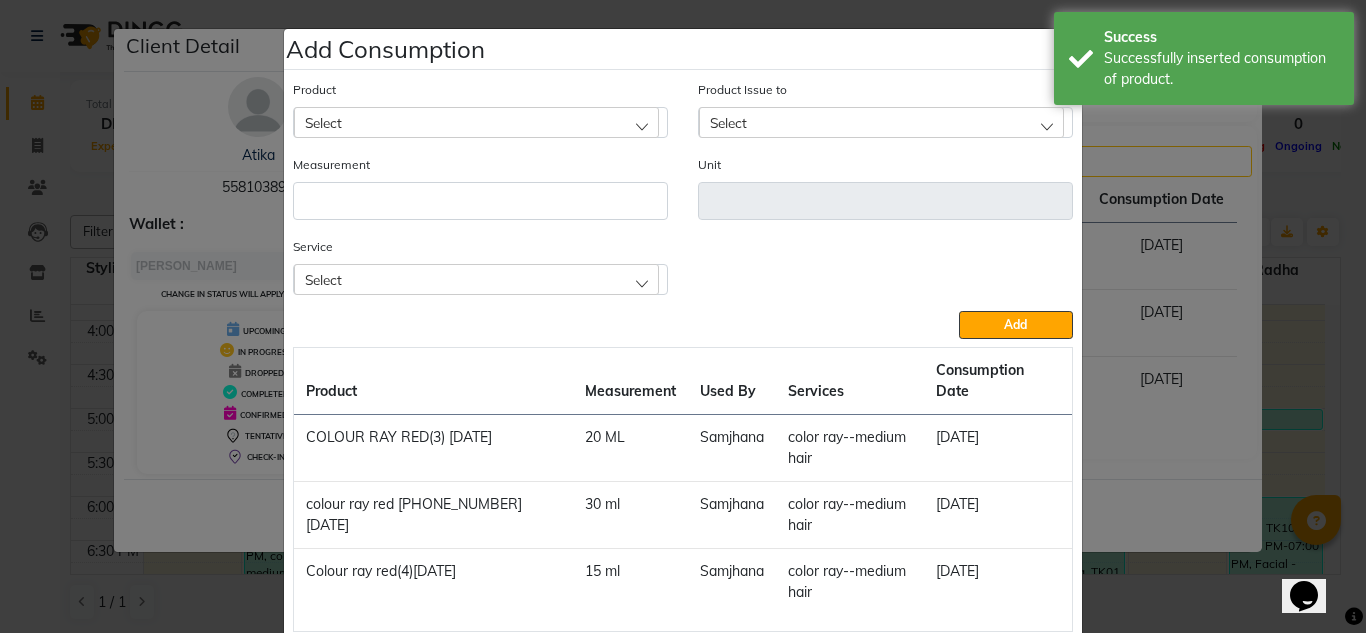 click on "Select" 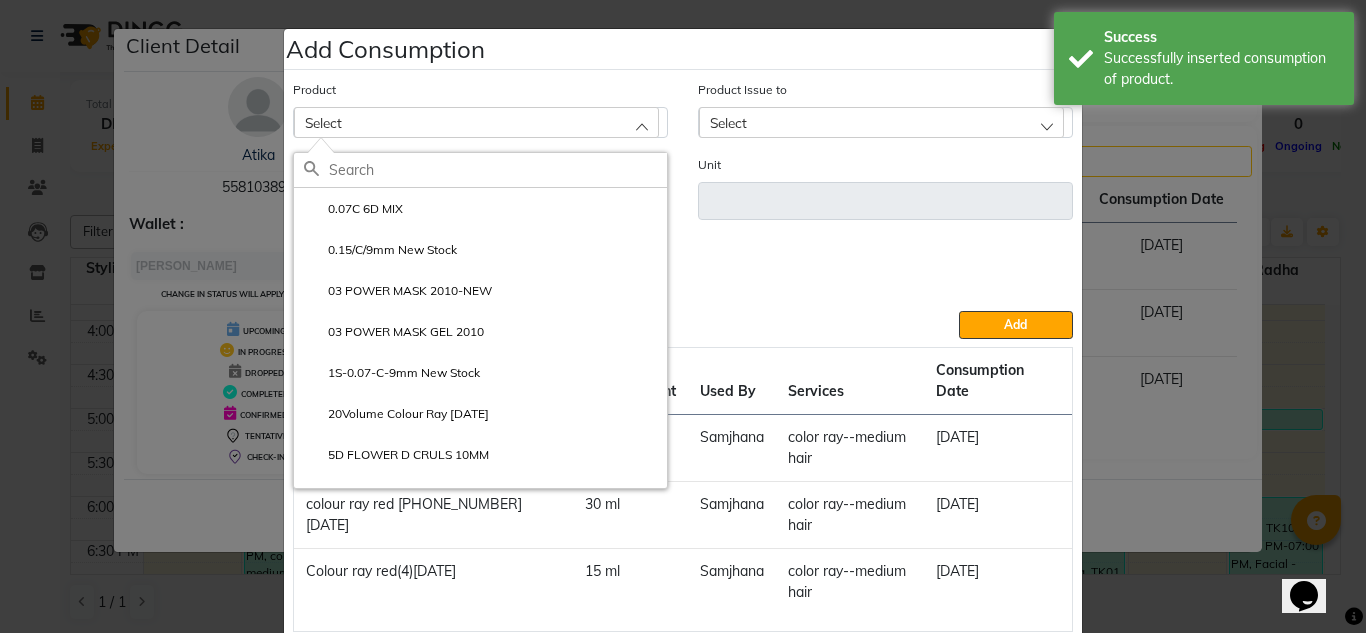 click 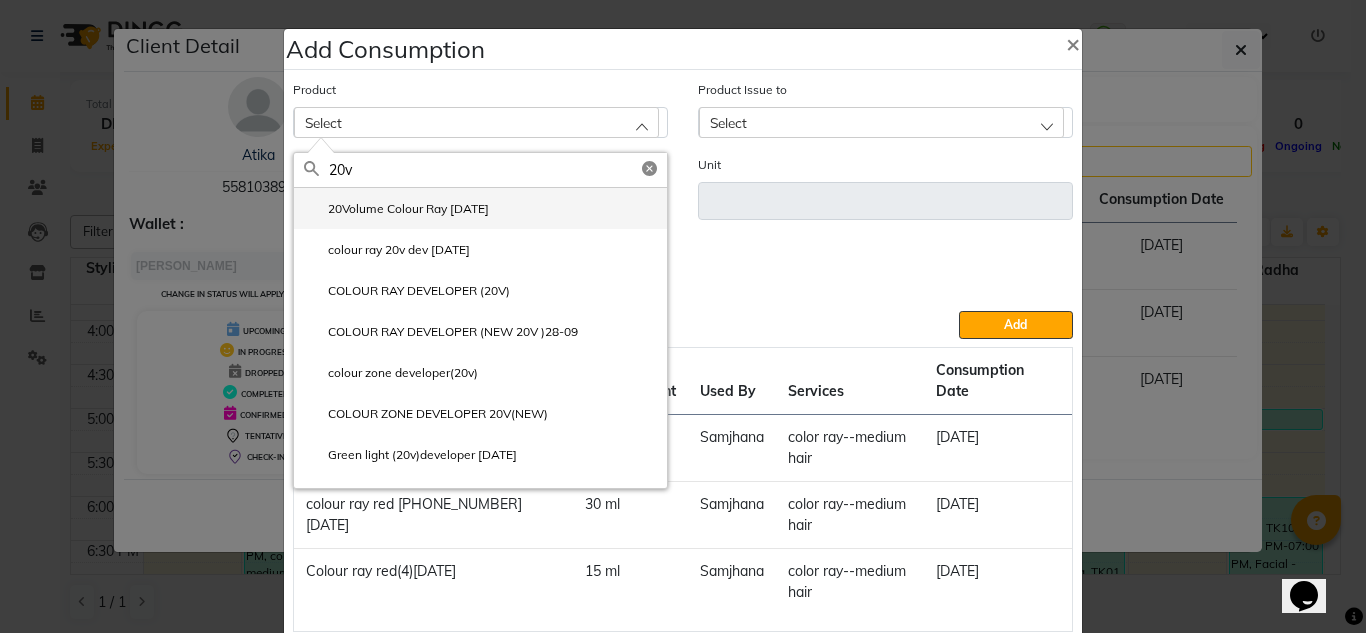 type on "20v" 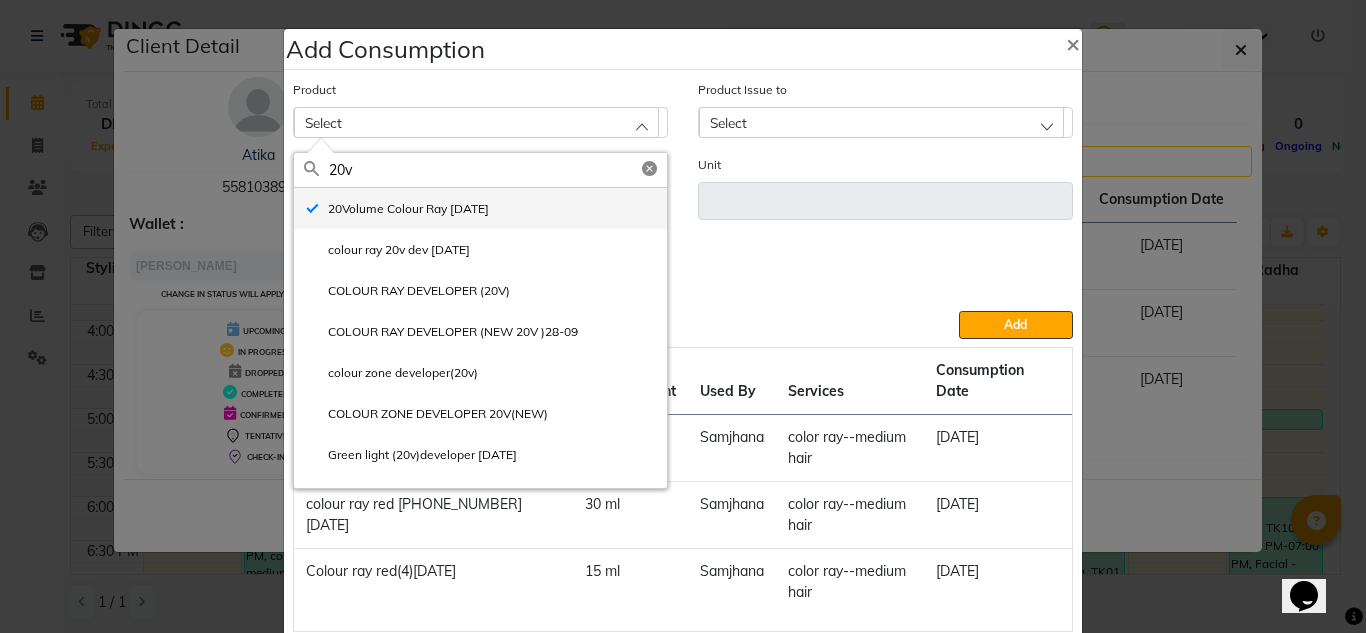 type on "pc" 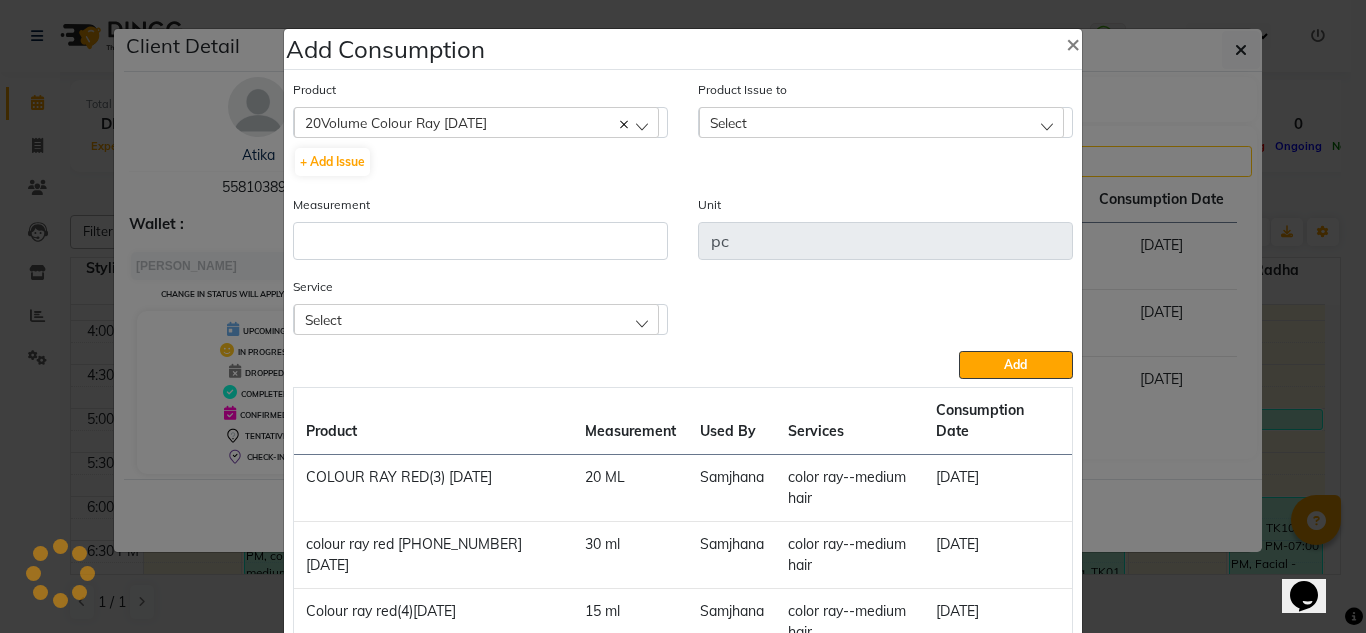 click on "Select" 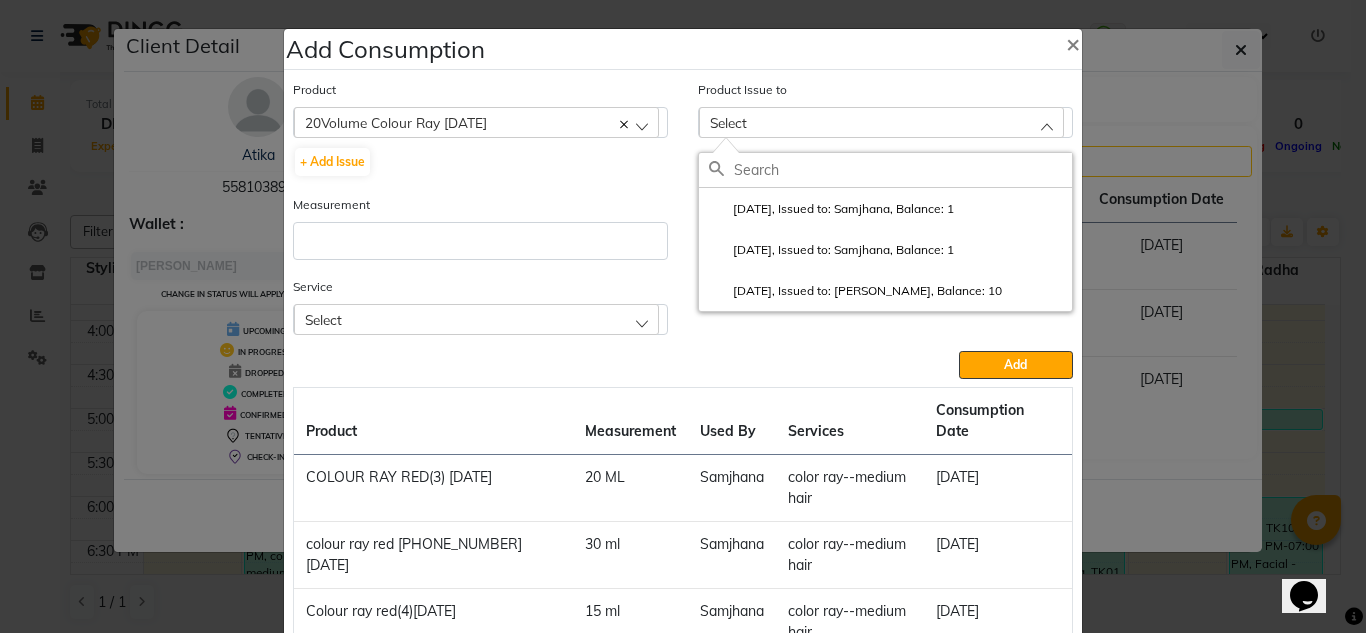 click on "2025-07-13, Issued to: Samjhana, Balance: 1" 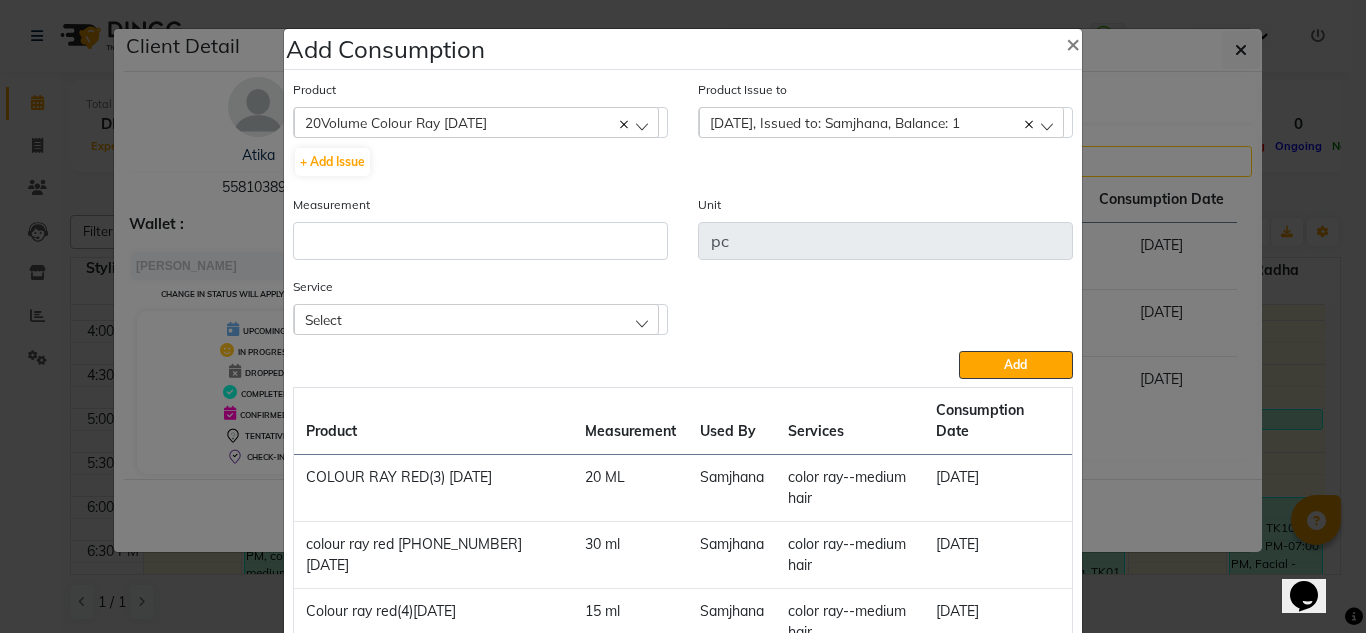 drag, startPoint x: 487, startPoint y: 211, endPoint x: 476, endPoint y: 237, distance: 28.231188 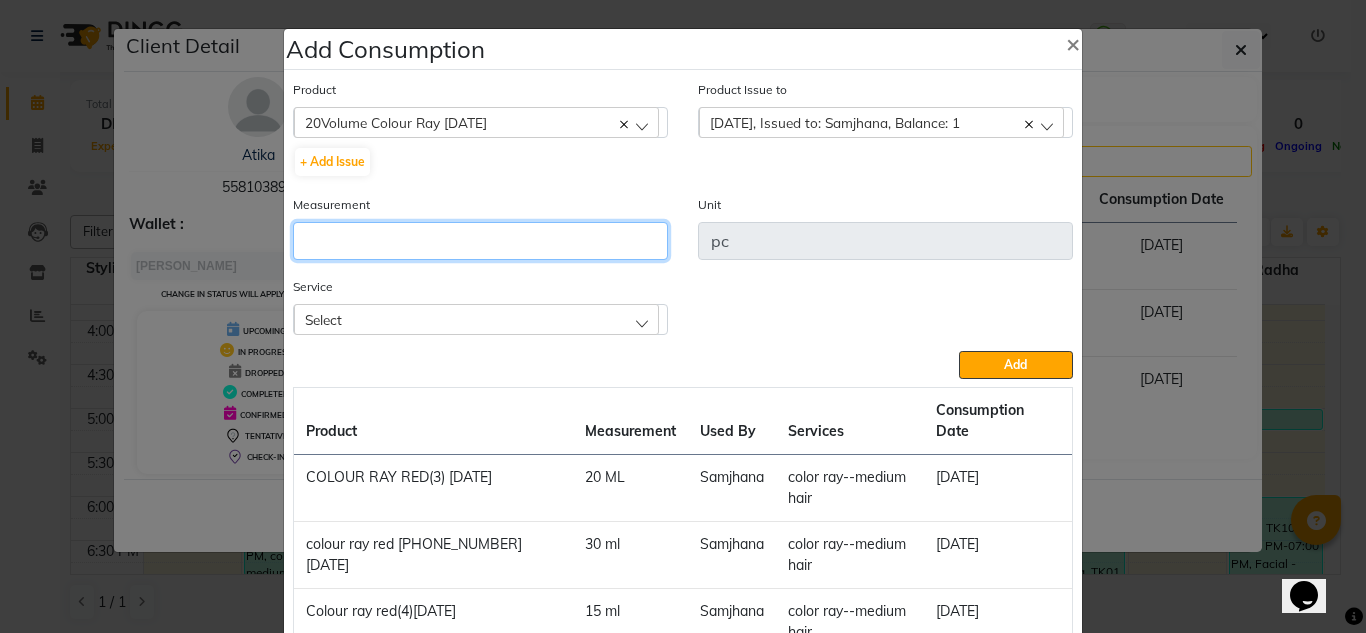 click 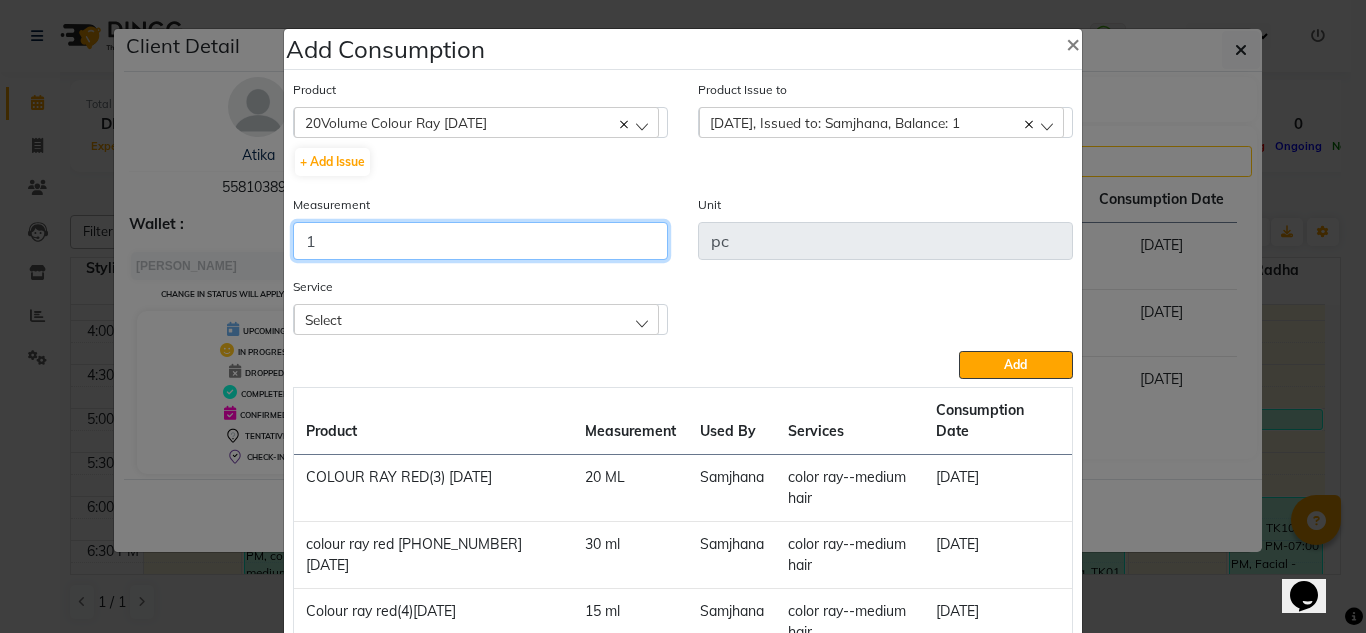 type on "1" 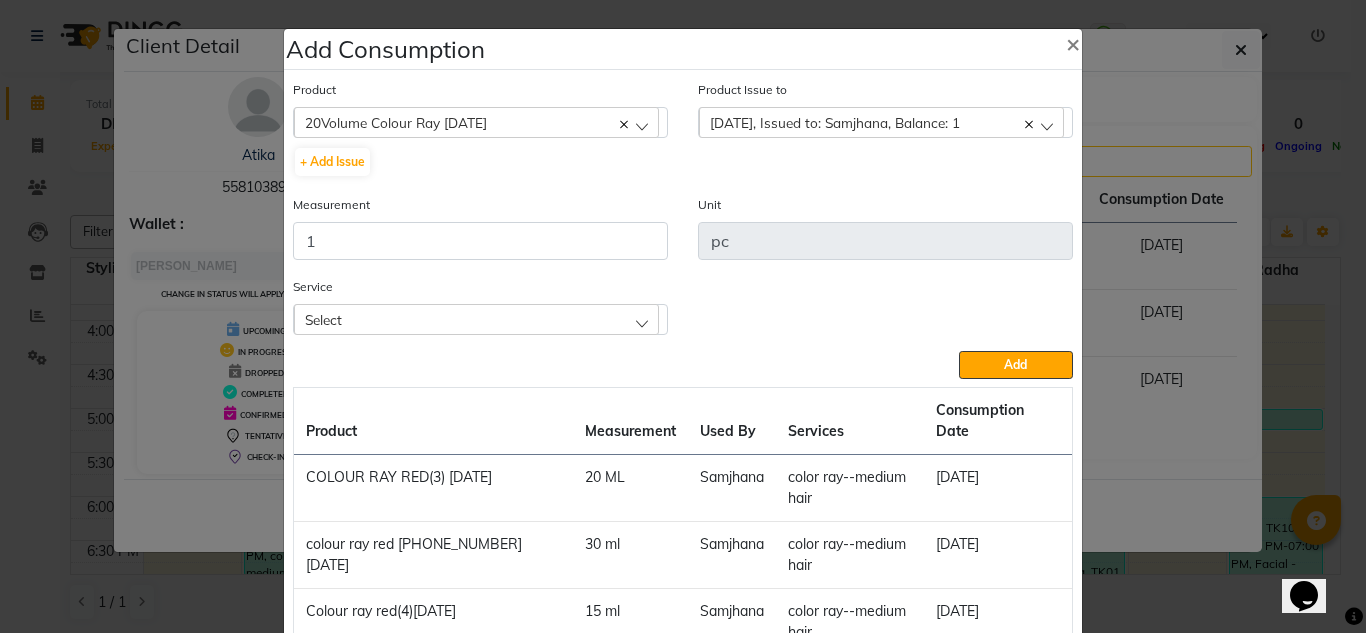 drag, startPoint x: 502, startPoint y: 311, endPoint x: 502, endPoint y: 324, distance: 13 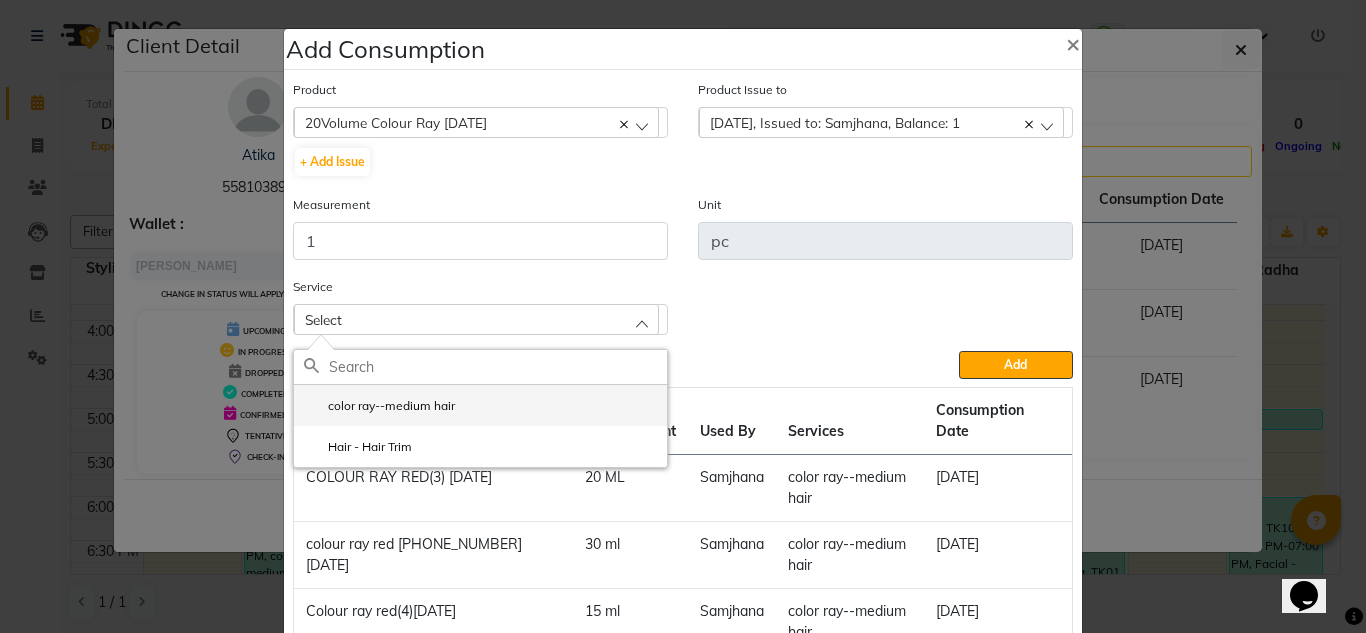 click on "color ray--medium hair" 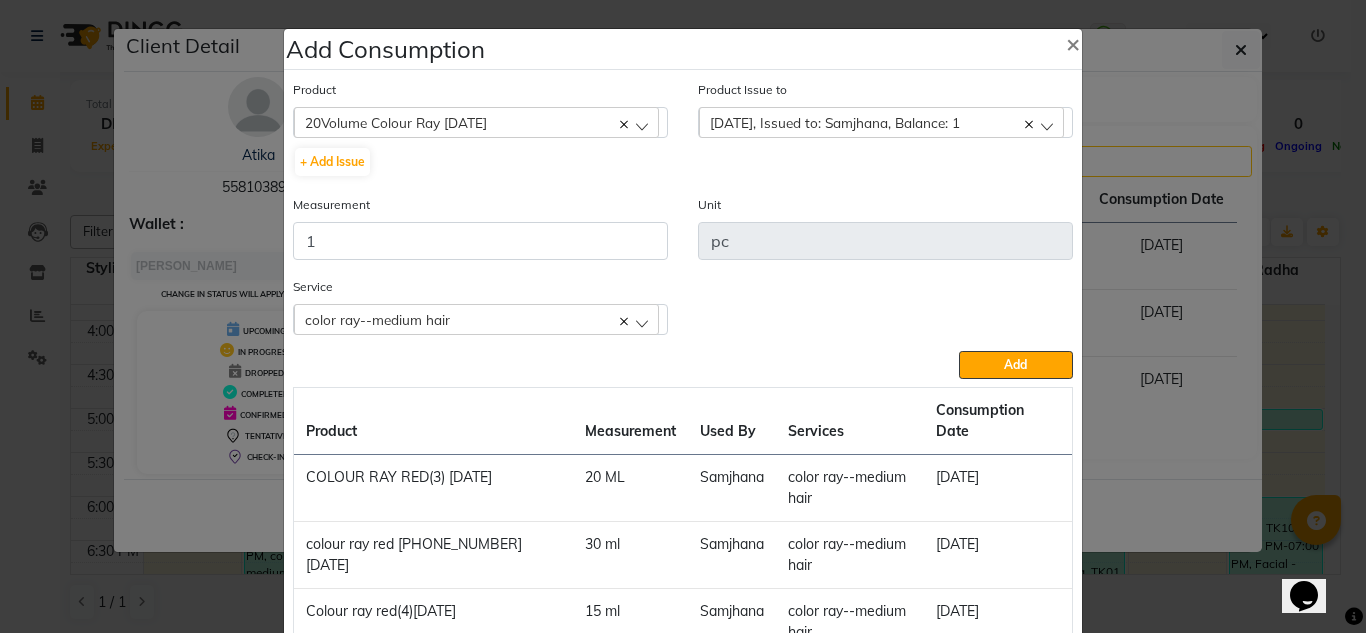 click on "Add" 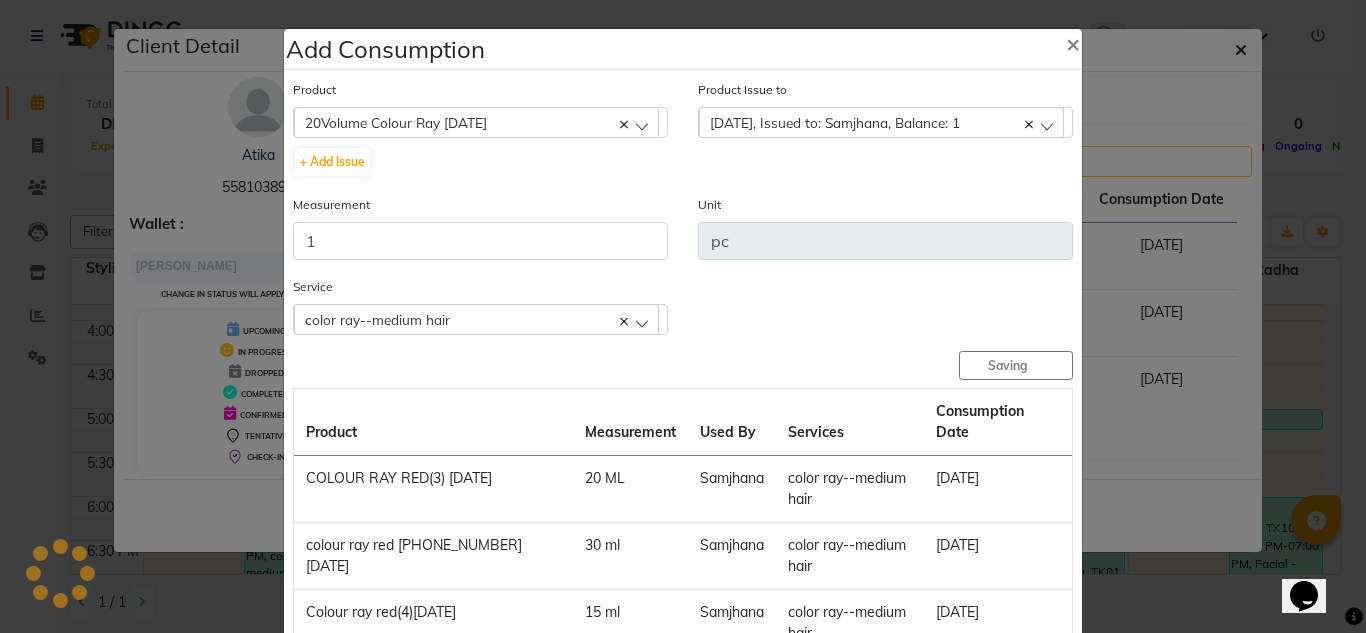click on "Add Consumption × Product  20Volume Colour Ray 02-07-2025  0.07C 6D MIX  + Add Issue  Product Issue to  2025-07-13, Issued to: Samjhana, Balance: 1  2025-07-13, Issued to: Samjhana, Balance: 1 2025-07-06, Issued to: Samjhana, Balance: 1 2025-07-04, Issued to: ABUSHAGARA, Balance: 10 Measurement 1 Unit pc Service  color ray--medium hair  color ray--medium hair  Hair  - Hair Trim  Saving  Product Measurement Used By Services Consumption Date  COLOUR RAY RED(3) 15-05-2025   20 ML   Samjhana   color ray--medium hair   13-07-2025   colour ray red (3)31-05-2025   30 ml   Samjhana   color ray--medium hair   13-07-2025   Colour ray red(4)02-05-2025   15 ml   Samjhana   color ray--medium hair   13-07-2025   Close" 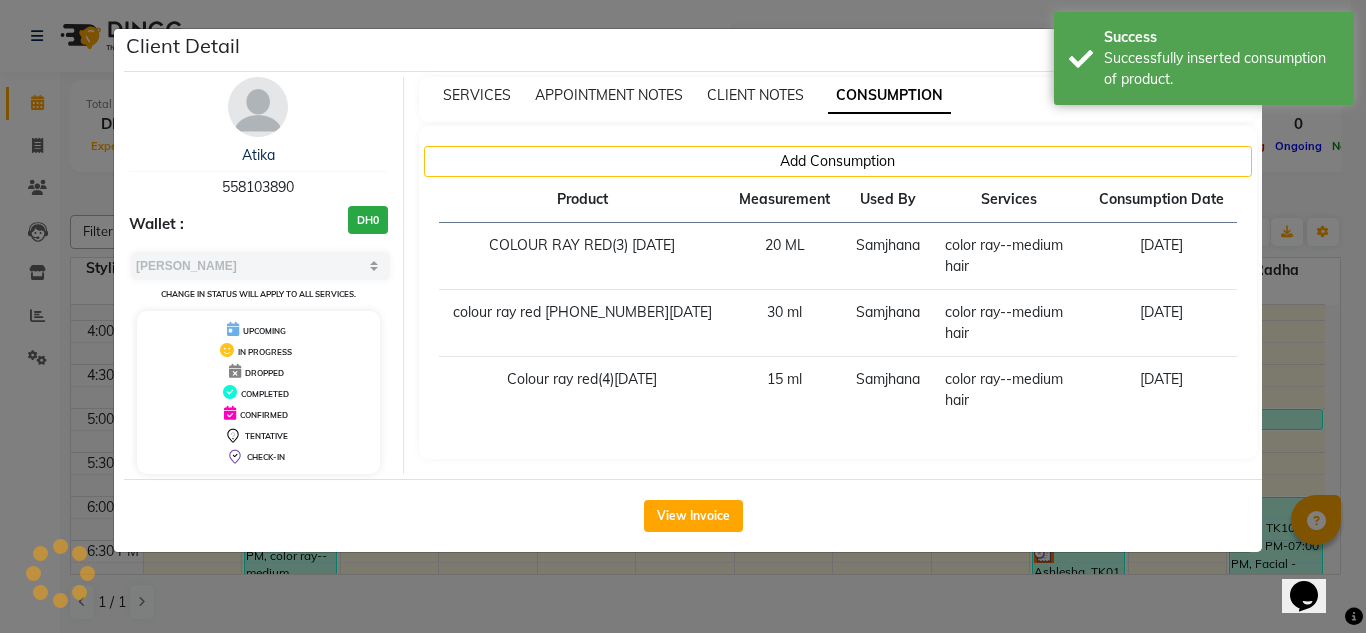 click on "Add Consumption × Product Select 0.07C 6D MIX Product Issue to Select 2025-07-13, Issued to: Samjhana, Balance: 1 2025-07-06, Issued to: Samjhana, Balance: 1 2025-07-04, Issued to: ABUSHAGARA, Balance: 10 Measurement Unit Service  color ray--medium hair  color ray--medium hair  Hair  - Hair Trim  Add  Product Measurement Used By Services Consumption Date  COLOUR RAY RED(3) 15-05-2025   20 ML   Samjhana   color ray--medium hair   13-07-2025   colour ray red (3)31-05-2025   30 ml   Samjhana   color ray--medium hair   13-07-2025   Colour ray red(4)02-05-2025   15 ml   Samjhana   color ray--medium hair   13-07-2025   Close" 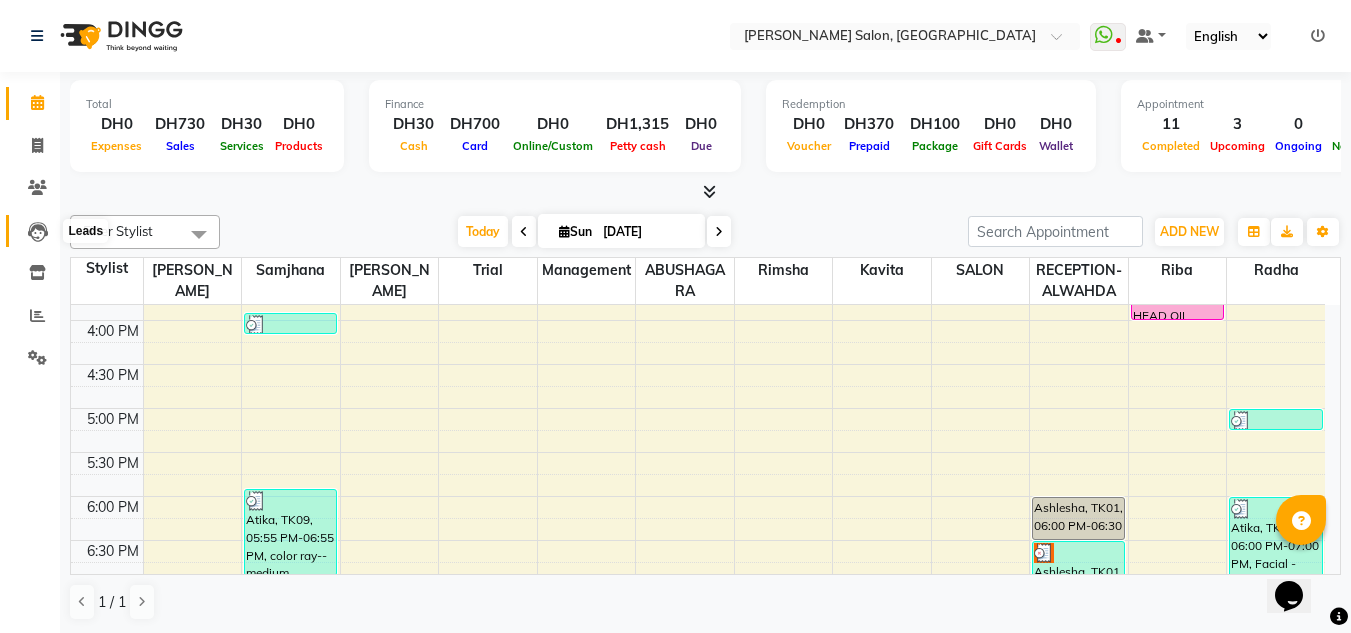 click 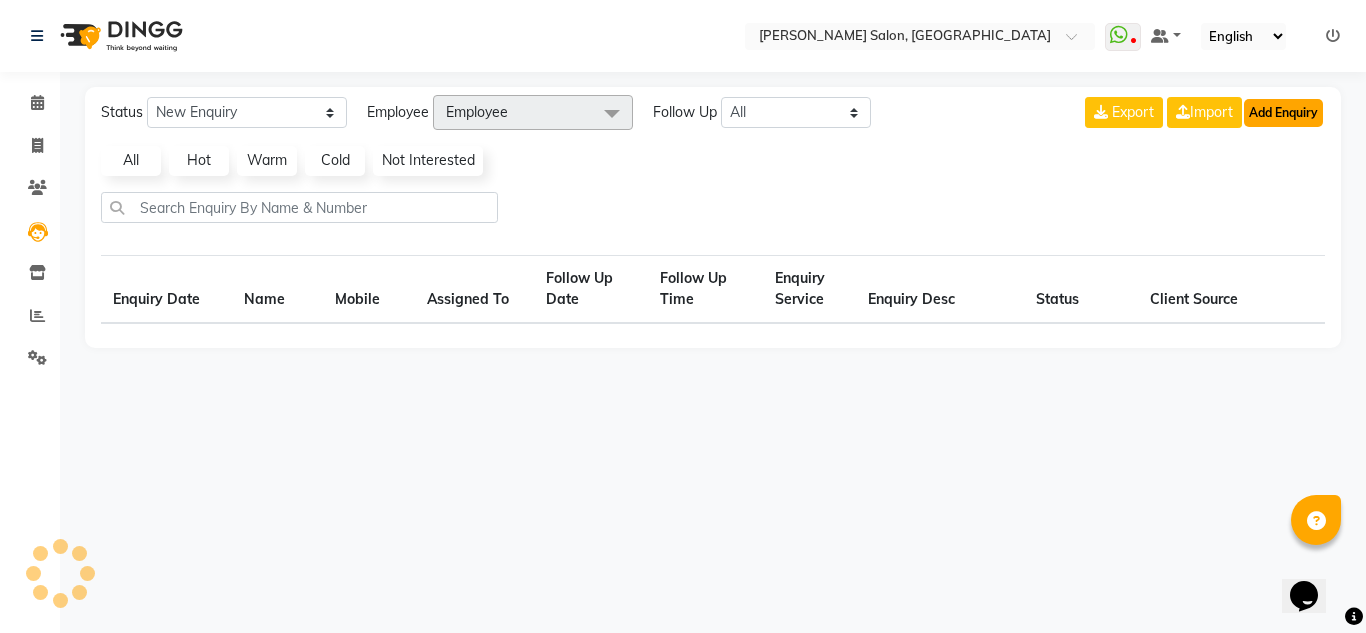 click on "Add Enquiry" 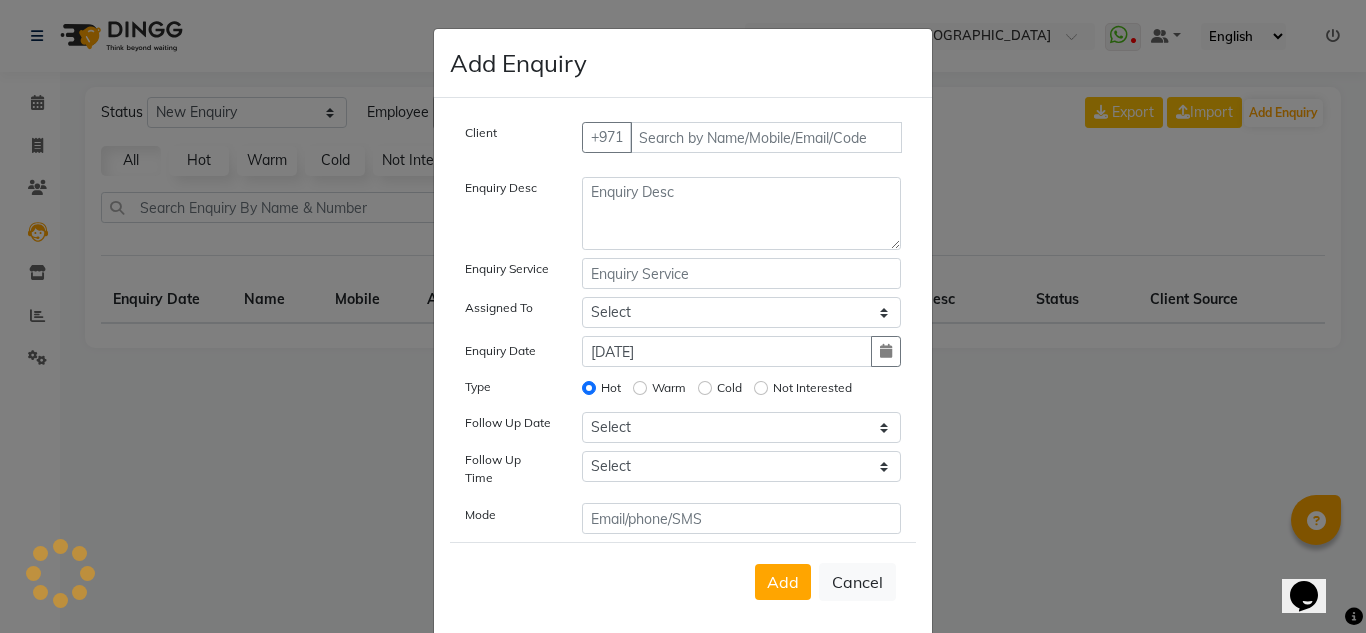 click on "Client +971" 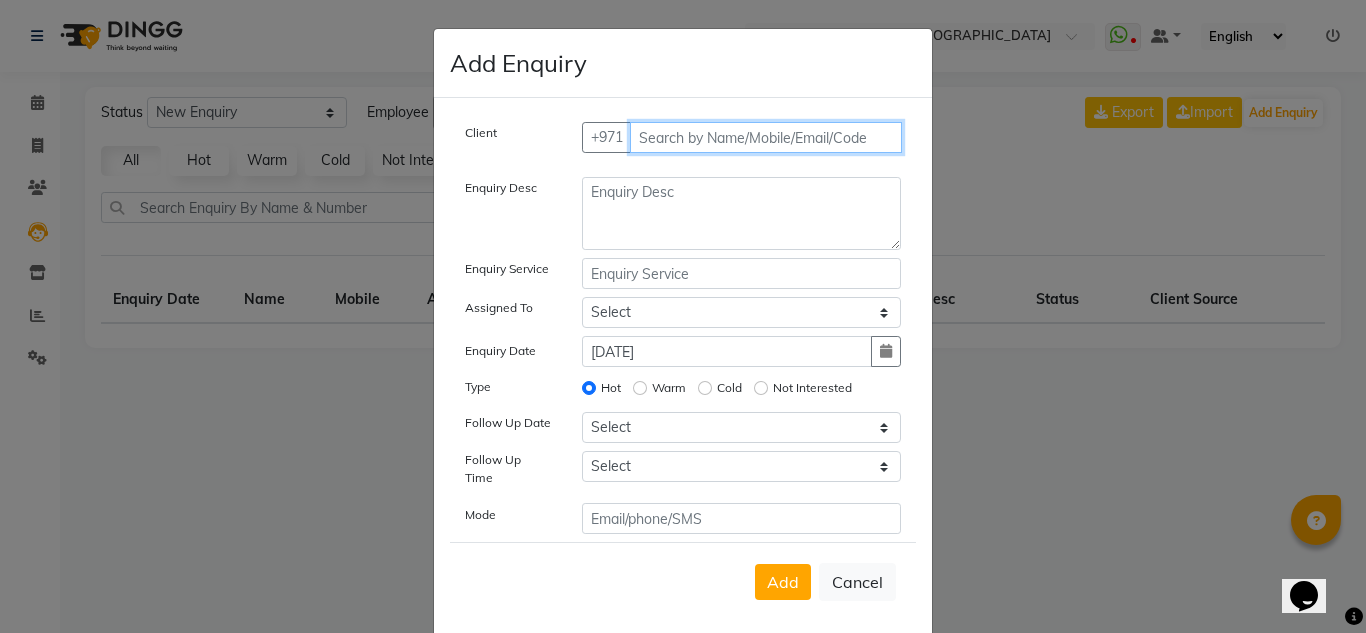 click at bounding box center (766, 137) 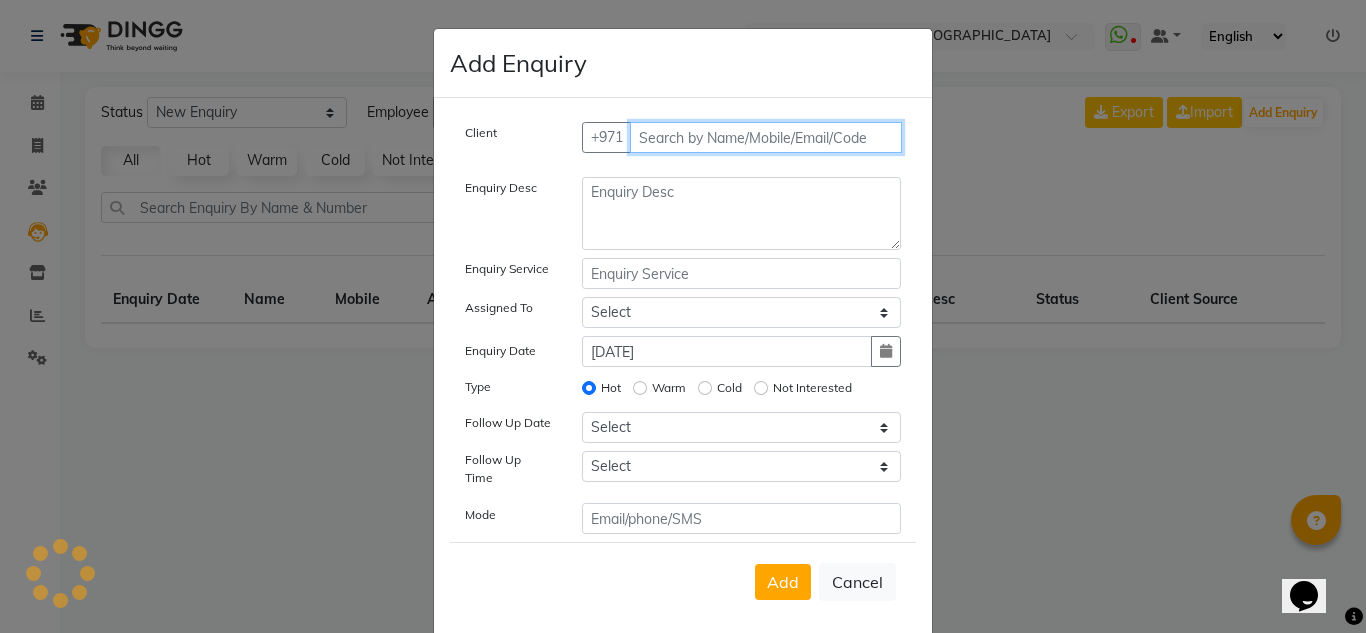 select on "10" 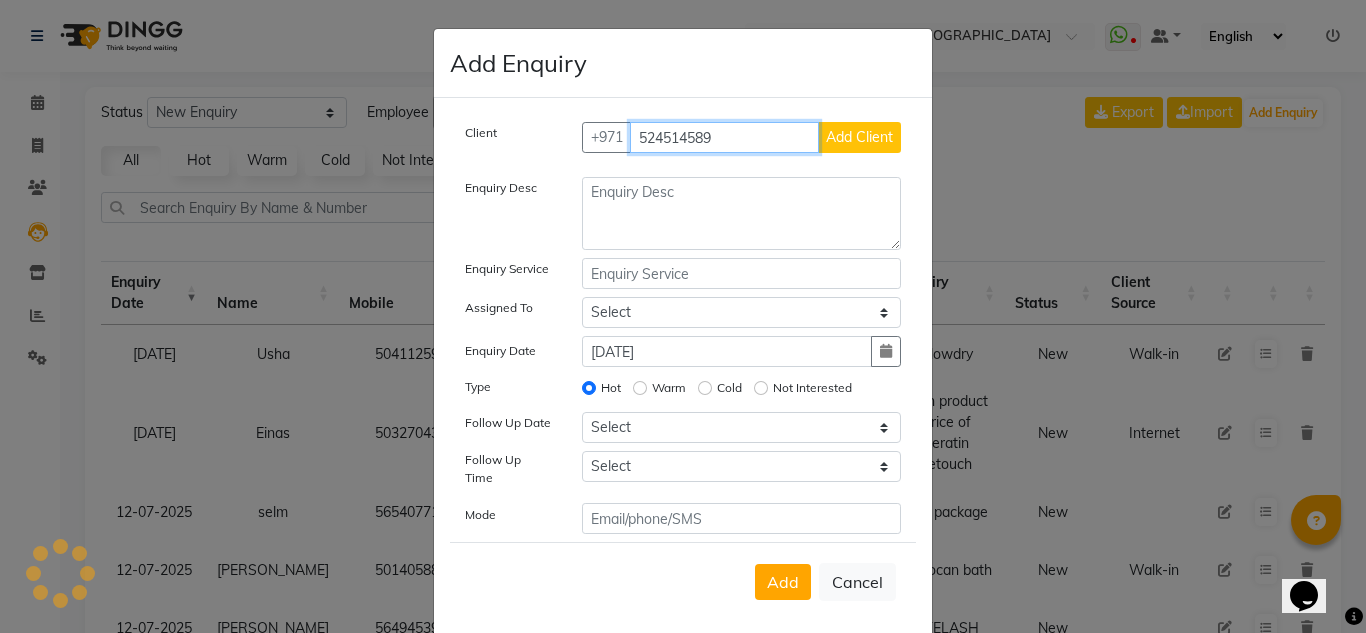 type on "524514589" 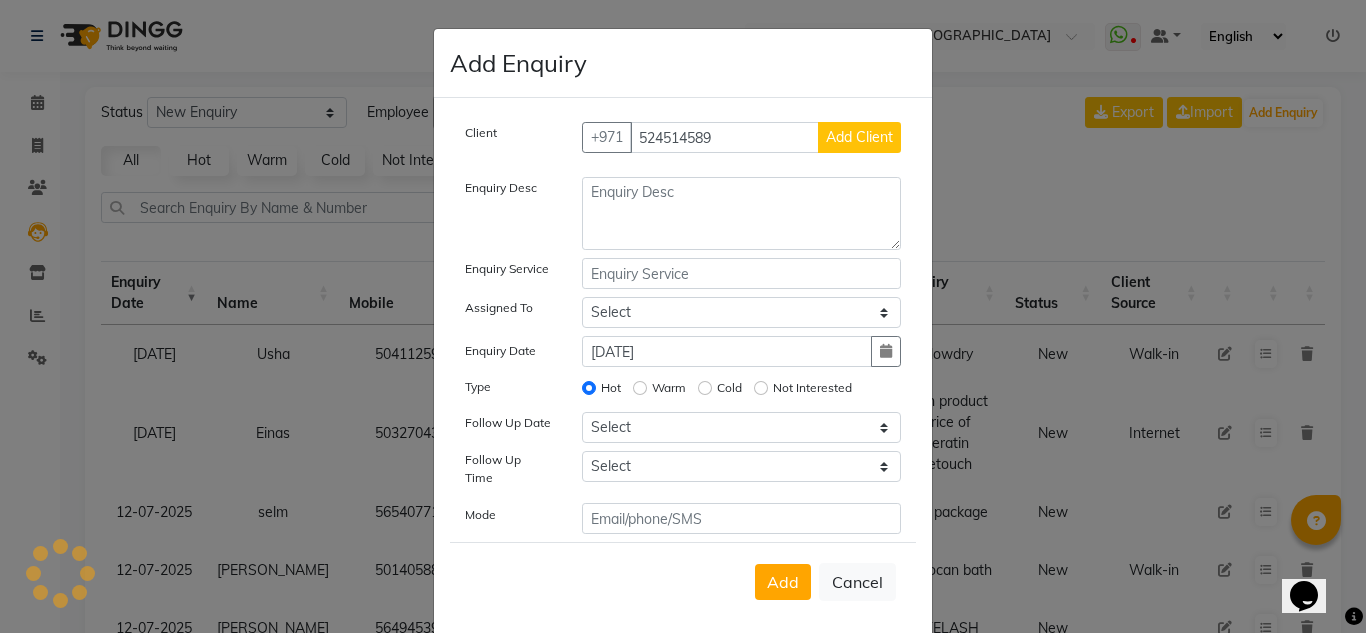 click on "Add Client" 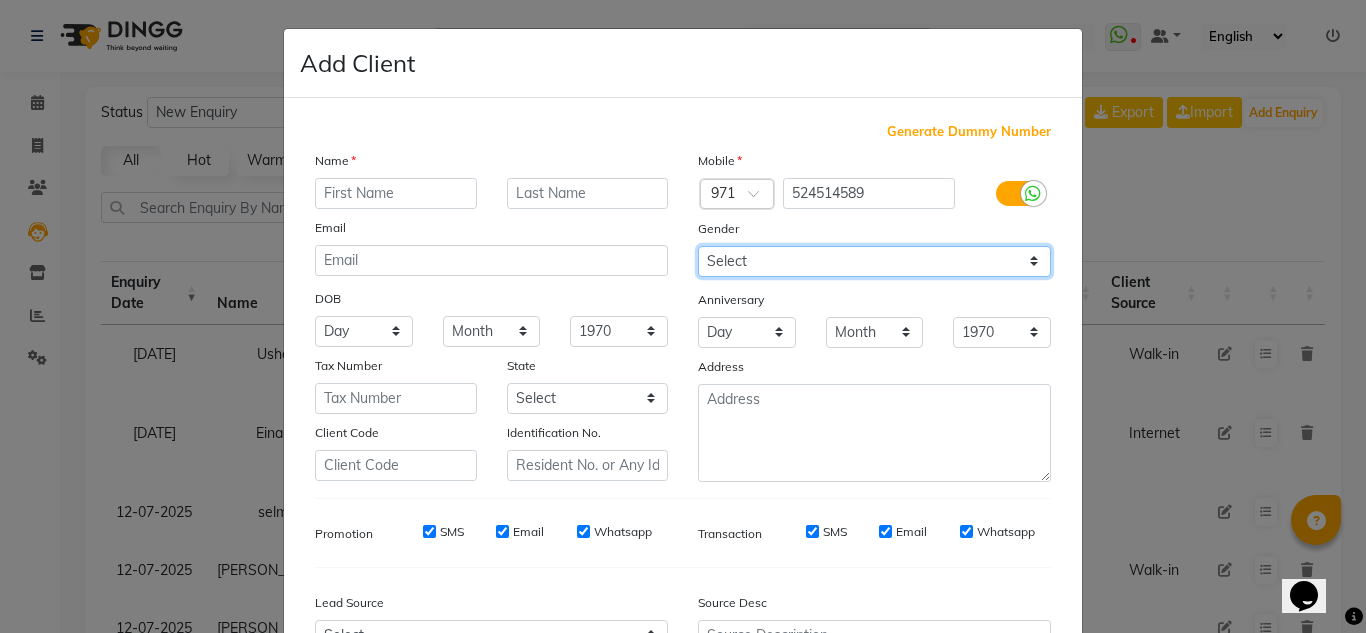 click on "Select Male Female Other Prefer Not To Say" 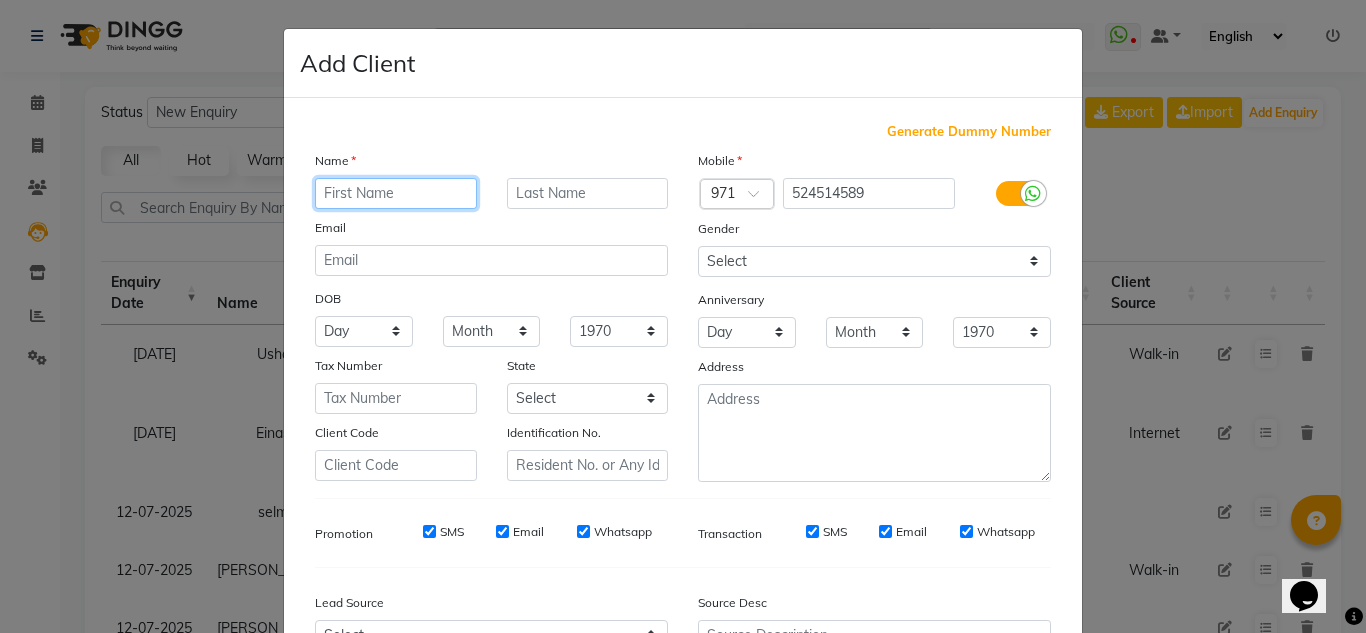 click 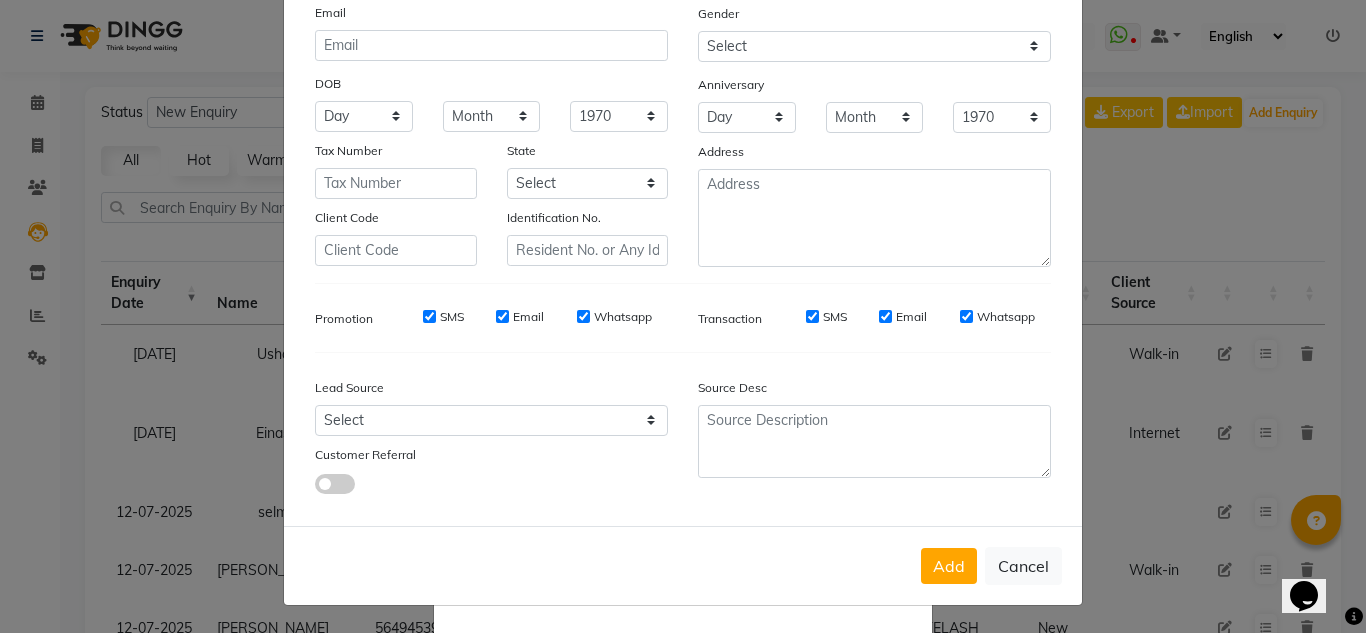 scroll, scrollTop: 216, scrollLeft: 0, axis: vertical 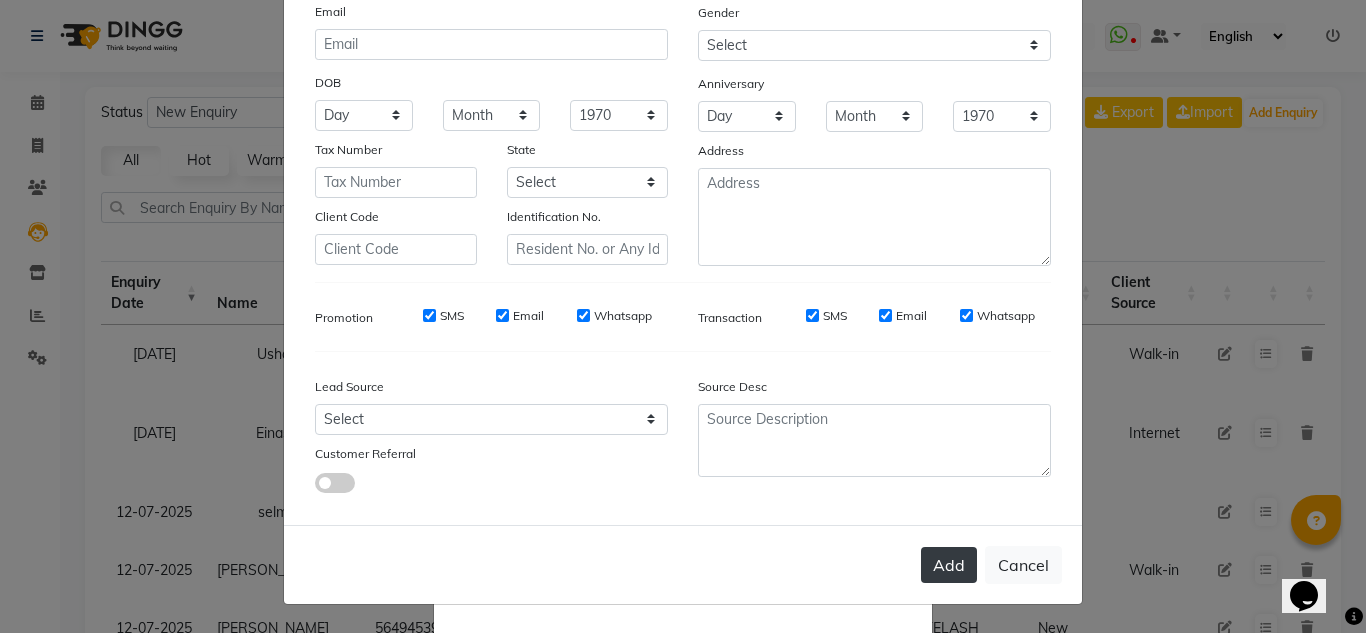 type on "Sweety" 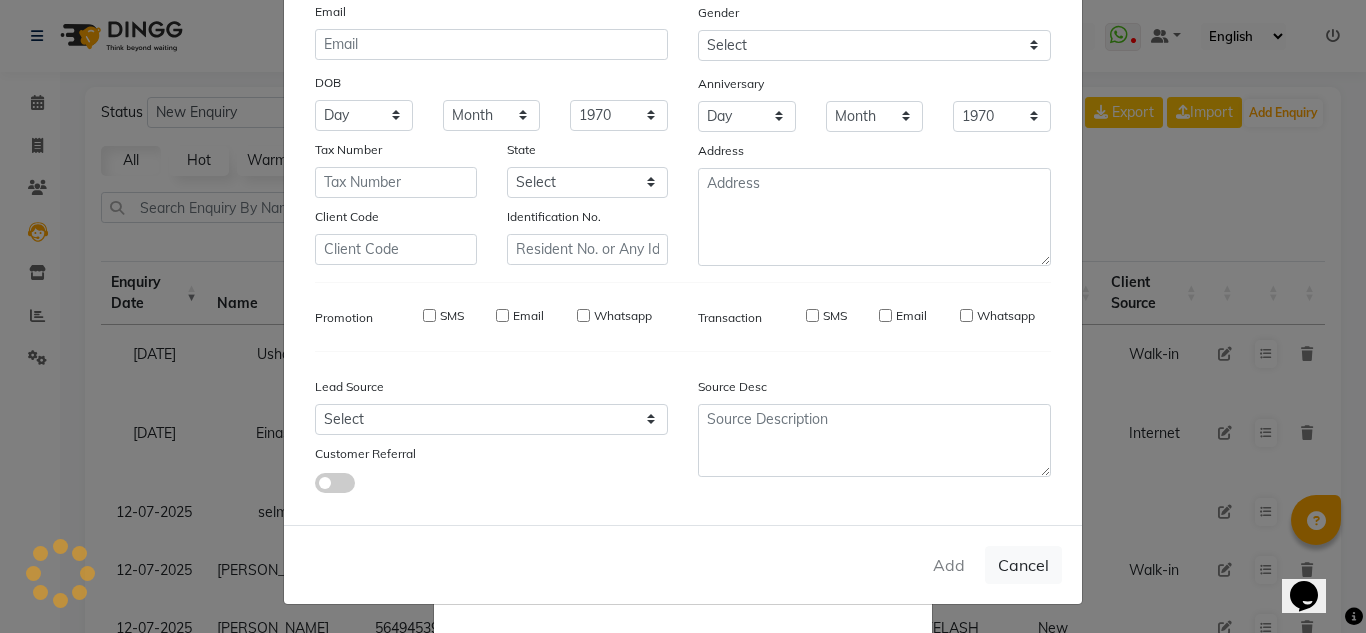 type 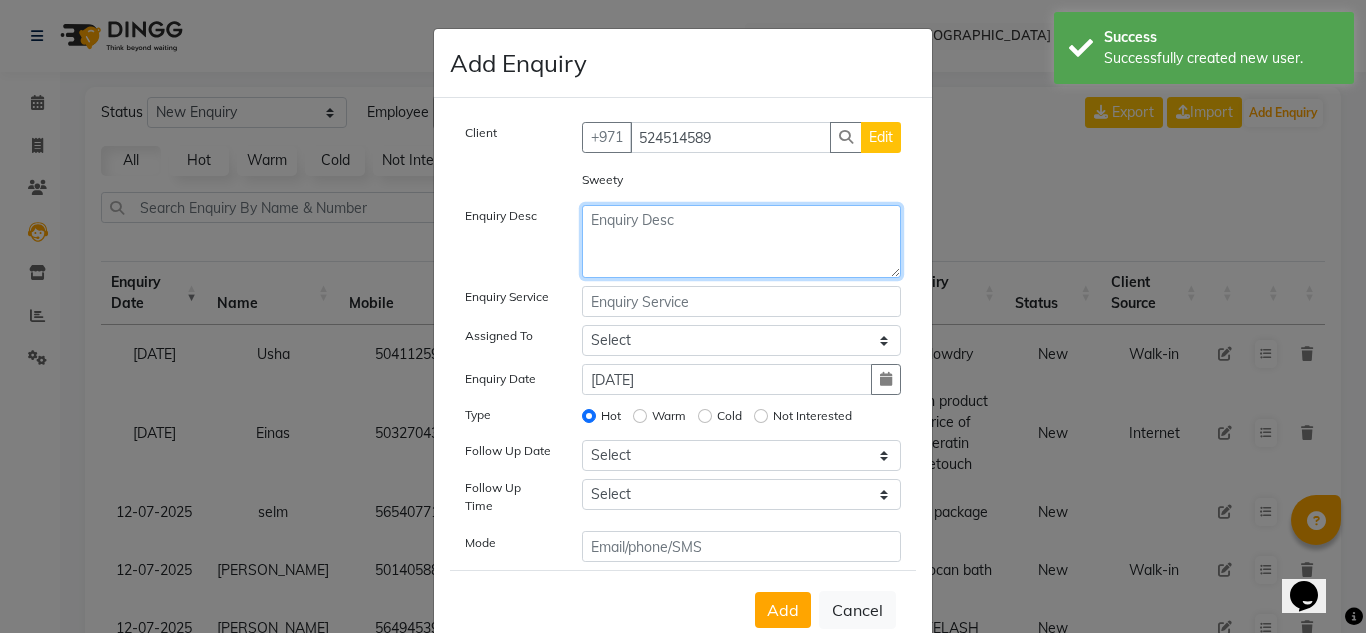 drag, startPoint x: 639, startPoint y: 249, endPoint x: 646, endPoint y: 233, distance: 17.464249 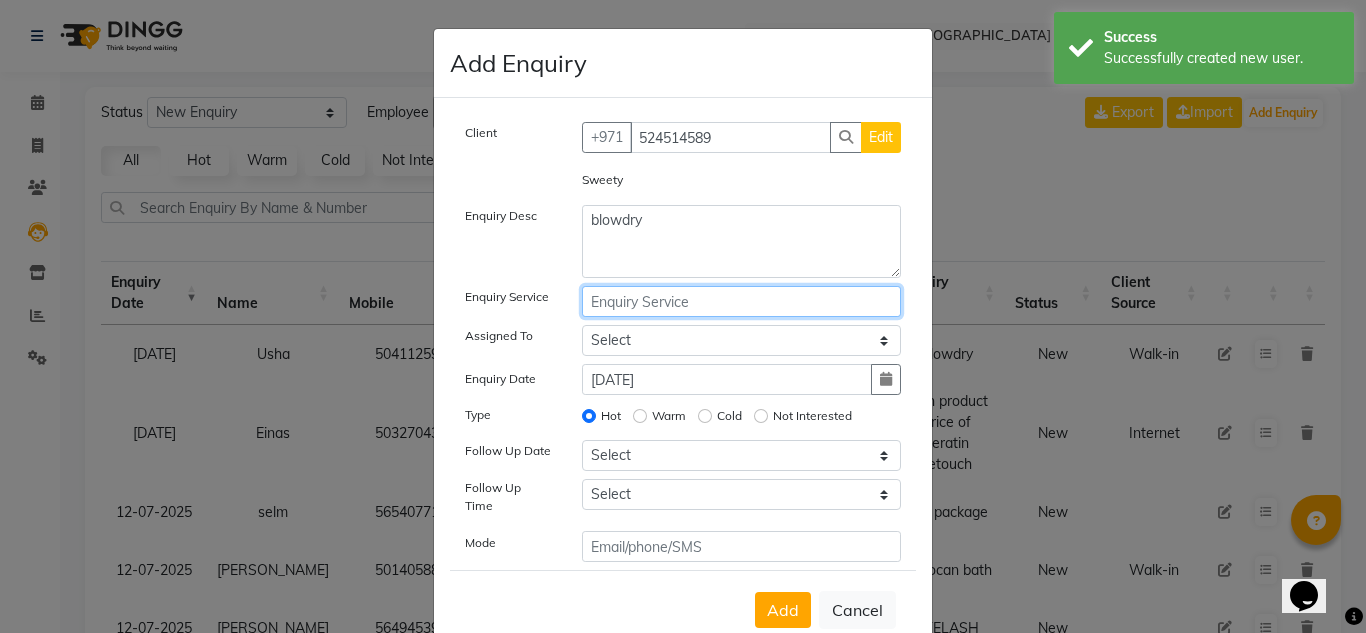 click at bounding box center [742, 301] 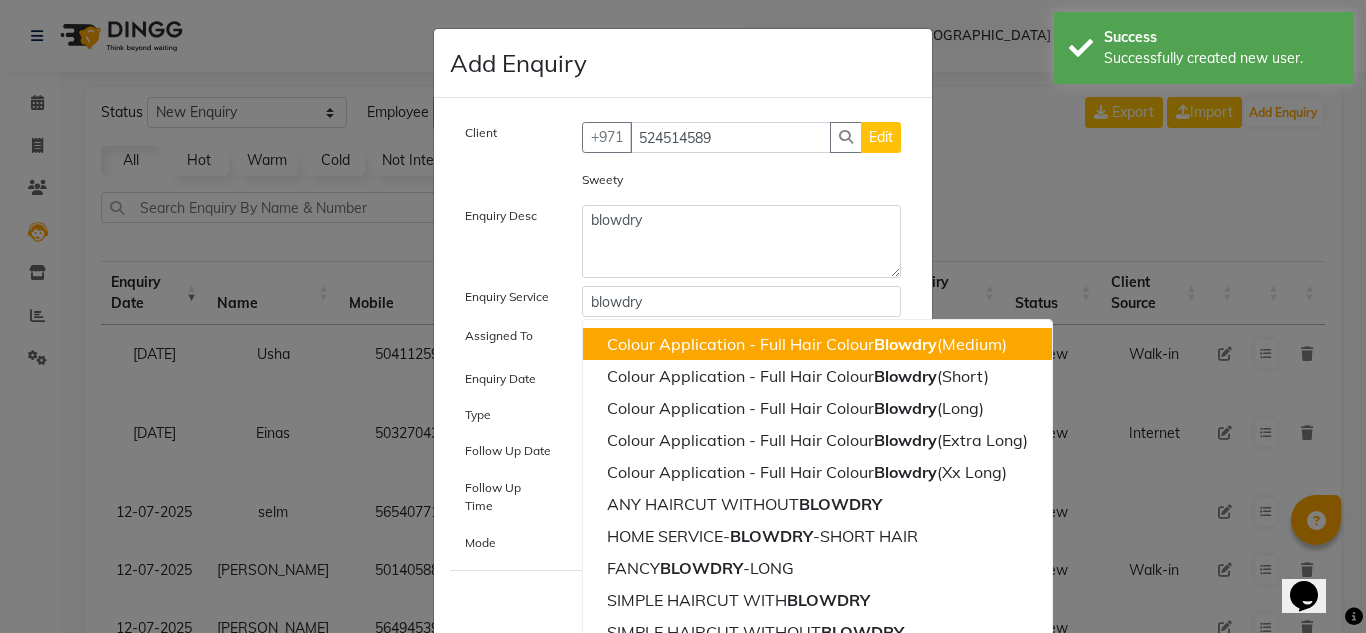 click on "Assigned To" 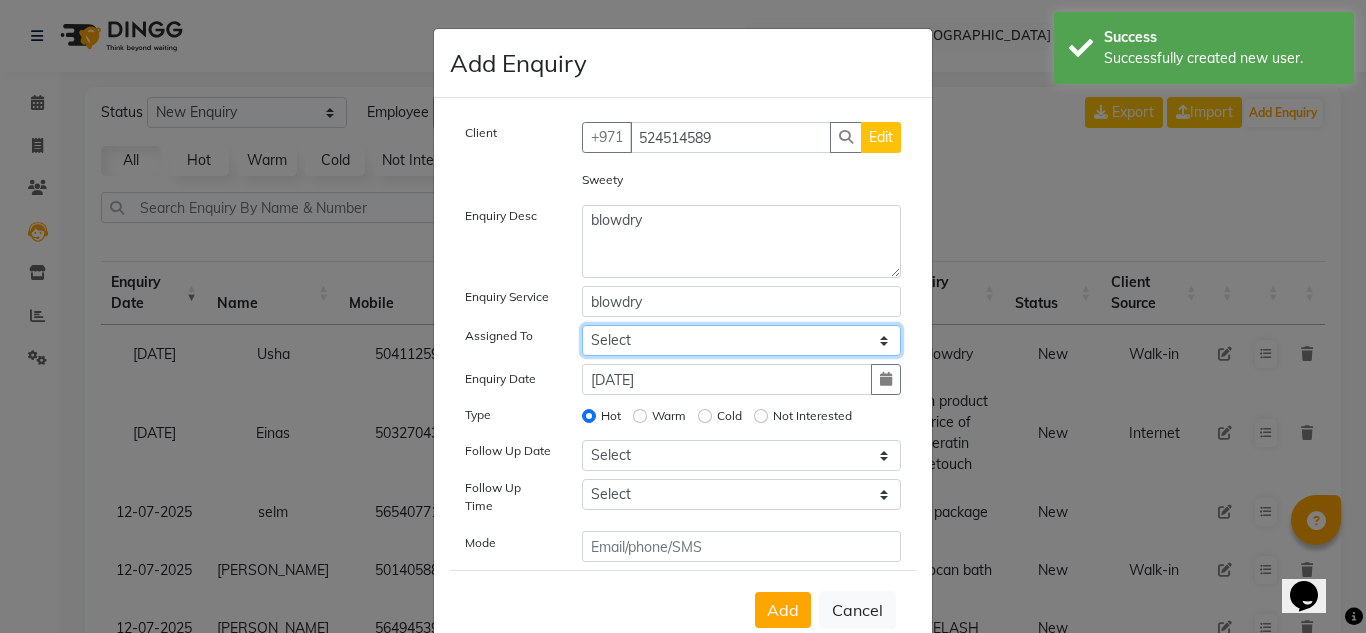 click on "Select ABUSHAGARA Kavita Laxmi Management Manisha Radha RECEPTION-ALWAHDA Riba Rimsha SALON Samjhana trial" 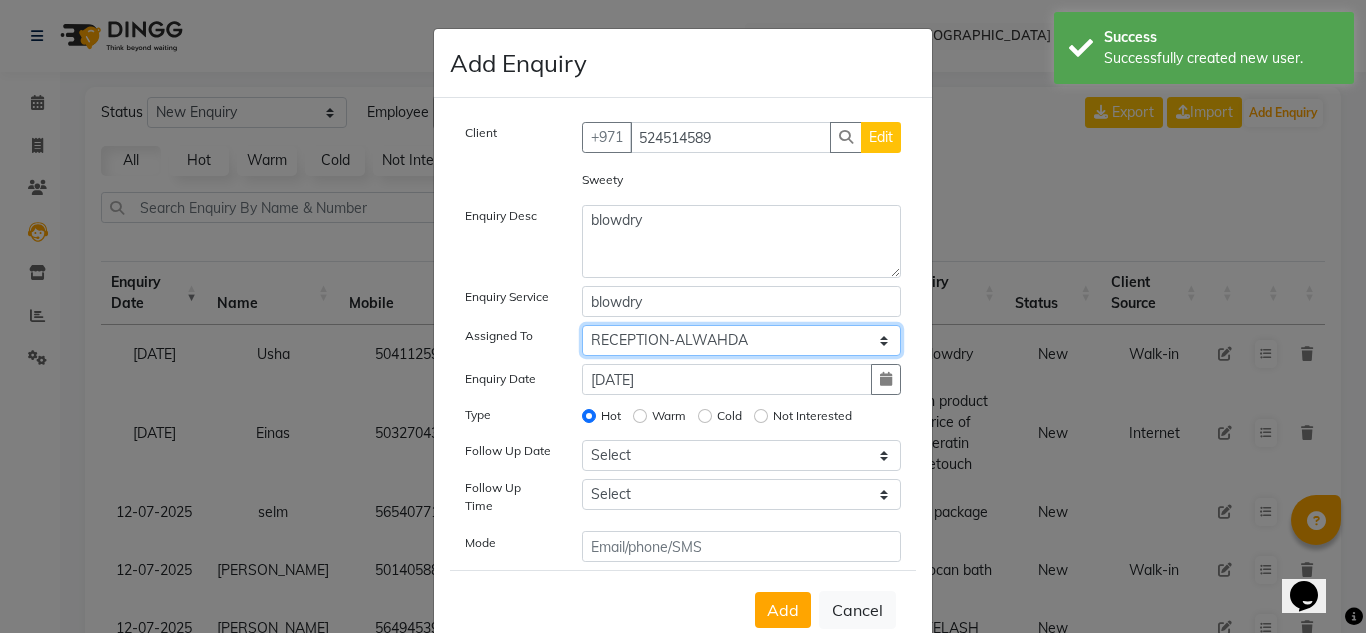 click on "Select ABUSHAGARA Kavita Laxmi Management Manisha Radha RECEPTION-ALWAHDA Riba Rimsha SALON Samjhana trial" 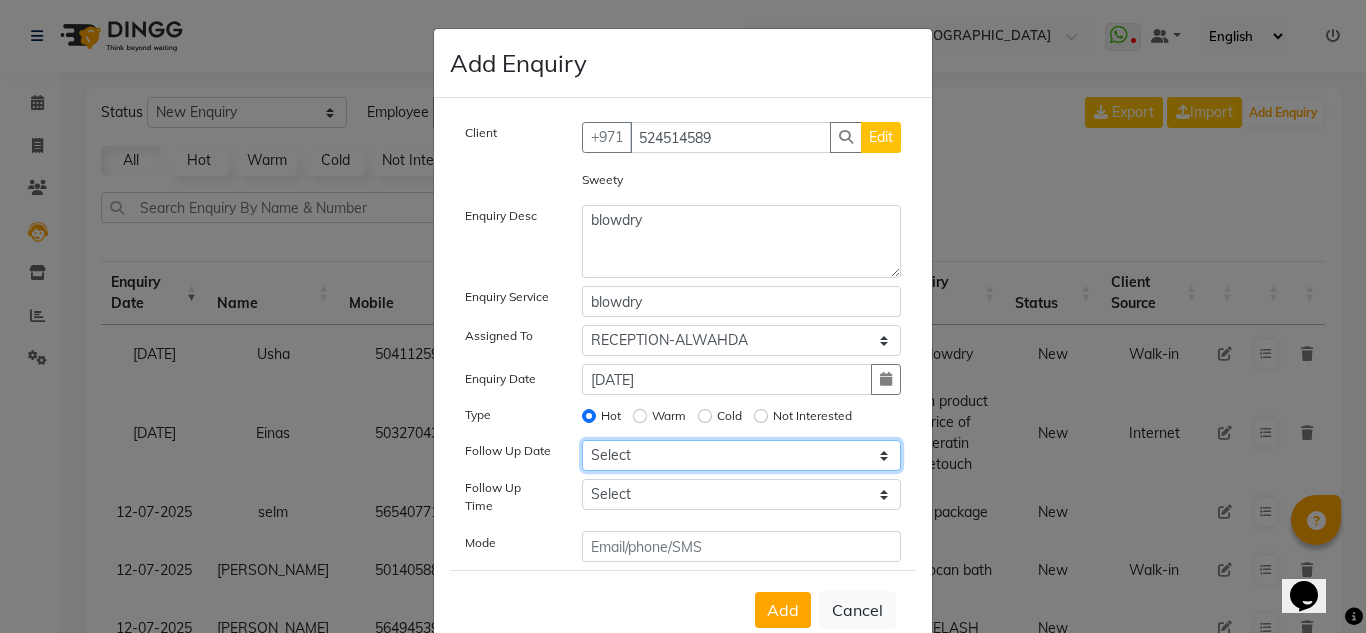 drag, startPoint x: 697, startPoint y: 464, endPoint x: 695, endPoint y: 442, distance: 22.090721 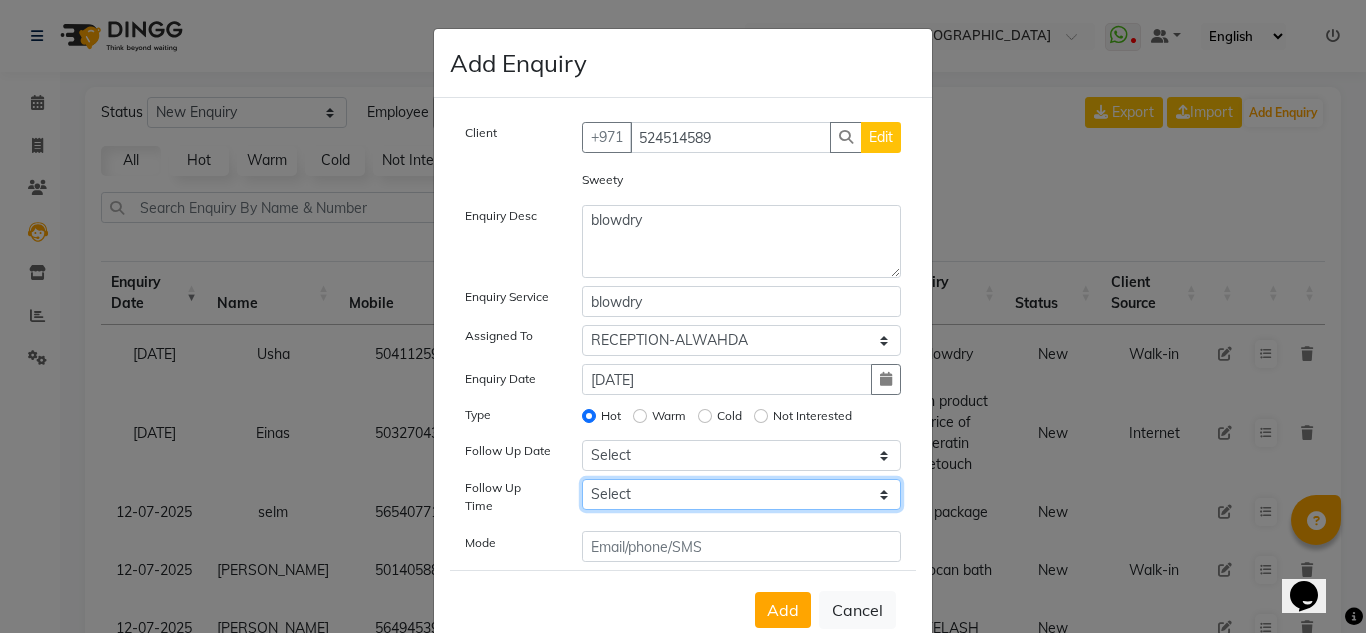 click on "Select 07:00 AM 07:15 AM 07:30 AM 07:45 AM 08:00 AM 08:15 AM 08:30 AM 08:45 AM 09:00 AM 09:15 AM 09:30 AM 09:45 AM 10:00 AM 10:15 AM 10:30 AM 10:45 AM 11:00 AM 11:15 AM 11:30 AM 11:45 AM 12:00 PM 12:15 PM 12:30 PM 12:45 PM 01:00 PM 01:15 PM 01:30 PM 01:45 PM 02:00 PM 02:15 PM 02:30 PM 02:45 PM 03:00 PM 03:15 PM 03:30 PM 03:45 PM 04:00 PM 04:15 PM 04:30 PM 04:45 PM 05:00 PM 05:15 PM 05:30 PM 05:45 PM 06:00 PM 06:15 PM 06:30 PM 06:45 PM 07:00 PM 07:15 PM 07:30 PM 07:45 PM 08:00 PM 08:15 PM 08:30 PM 08:45 PM 09:00 PM 09:15 PM 09:30 PM 09:45 PM 10:00 PM" at bounding box center [742, 494] 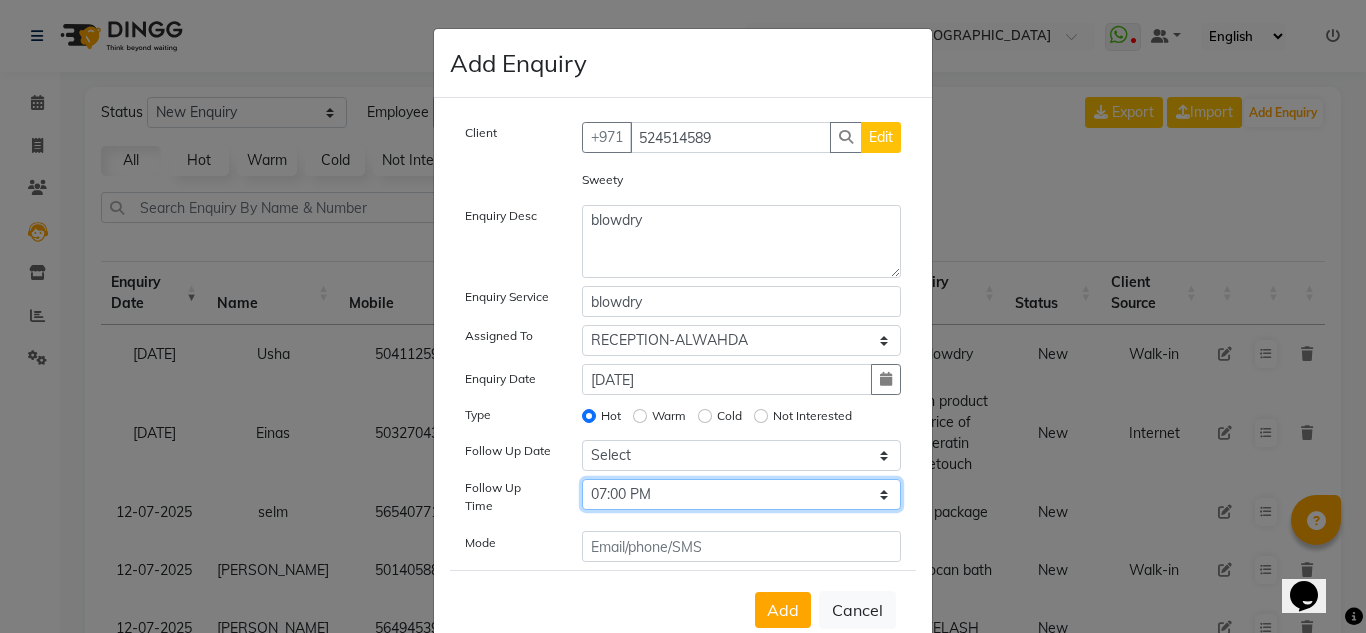 click on "Select 07:00 AM 07:15 AM 07:30 AM 07:45 AM 08:00 AM 08:15 AM 08:30 AM 08:45 AM 09:00 AM 09:15 AM 09:30 AM 09:45 AM 10:00 AM 10:15 AM 10:30 AM 10:45 AM 11:00 AM 11:15 AM 11:30 AM 11:45 AM 12:00 PM 12:15 PM 12:30 PM 12:45 PM 01:00 PM 01:15 PM 01:30 PM 01:45 PM 02:00 PM 02:15 PM 02:30 PM 02:45 PM 03:00 PM 03:15 PM 03:30 PM 03:45 PM 04:00 PM 04:15 PM 04:30 PM 04:45 PM 05:00 PM 05:15 PM 05:30 PM 05:45 PM 06:00 PM 06:15 PM 06:30 PM 06:45 PM 07:00 PM 07:15 PM 07:30 PM 07:45 PM 08:00 PM 08:15 PM 08:30 PM 08:45 PM 09:00 PM 09:15 PM 09:30 PM 09:45 PM 10:00 PM" at bounding box center [742, 494] 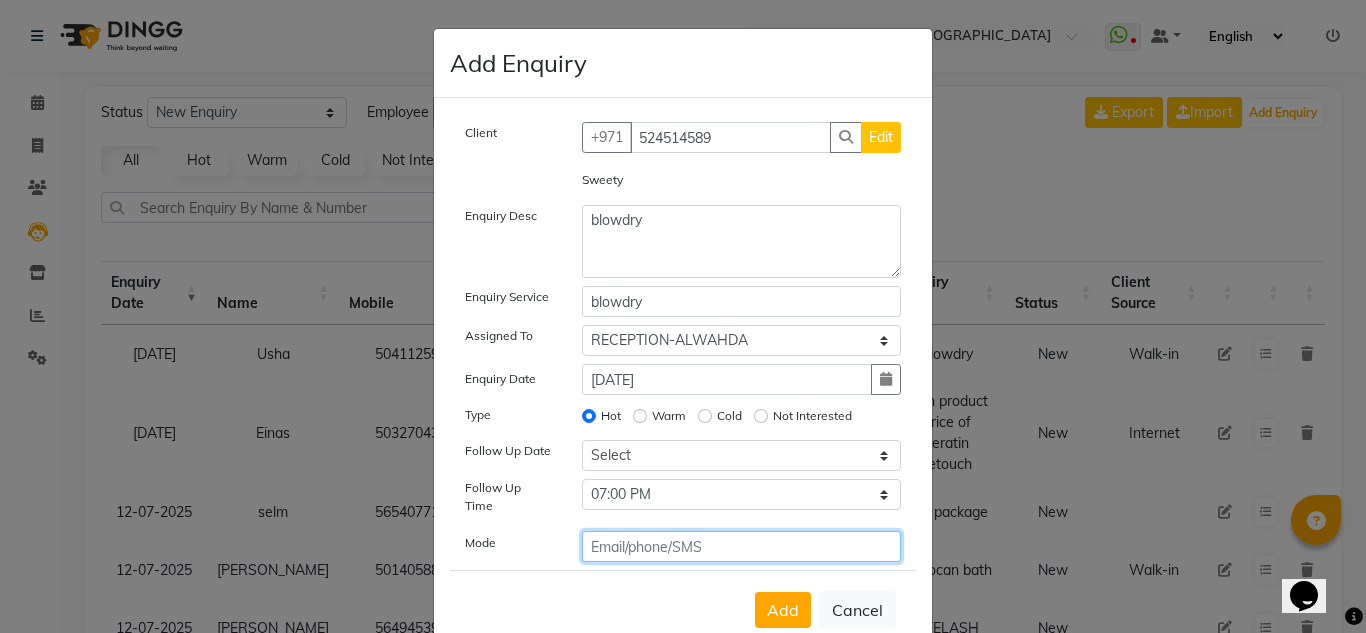 drag, startPoint x: 659, startPoint y: 529, endPoint x: 687, endPoint y: 523, distance: 28.635643 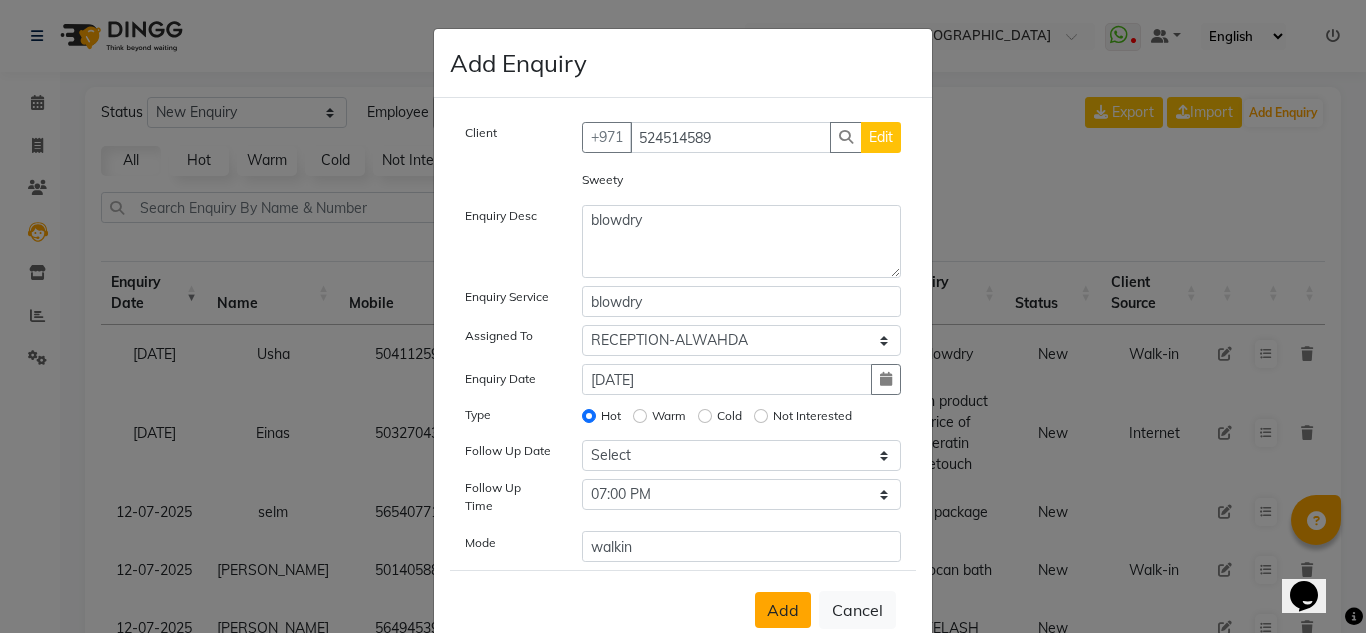 click on "Add" at bounding box center (783, 610) 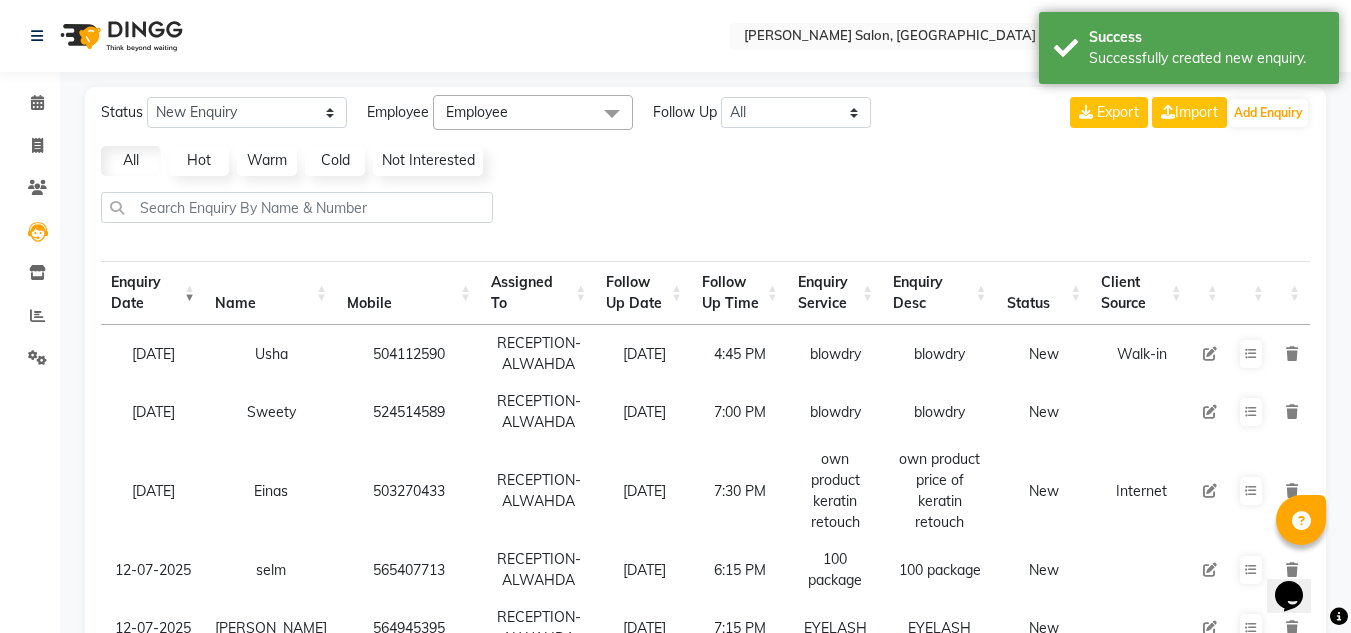 click at bounding box center (1210, 412) 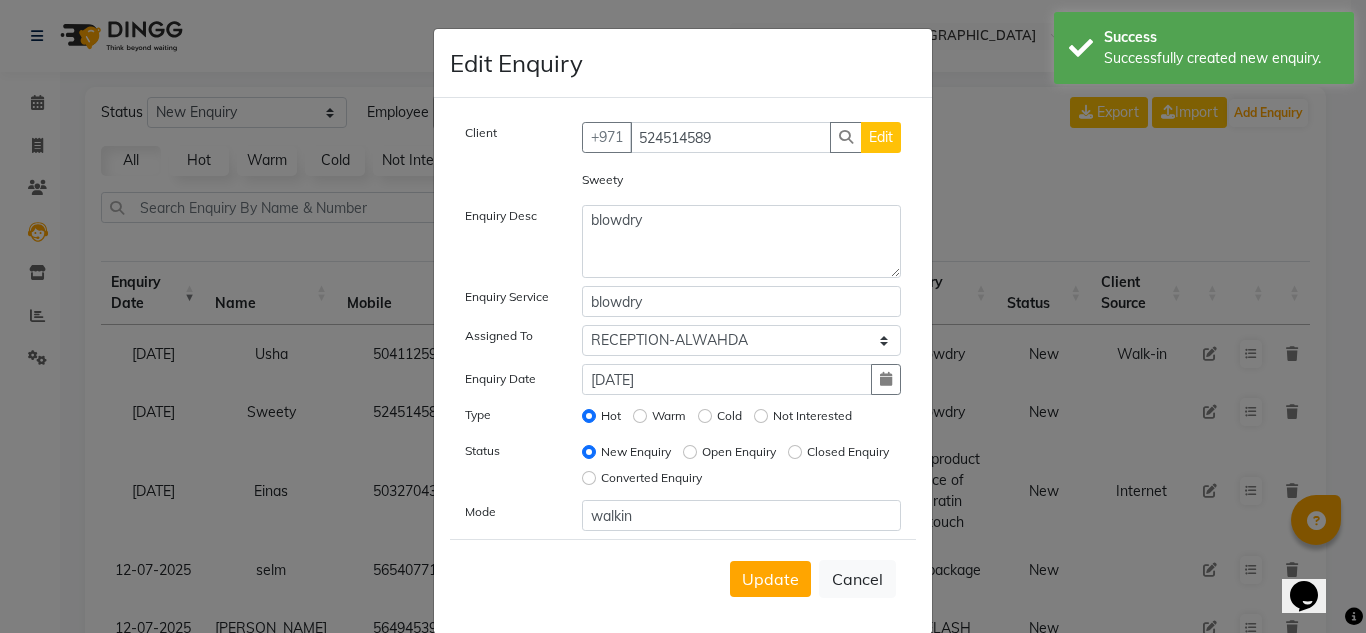 click on "Edit" 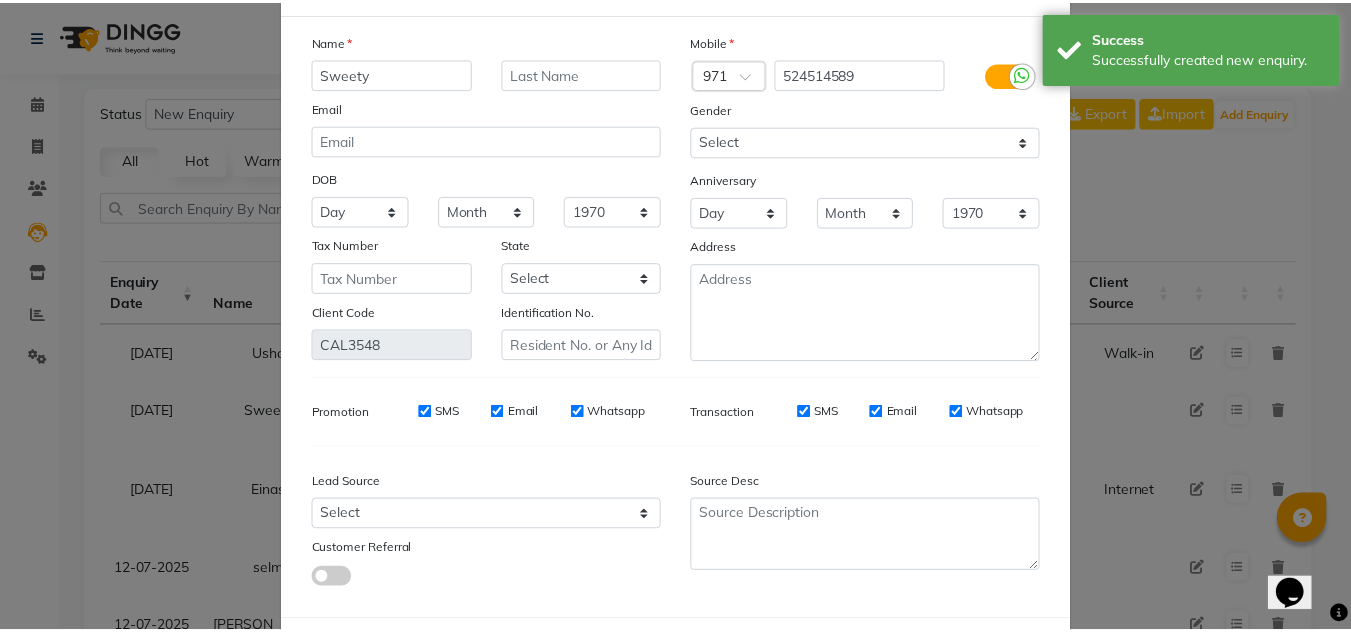 scroll, scrollTop: 180, scrollLeft: 0, axis: vertical 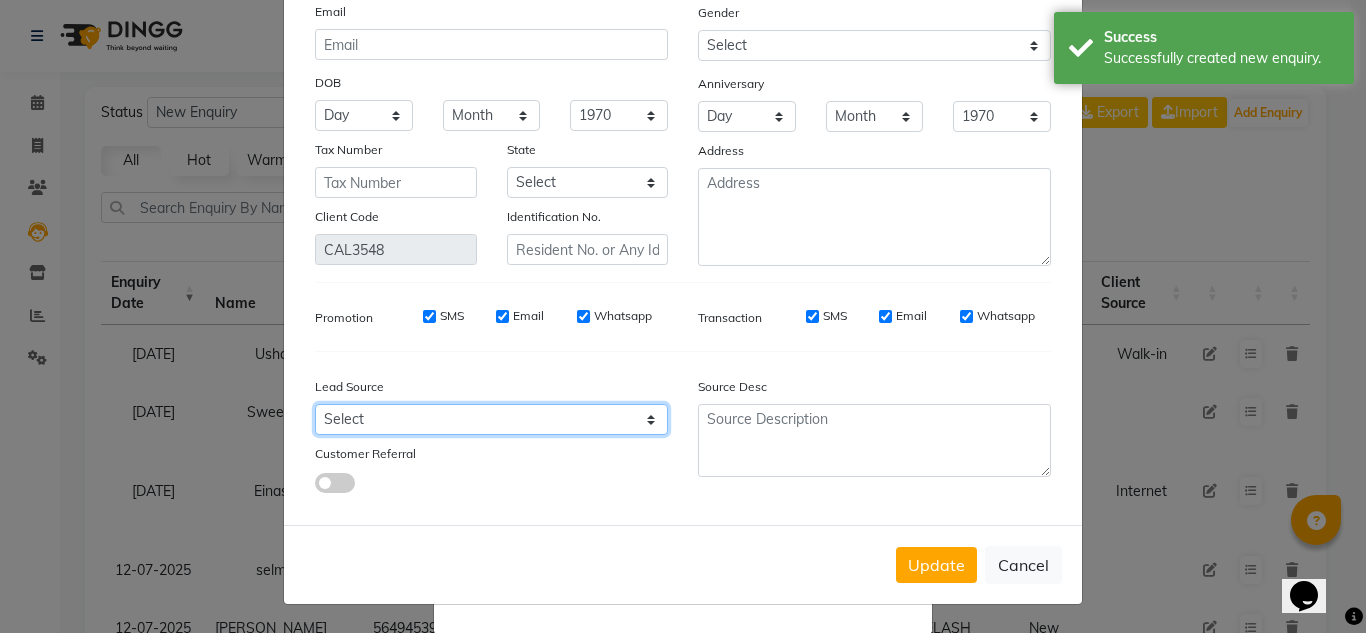 click on "Select Walk-in Referral Internet Friend Word of Mouth Advertisement Facebook JustDial Google Other Instagram  YouTube  WhatsApp" 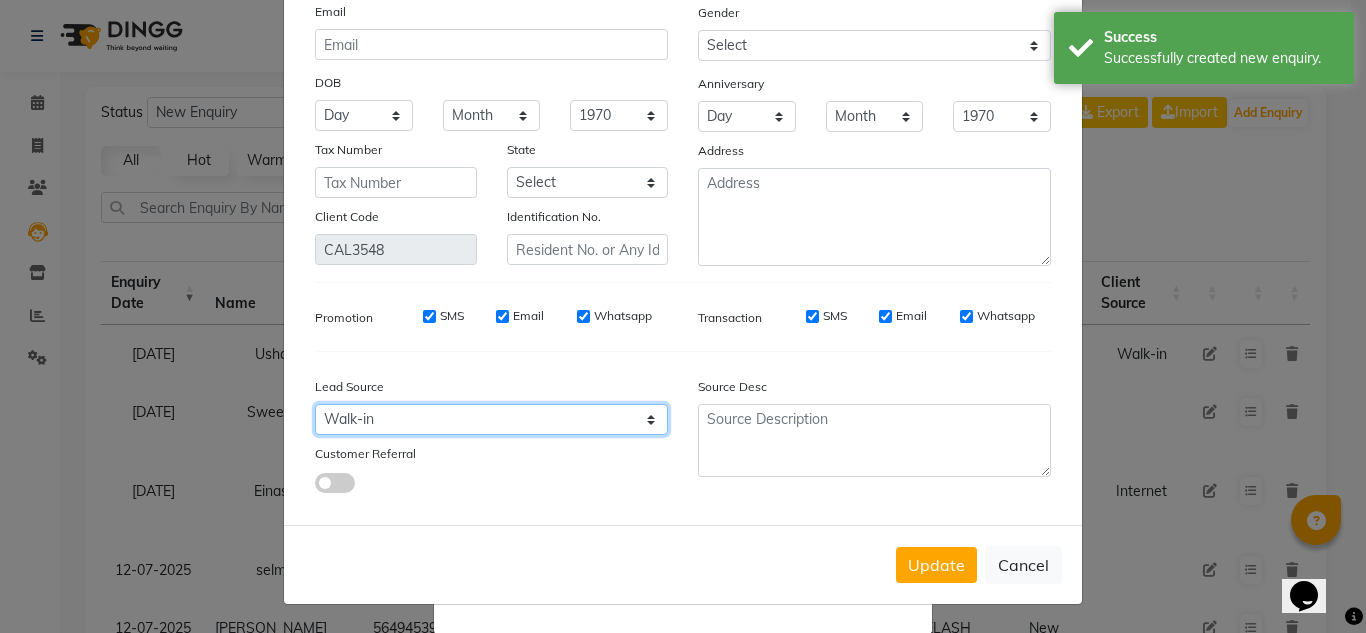 click on "Select Walk-in Referral Internet Friend Word of Mouth Advertisement Facebook JustDial Google Other Instagram  YouTube  WhatsApp" 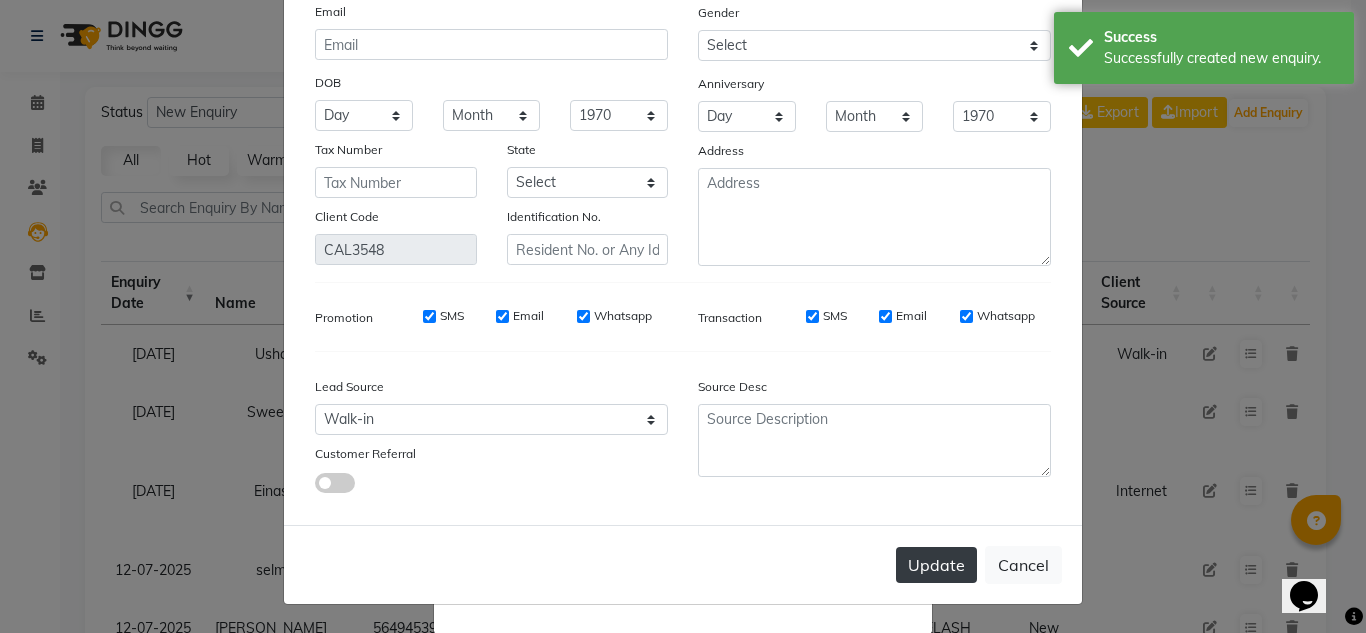 click on "Update" 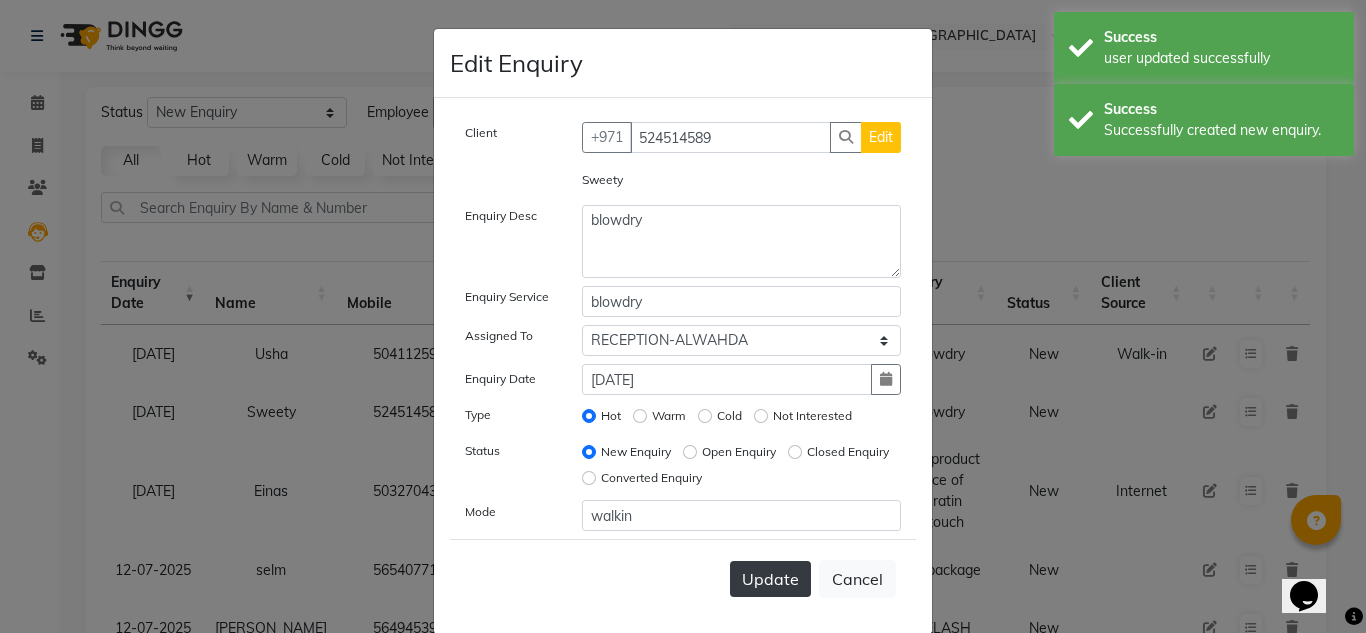 click on "Update" at bounding box center (770, 579) 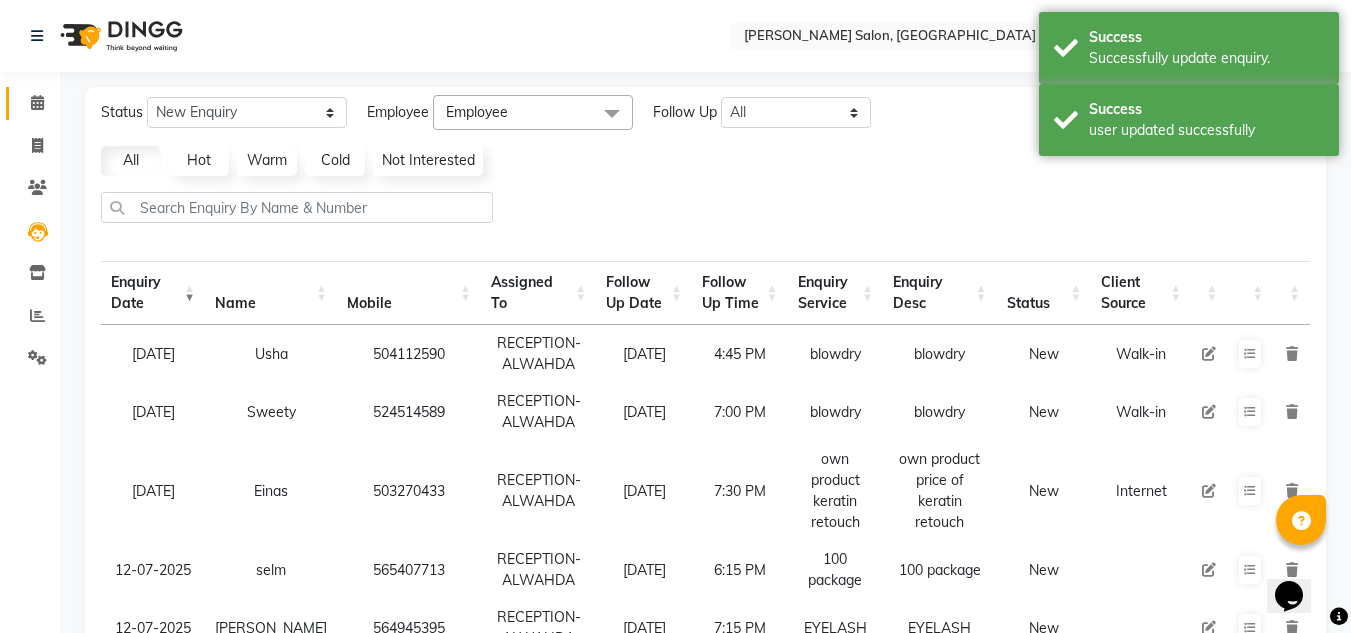 click on "Calendar" 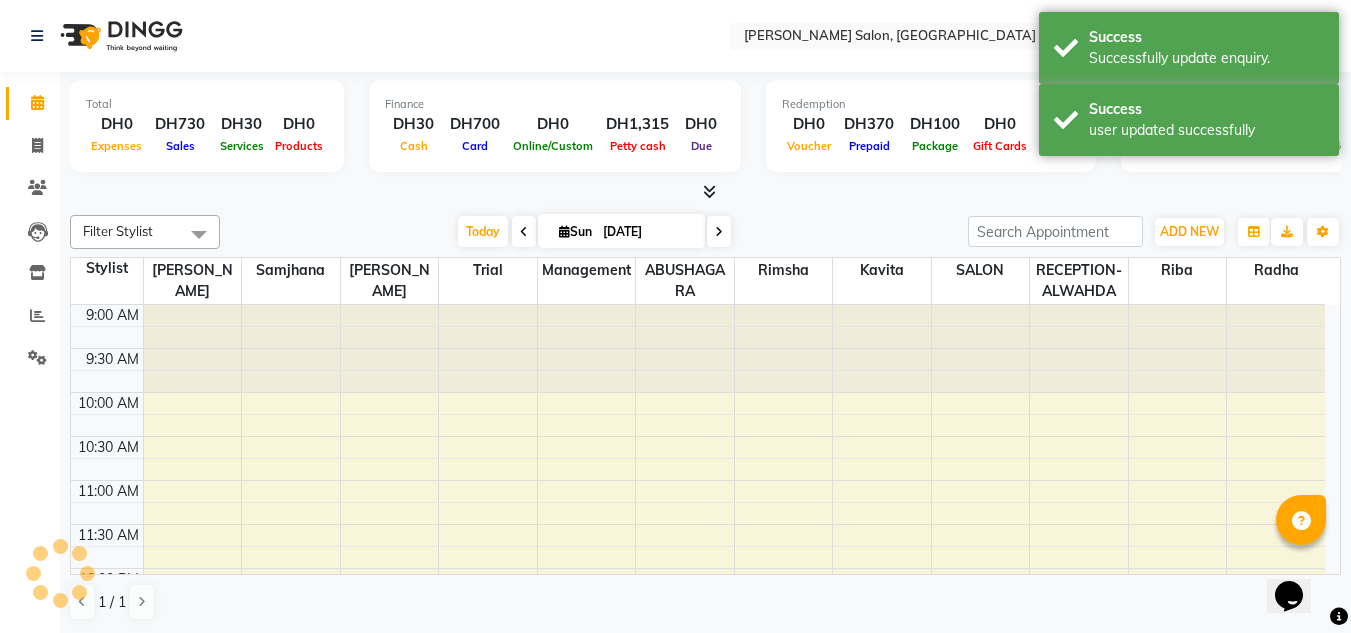 scroll, scrollTop: 0, scrollLeft: 0, axis: both 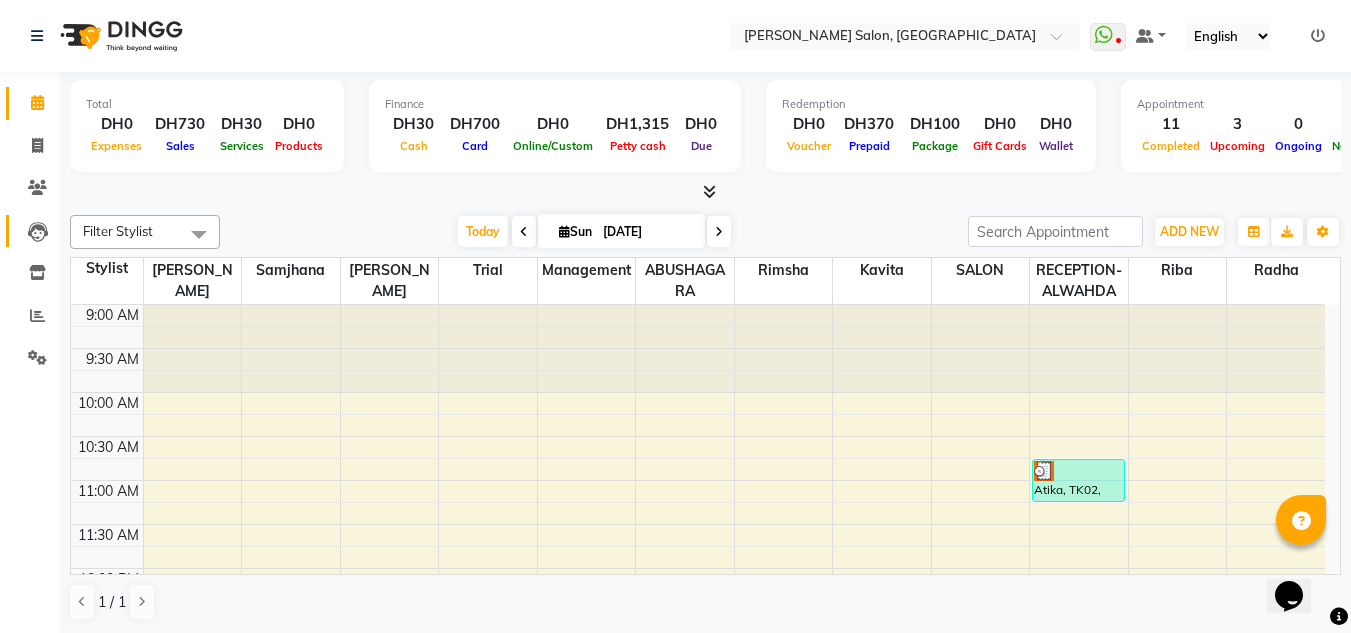 drag, startPoint x: 50, startPoint y: 208, endPoint x: 46, endPoint y: 223, distance: 15.524175 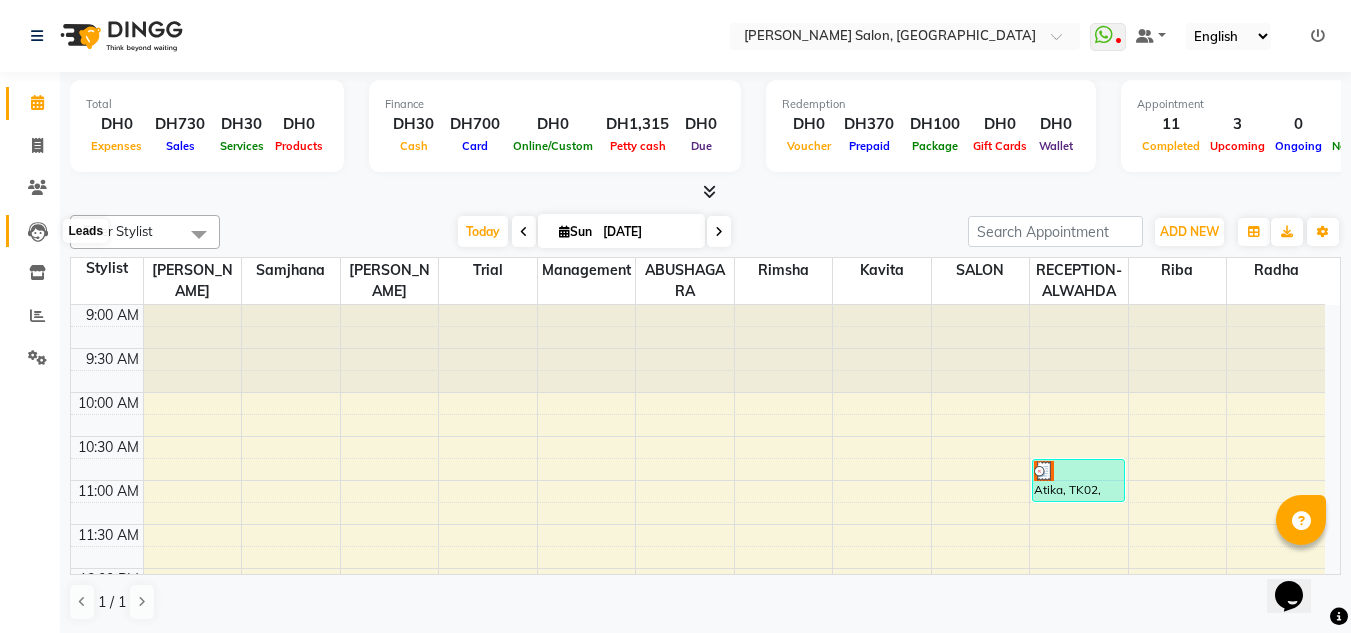 drag, startPoint x: 46, startPoint y: 223, endPoint x: 46, endPoint y: 238, distance: 15 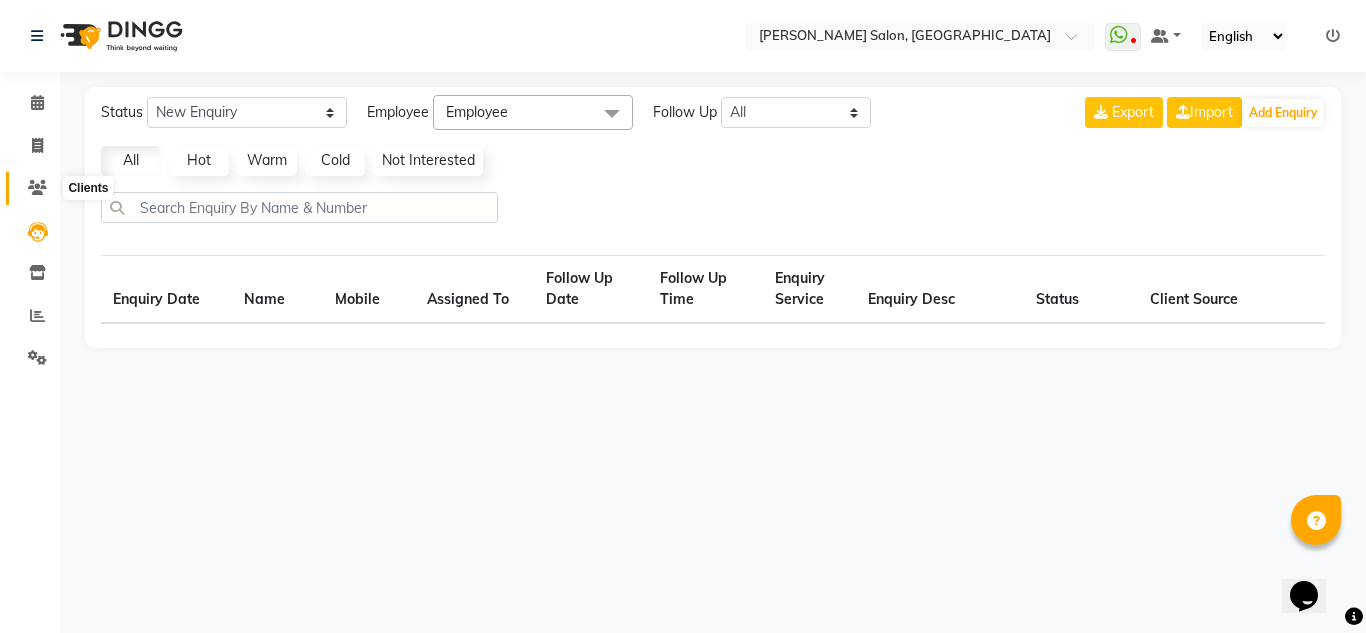 click 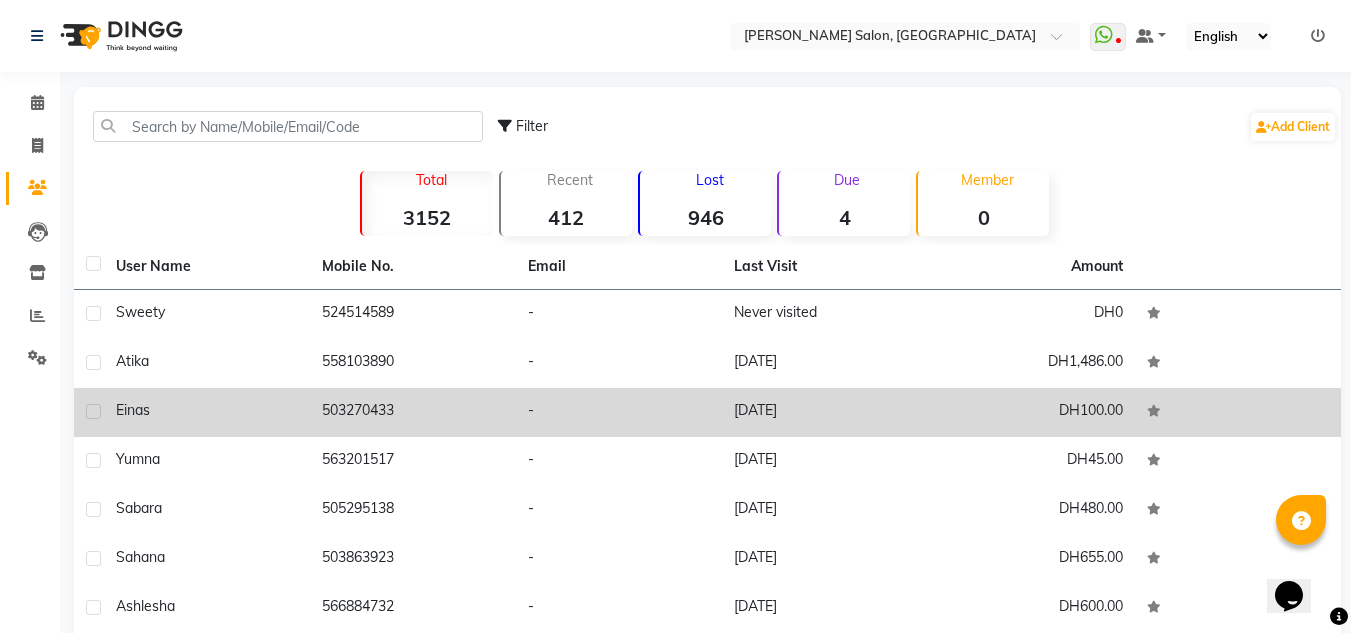 click on "Einas" 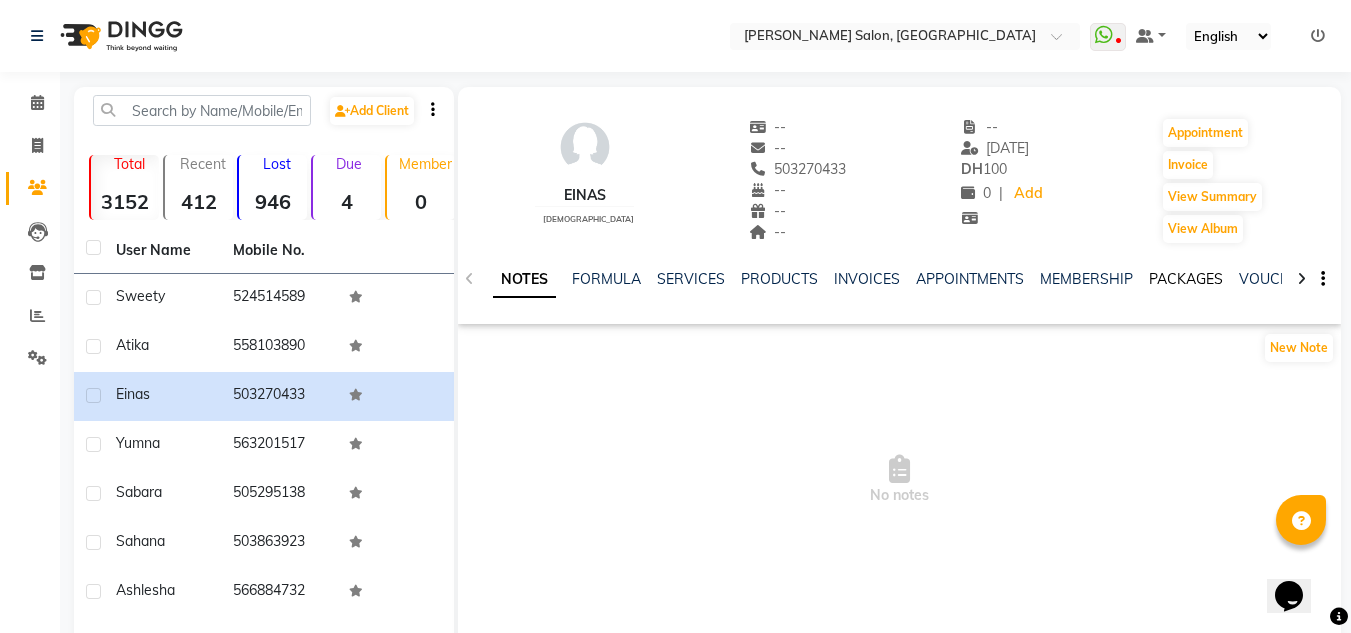 click on "PACKAGES" 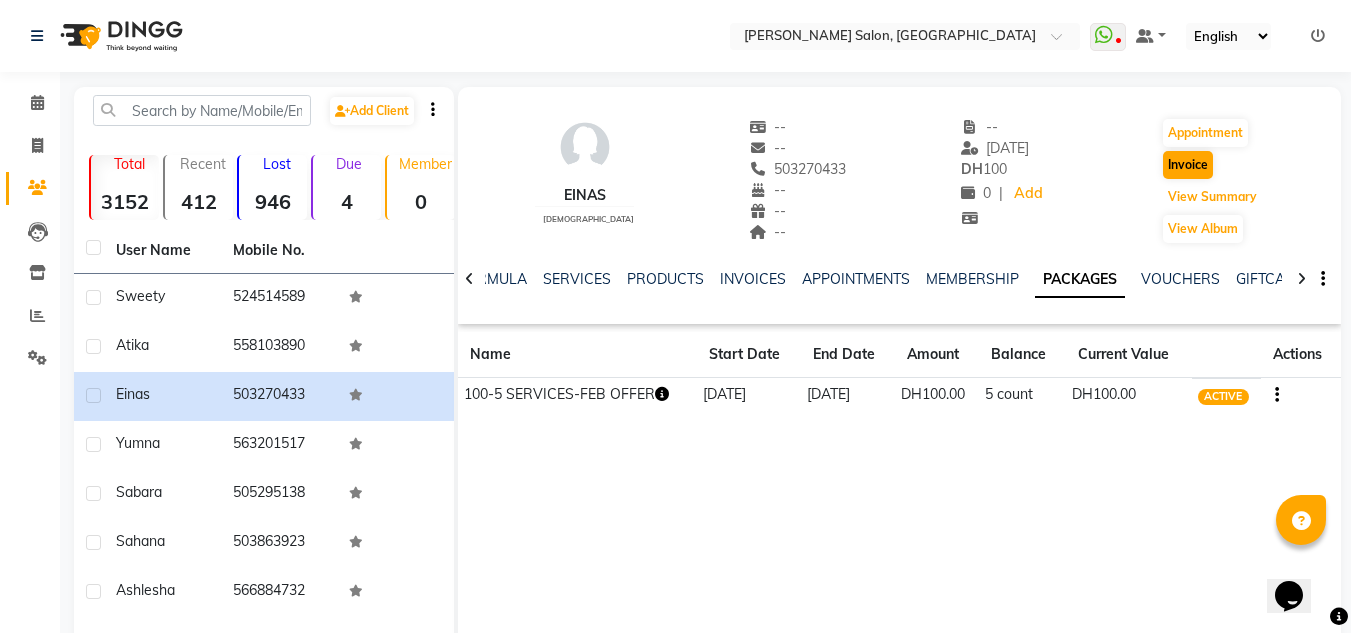 drag, startPoint x: 1190, startPoint y: 193, endPoint x: 1190, endPoint y: 160, distance: 33 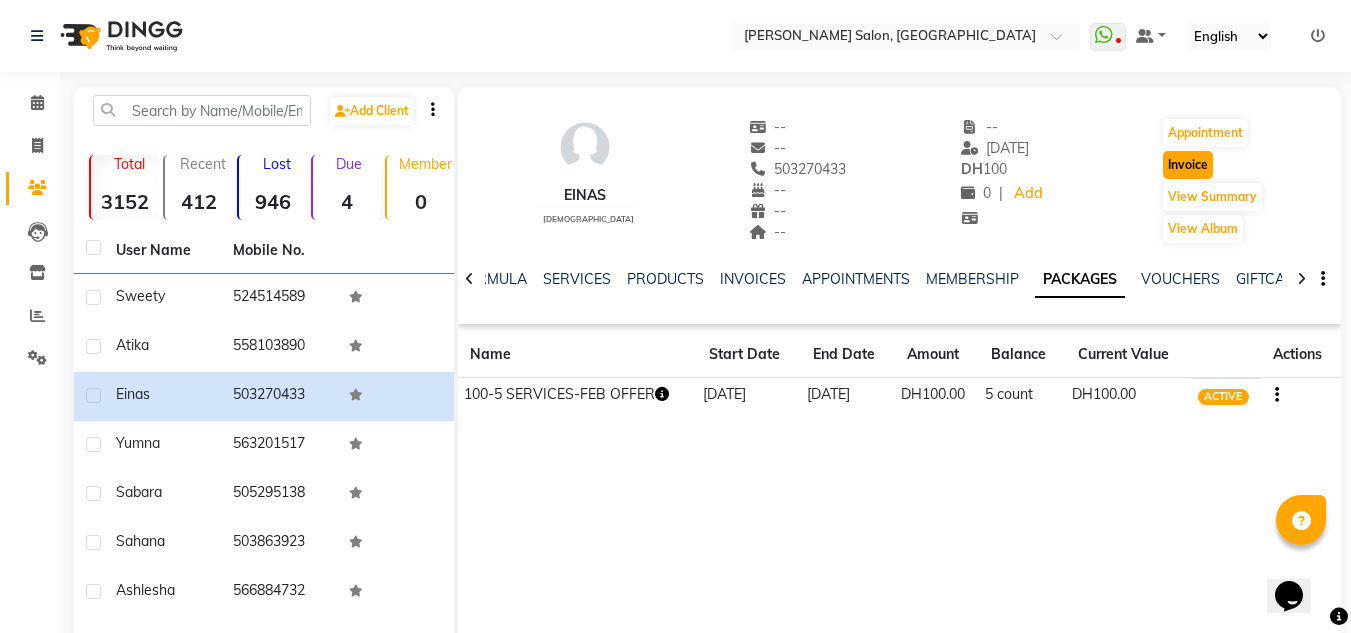 click on "Invoice" 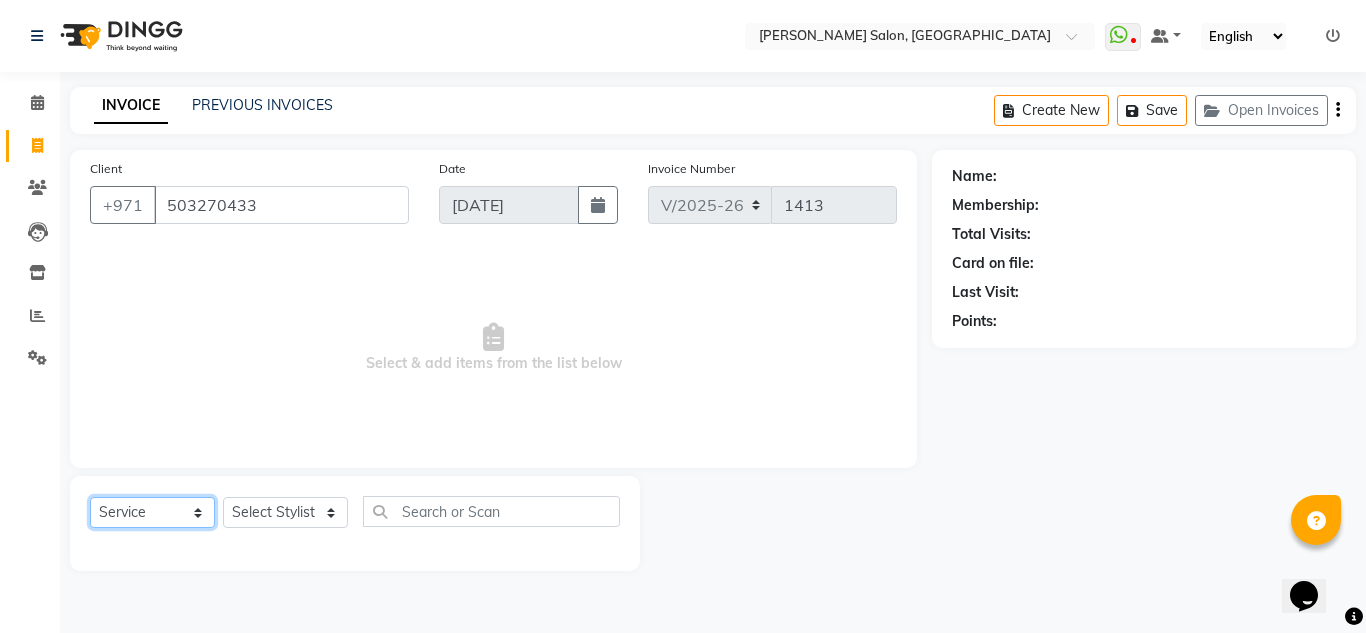 click on "Select  Service  Product  Membership  Package Voucher Prepaid Gift Card" 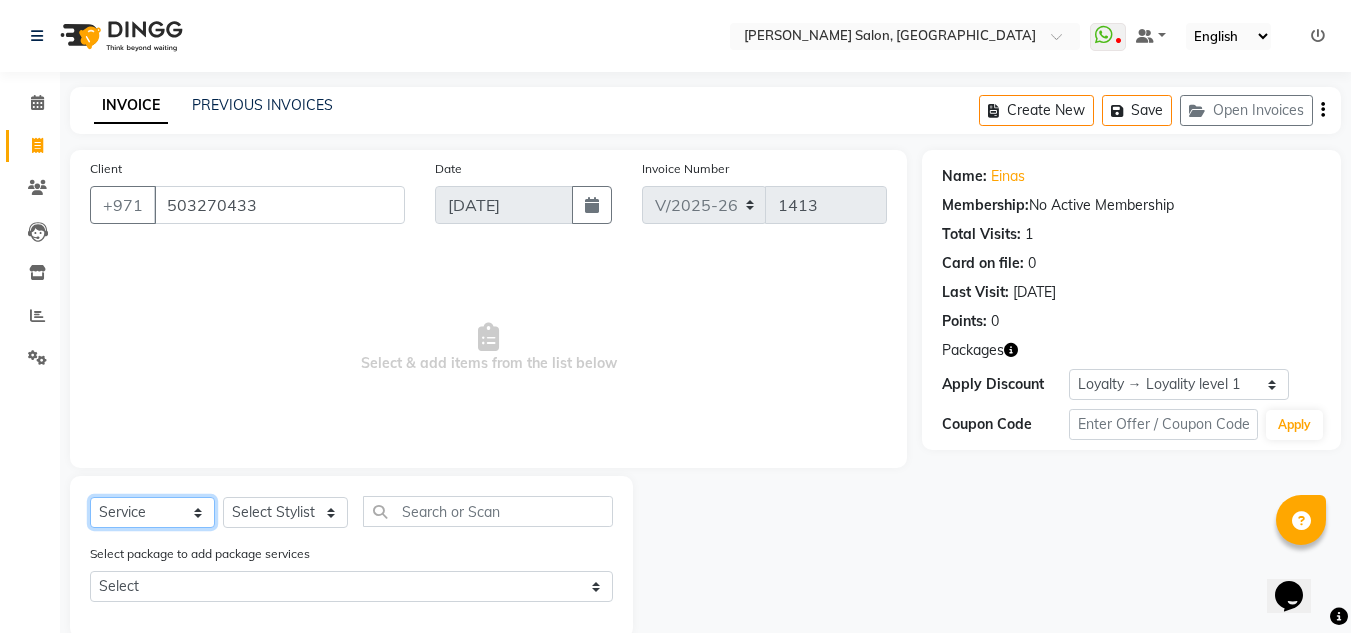 click on "Select  Service  Product  Membership  Package Voucher Prepaid Gift Card" 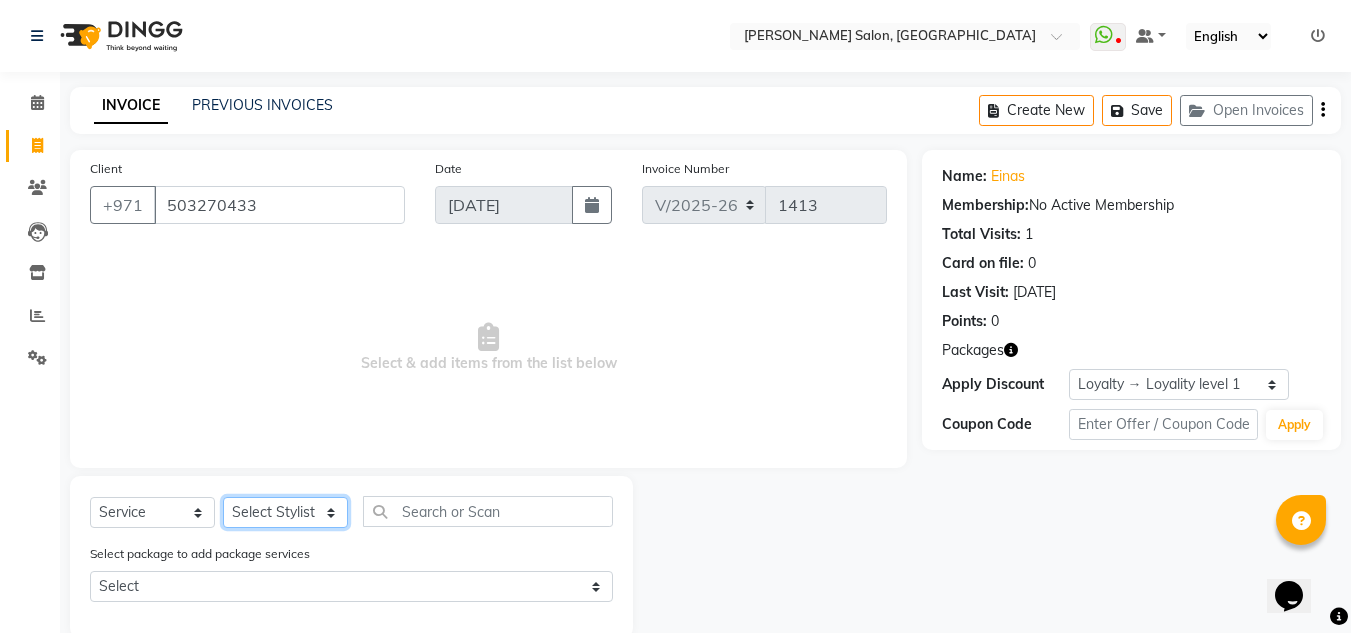 click on "Select Stylist ABUSHAGARA Kavita Laxmi Management Manisha Radha RECEPTION-ALWAHDA Riba Rimsha SALON Samjhana trial" 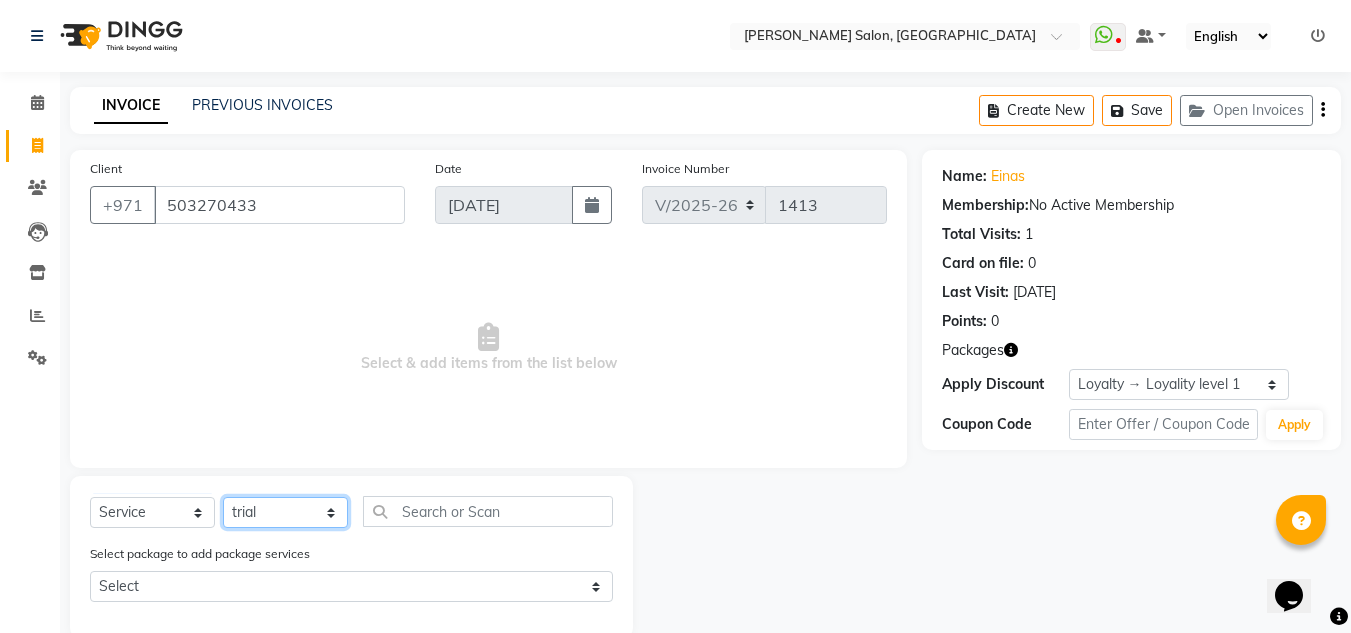 click on "Select Stylist ABUSHAGARA Kavita Laxmi Management Manisha Radha RECEPTION-ALWAHDA Riba Rimsha SALON Samjhana trial" 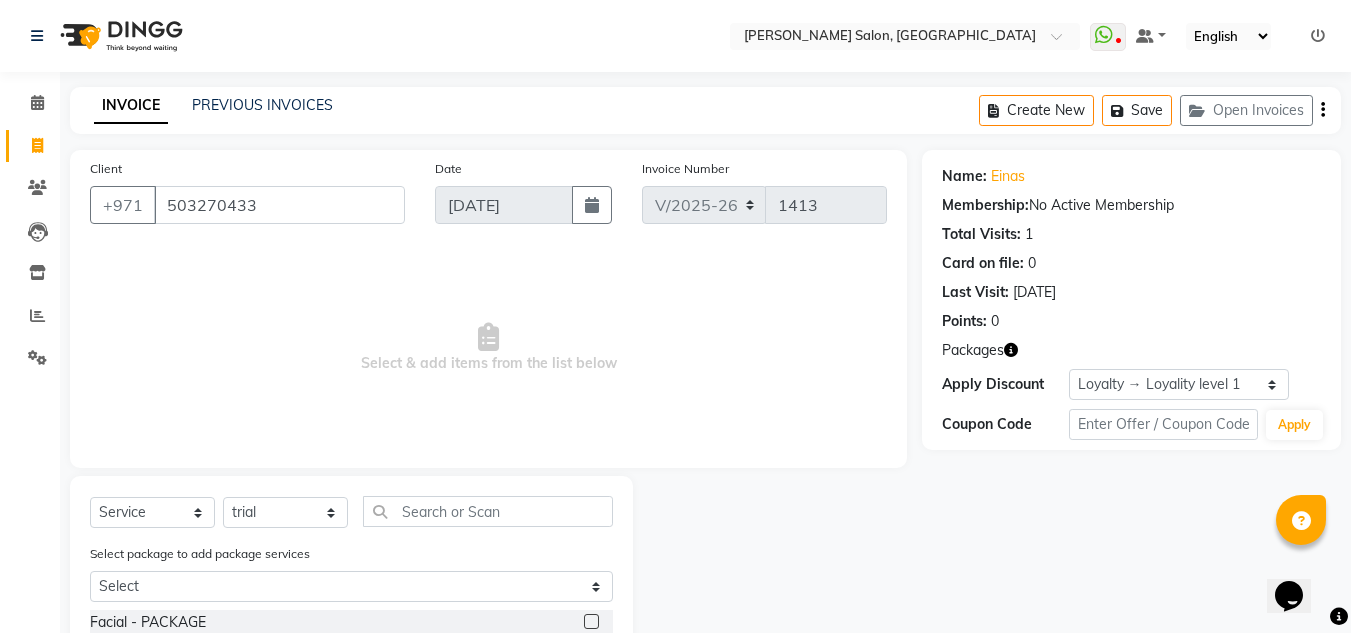 drag, startPoint x: 702, startPoint y: 510, endPoint x: 628, endPoint y: 517, distance: 74.330345 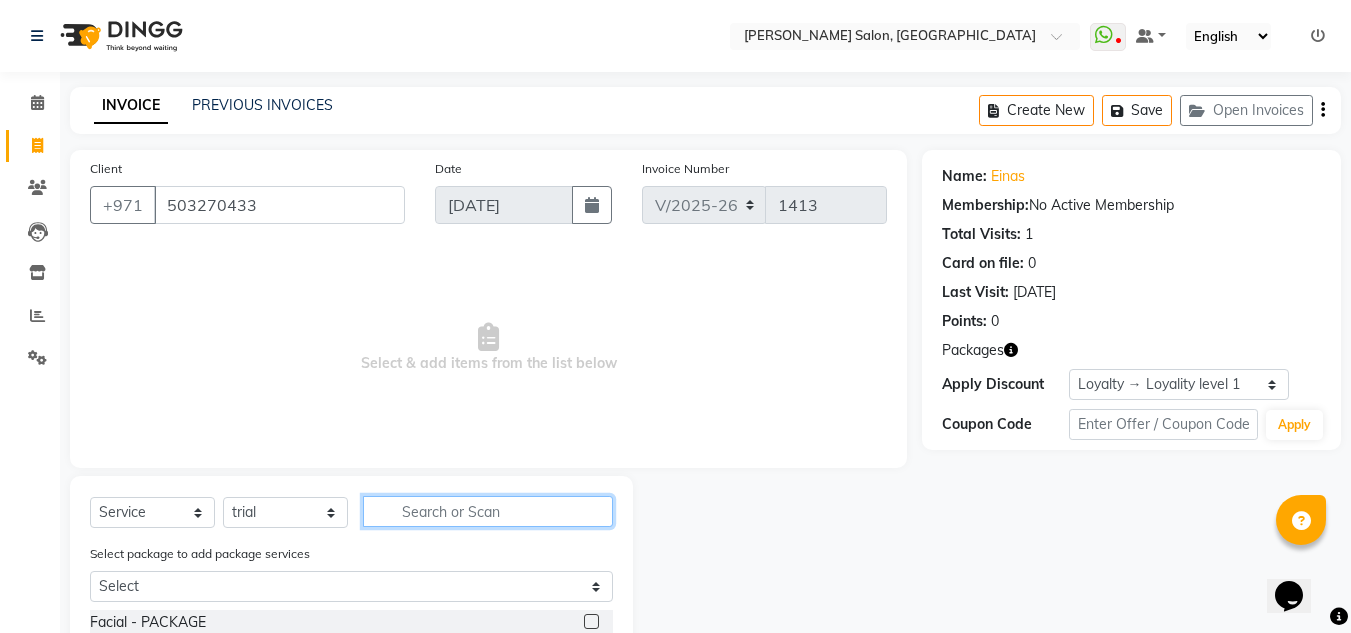 click 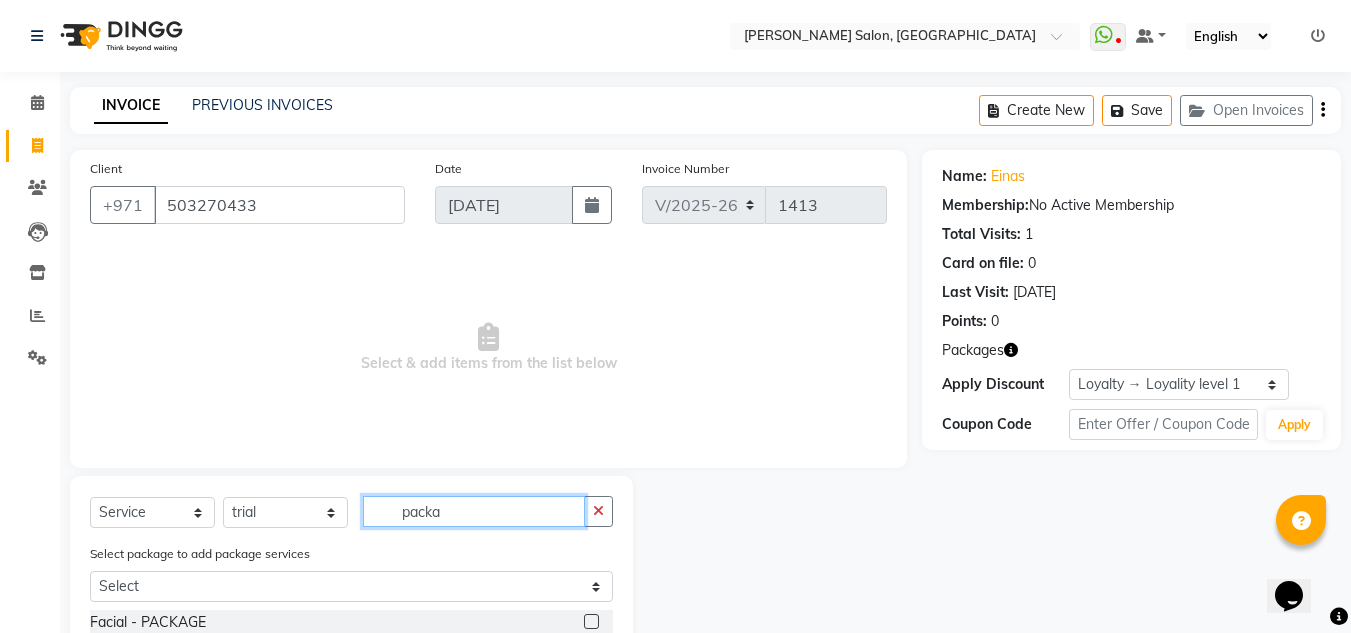 scroll, scrollTop: 64, scrollLeft: 0, axis: vertical 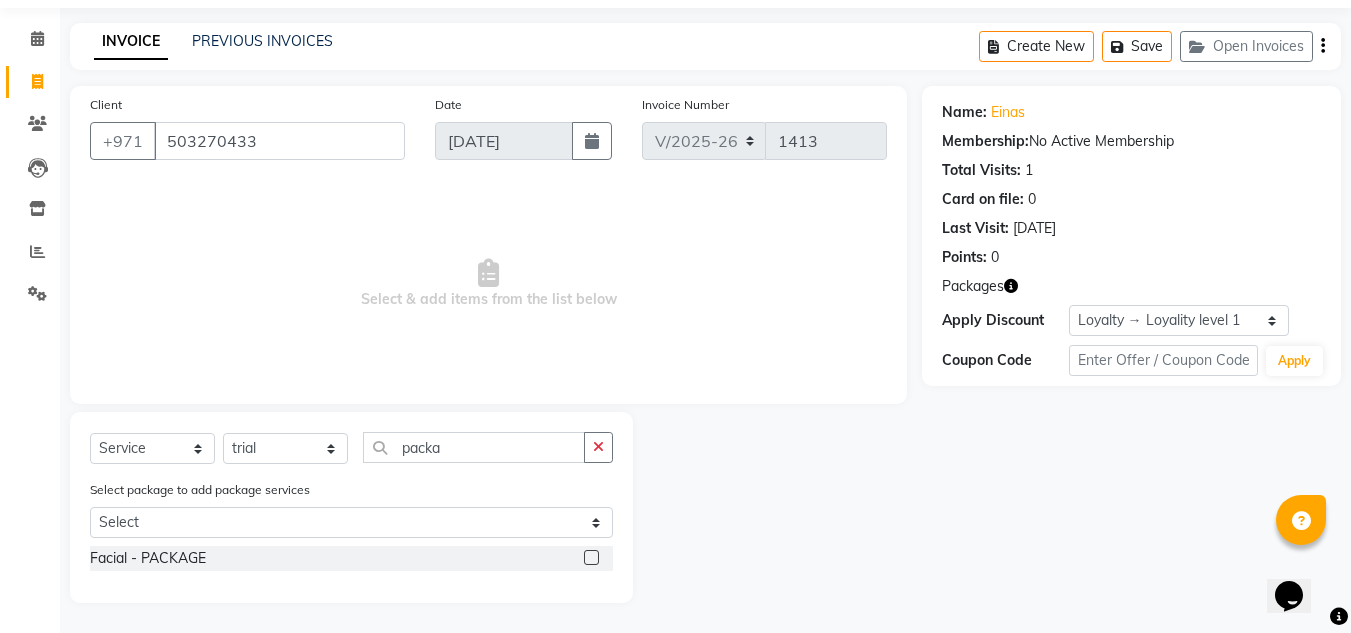 drag, startPoint x: 597, startPoint y: 558, endPoint x: 476, endPoint y: 502, distance: 133.33041 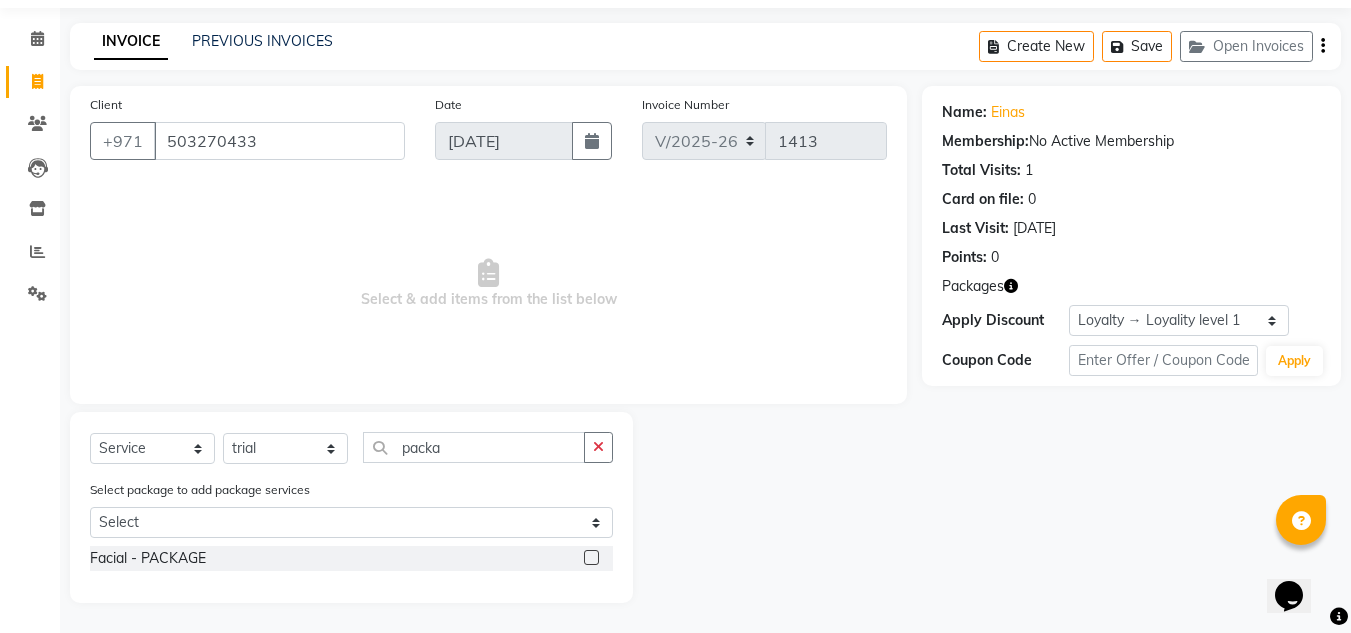 click at bounding box center [590, 558] 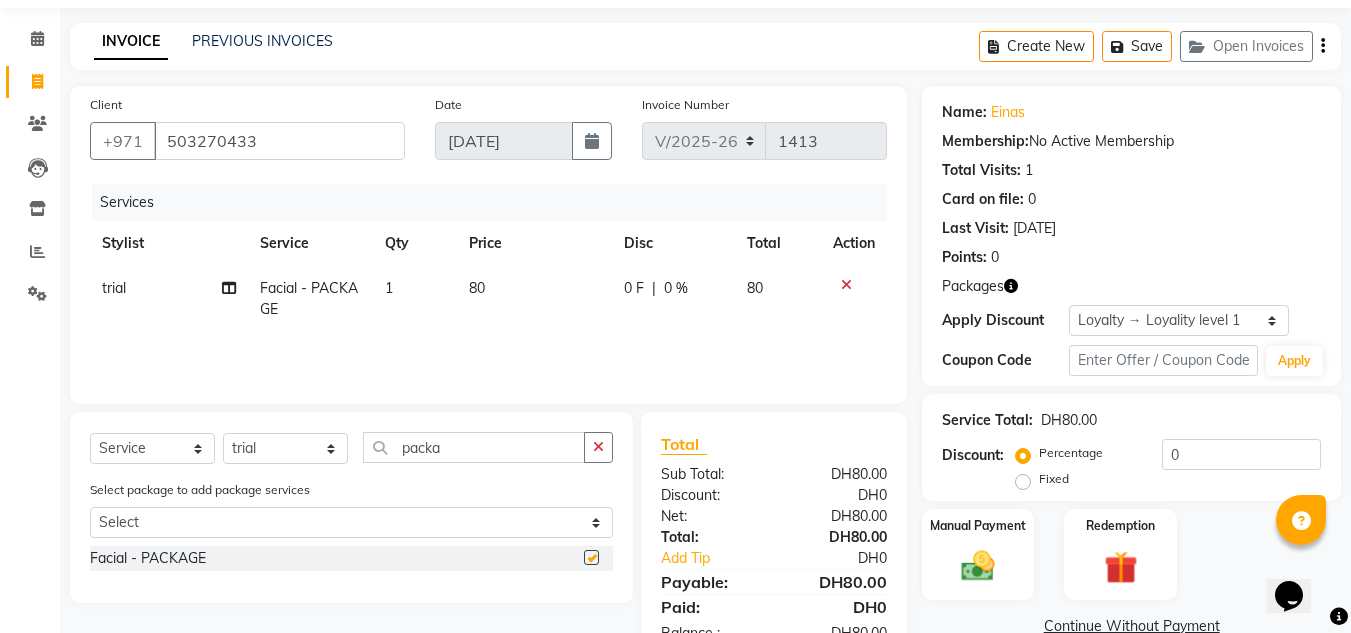 drag, startPoint x: 345, startPoint y: 267, endPoint x: 355, endPoint y: 272, distance: 11.18034 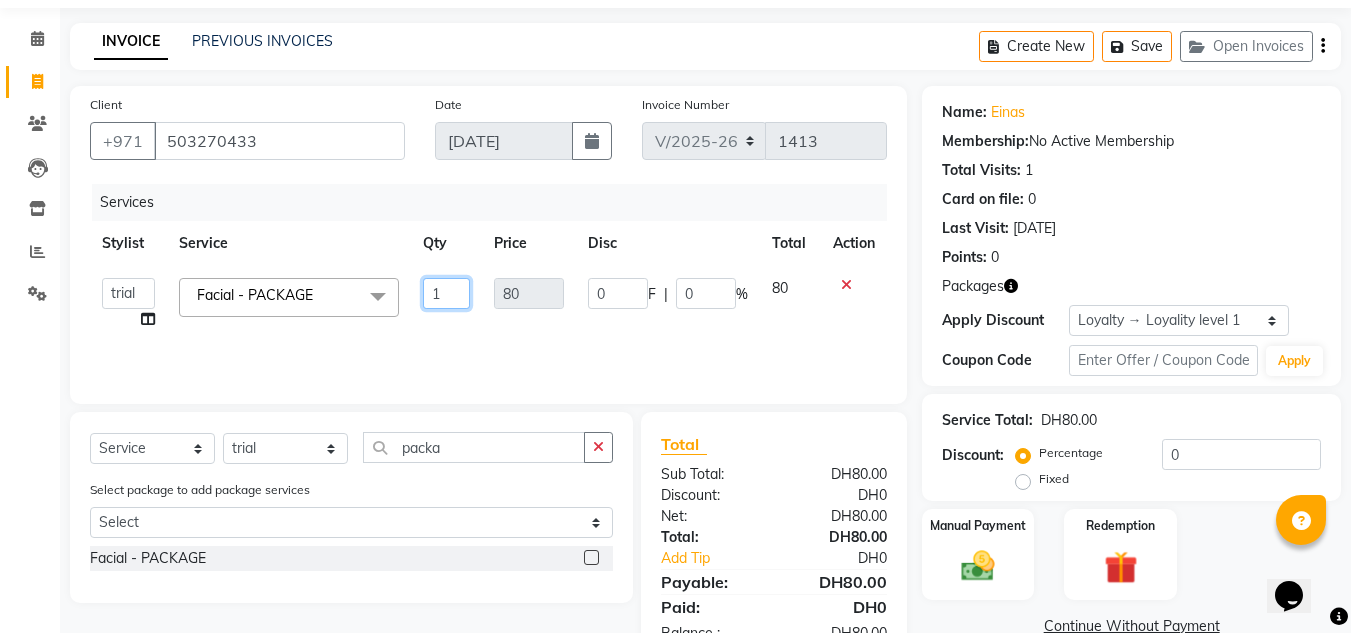 drag, startPoint x: 439, startPoint y: 300, endPoint x: 337, endPoint y: 300, distance: 102 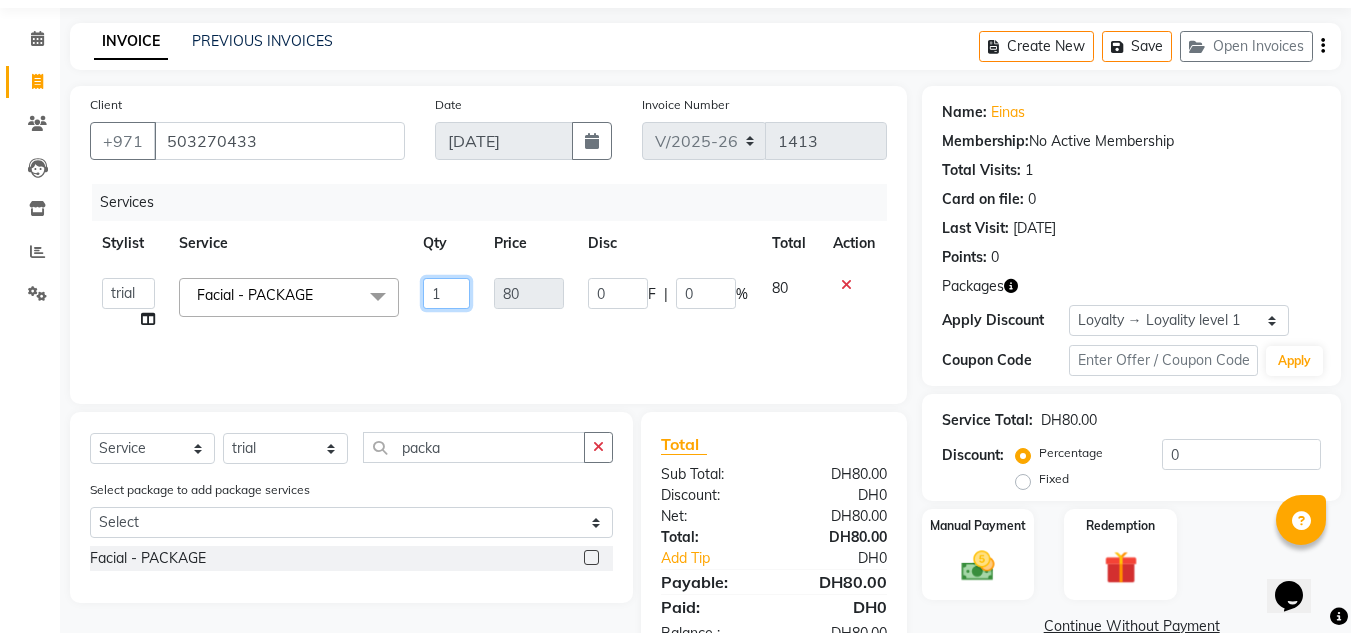 click on "ABUSHAGARA   Kavita   Laxmi   Management   Manisha   Radha   RECEPTION-ALWAHDA   Riba   Rimsha   SALON   Samjhana   trial  Facial  - PACKAGE  x Facial  - PACKAGE HAND HEENA LIGHT-ONE SIDE TILL WRIST MORROCCAN MORROCCAN SCRUB-HAND SCRIB -LEGS SCRUB-BACK MORROCCAN-DELUXE MORROCCAN-DISCOUNTED BODY MASSAGE -DISCOUNTED MAKE UP HAND HEENA-BOTH HANDS NANO FILLER WATER TREATMENT ANY HAIRCUT WITHOUT BLOWDRY FULL FACE WAX-NO THREADING SIMPLE HAIRCUT WITH BLOWDRY HYDRA FACIAL 1 SIMPLE HAIRCUT WITHOUT BLOWDRY FULL FACE THREADING-NO EYEBROWS Fancy Blowdry-medium ACRYLIC REMOVAL BOTOX-SHORT BOTOX-MEDIUM BOTOX-LONG BOTOX-EXTRA LONG FANCY BLOWDRY-LONG CHIN WAX-FULL LASH -REFILL MORROCCAN AND BODY MASSAGE HOME SERVICE-BACK MASSAGE HOME SERVICE-PEDICURE HOME SERVICE-HEAD HEENA-SHORT/MEDIUM HOME SERVICE-20 MINS MASSAGE HOME SERVICE-BLOWDRY-SHORT HAIR NAIL FIX-1 HOME SERVICE-DEAL-MANI,PEDI,FULL HAND,HALF LEGS,THREADING FULL FACE THREADING WITH EYEBROWS FULL BODY MASSAGE--1 HR BODY MASSAGE AND HEAD OIL LASH LIFTING 3D  NAIL ART" 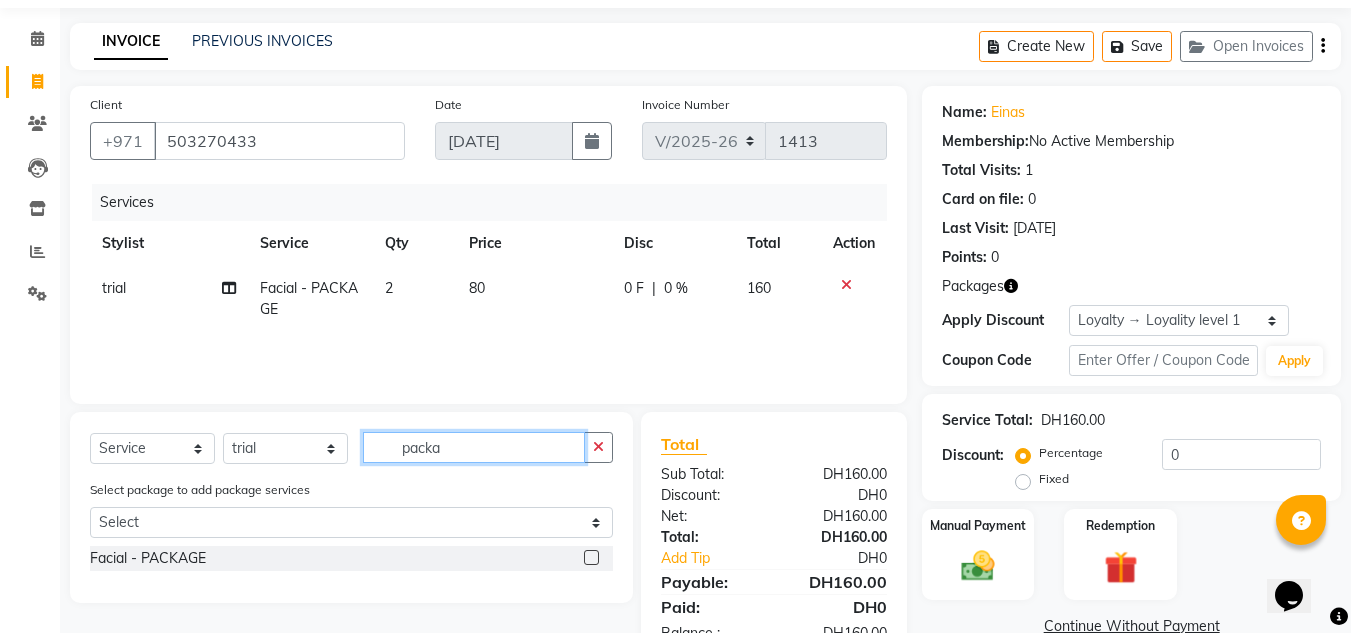 drag, startPoint x: 466, startPoint y: 447, endPoint x: 219, endPoint y: 407, distance: 250.21791 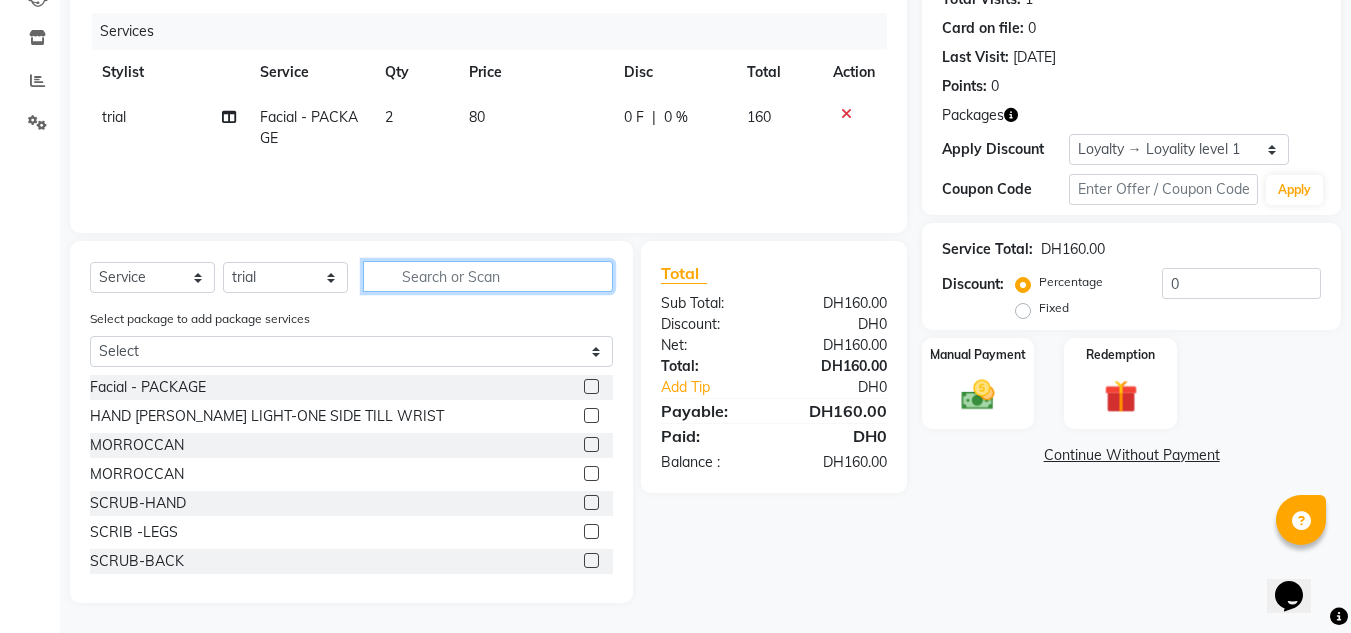 scroll, scrollTop: 135, scrollLeft: 0, axis: vertical 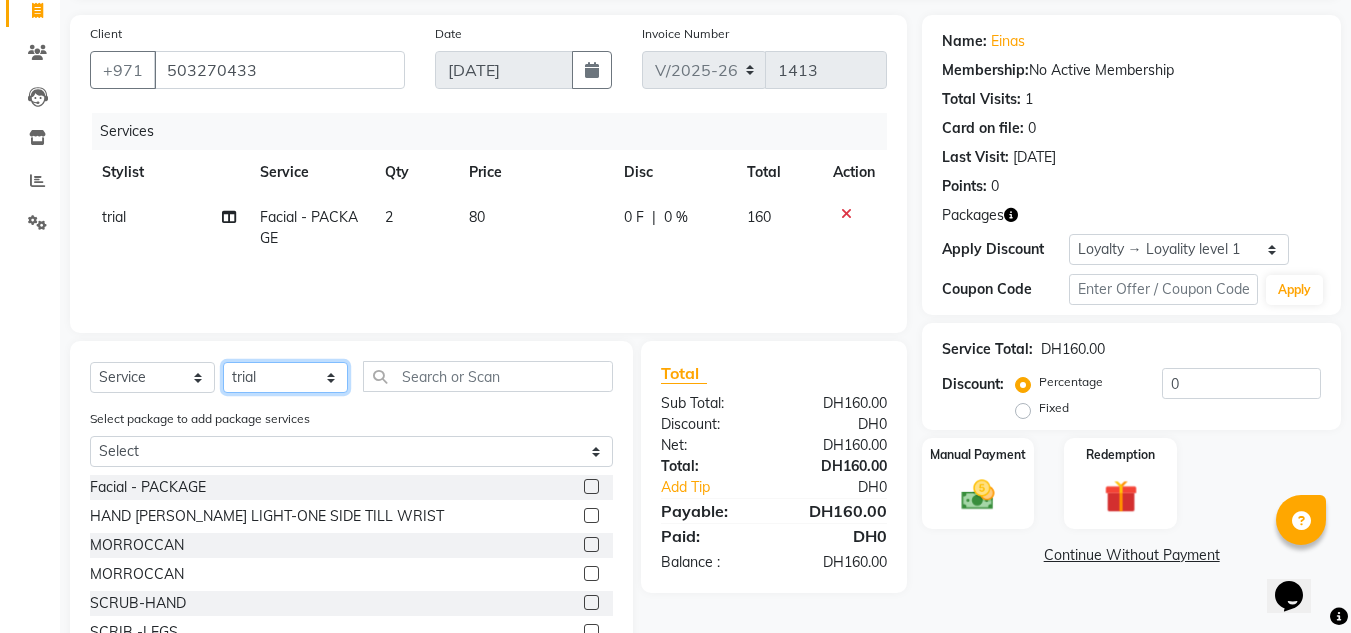 click on "Select Stylist ABUSHAGARA Kavita Laxmi Management Manisha Radha RECEPTION-ALWAHDA Riba Rimsha SALON Samjhana trial" 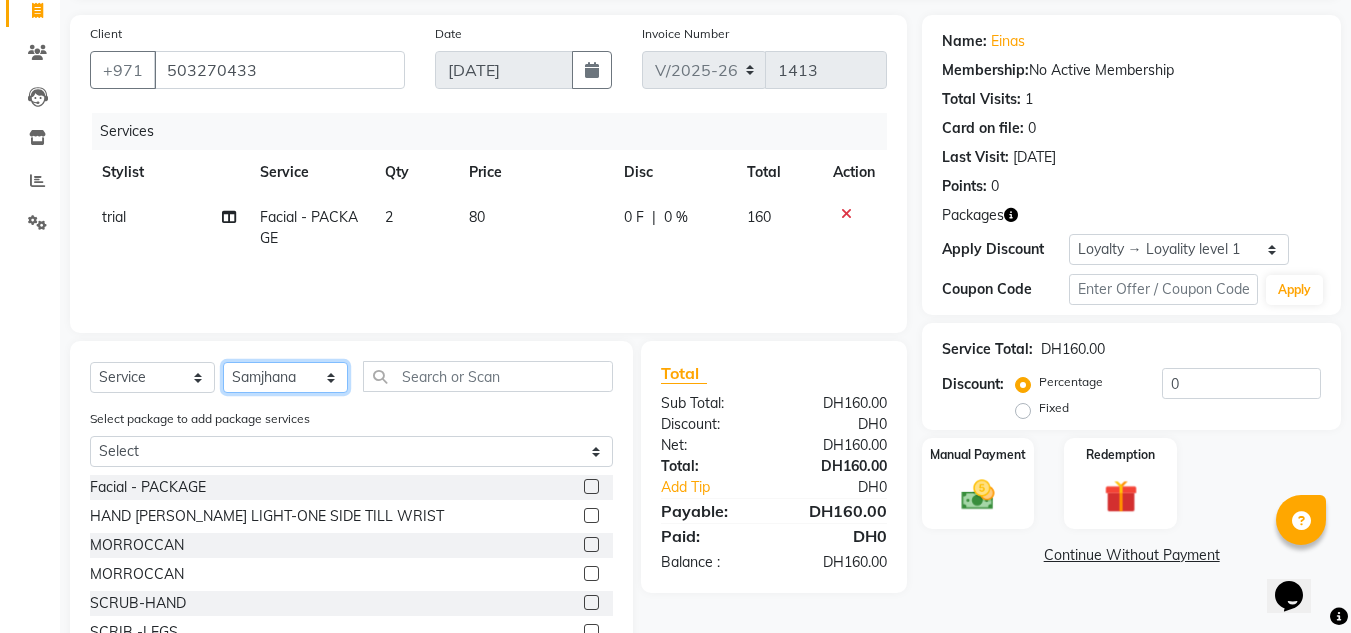 click on "Select Stylist ABUSHAGARA Kavita Laxmi Management Manisha Radha RECEPTION-ALWAHDA Riba Rimsha SALON Samjhana trial" 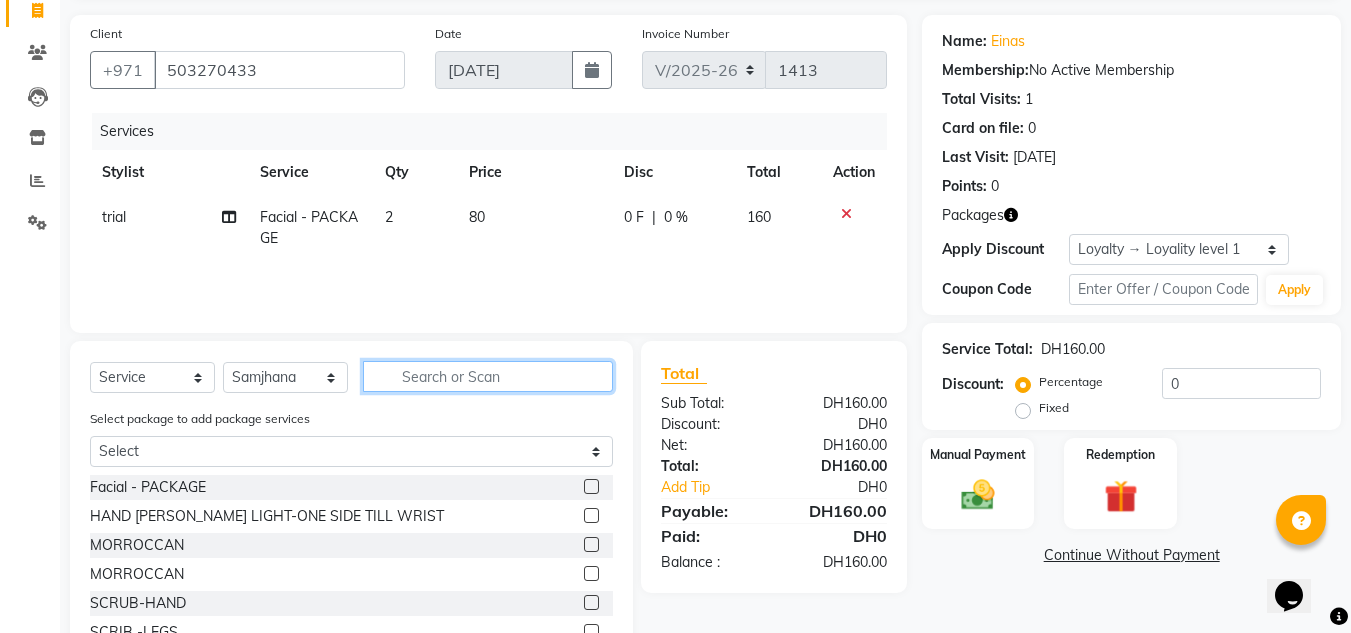 click 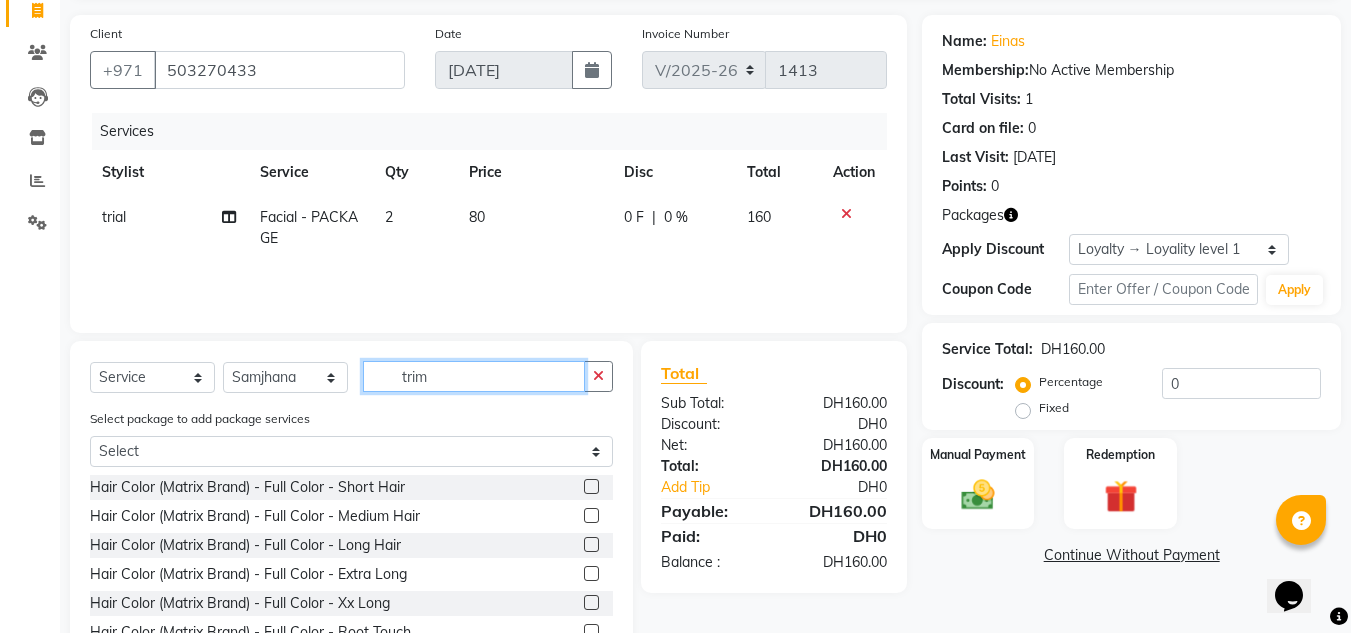 scroll, scrollTop: 125, scrollLeft: 0, axis: vertical 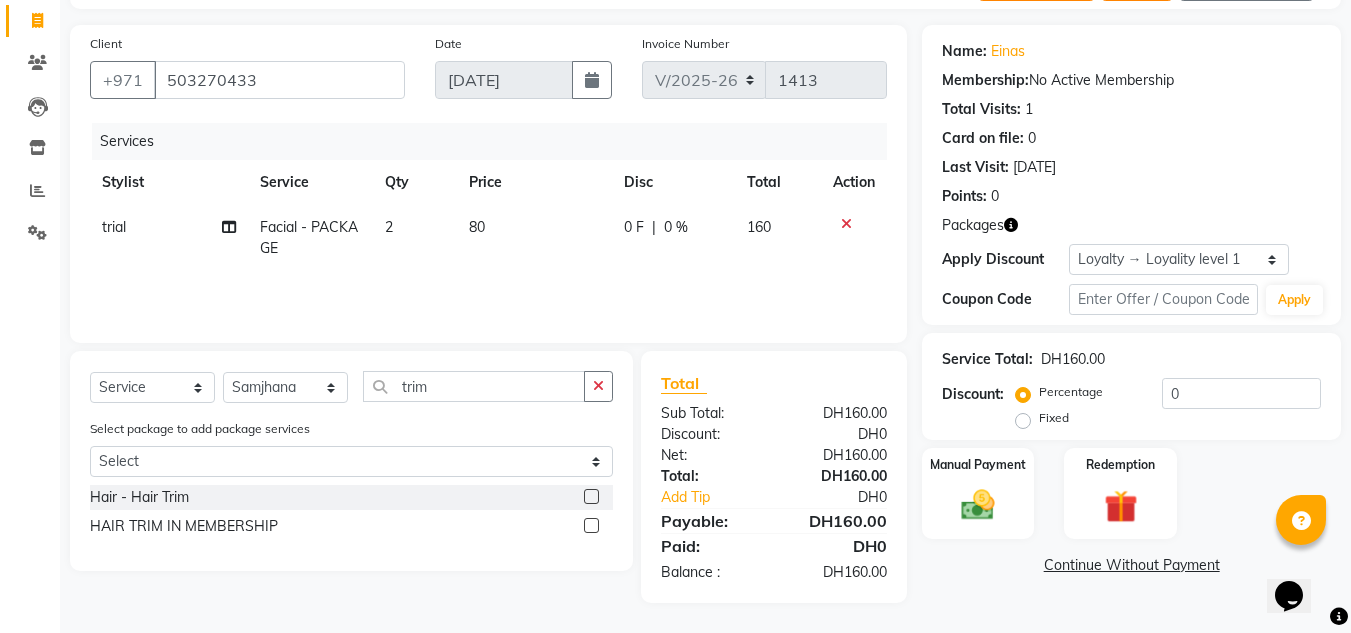 click 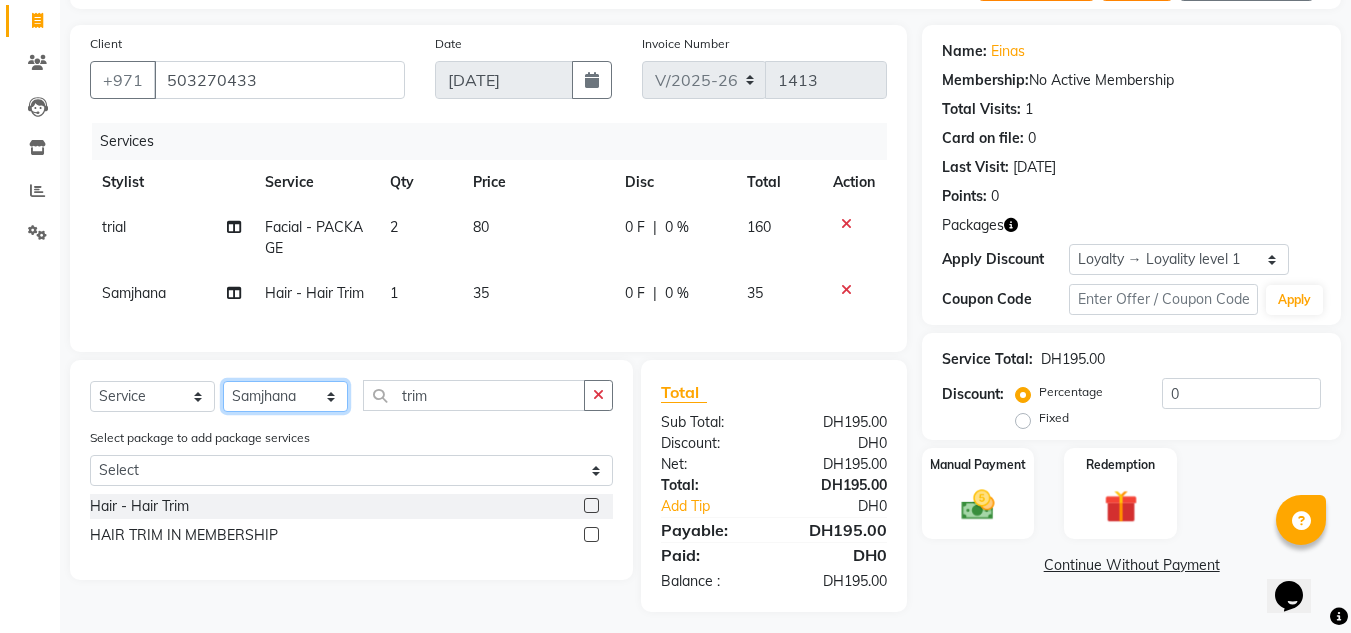 click on "Select Stylist ABUSHAGARA Kavita Laxmi Management Manisha Radha RECEPTION-ALWAHDA Riba Rimsha SALON Samjhana trial" 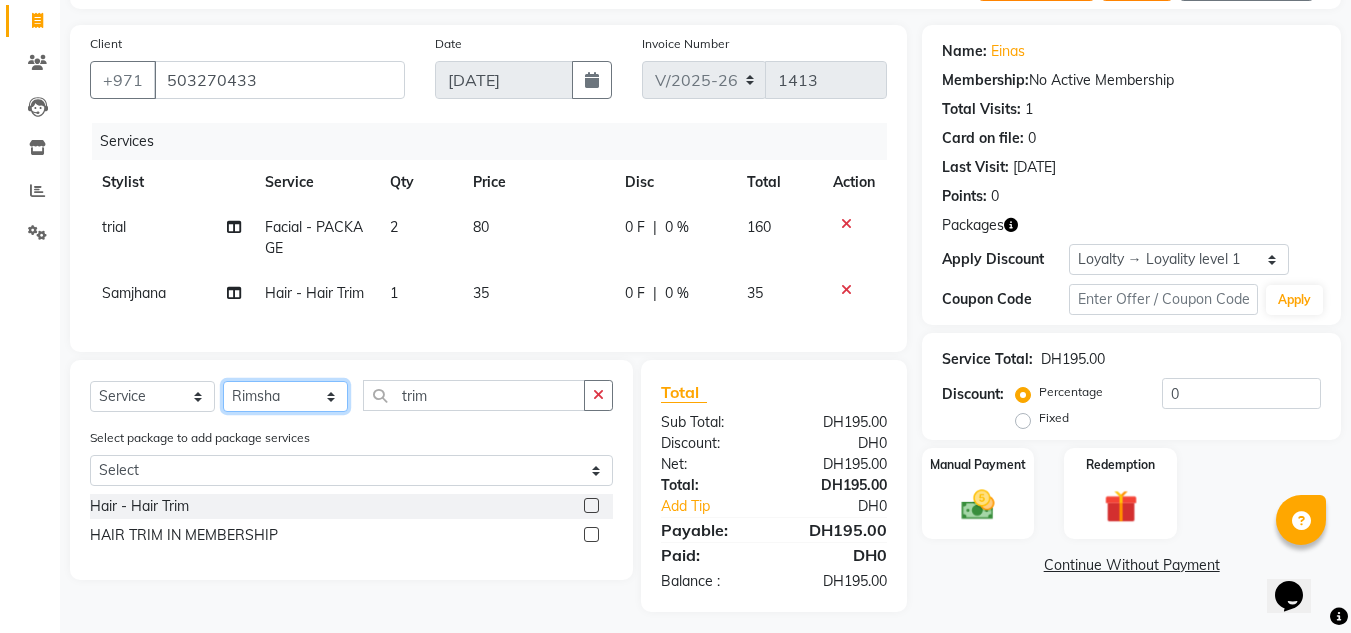 click on "Select Stylist ABUSHAGARA Kavita Laxmi Management Manisha Radha RECEPTION-ALWAHDA Riba Rimsha SALON Samjhana trial" 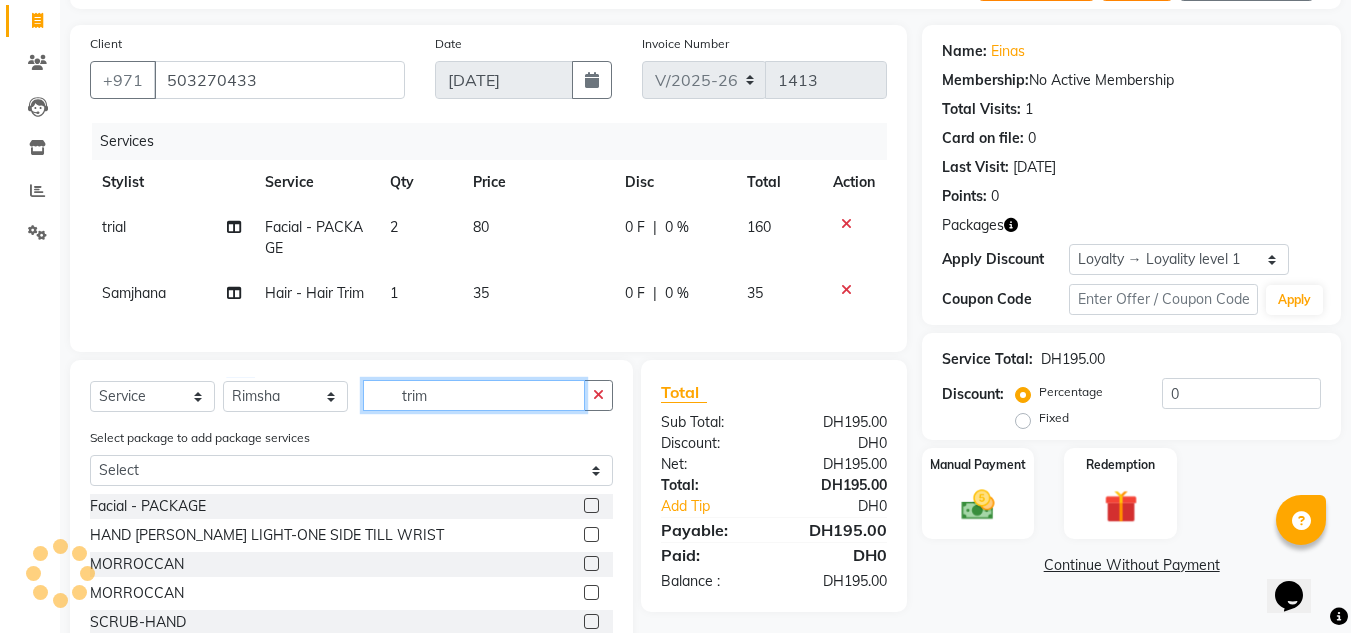 drag, startPoint x: 490, startPoint y: 412, endPoint x: 291, endPoint y: 412, distance: 199 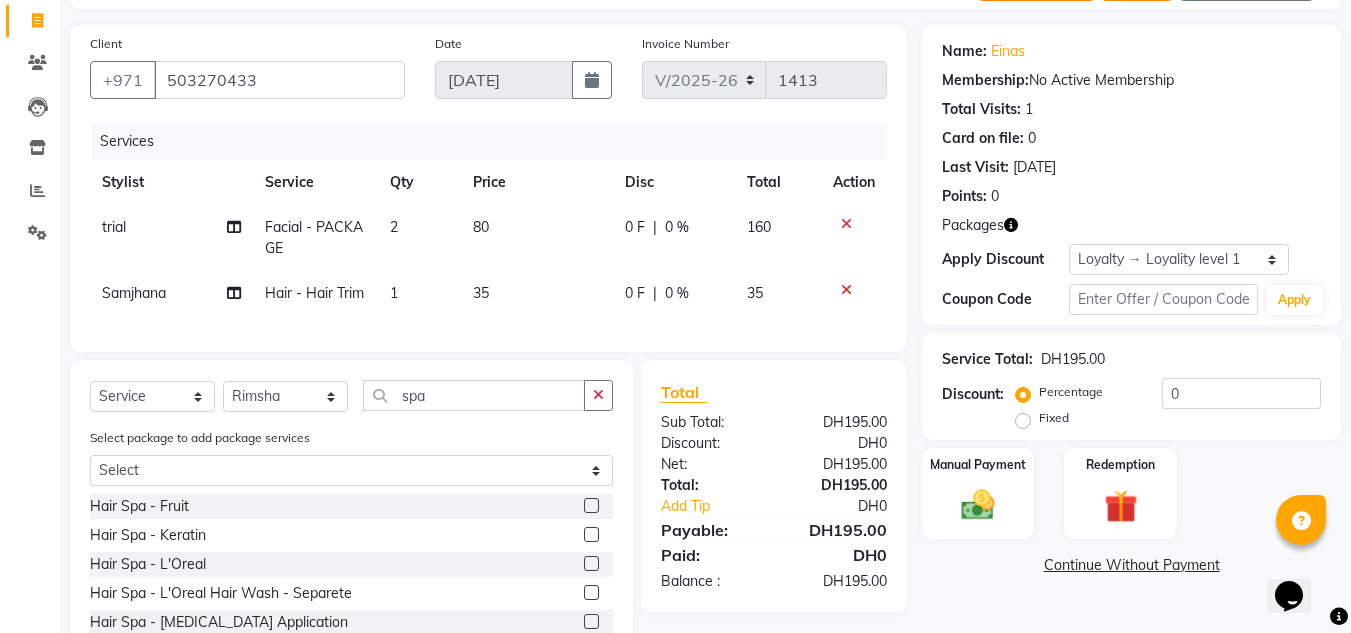 click 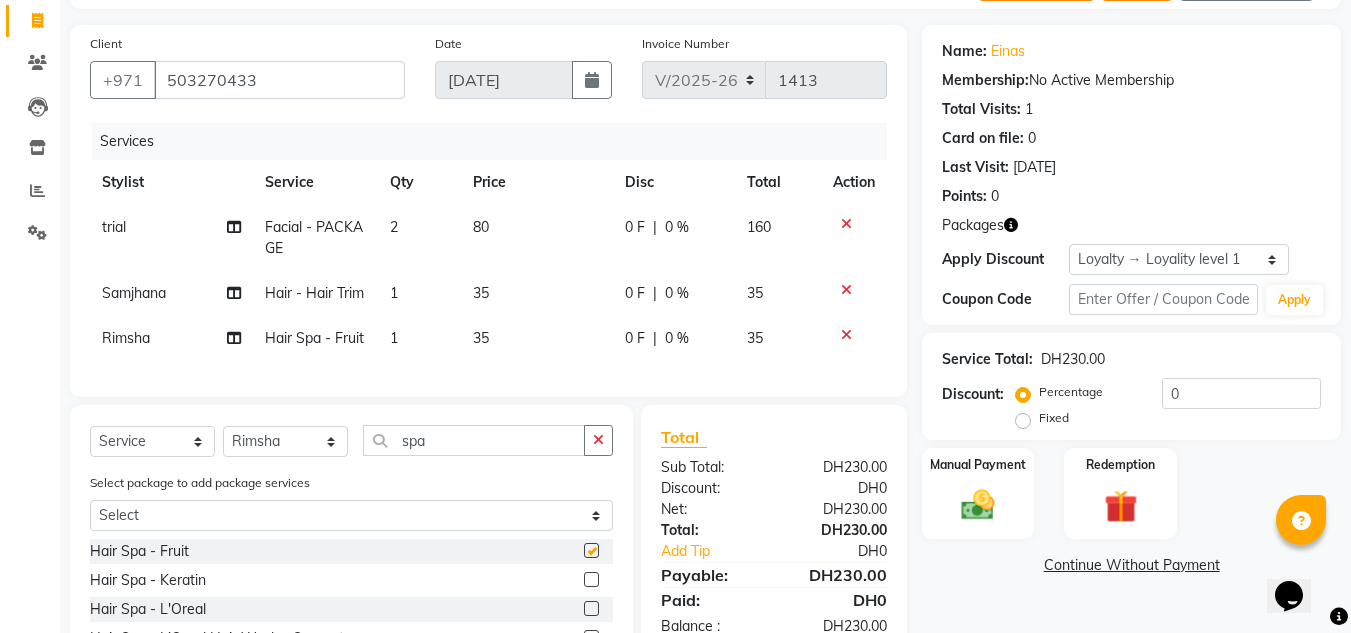 scroll, scrollTop: 304, scrollLeft: 0, axis: vertical 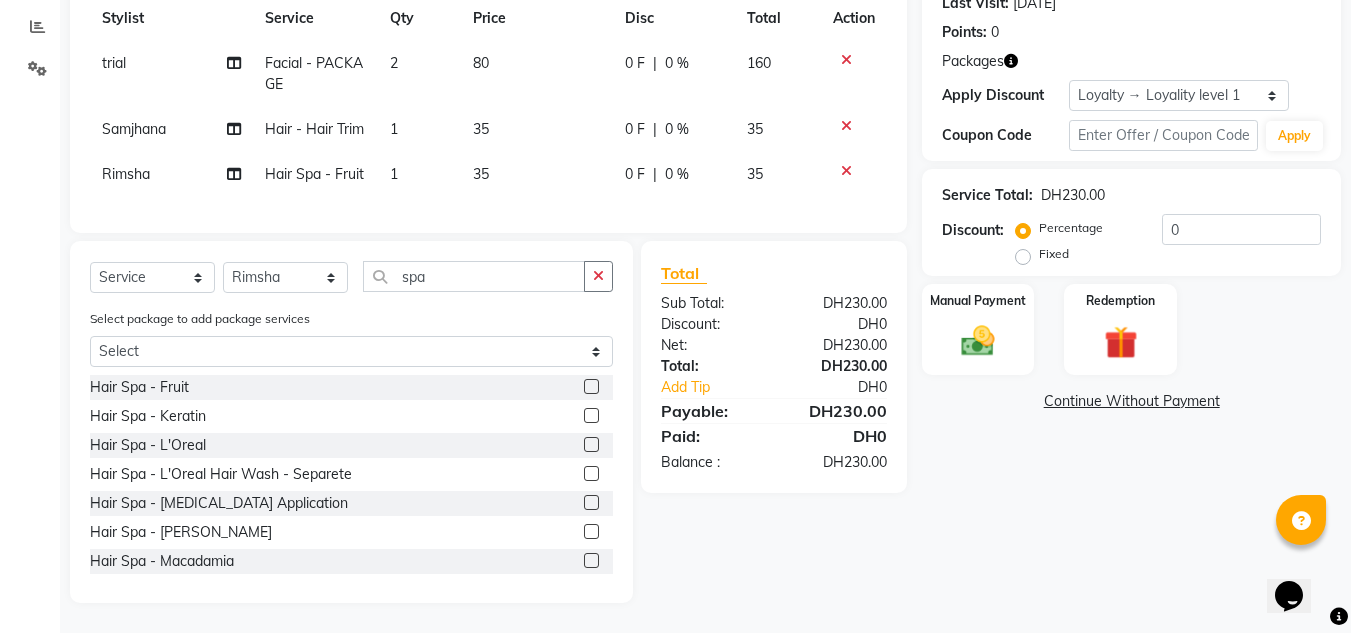 click on "1" 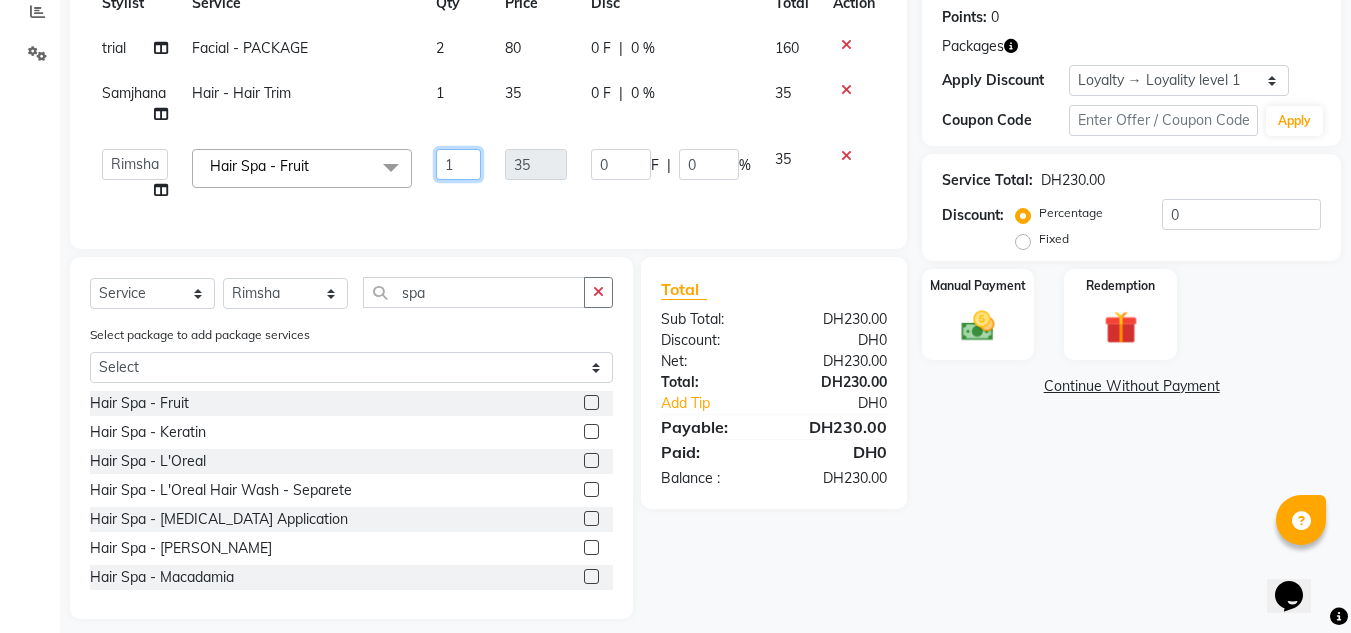 drag, startPoint x: 459, startPoint y: 167, endPoint x: 314, endPoint y: 167, distance: 145 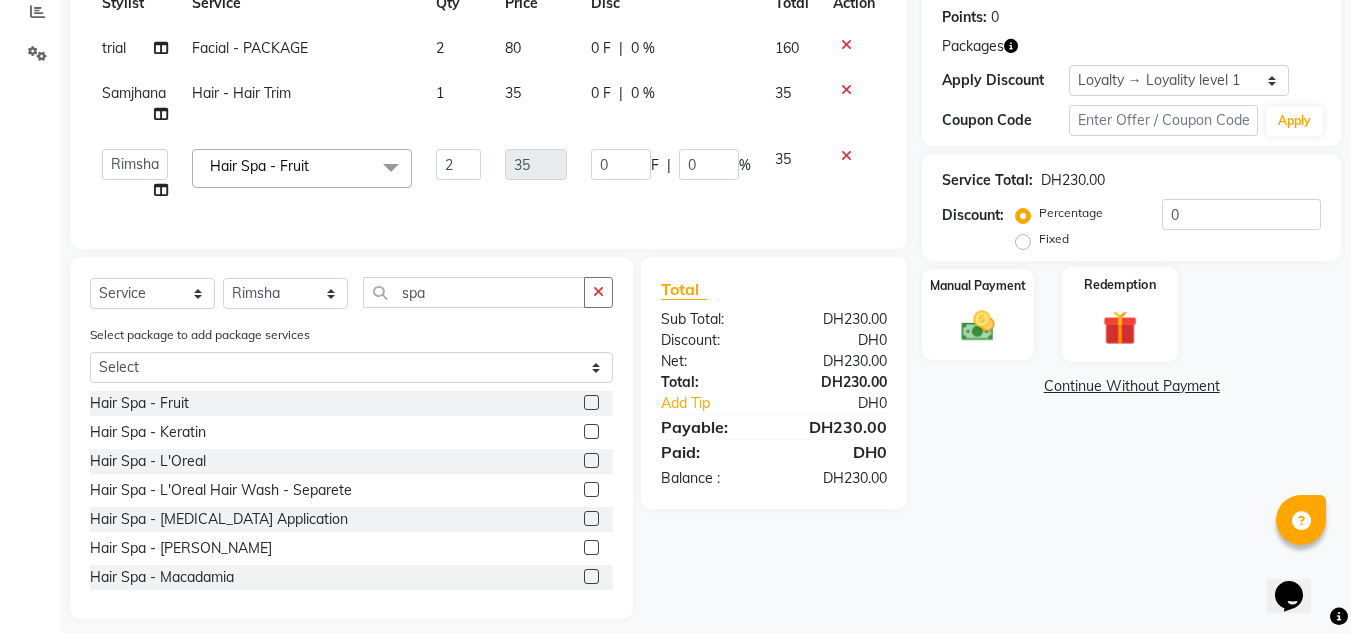 drag, startPoint x: 1123, startPoint y: 300, endPoint x: 1128, endPoint y: 318, distance: 18.681541 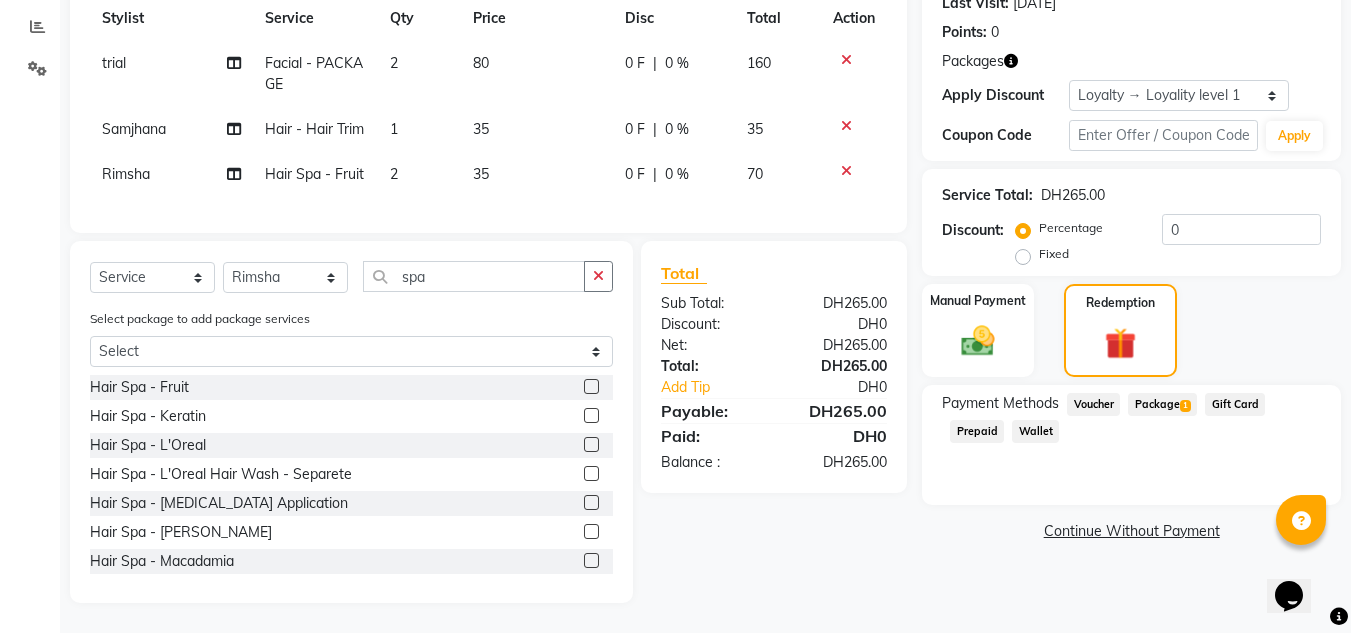 drag, startPoint x: 1150, startPoint y: 378, endPoint x: 1162, endPoint y: 405, distance: 29.546574 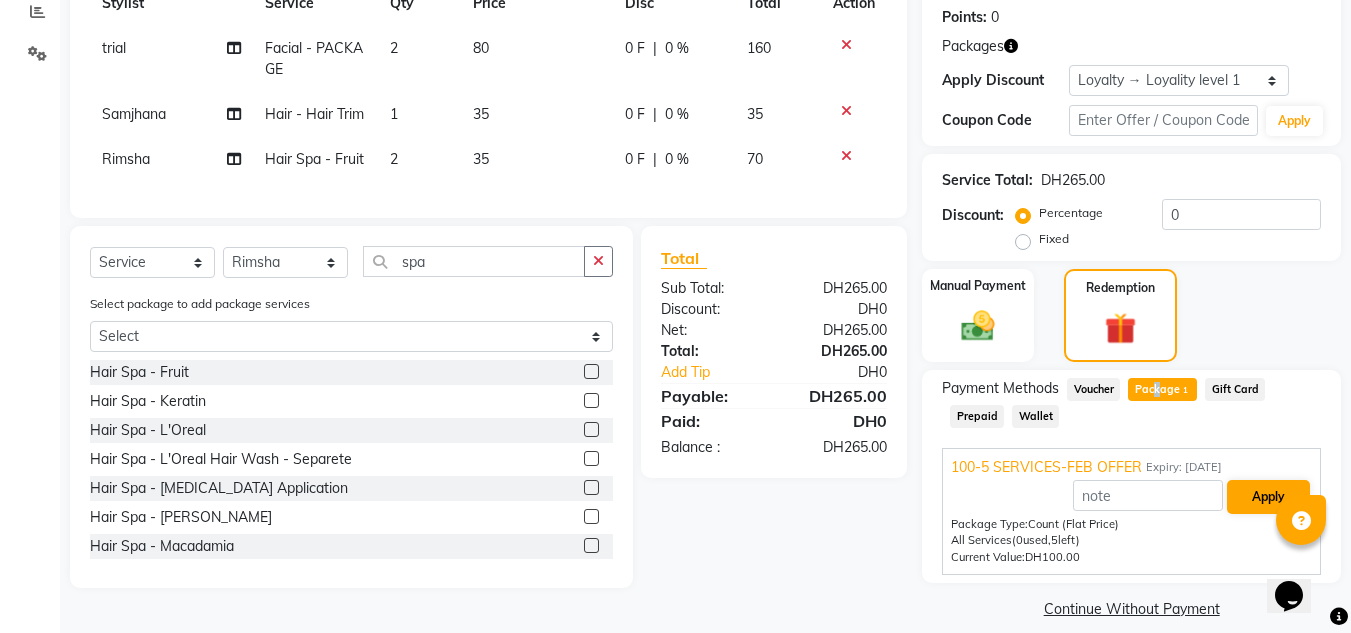 scroll, scrollTop: 325, scrollLeft: 0, axis: vertical 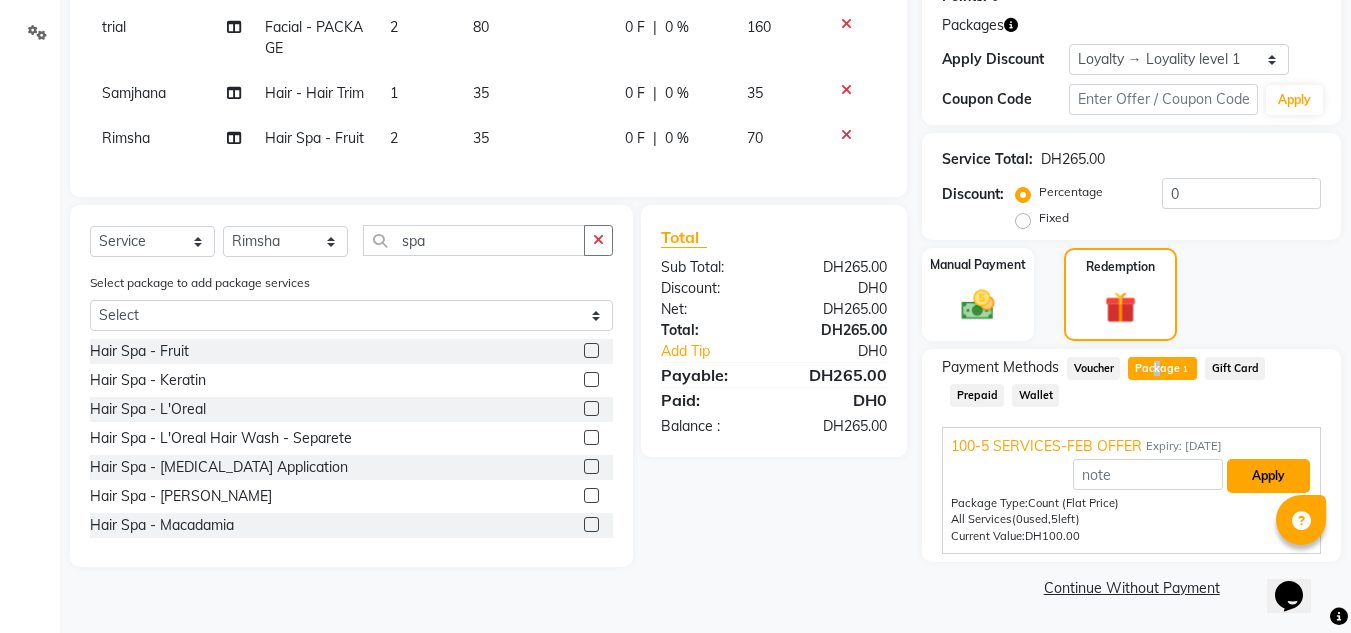 drag, startPoint x: 1285, startPoint y: 473, endPoint x: 1272, endPoint y: 478, distance: 13.928389 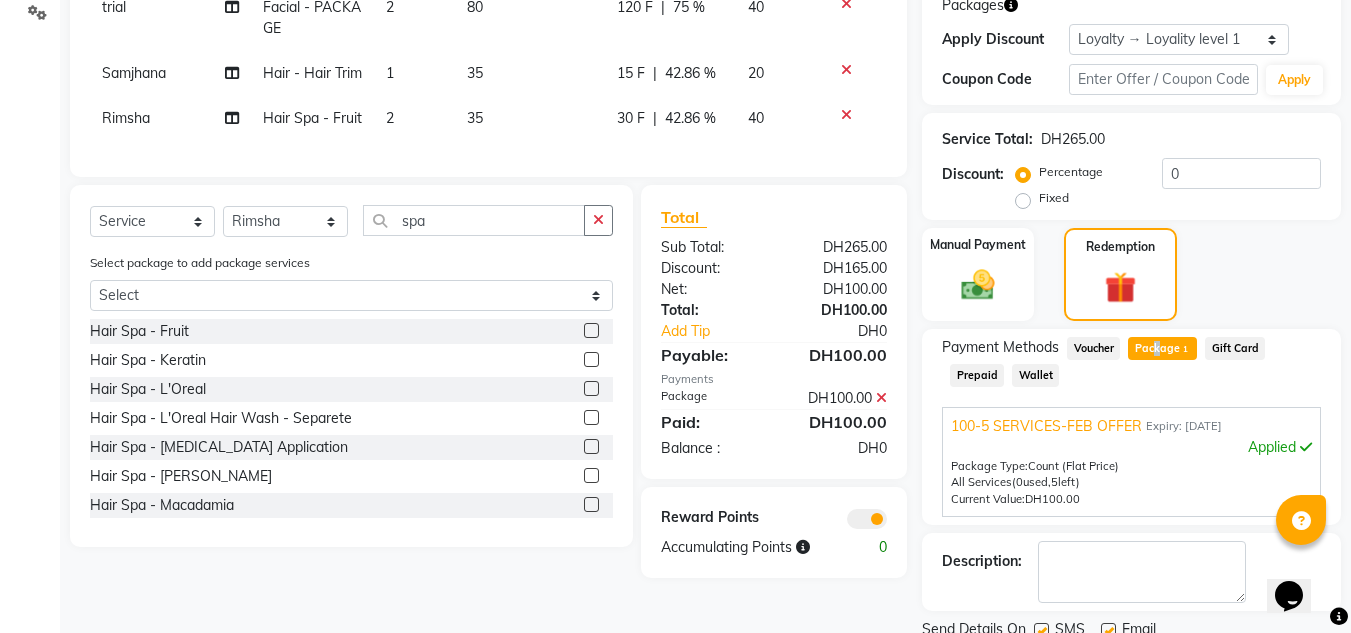scroll, scrollTop: 421, scrollLeft: 0, axis: vertical 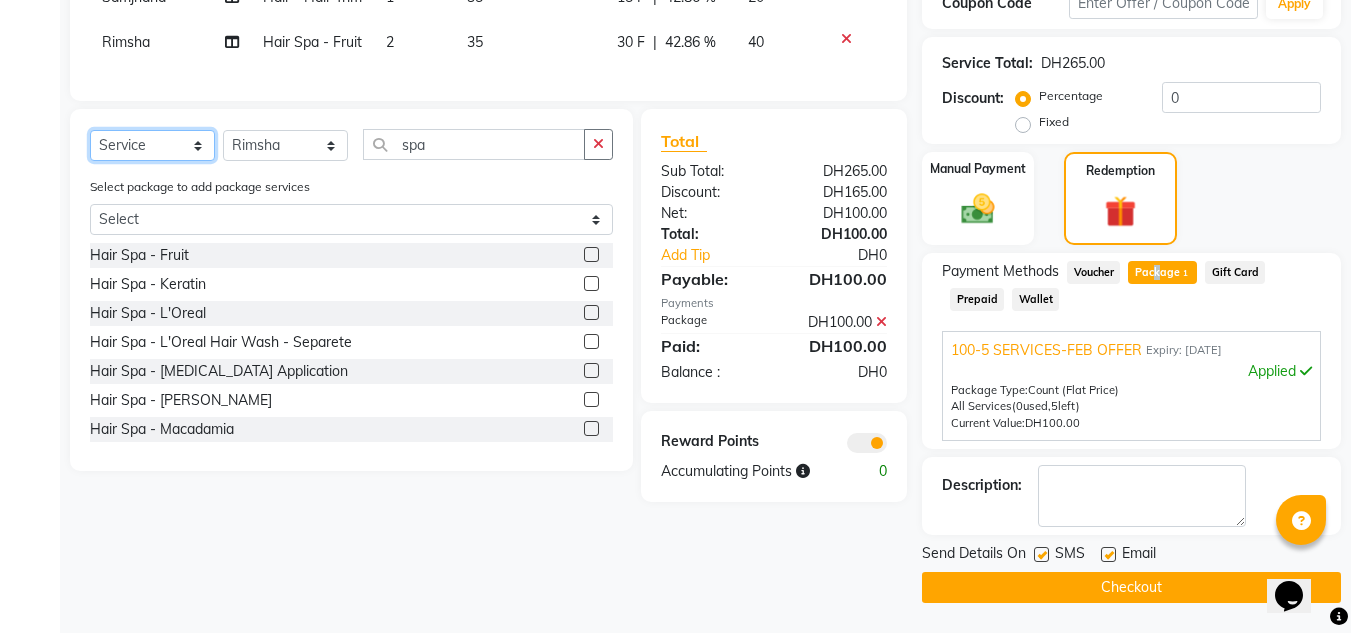 click on "Select  Service  Product  Membership  Package Voucher Prepaid Gift Card" 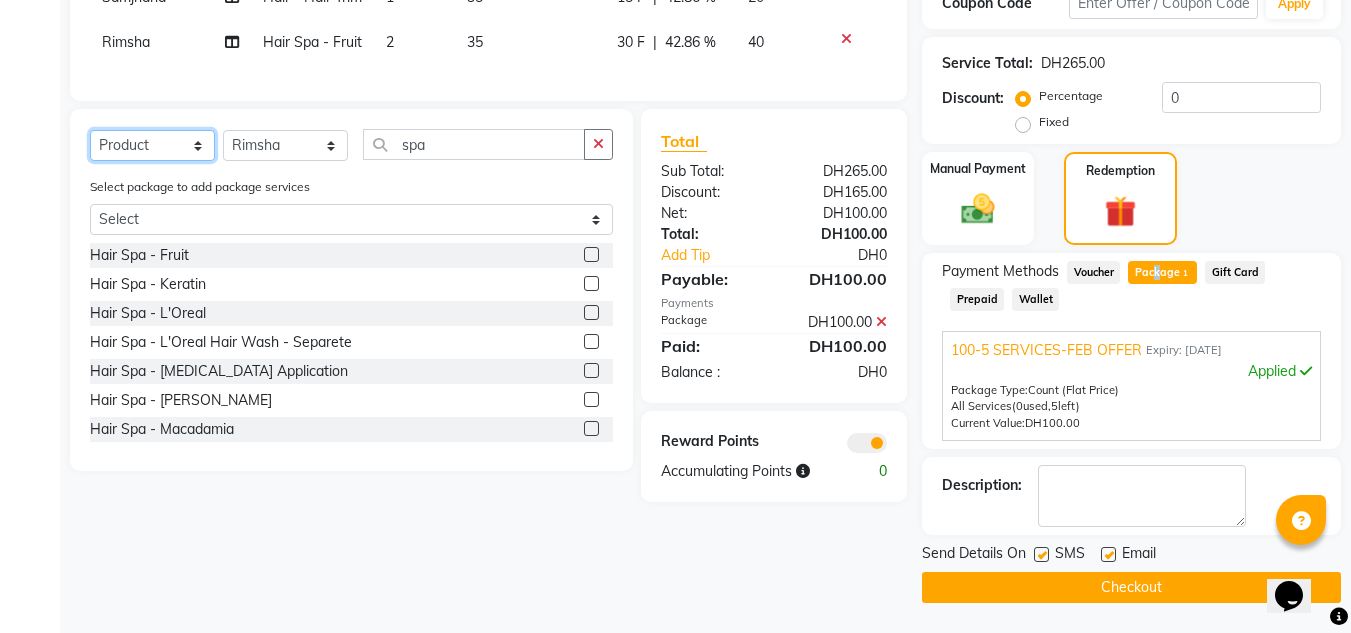 click on "Select  Service  Product  Membership  Package Voucher Prepaid Gift Card" 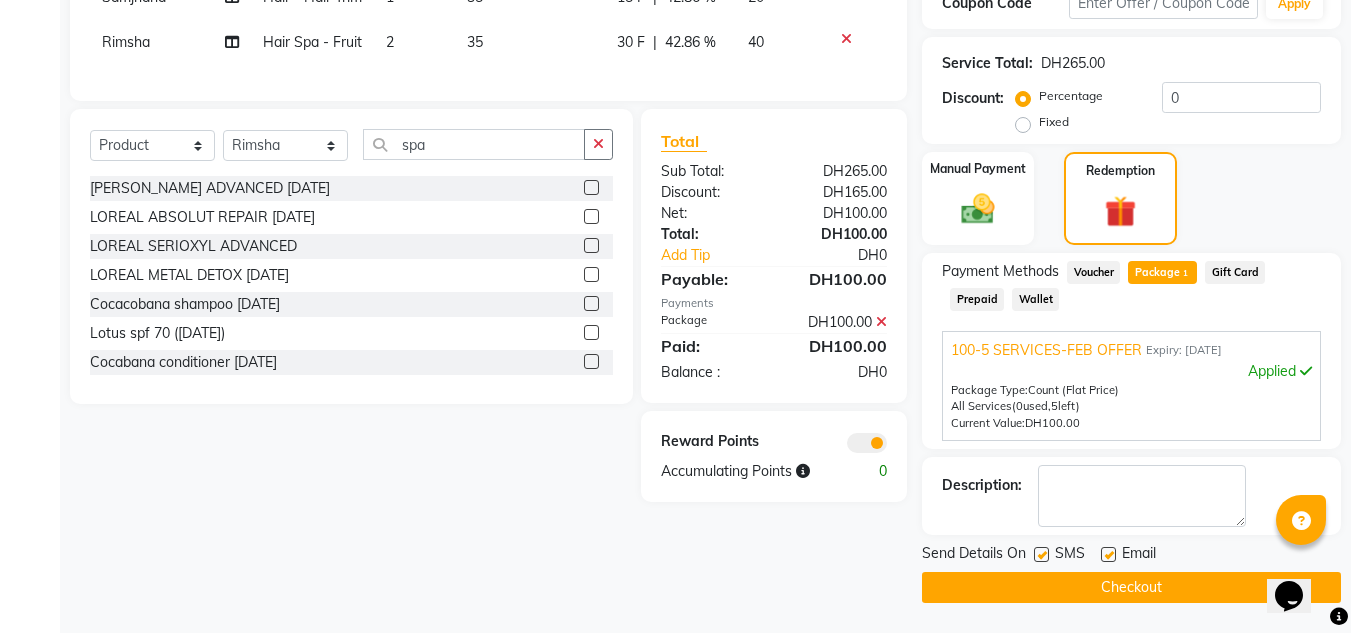 drag, startPoint x: 440, startPoint y: 220, endPoint x: 429, endPoint y: 217, distance: 11.401754 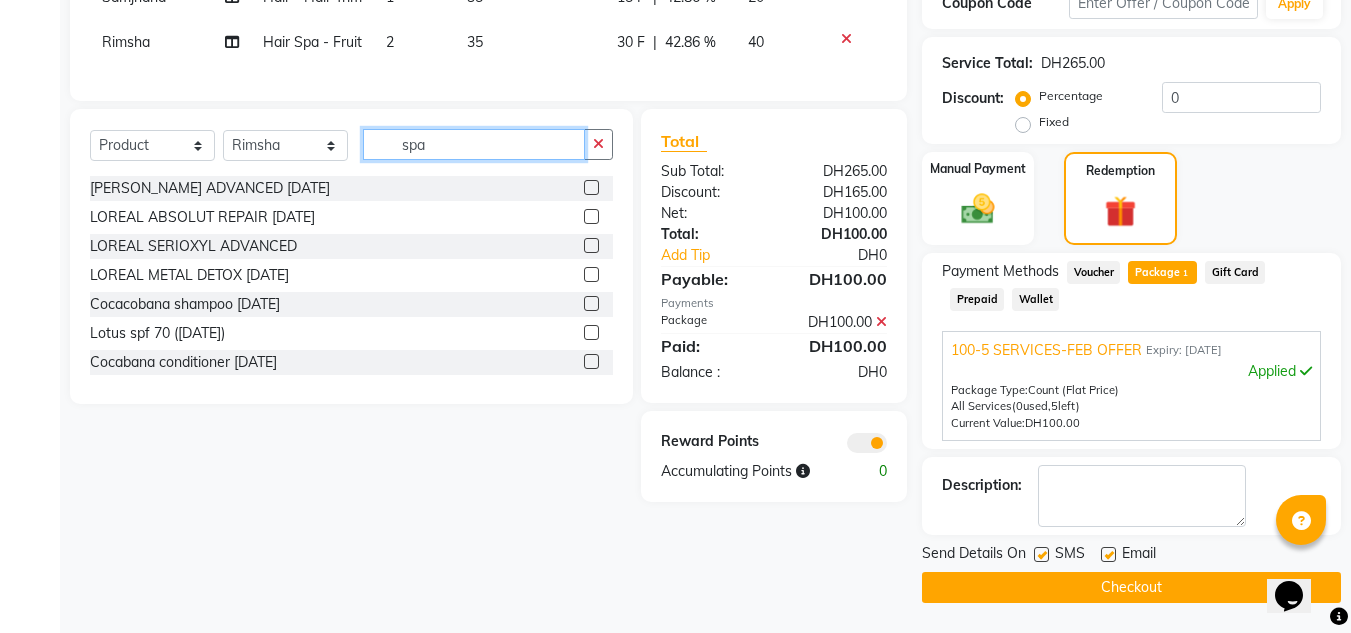 click on "spa" 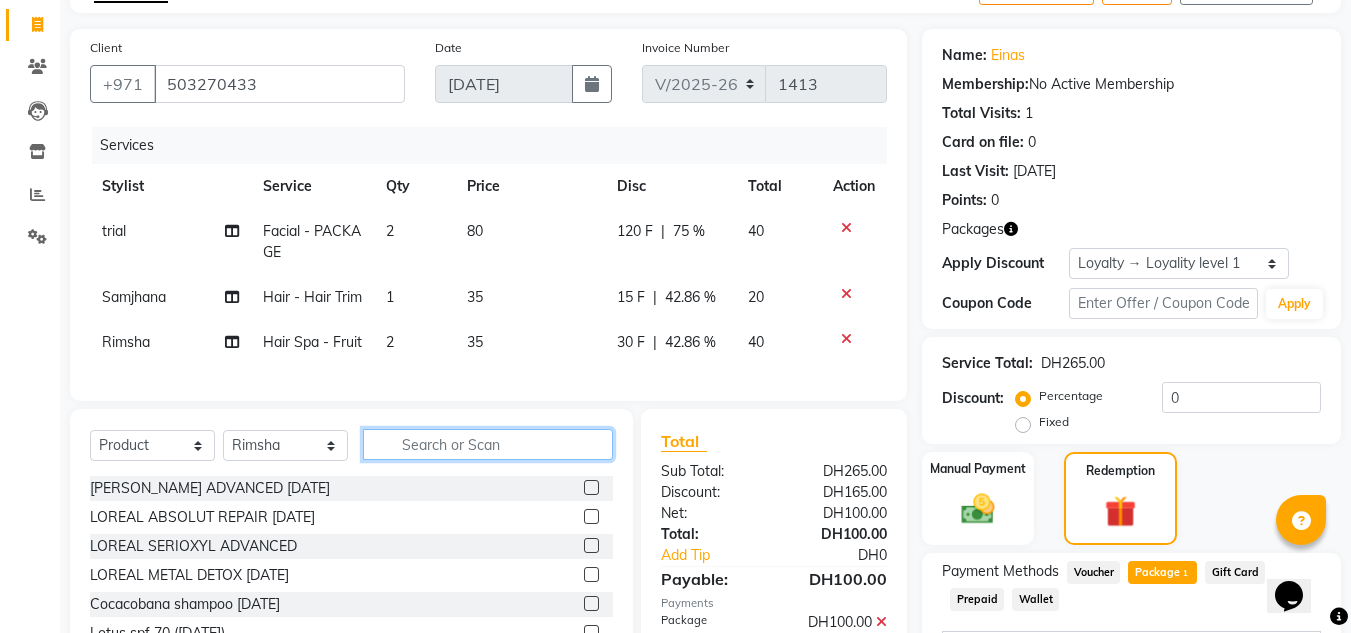 scroll, scrollTop: 221, scrollLeft: 0, axis: vertical 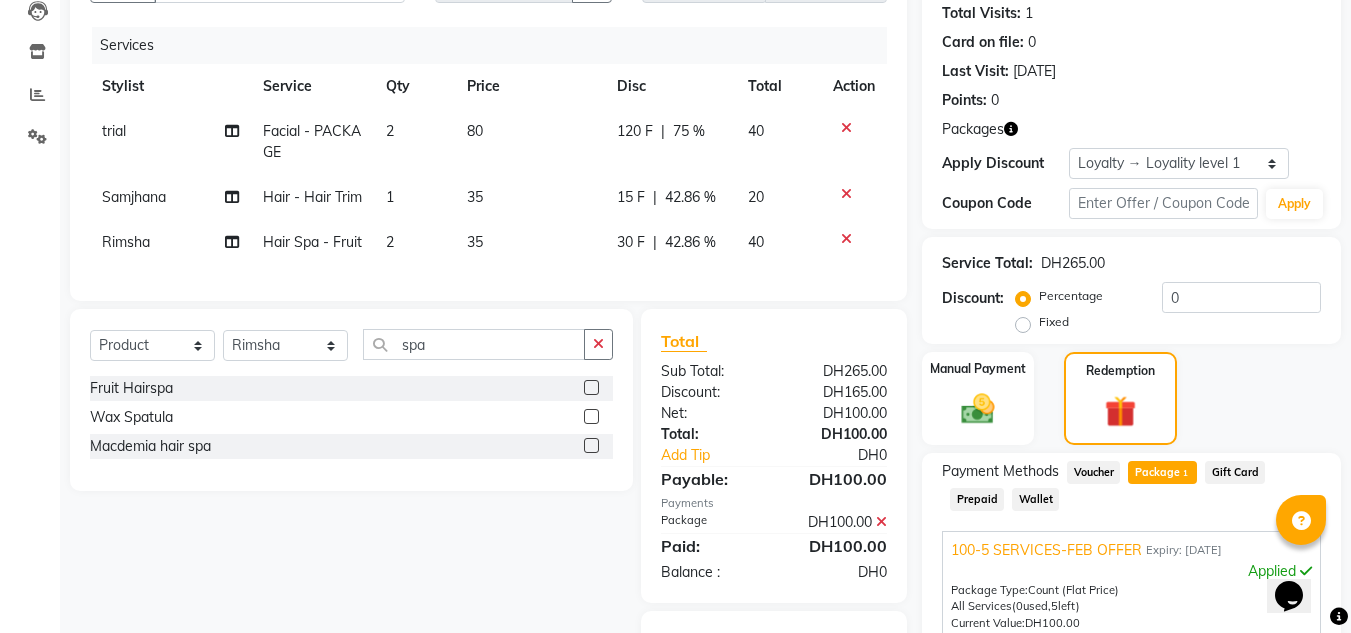 click 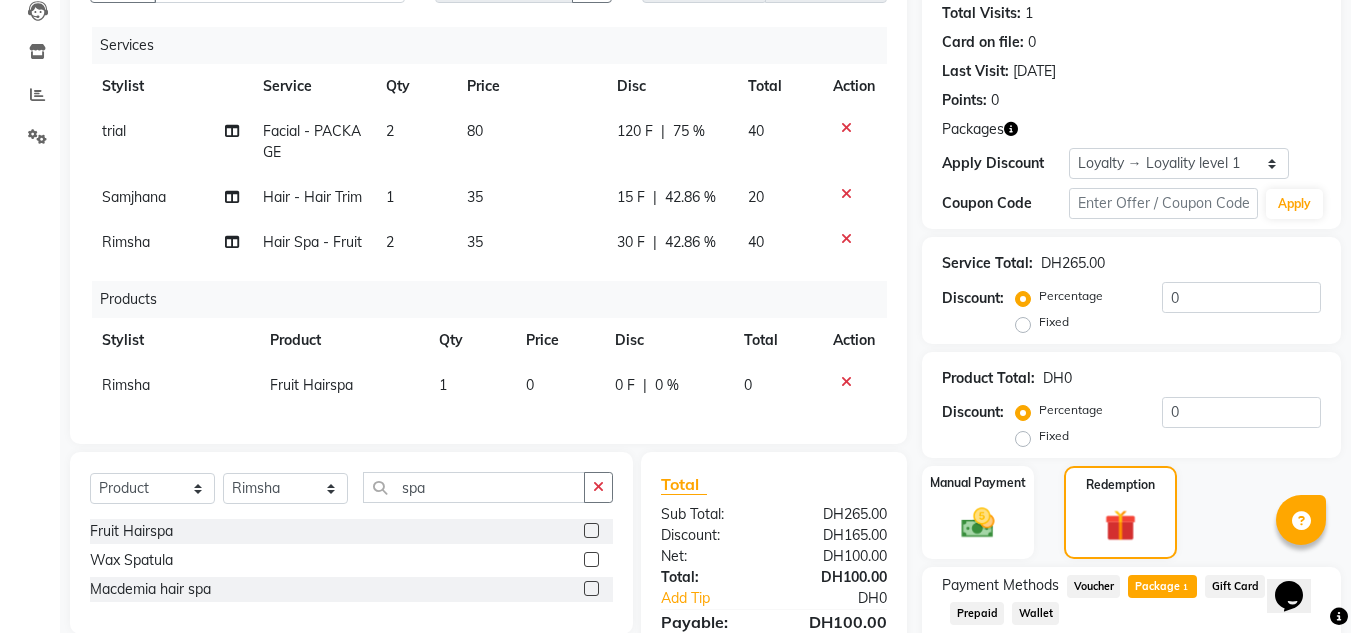 scroll, scrollTop: 321, scrollLeft: 0, axis: vertical 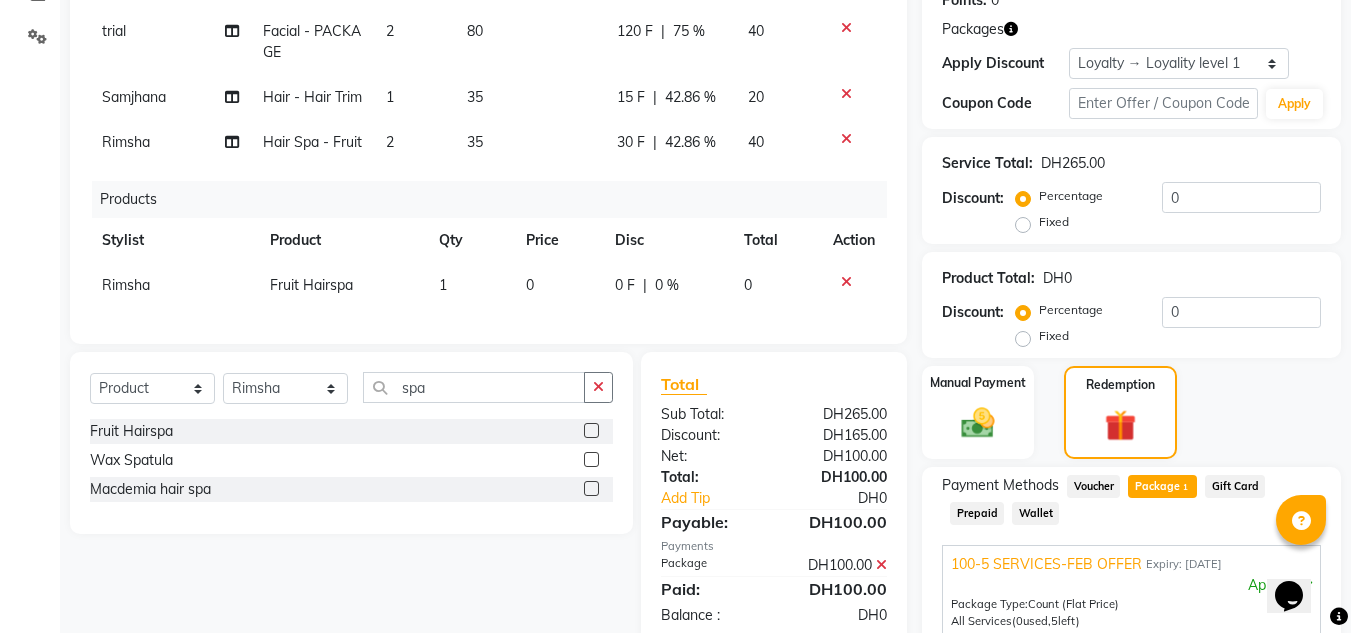 click on "1" 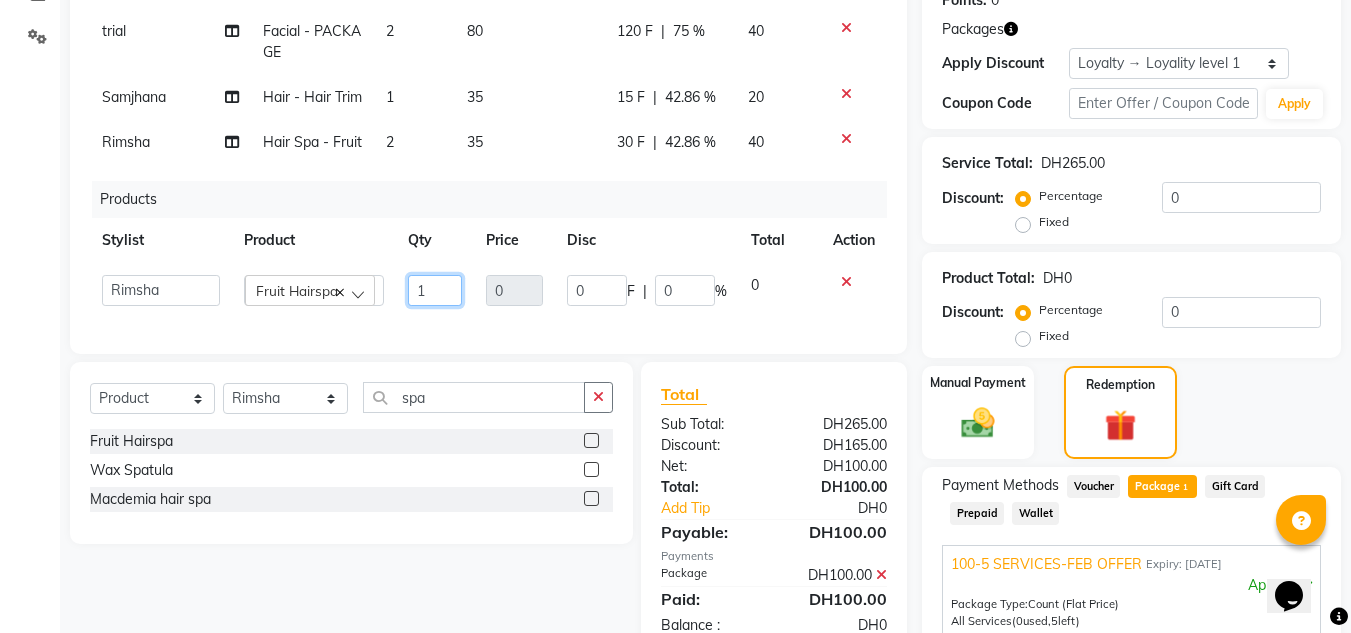 drag, startPoint x: 438, startPoint y: 328, endPoint x: 351, endPoint y: 347, distance: 89.050545 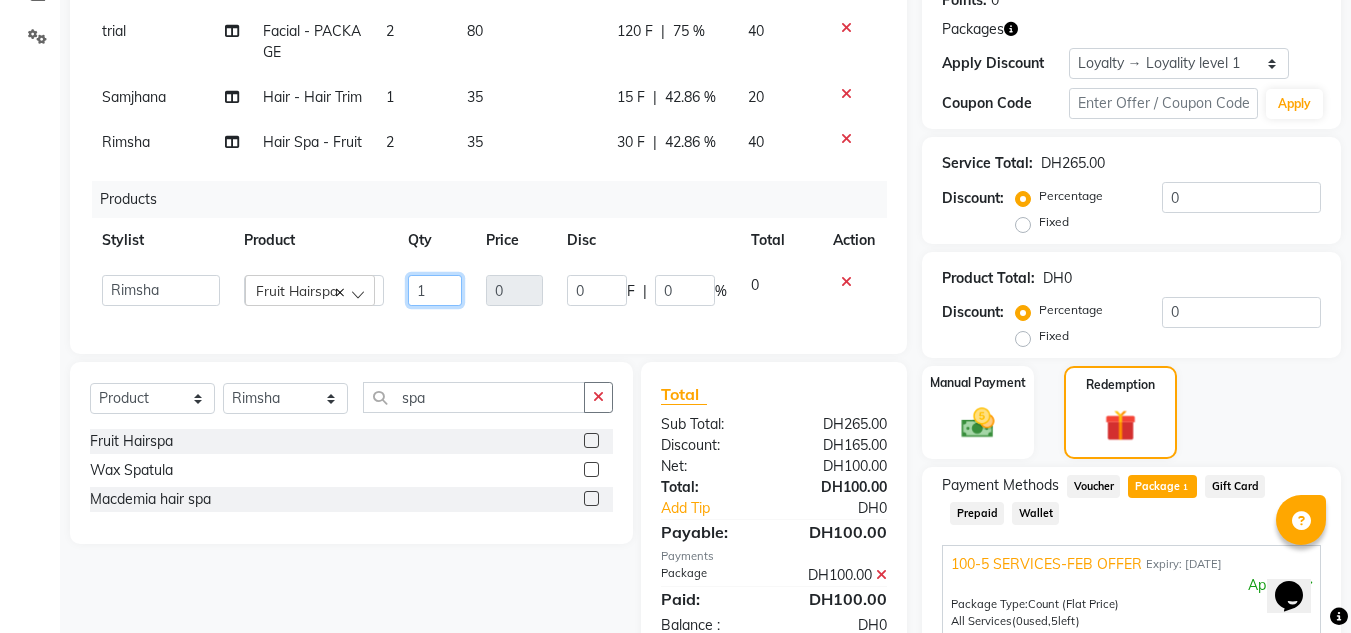 click on "ABUSHAGARA   Kavita   Laxmi   Management   Manisha   Radha   RECEPTION-ALWAHDA   Riba   Rimsha   SALON   Samjhana   trial   Fruit Hairspa  1 0 0 F | 0 % 0" 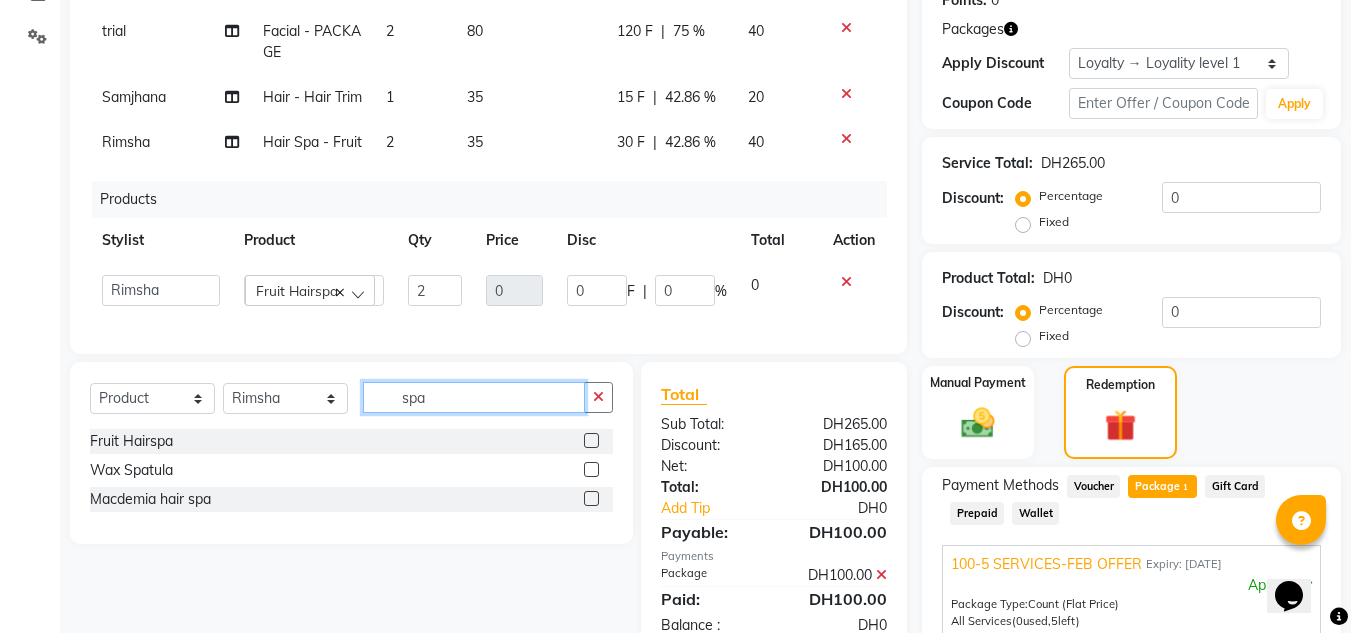 drag, startPoint x: 443, startPoint y: 467, endPoint x: 452, endPoint y: 459, distance: 12.0415945 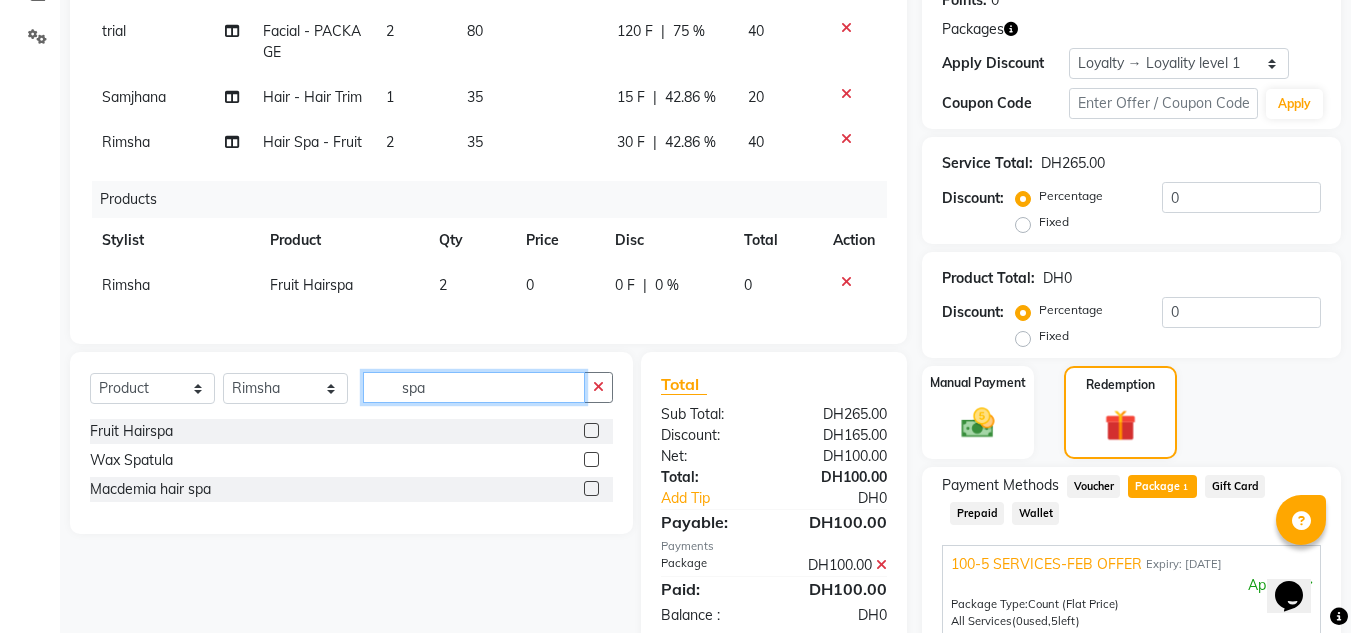 drag, startPoint x: 336, startPoint y: 452, endPoint x: 308, endPoint y: 451, distance: 28.01785 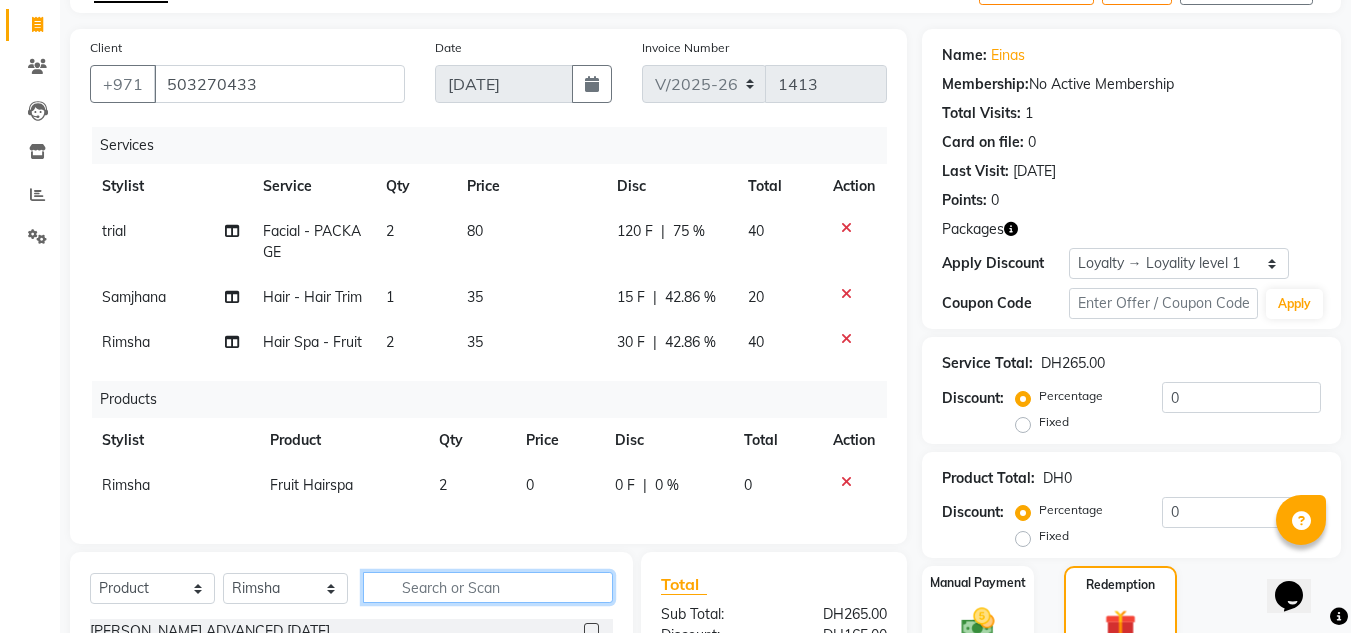 scroll, scrollTop: 321, scrollLeft: 0, axis: vertical 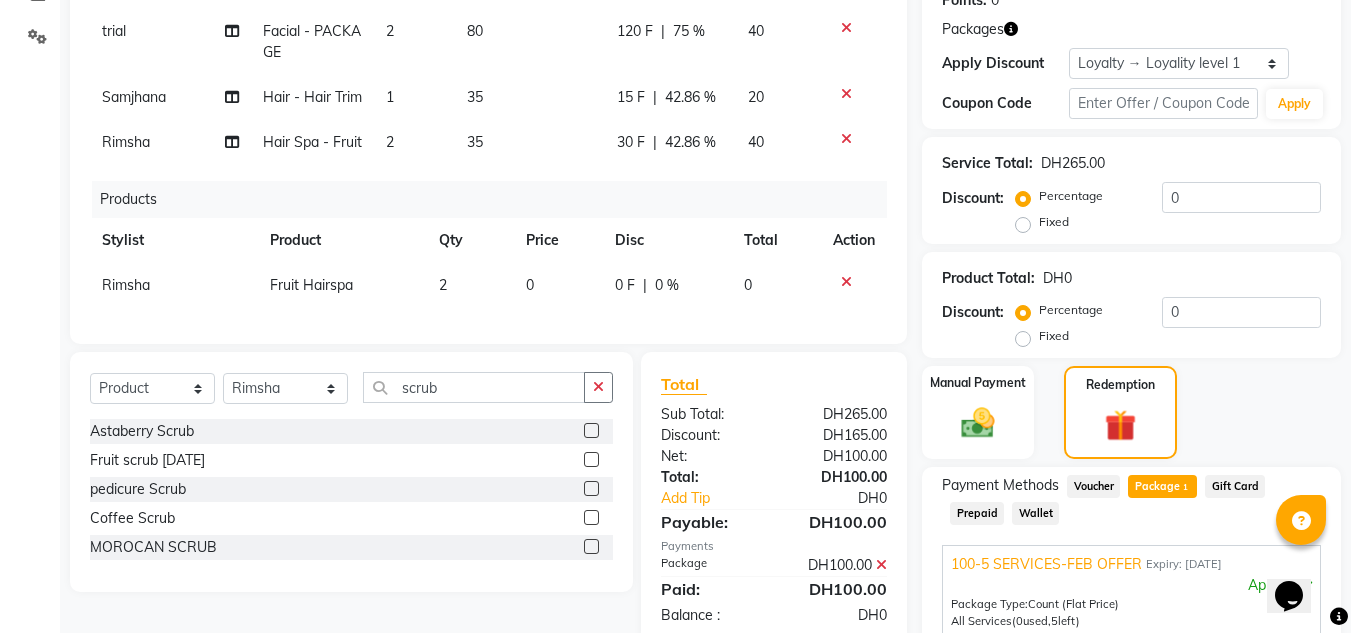 click 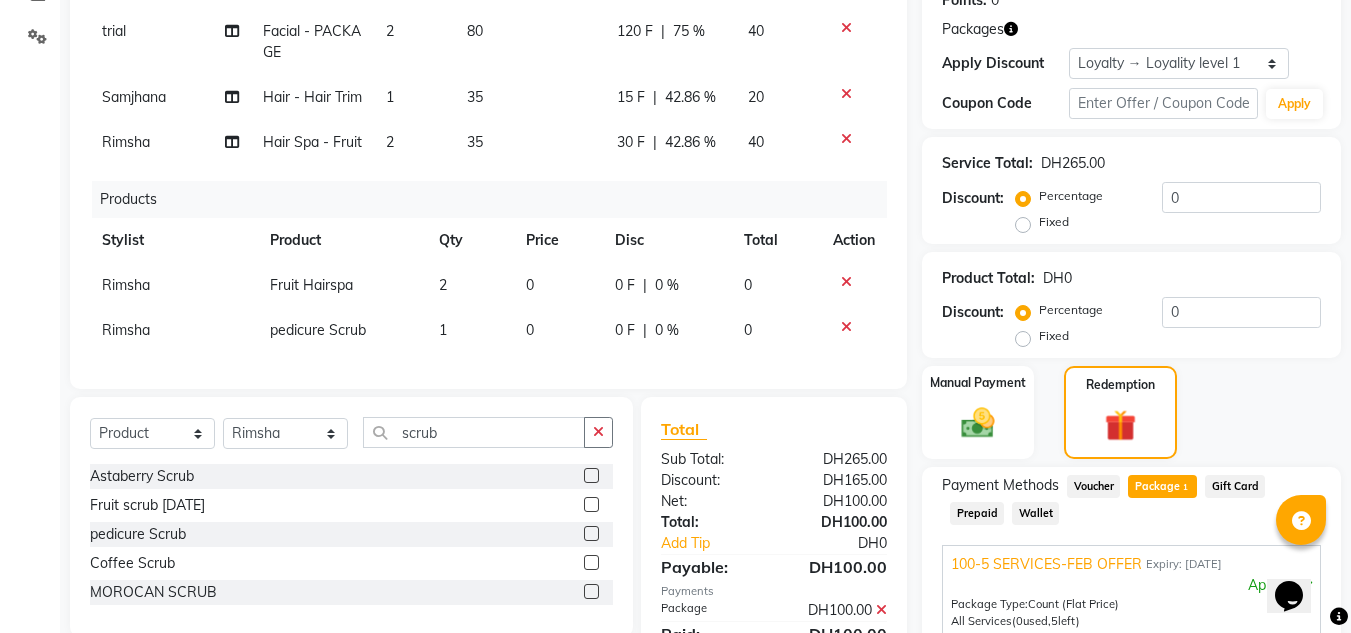 drag, startPoint x: 490, startPoint y: 365, endPoint x: 481, endPoint y: 370, distance: 10.29563 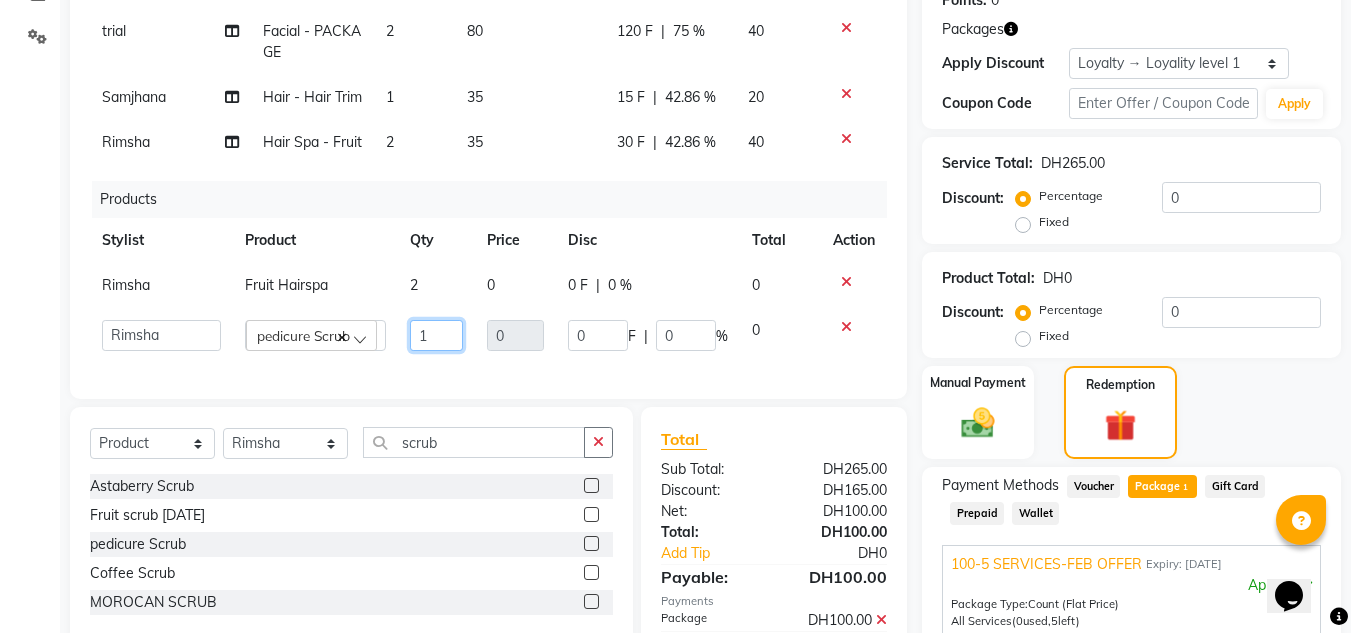 drag, startPoint x: 436, startPoint y: 376, endPoint x: 263, endPoint y: 388, distance: 173.41568 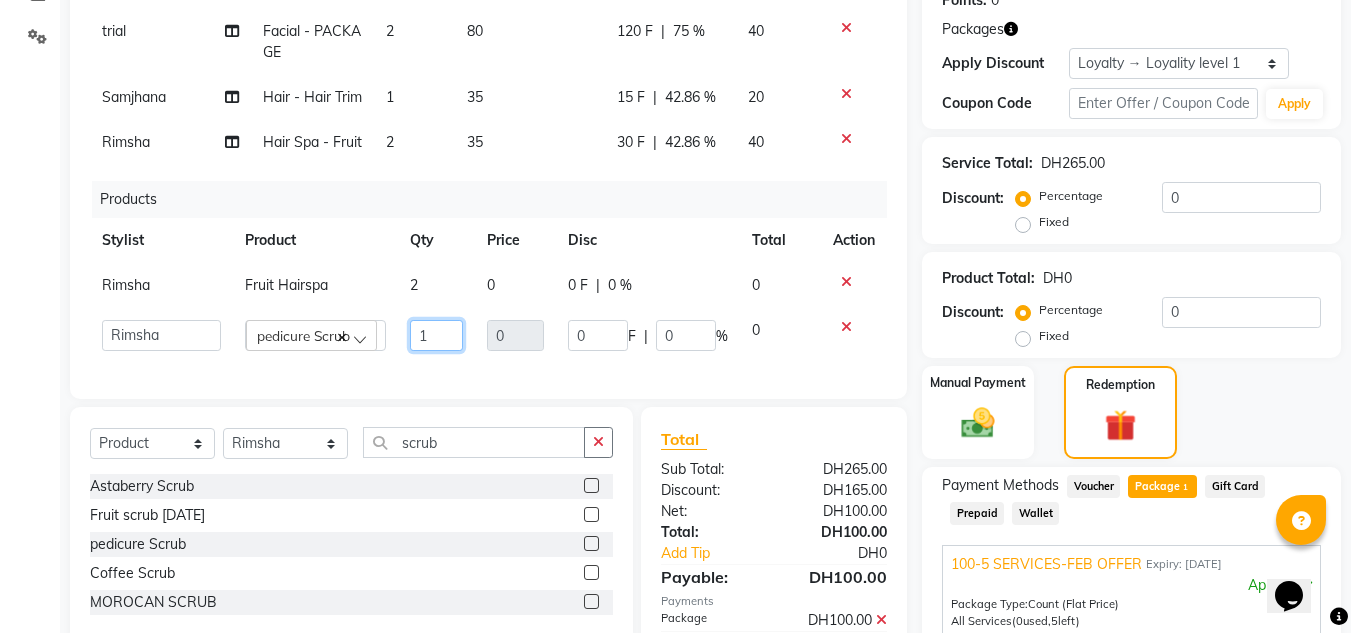 click on "ABUSHAGARA   Kavita   Laxmi   Management   Manisha   Radha   RECEPTION-ALWAHDA   Riba   Rimsha   SALON   Samjhana   trial   pedicure Scrub  1 0 0 F | 0 % 0" 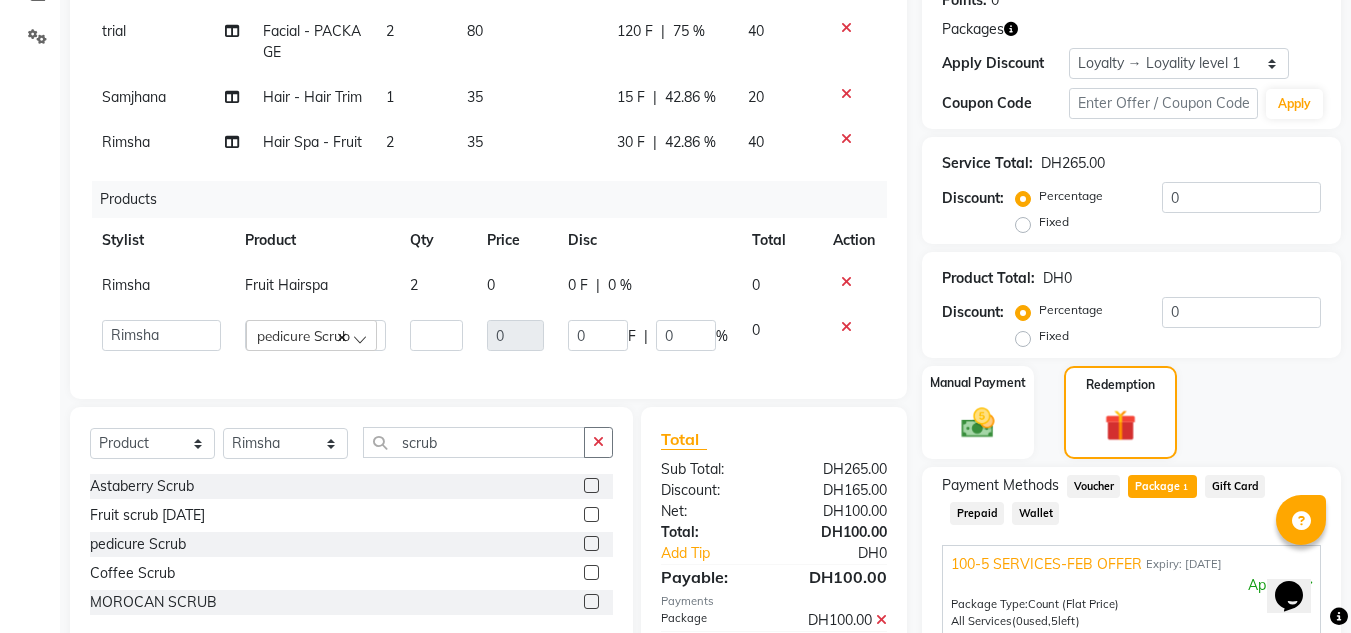 click 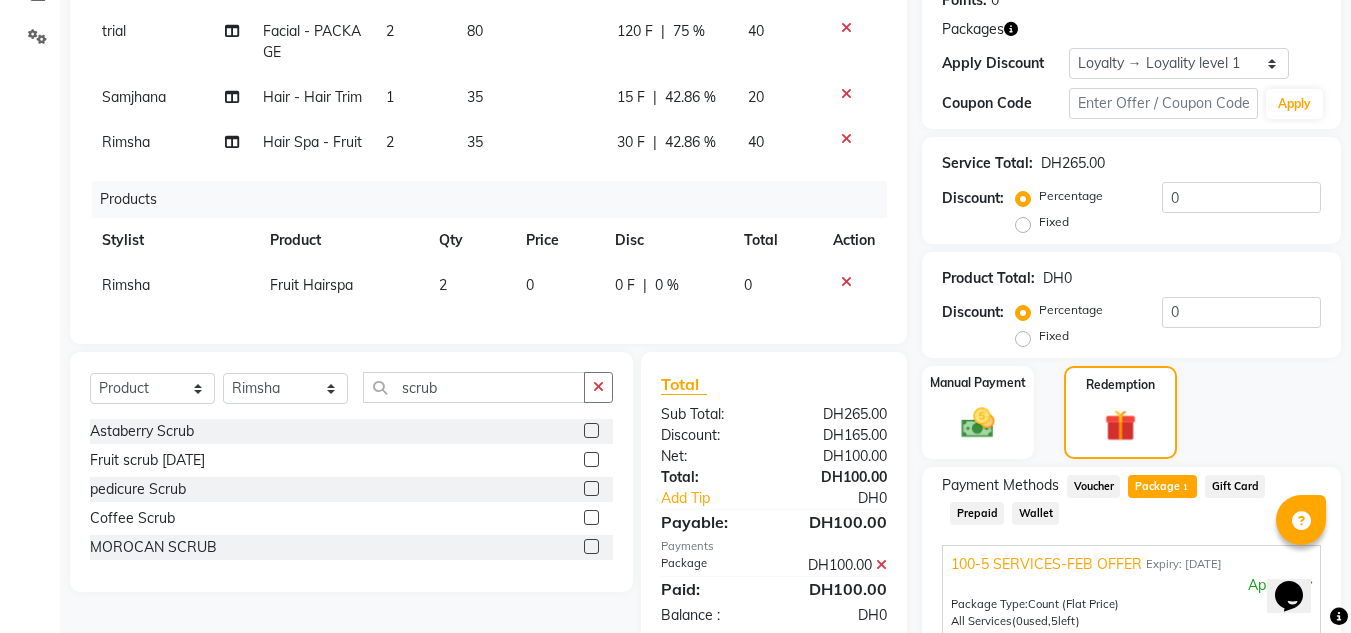 click 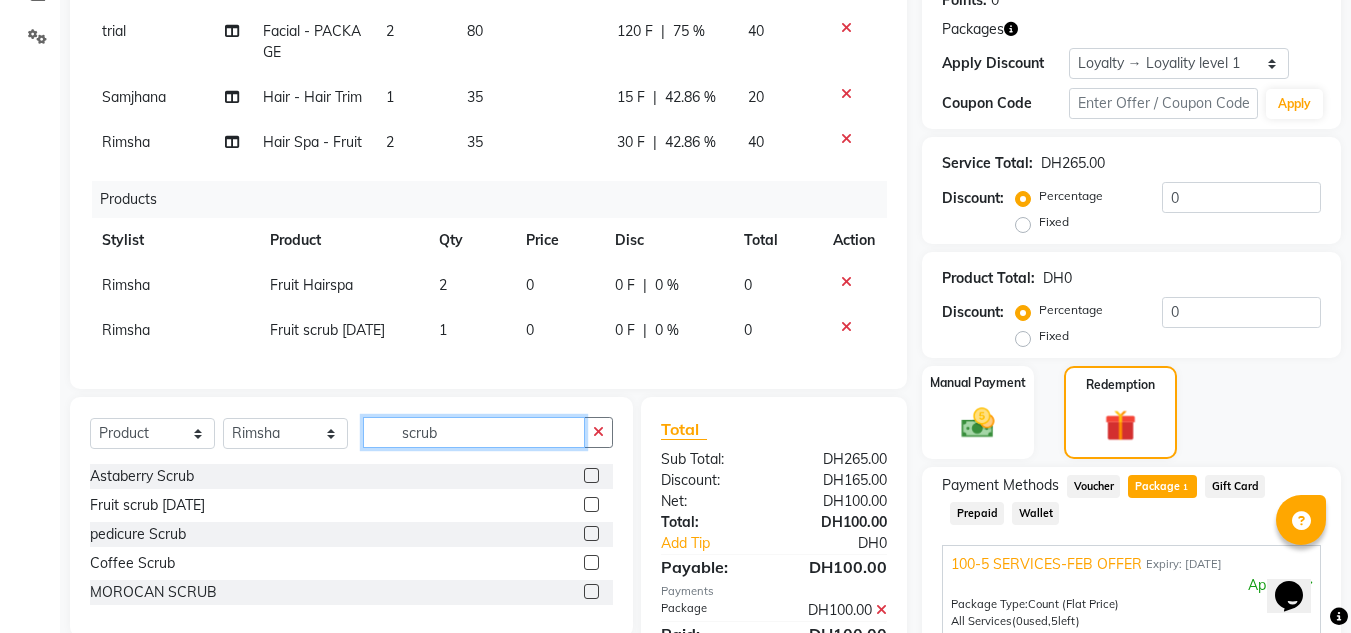 drag, startPoint x: 519, startPoint y: 500, endPoint x: 373, endPoint y: 487, distance: 146.57762 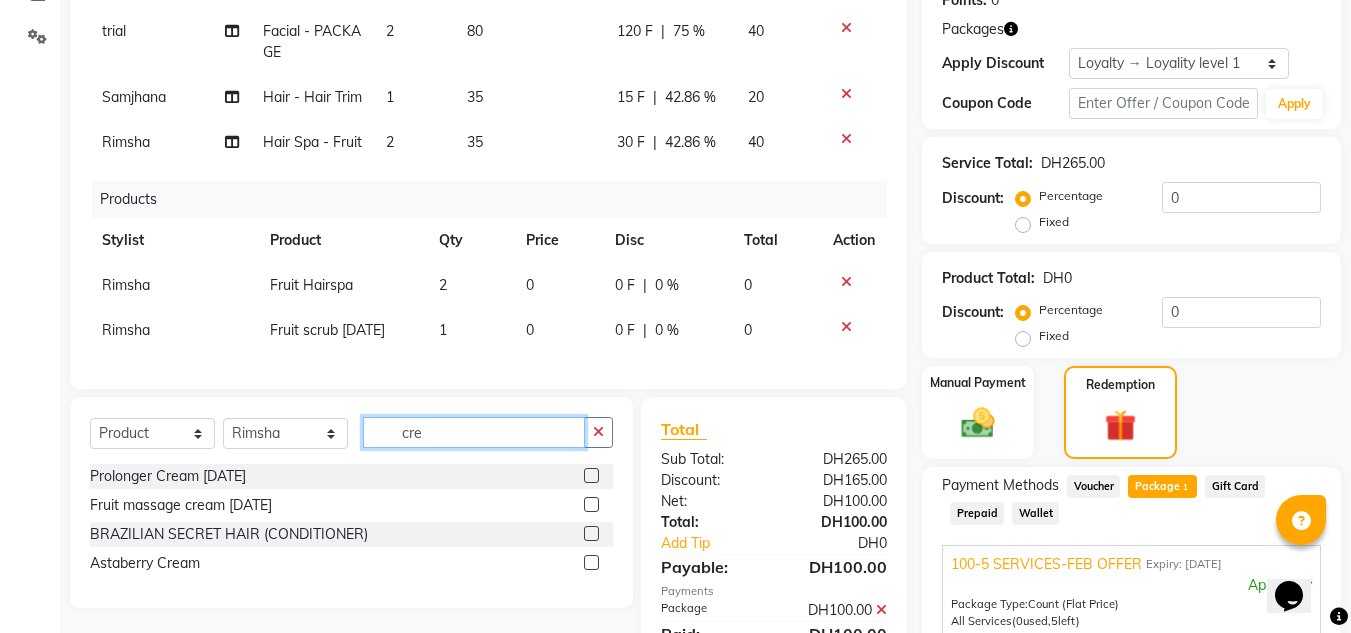 scroll, scrollTop: 20, scrollLeft: 0, axis: vertical 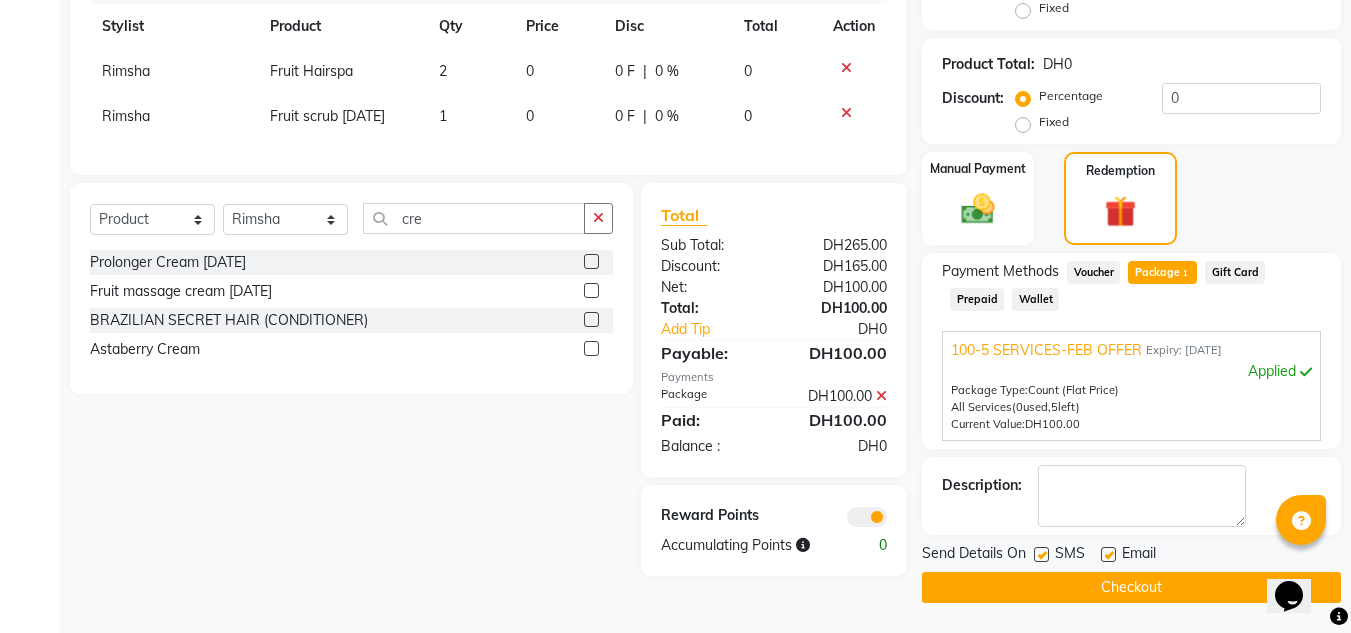 click 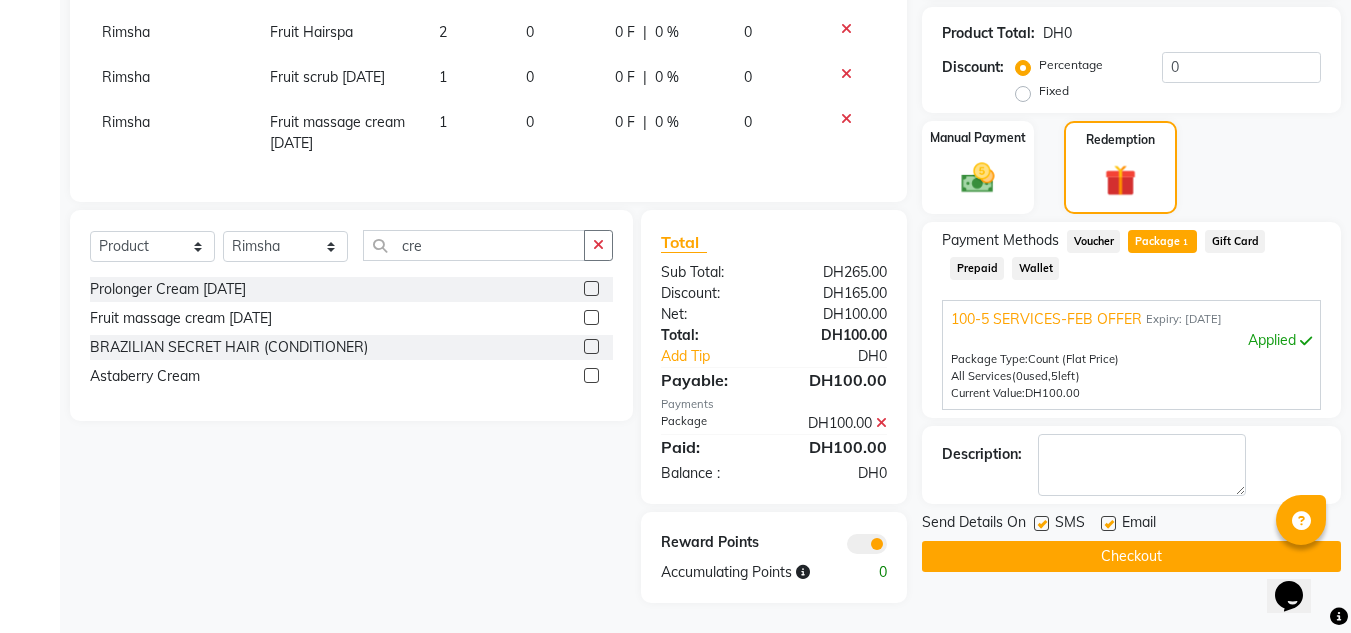 scroll, scrollTop: 266, scrollLeft: 0, axis: vertical 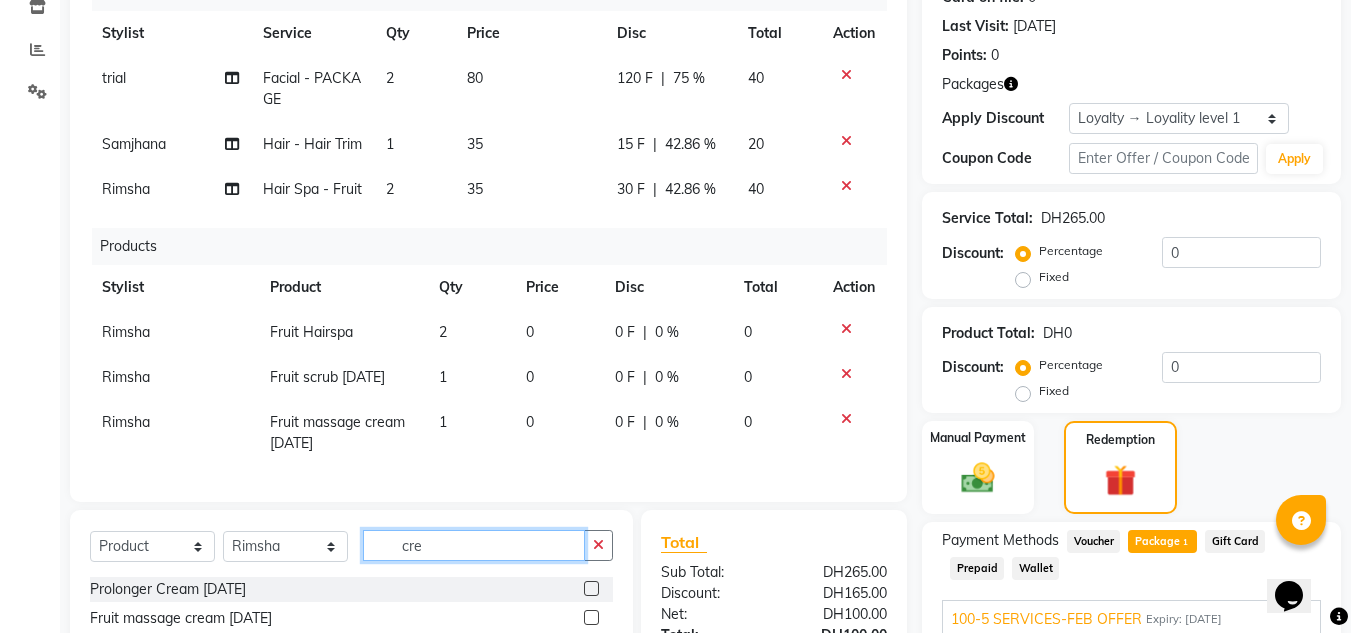 drag, startPoint x: 503, startPoint y: 549, endPoint x: 358, endPoint y: 540, distance: 145.27904 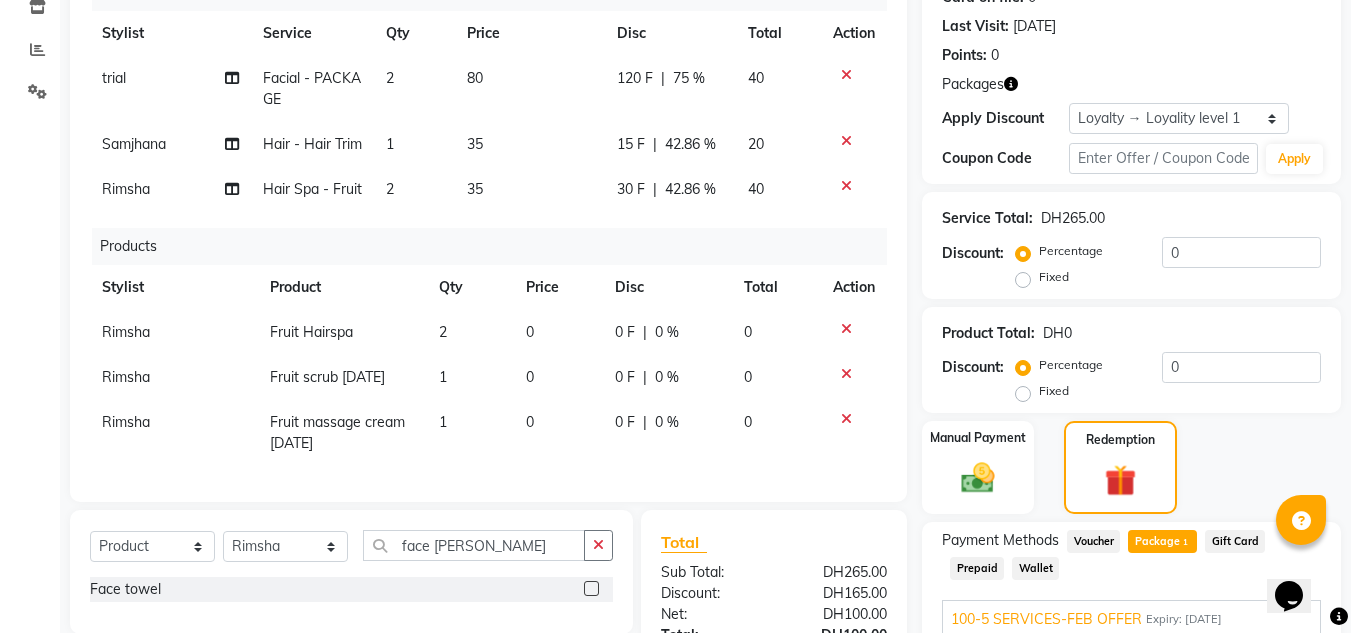 click 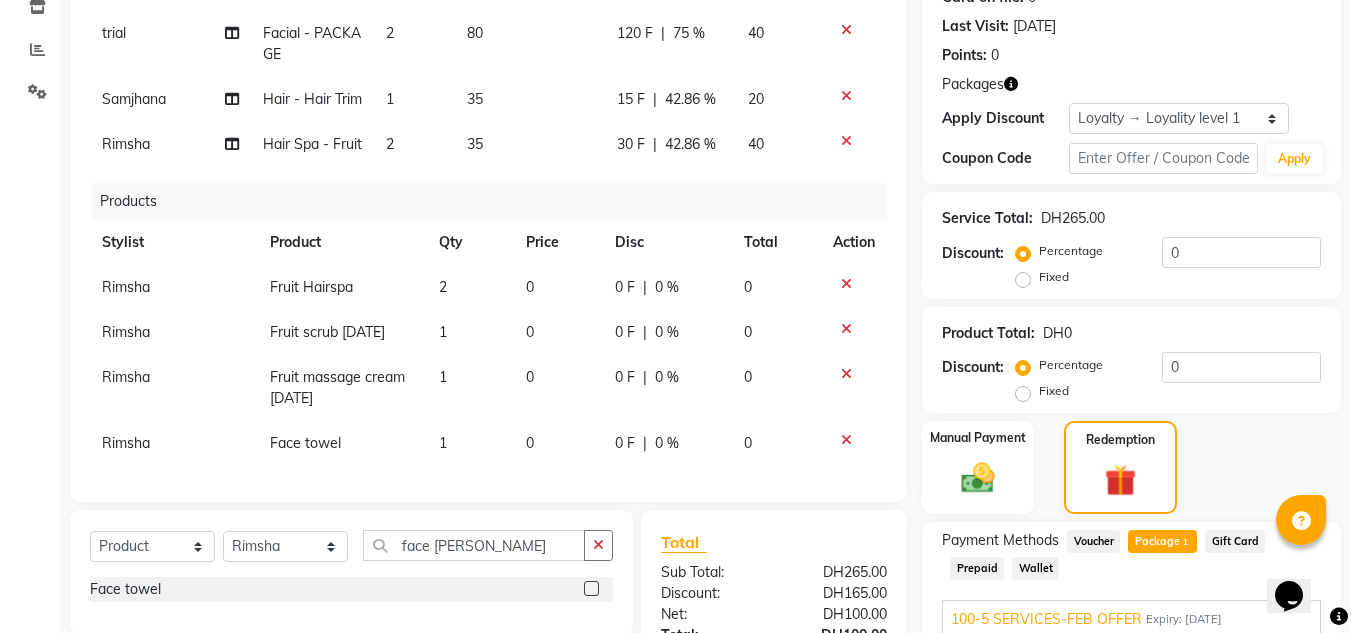 scroll, scrollTop: 131, scrollLeft: 0, axis: vertical 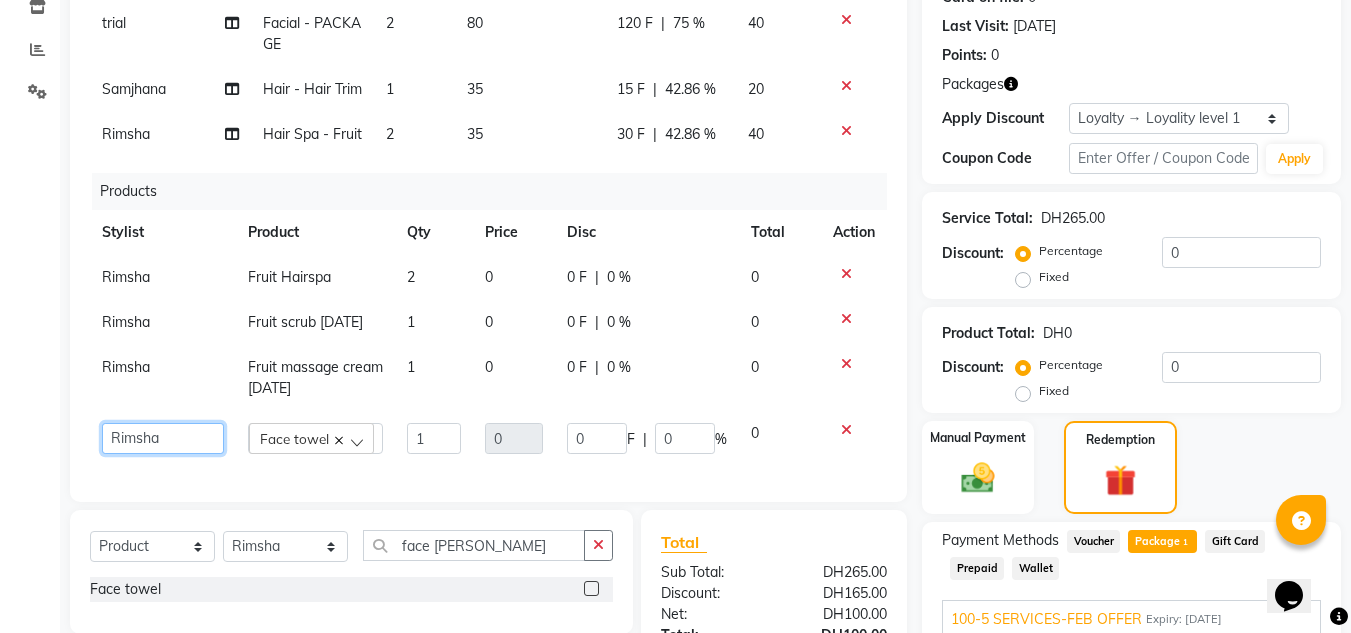 click on "ABUSHAGARA   Kavita   Laxmi   Management   Manisha   Radha   RECEPTION-ALWAHDA   Riba   Rimsha   SALON   Samjhana   trial" 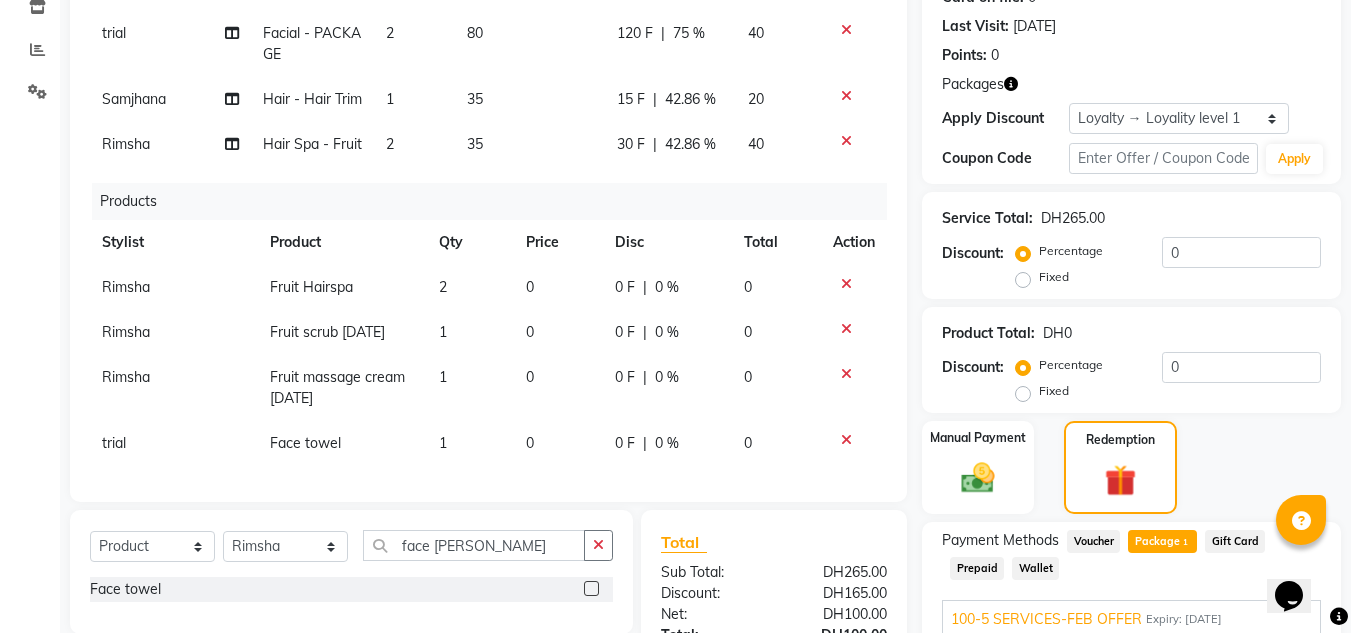 click on "Rimsha" 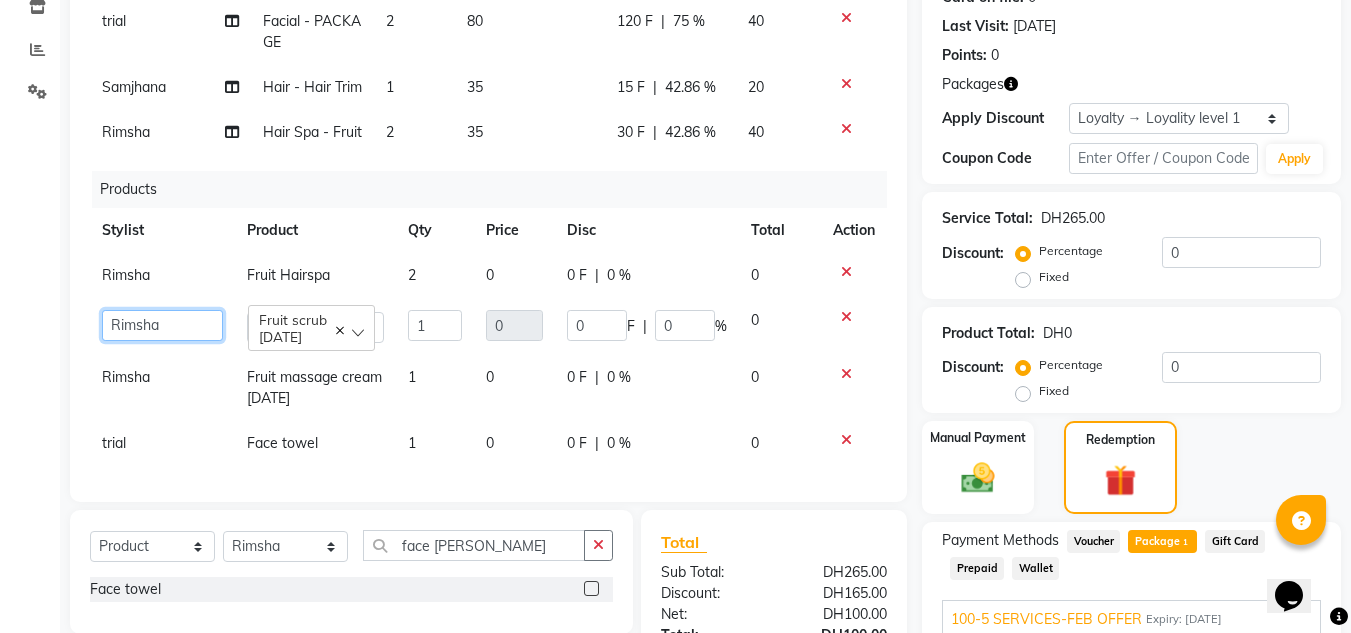 drag, startPoint x: 113, startPoint y: 315, endPoint x: 118, endPoint y: 295, distance: 20.615528 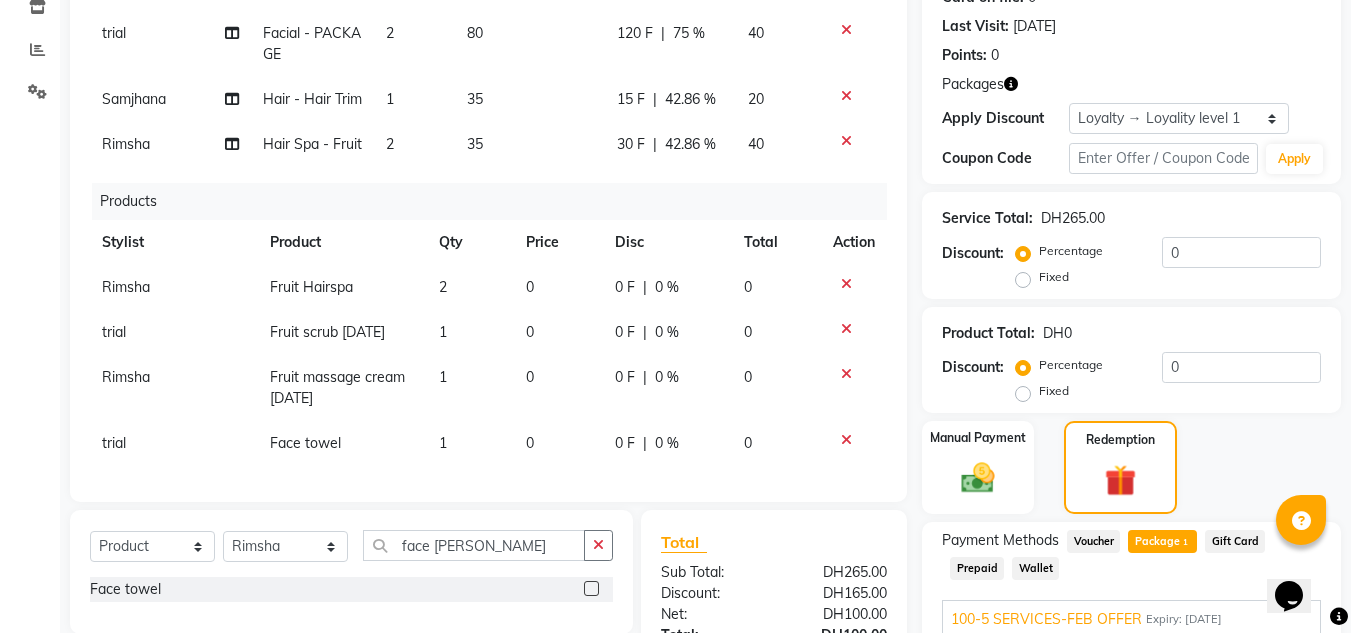 click on "Rimsha" 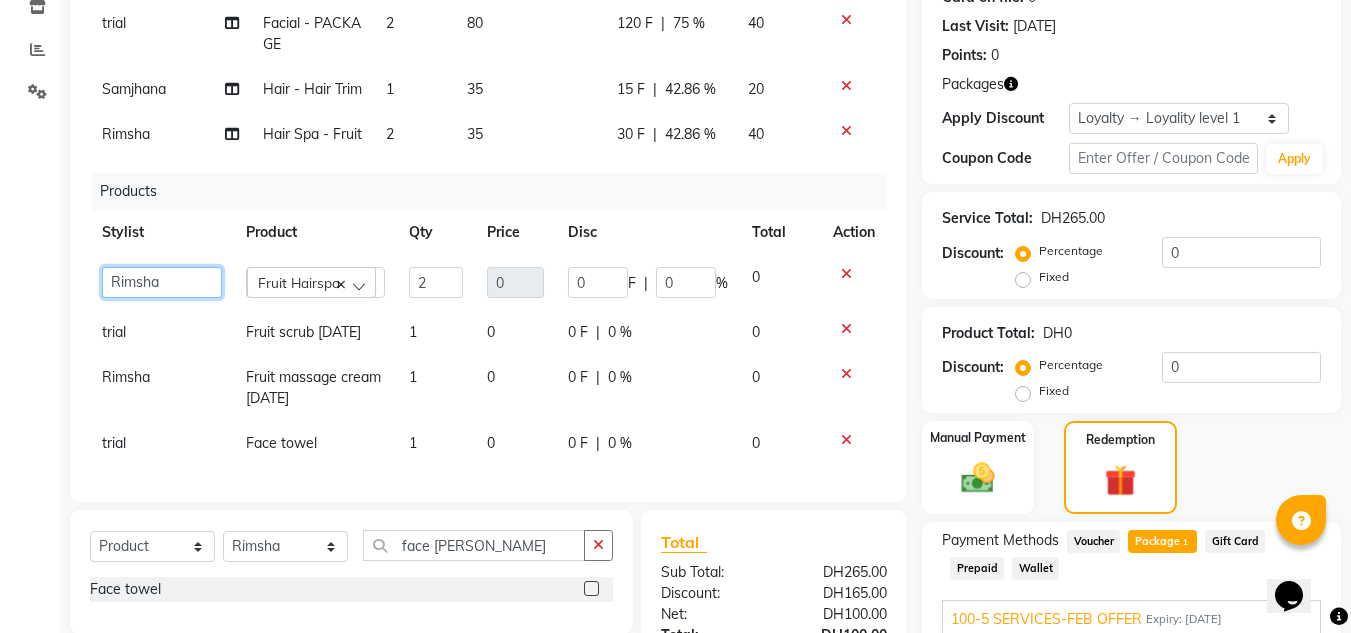 click on "ABUSHAGARA   Kavita   Laxmi   Management   Manisha   Radha   RECEPTION-ALWAHDA   Riba   Rimsha   SALON   Samjhana   trial" 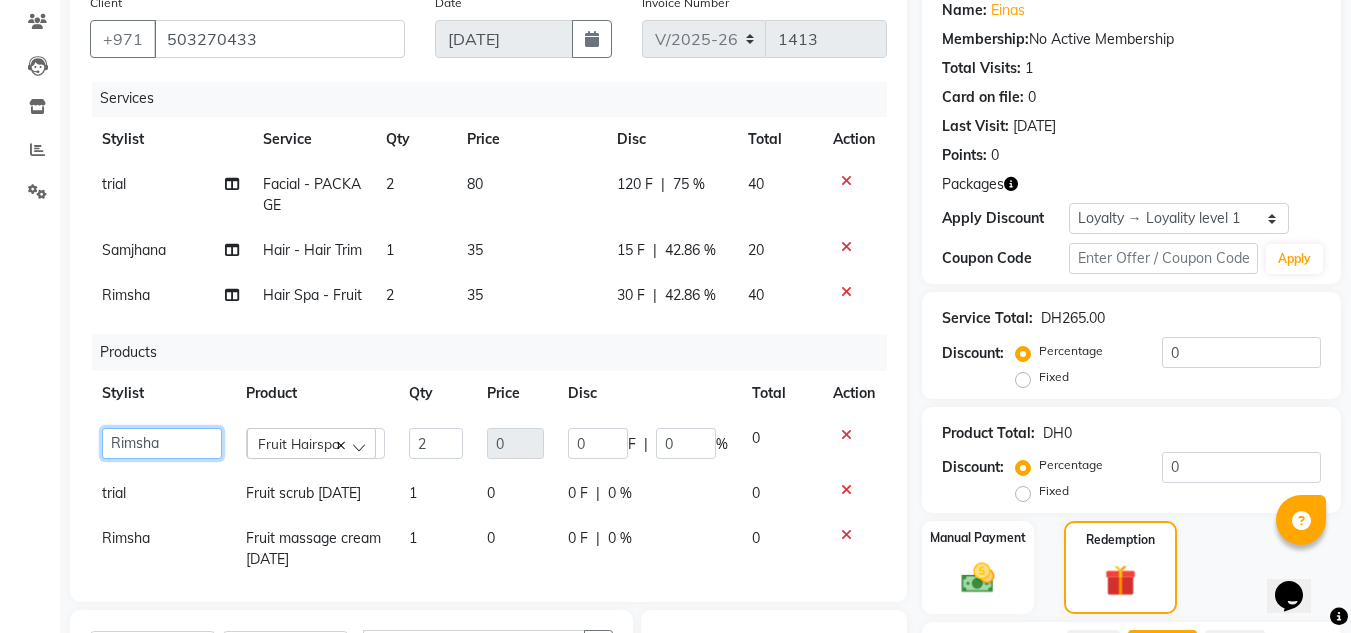 scroll, scrollTop: 0, scrollLeft: 0, axis: both 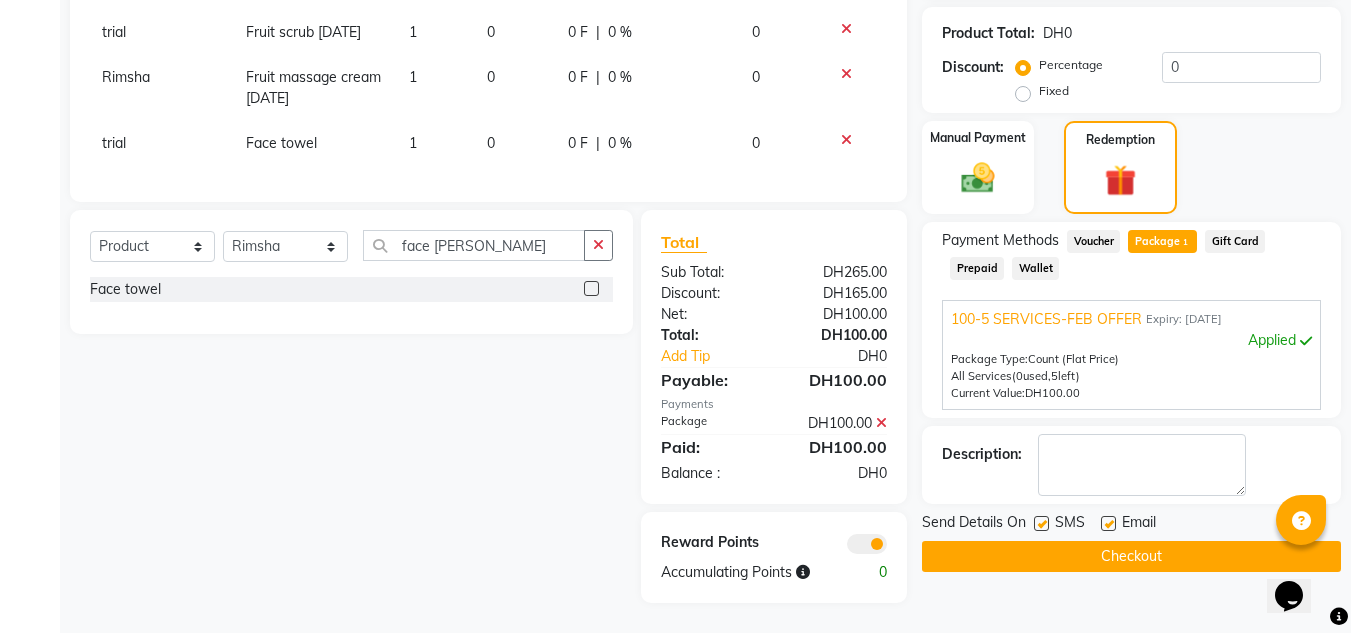 click on "Checkout" 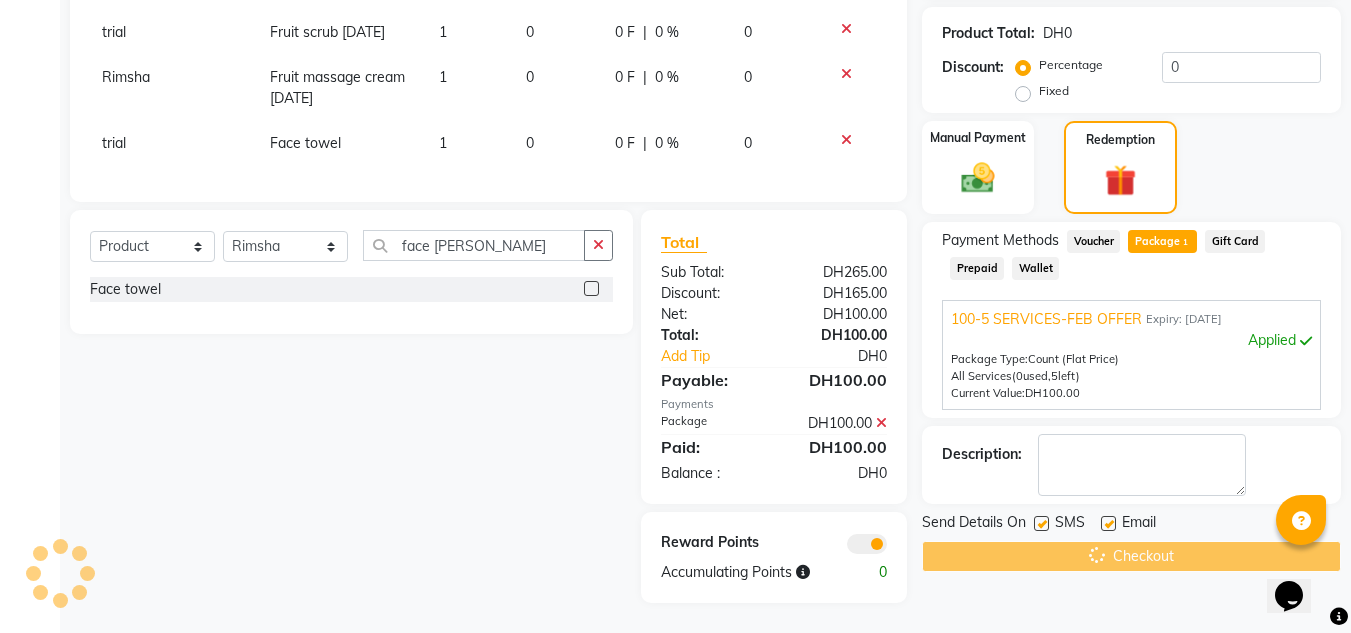 scroll, scrollTop: 131, scrollLeft: 0, axis: vertical 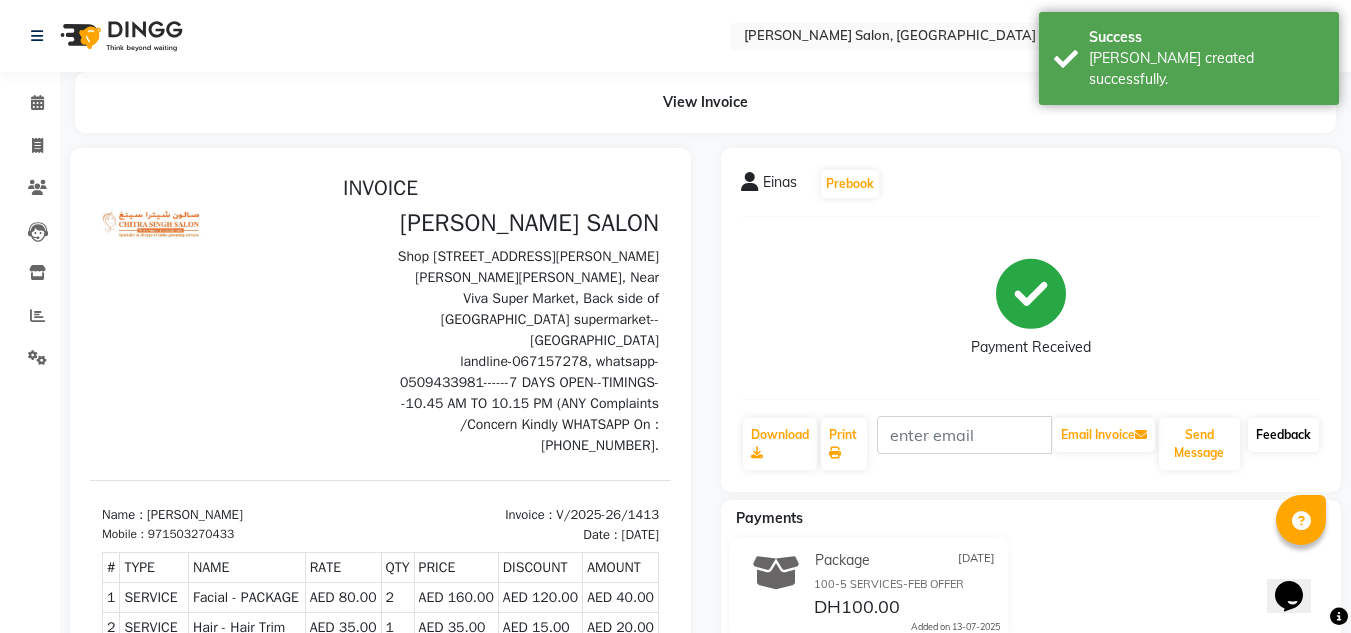 click on "Feedback" 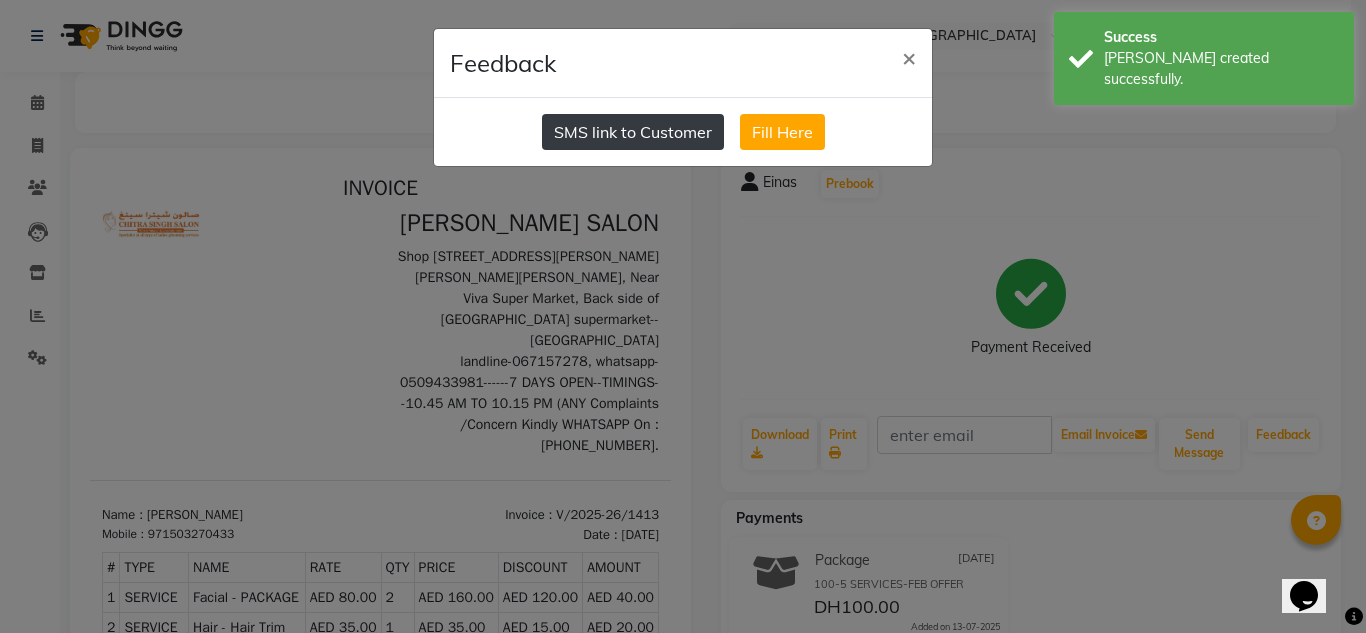 click on "SMS link to Customer" 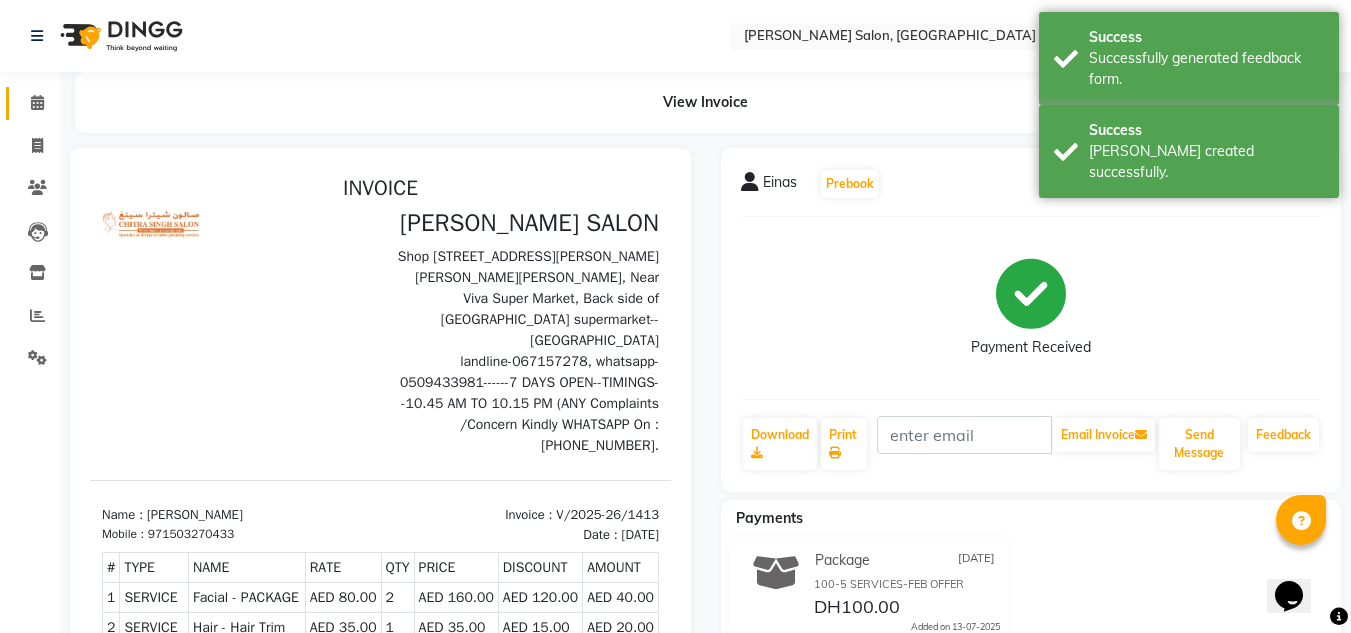 click on "Calendar" 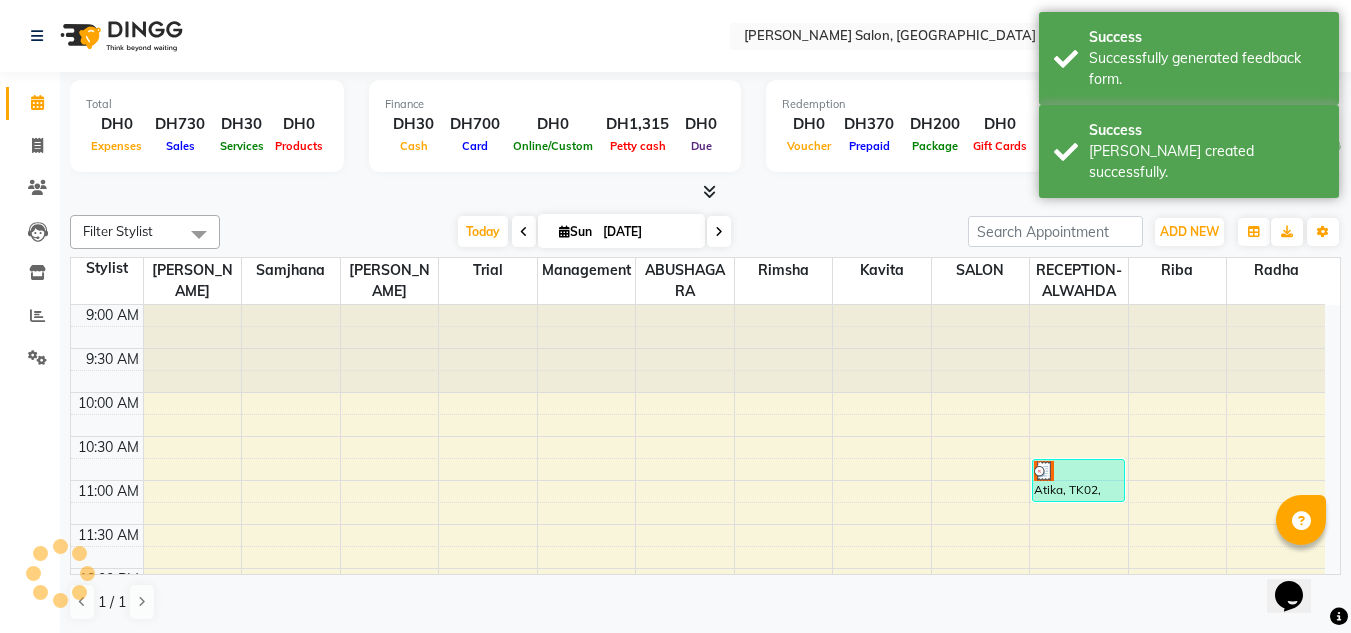 scroll, scrollTop: 0, scrollLeft: 0, axis: both 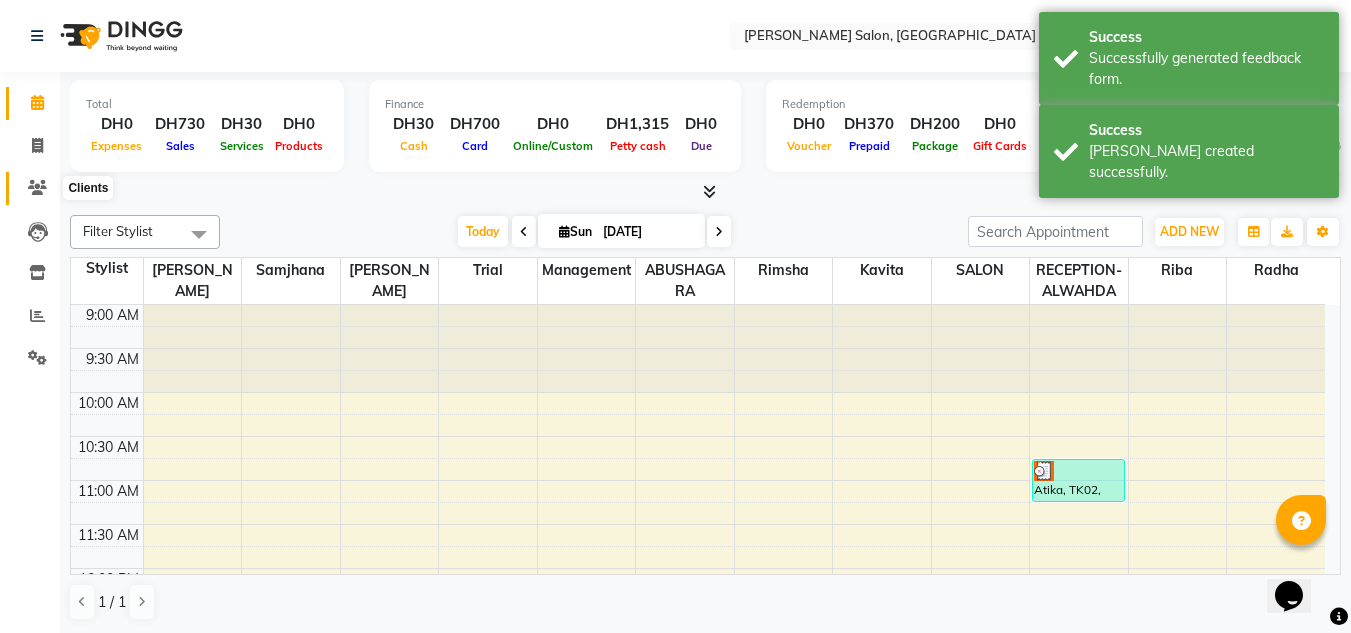 click 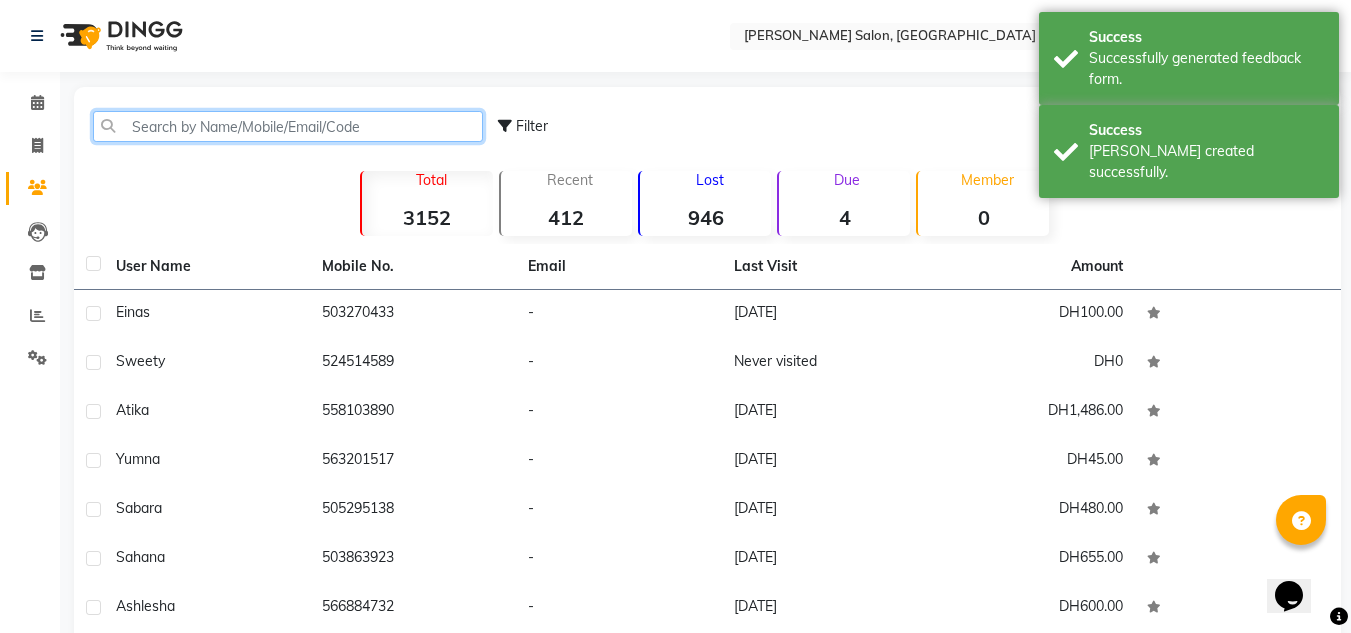 click 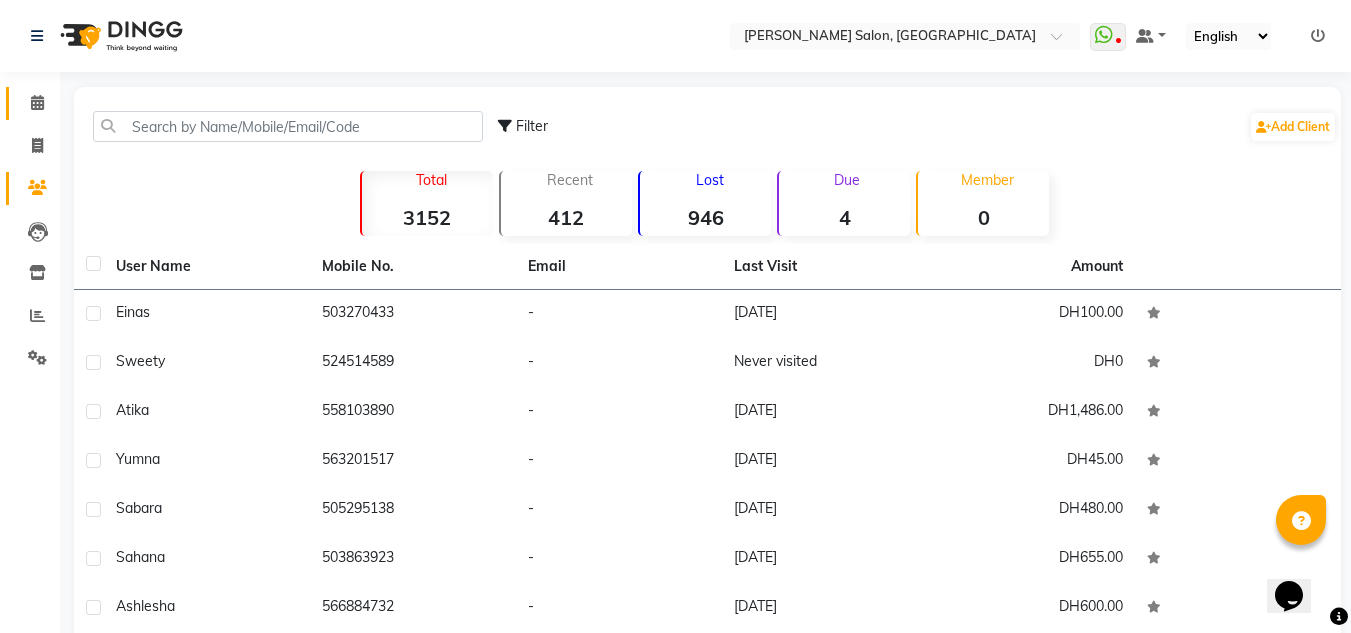 click on "Calendar" 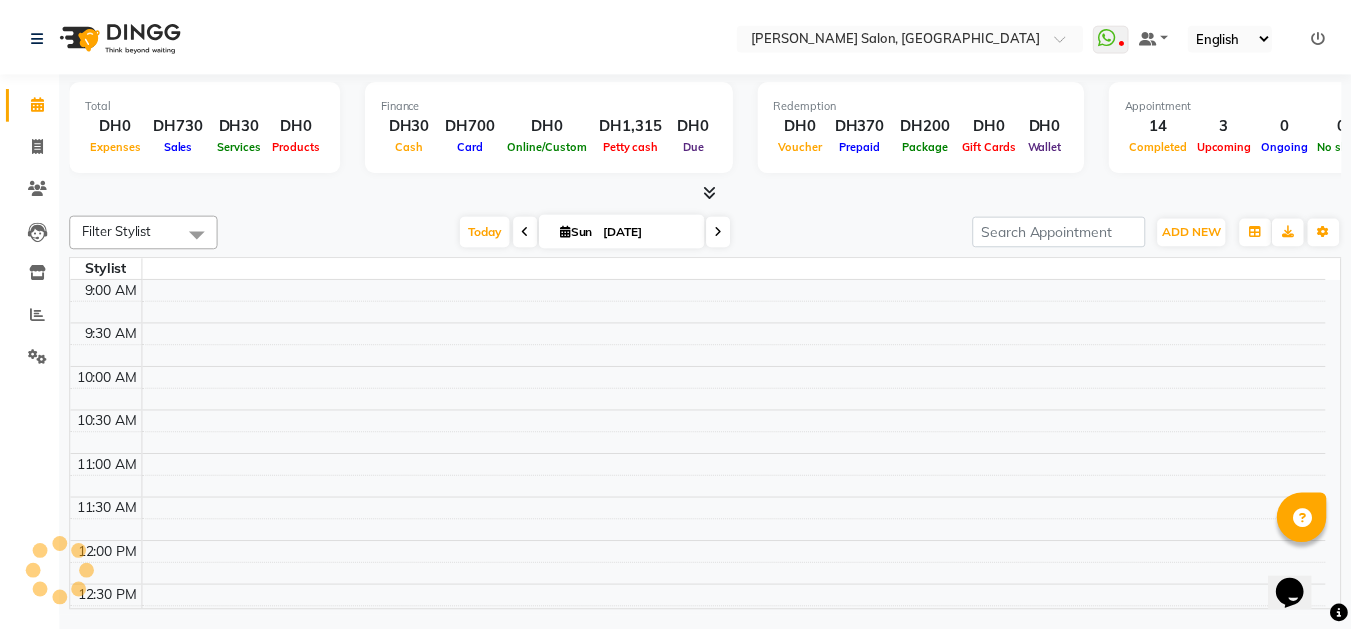 scroll, scrollTop: 881, scrollLeft: 0, axis: vertical 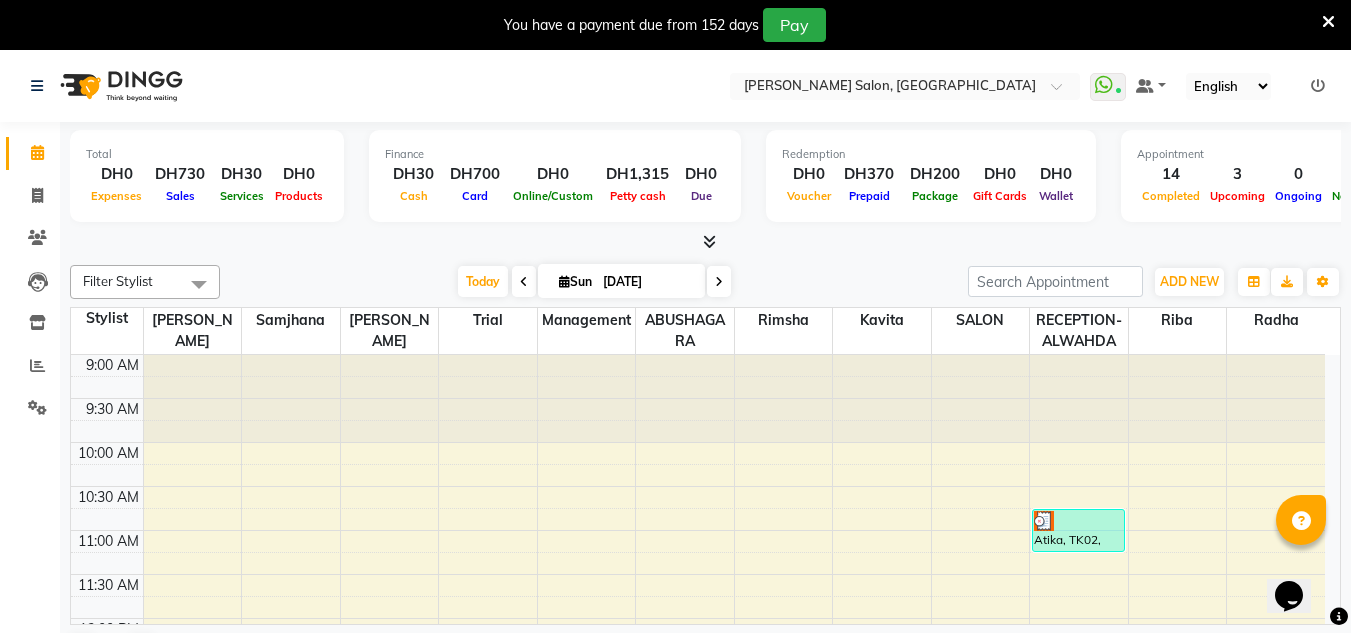 click at bounding box center [1328, 22] 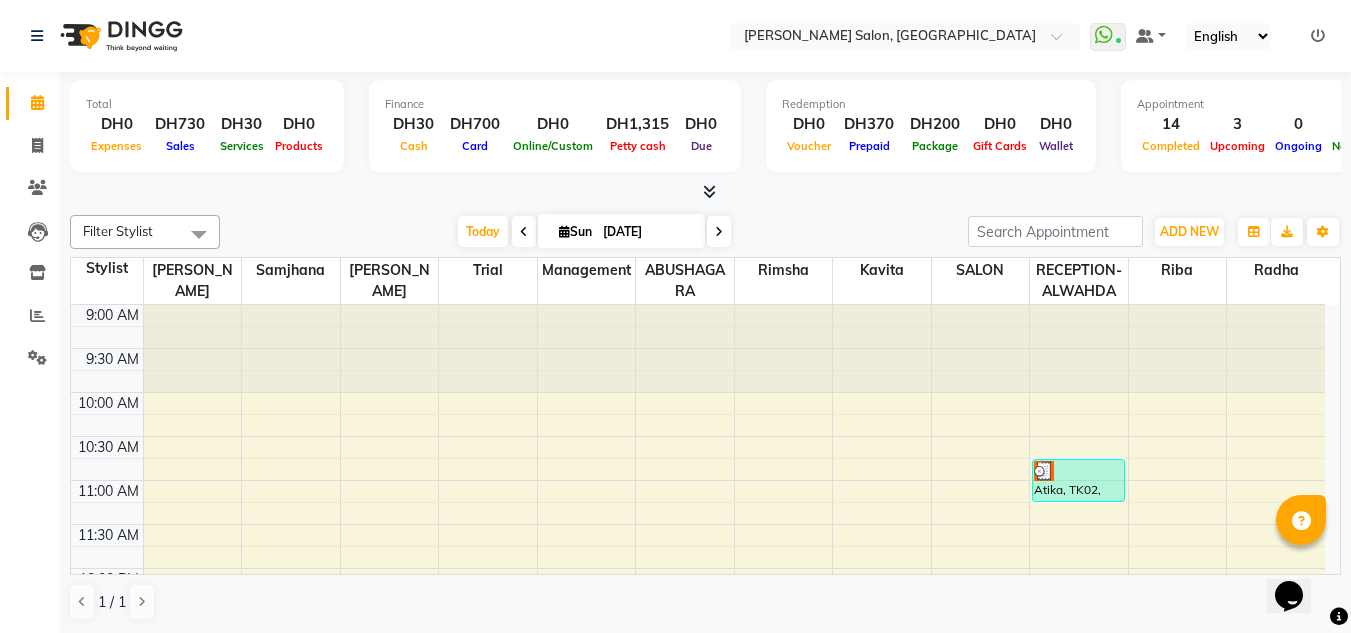 click at bounding box center (705, 192) 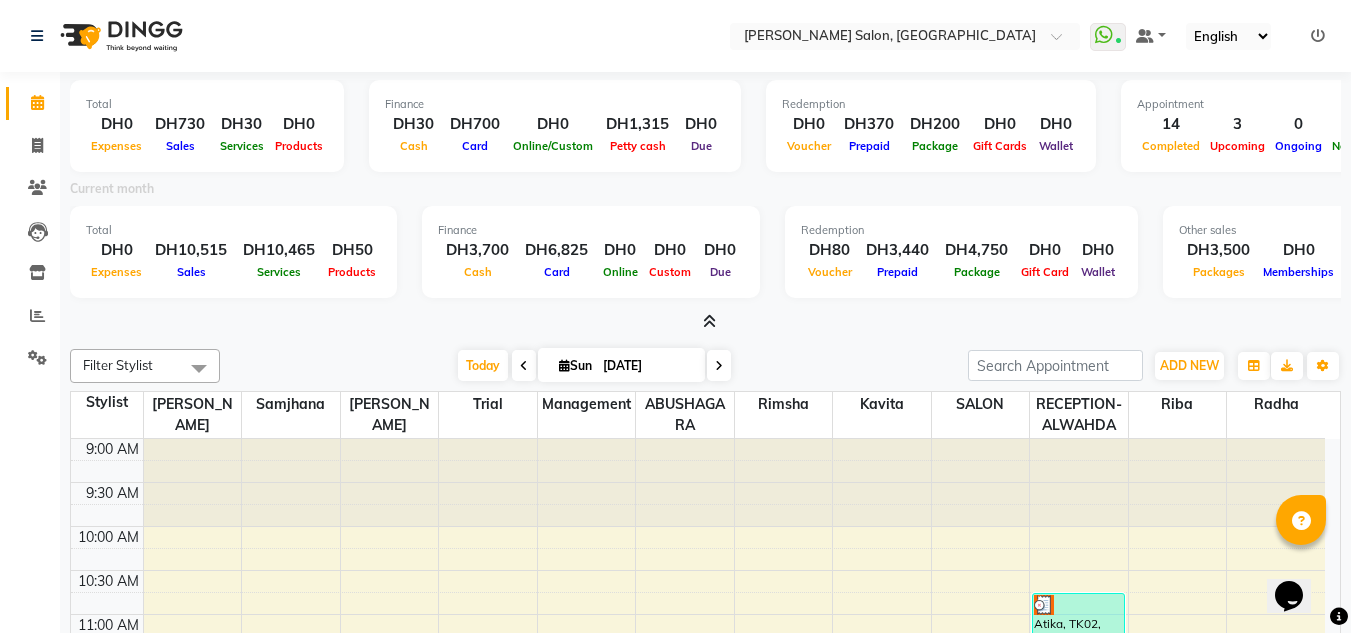 click at bounding box center [709, 321] 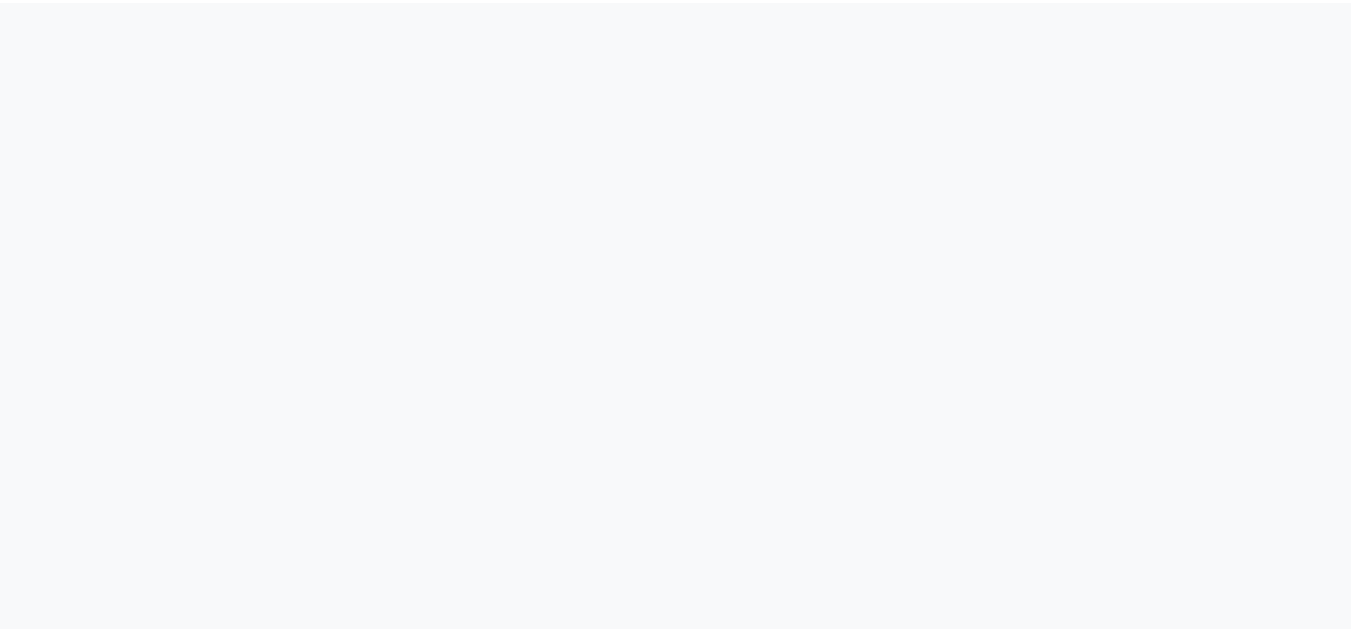 scroll, scrollTop: 0, scrollLeft: 0, axis: both 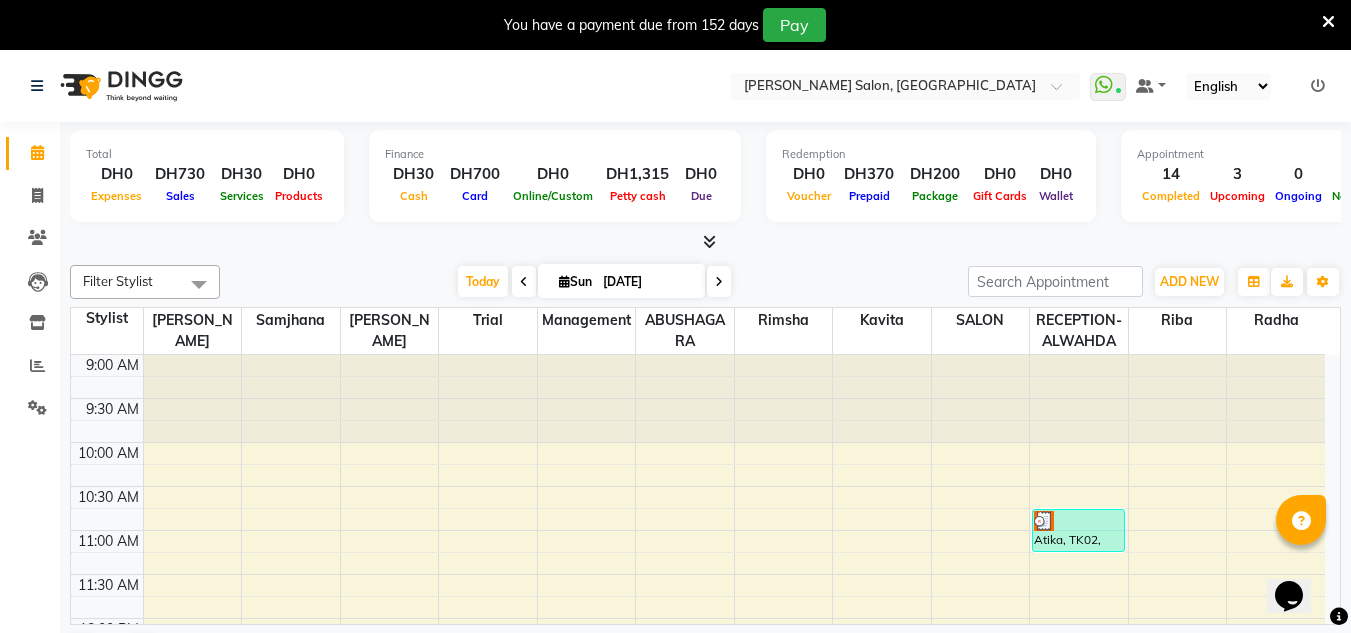 click at bounding box center [1328, 22] 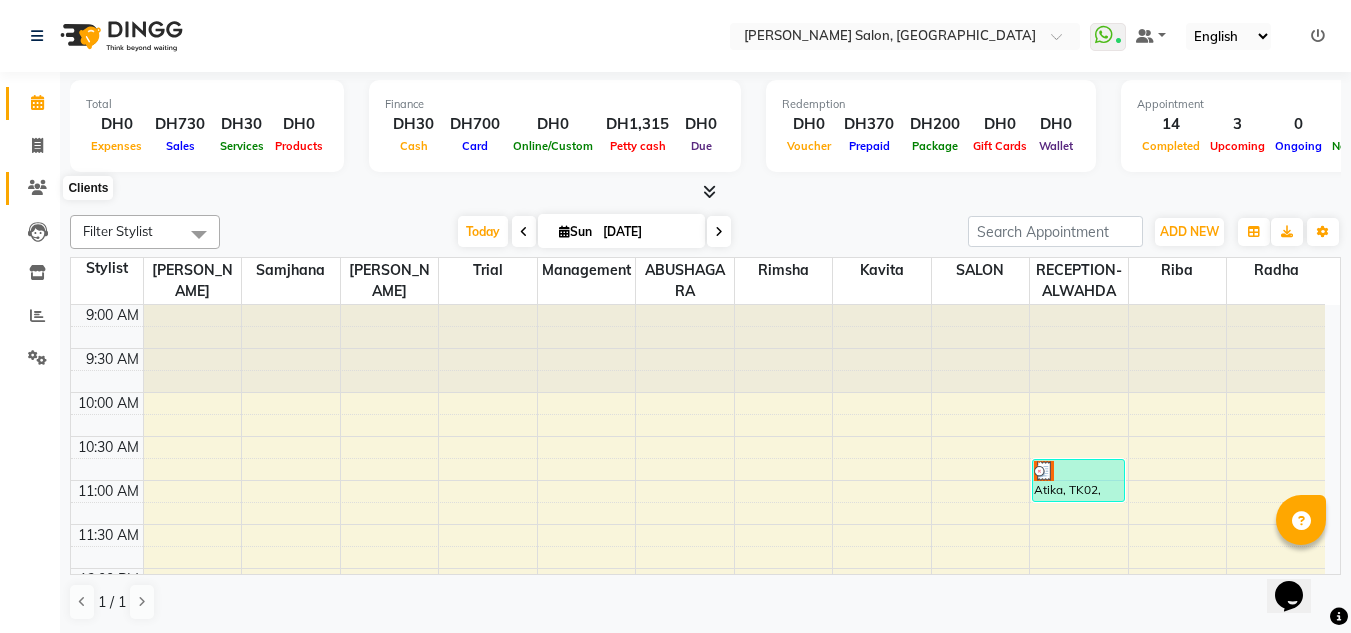 click 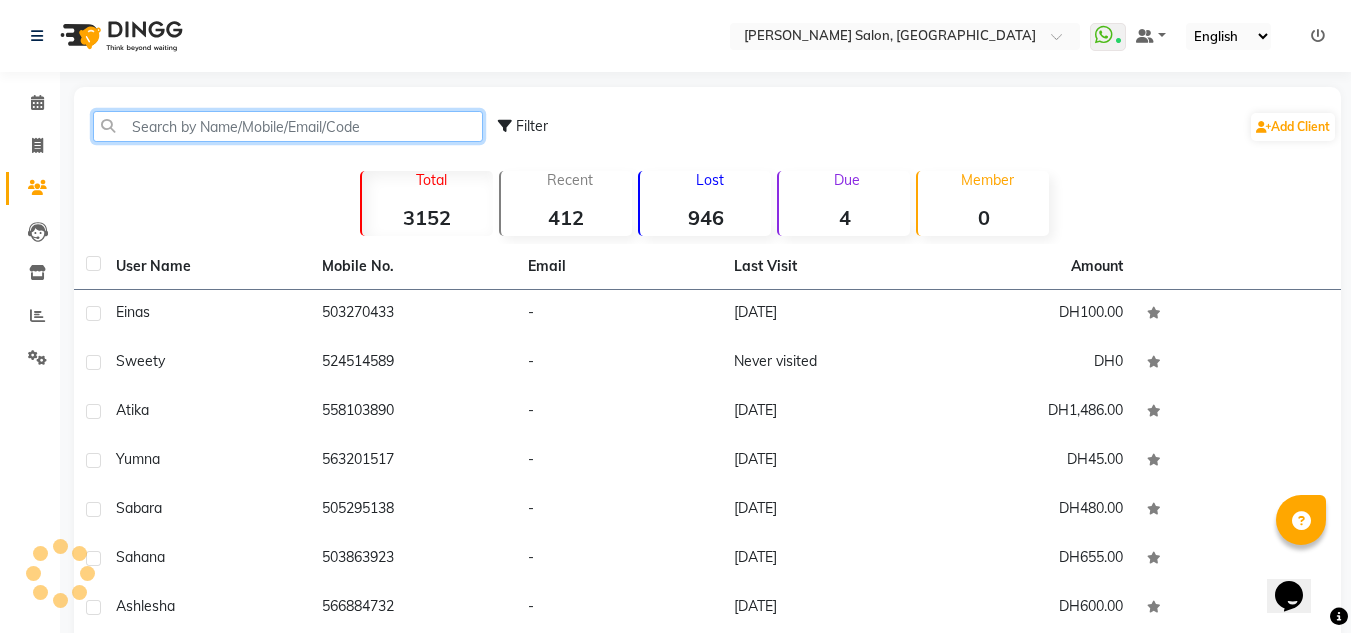 click 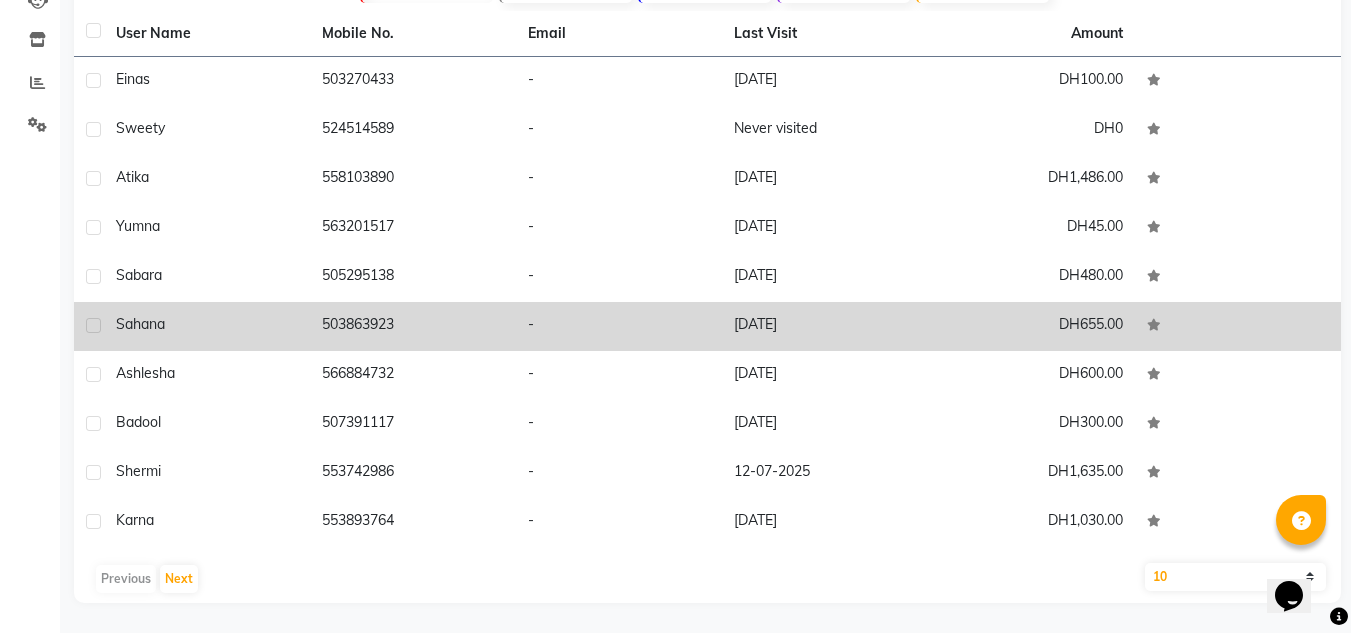 drag, startPoint x: 222, startPoint y: 375, endPoint x: 396, endPoint y: 323, distance: 181.60396 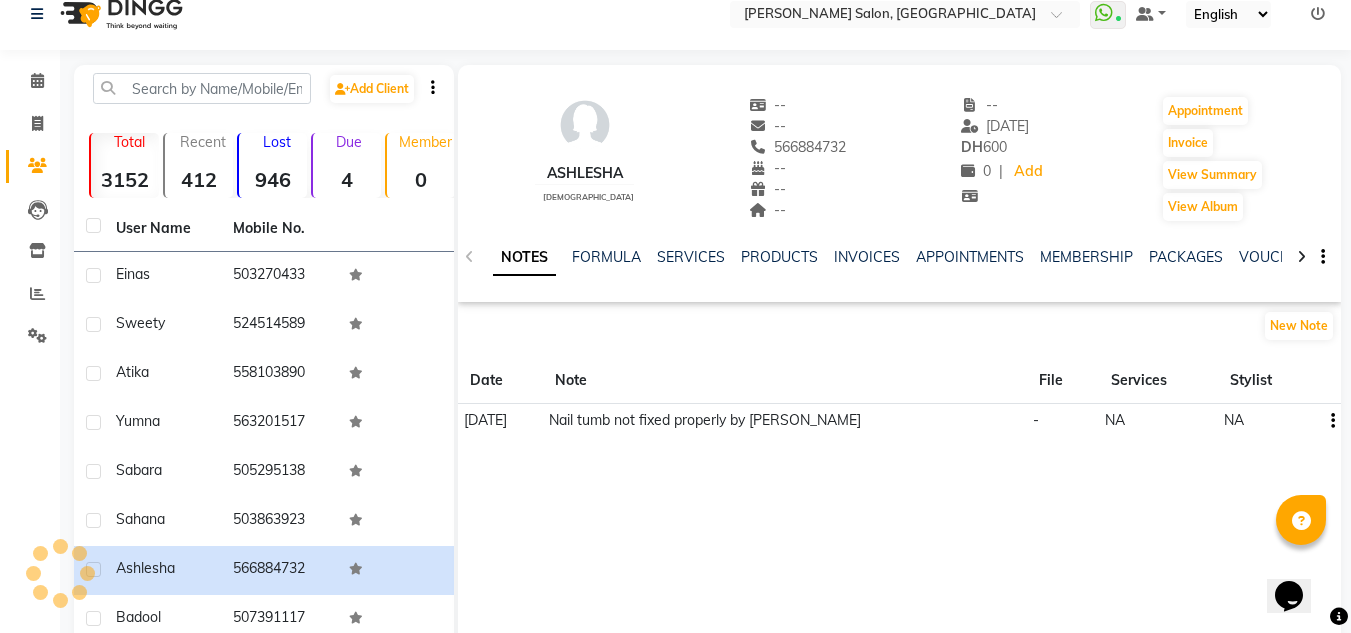 scroll, scrollTop: 17, scrollLeft: 0, axis: vertical 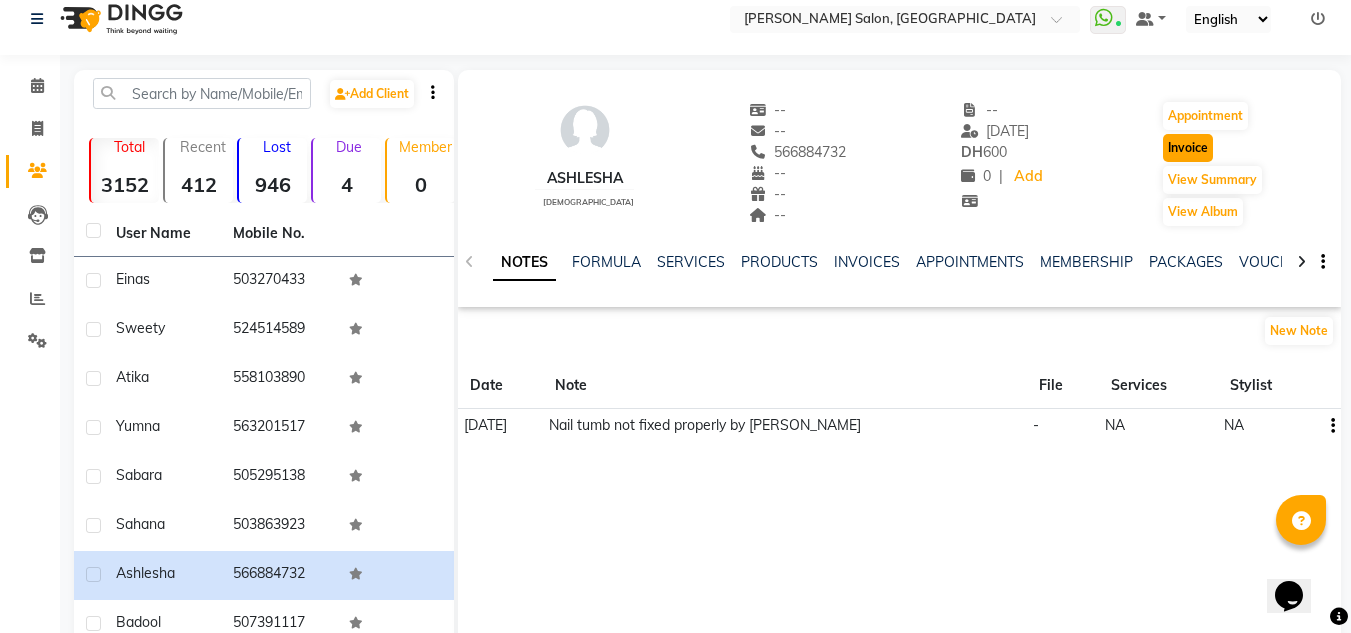 click on "Invoice" 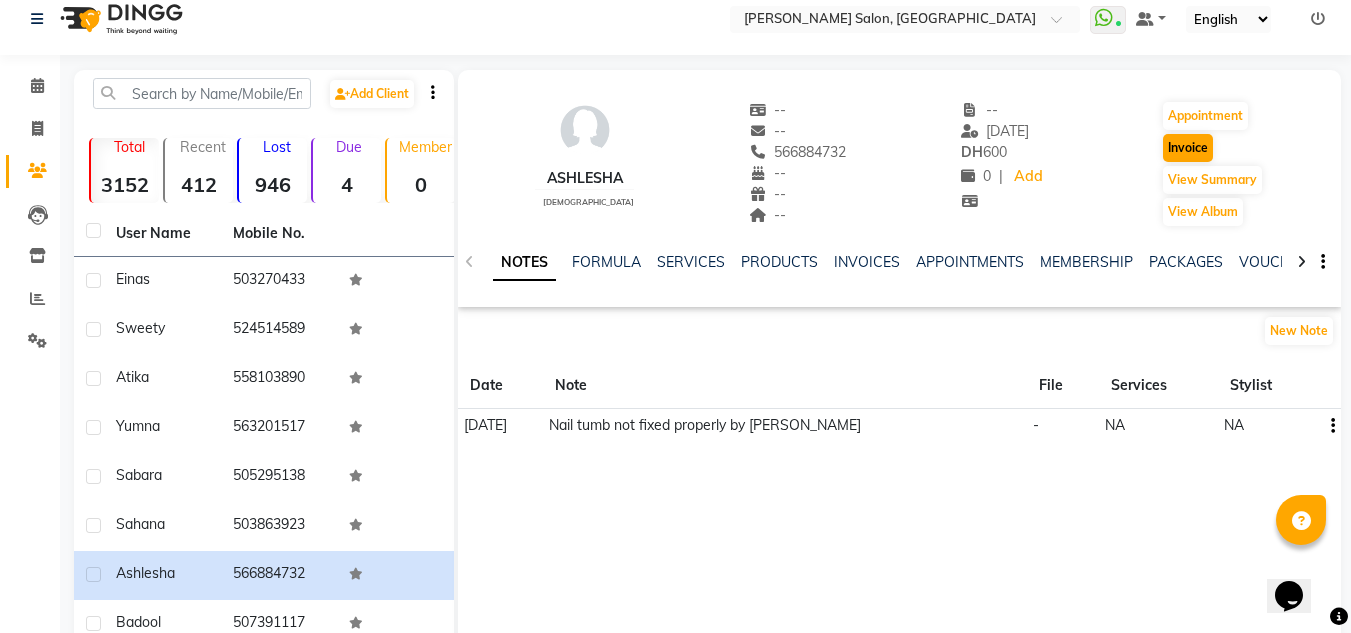 scroll, scrollTop: 0, scrollLeft: 0, axis: both 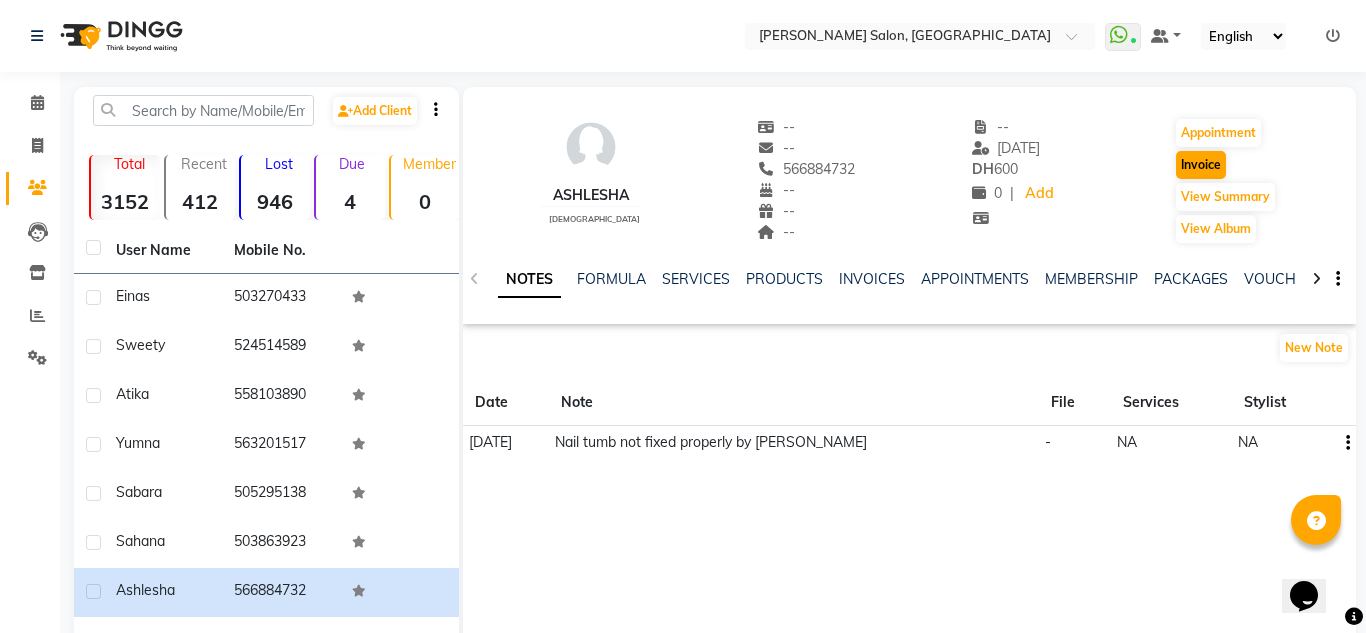 select on "service" 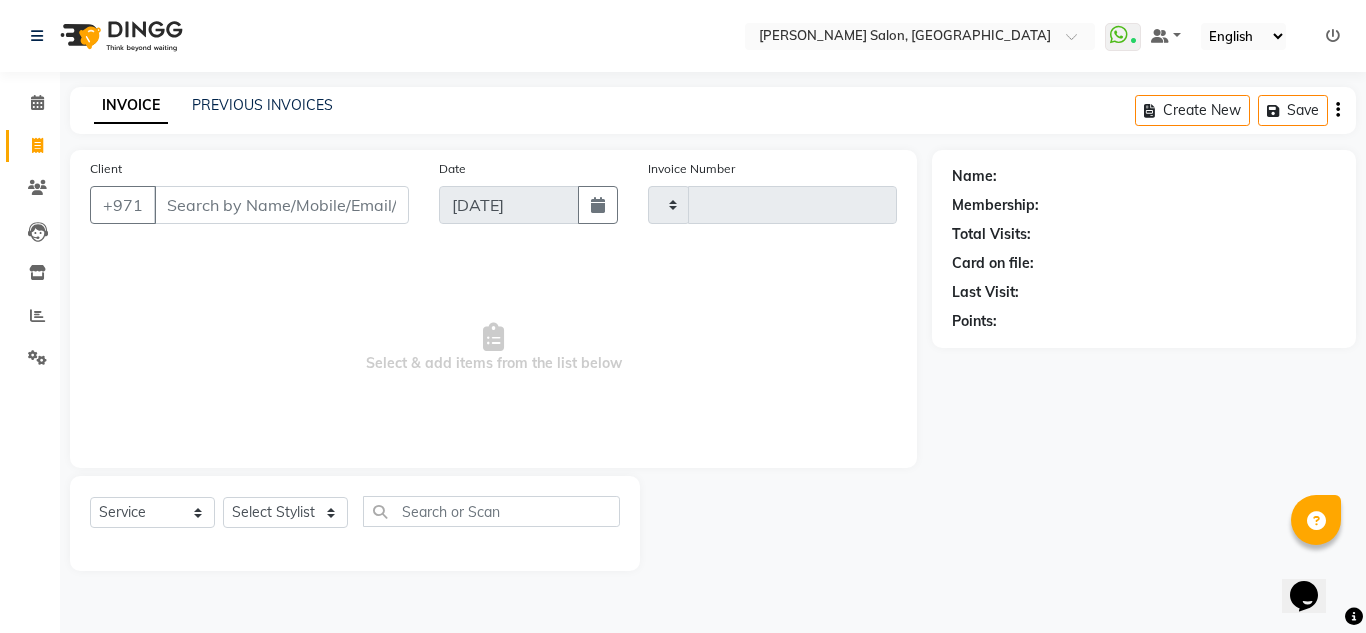 type on "1414" 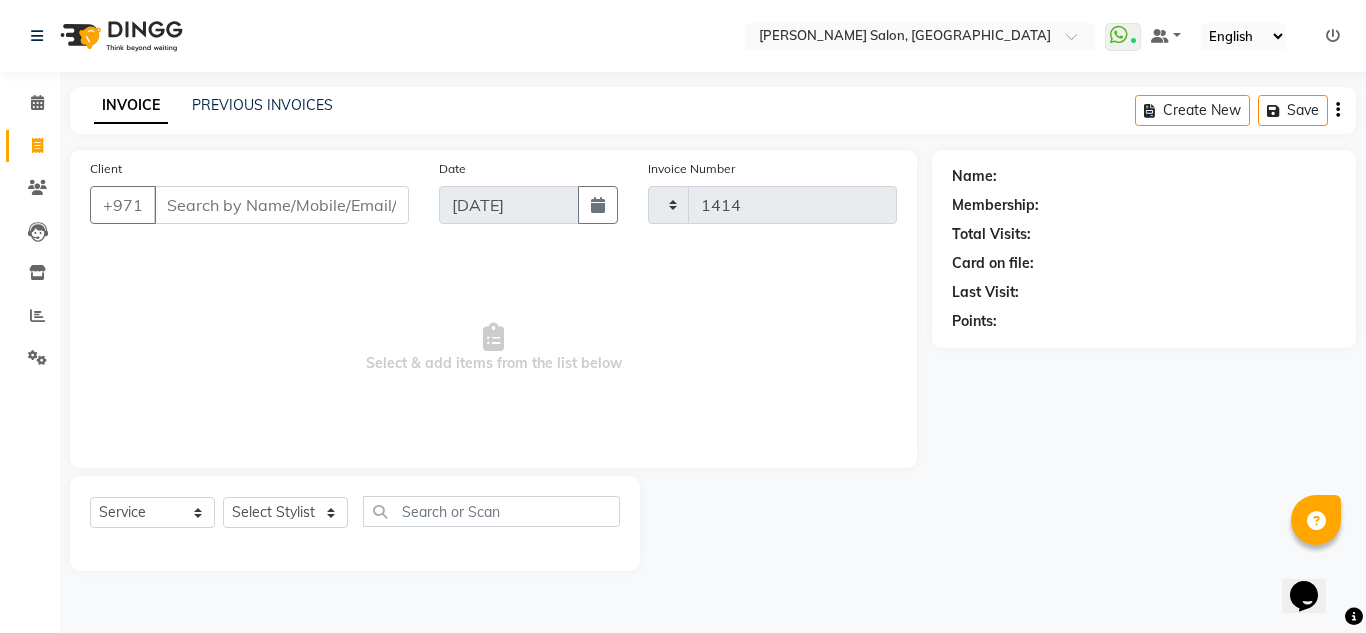 select on "4333" 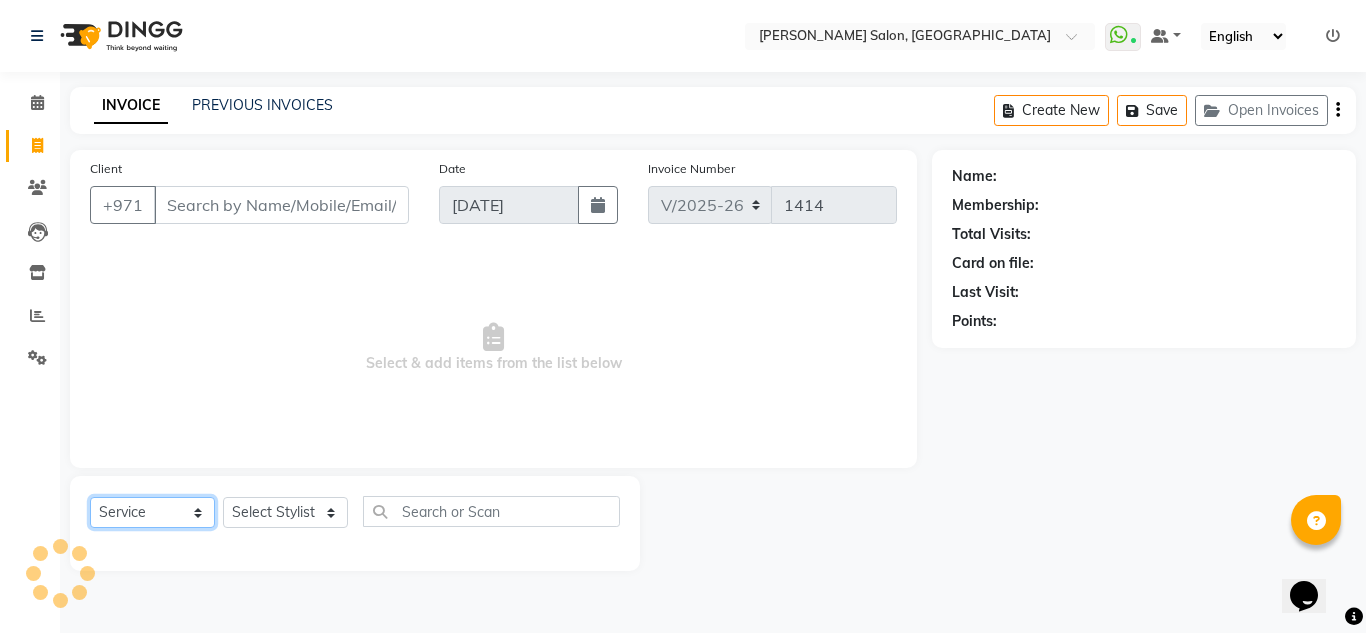 click on "Select  Service  Product  Membership  Package Voucher Prepaid Gift Card" 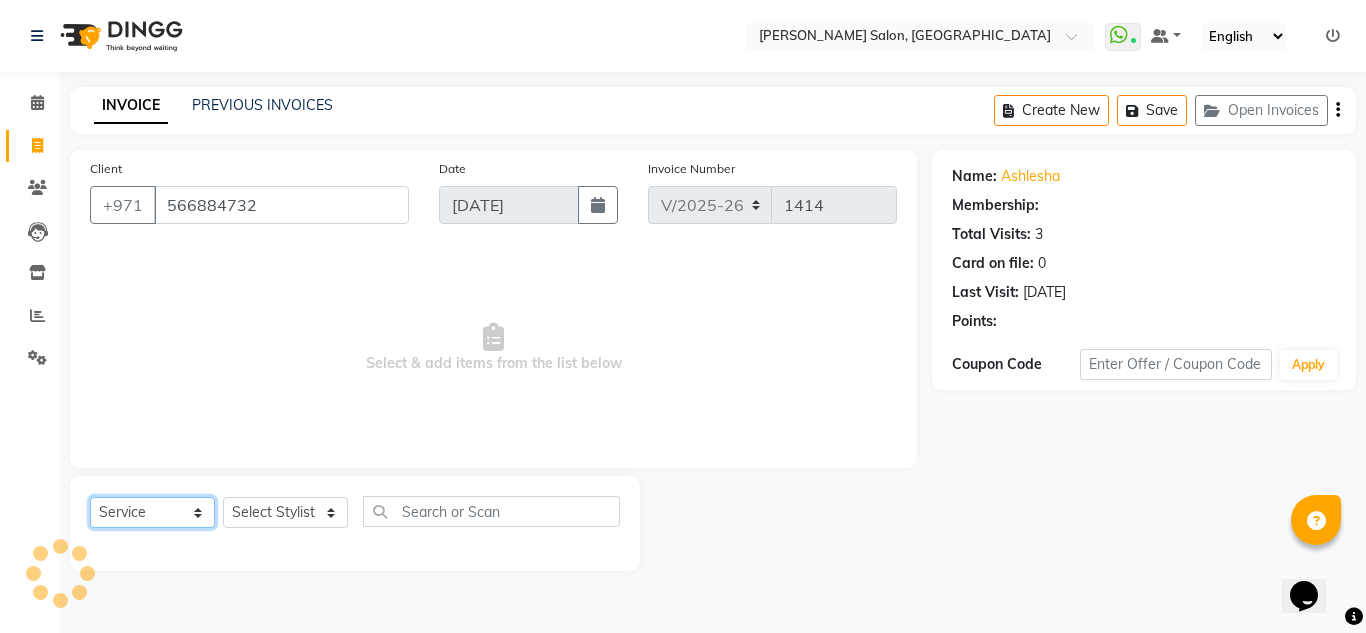 select on "1: Object" 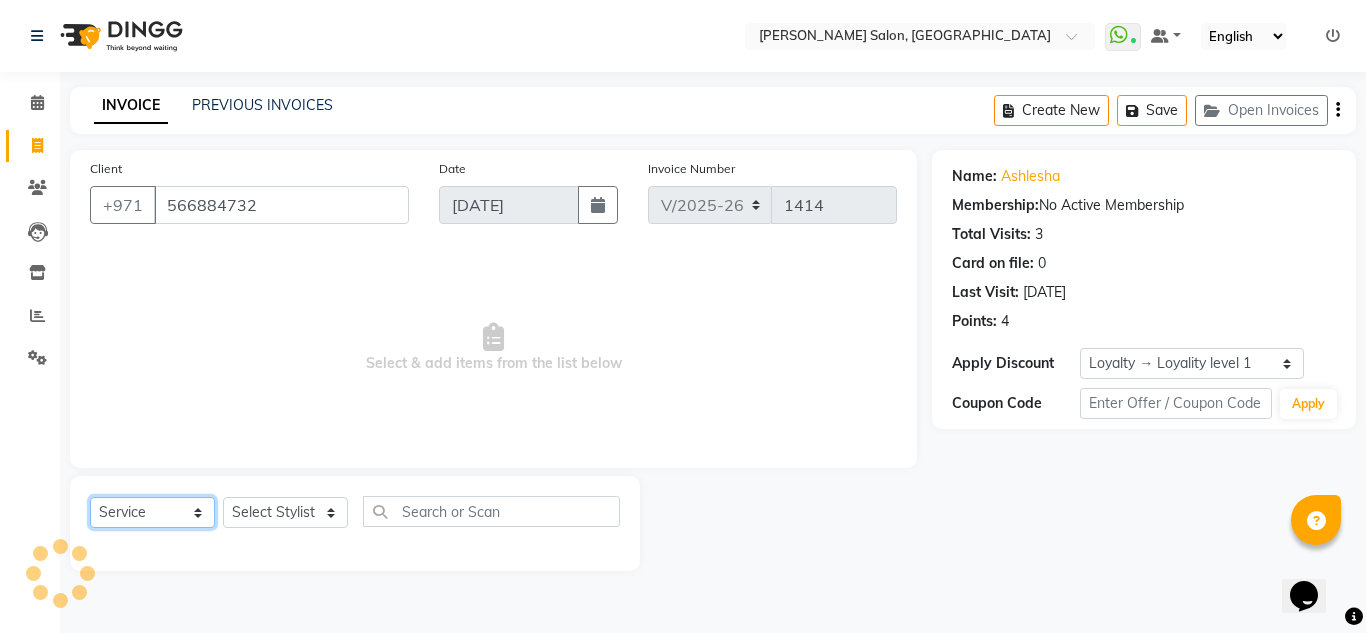select on "P" 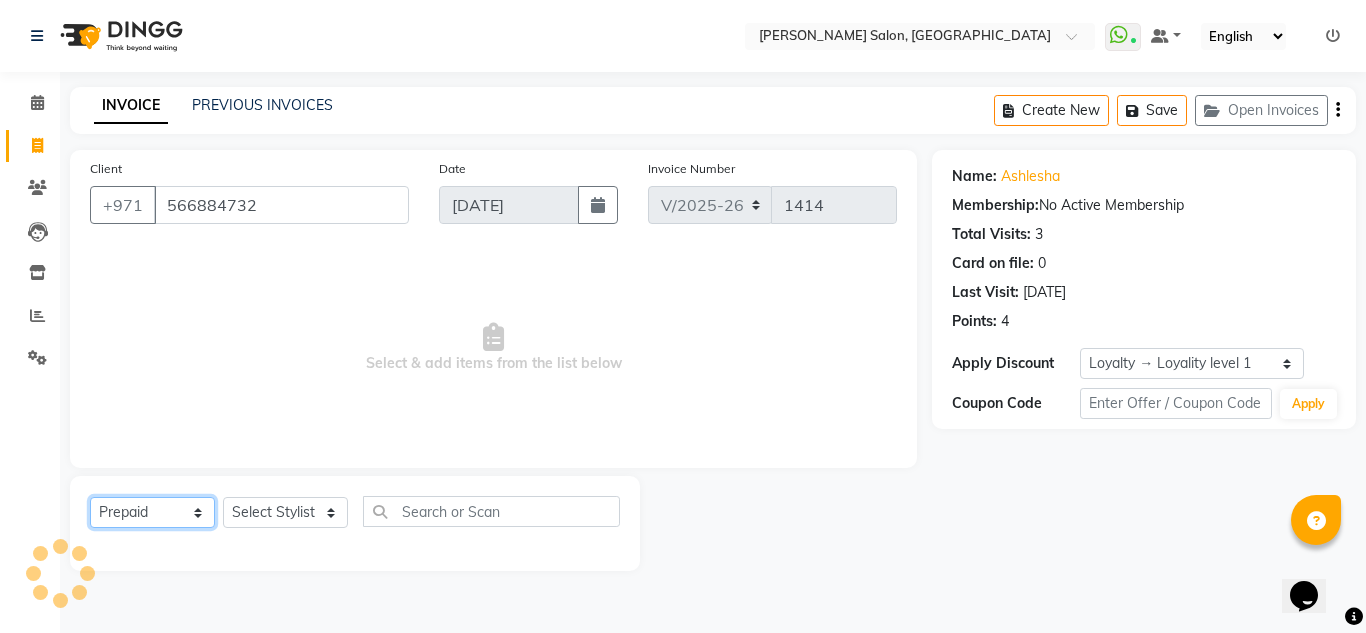 click on "Select  Service  Product  Membership  Package Voucher Prepaid Gift Card" 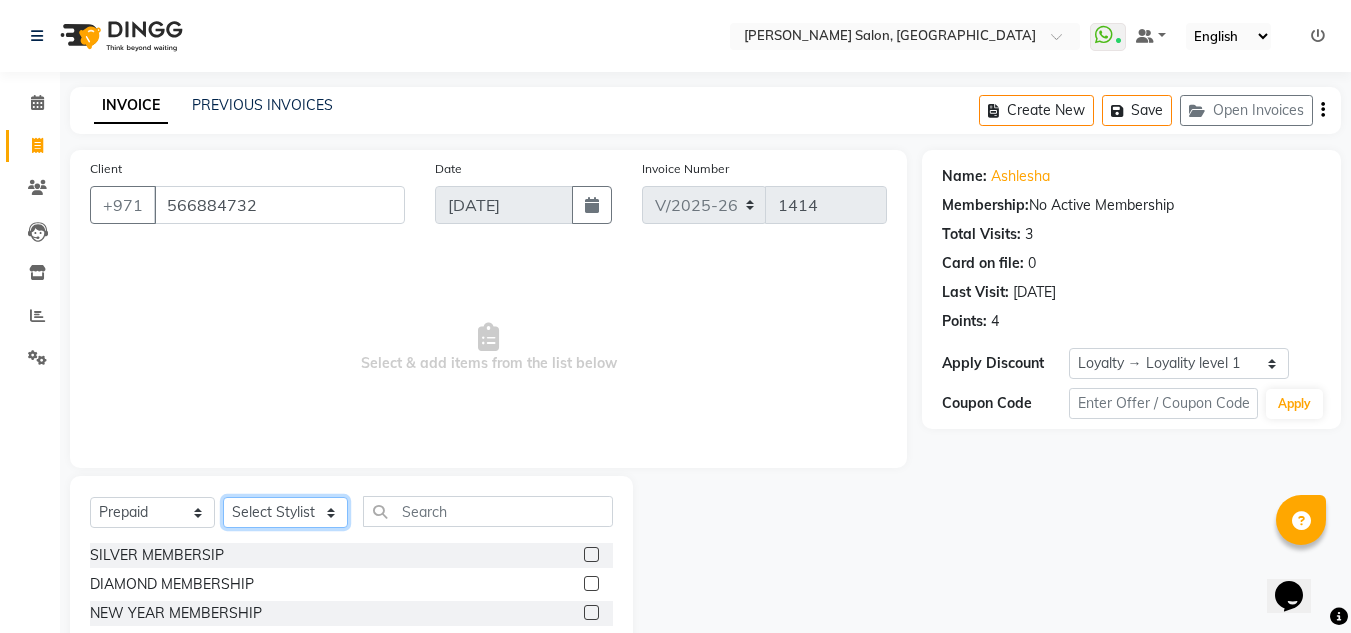 click on "Select Stylist ABUSHAGARA Kavita Laxmi Management Manisha Radha RECEPTION-ALWAHDA Riba Rimsha SALON Samjhana trial" 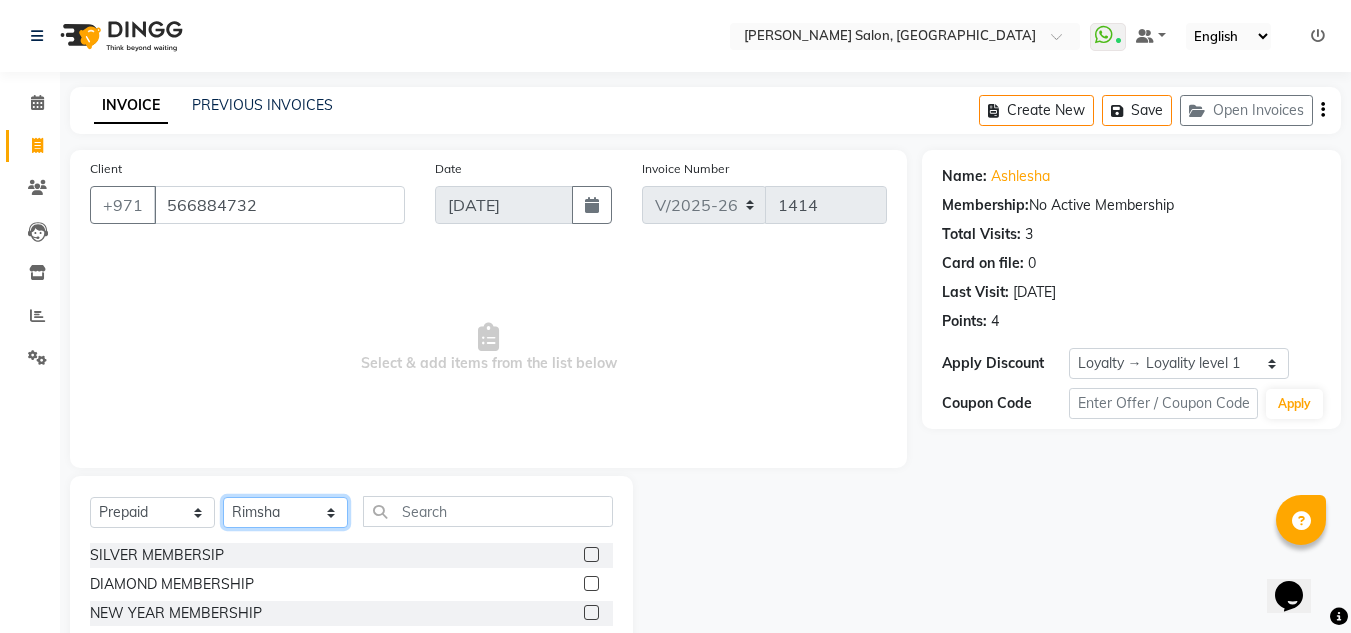 click on "Select Stylist ABUSHAGARA Kavita Laxmi Management Manisha Radha RECEPTION-ALWAHDA Riba Rimsha SALON Samjhana trial" 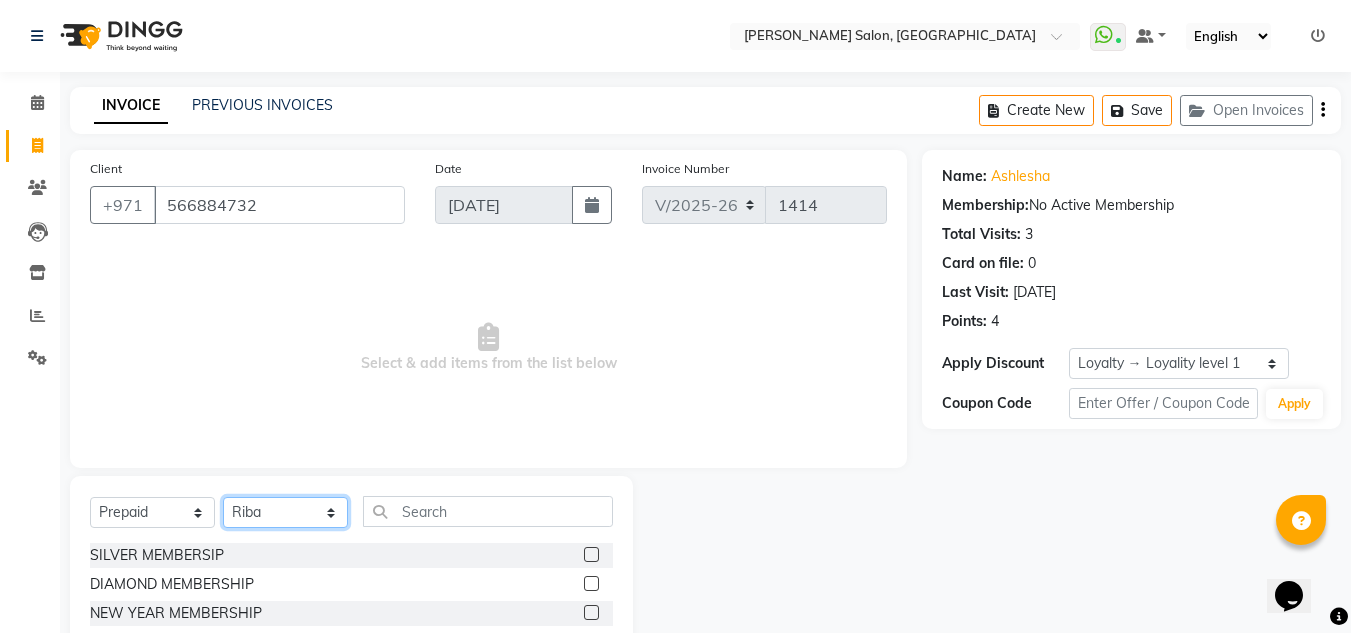 click on "Select Stylist ABUSHAGARA Kavita Laxmi Management Manisha Radha RECEPTION-ALWAHDA Riba Rimsha SALON Samjhana trial" 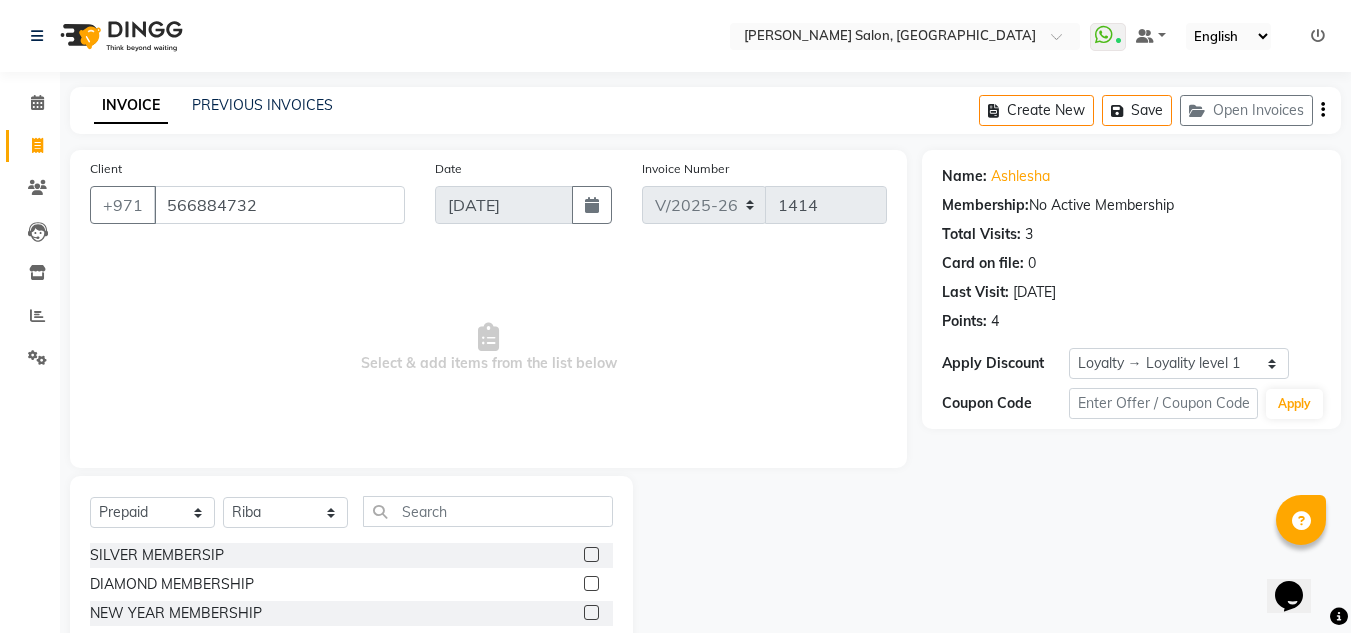 click 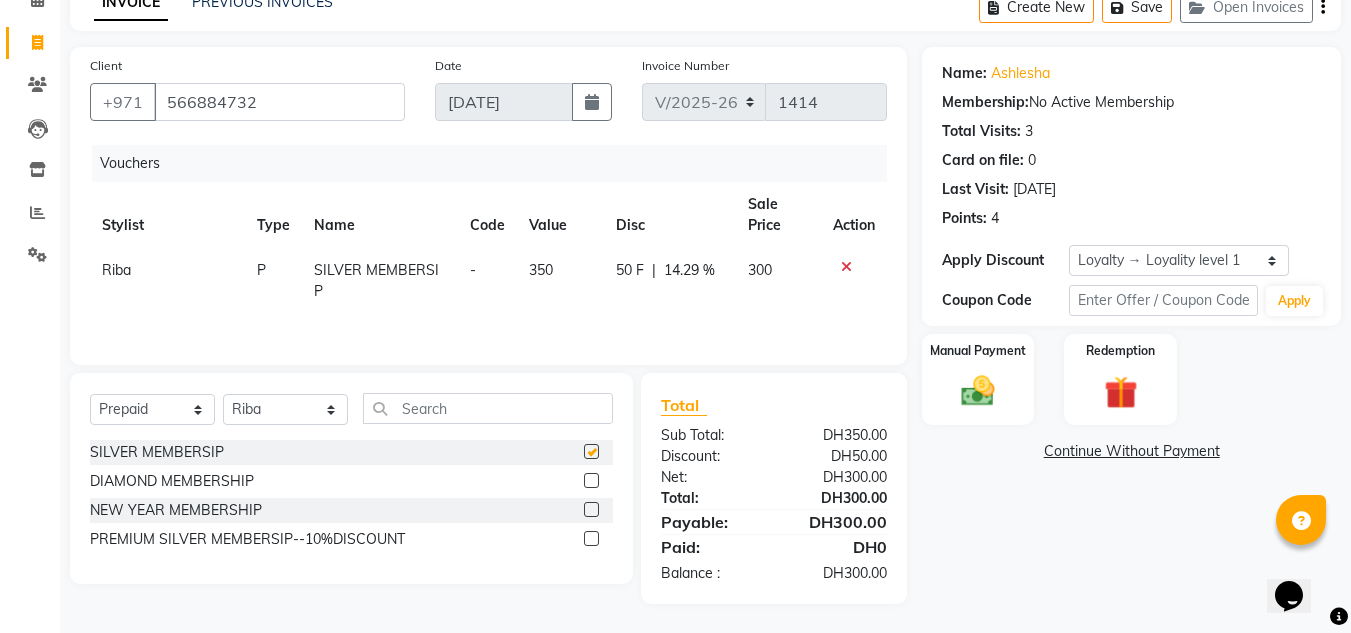 checkbox on "false" 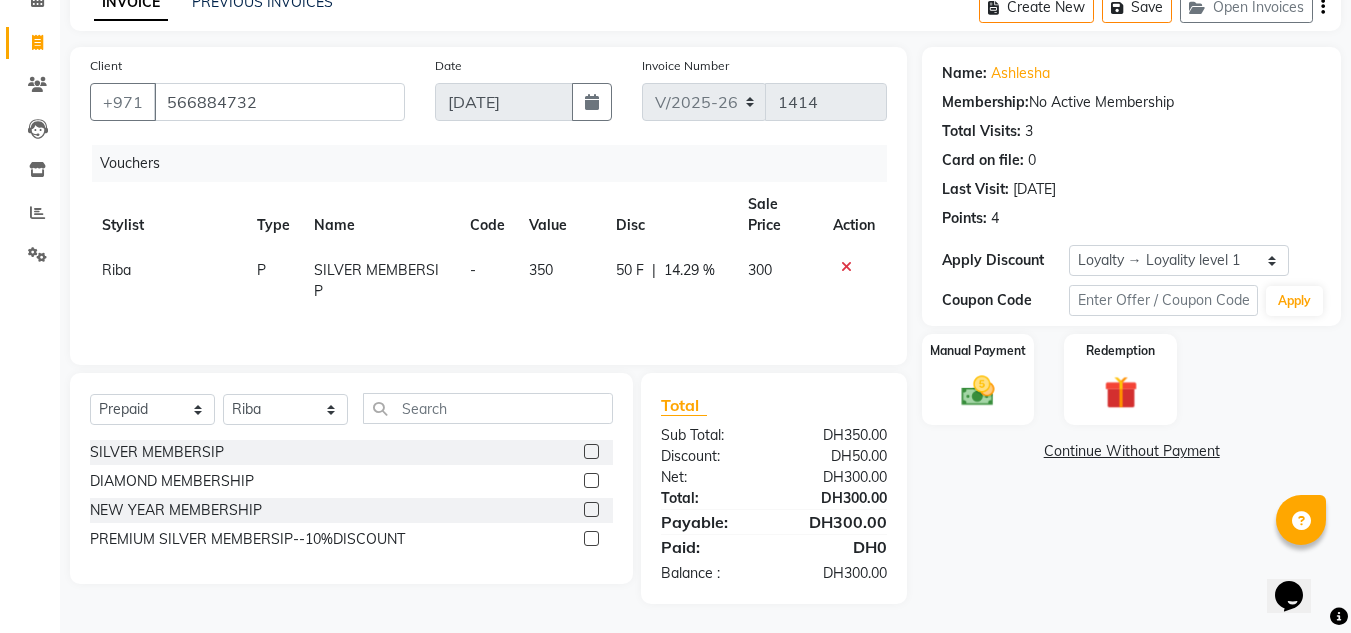 scroll, scrollTop: 104, scrollLeft: 0, axis: vertical 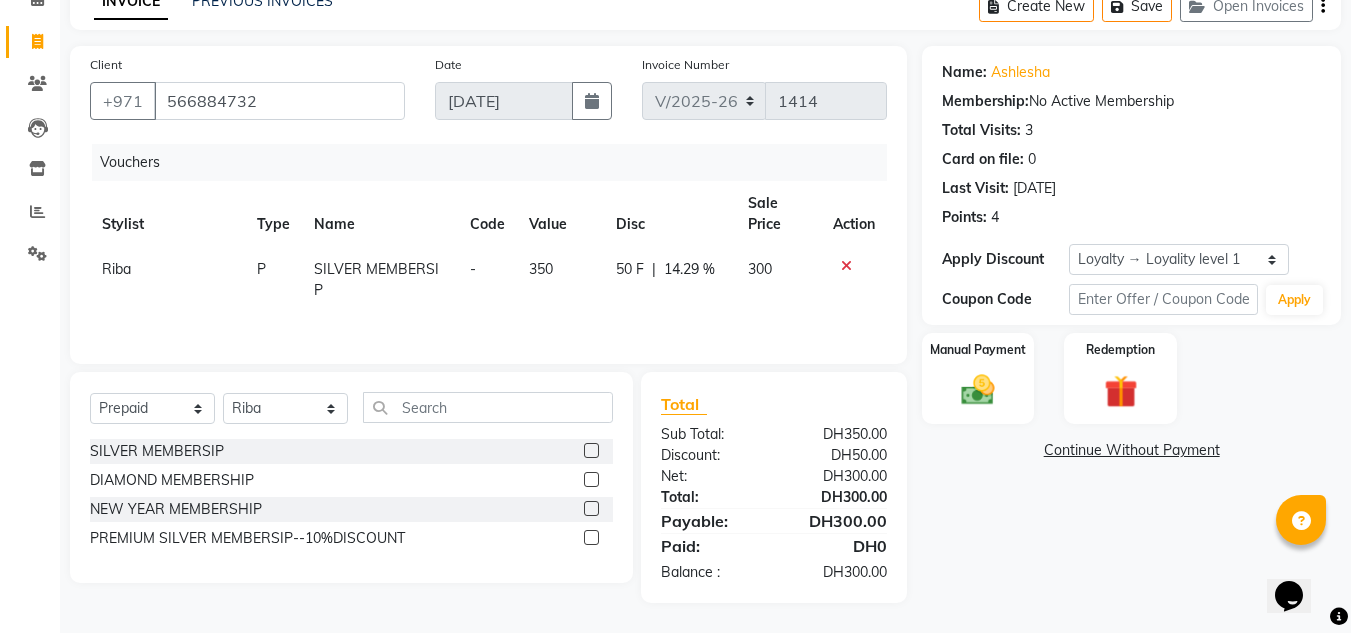 drag, startPoint x: 1039, startPoint y: 400, endPoint x: 961, endPoint y: 385, distance: 79.429214 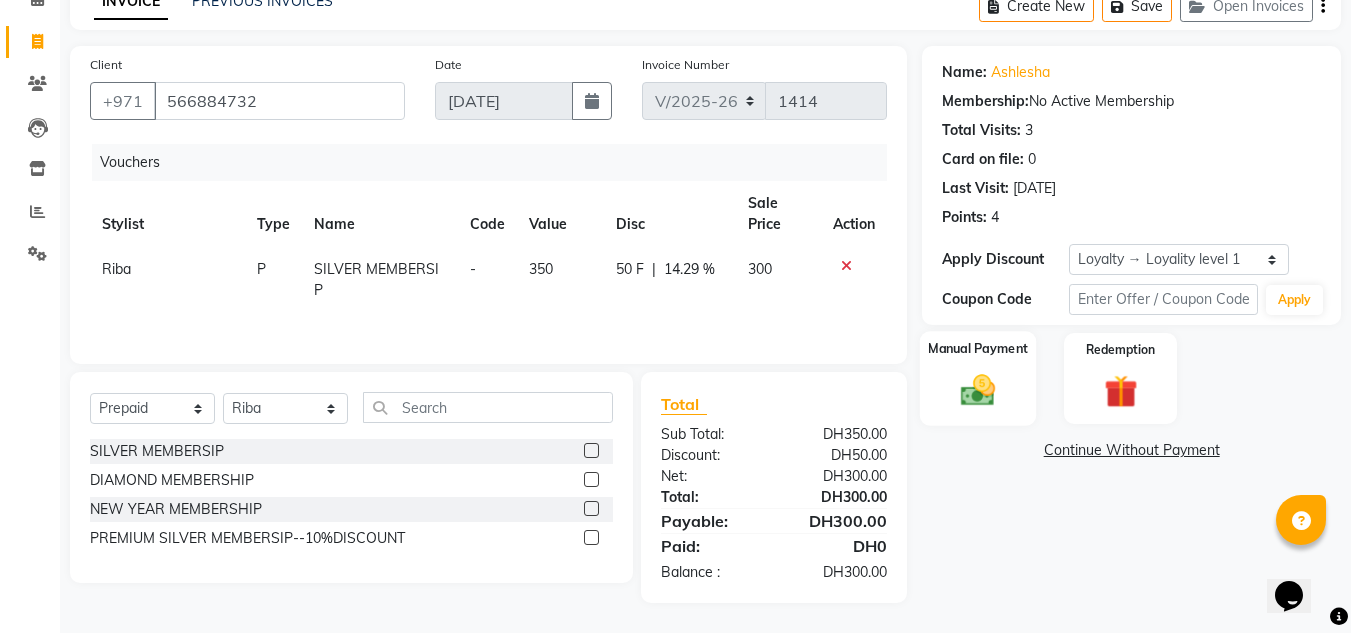 click 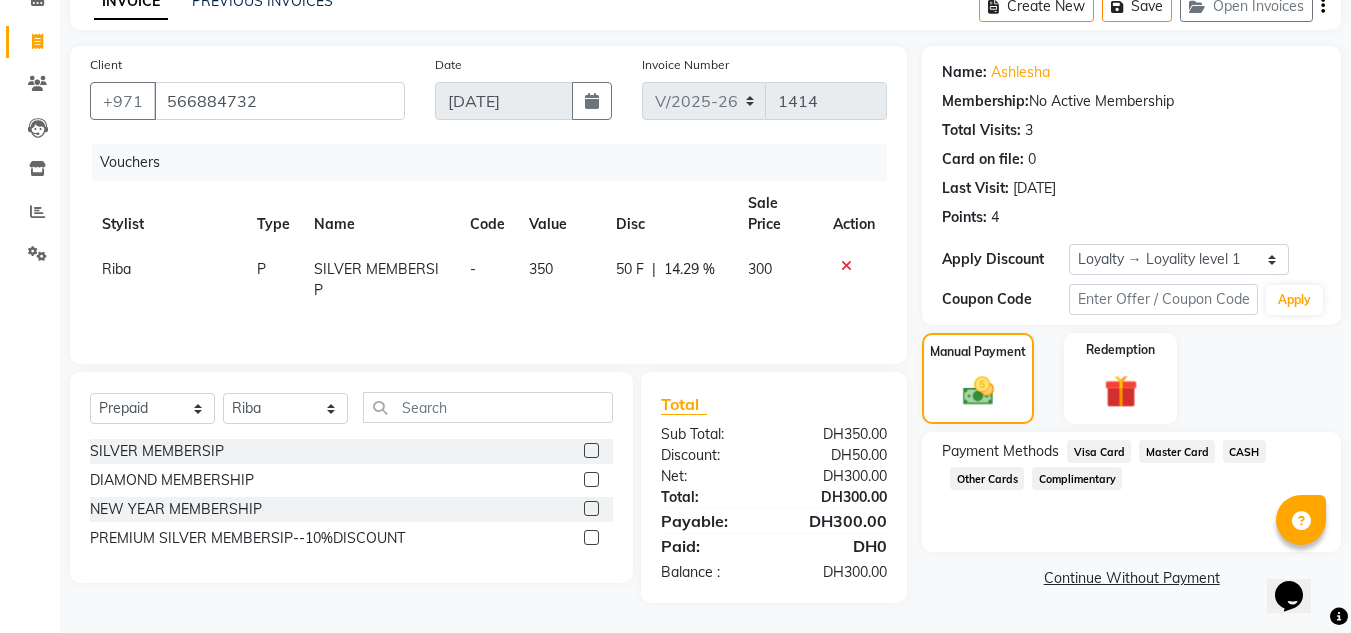 click on "Master Card" 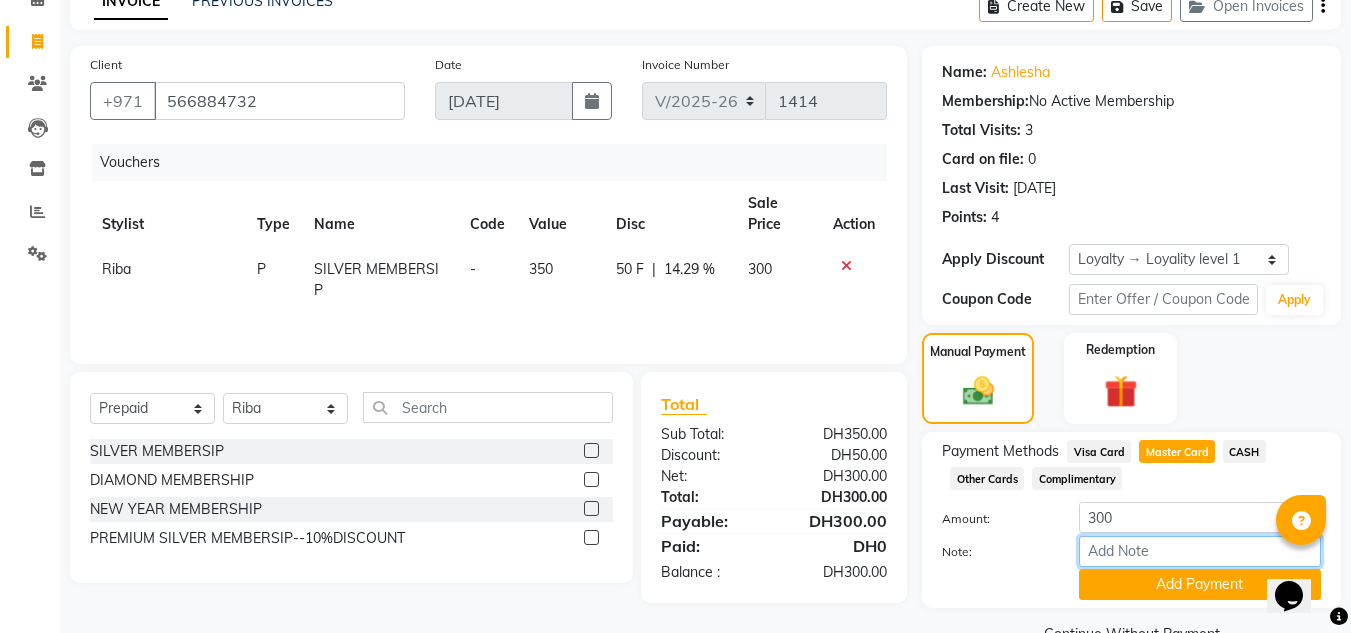 click on "Note:" at bounding box center [1200, 551] 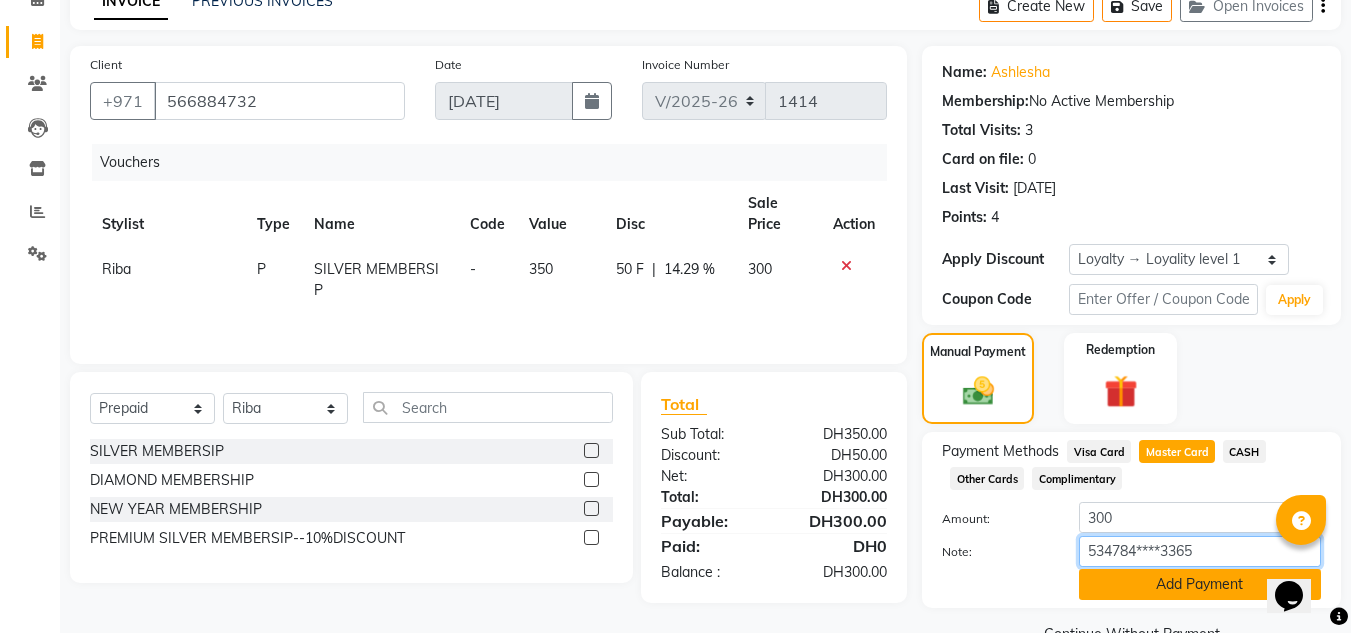 type on "534784****3365" 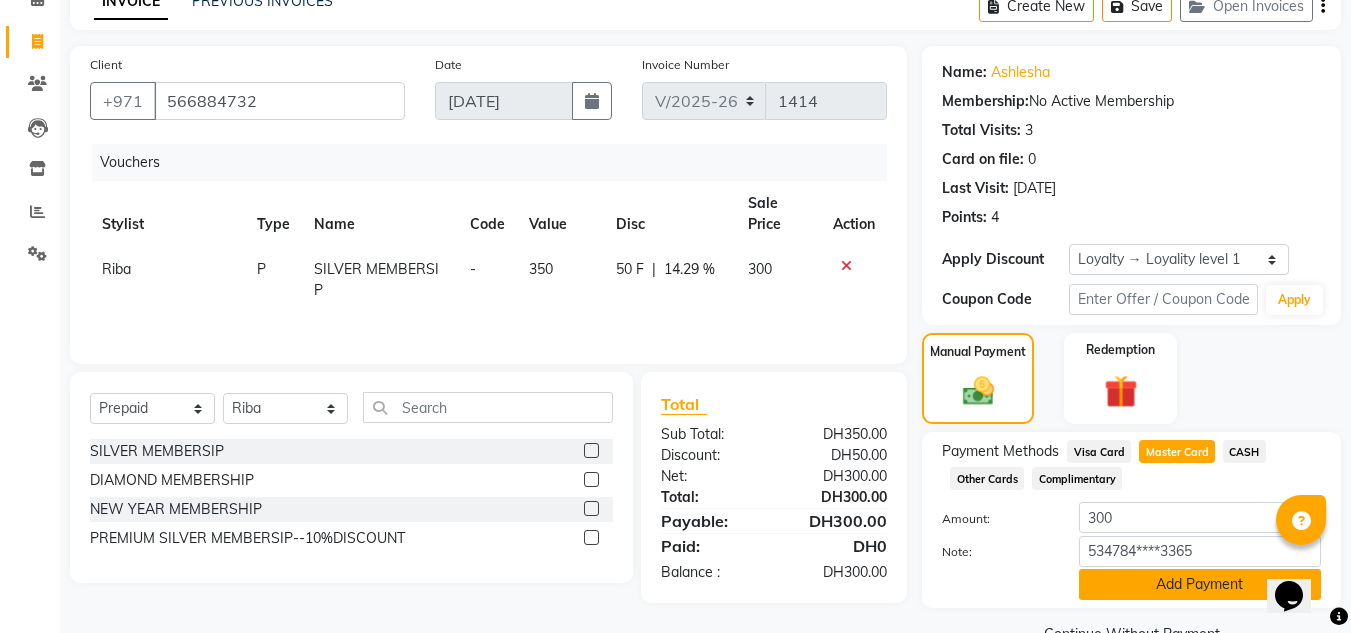 click on "Add Payment" 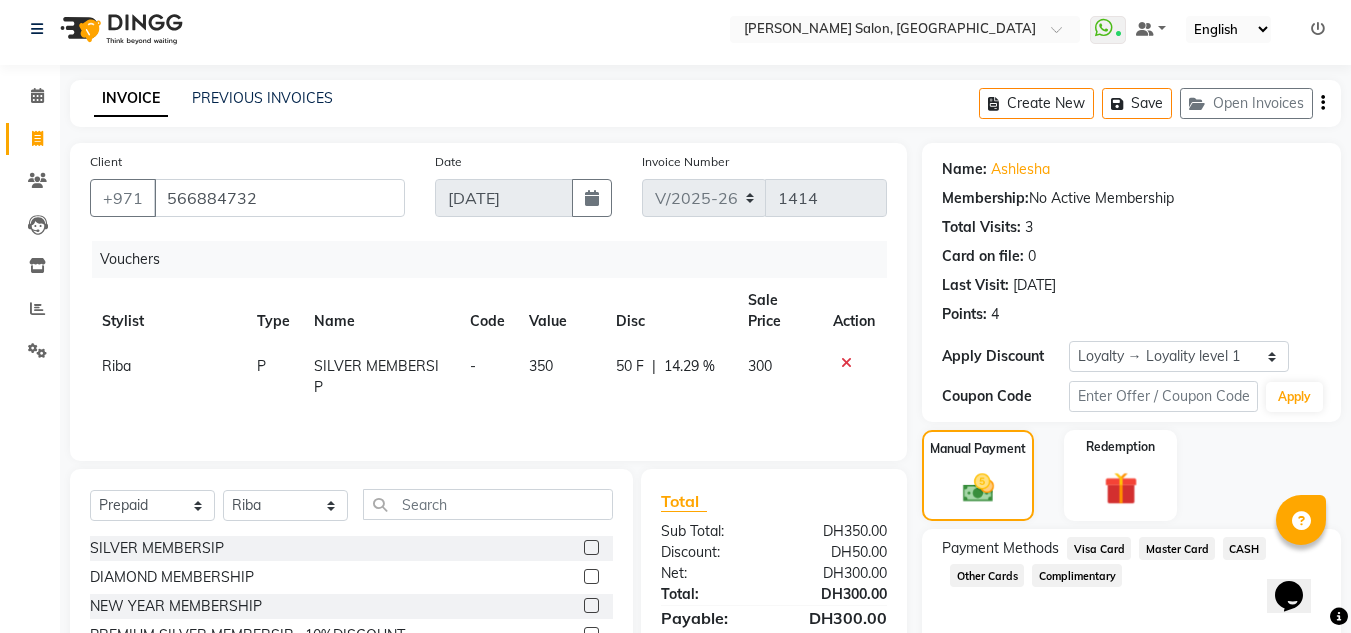 scroll, scrollTop: 0, scrollLeft: 0, axis: both 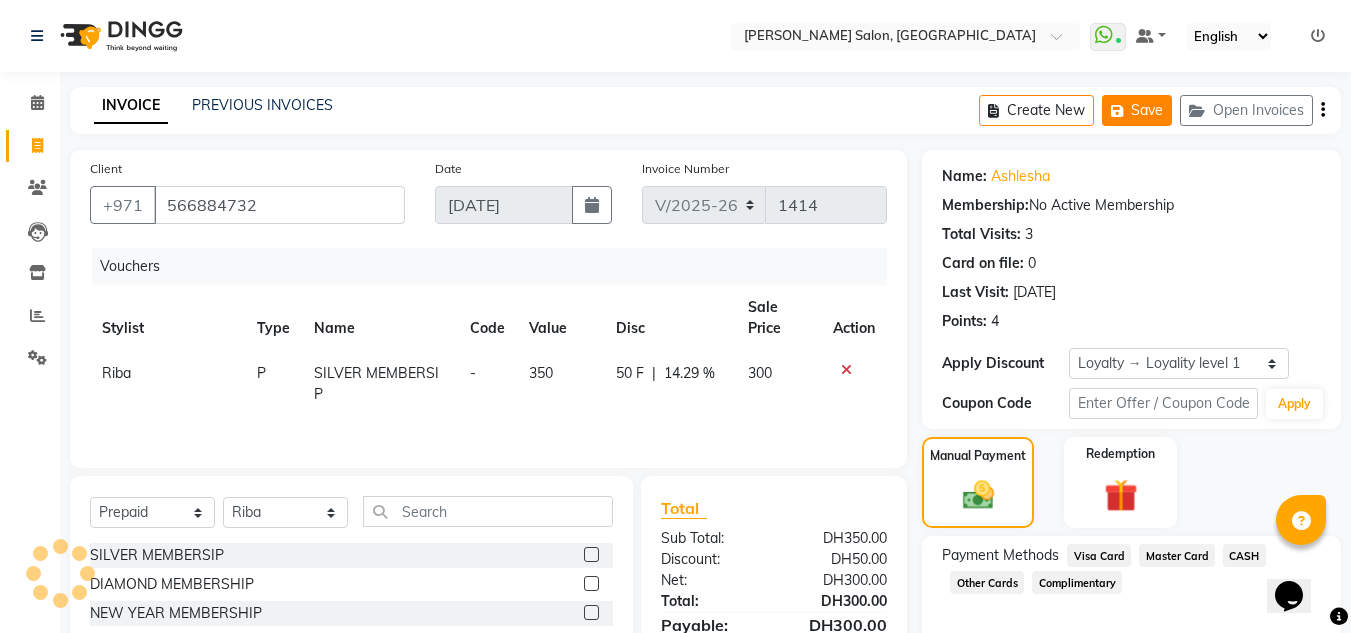 click on "Save" 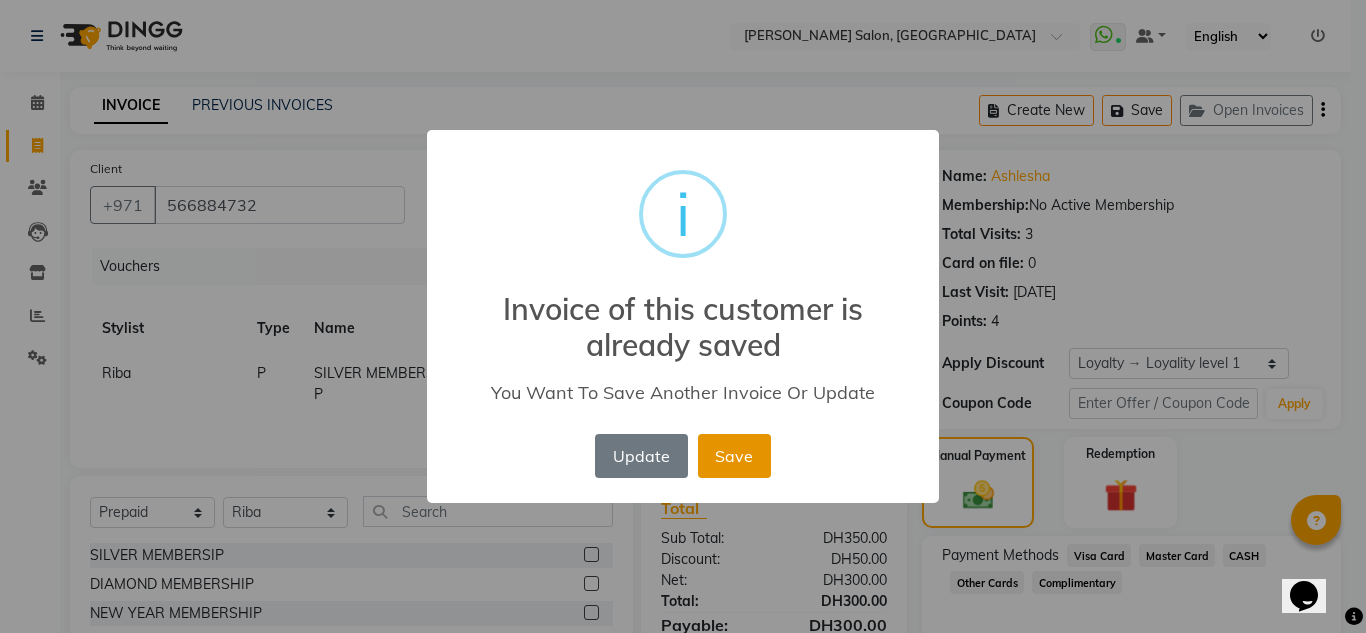 click on "Save" at bounding box center [734, 456] 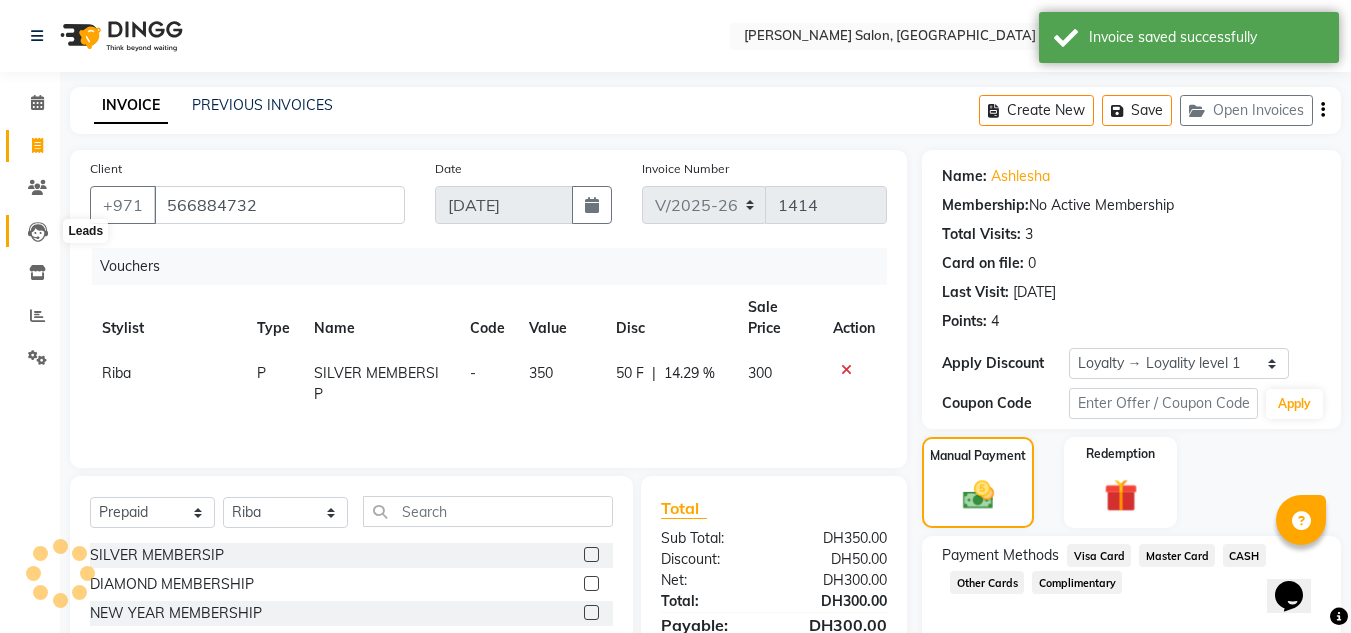 click 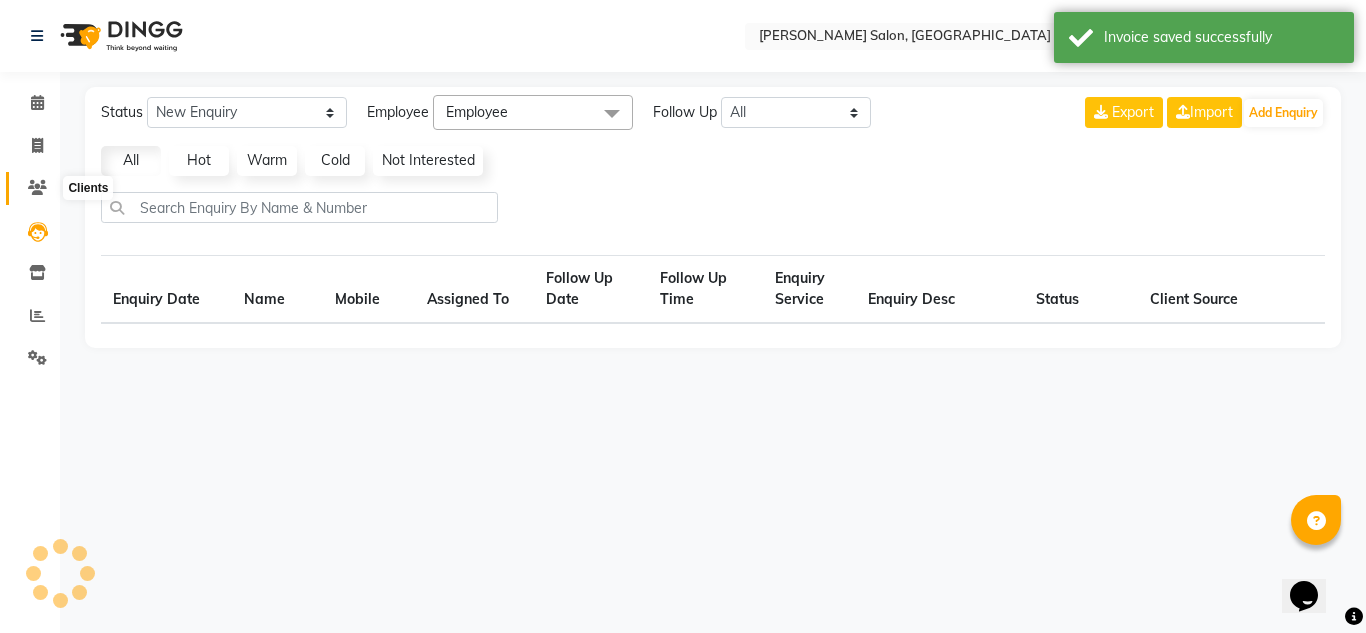 click 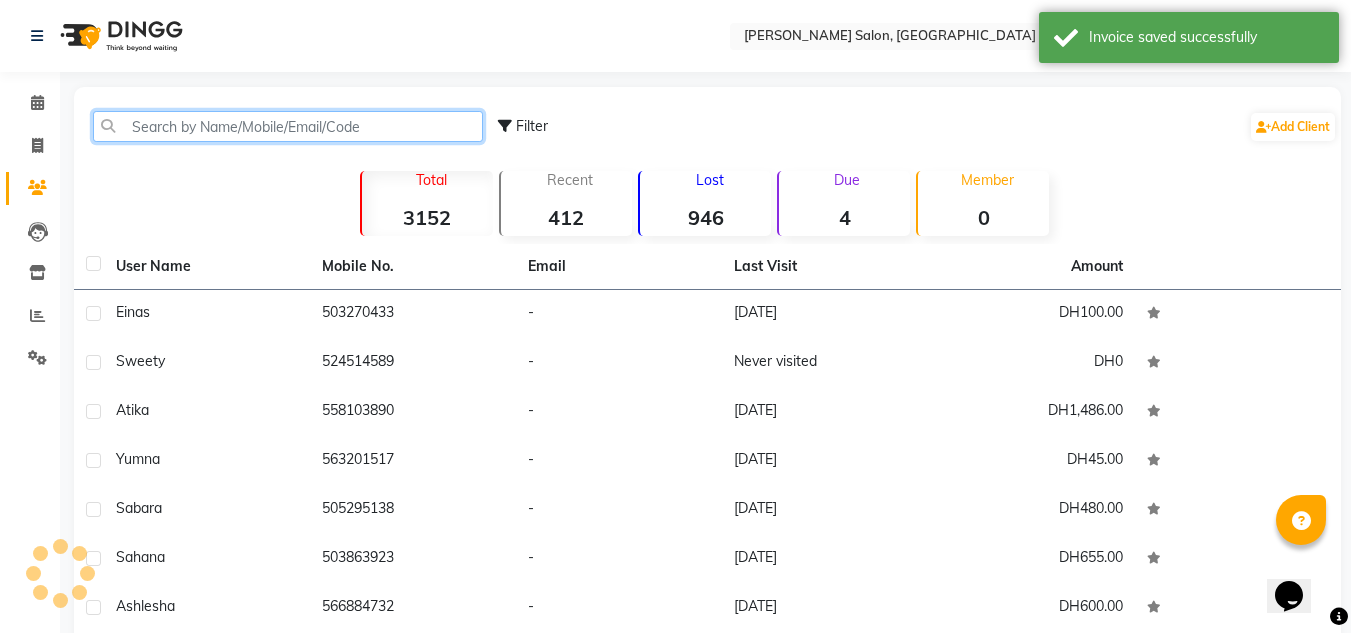 click 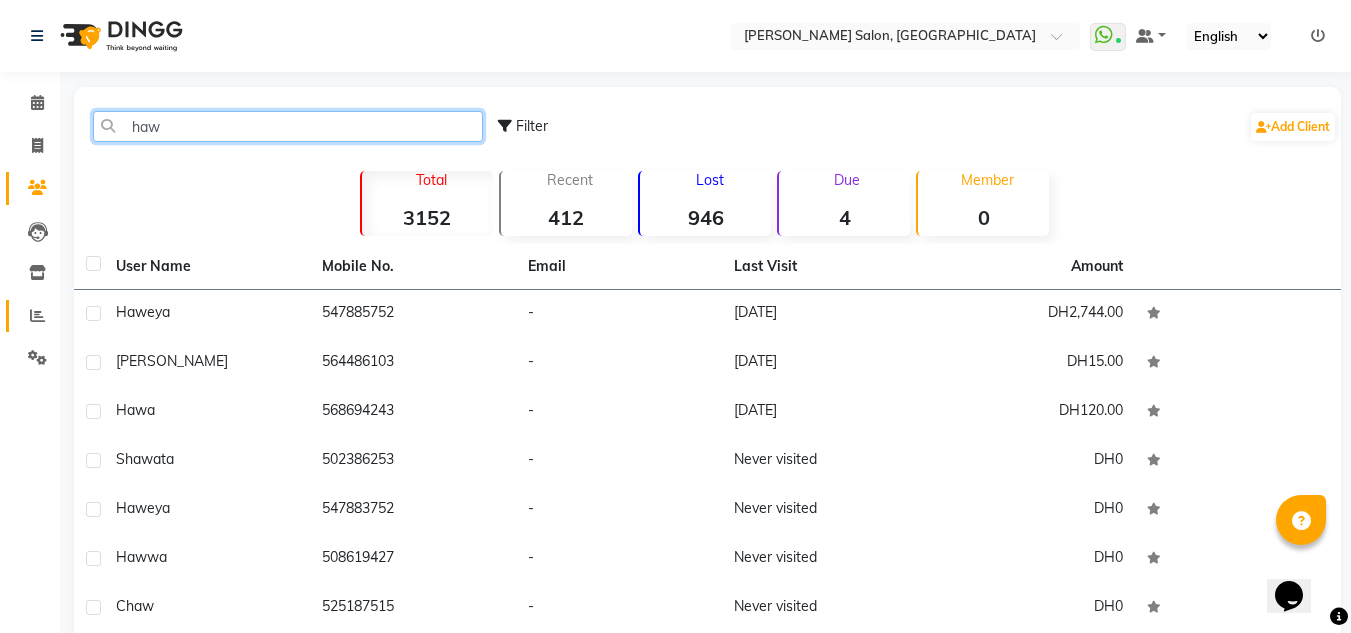type on "haw" 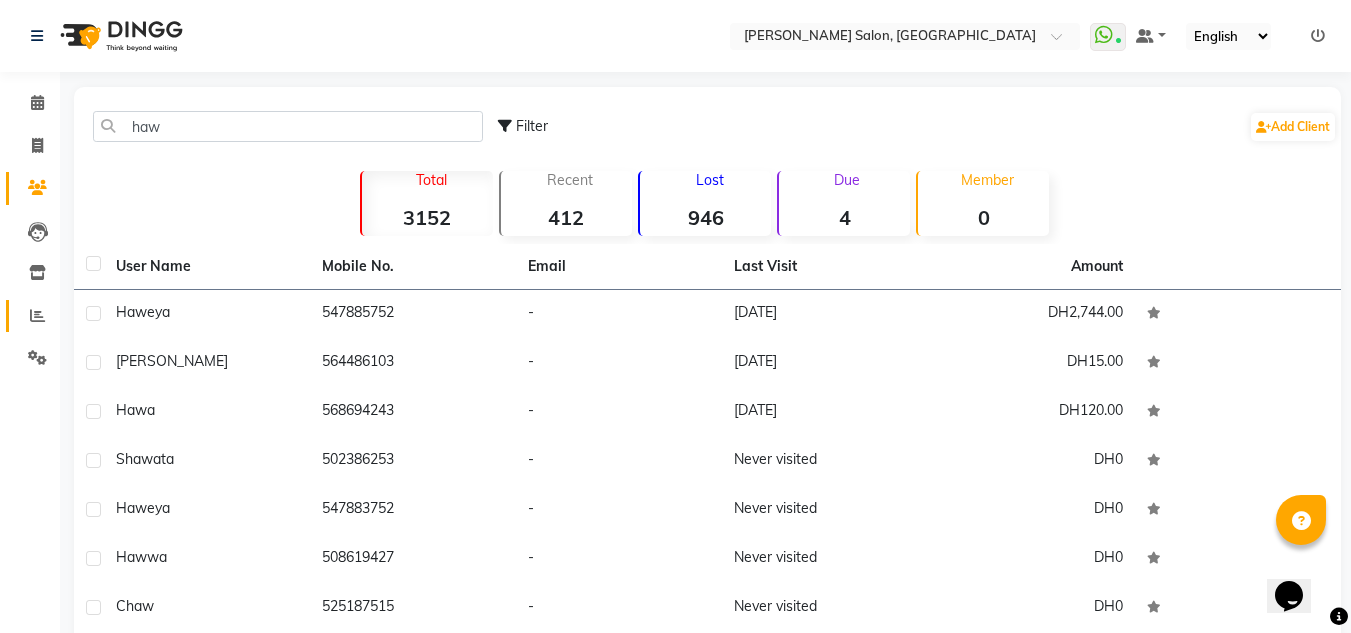 click 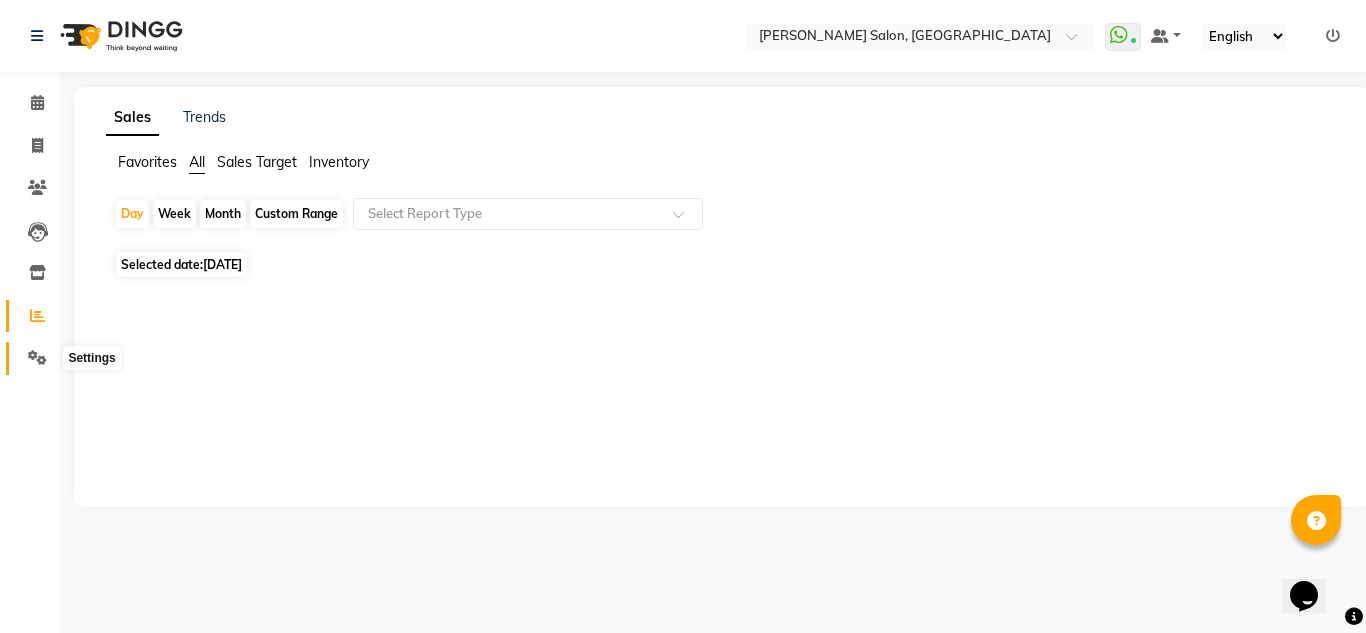 click 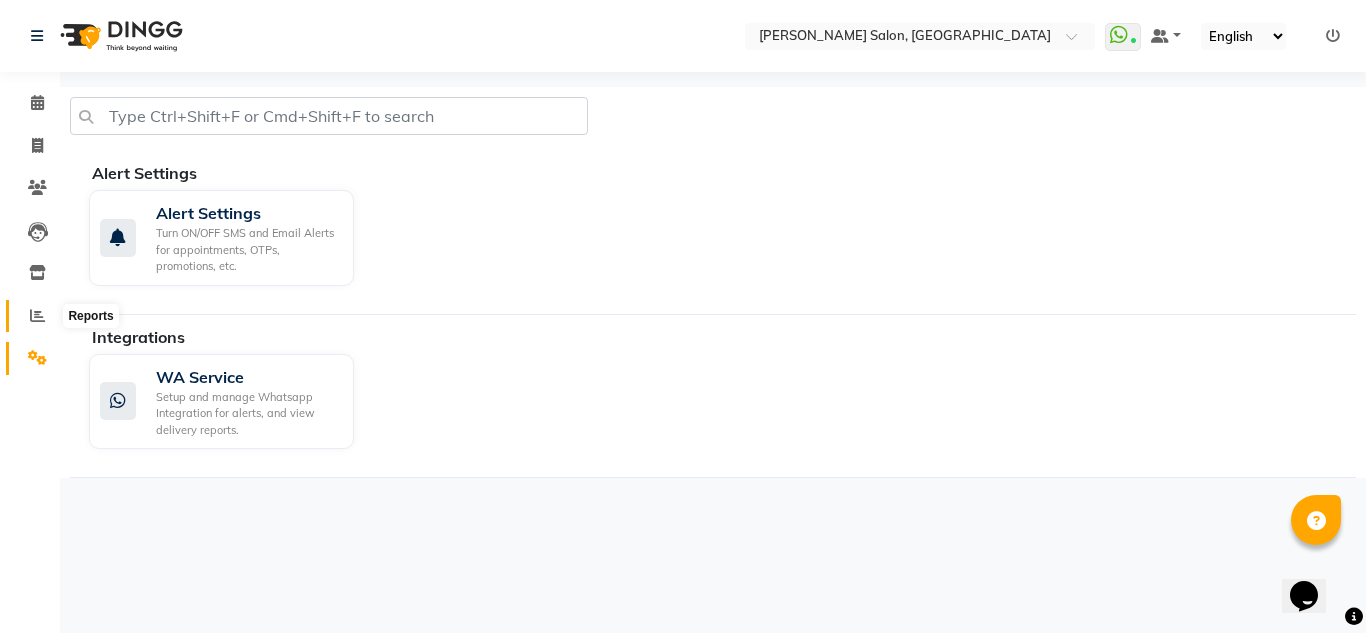 click 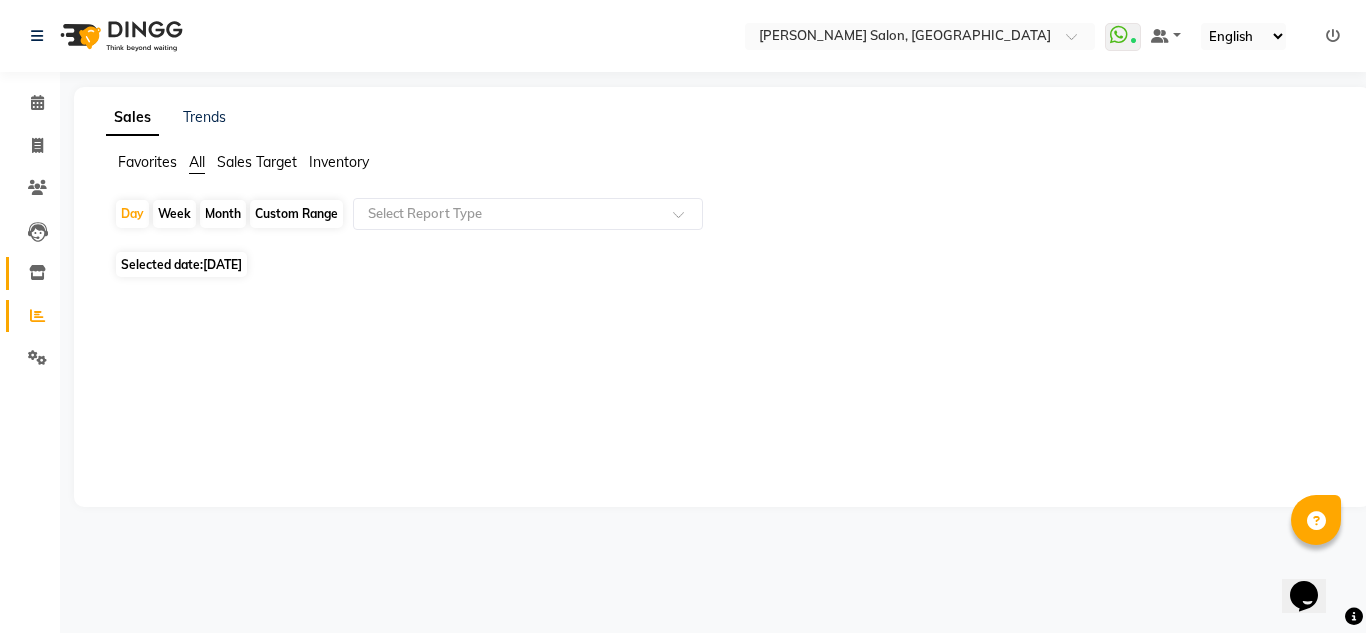 click 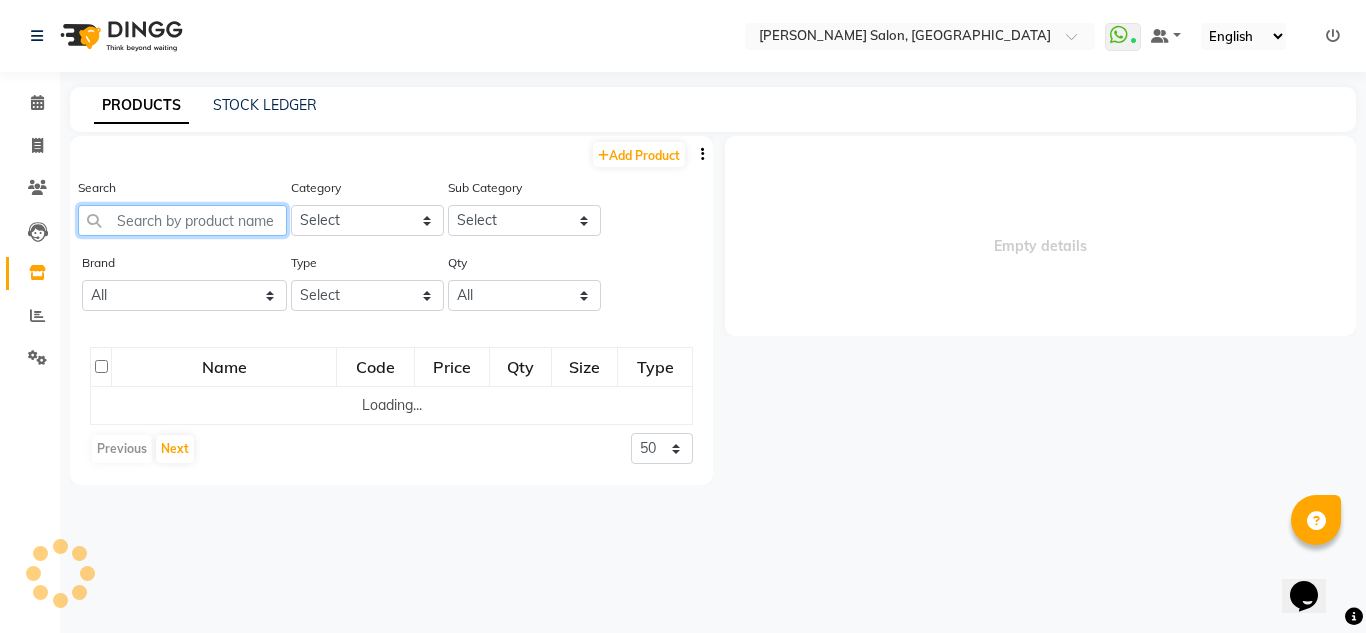 click 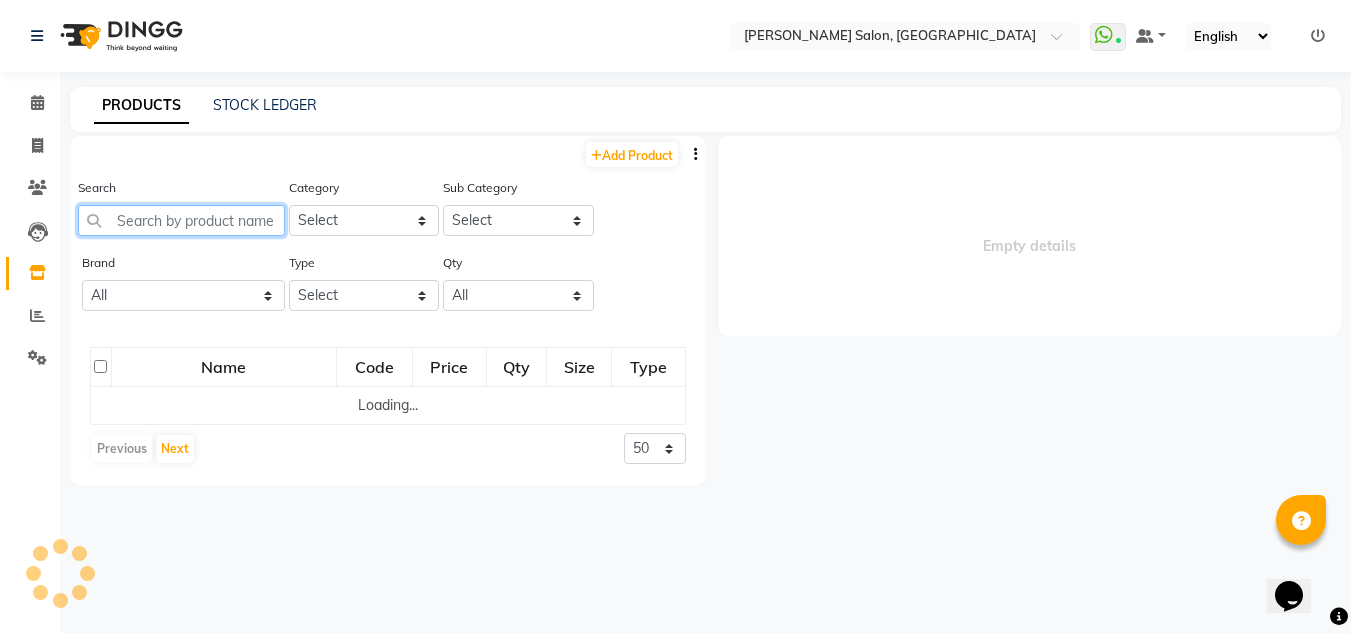select 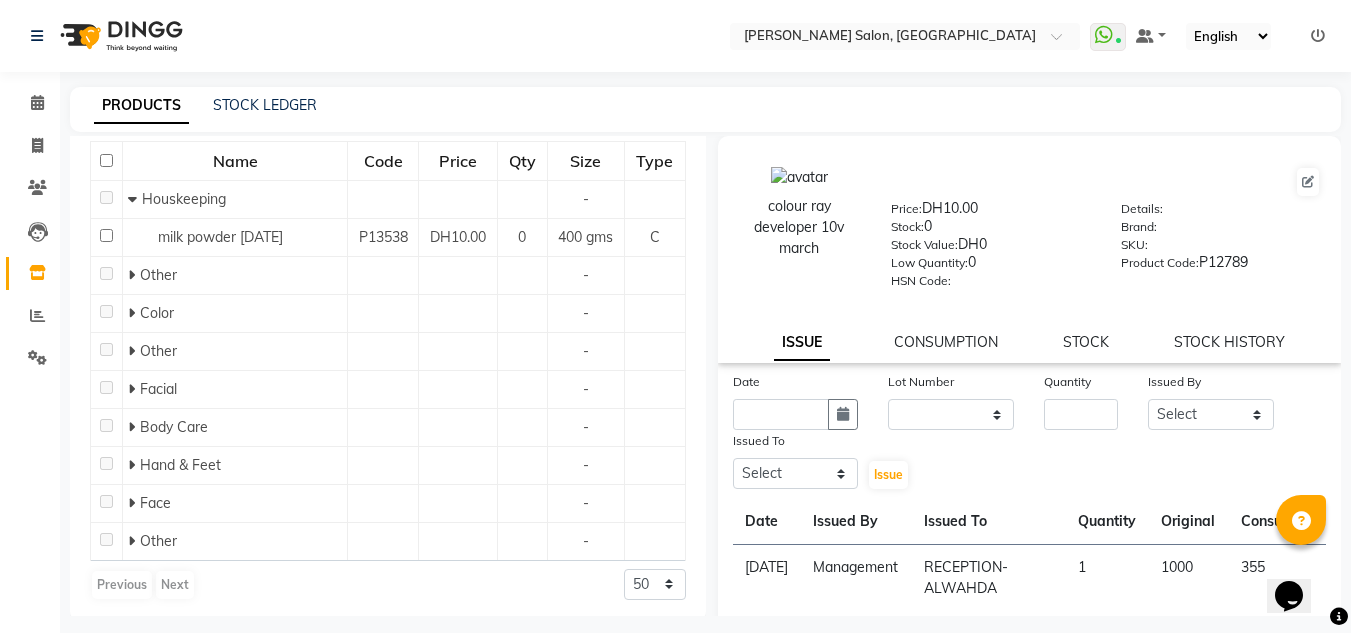 scroll, scrollTop: 233, scrollLeft: 0, axis: vertical 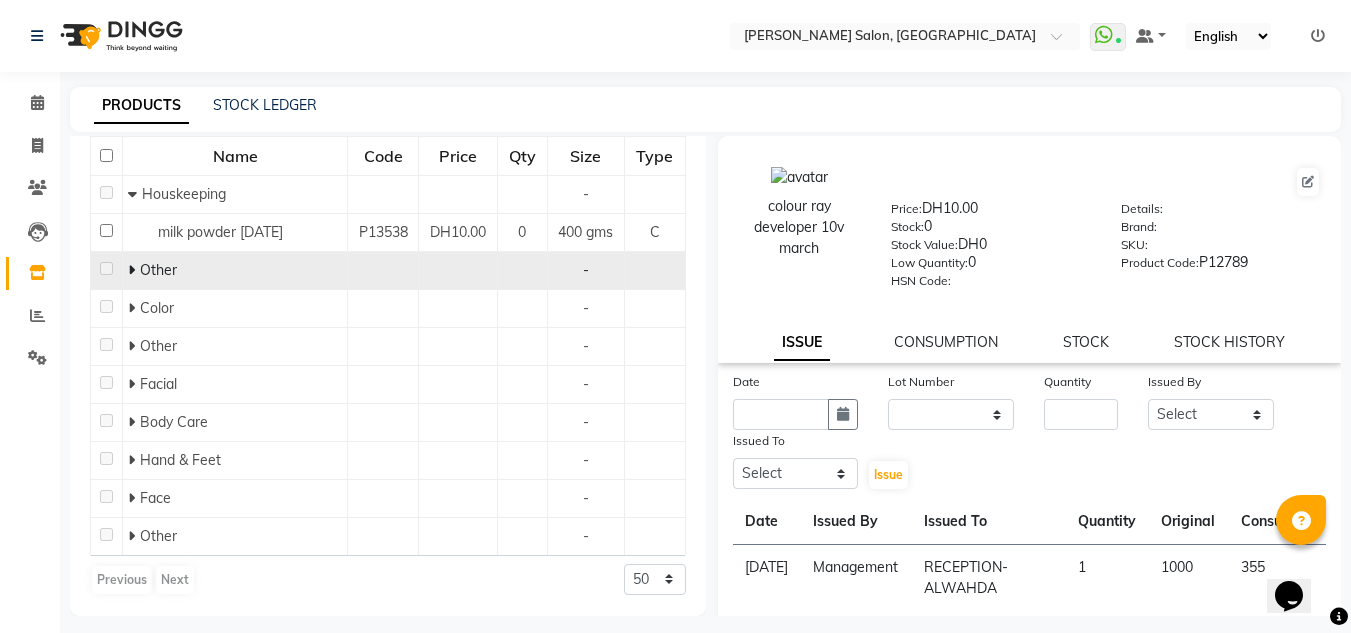 type on "powder" 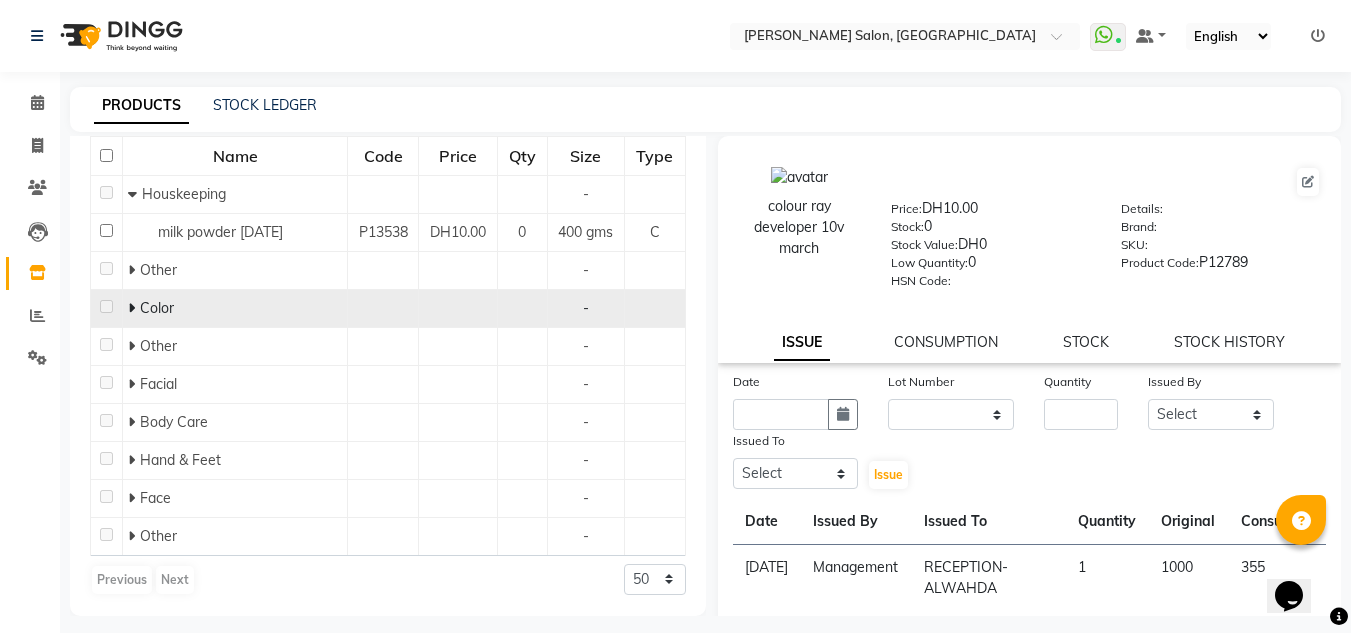 click on "Color" 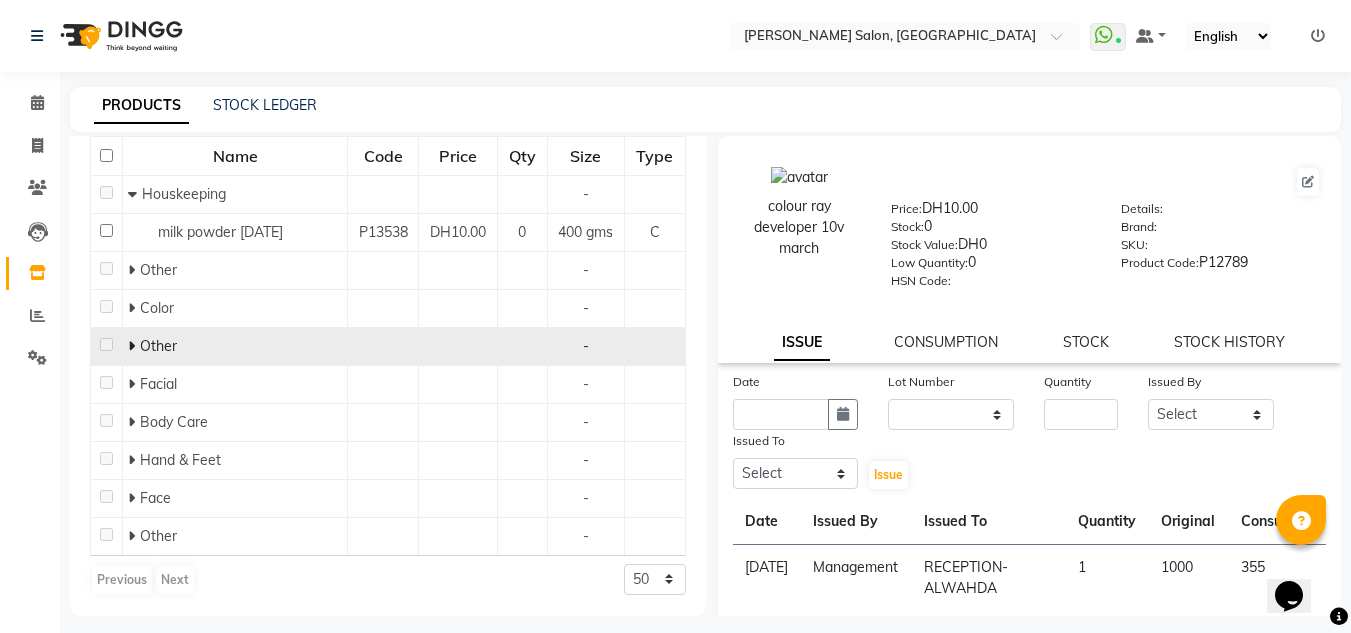 drag, startPoint x: 125, startPoint y: 317, endPoint x: 113, endPoint y: 342, distance: 27.730848 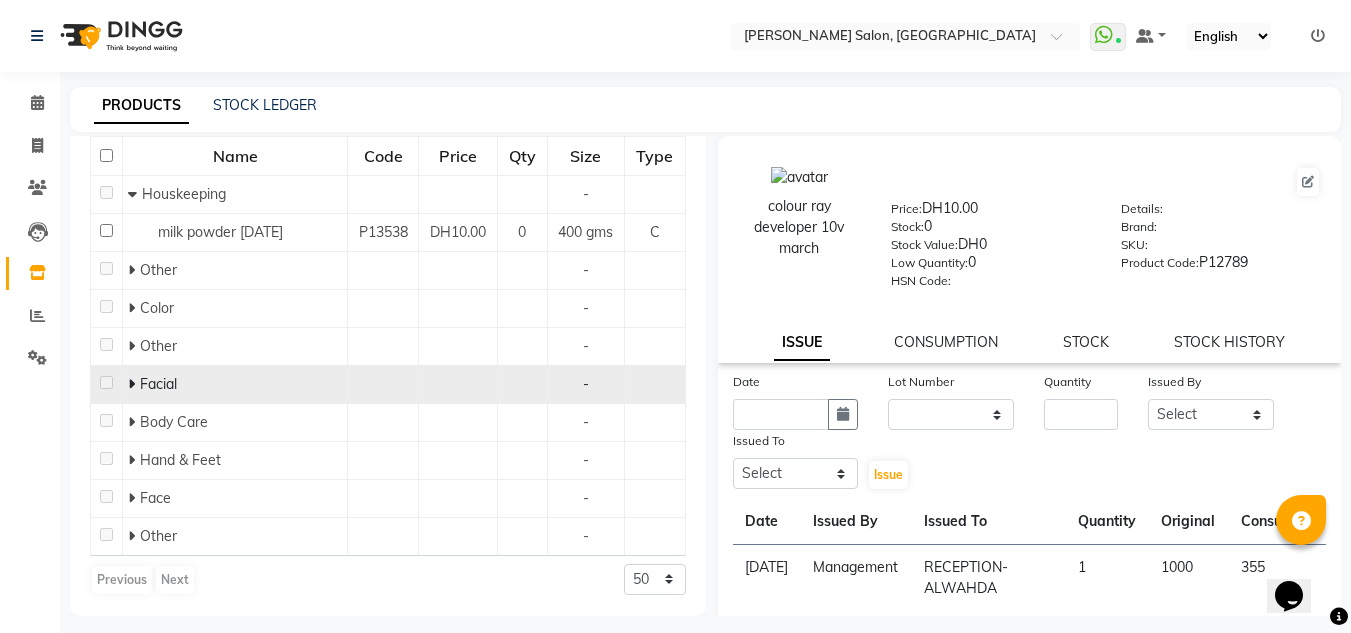 click on "Facial" 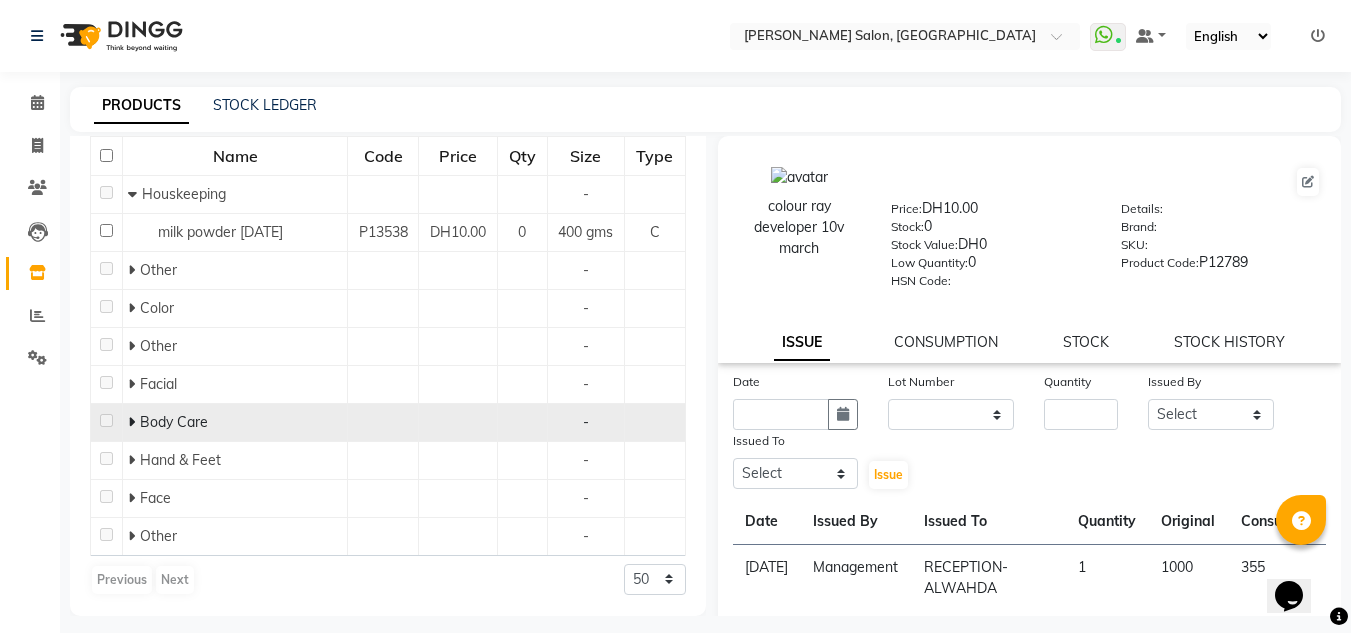click 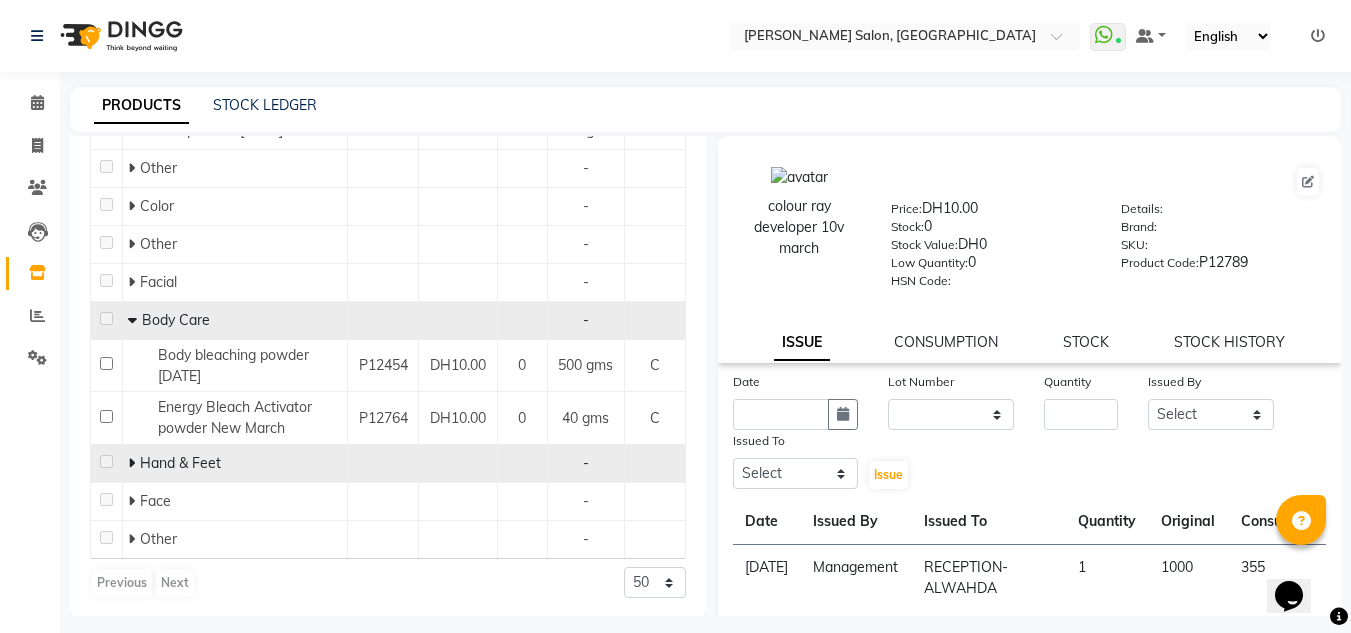 scroll, scrollTop: 338, scrollLeft: 0, axis: vertical 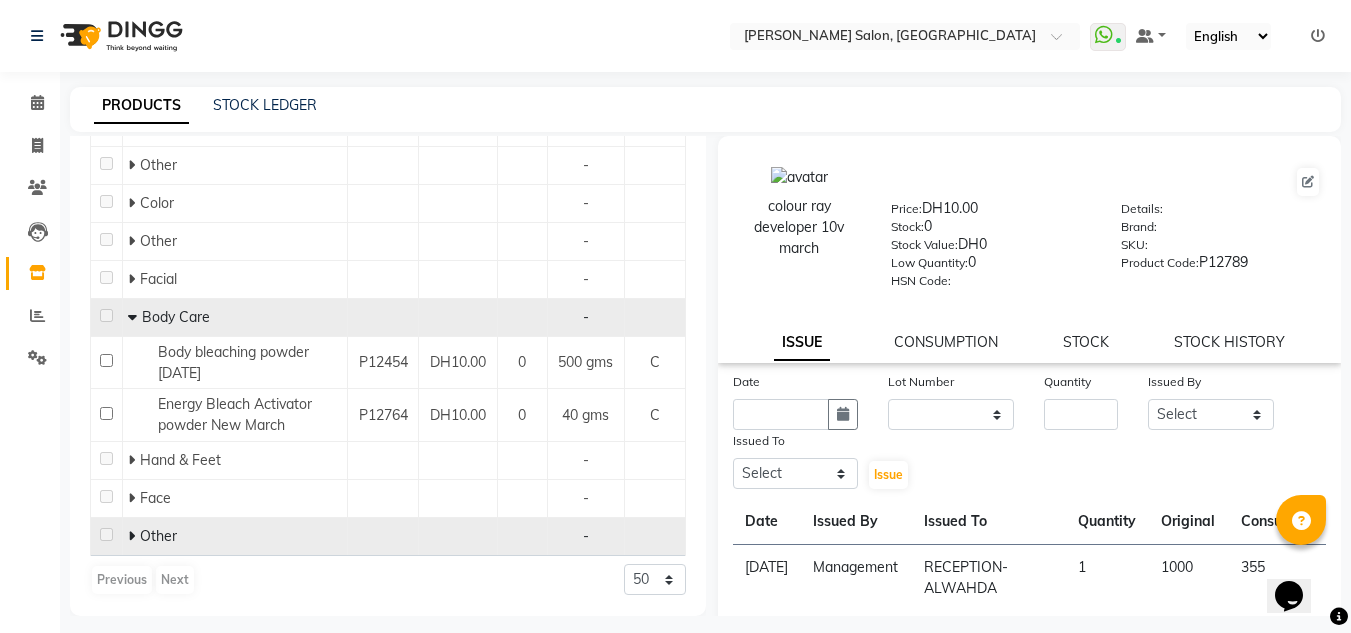 drag, startPoint x: 132, startPoint y: 539, endPoint x: 158, endPoint y: 522, distance: 31.06445 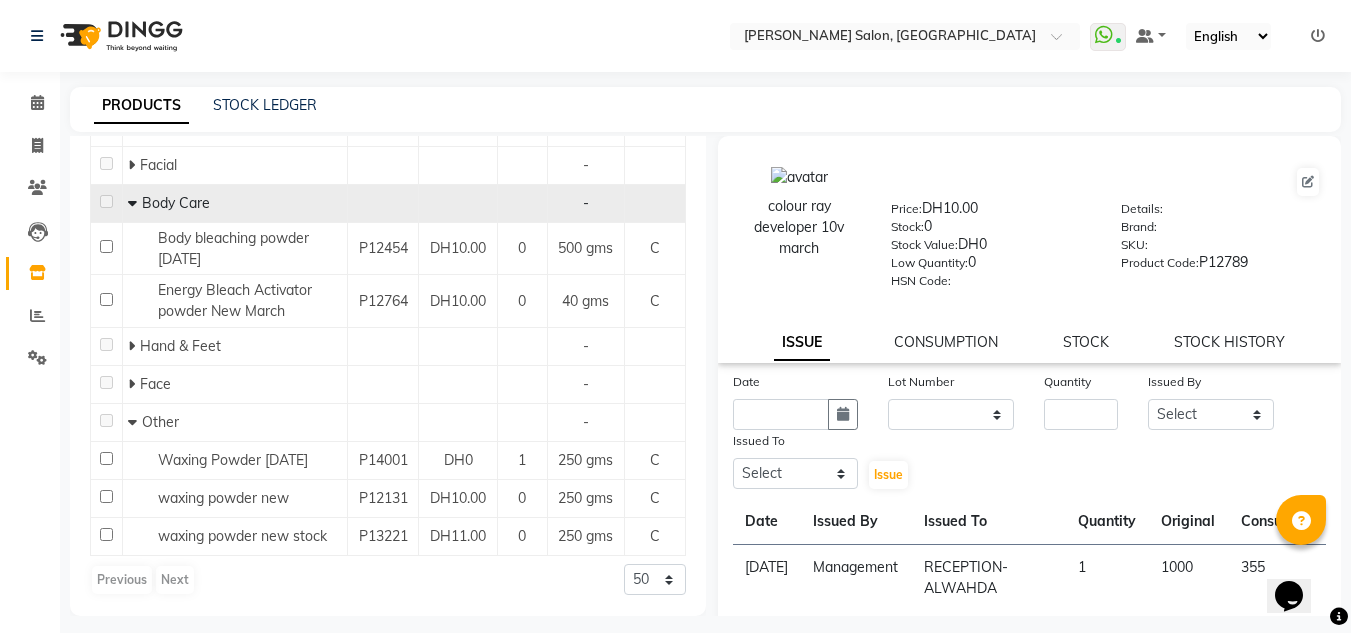 scroll, scrollTop: 467, scrollLeft: 0, axis: vertical 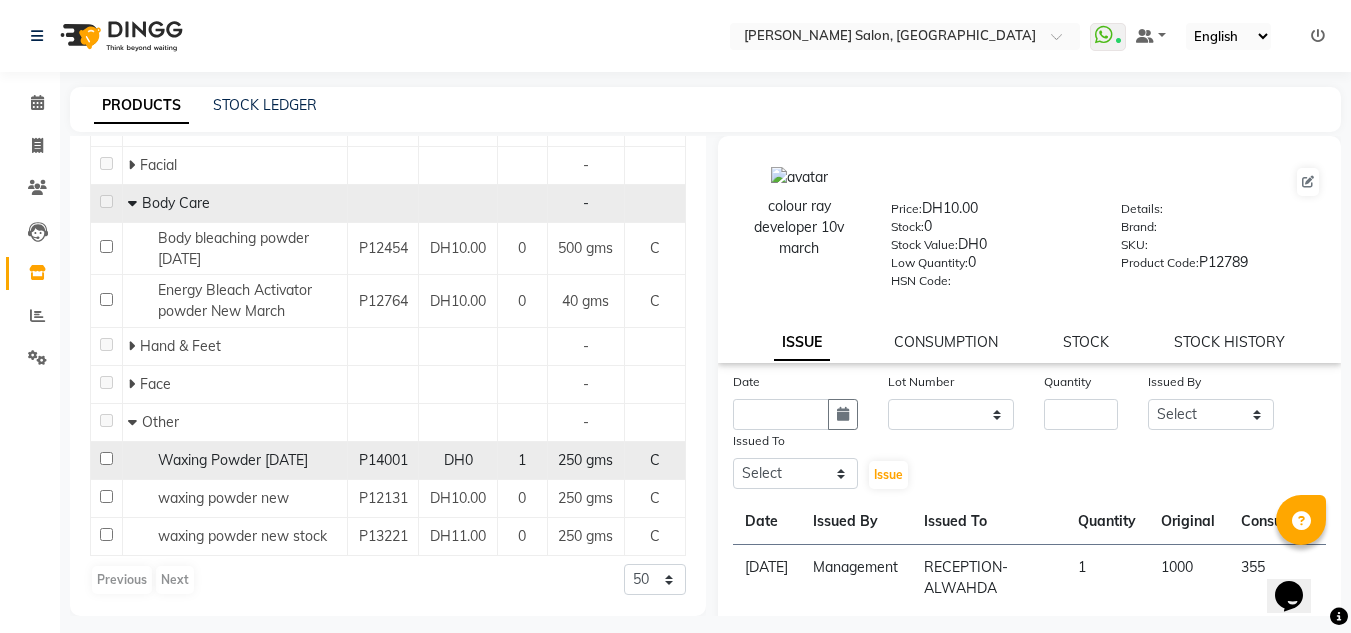 click 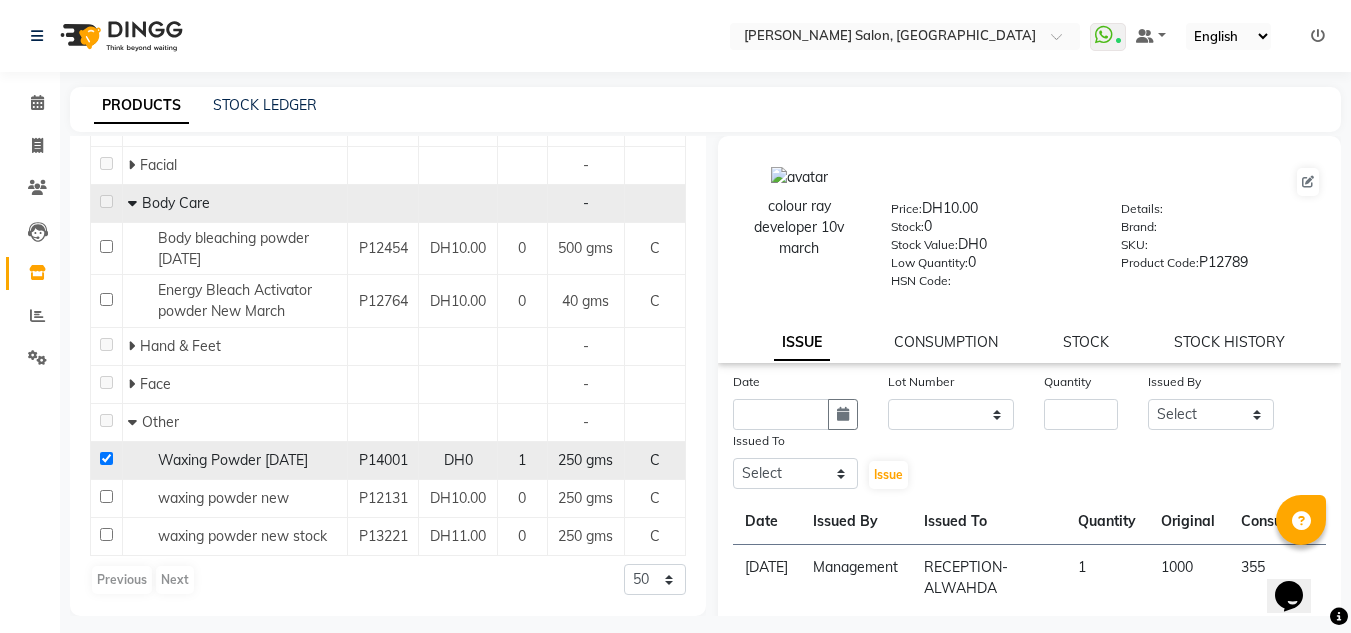 checkbox on "true" 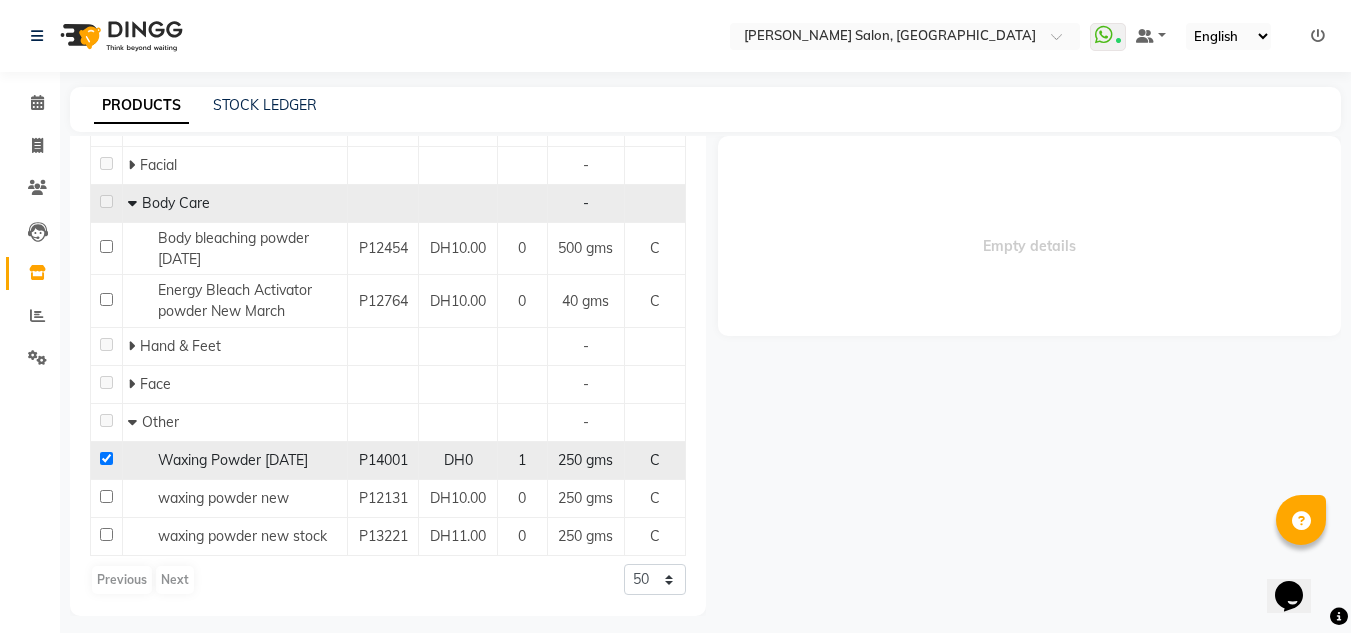 select 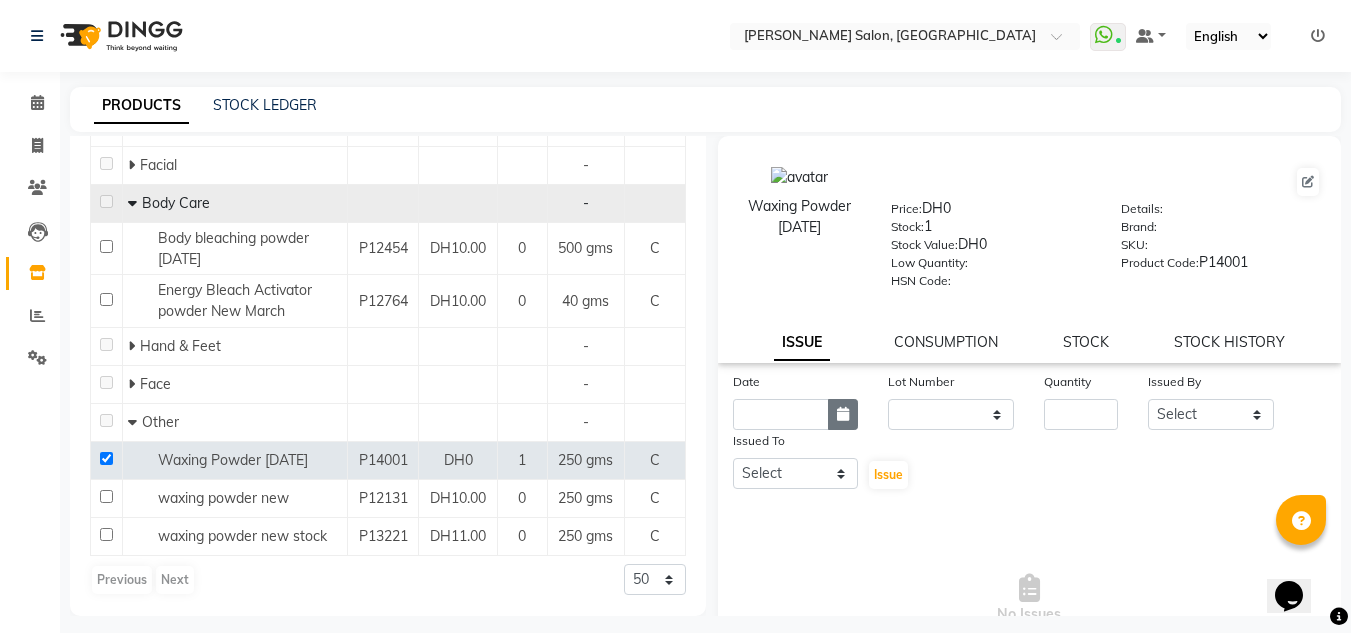 click 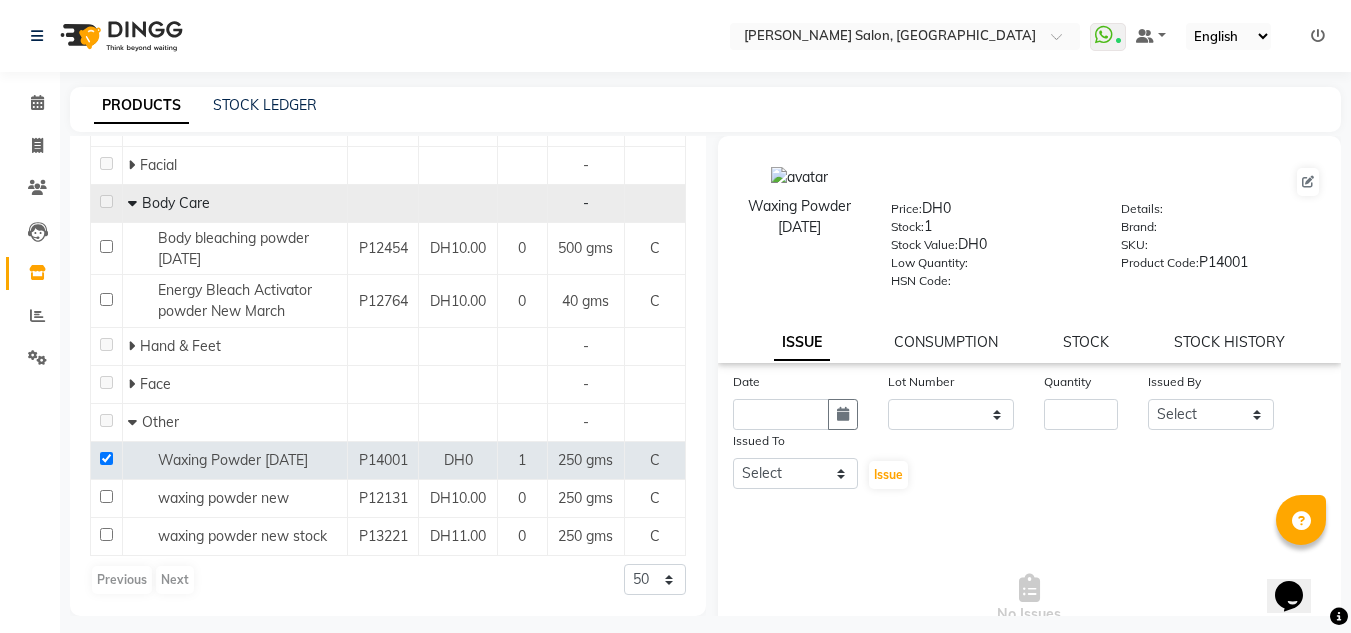 select on "7" 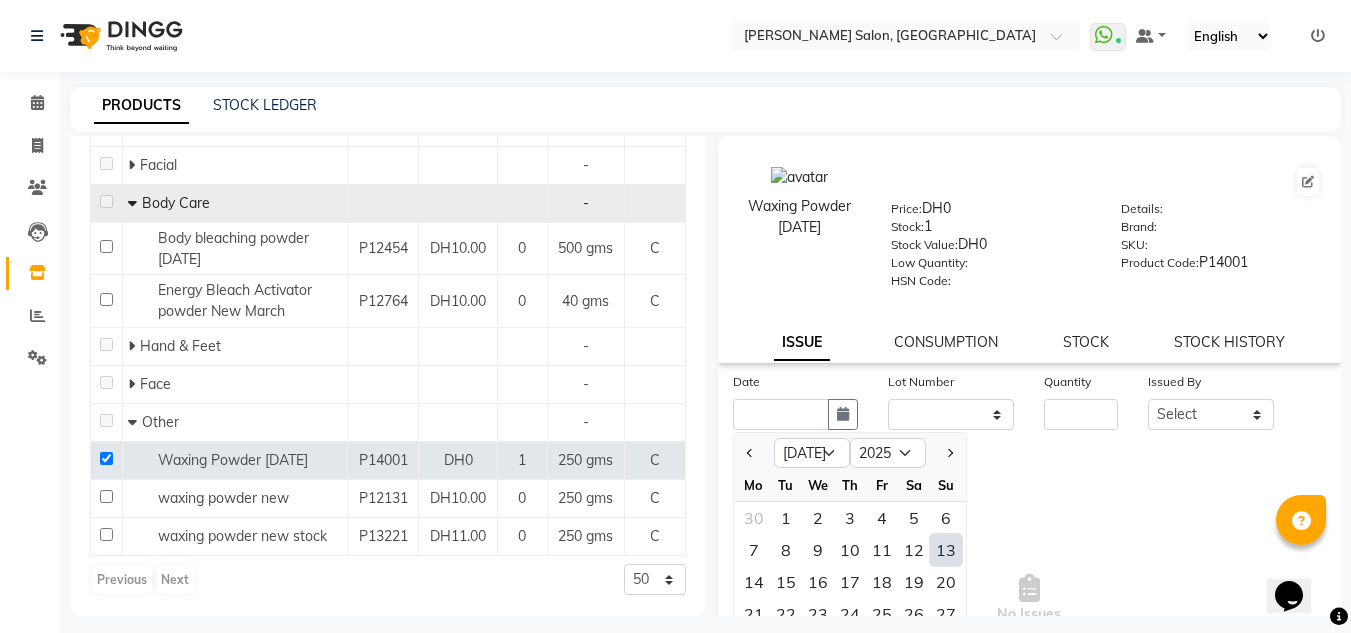 click on "13" 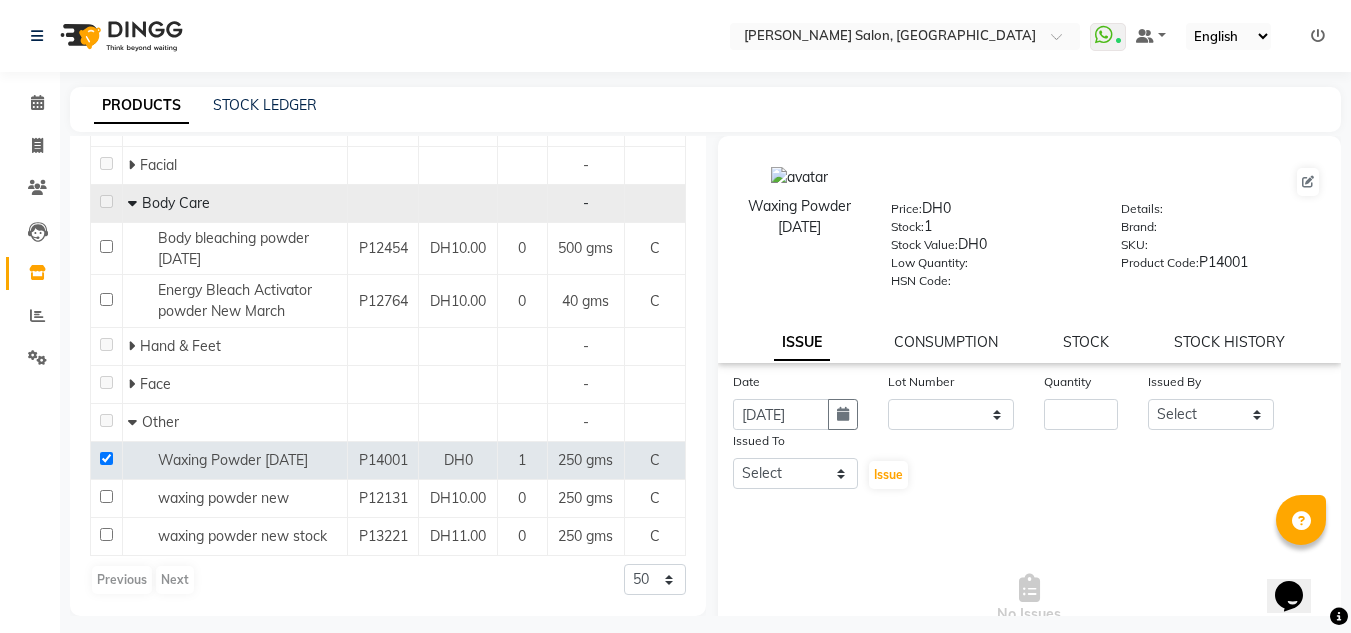 click on "Date 13-07-2025 Lot Number None Quantity Issued By Select ABUSHAGARA Kavita Laxmi Management Manisha Radha RECEPTION-ALWAHDA Riba Rimsha SALON Samjhana trial Issued To Select ABUSHAGARA Kavita Laxmi Management Manisha Radha RECEPTION-ALWAHDA Riba Rimsha SALON Samjhana trial  Issue" 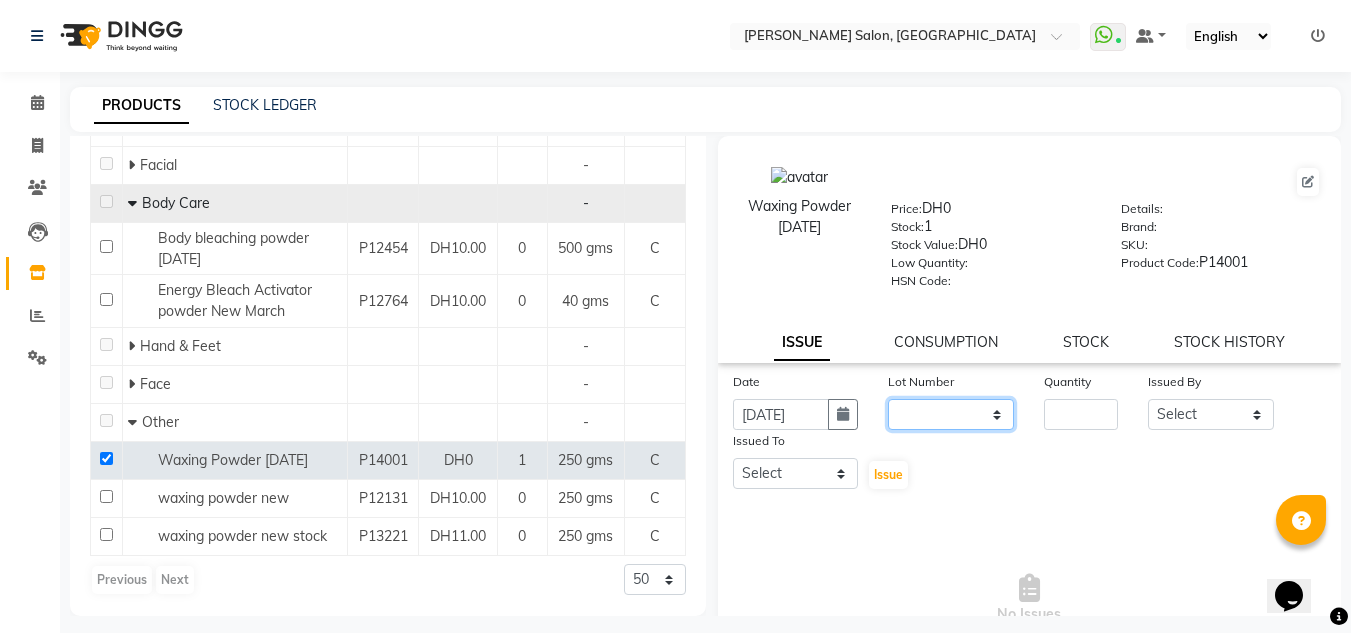 drag, startPoint x: 928, startPoint y: 421, endPoint x: 928, endPoint y: 448, distance: 27 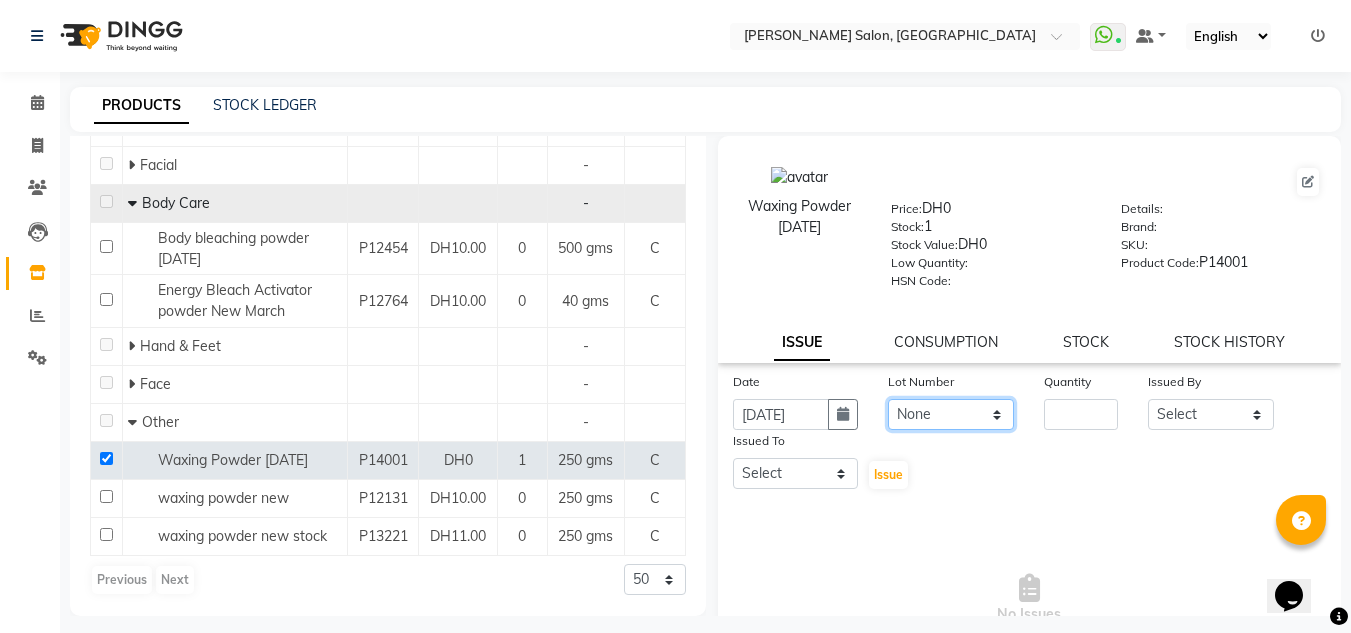 click on "None" 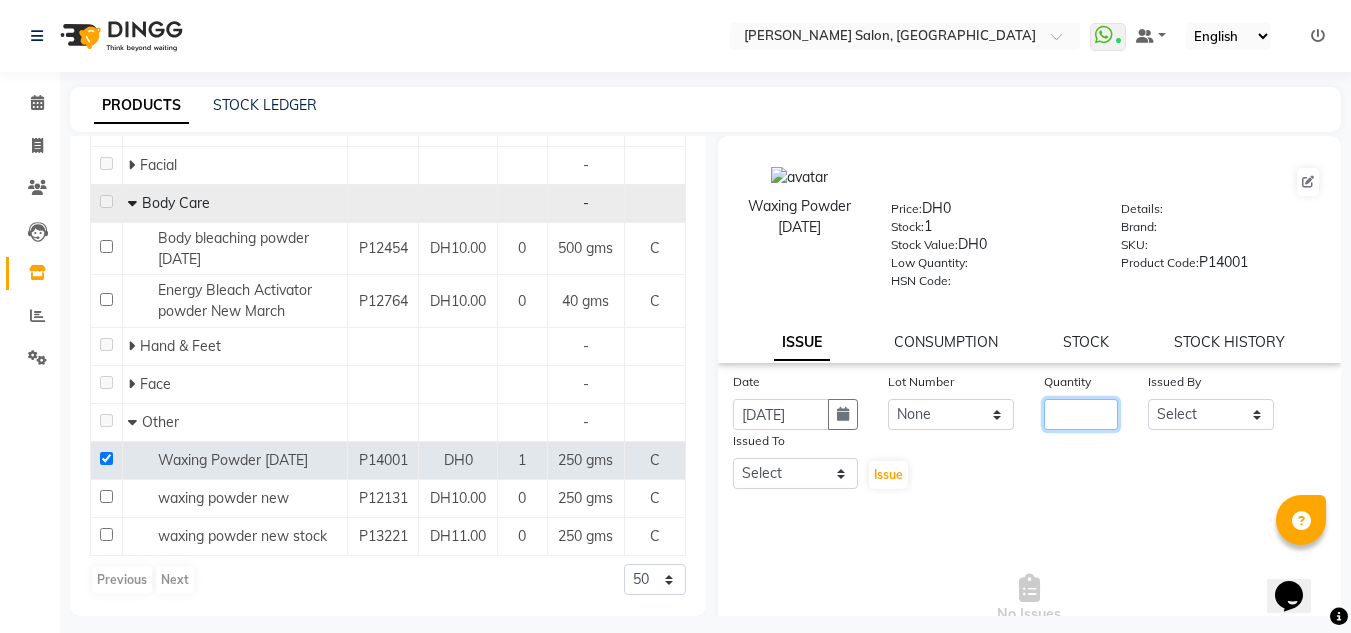 drag, startPoint x: 1080, startPoint y: 427, endPoint x: 1060, endPoint y: 419, distance: 21.540659 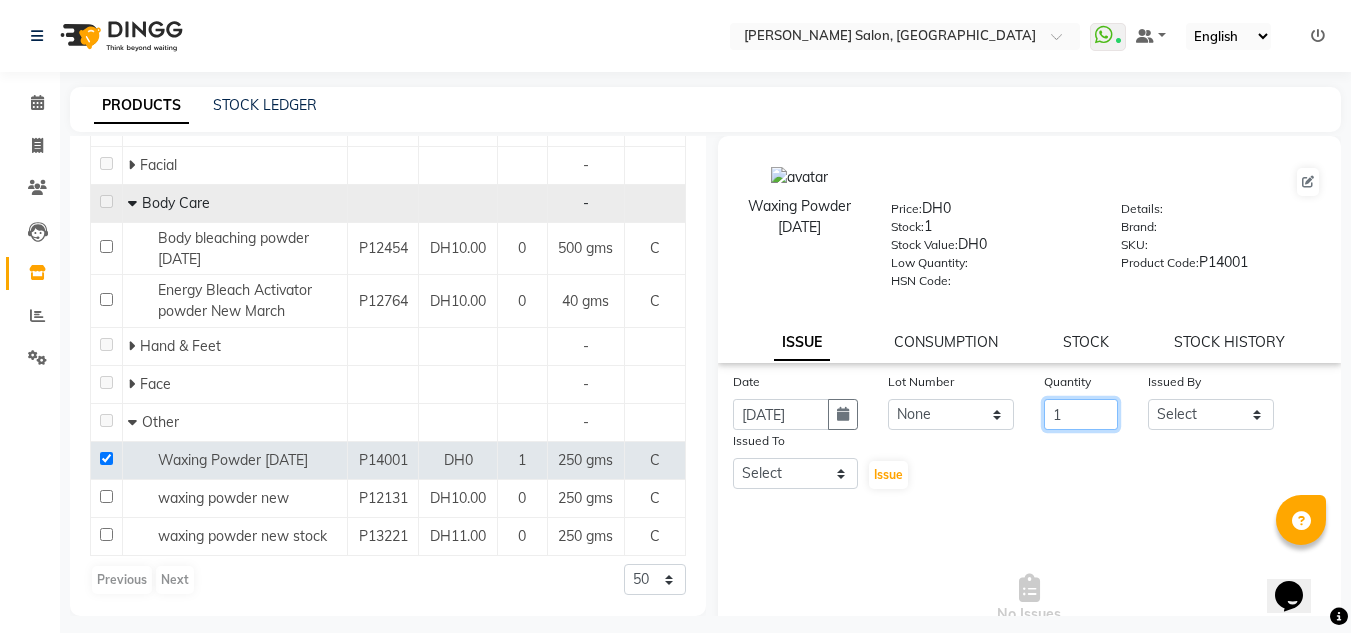 type on "1" 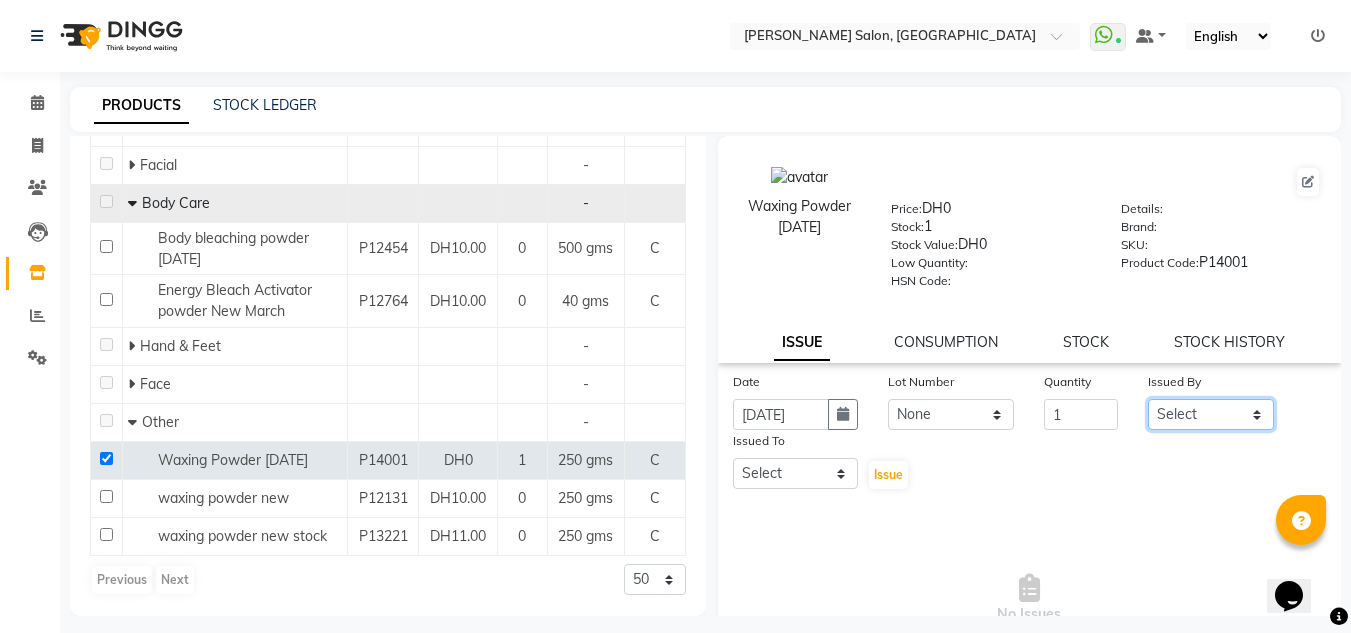 drag, startPoint x: 1220, startPoint y: 406, endPoint x: 1180, endPoint y: 400, distance: 40.4475 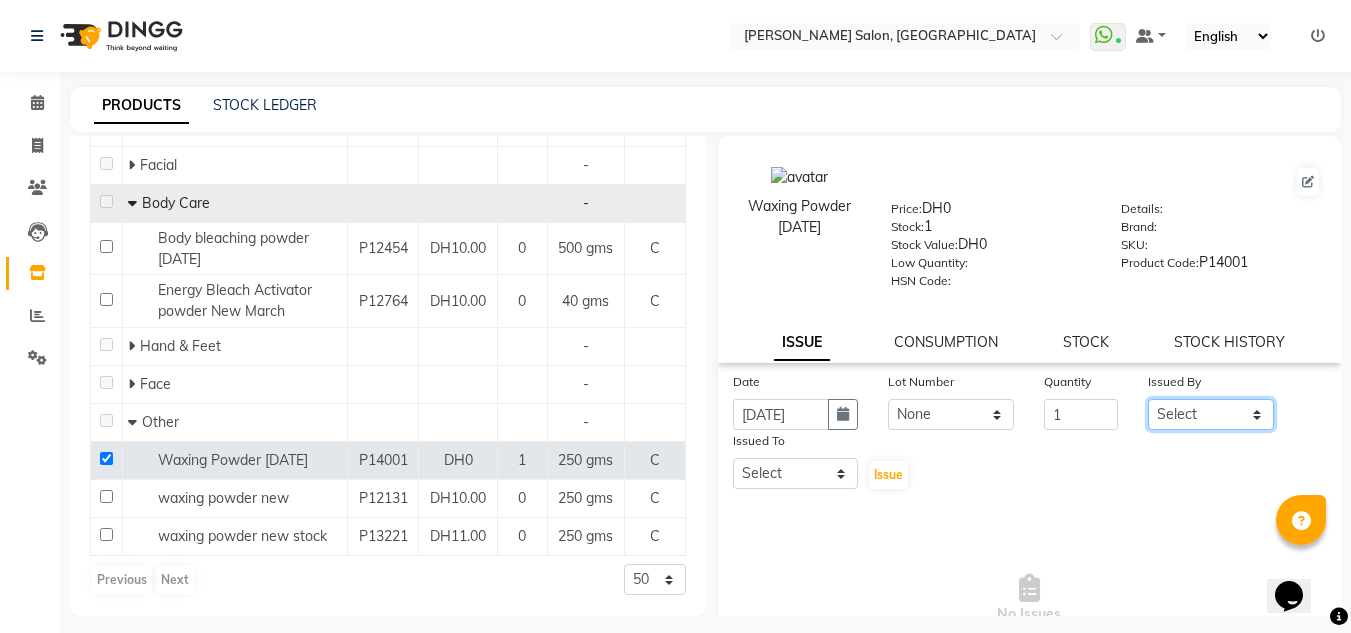 select on "51806" 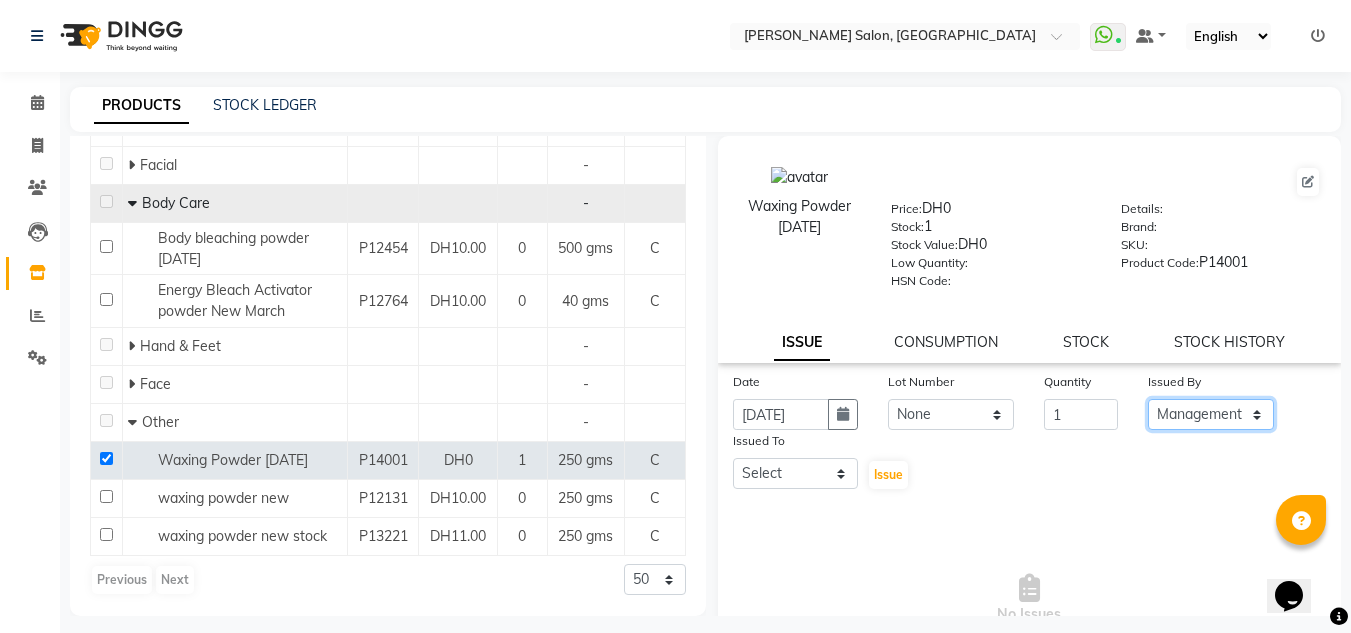 click on "Select ABUSHAGARA Kavita Laxmi Management Manisha Radha RECEPTION-ALWAHDA Riba Rimsha SALON Samjhana trial" 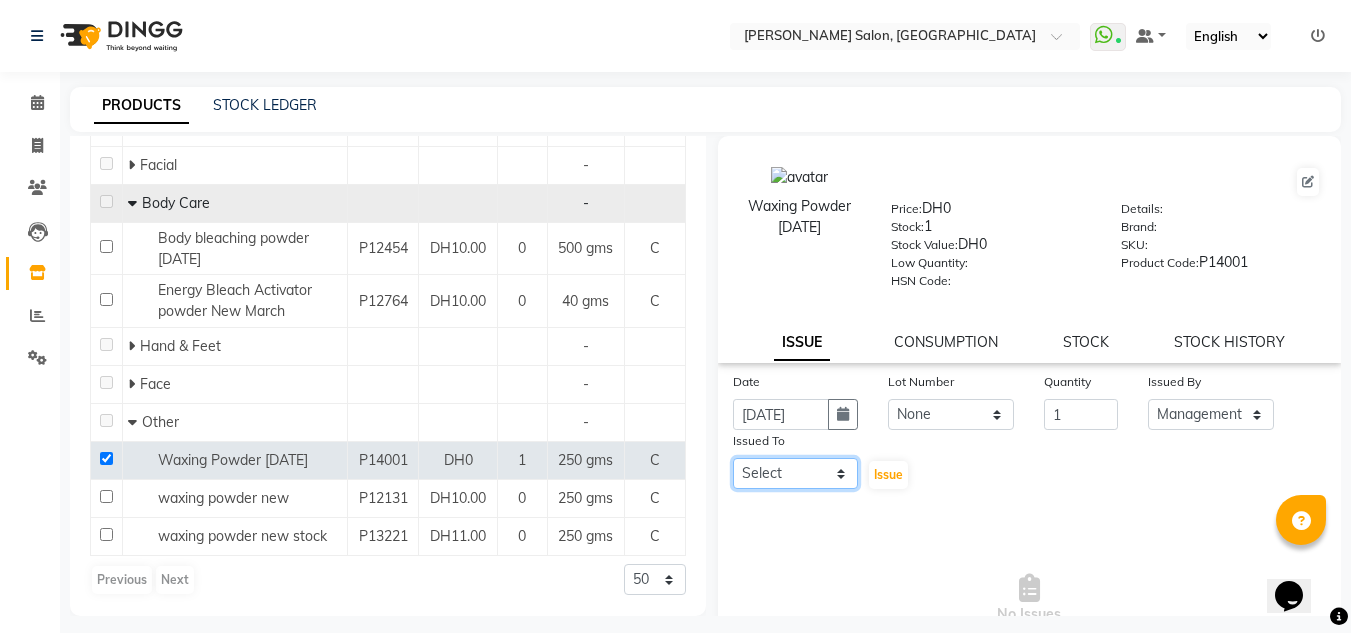 drag, startPoint x: 821, startPoint y: 480, endPoint x: 817, endPoint y: 459, distance: 21.377558 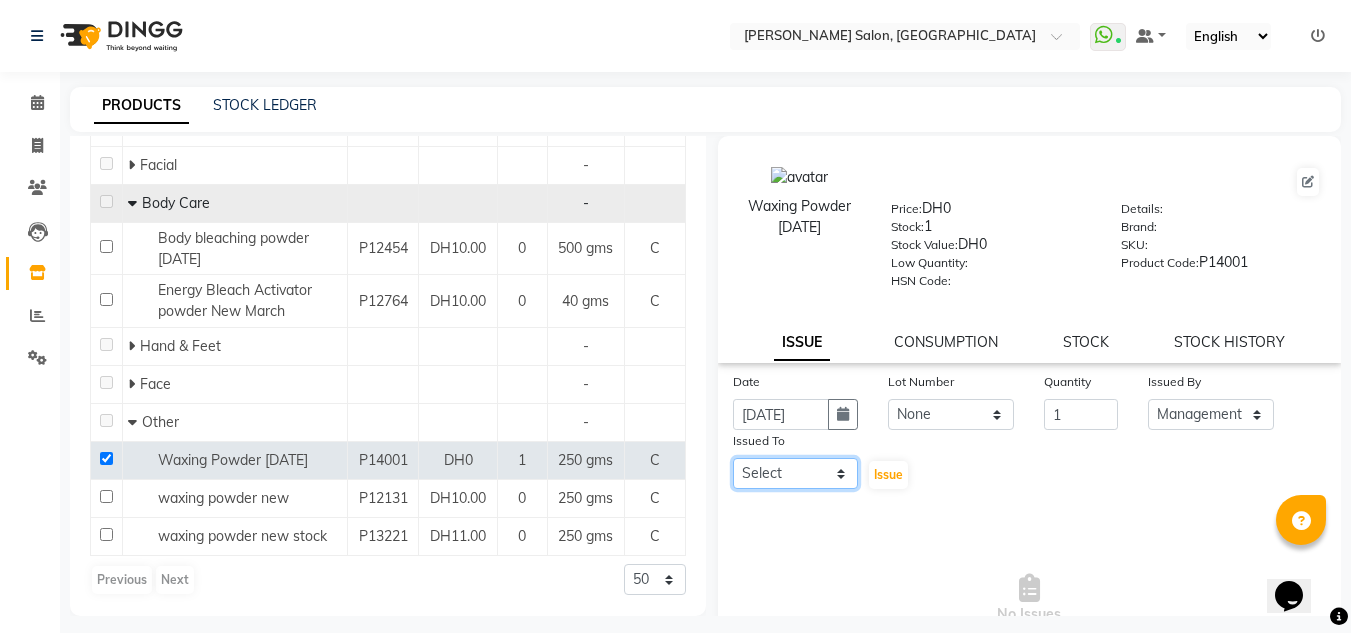 select on "76471" 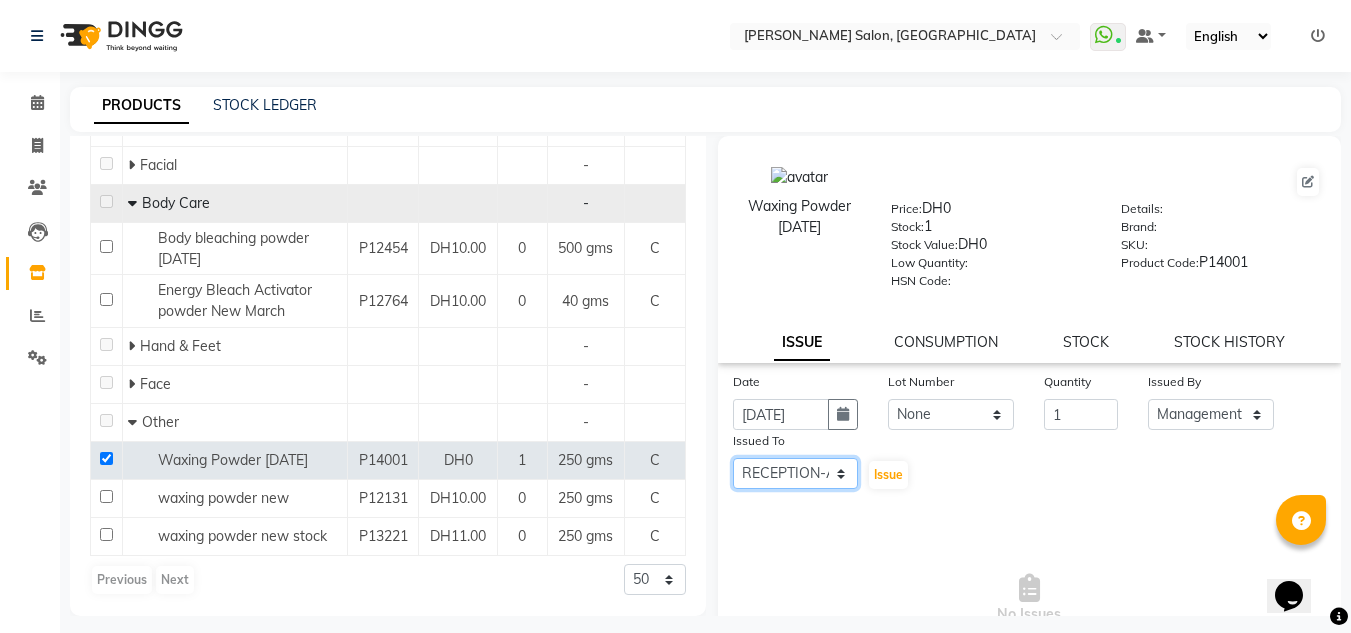 click on "Select ABUSHAGARA [PERSON_NAME] Management [PERSON_NAME] RECEPTION-ALWAHDA [PERSON_NAME] SALON [PERSON_NAME] trial" 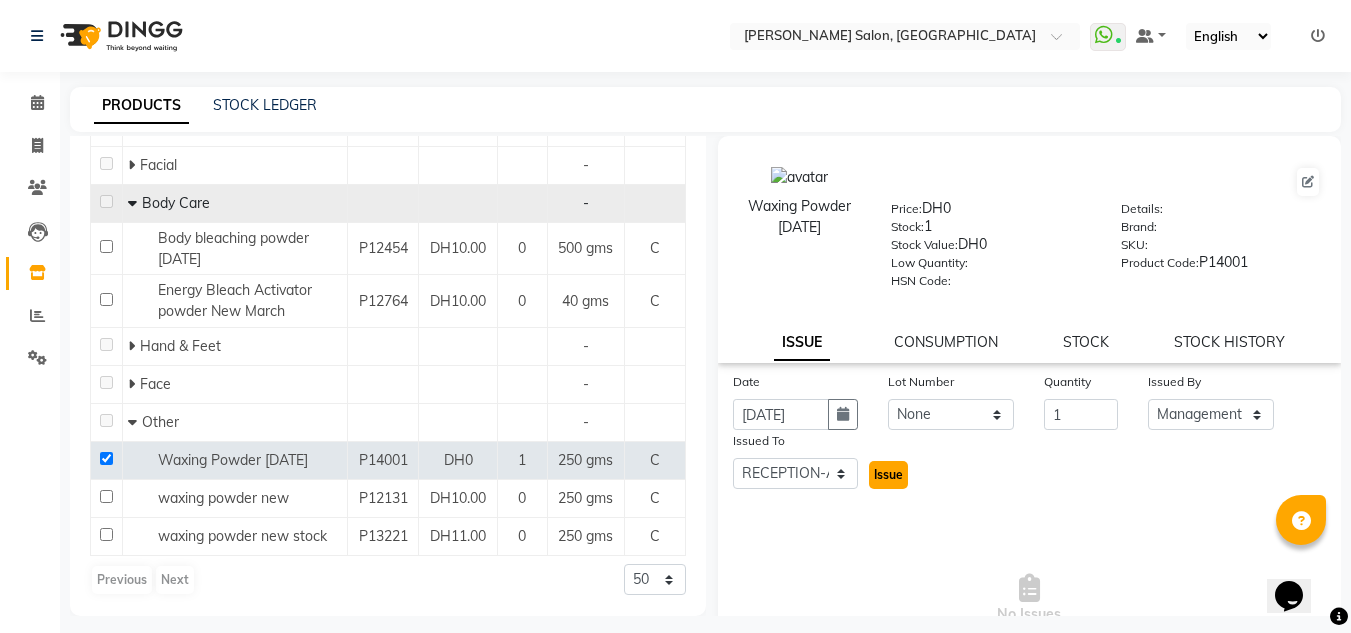 click on "Issue" 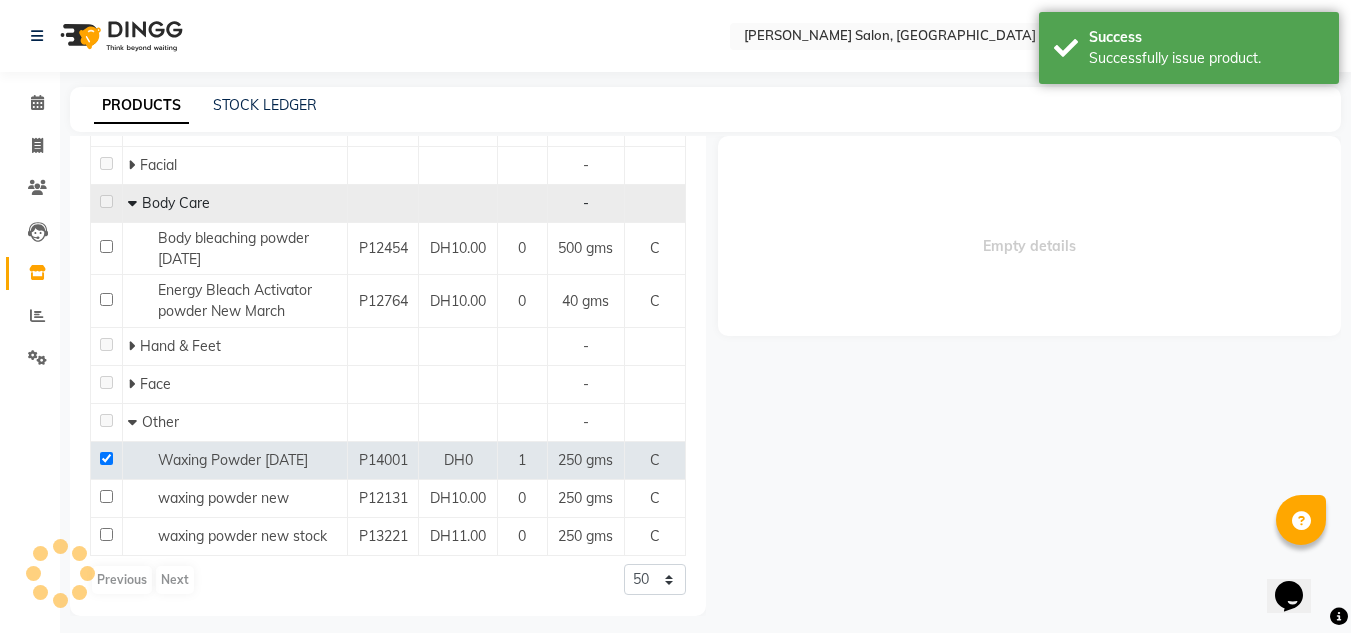 select 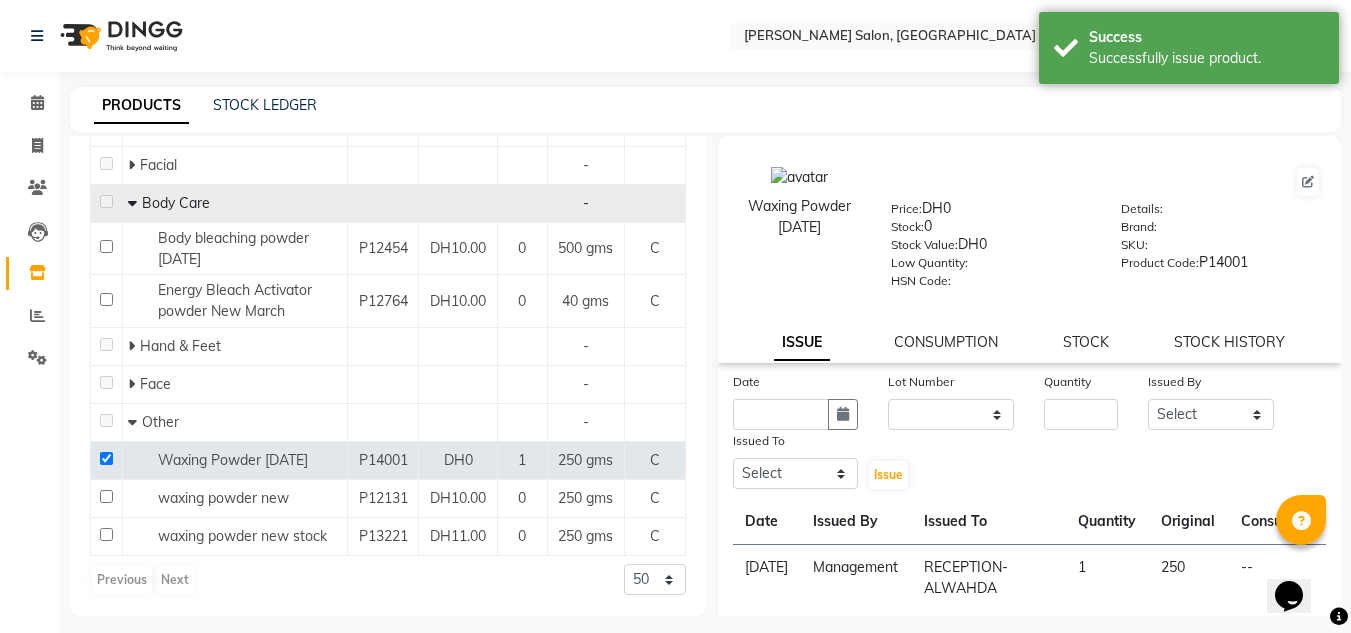 click on "Waxing Powder 13-07-2025  Price:   DH0  Stock:   0  Stock Value:   DH0  Low Quantity:    HSN Code:    Details:     Brand:     SKU:     Product Code:   P14001  ISSUE CONSUMPTION STOCK STOCK HISTORY" 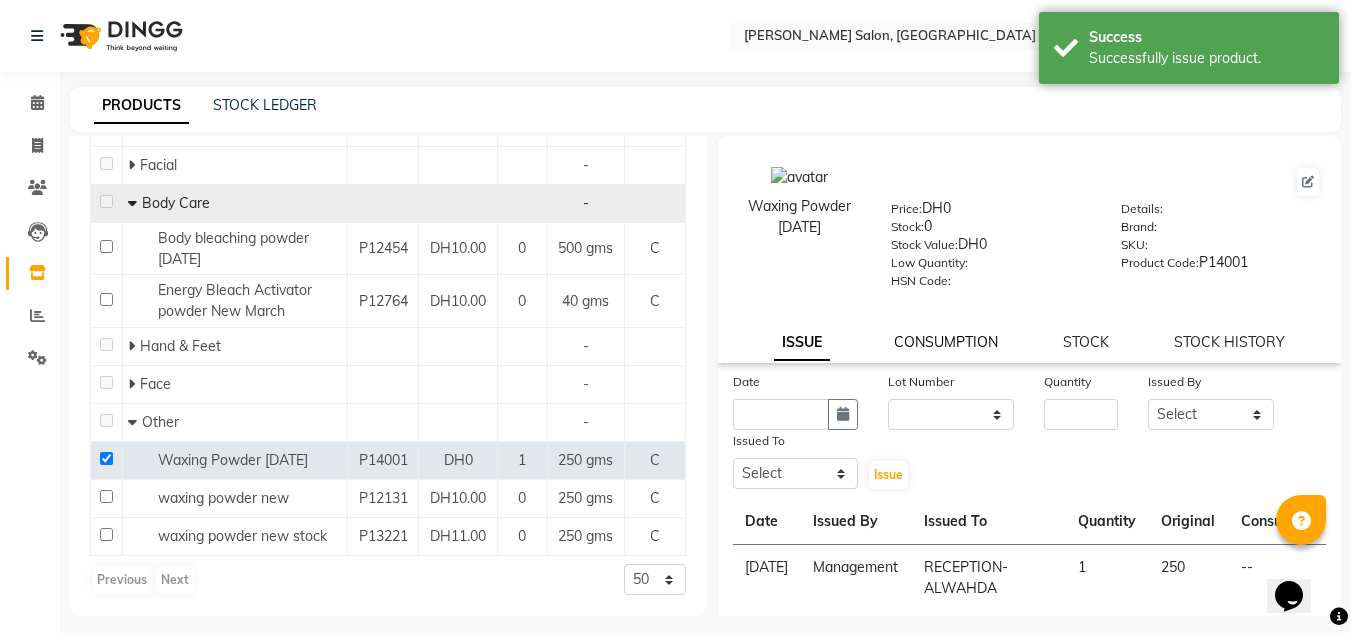 click on "CONSUMPTION" 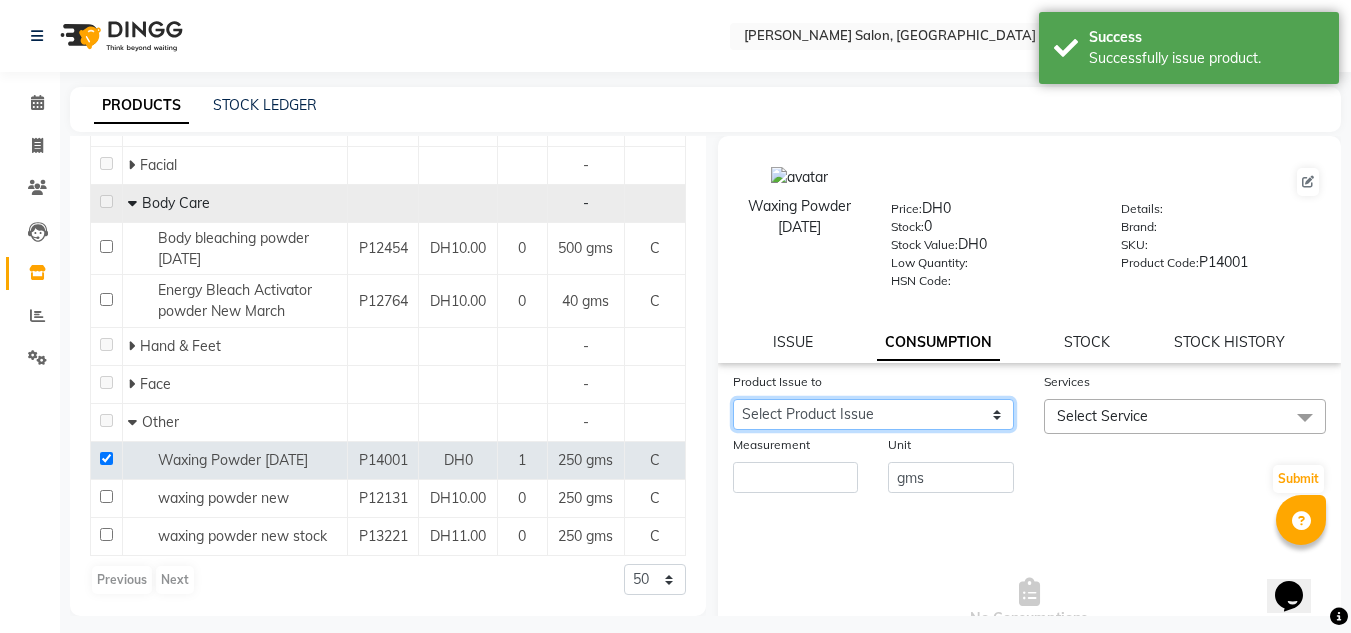 drag, startPoint x: 890, startPoint y: 399, endPoint x: 879, endPoint y: 415, distance: 19.416489 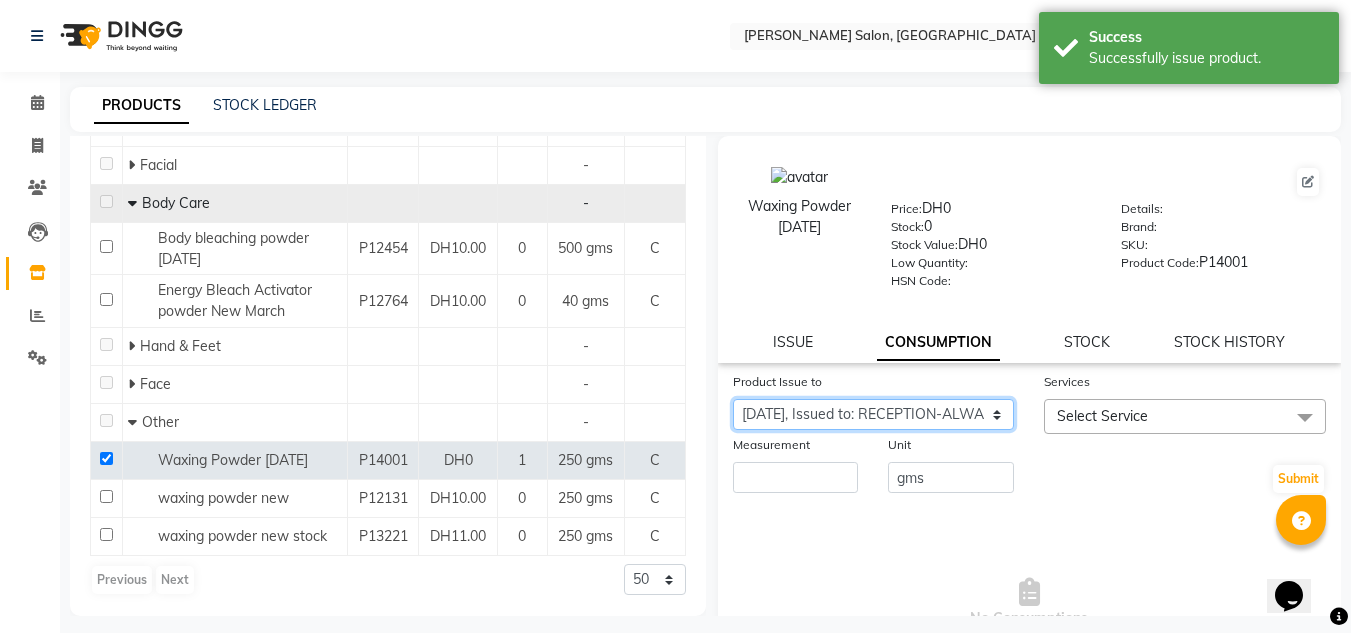 click on "Select Product Issue 2025-07-13, Issued to: RECEPTION-ALWAHDA, Balance: 250" 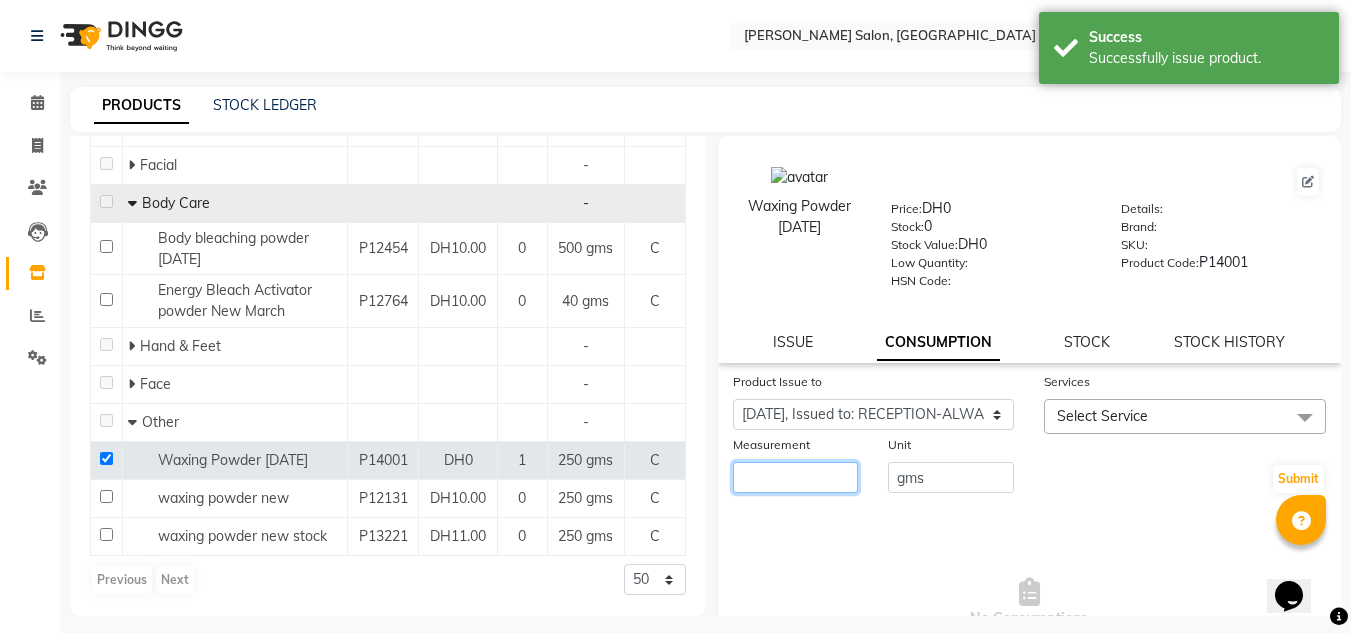 click 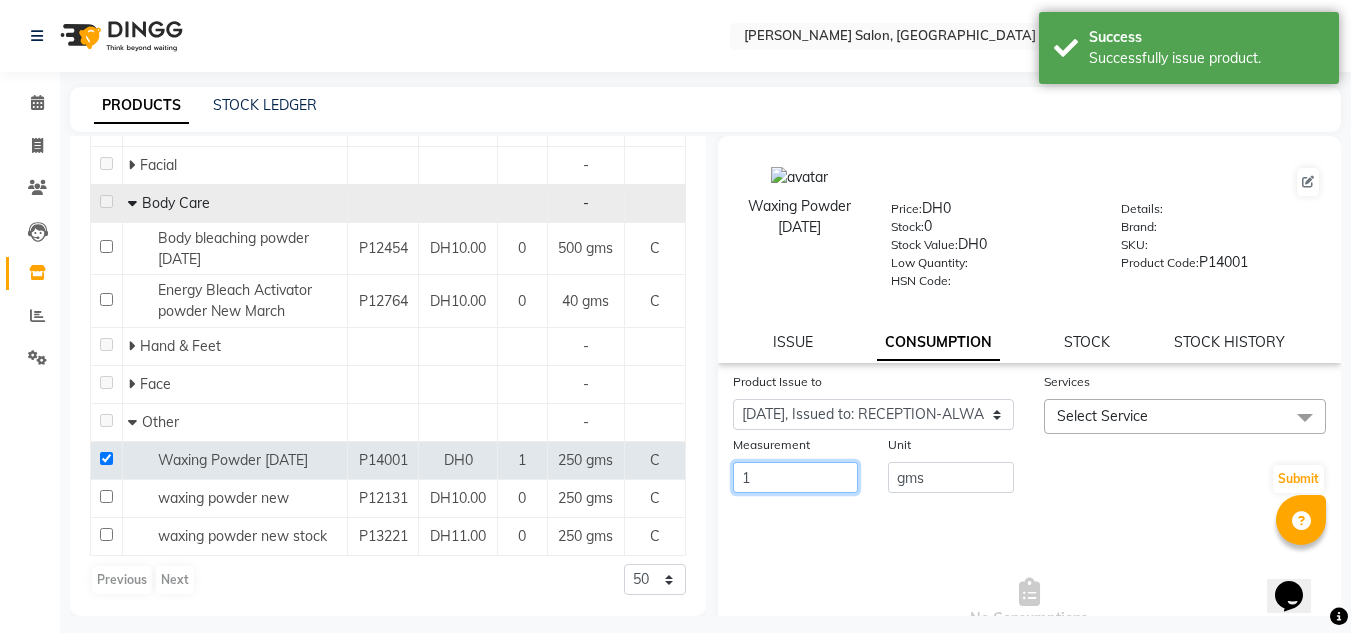 type on "15" 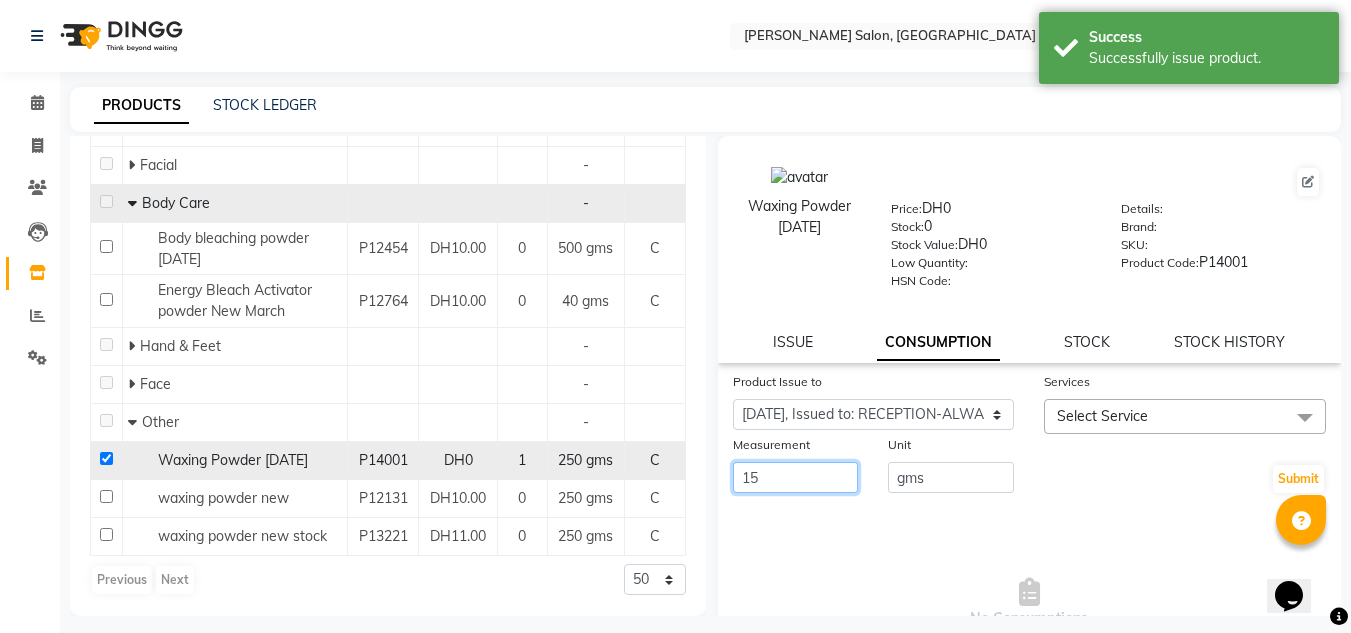 drag, startPoint x: 701, startPoint y: 476, endPoint x: 595, endPoint y: 476, distance: 106 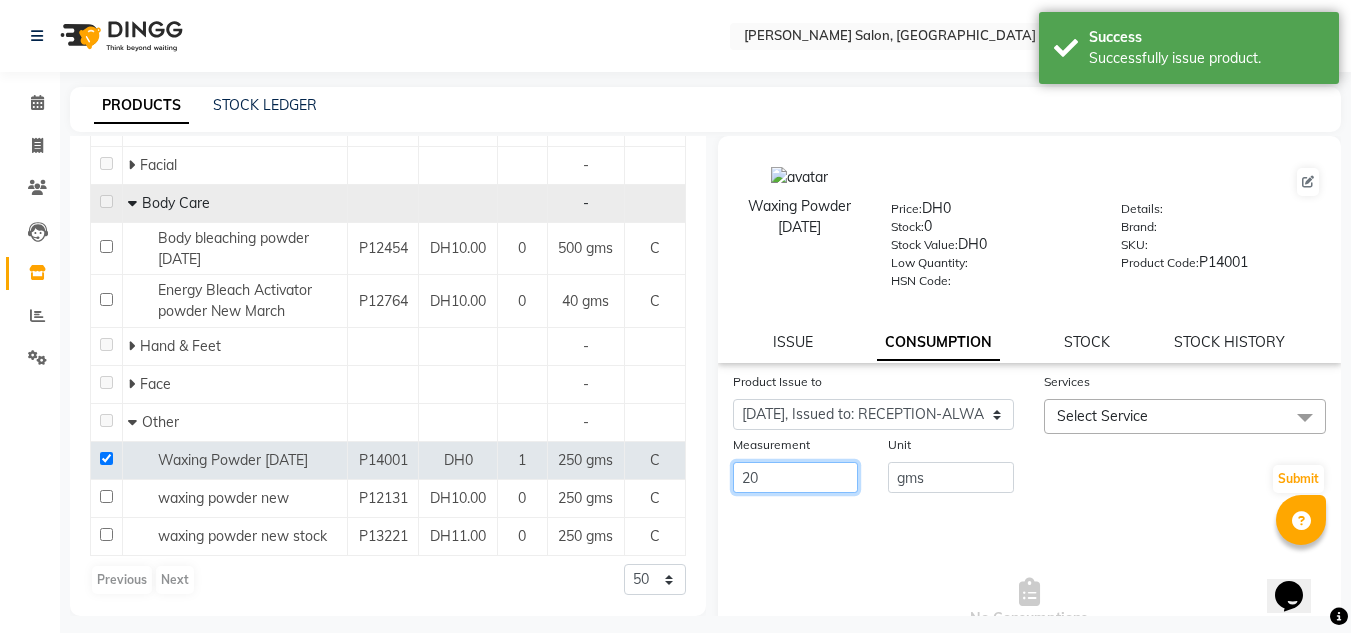 type on "20" 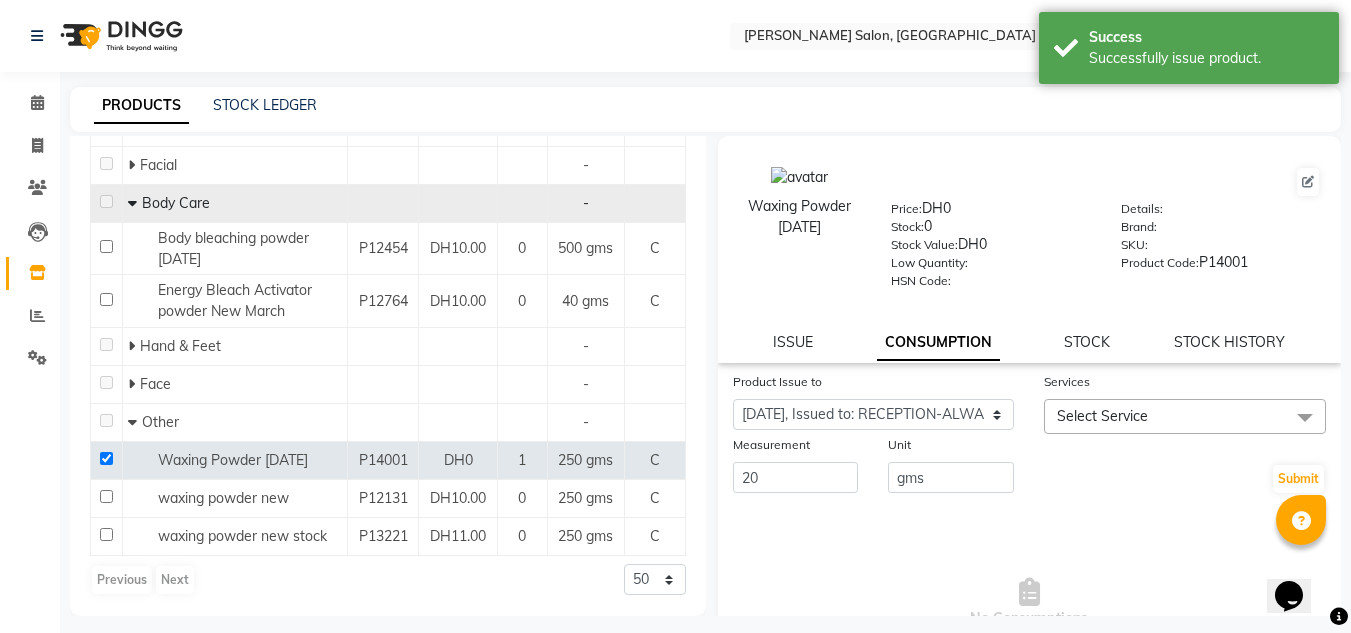 click on "Select Service" 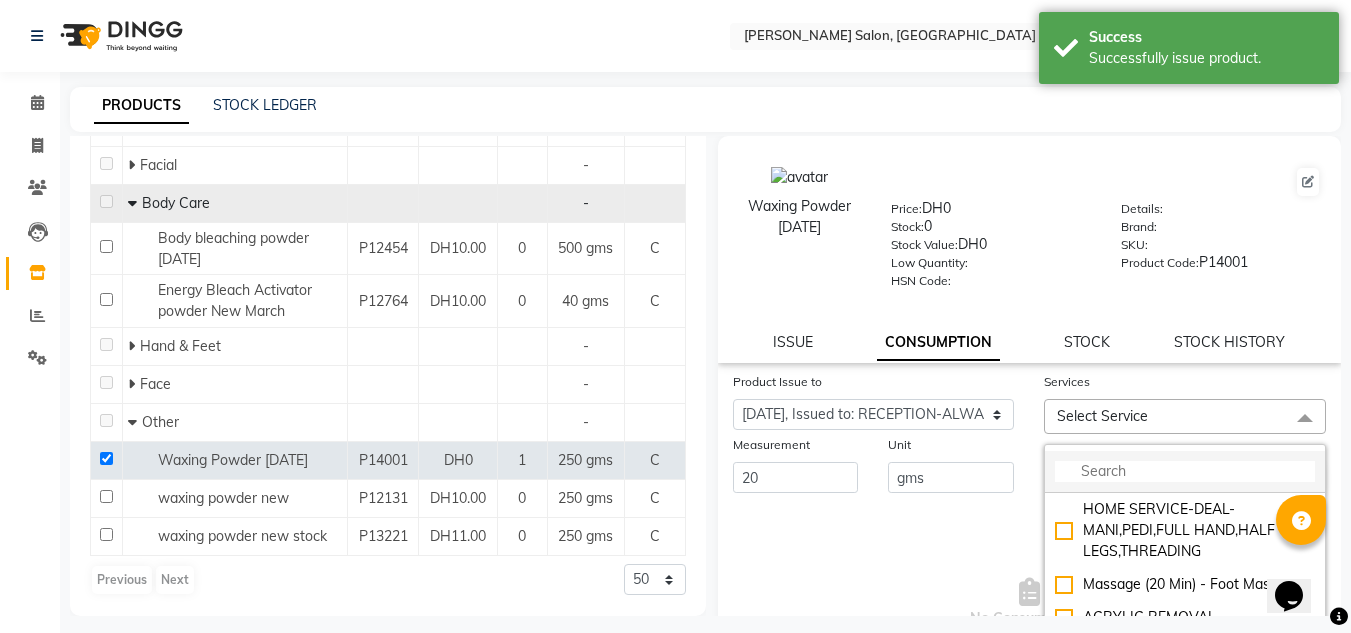 click 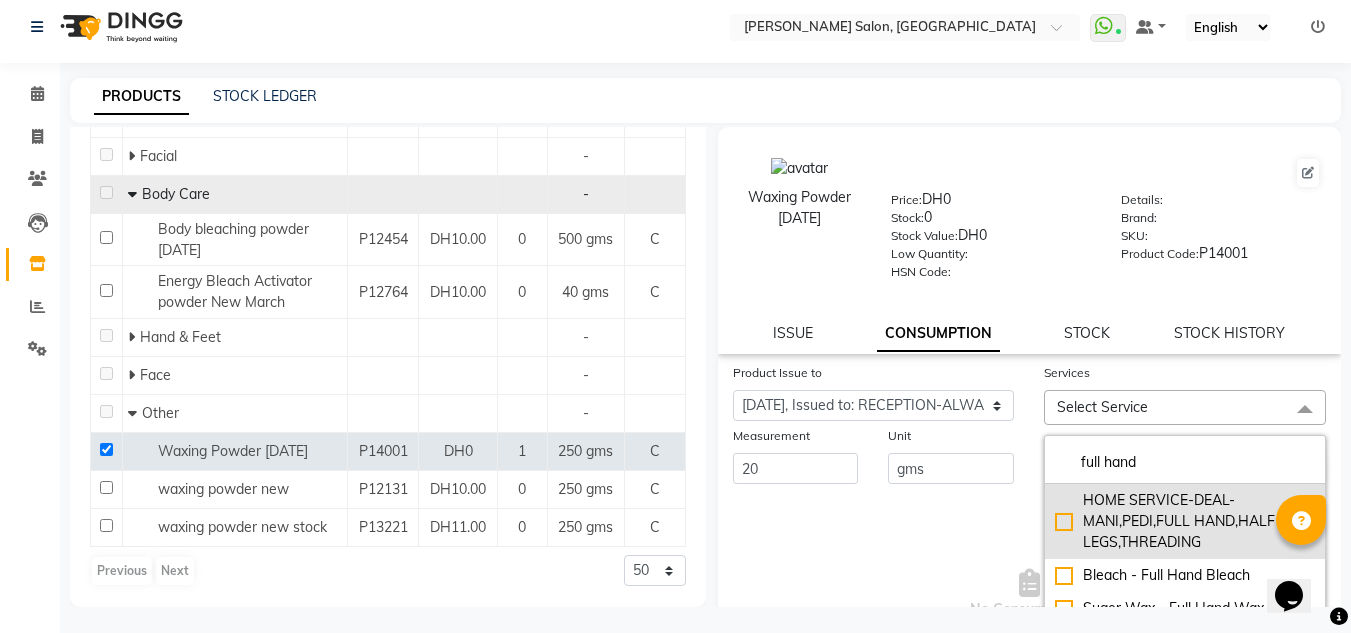 scroll, scrollTop: 13, scrollLeft: 0, axis: vertical 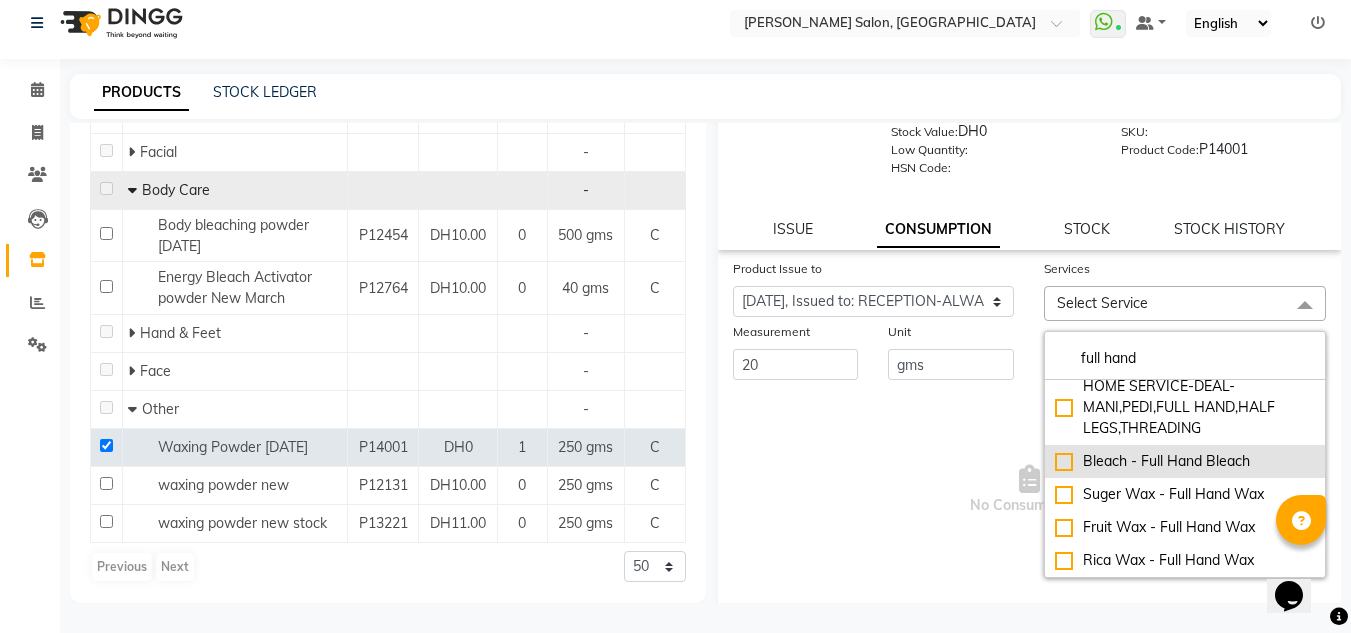type on "full hand" 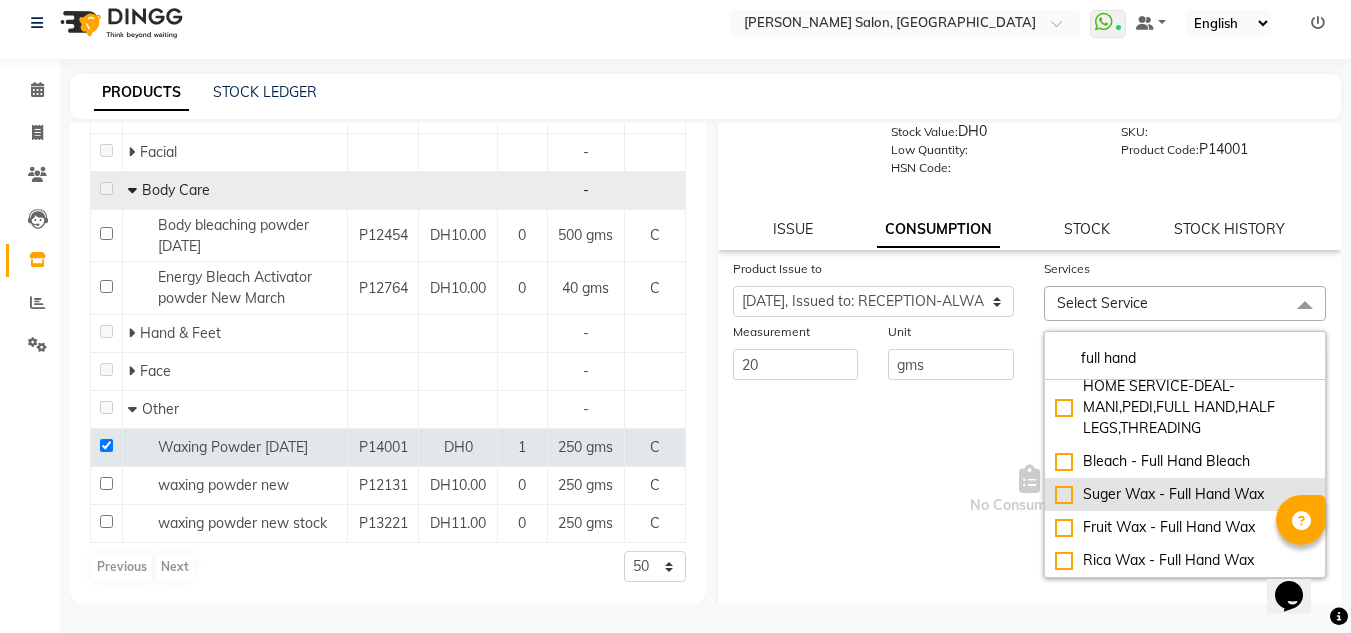 drag, startPoint x: 1058, startPoint y: 470, endPoint x: 1049, endPoint y: 491, distance: 22.847319 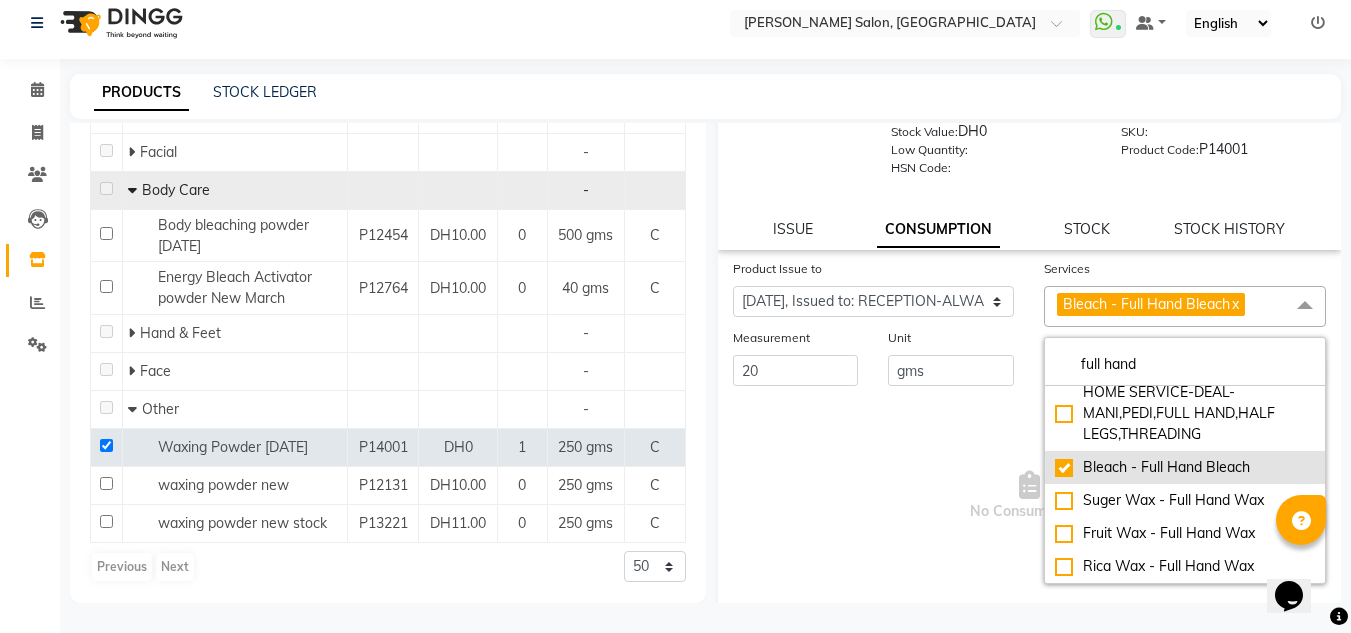 click on "Bleach  - Full Hand Bleach" 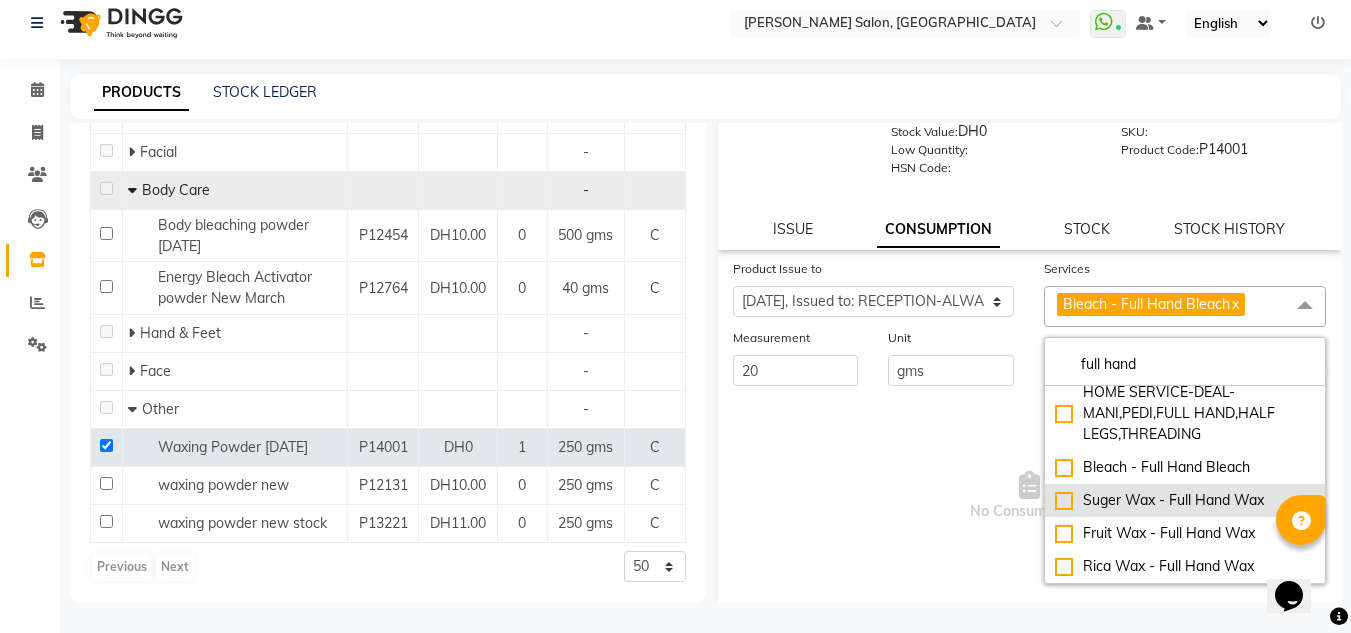 checkbox on "false" 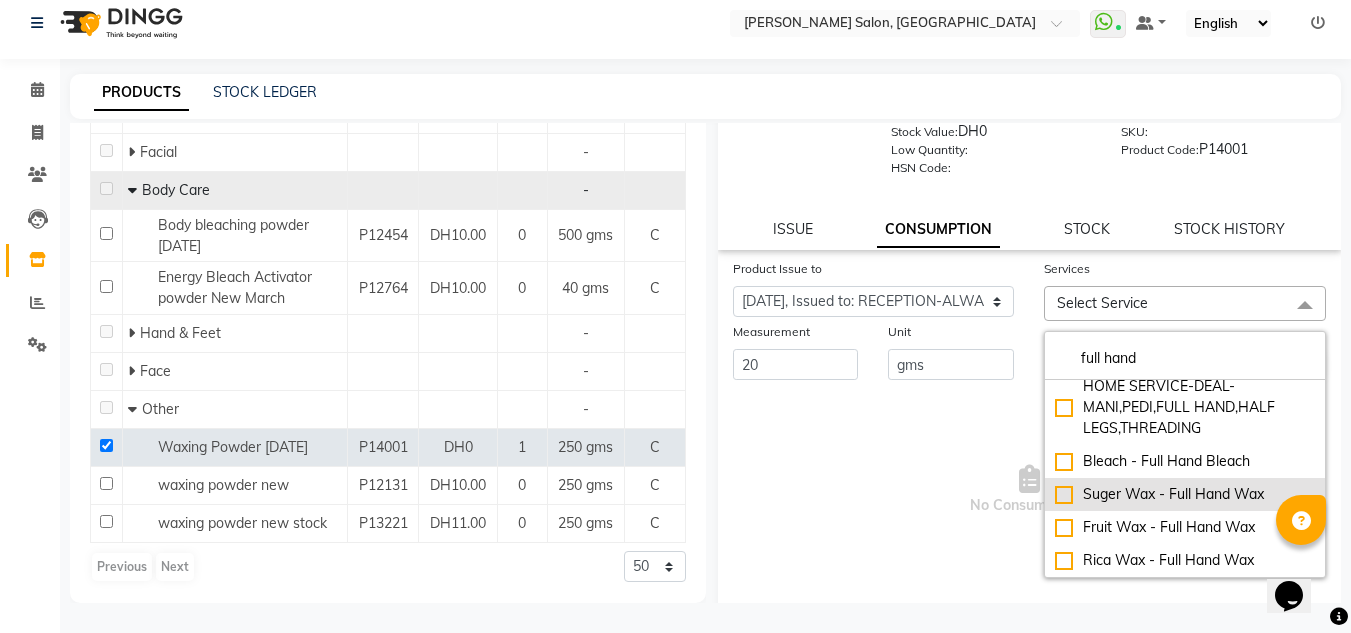 click on "Suger Wax - Full Hand Wax" 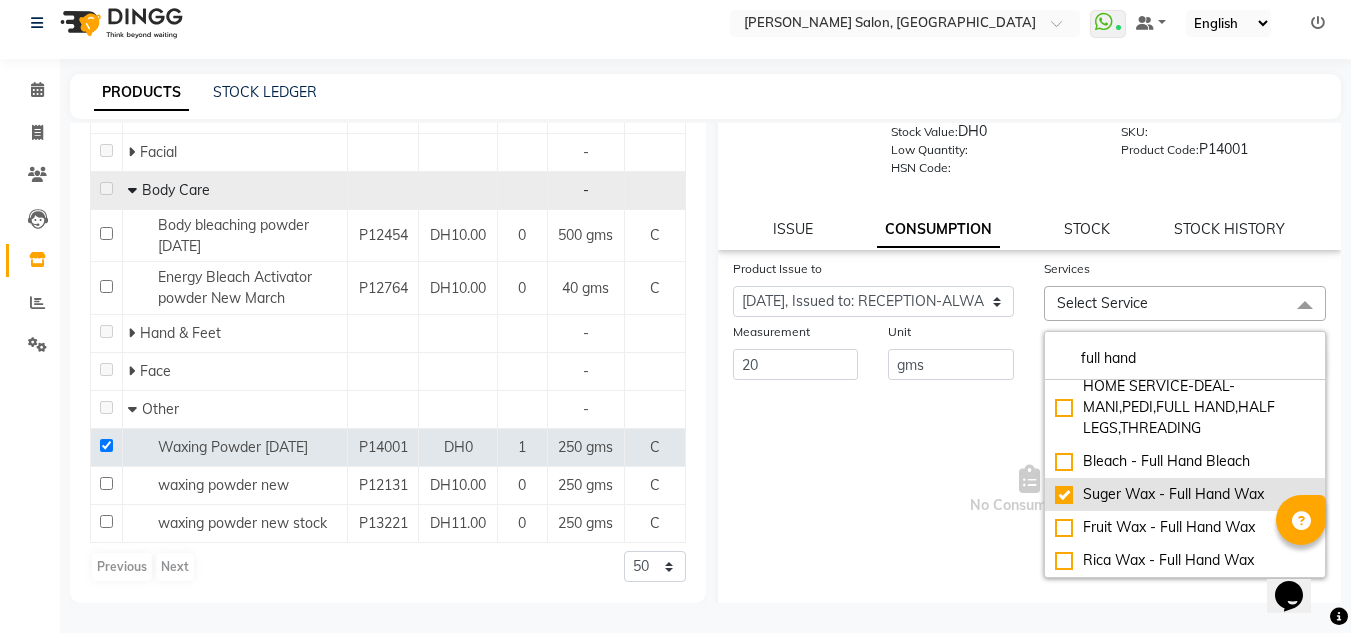 checkbox on "true" 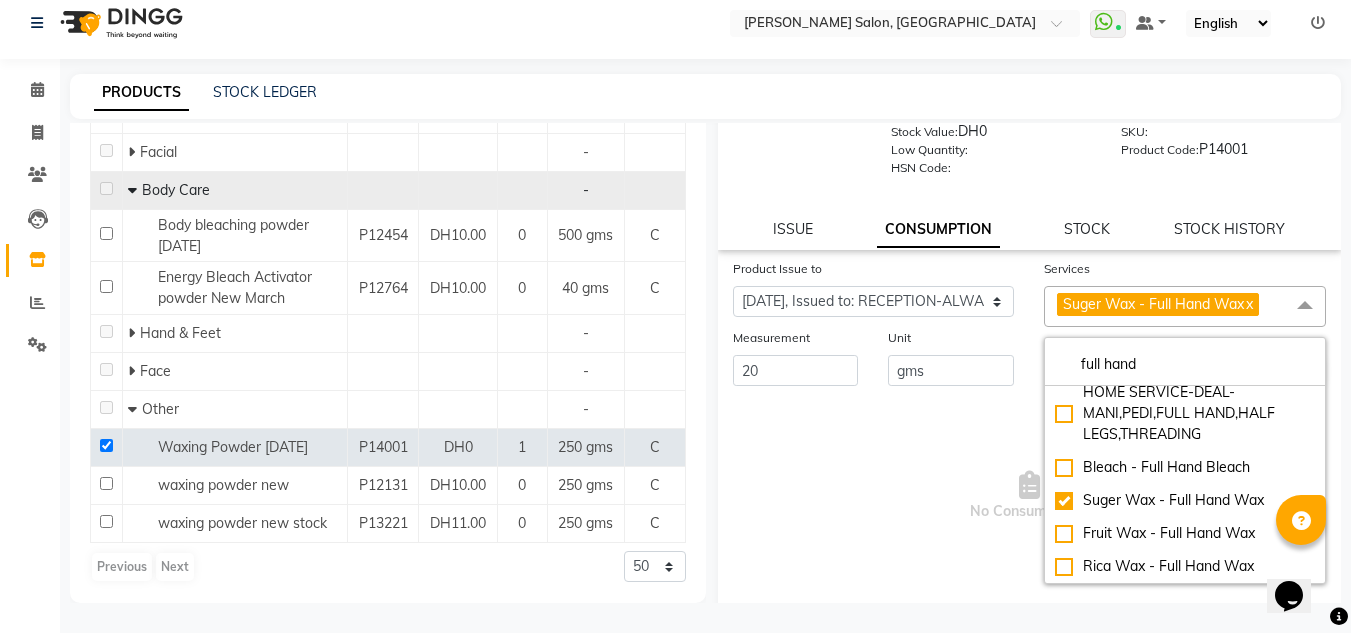 click on "No Consumptions" at bounding box center (1030, 496) 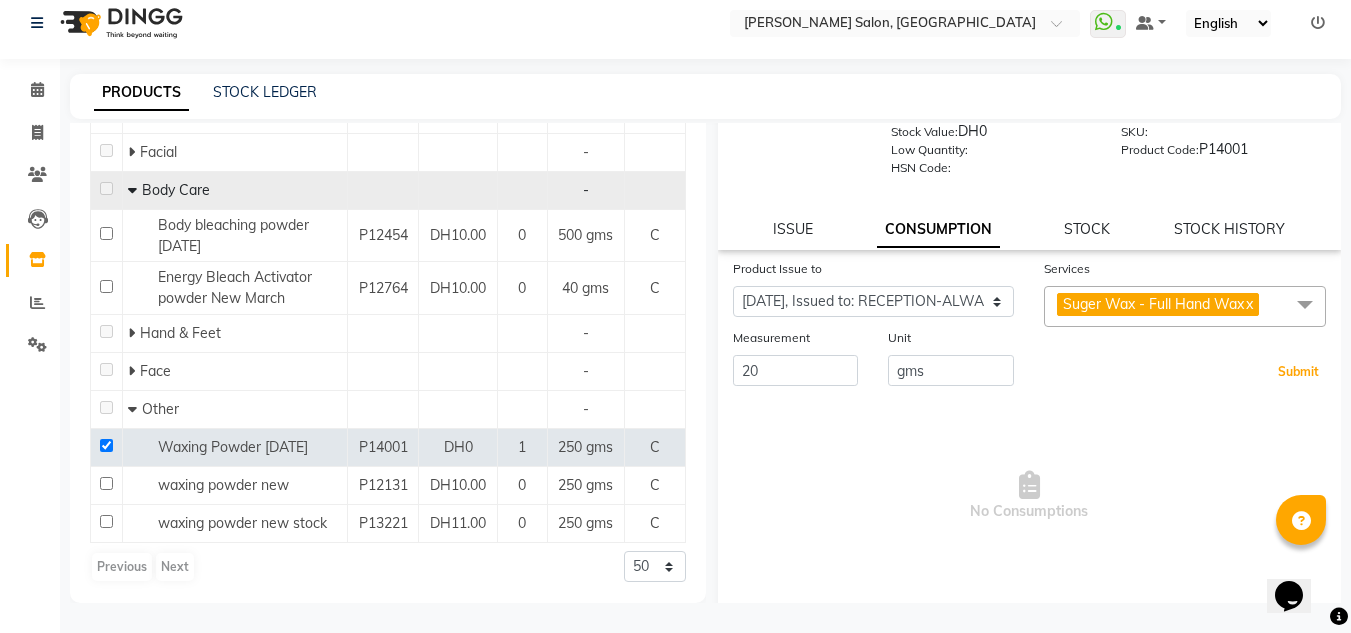 drag, startPoint x: 1272, startPoint y: 367, endPoint x: 944, endPoint y: 369, distance: 328.0061 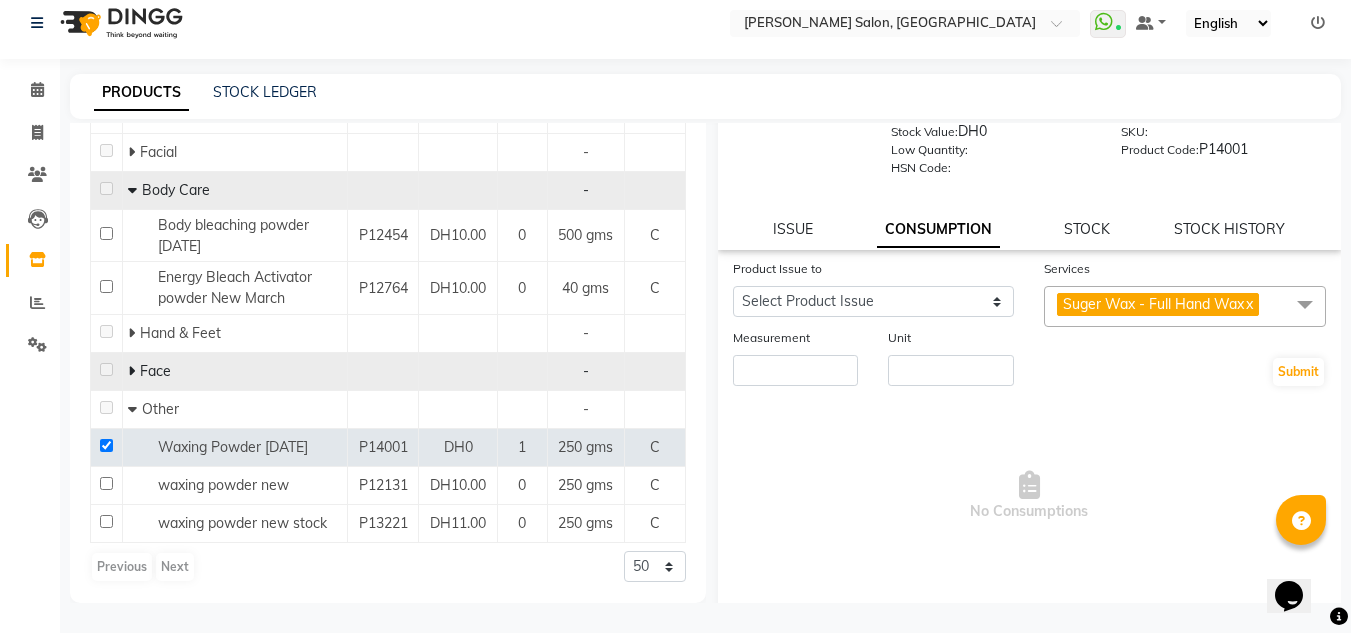 scroll, scrollTop: 0, scrollLeft: 0, axis: both 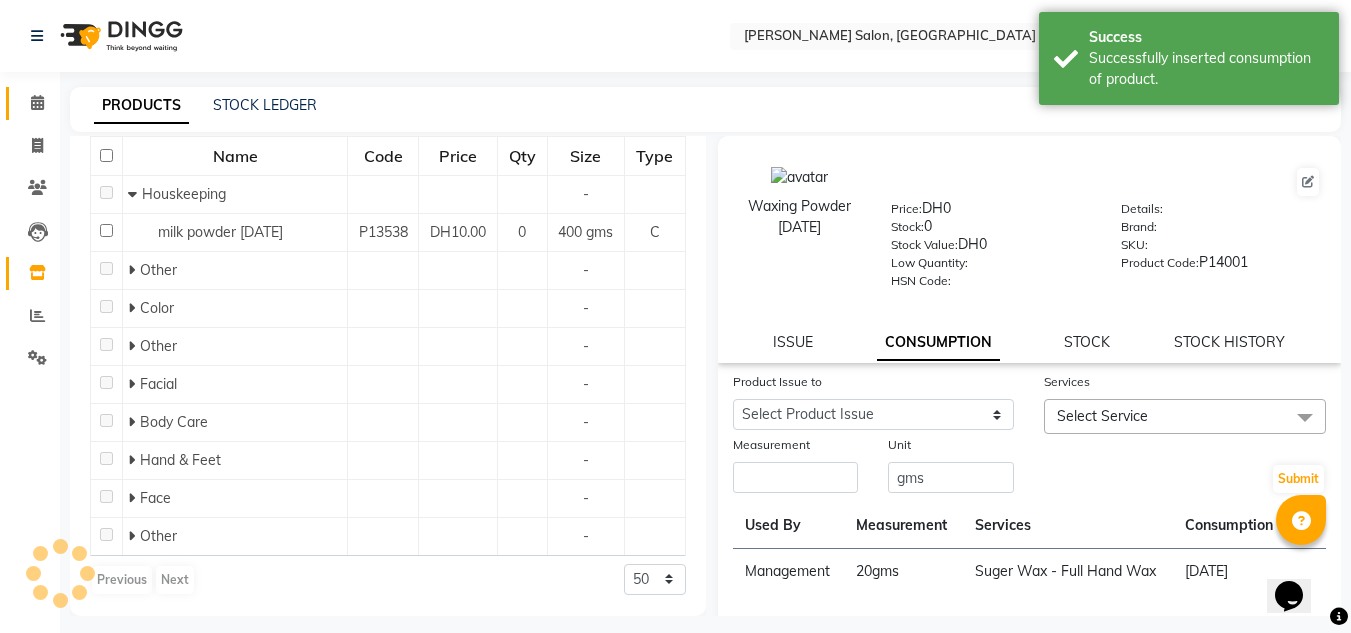 click on "Calendar" 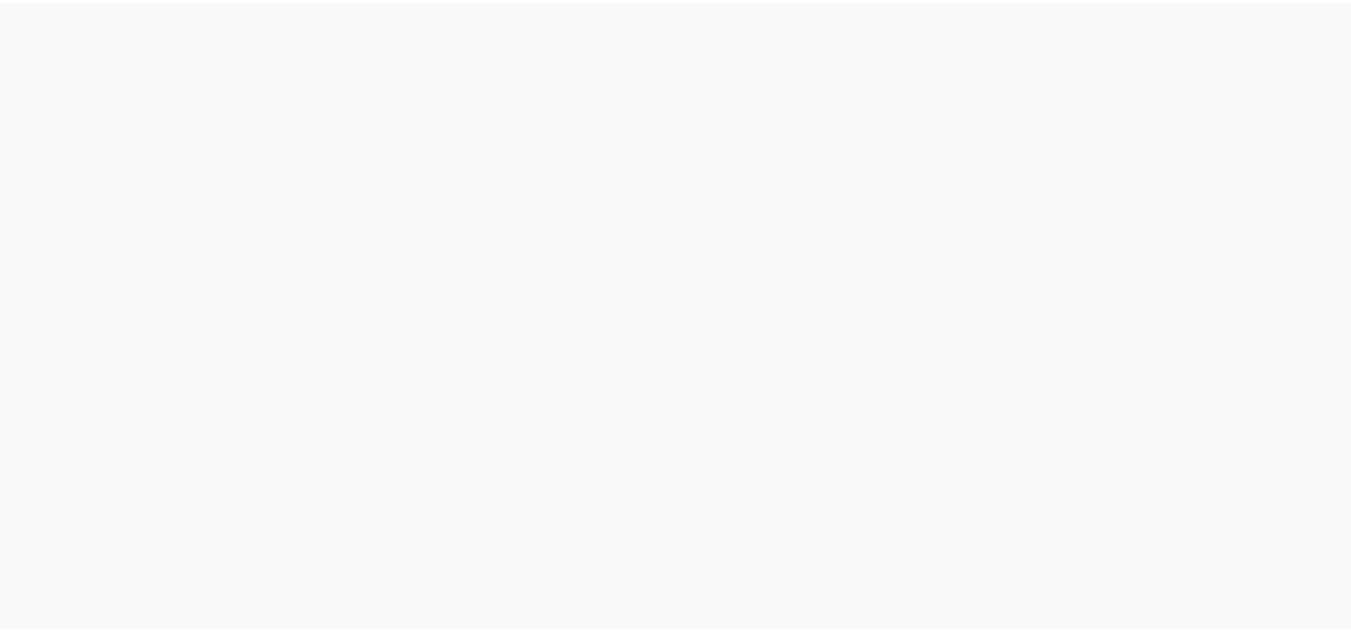scroll, scrollTop: 0, scrollLeft: 0, axis: both 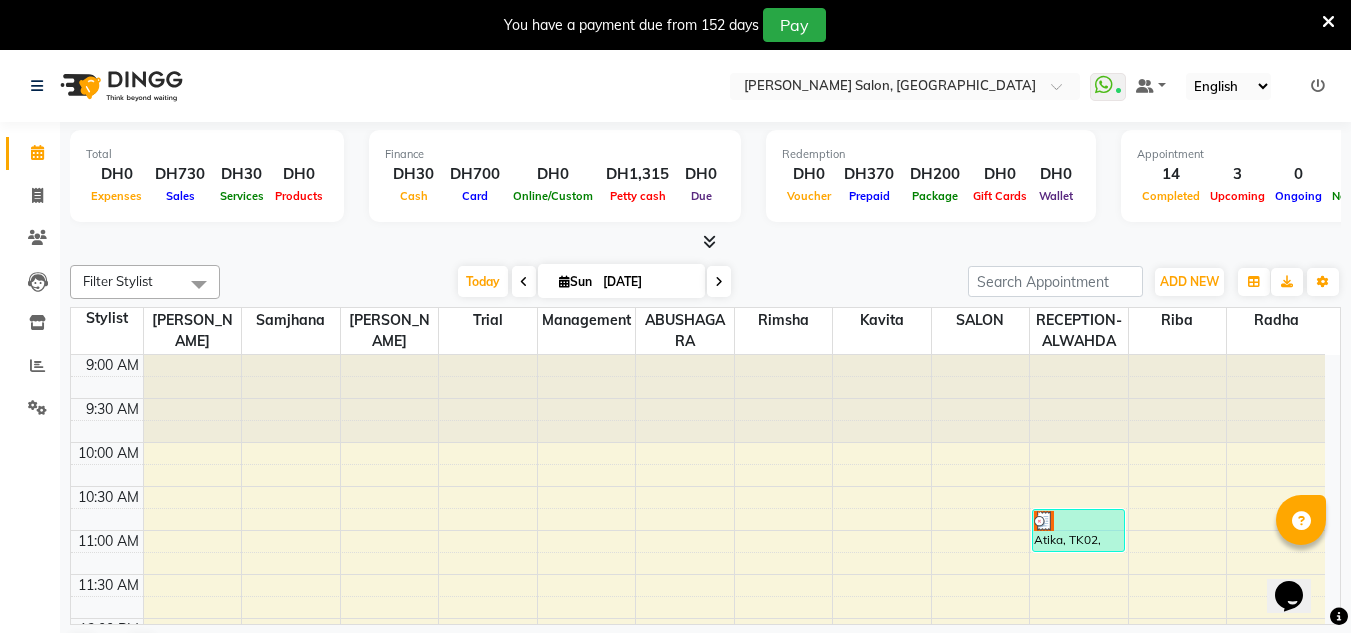 click at bounding box center (1328, 22) 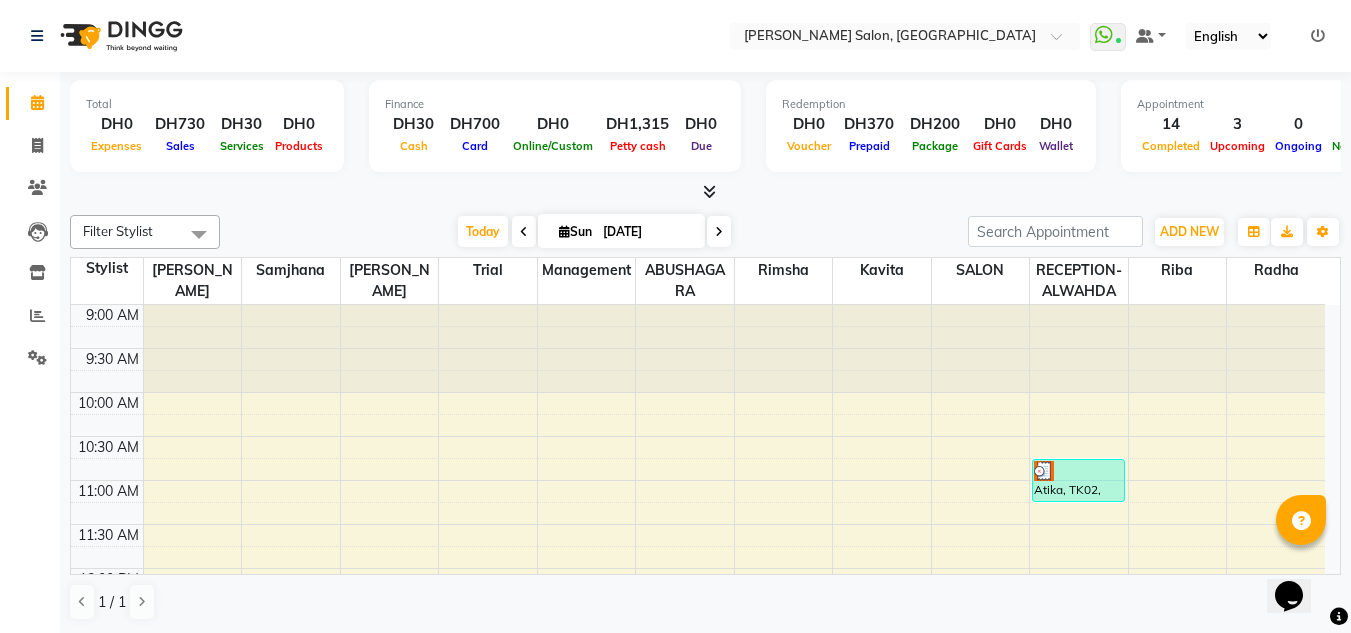 click at bounding box center (709, 191) 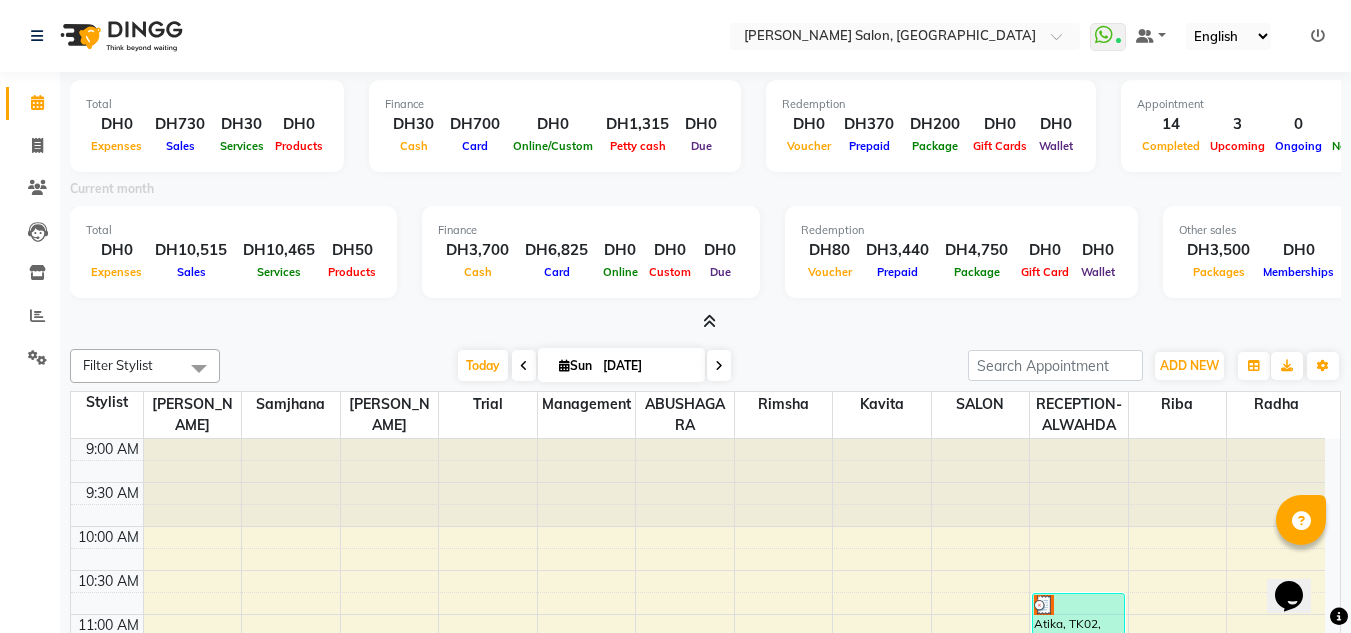 click at bounding box center (705, 322) 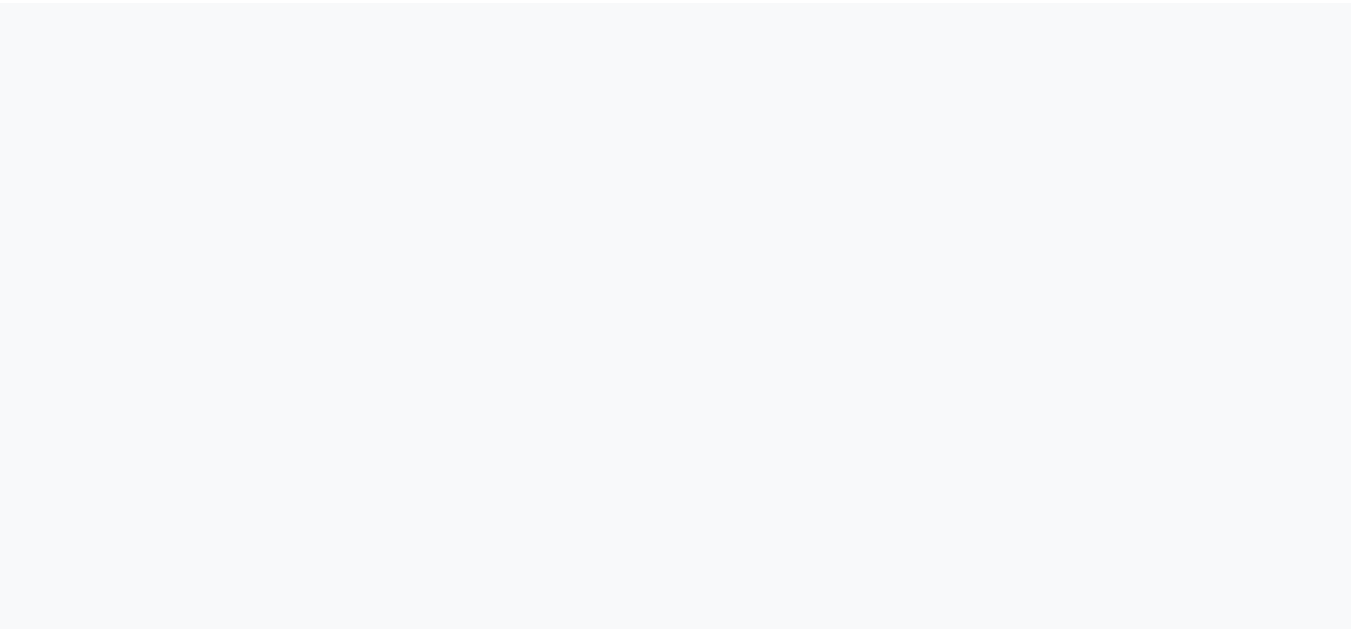 scroll, scrollTop: 0, scrollLeft: 0, axis: both 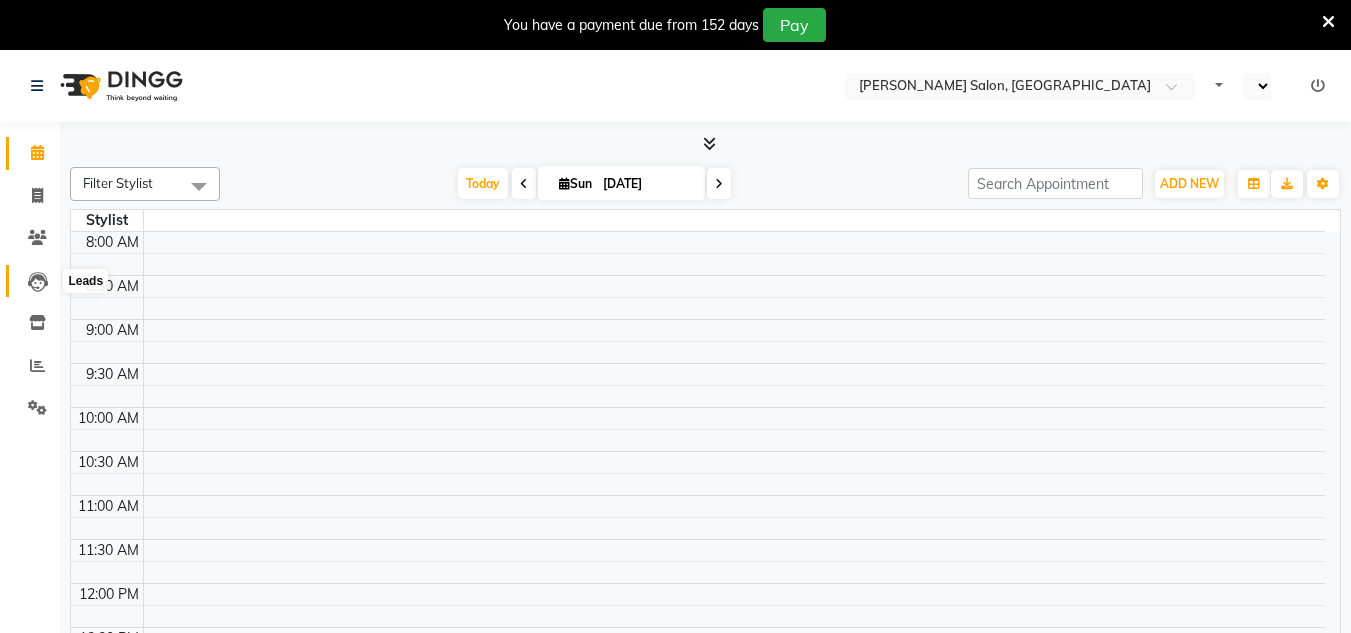 select on "en" 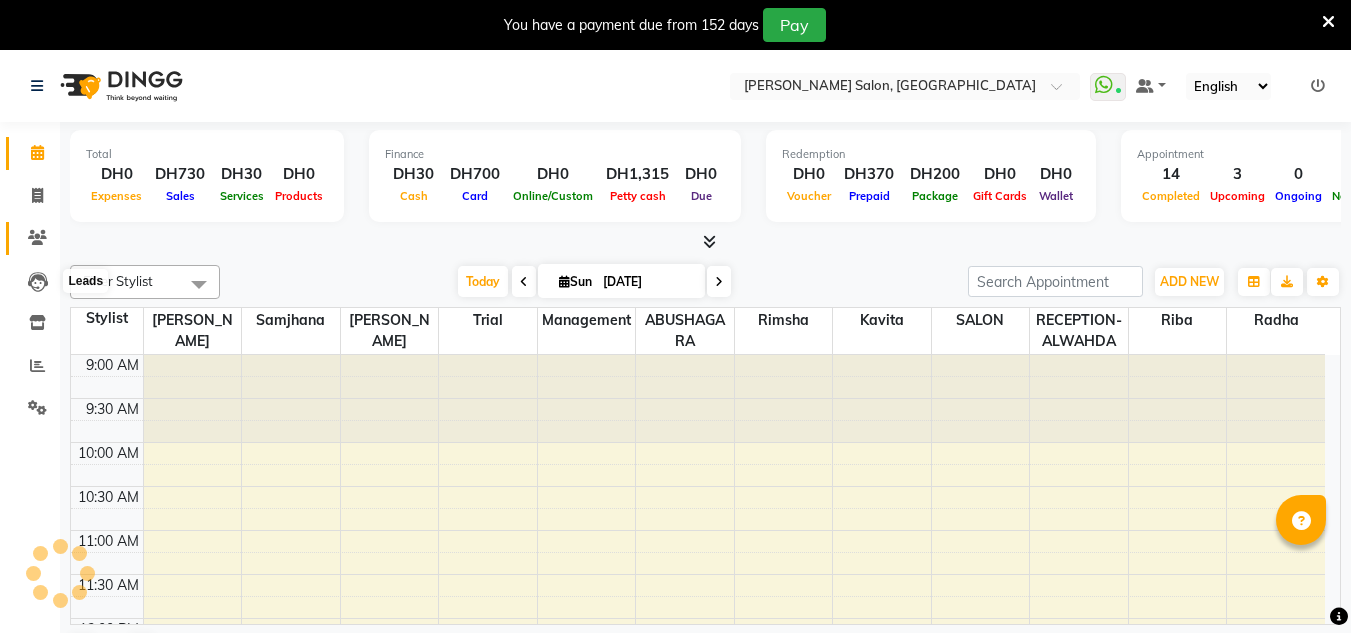 scroll, scrollTop: 924, scrollLeft: 0, axis: vertical 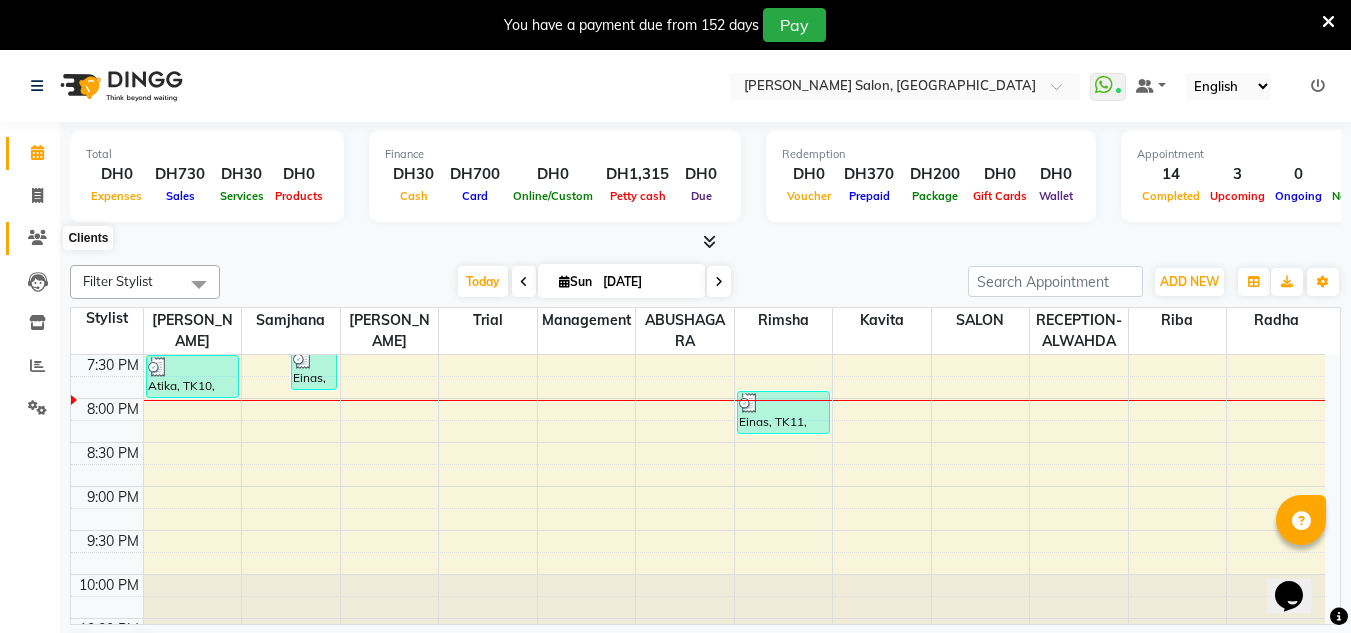 click 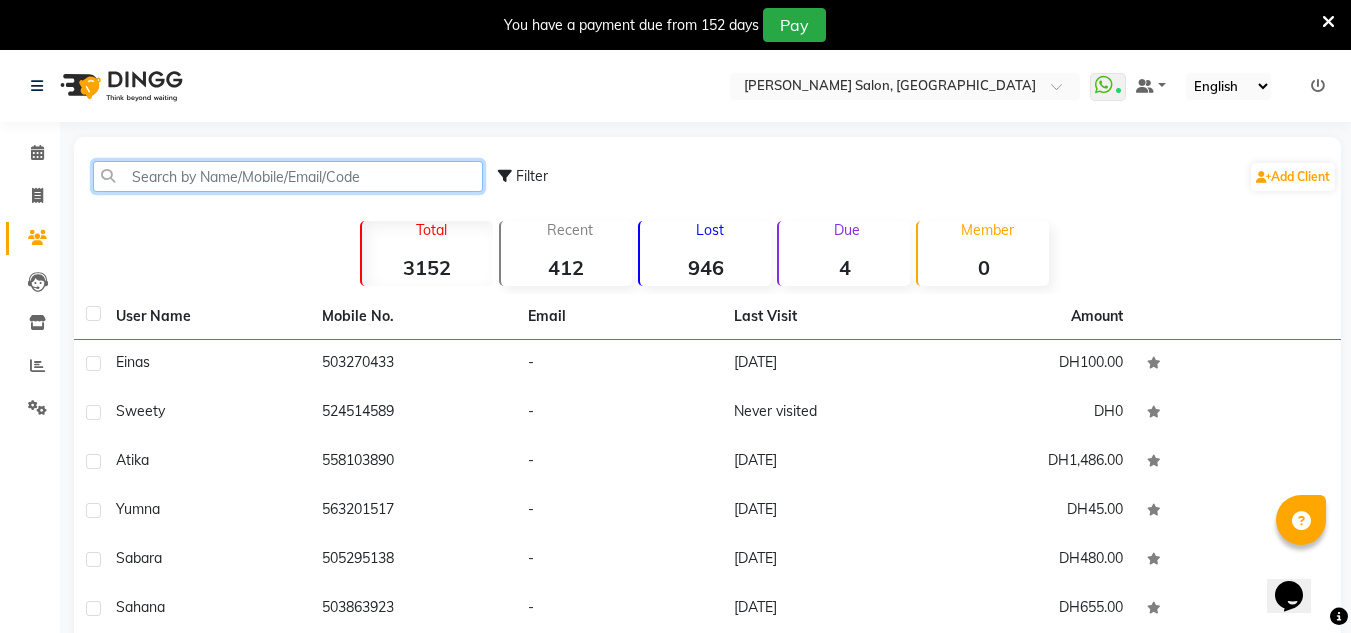click 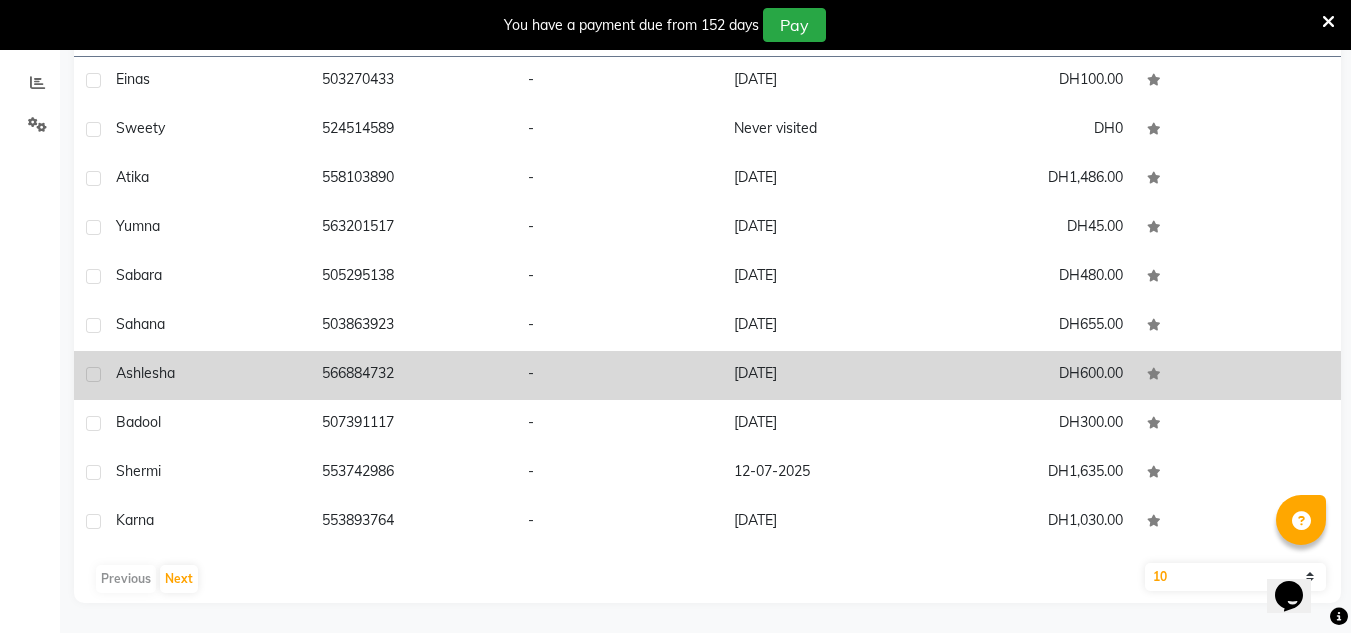 click on "Ashlesha" 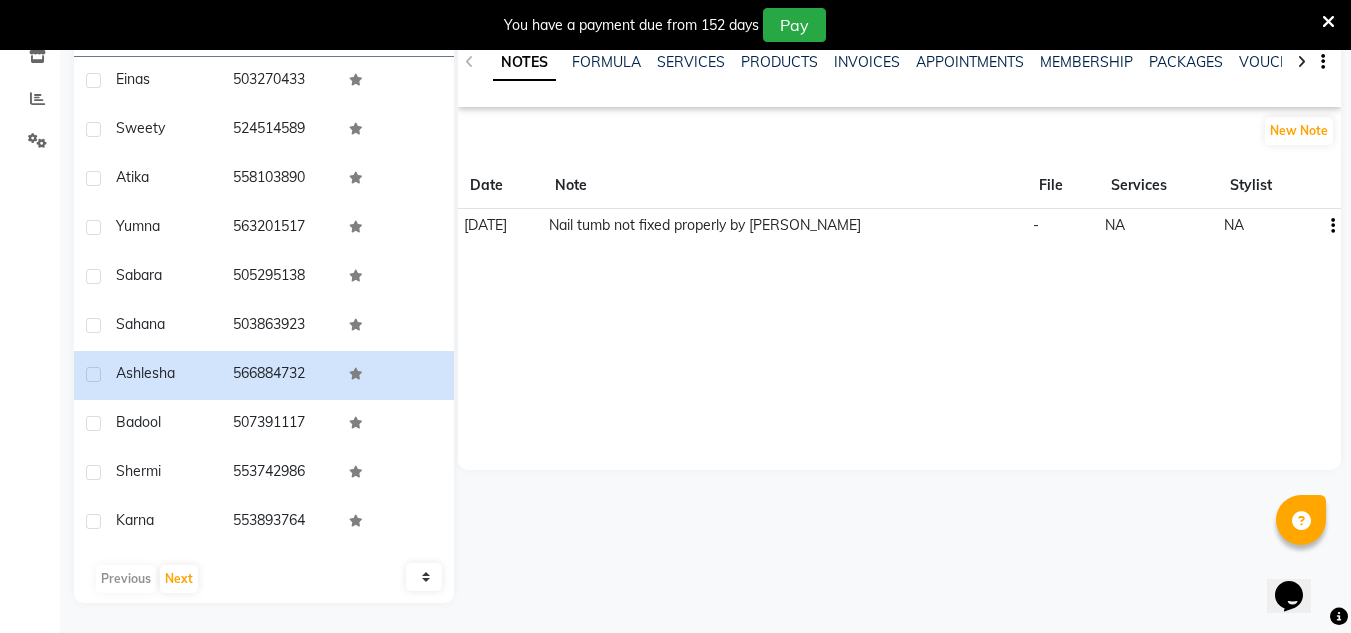 click at bounding box center (1328, 22) 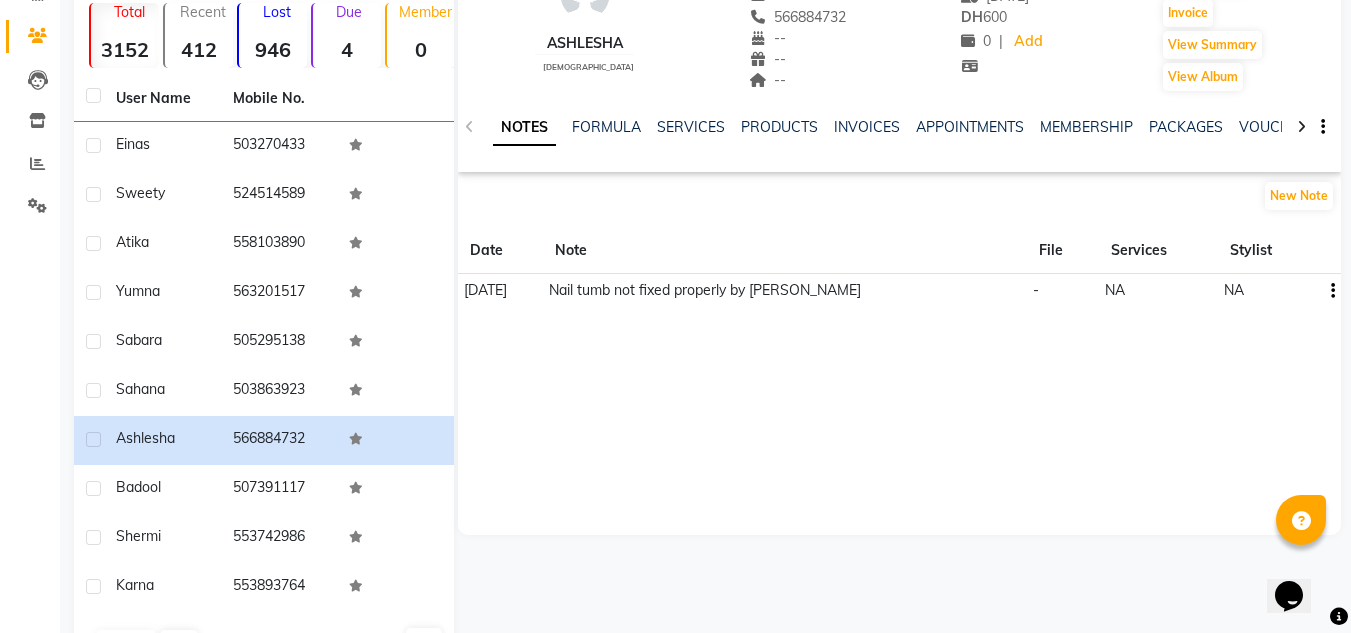 scroll, scrollTop: 117, scrollLeft: 0, axis: vertical 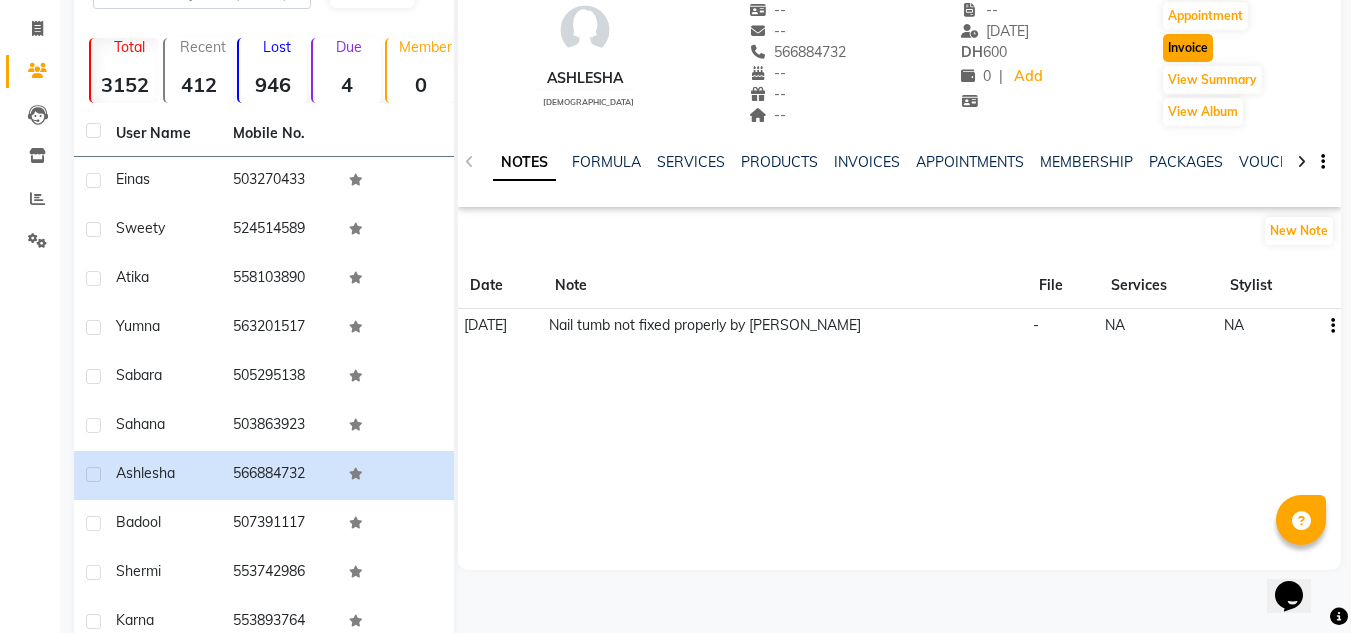 click on "Invoice" 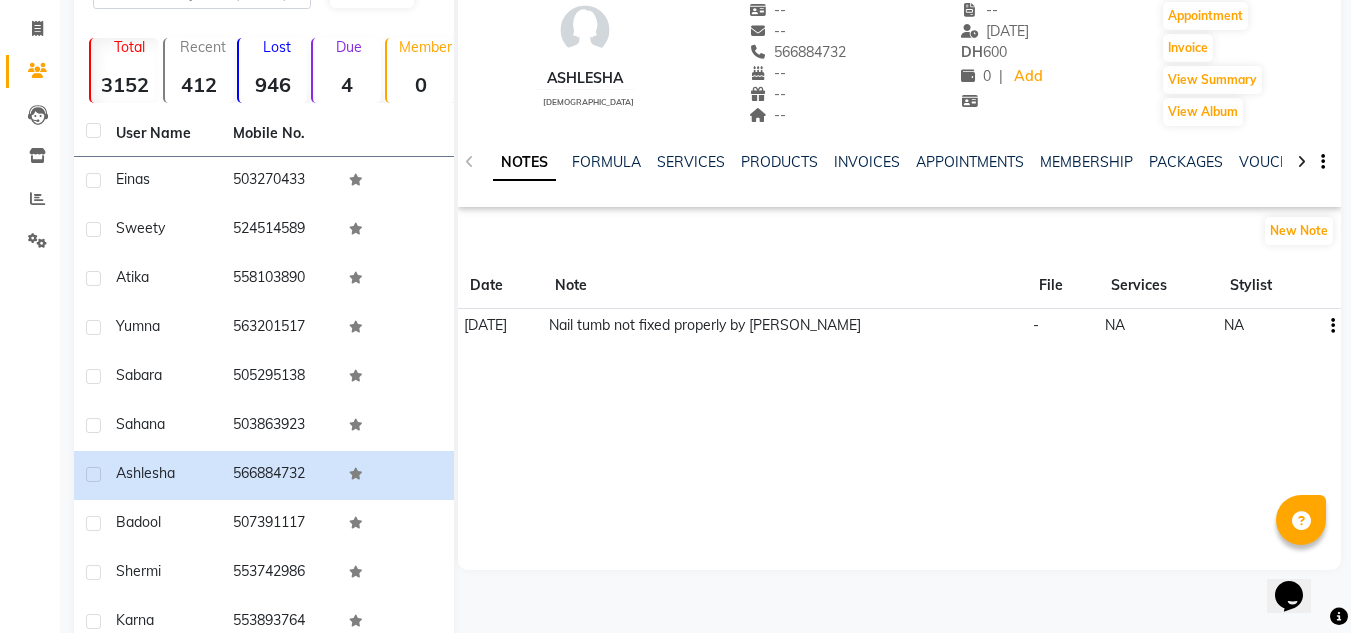 select on "service" 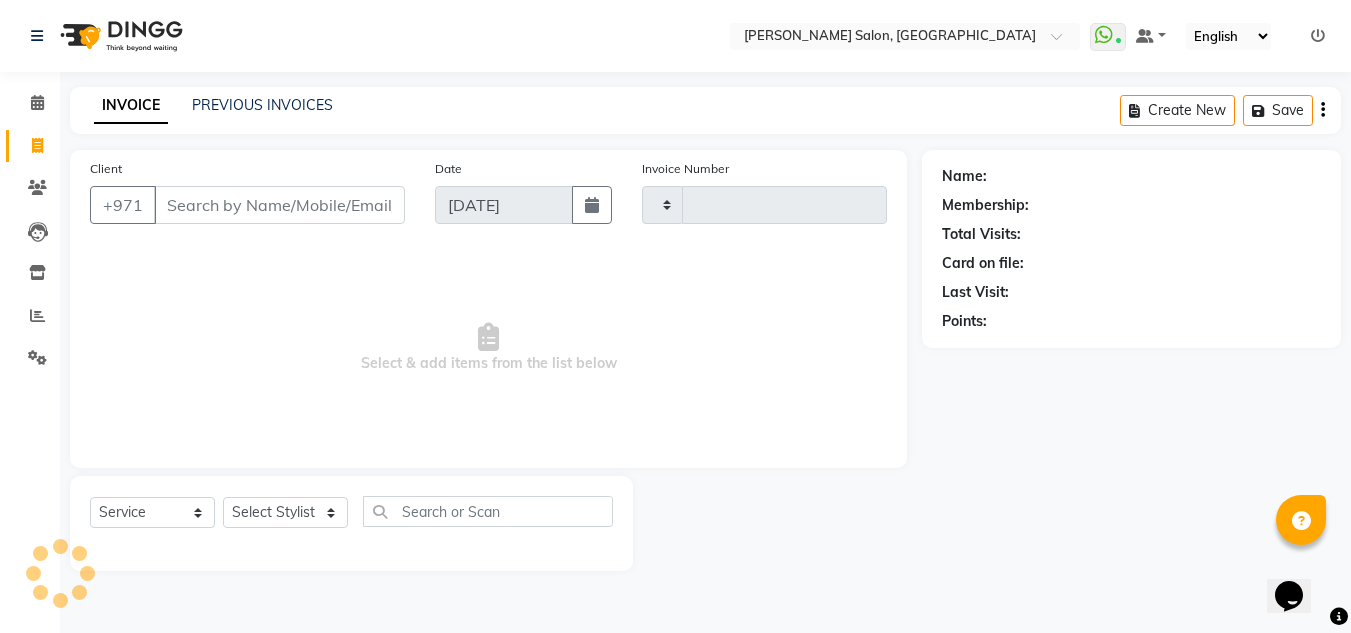 scroll, scrollTop: 0, scrollLeft: 0, axis: both 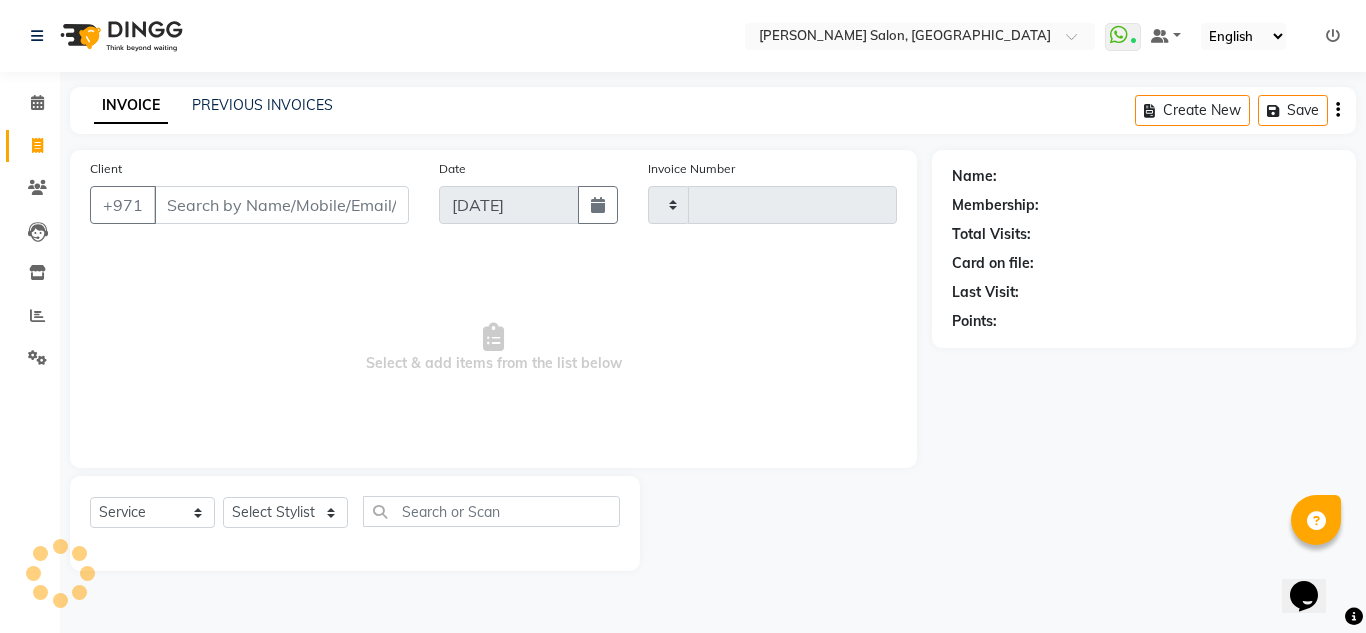 type on "1414" 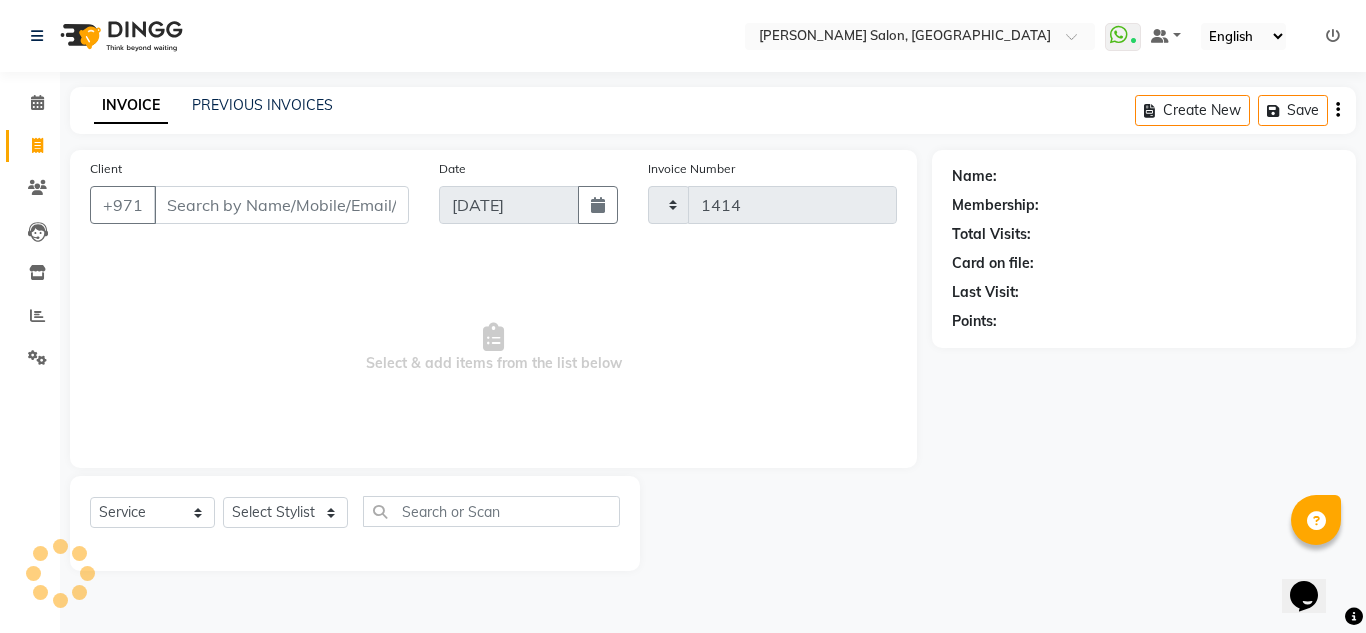 select on "4333" 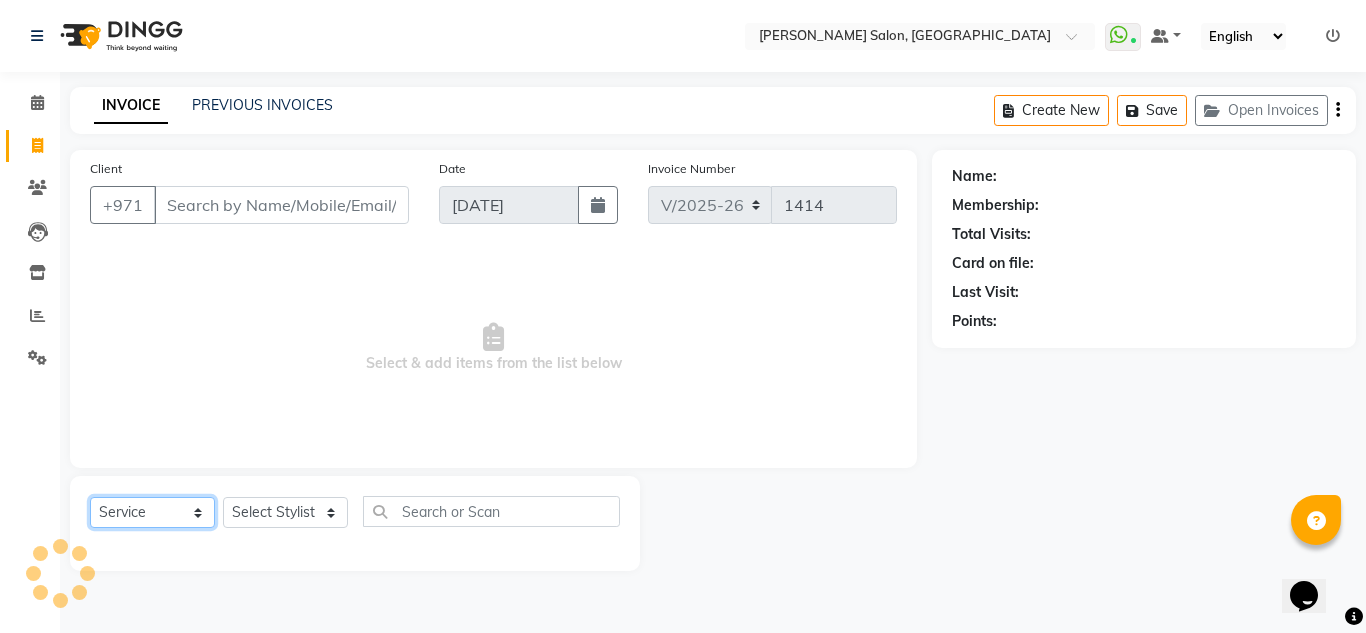 click on "Select  Service  Product  Membership  Package Voucher Prepaid Gift Card" 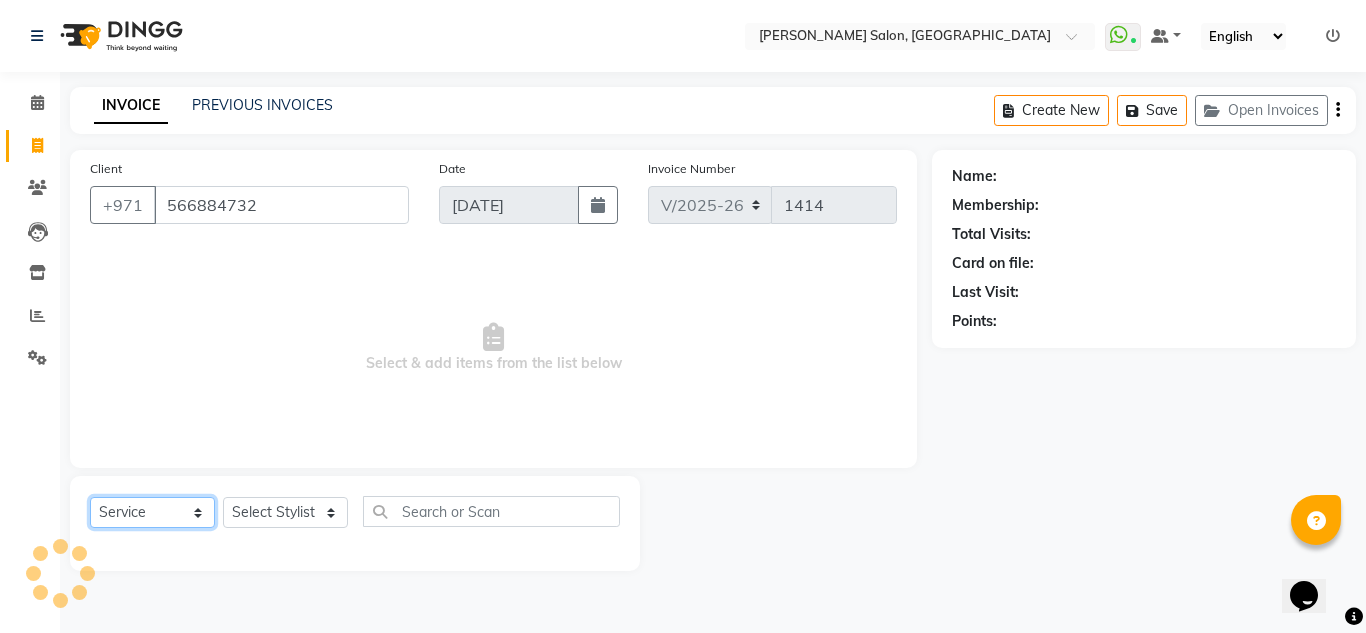 select on "1: Object" 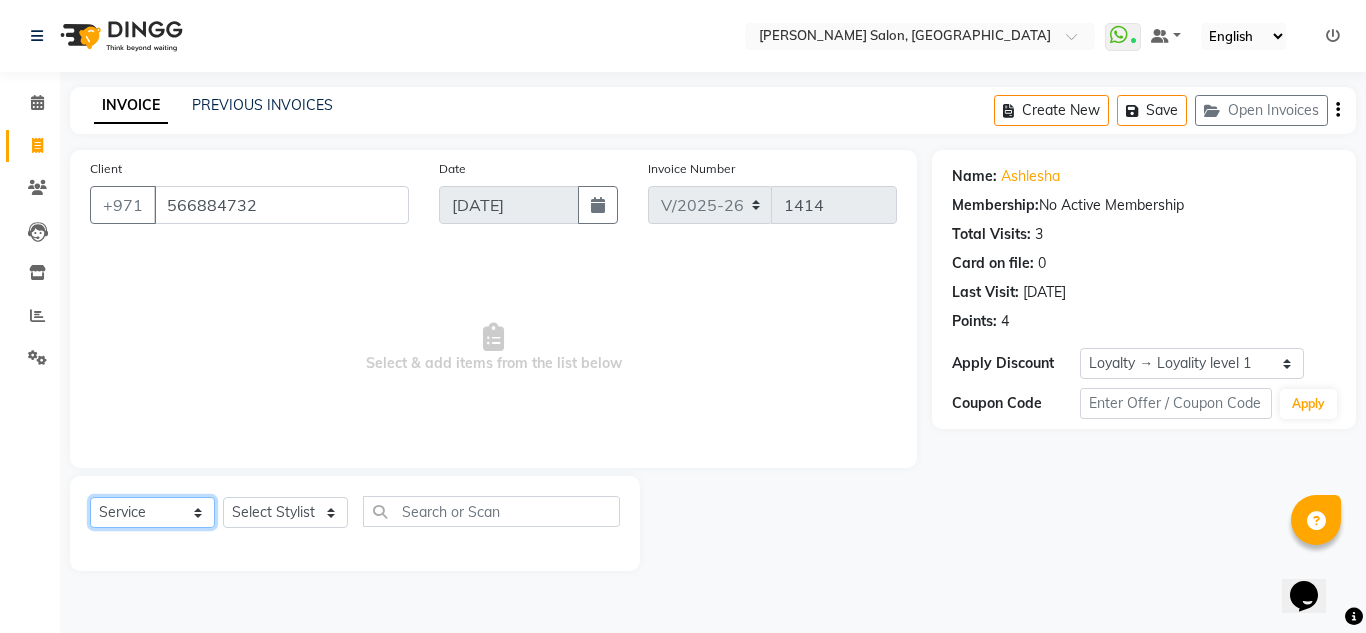 select on "P" 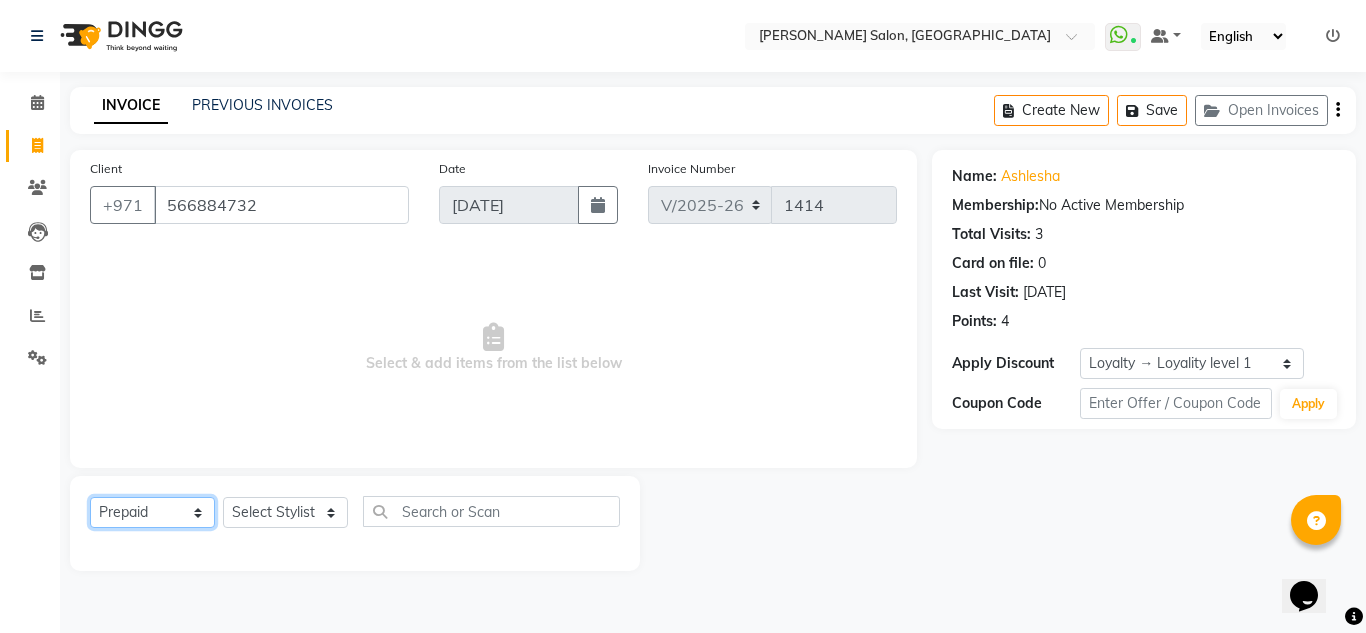 click on "Select  Service  Product  Membership  Package Voucher Prepaid Gift Card" 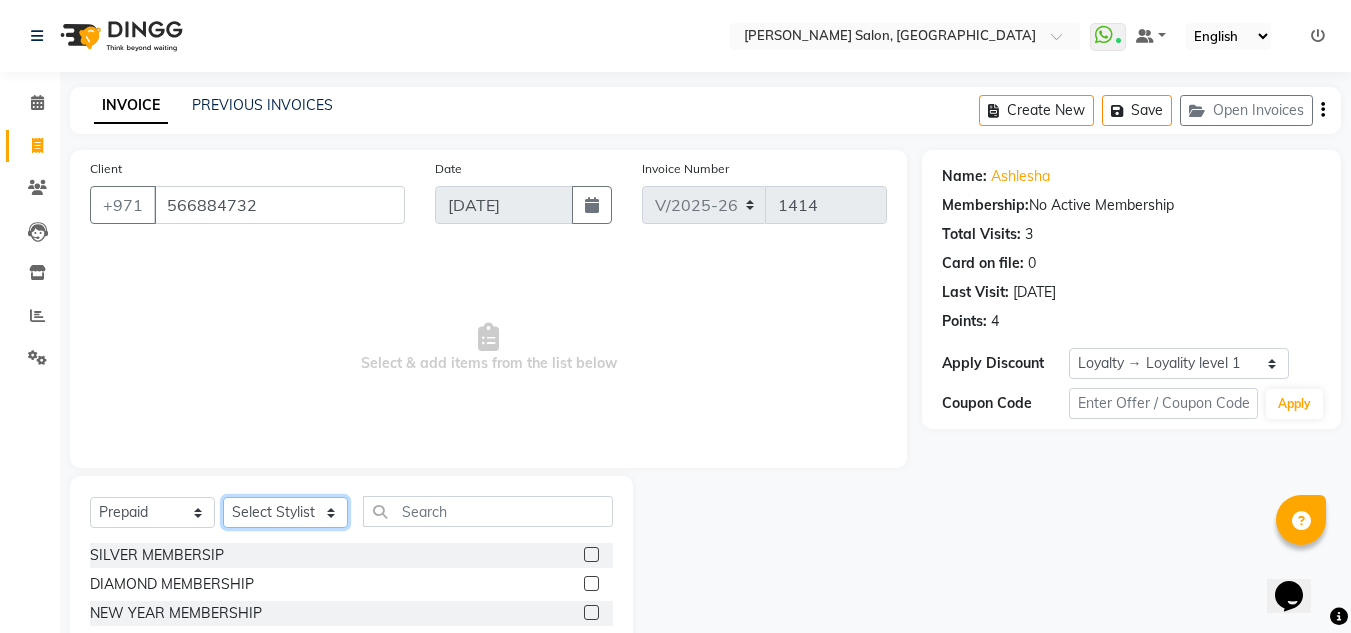 click on "Select Stylist ABUSHAGARA Kavita Laxmi Management Manisha Radha RECEPTION-ALWAHDA Riba Rimsha SALON Samjhana trial" 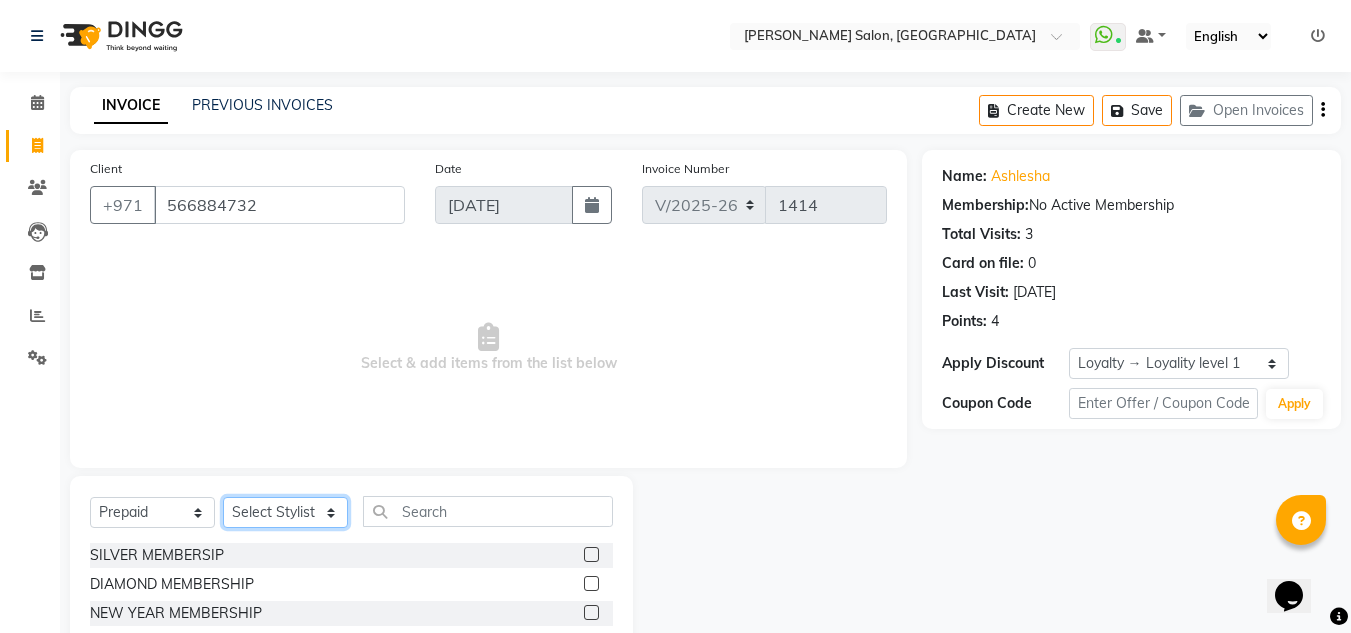 select on "76471" 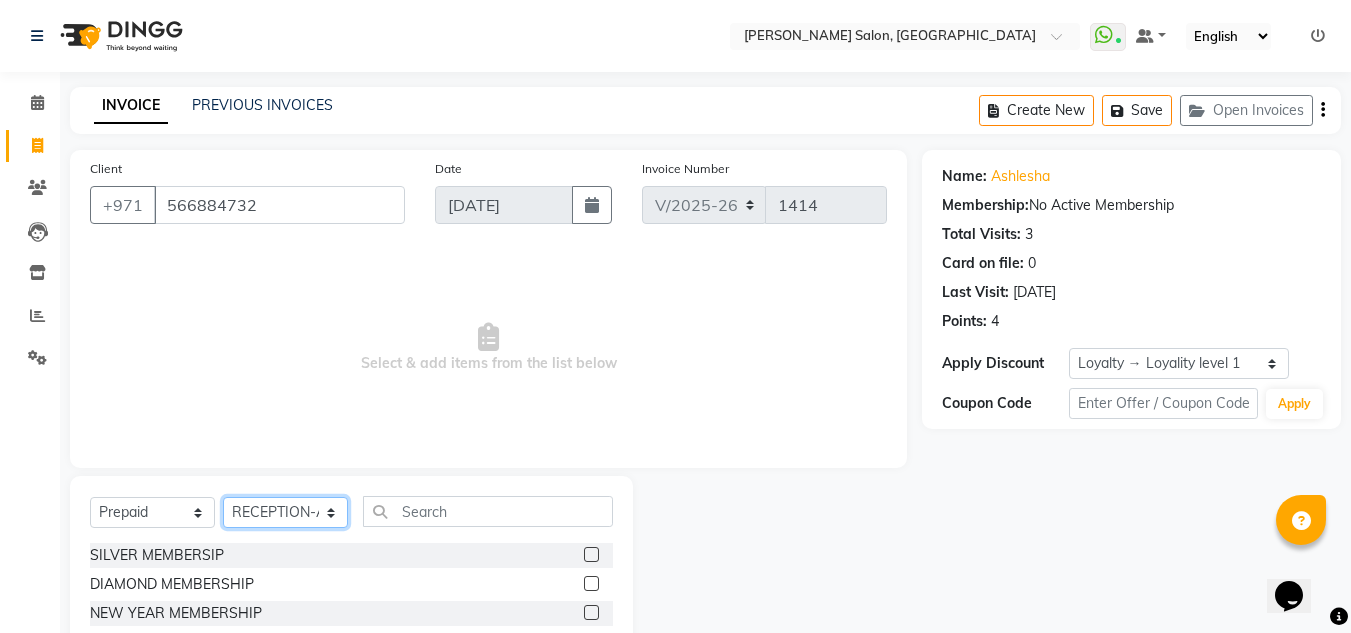 click on "Select Stylist ABUSHAGARA Kavita Laxmi Management Manisha Radha RECEPTION-ALWAHDA Riba Rimsha SALON Samjhana trial" 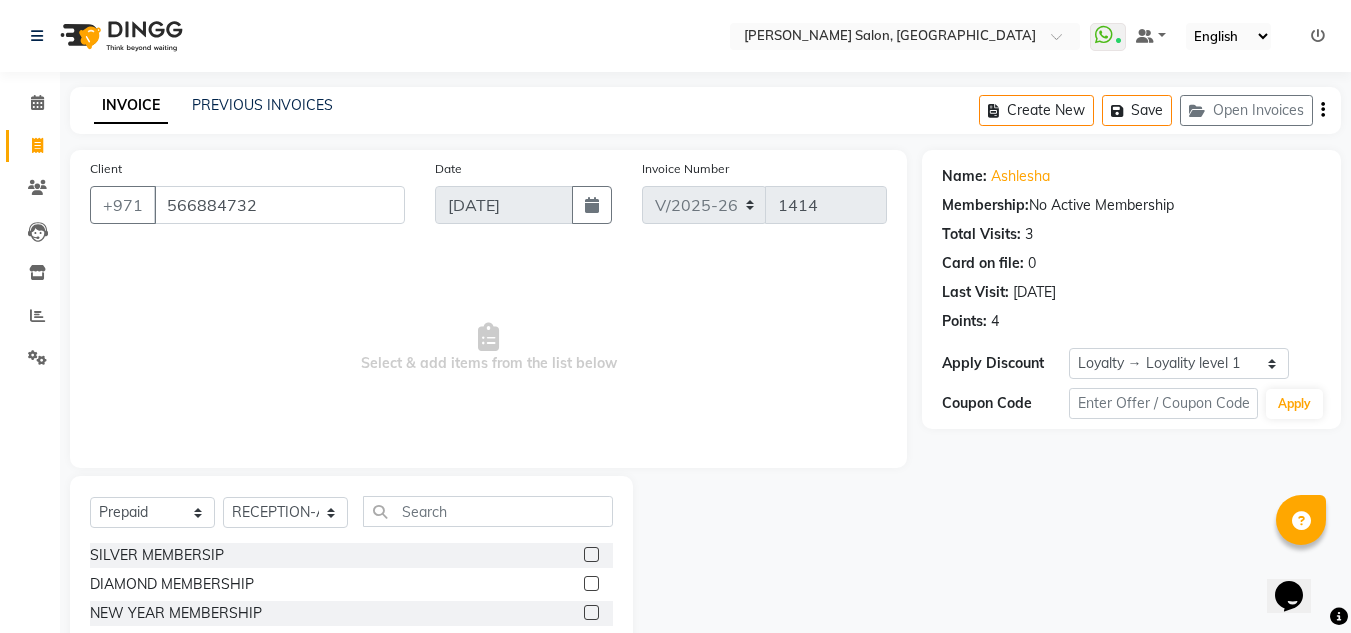 click 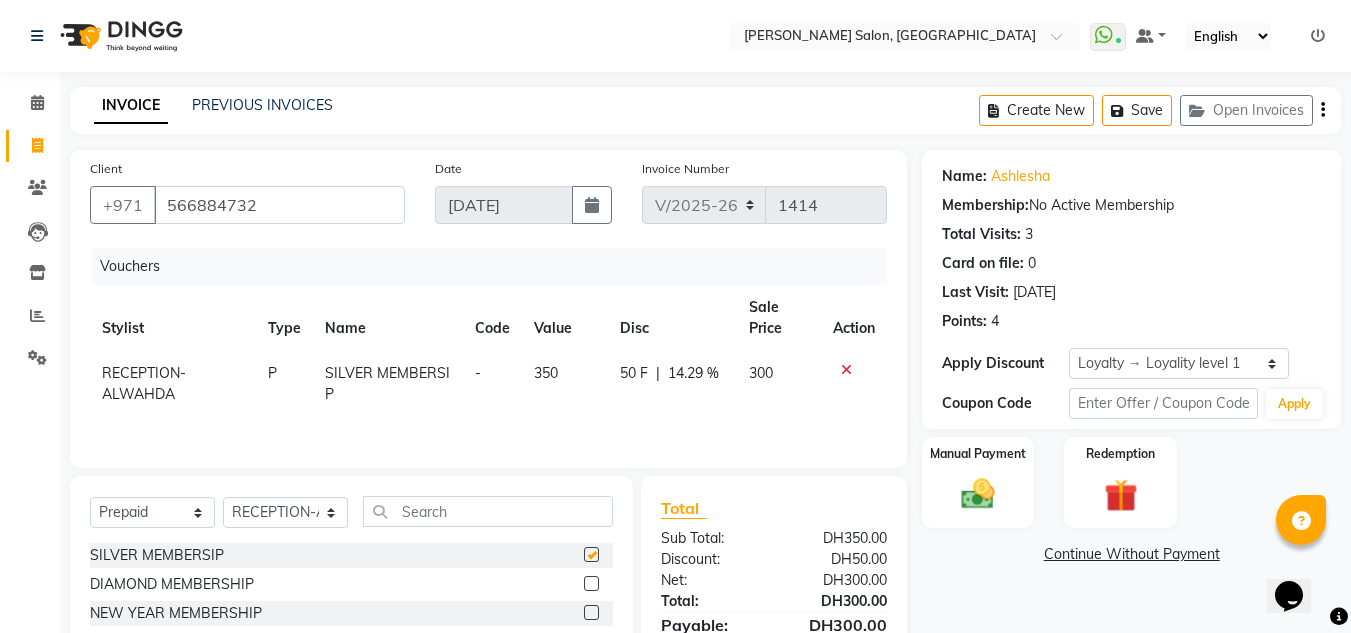 checkbox on "false" 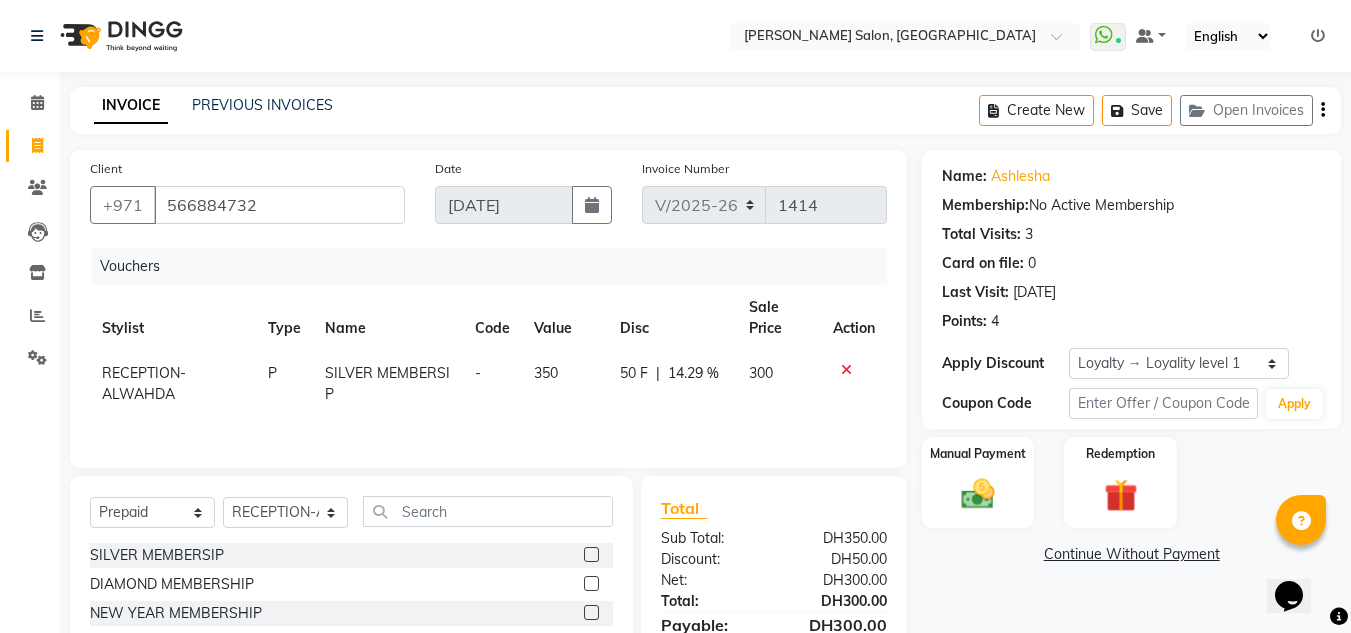click on "RECEPTION-ALWAHDA" 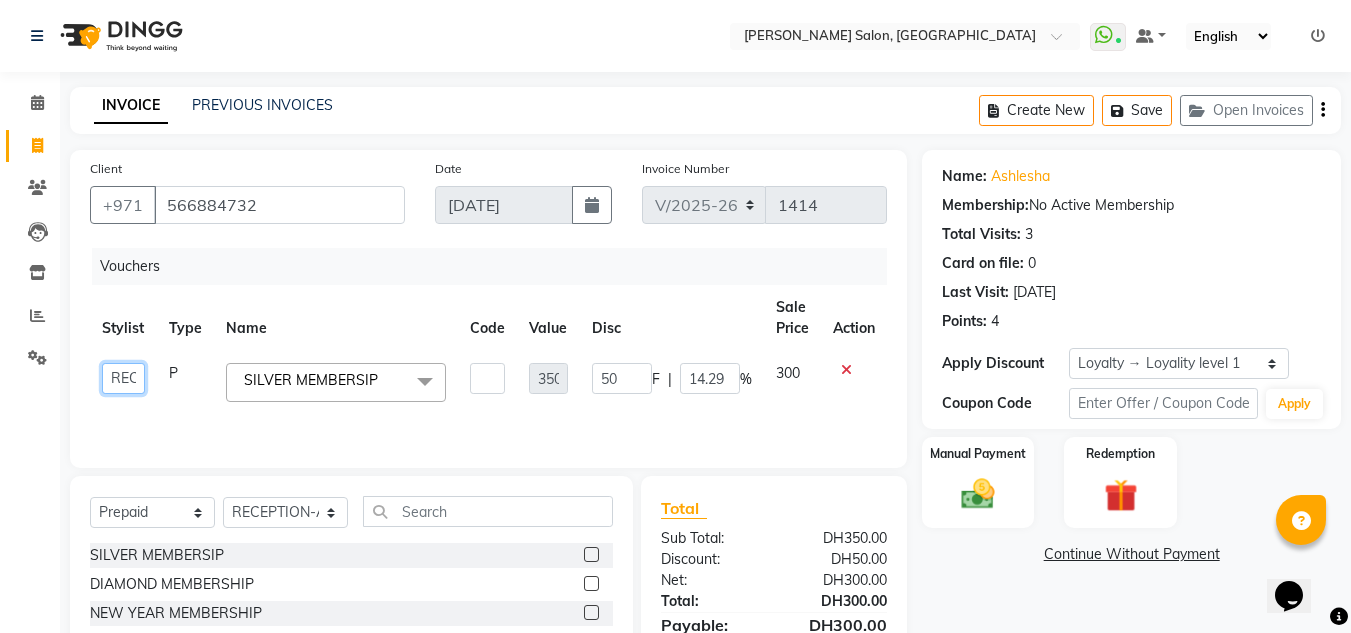 click on "ABUSHAGARA   Kavita   Laxmi   Management   Manisha   Radha   RECEPTION-ALWAHDA   Riba   Rimsha   SALON   Samjhana   trial" 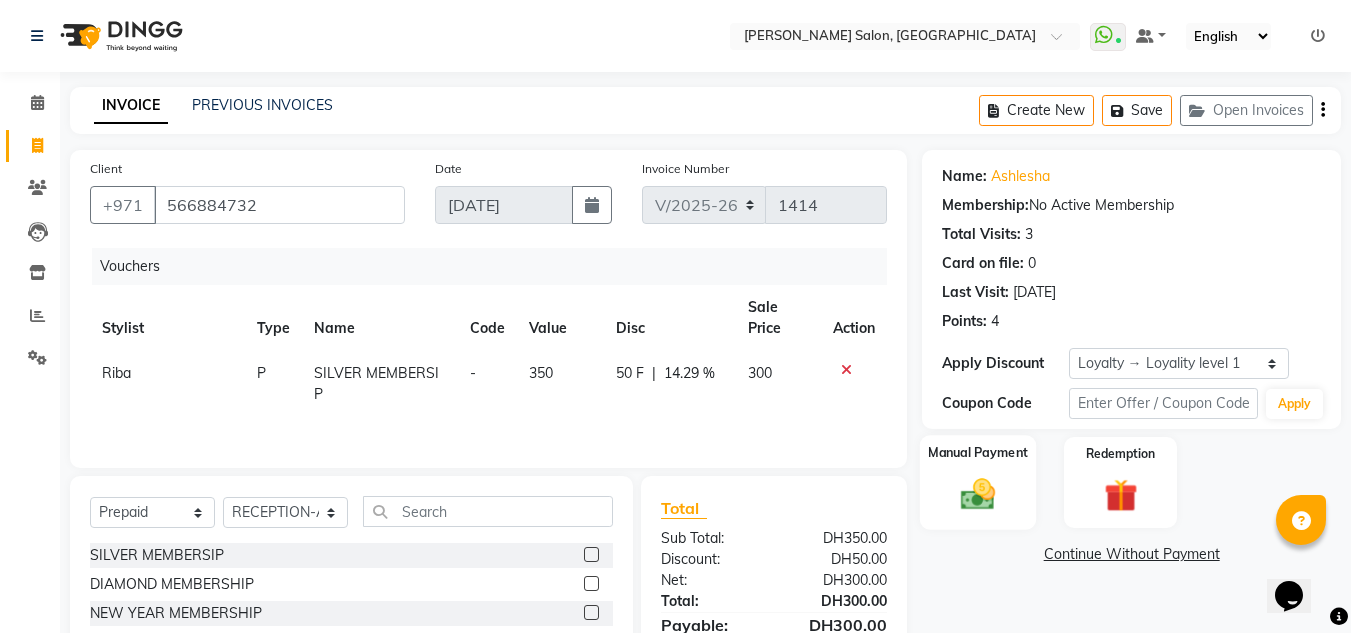scroll, scrollTop: 104, scrollLeft: 0, axis: vertical 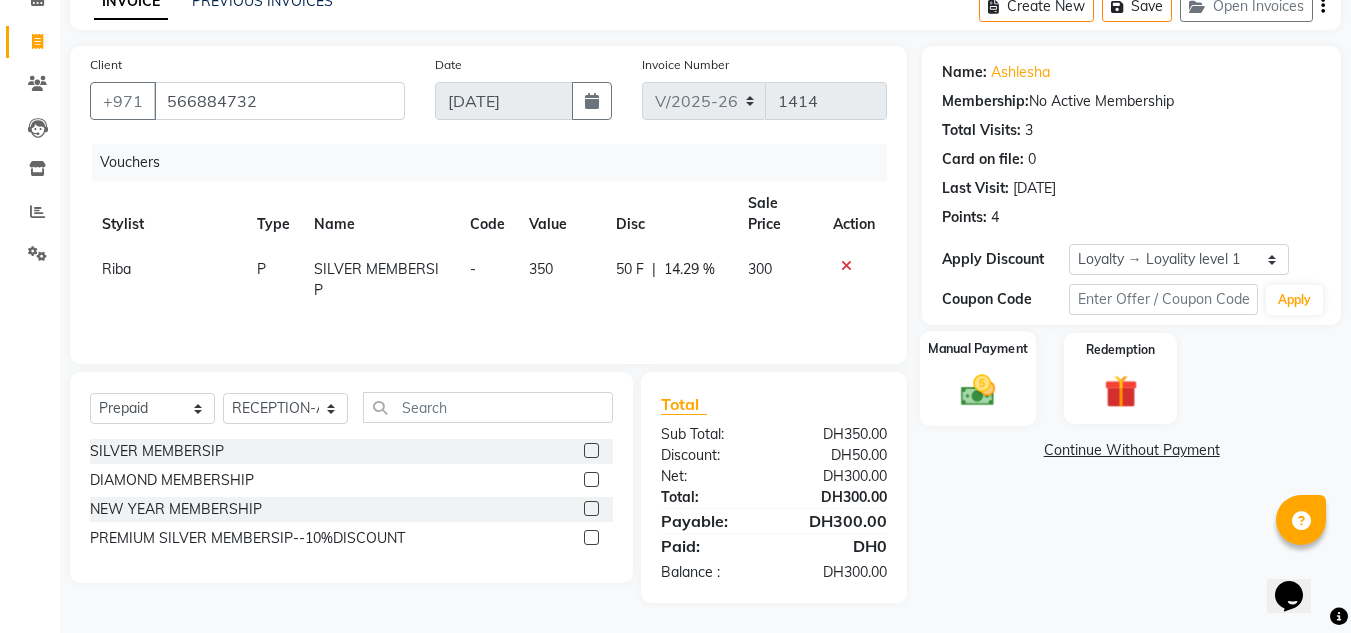 click 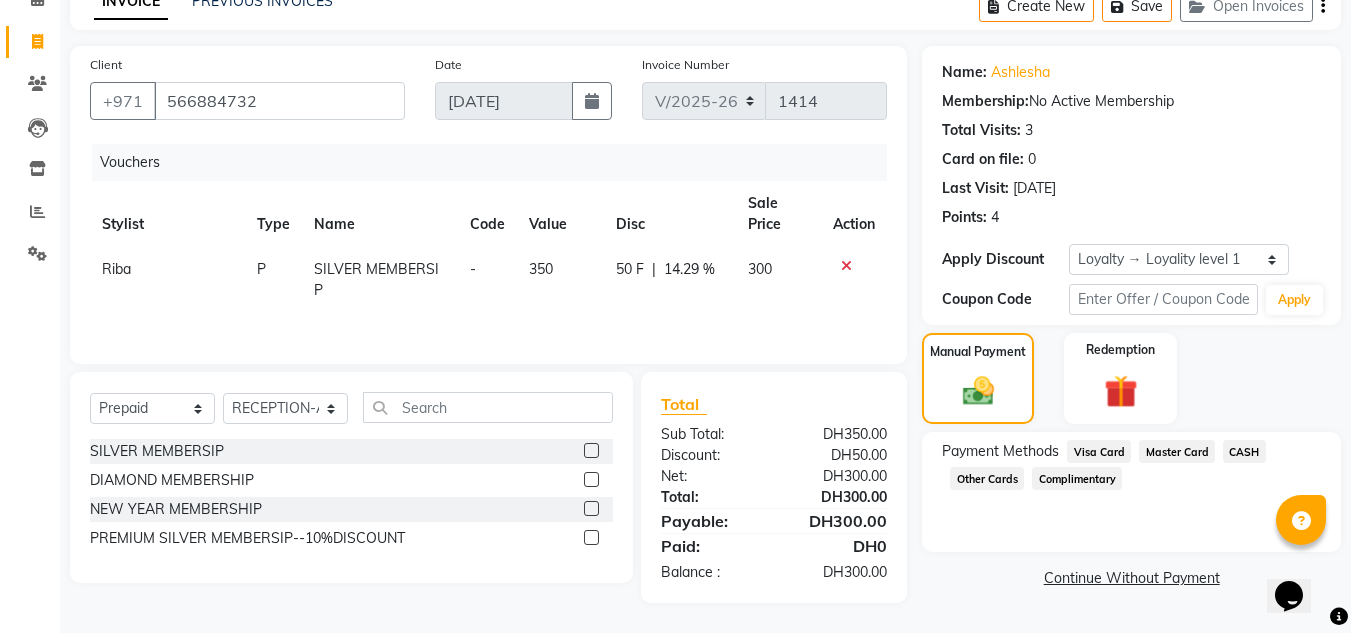 click on "Master Card" 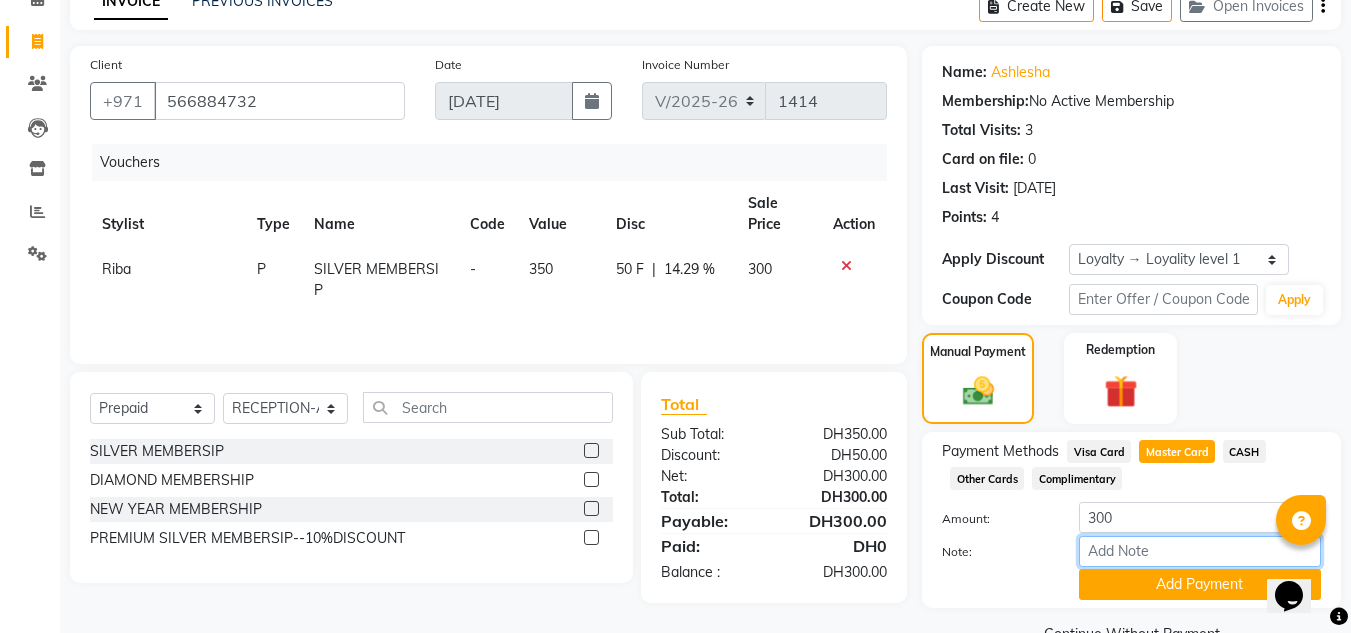 click on "Note:" at bounding box center [1200, 551] 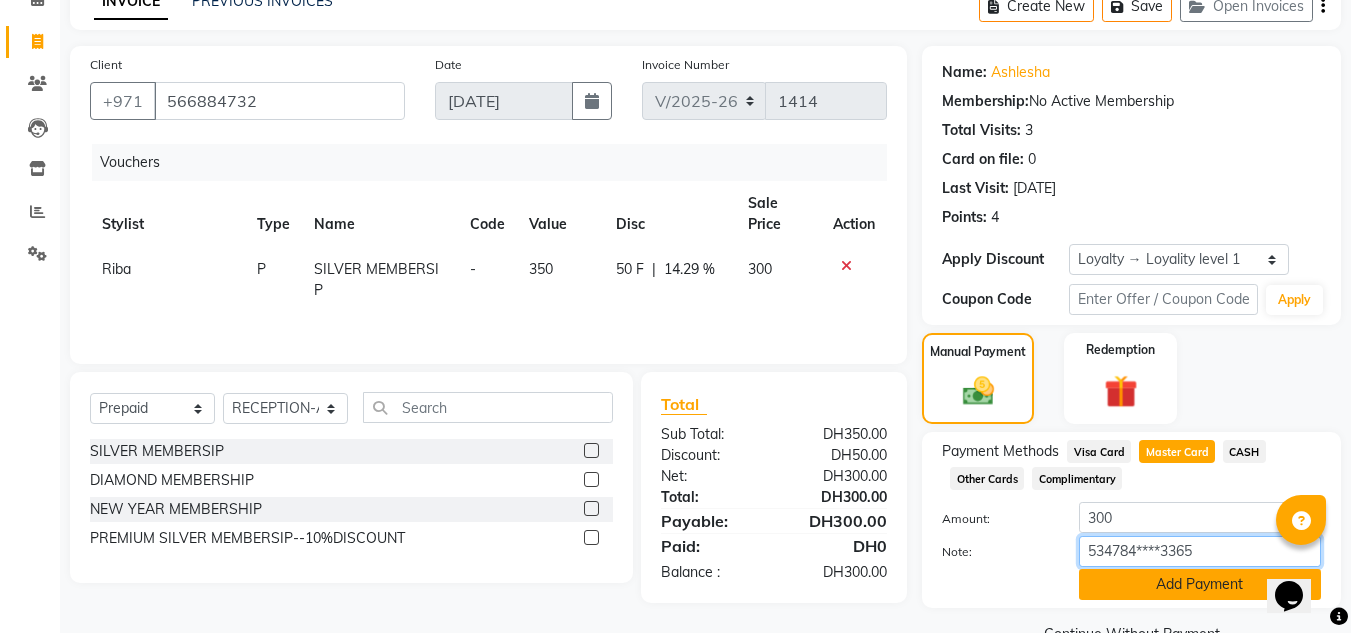 type on "534784****3365" 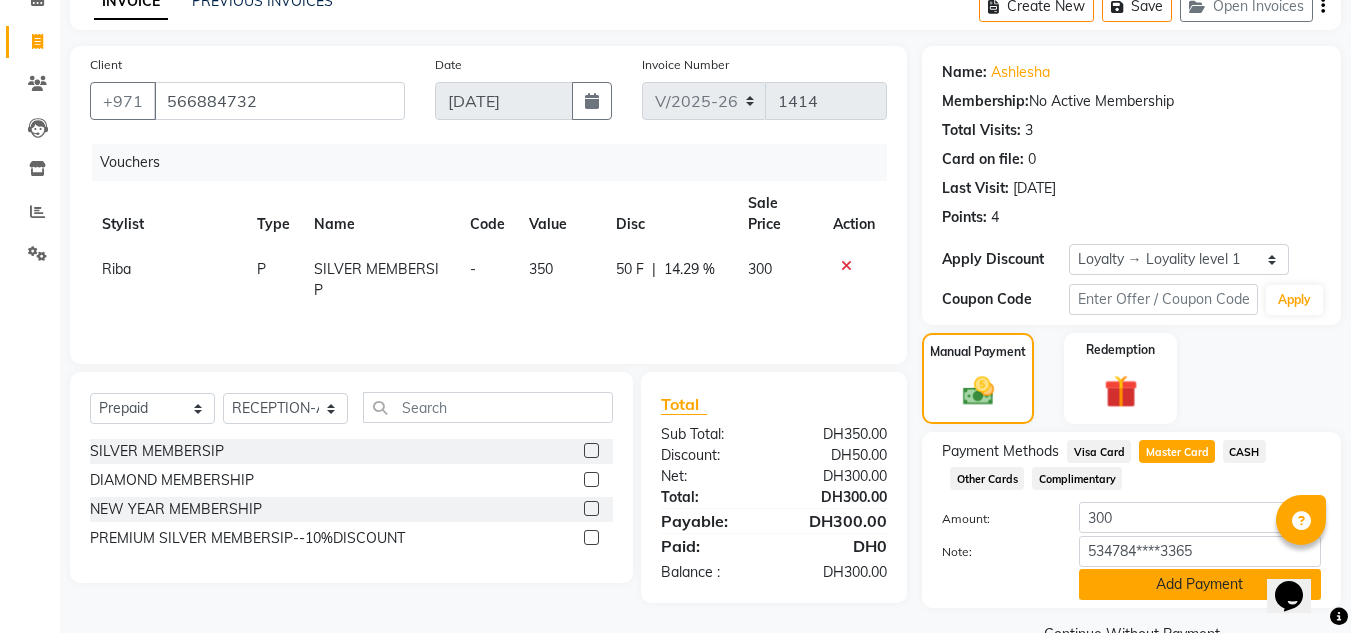 click on "Add Payment" 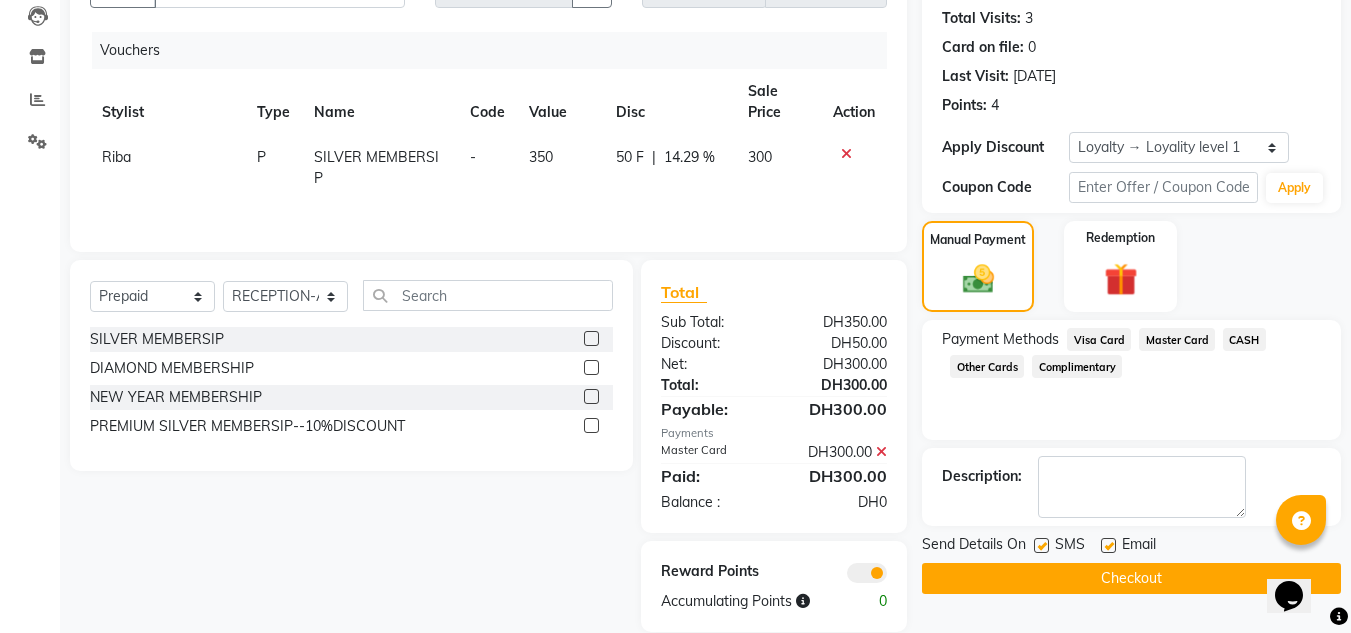 scroll, scrollTop: 245, scrollLeft: 0, axis: vertical 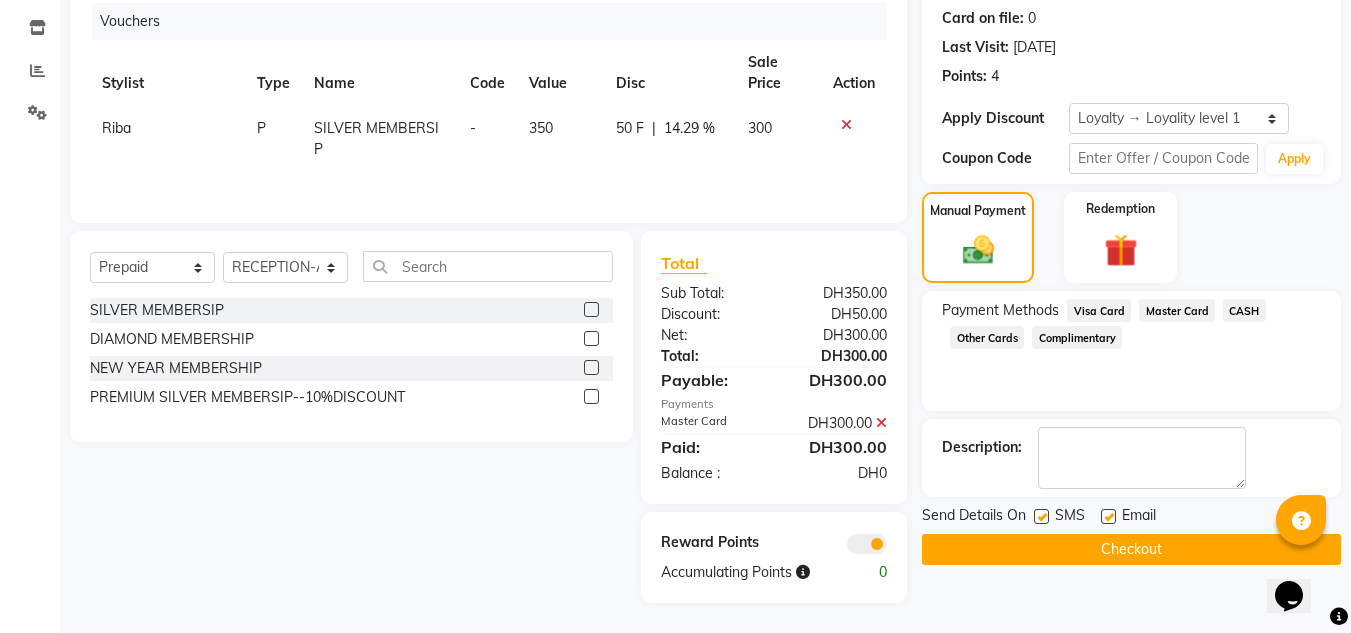 click on "Checkout" 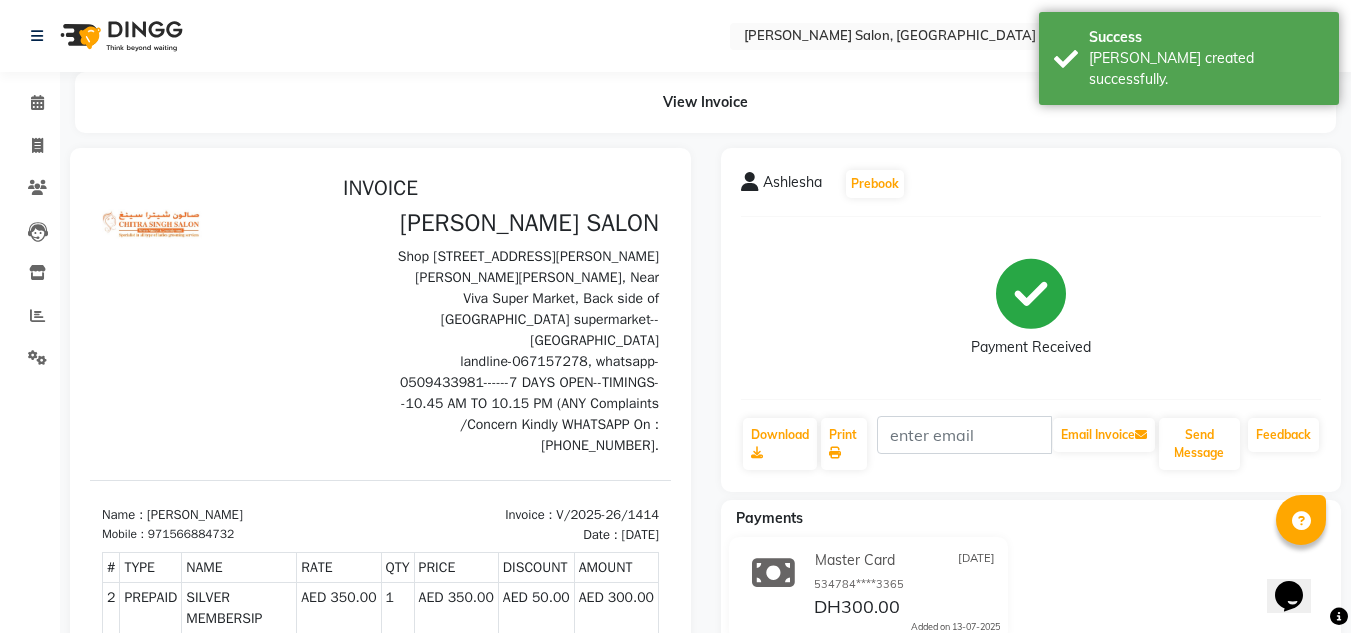 scroll, scrollTop: 0, scrollLeft: 0, axis: both 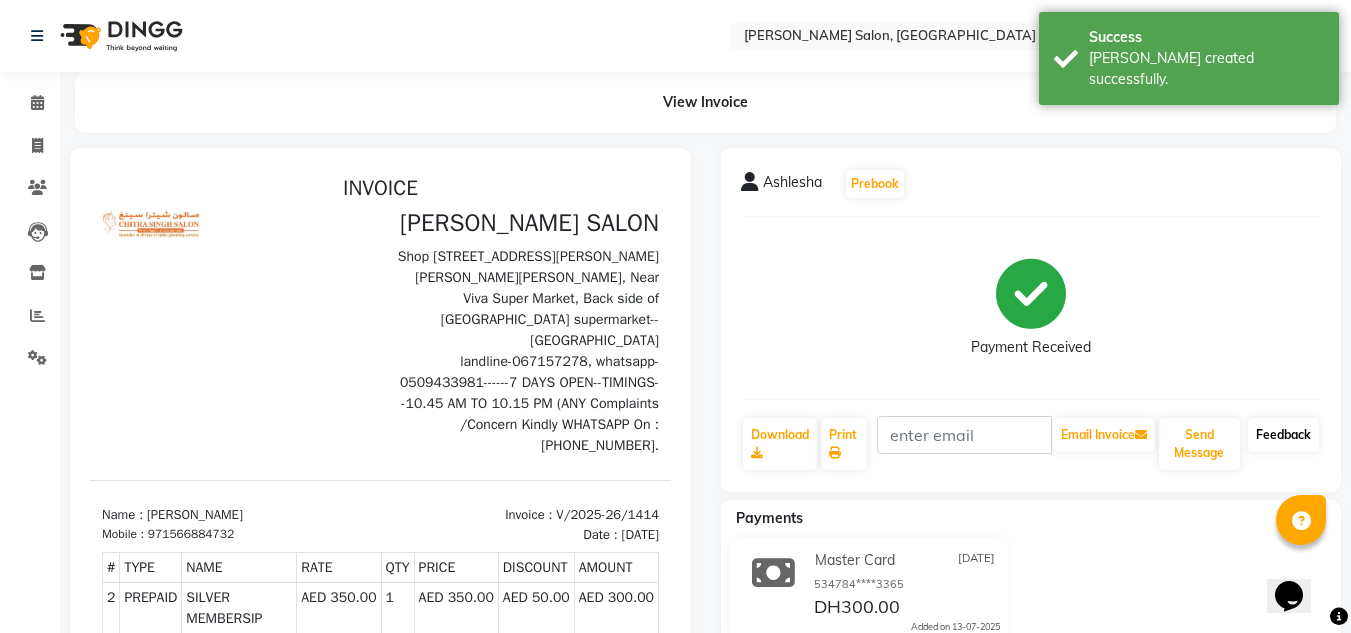 click on "Feedback" 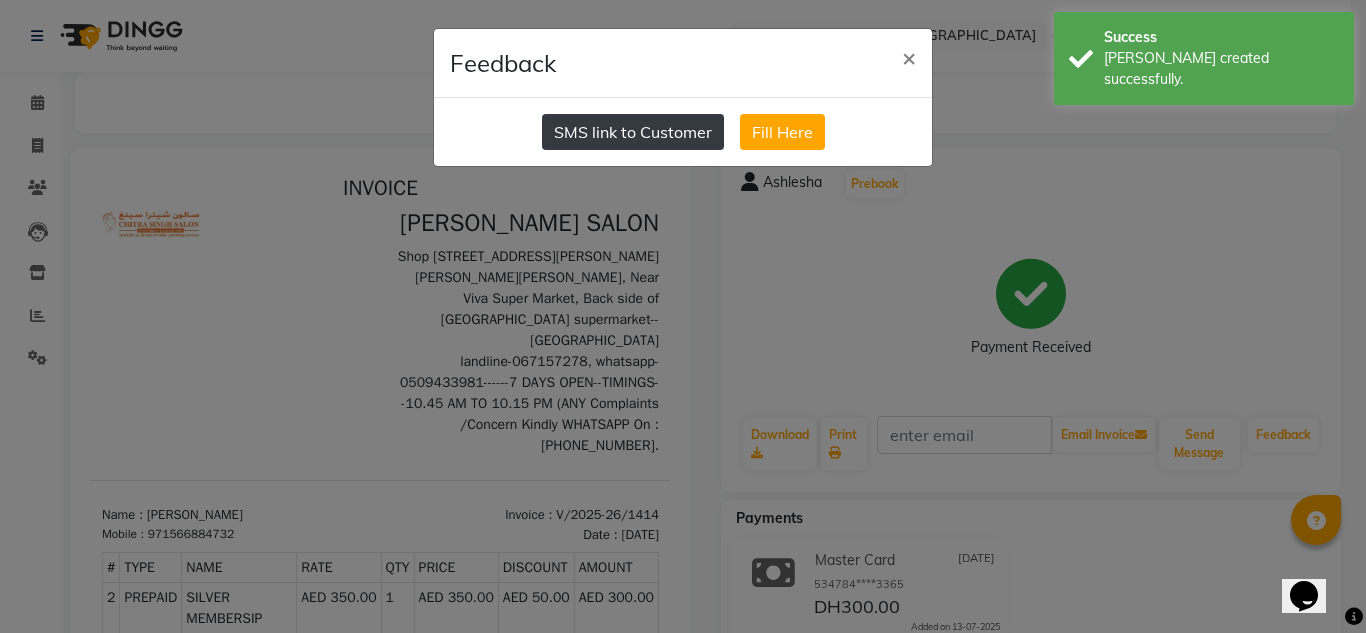 click on "SMS link to Customer" 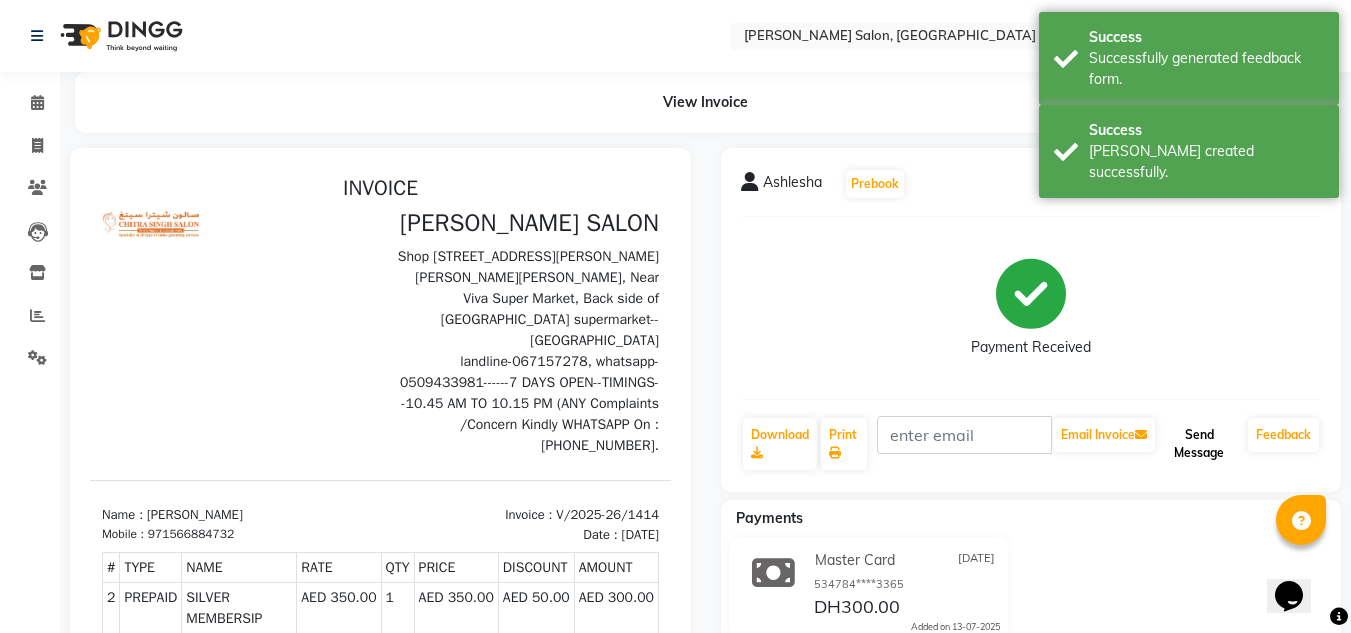click on "Send Message" 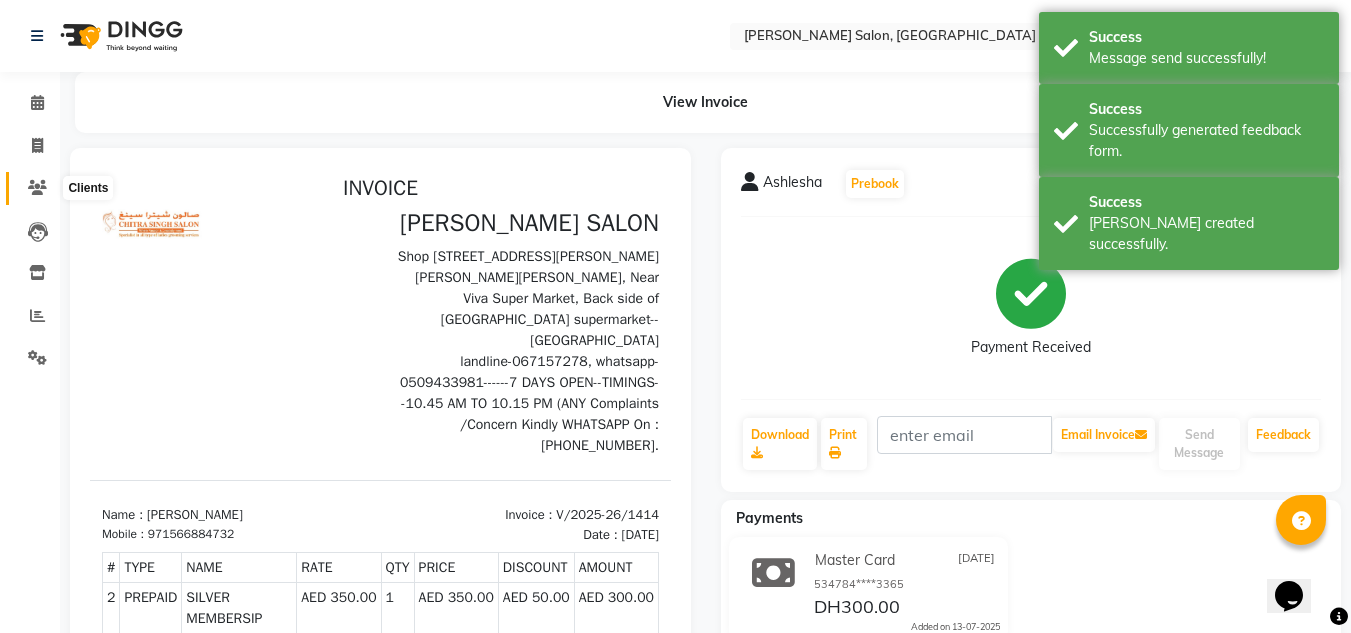 click 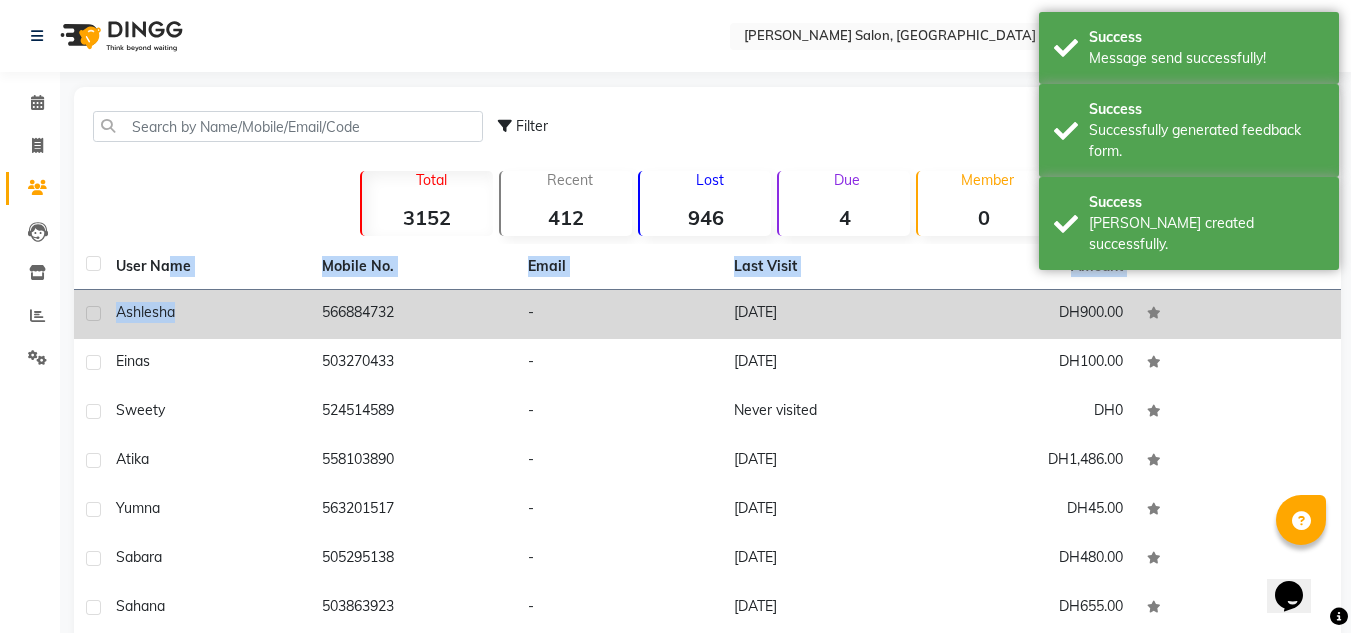 click on "User Name Mobile No. Email Last Visit Amount Ashlesha     566884732   -   13-07-2025   DH900.00  Einas     503270433   -   13-07-2025   DH100.00  Sweety     524514589   -   Never visited   DH0  Atika     558103890   -   13-07-2025   DH1,486.00  Yumna     563201517   -   13-07-2025   DH45.00  Sabara     505295138   -   13-07-2025   DH480.00  Sahana     503863923   -   13-07-2025   DH655.00  Badool     507391117   -   13-07-2025   DH300.00  Shermi     553742986   -   12-07-2025   DH1,635.00  Karna     553893764   -   27-06-2025   DH1,030.00" 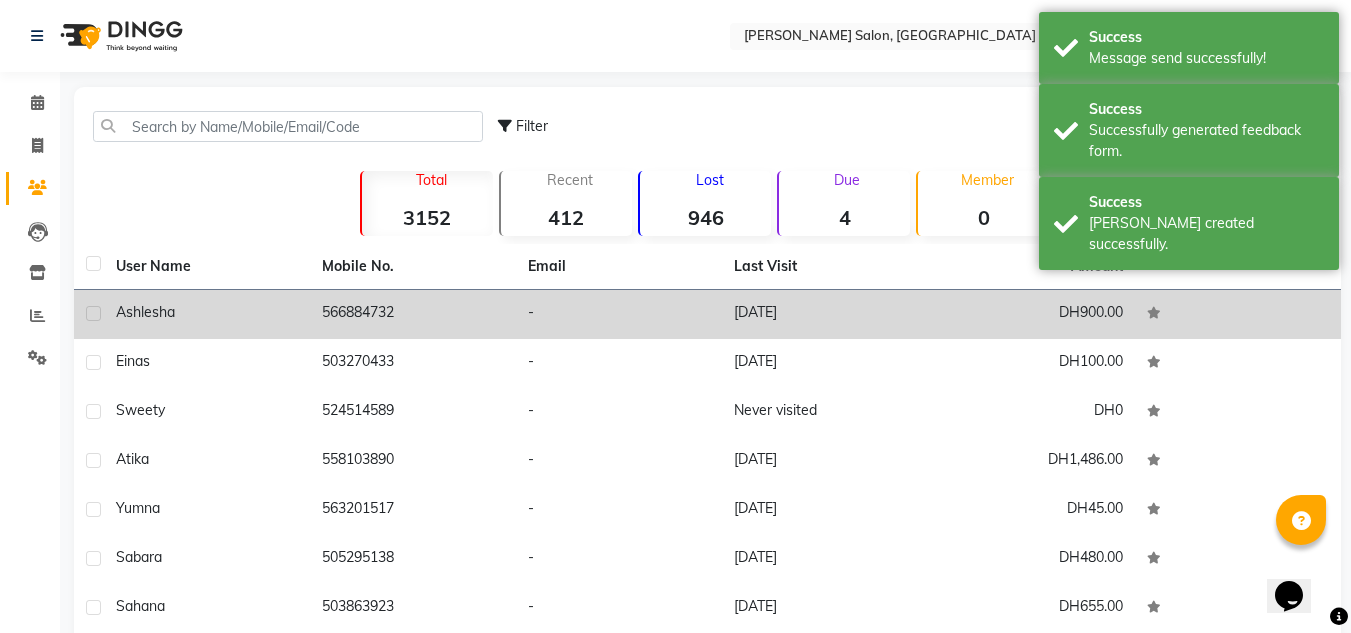 click on "566884732" 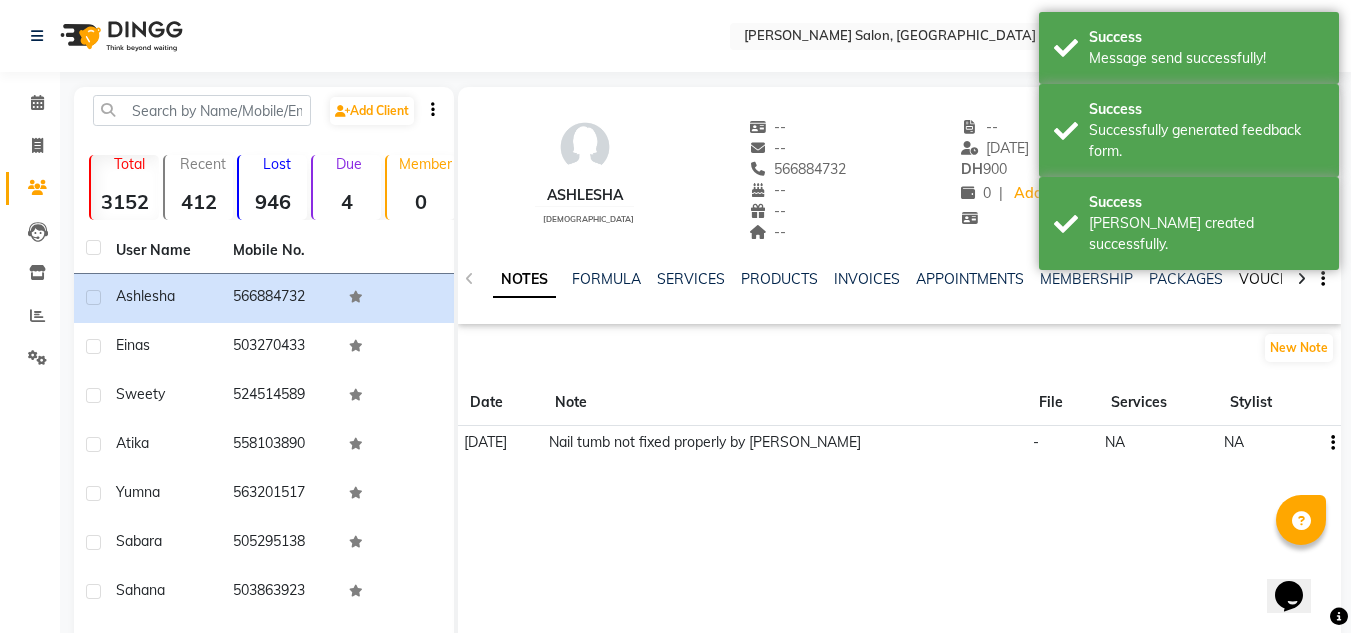 drag, startPoint x: 1242, startPoint y: 275, endPoint x: 1082, endPoint y: 289, distance: 160.61133 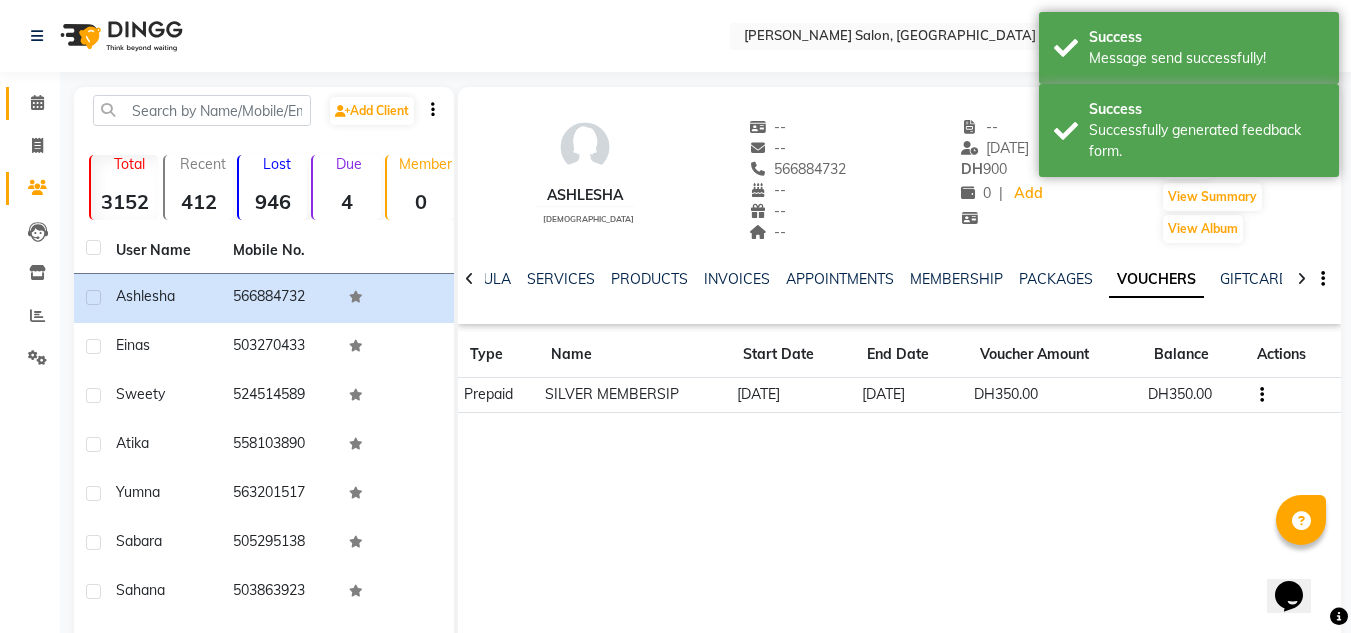 click 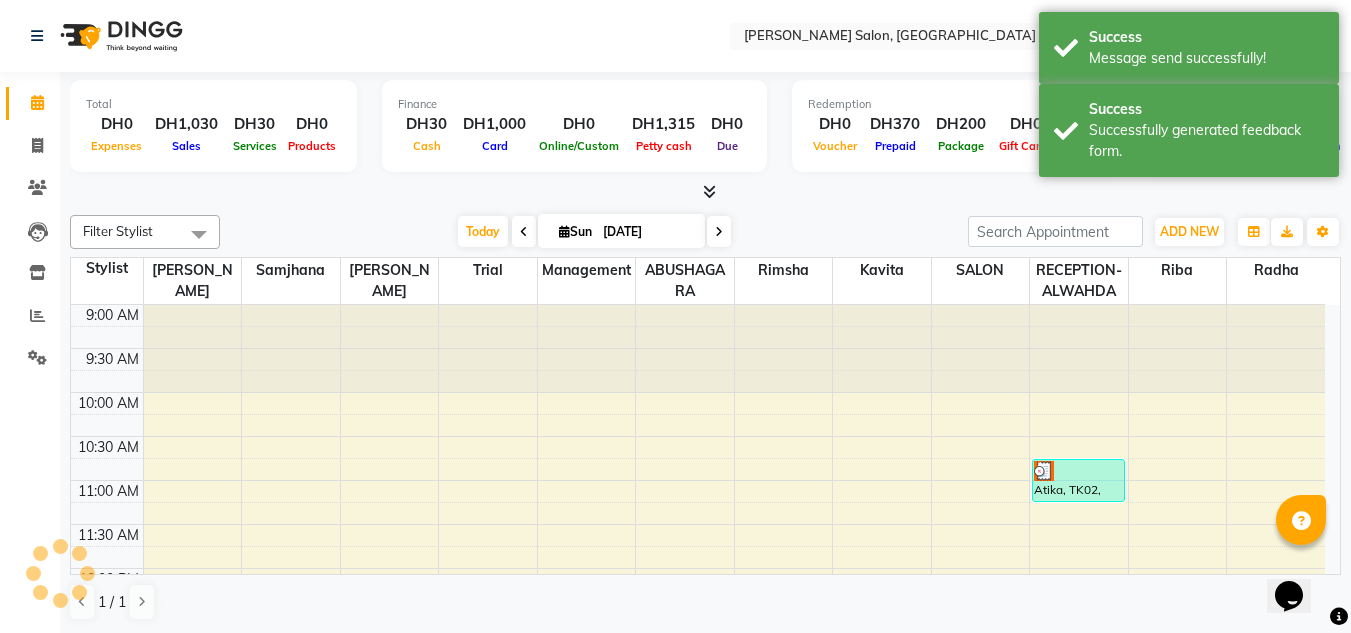 scroll, scrollTop: 0, scrollLeft: 0, axis: both 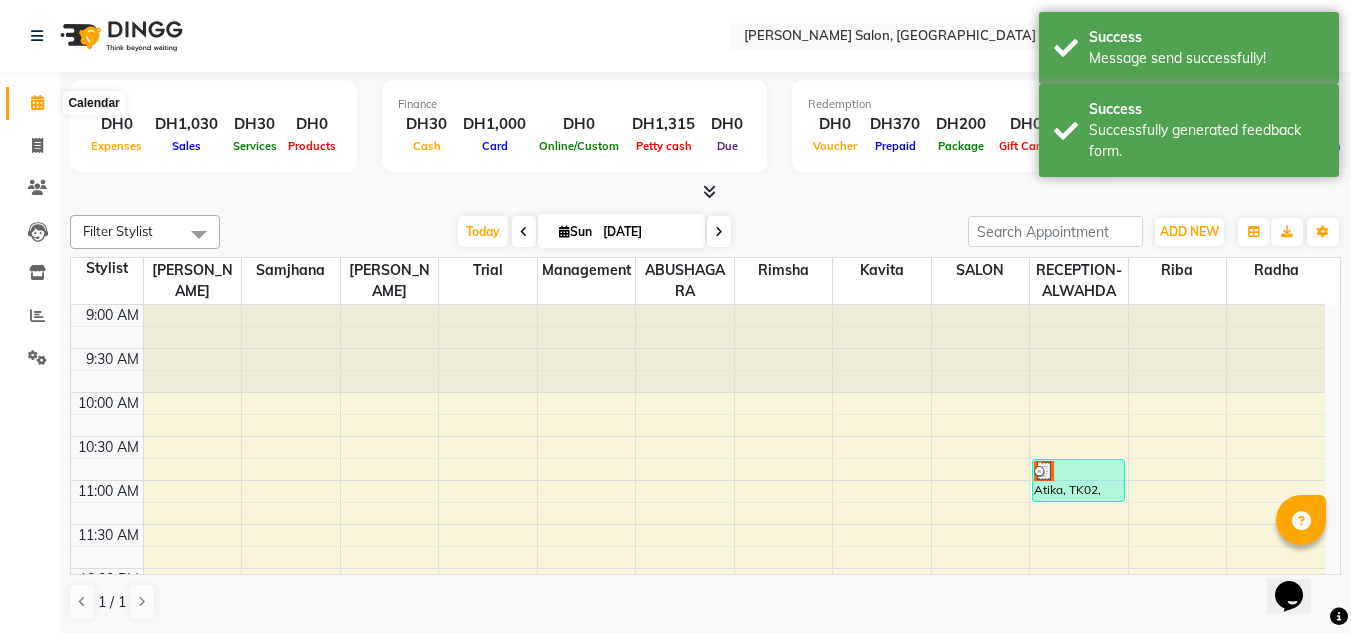click 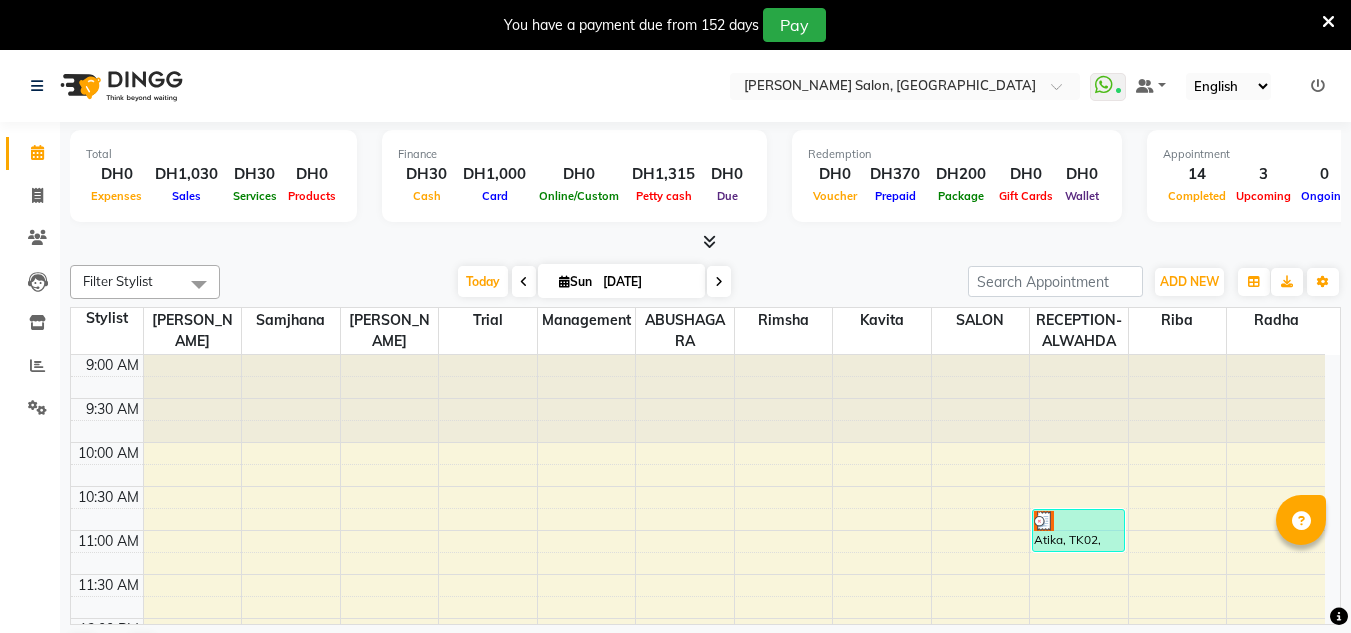 scroll, scrollTop: 0, scrollLeft: 0, axis: both 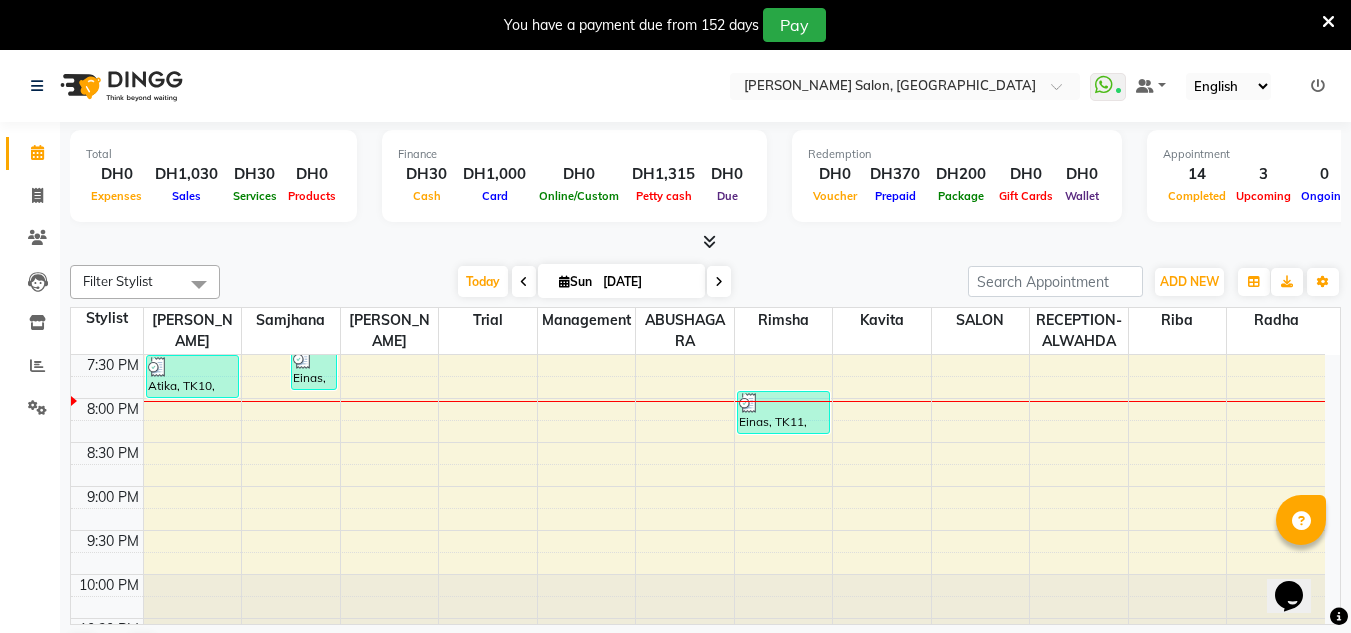 click at bounding box center (1328, 22) 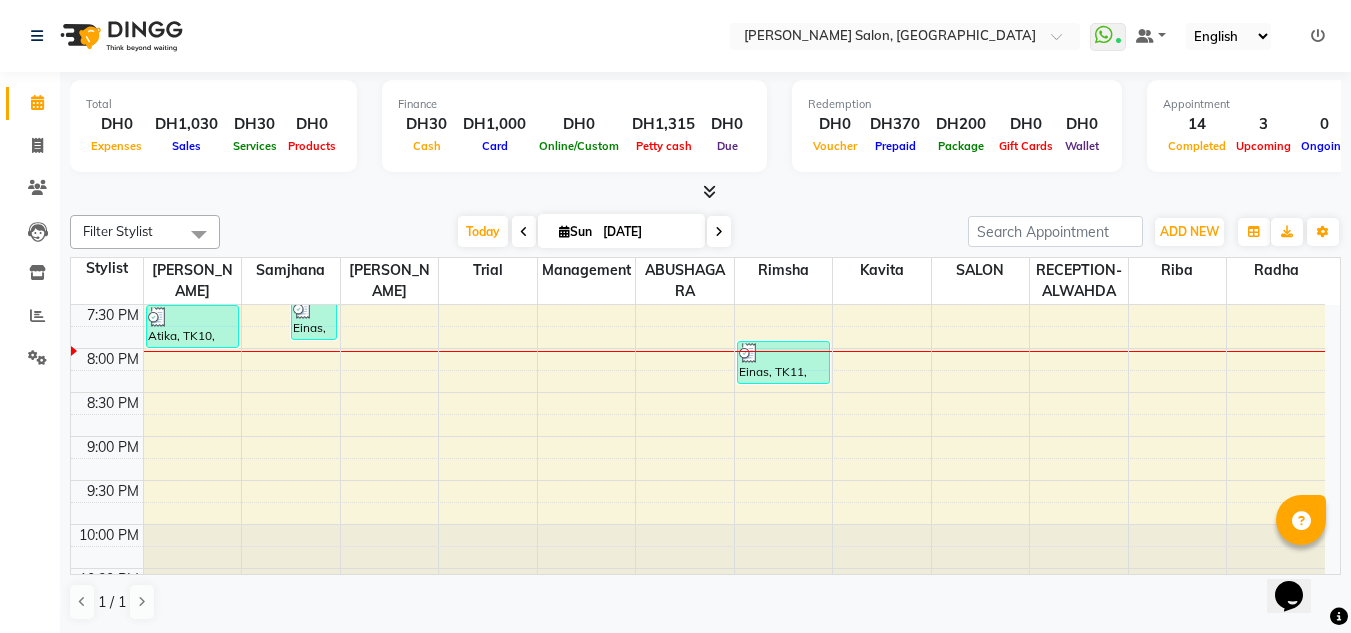 drag, startPoint x: 31, startPoint y: 169, endPoint x: 66, endPoint y: 162, distance: 35.69314 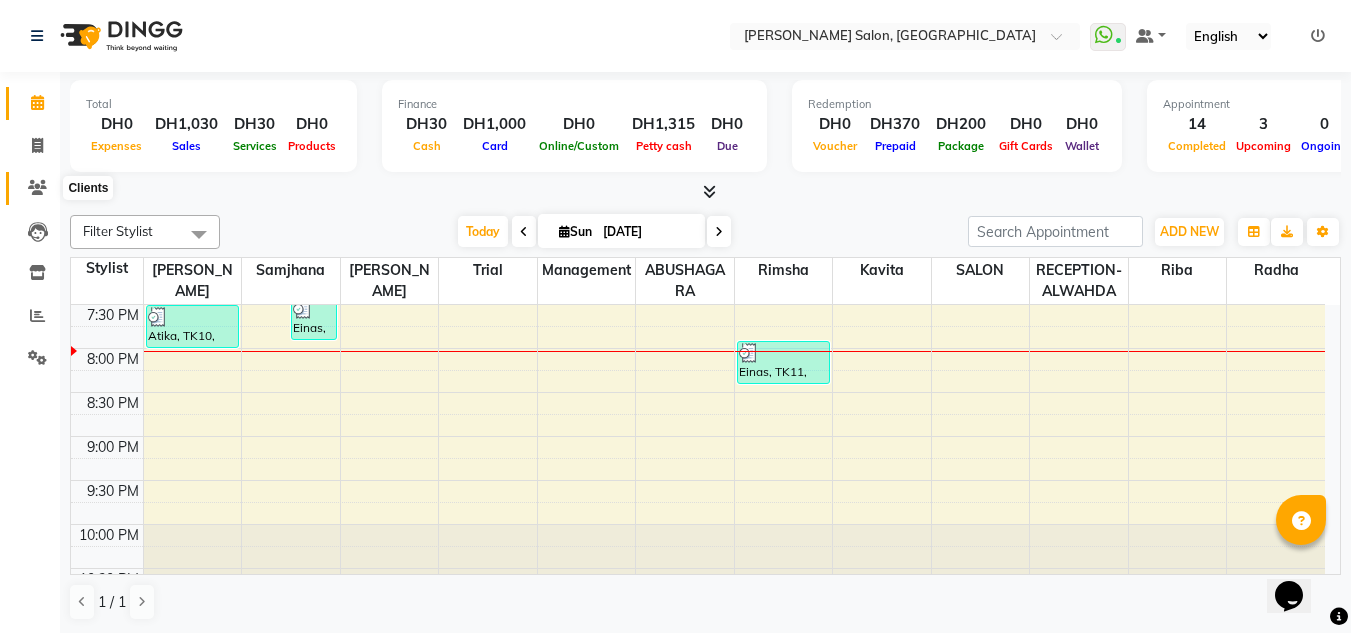 click 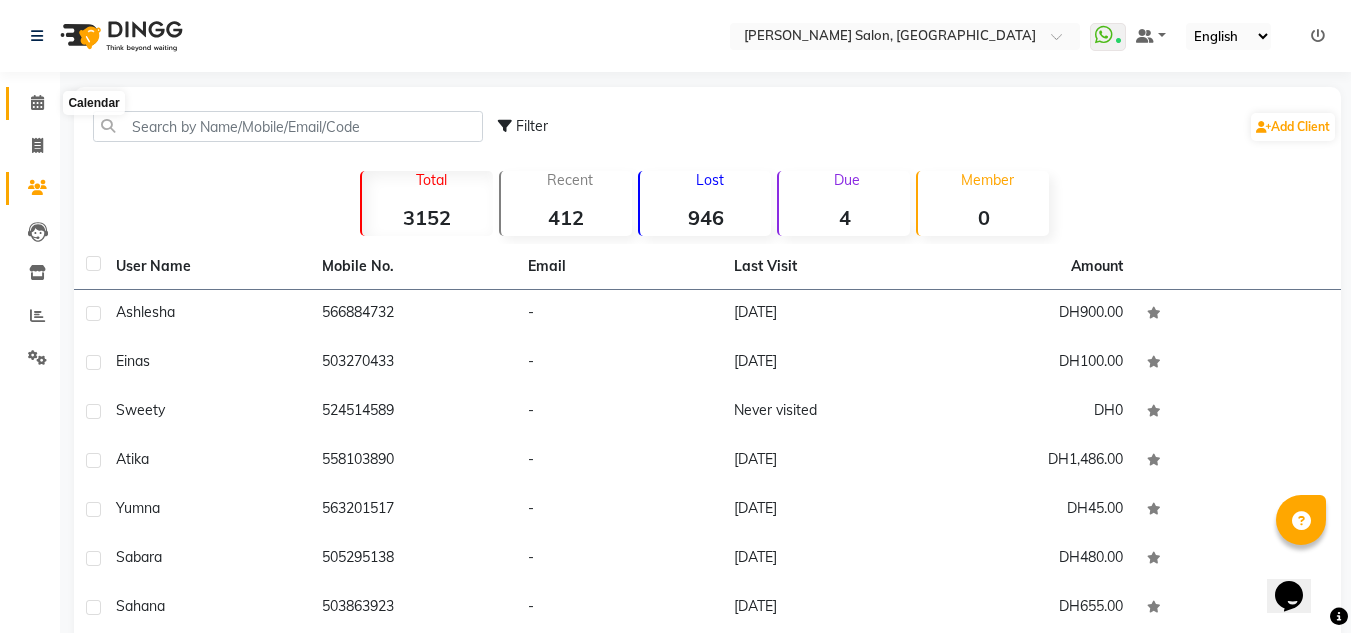click 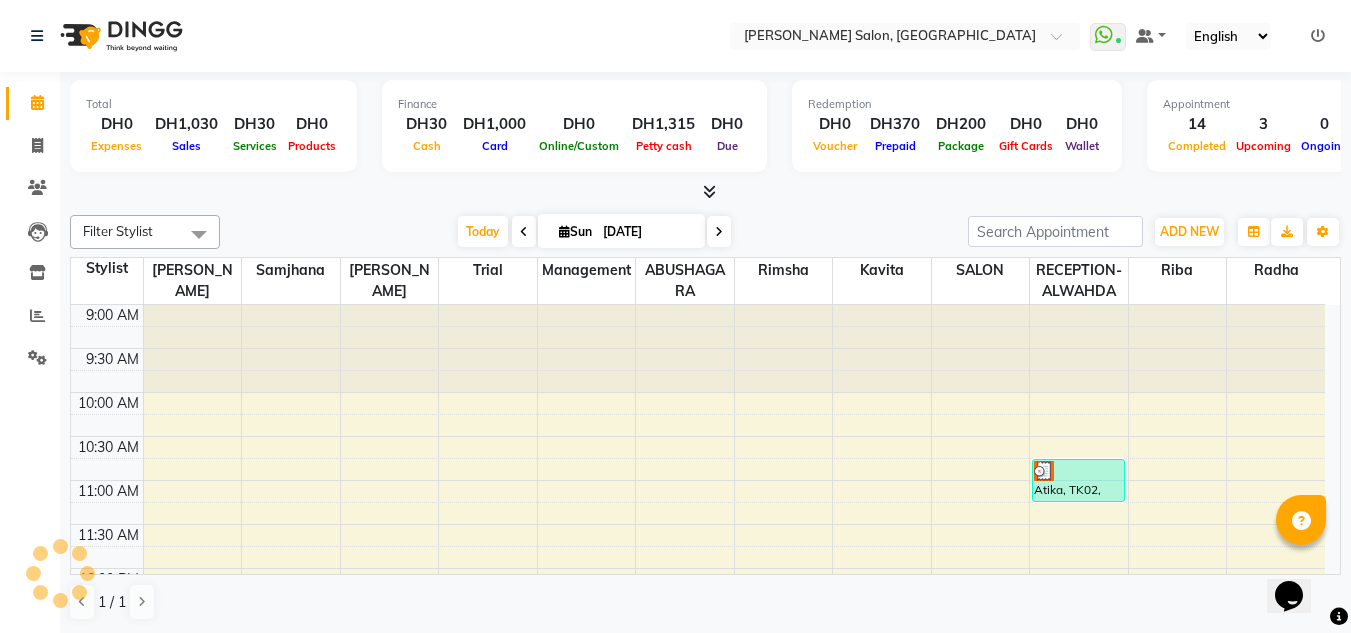 scroll, scrollTop: 0, scrollLeft: 0, axis: both 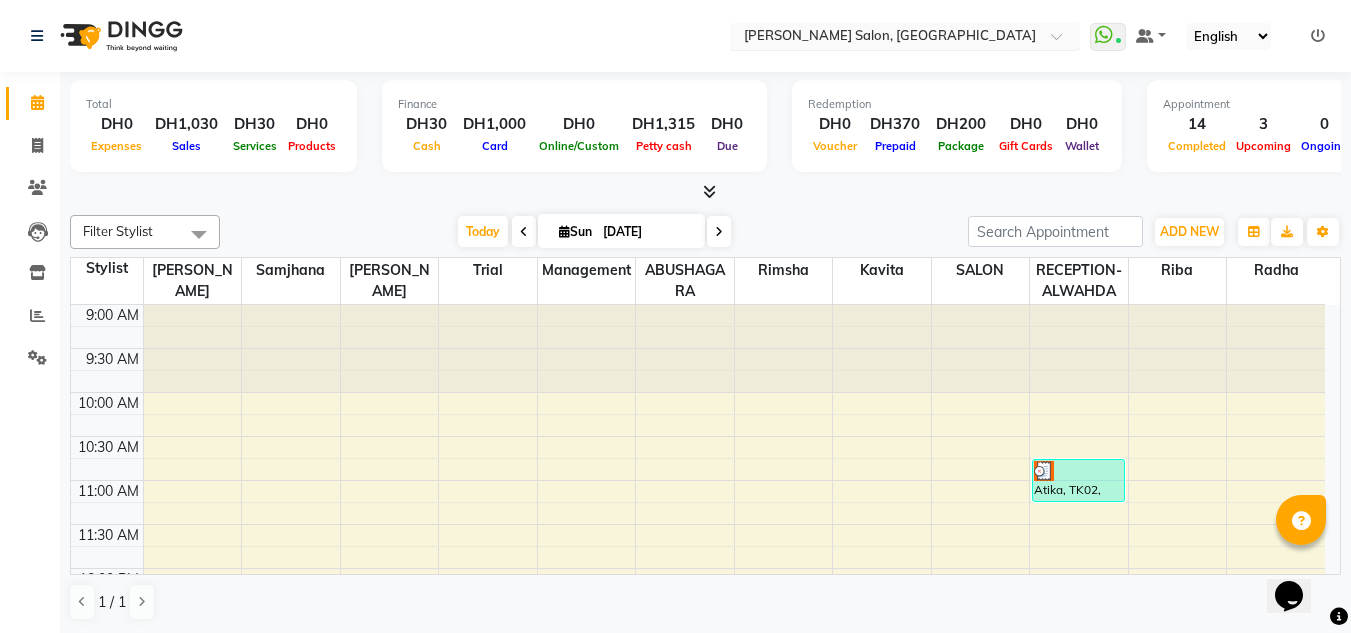 click on "Calendar" 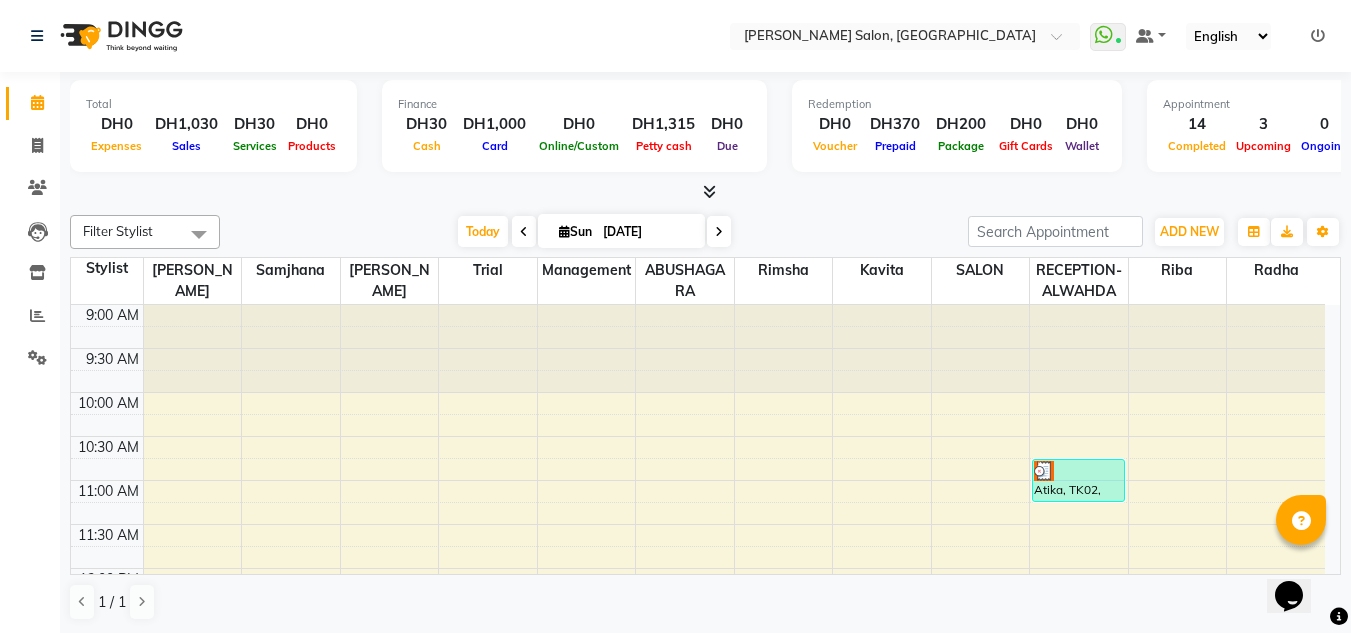 click at bounding box center (709, 191) 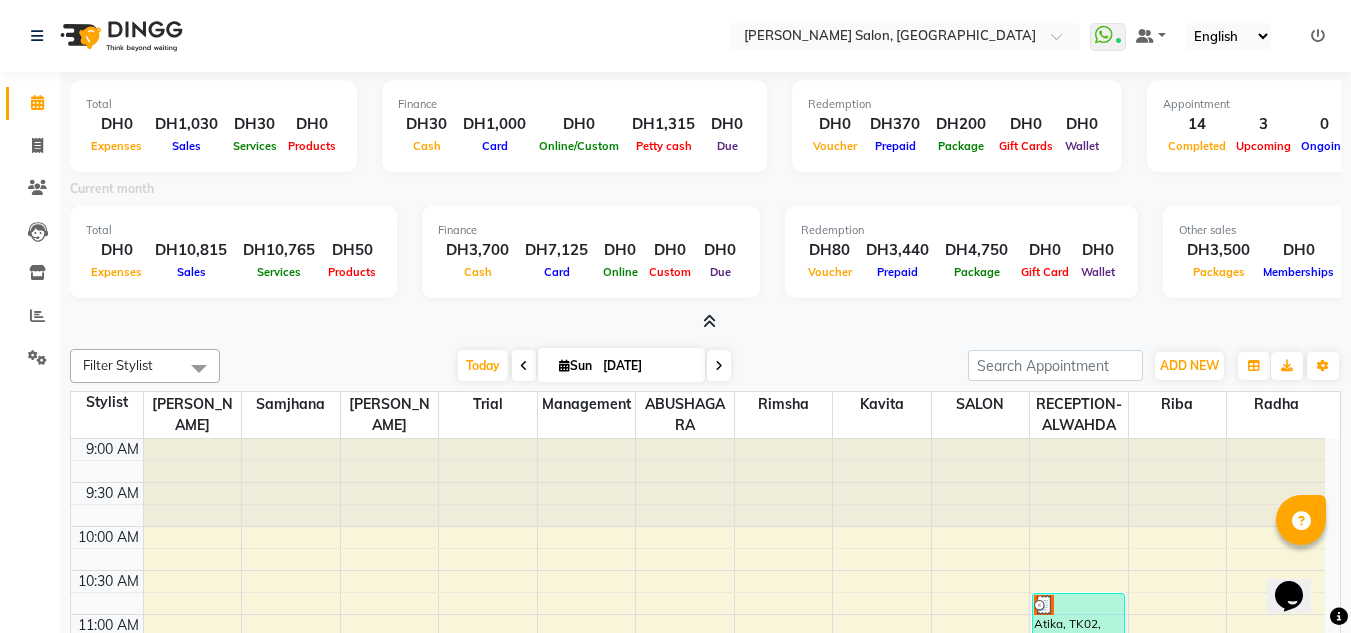 click at bounding box center [709, 321] 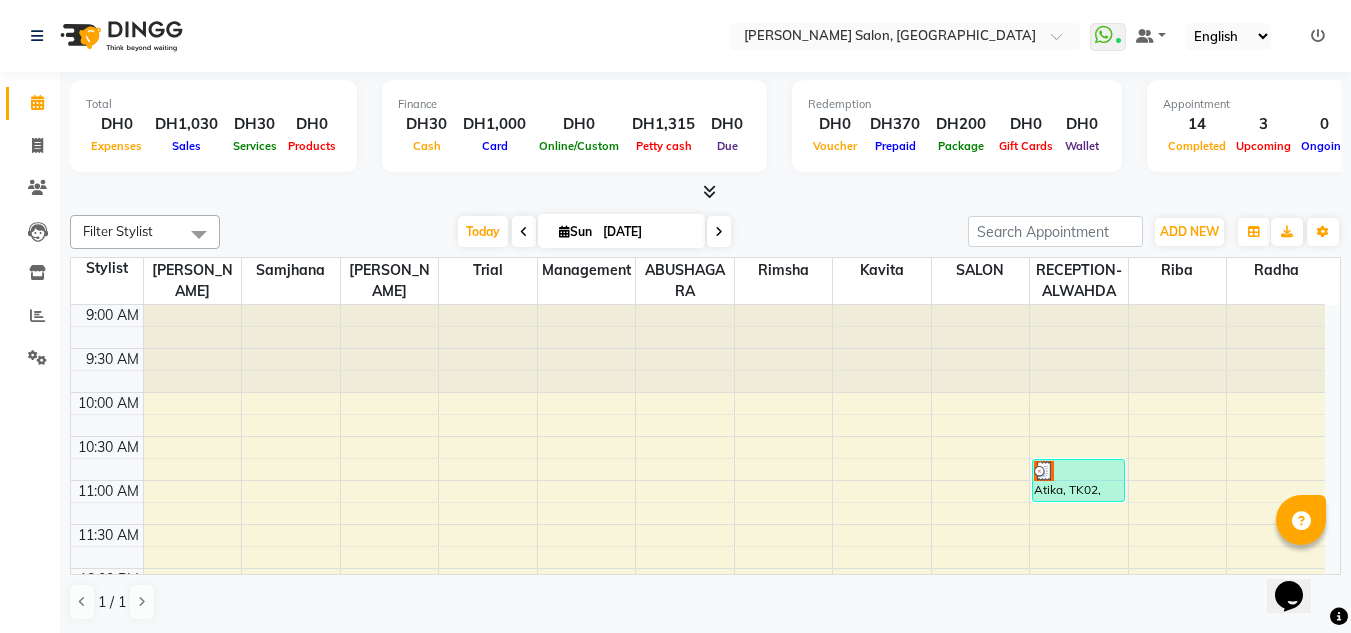 click on "Clients" 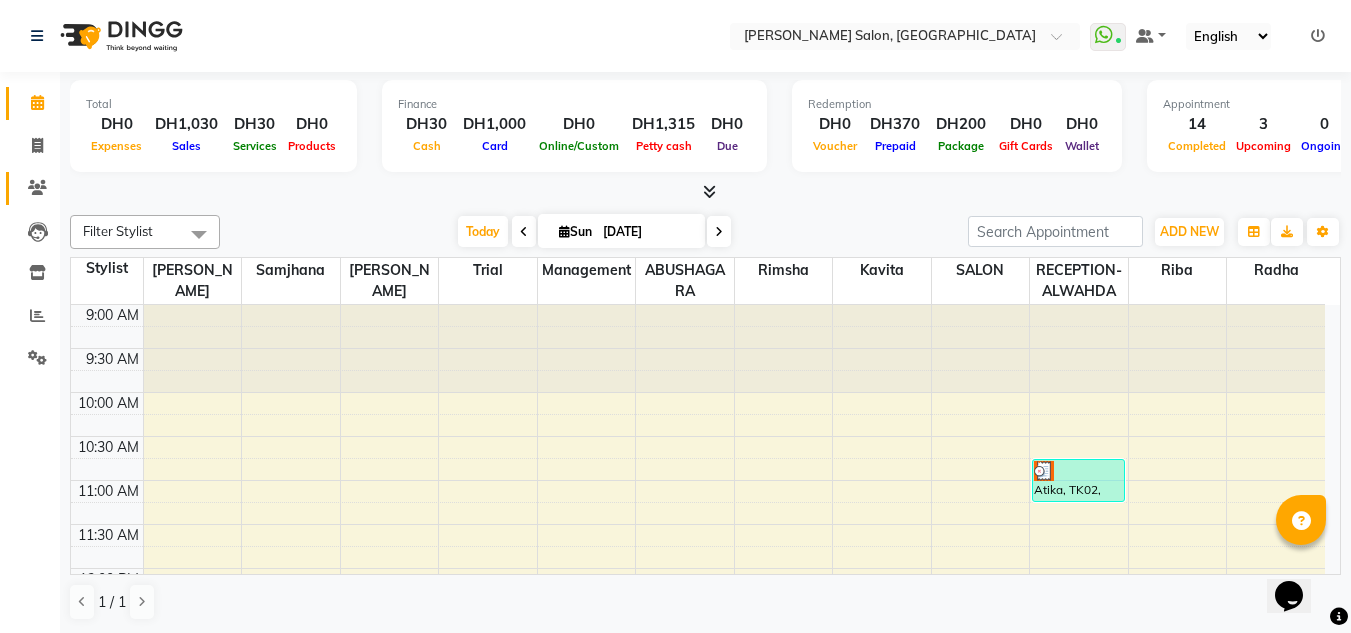 click on "Clients" 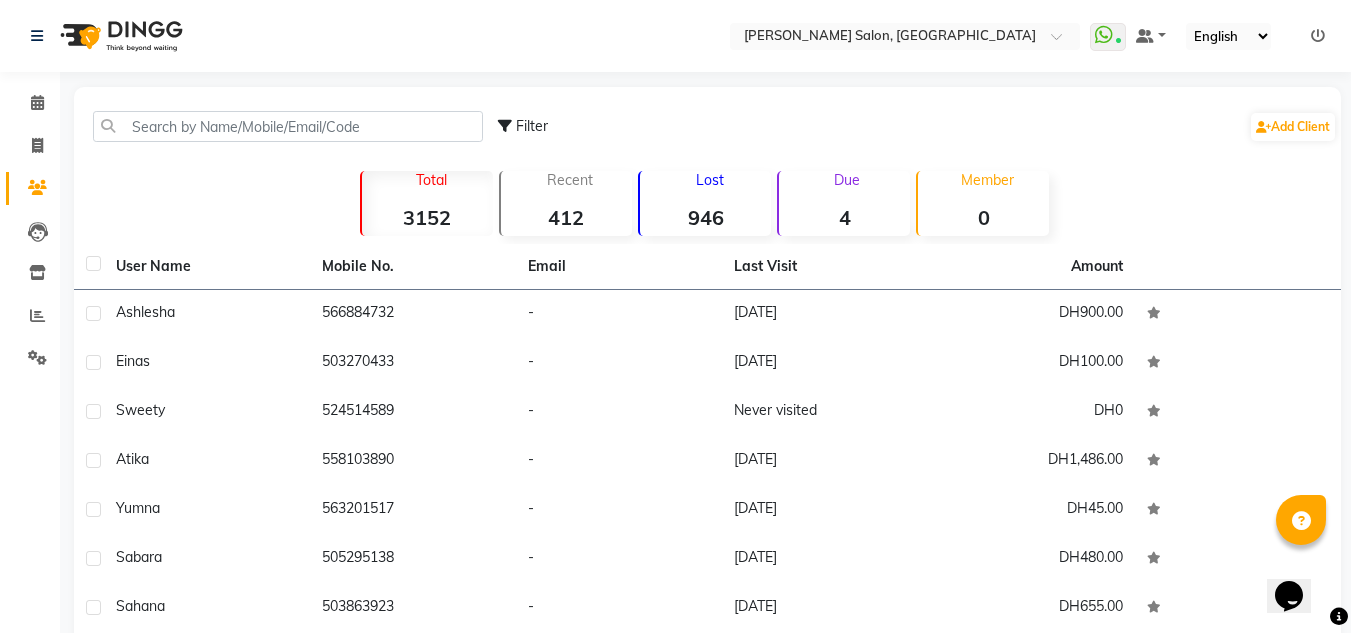 drag, startPoint x: 154, startPoint y: 107, endPoint x: 151, endPoint y: 126, distance: 19.235384 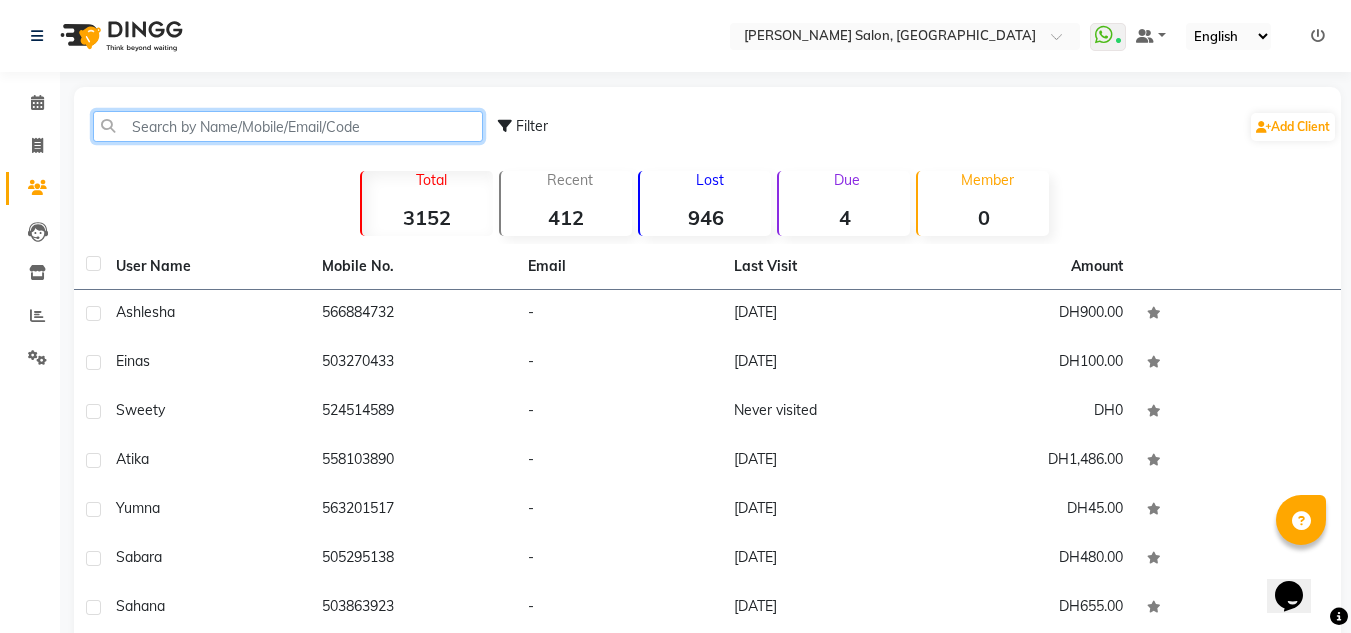 click 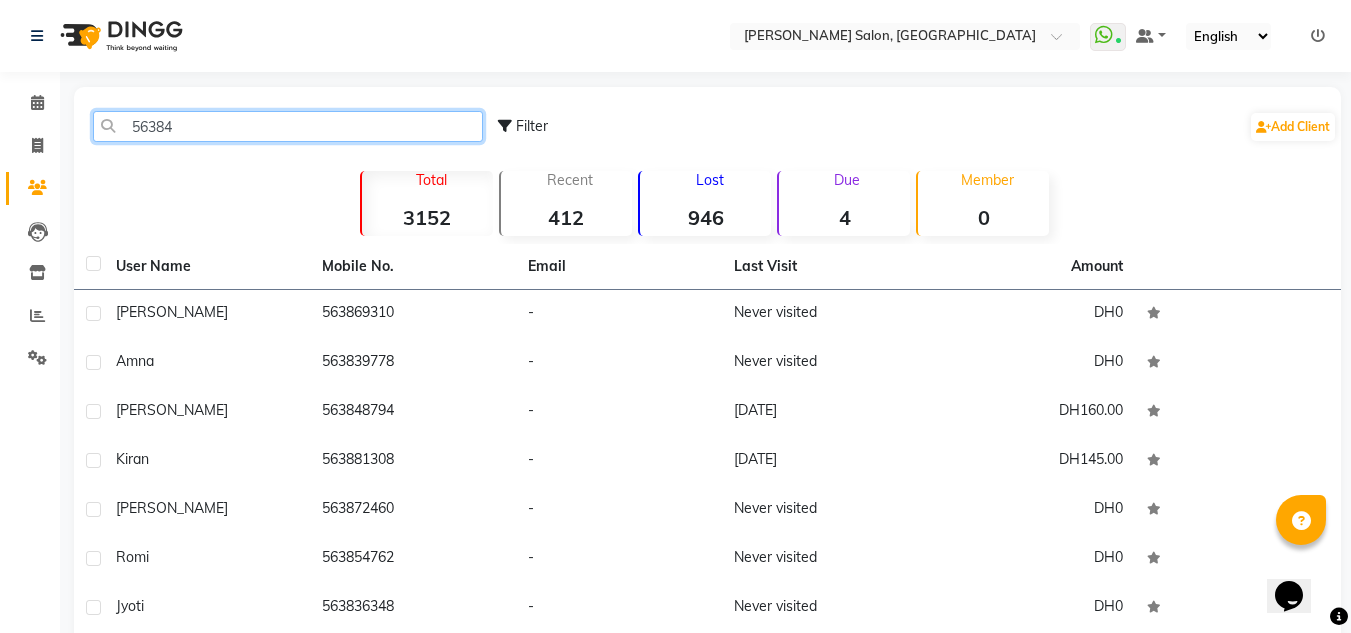 type on "563848" 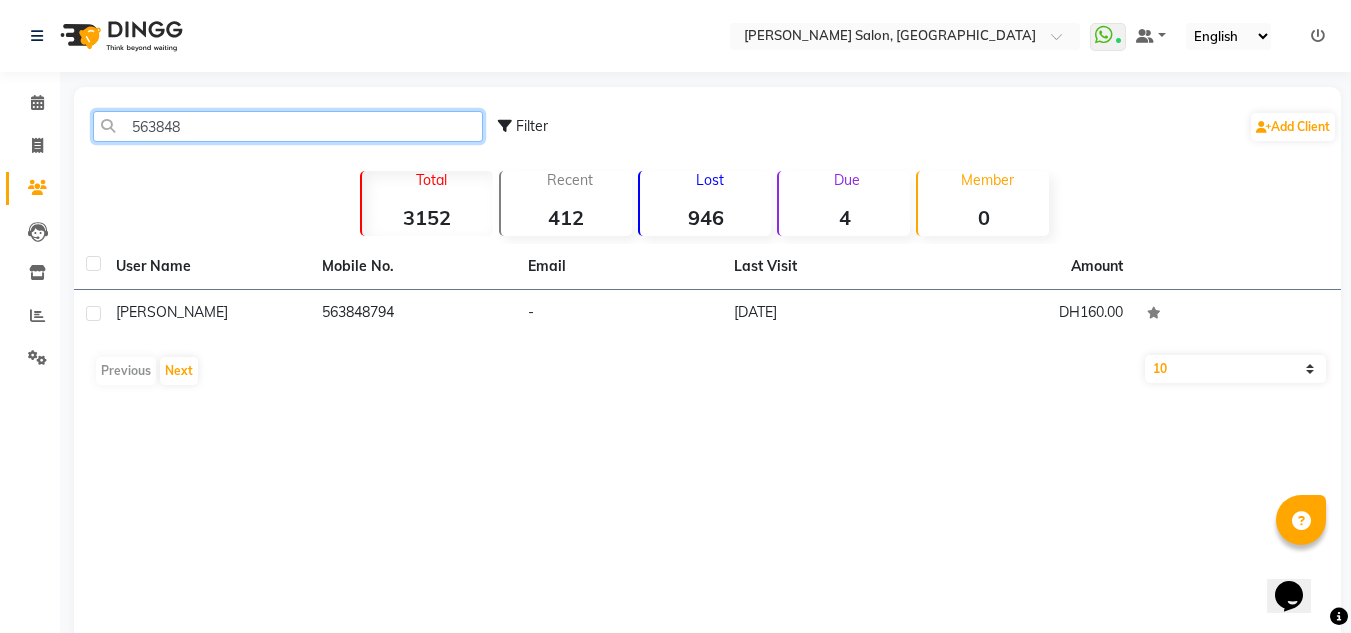 drag, startPoint x: 199, startPoint y: 139, endPoint x: 88, endPoint y: 161, distance: 113.15918 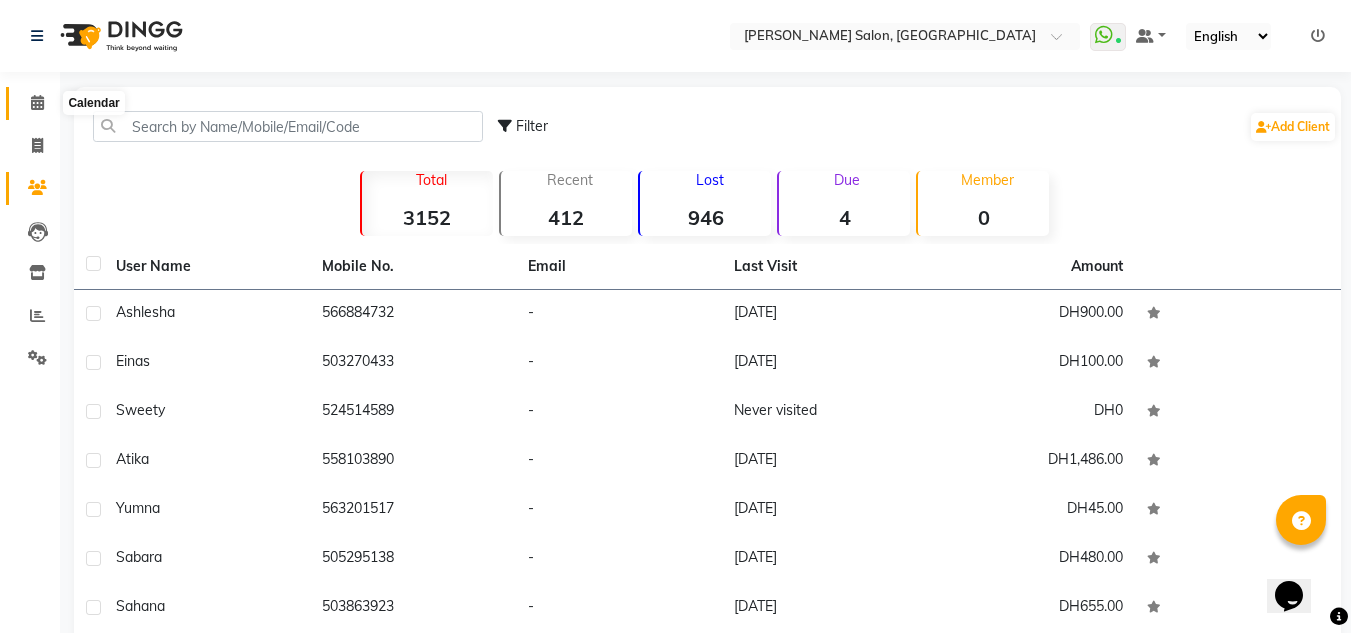 click 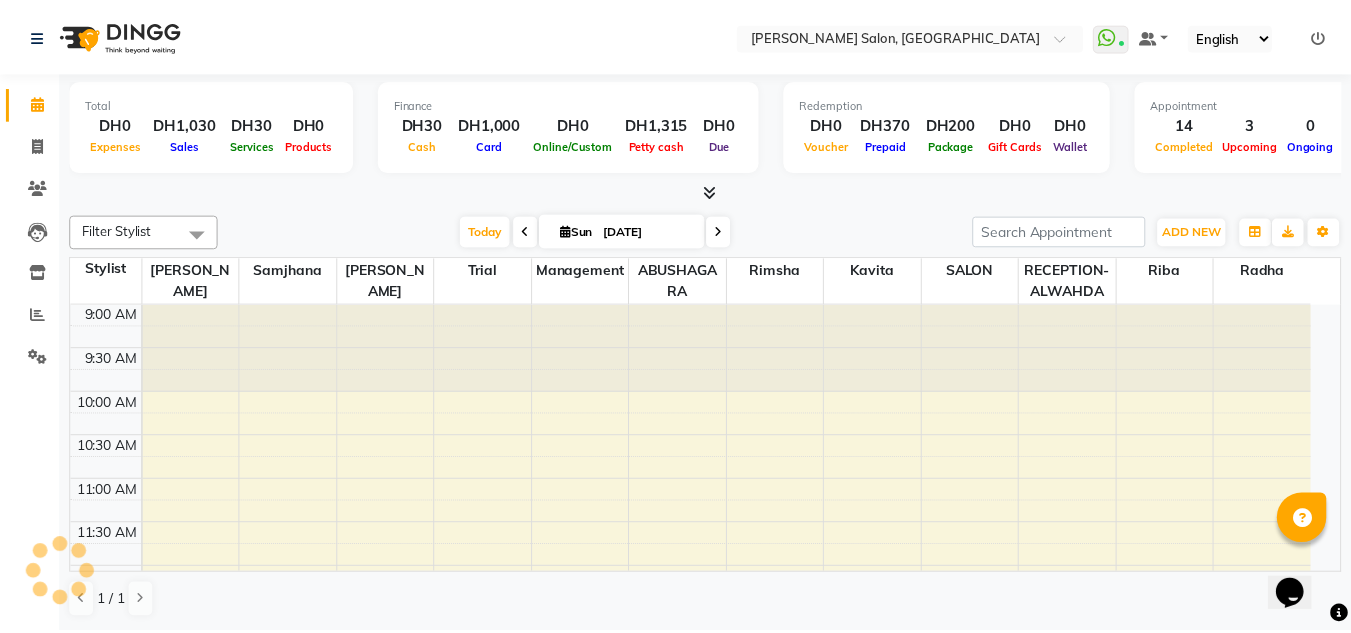 scroll, scrollTop: 0, scrollLeft: 0, axis: both 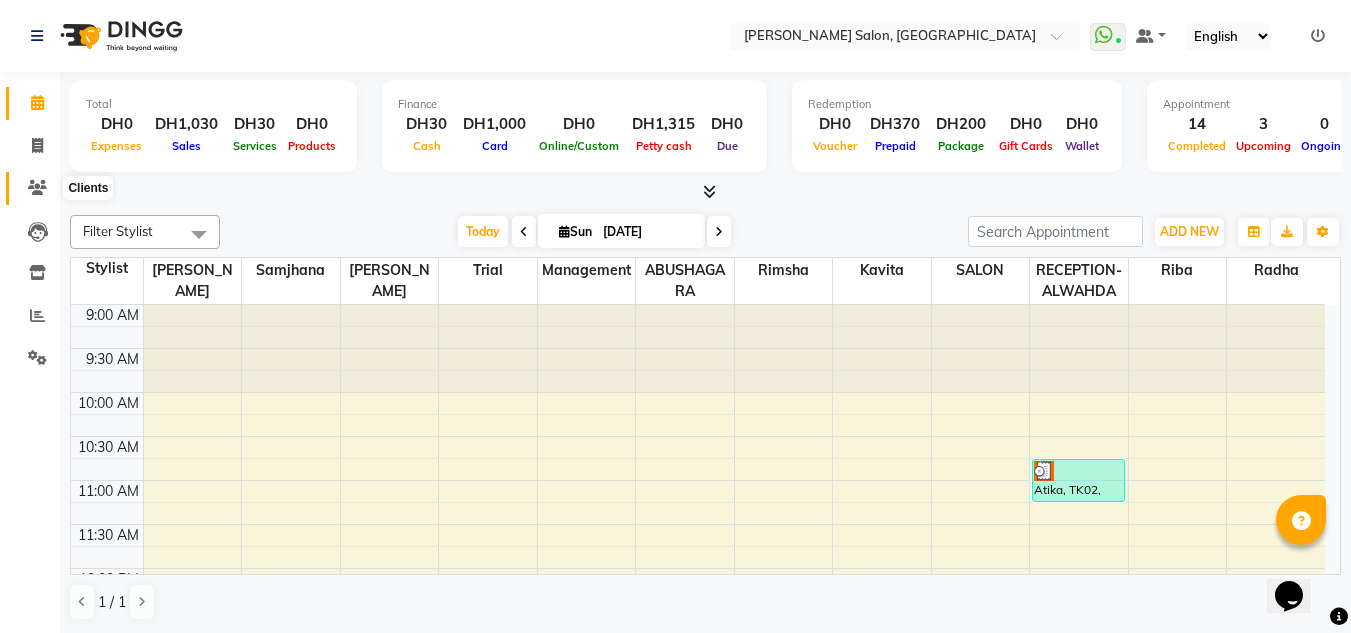 click 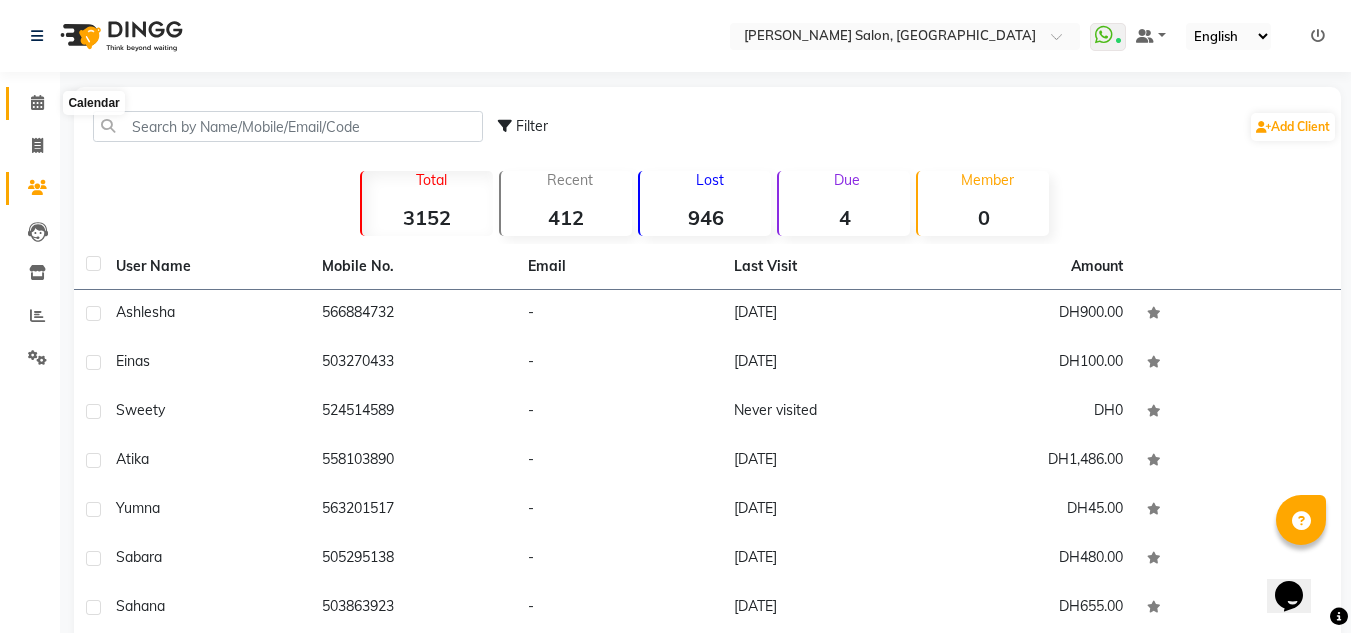 click 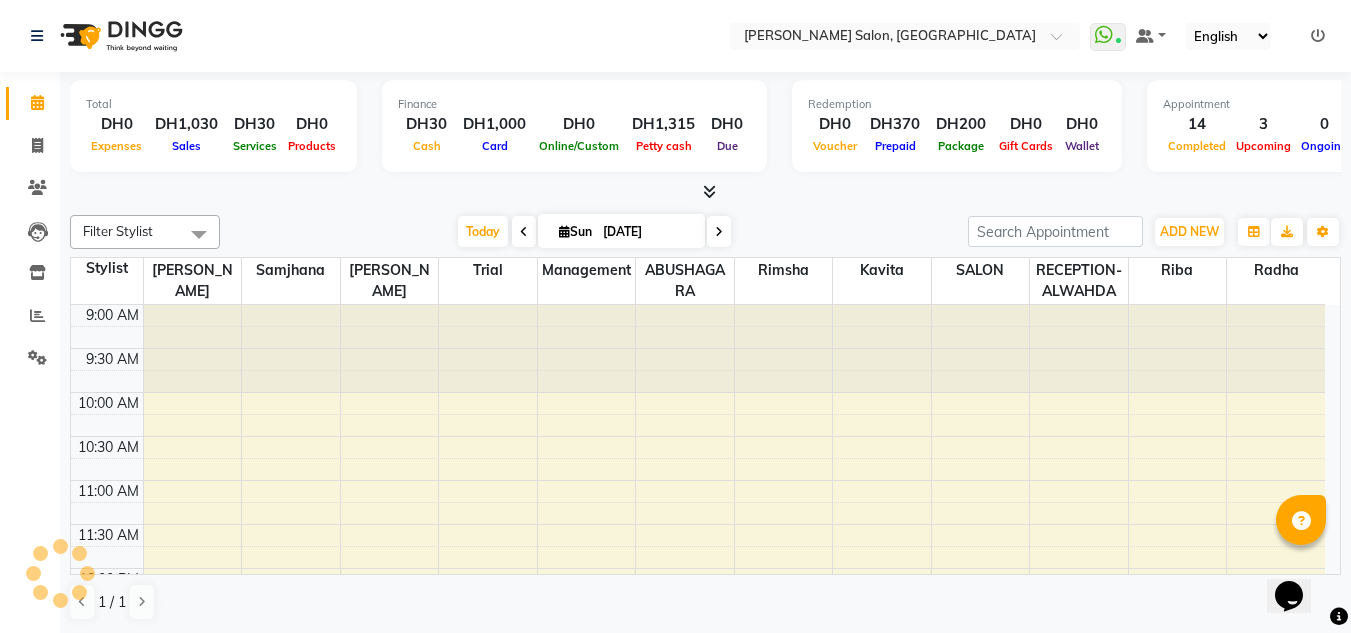 scroll, scrollTop: 0, scrollLeft: 0, axis: both 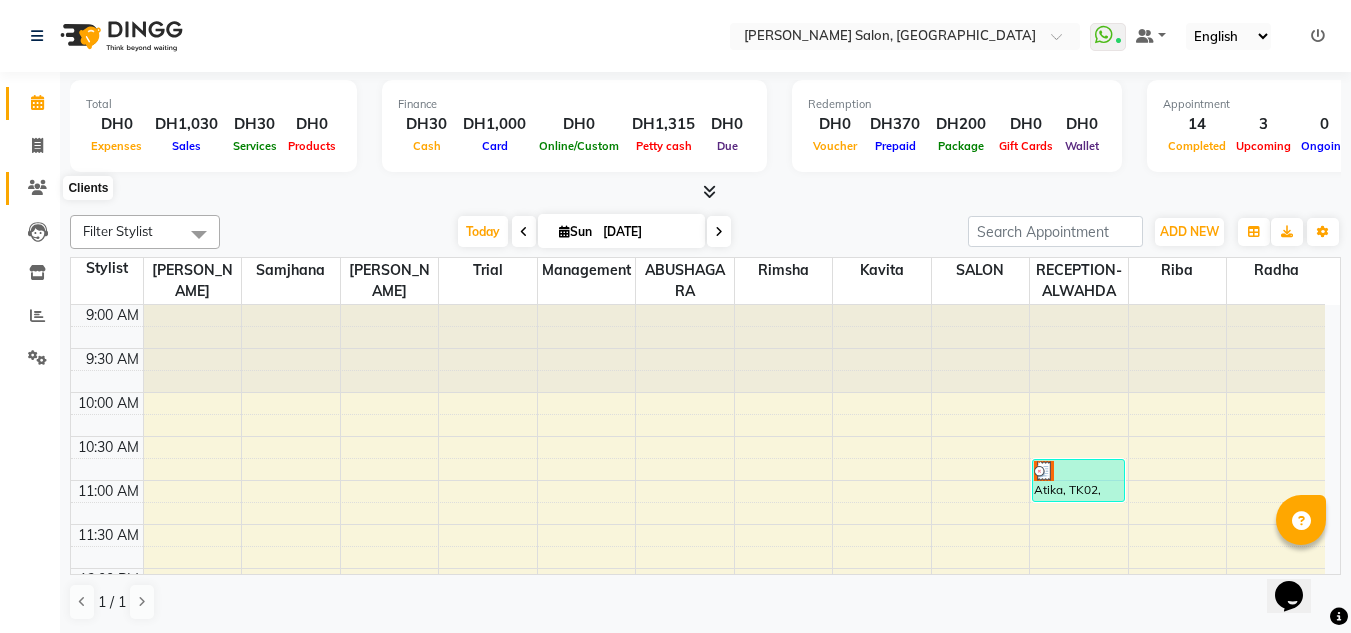click 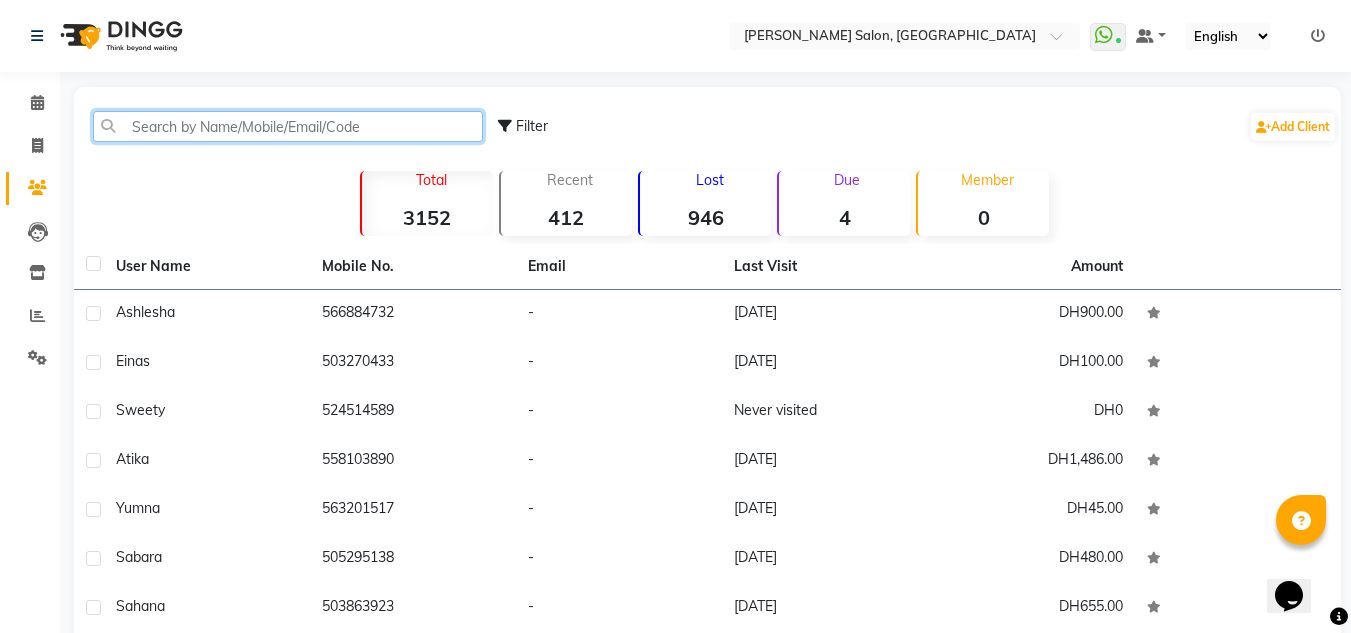 click 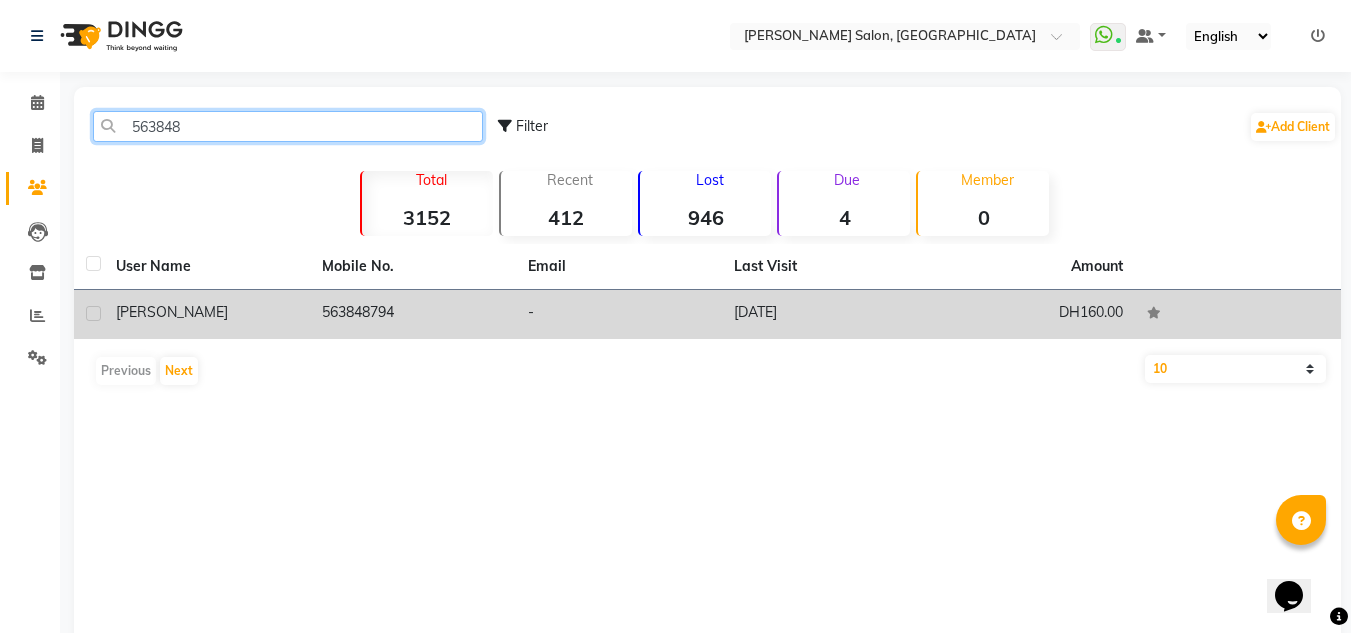 type on "563848" 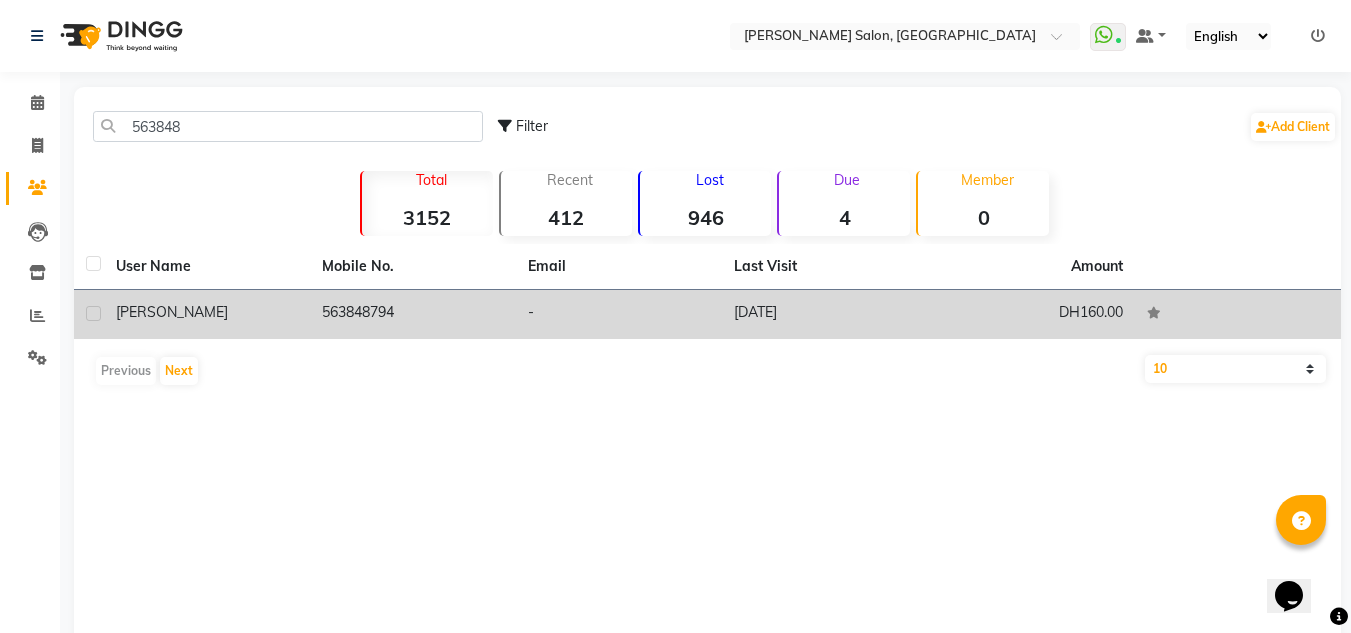 click on "-" 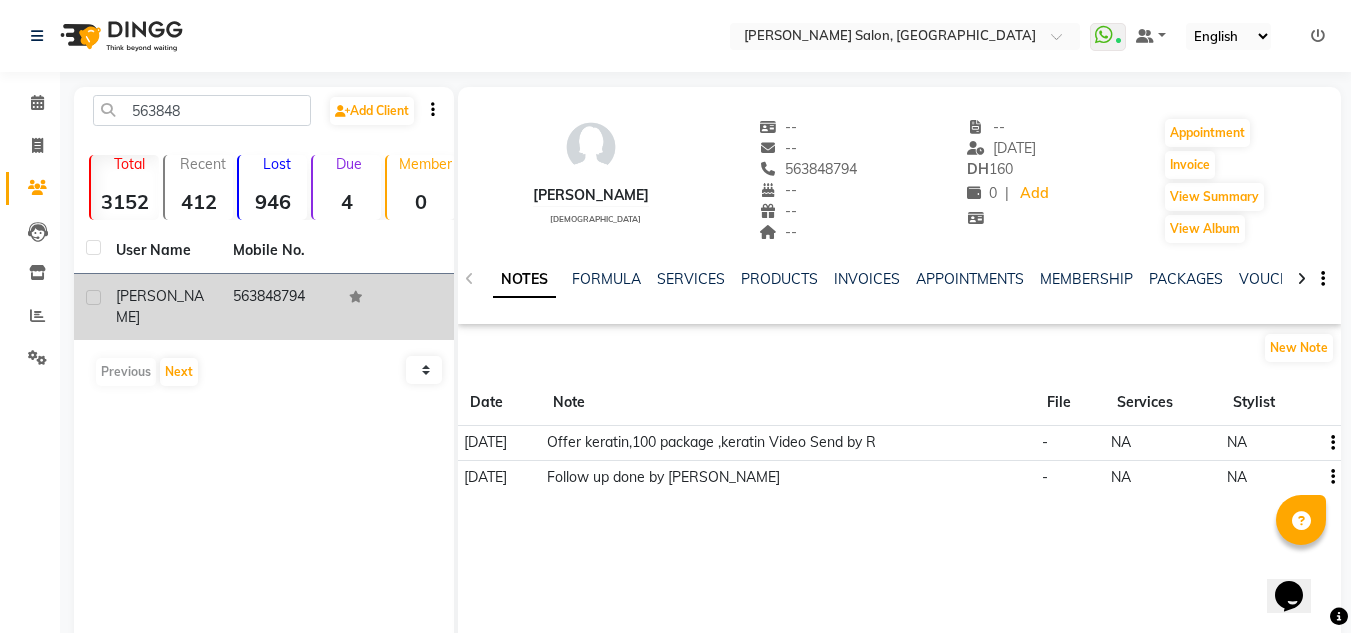 click on "[PERSON_NAME]    [DEMOGRAPHIC_DATA]  --   --   563848794  --  --  --  -- [DATE] DH    160 0 |  Add   Appointment   Invoice  View Summary  View Album" 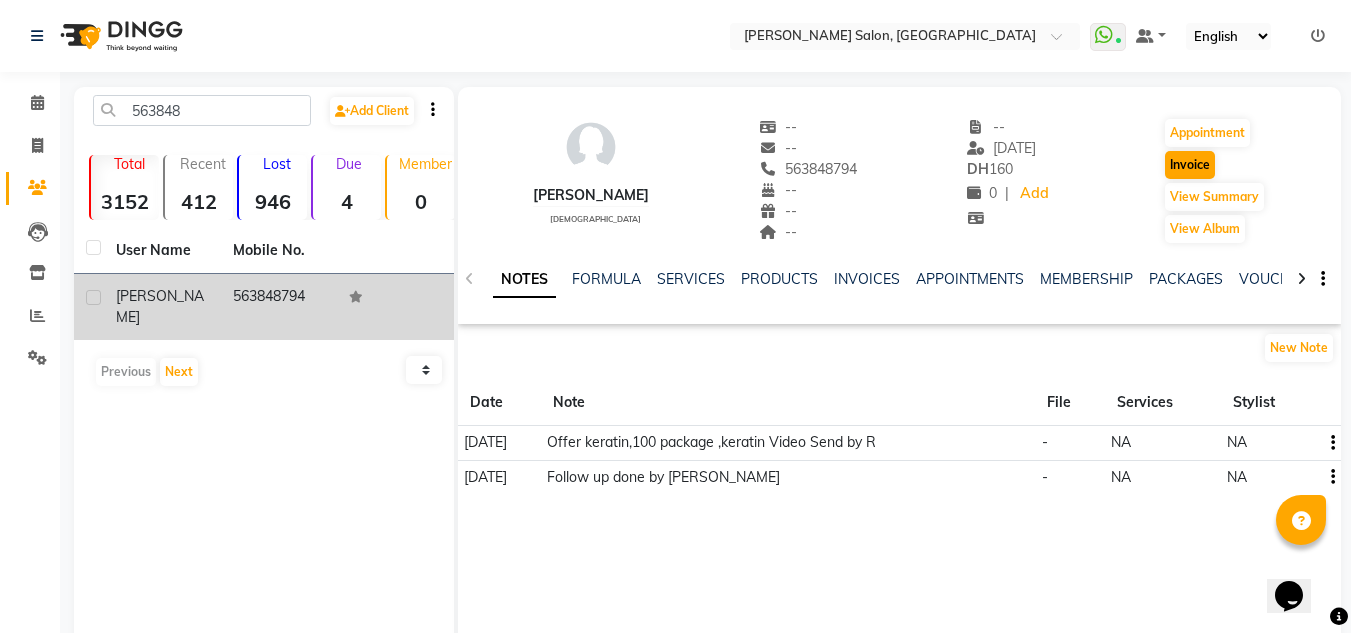 drag, startPoint x: 1157, startPoint y: 172, endPoint x: 1171, endPoint y: 172, distance: 14 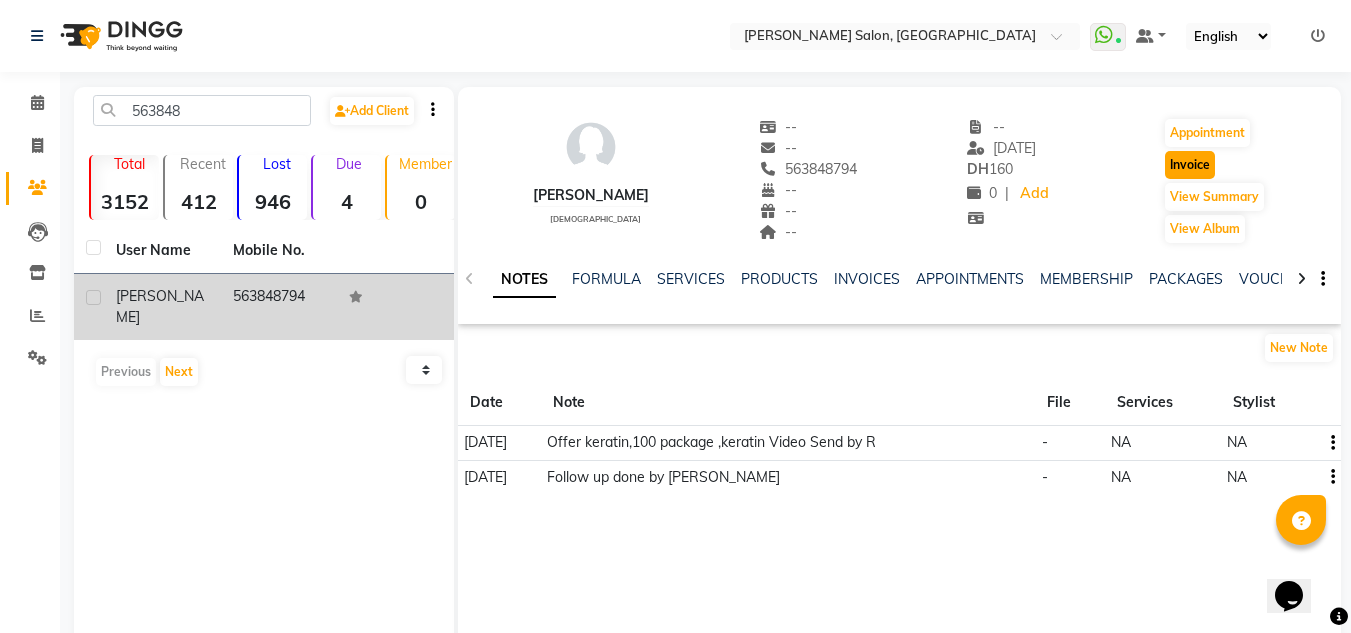 click on "Invoice" 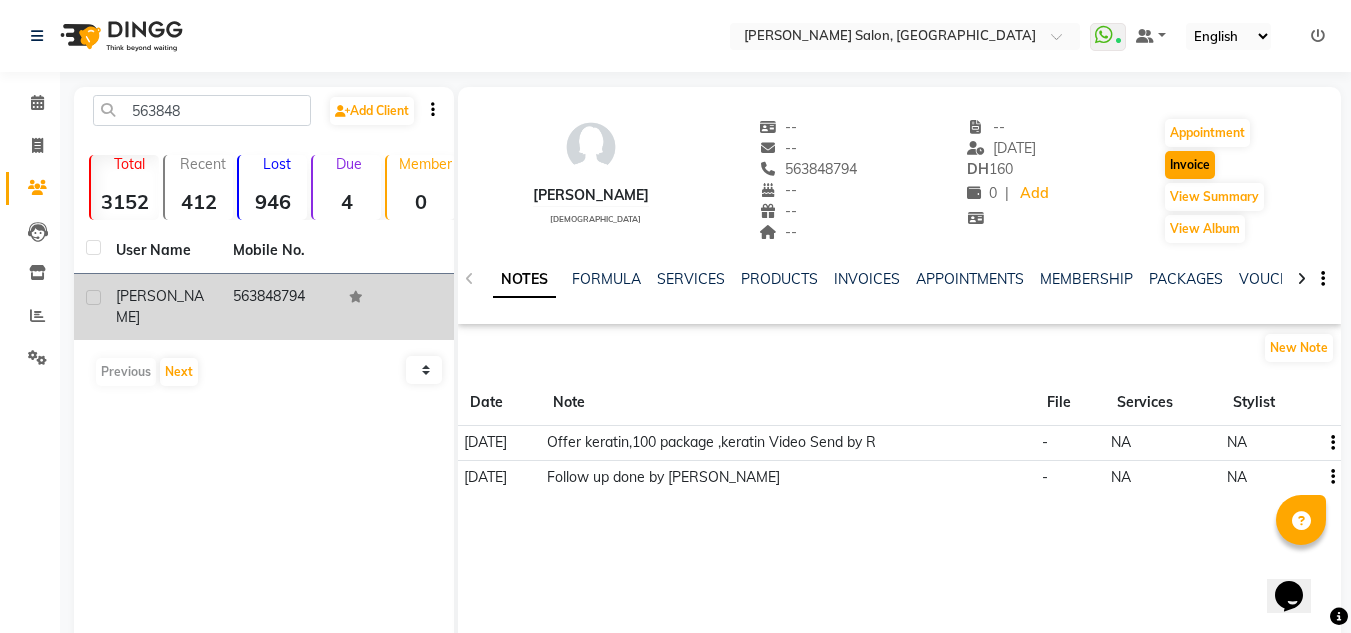 select on "service" 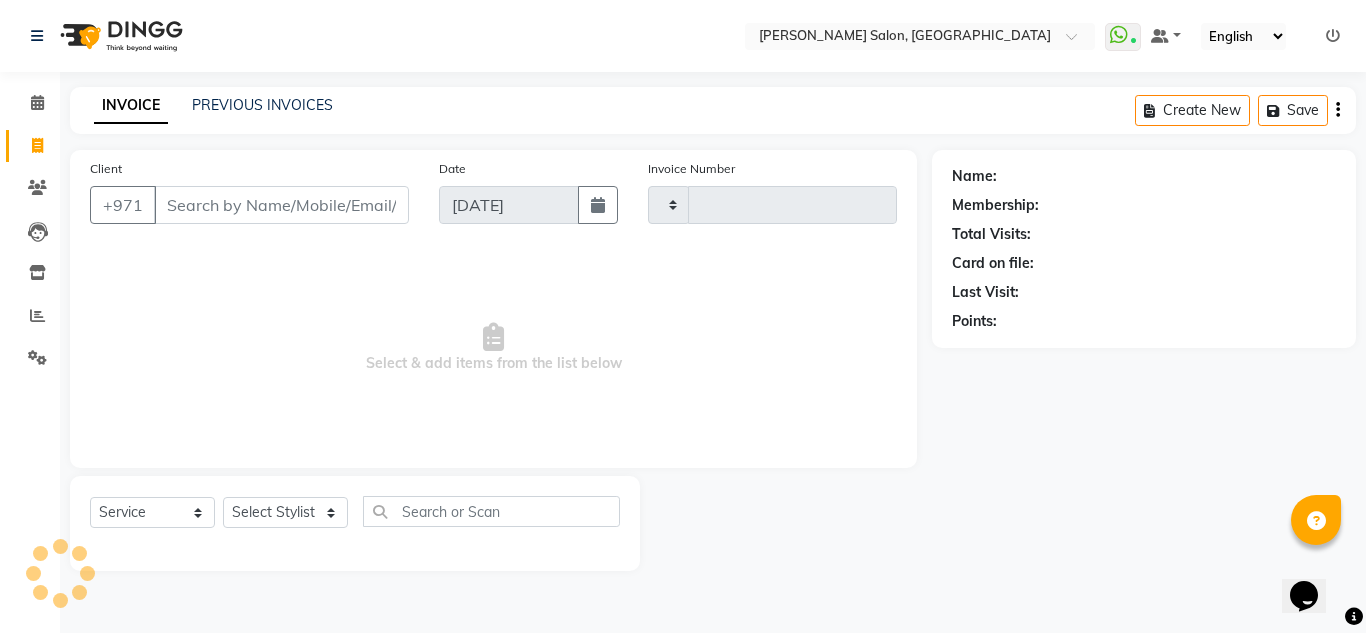 type on "1415" 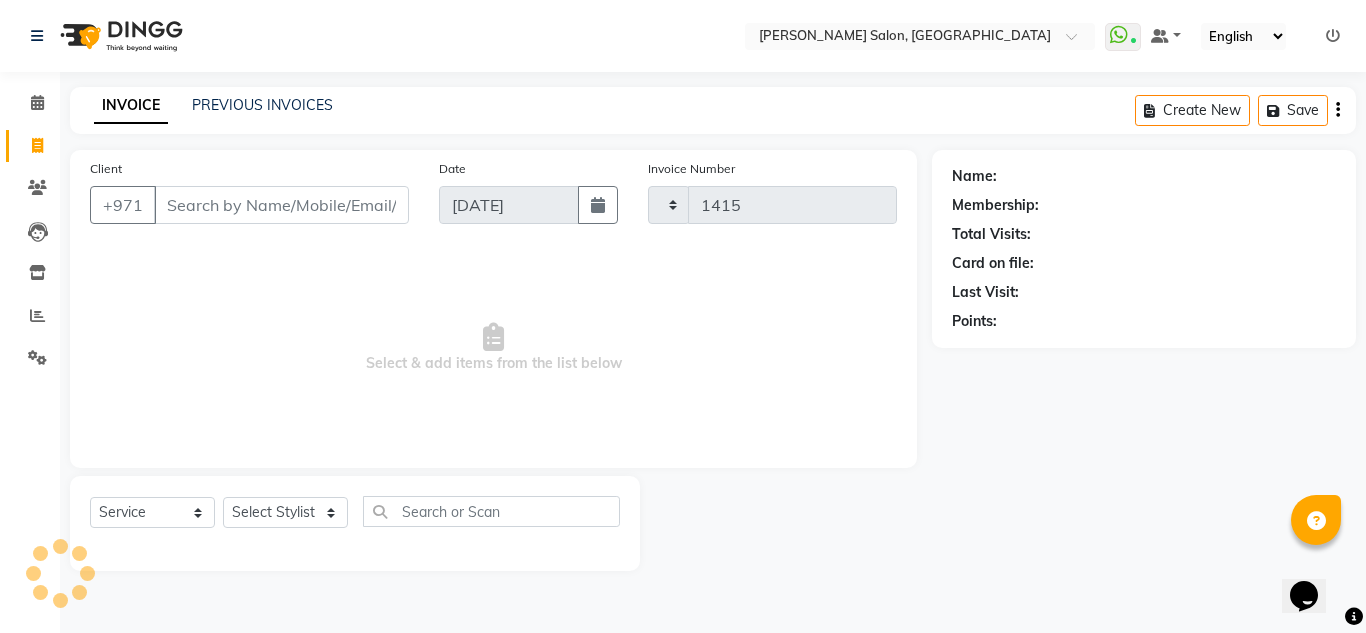 select on "4333" 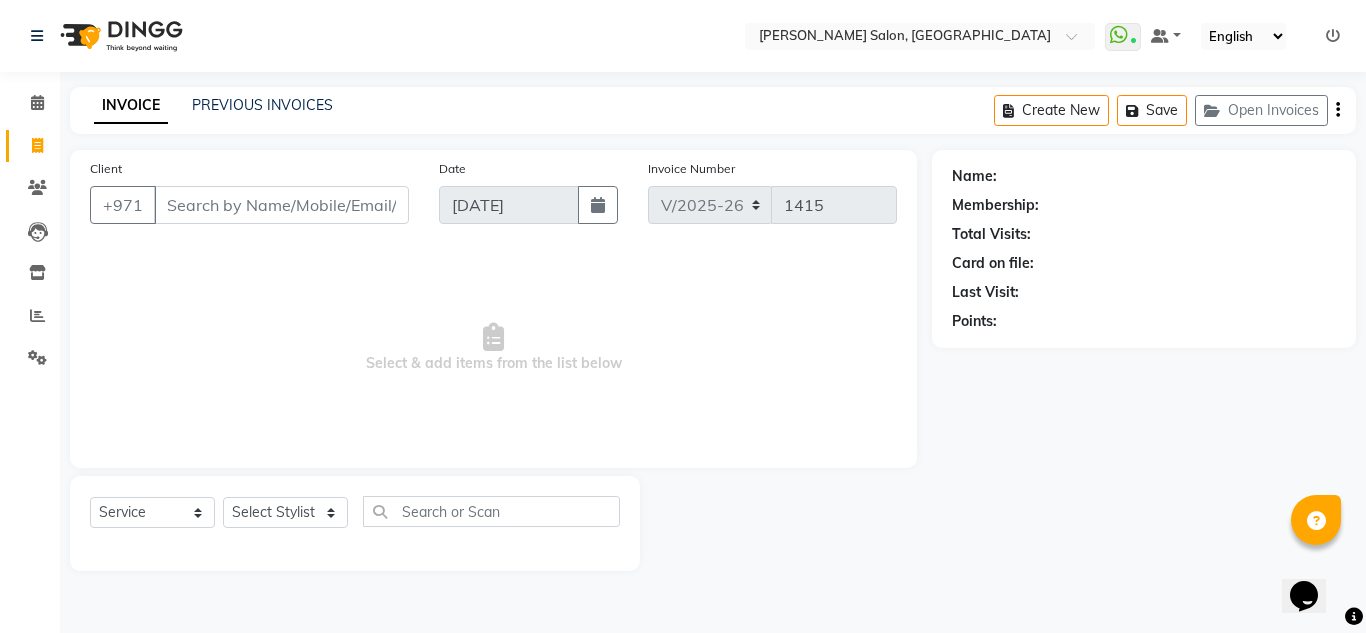 type on "563848794" 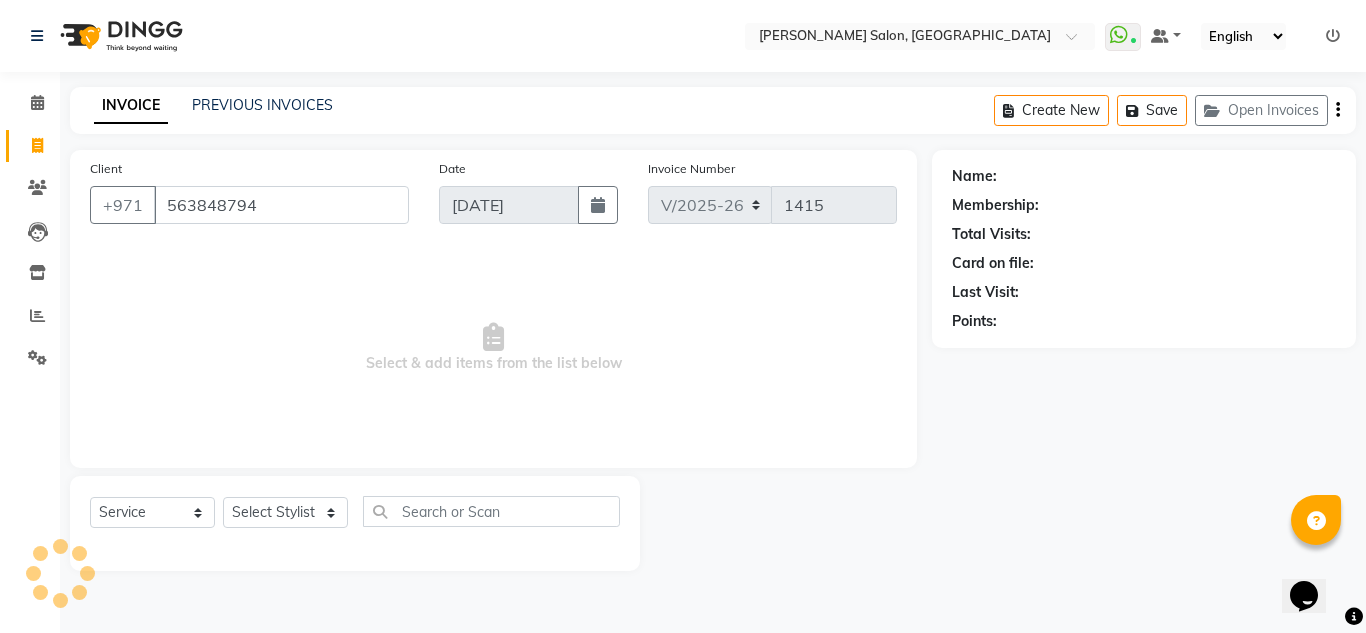 select on "1: Object" 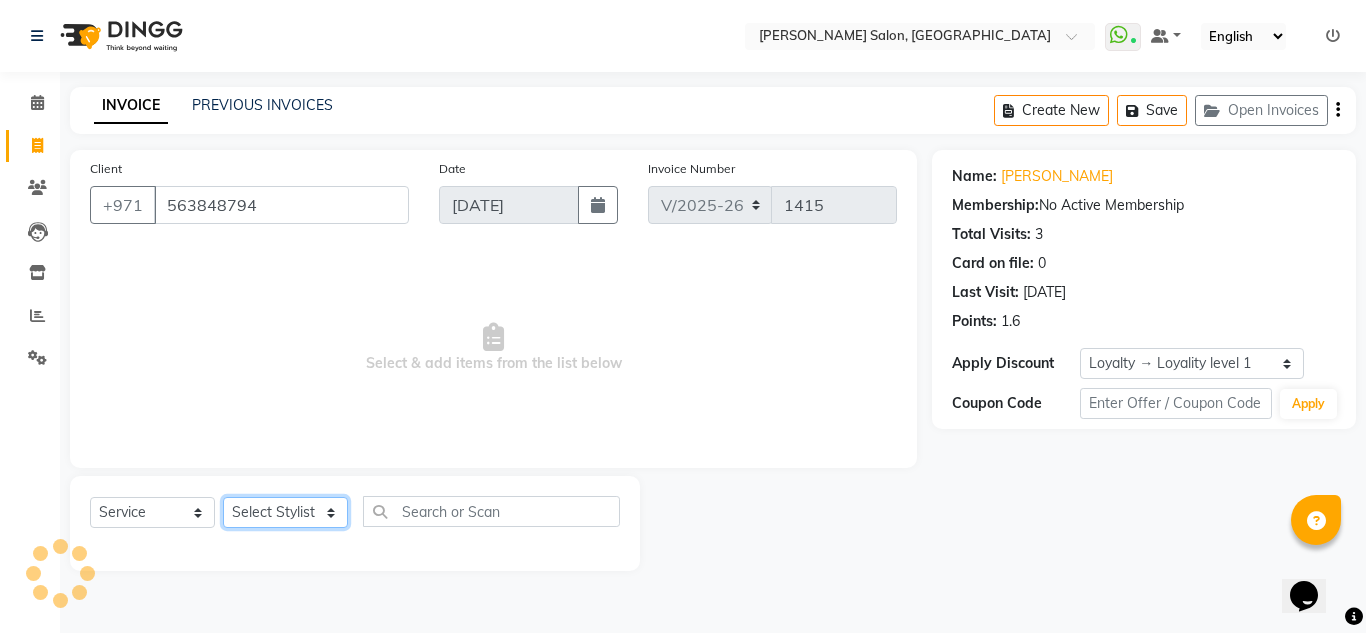 click on "Select Stylist ABUSHAGARA Kavita Laxmi Management [PERSON_NAME] RECEPTION-ALWAHDA [PERSON_NAME] SALON [PERSON_NAME] trial" 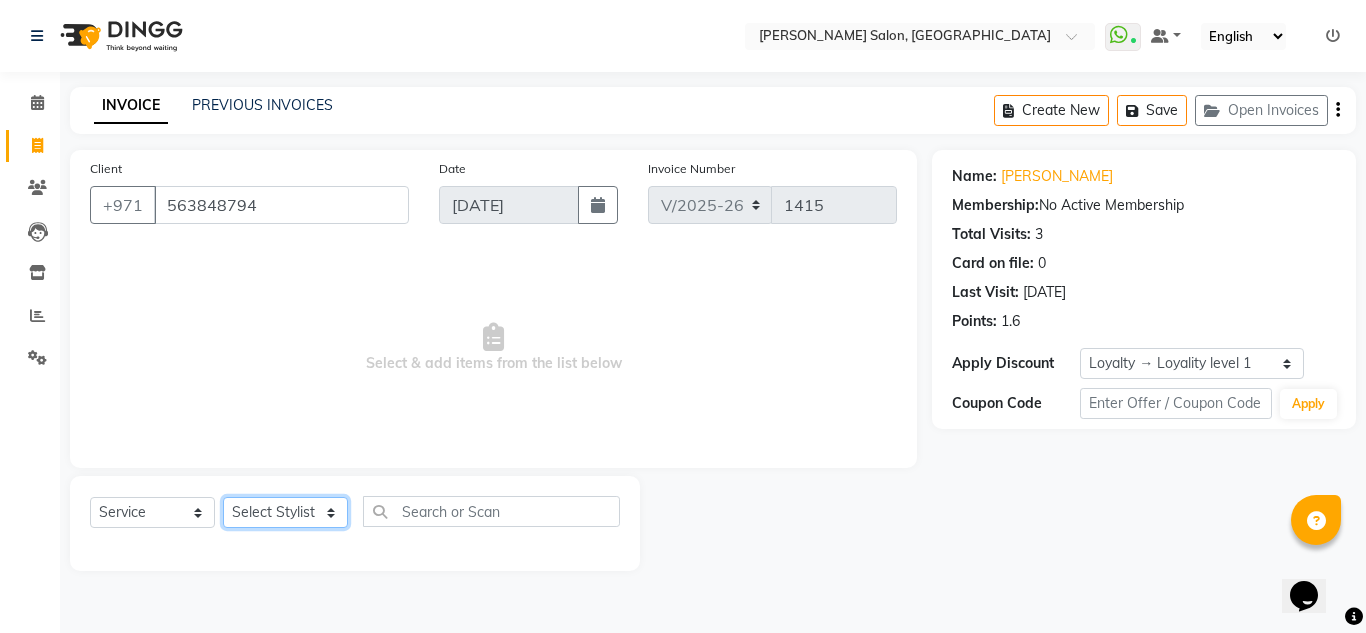 select on "45258" 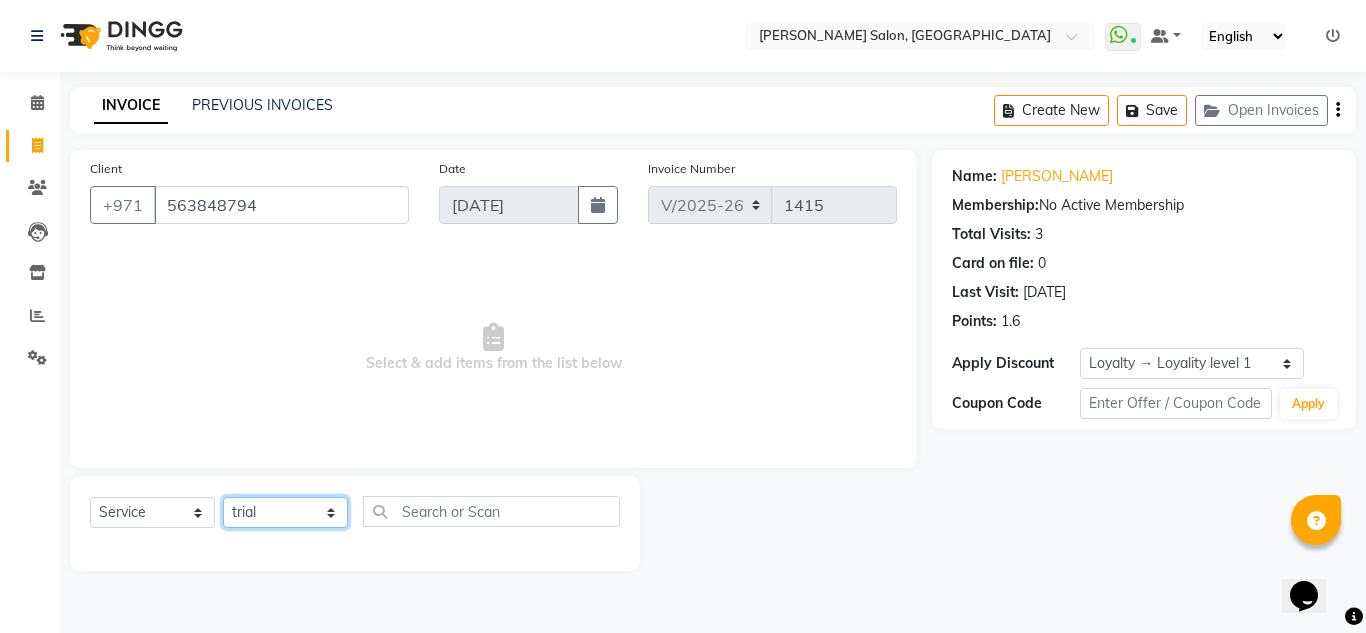 click on "Select Stylist ABUSHAGARA Kavita Laxmi Management [PERSON_NAME] RECEPTION-ALWAHDA [PERSON_NAME] SALON [PERSON_NAME] trial" 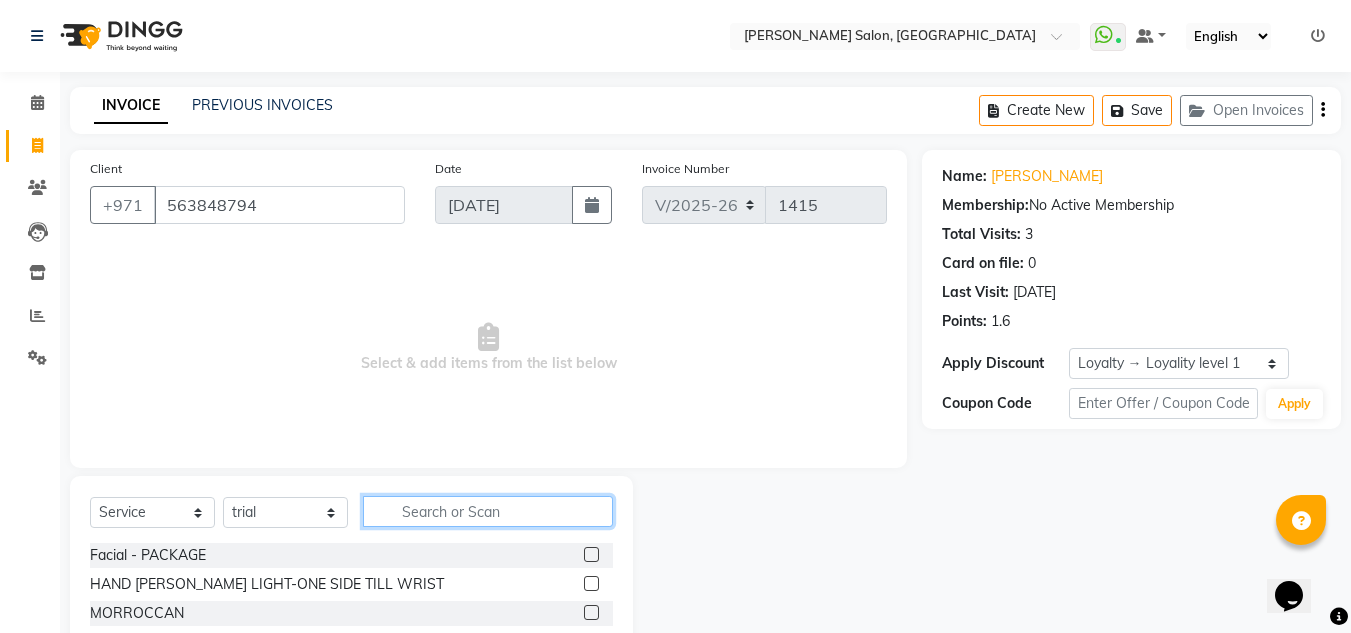 click 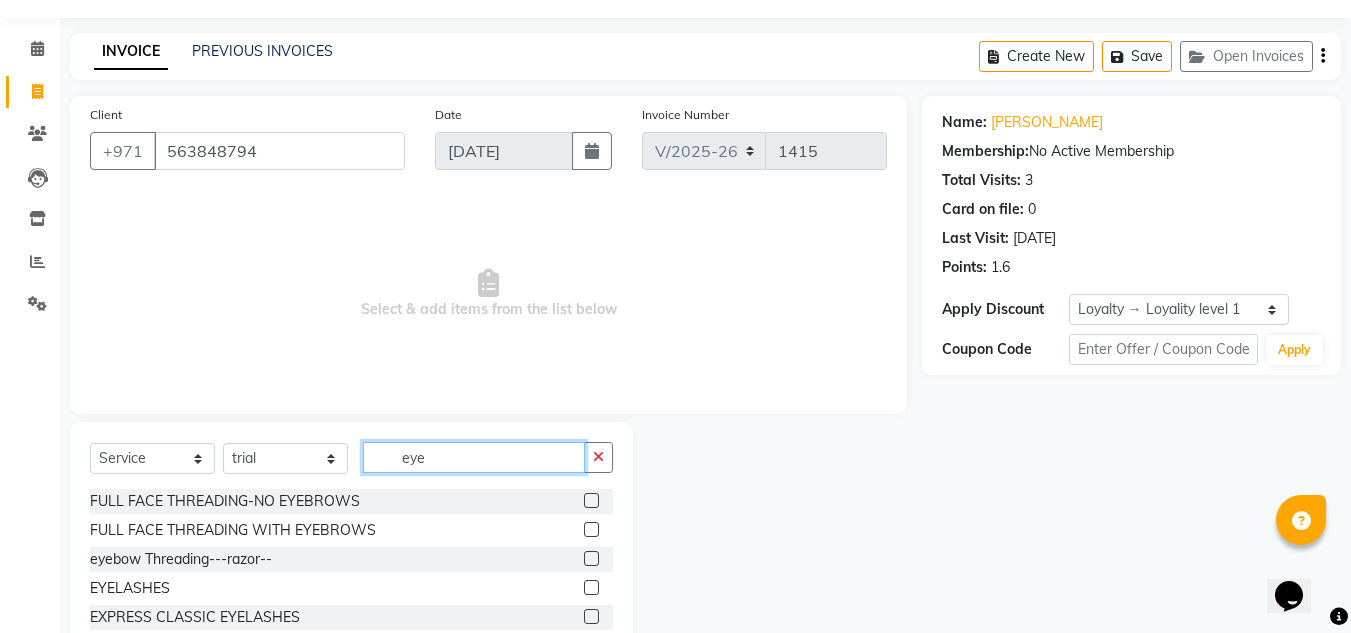 scroll, scrollTop: 168, scrollLeft: 0, axis: vertical 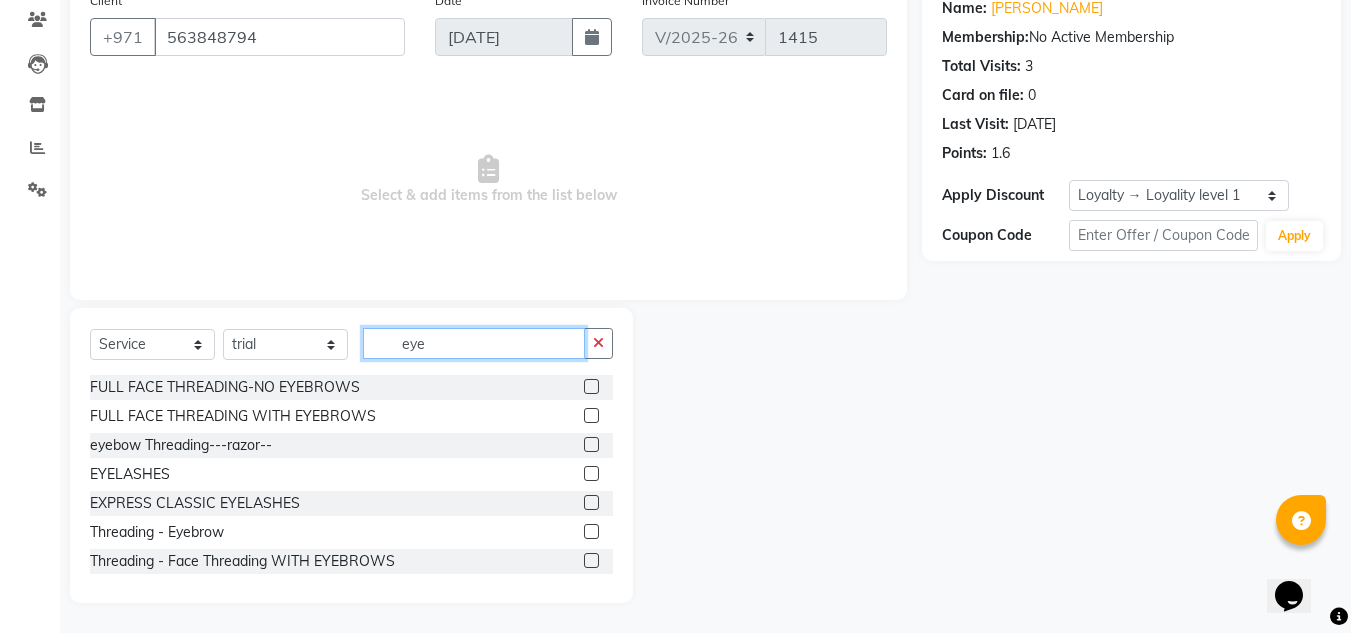 type on "eye" 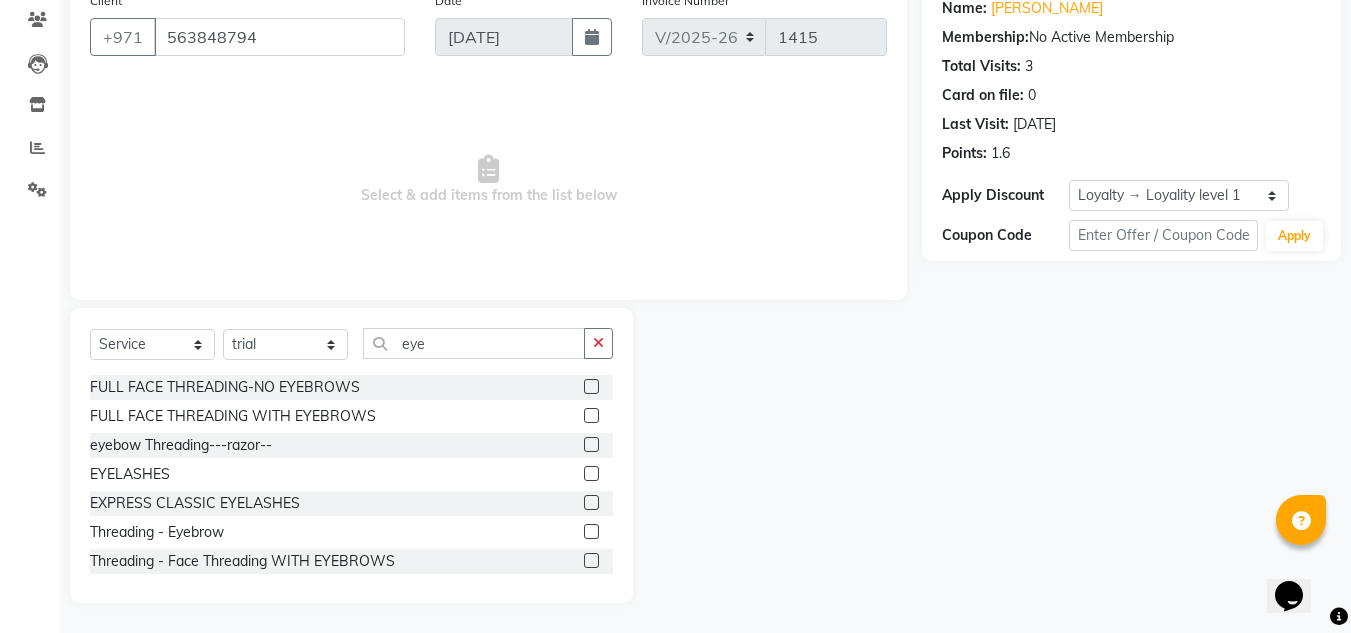 click 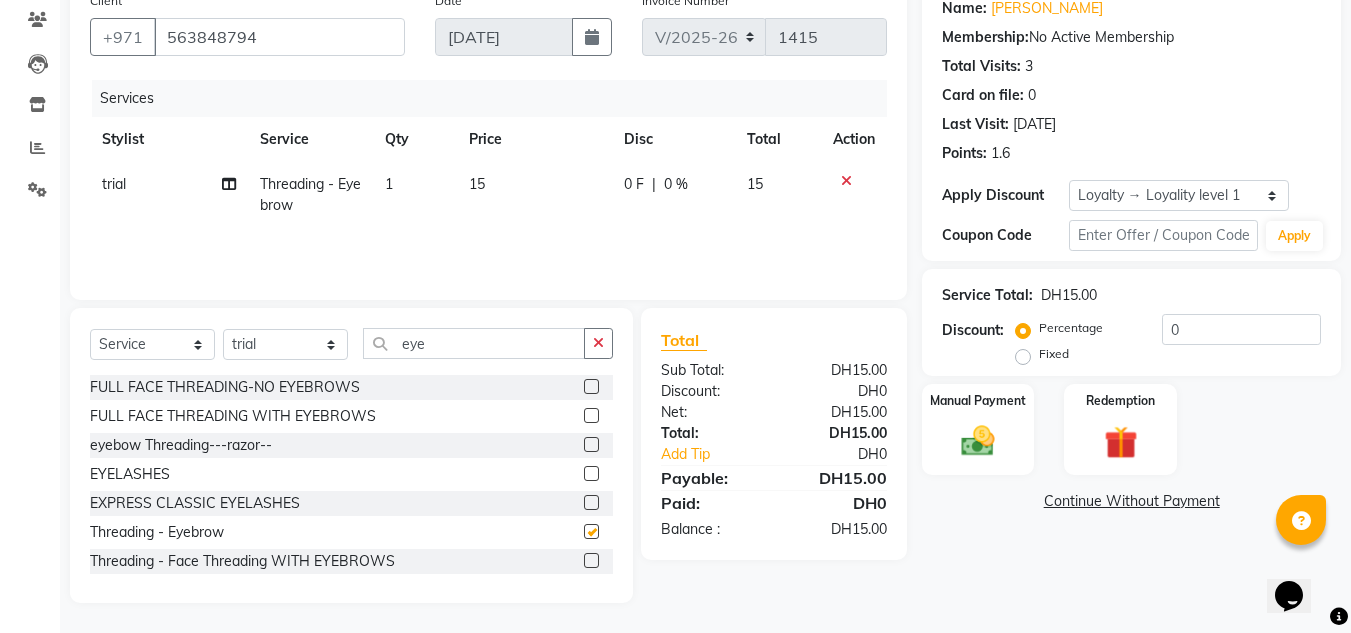 checkbox on "false" 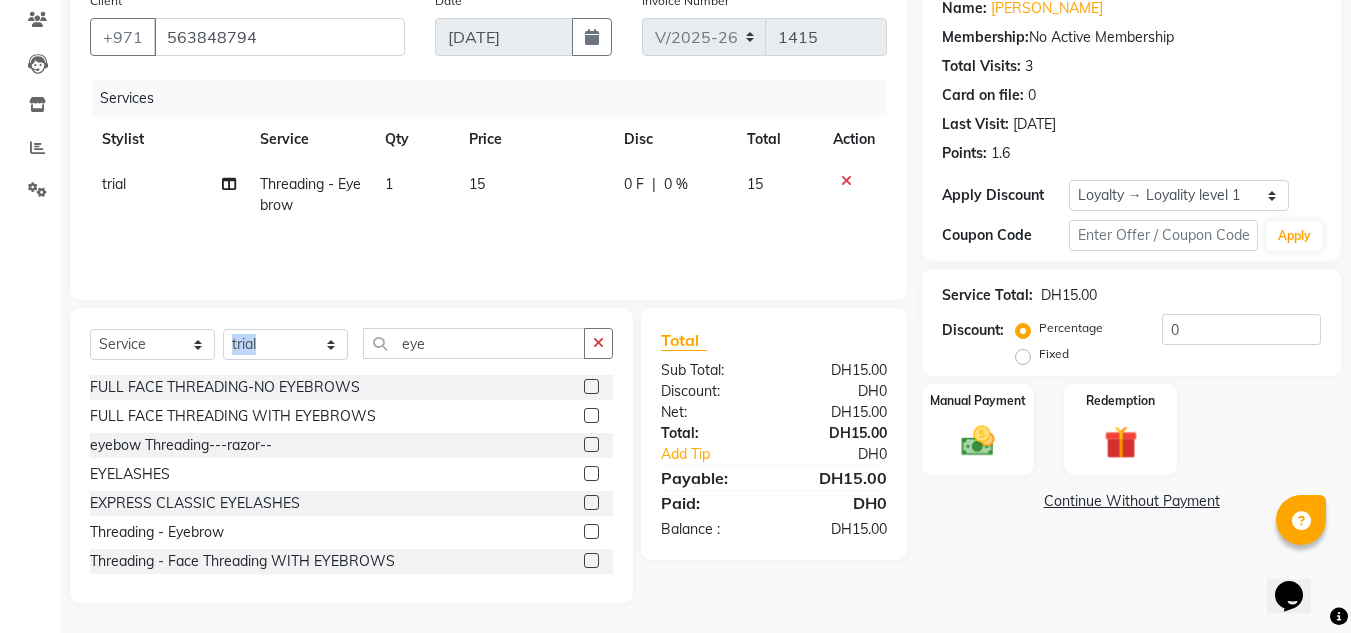 drag, startPoint x: 449, startPoint y: 327, endPoint x: 303, endPoint y: 366, distance: 151.11916 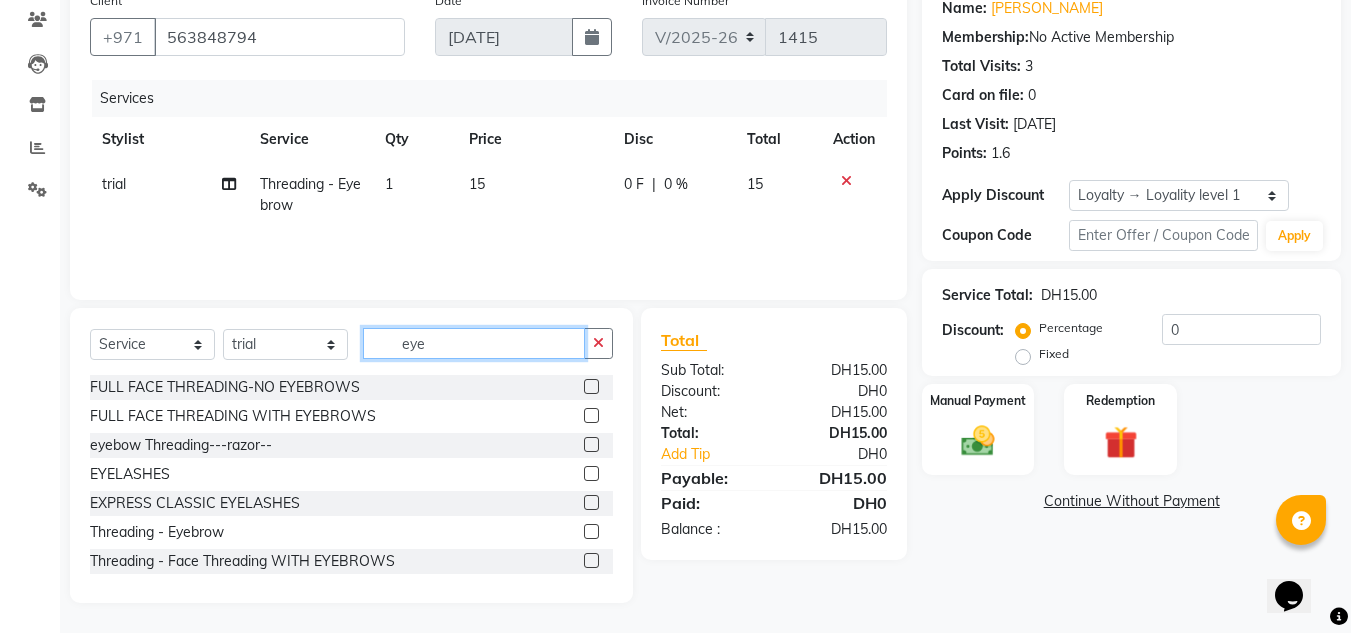 drag, startPoint x: 321, startPoint y: 352, endPoint x: 300, endPoint y: 352, distance: 21 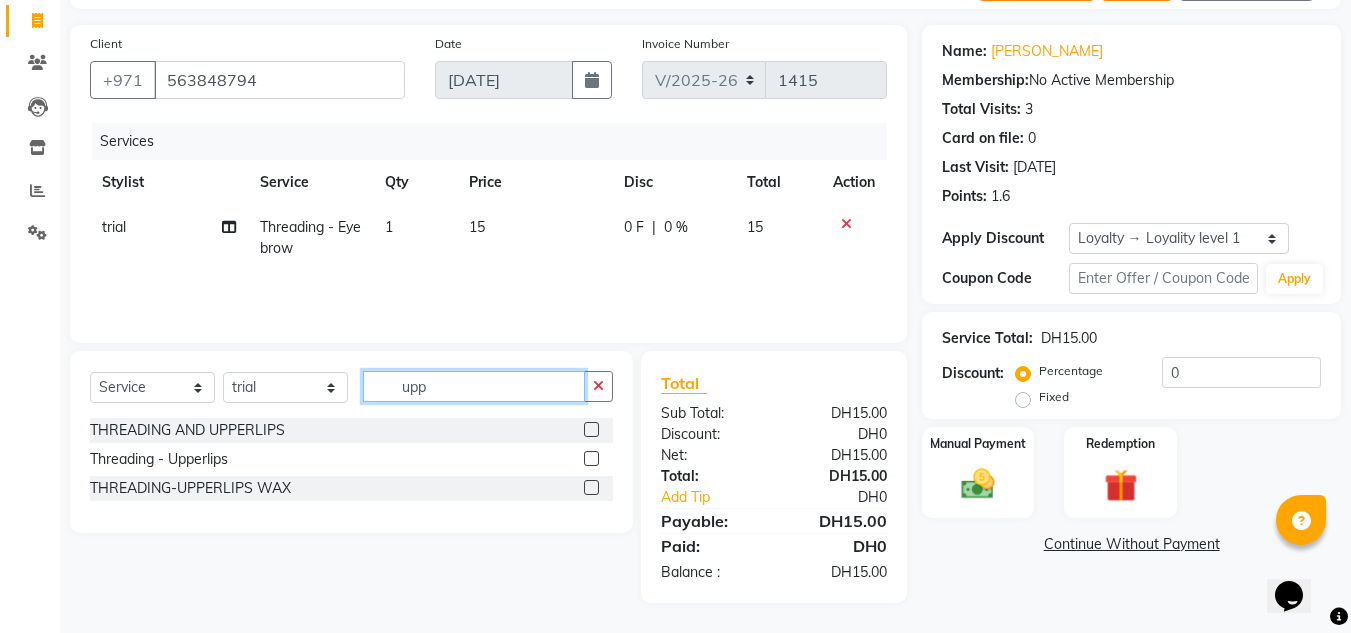 scroll, scrollTop: 125, scrollLeft: 0, axis: vertical 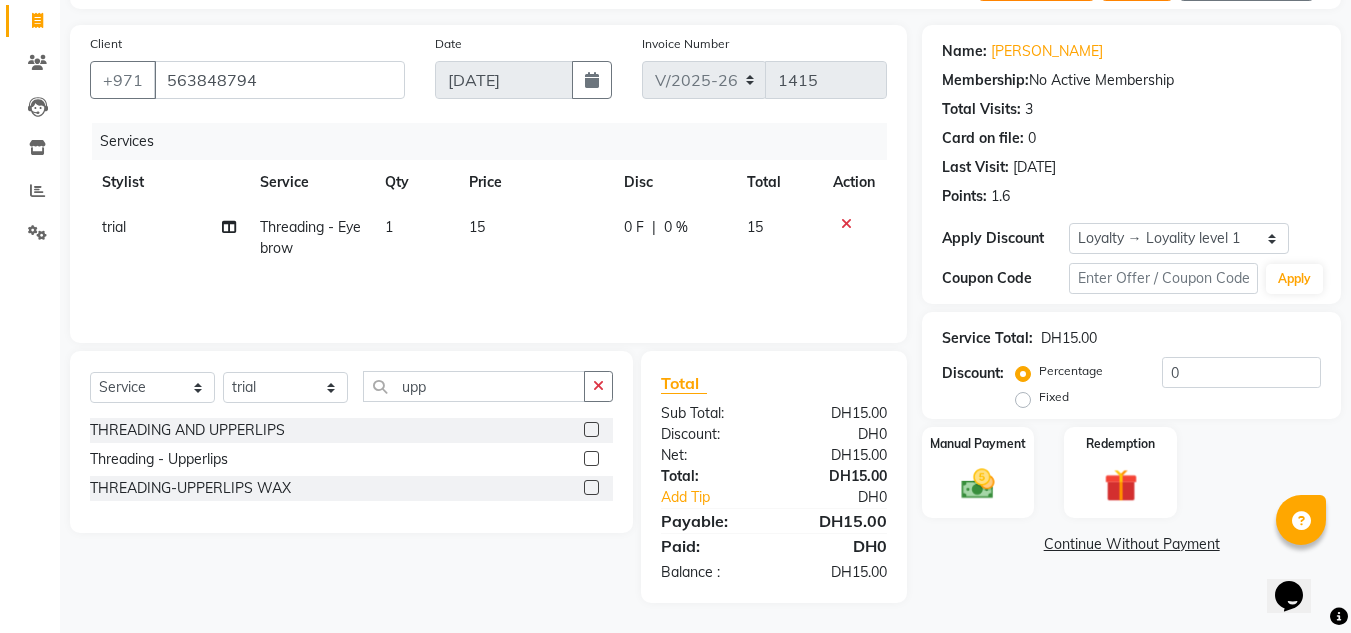 click 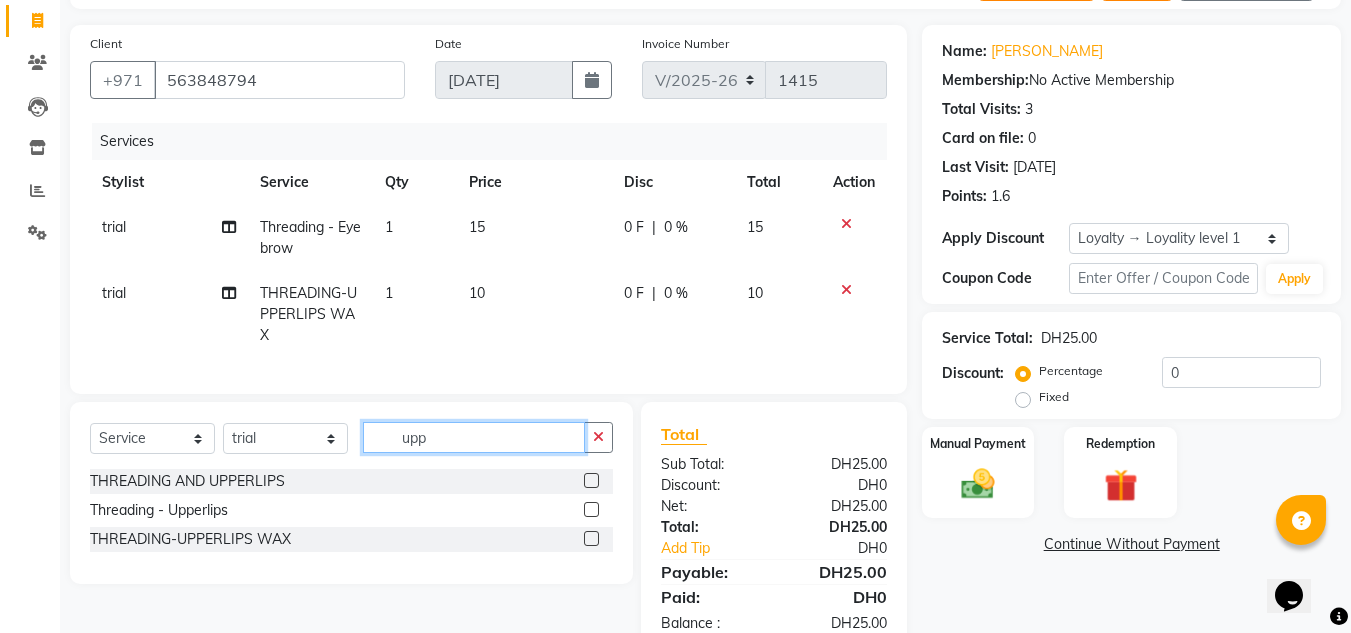 checkbox on "false" 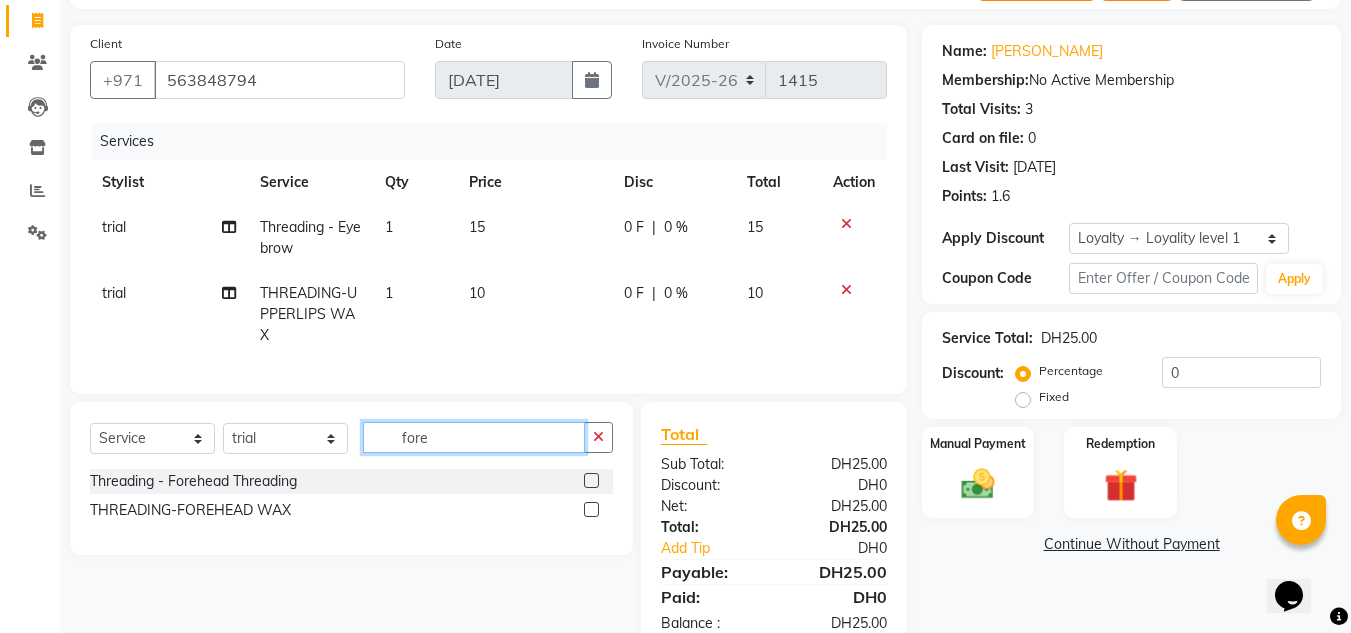 type on "fore" 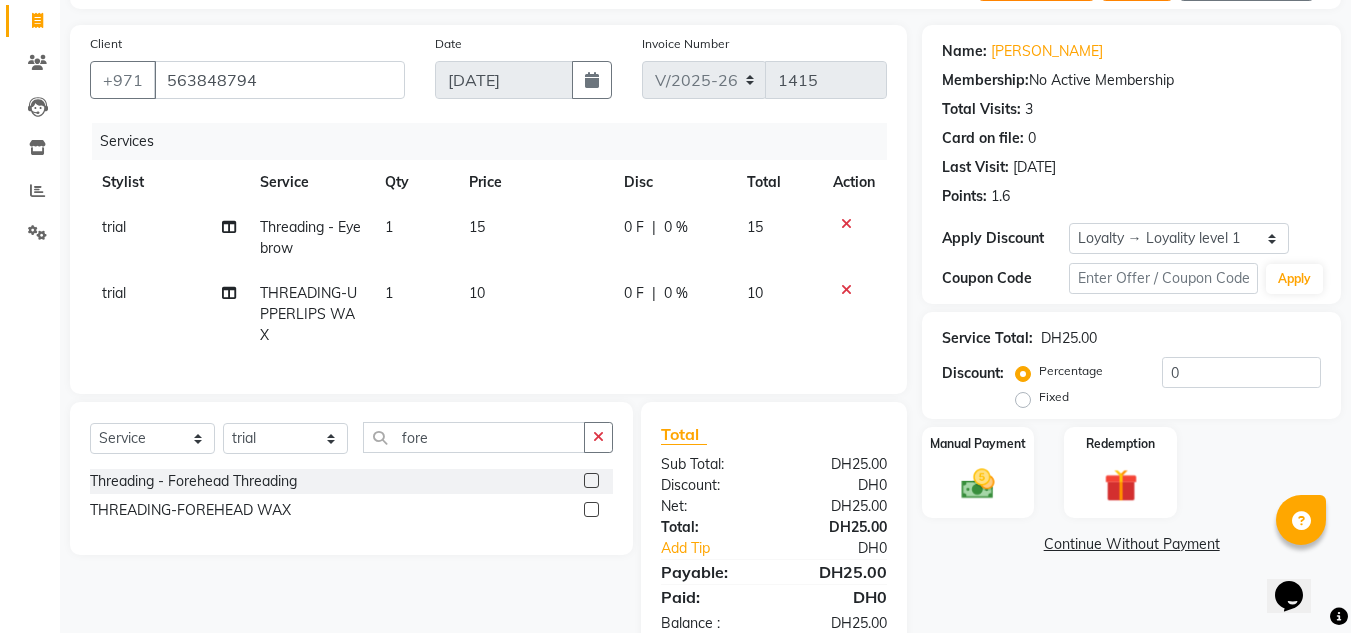 click 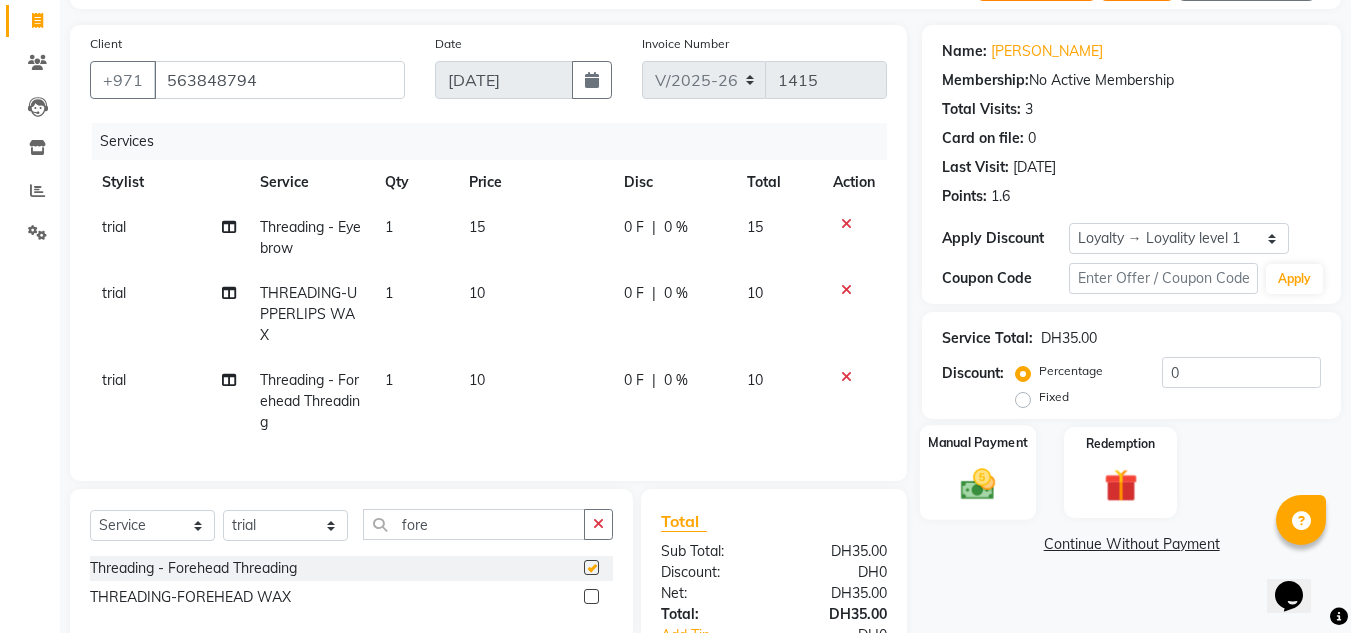 scroll, scrollTop: 278, scrollLeft: 0, axis: vertical 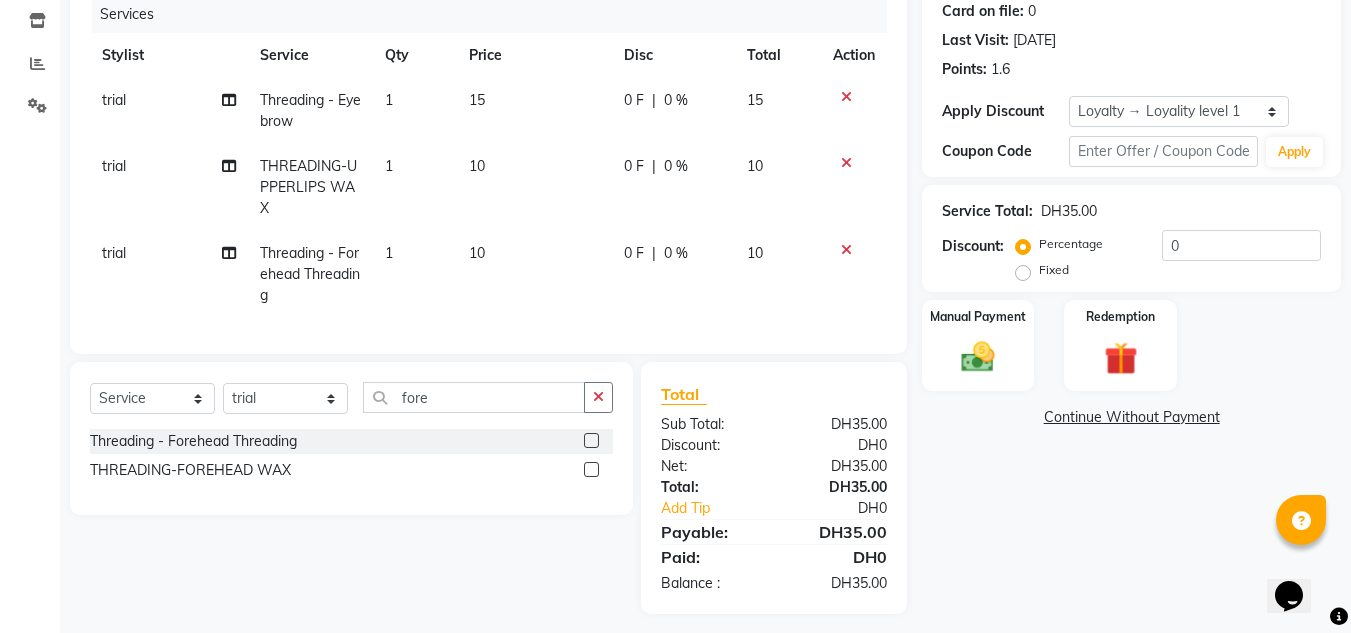 checkbox on "false" 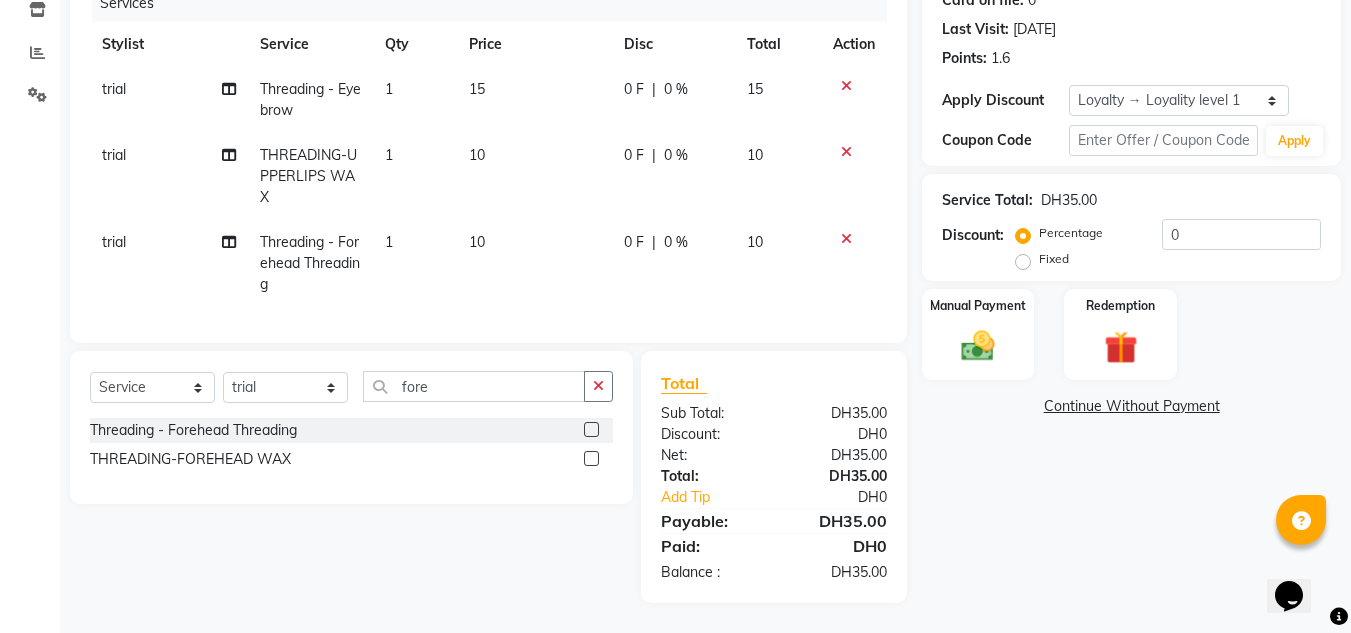 click on "Name: Jessa  Membership:  No Active Membership  Total Visits:  3 Card on file:  0 Last Visit:   30-08-2024 Points:   1.6  Apply Discount Select  Loyalty → Loyality level 1  Coupon Code Apply Service Total:  DH35.00  Discount:  Percentage   Fixed  0 Manual Payment Redemption  Continue Without Payment" 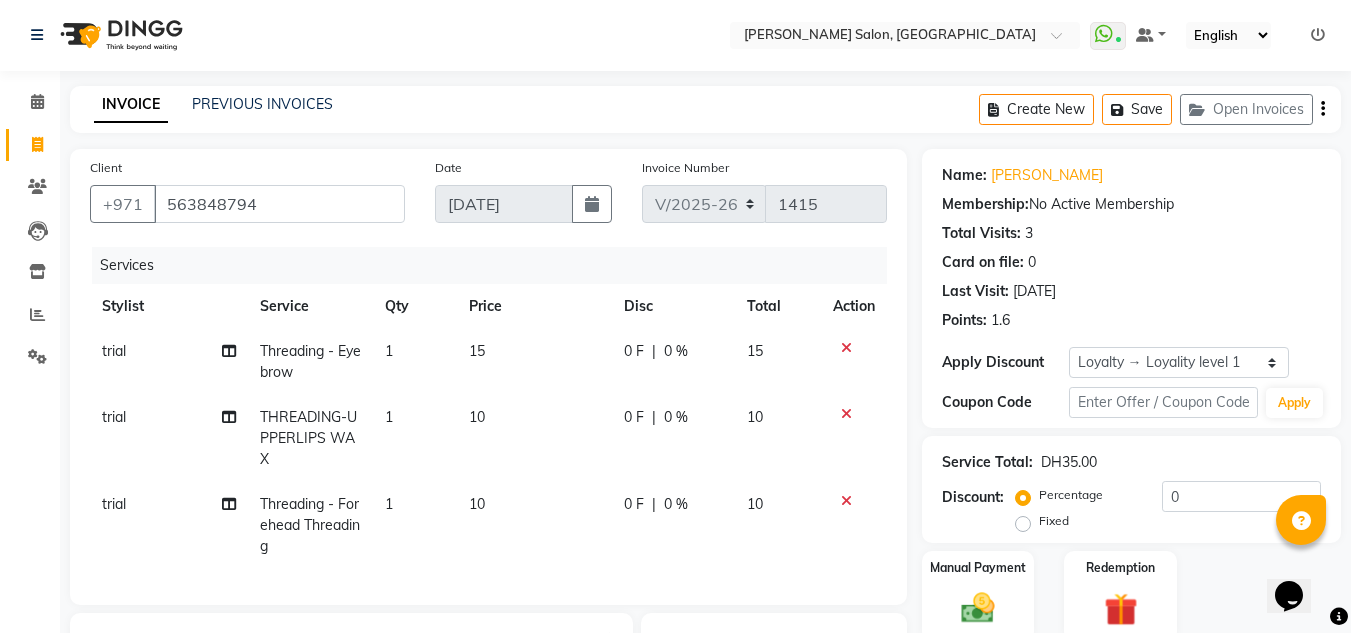 scroll, scrollTop: 0, scrollLeft: 0, axis: both 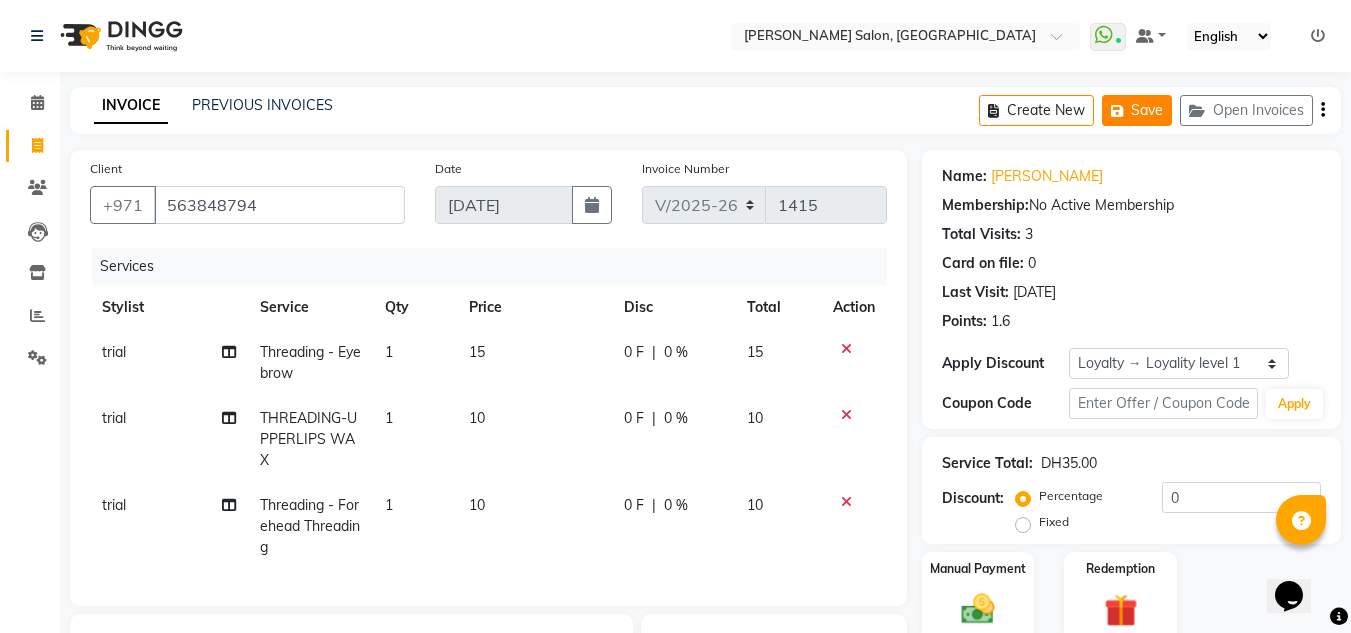 drag, startPoint x: 1129, startPoint y: 103, endPoint x: 267, endPoint y: 179, distance: 865.3439 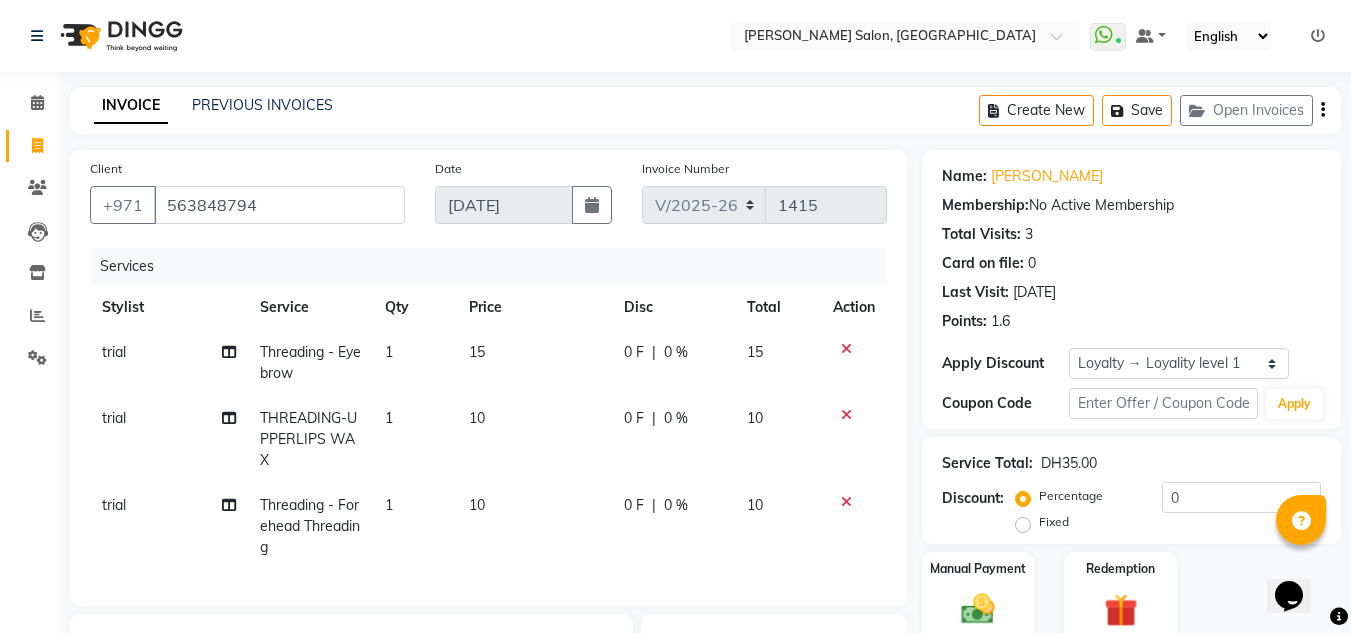 click 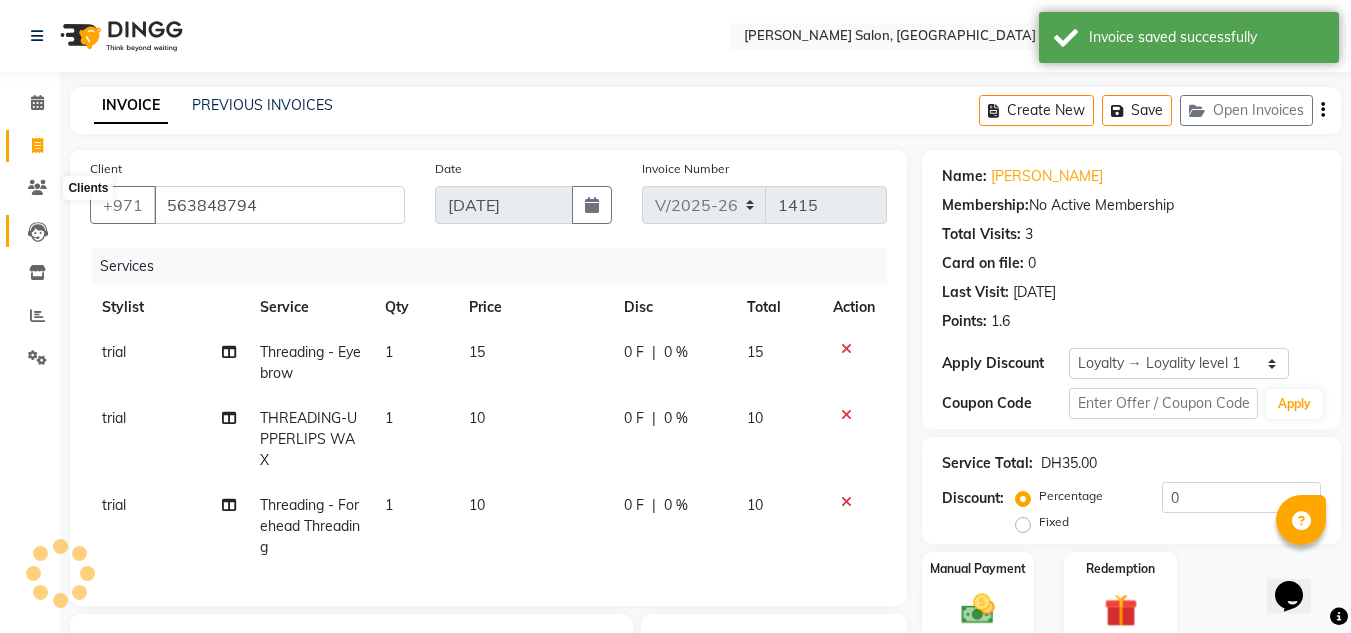 drag, startPoint x: 35, startPoint y: 213, endPoint x: 37, endPoint y: 232, distance: 19.104973 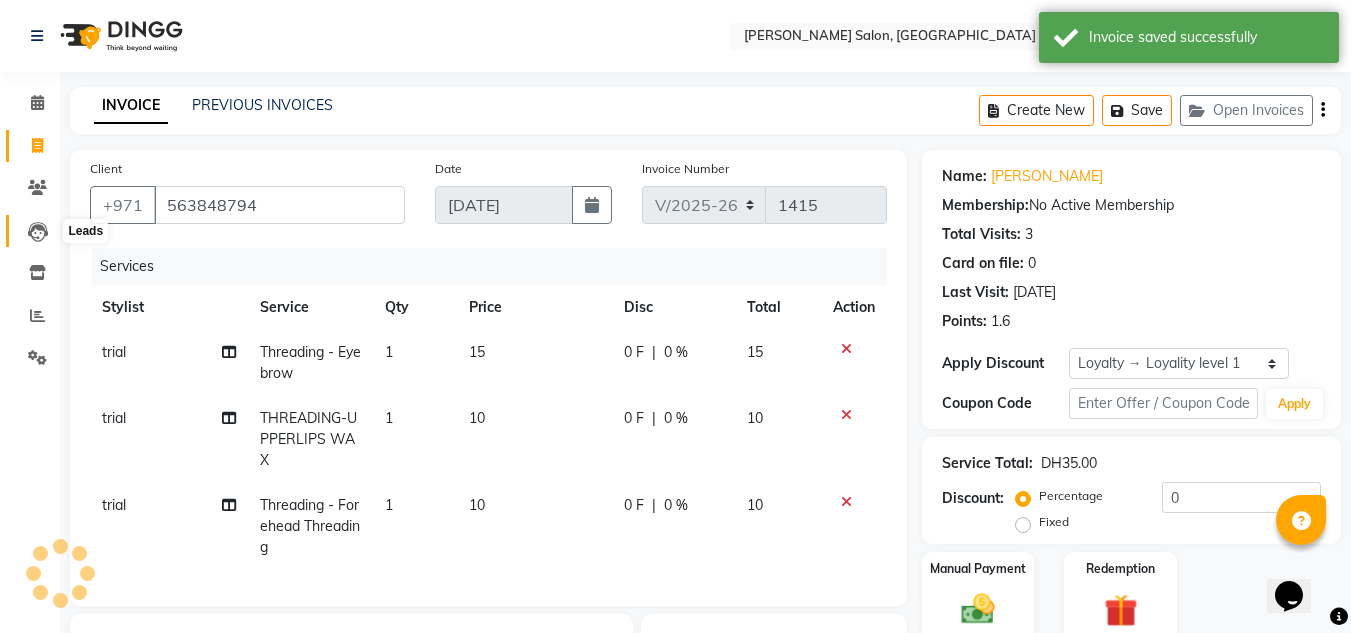 click 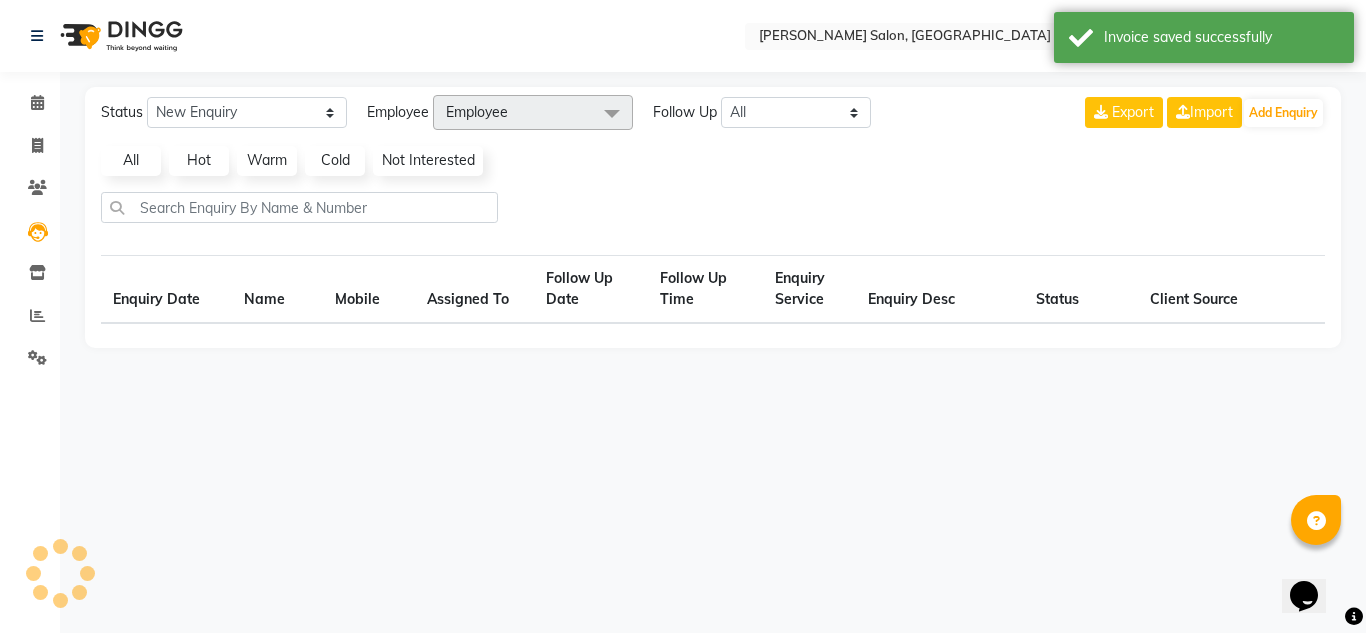 drag, startPoint x: 190, startPoint y: 190, endPoint x: 111, endPoint y: 228, distance: 87.66413 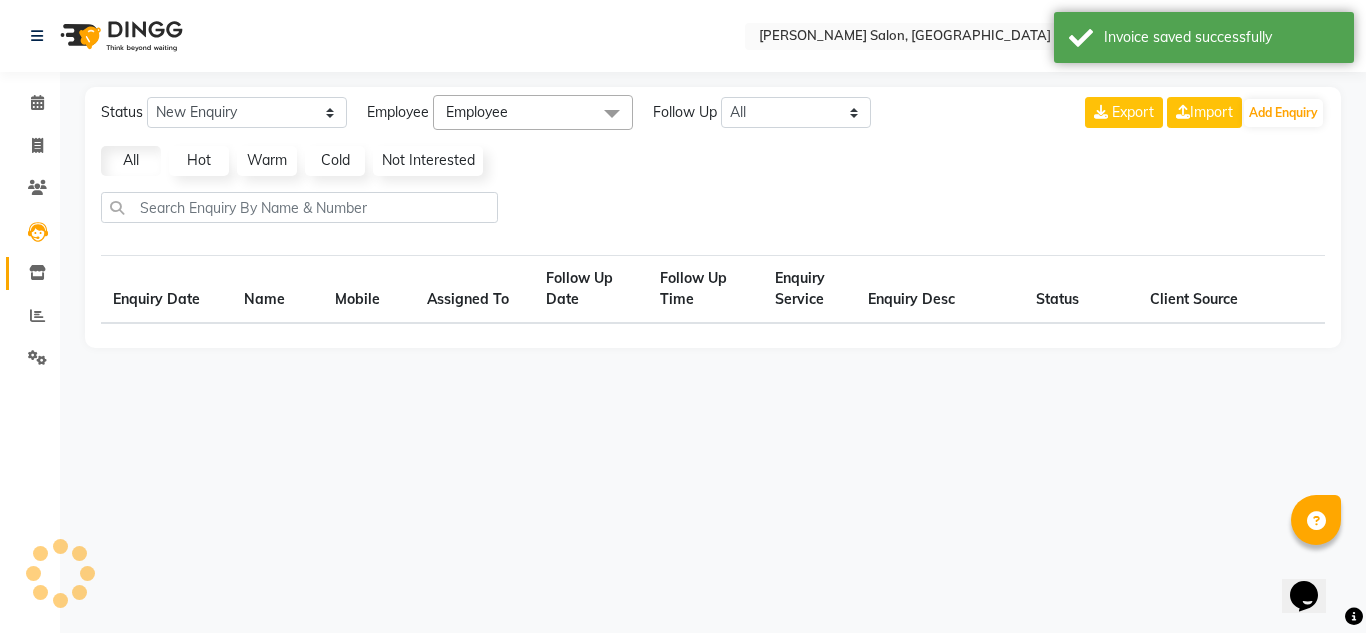 click 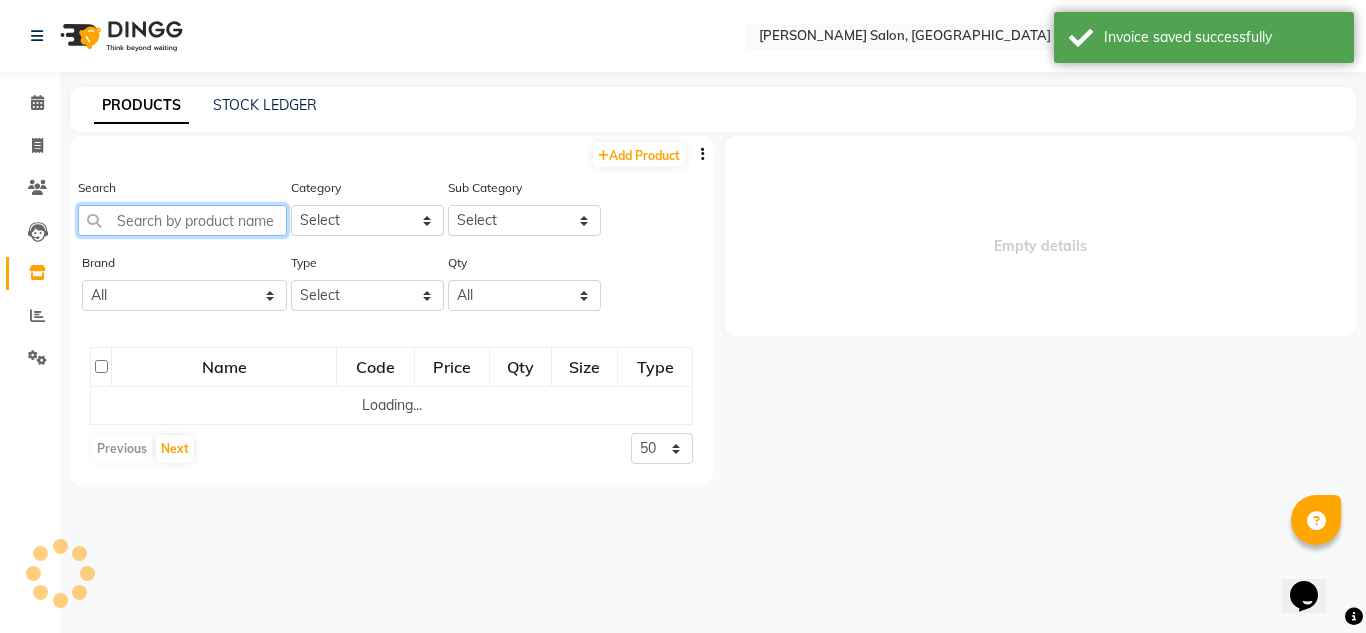 click 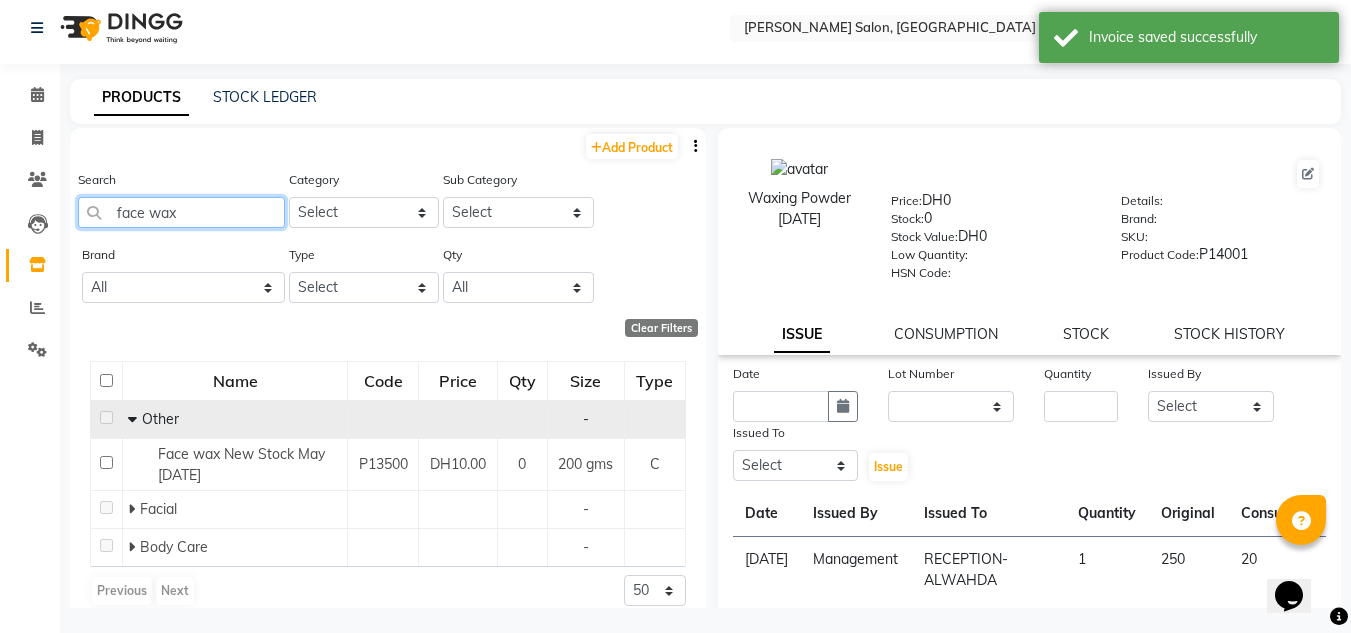 scroll, scrollTop: 13, scrollLeft: 0, axis: vertical 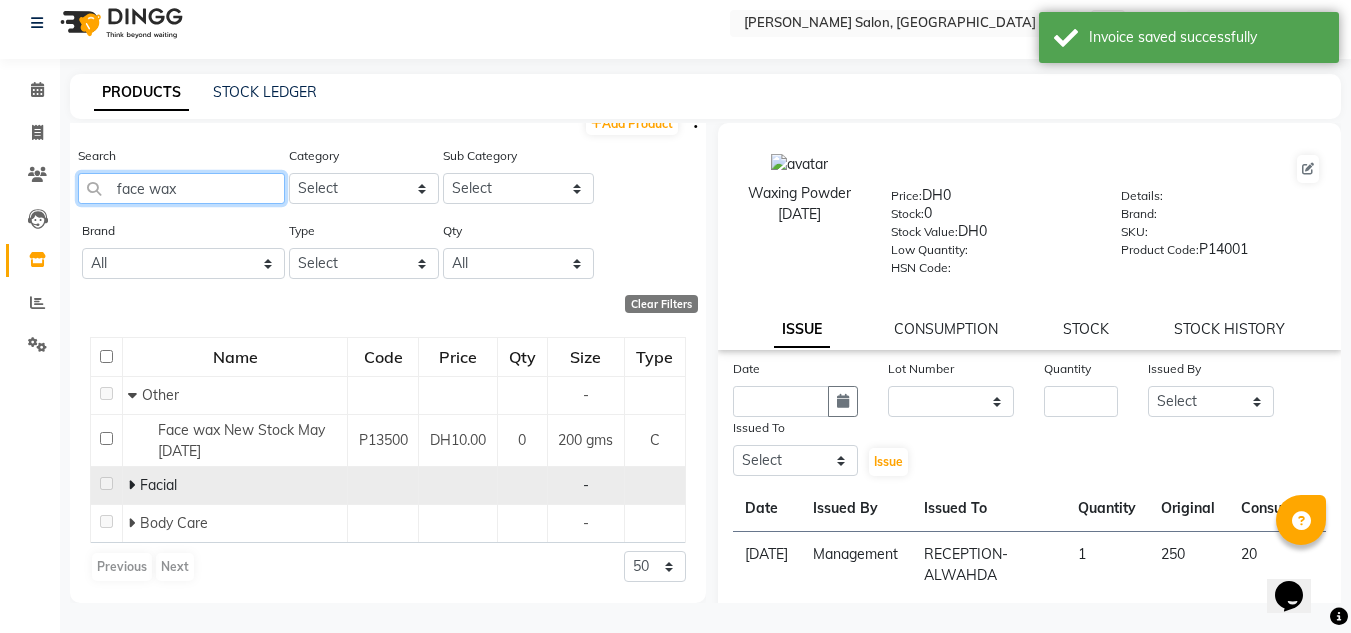 type on "face wax" 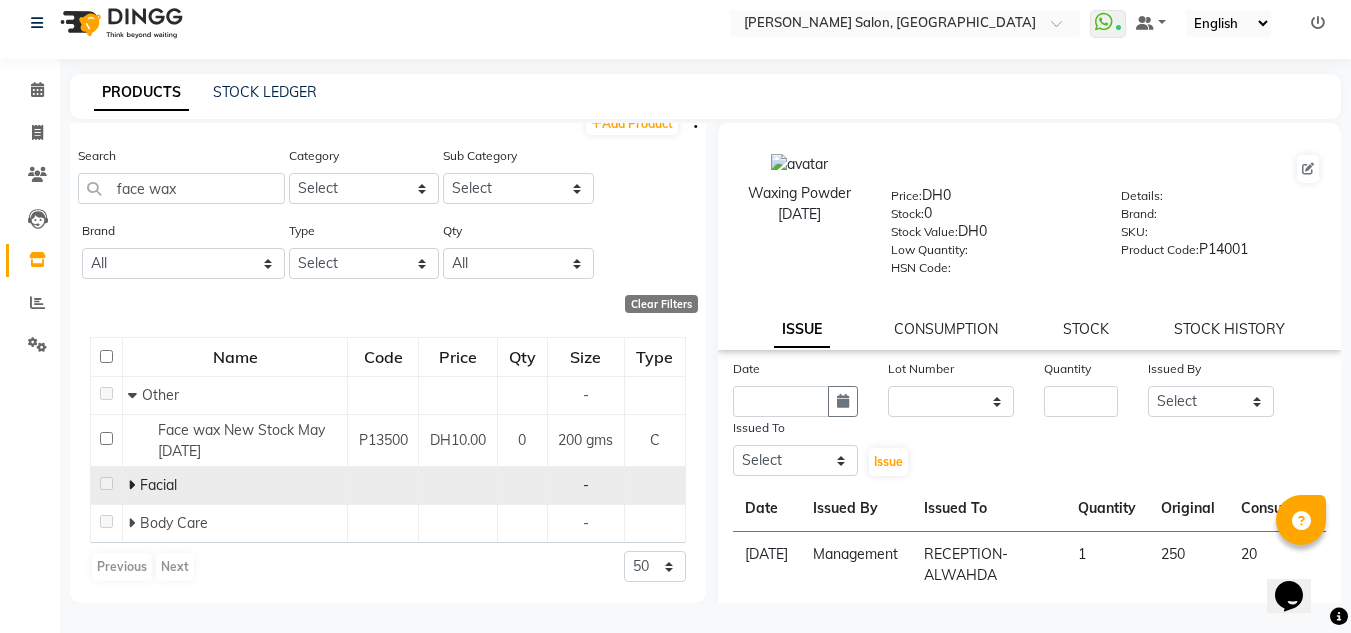 click on "Facial" 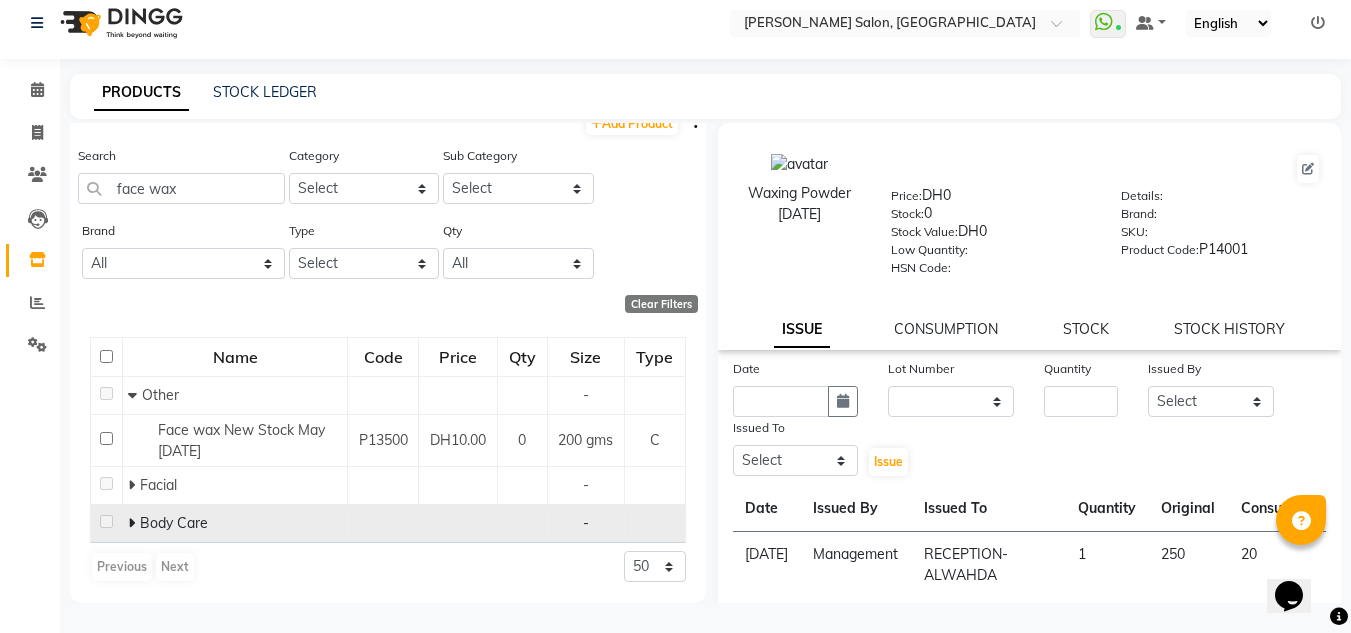 click on "Body Care -" 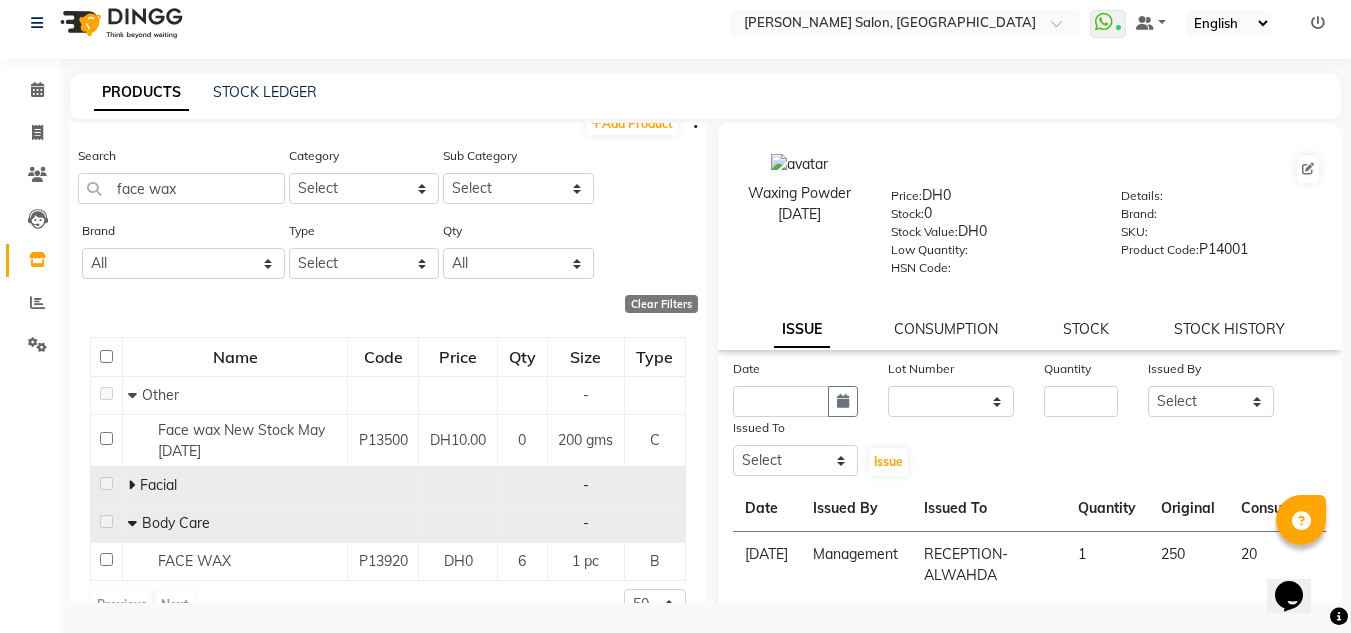 scroll, scrollTop: 57, scrollLeft: 0, axis: vertical 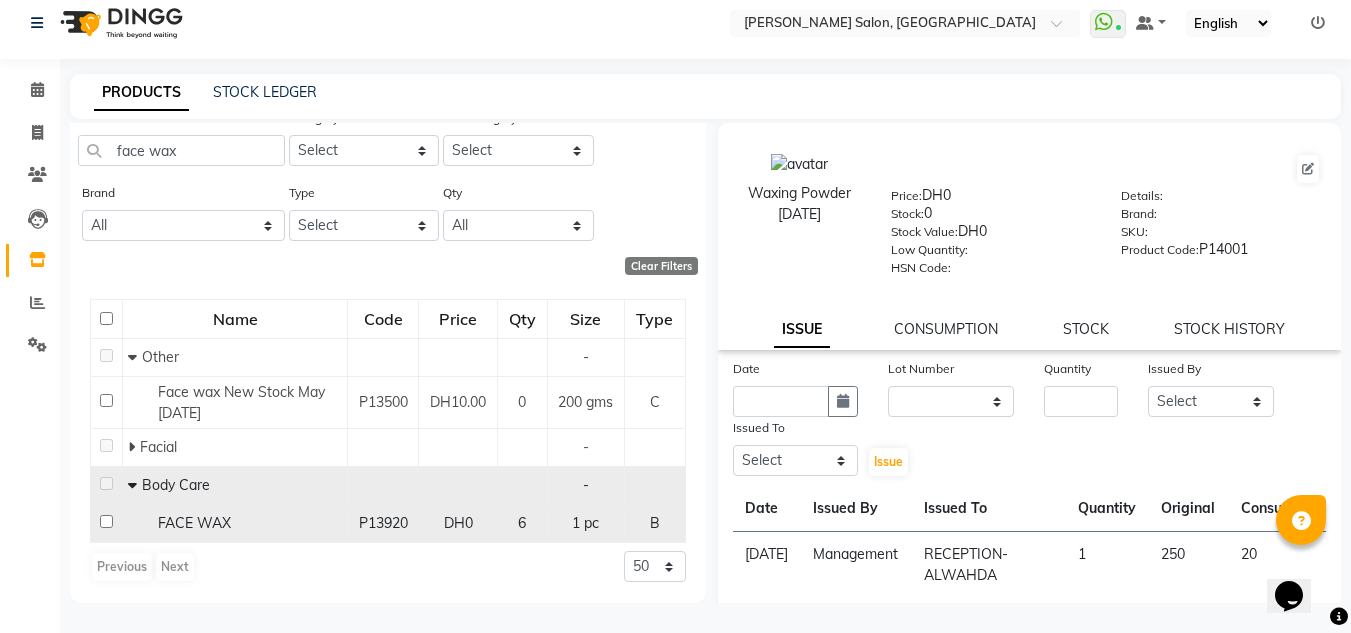 click 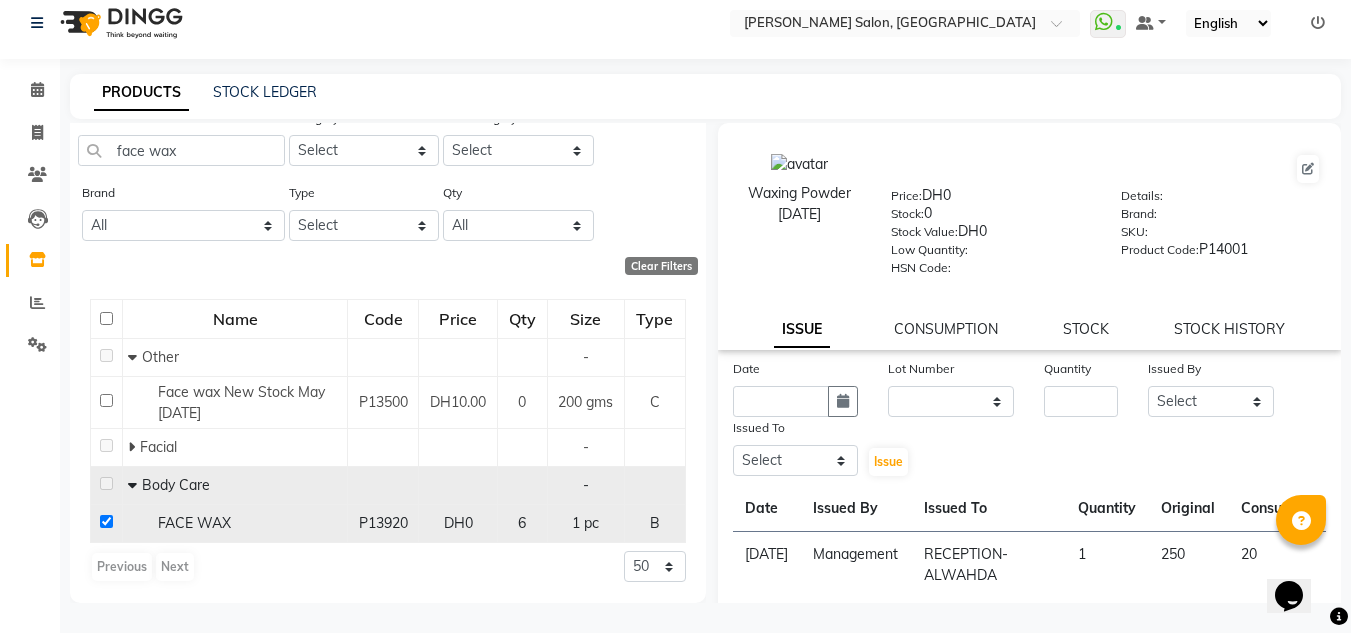 checkbox on "true" 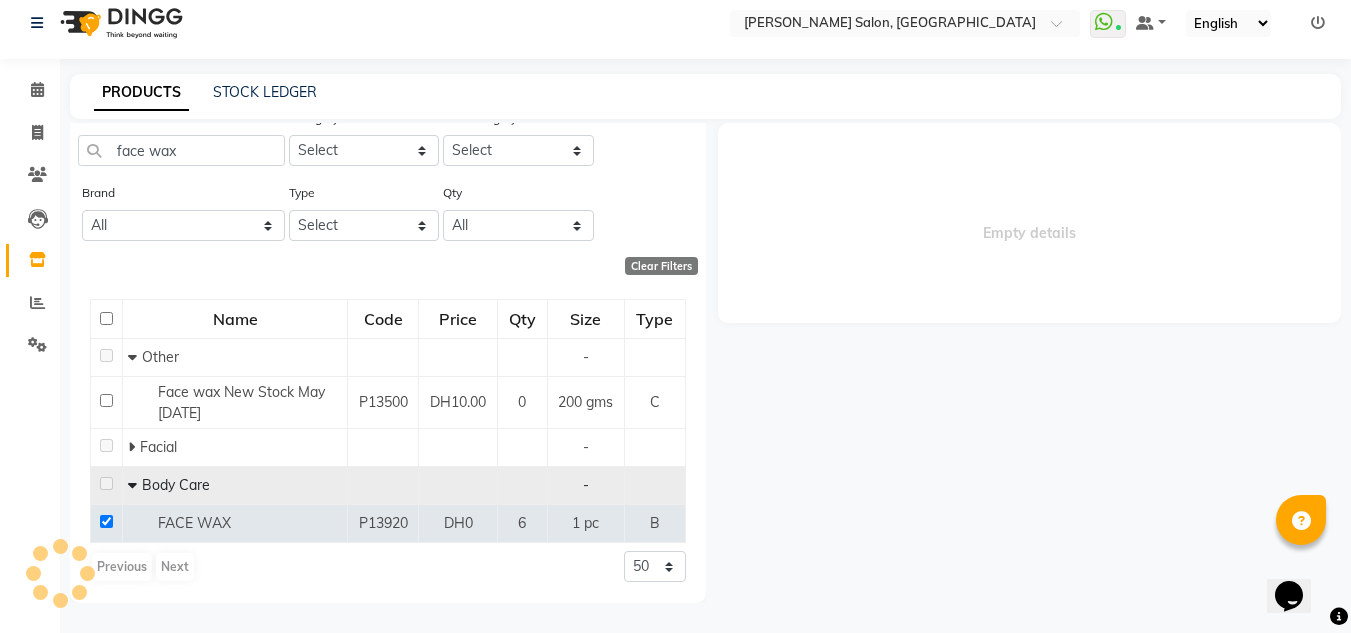 select 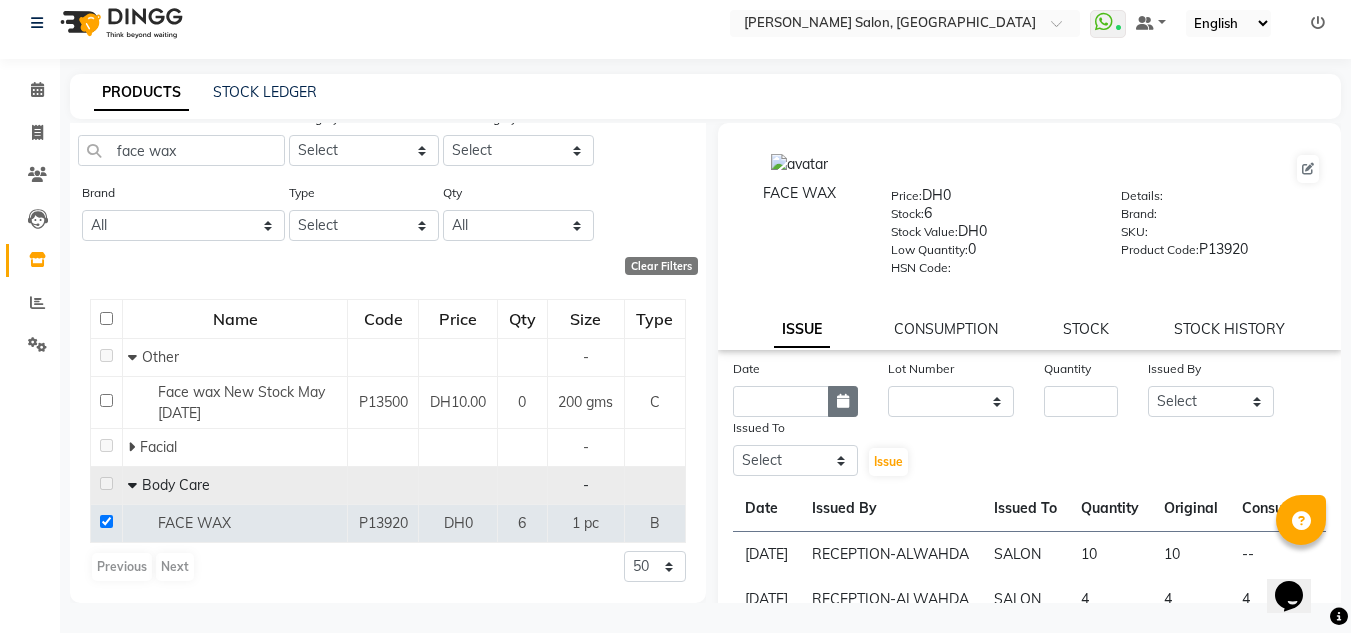click 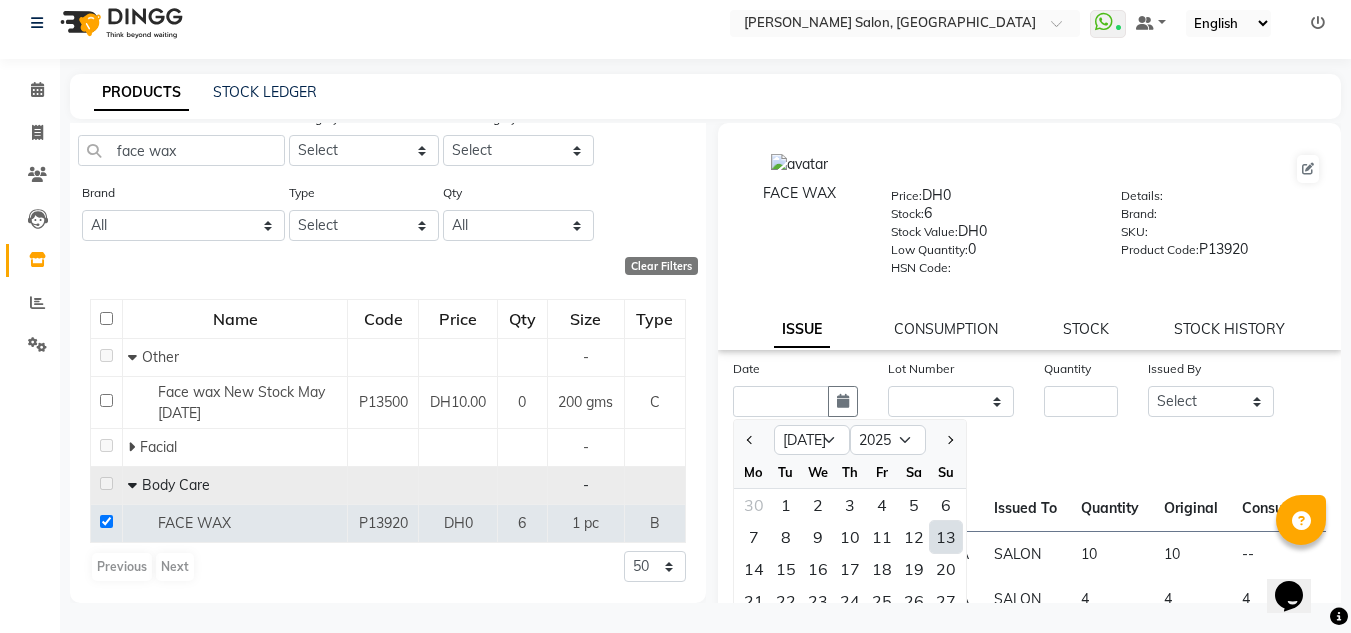 drag, startPoint x: 967, startPoint y: 530, endPoint x: 948, endPoint y: 534, distance: 19.416489 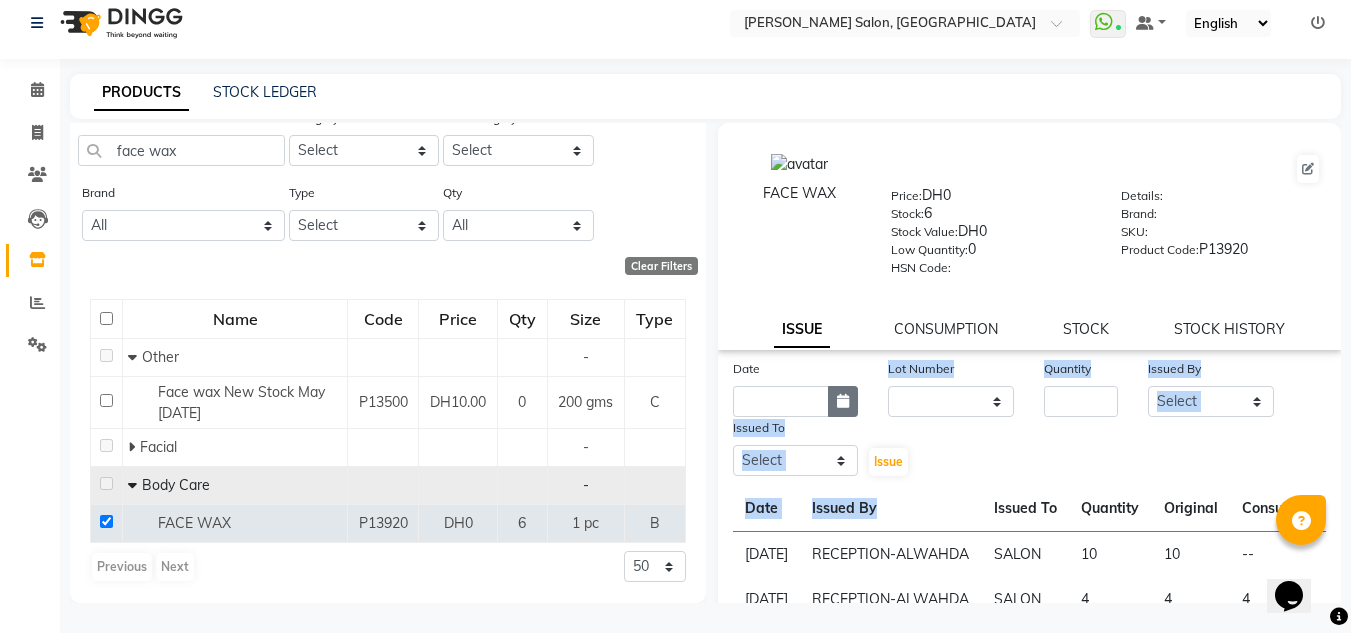 drag, startPoint x: 847, startPoint y: 402, endPoint x: 847, endPoint y: 415, distance: 13 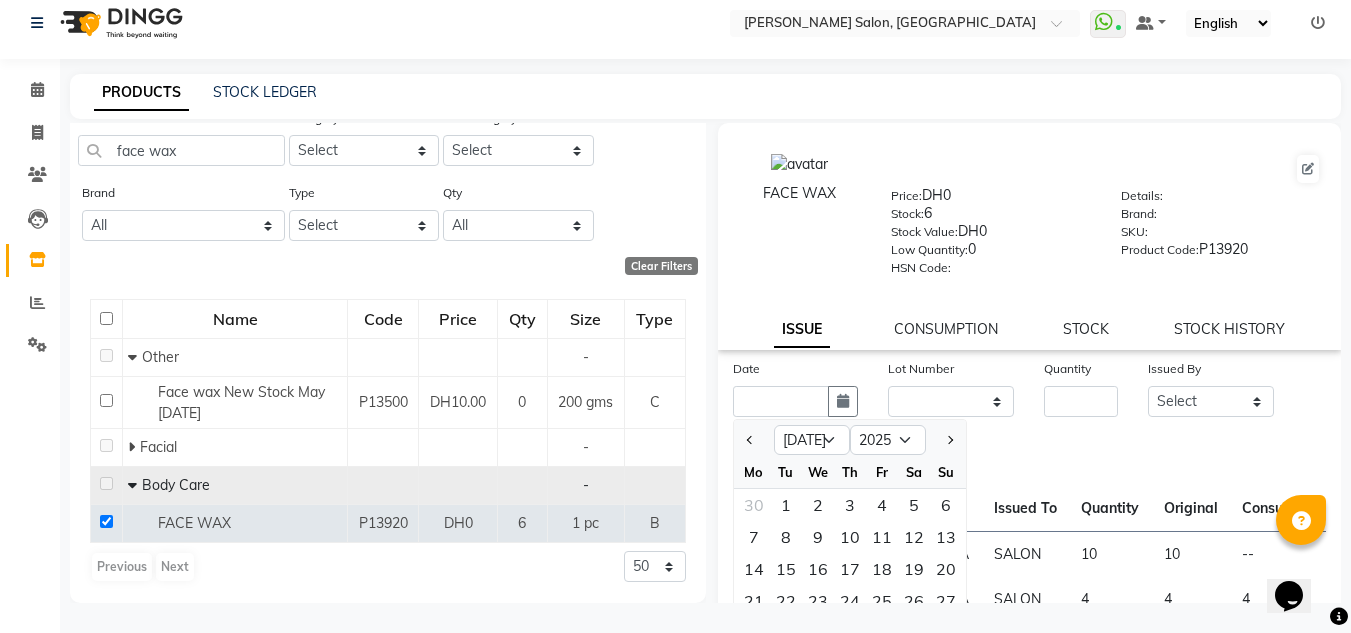 drag, startPoint x: 1019, startPoint y: 492, endPoint x: 953, endPoint y: 503, distance: 66.910385 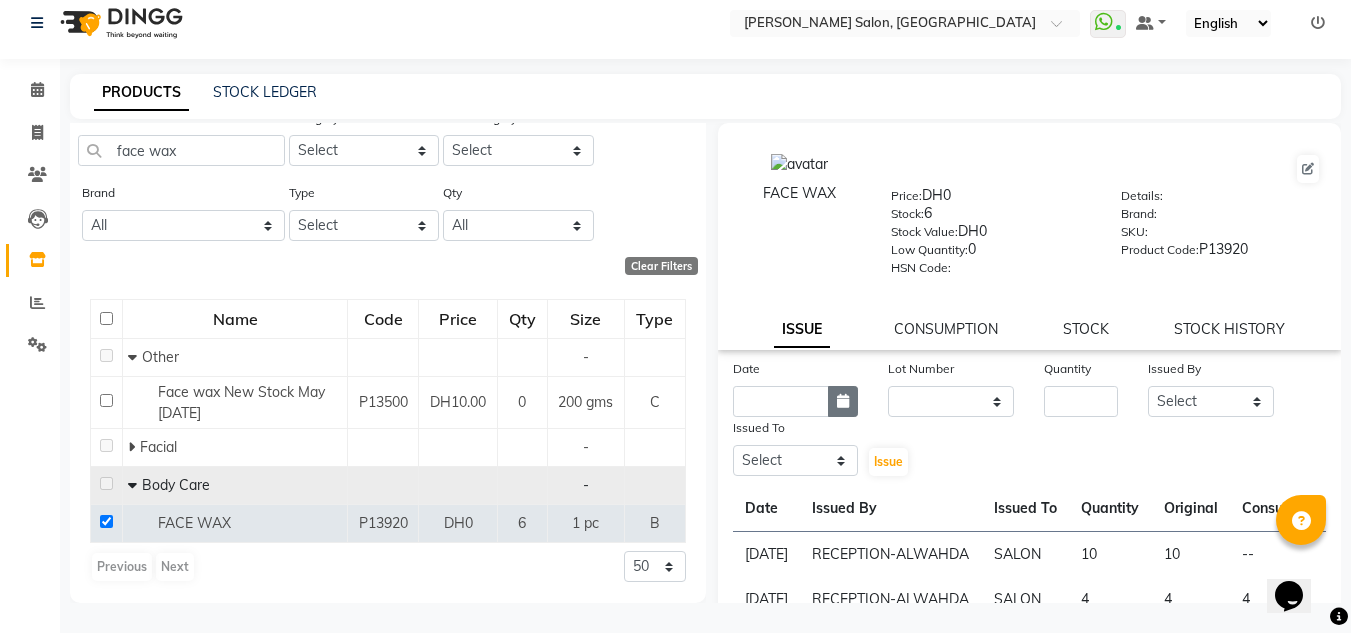 click 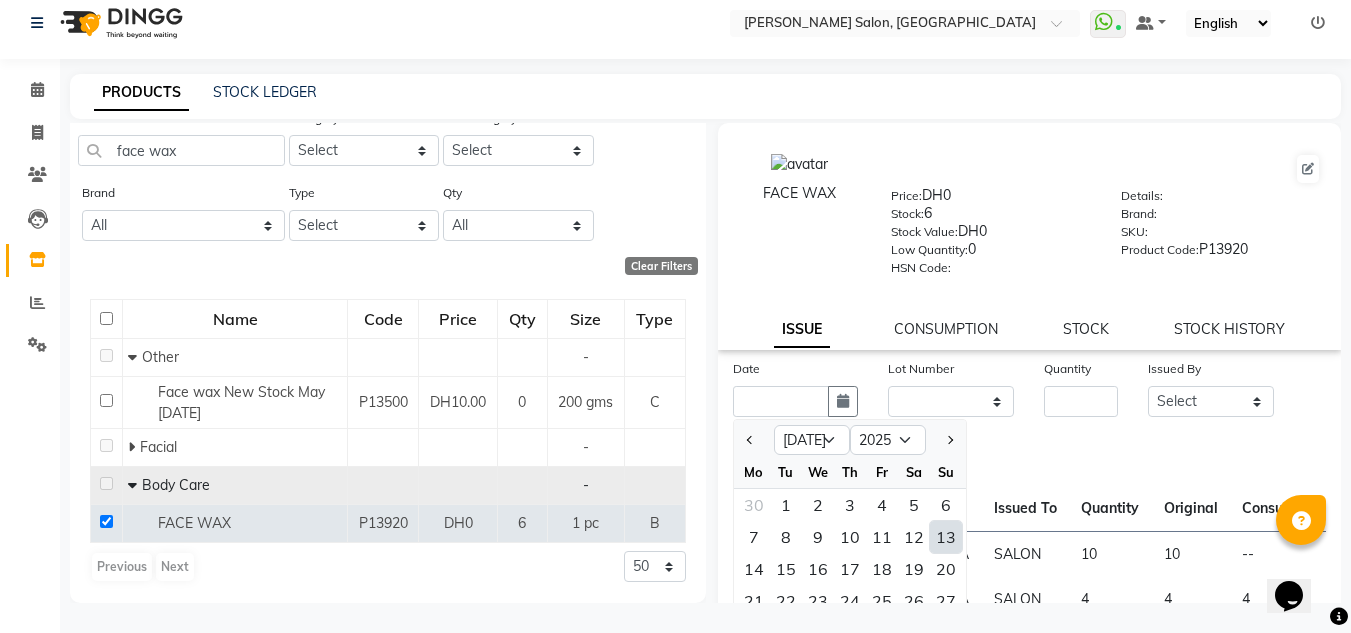 click on "13" 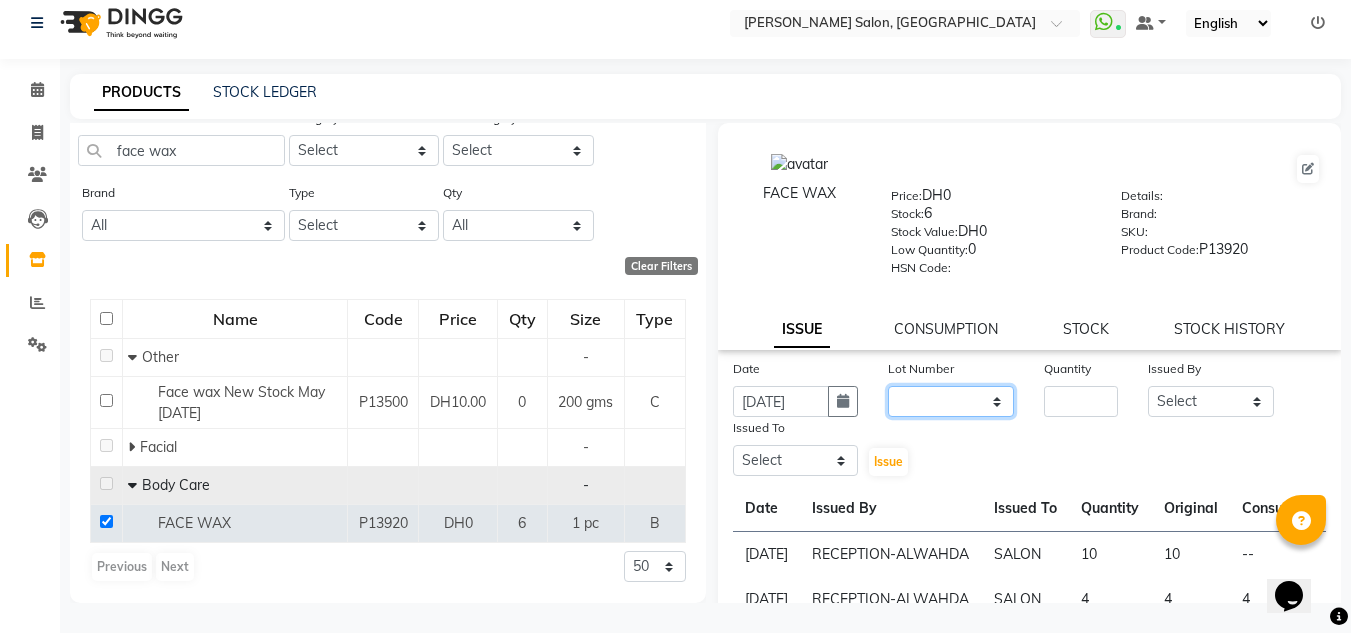 click on "None" 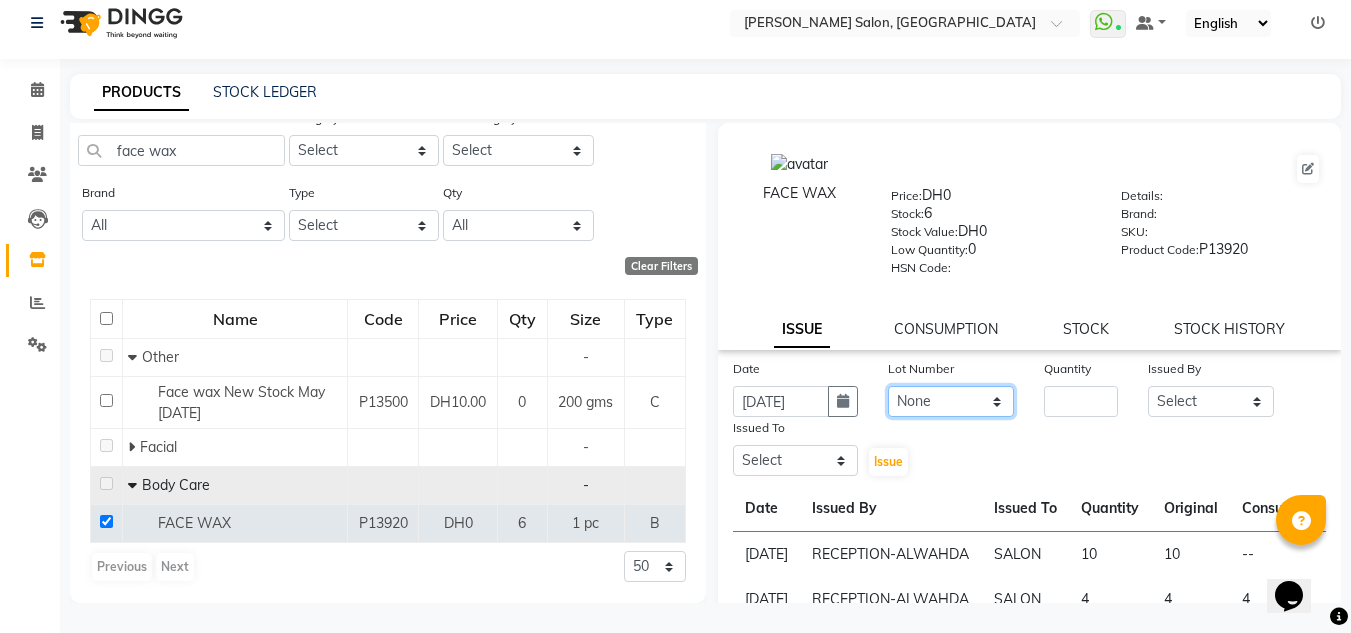 click on "None" 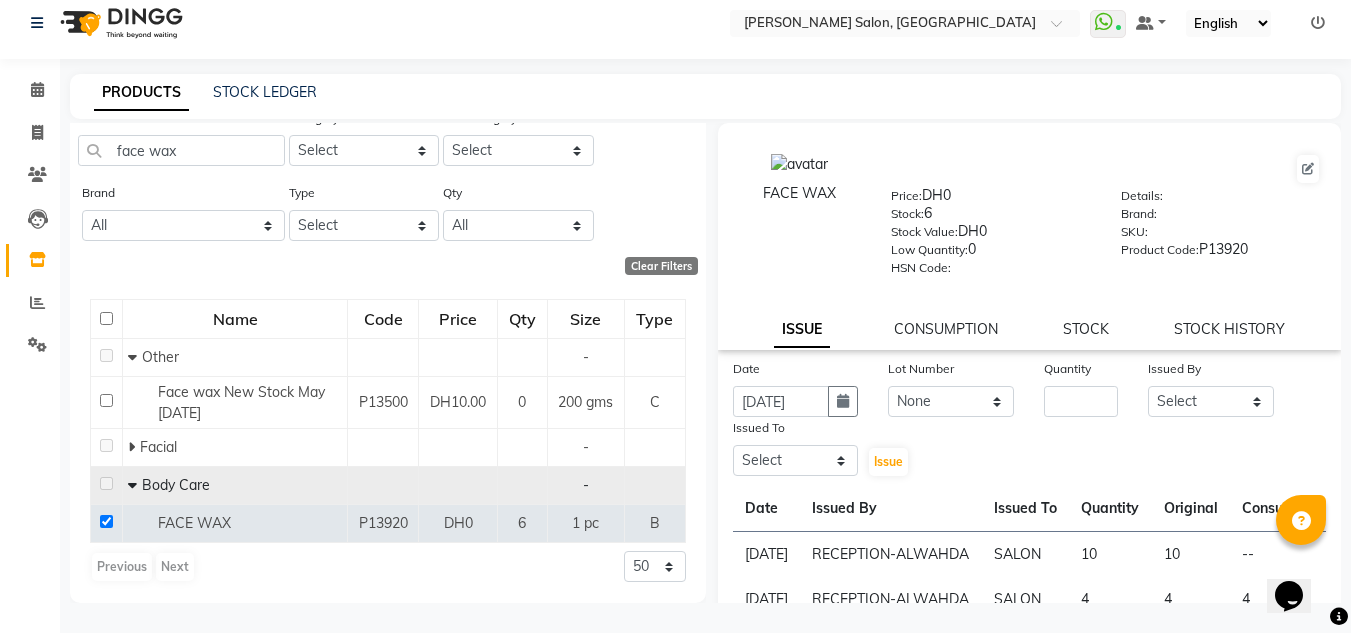 click on "Quantity" 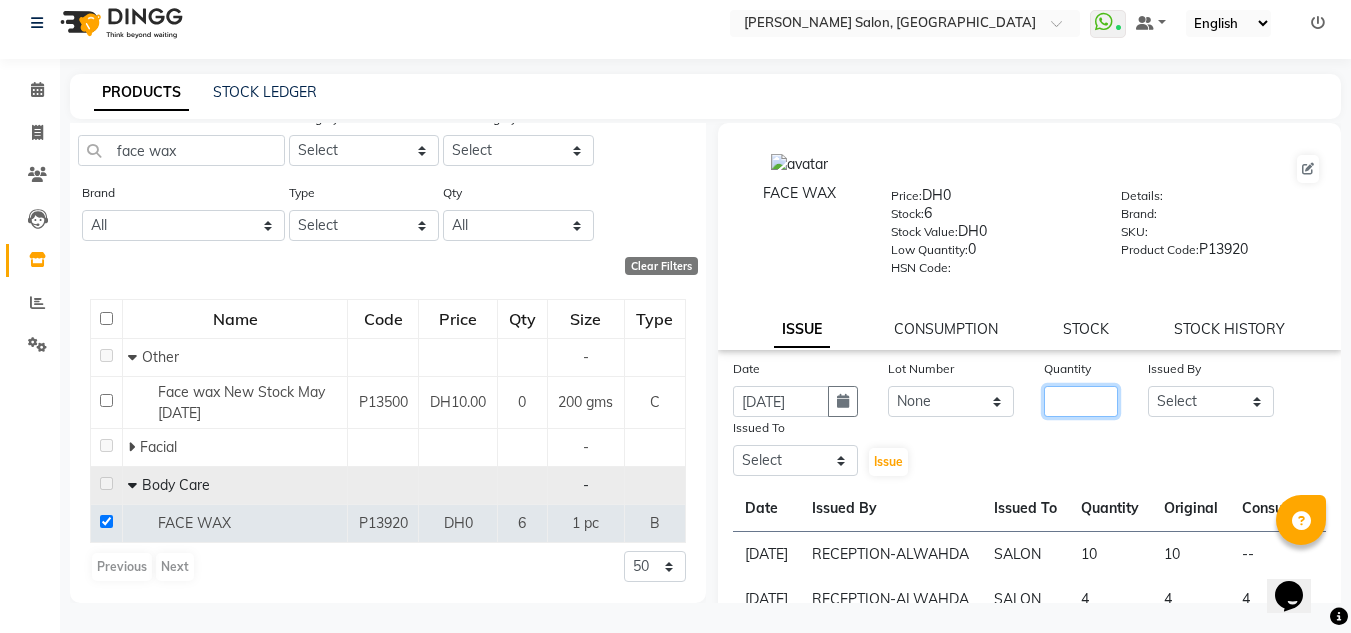 click 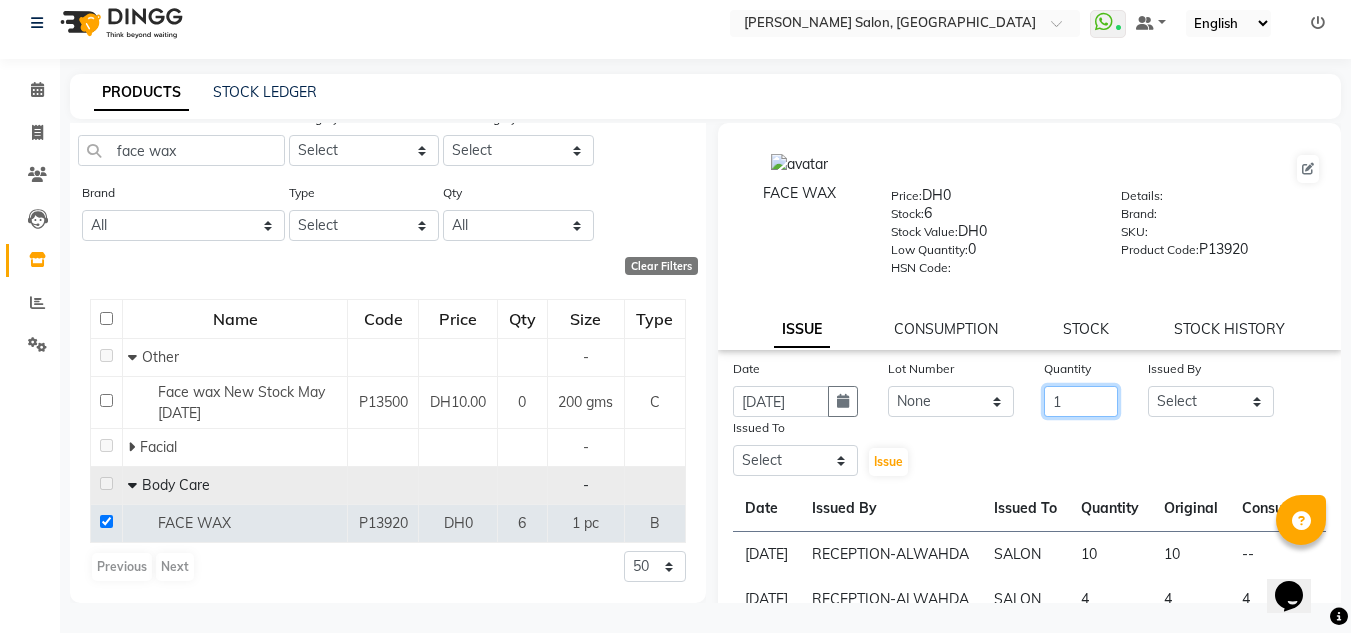 type on "1" 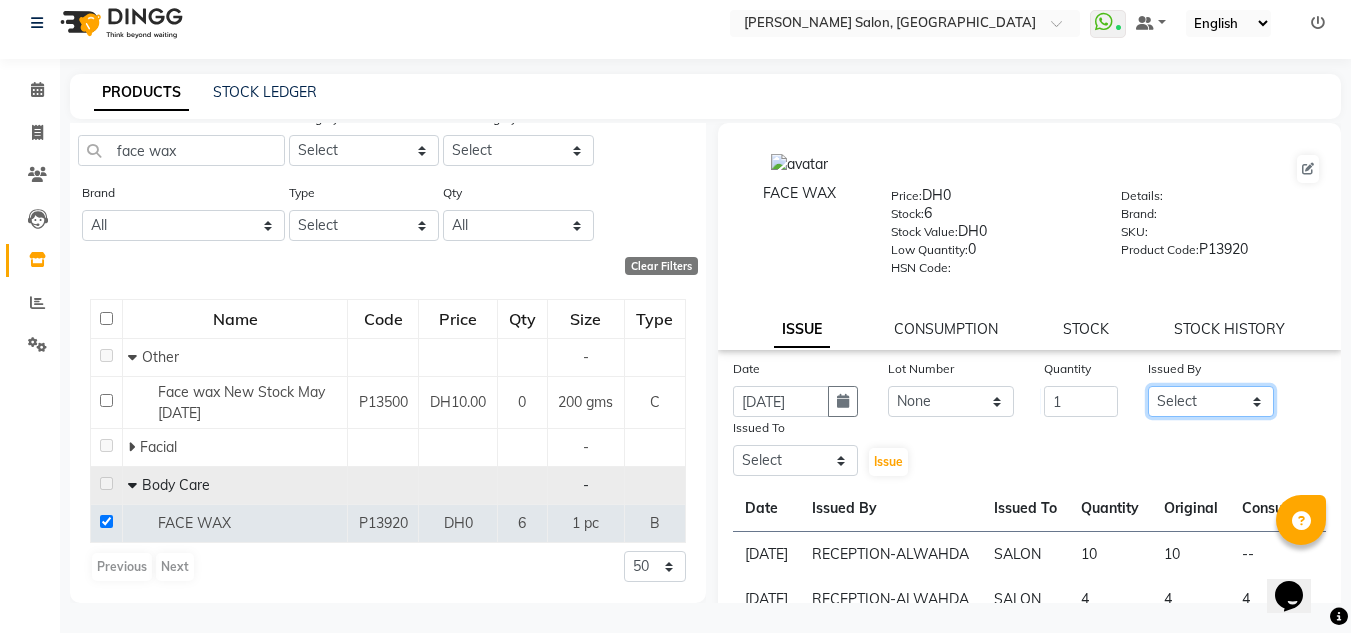 click on "Select ABUSHAGARA Kavita Laxmi Management Manisha Radha RECEPTION-ALWAHDA Riba Rimsha SALON Samjhana trial" 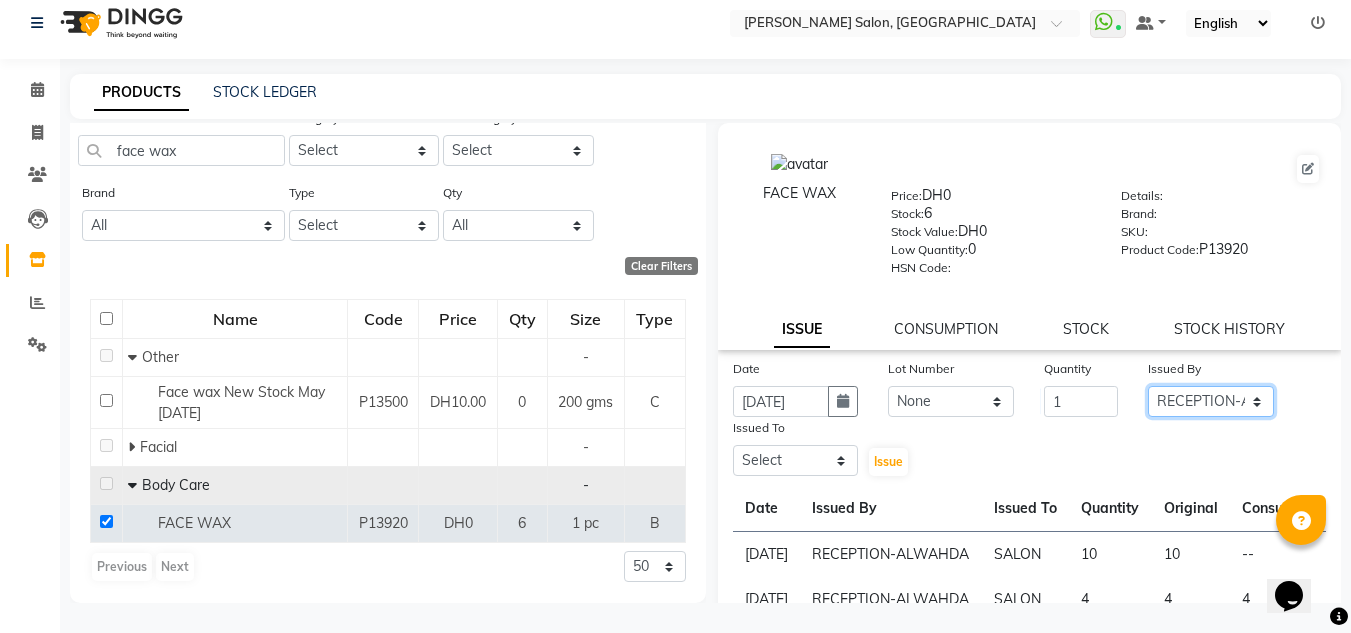 click on "Select ABUSHAGARA Kavita Laxmi Management Manisha Radha RECEPTION-ALWAHDA Riba Rimsha SALON Samjhana trial" 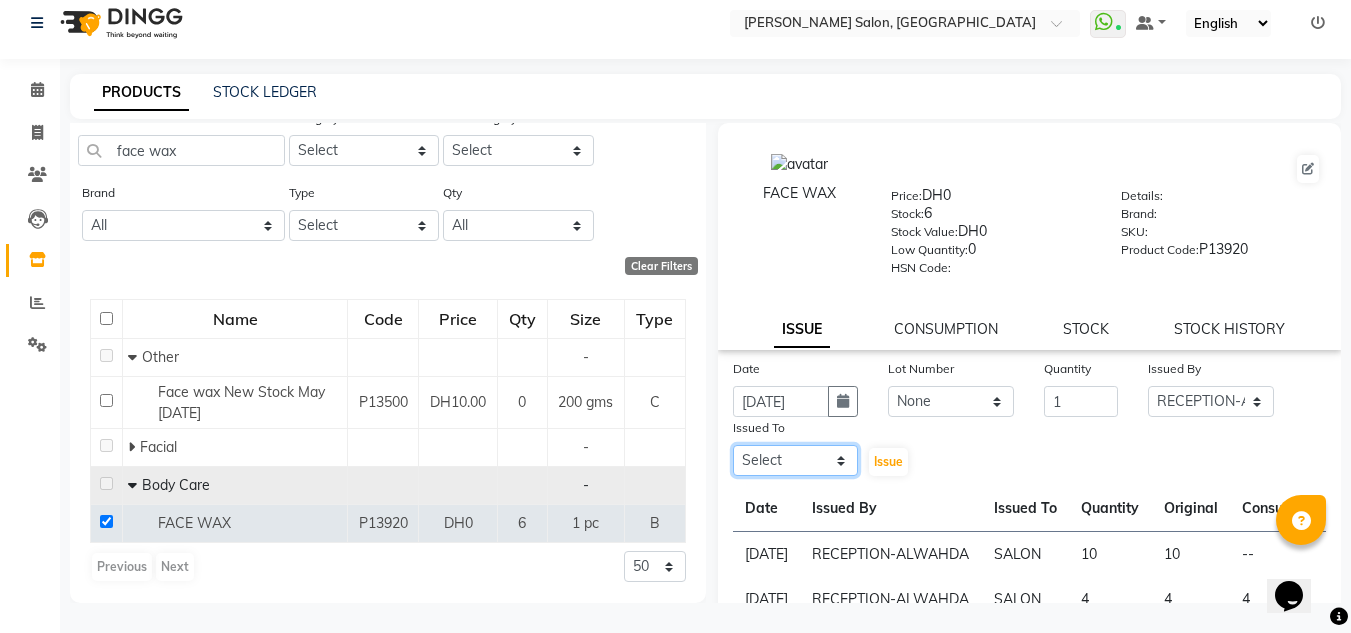 click on "Select ABUSHAGARA Kavita Laxmi Management Manisha Radha RECEPTION-ALWAHDA Riba Rimsha SALON Samjhana trial" 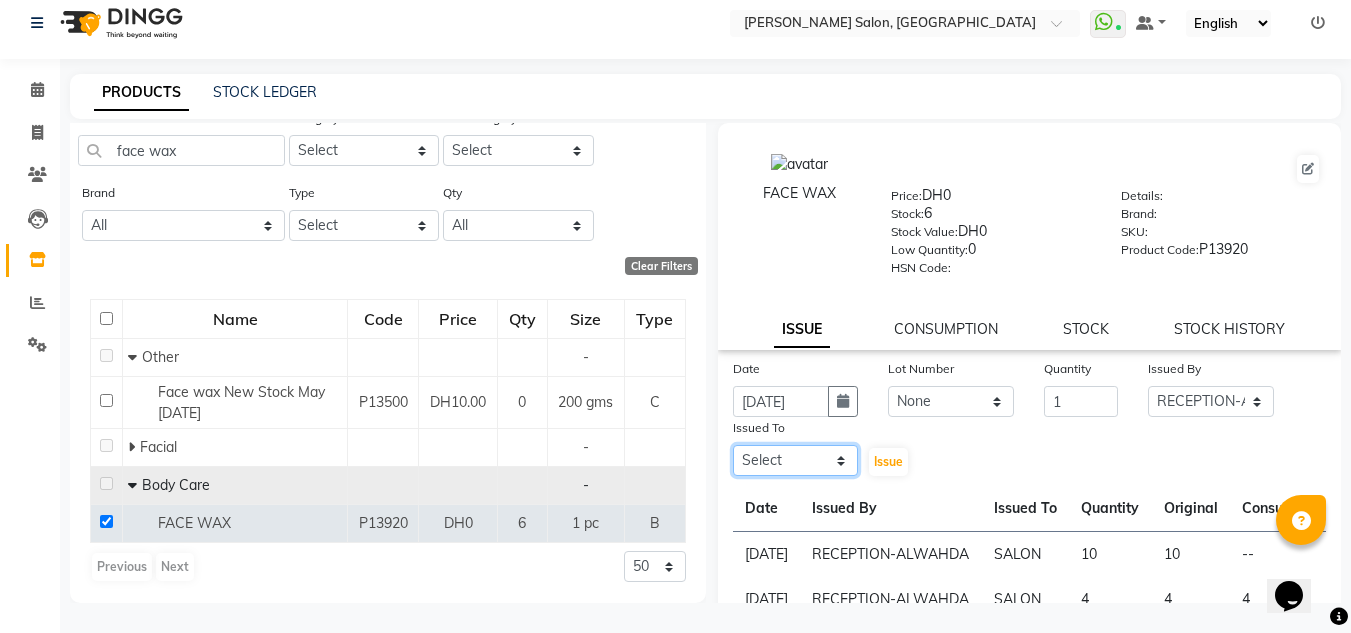 select on "36338" 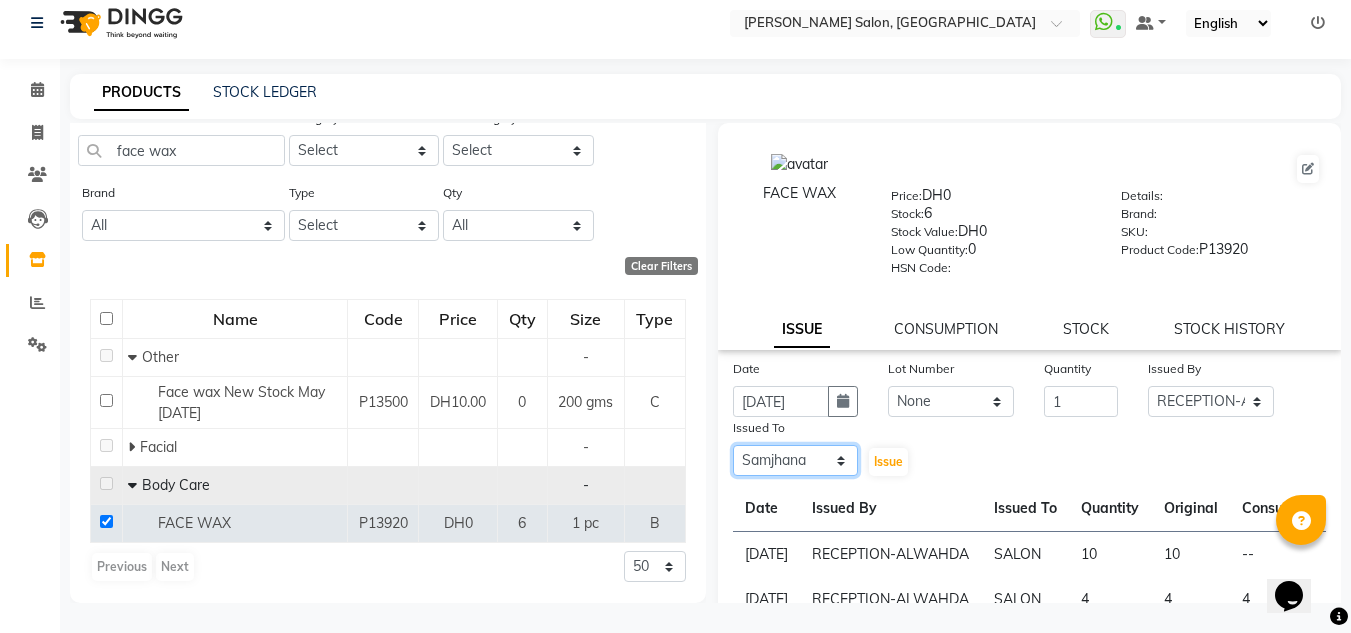 click on "Select ABUSHAGARA Kavita Laxmi Management Manisha Radha RECEPTION-ALWAHDA Riba Rimsha SALON Samjhana trial" 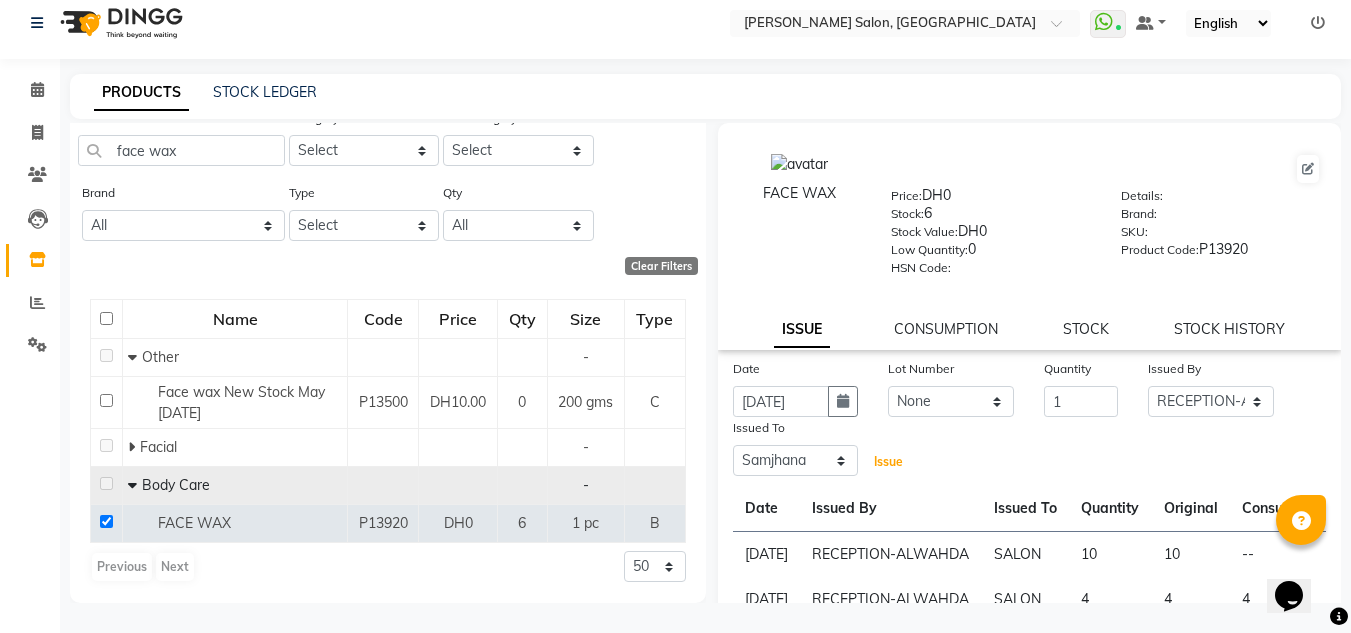 drag, startPoint x: 879, startPoint y: 458, endPoint x: 904, endPoint y: 471, distance: 28.178005 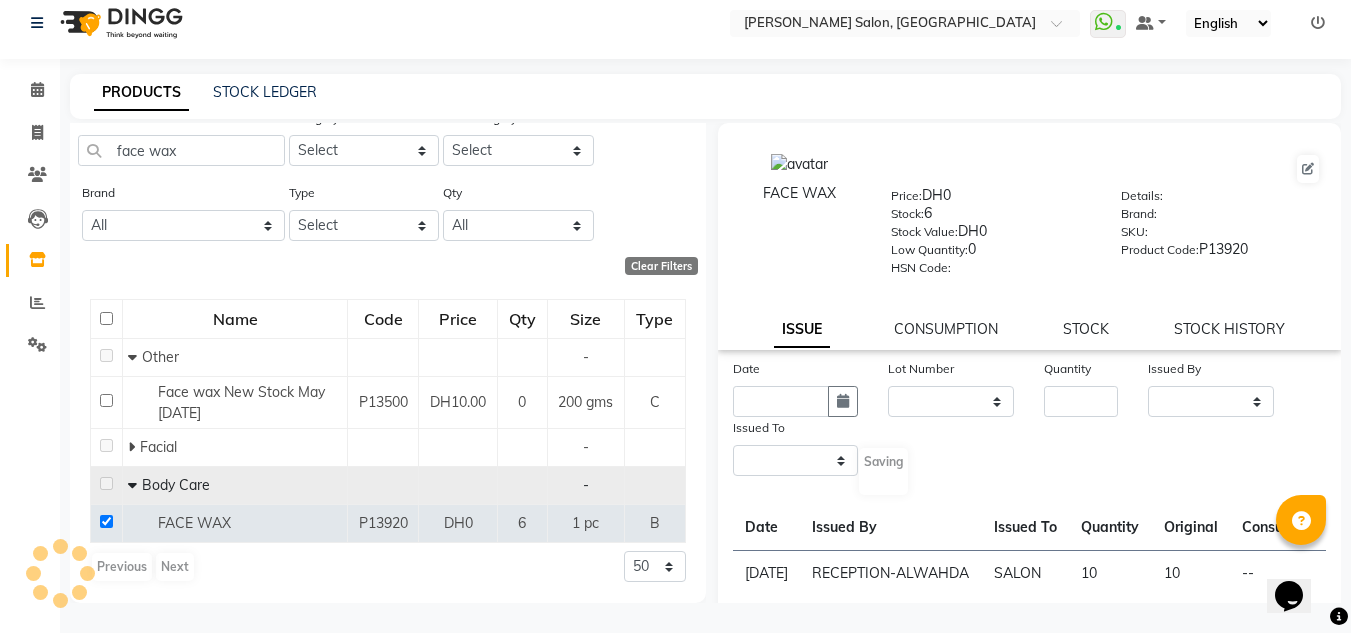 select 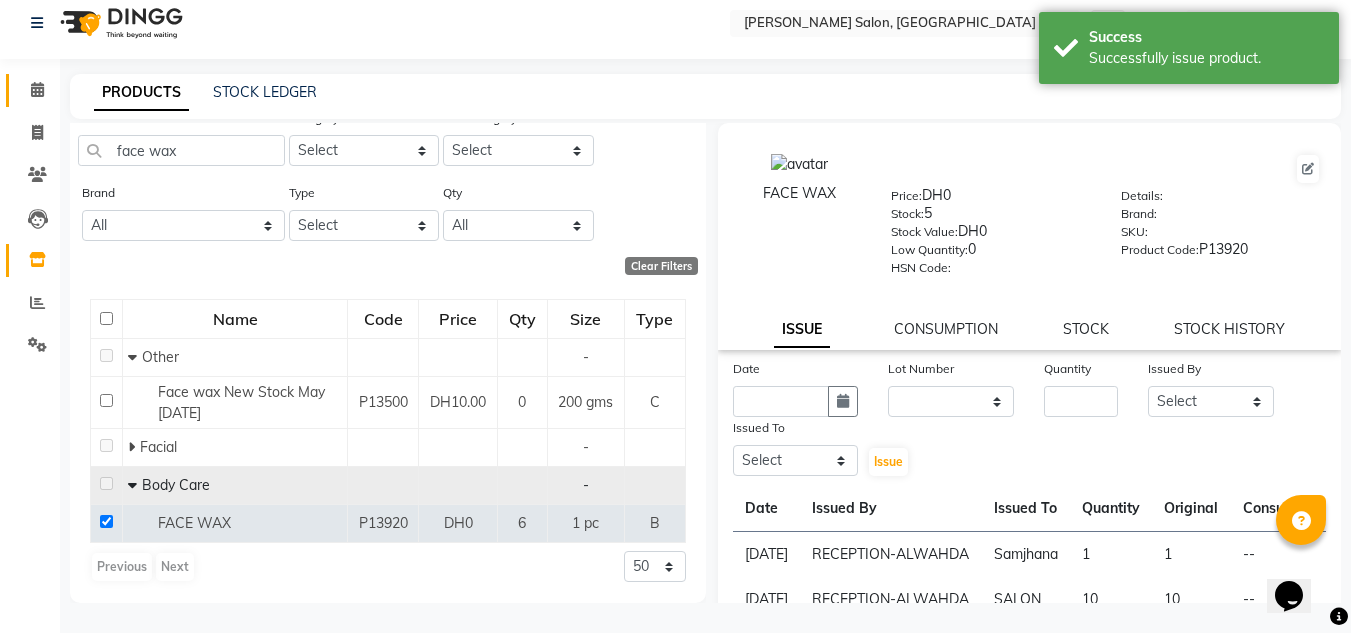 click 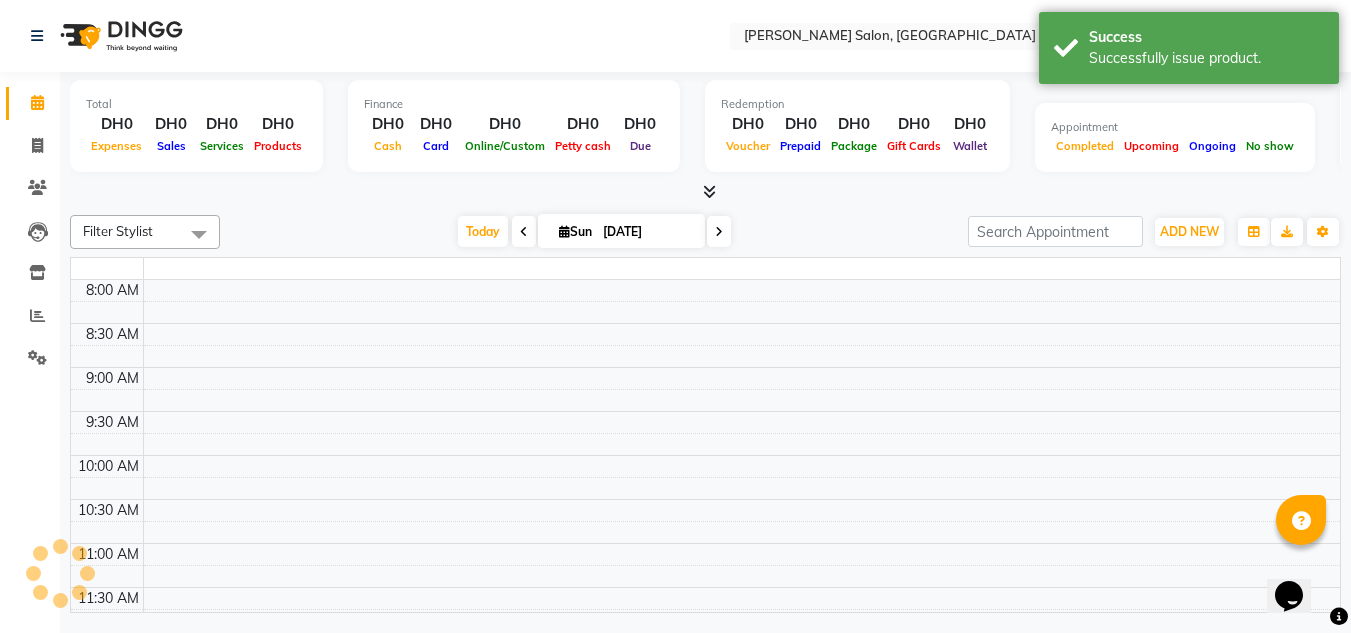 scroll, scrollTop: 0, scrollLeft: 0, axis: both 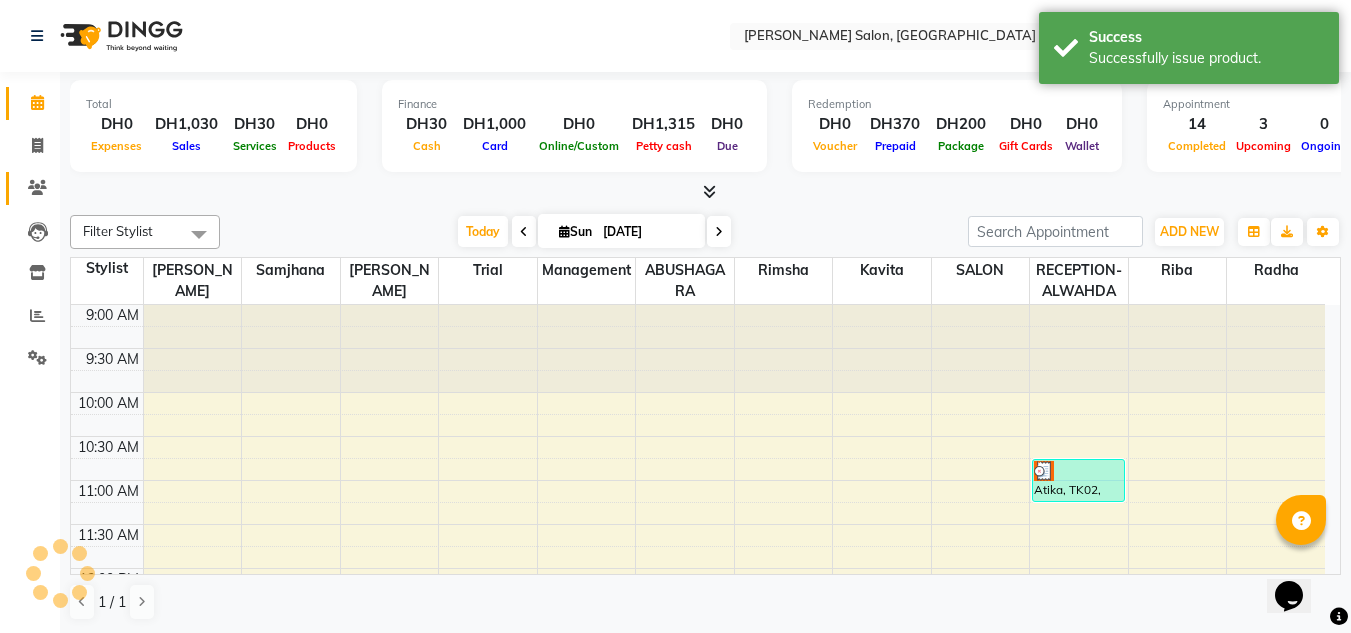 click 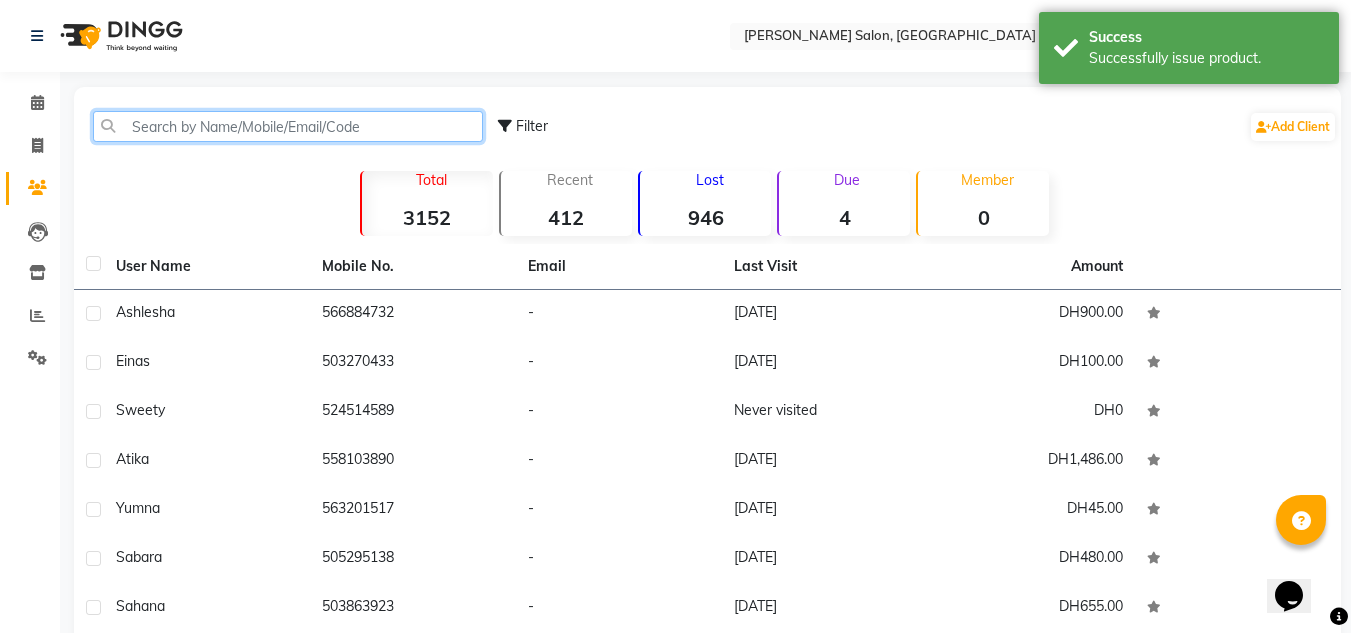 click 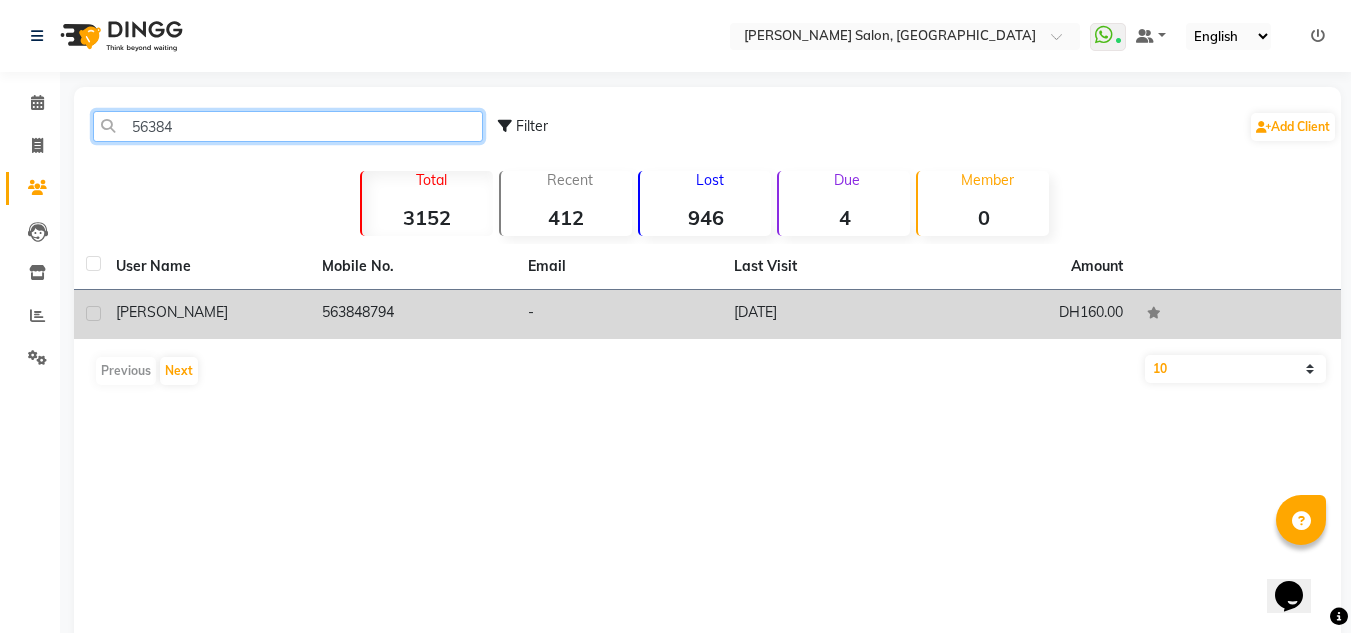 type on "56384" 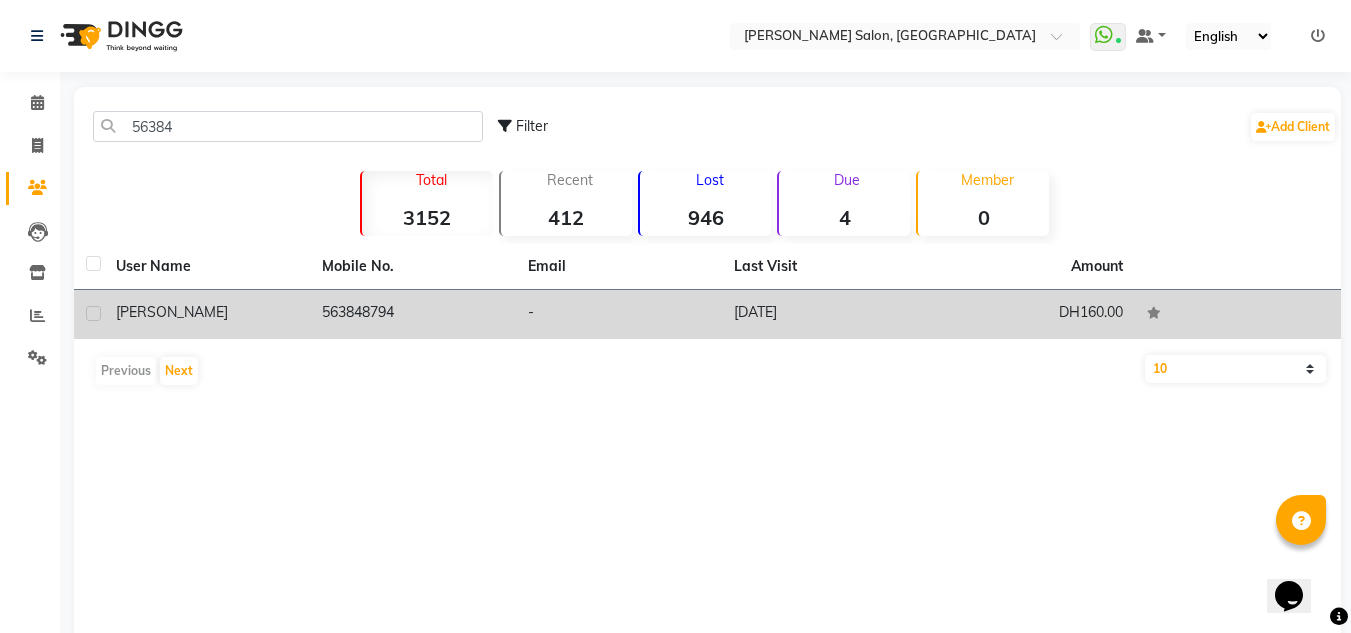 click on "-" 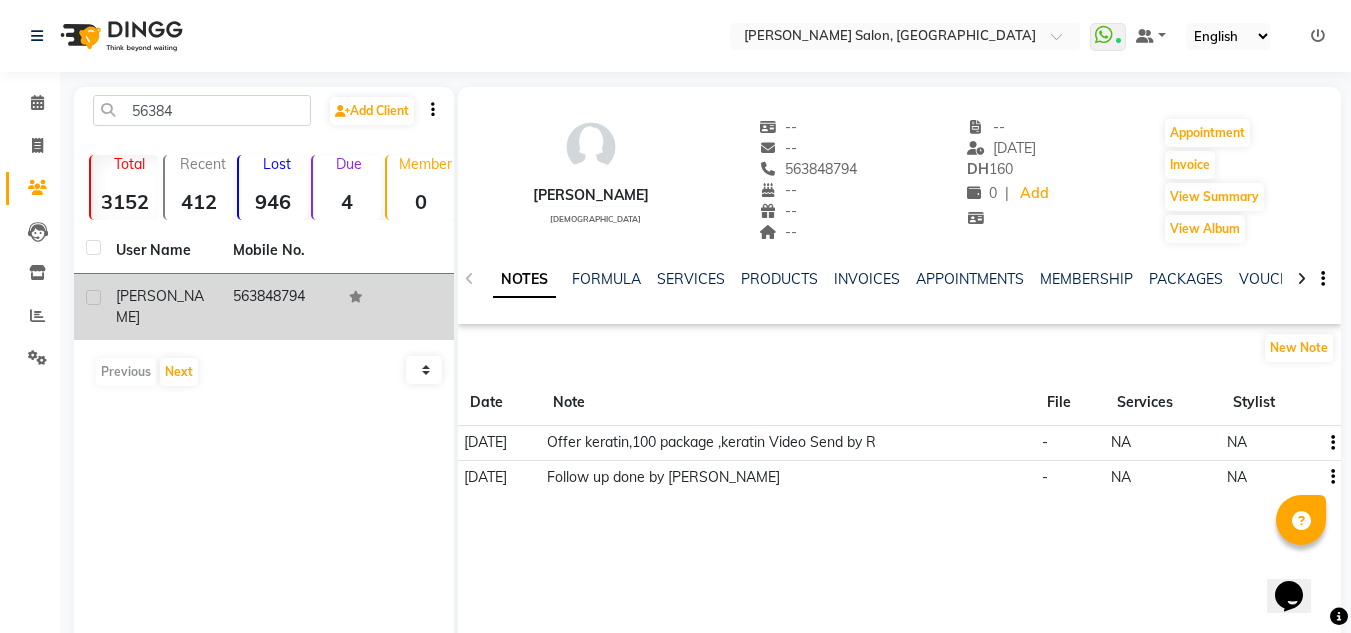 click on "Invoice" 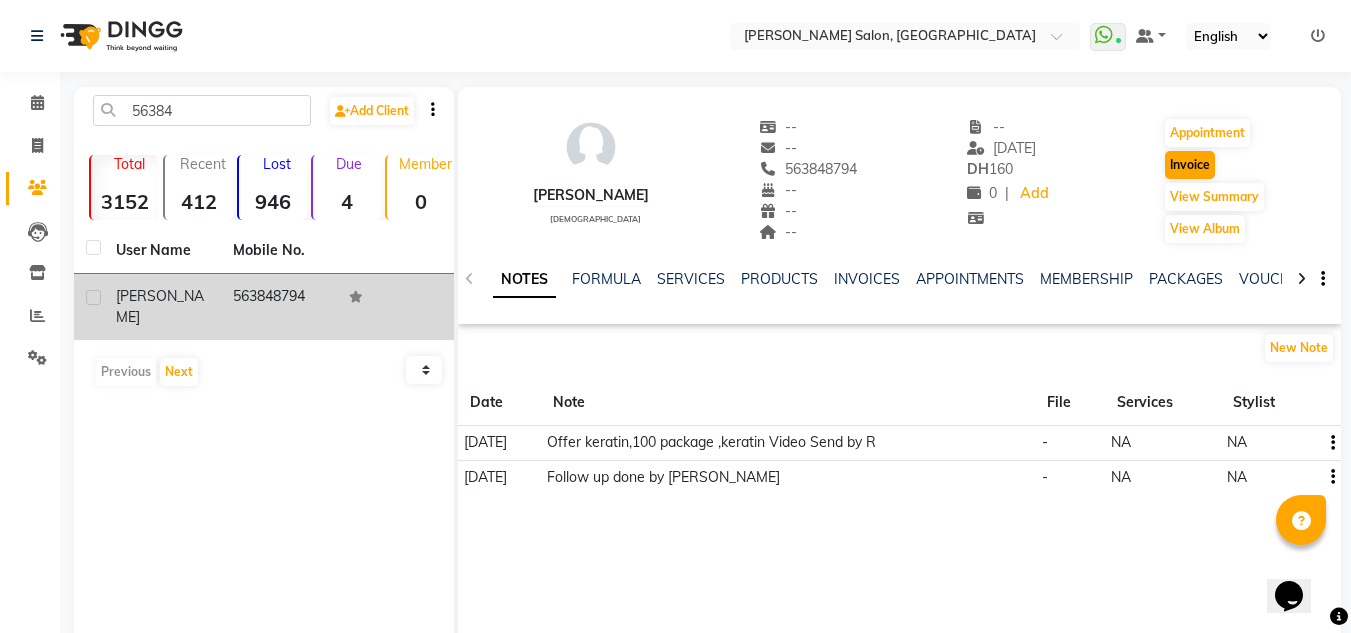 drag, startPoint x: 1216, startPoint y: 159, endPoint x: 1190, endPoint y: 167, distance: 27.202942 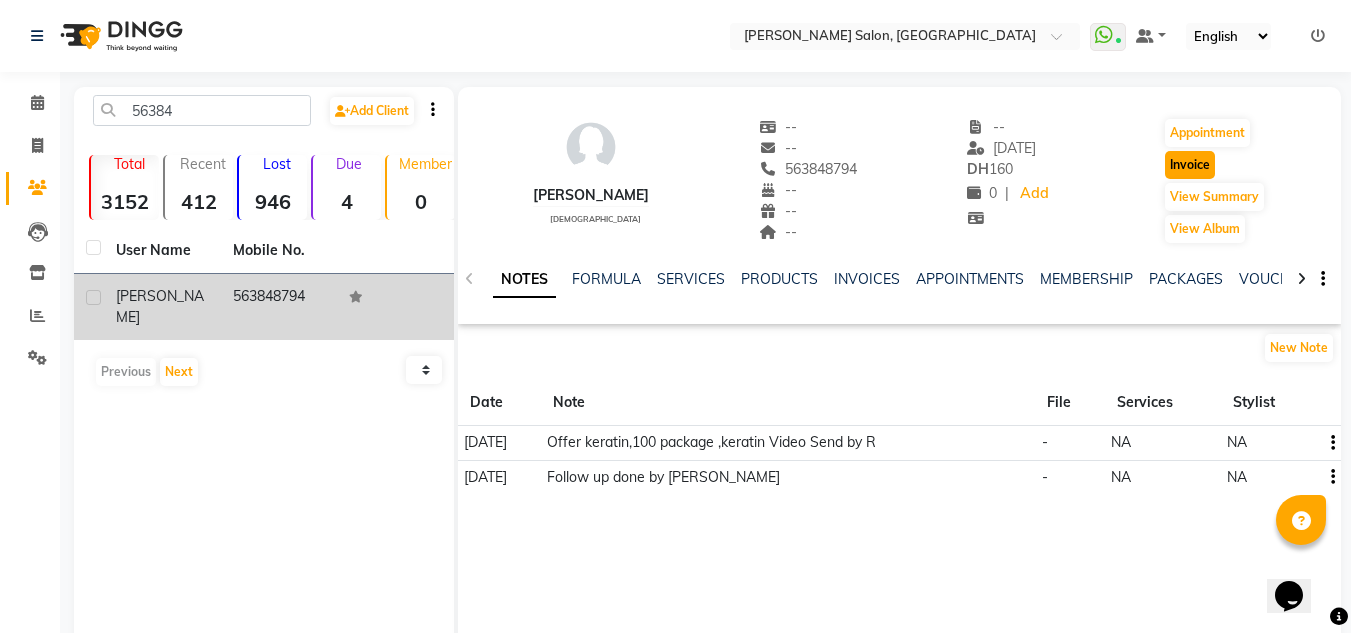 click on "Invoice" 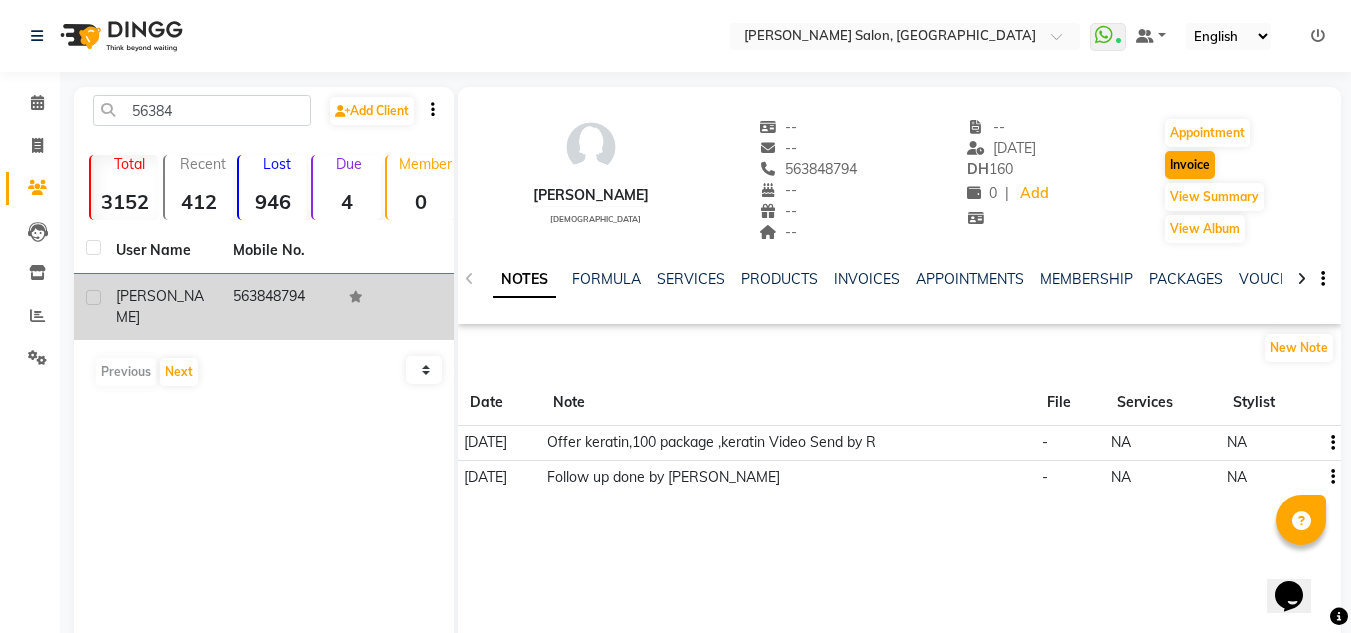 select on "service" 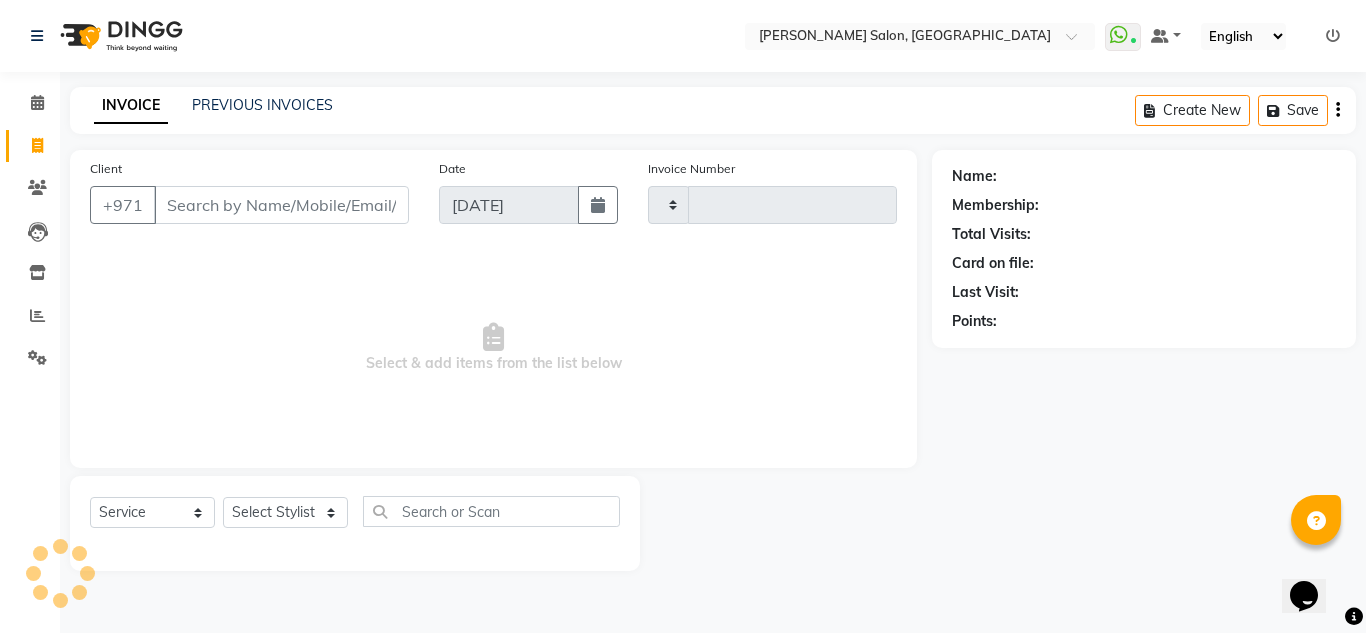 type on "1415" 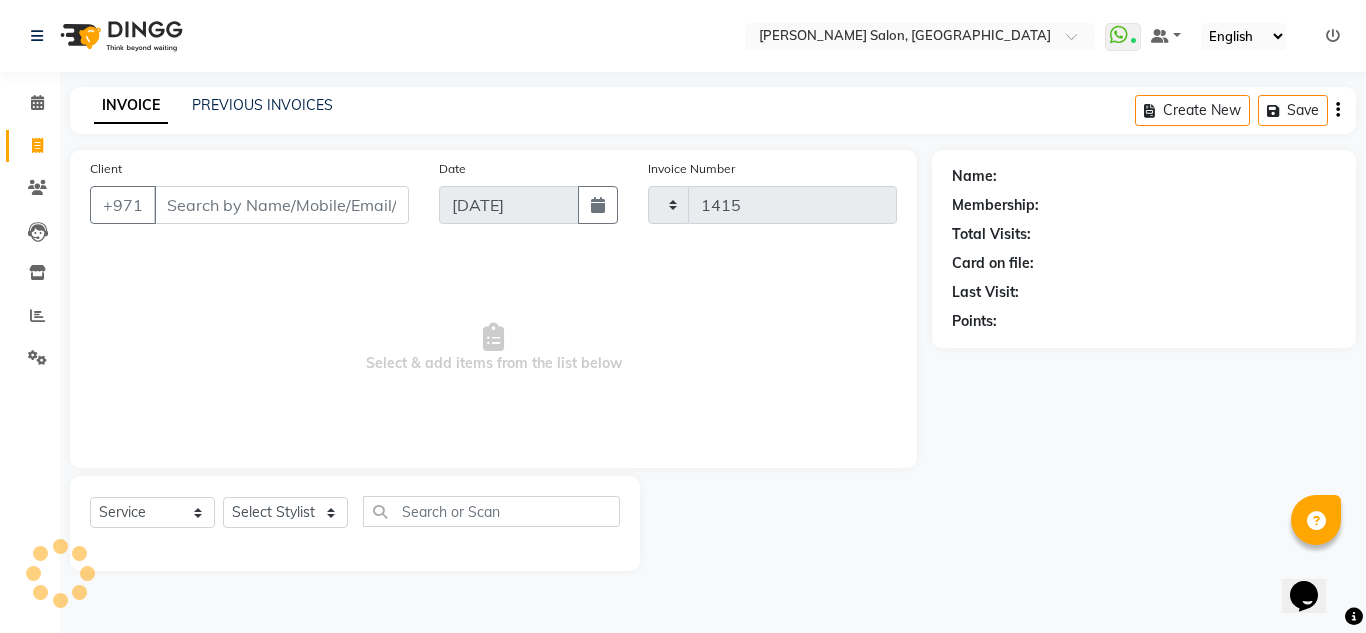 select on "4333" 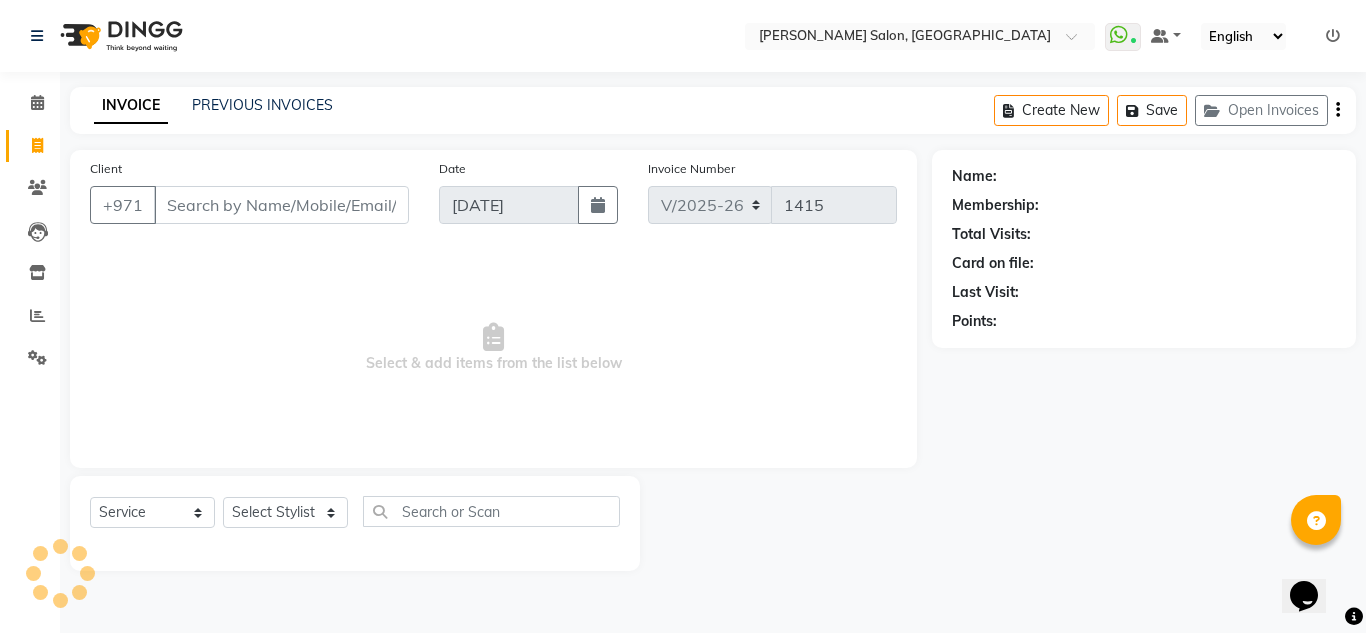 type on "563848794" 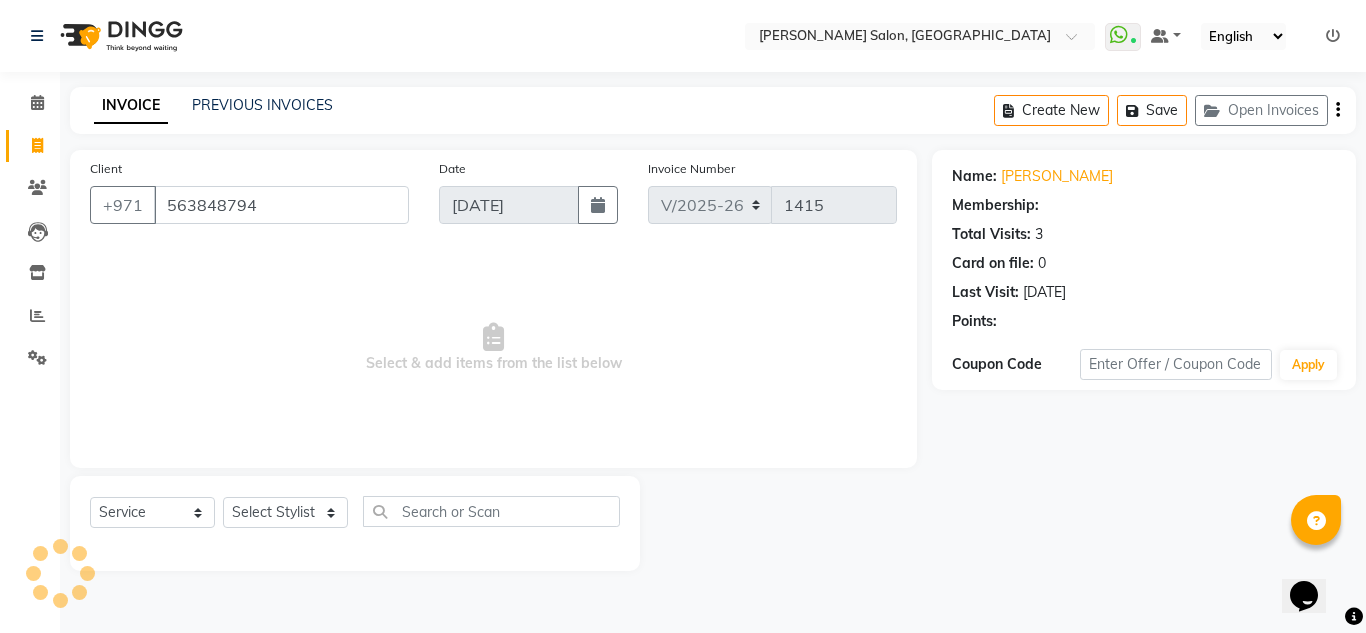 select on "1: Object" 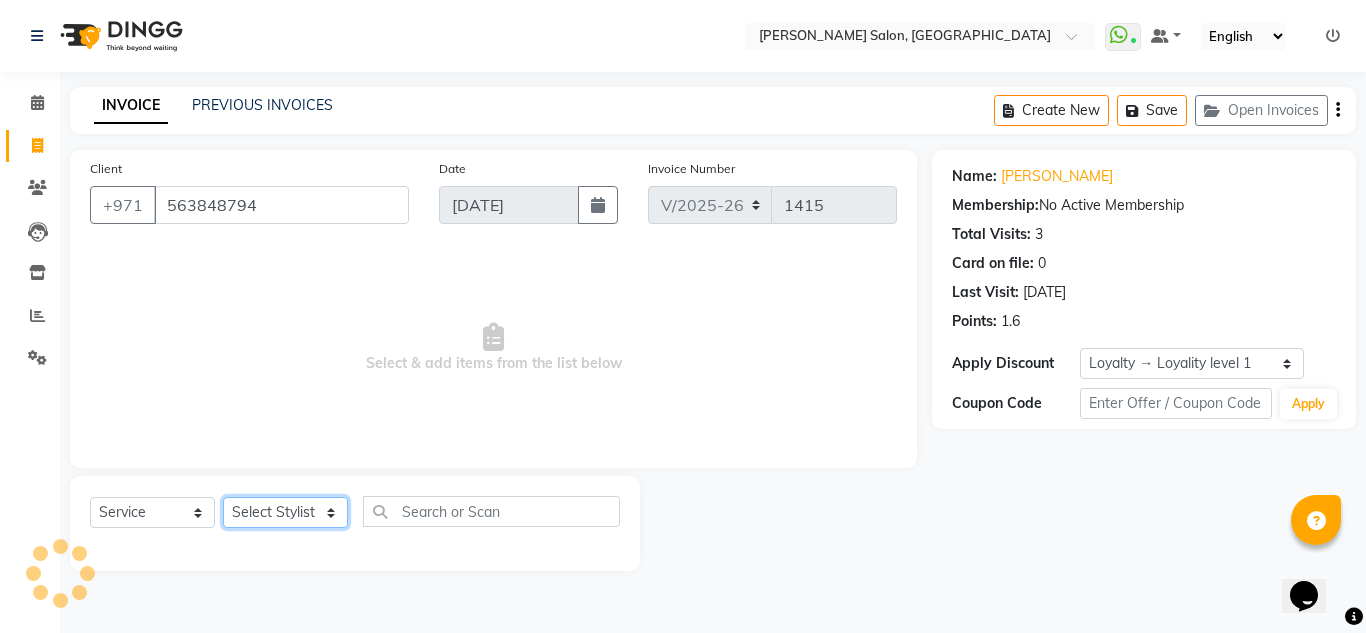 drag, startPoint x: 321, startPoint y: 509, endPoint x: 308, endPoint y: 512, distance: 13.341664 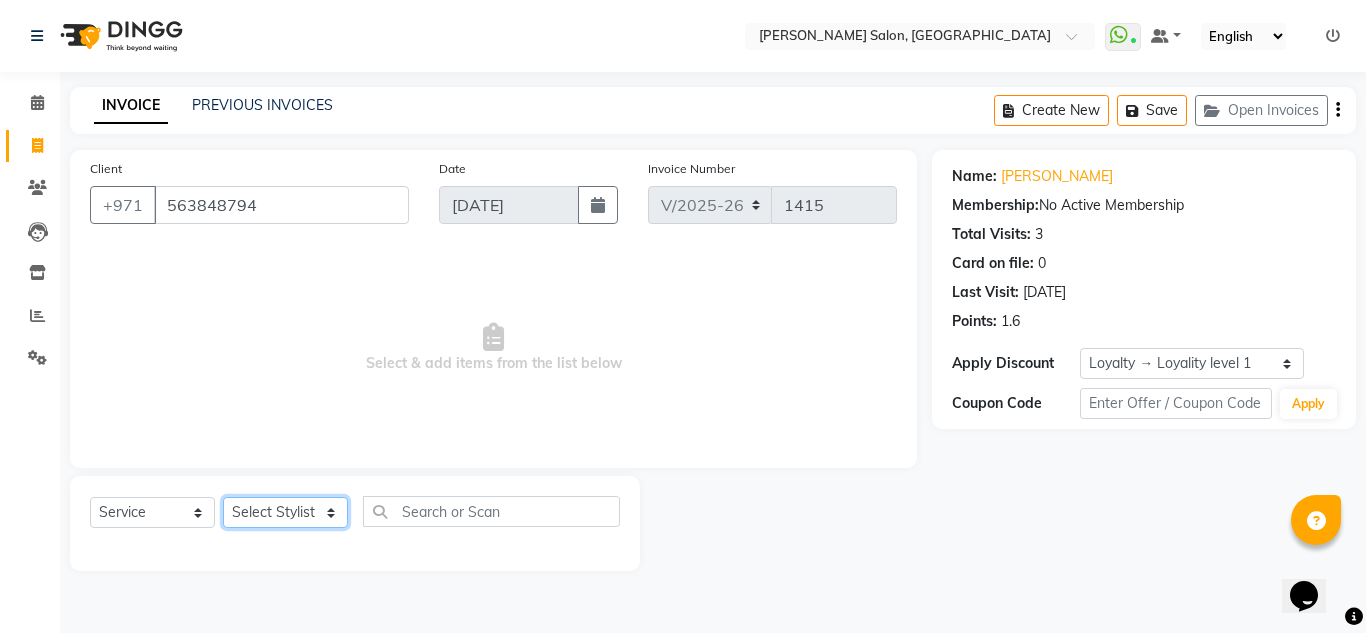 select on "45258" 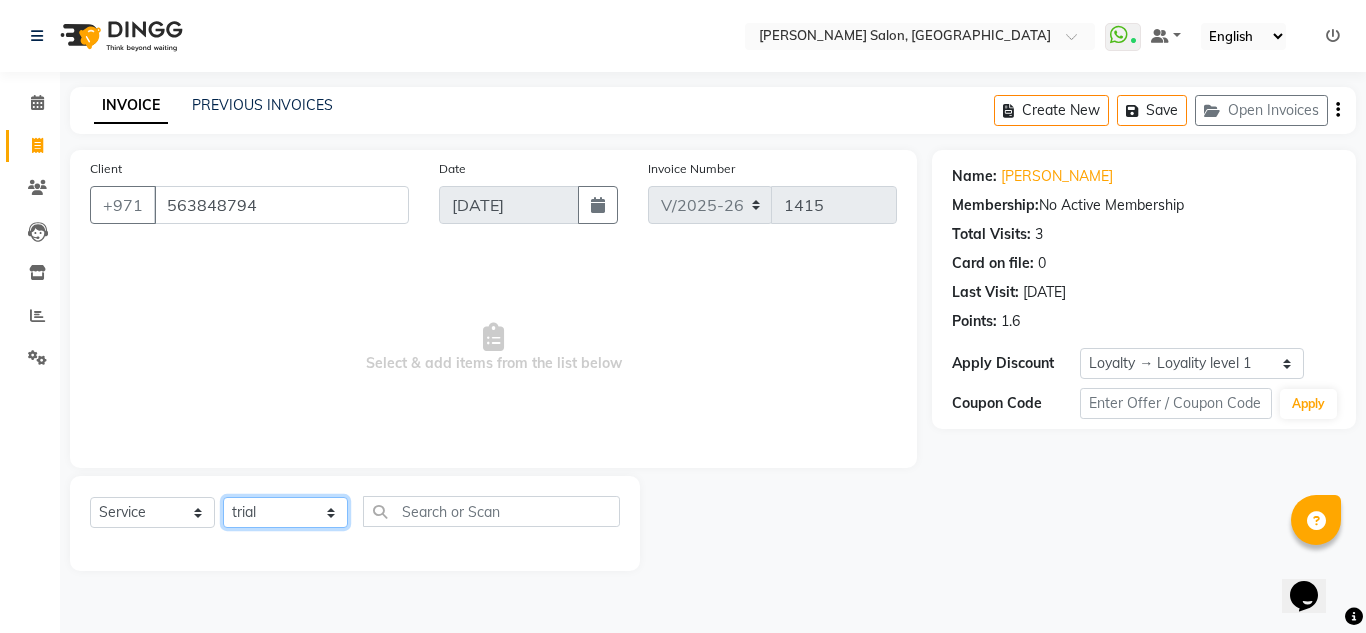 click on "Select Stylist ABUSHAGARA Kavita Laxmi Management [PERSON_NAME] RECEPTION-ALWAHDA [PERSON_NAME] SALON [PERSON_NAME] trial" 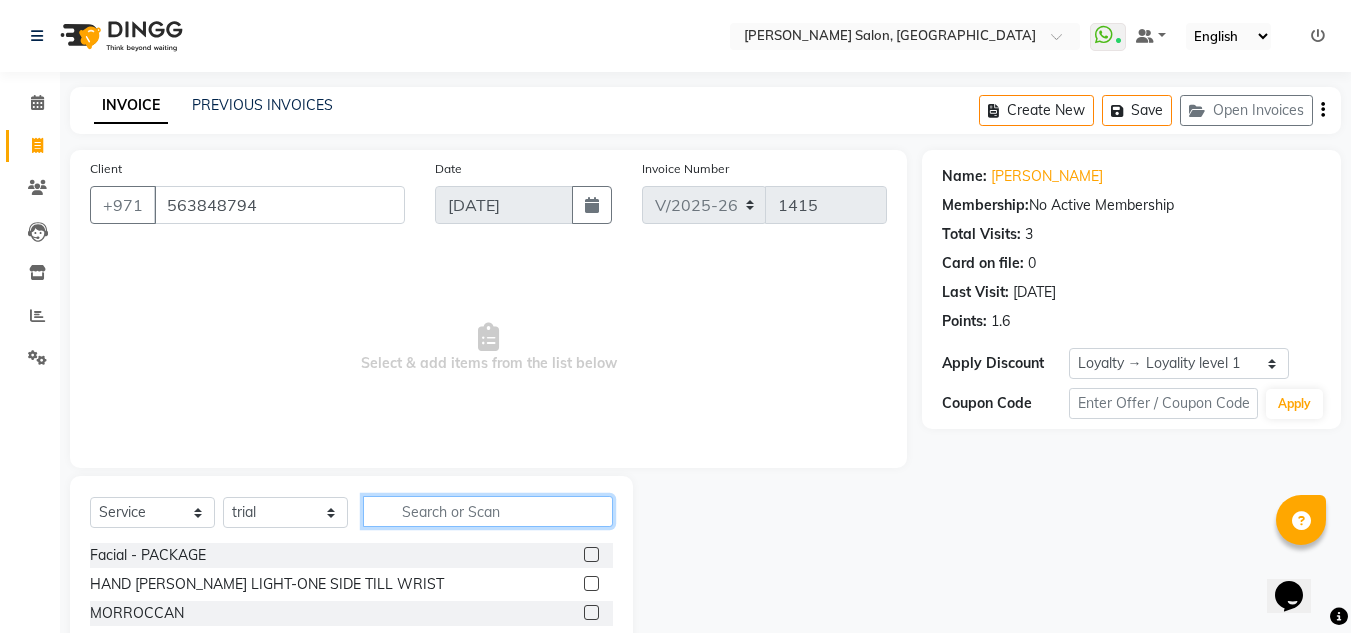 click 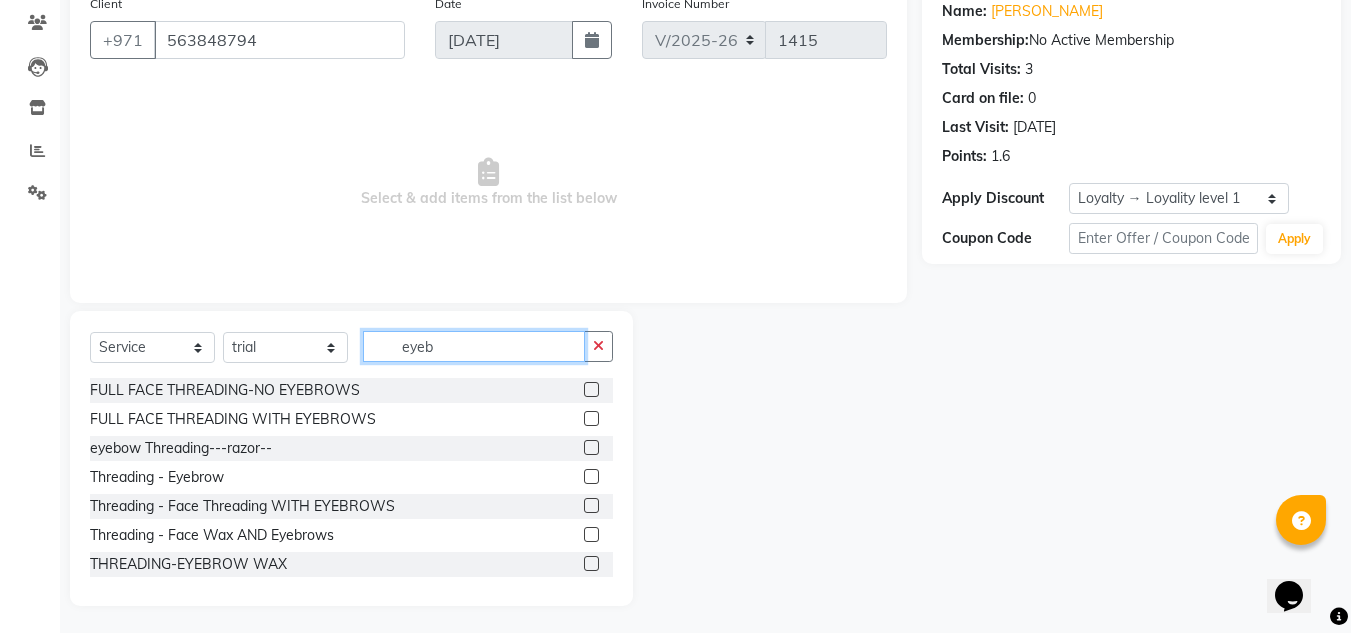 scroll, scrollTop: 168, scrollLeft: 0, axis: vertical 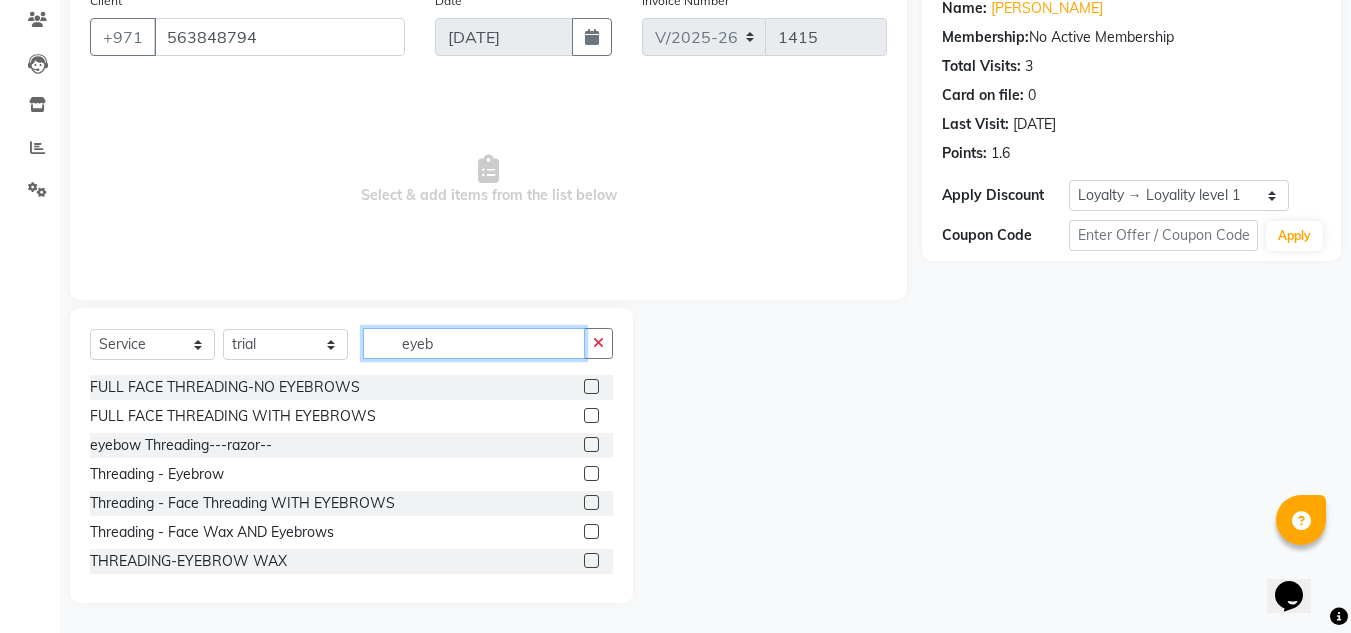 type on "eyeb" 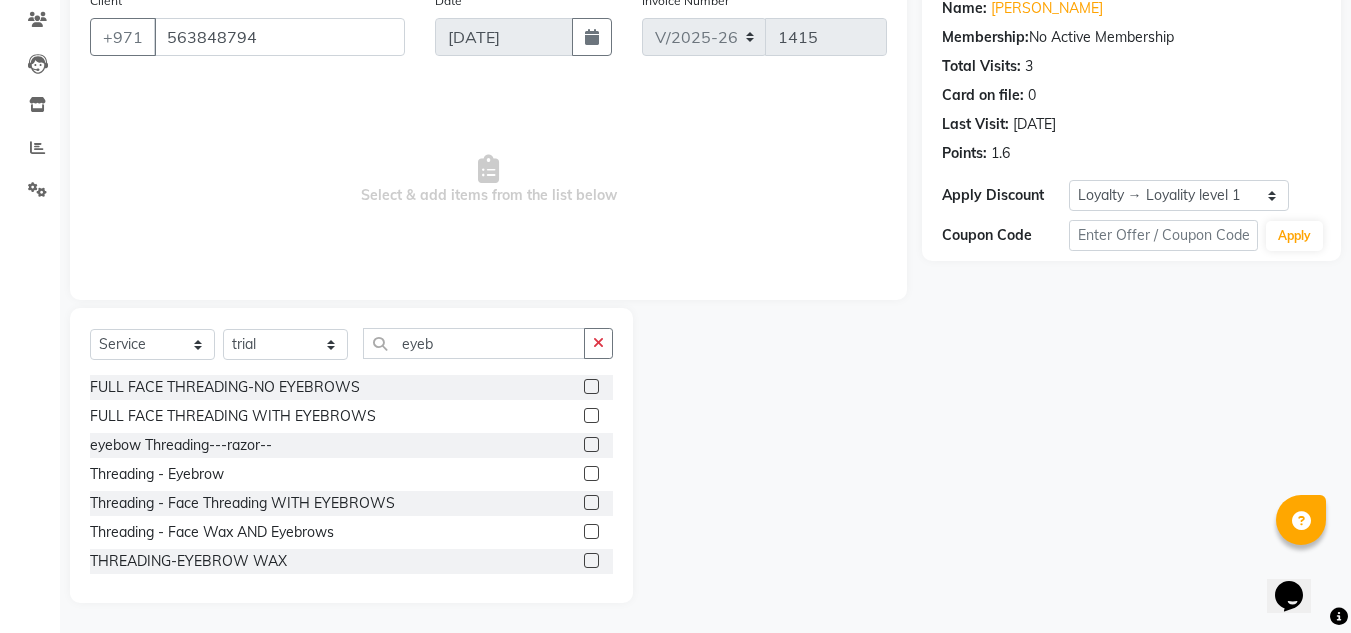 click 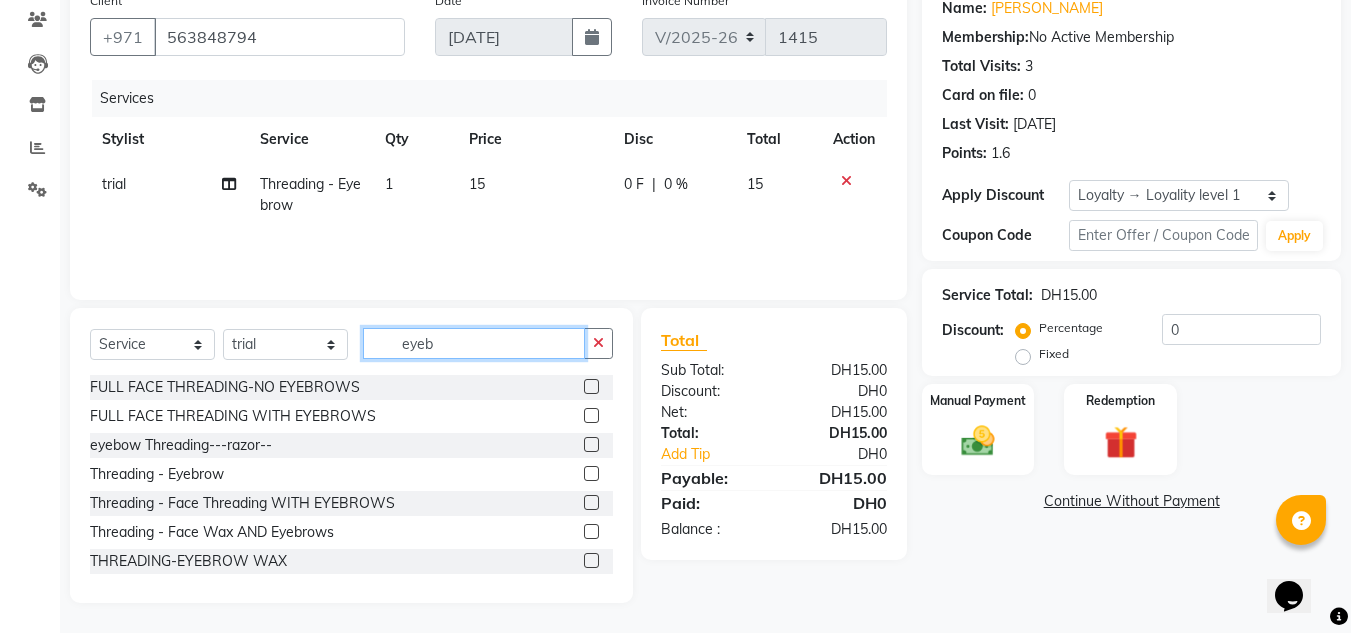 checkbox on "false" 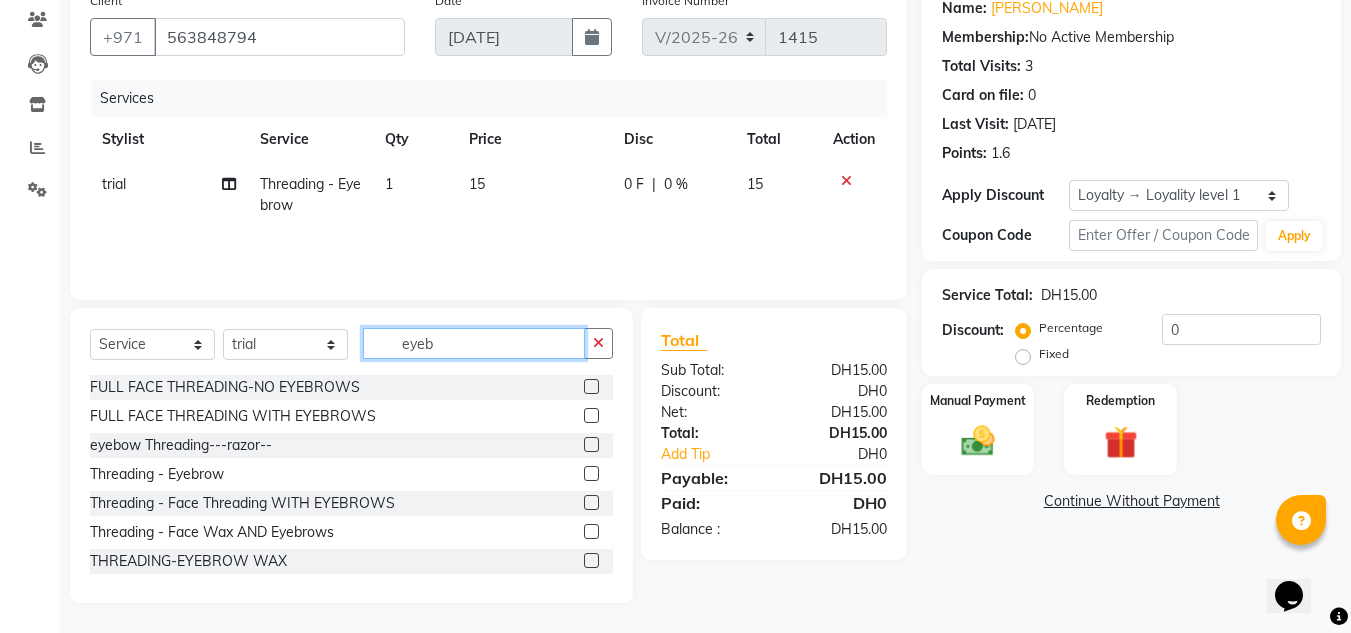 drag, startPoint x: 449, startPoint y: 348, endPoint x: 0, endPoint y: 334, distance: 449.2182 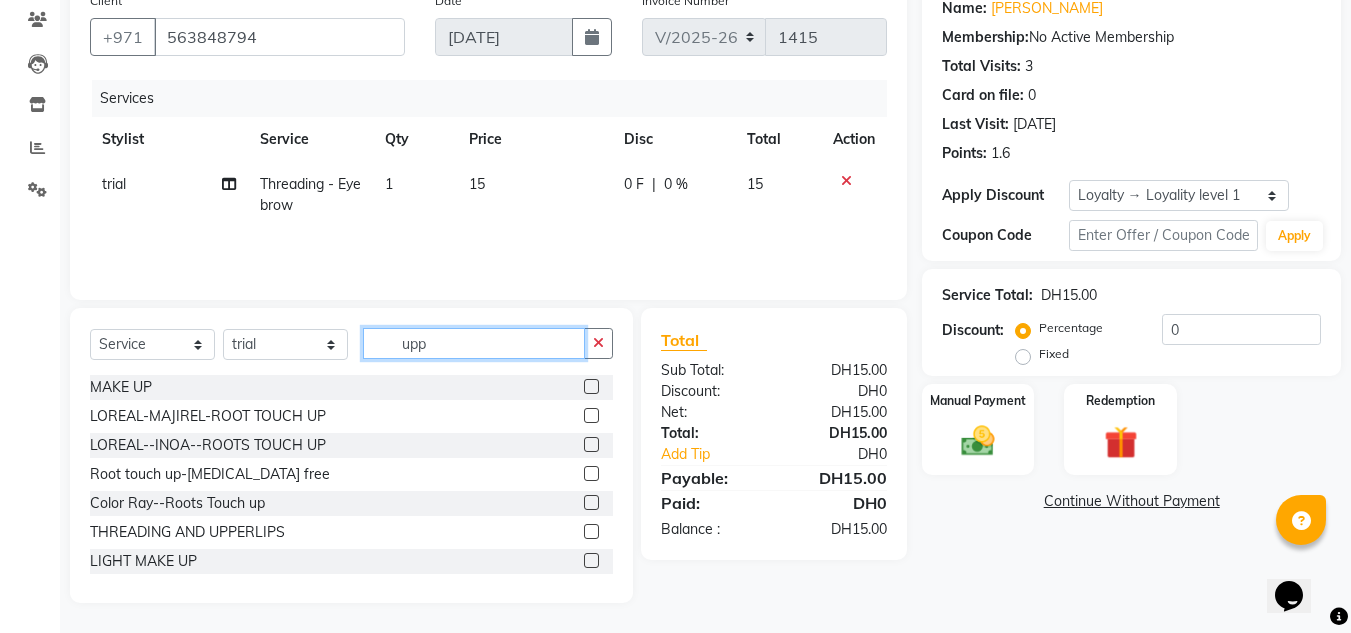 scroll, scrollTop: 125, scrollLeft: 0, axis: vertical 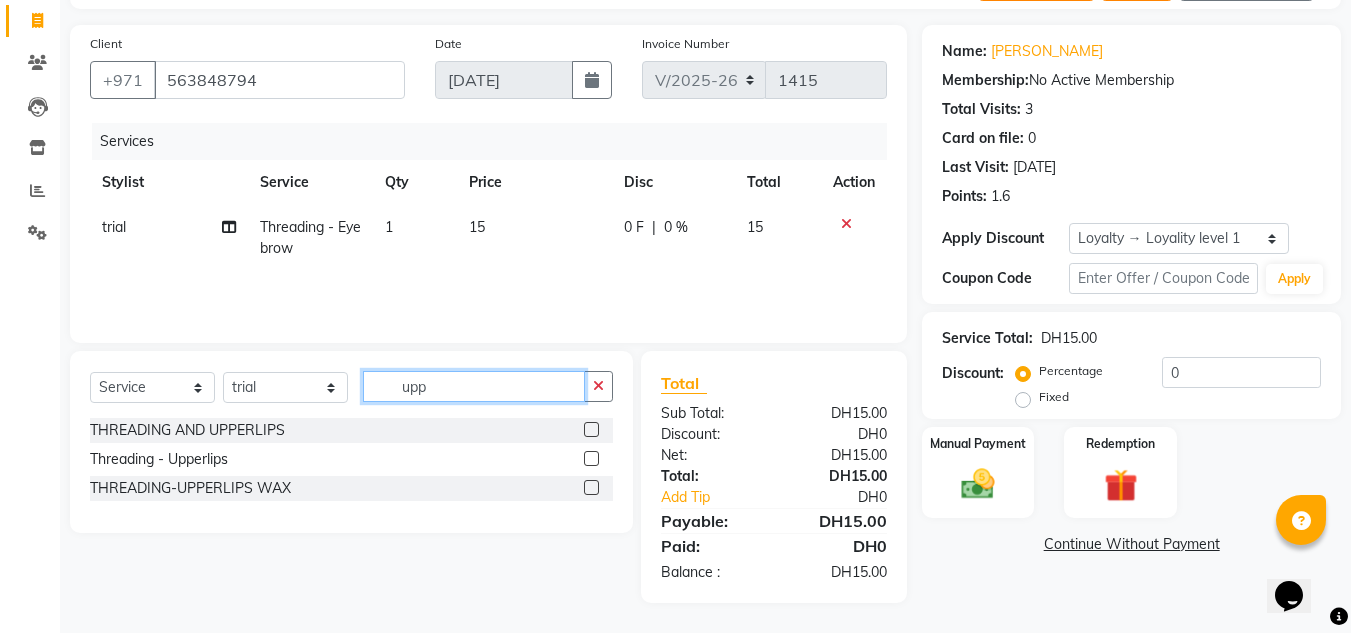 type on "upp" 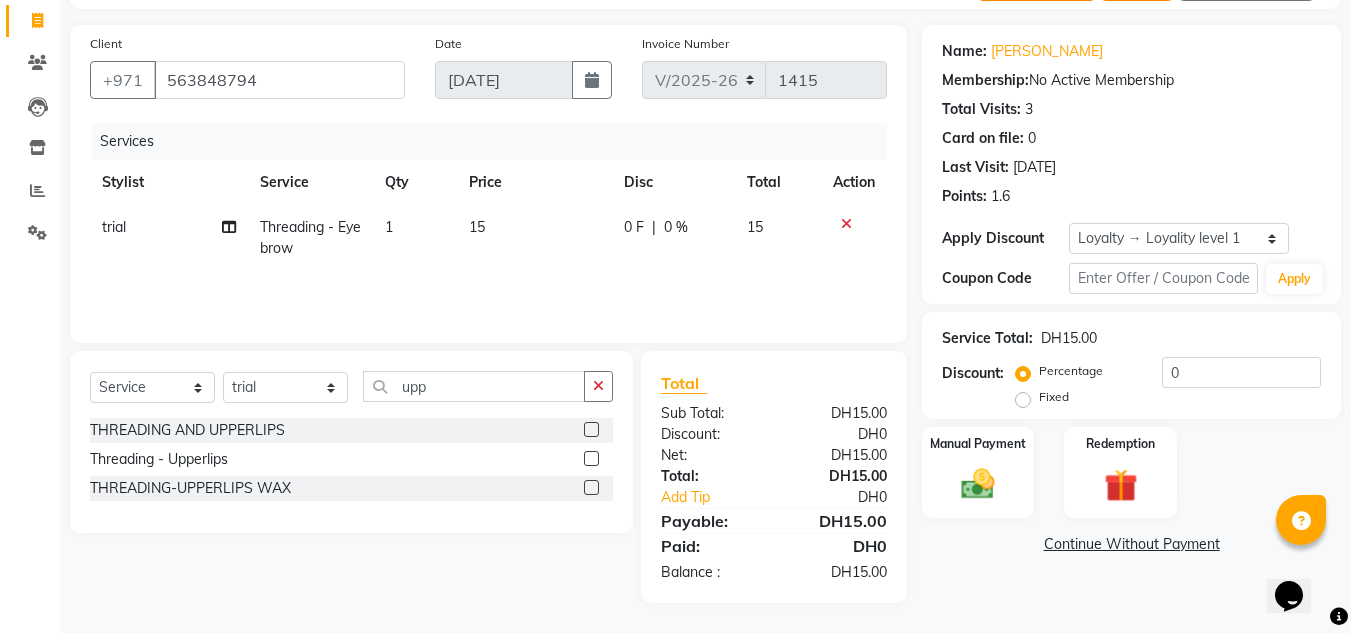click 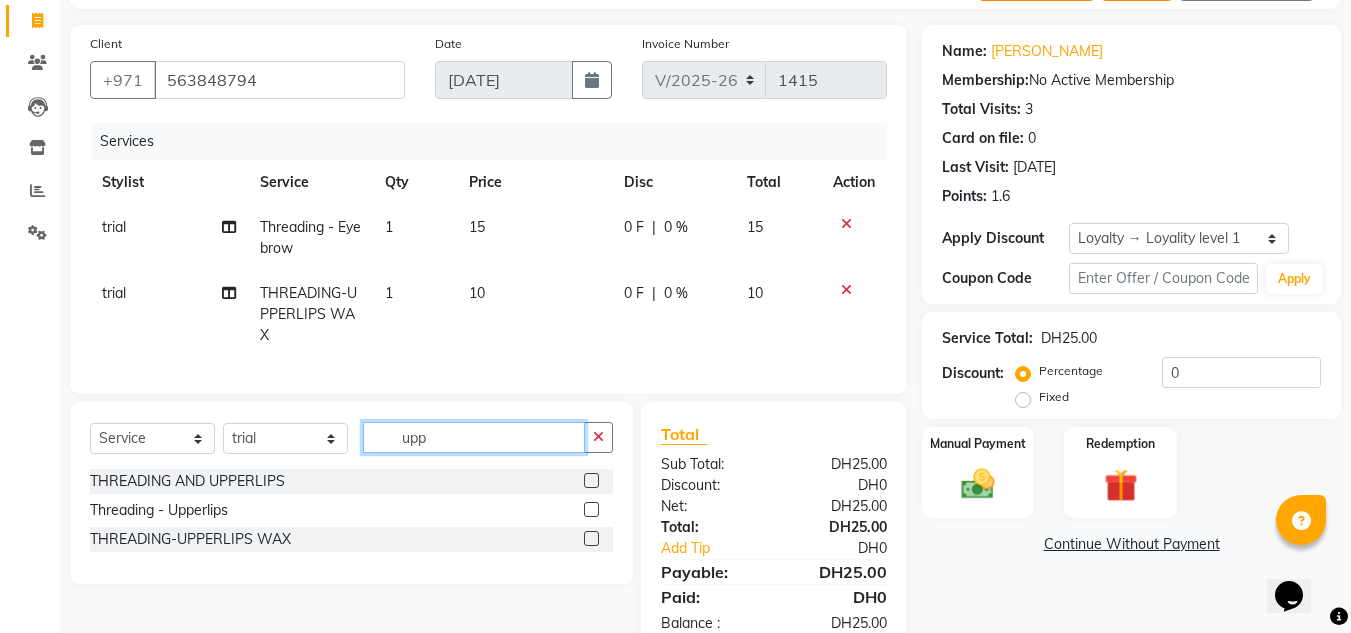 checkbox on "false" 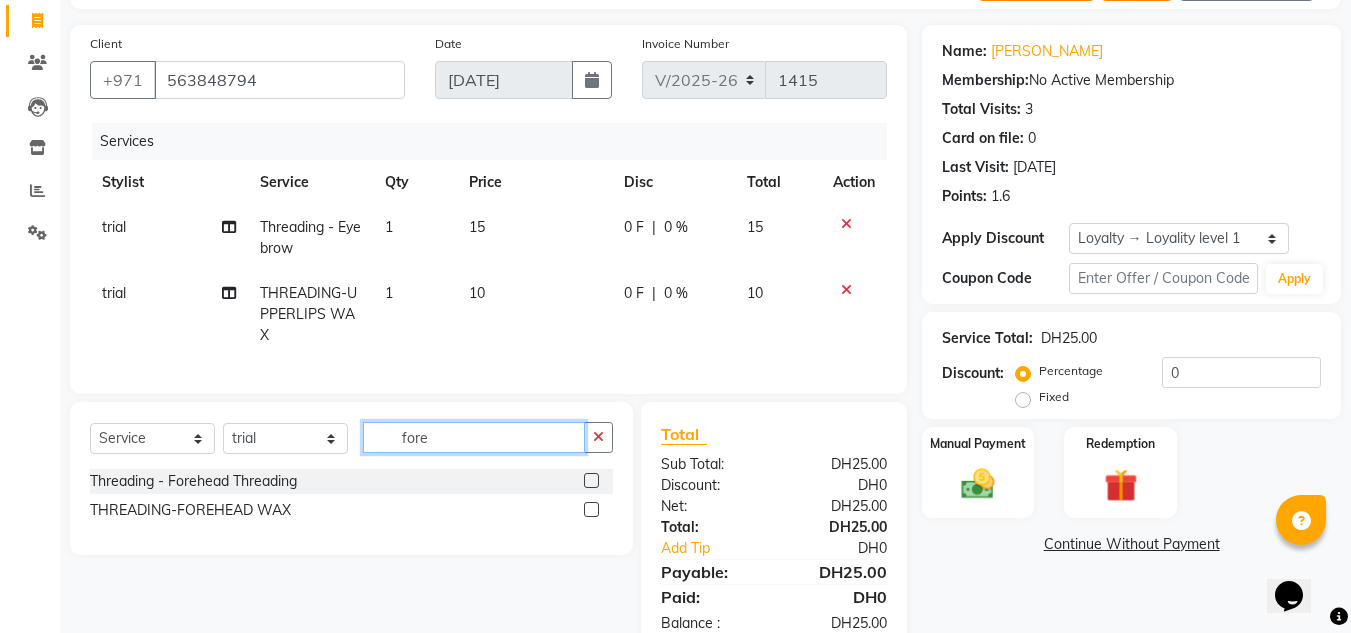 type on "fore" 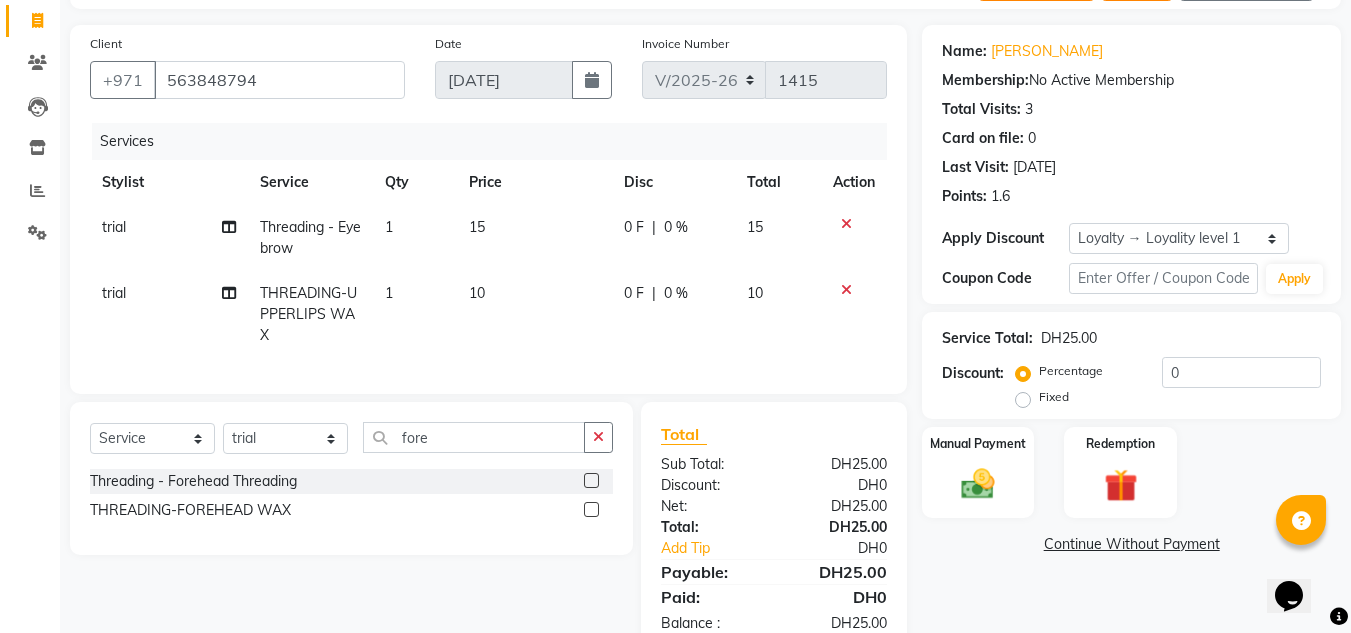 click on "Threading  - Forehead Threading" 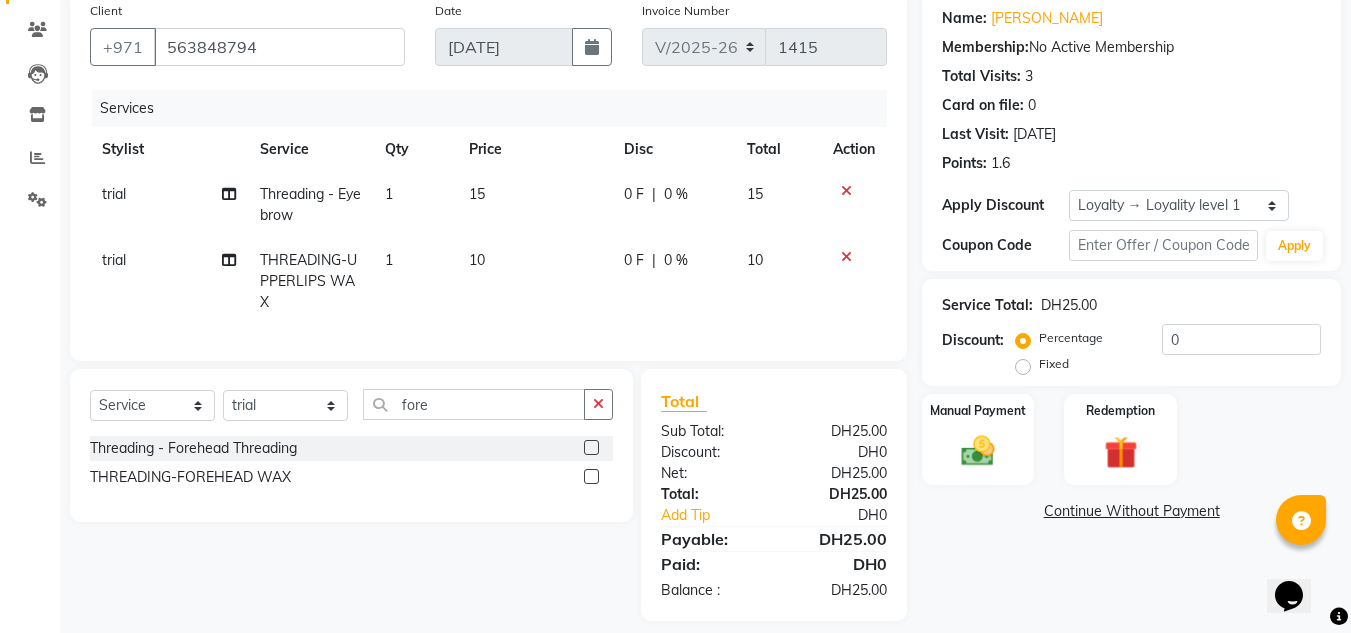 scroll, scrollTop: 191, scrollLeft: 0, axis: vertical 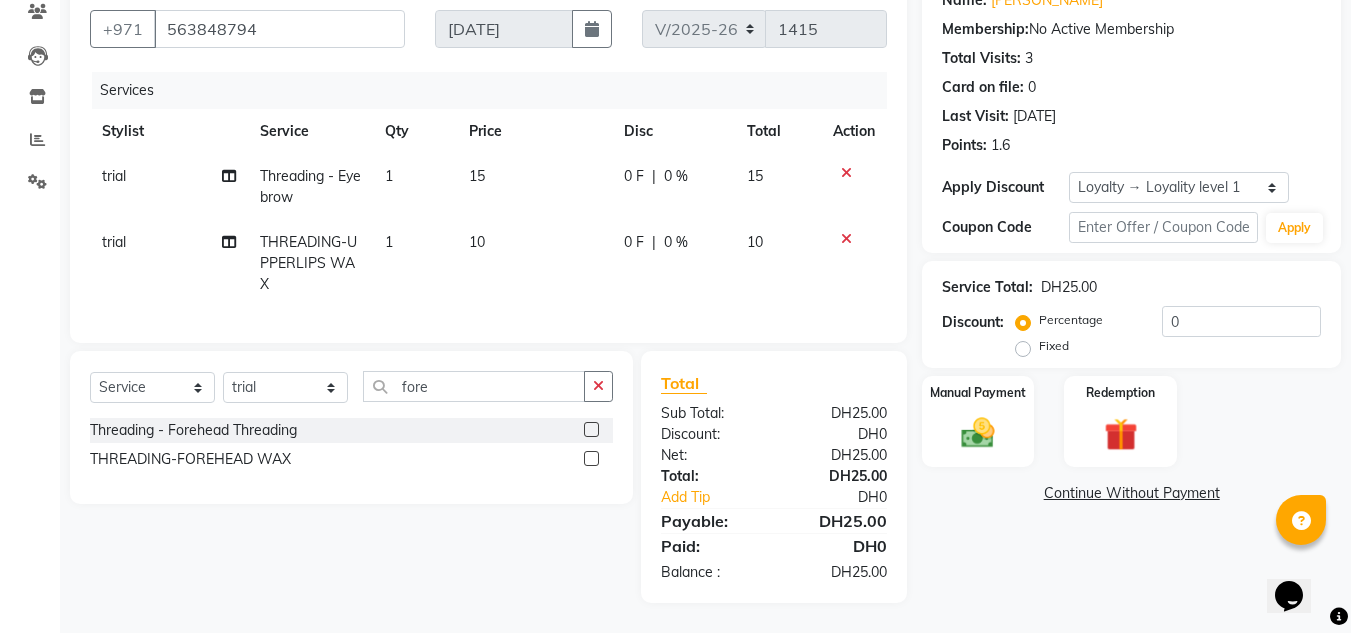 drag, startPoint x: 595, startPoint y: 429, endPoint x: 26, endPoint y: 393, distance: 570.1377 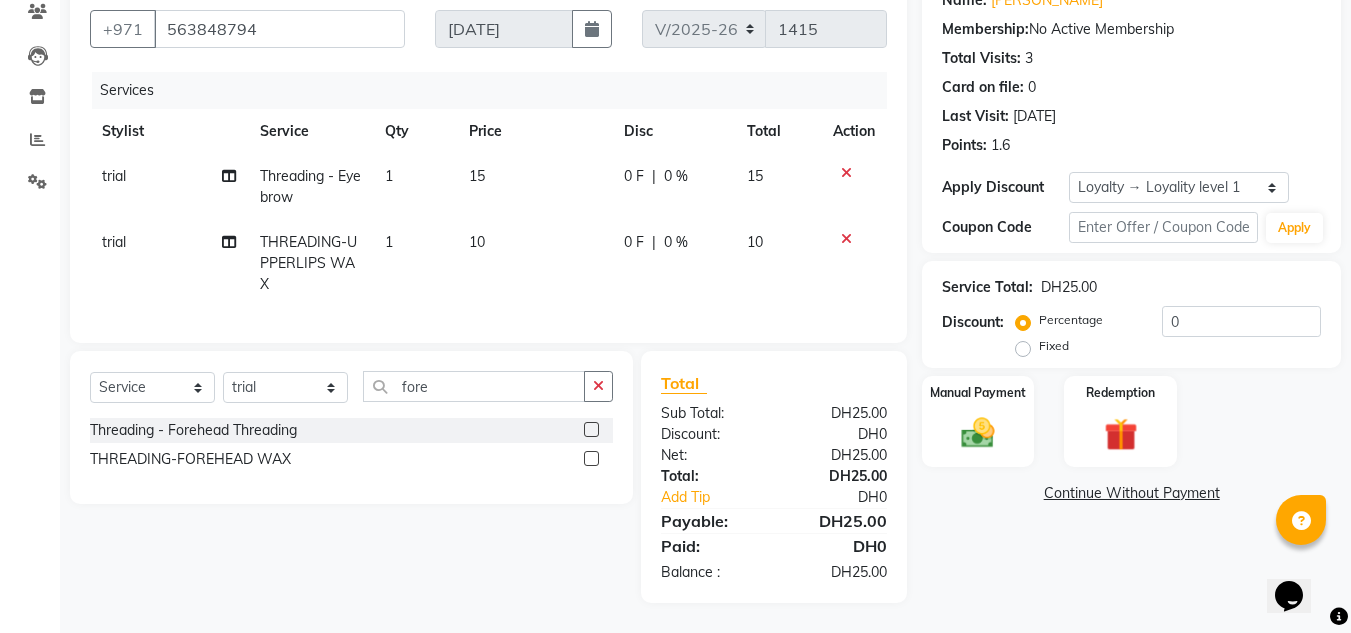 click 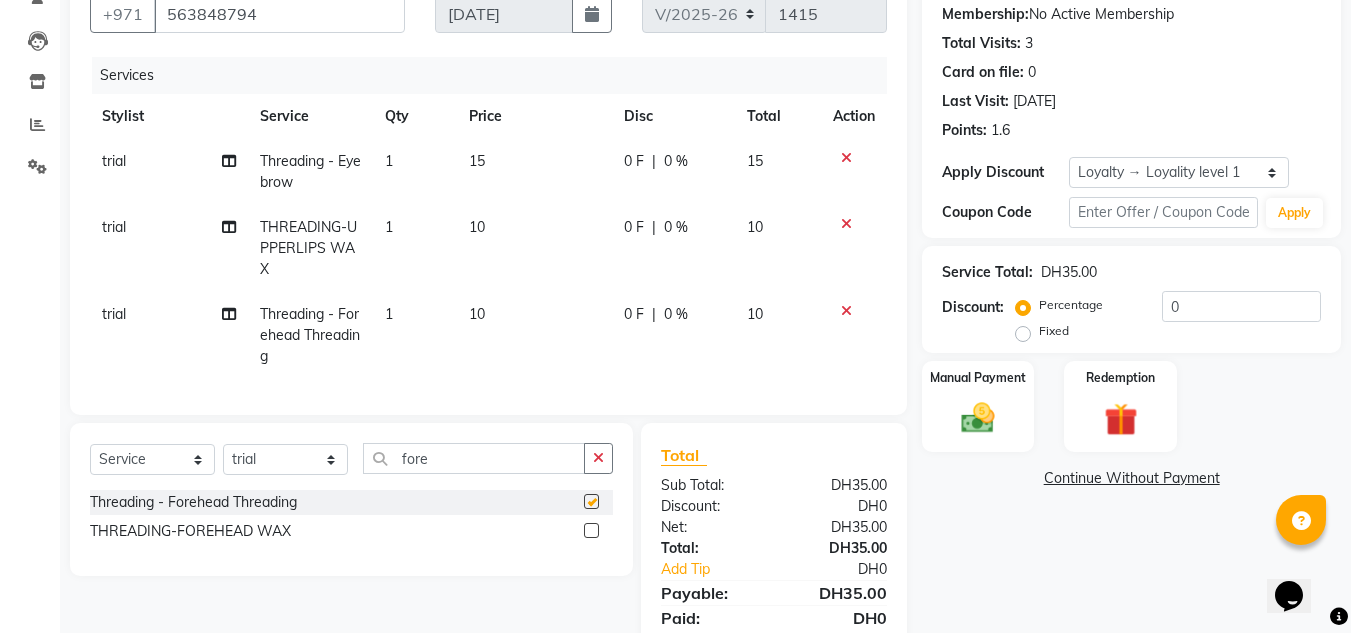 checkbox on "false" 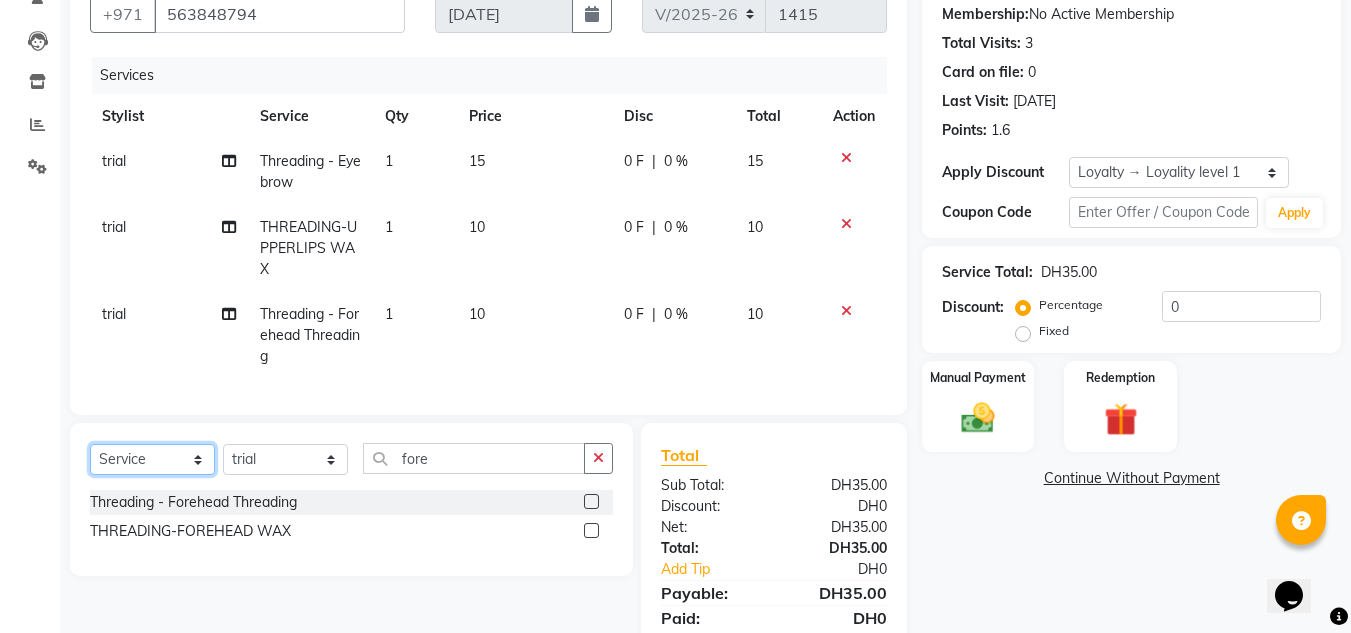 click on "Select  Service  Product  Membership  Package Voucher Prepaid Gift Card" 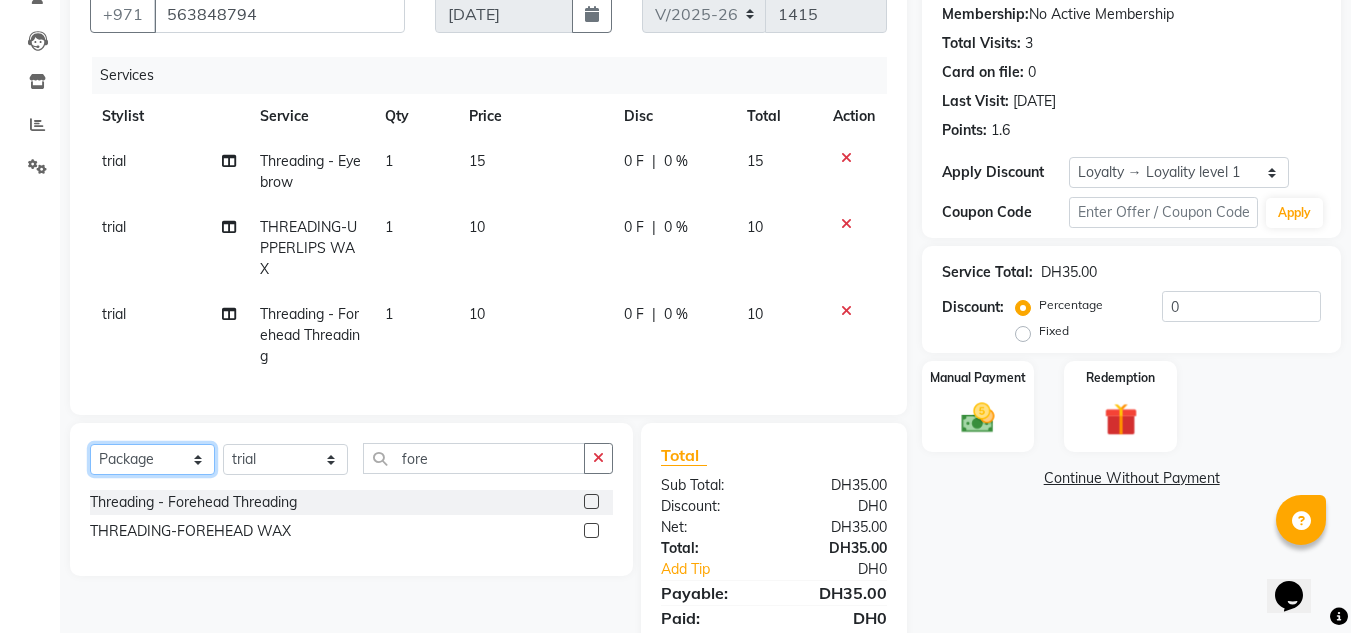 click on "Select  Service  Product  Membership  Package Voucher Prepaid Gift Card" 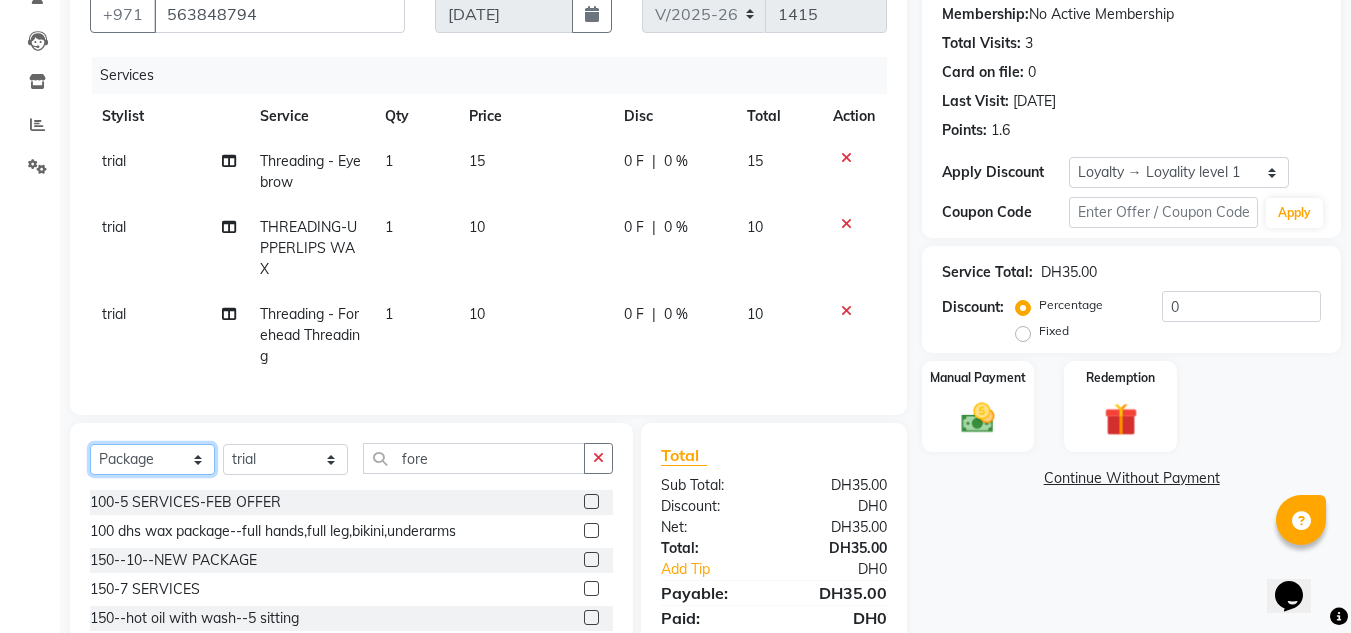 drag, startPoint x: 137, startPoint y: 482, endPoint x: 147, endPoint y: 460, distance: 24.166092 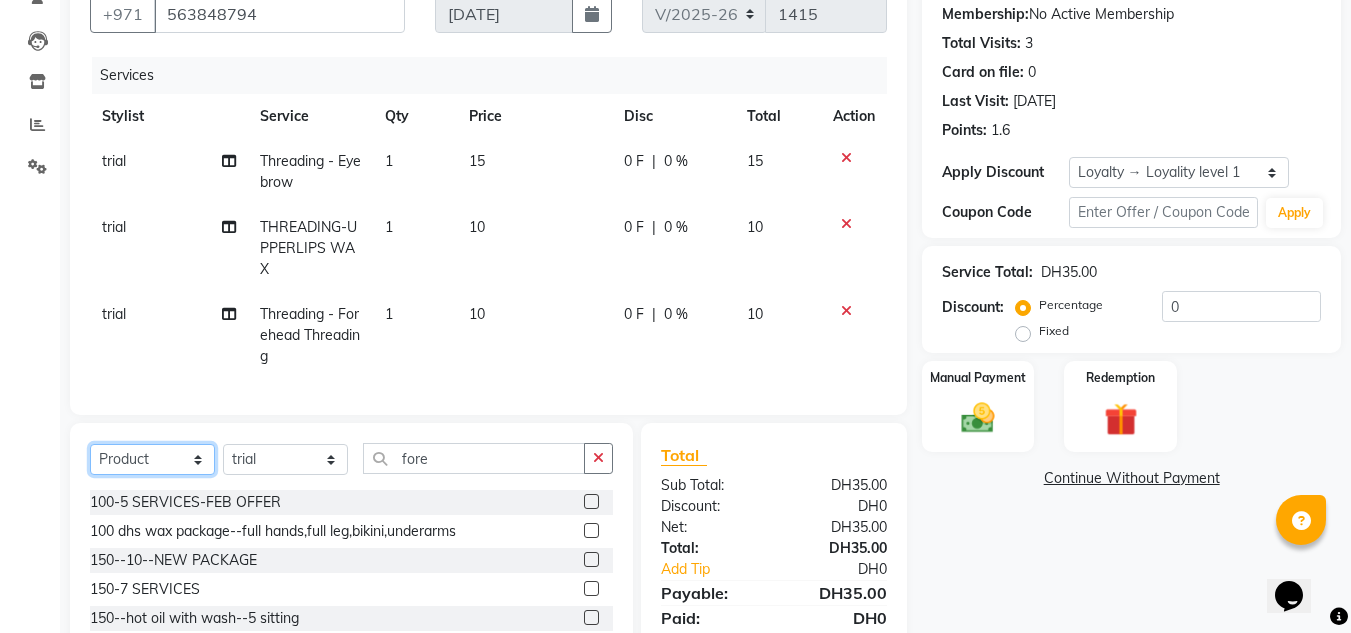 click on "Select  Service  Product  Membership  Package Voucher Prepaid Gift Card" 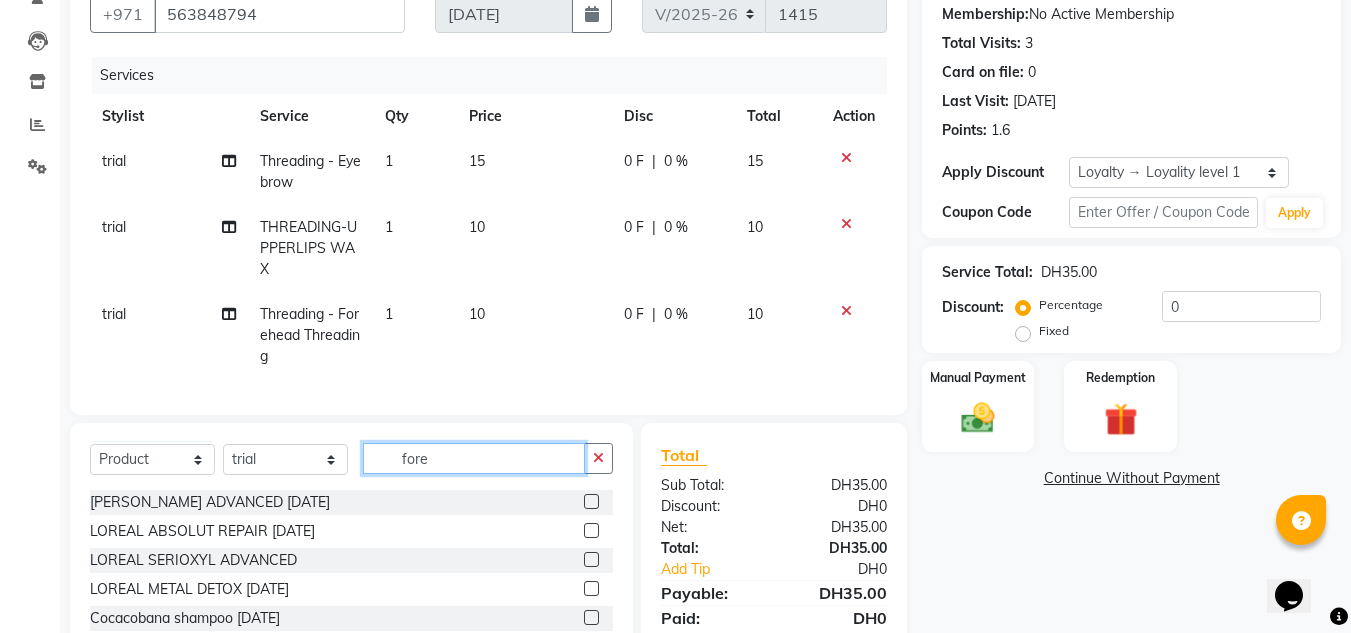drag, startPoint x: 232, startPoint y: 465, endPoint x: 63, endPoint y: 468, distance: 169.02663 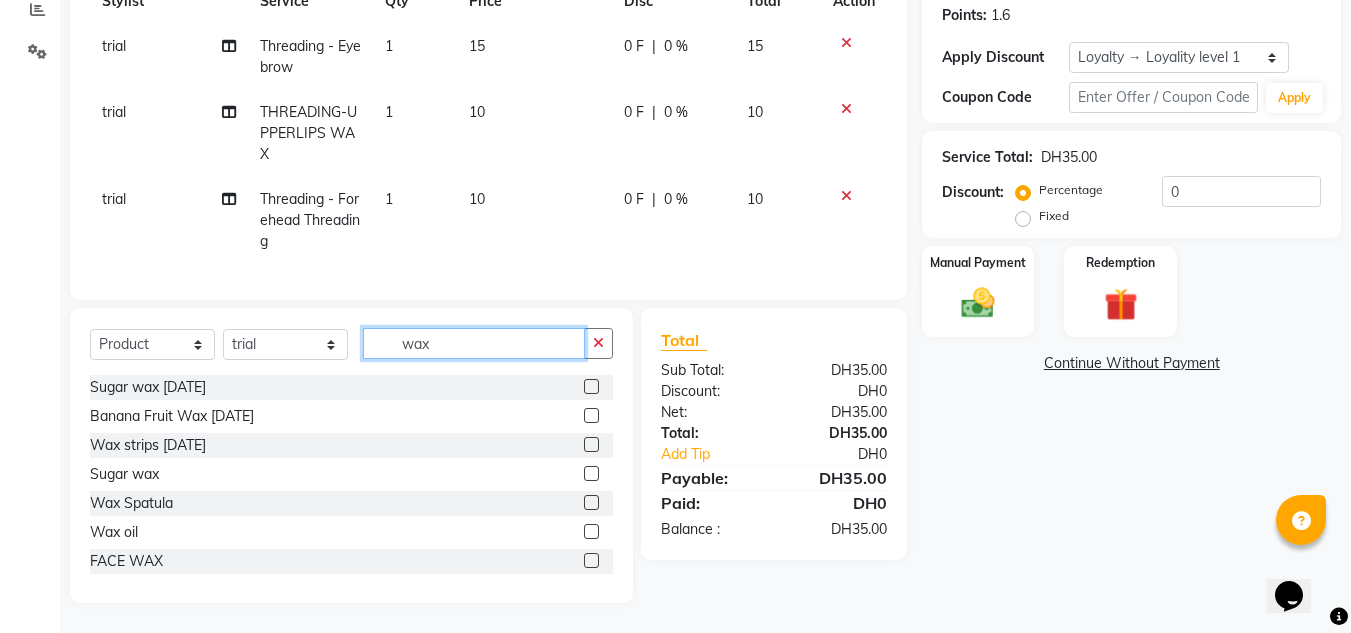 scroll, scrollTop: 321, scrollLeft: 0, axis: vertical 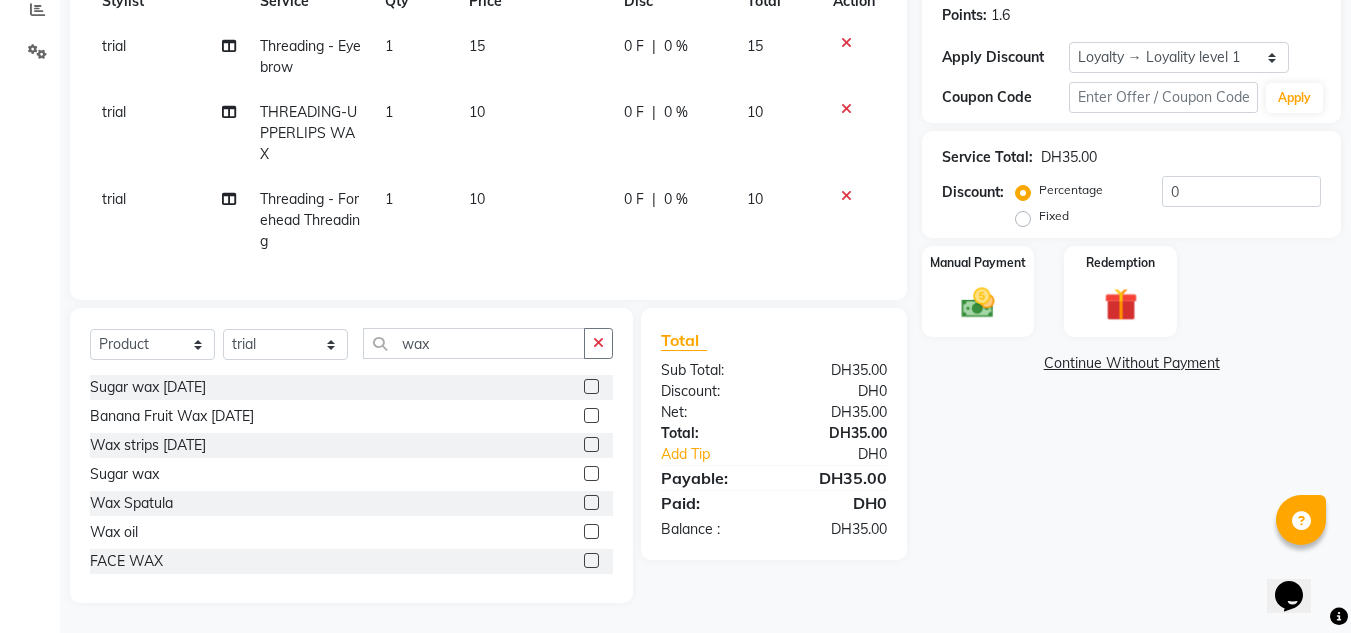 drag, startPoint x: 573, startPoint y: 563, endPoint x: 581, endPoint y: 554, distance: 12.0415945 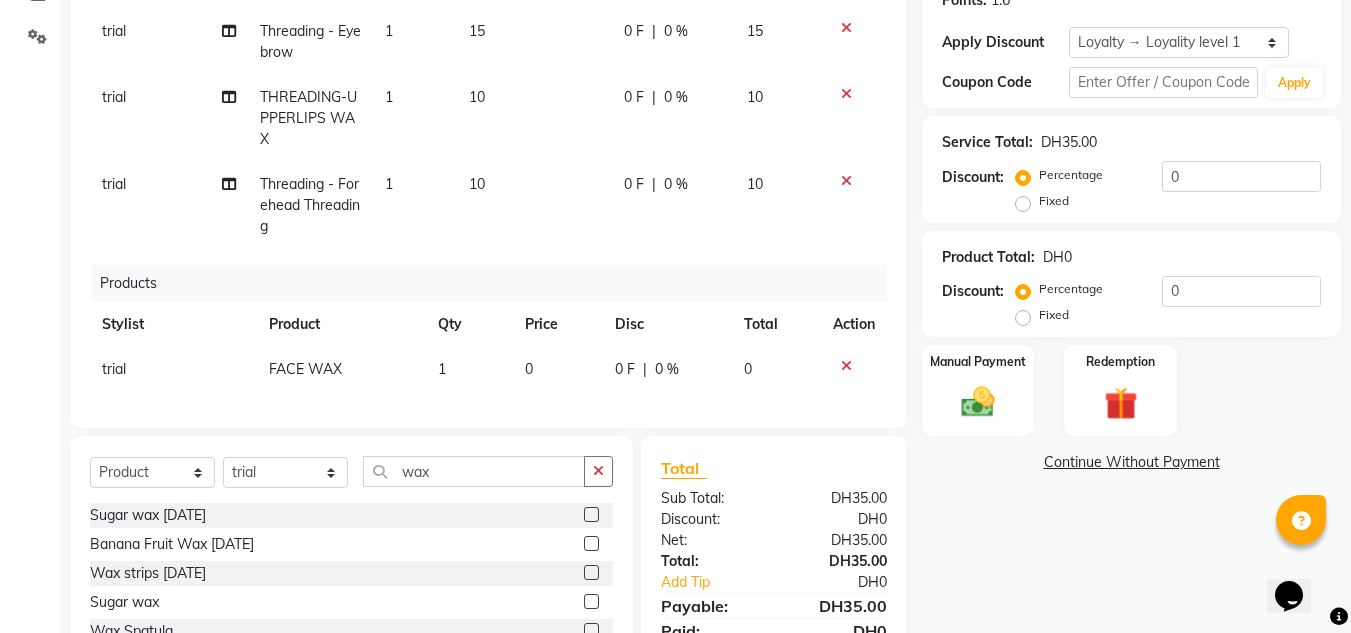 checkbox on "false" 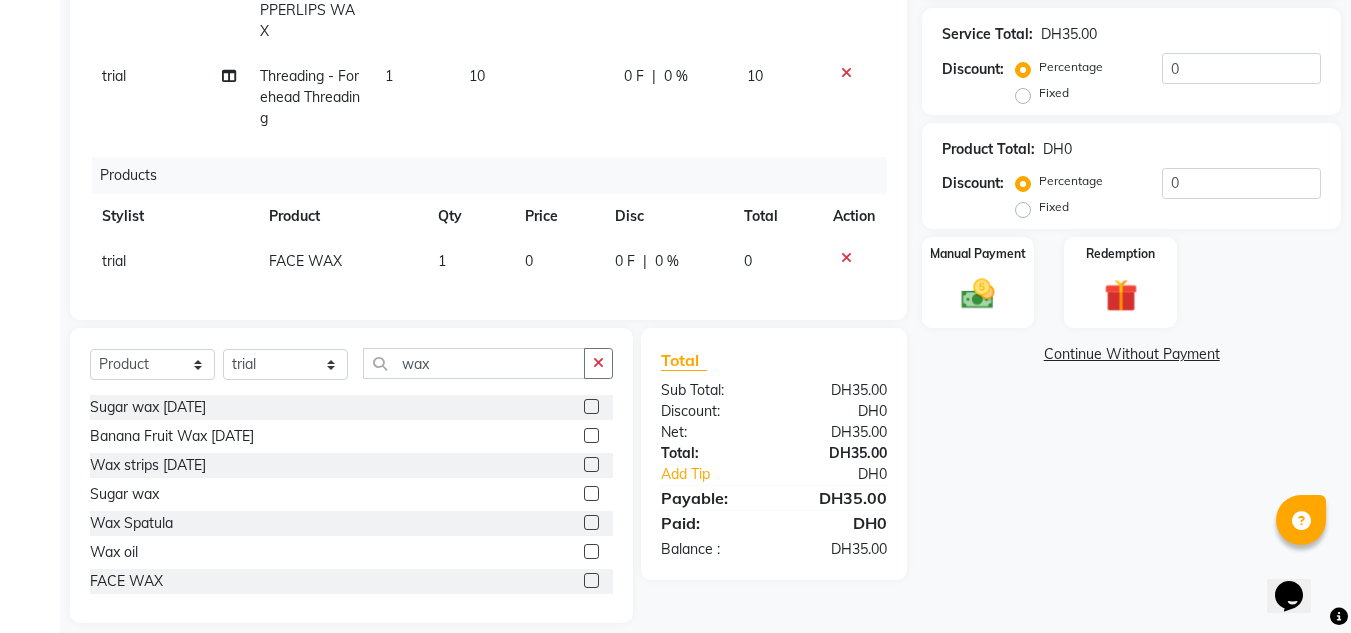 scroll, scrollTop: 464, scrollLeft: 0, axis: vertical 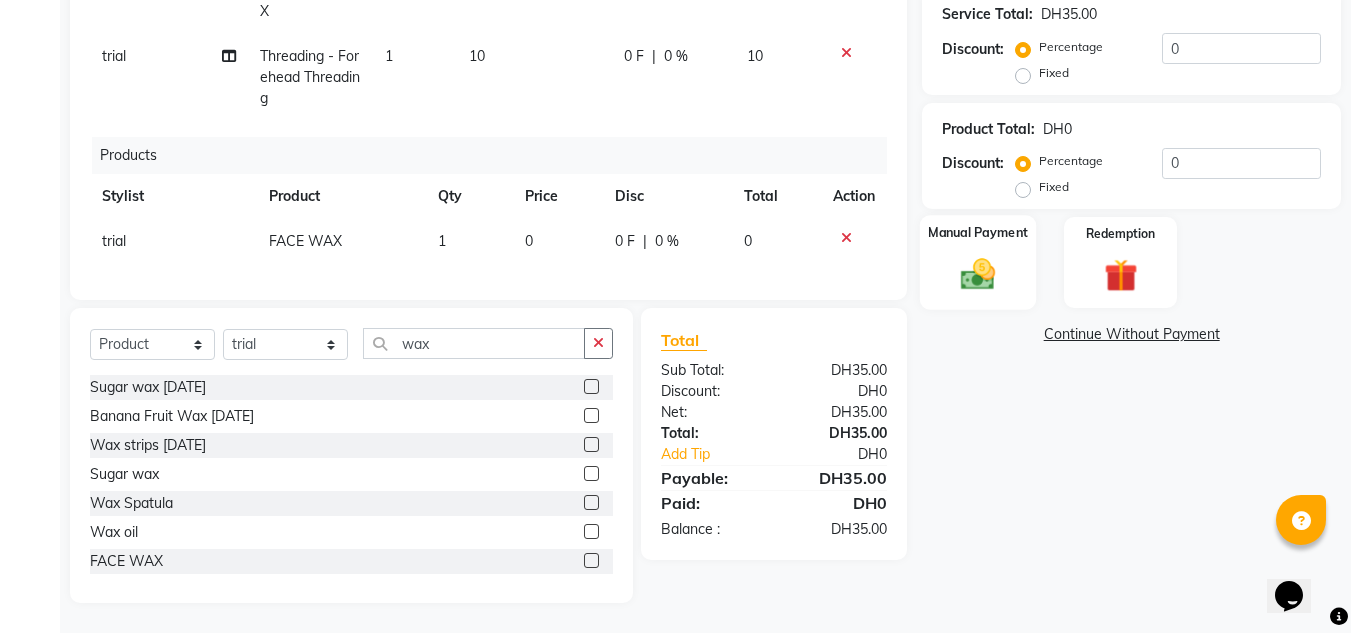 click 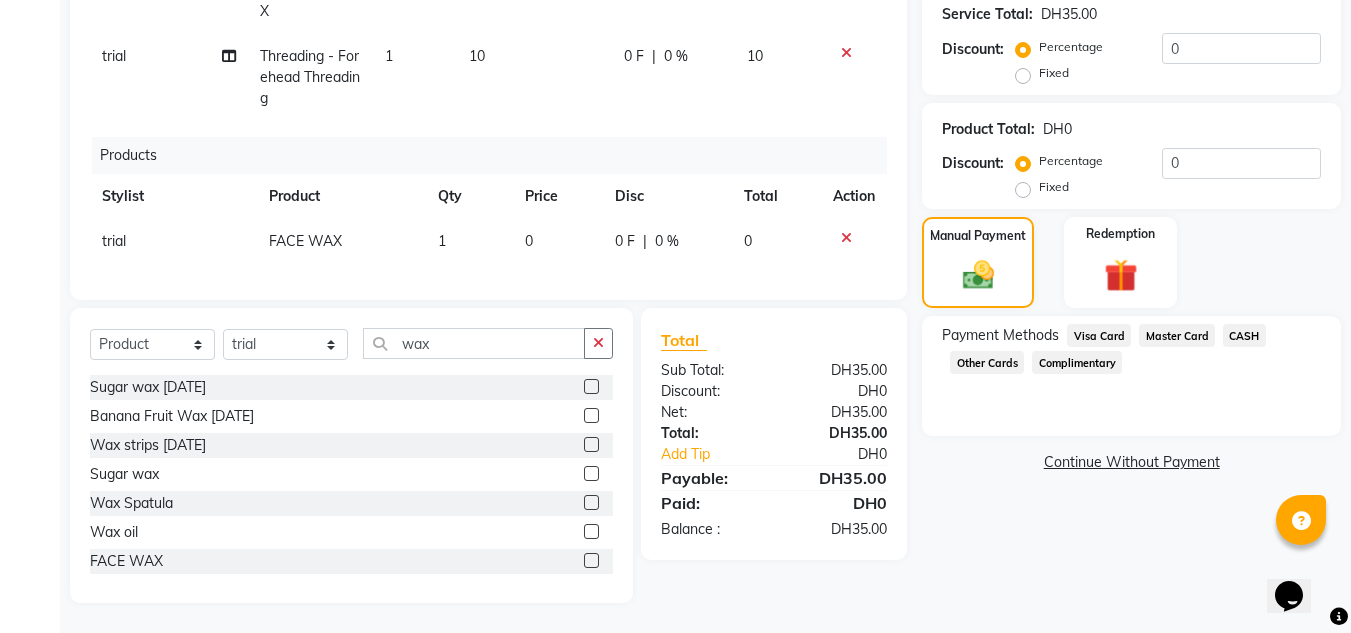 click on "CASH" 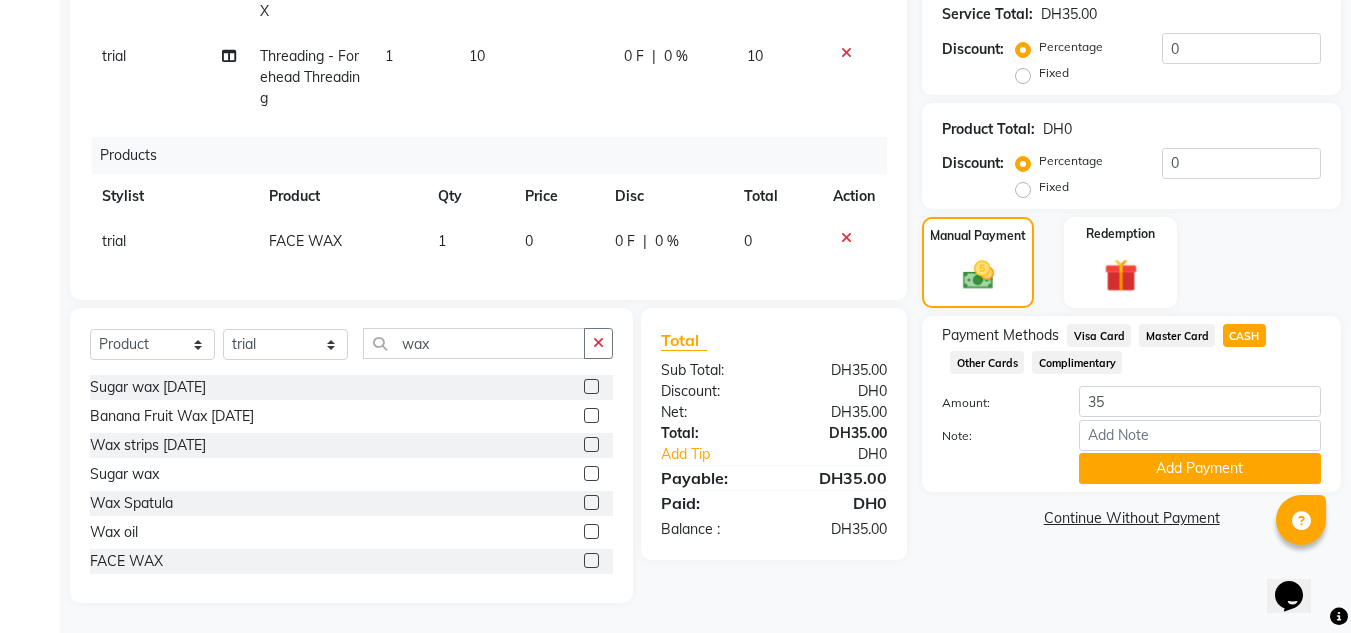 click on "Note:" 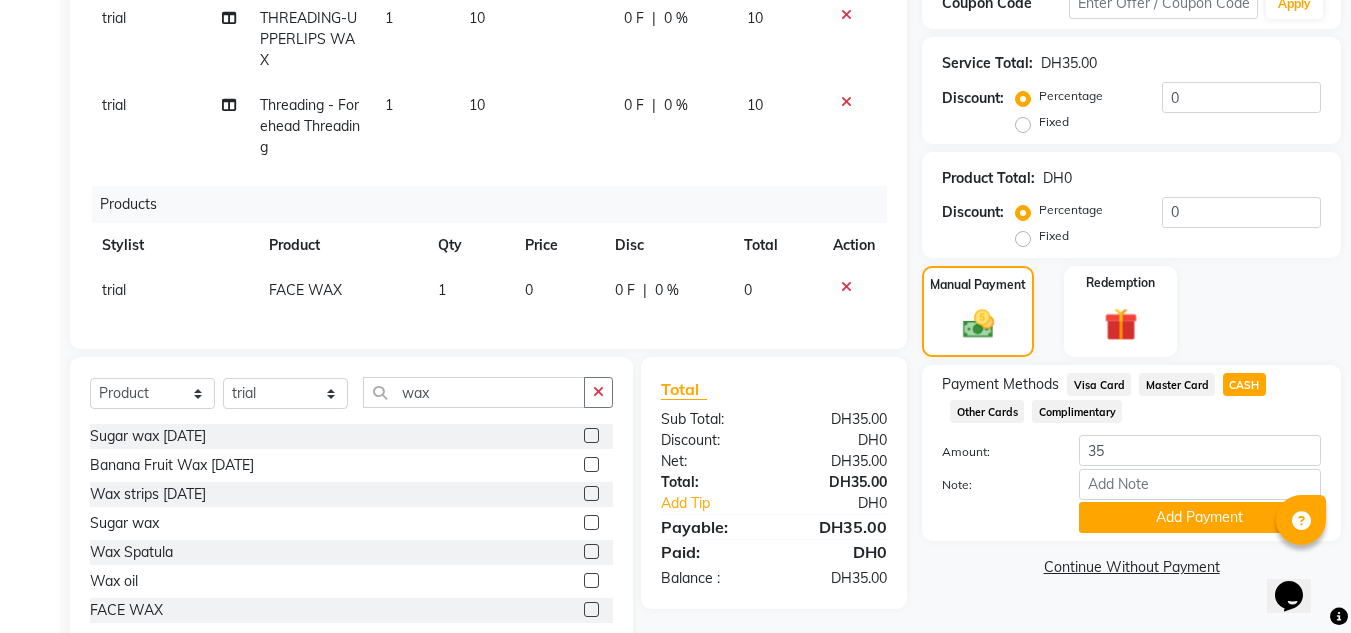 scroll, scrollTop: 464, scrollLeft: 0, axis: vertical 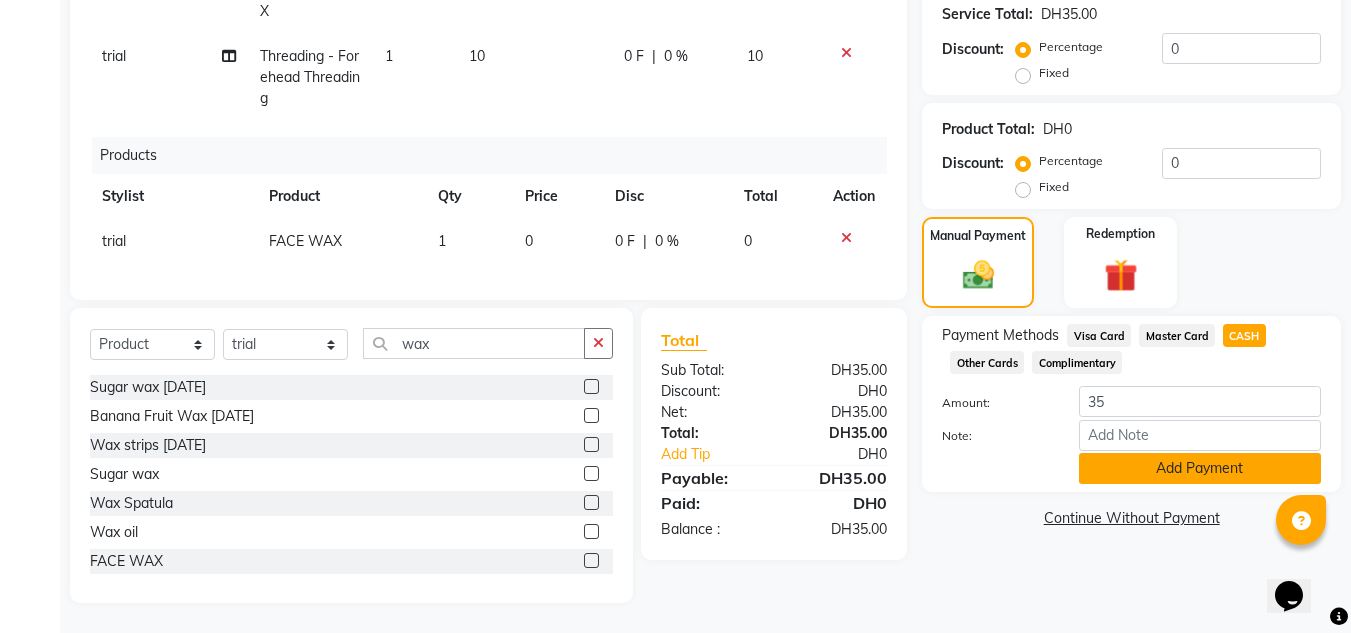 click on "Add Payment" 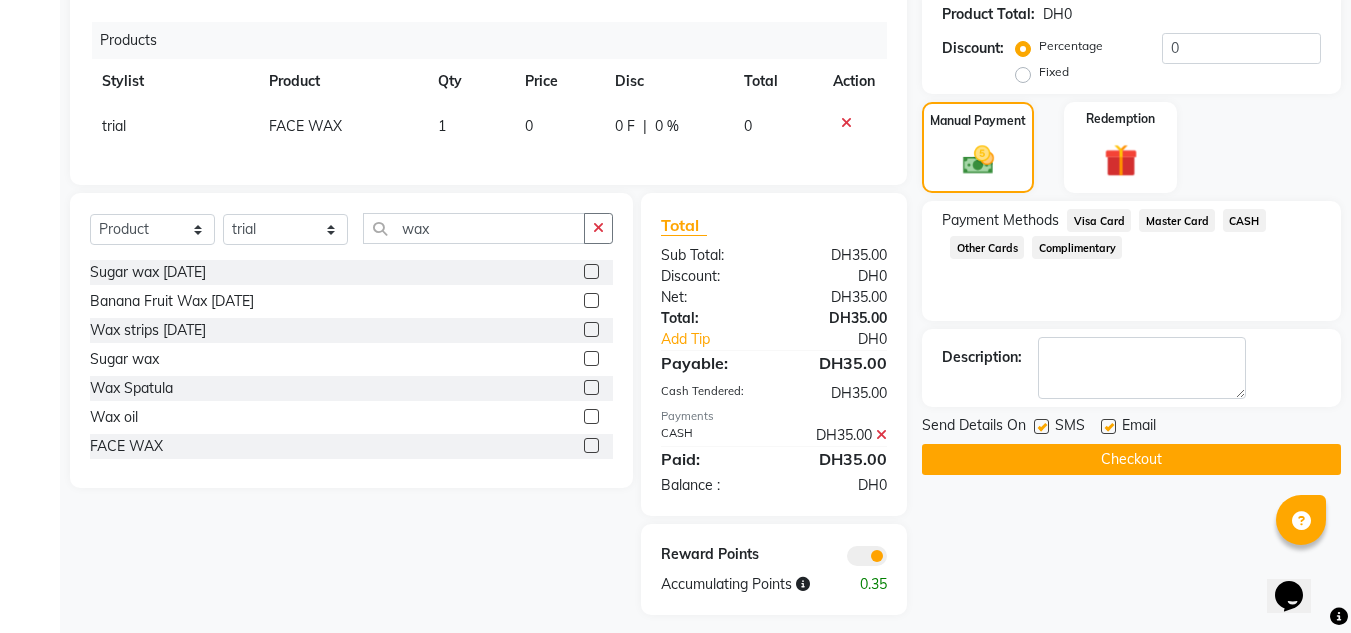 scroll, scrollTop: 591, scrollLeft: 0, axis: vertical 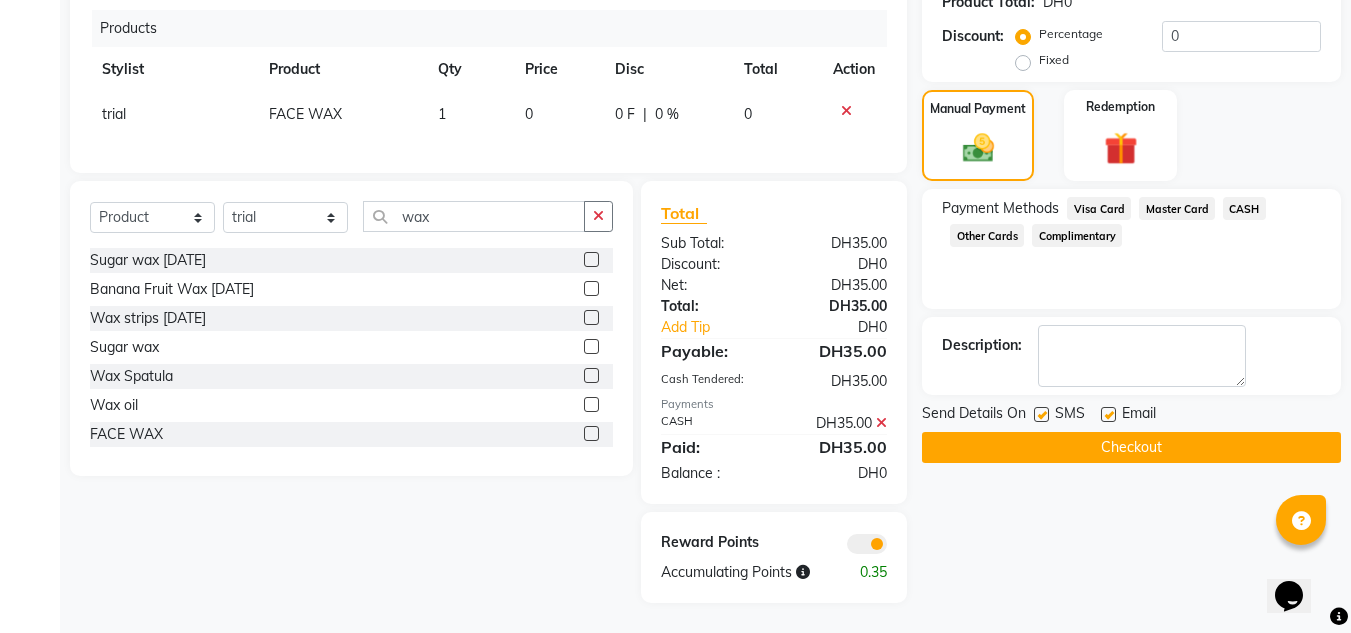 click on "Checkout" 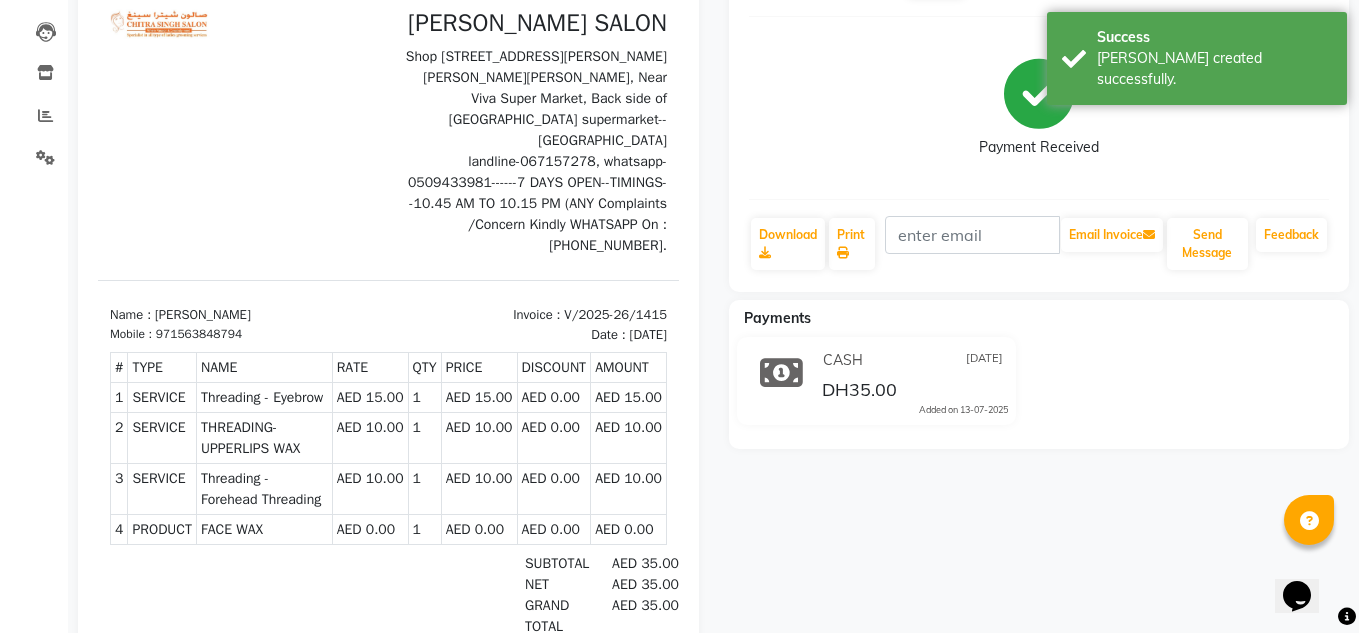 scroll, scrollTop: 100, scrollLeft: 0, axis: vertical 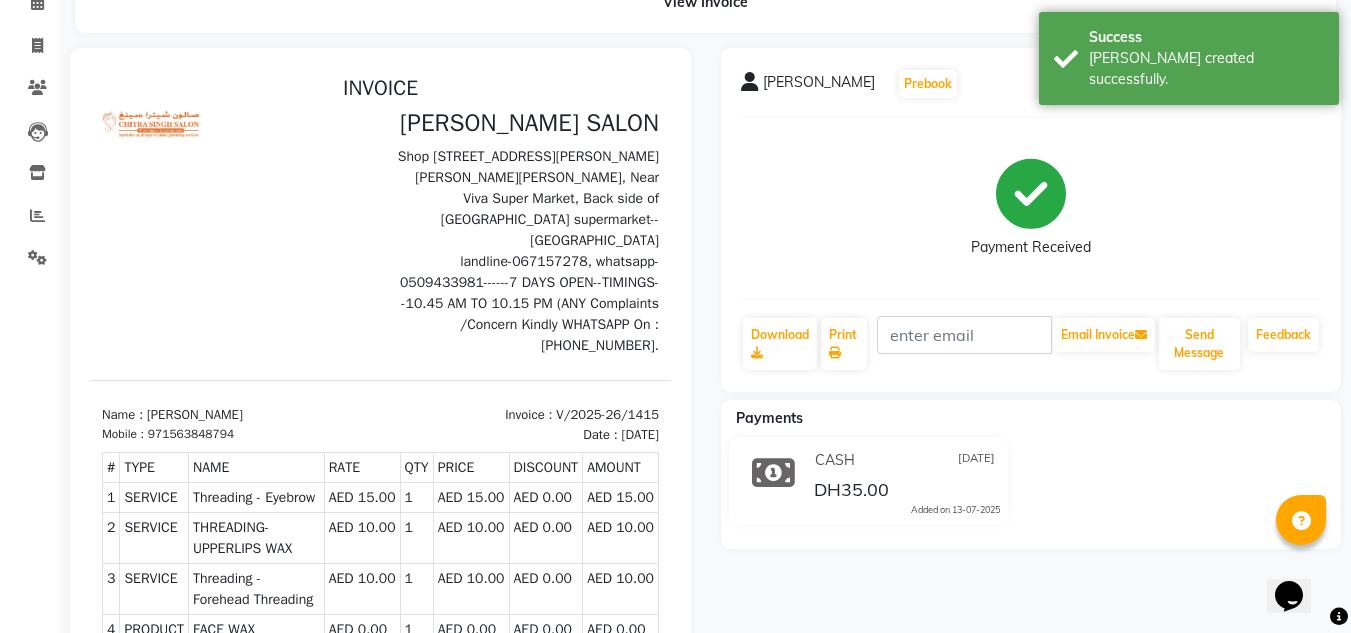 click on "Feedback" 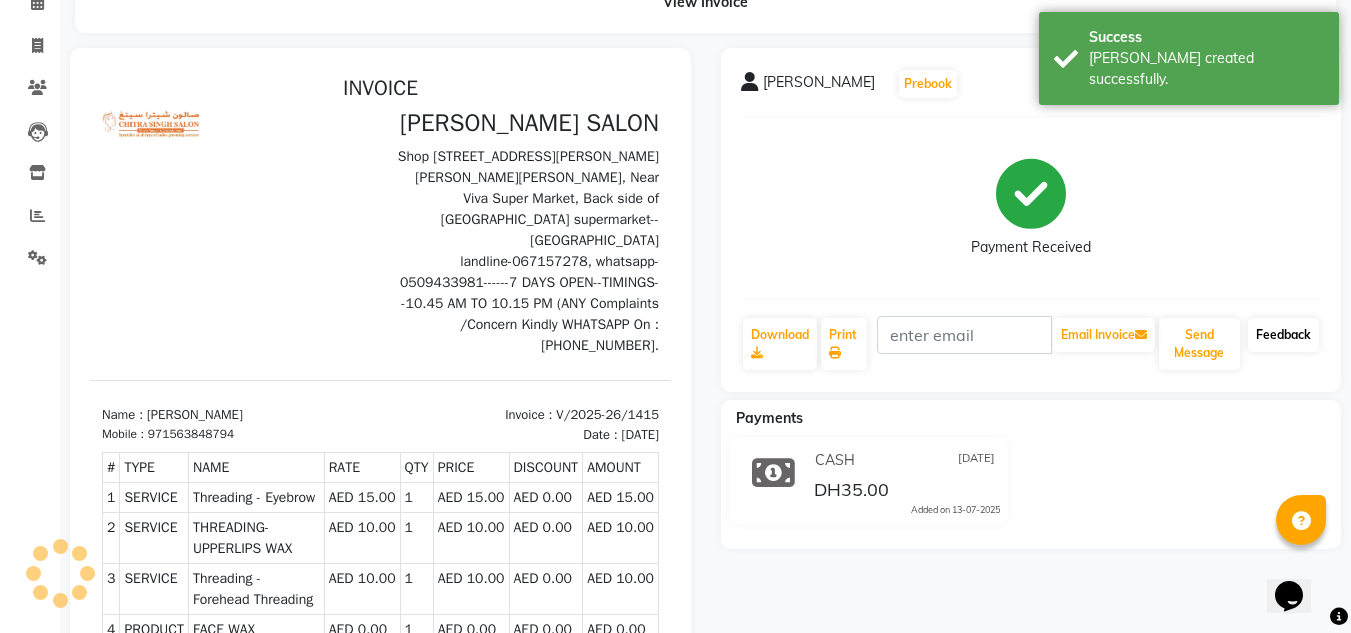 click on "Feedback" 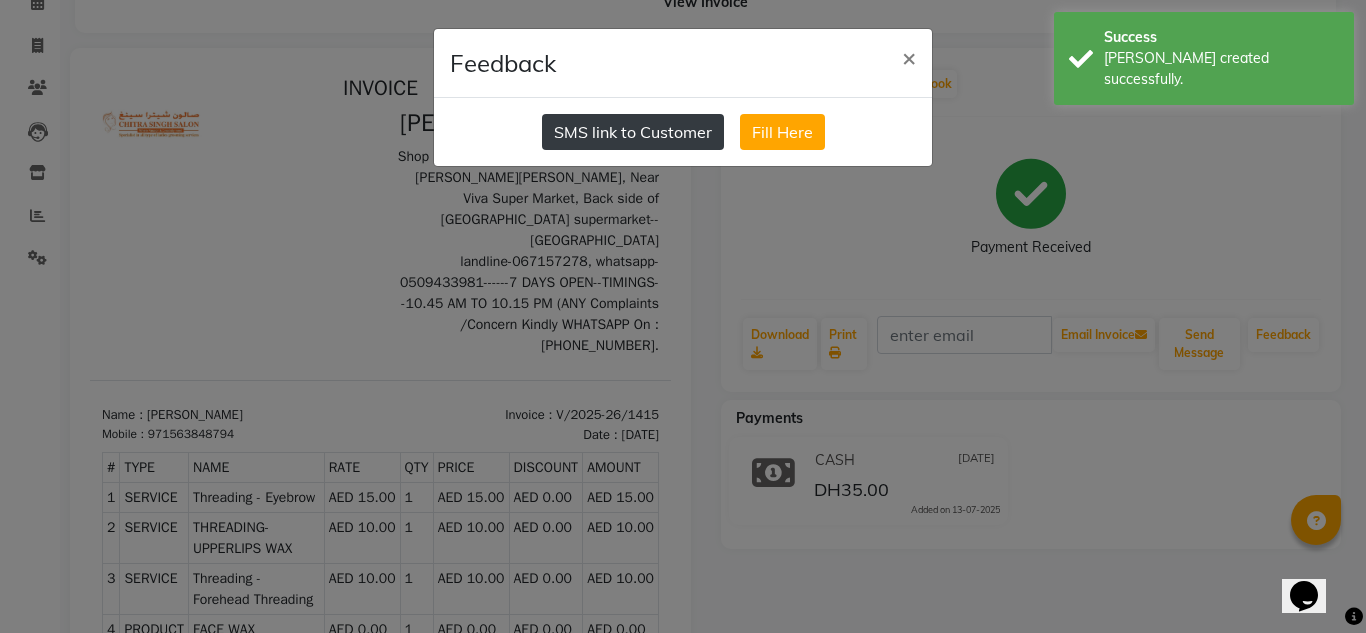 click on "SMS link to Customer" 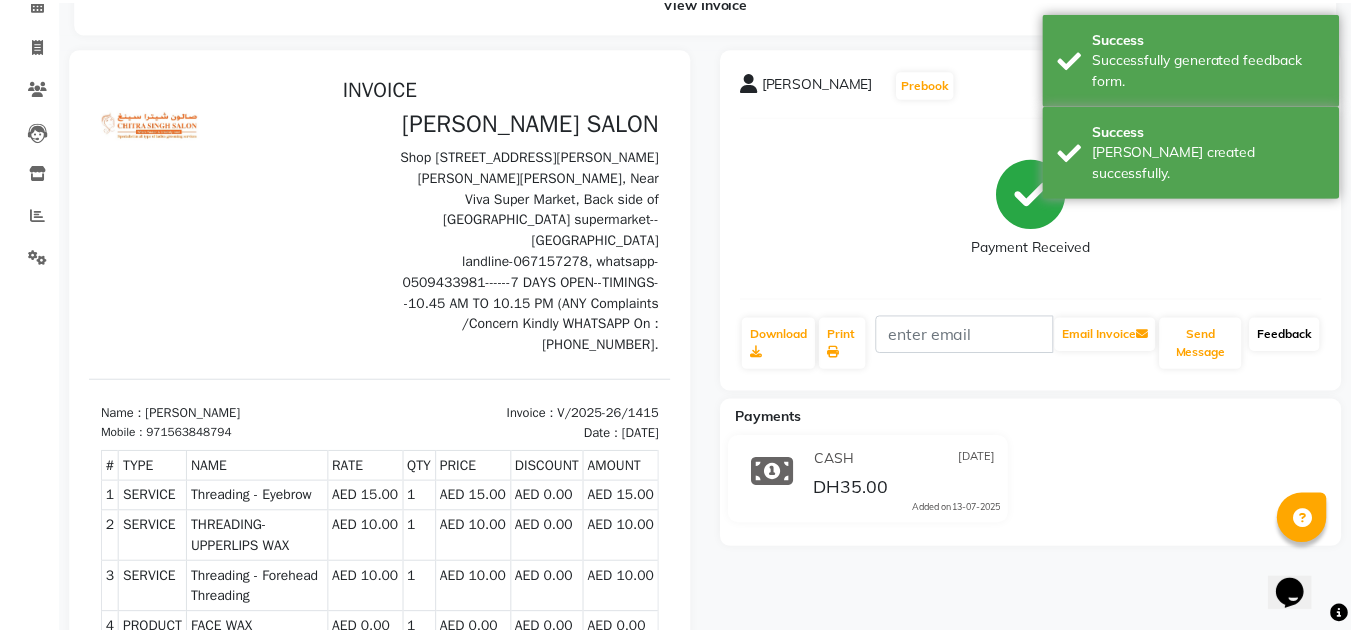 scroll, scrollTop: 0, scrollLeft: 0, axis: both 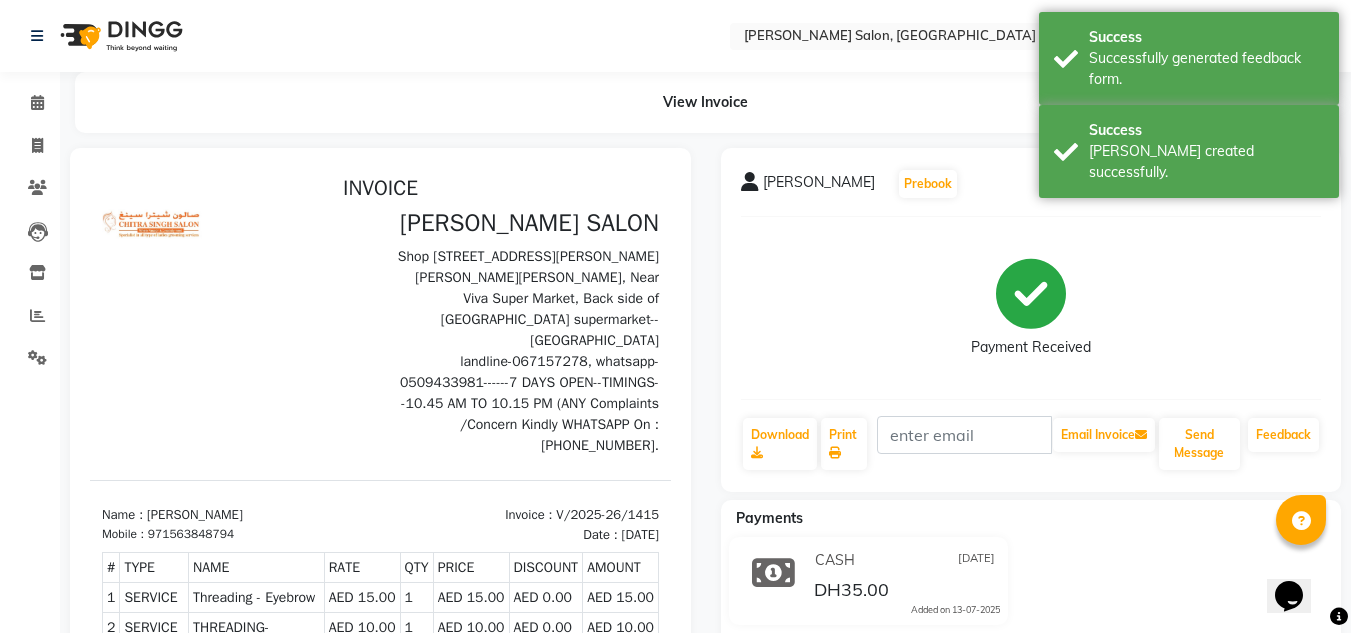 click on "Invoice" 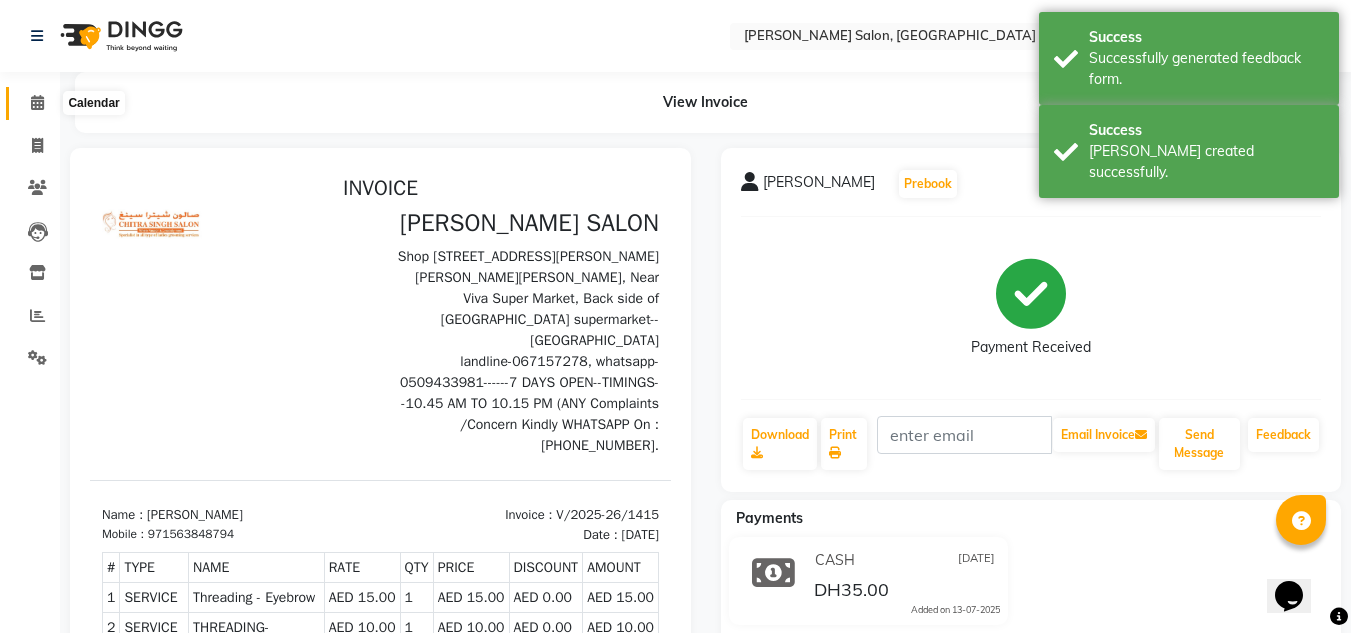 click 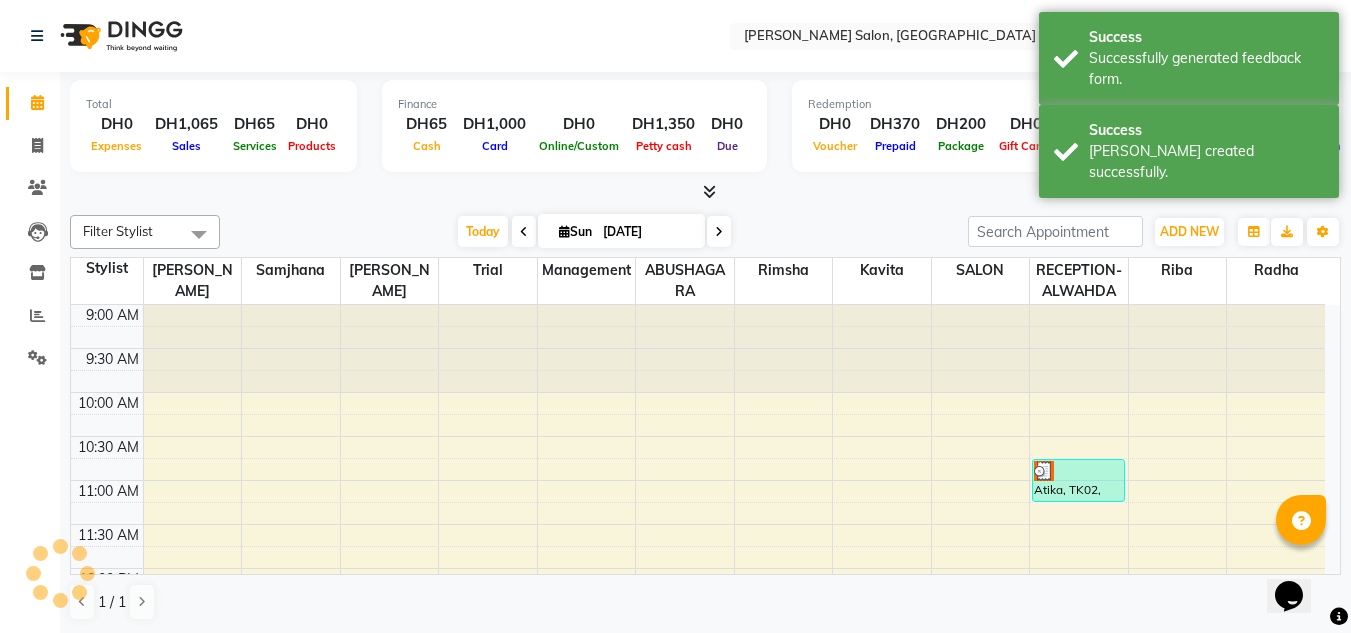 scroll, scrollTop: 0, scrollLeft: 0, axis: both 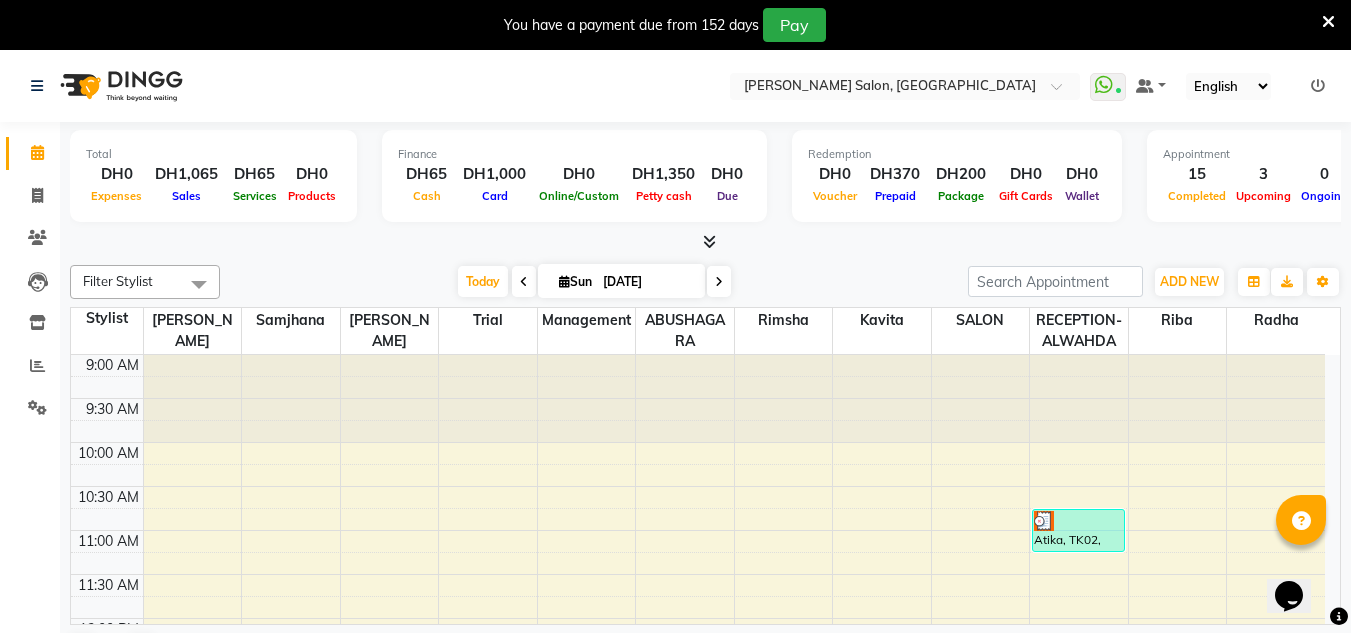 click at bounding box center [1328, 22] 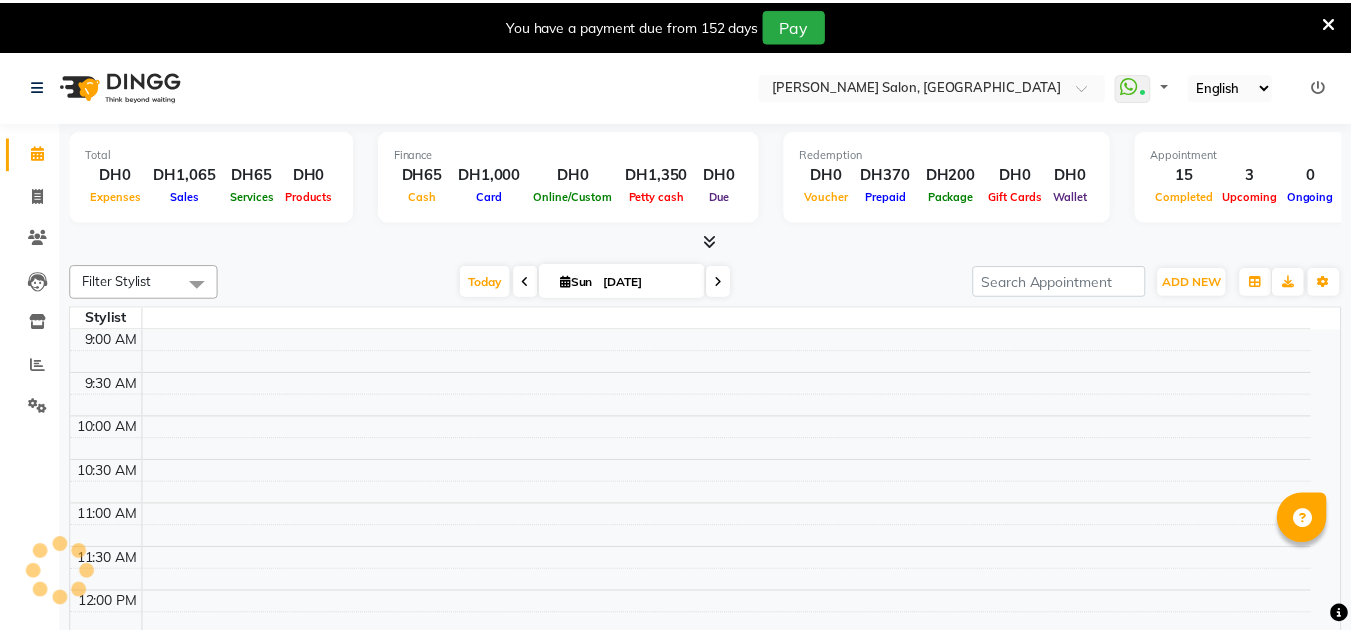 scroll, scrollTop: 0, scrollLeft: 0, axis: both 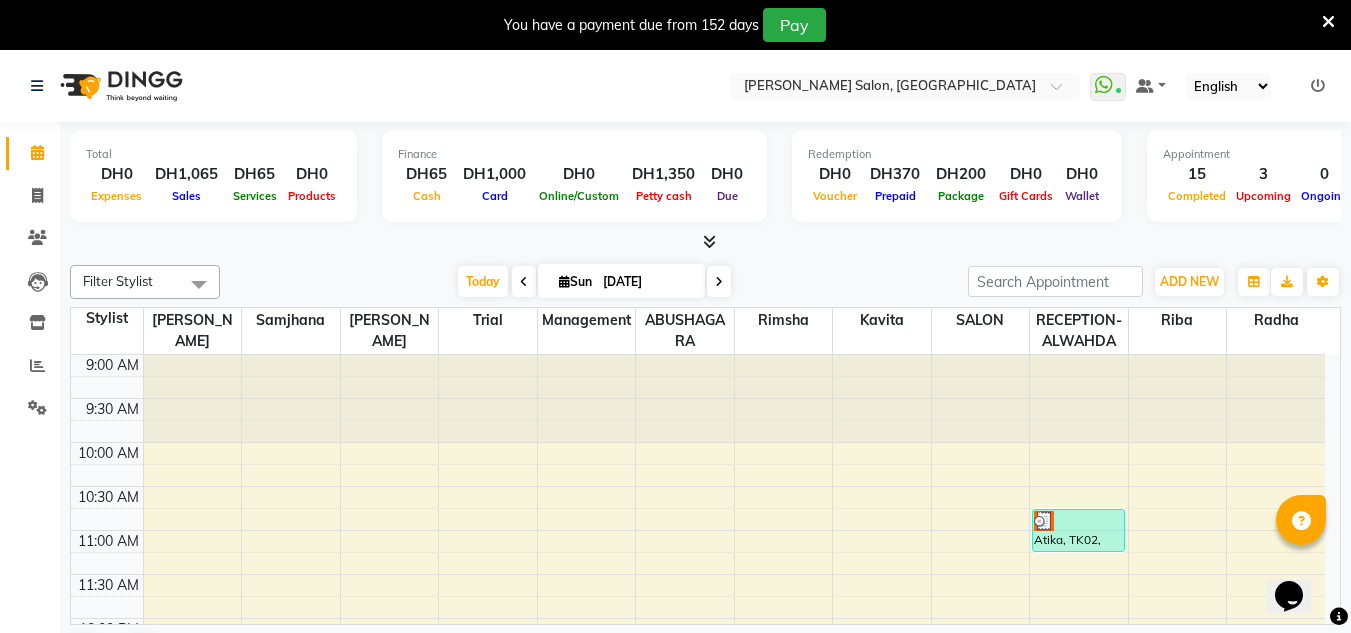 click at bounding box center [1328, 22] 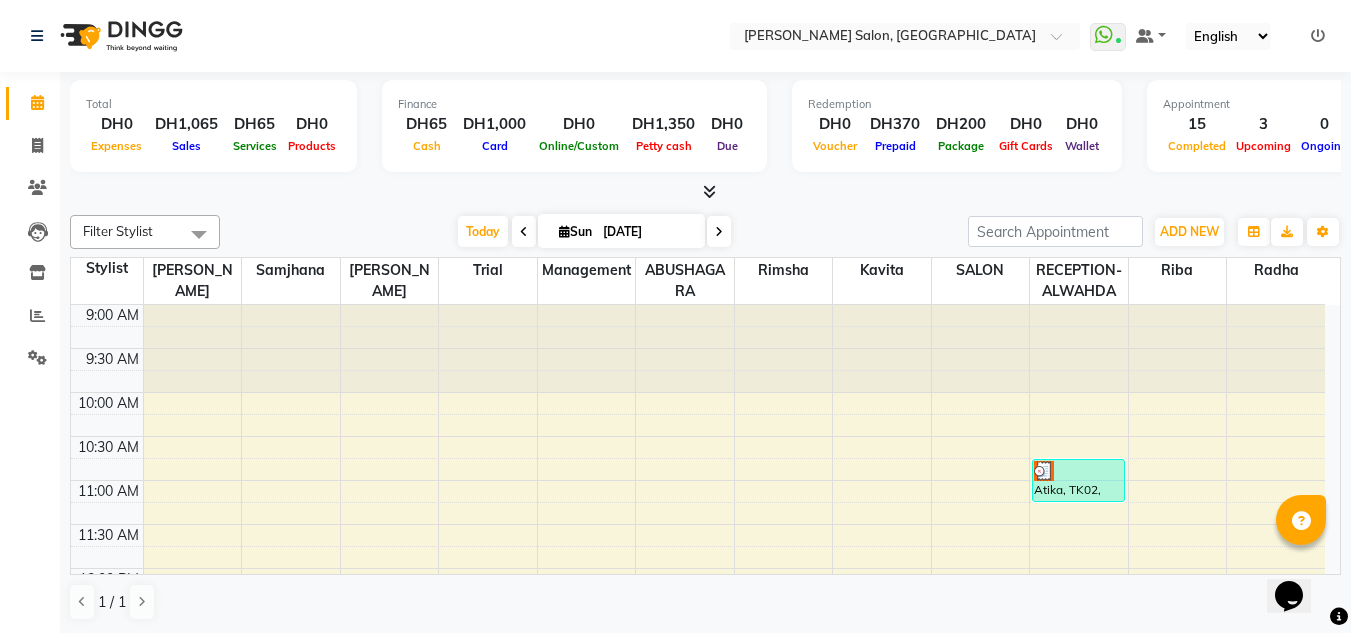 click at bounding box center (709, 191) 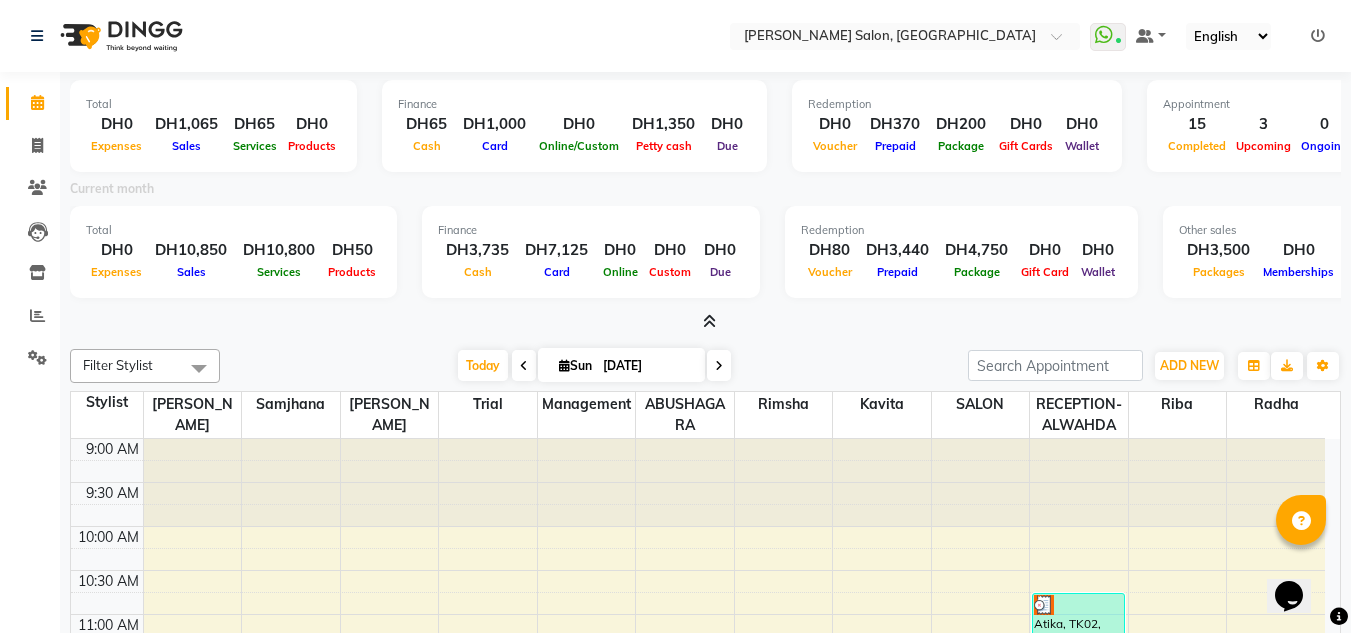click at bounding box center (709, 321) 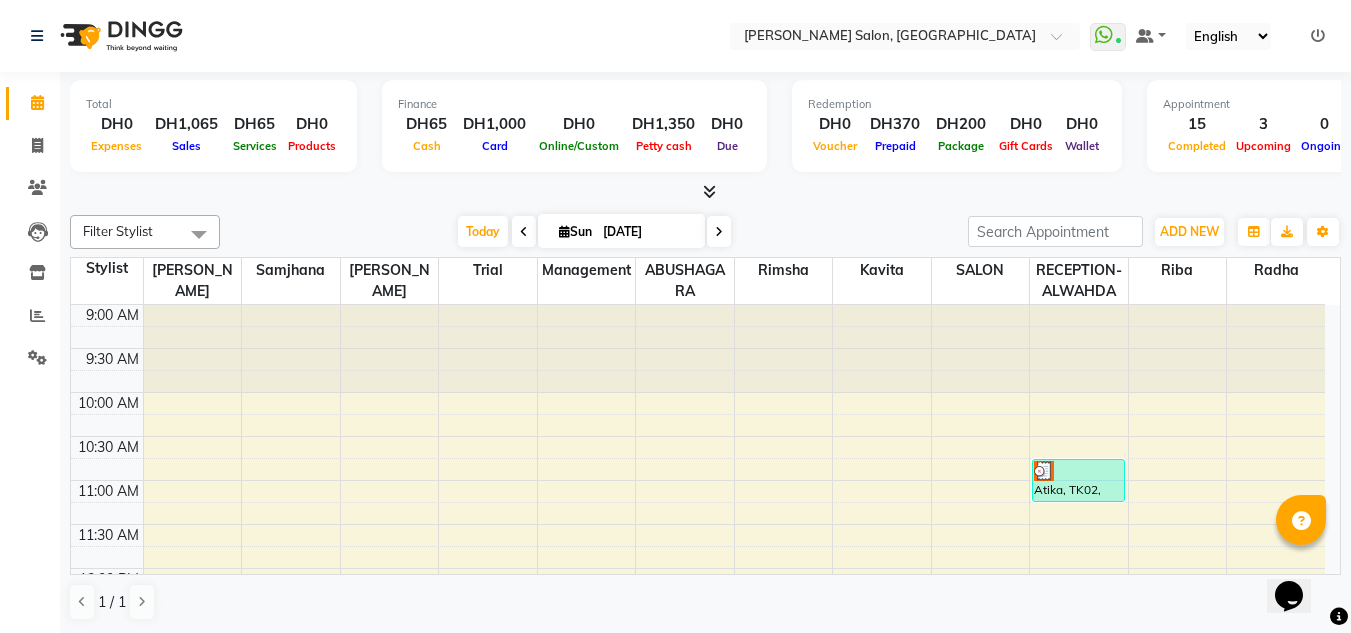 click on "Clients" 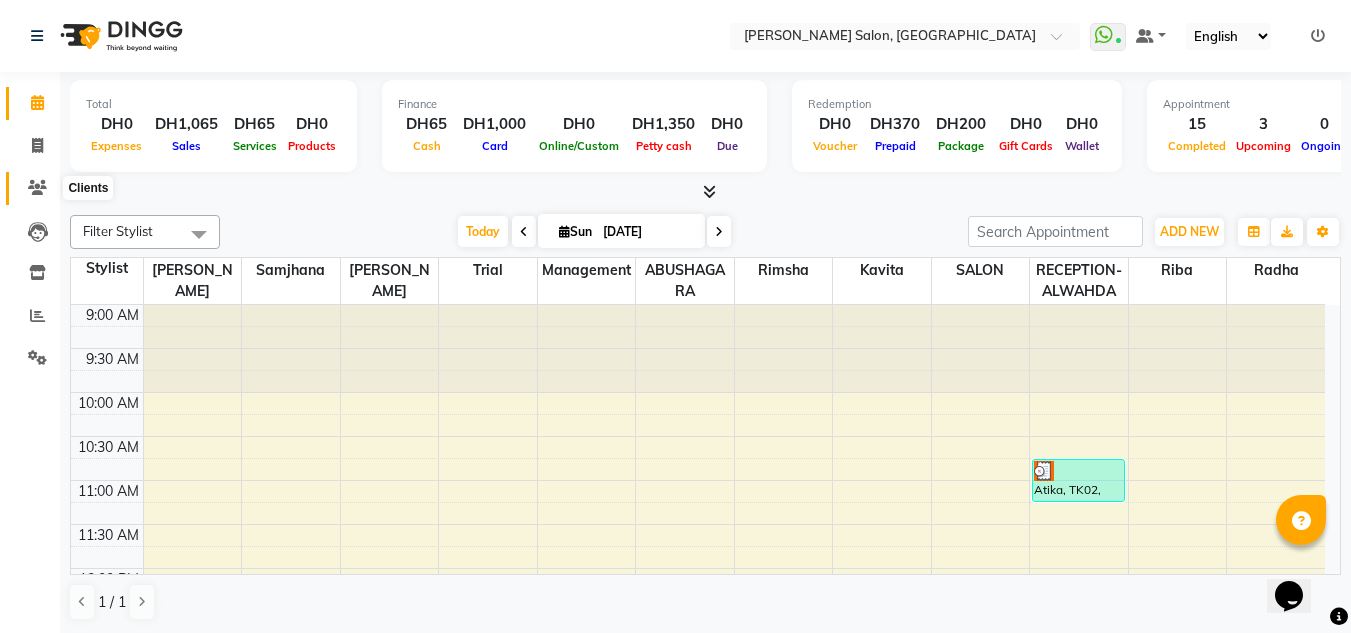 click 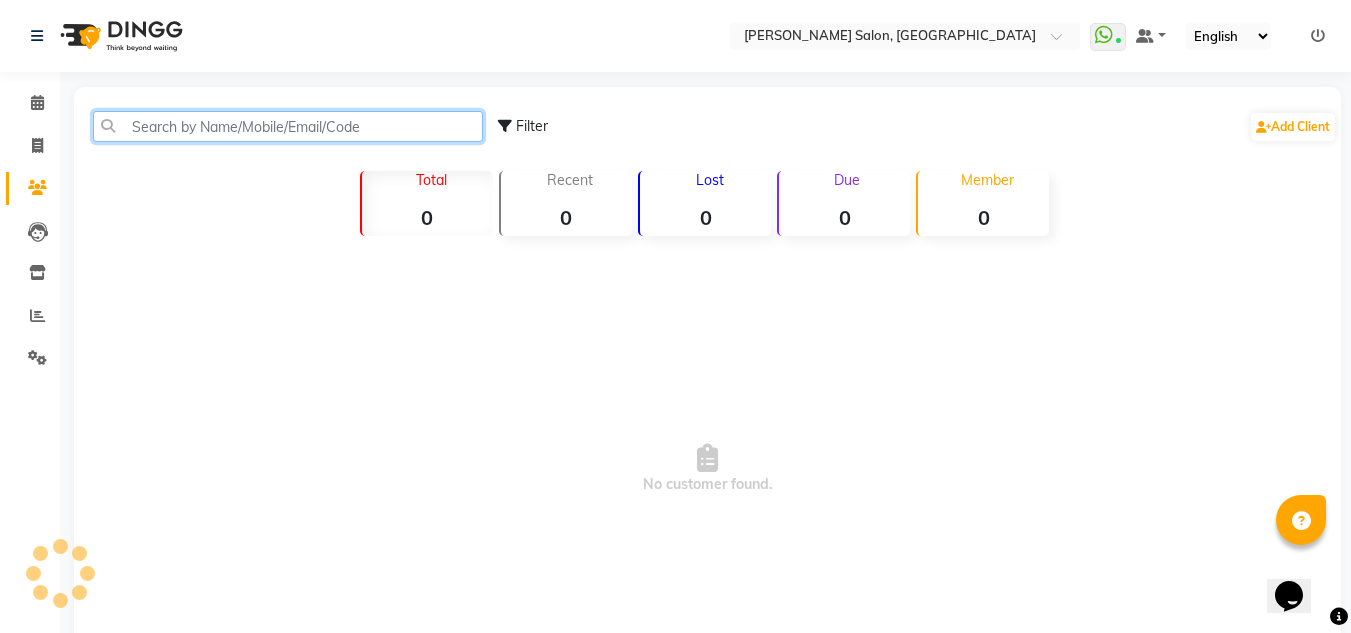 click 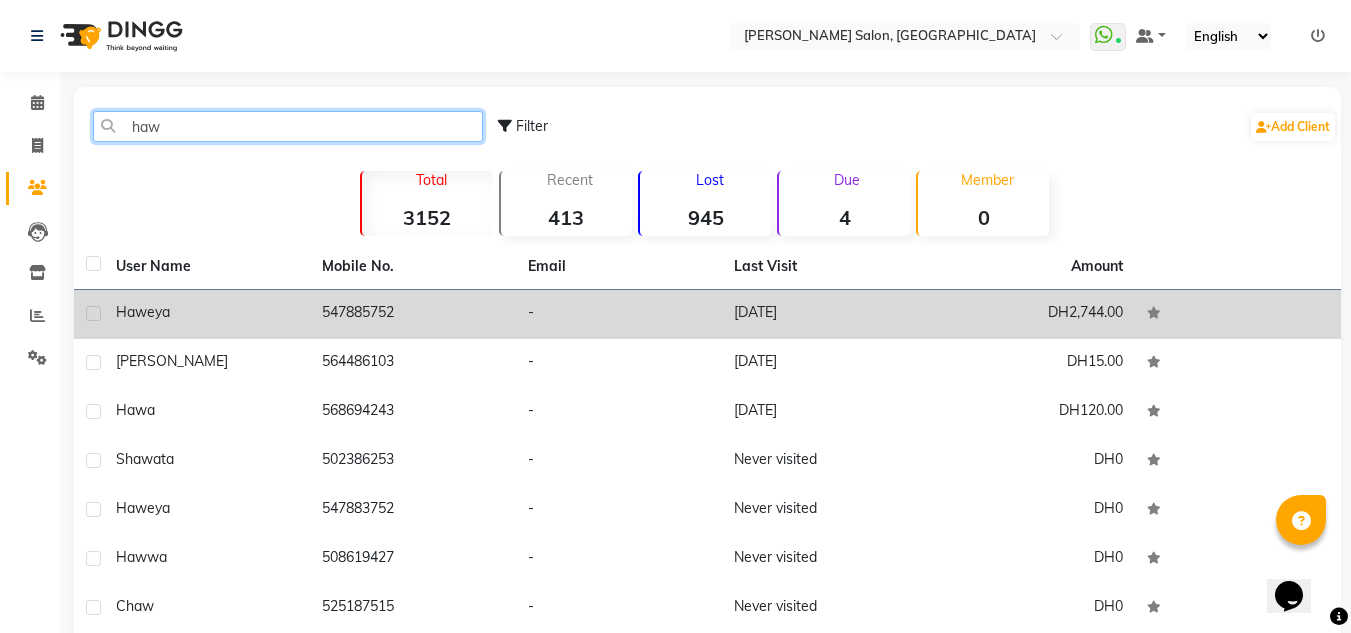 type on "haw" 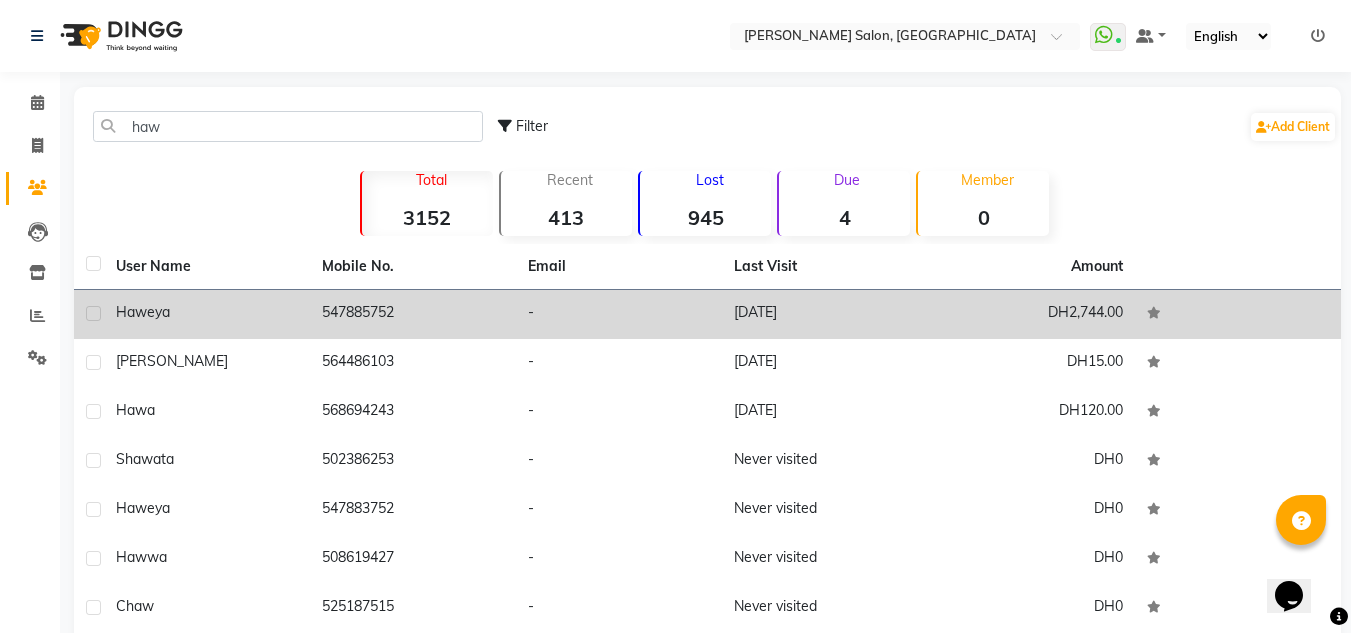click on "547885752" 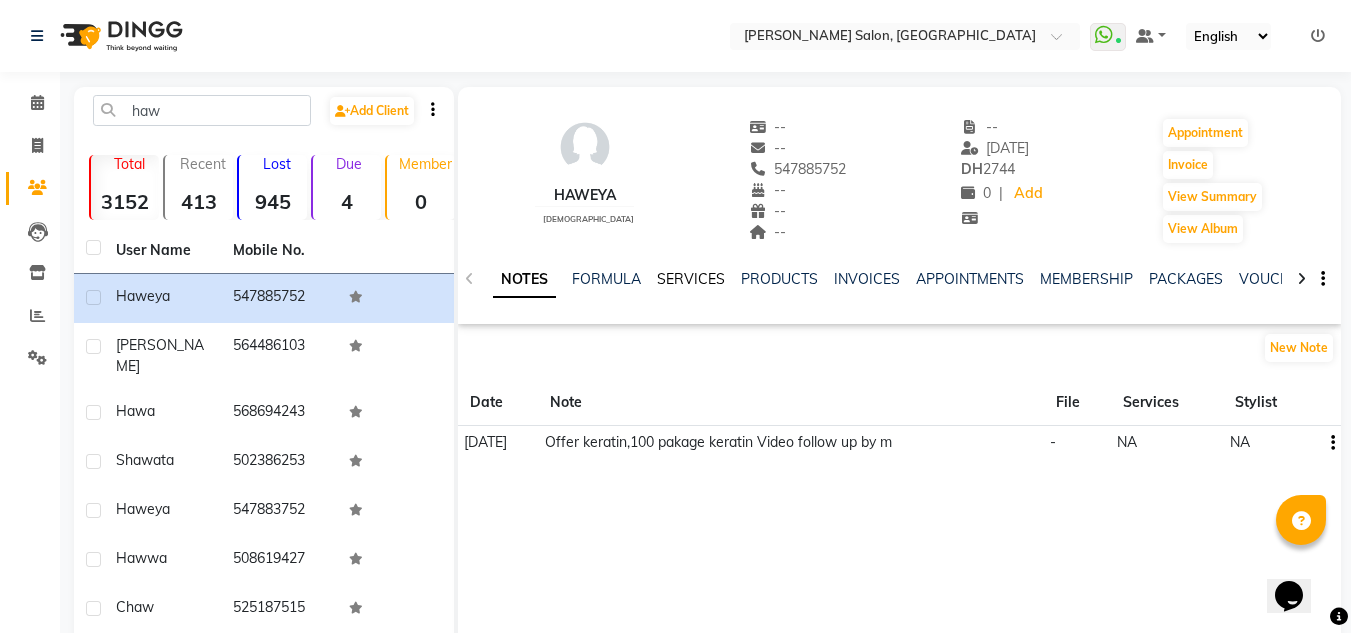 click on "SERVICES" 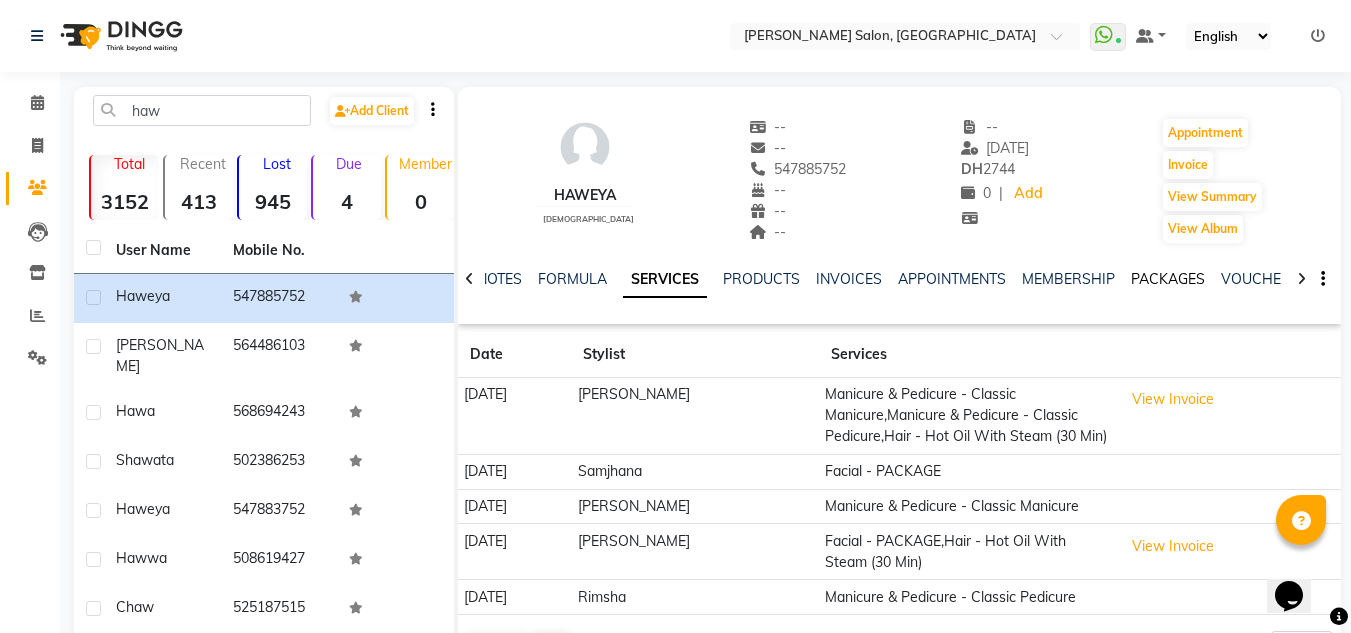 click on "PACKAGES" 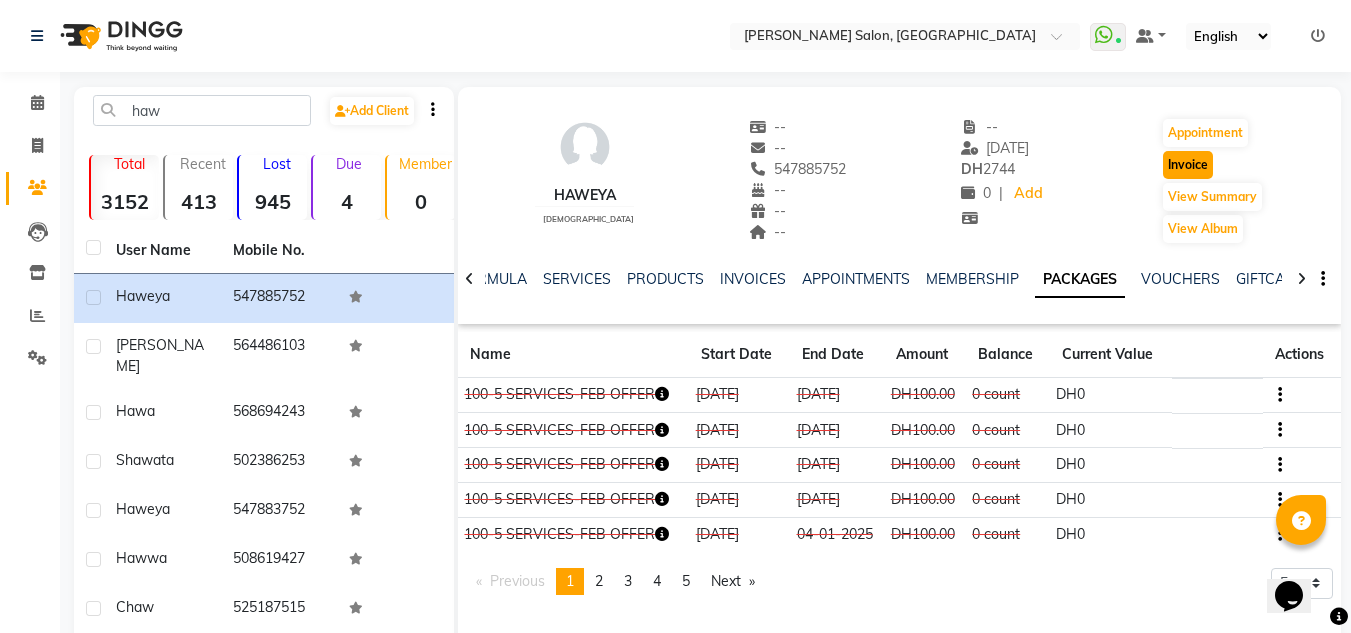 click on "Invoice" 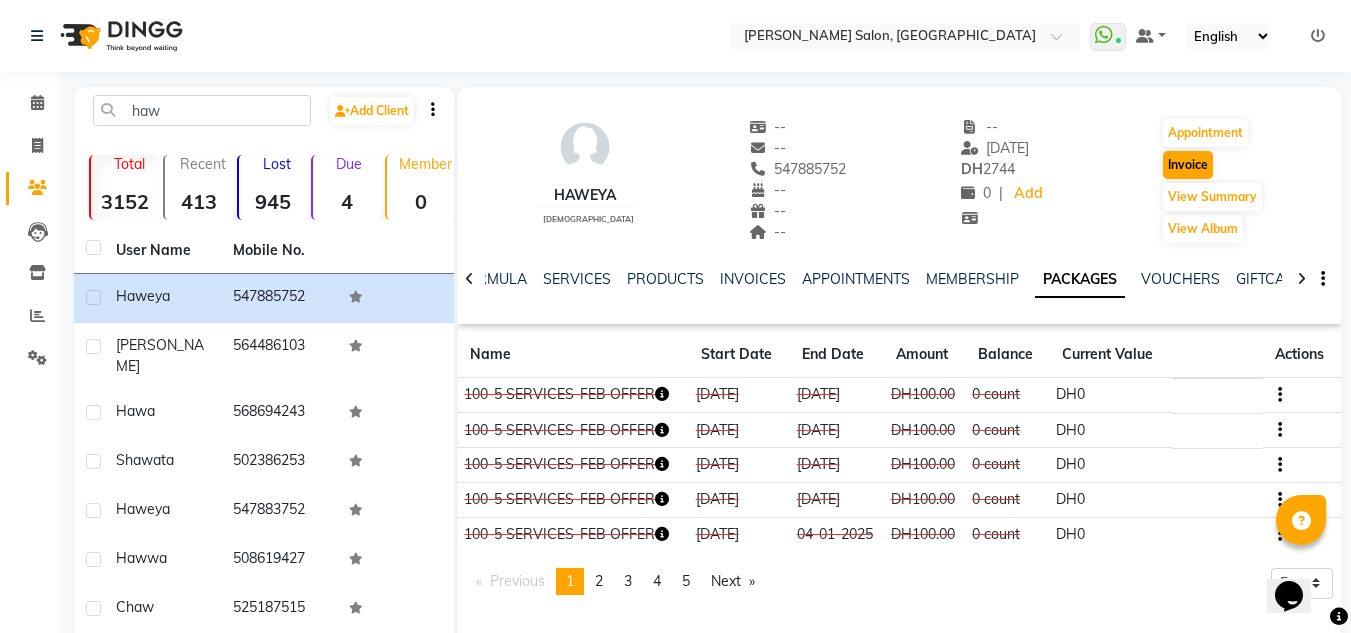 select on "service" 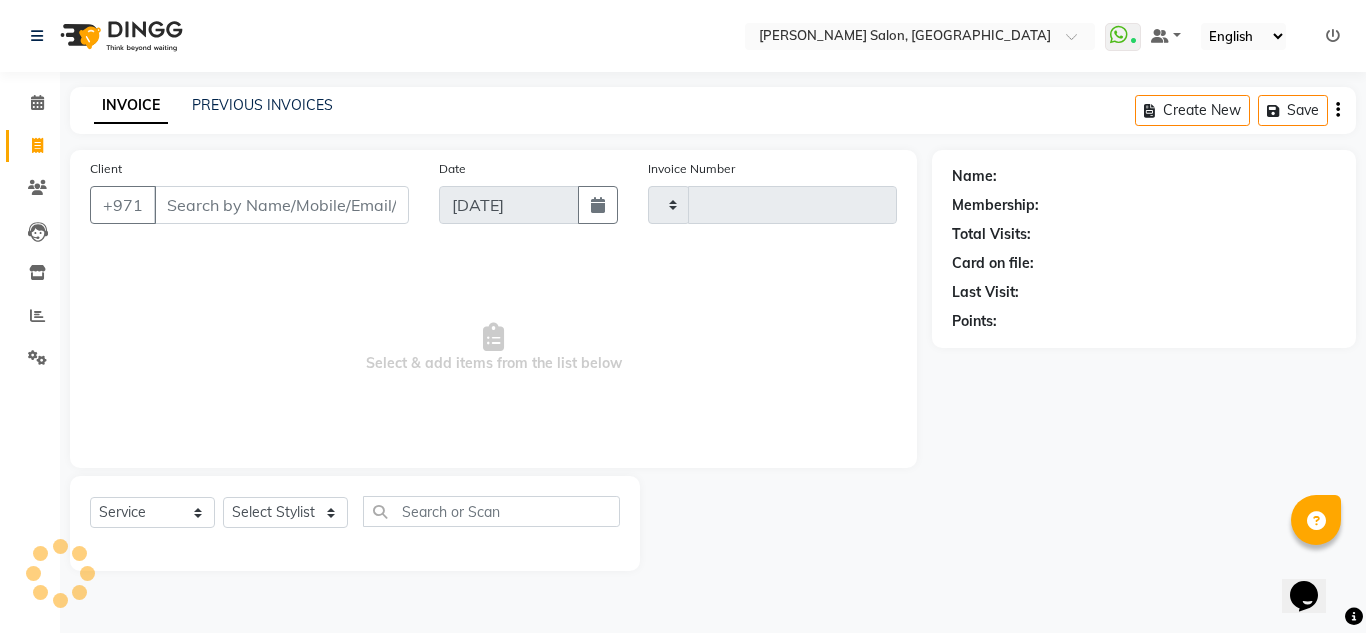 type on "1416" 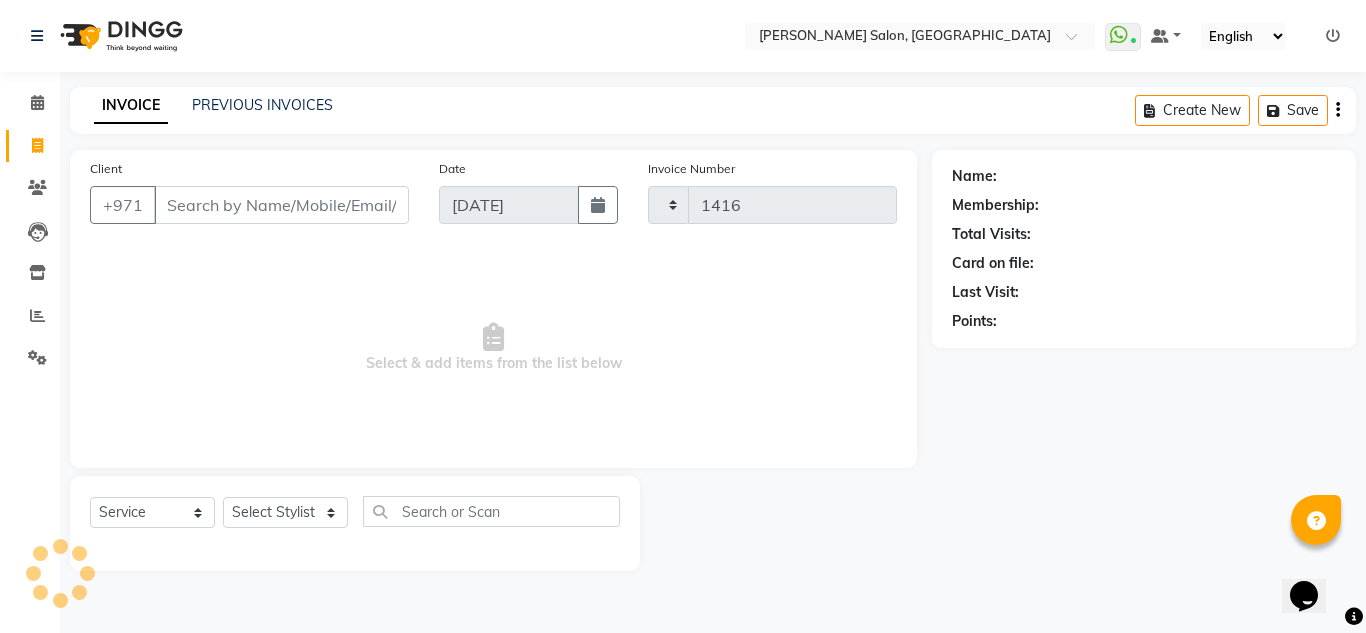 select on "4333" 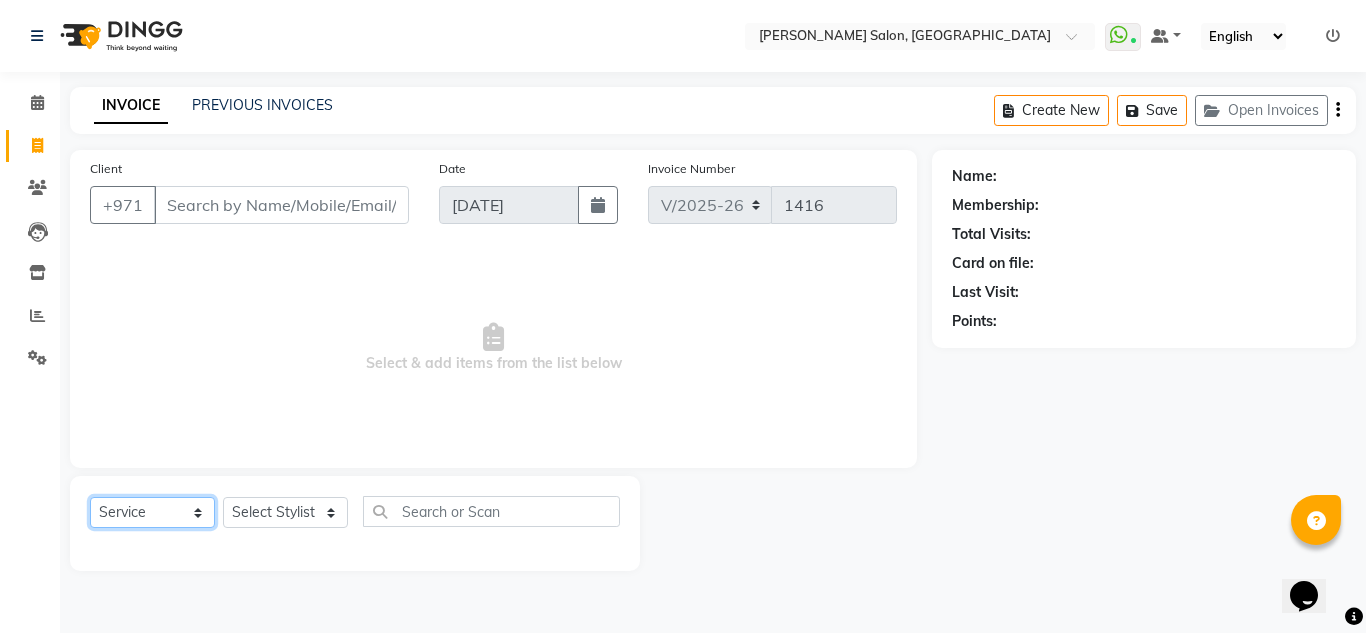 click on "Select  Service  Product  Membership  Package Voucher Prepaid Gift Card" 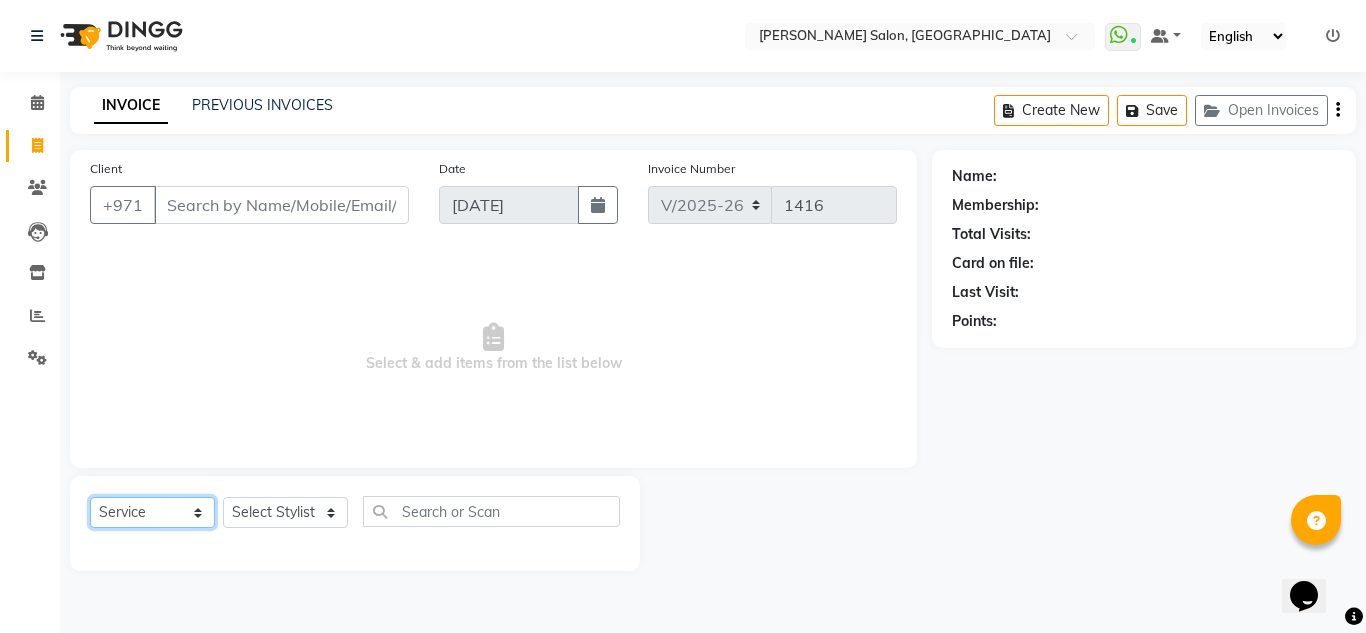 select on "package" 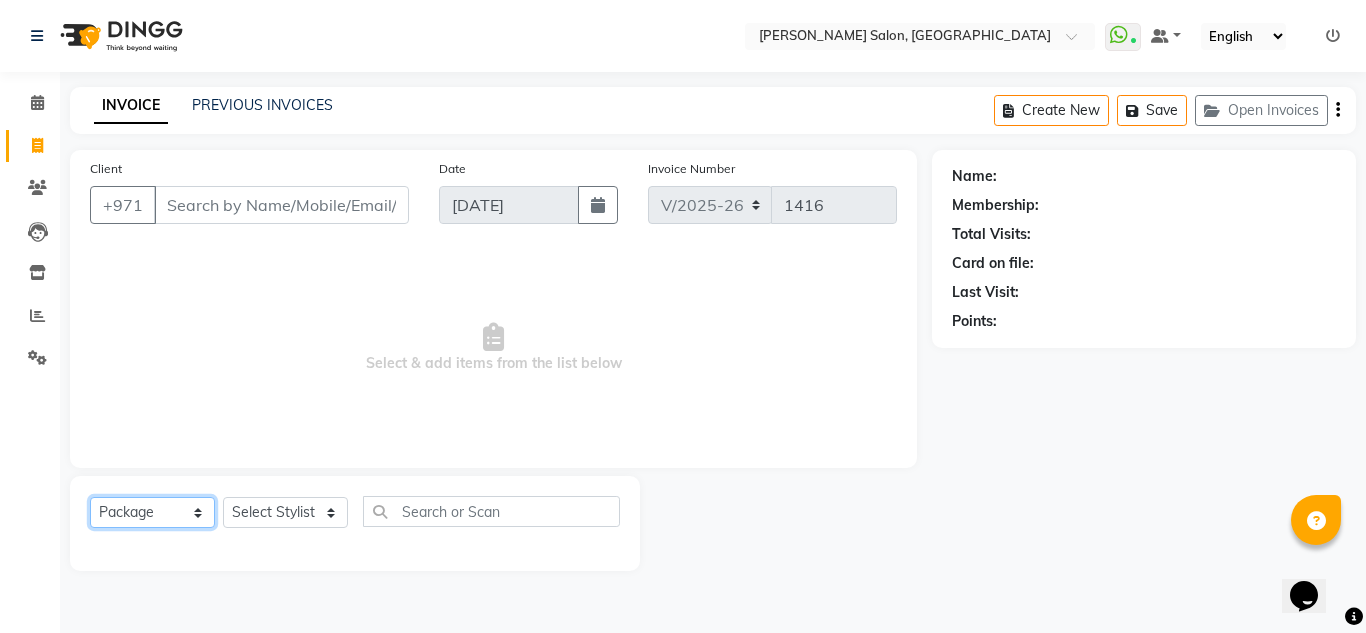 click on "Select  Service  Product  Membership  Package Voucher Prepaid Gift Card" 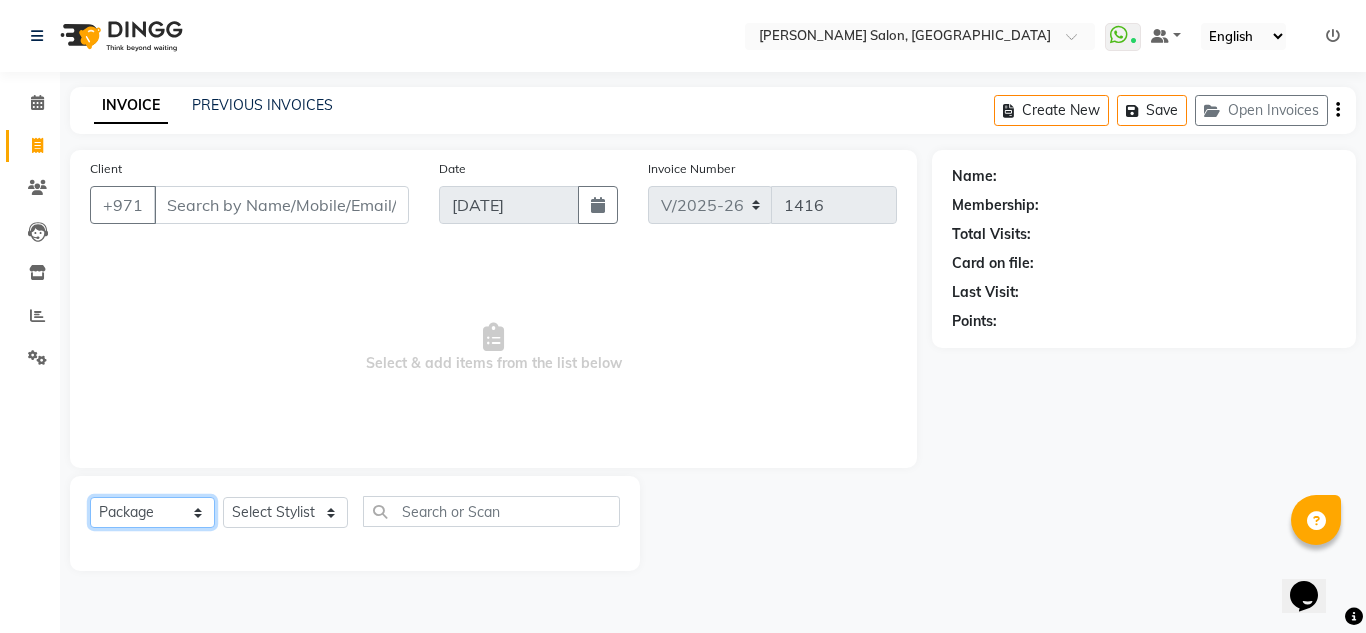 type on "547885752" 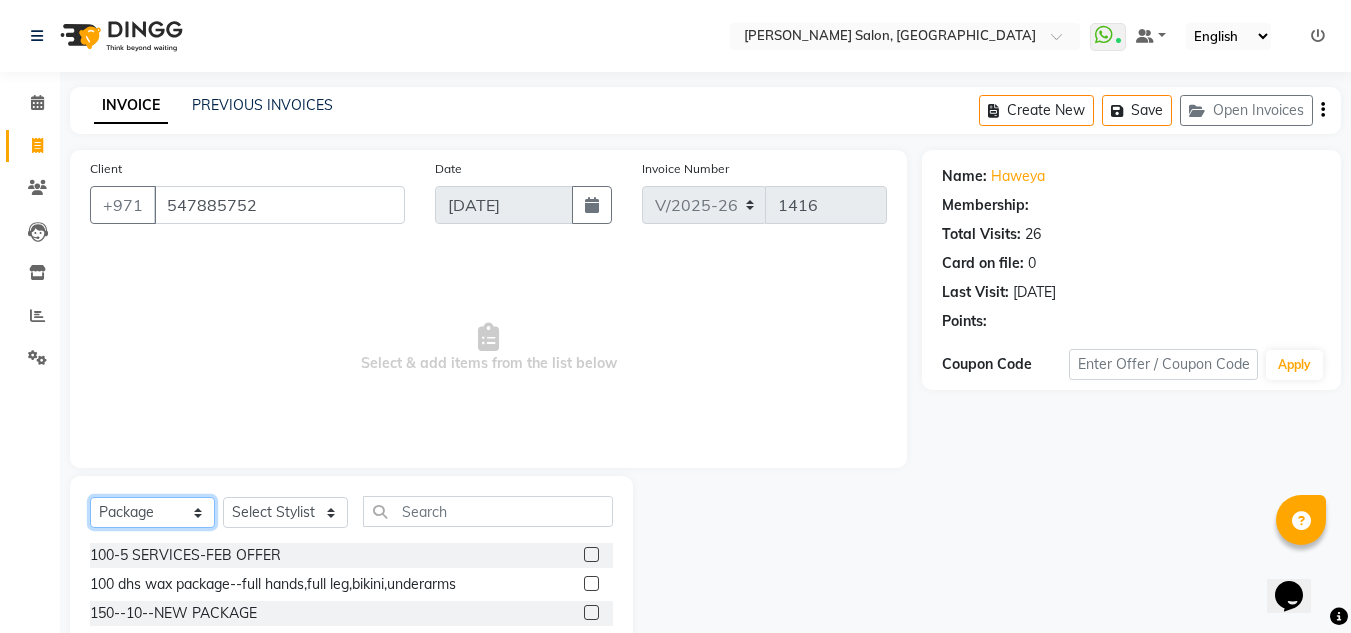 select on "1: Object" 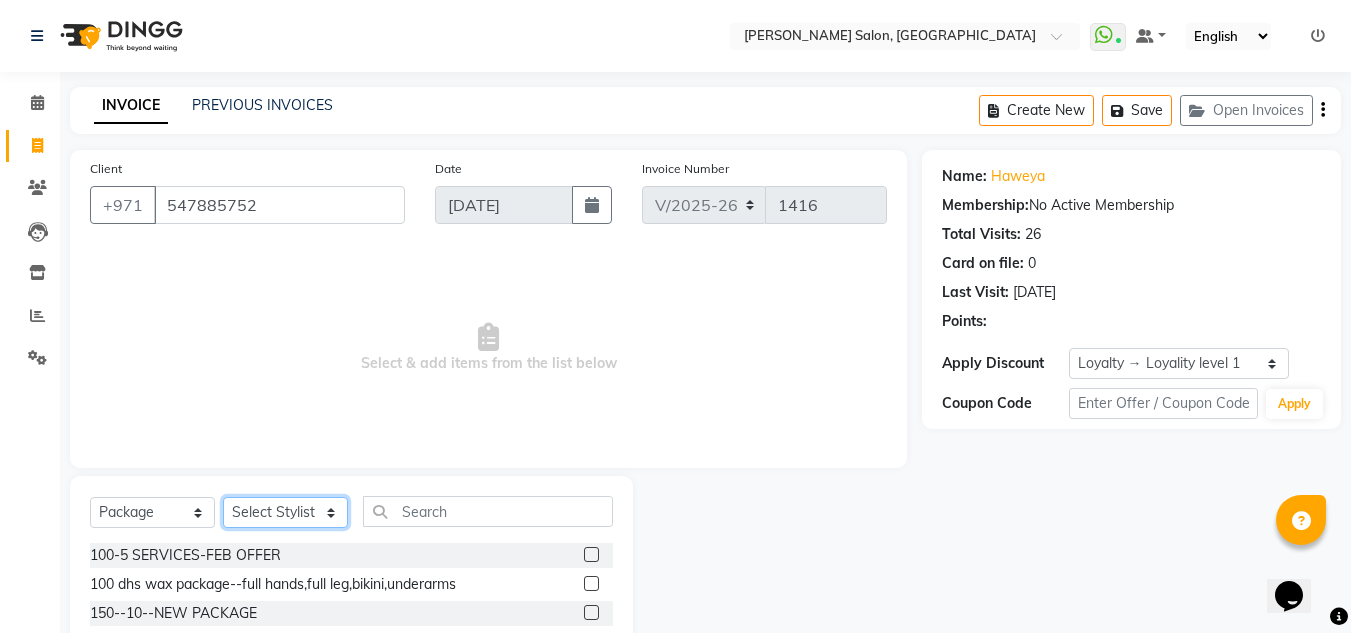 click on "Select Stylist ABUSHAGARA Kavita Laxmi Management [PERSON_NAME] RECEPTION-ALWAHDA [PERSON_NAME] SALON [PERSON_NAME] trial" 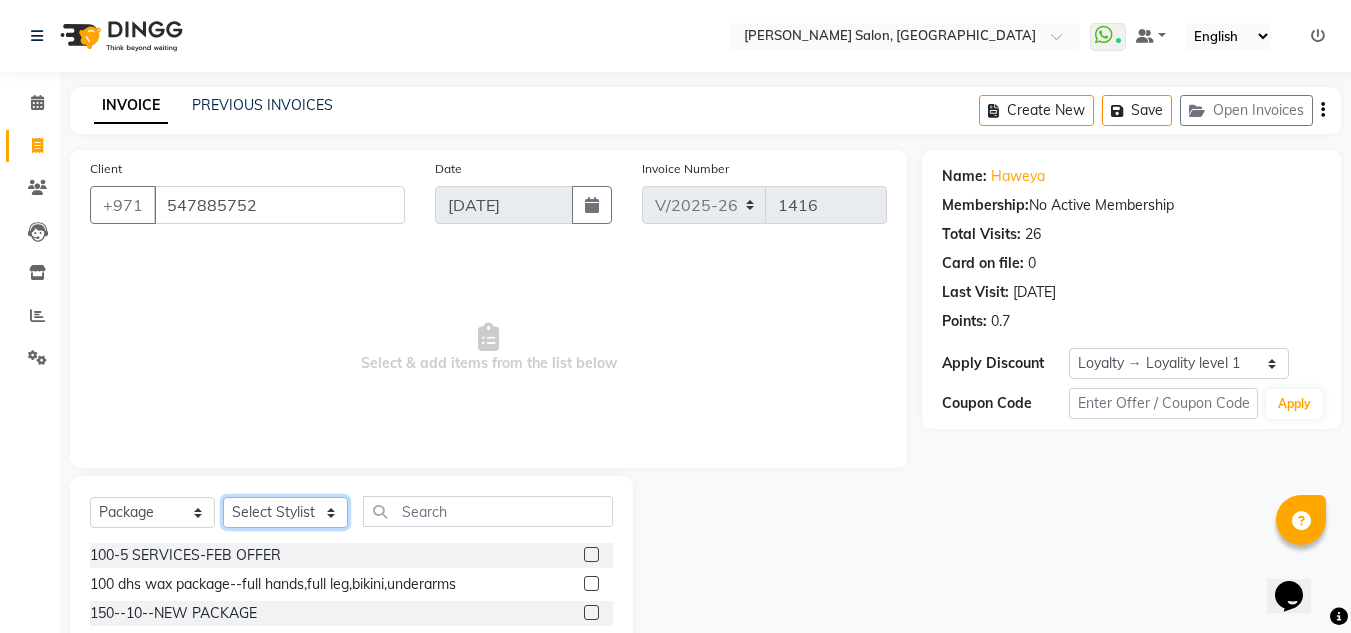 select on "76471" 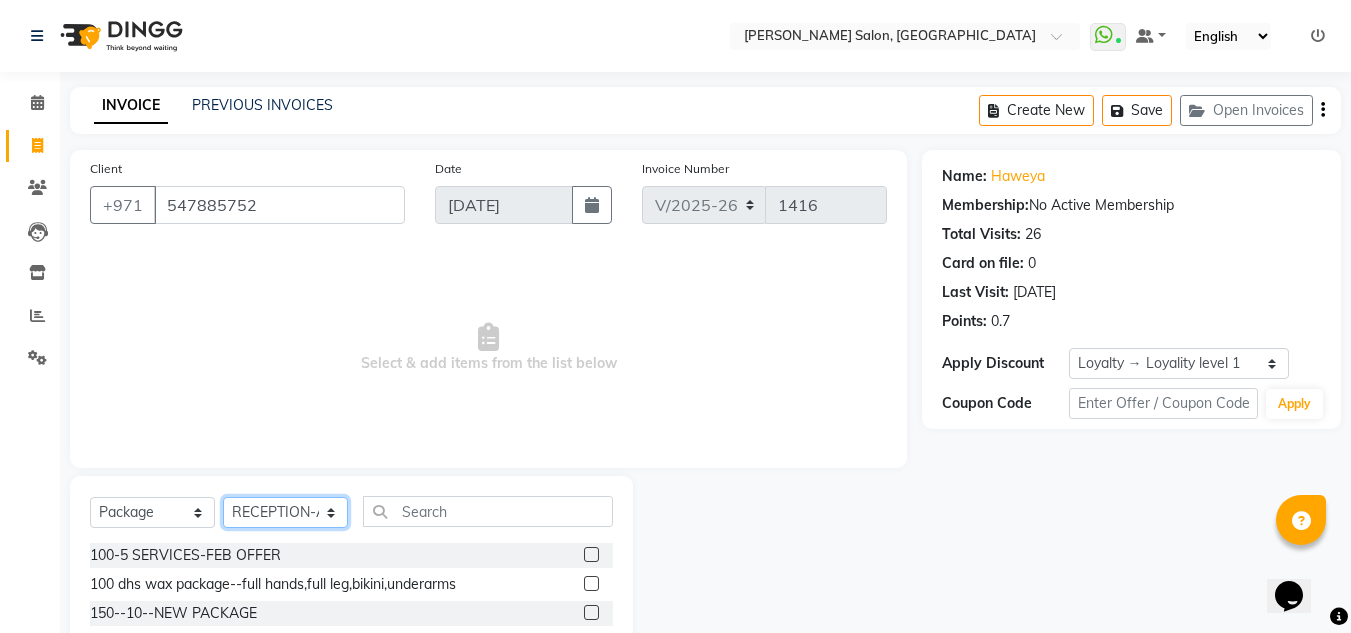 click on "Select Stylist ABUSHAGARA Kavita Laxmi Management [PERSON_NAME] RECEPTION-ALWAHDA [PERSON_NAME] SALON [PERSON_NAME] trial" 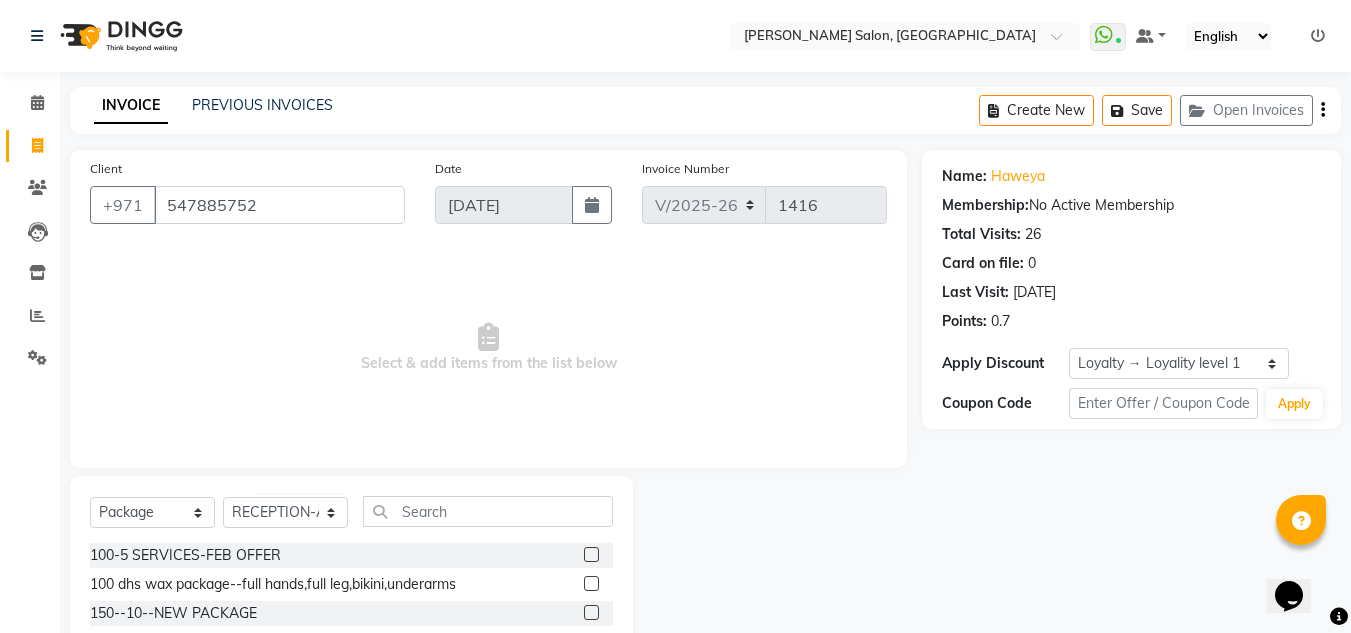 click 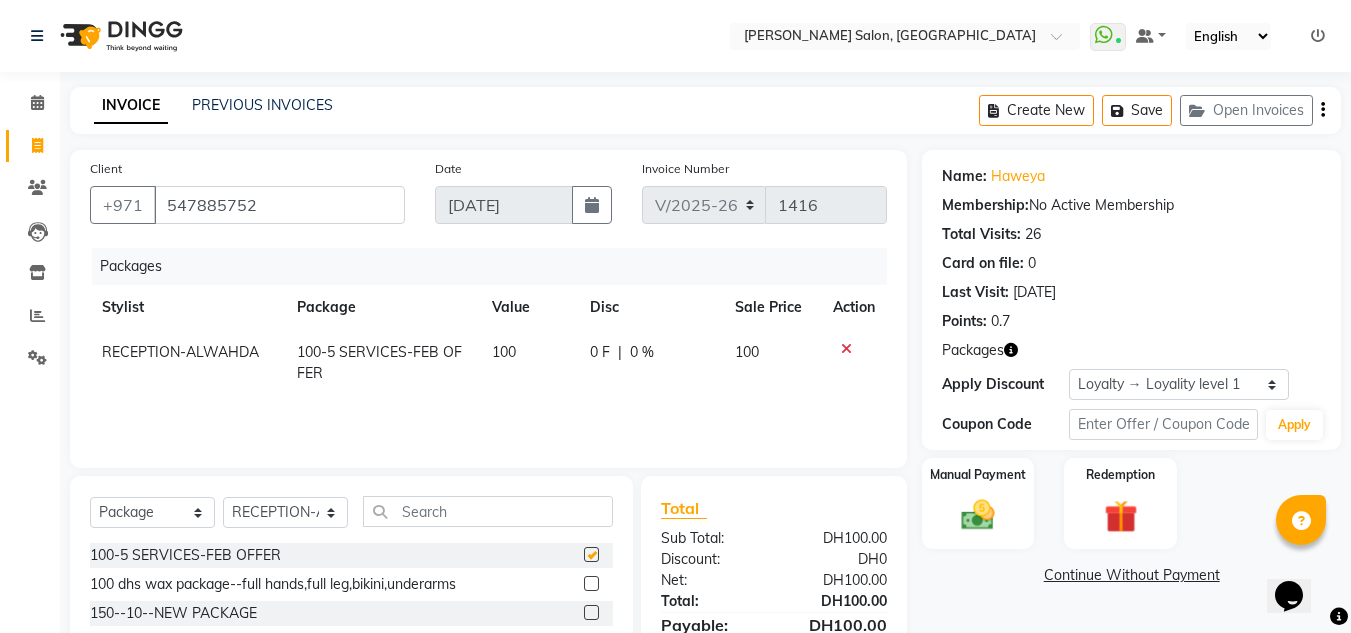 checkbox on "false" 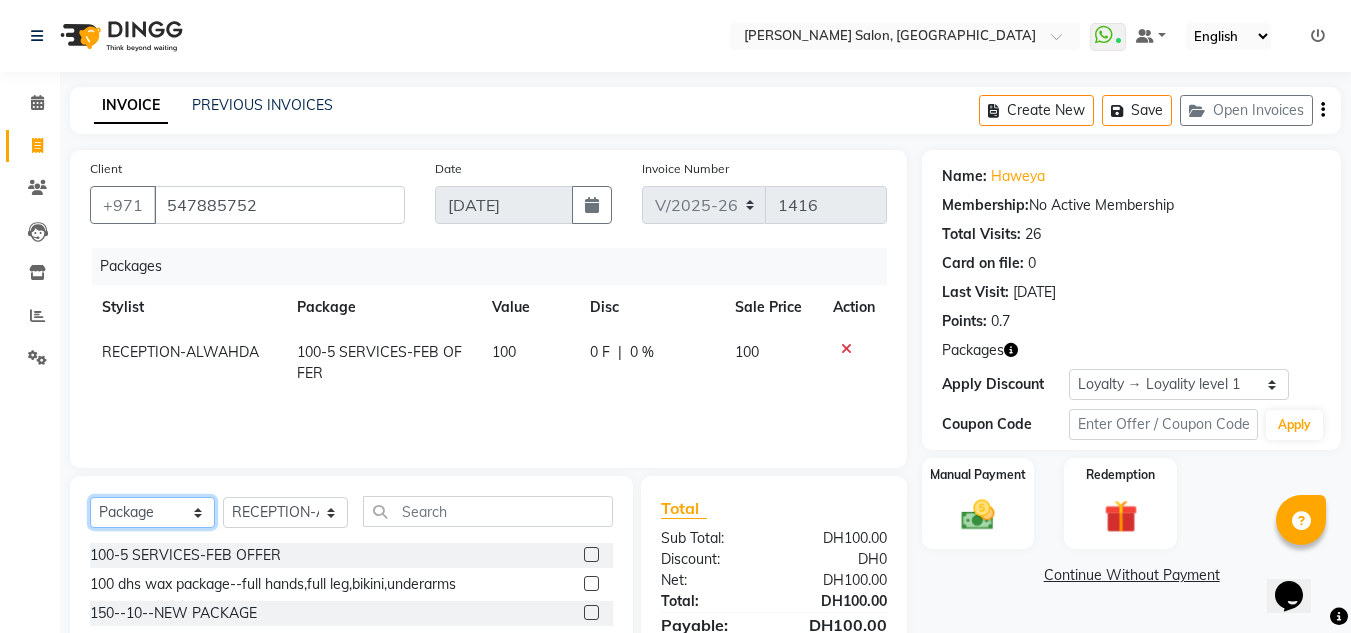 drag, startPoint x: 103, startPoint y: 511, endPoint x: 107, endPoint y: 500, distance: 11.7046995 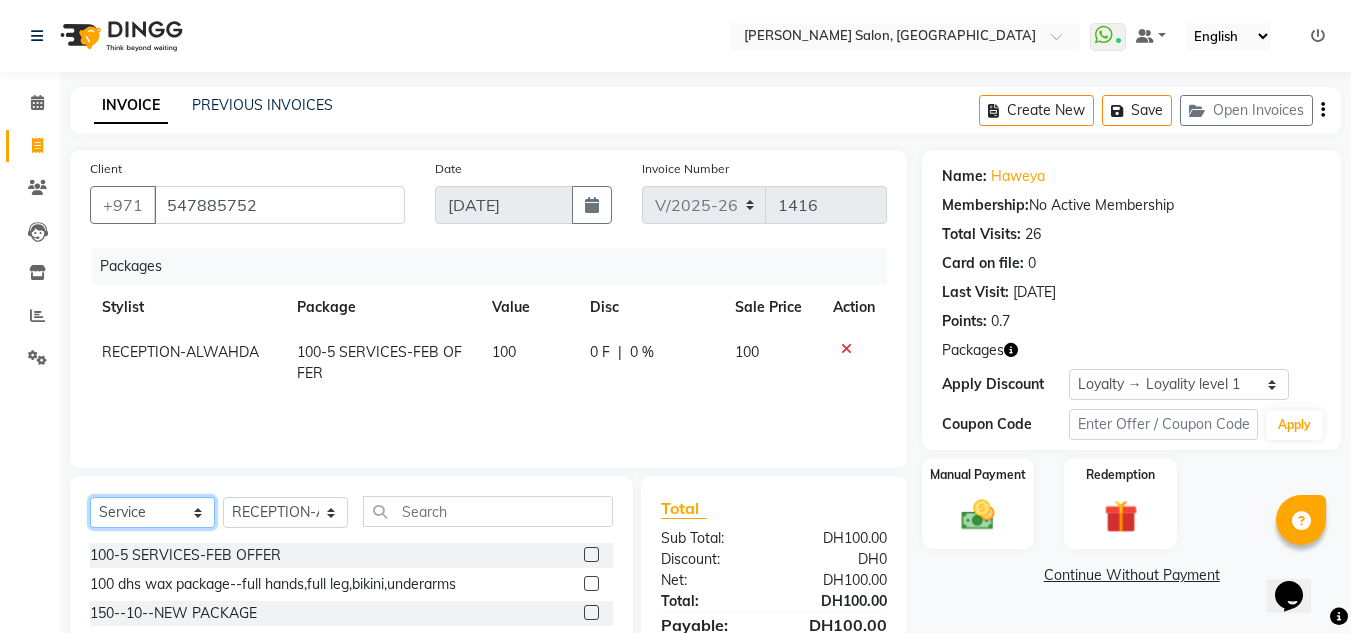 click on "Select  Service  Product  Membership  Package Voucher Prepaid Gift Card" 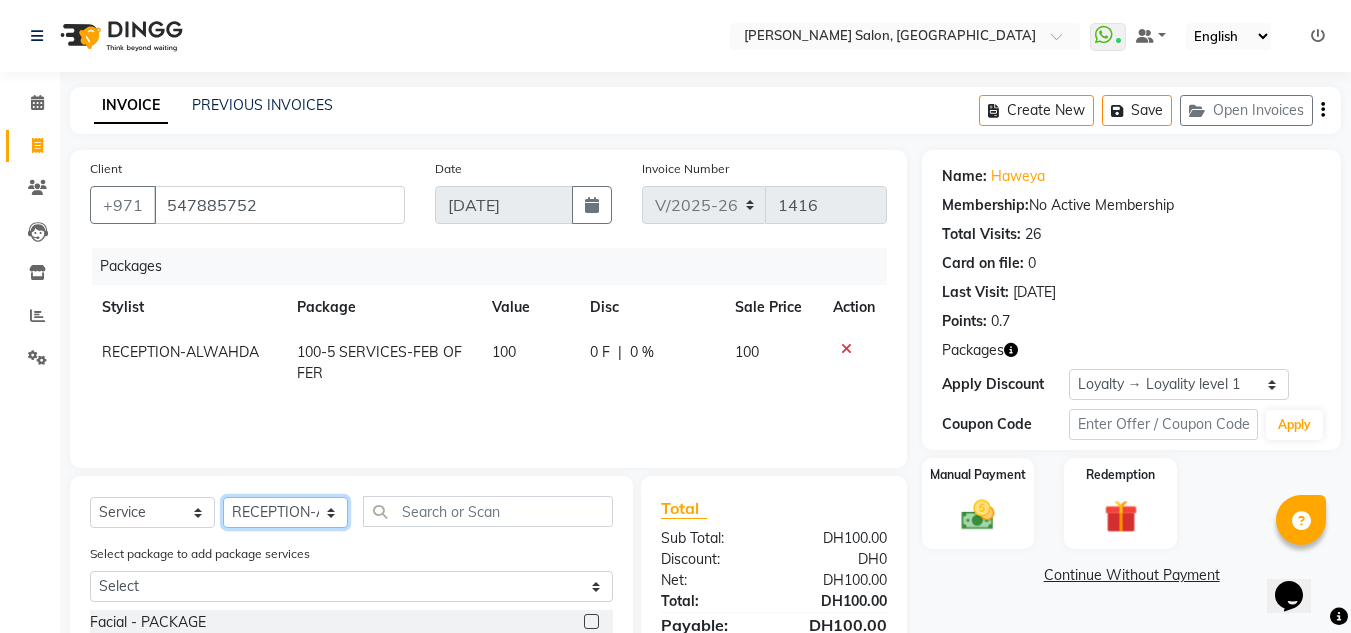 drag, startPoint x: 282, startPoint y: 517, endPoint x: 282, endPoint y: 502, distance: 15 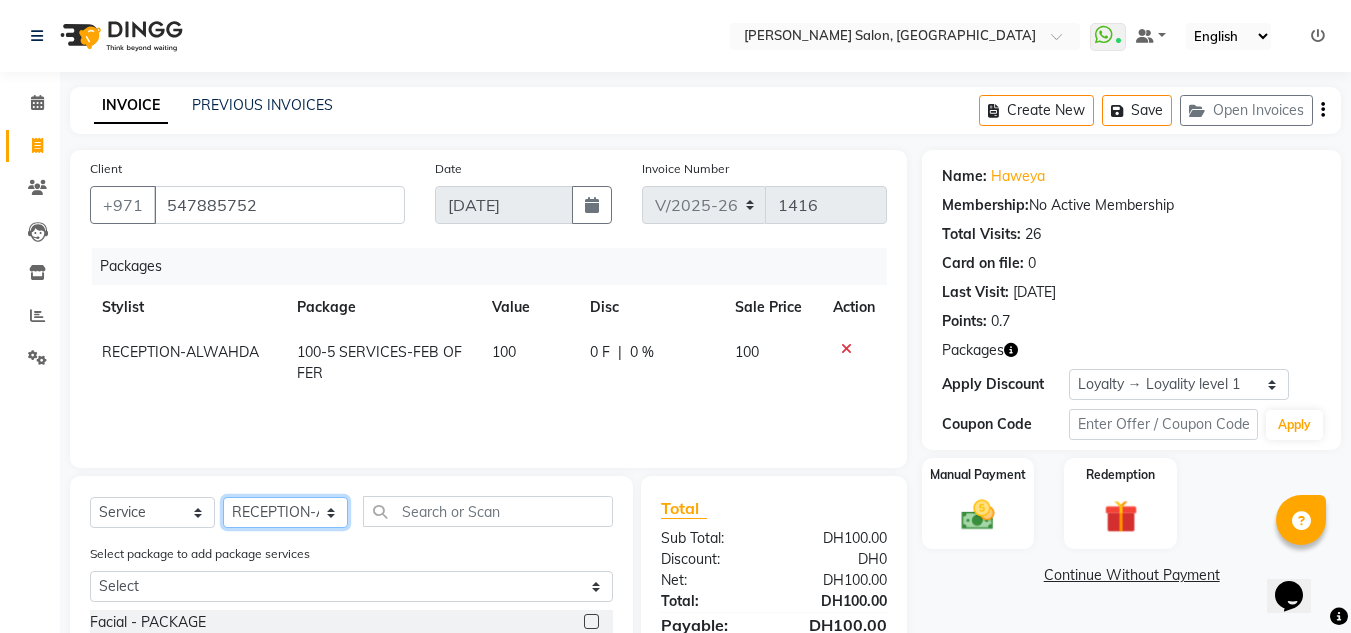 select on "36338" 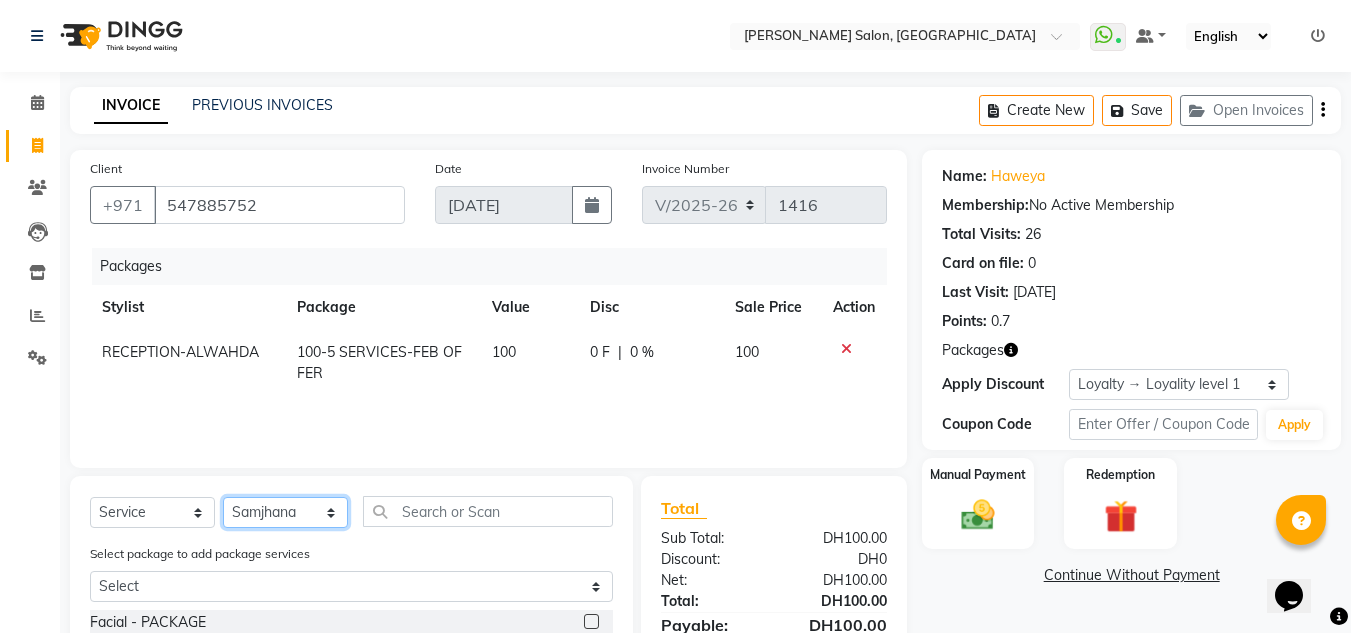 click on "Select Stylist ABUSHAGARA Kavita Laxmi Management [PERSON_NAME] RECEPTION-ALWAHDA [PERSON_NAME] SALON [PERSON_NAME] trial" 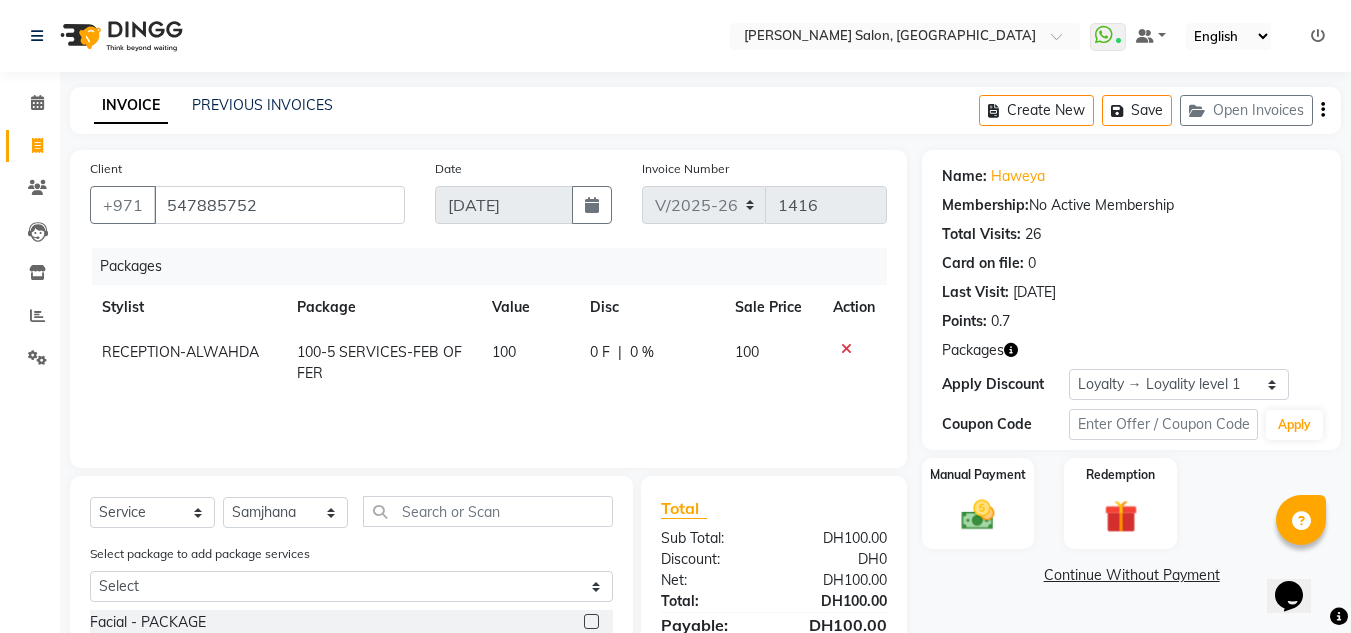 drag, startPoint x: 376, startPoint y: 493, endPoint x: 397, endPoint y: 510, distance: 27.018513 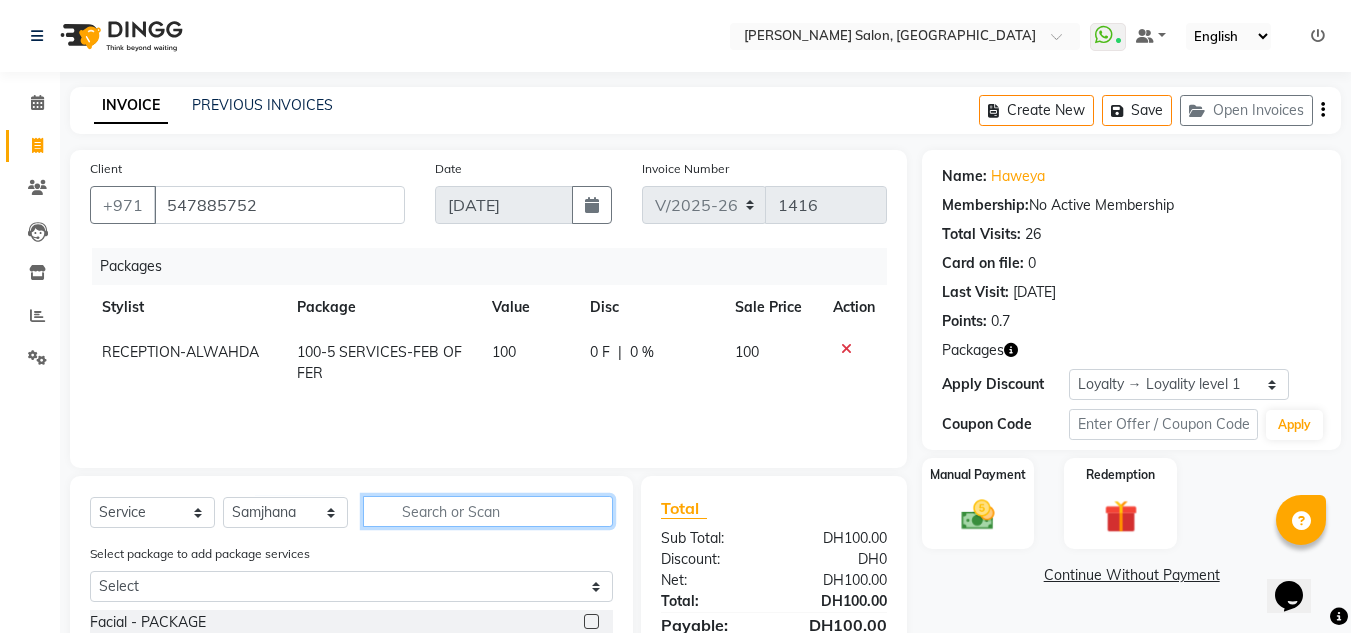 click 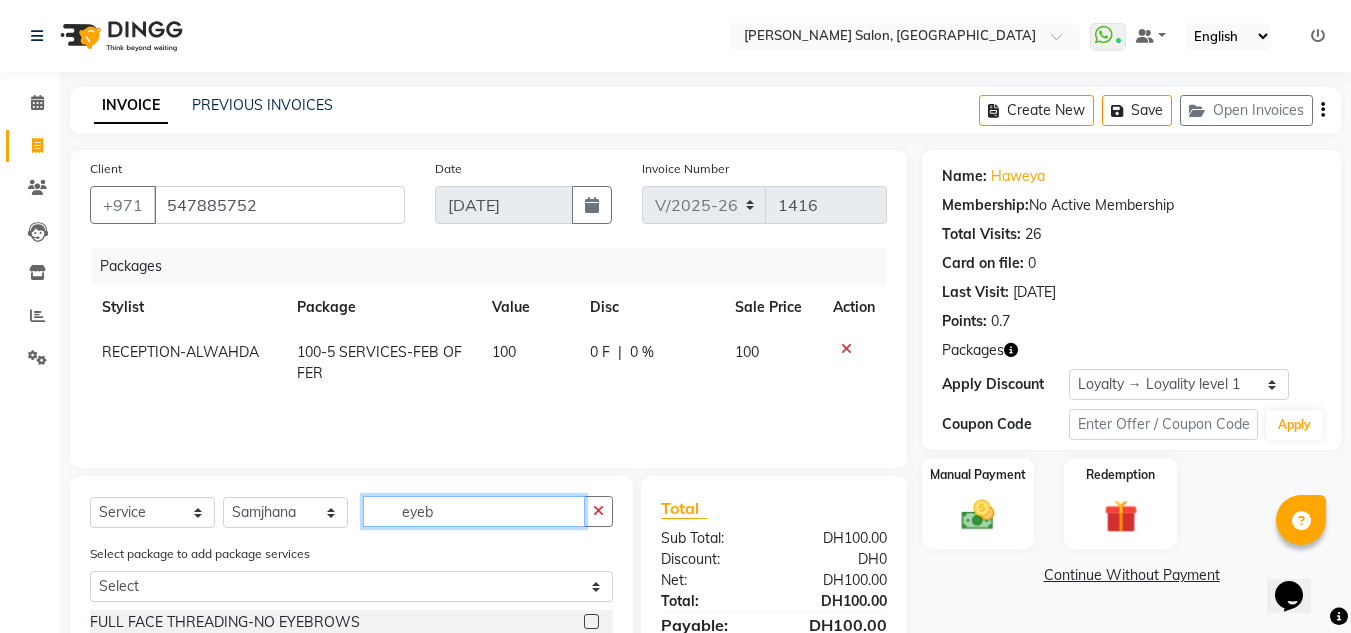 scroll, scrollTop: 235, scrollLeft: 0, axis: vertical 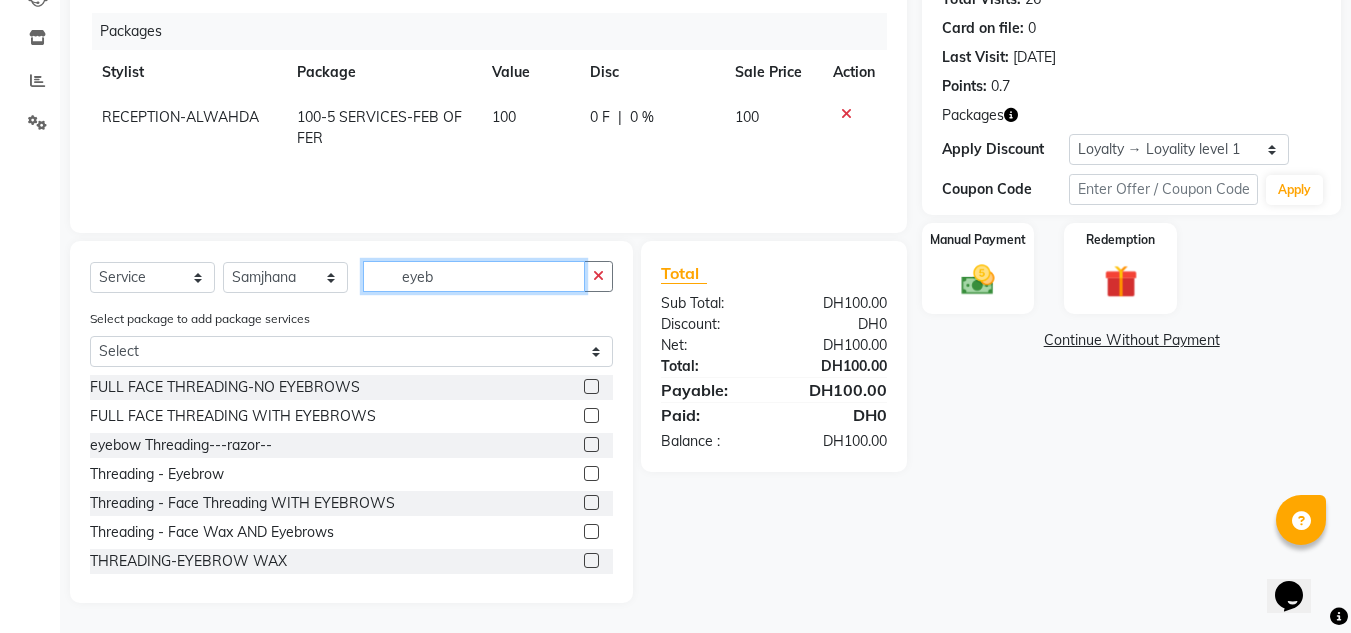 type on "eyeb" 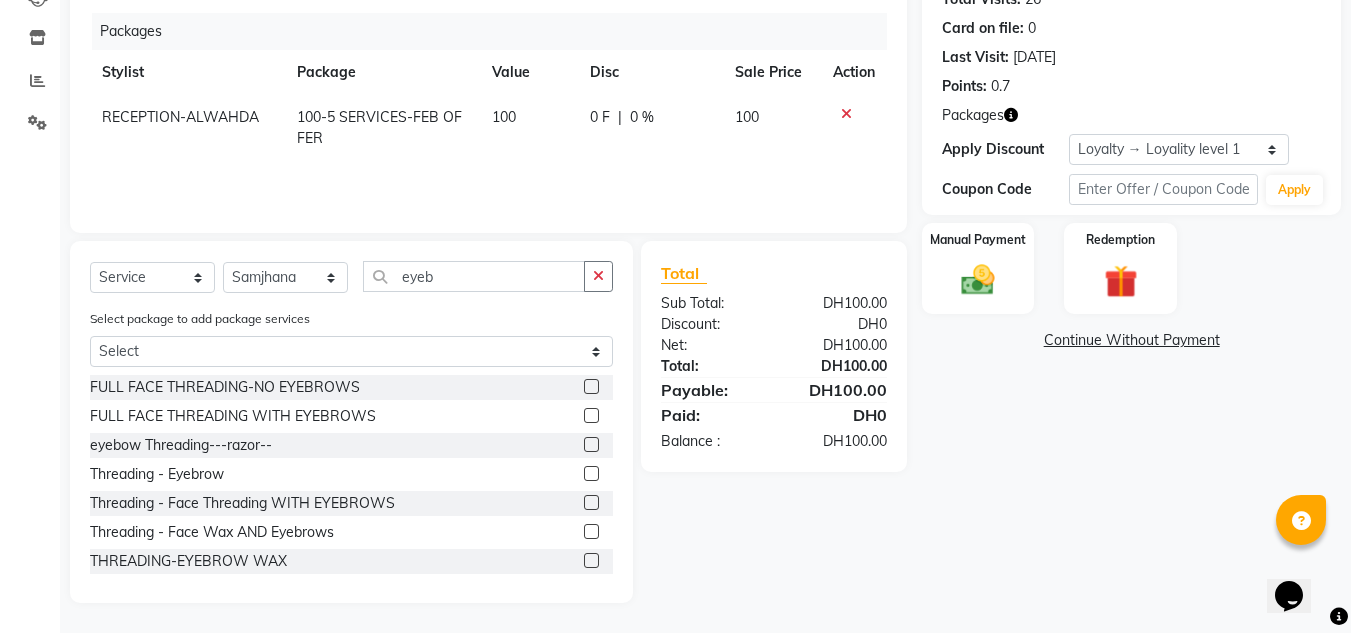click 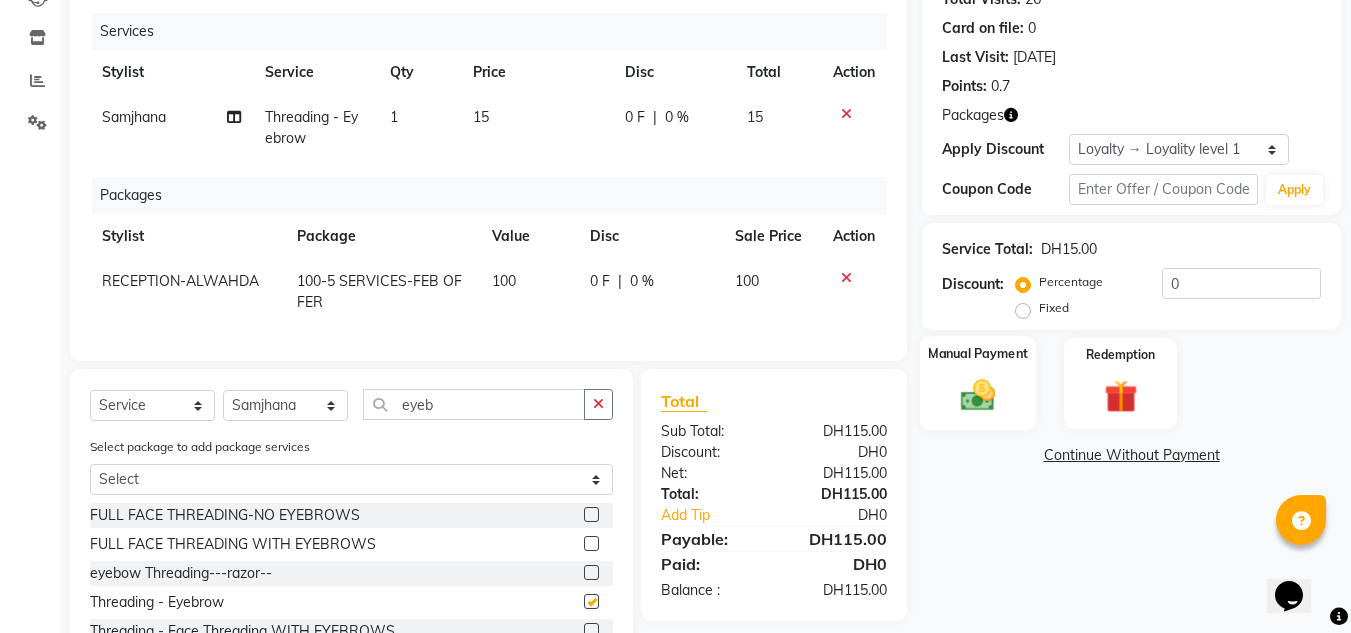 checkbox on "false" 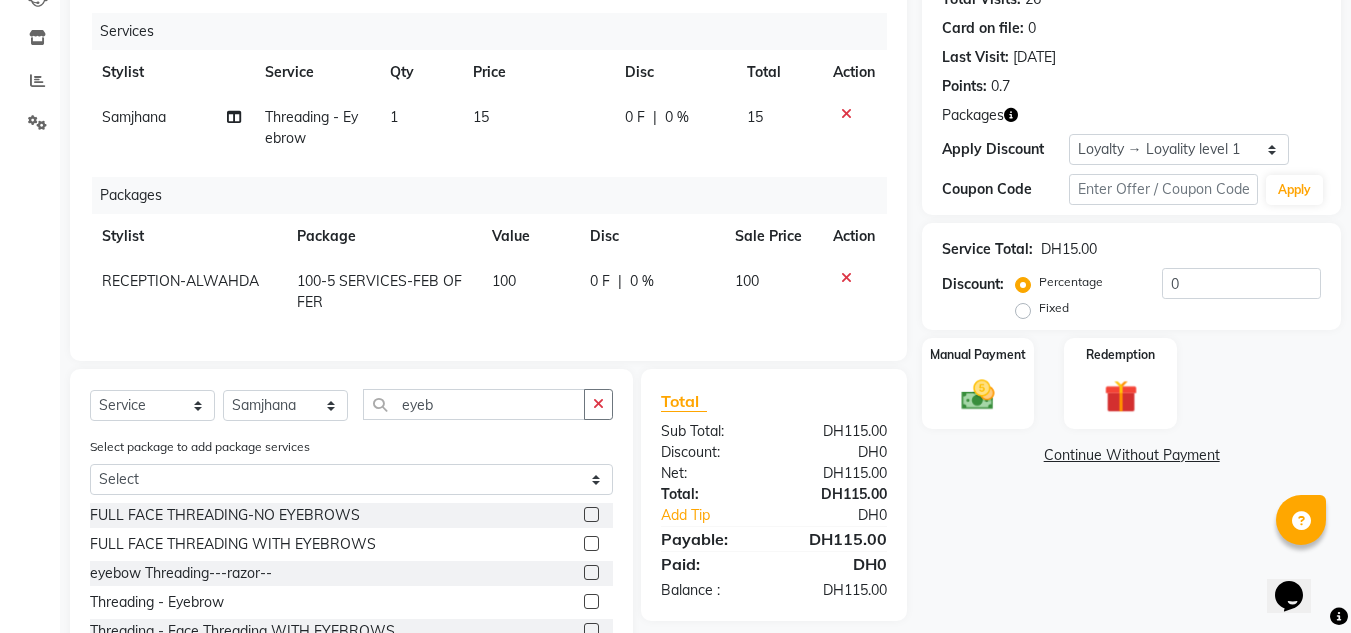 drag, startPoint x: 982, startPoint y: 393, endPoint x: 1073, endPoint y: 429, distance: 97.862144 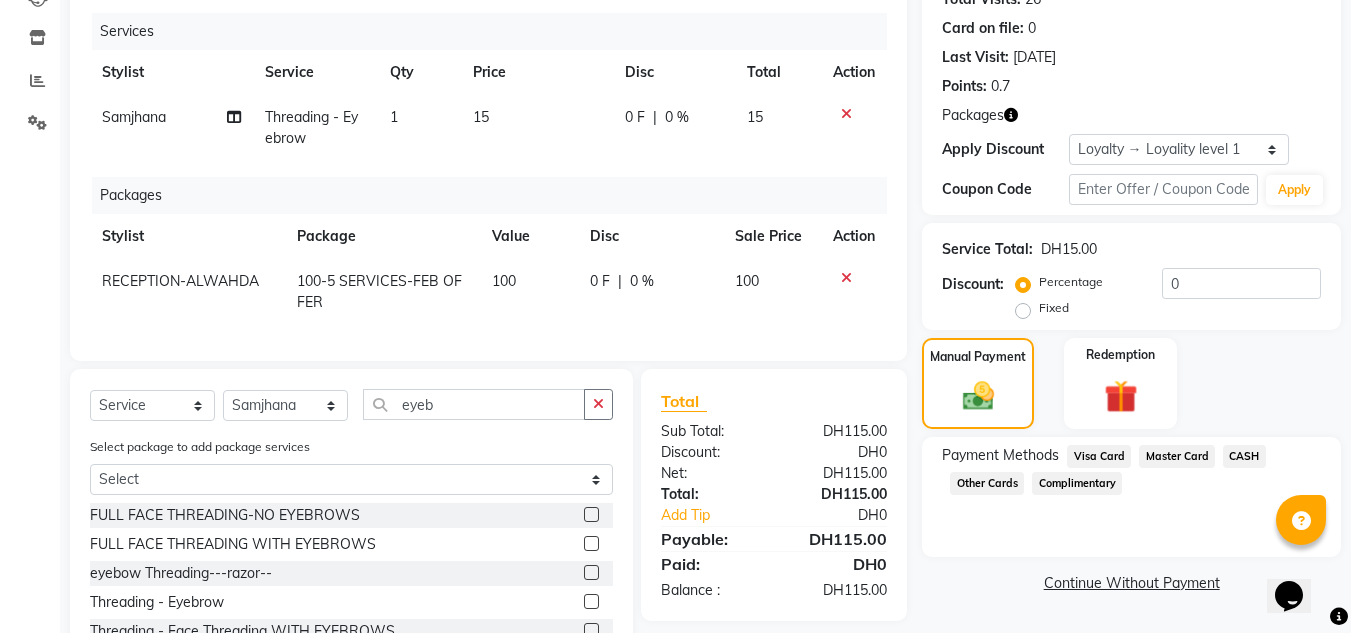 click on "CASH" 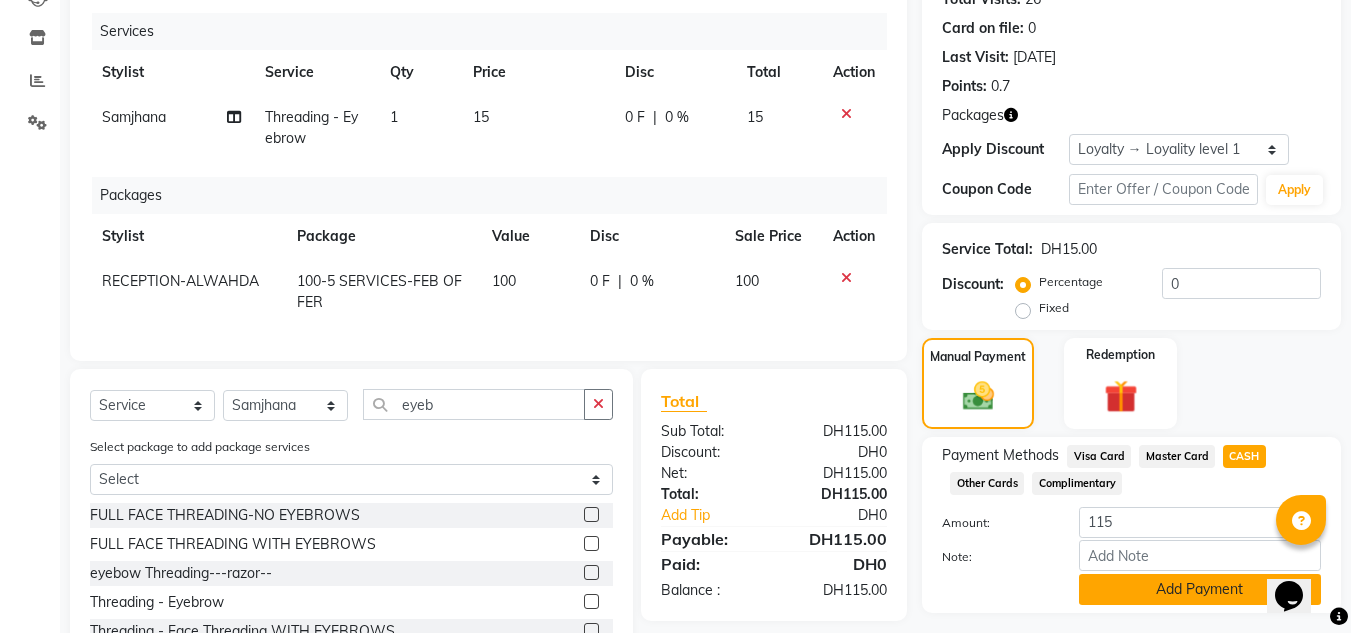 drag, startPoint x: 1181, startPoint y: 580, endPoint x: 1180, endPoint y: 593, distance: 13.038404 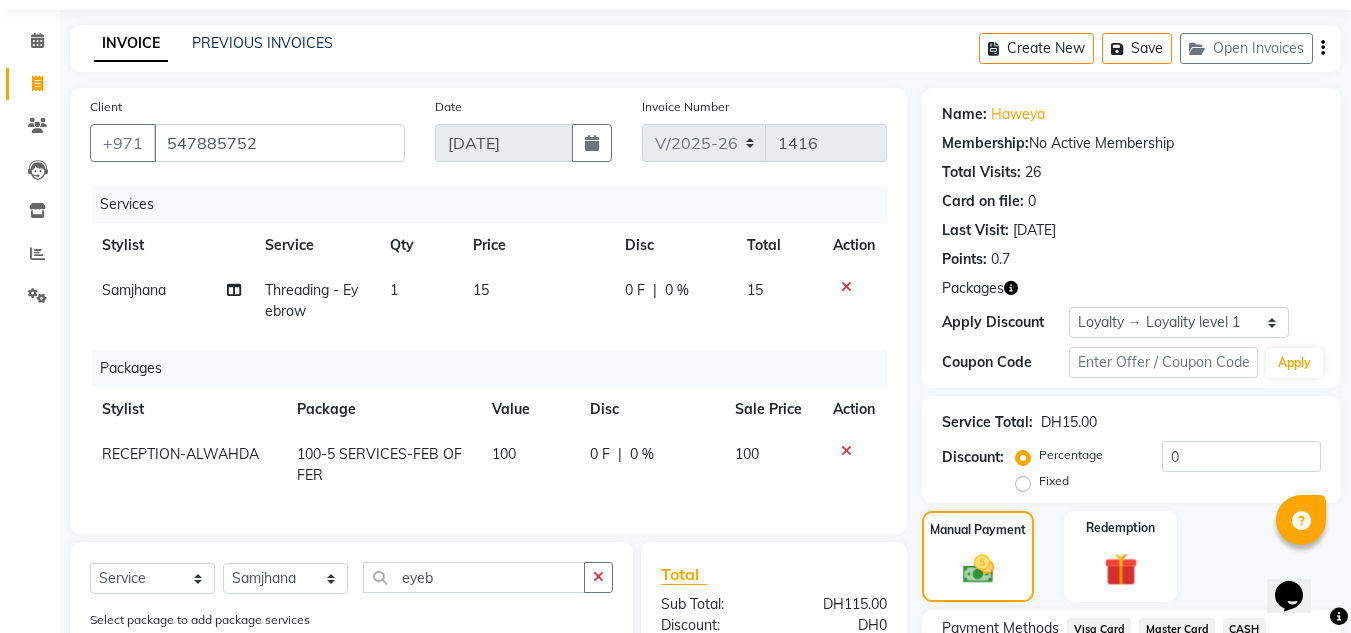 scroll, scrollTop: 438, scrollLeft: 0, axis: vertical 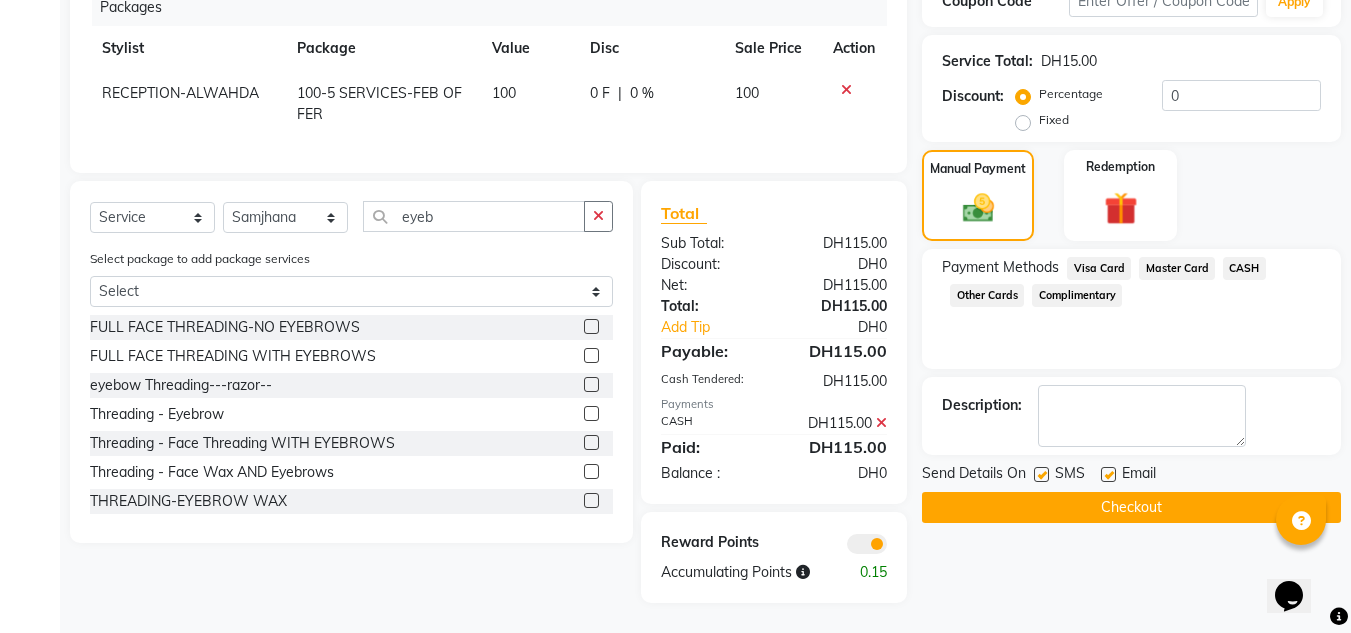 click on "Checkout" 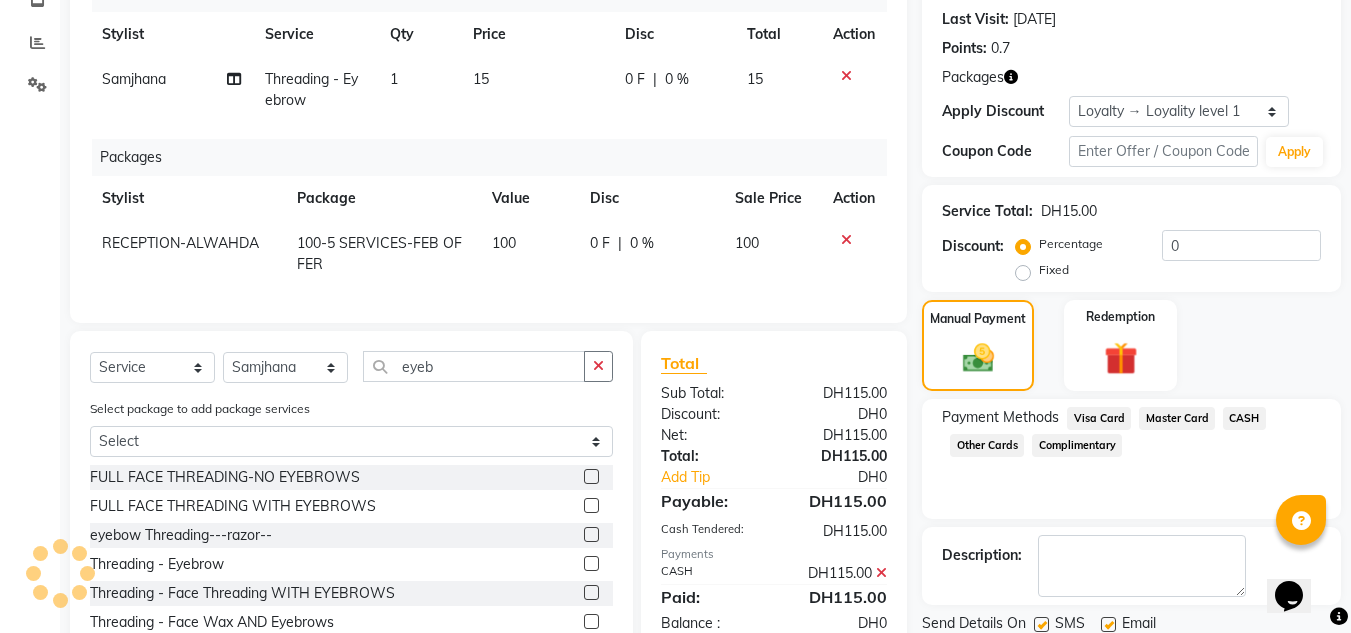 scroll, scrollTop: 138, scrollLeft: 0, axis: vertical 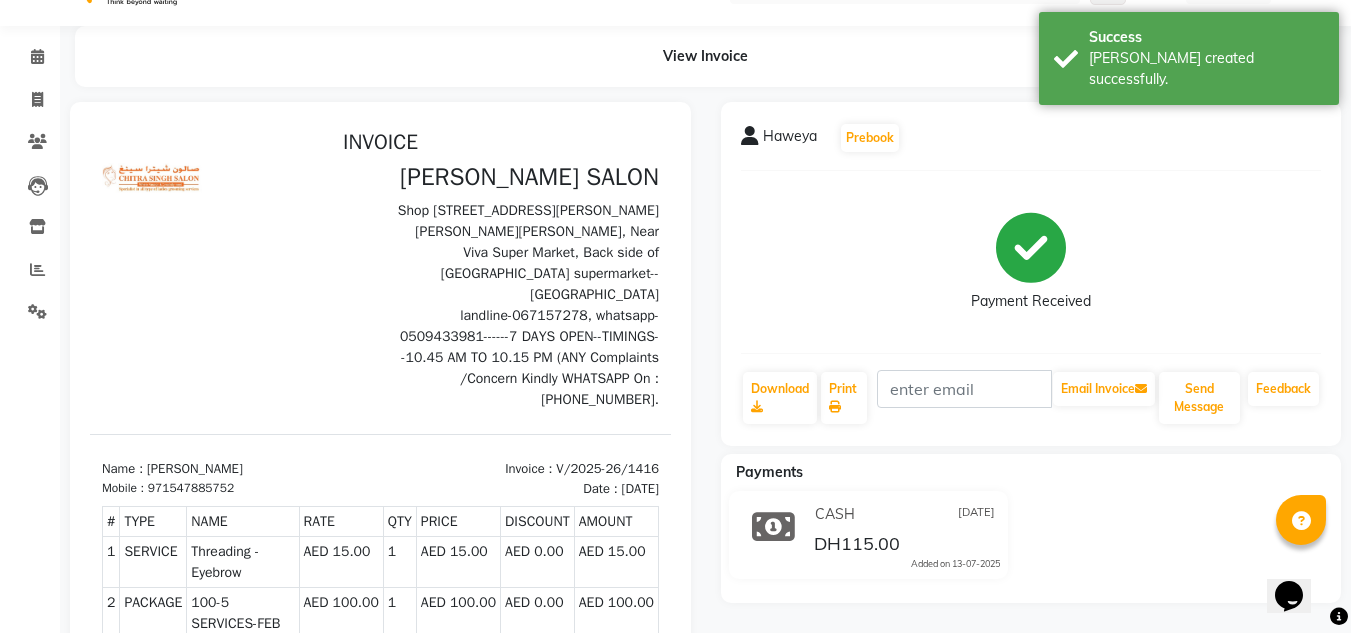 click on "Haweya   Prebook   Payment Received  Download  Print   Email Invoice   Send Message Feedback" 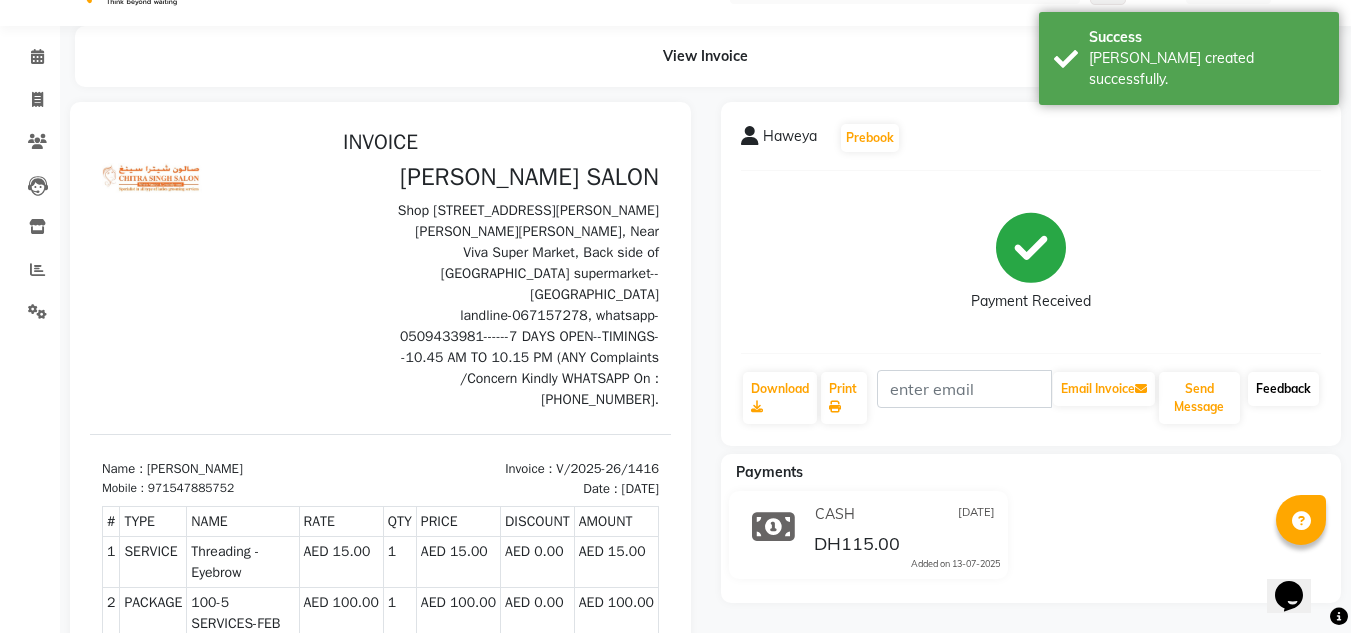 click on "Feedback" 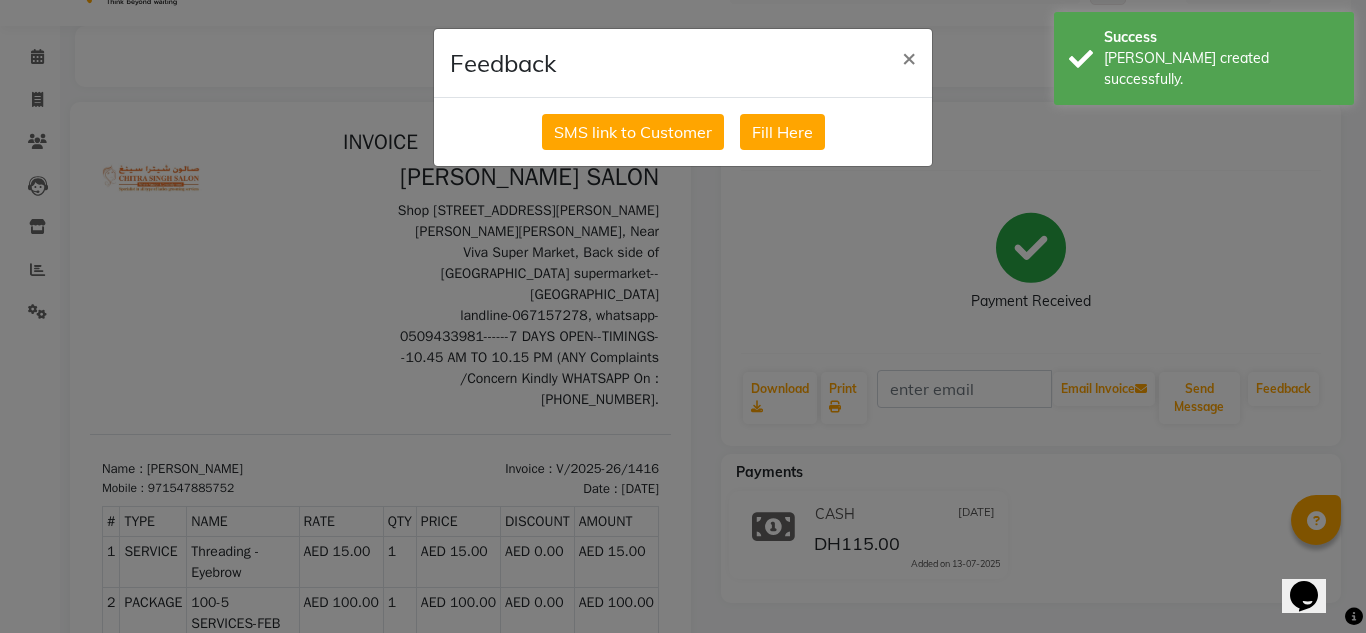drag, startPoint x: 623, startPoint y: 139, endPoint x: 143, endPoint y: 117, distance: 480.5039 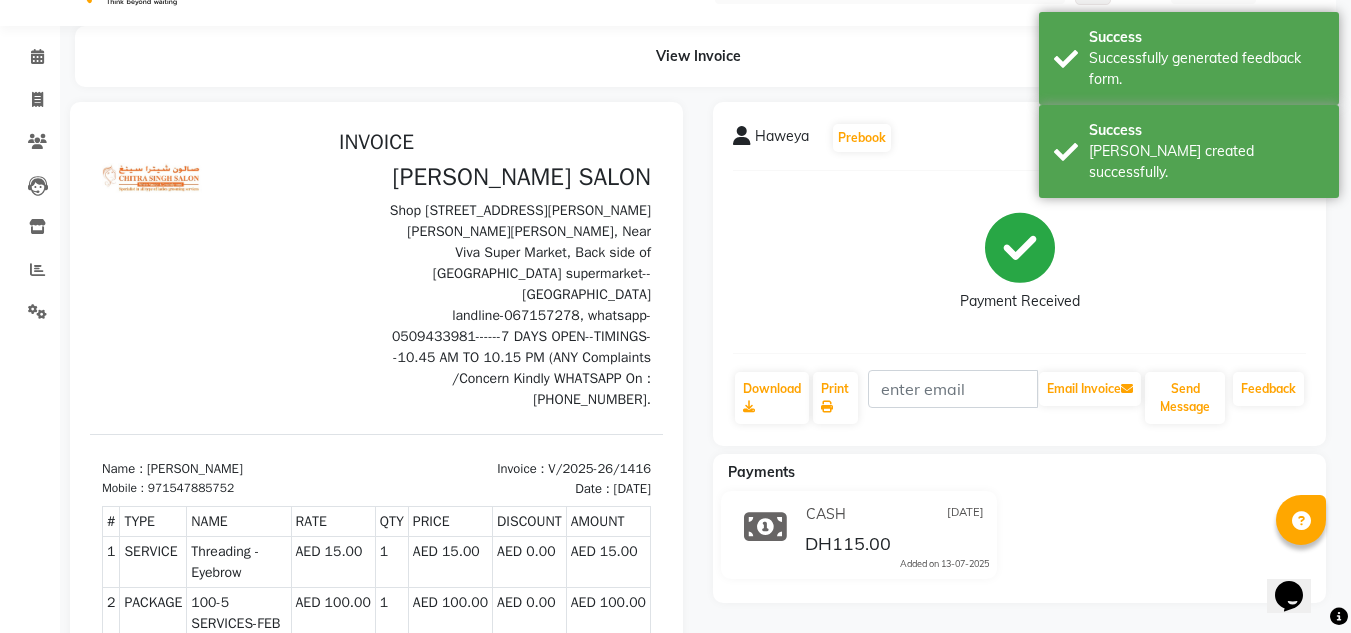 click on "Invoice" 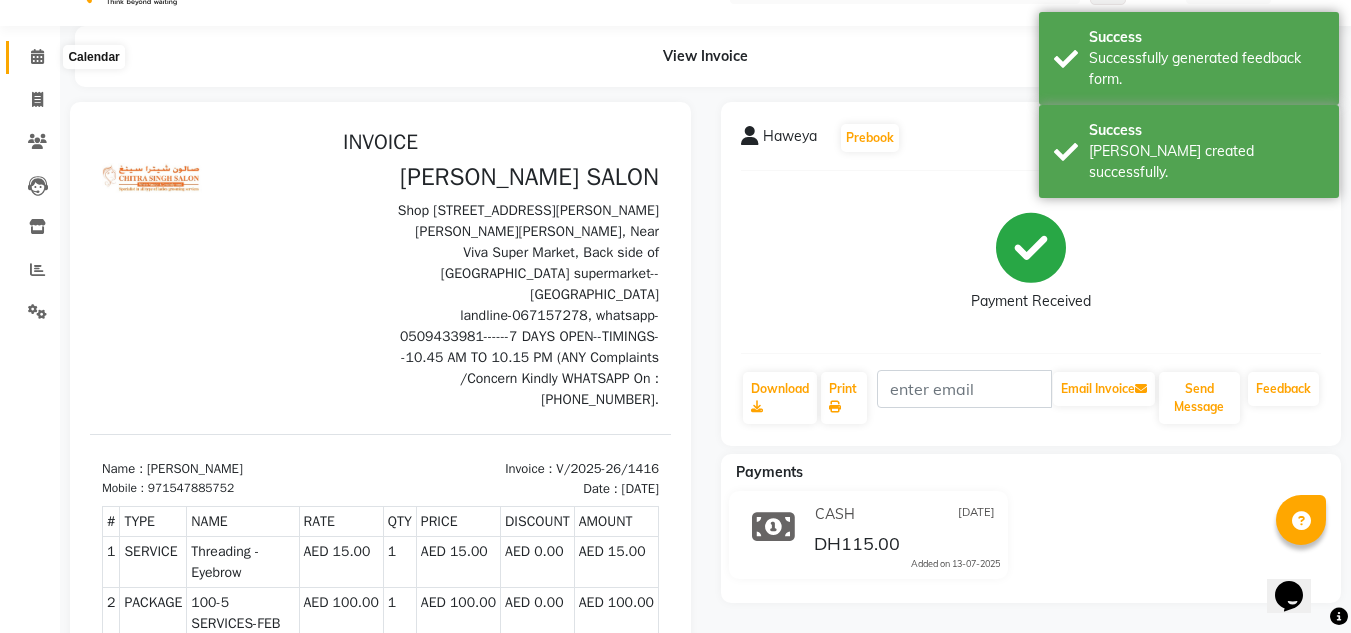 click 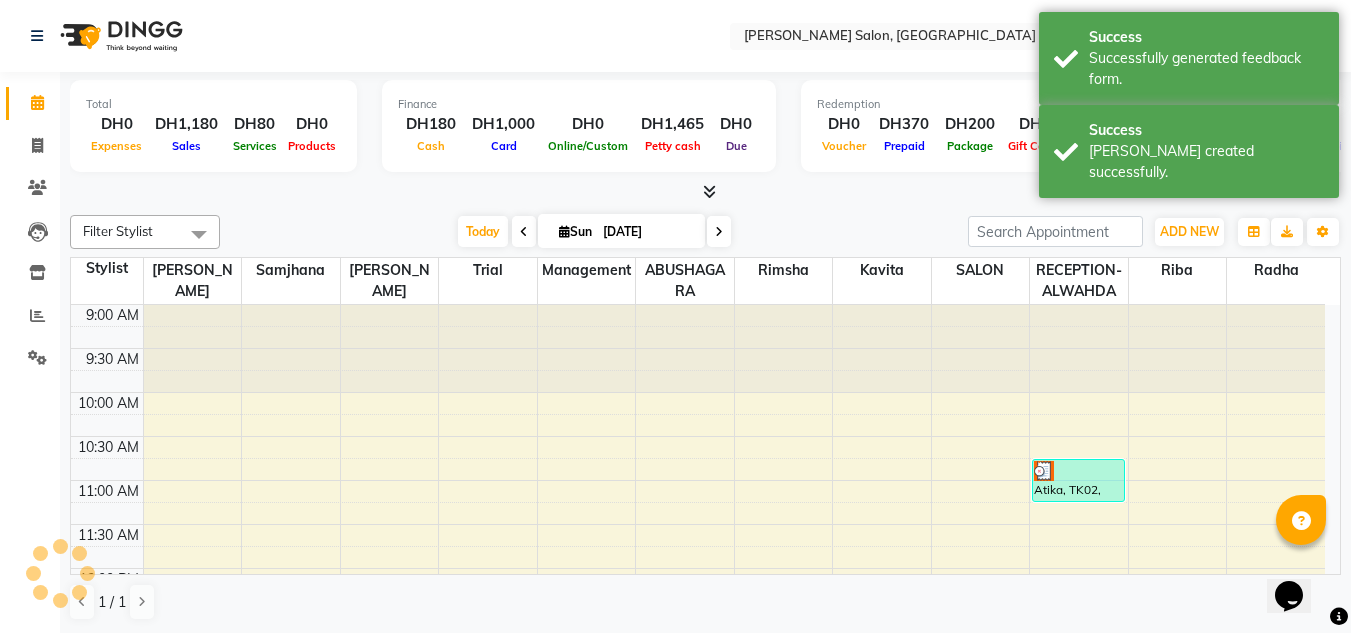 scroll, scrollTop: 0, scrollLeft: 0, axis: both 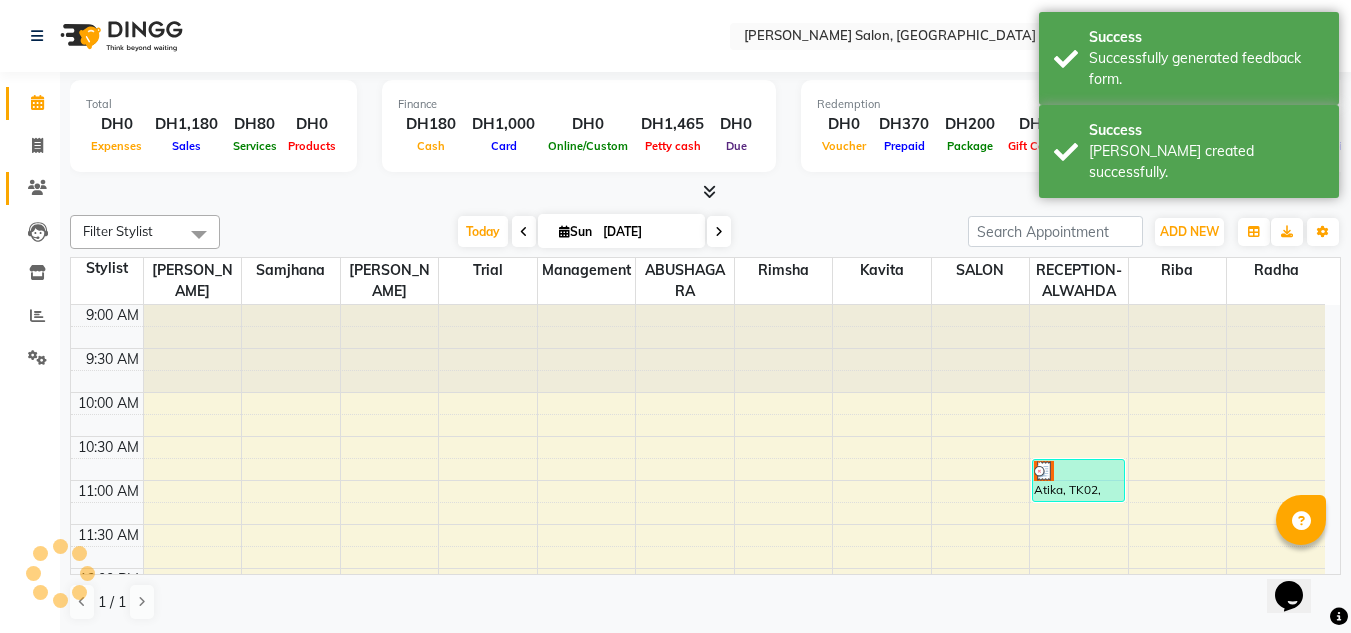 drag, startPoint x: 38, startPoint y: 164, endPoint x: 38, endPoint y: 190, distance: 26 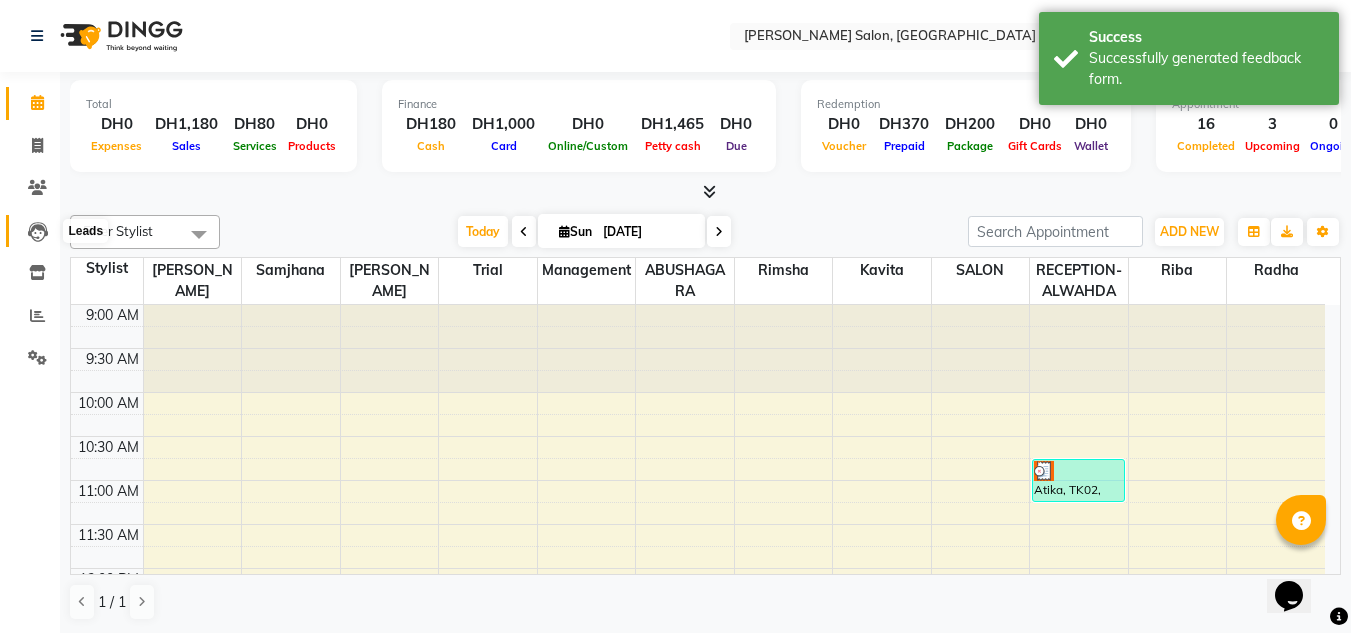 click 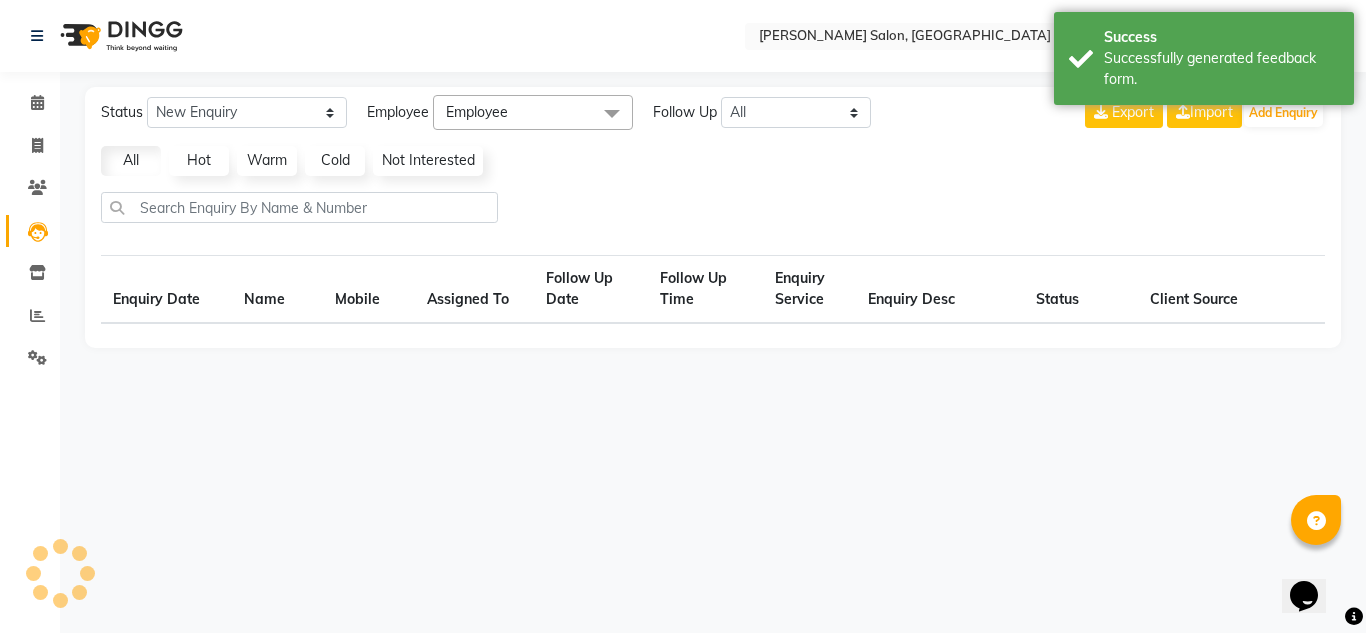 select on "10" 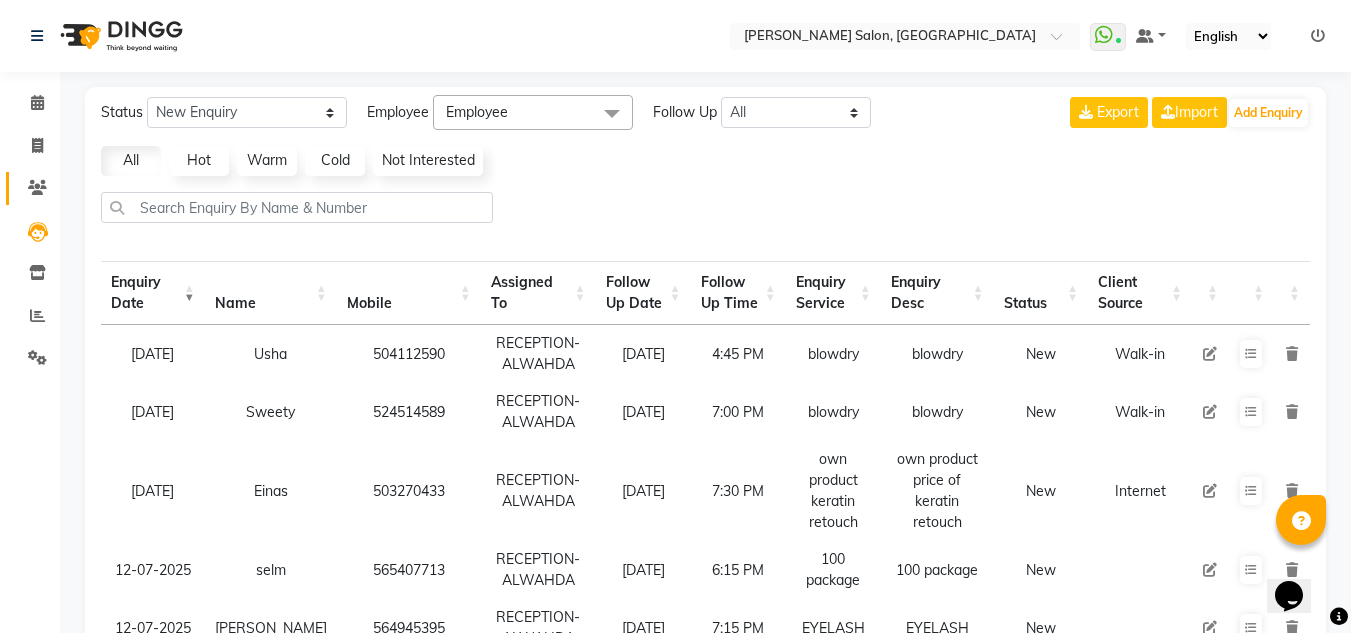 click 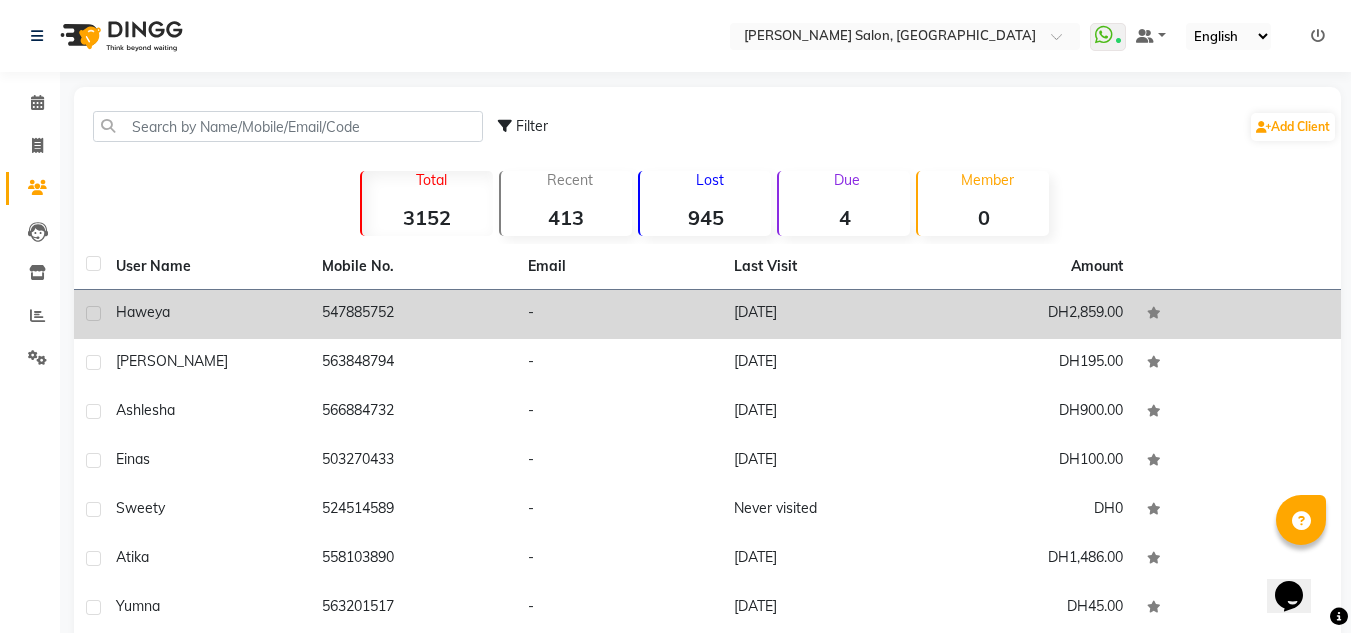 click on "Haweya" 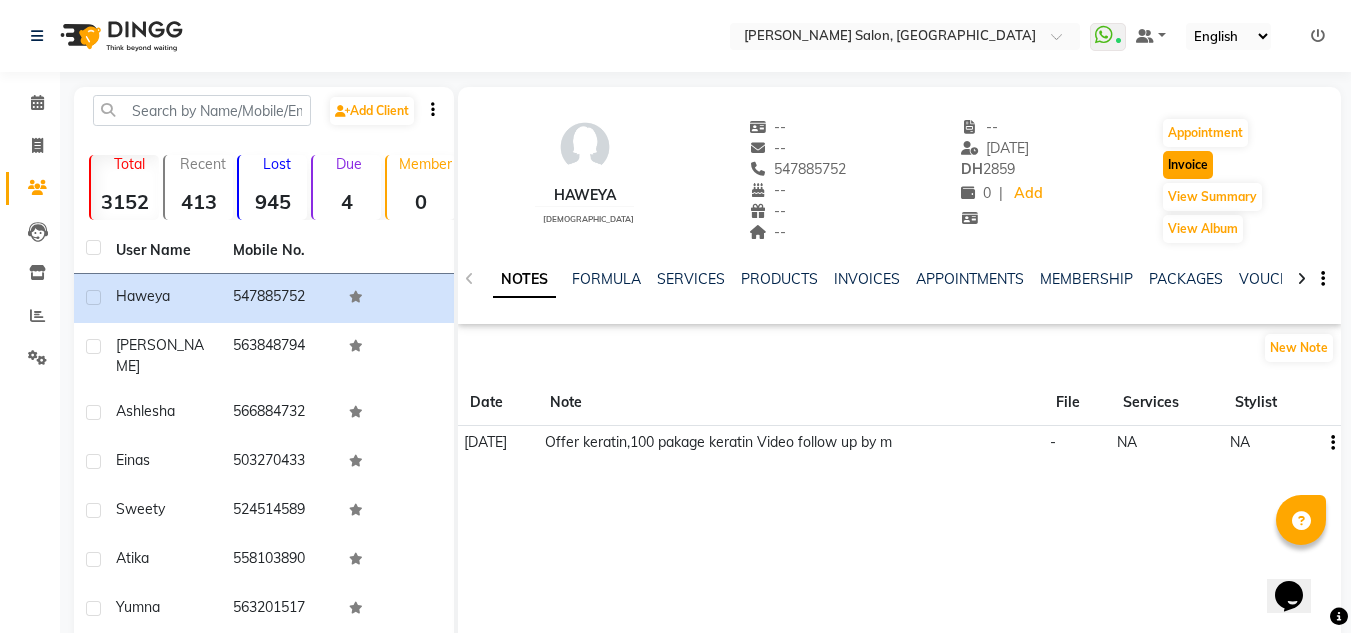 click on "Invoice" 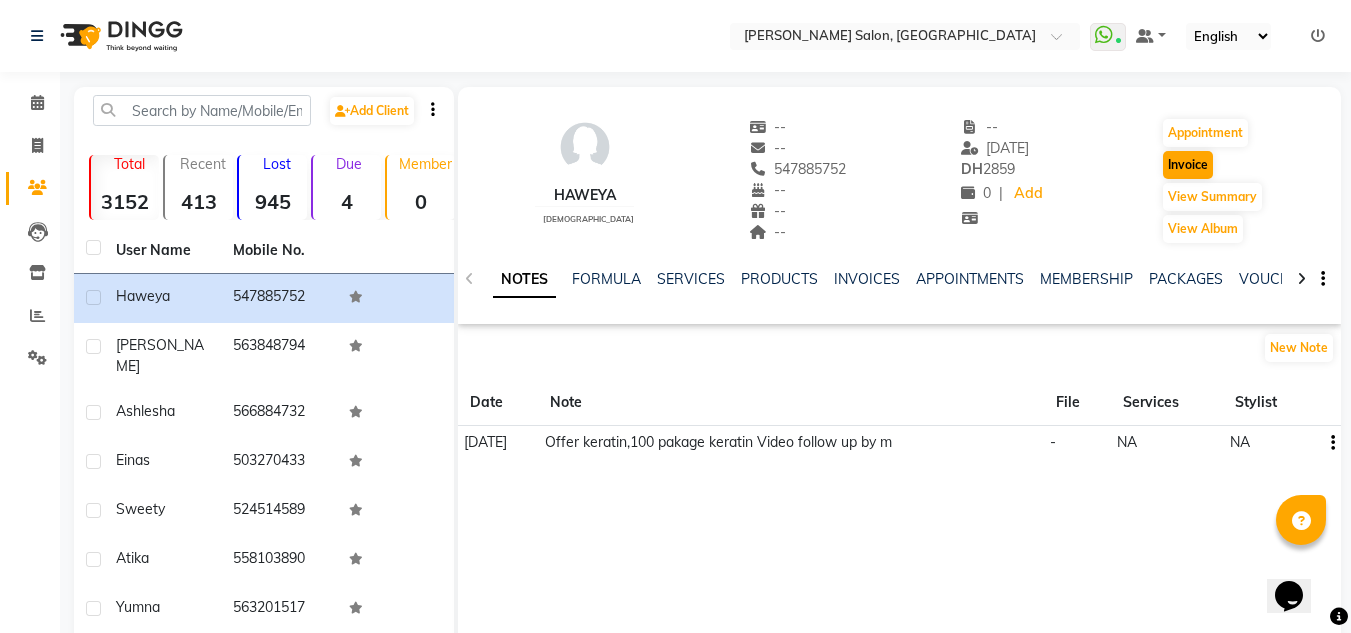select on "service" 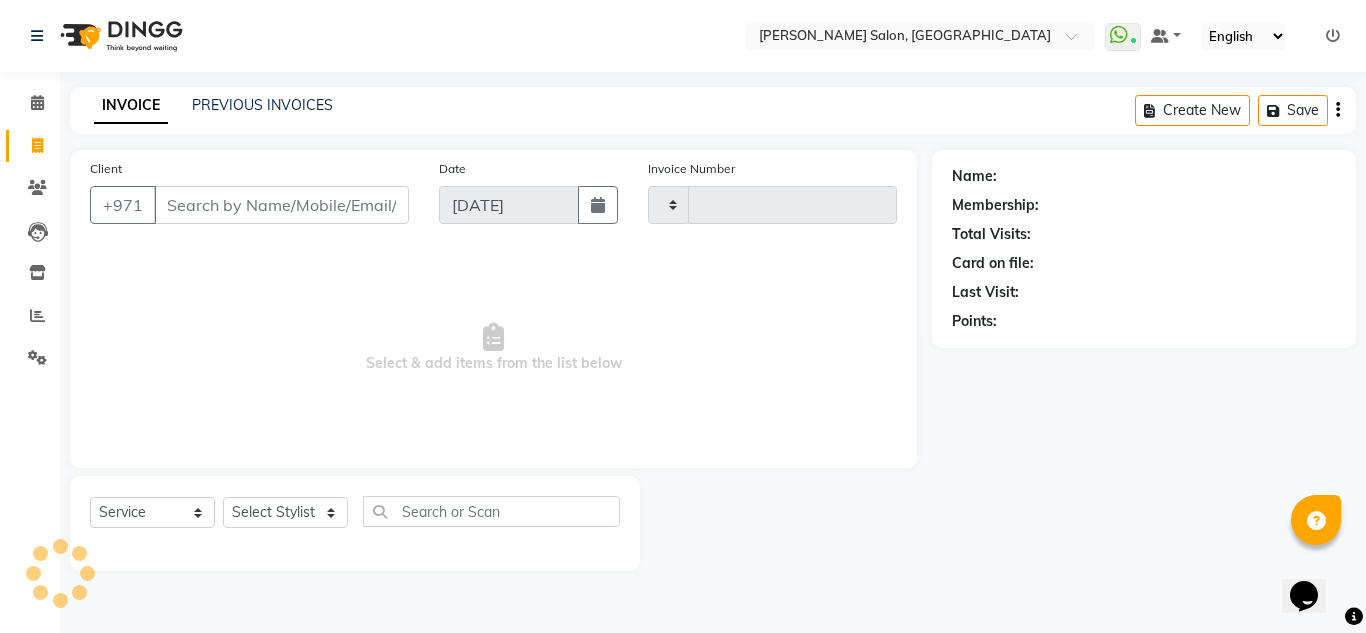 type on "1417" 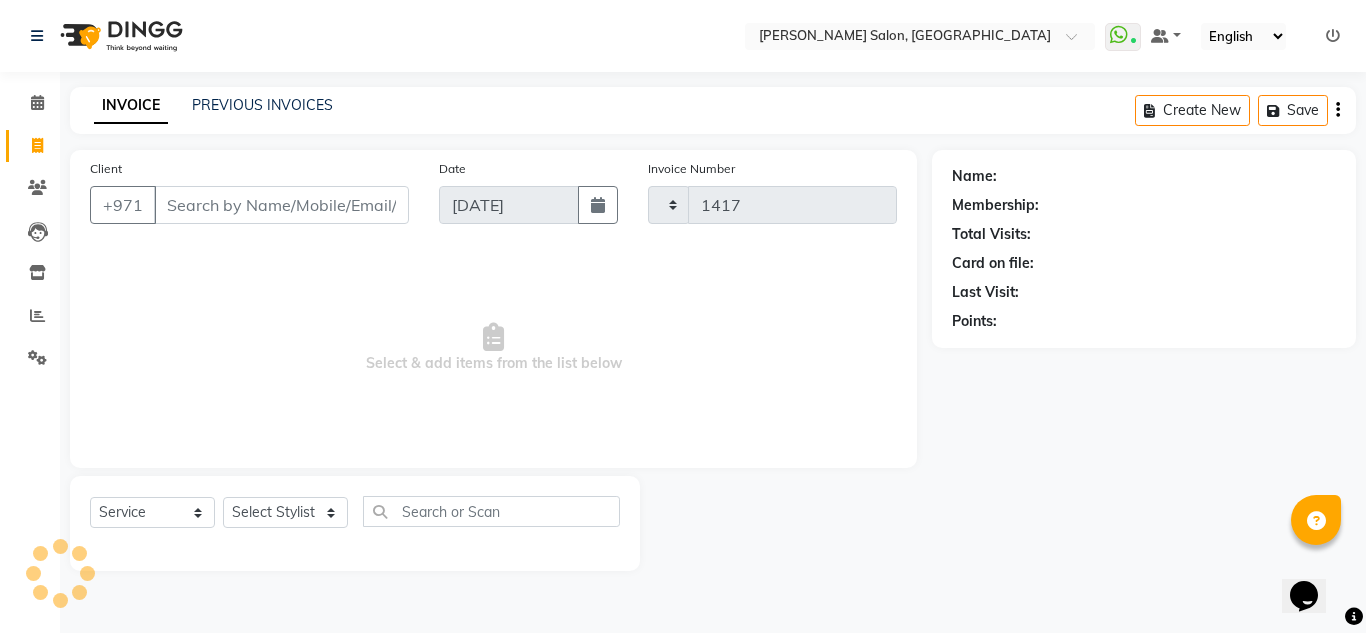select on "4333" 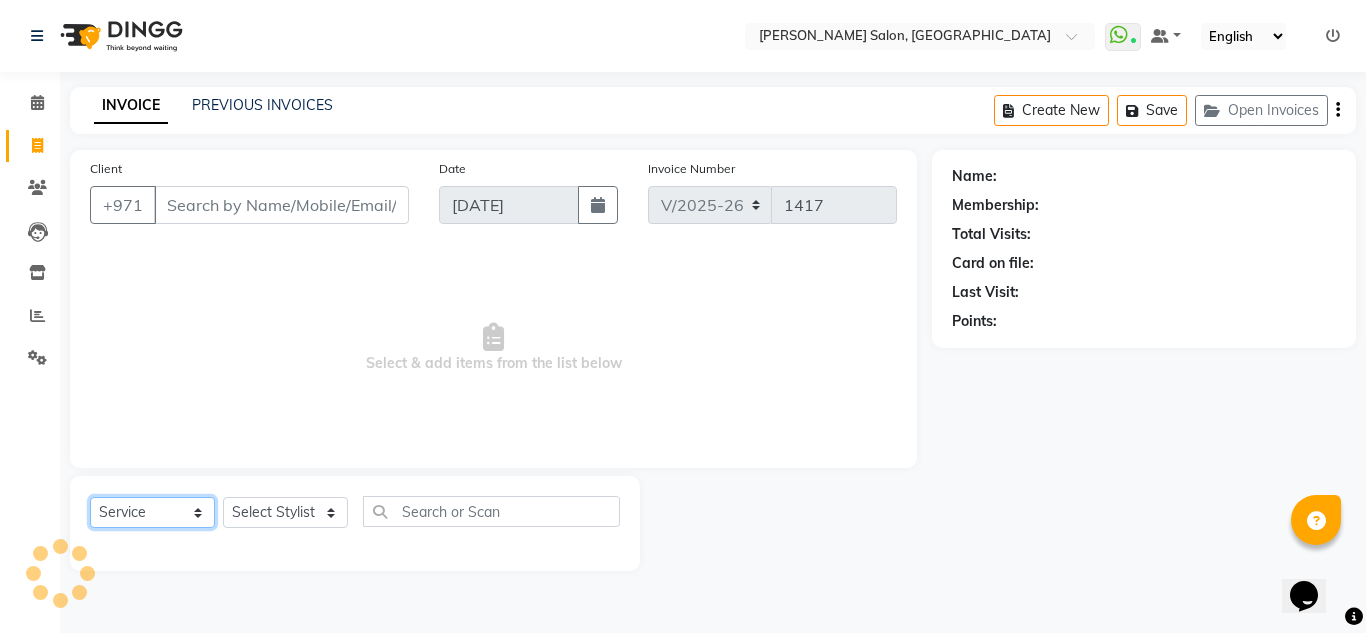 type on "547885752" 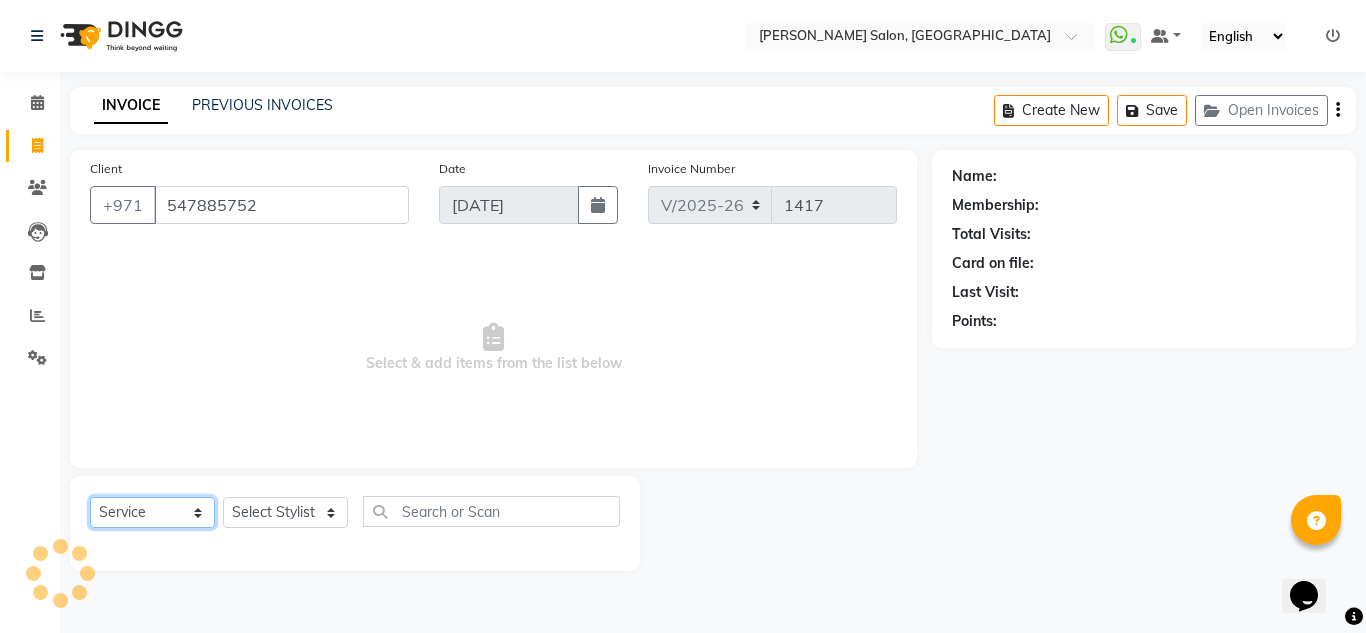 drag, startPoint x: 140, startPoint y: 519, endPoint x: 139, endPoint y: 503, distance: 16.03122 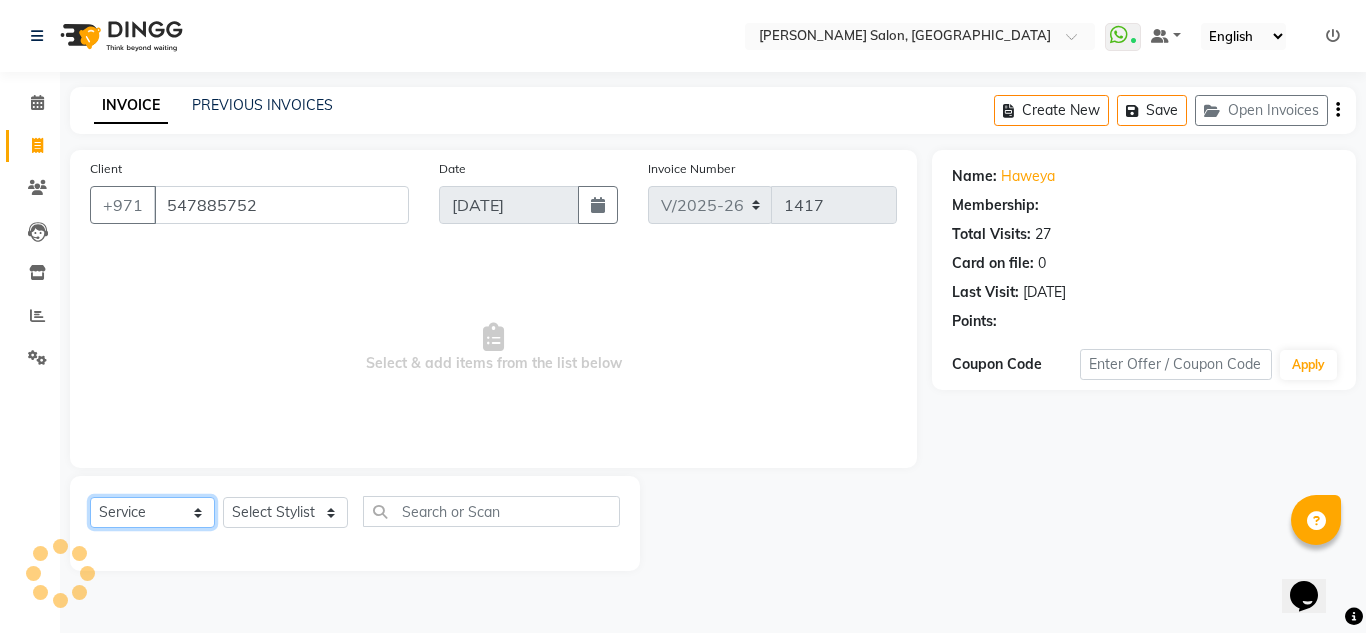 select on "1: Object" 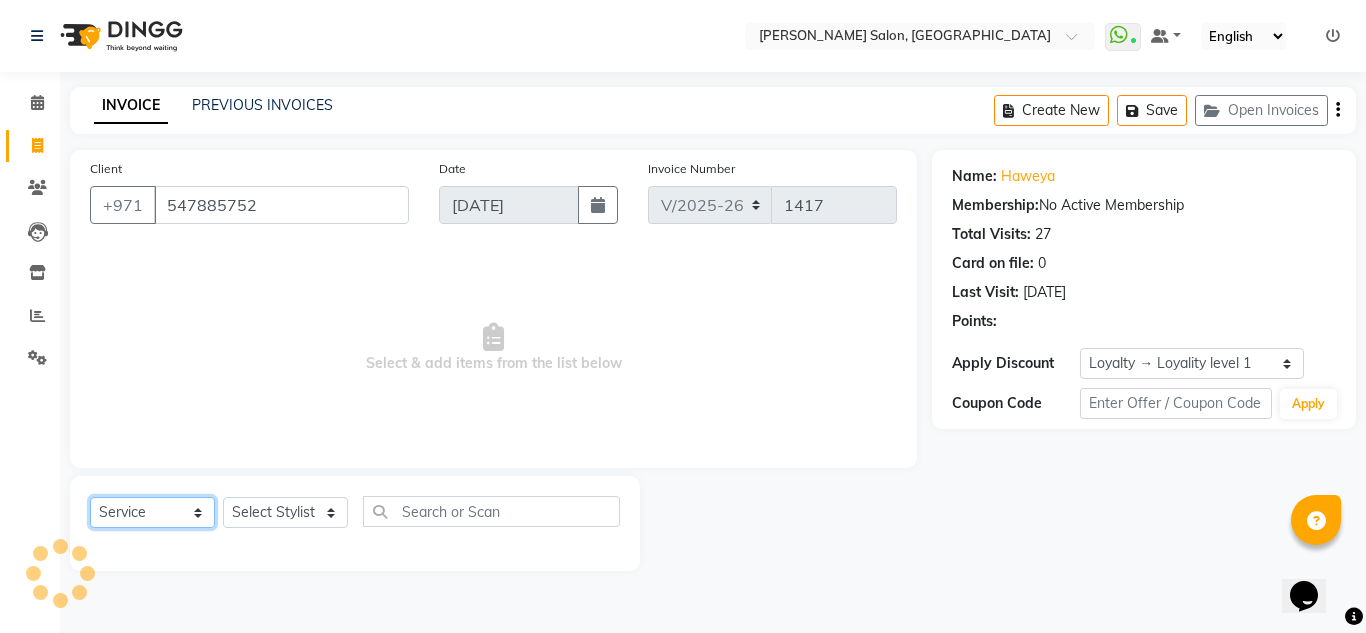 click on "Select  Service  Product  Membership  Package Voucher Prepaid Gift Card" 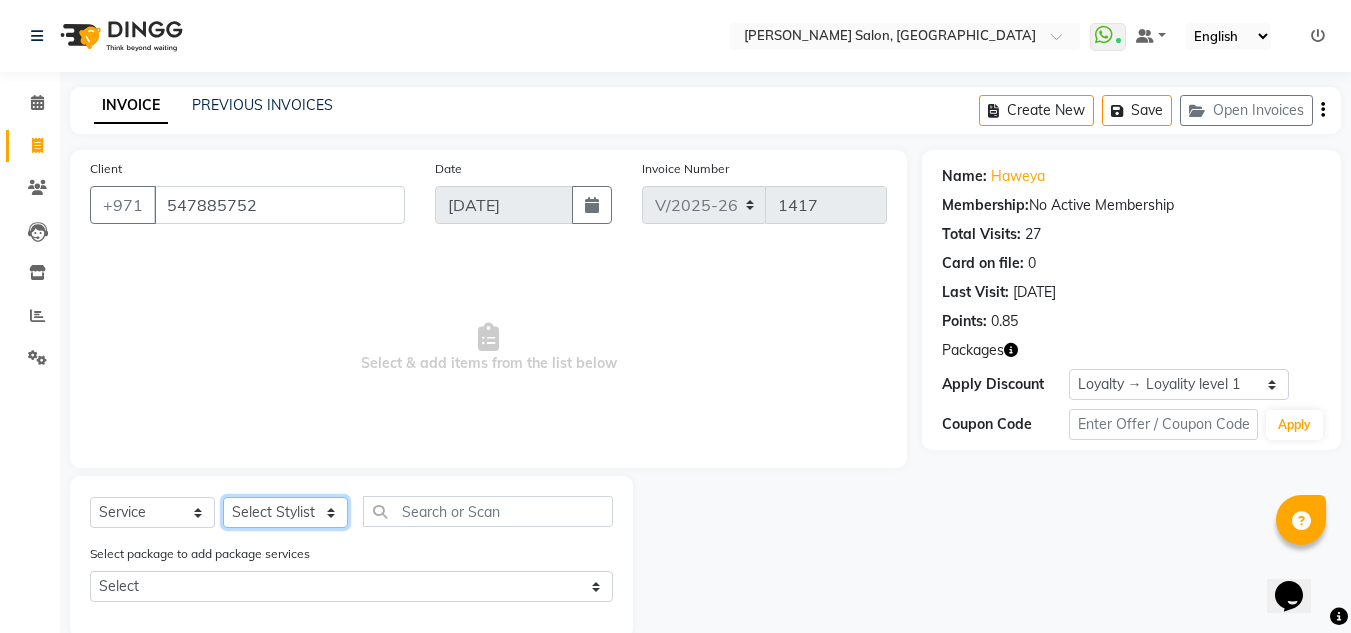 click on "Select Stylist ABUSHAGARA Kavita Laxmi Management [PERSON_NAME] RECEPTION-ALWAHDA [PERSON_NAME] SALON [PERSON_NAME] trial" 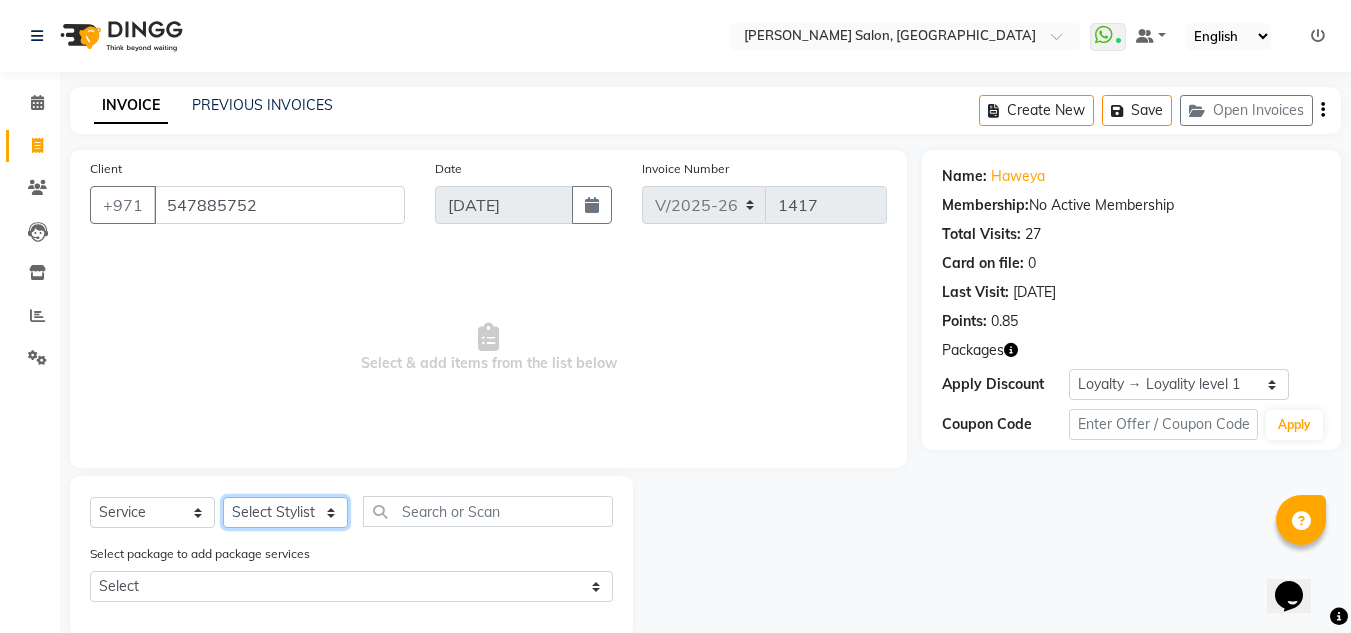 select on "36338" 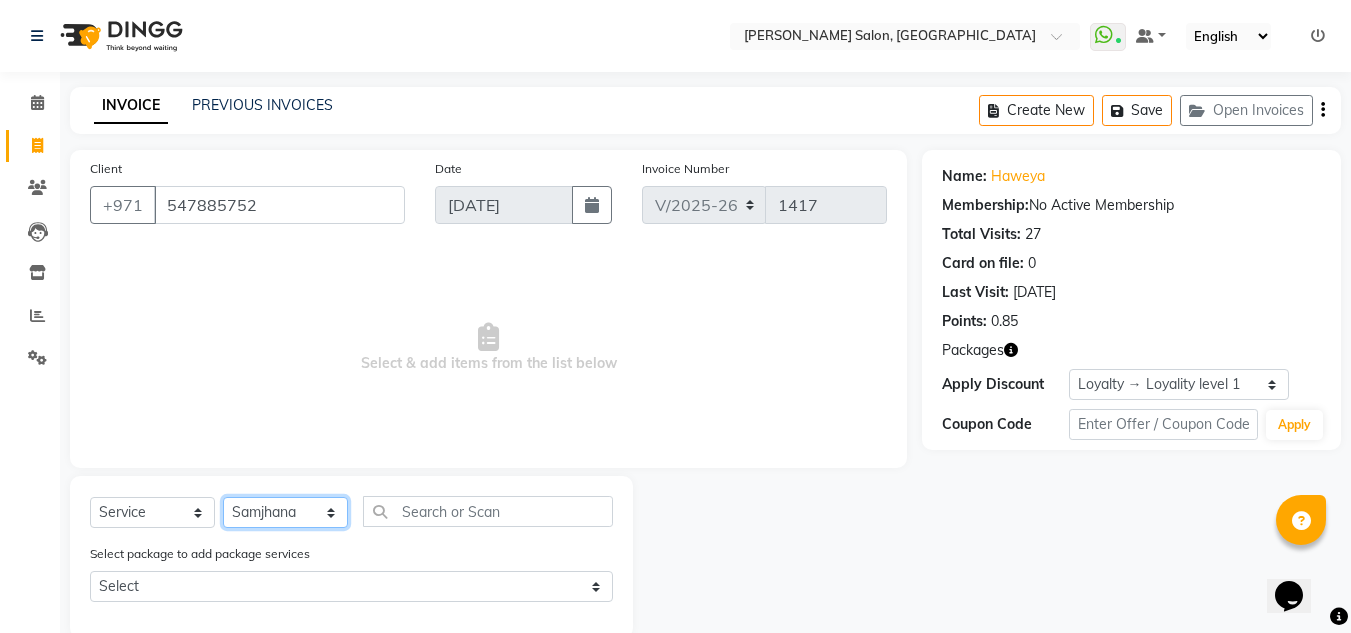 click on "Select Stylist ABUSHAGARA Kavita Laxmi Management [PERSON_NAME] RECEPTION-ALWAHDA [PERSON_NAME] SALON [PERSON_NAME] trial" 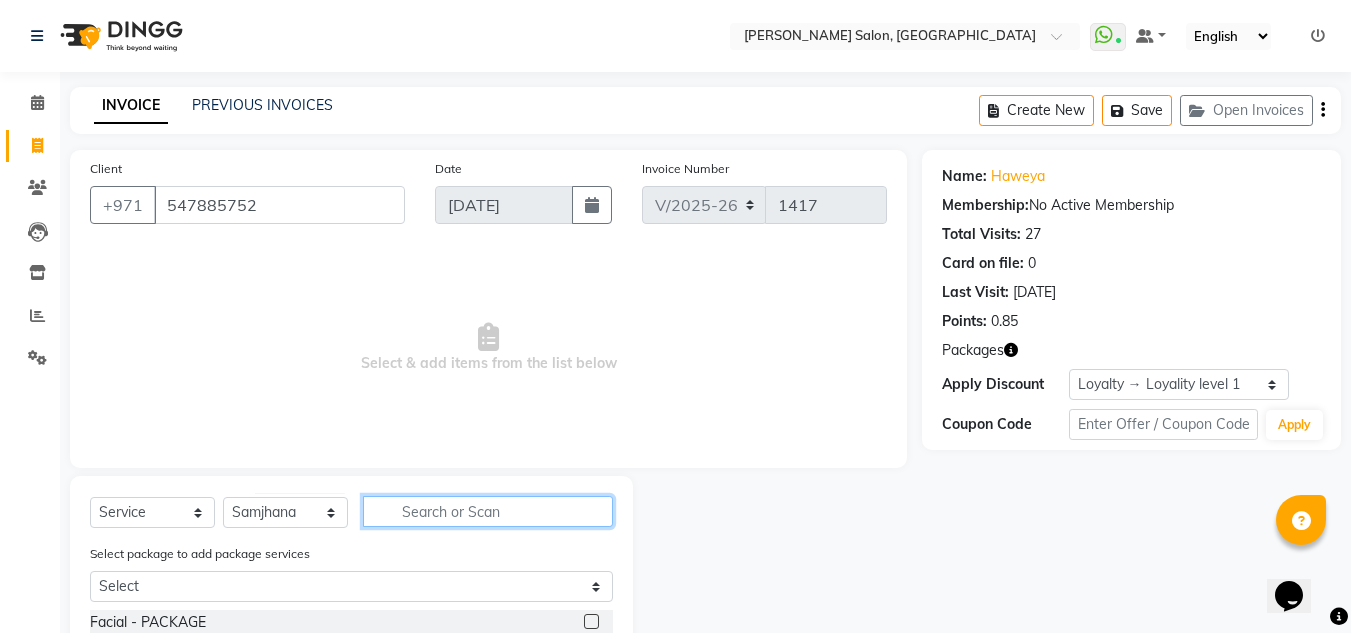 click 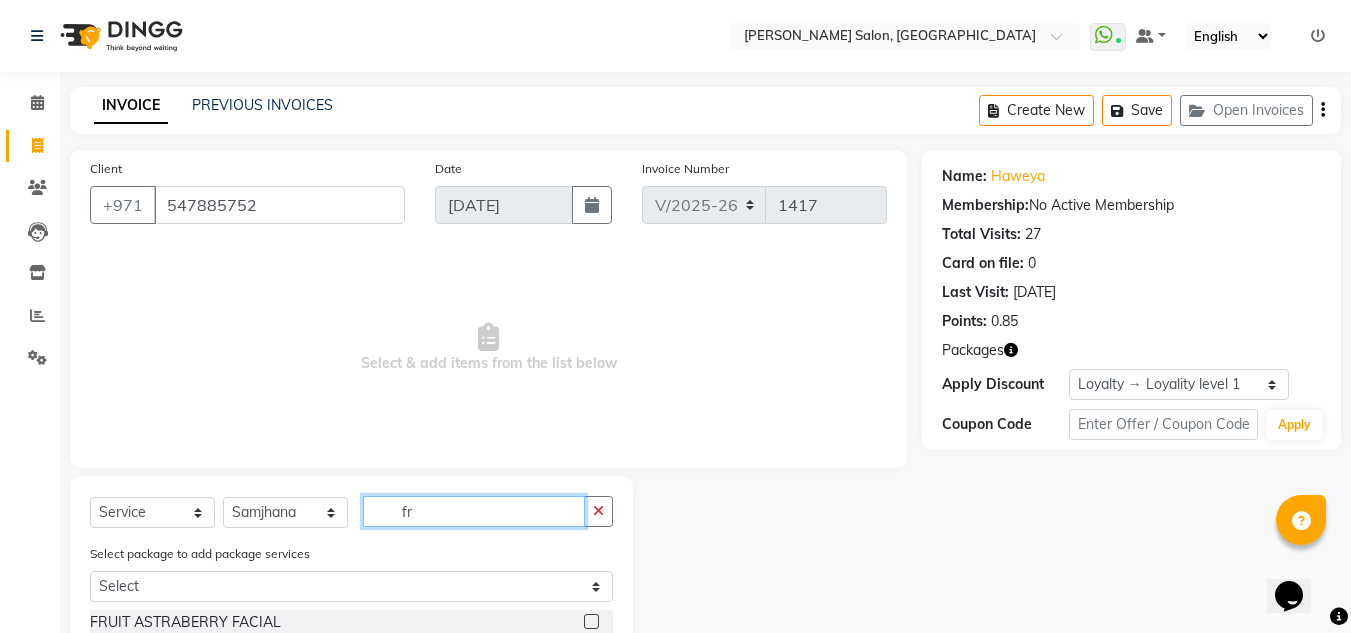 type on "f" 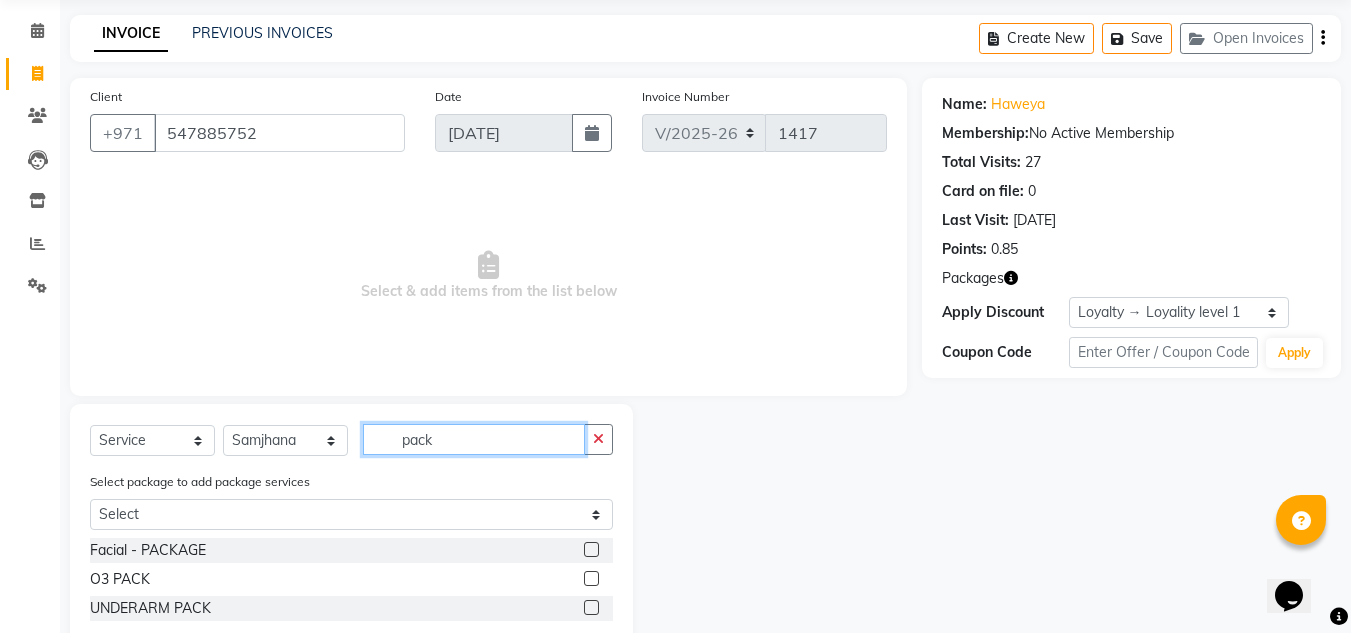 scroll, scrollTop: 122, scrollLeft: 0, axis: vertical 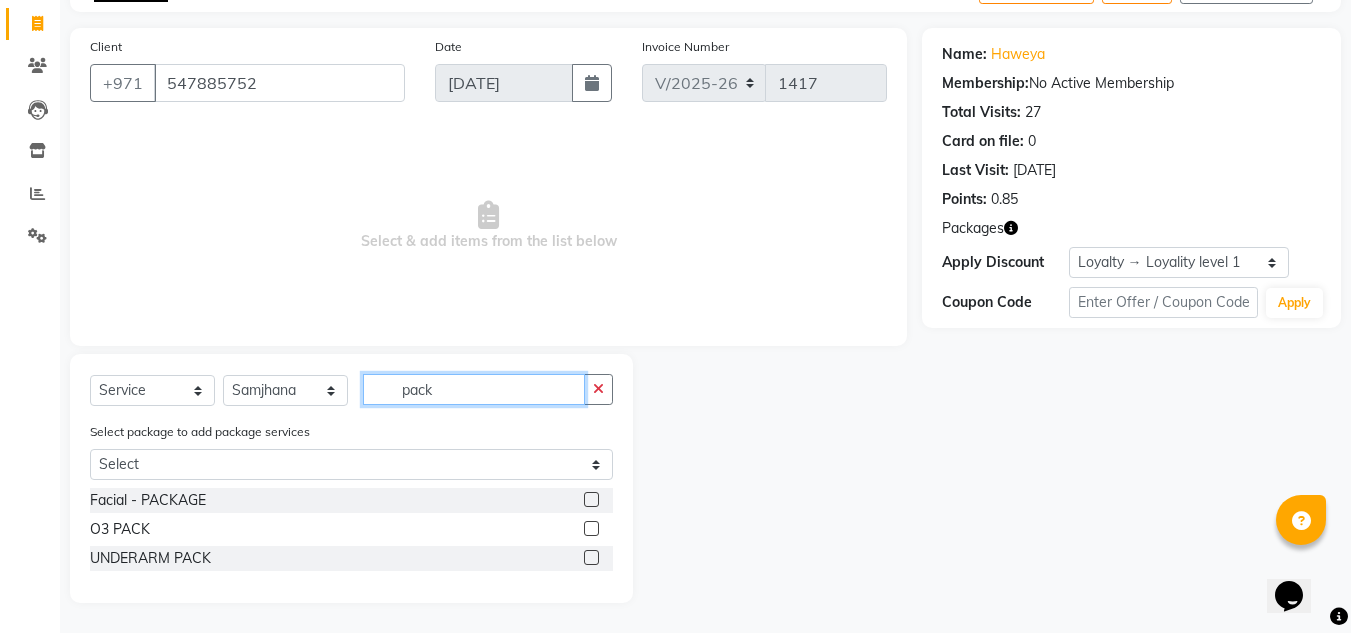 type on "pack" 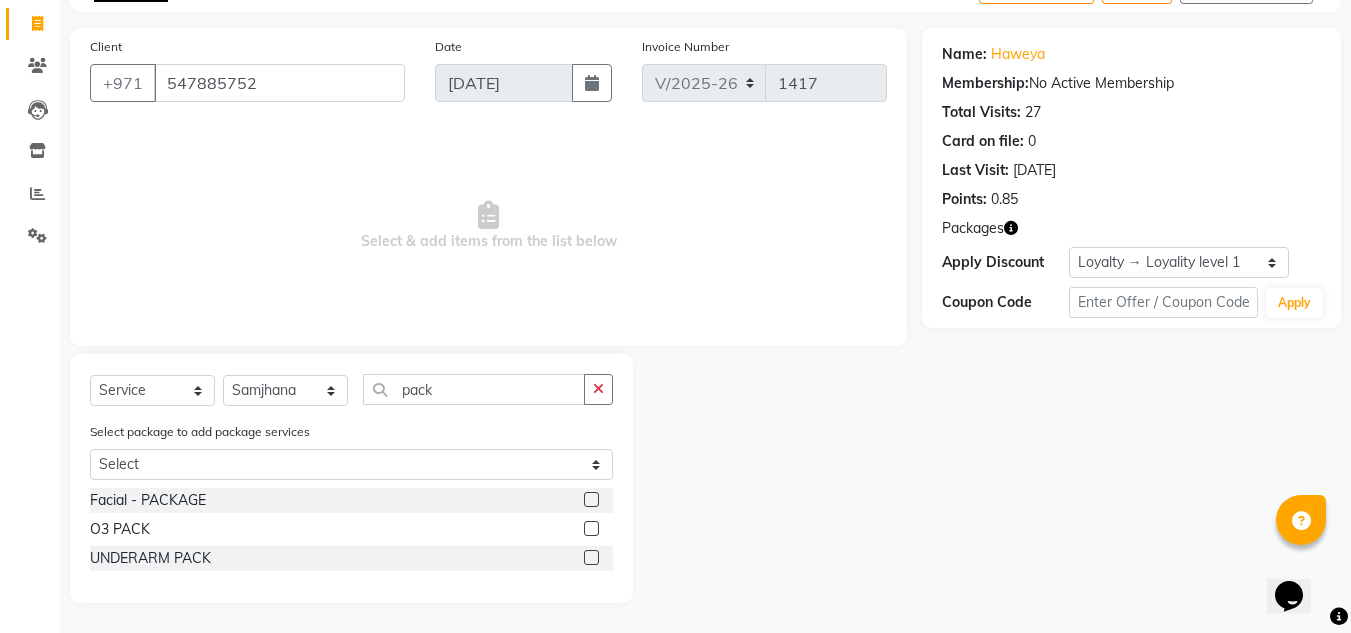 drag, startPoint x: 588, startPoint y: 503, endPoint x: 543, endPoint y: 348, distance: 161.40013 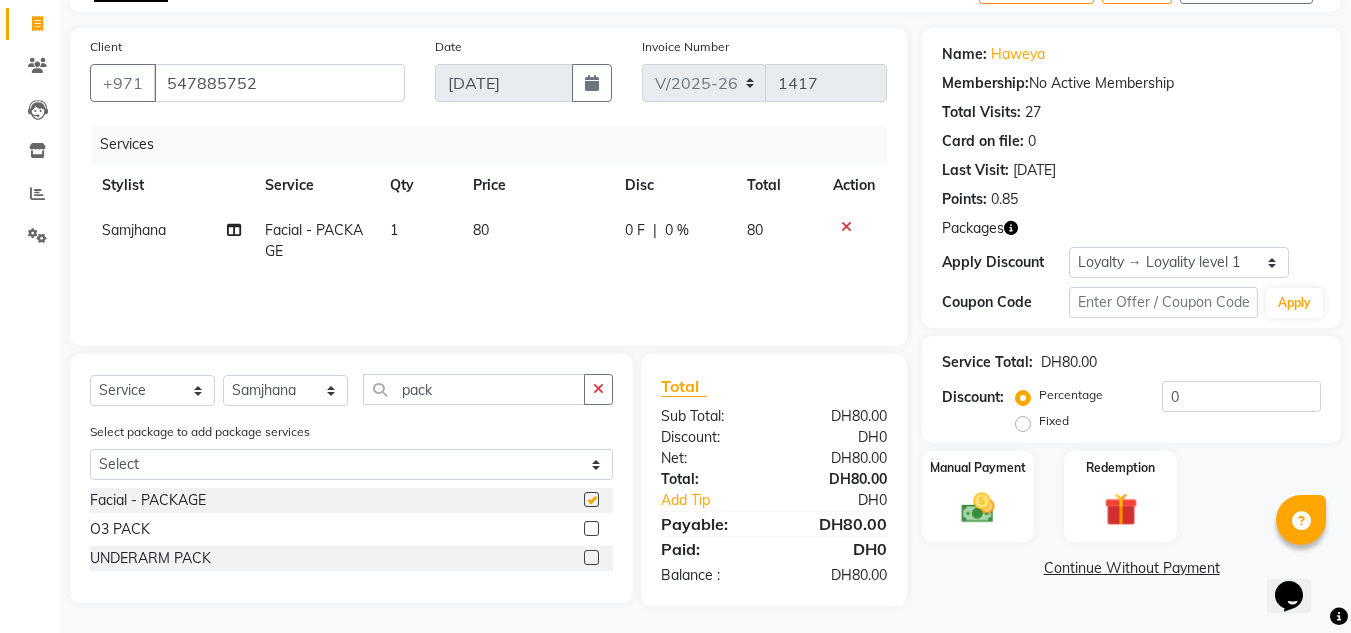 drag, startPoint x: 432, startPoint y: 219, endPoint x: 414, endPoint y: 227, distance: 19.697716 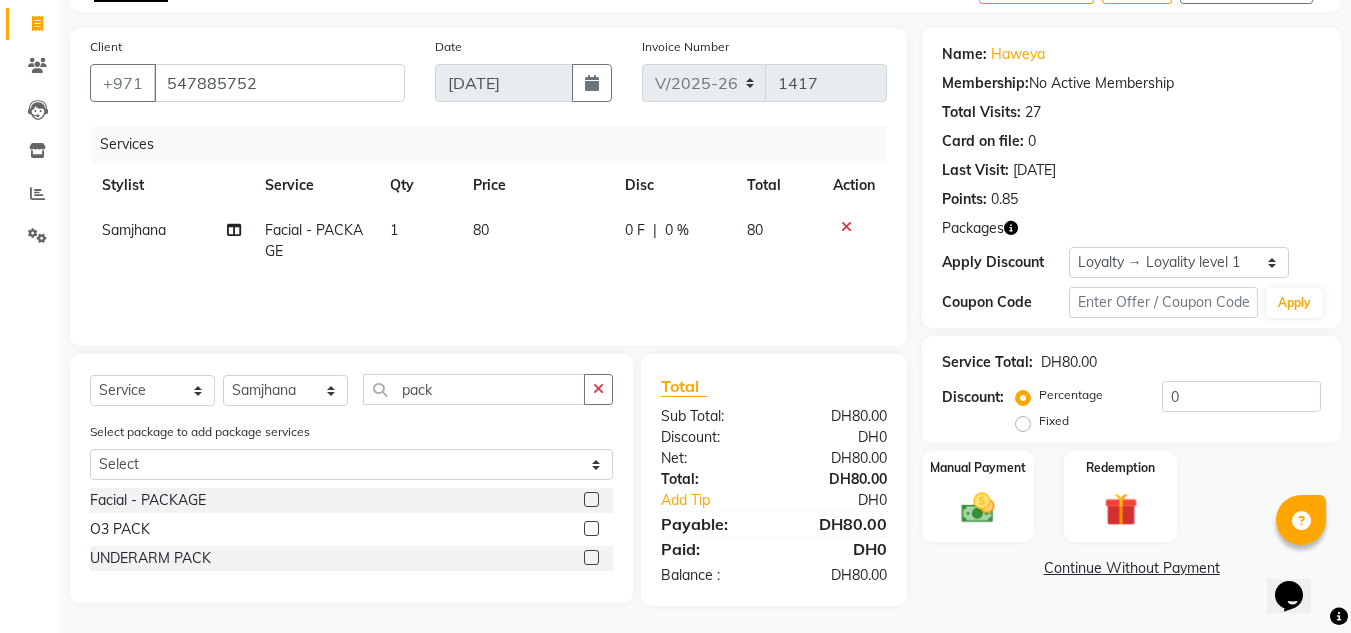 checkbox on "false" 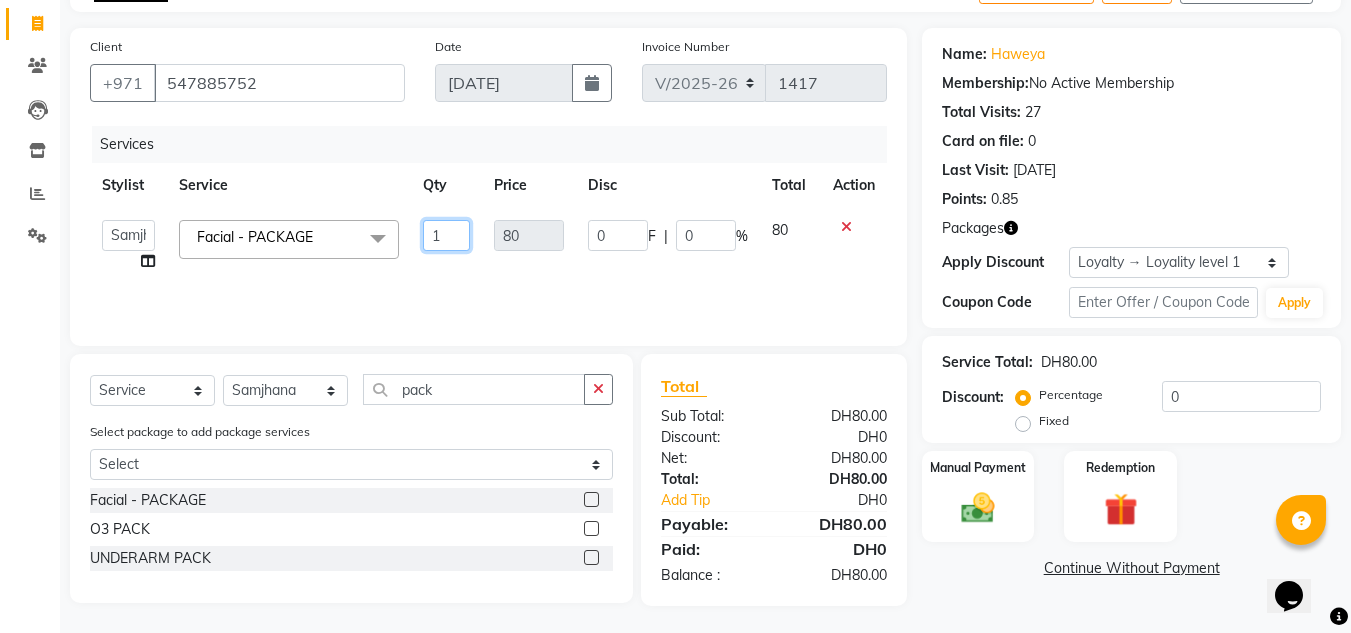 drag, startPoint x: 443, startPoint y: 236, endPoint x: 362, endPoint y: 224, distance: 81.88406 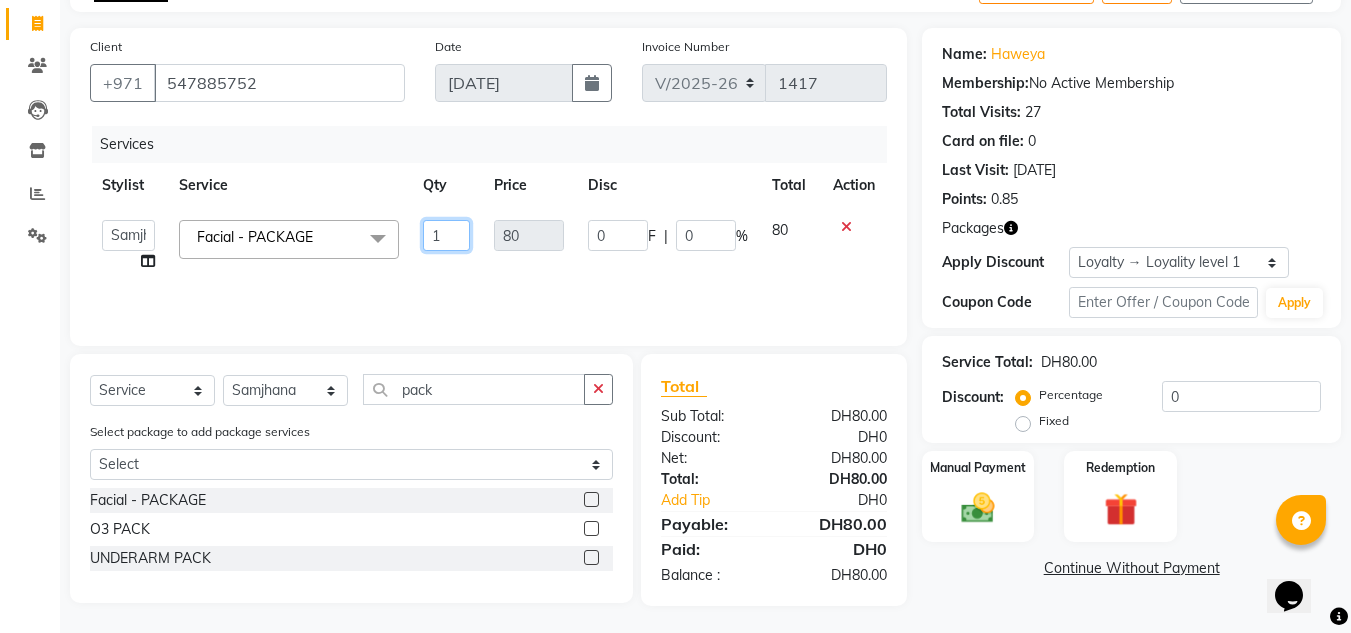 click on "ABUSHAGARA   Kavita   Laxmi   Management   Manisha   Radha   RECEPTION-ALWAHDA   Riba   Rimsha   SALON   Samjhana   trial  Facial  - PACKAGE  x Facial  - PACKAGE HAND HEENA LIGHT-ONE SIDE TILL WRIST MORROCCAN MORROCCAN SCRUB-HAND SCRIB -LEGS SCRUB-BACK MORROCCAN-DELUXE MORROCCAN-DISCOUNTED BODY MASSAGE -DISCOUNTED MAKE UP HAND HEENA-BOTH HANDS NANO FILLER WATER TREATMENT ANY HAIRCUT WITHOUT BLOWDRY FULL FACE WAX-NO THREADING SIMPLE HAIRCUT WITH BLOWDRY HYDRA FACIAL 1 SIMPLE HAIRCUT WITHOUT BLOWDRY FULL FACE THREADING-NO EYEBROWS Fancy Blowdry-medium ACRYLIC REMOVAL BOTOX-SHORT BOTOX-MEDIUM BOTOX-LONG BOTOX-EXTRA LONG FANCY BLOWDRY-LONG CHIN WAX-FULL LASH -REFILL MORROCCAN AND BODY MASSAGE HOME SERVICE-BACK MASSAGE HOME SERVICE-PEDICURE HOME SERVICE-HEAD HEENA-SHORT/MEDIUM HOME SERVICE-20 MINS MASSAGE HOME SERVICE-BLOWDRY-SHORT HAIR NAIL FIX-1 HOME SERVICE-DEAL-MANI,PEDI,FULL HAND,HALF LEGS,THREADING FULL FACE THREADING WITH EYEBROWS FULL BODY MASSAGE--1 HR BODY MASSAGE AND HEAD OIL LASH LIFTING 3D  NAIL ART" 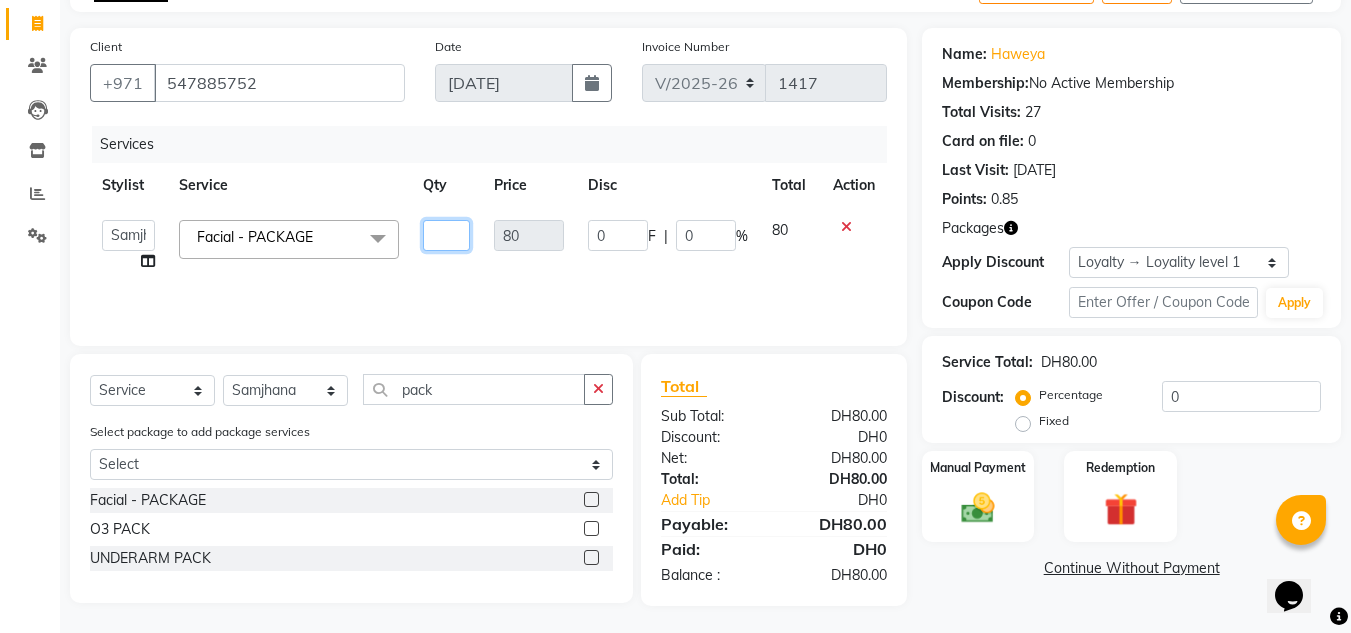 type on "2" 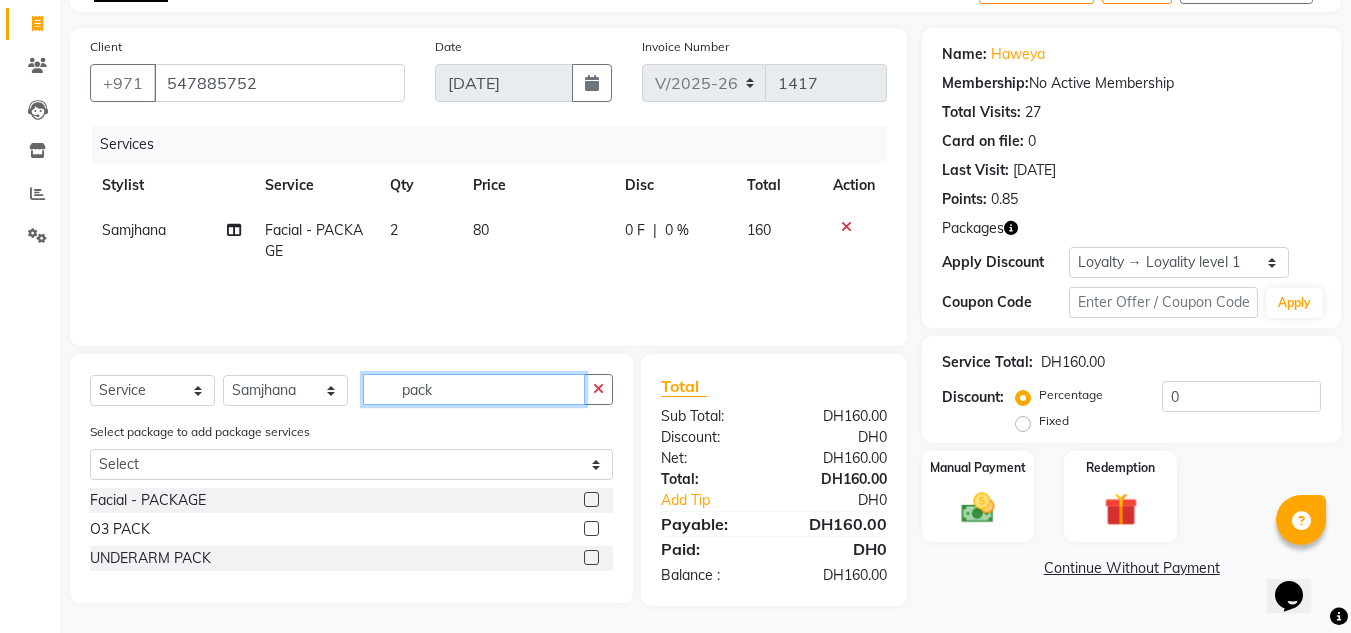 drag, startPoint x: 492, startPoint y: 396, endPoint x: 18, endPoint y: 345, distance: 476.73578 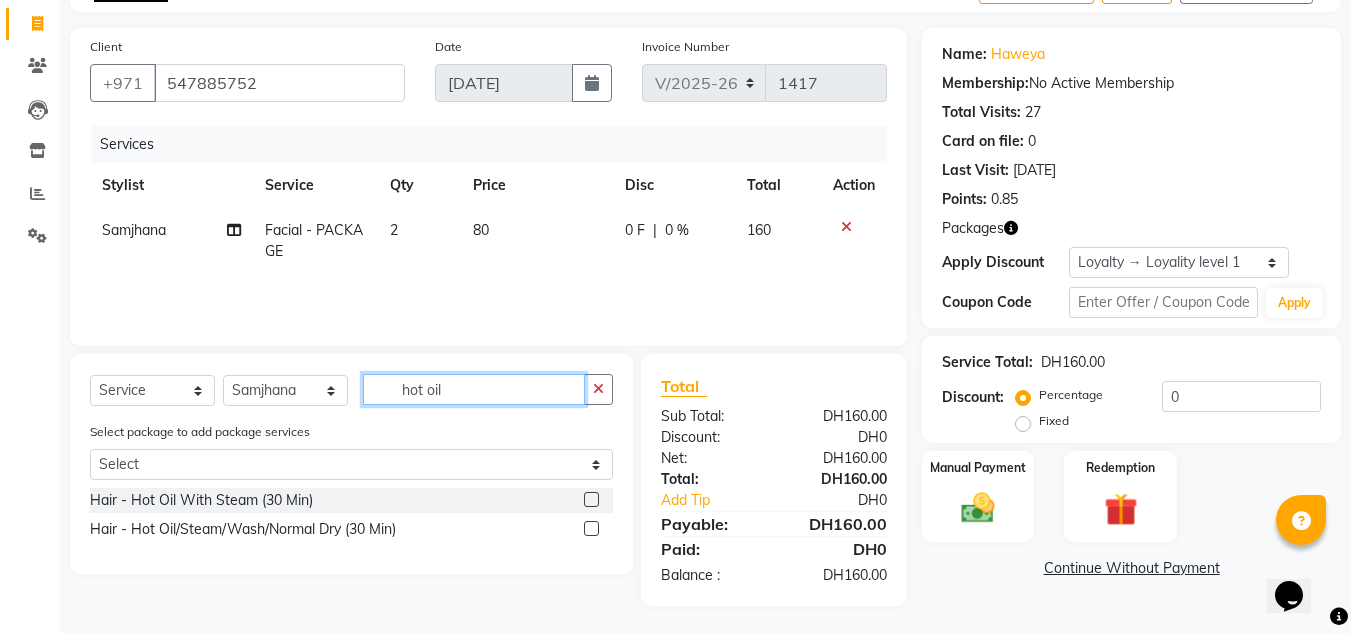 type on "hot oil" 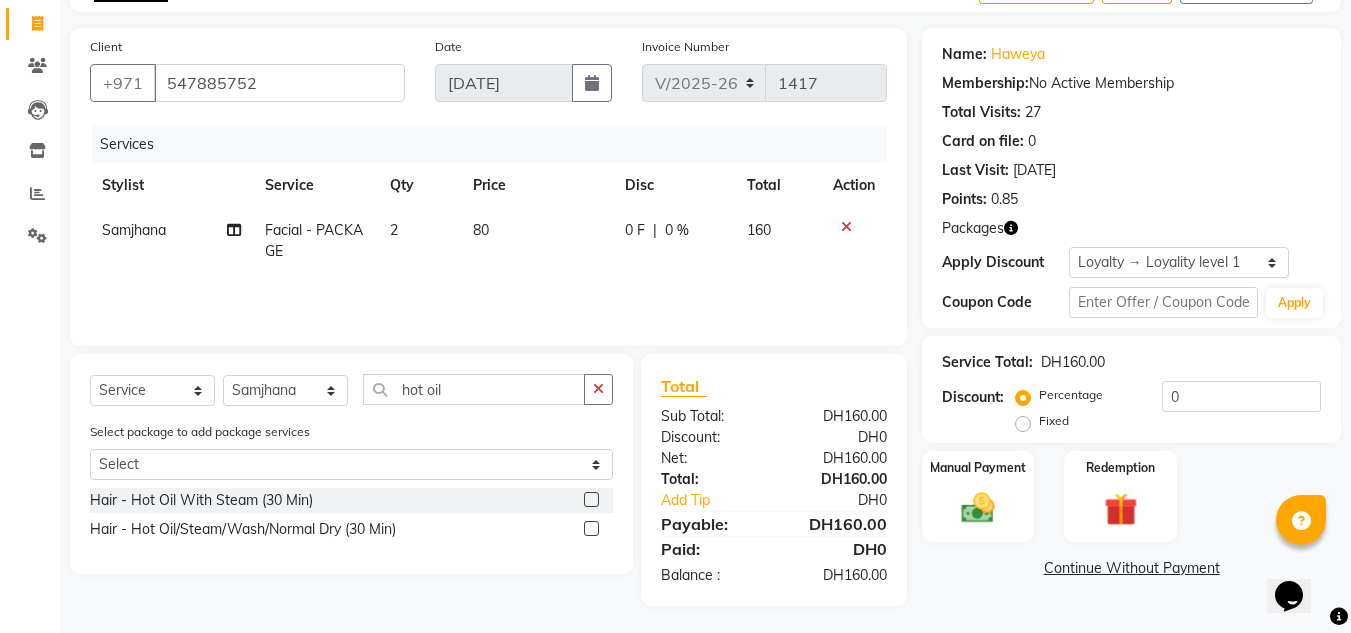 click 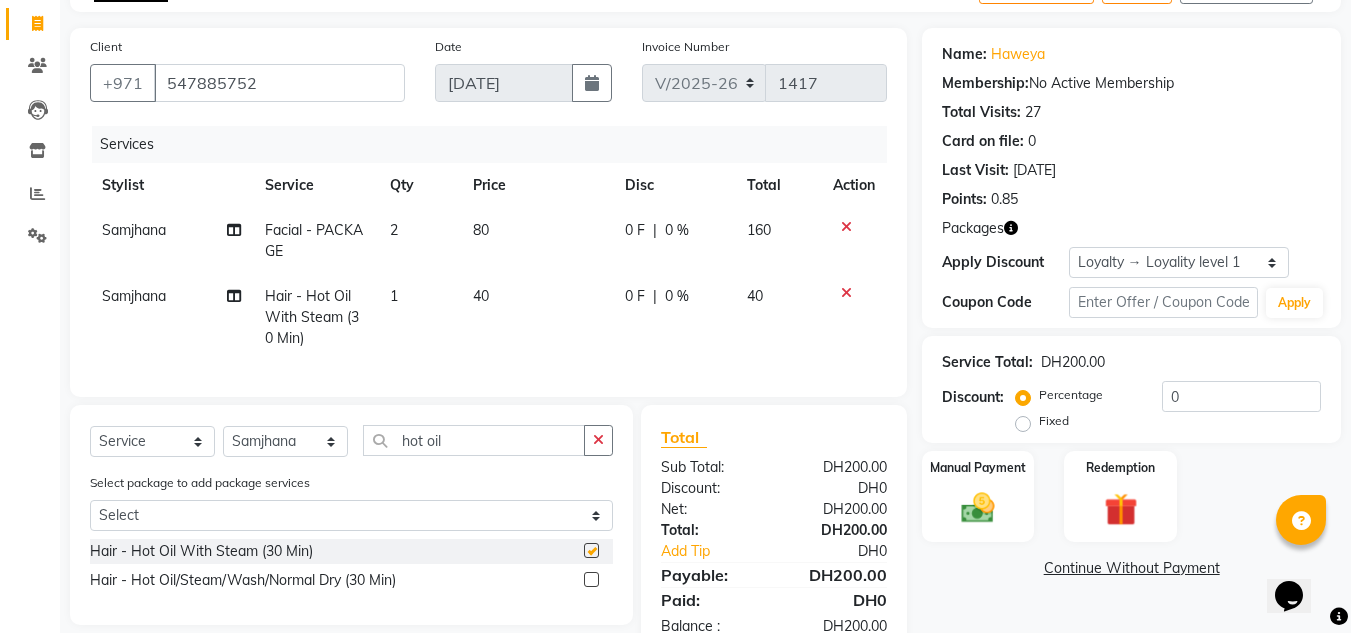 checkbox on "false" 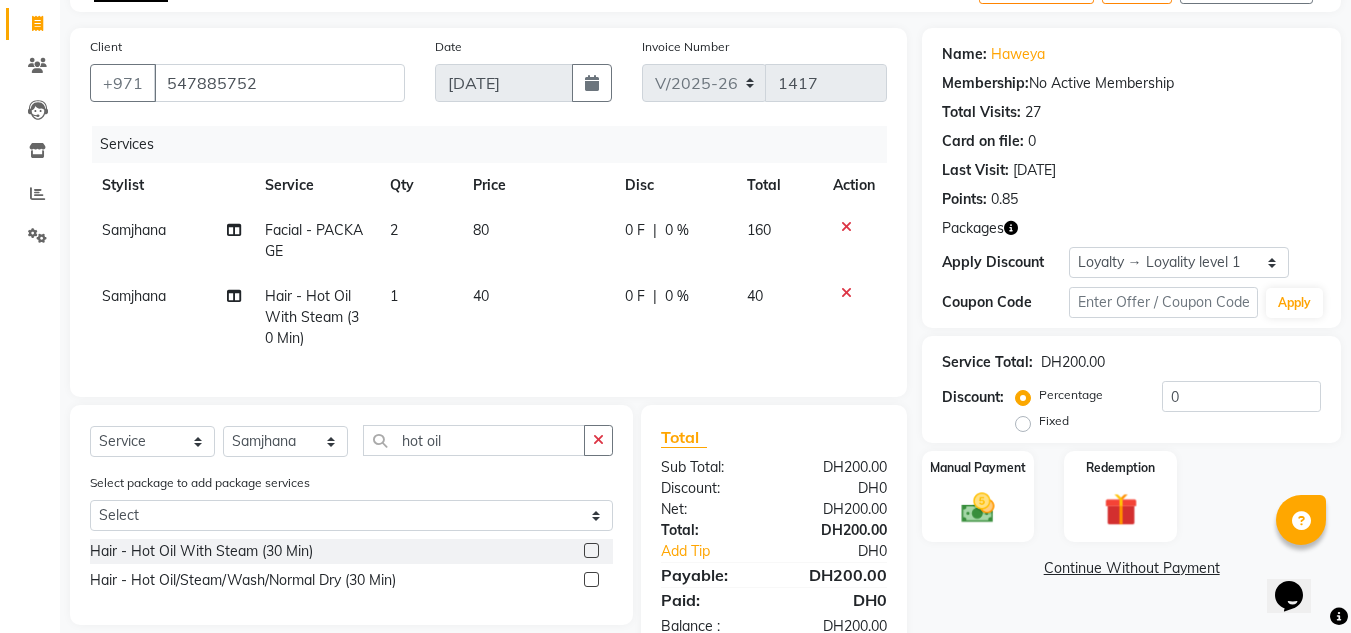 click on "2" 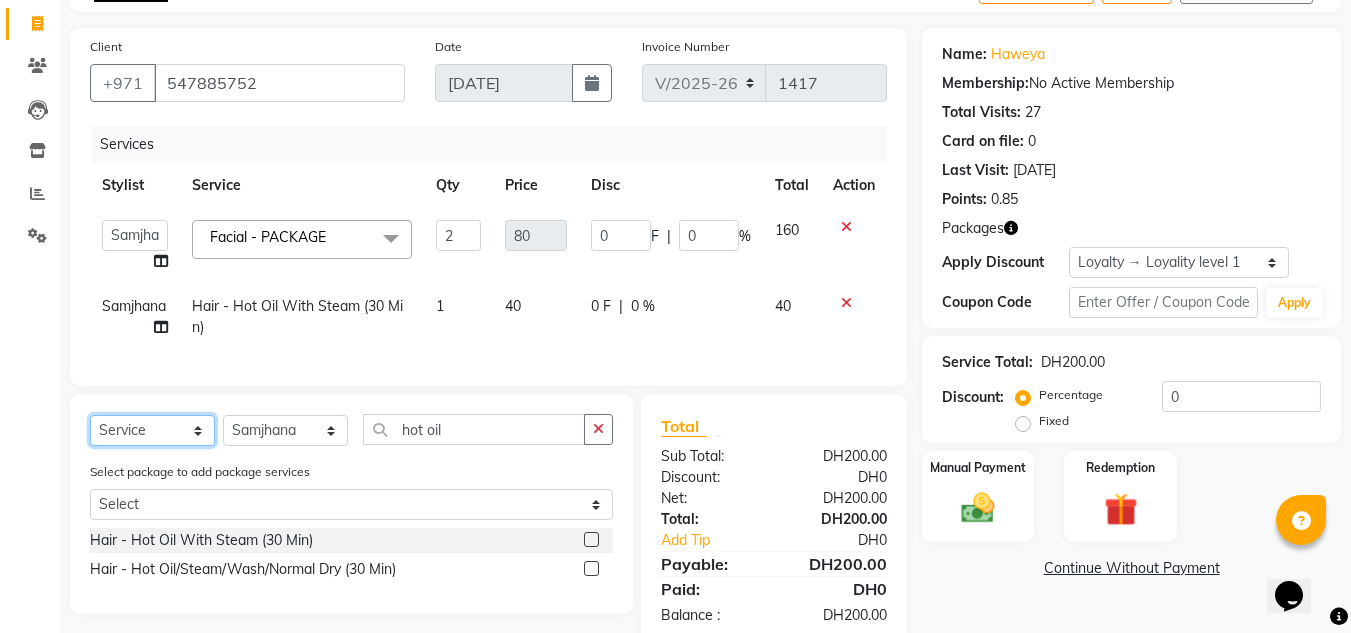 click on "Select  Service  Product  Membership  Package Voucher Prepaid Gift Card  Select Stylist ABUSHAGARA Kavita Laxmi Management Manisha Radha RECEPTION-ALWAHDA Riba Rimsha SALON Samjhana trial hot oil" 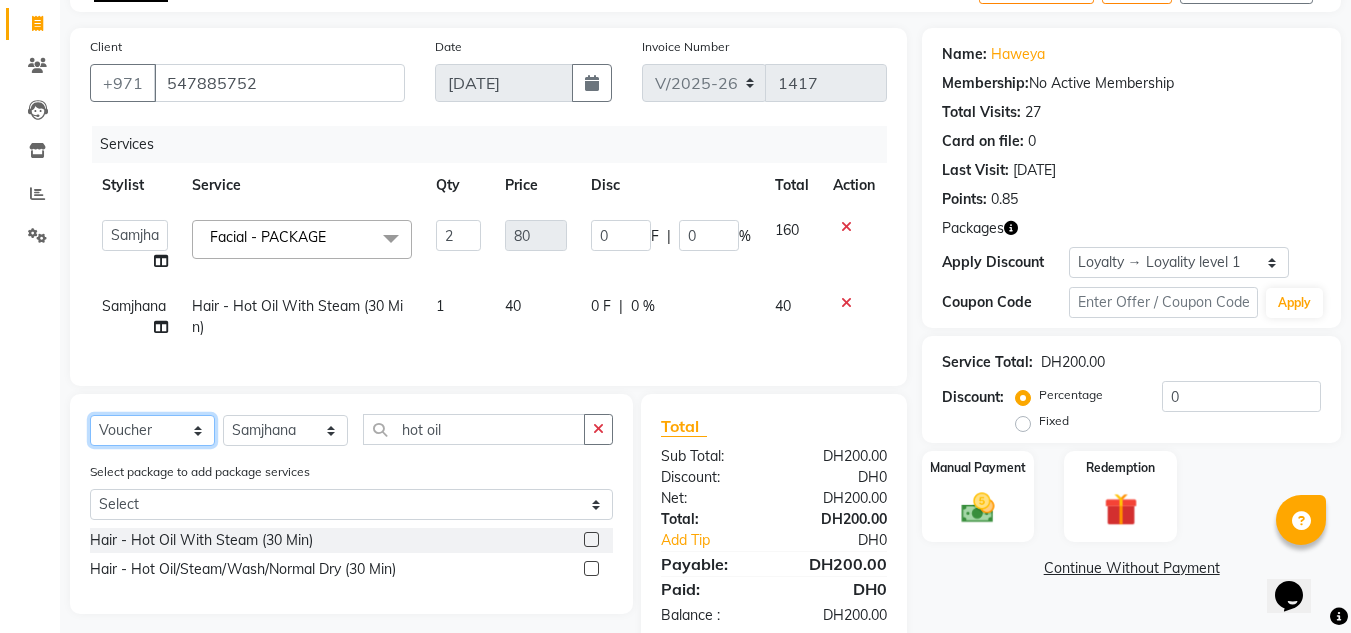 click on "Select  Service  Product  Membership  Package Voucher Prepaid Gift Card" 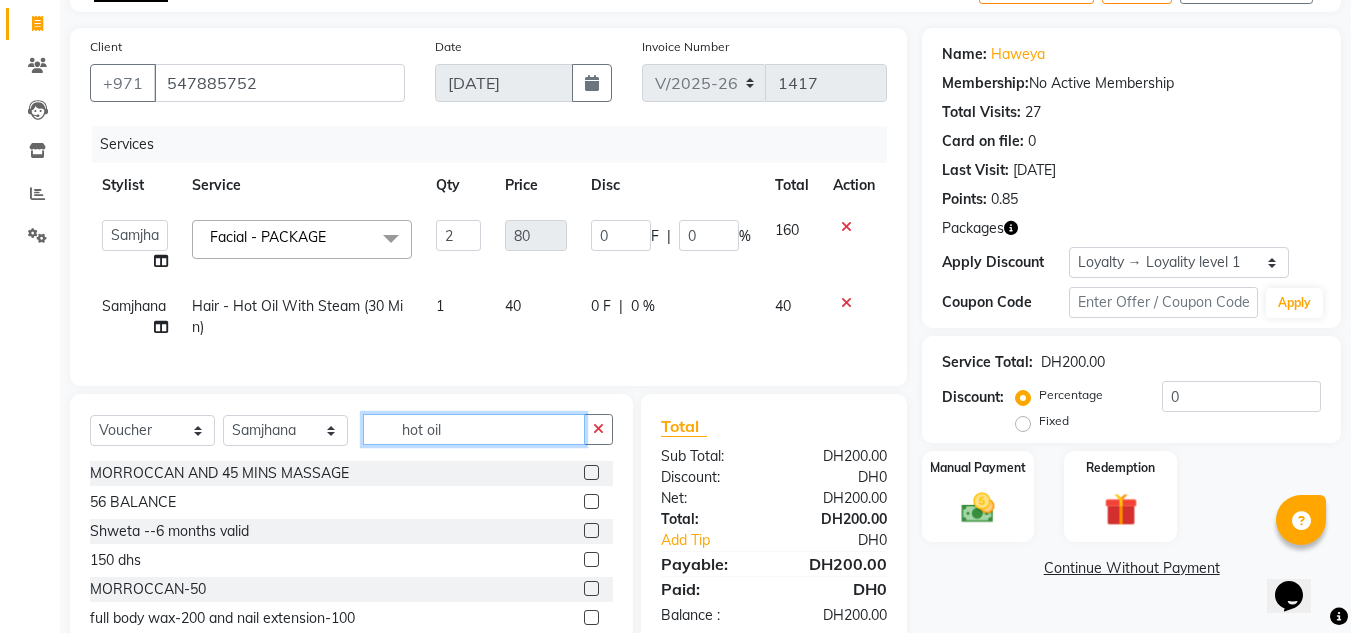 drag, startPoint x: 507, startPoint y: 452, endPoint x: 313, endPoint y: 468, distance: 194.65868 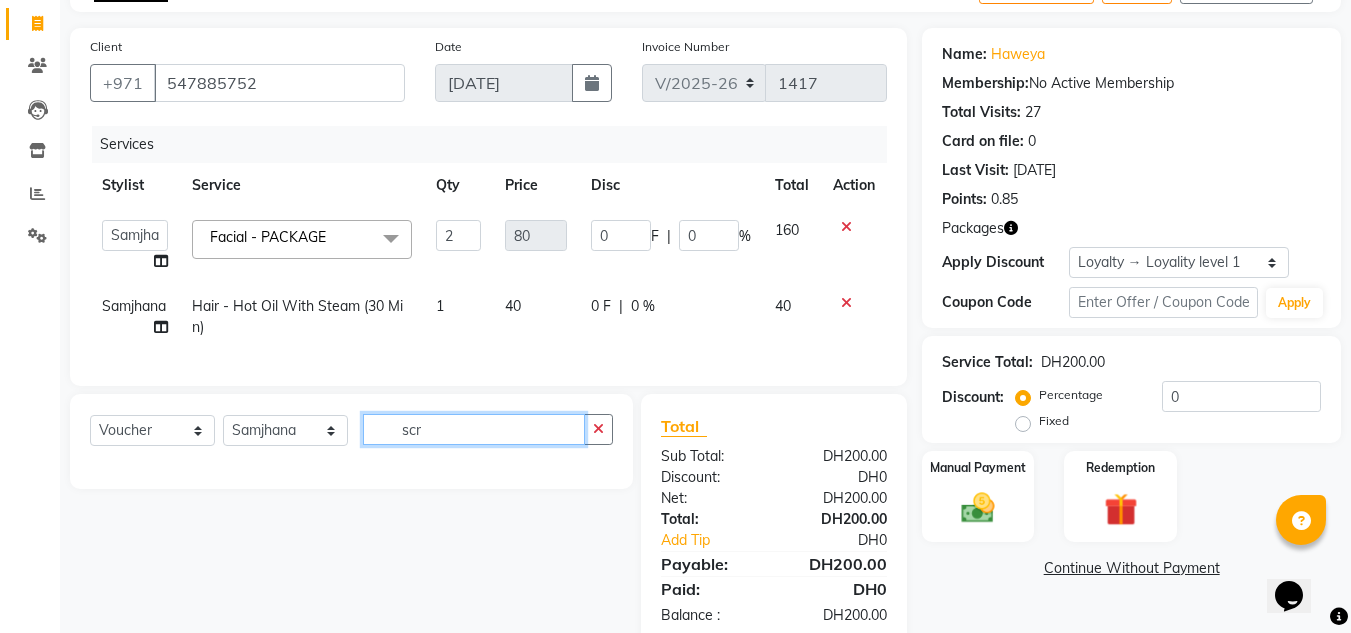 type on "scr" 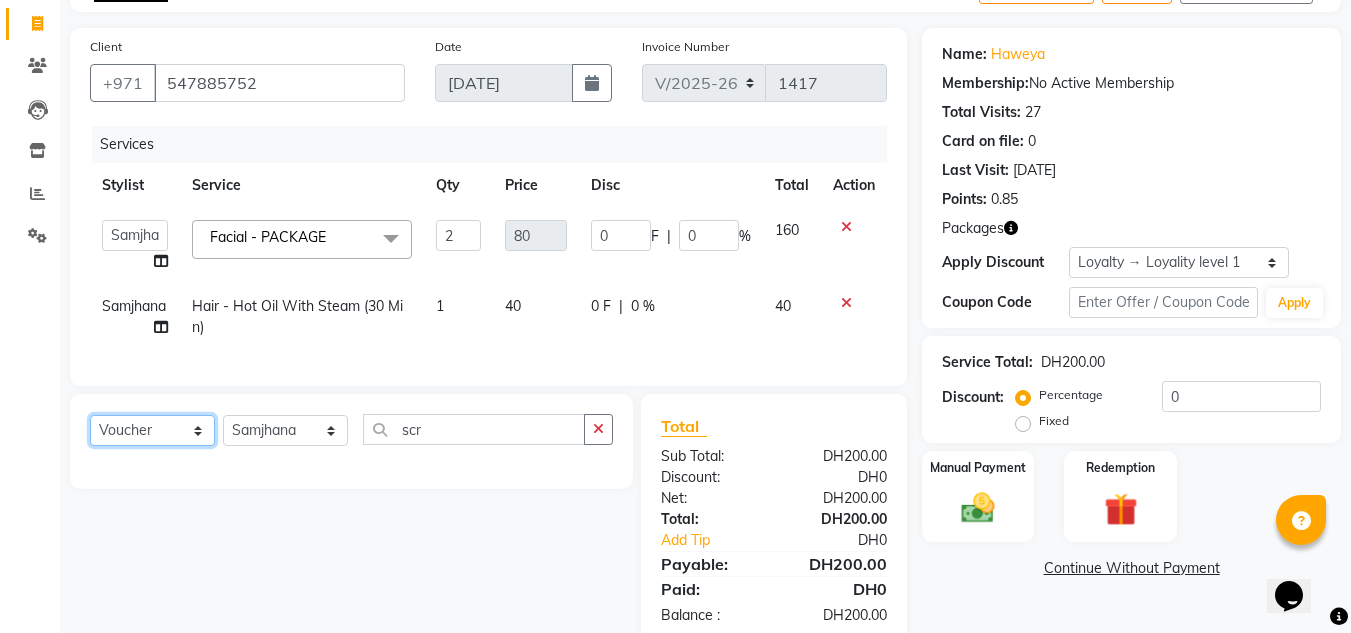 click on "Select  Service  Product  Membership  Package Voucher Prepaid Gift Card" 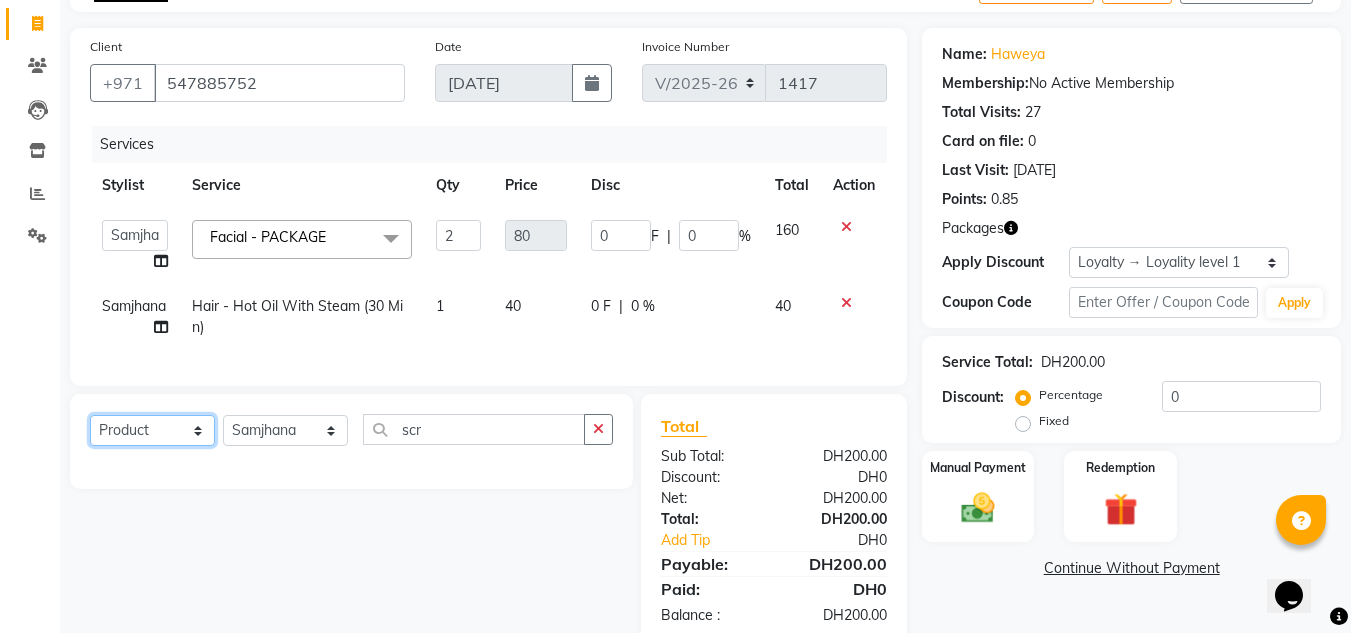 click on "Select  Service  Product  Membership  Package Voucher Prepaid Gift Card" 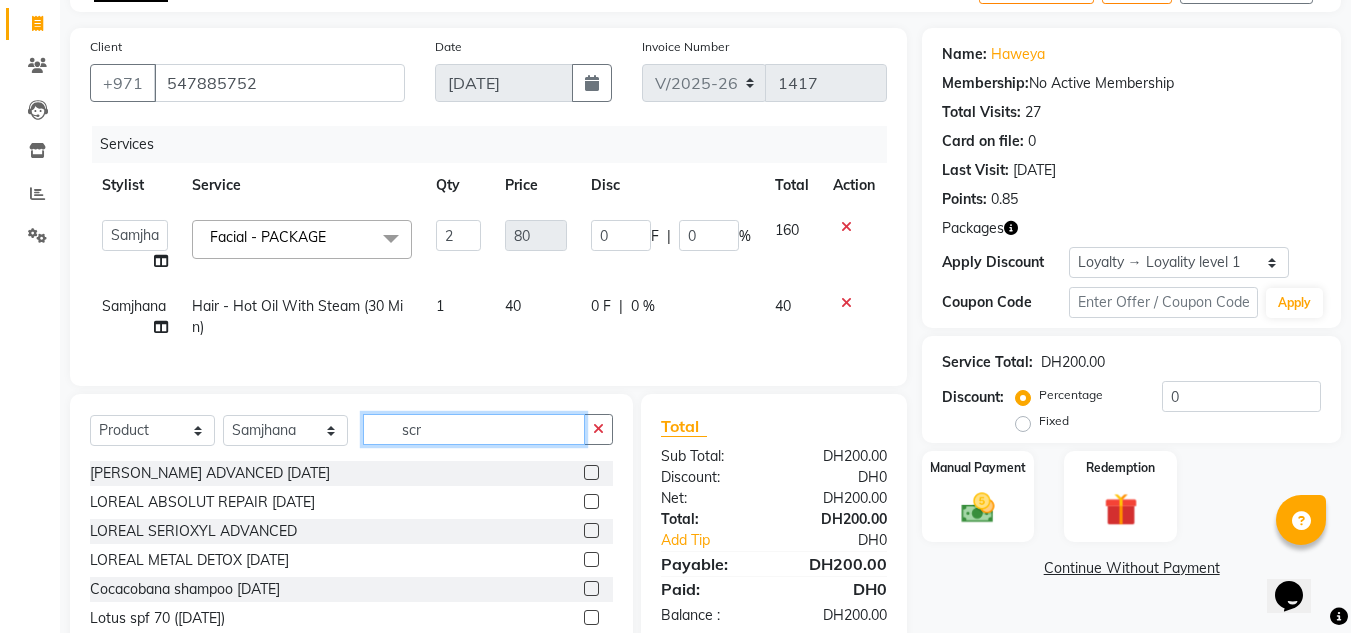 drag, startPoint x: 479, startPoint y: 456, endPoint x: 337, endPoint y: 449, distance: 142.17242 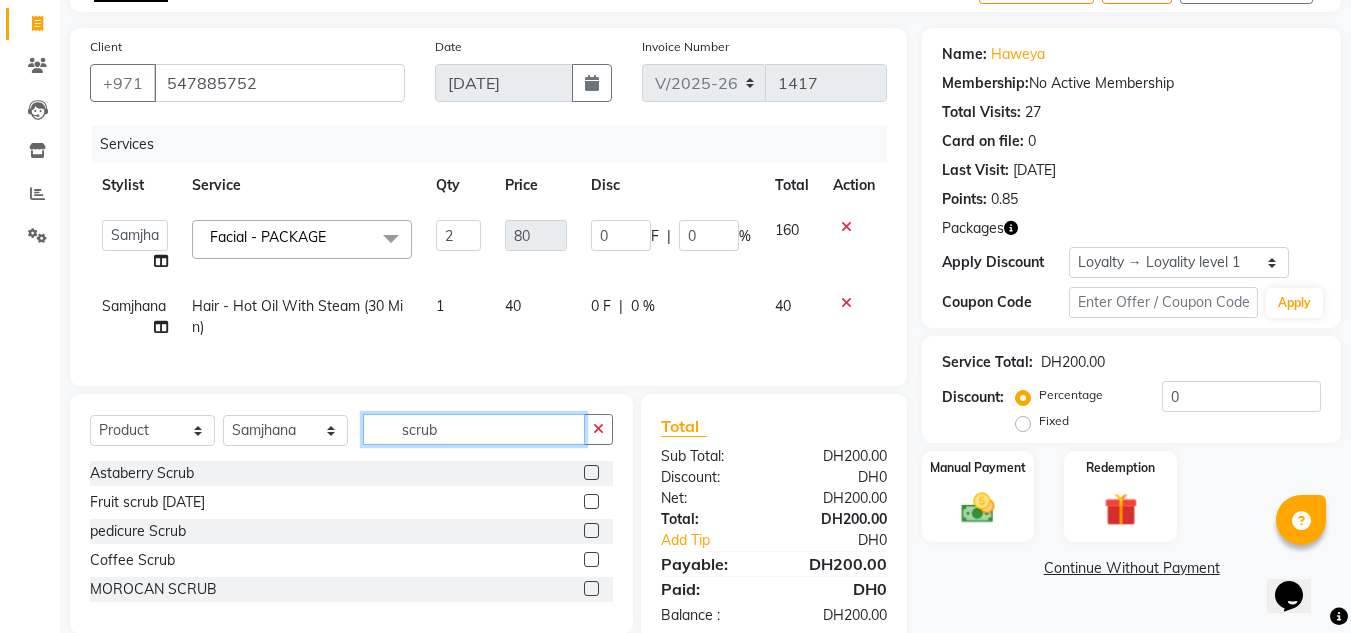 type on "scrub" 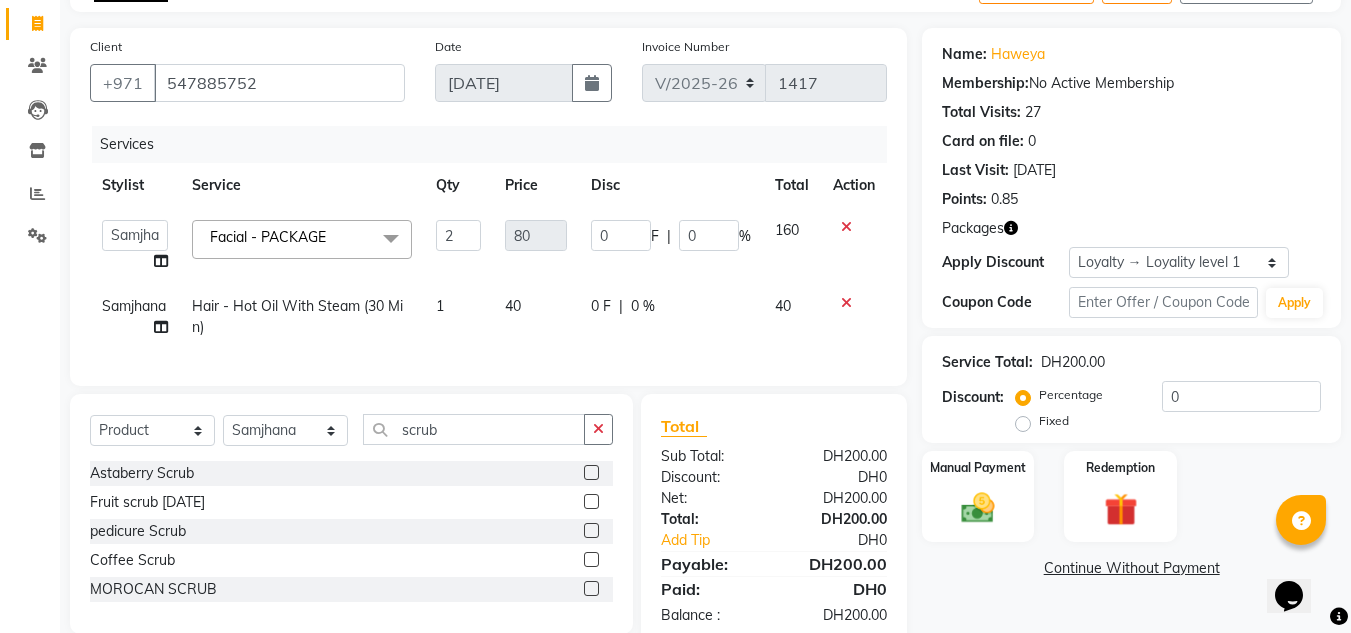 click 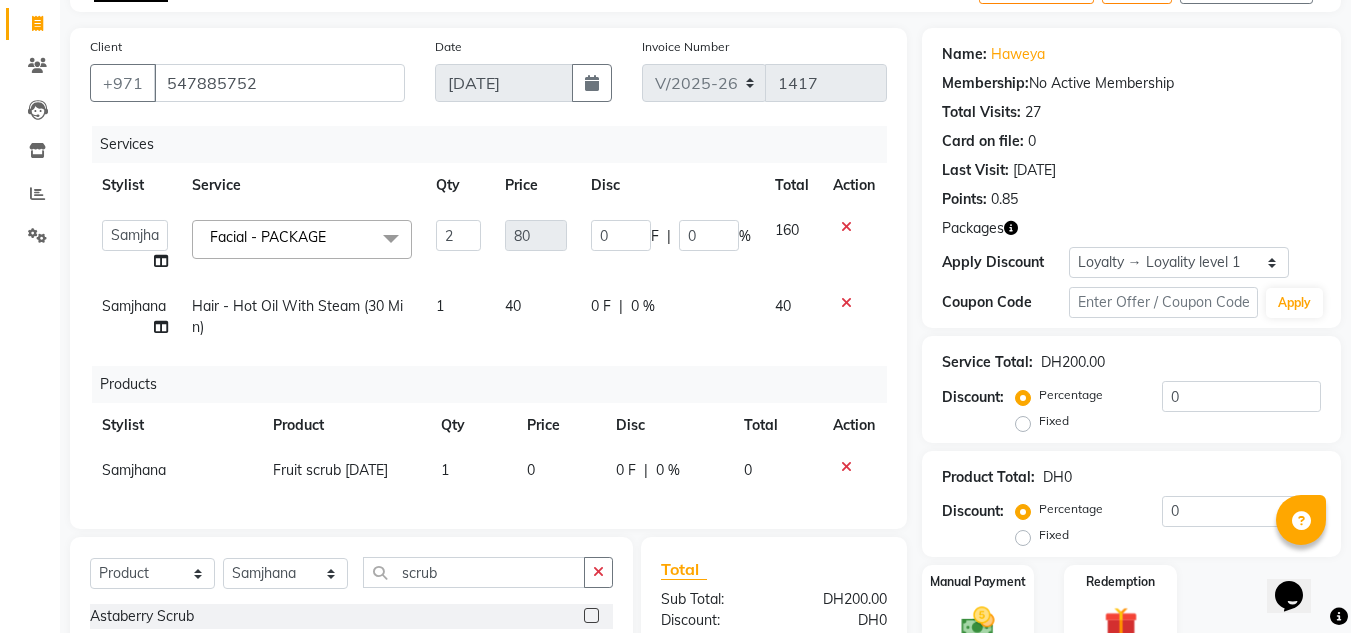 checkbox on "false" 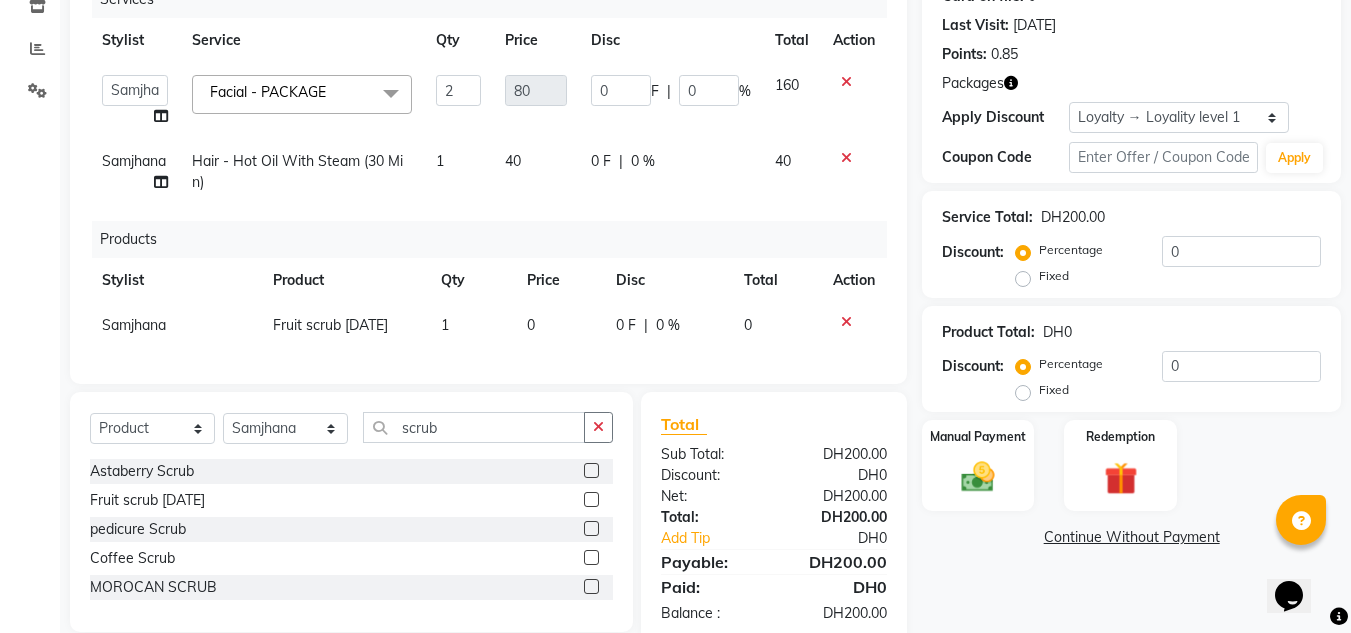 scroll, scrollTop: 344, scrollLeft: 0, axis: vertical 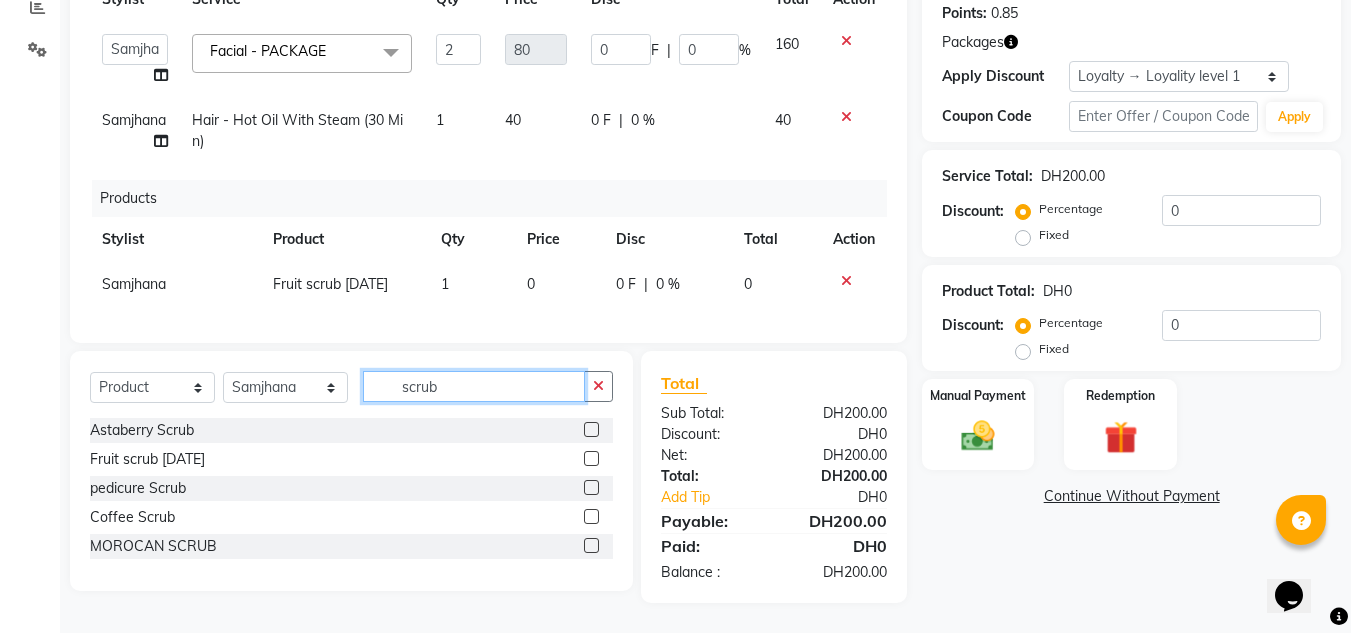 drag, startPoint x: 480, startPoint y: 392, endPoint x: 341, endPoint y: 381, distance: 139.43457 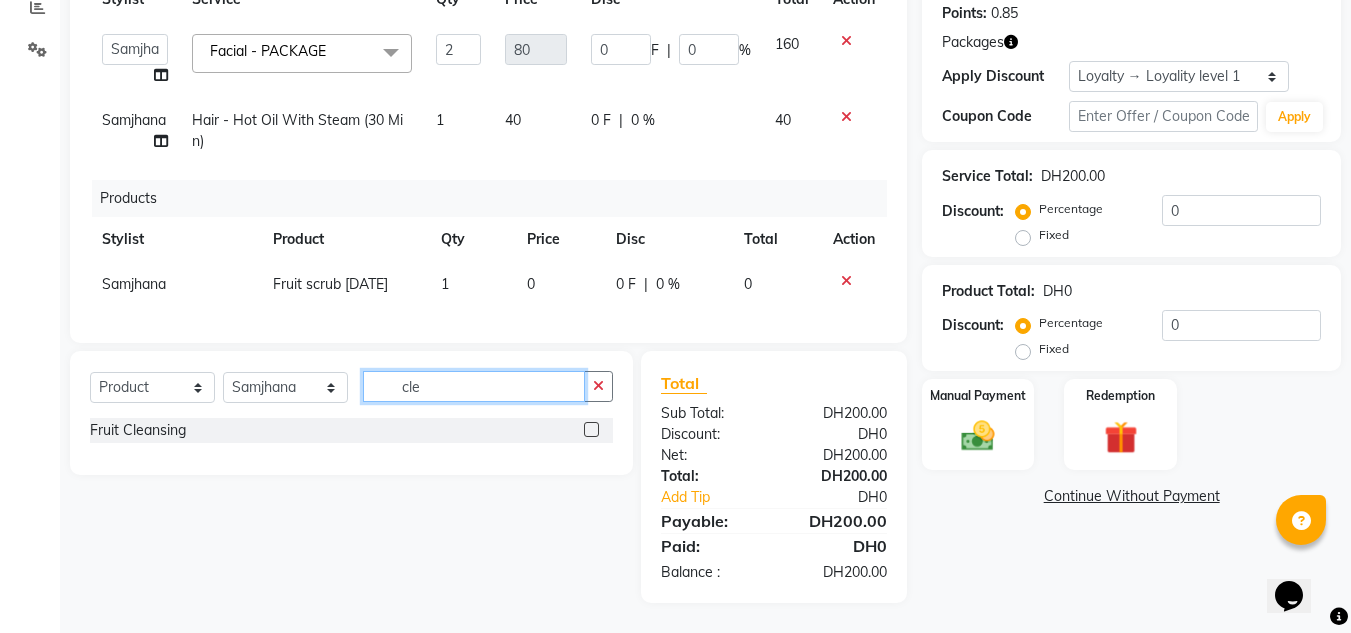 type on "cle" 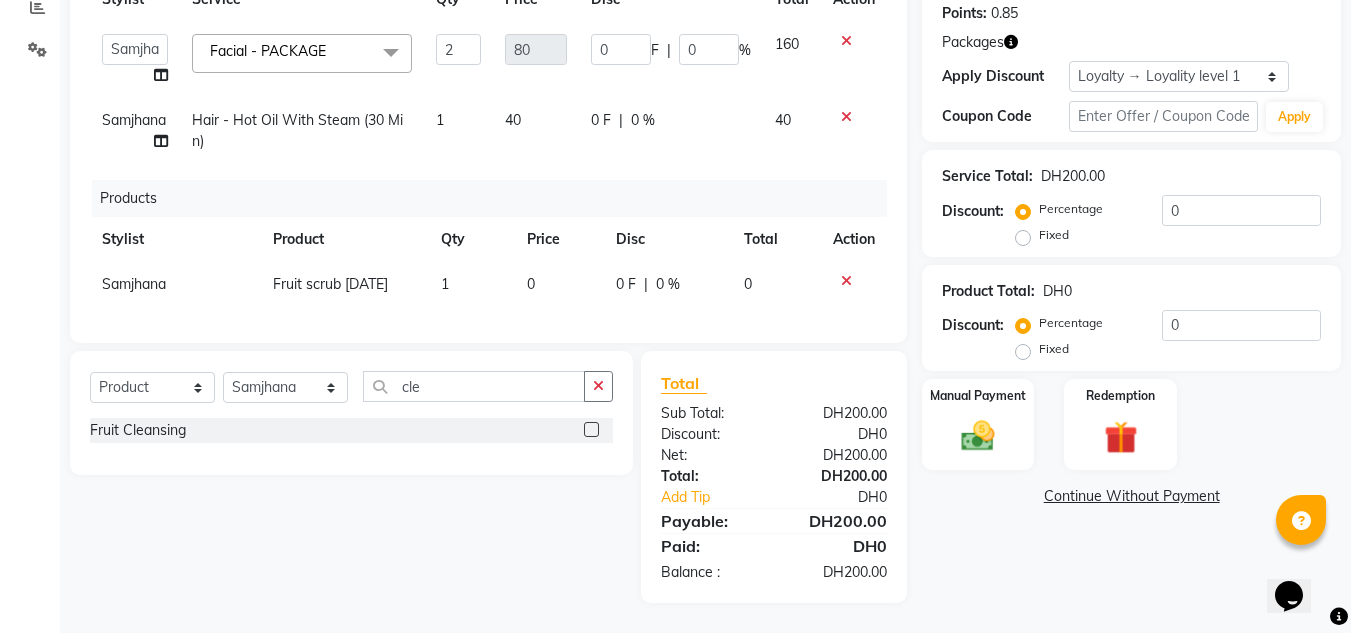 drag, startPoint x: 593, startPoint y: 421, endPoint x: 583, endPoint y: 433, distance: 15.6205 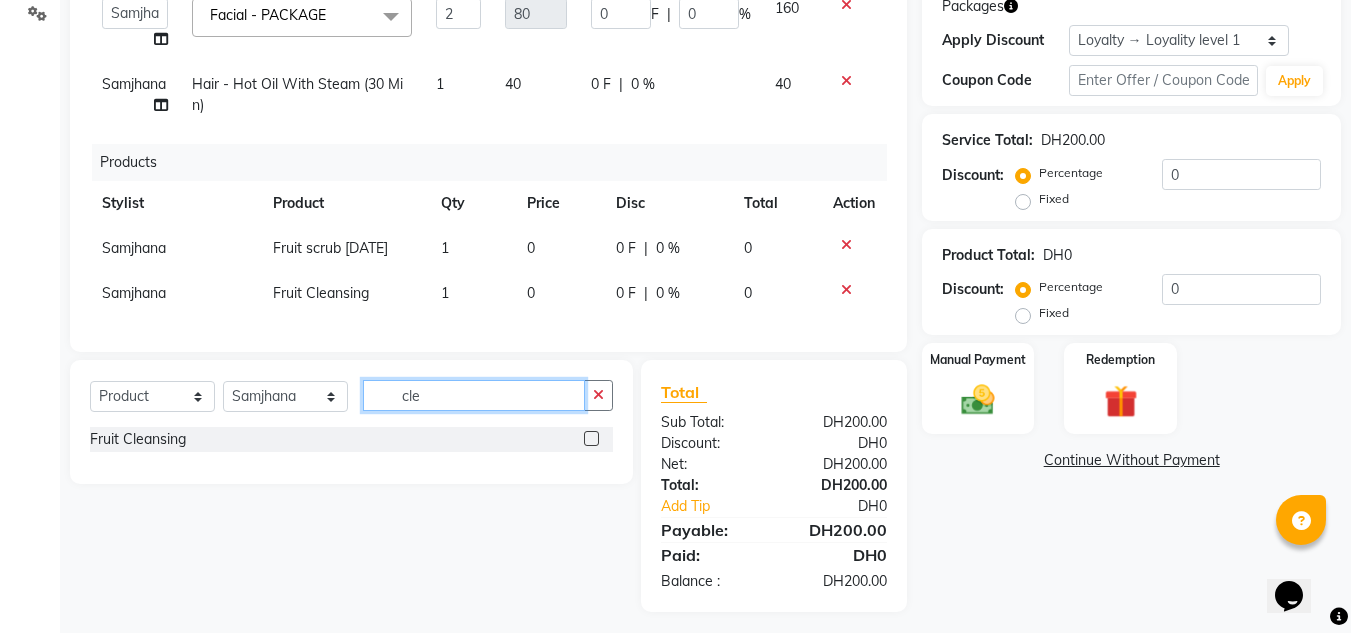 checkbox on "false" 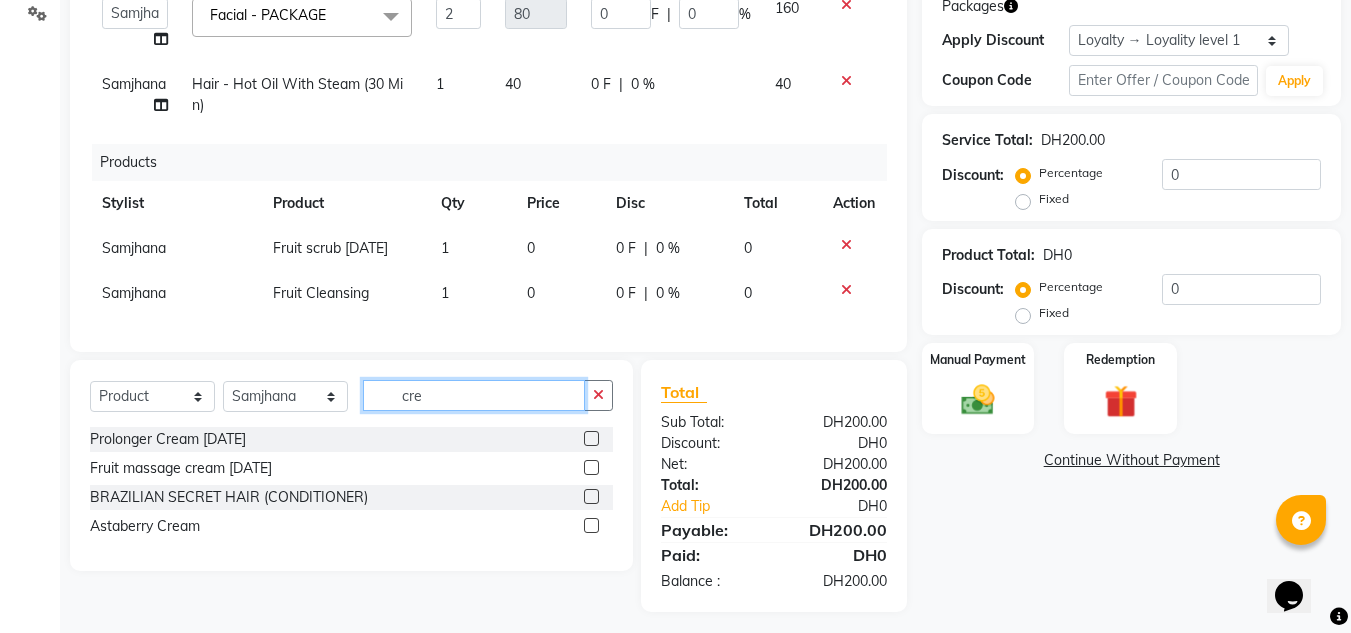 type on "cre" 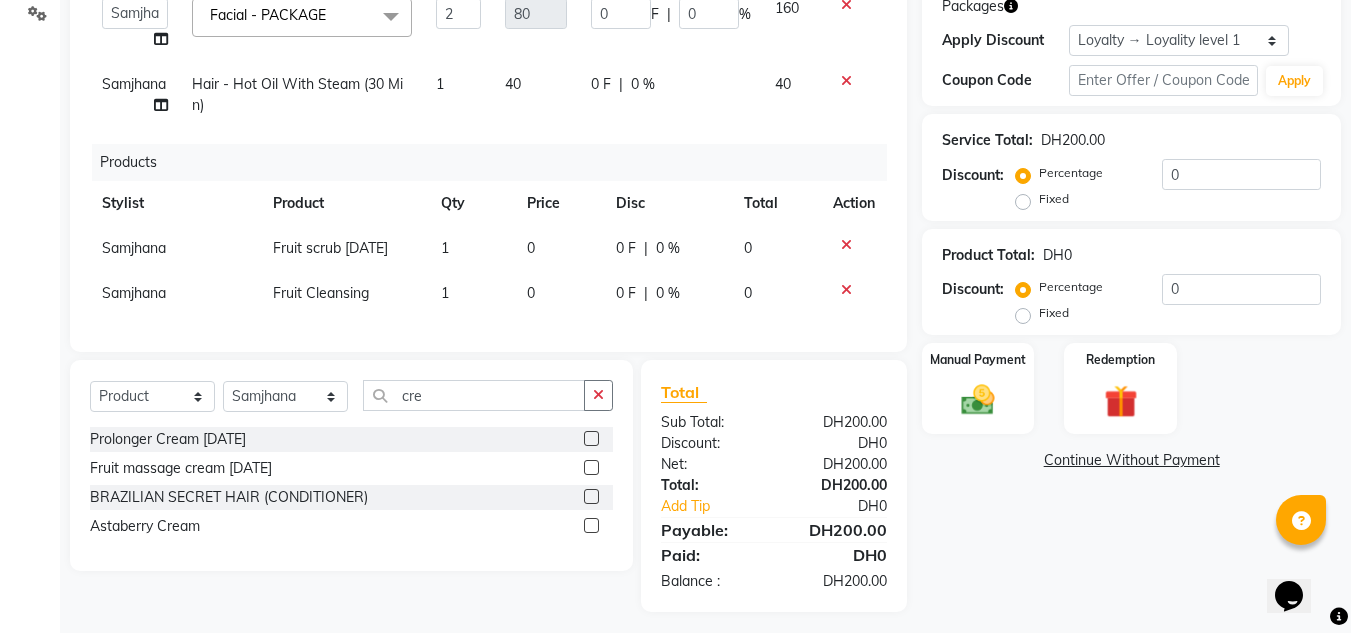 click 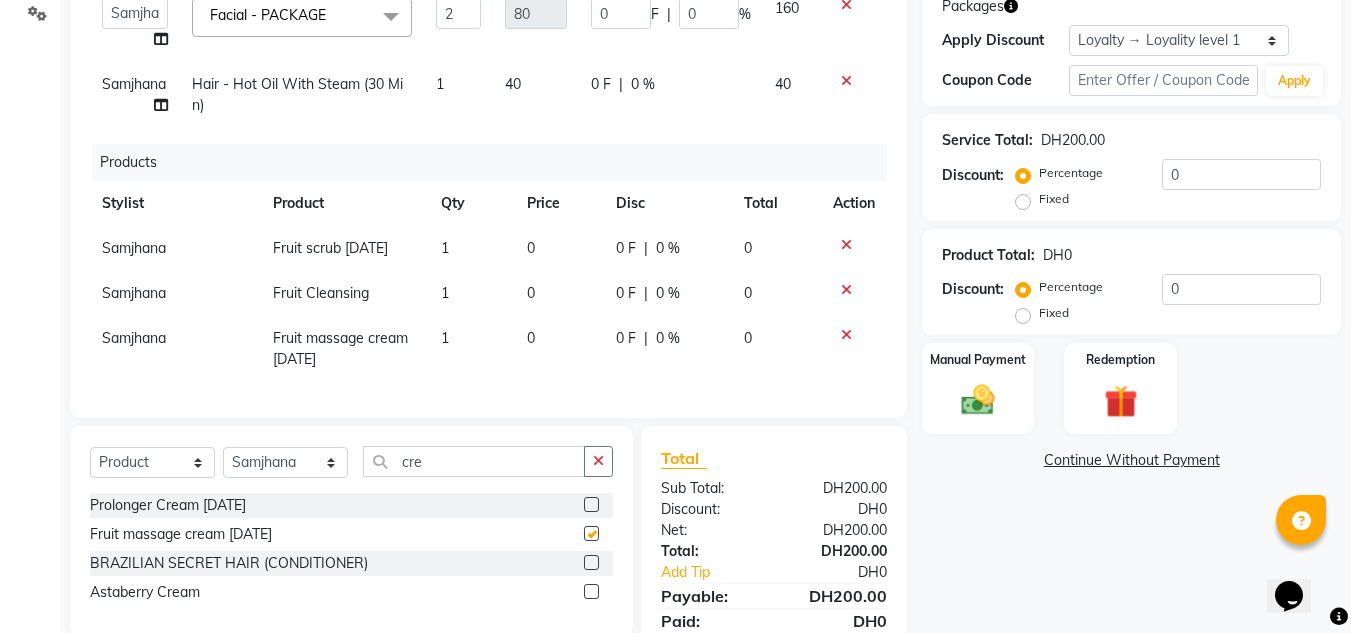checkbox on "false" 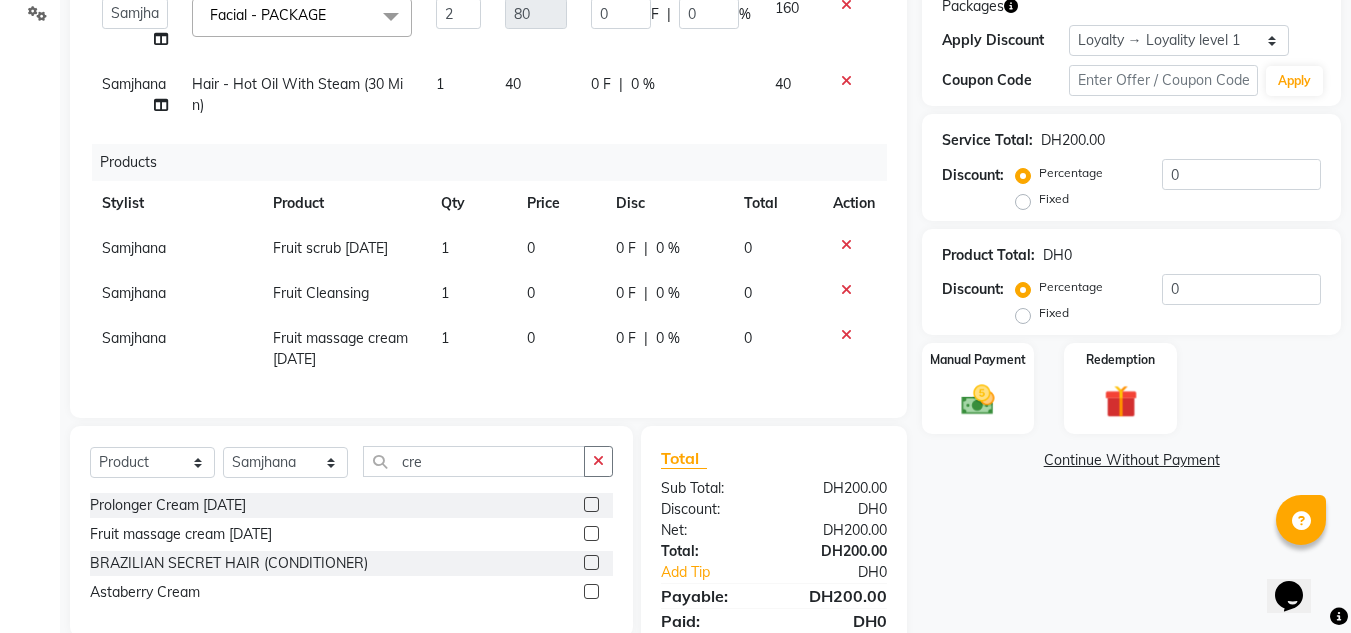 scroll, scrollTop: 30, scrollLeft: 0, axis: vertical 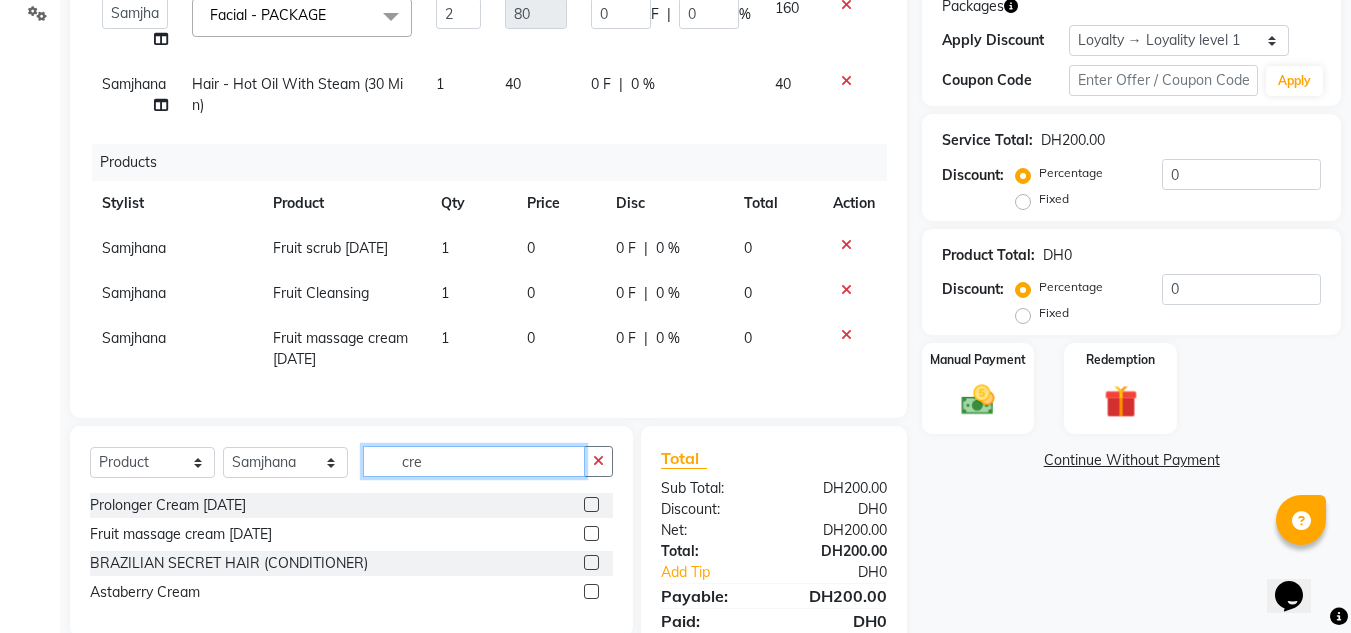 drag, startPoint x: 455, startPoint y: 471, endPoint x: 348, endPoint y: 469, distance: 107.01869 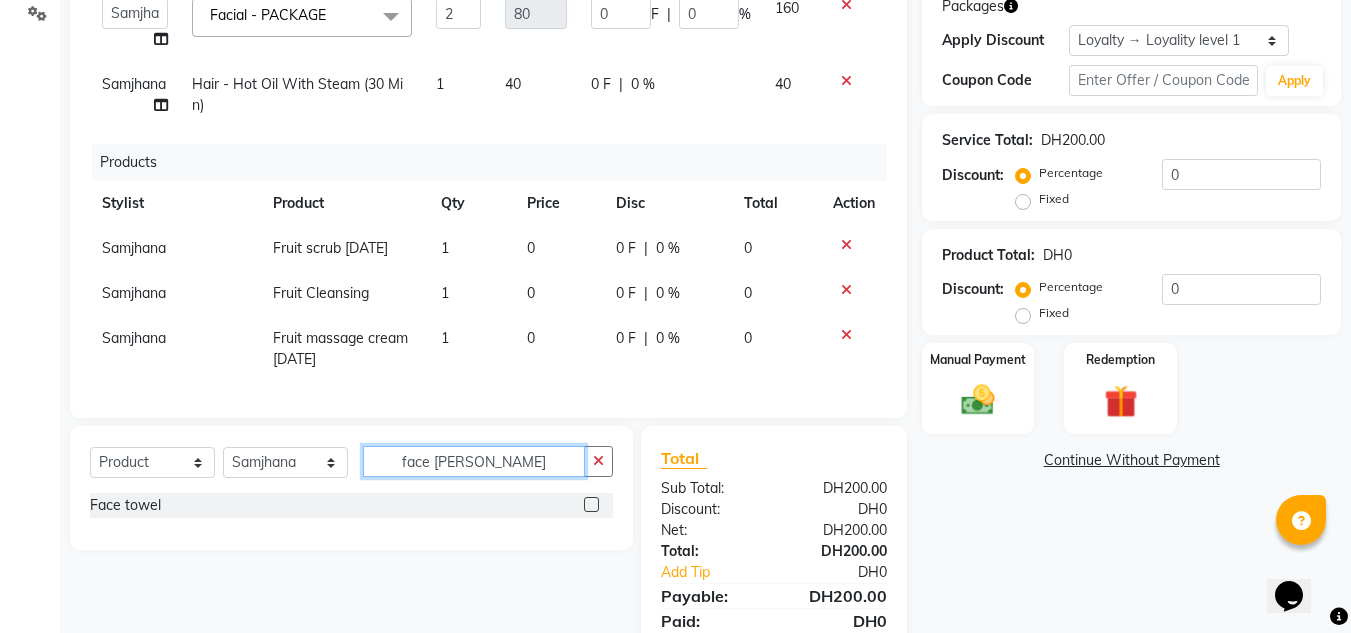 type on "face towe" 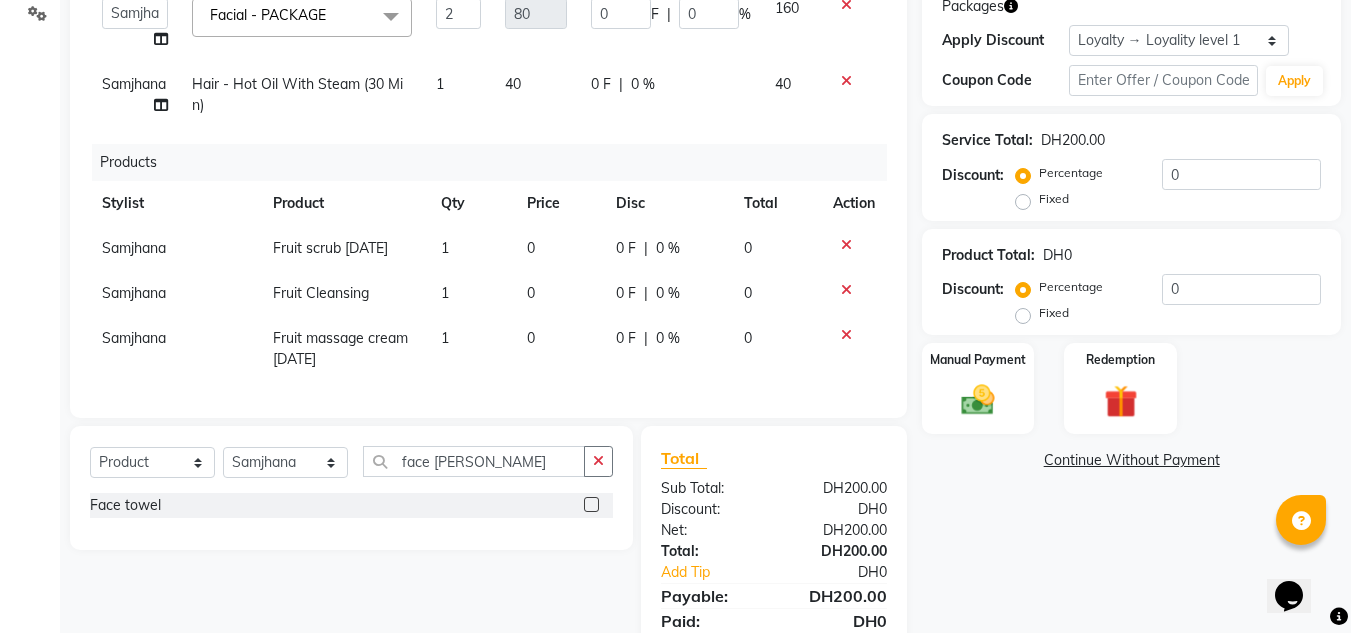 click 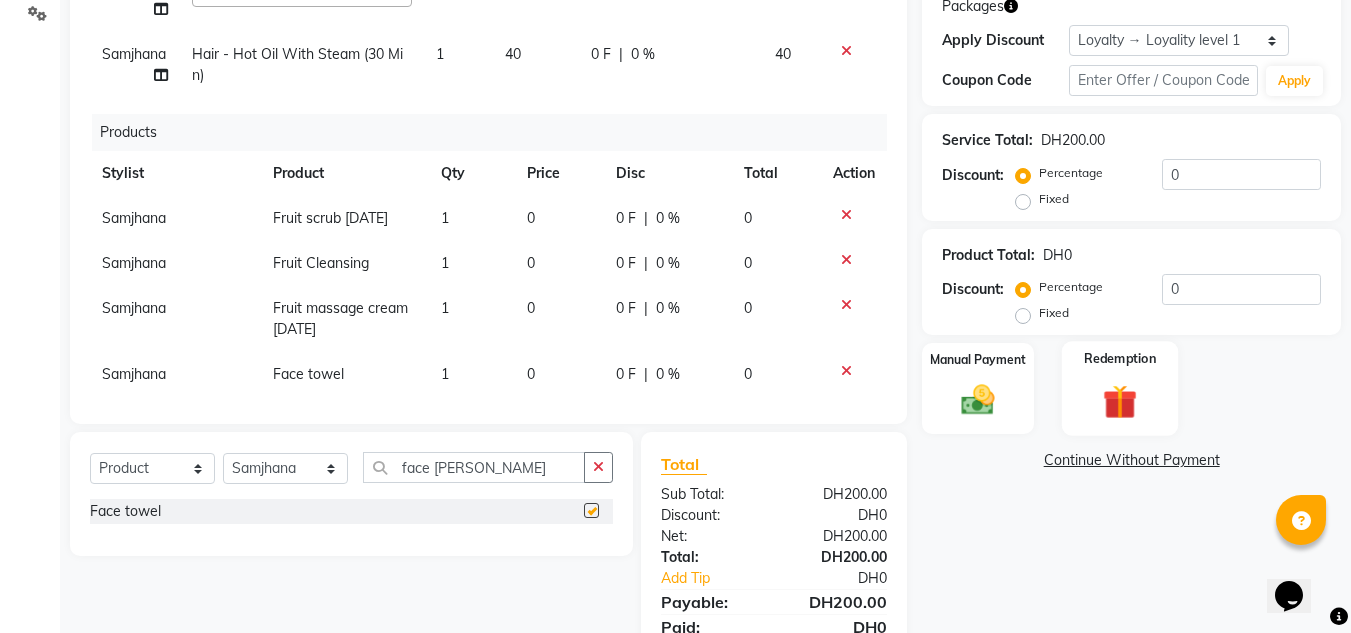 checkbox on "false" 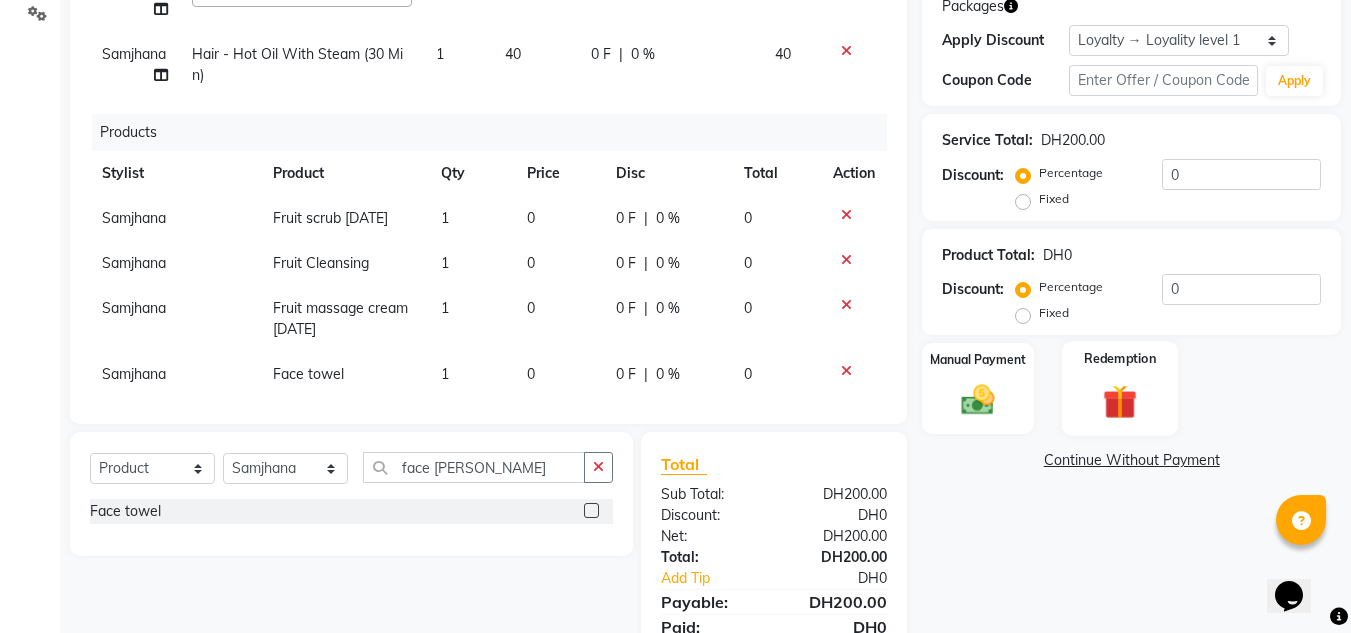 click 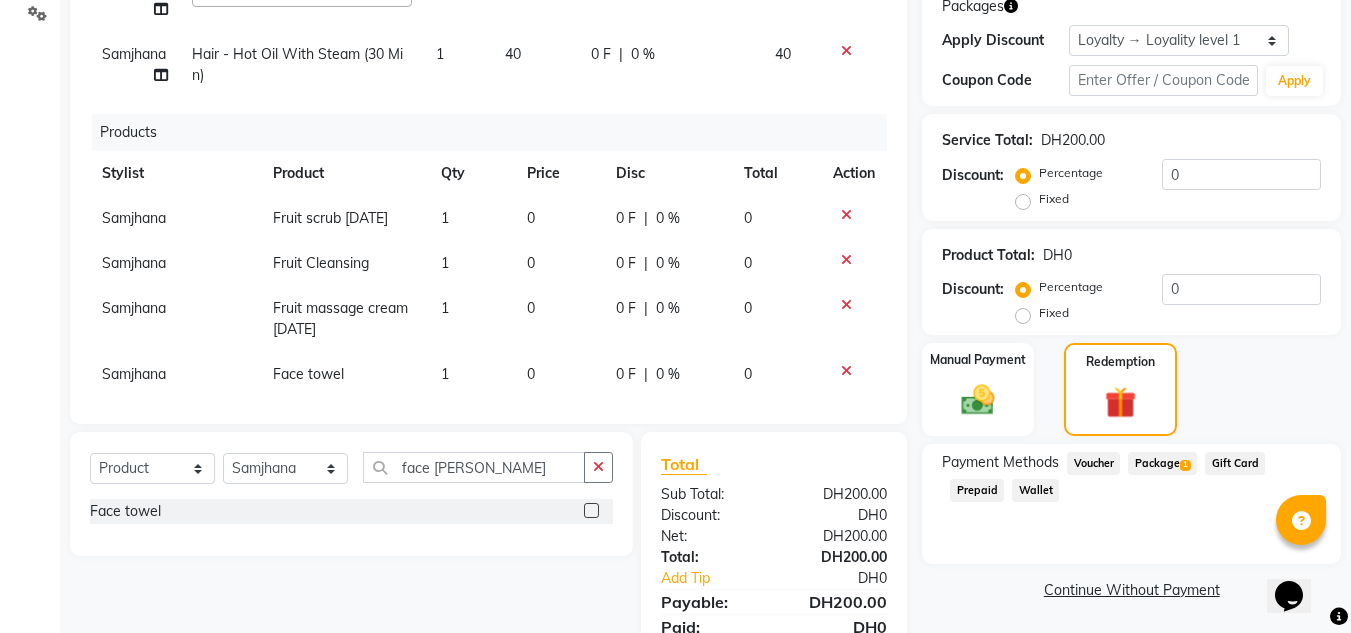 drag, startPoint x: 1172, startPoint y: 460, endPoint x: 1191, endPoint y: 509, distance: 52.554733 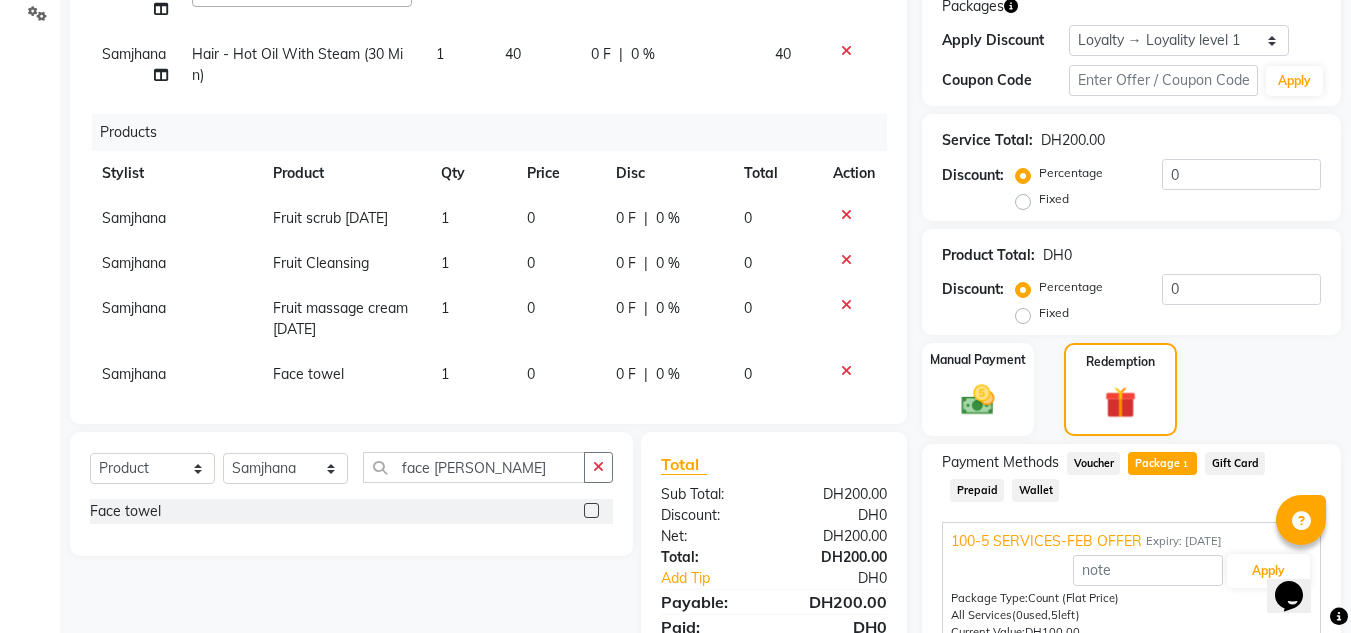 click on "Opens Chat This icon Opens the chat window." 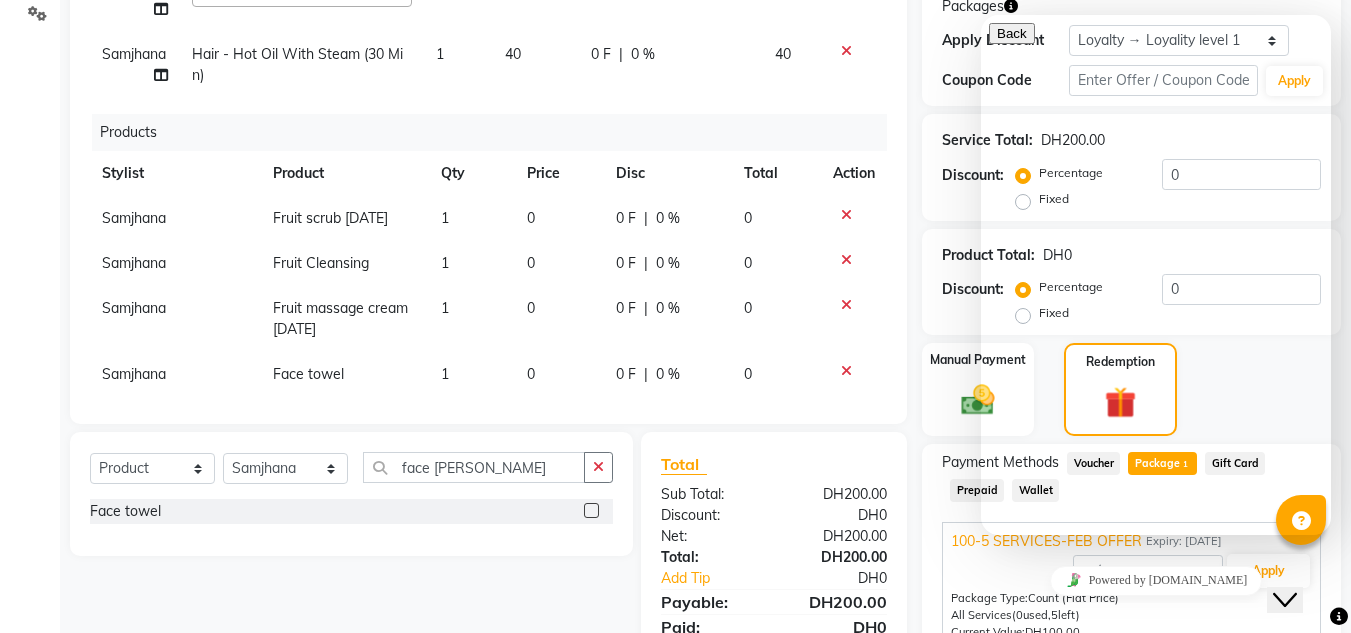 click on "Powered by tawk.to" at bounding box center [1156, 580] 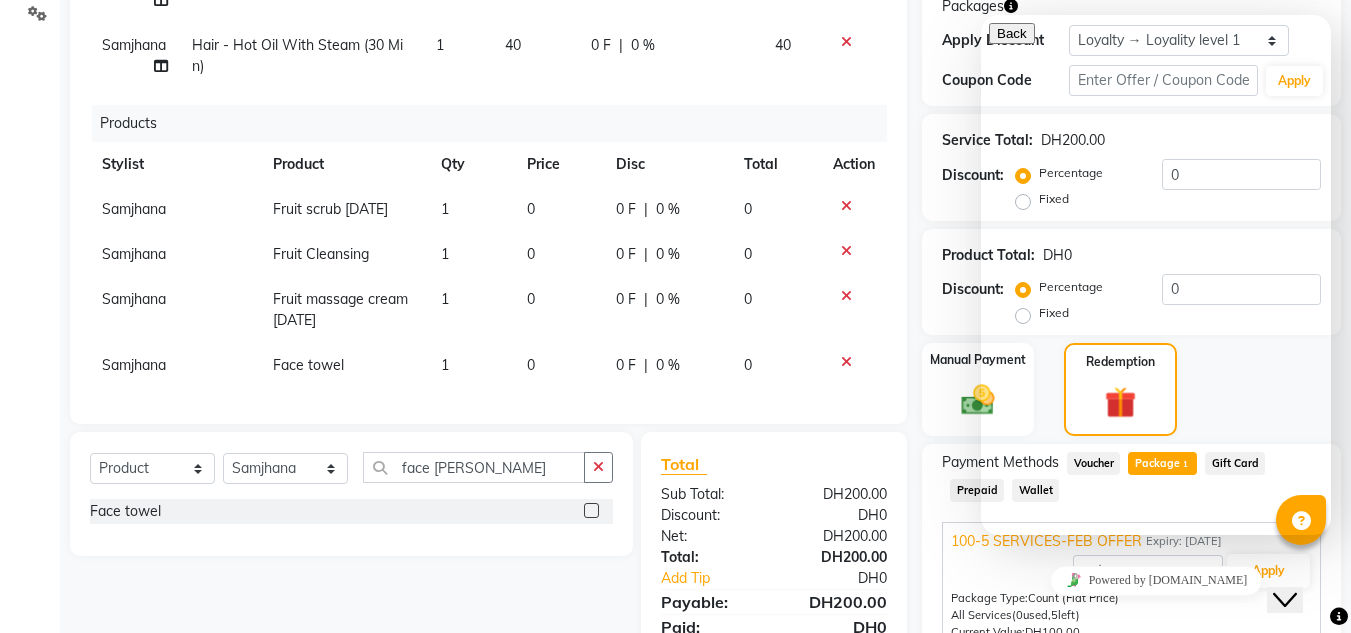 scroll, scrollTop: 75, scrollLeft: 0, axis: vertical 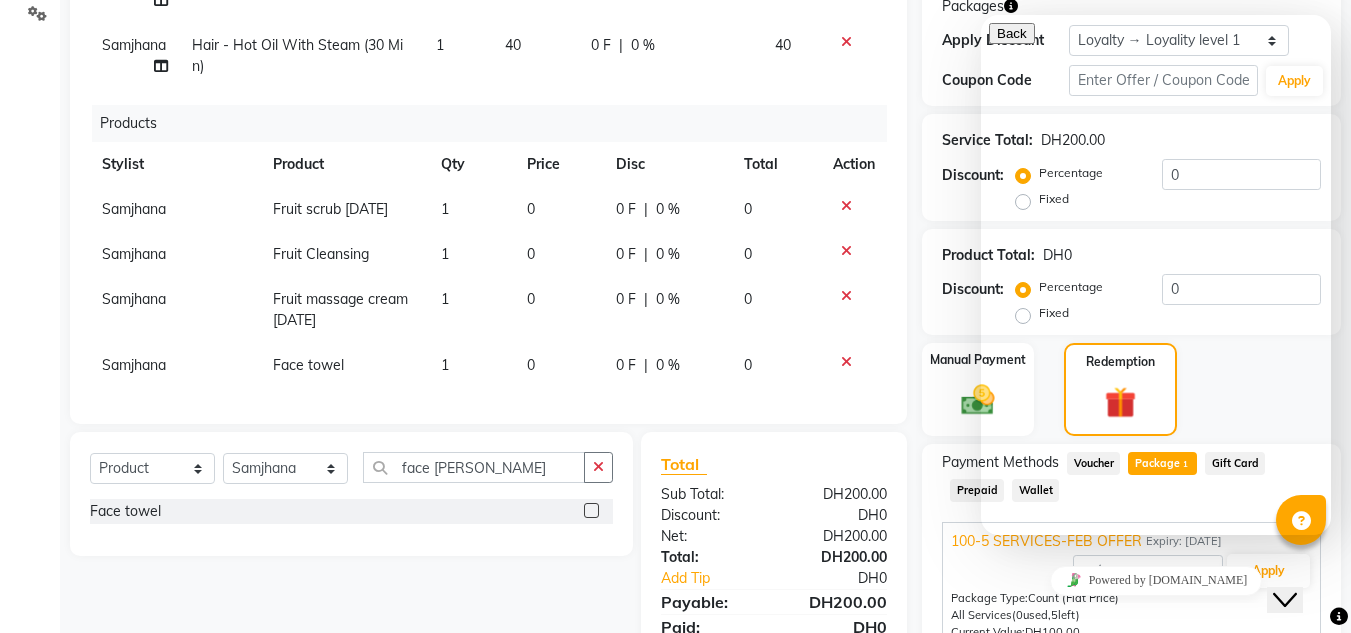 click on "Close Chat This icon closes the chat window." at bounding box center (1285, 600) 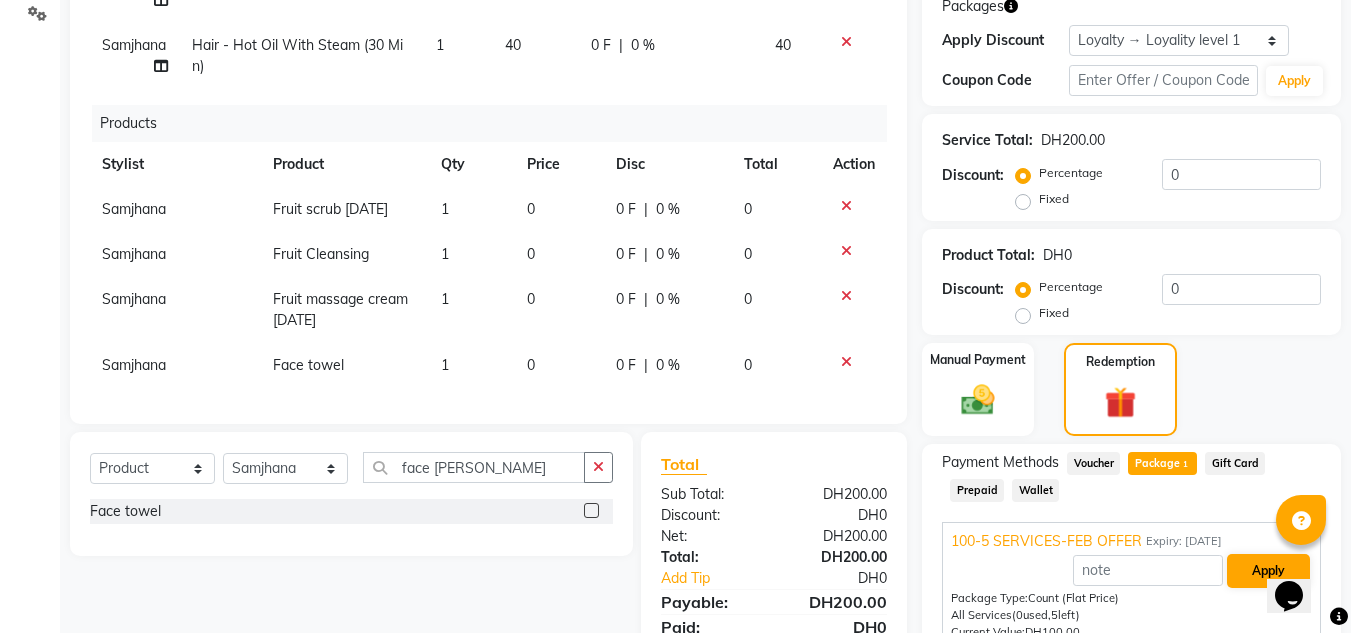 click on "Apply" at bounding box center [1268, 571] 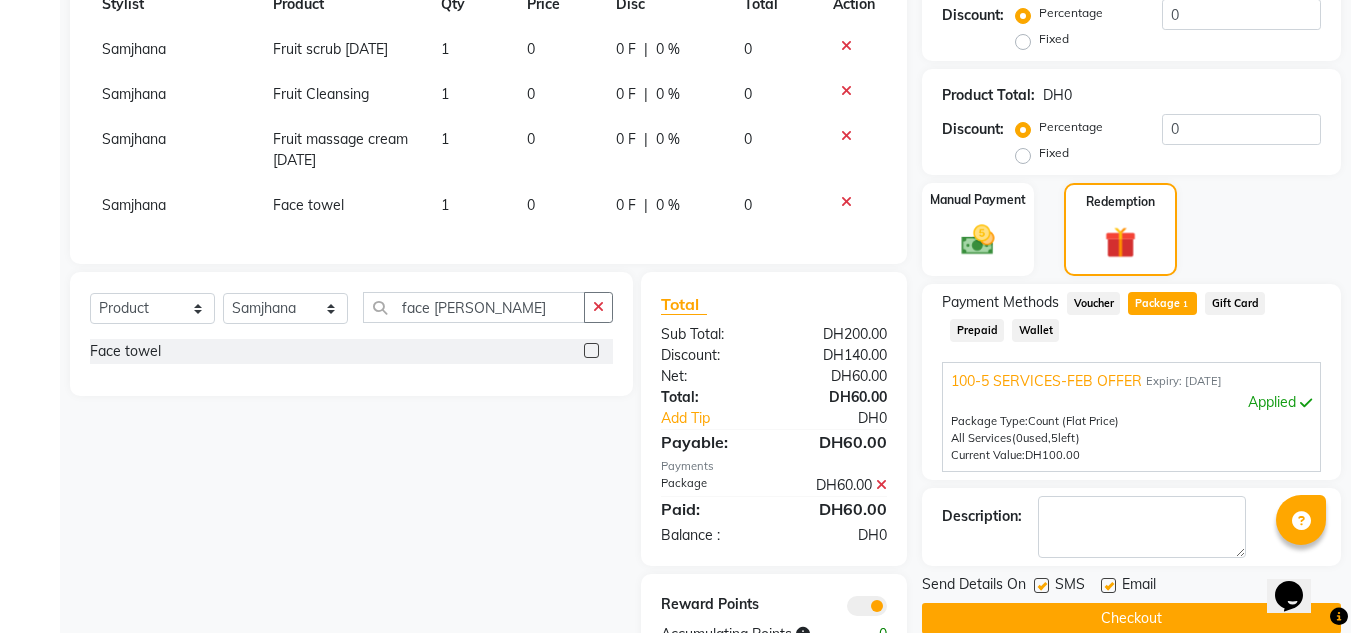 scroll, scrollTop: 0, scrollLeft: 0, axis: both 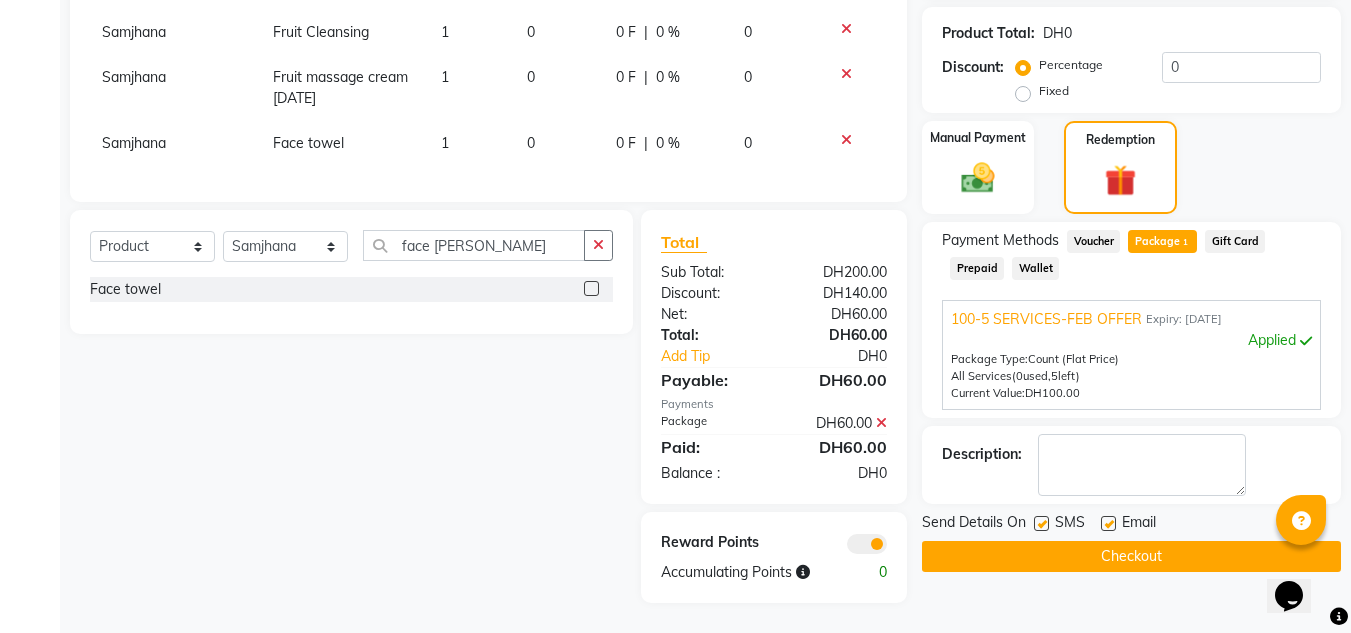 click on "Checkout" 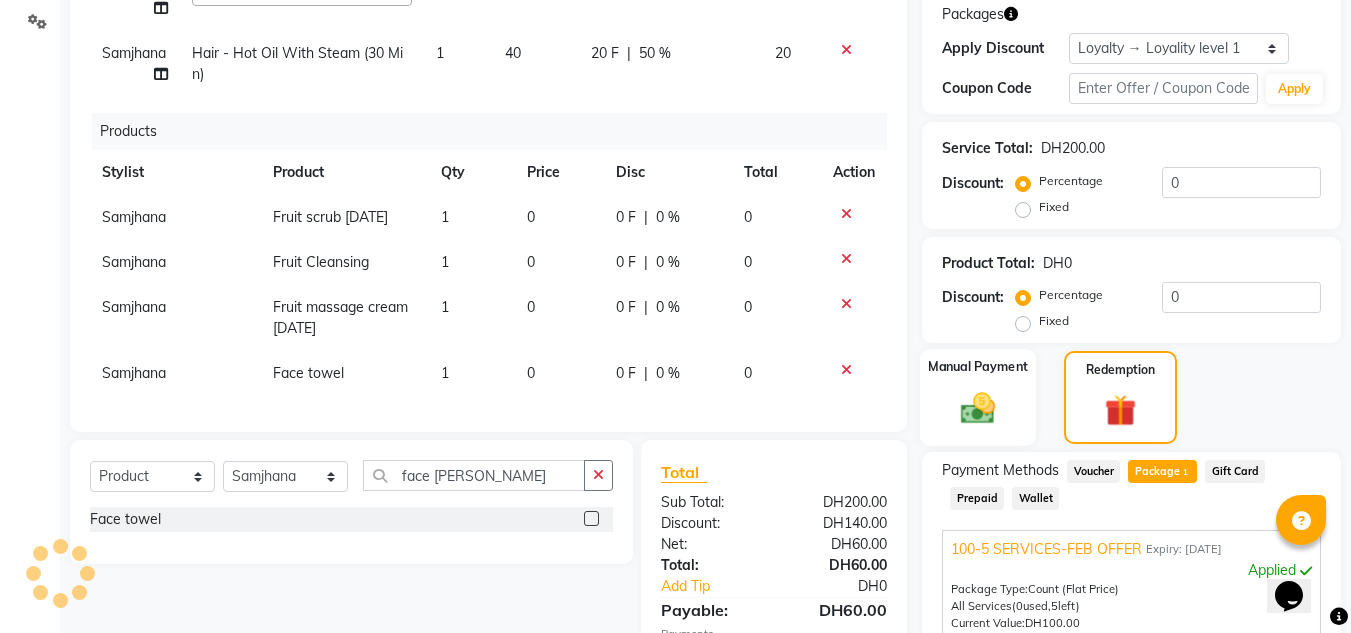 scroll, scrollTop: 266, scrollLeft: 0, axis: vertical 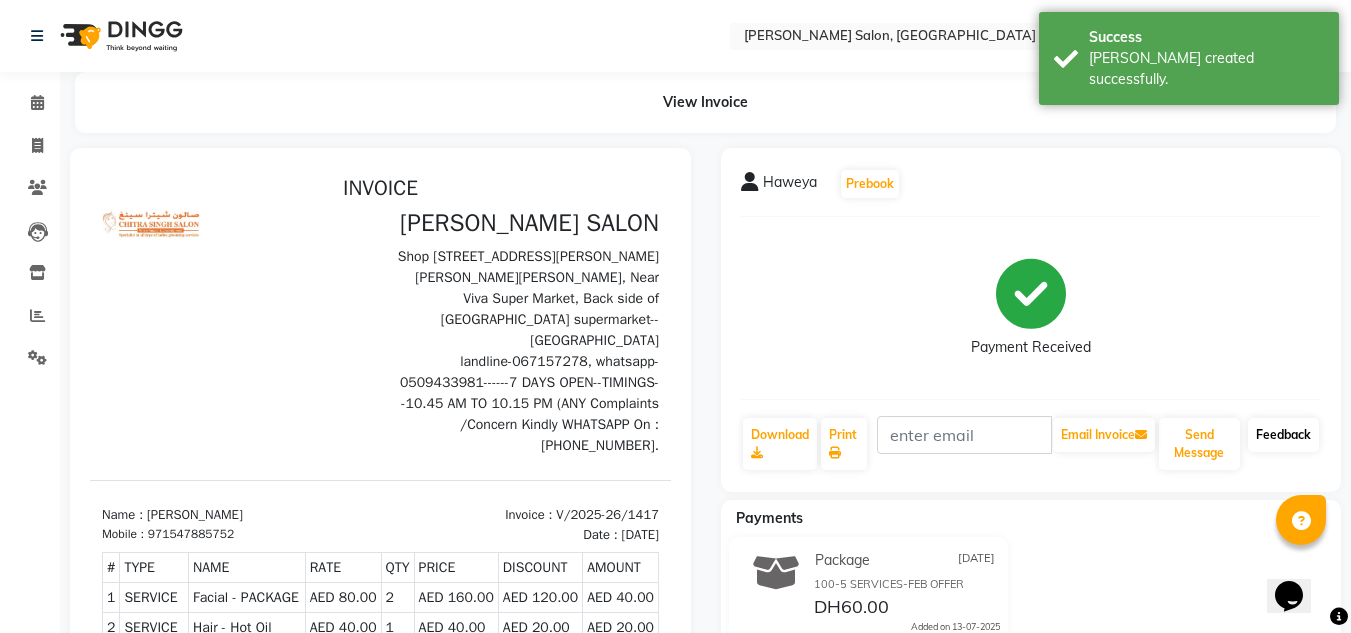click on "Feedback" 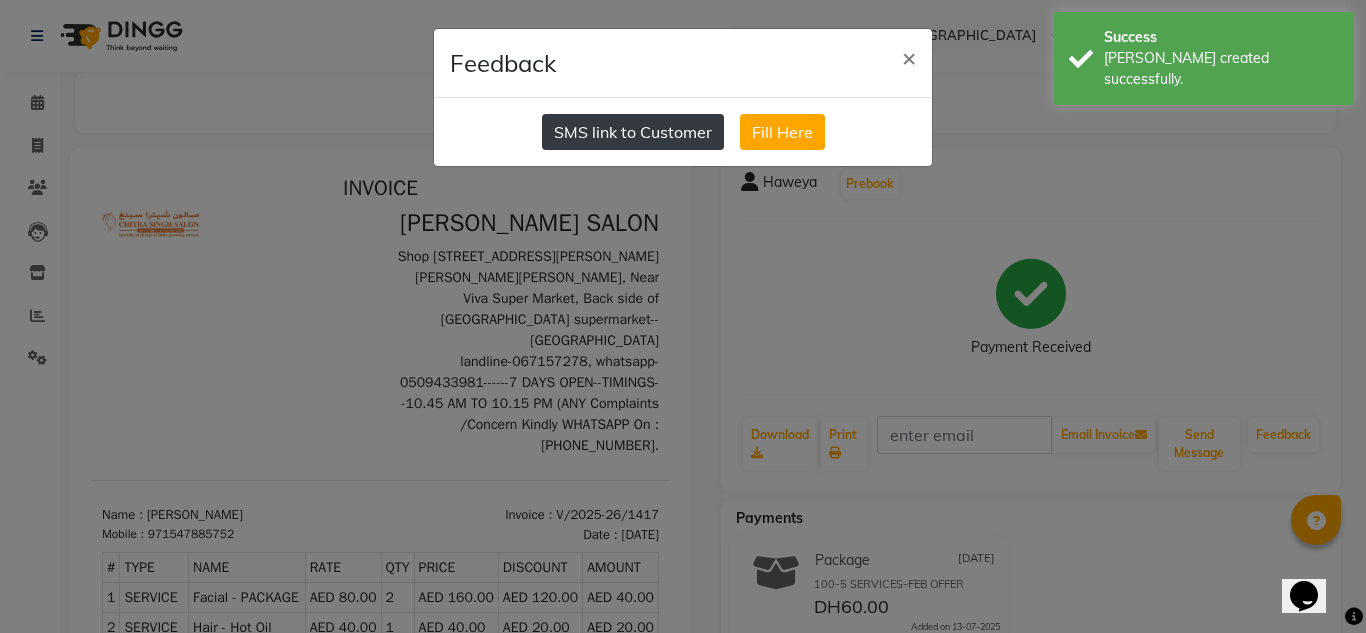 click on "SMS link to Customer" 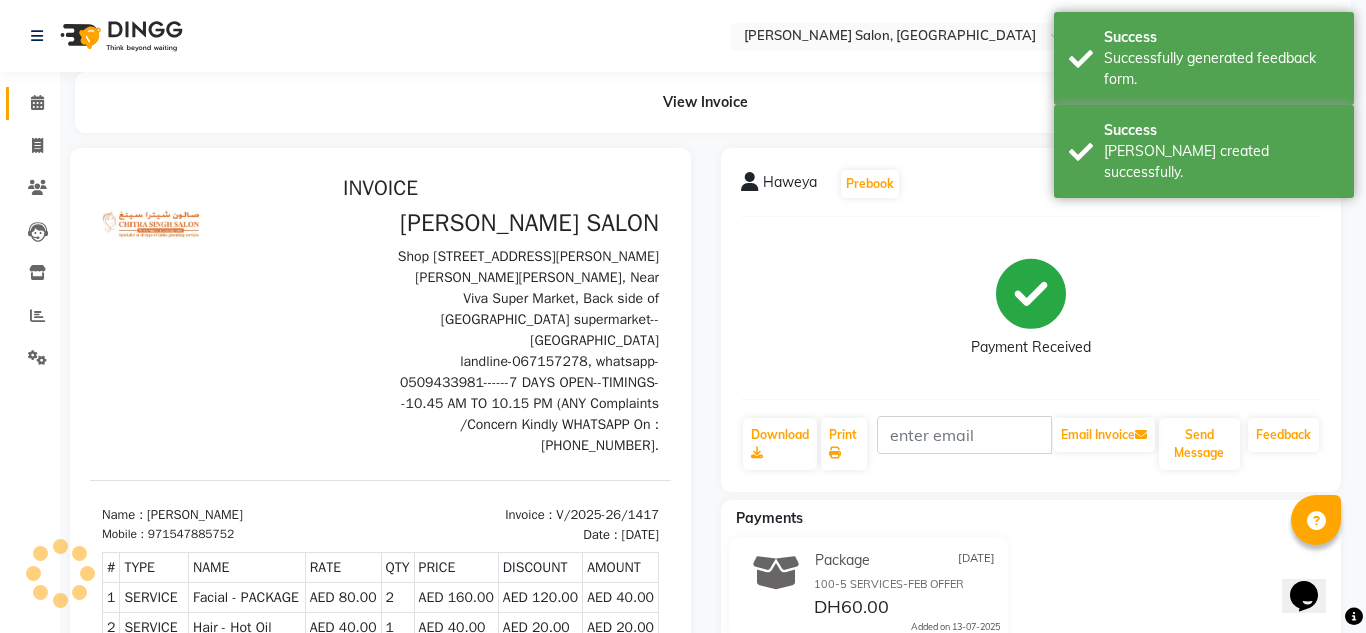 click 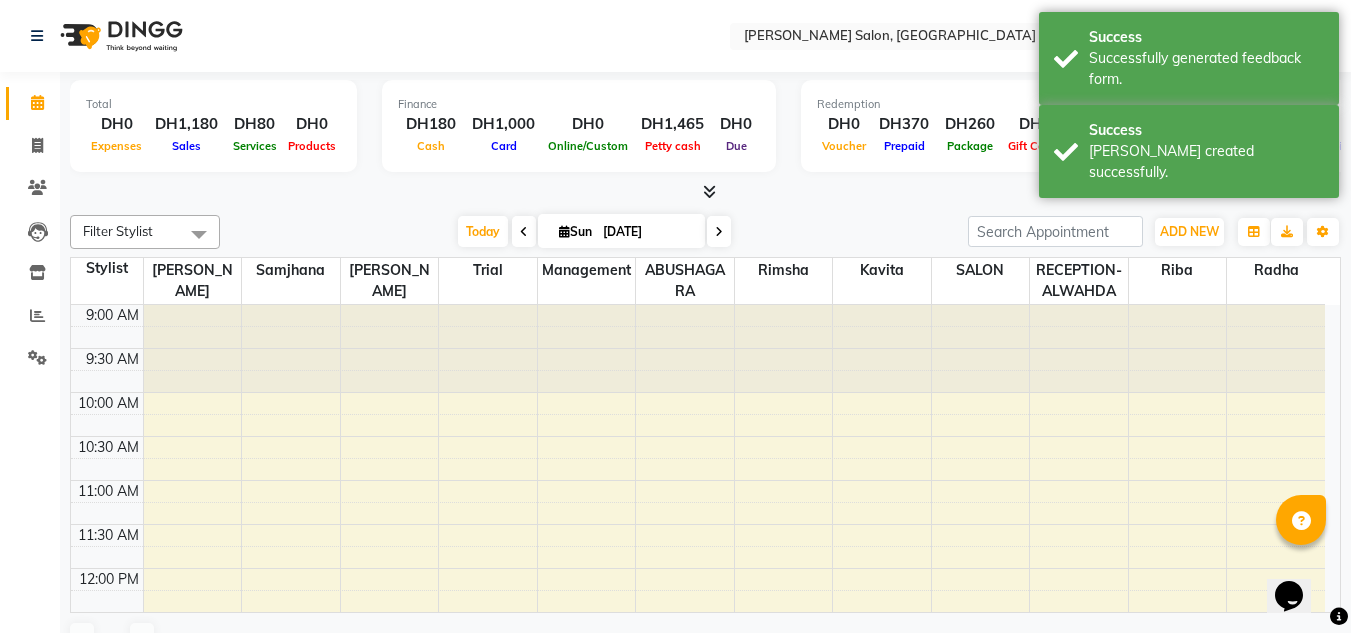 scroll, scrollTop: 924, scrollLeft: 0, axis: vertical 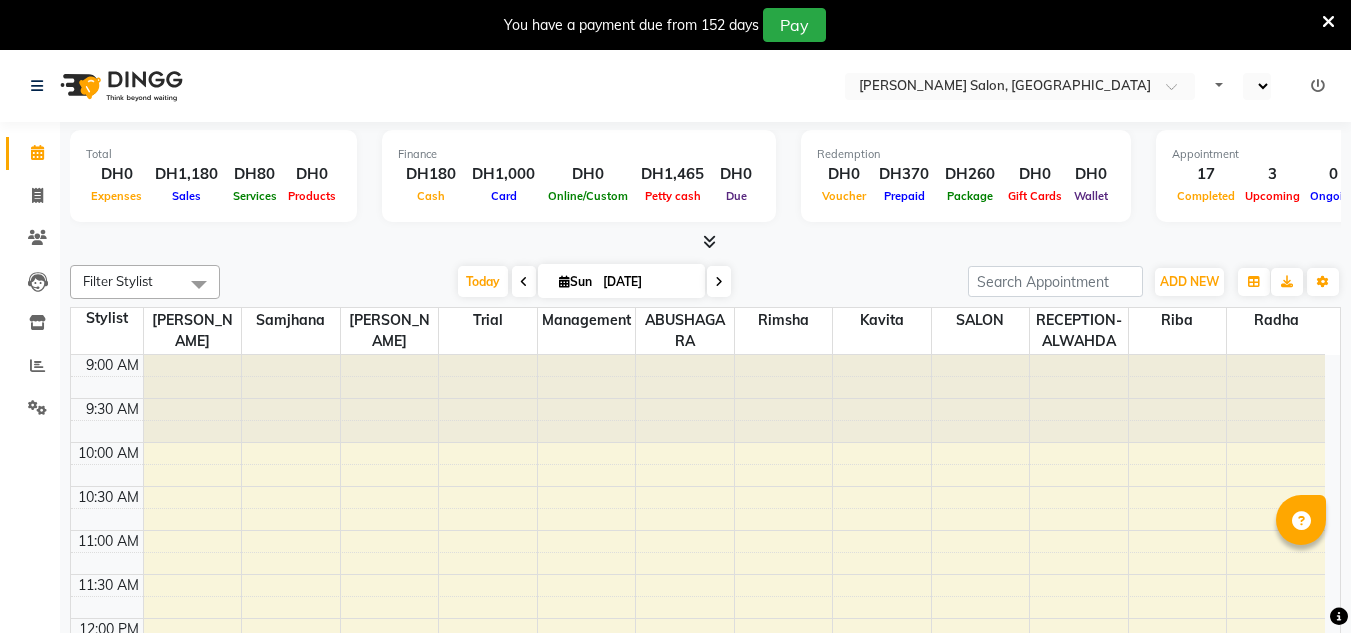 select on "en" 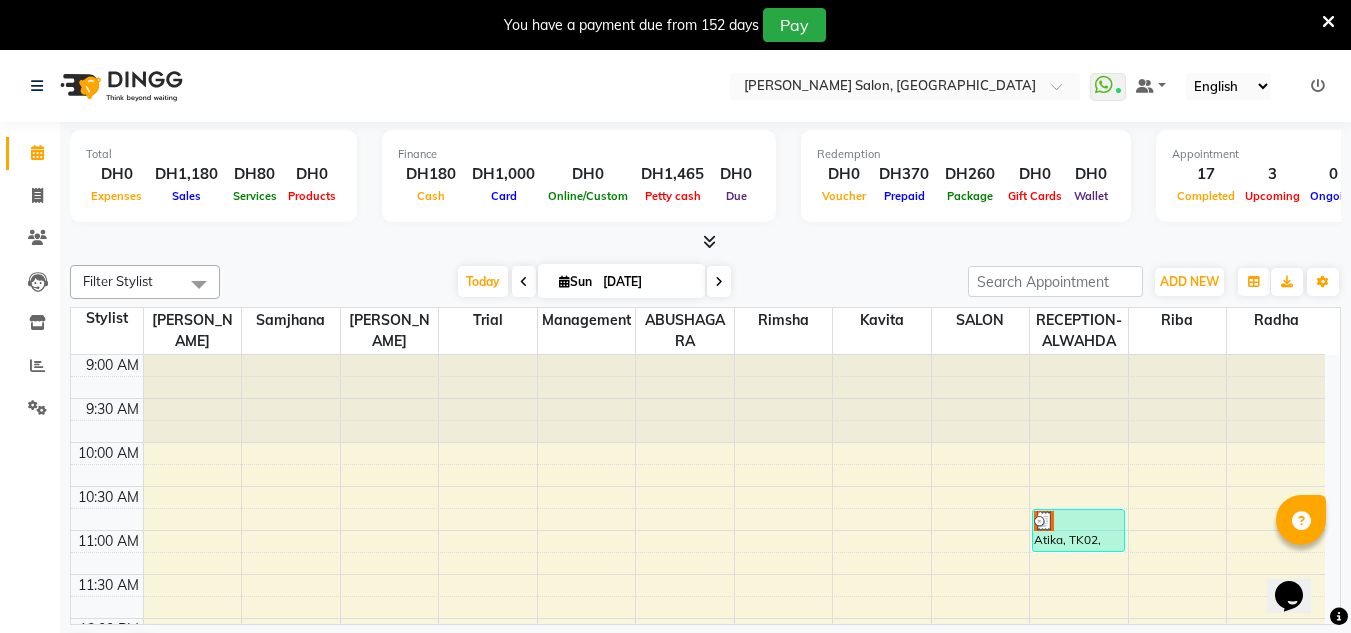 scroll, scrollTop: 0, scrollLeft: 0, axis: both 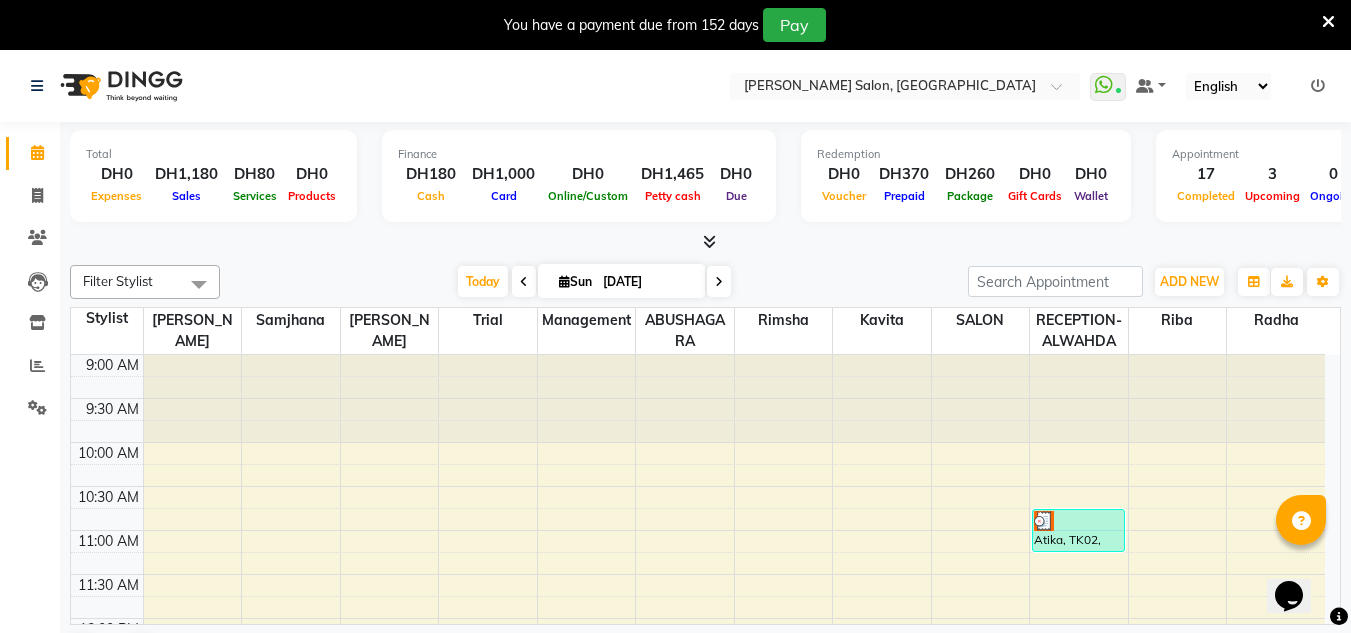 drag, startPoint x: 67, startPoint y: 266, endPoint x: 60, endPoint y: 281, distance: 16.552946 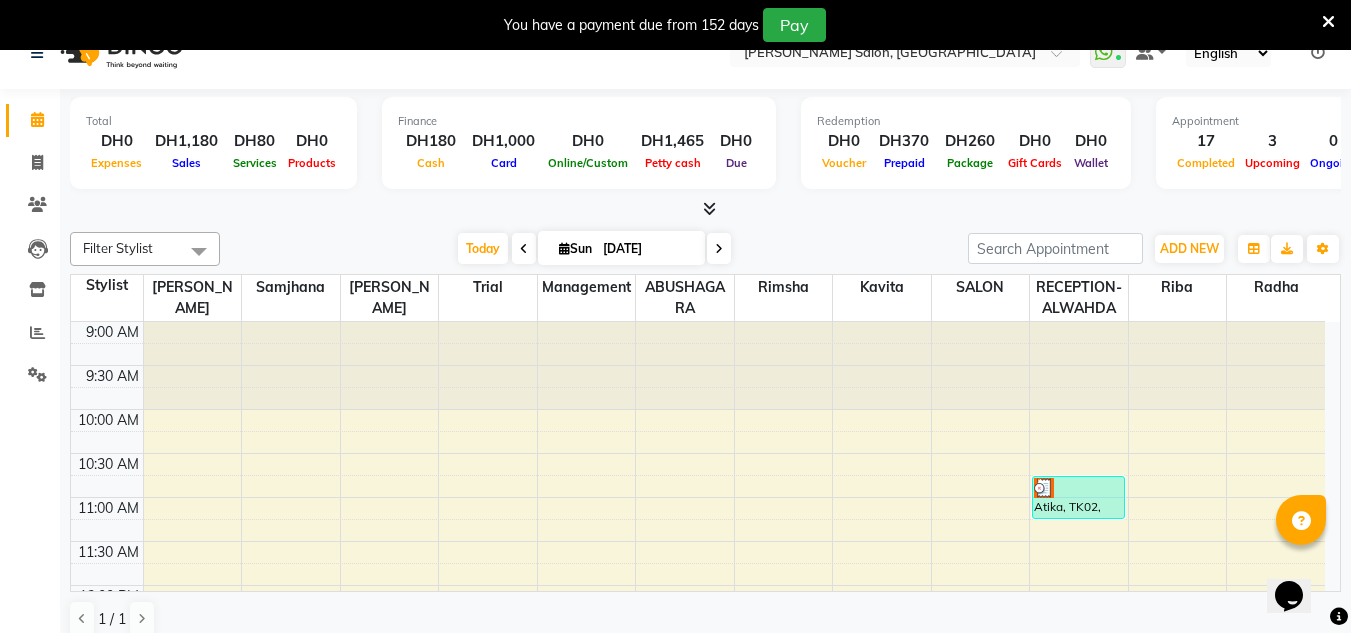 scroll, scrollTop: 51, scrollLeft: 0, axis: vertical 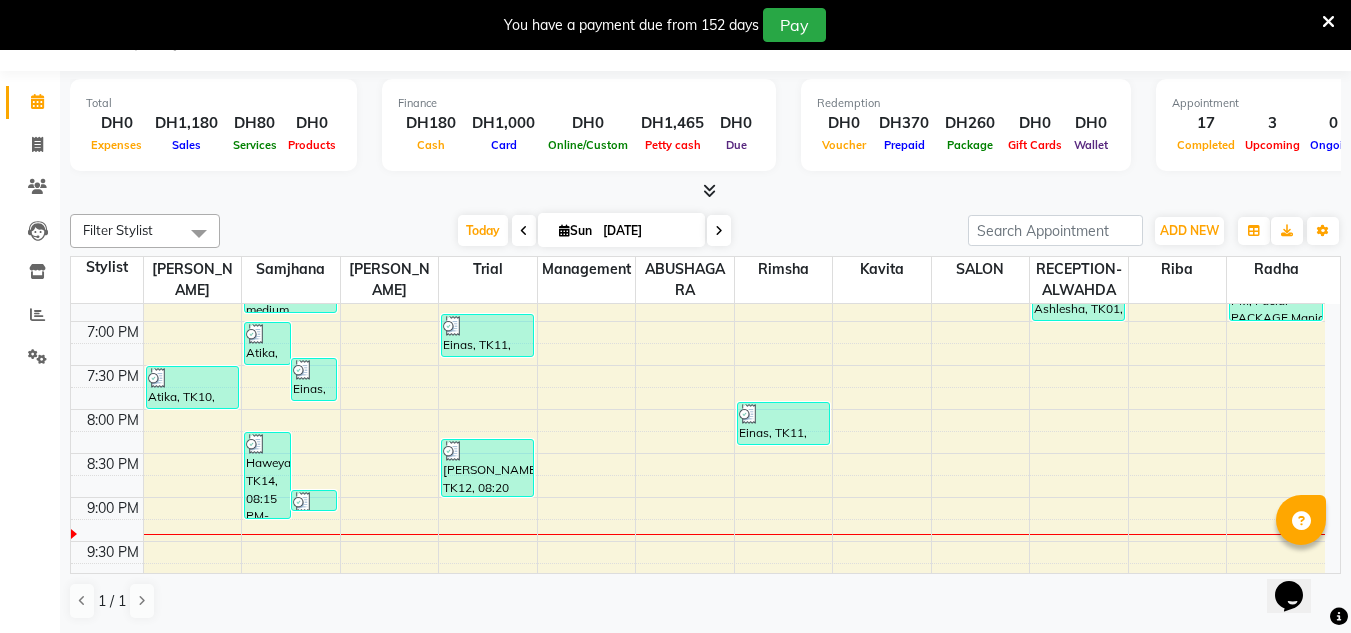 drag, startPoint x: 1331, startPoint y: 15, endPoint x: 410, endPoint y: 395, distance: 996.3137 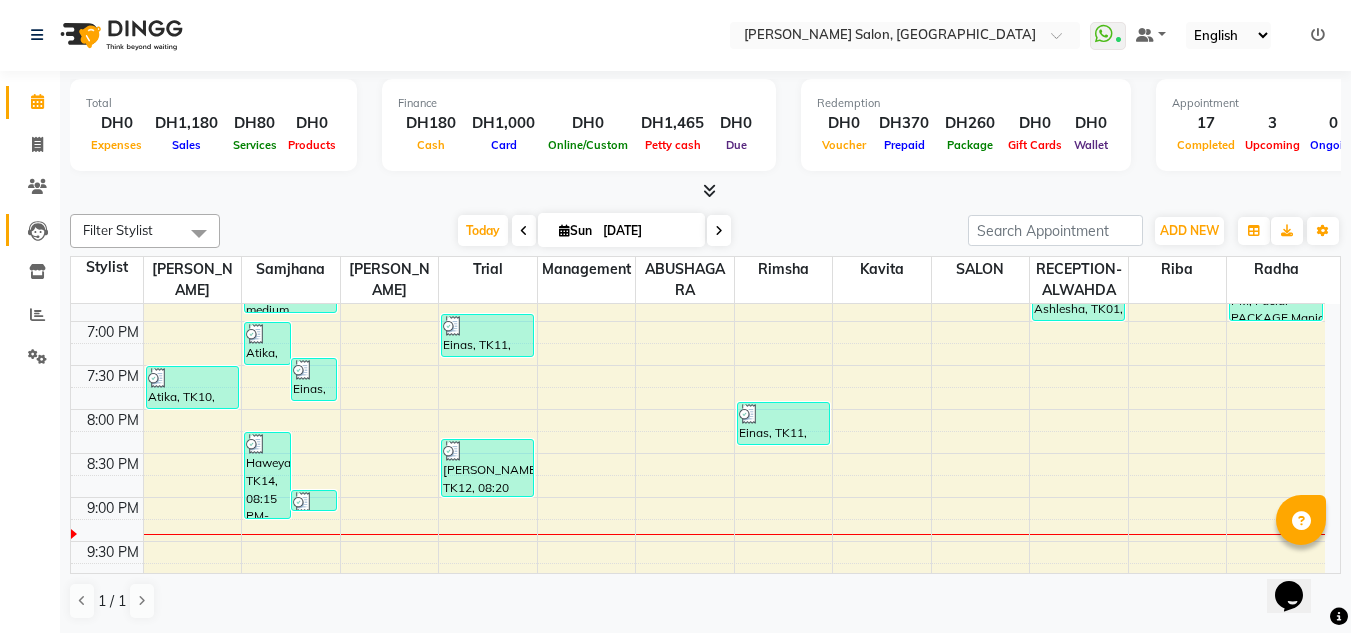 click on "Leads" 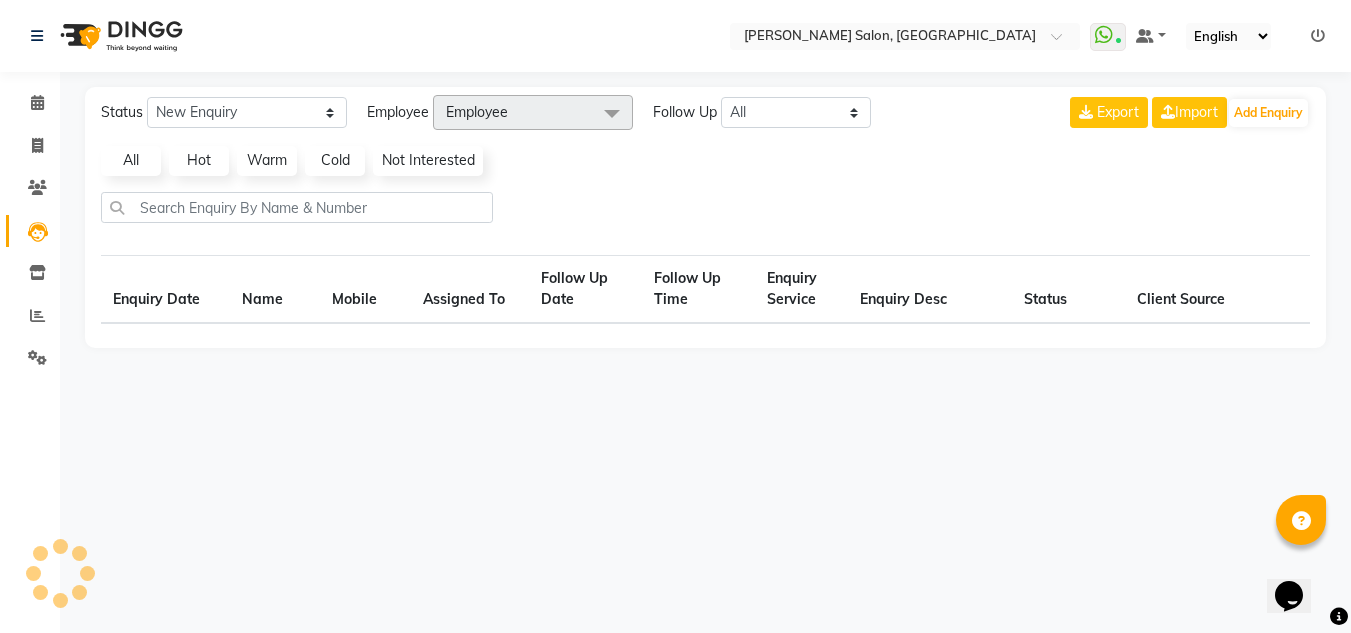 scroll, scrollTop: 0, scrollLeft: 0, axis: both 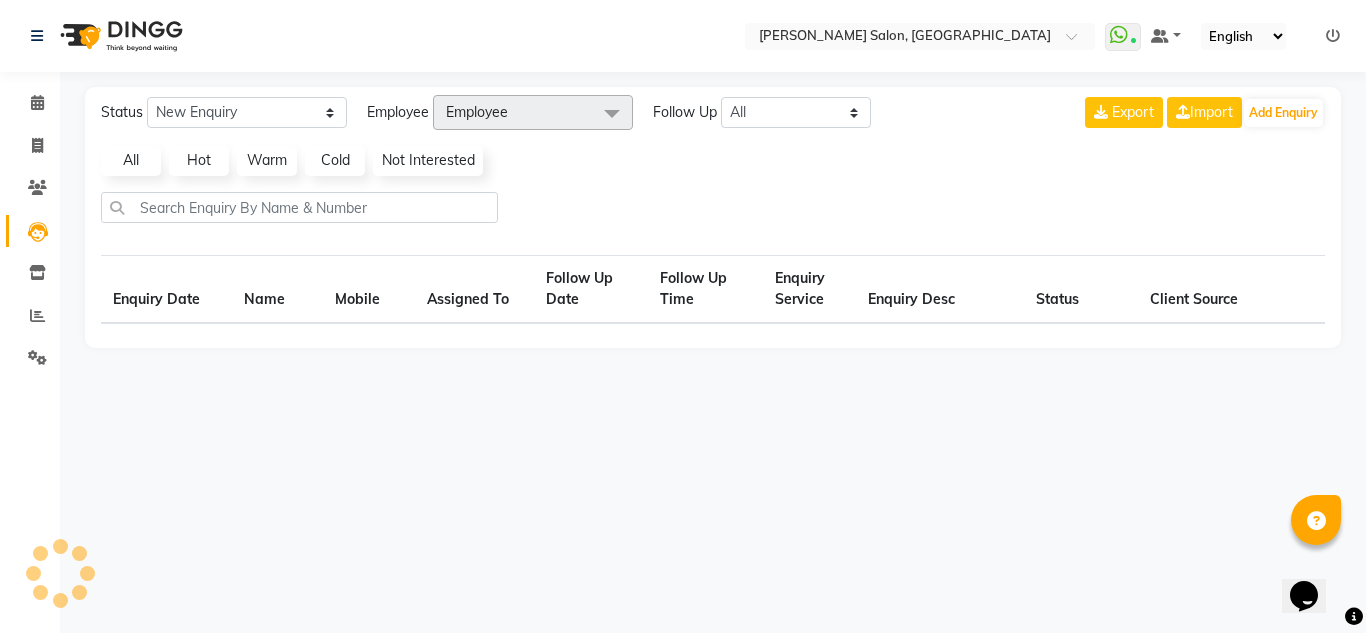 click on "Leads" 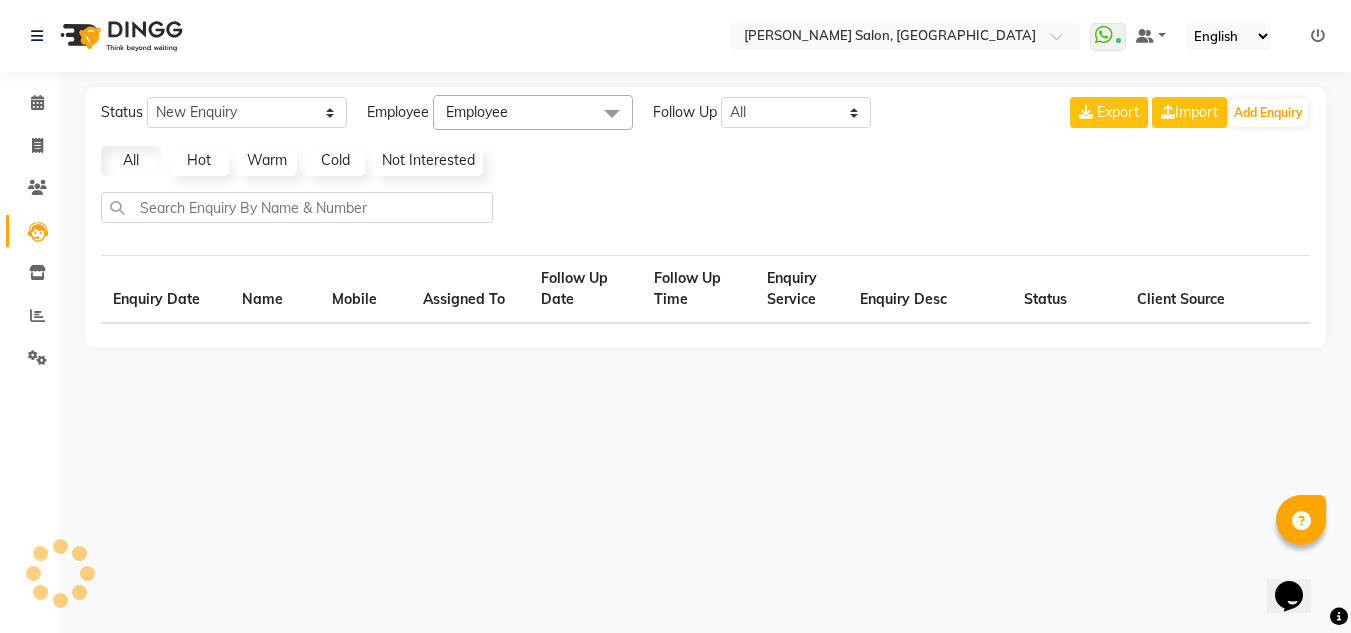 select on "10" 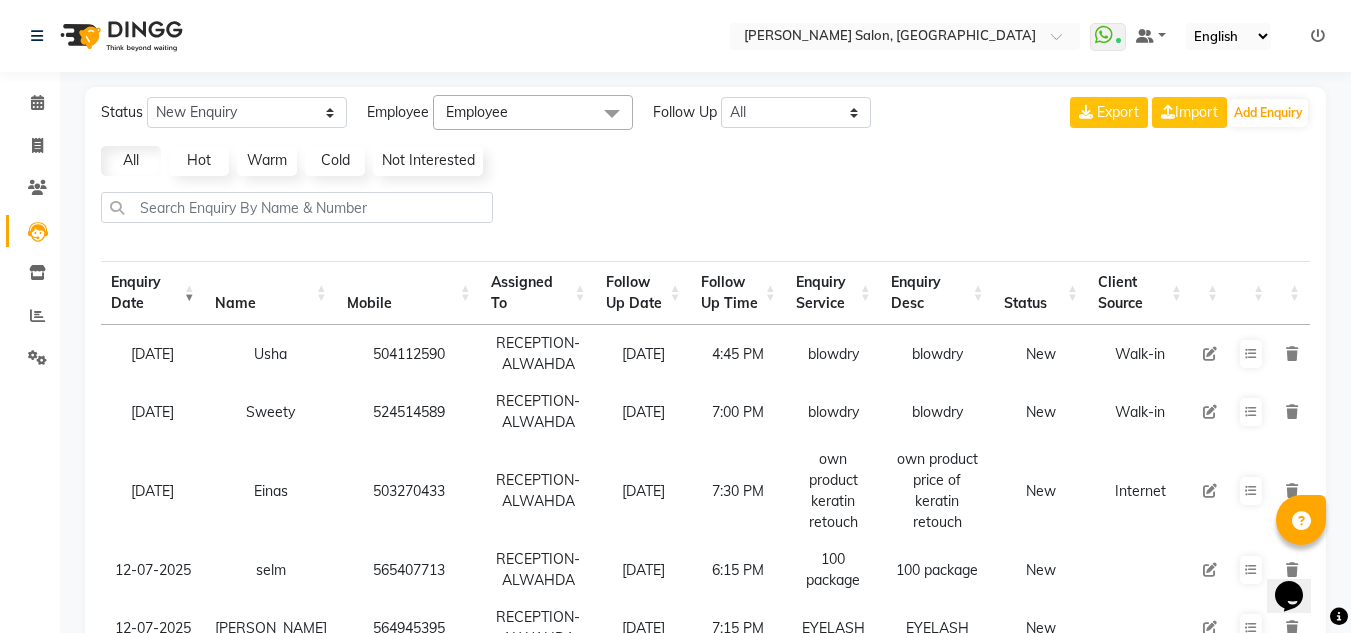 scroll, scrollTop: 200, scrollLeft: 0, axis: vertical 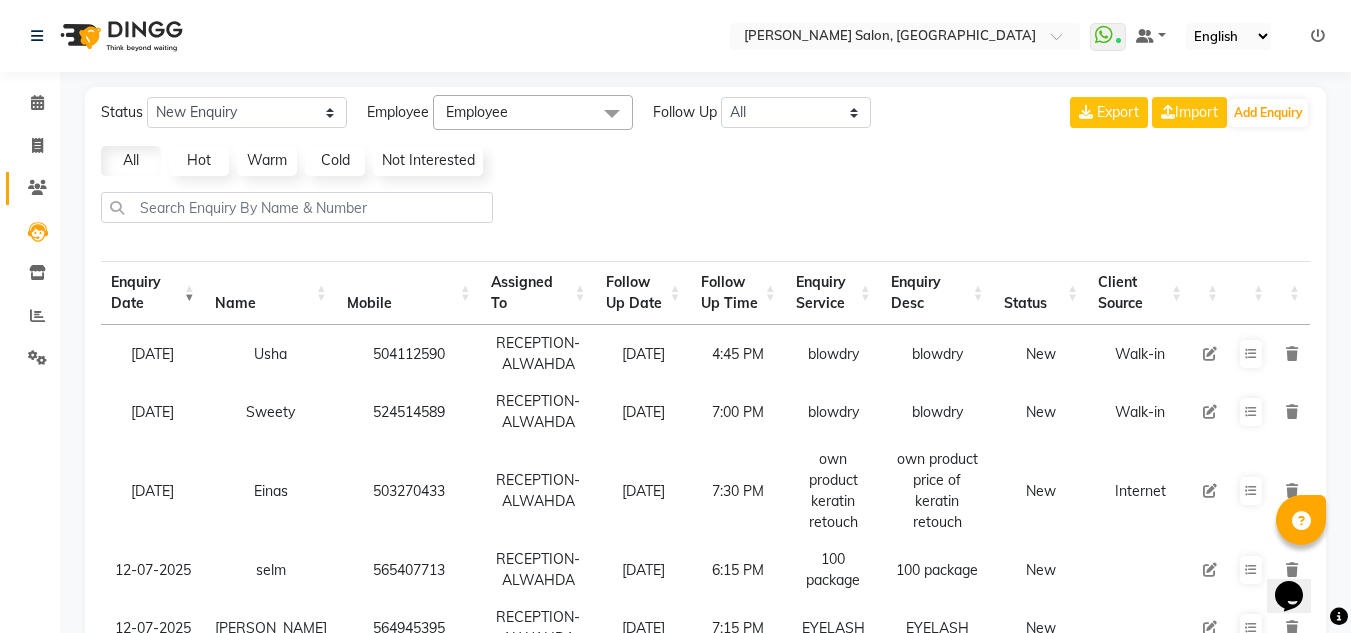 click on "Clients" 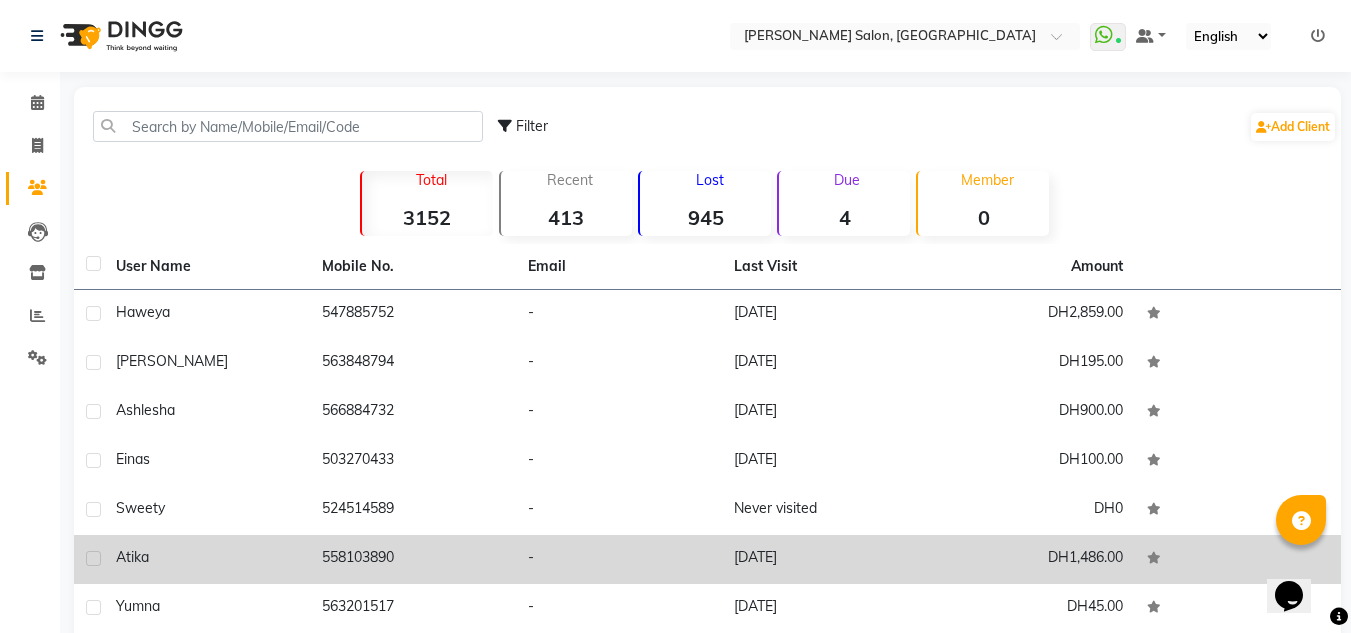 scroll, scrollTop: 200, scrollLeft: 0, axis: vertical 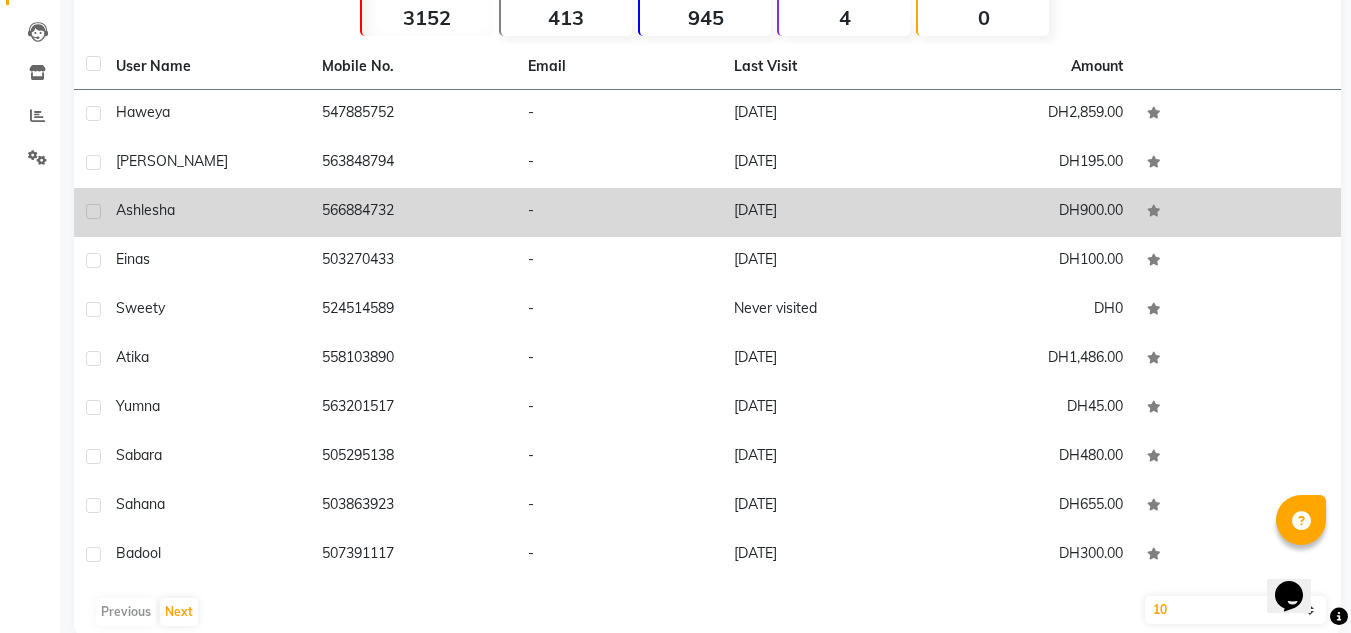click on "Ashlesha" 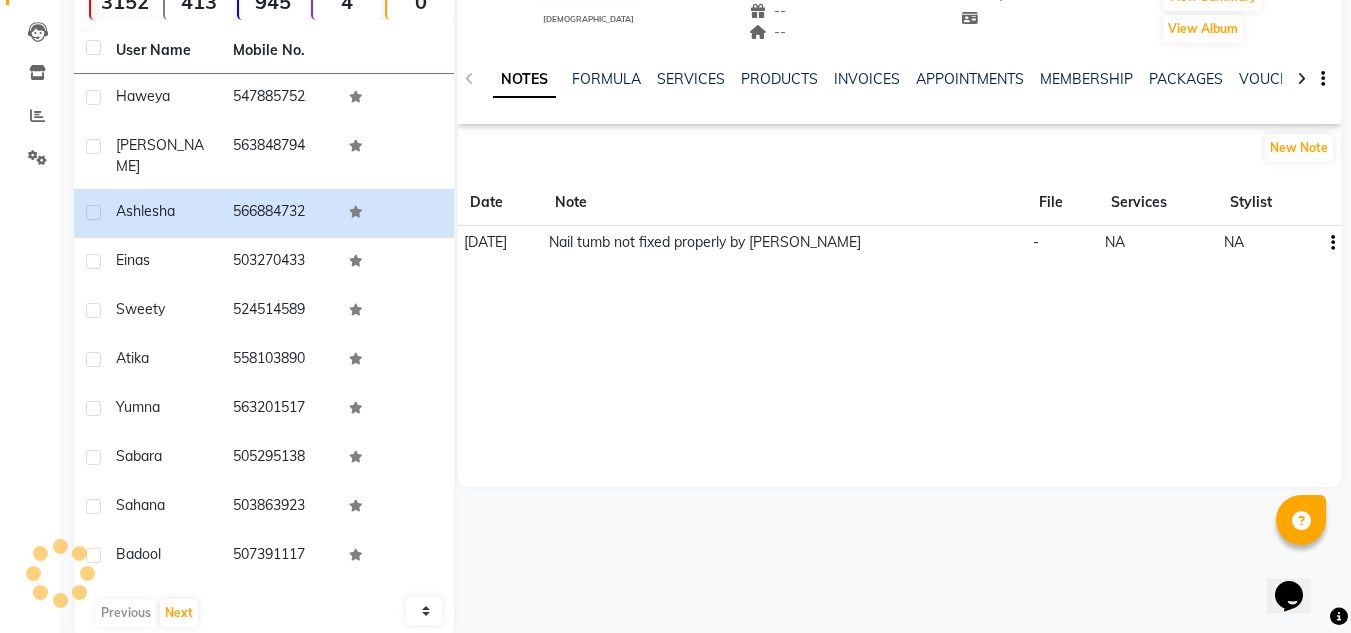 scroll, scrollTop: 0, scrollLeft: 0, axis: both 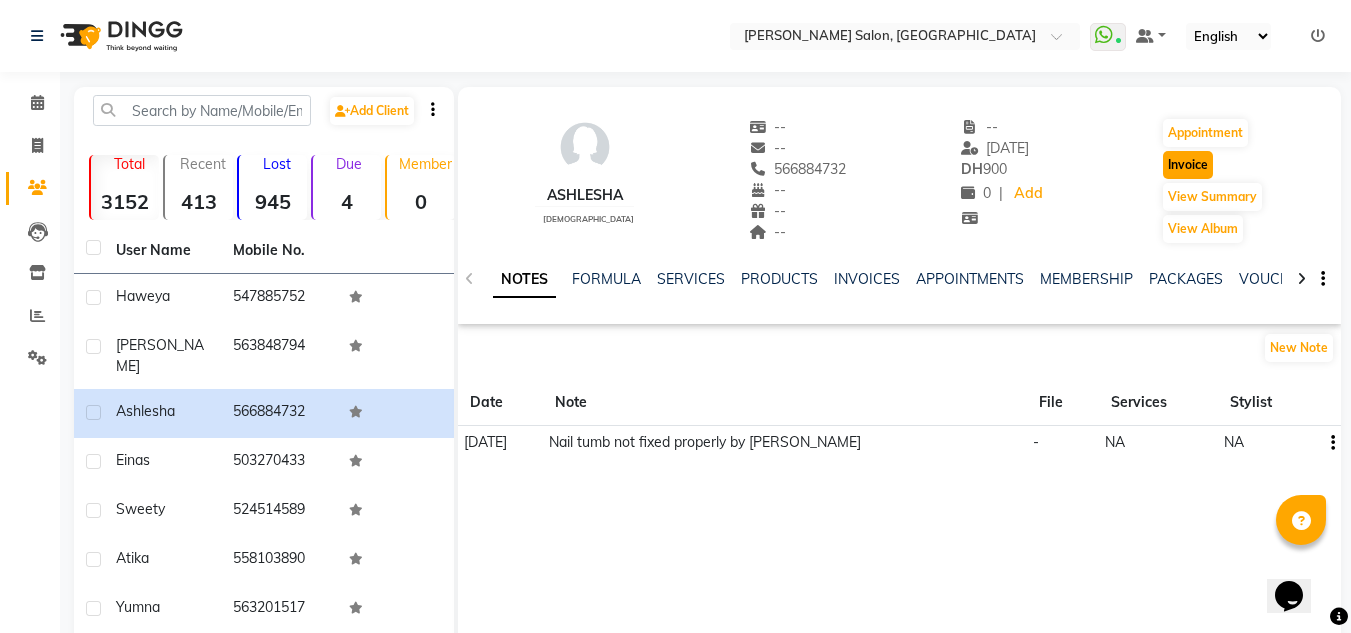 click on "Invoice" 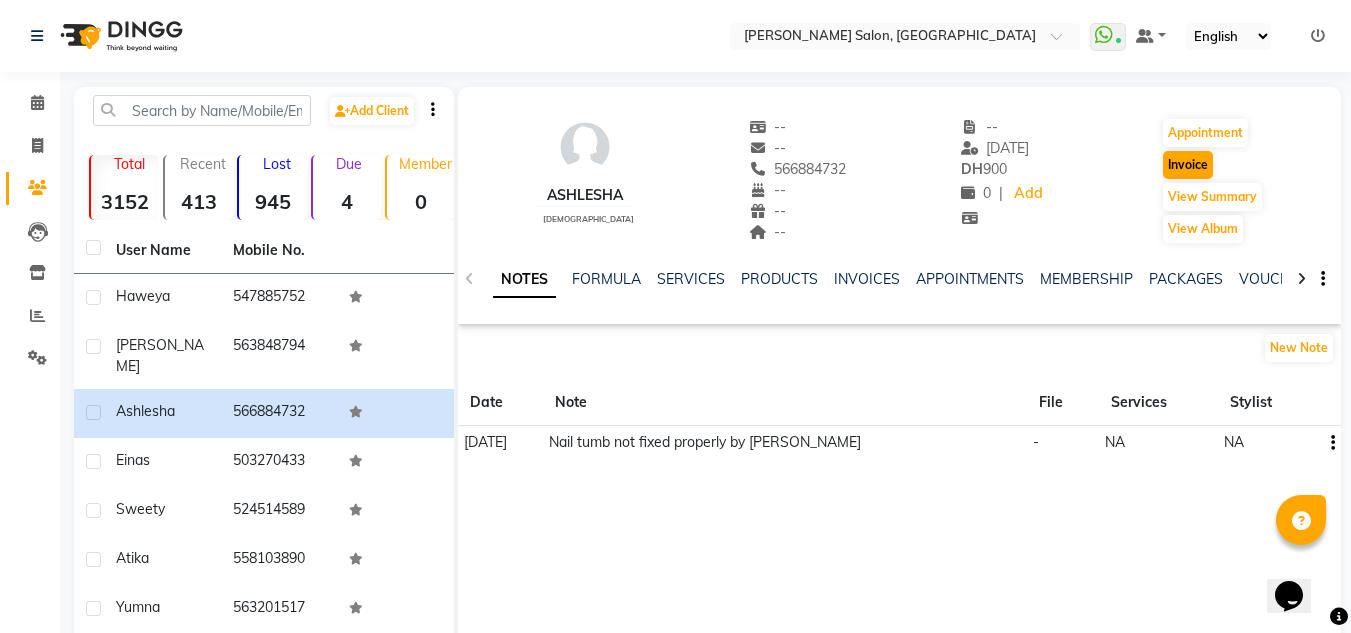 select on "service" 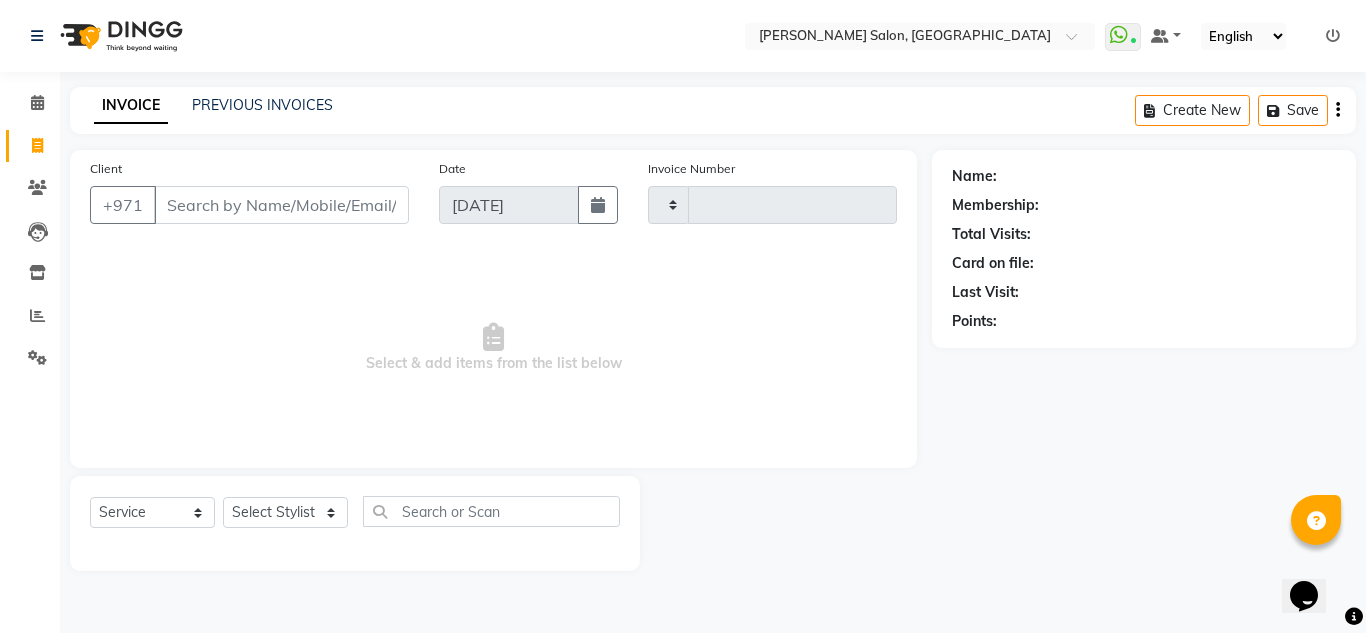 type on "1418" 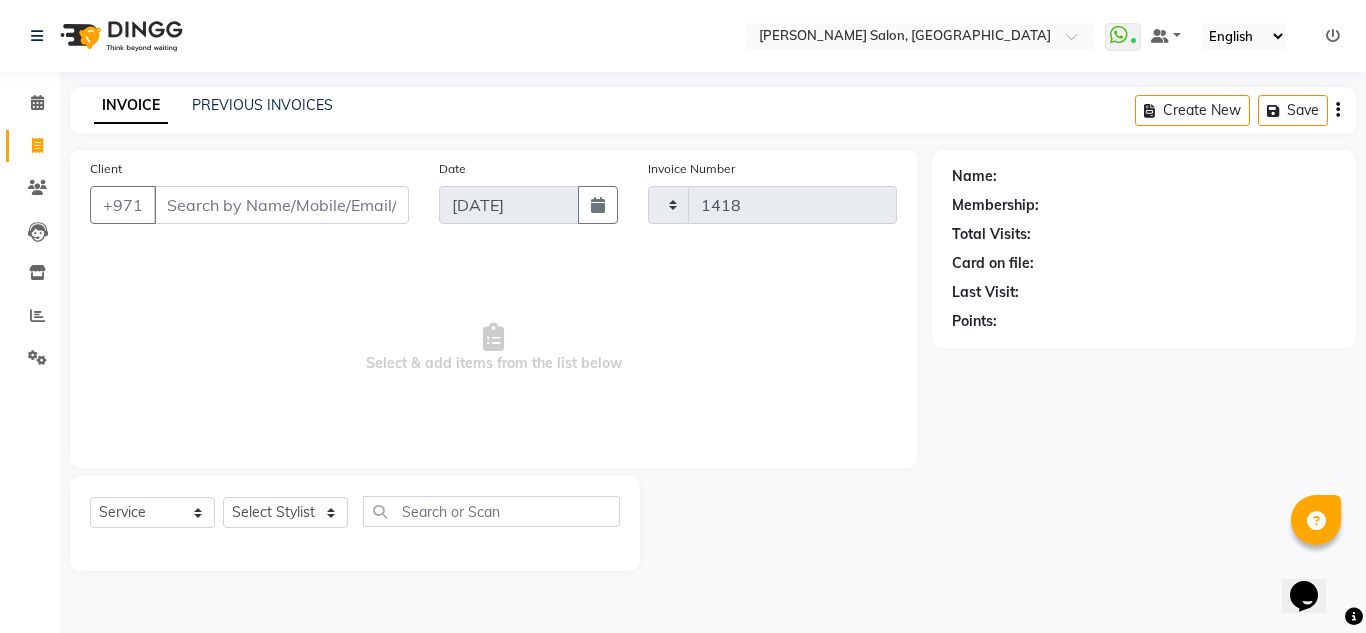 select on "4333" 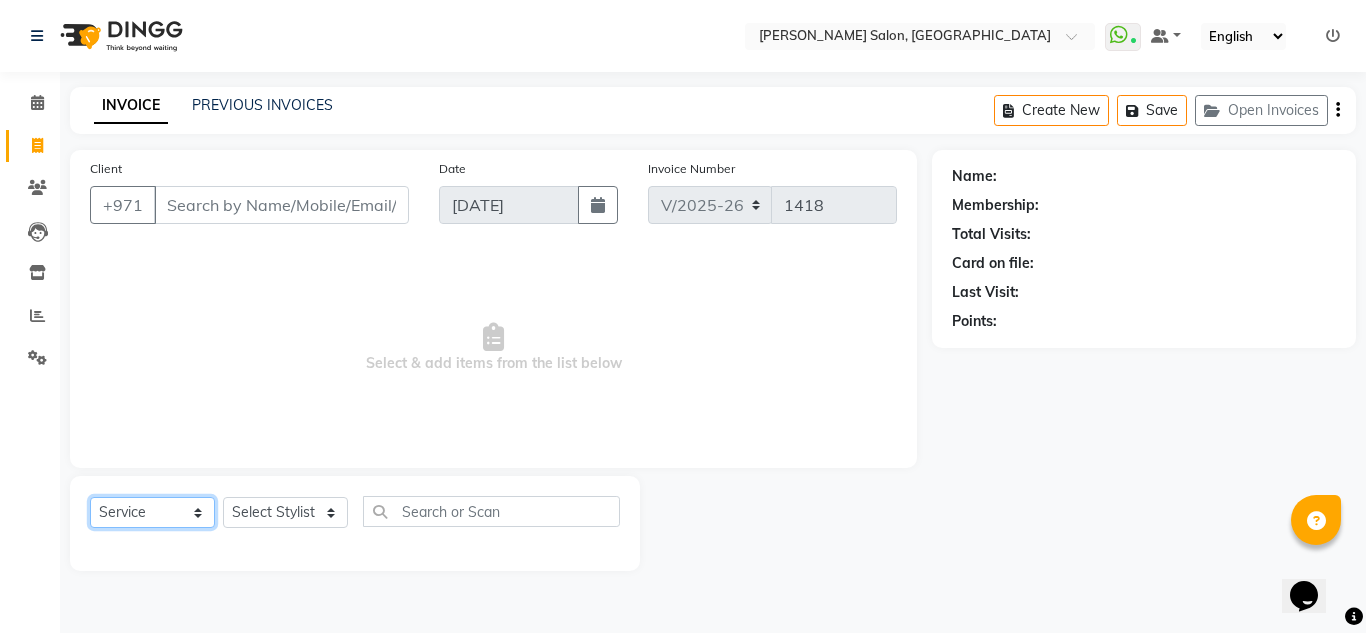 drag, startPoint x: 182, startPoint y: 519, endPoint x: 163, endPoint y: 497, distance: 29.068884 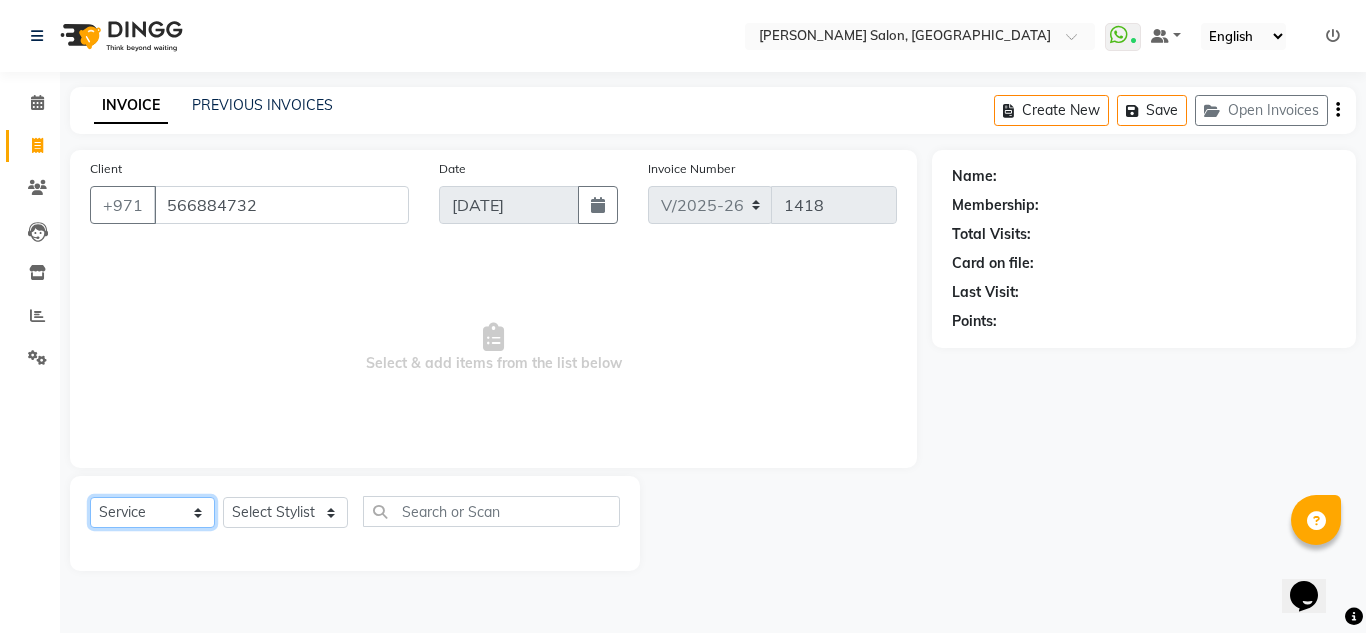 click on "Select  Service  Product  Membership  Package Voucher Prepaid Gift Card" 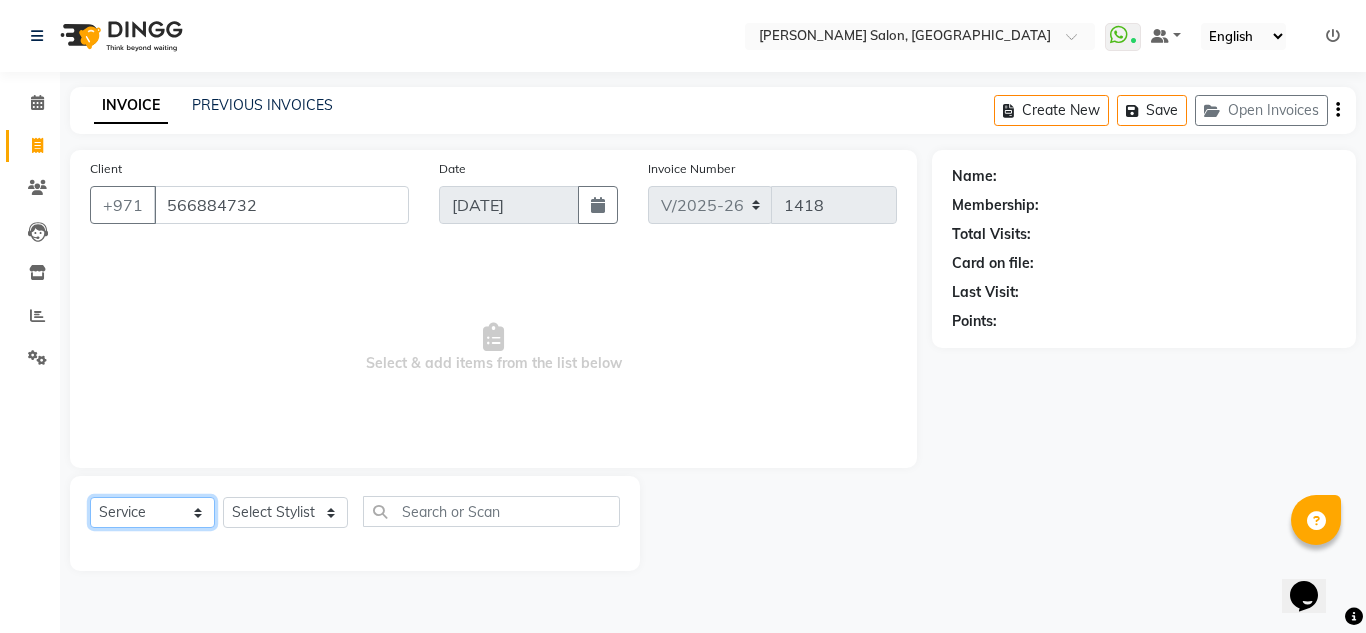 select on "1: Object" 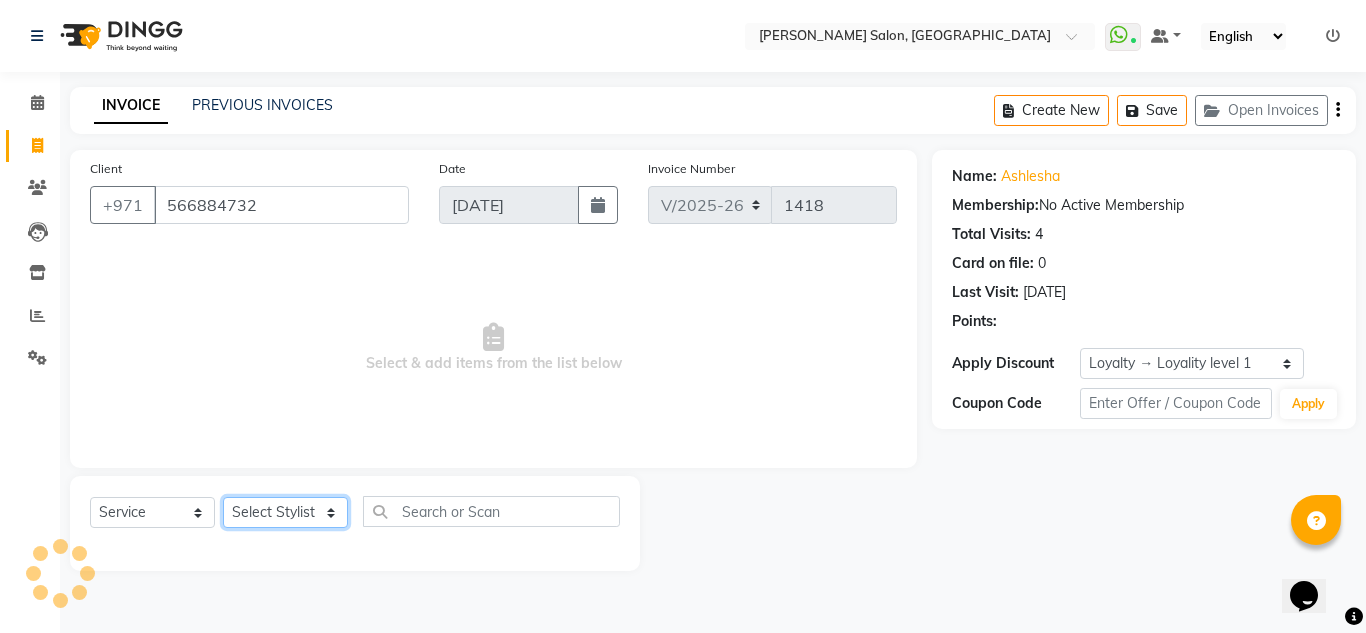 click on "Select Stylist ABUSHAGARA Kavita Laxmi Management [PERSON_NAME] RECEPTION-ALWAHDA [PERSON_NAME] SALON [PERSON_NAME] trial" 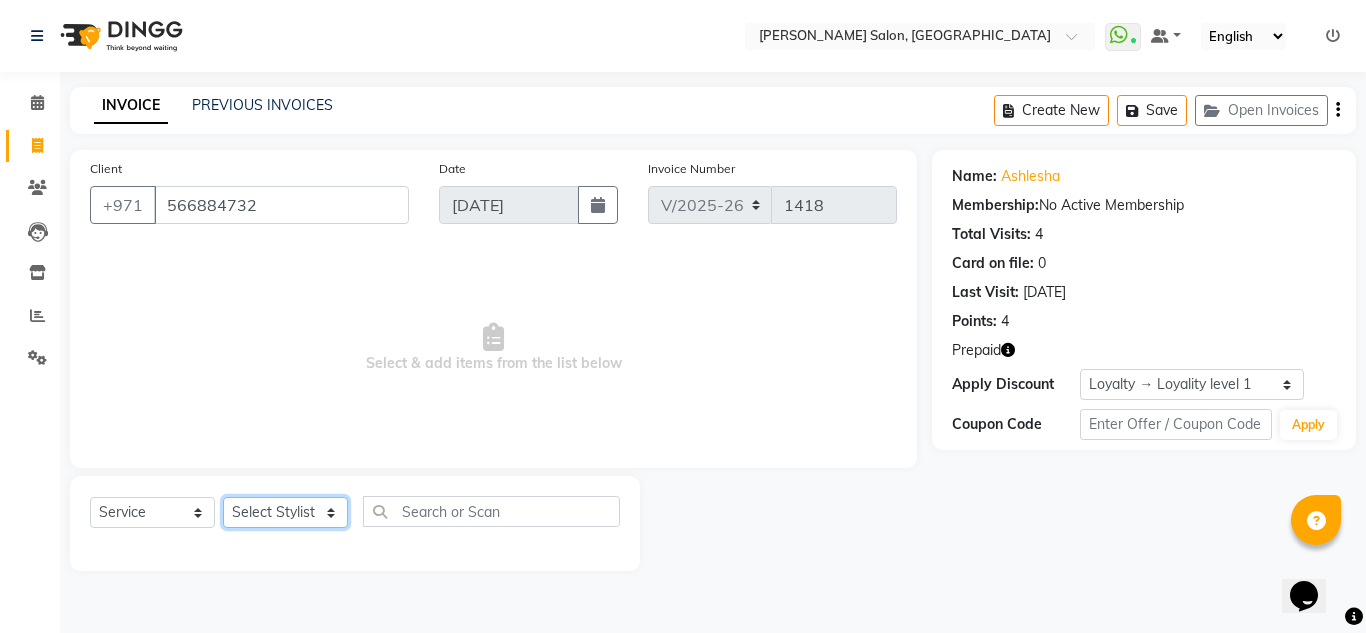 select on "80299" 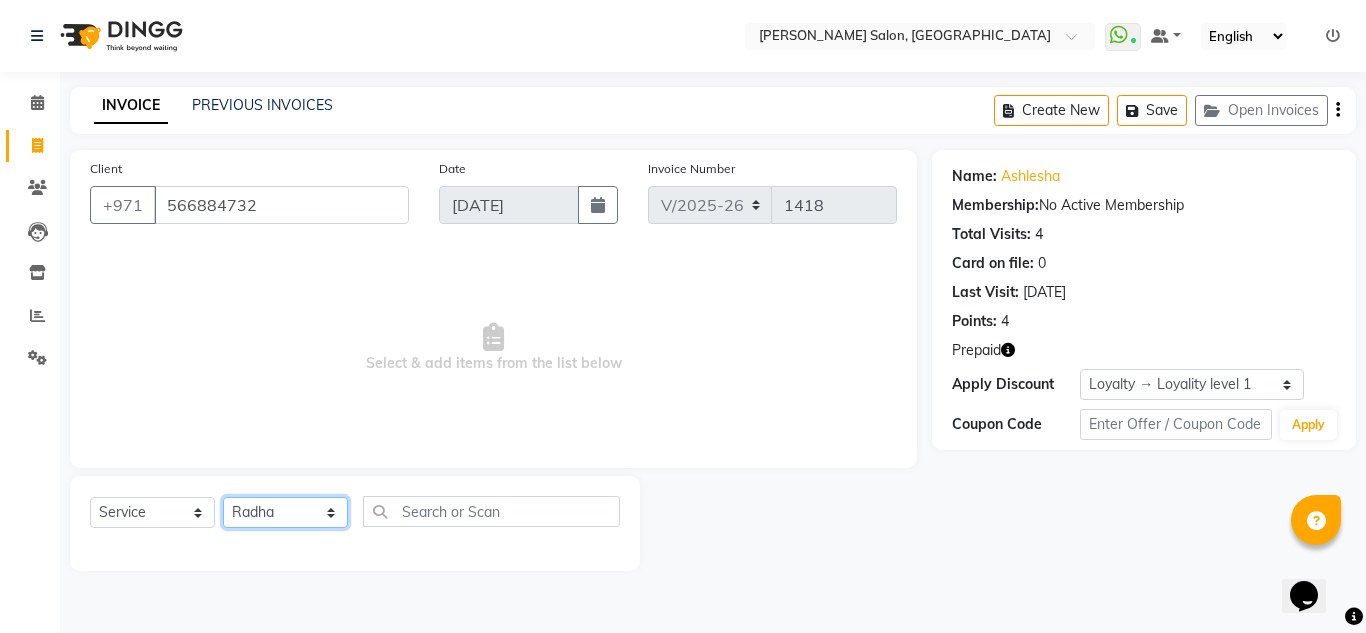 click on "Select Stylist ABUSHAGARA Kavita Laxmi Management [PERSON_NAME] RECEPTION-ALWAHDA [PERSON_NAME] SALON [PERSON_NAME] trial" 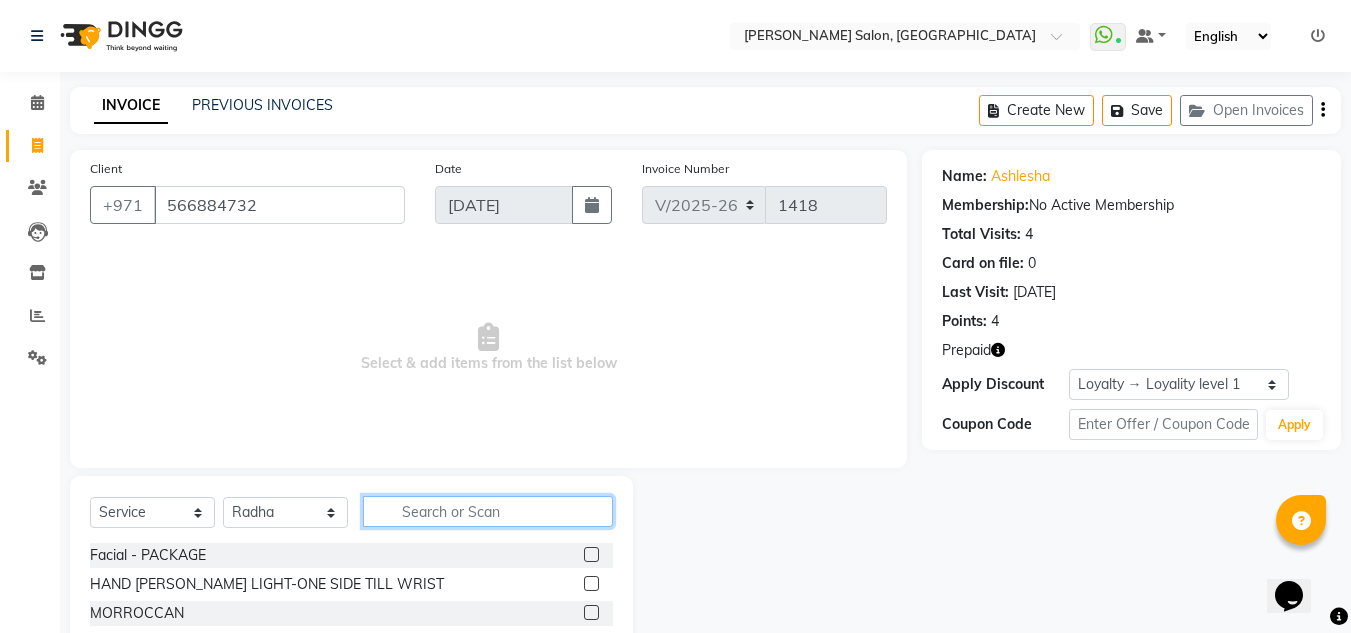 click 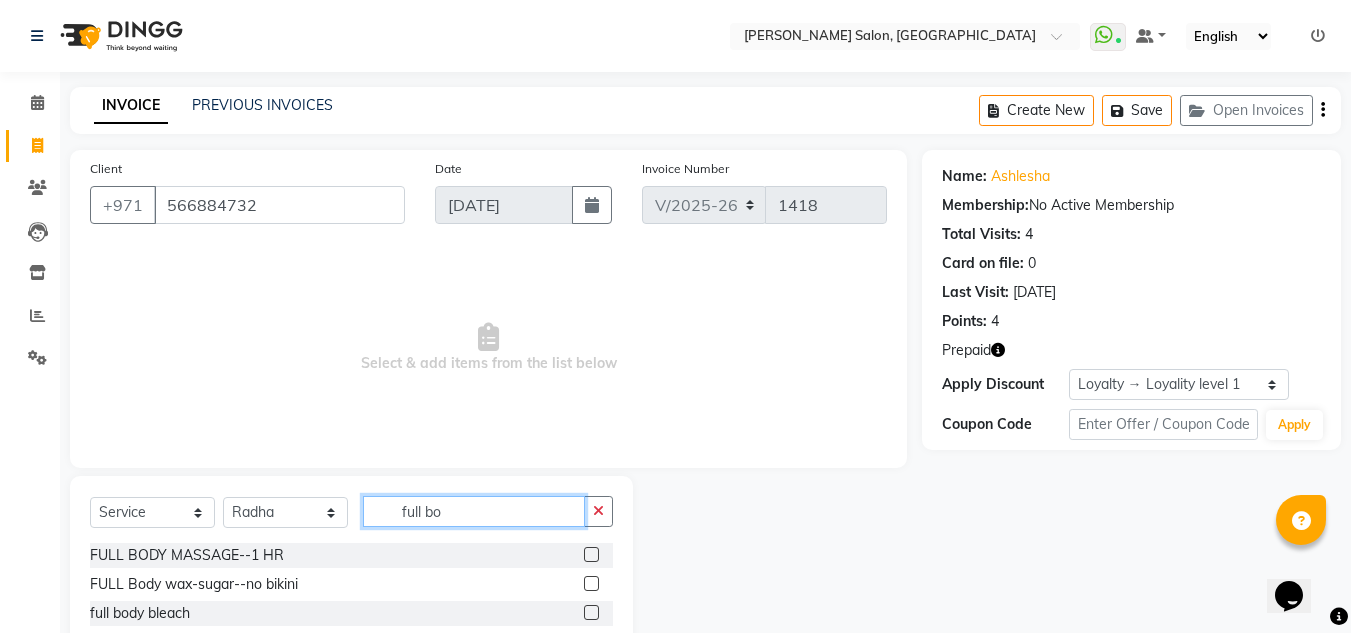 type on "full bod" 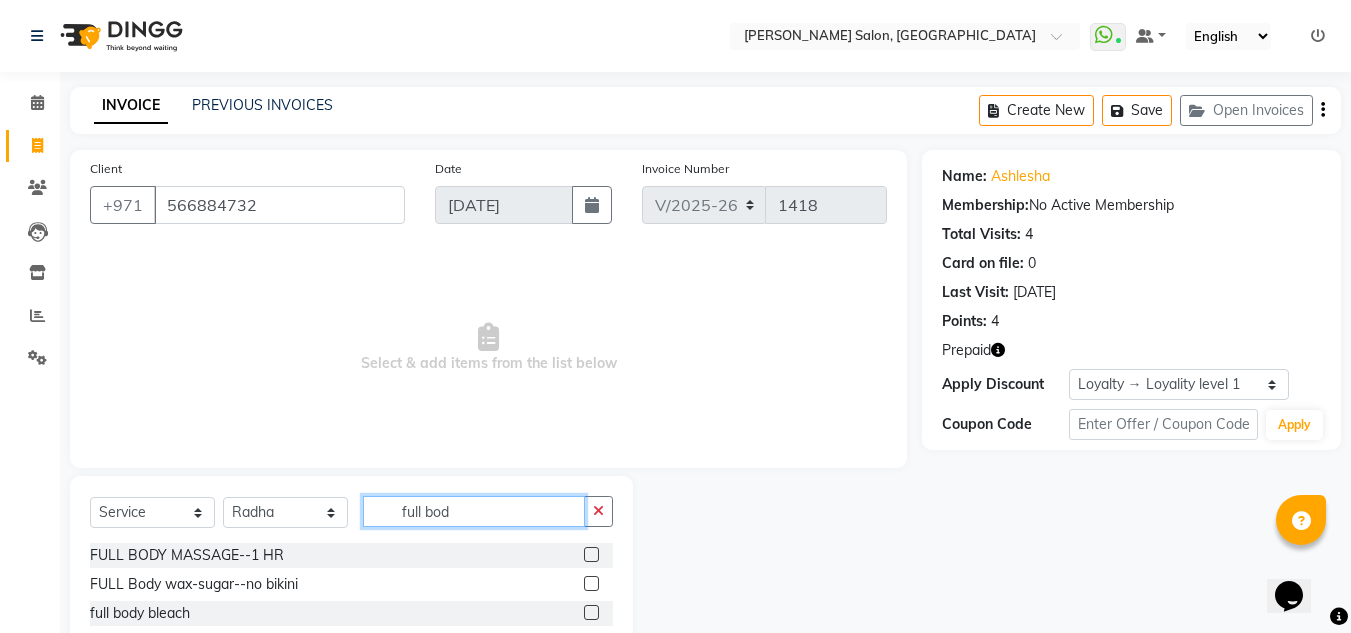scroll, scrollTop: 168, scrollLeft: 0, axis: vertical 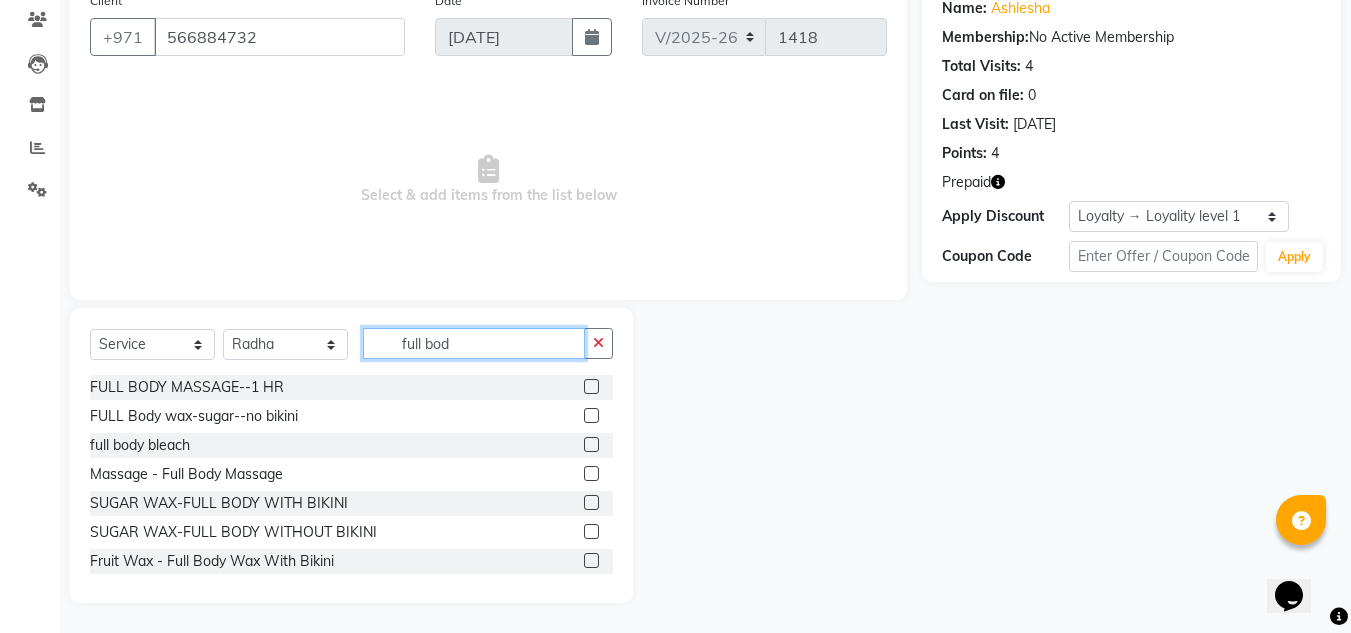 drag, startPoint x: 483, startPoint y: 332, endPoint x: 302, endPoint y: 347, distance: 181.62048 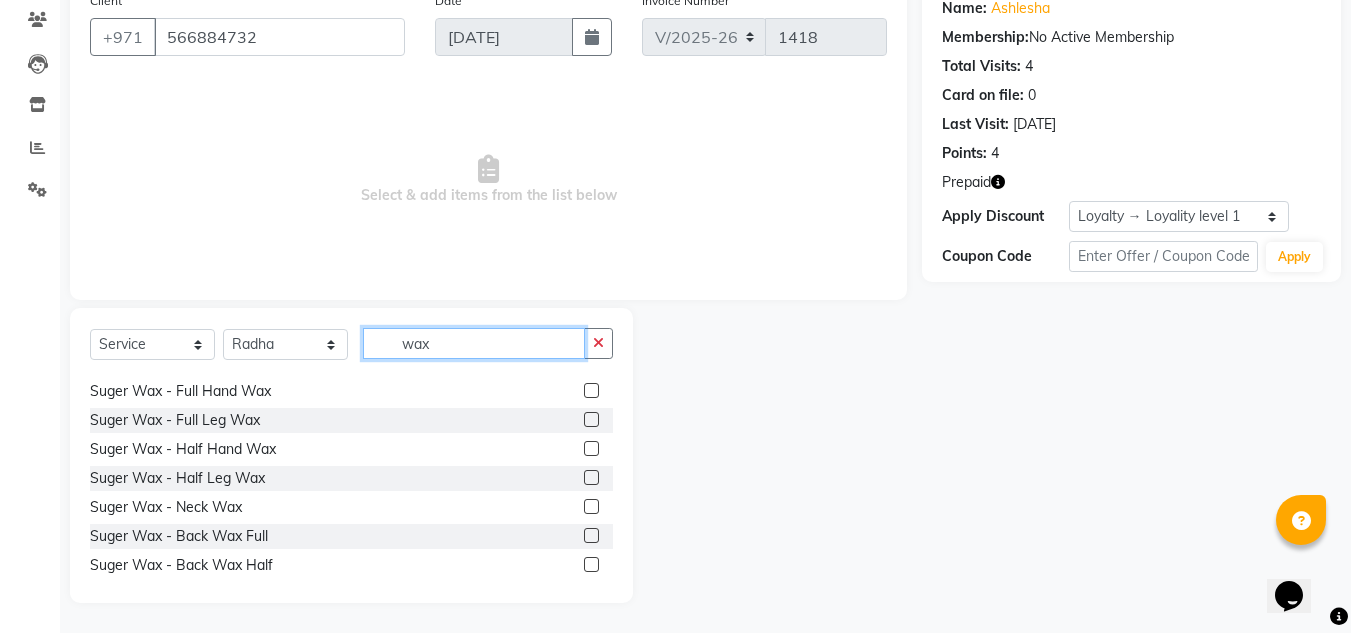 scroll, scrollTop: 300, scrollLeft: 0, axis: vertical 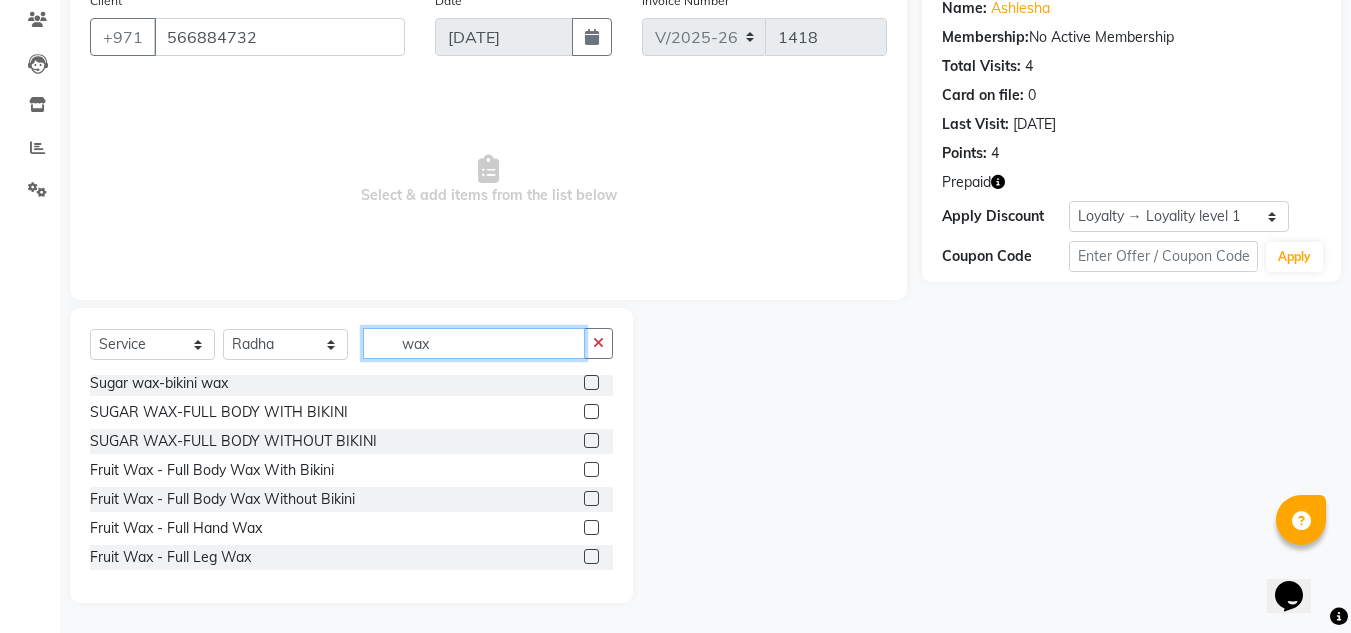 type on "wax" 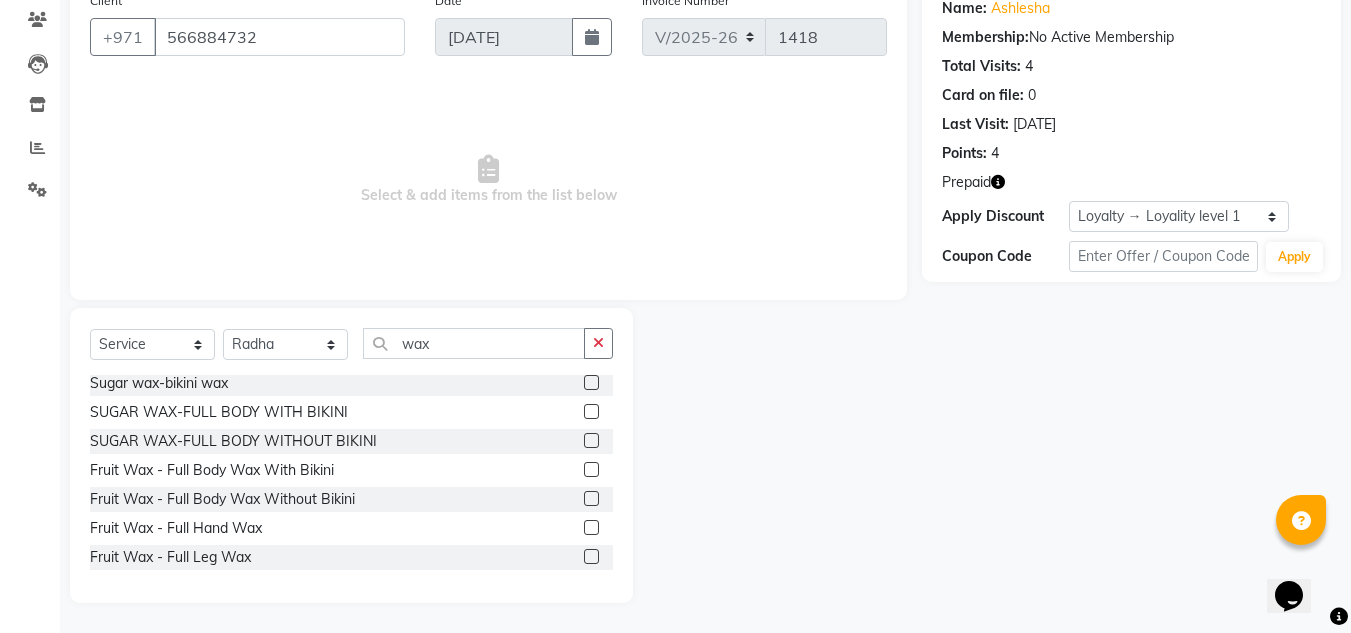 click 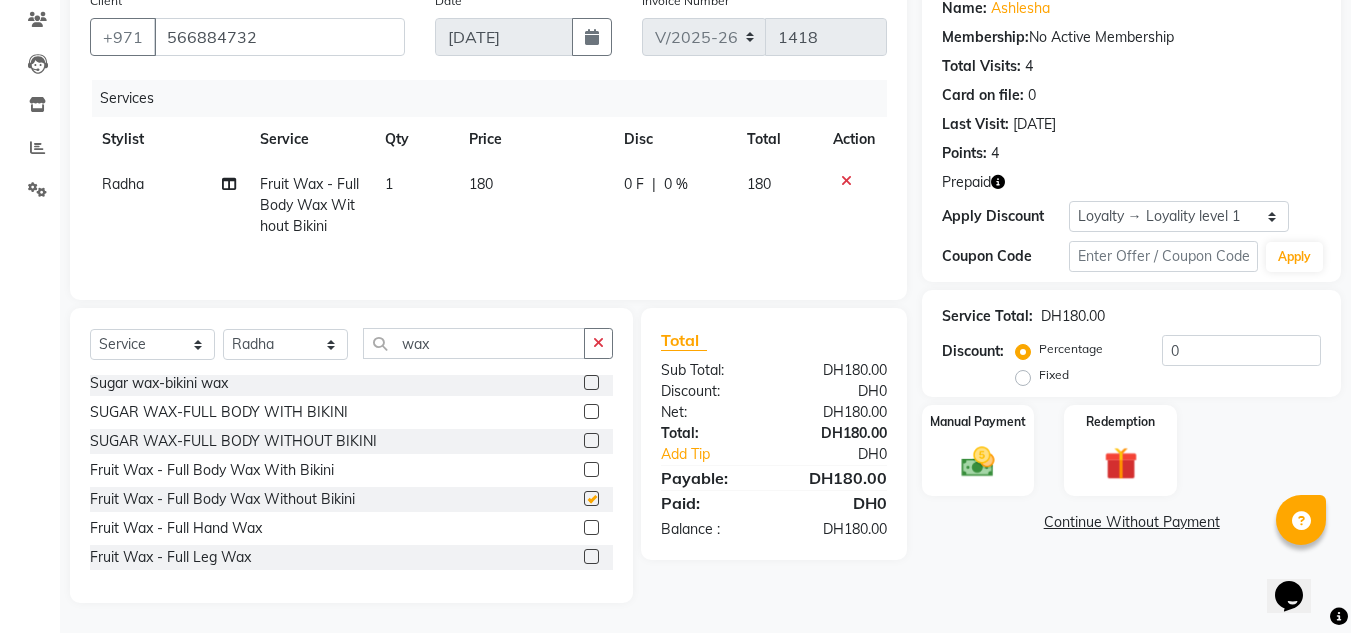 checkbox on "false" 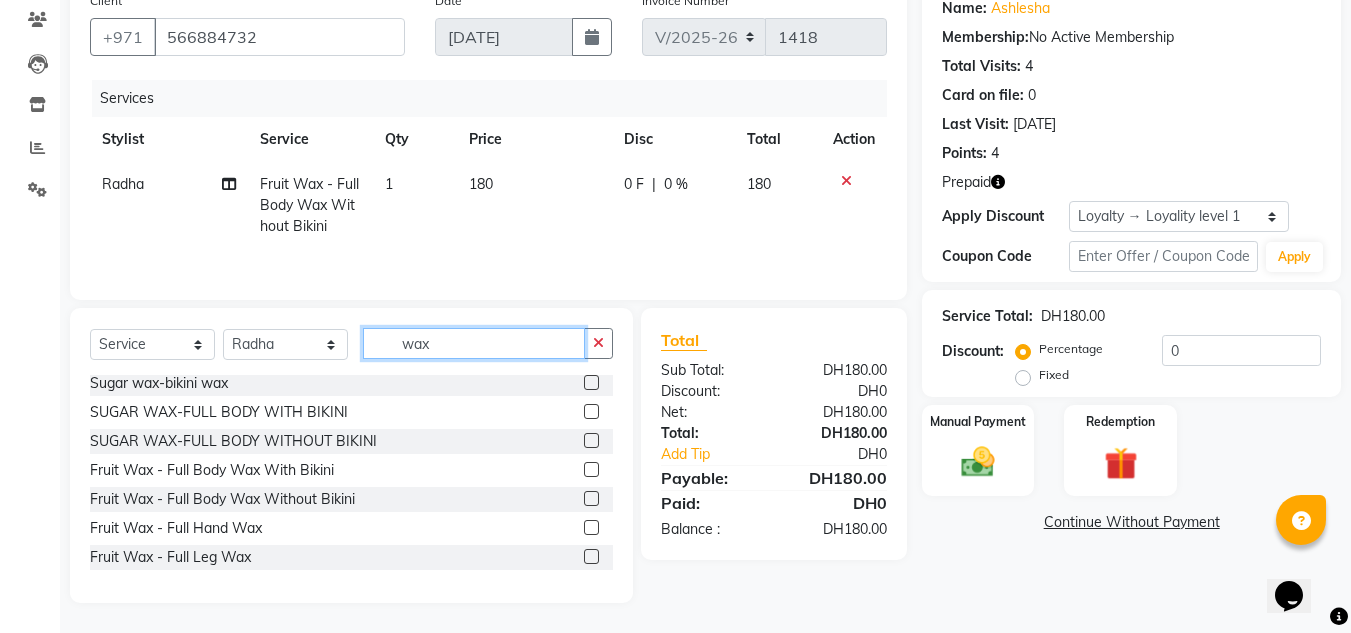 drag, startPoint x: 454, startPoint y: 338, endPoint x: 360, endPoint y: 338, distance: 94 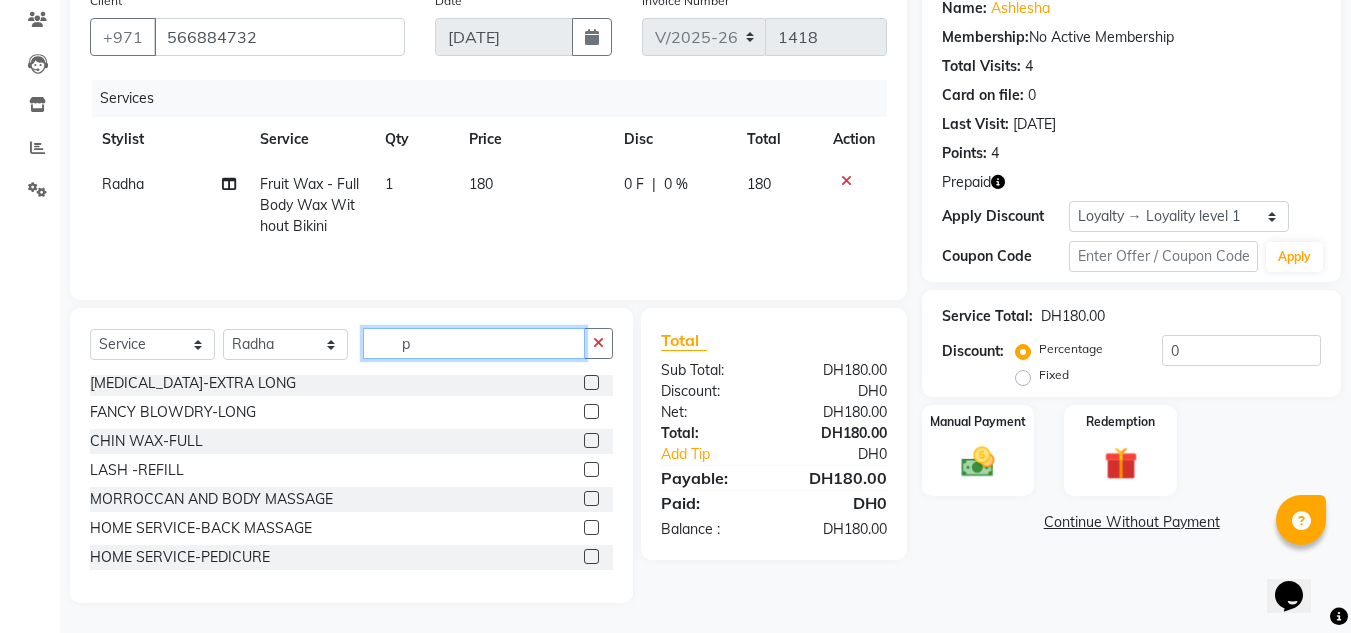 scroll, scrollTop: 0, scrollLeft: 0, axis: both 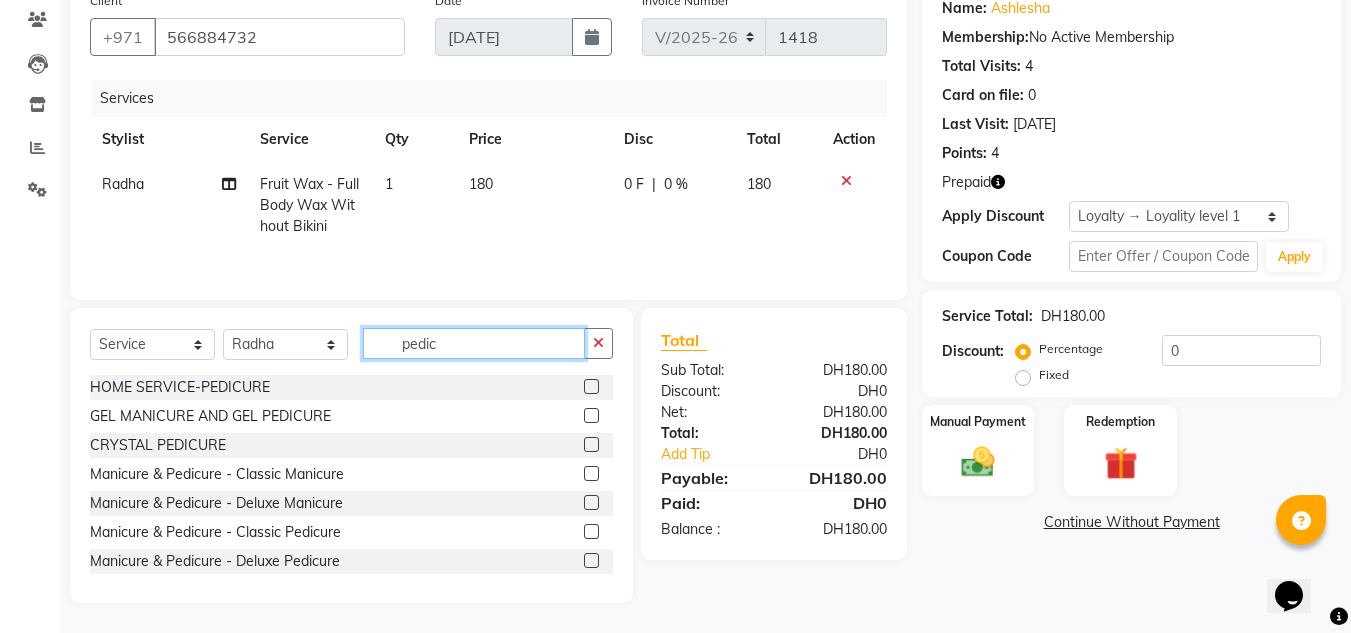 type on "pedic" 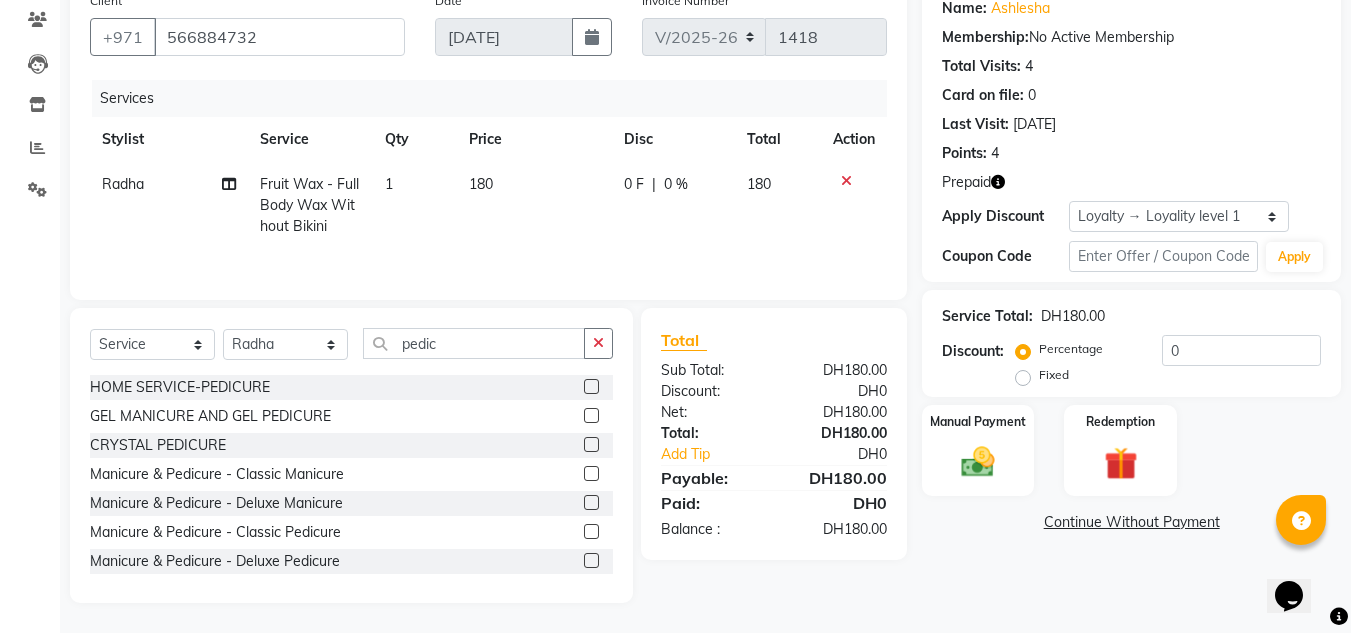click 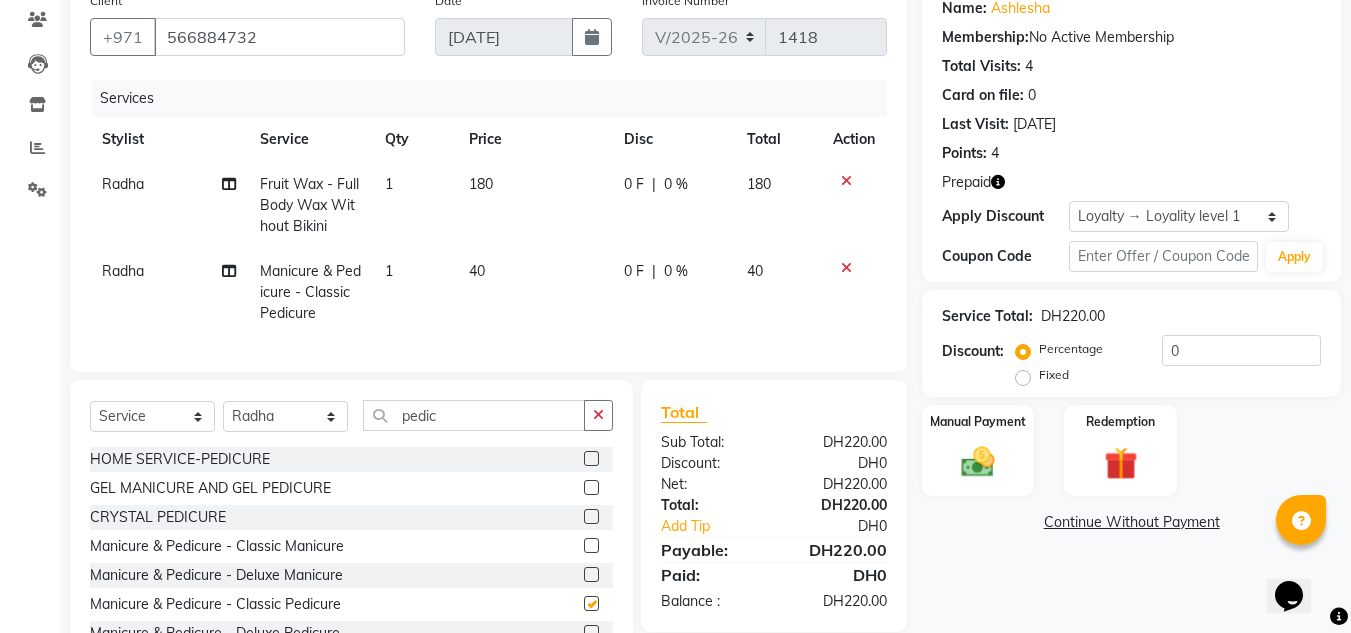 checkbox on "false" 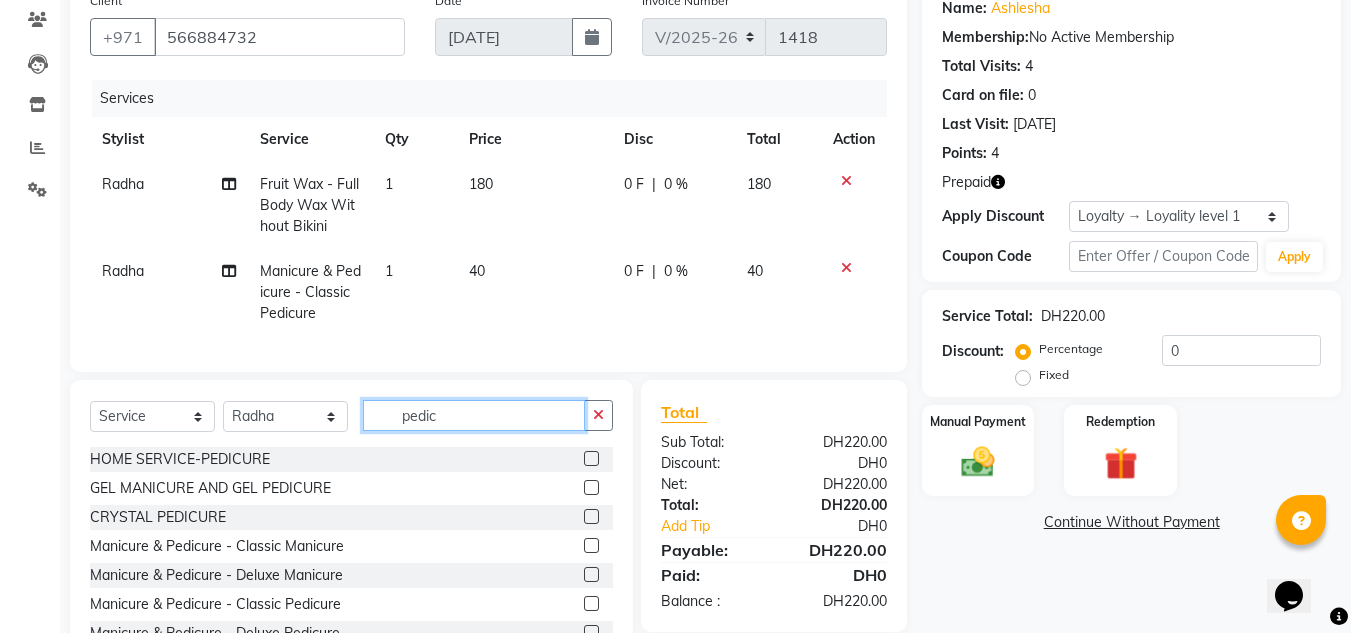 drag, startPoint x: 388, startPoint y: 433, endPoint x: 343, endPoint y: 444, distance: 46.32494 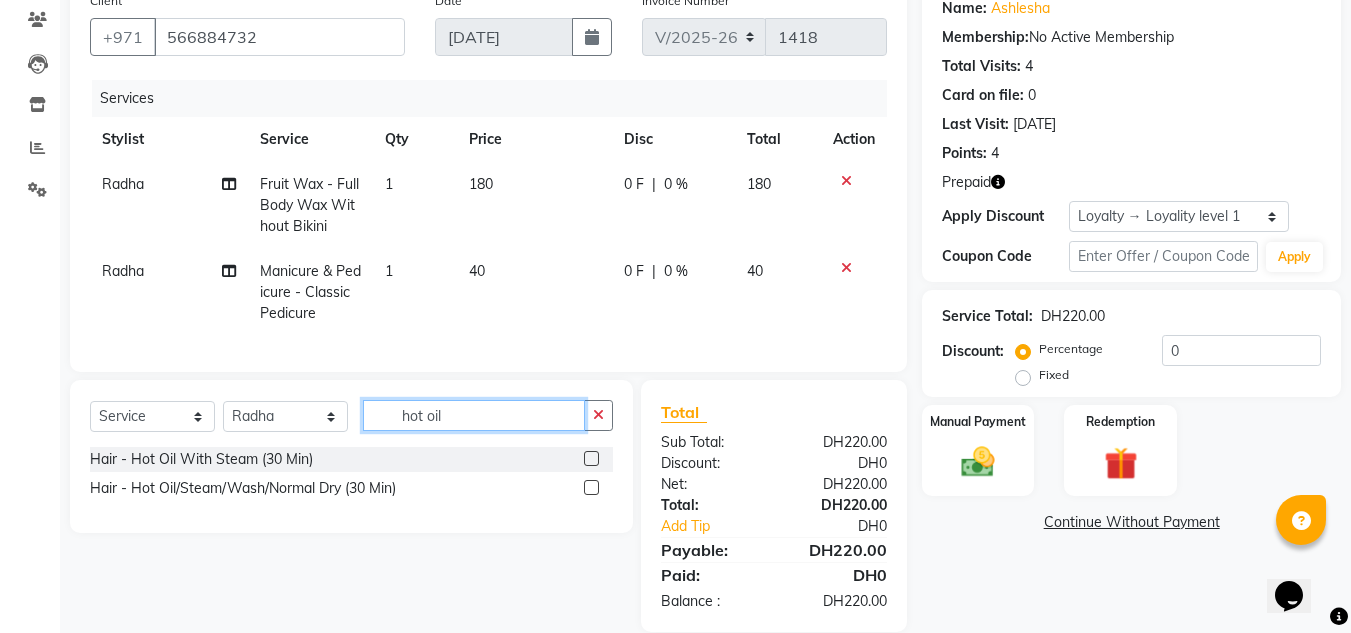 type on "hot oil" 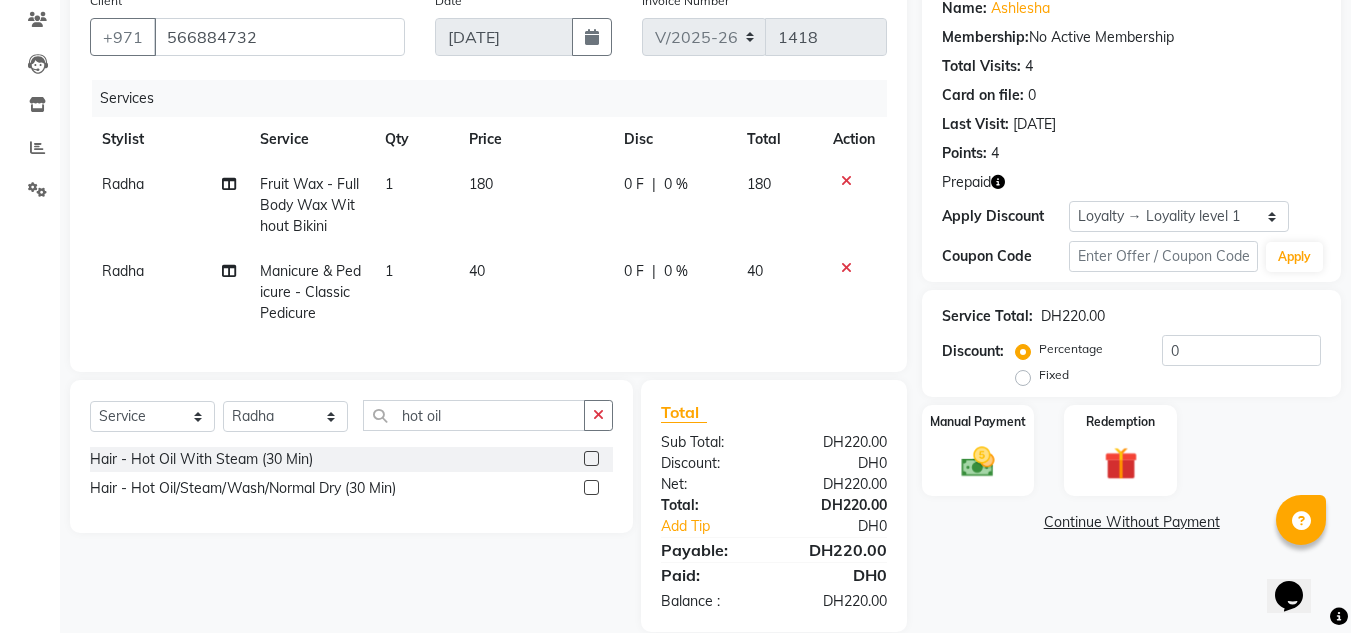 click 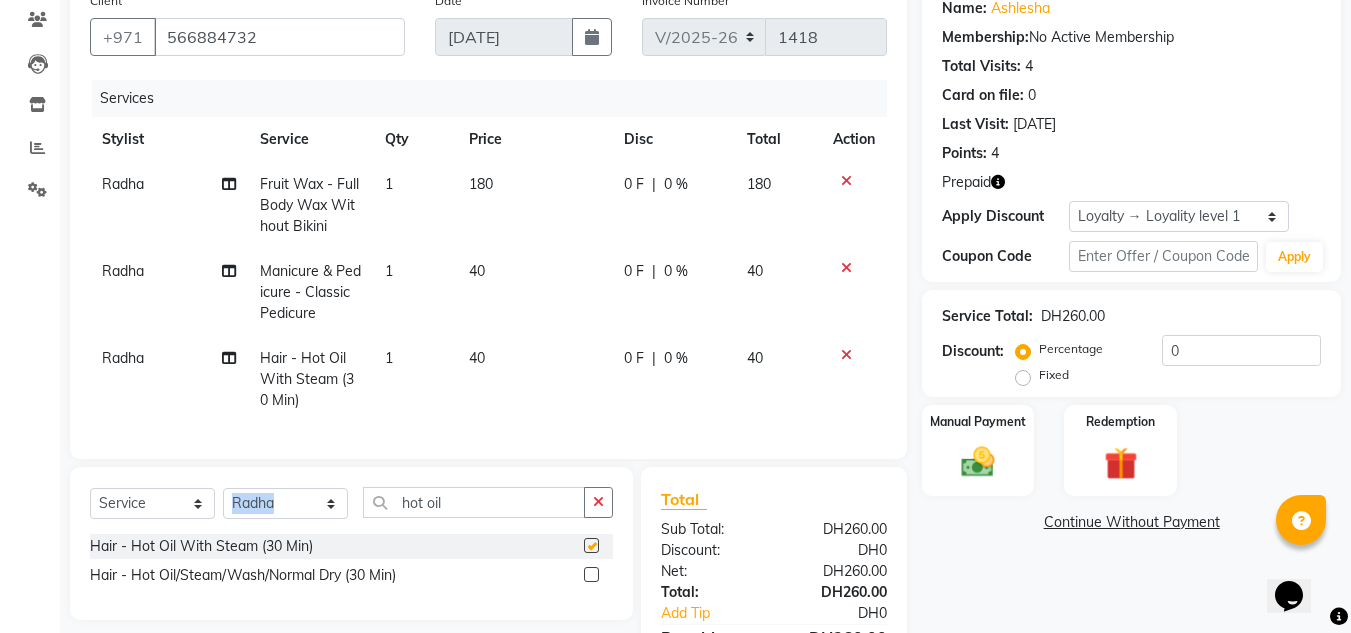 drag, startPoint x: 446, startPoint y: 505, endPoint x: 321, endPoint y: 534, distance: 128.31992 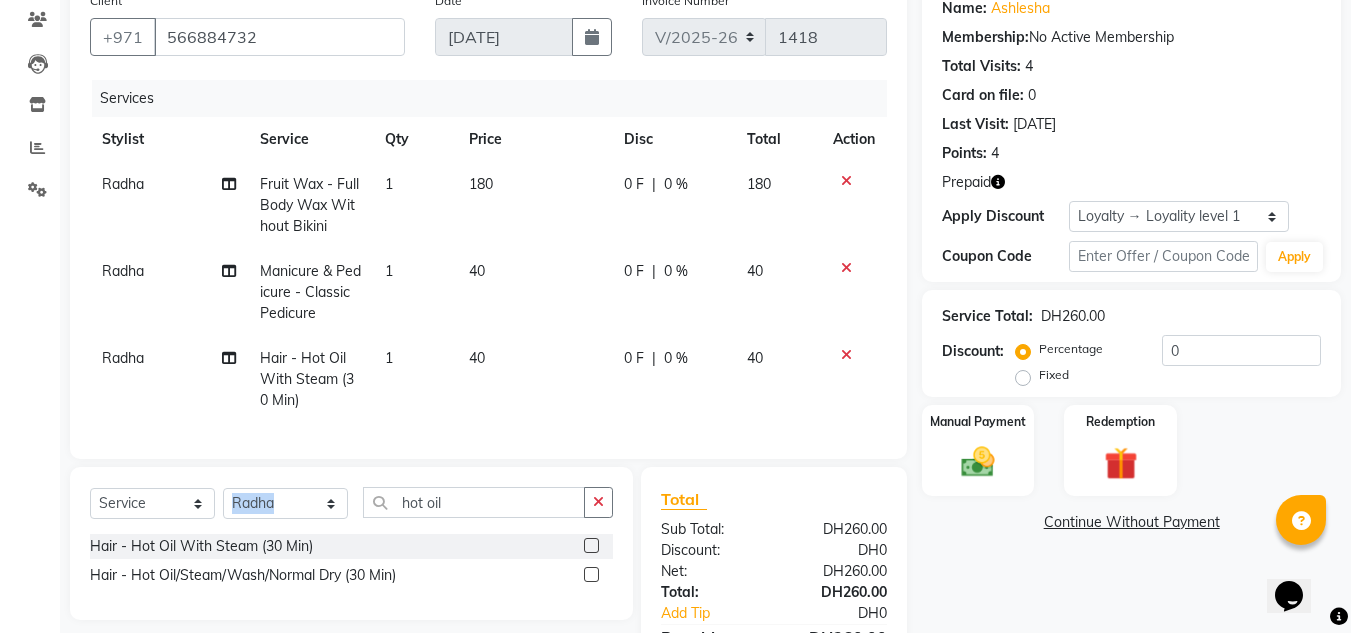 checkbox on "false" 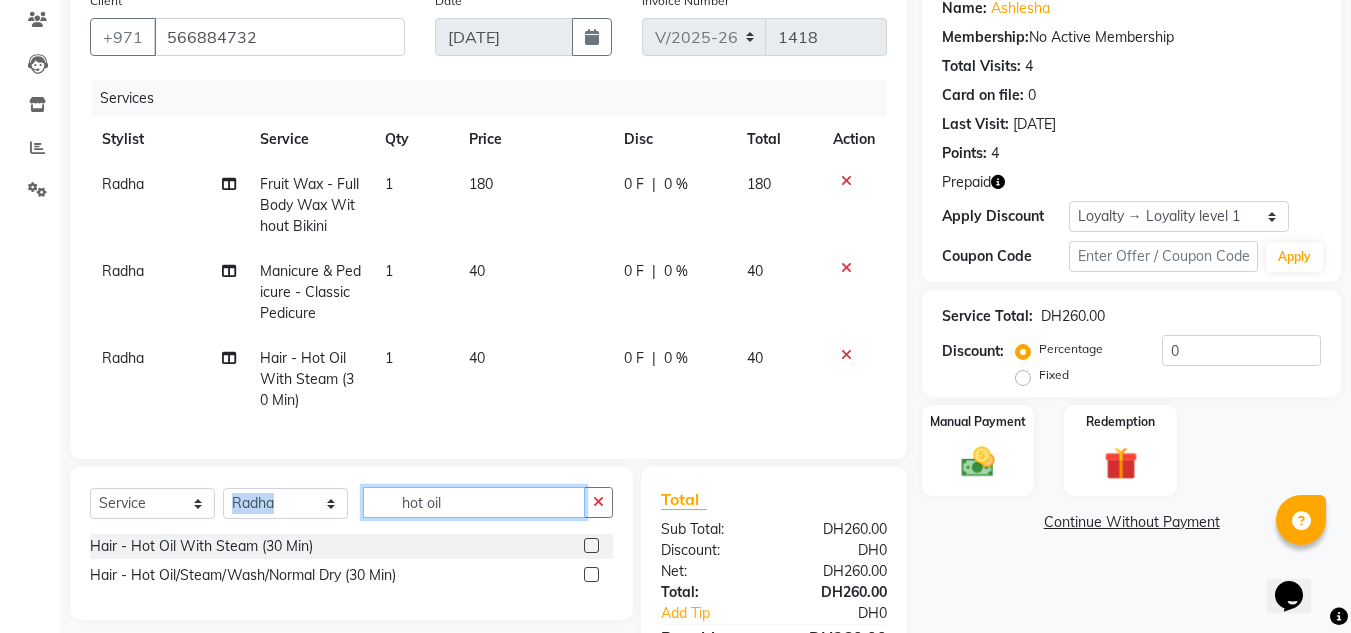click on "hot oil" 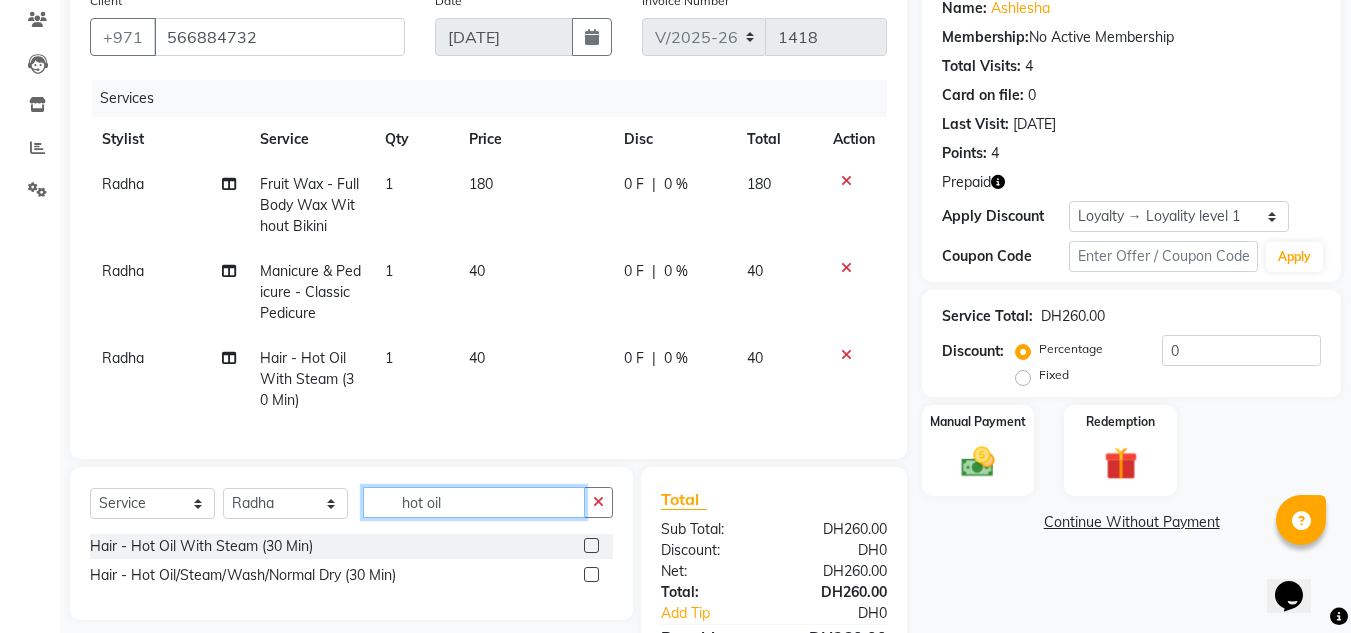 click on "hot oil" 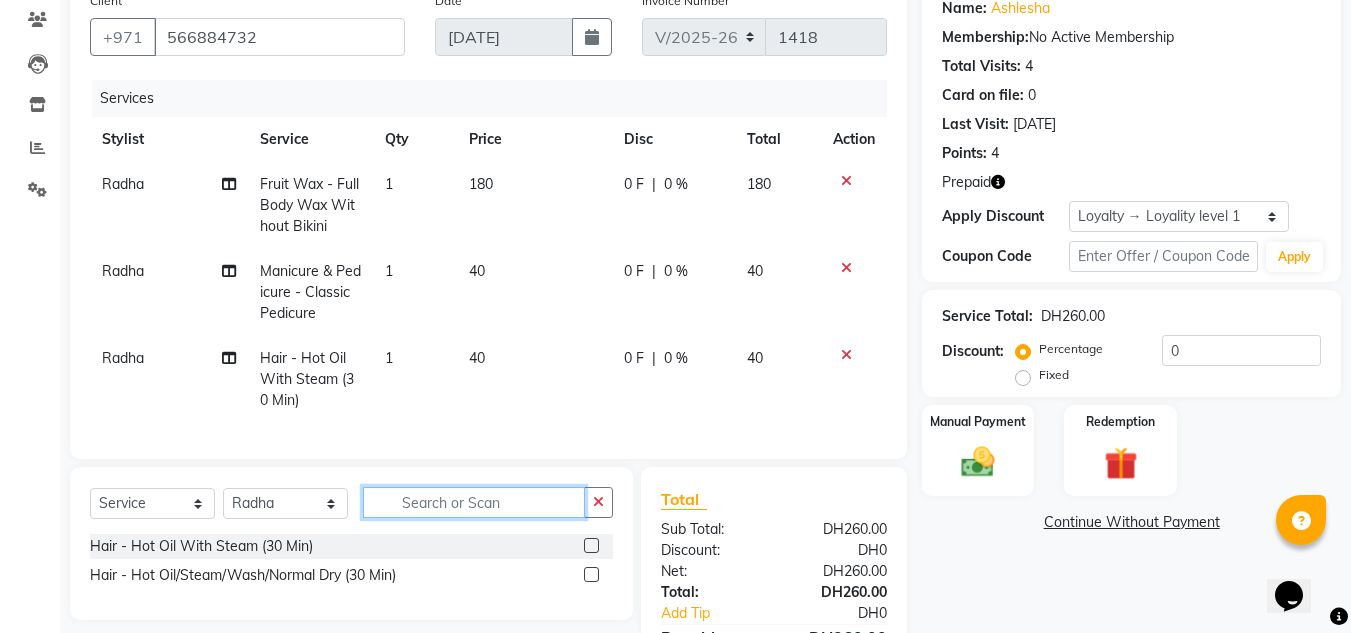 drag, startPoint x: 479, startPoint y: 523, endPoint x: 204, endPoint y: 526, distance: 275.01636 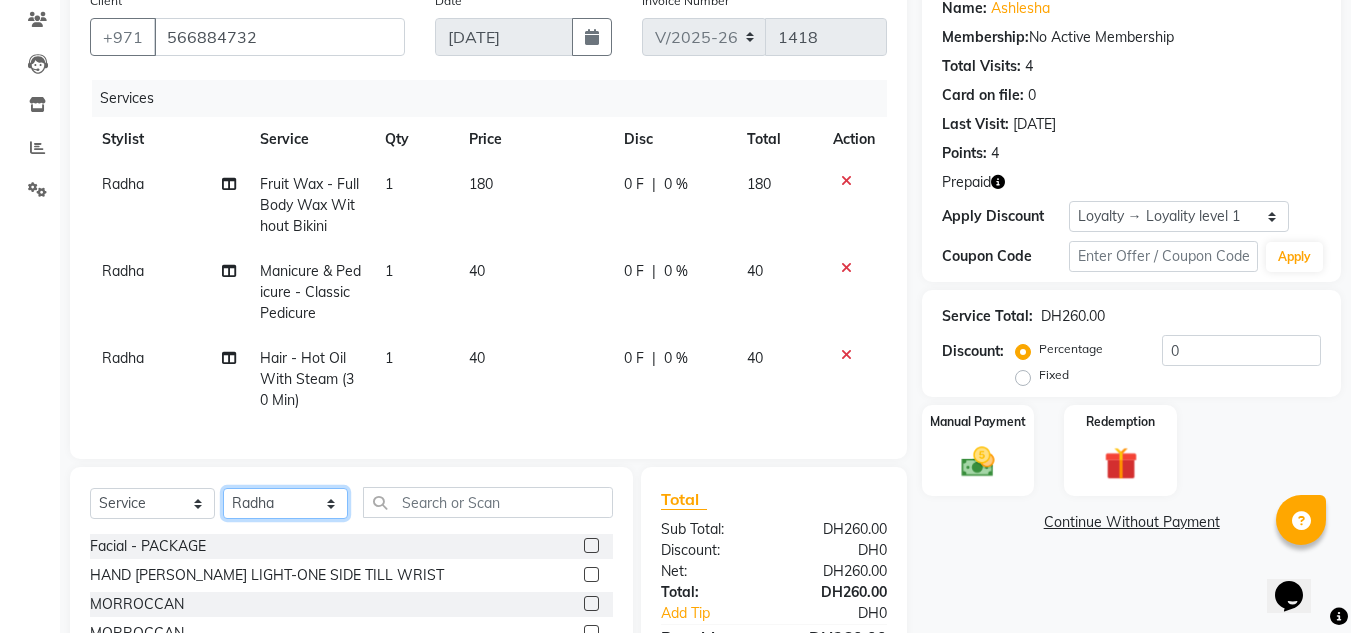 click on "Select Stylist ABUSHAGARA Kavita Laxmi Management Manisha Radha RECEPTION-ALWAHDA Riba Rimsha SALON Samjhana trial" 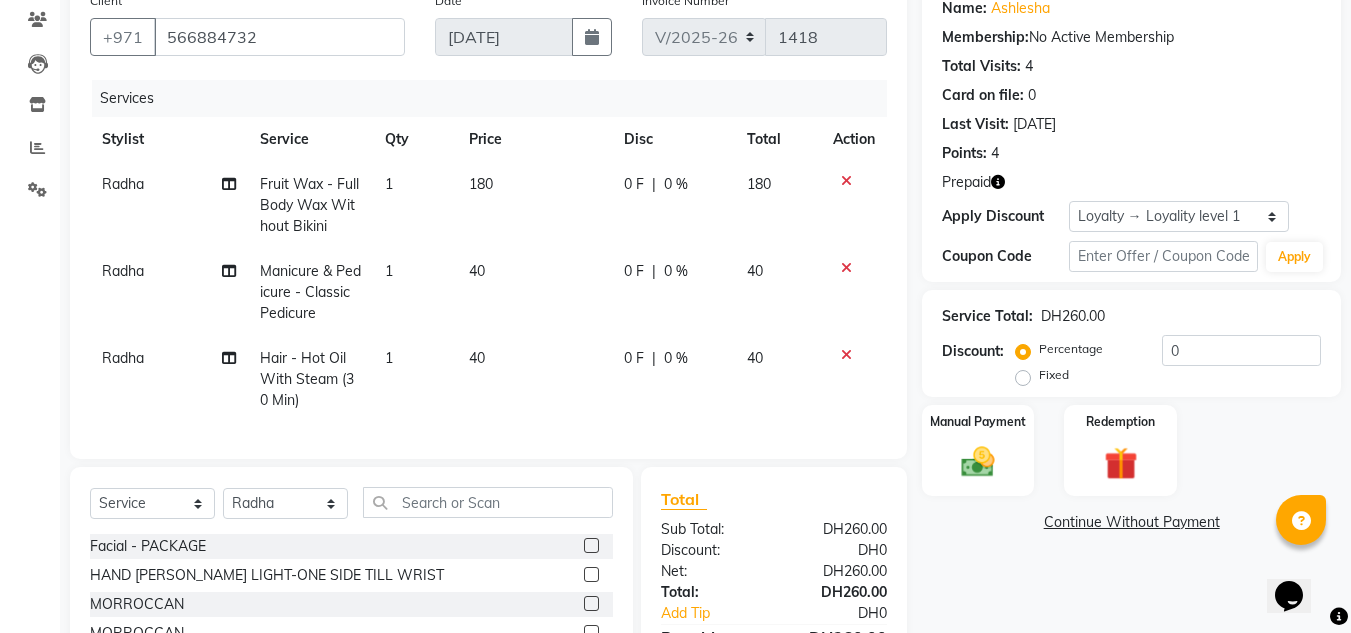 click on "Select  Service  Product  Membership  Package Voucher Prepaid Gift Card  Select Stylist ABUSHAGARA Kavita Laxmi Management Manisha Radha RECEPTION-ALWAHDA Riba Rimsha SALON Samjhana trial" 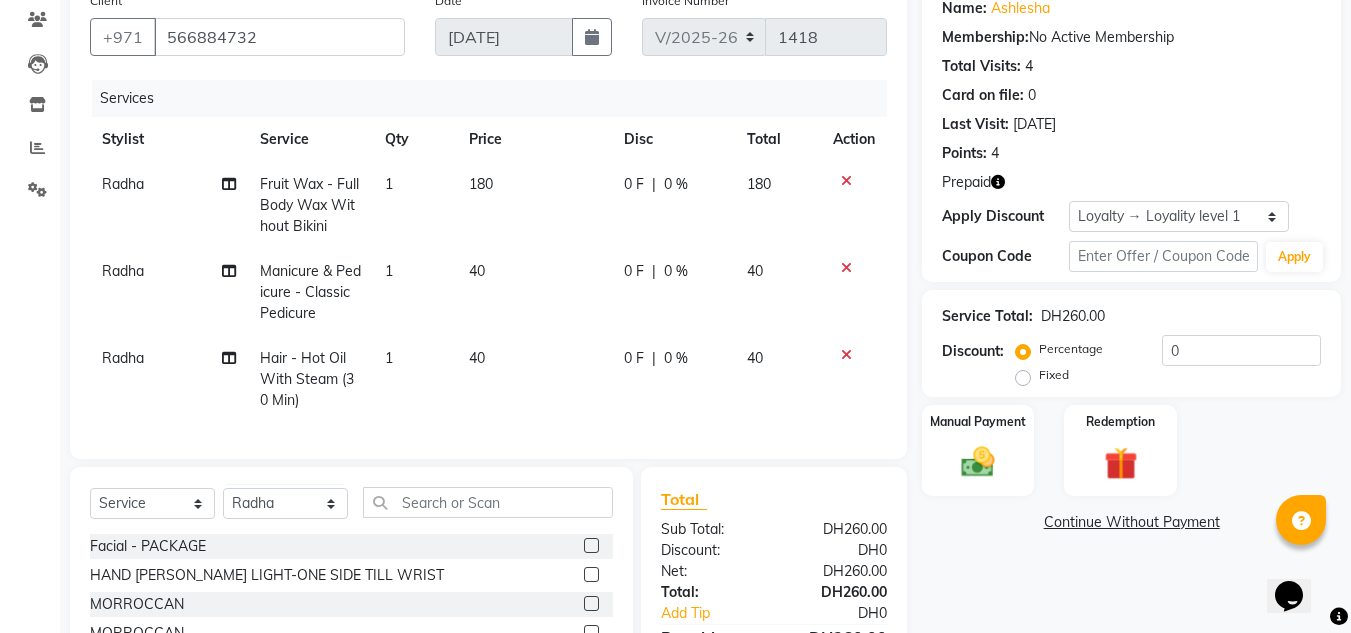click on "Select  Service  Product  Membership  Package Voucher Prepaid Gift Card  Select Stylist ABUSHAGARA Kavita Laxmi Management Manisha Radha RECEPTION-ALWAHDA Riba Rimsha SALON Samjhana trial Facial  - PACKAGE  HAND HEENA LIGHT-ONE SIDE TILL WRIST  MORROCCAN  MORROCCAN  SCRUB-HAND  SCRIB -LEGS  SCRUB-BACK  MORROCCAN-DELUXE  MORROCCAN-DISCOUNTED  BODY MASSAGE -DISCOUNTED  MAKE UP  HAND HEENA-BOTH HANDS  NANO FILLER WATER TREATMENT  ANY HAIRCUT WITHOUT BLOWDRY  FULL FACE WAX-NO THREADING  SIMPLE HAIRCUT WITH BLOWDRY  HYDRA FACIAL 1  SIMPLE HAIRCUT WITHOUT BLOWDRY  FULL FACE THREADING-NO EYEBROWS  Fancy Blowdry-medium  ACRYLIC REMOVAL  BOTOX-SHORT  BOTOX-MEDIUM  BOTOX-LONG  BOTOX-EXTRA LONG  FANCY BLOWDRY-LONG  CHIN WAX-FULL  LASH -REFILL  MORROCCAN AND BODY MASSAGE  HOME SERVICE-BACK MASSAGE  HOME SERVICE-PEDICURE  HOME SERVICE-HEAD HEENA-SHORT/MEDIUM  HOME SERVICE-20 MINS MASSAGE  HOME SERVICE-BLOWDRY-SHORT HAIR  NAIL FIX-1  HOME SERVICE-DEAL-MANI,PEDI,FULL HAND,HALF LEGS,THREADING  FULL BODY MASSAGE--1 HR" 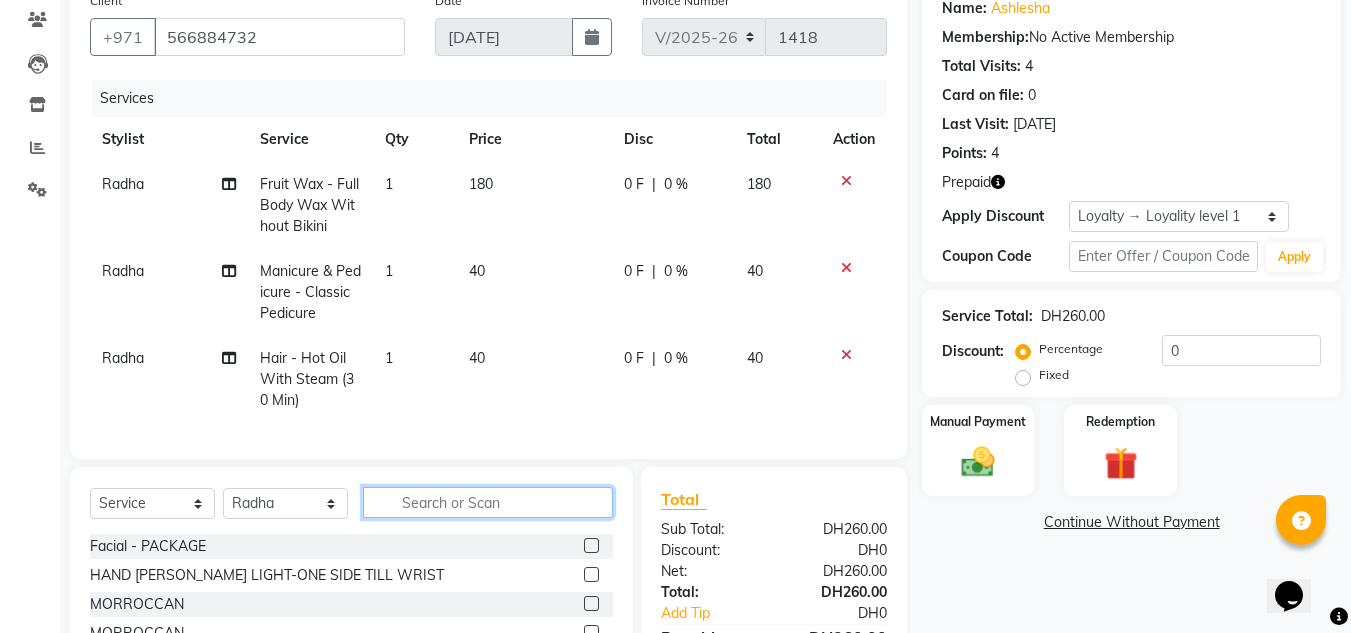 click 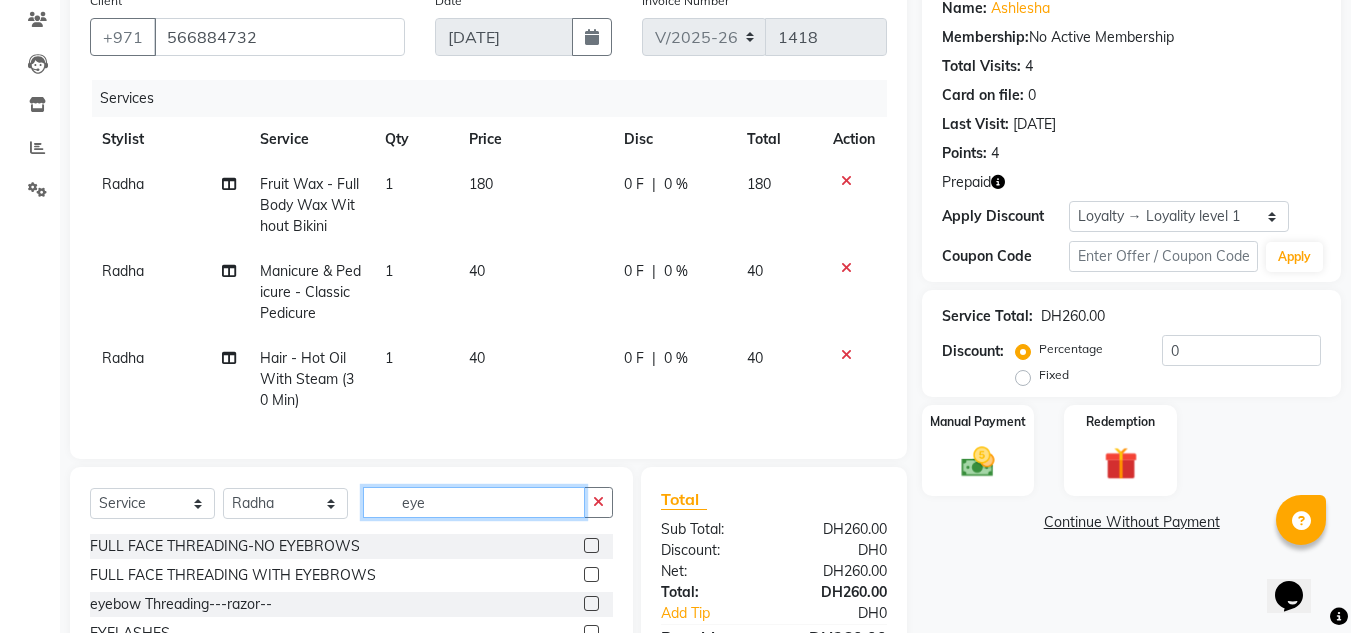 scroll, scrollTop: 342, scrollLeft: 0, axis: vertical 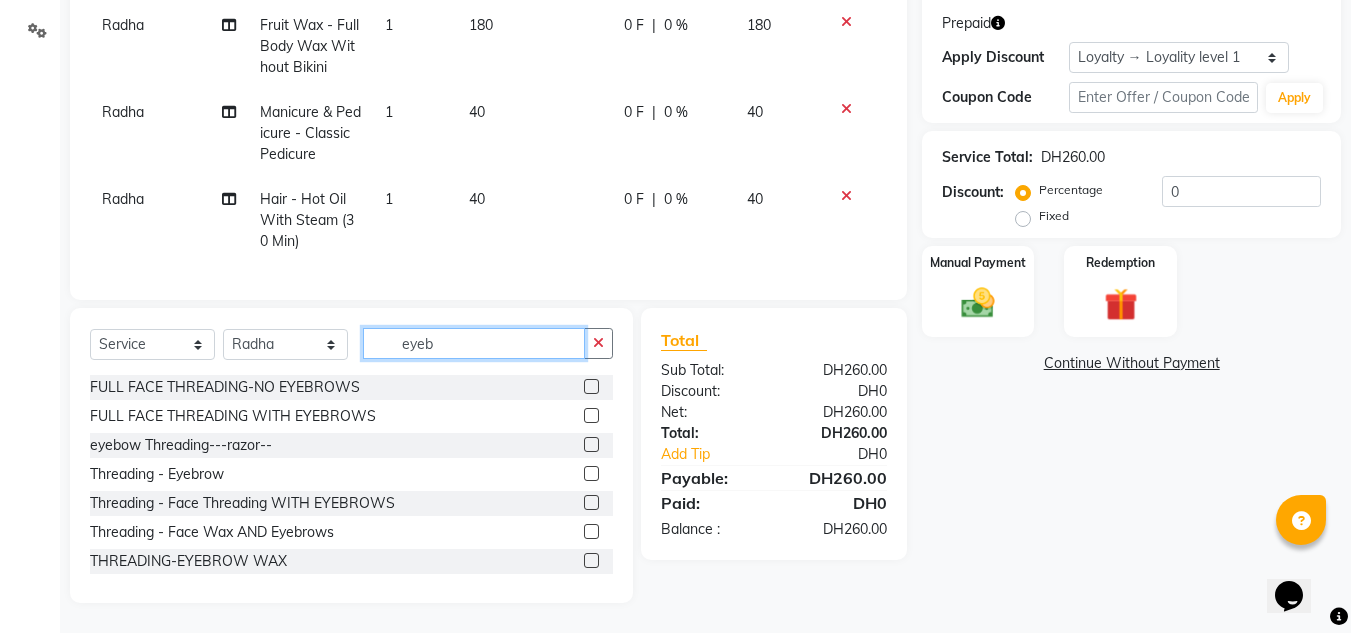type on "eyeb" 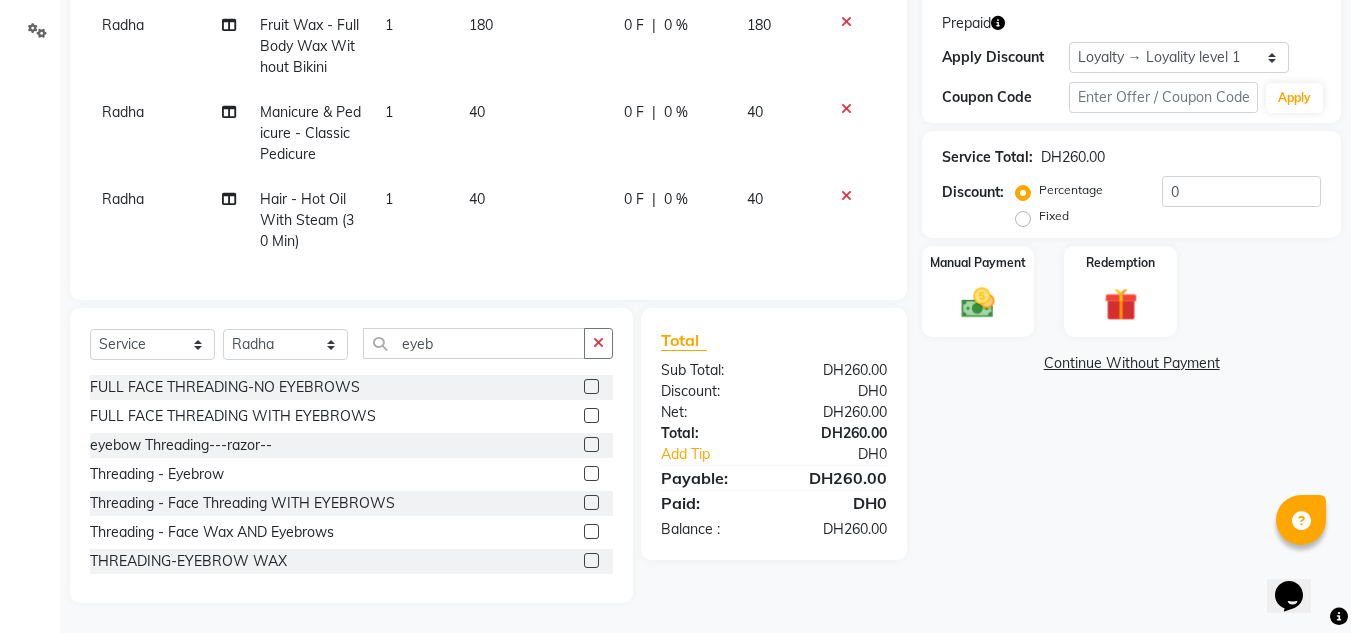 drag, startPoint x: 585, startPoint y: 471, endPoint x: 568, endPoint y: 478, distance: 18.384777 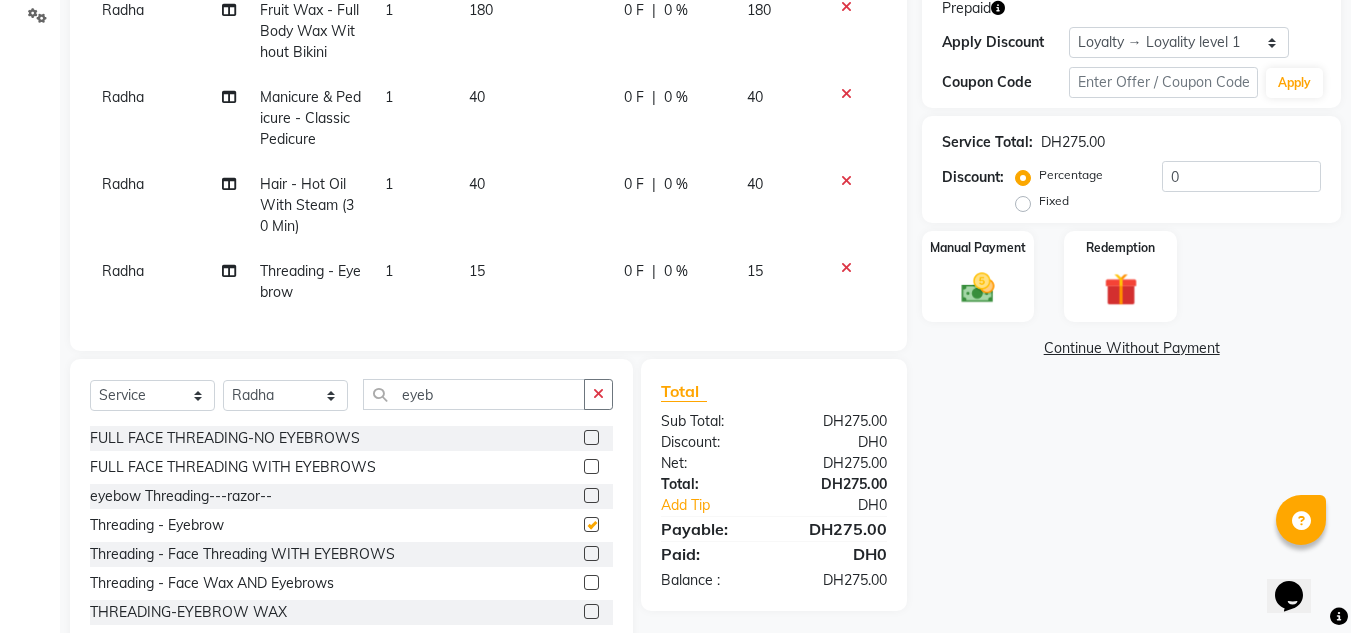 checkbox on "false" 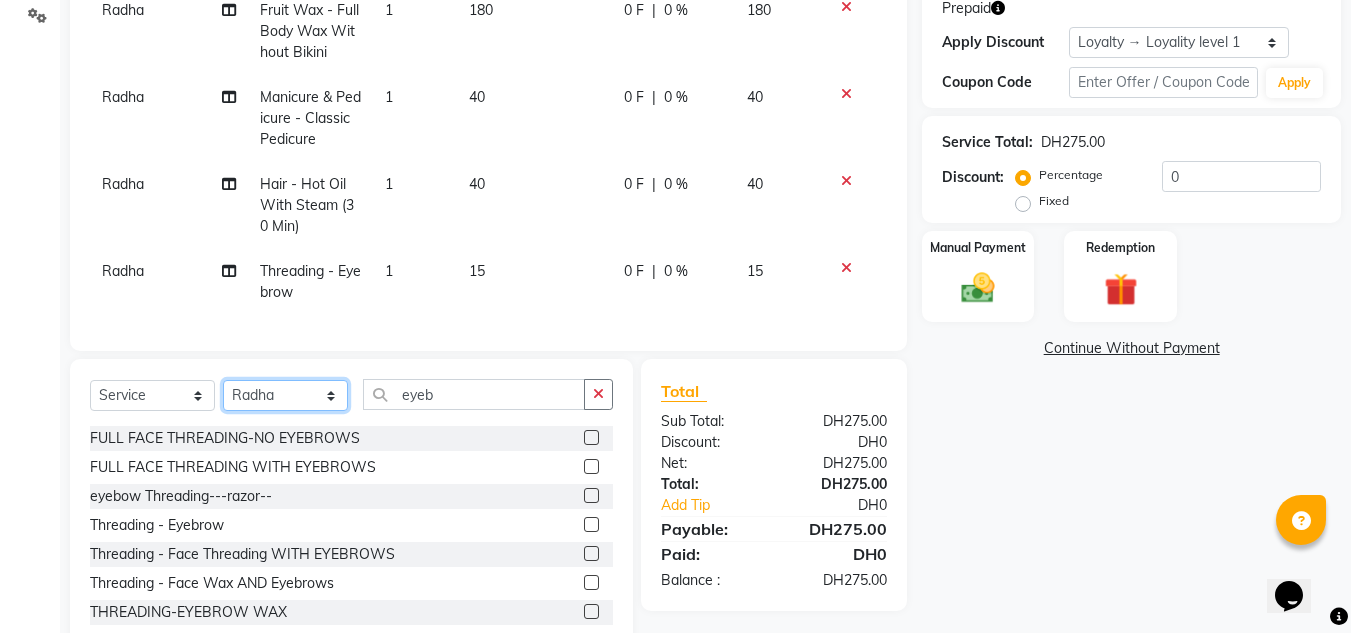 click on "Select Stylist ABUSHAGARA Kavita Laxmi Management Manisha Radha RECEPTION-ALWAHDA Riba Rimsha SALON Samjhana trial" 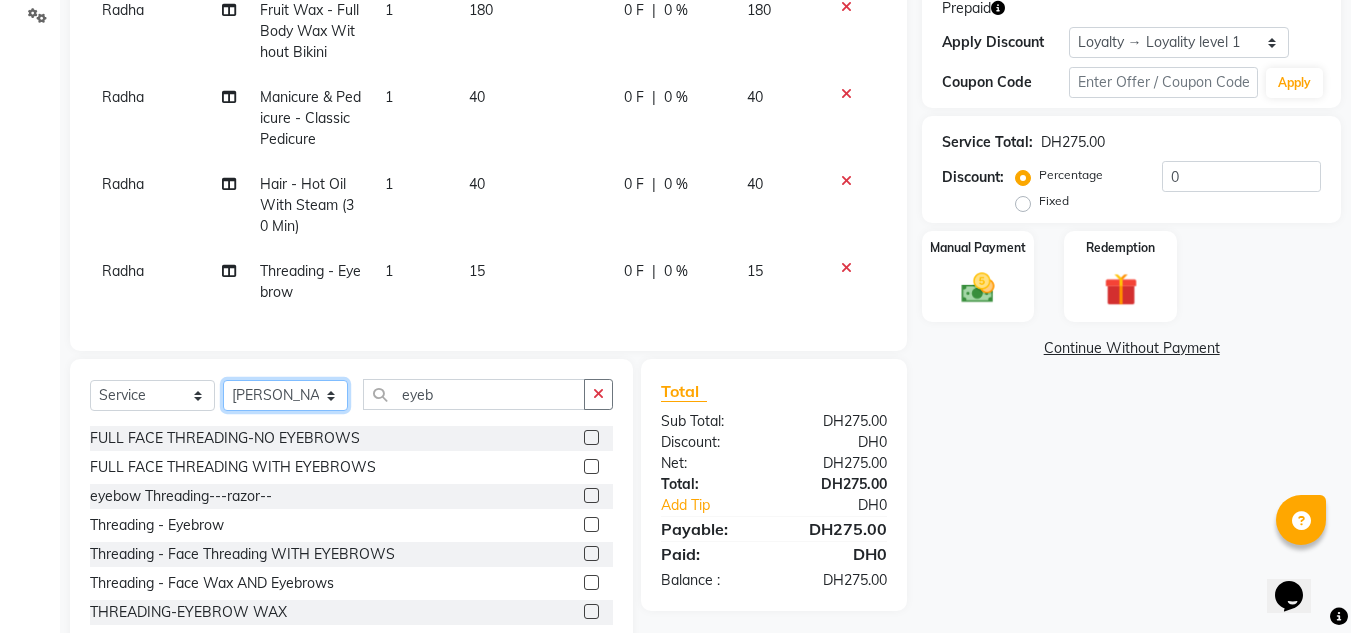 click on "Select Stylist ABUSHAGARA Kavita Laxmi Management Manisha Radha RECEPTION-ALWAHDA Riba Rimsha SALON Samjhana trial" 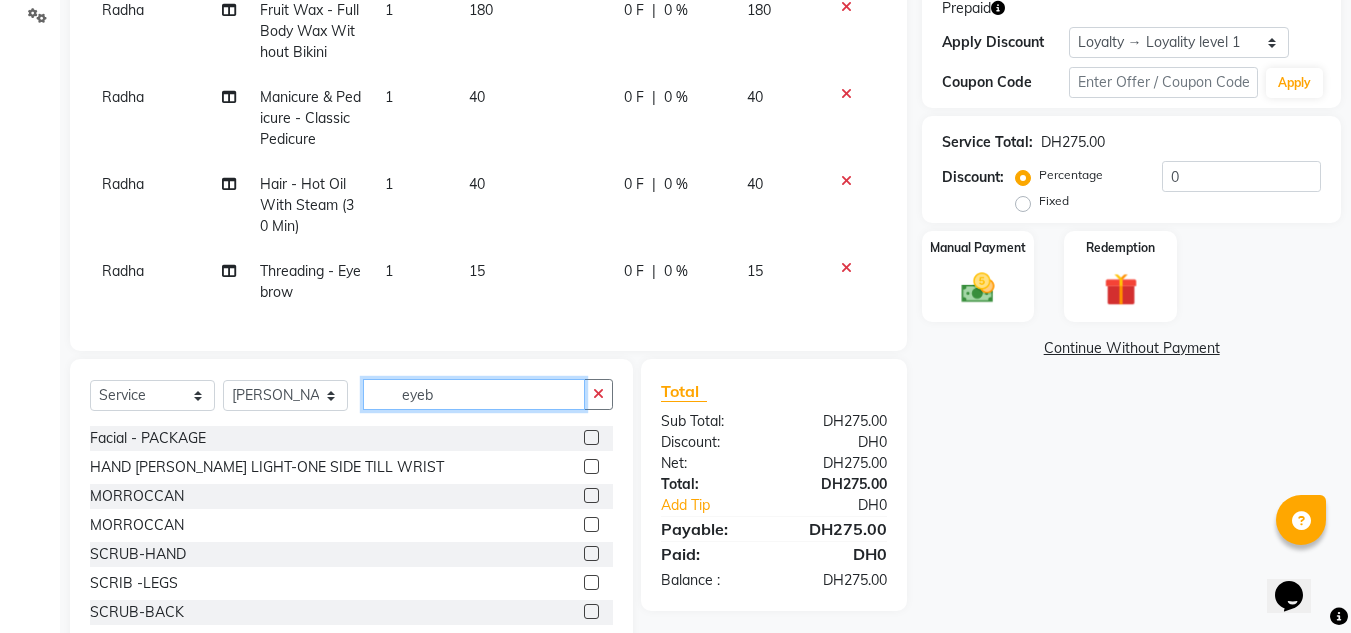 drag, startPoint x: 394, startPoint y: 403, endPoint x: 382, endPoint y: 409, distance: 13.416408 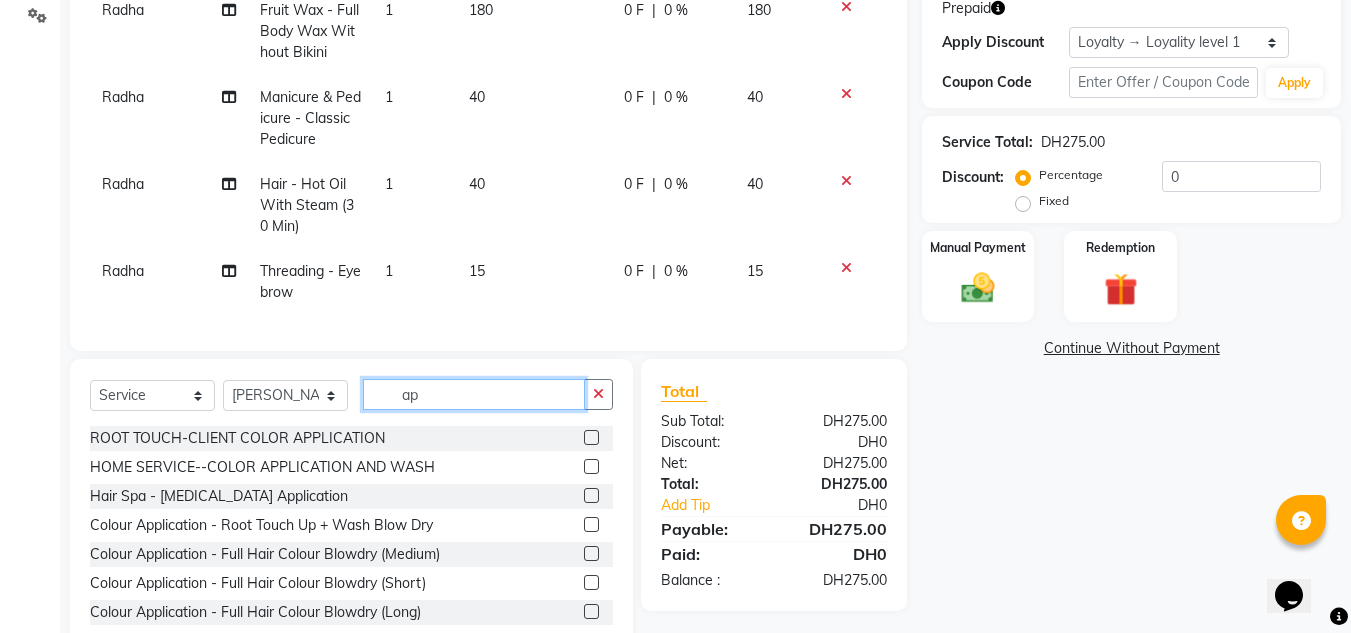 type on "a" 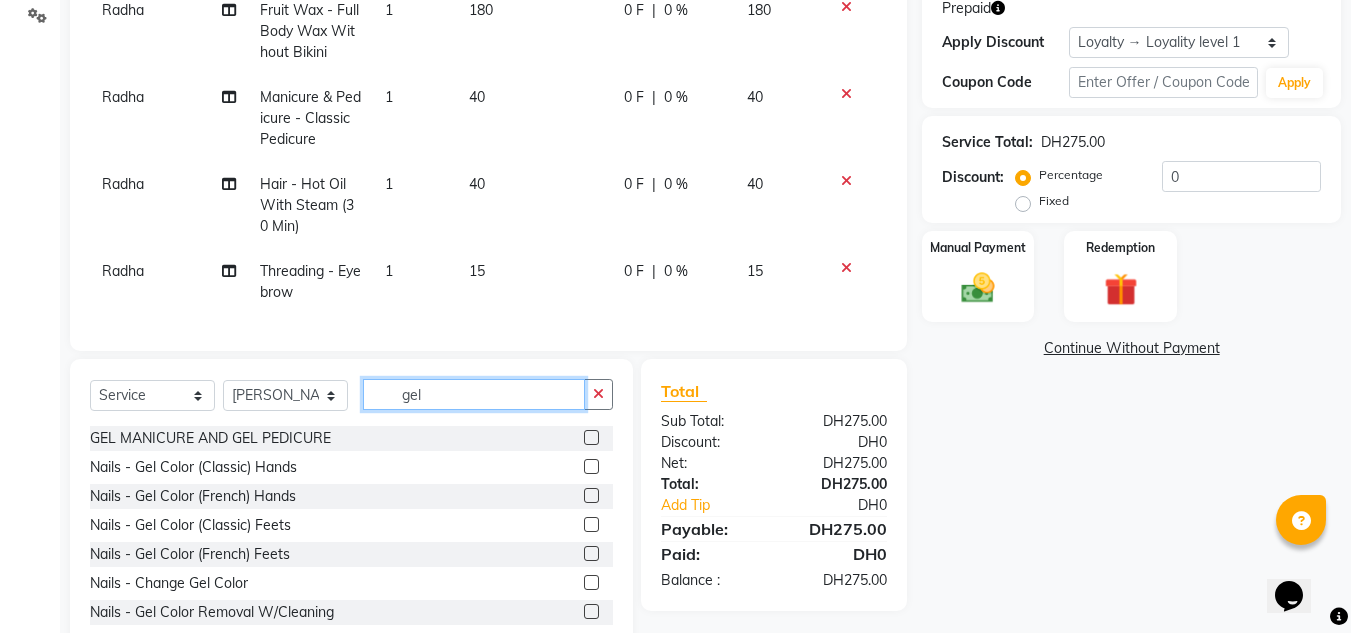 type on "gel" 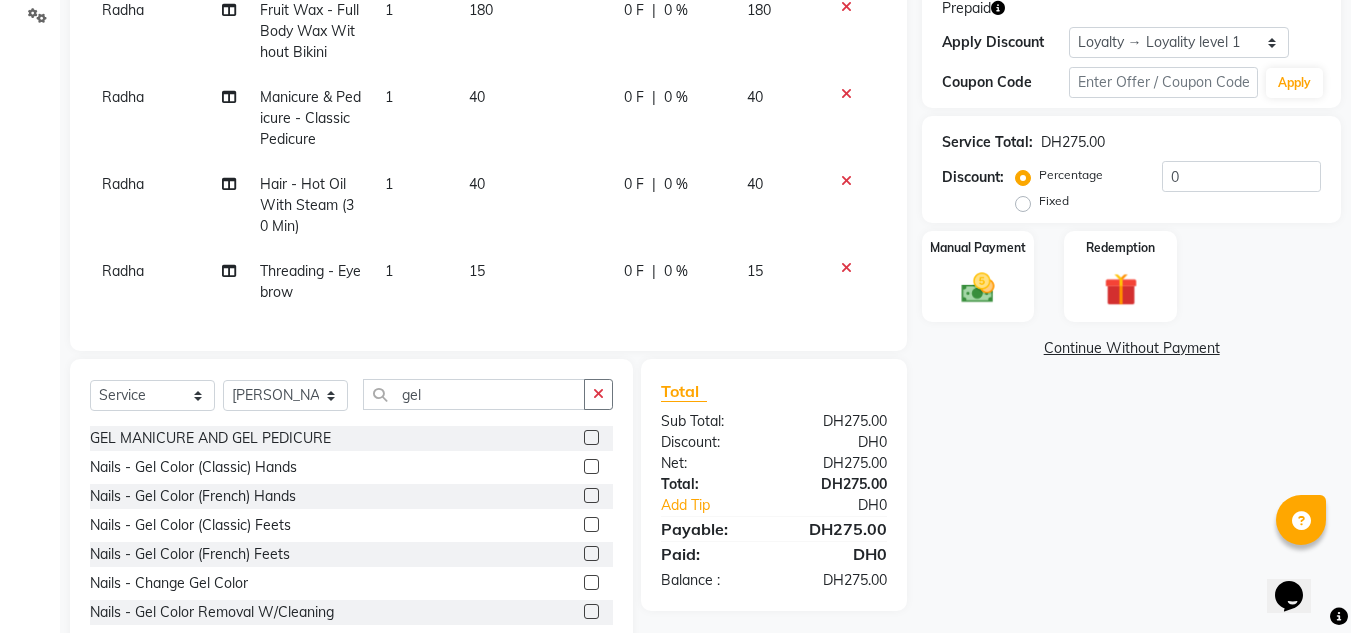 click 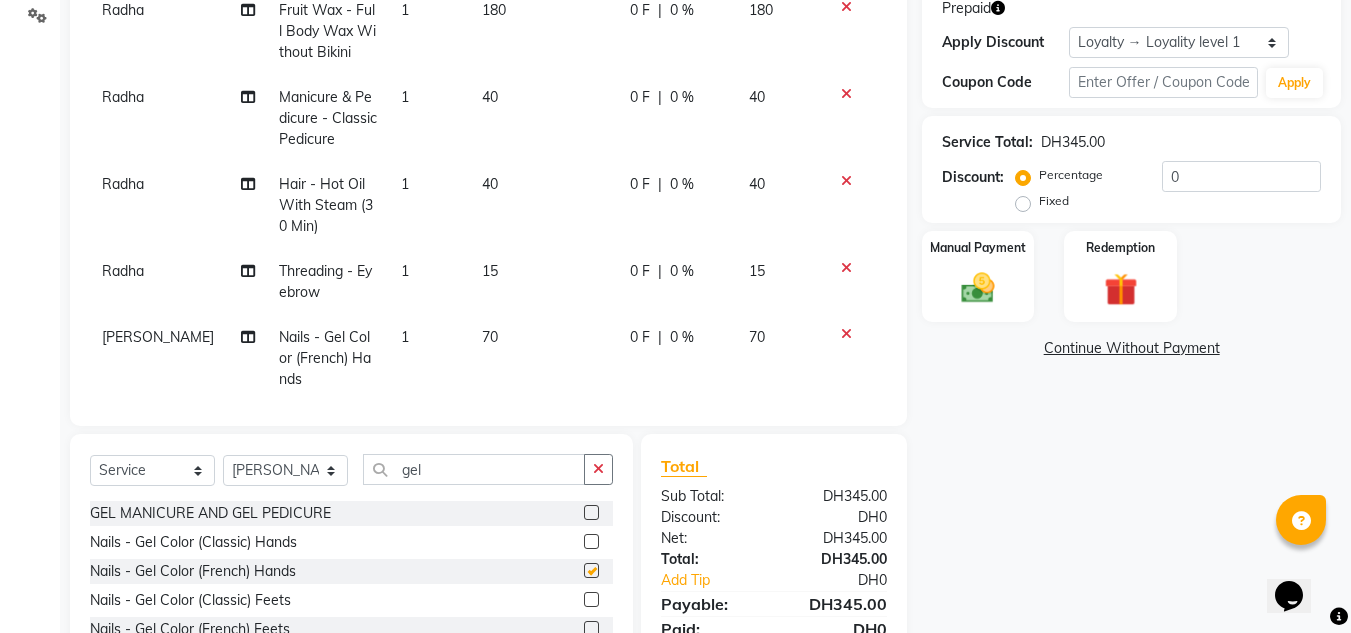 scroll, scrollTop: 32, scrollLeft: 0, axis: vertical 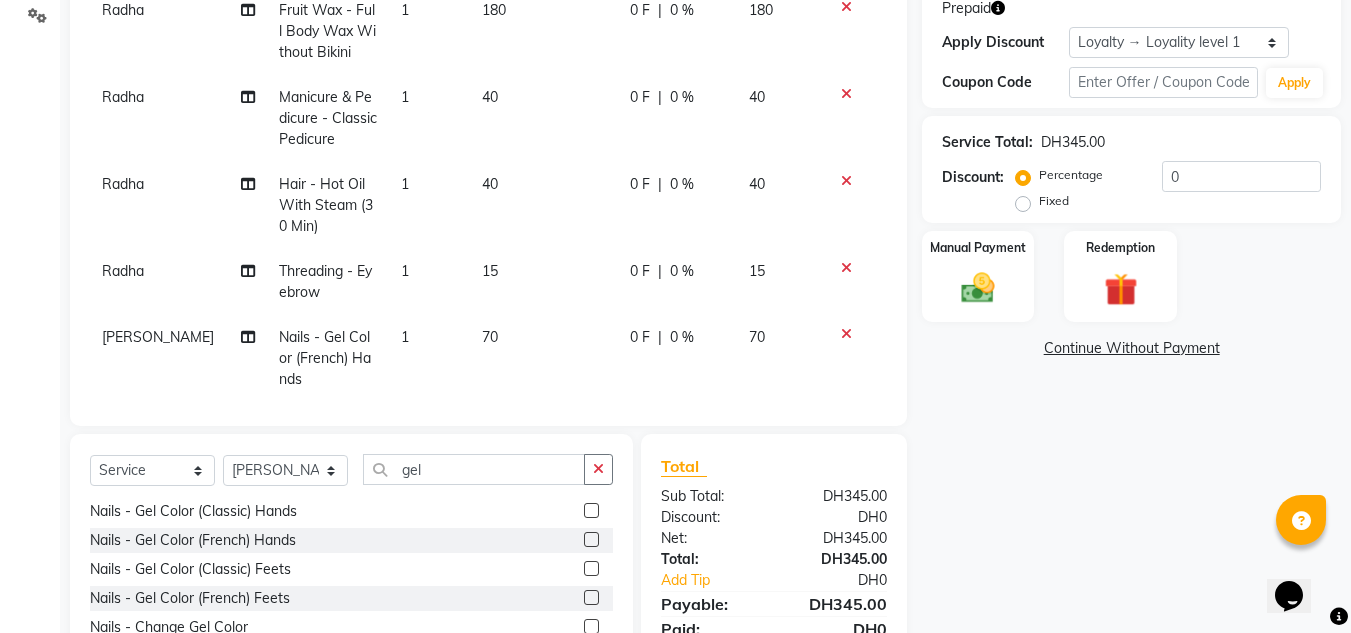 checkbox on "false" 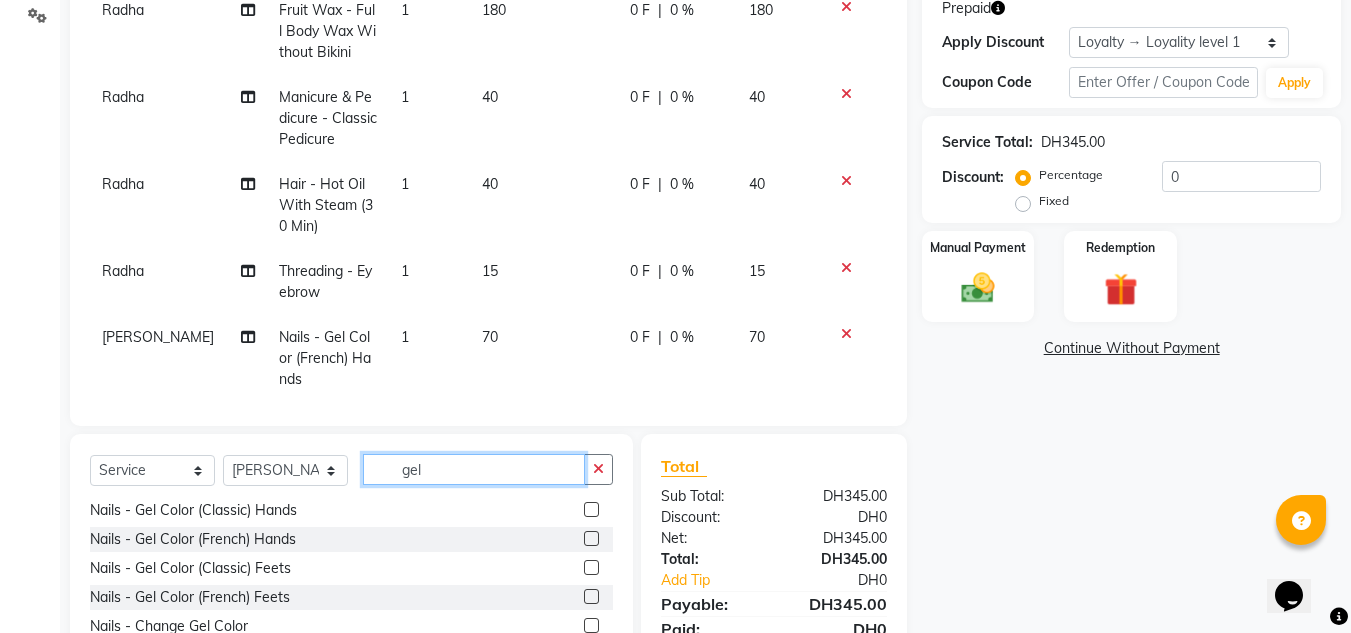 drag, startPoint x: 448, startPoint y: 468, endPoint x: 297, endPoint y: 497, distance: 153.75955 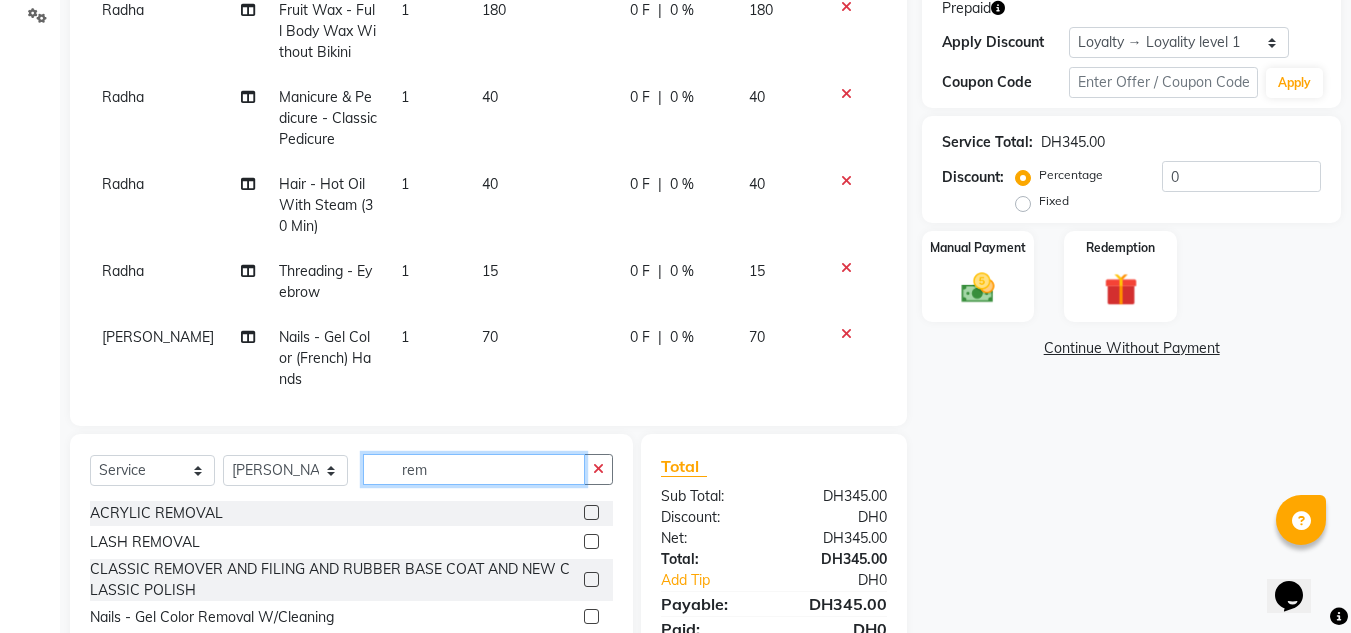 scroll, scrollTop: 0, scrollLeft: 0, axis: both 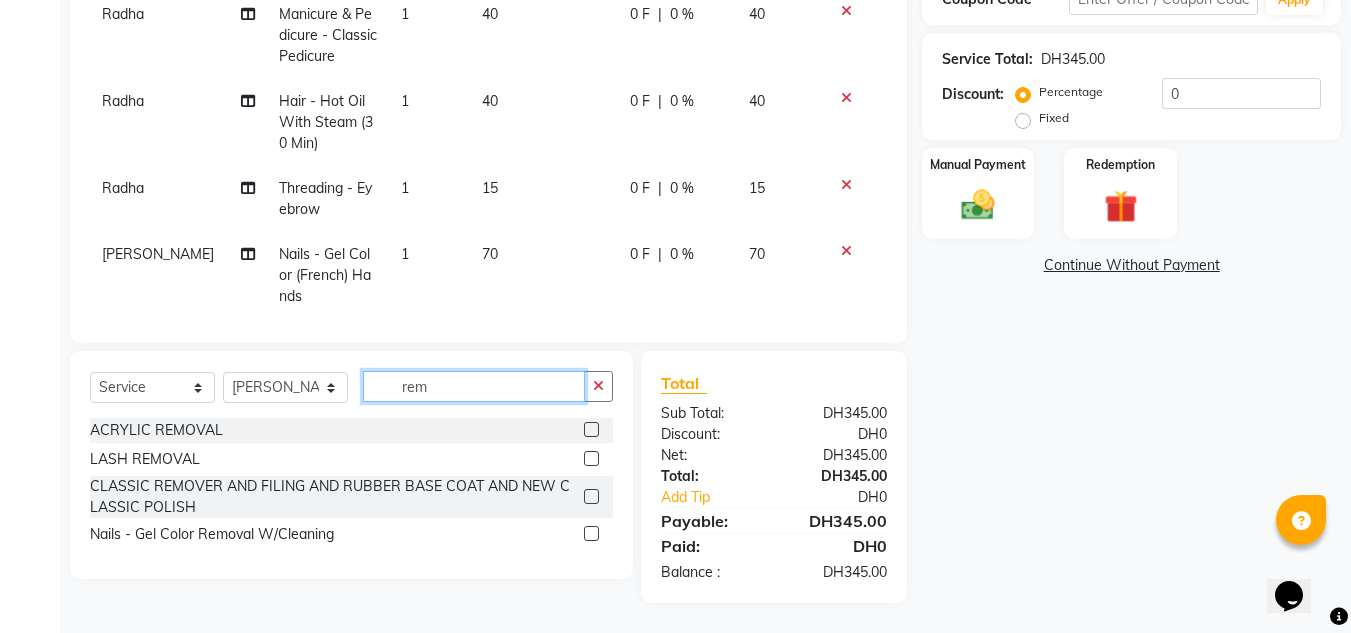 type on "rem" 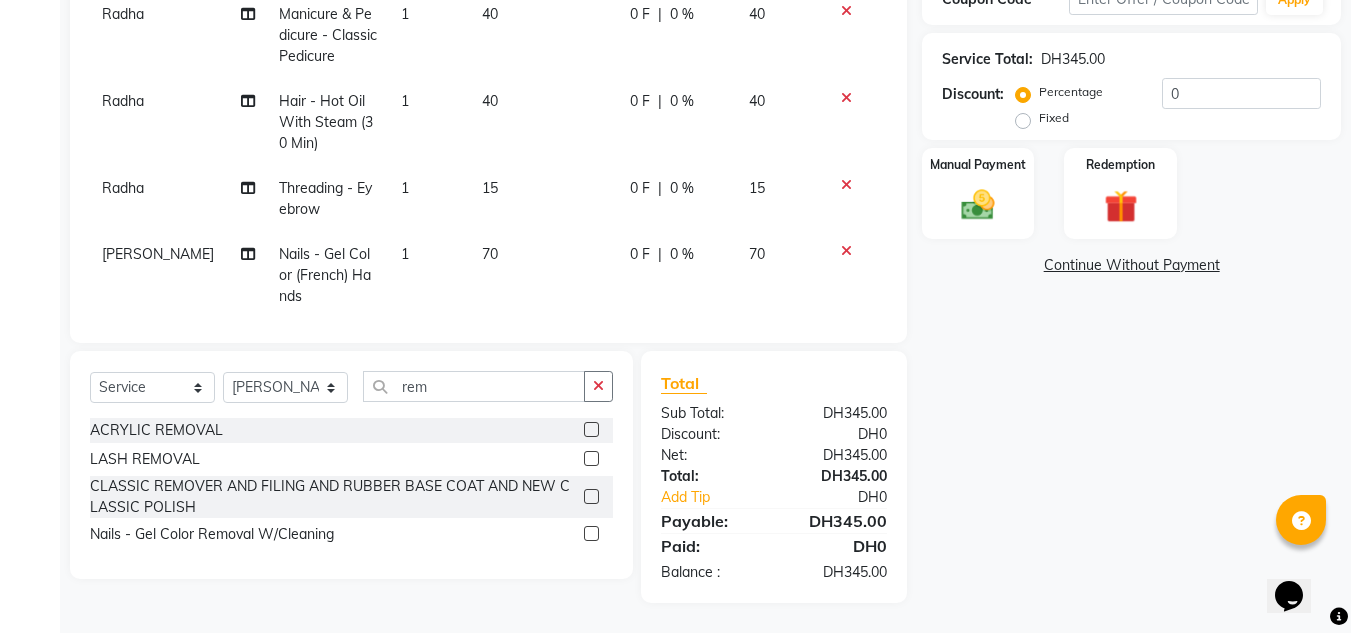 click 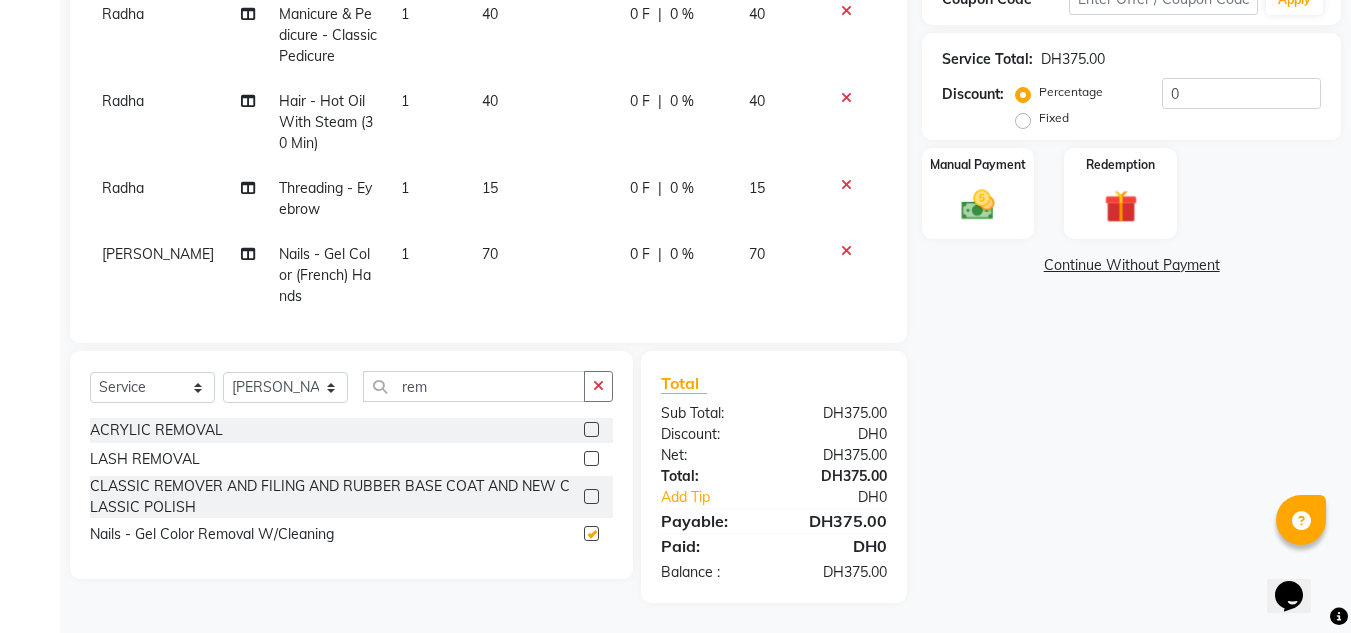 checkbox on "false" 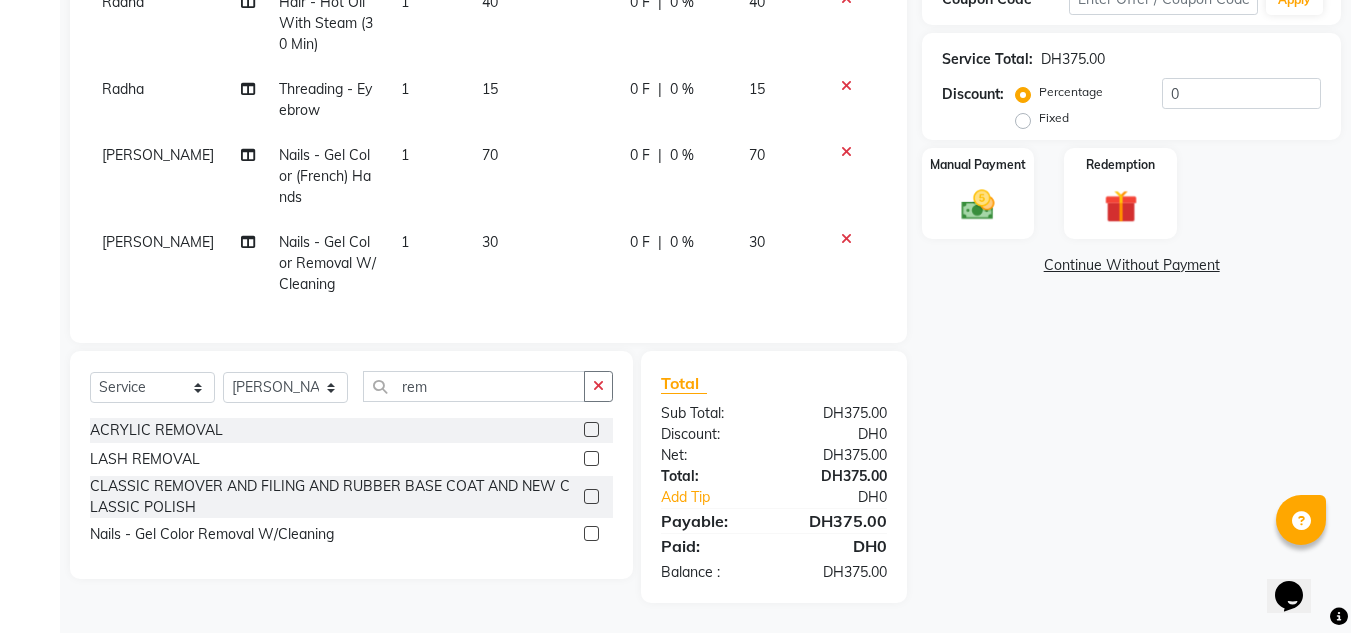 click on "70" 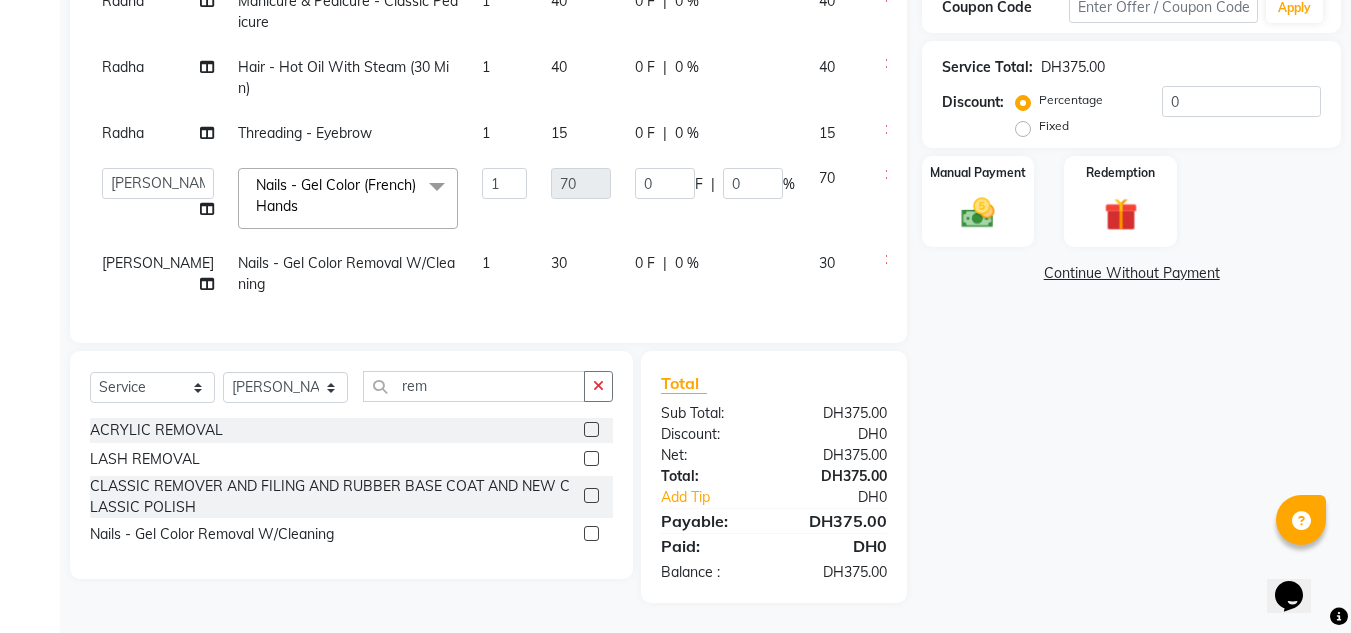 scroll, scrollTop: 28, scrollLeft: 0, axis: vertical 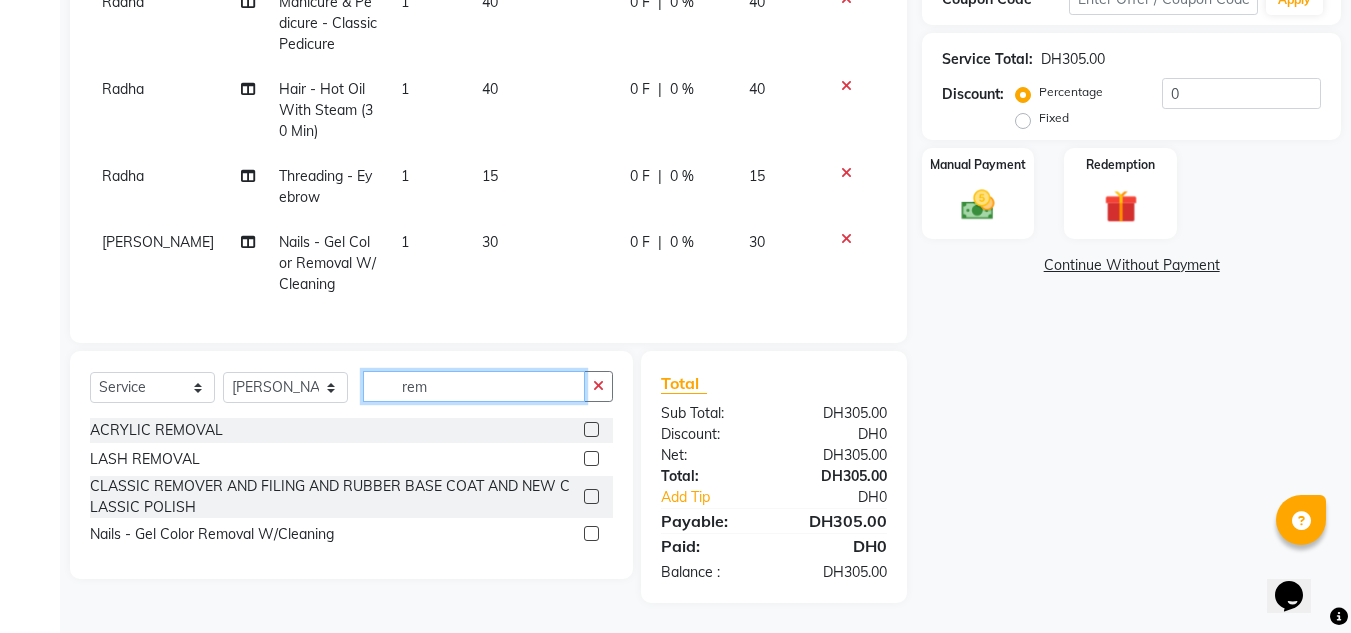 drag, startPoint x: 461, startPoint y: 400, endPoint x: 330, endPoint y: 399, distance: 131.00381 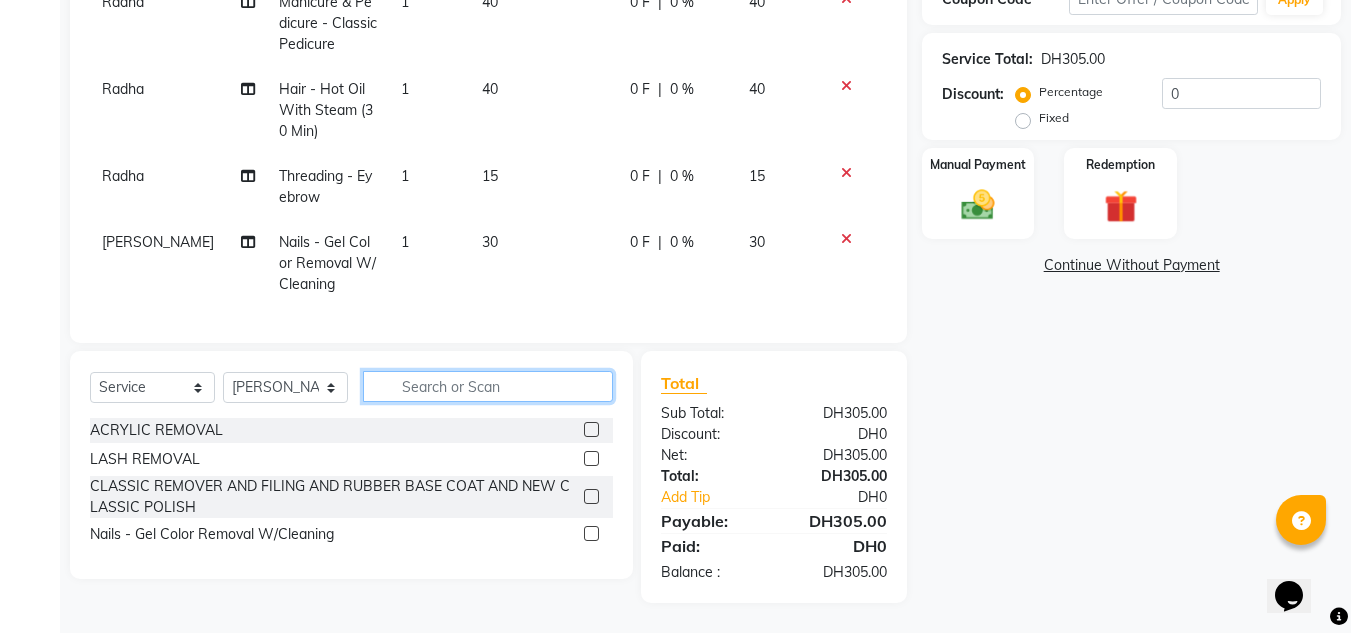 type on "f" 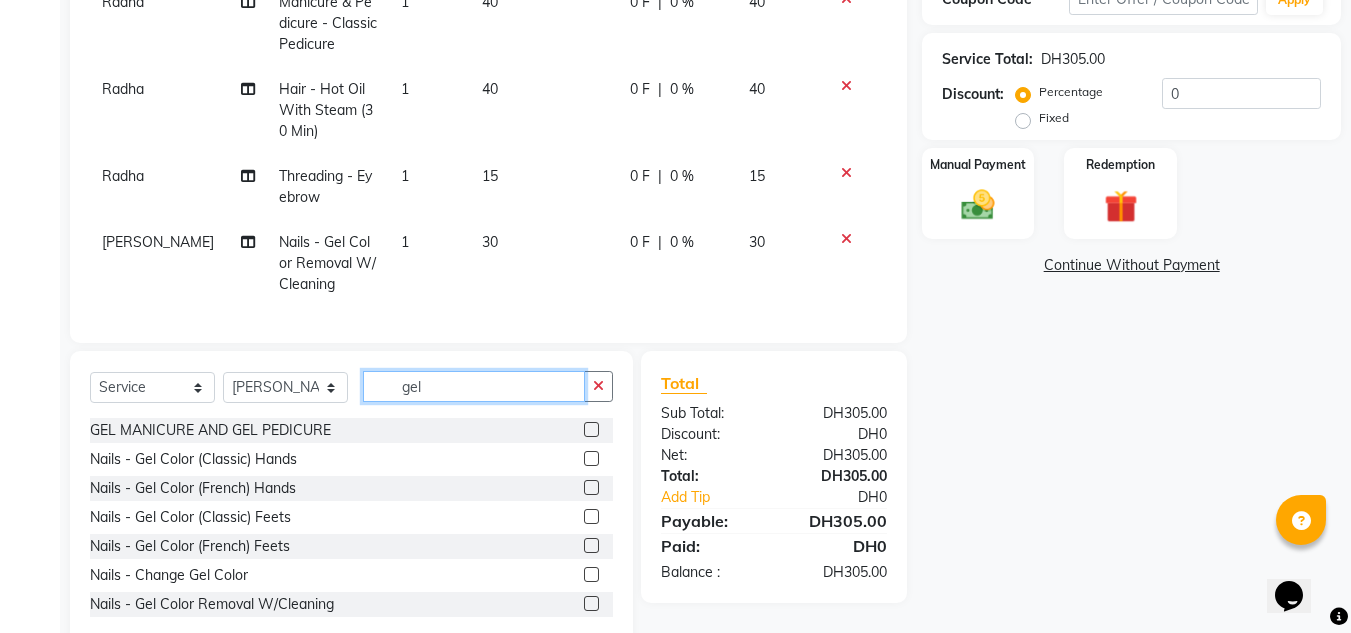 type on "gel" 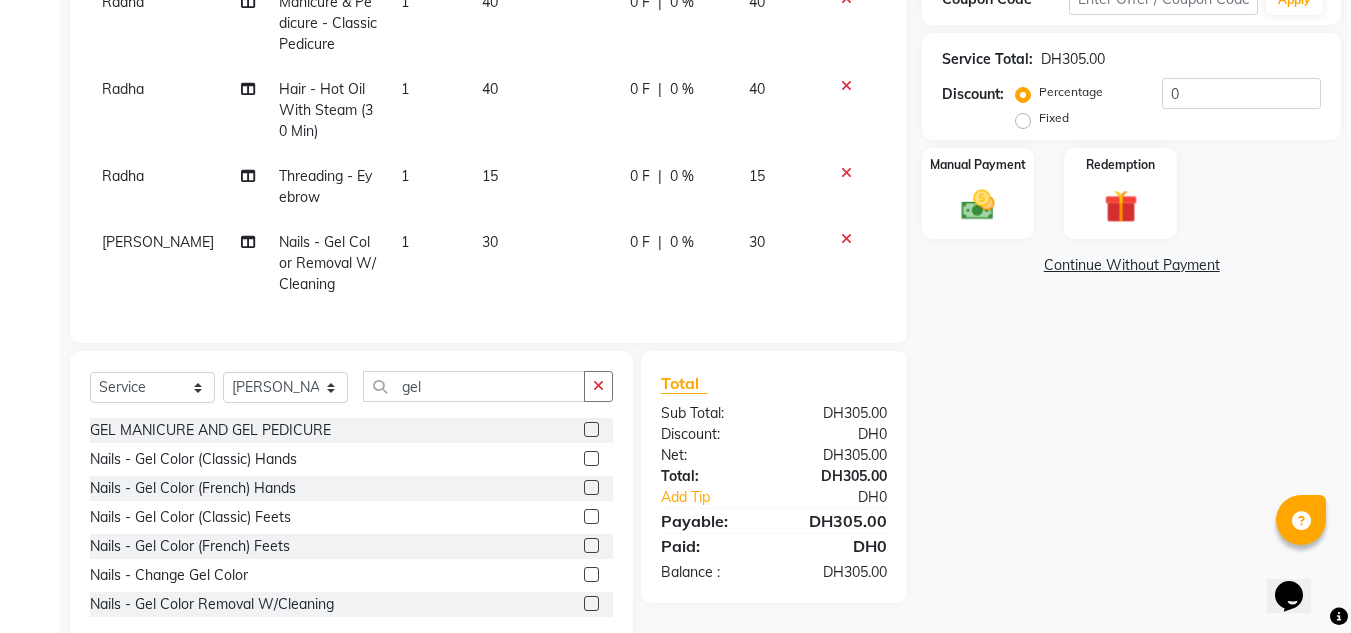 click 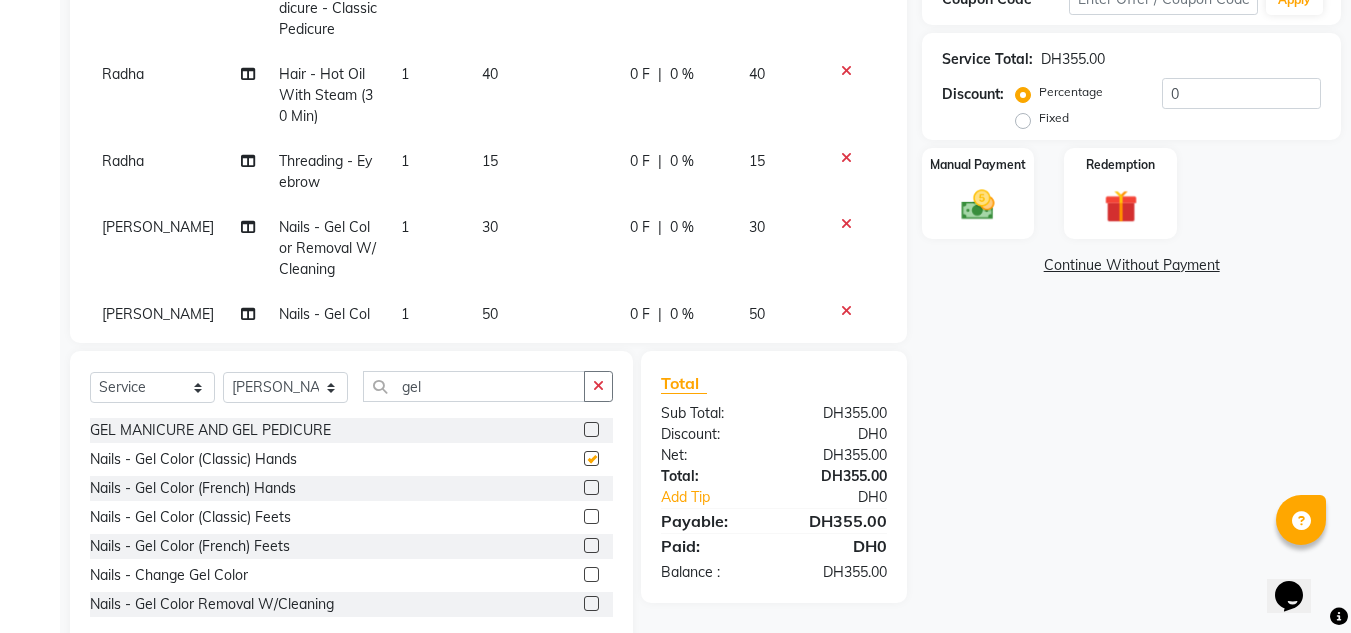 scroll, scrollTop: 114, scrollLeft: 0, axis: vertical 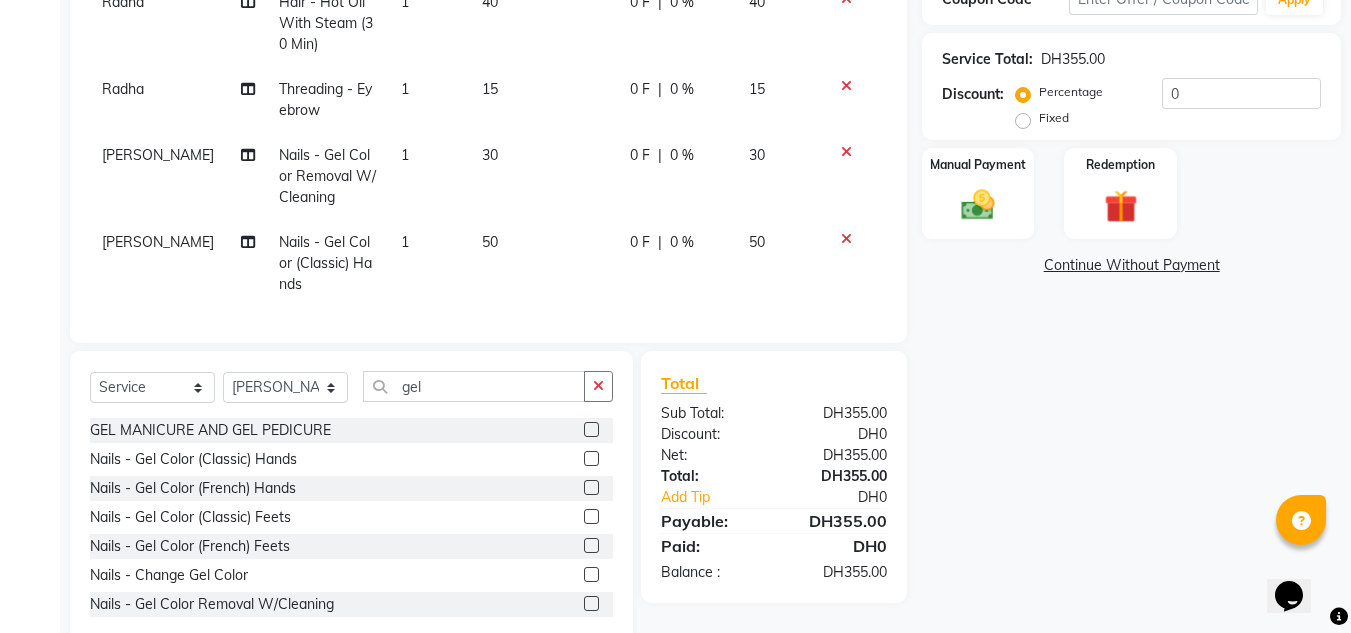 checkbox on "false" 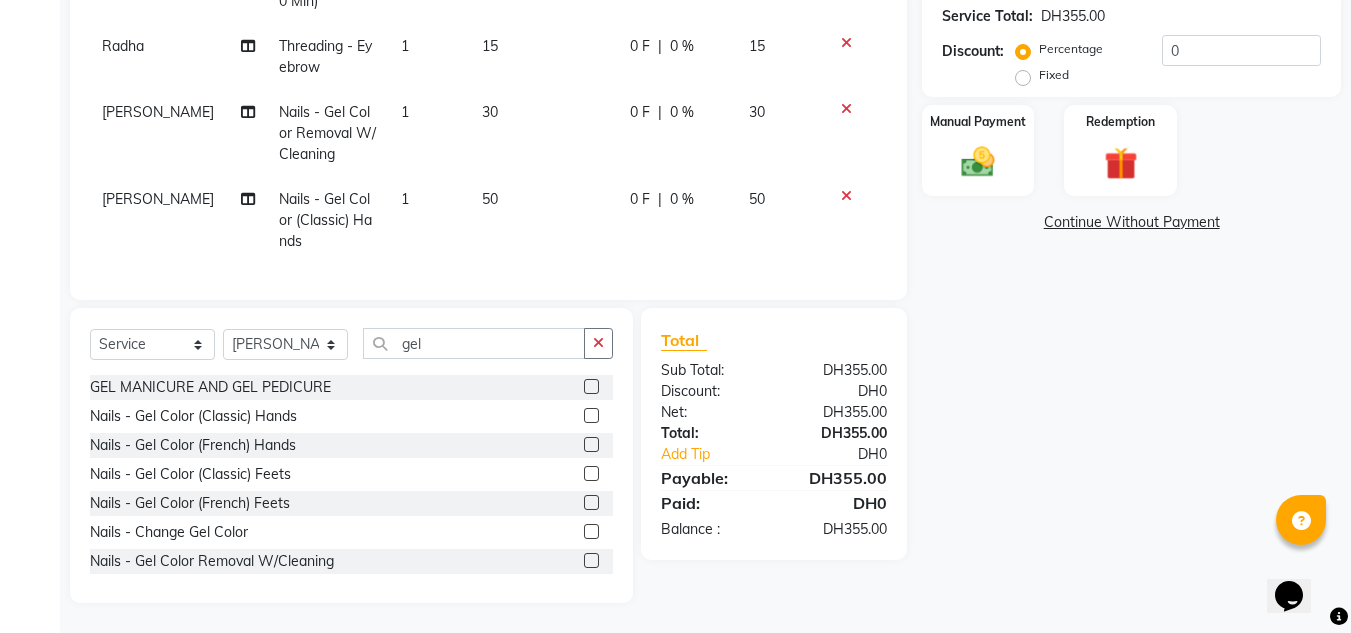 click on "50" 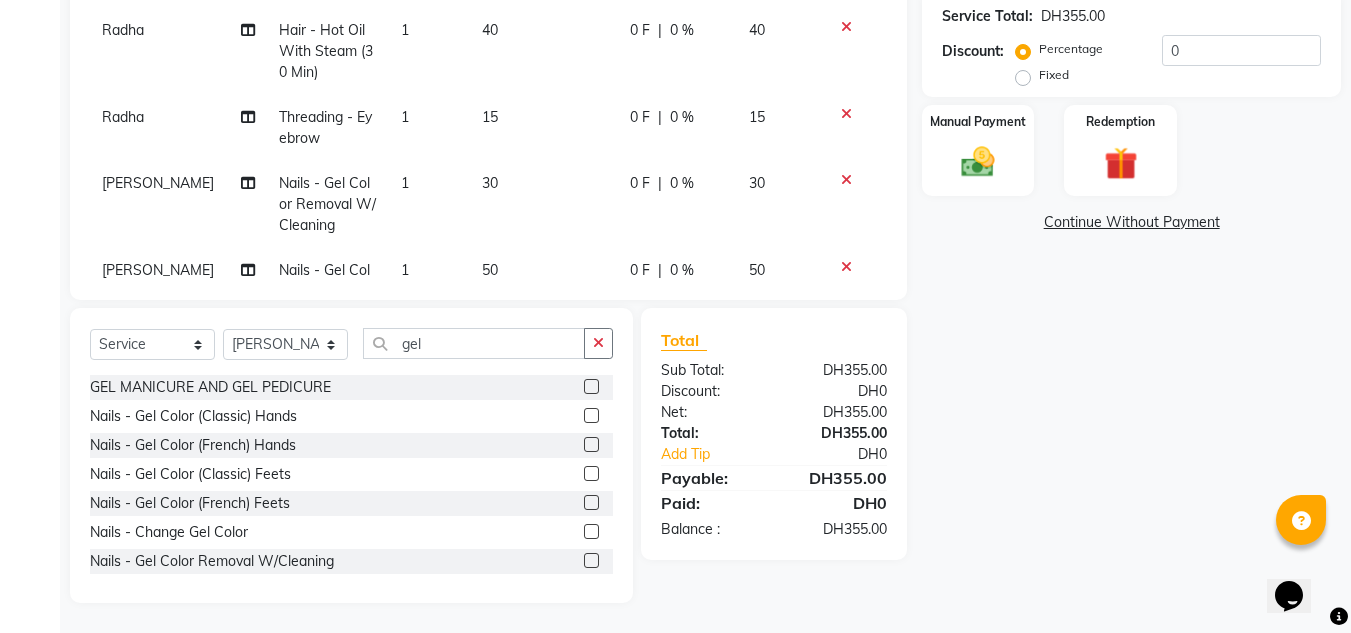 select on "36337" 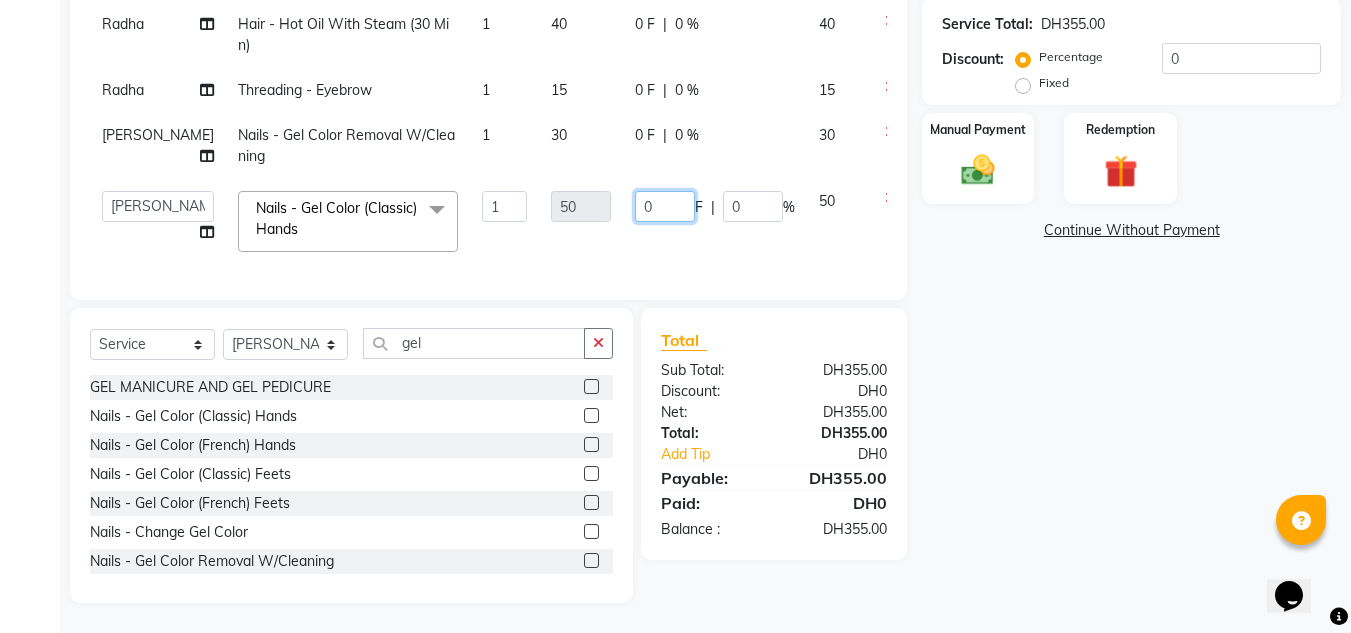 drag, startPoint x: 596, startPoint y: 194, endPoint x: 573, endPoint y: 208, distance: 26.925823 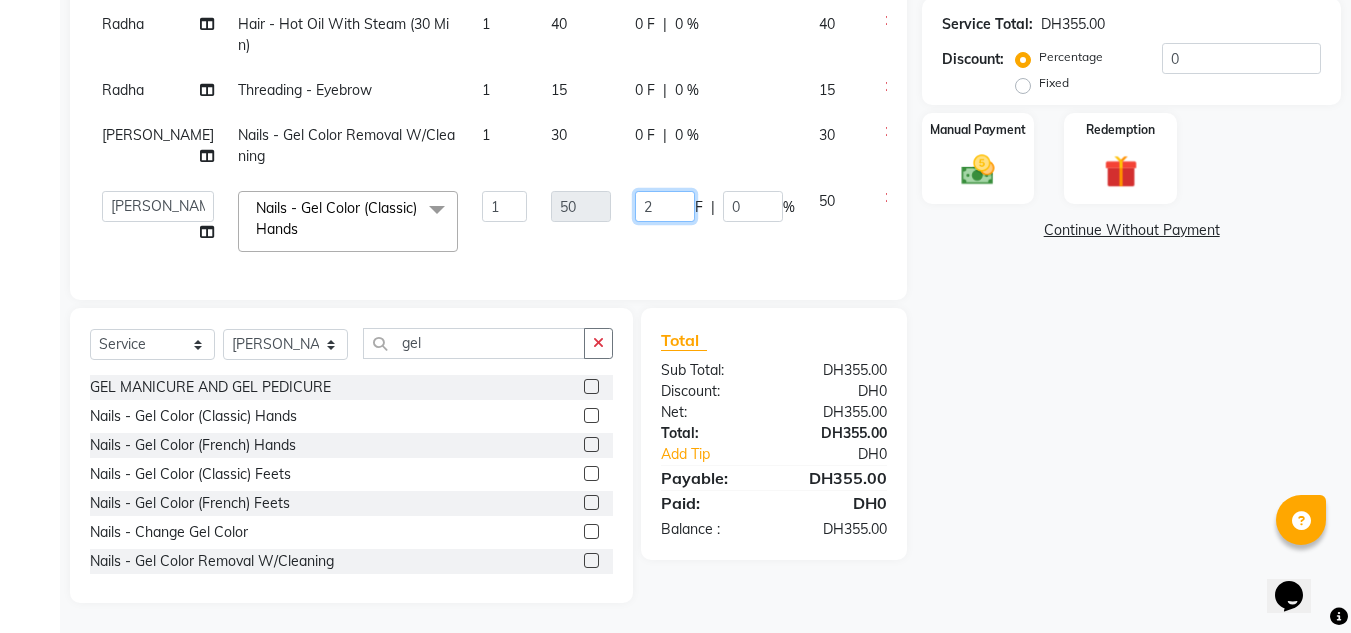 type on "20" 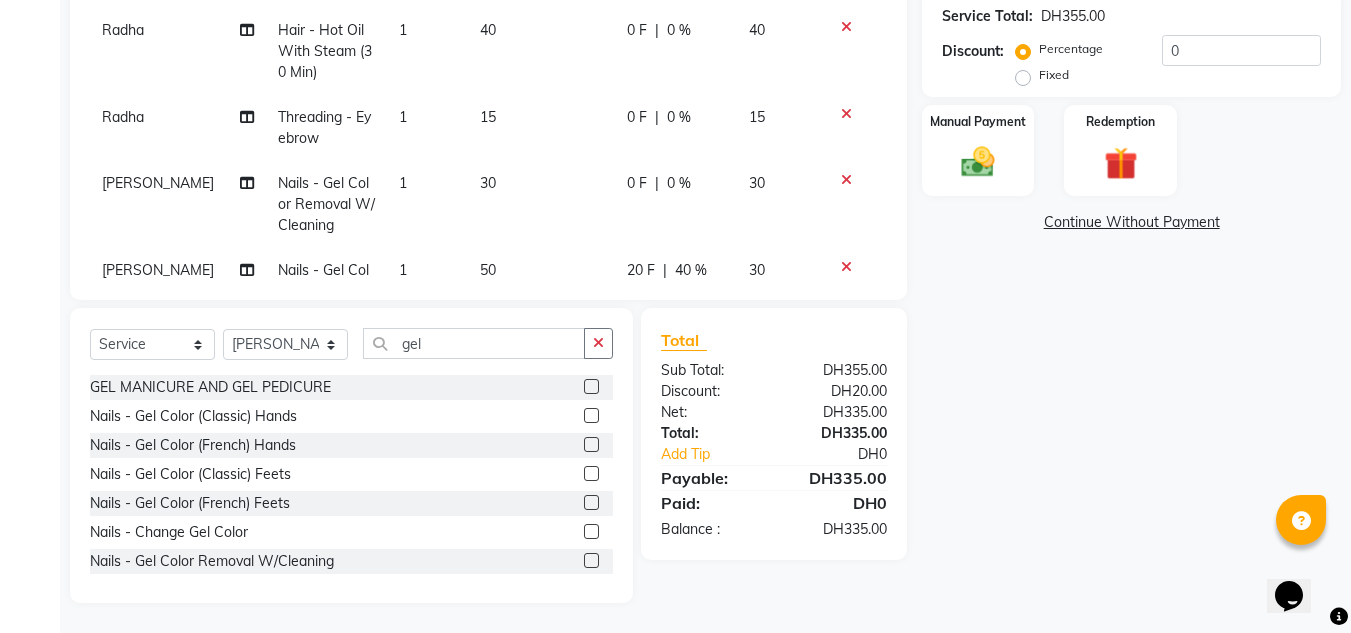 click on "Name: Ashlesha  Membership:  No Active Membership  Total Visits:  4 Card on file:  0 Last Visit:   13-07-2025 Points:   4  Prepaid Apply Discount Select  Loyalty → Loyality level 1  Coupon Code Apply Service Total:  DH355.00  Discount:  Percentage   Fixed  0 Manual Payment Redemption  Continue Without Payment" 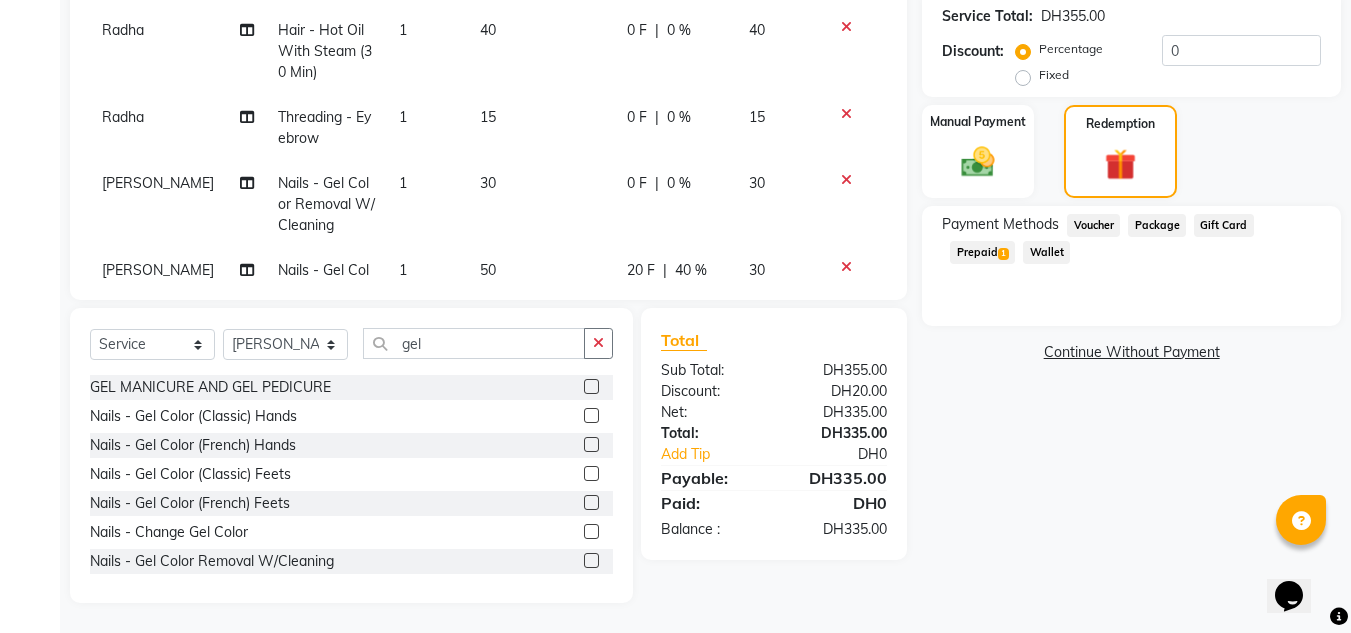 drag, startPoint x: 989, startPoint y: 257, endPoint x: 1067, endPoint y: 272, distance: 79.429214 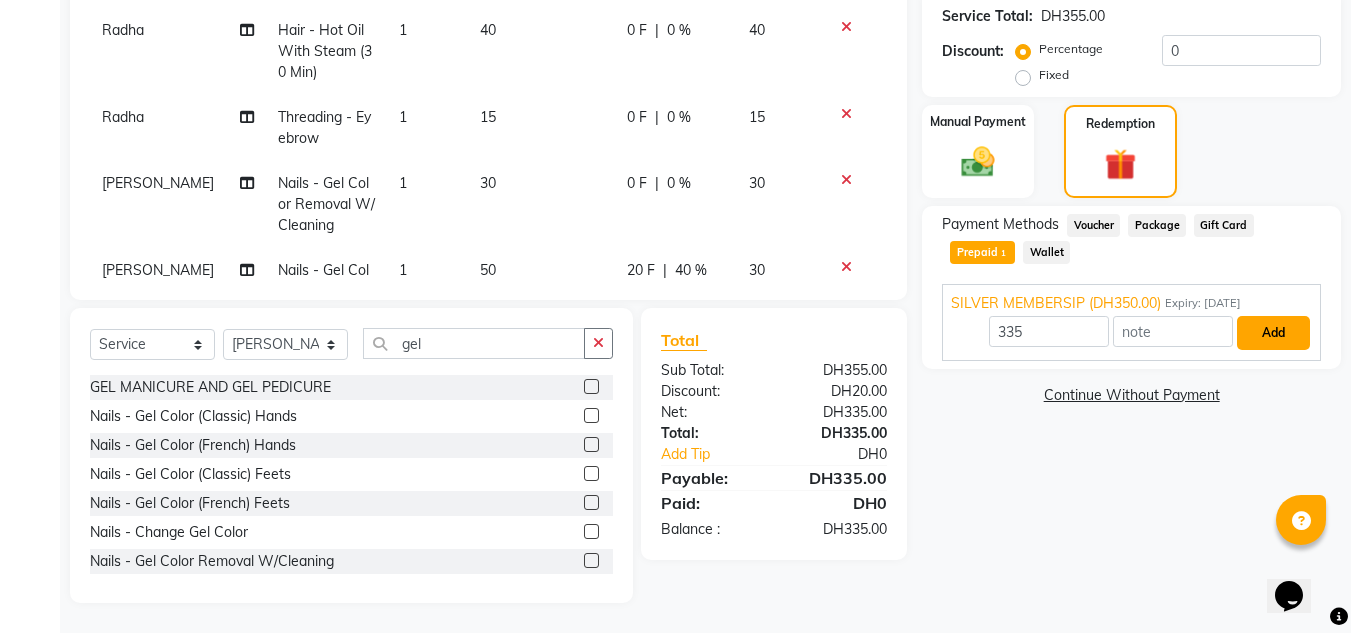 click on "Add" at bounding box center [1273, 333] 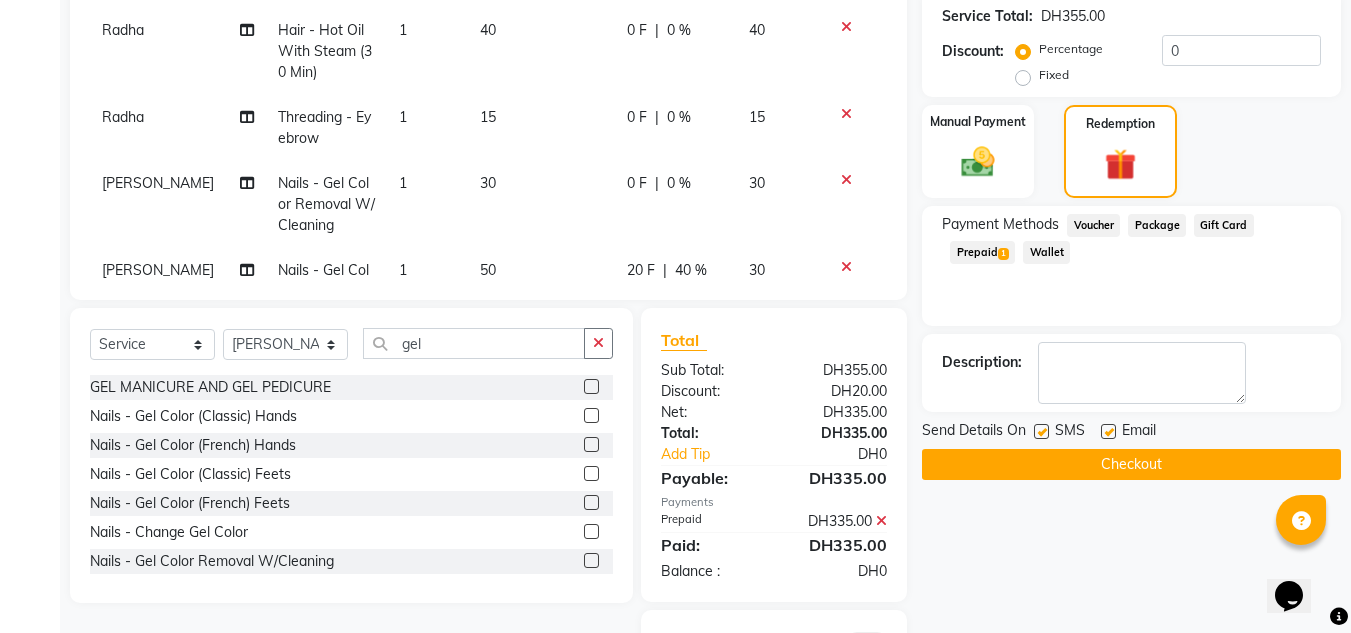 scroll, scrollTop: 566, scrollLeft: 0, axis: vertical 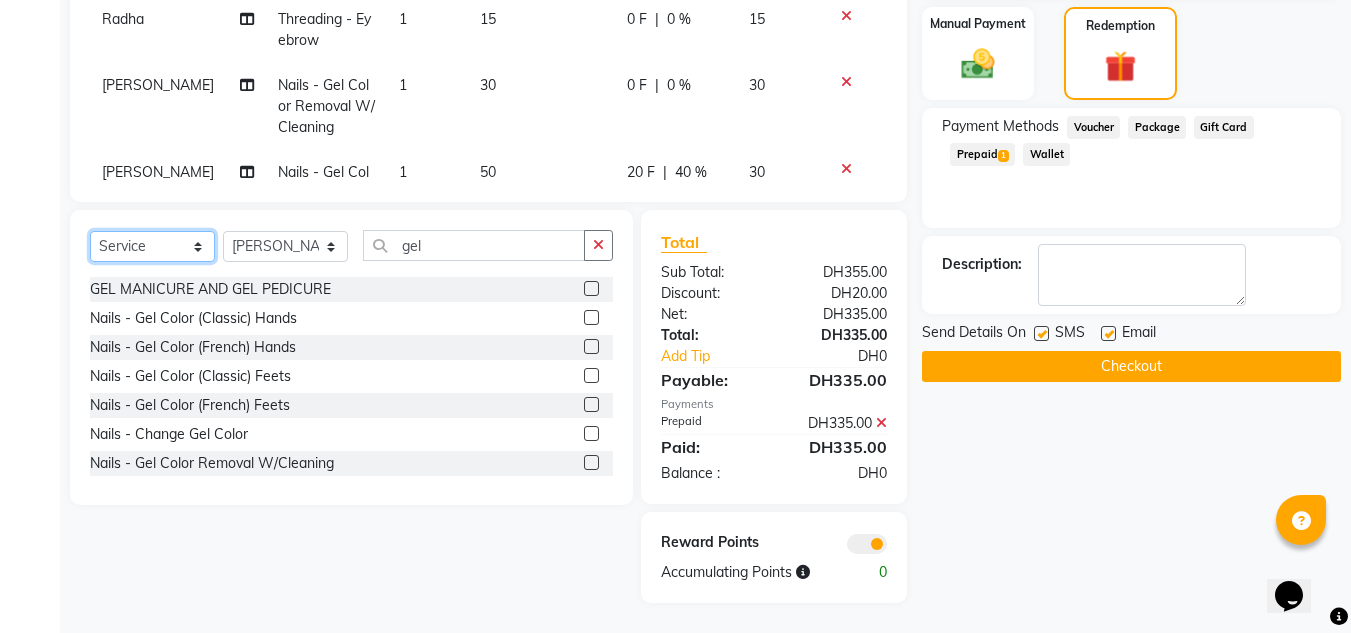 drag, startPoint x: 155, startPoint y: 248, endPoint x: 156, endPoint y: 260, distance: 12.0415945 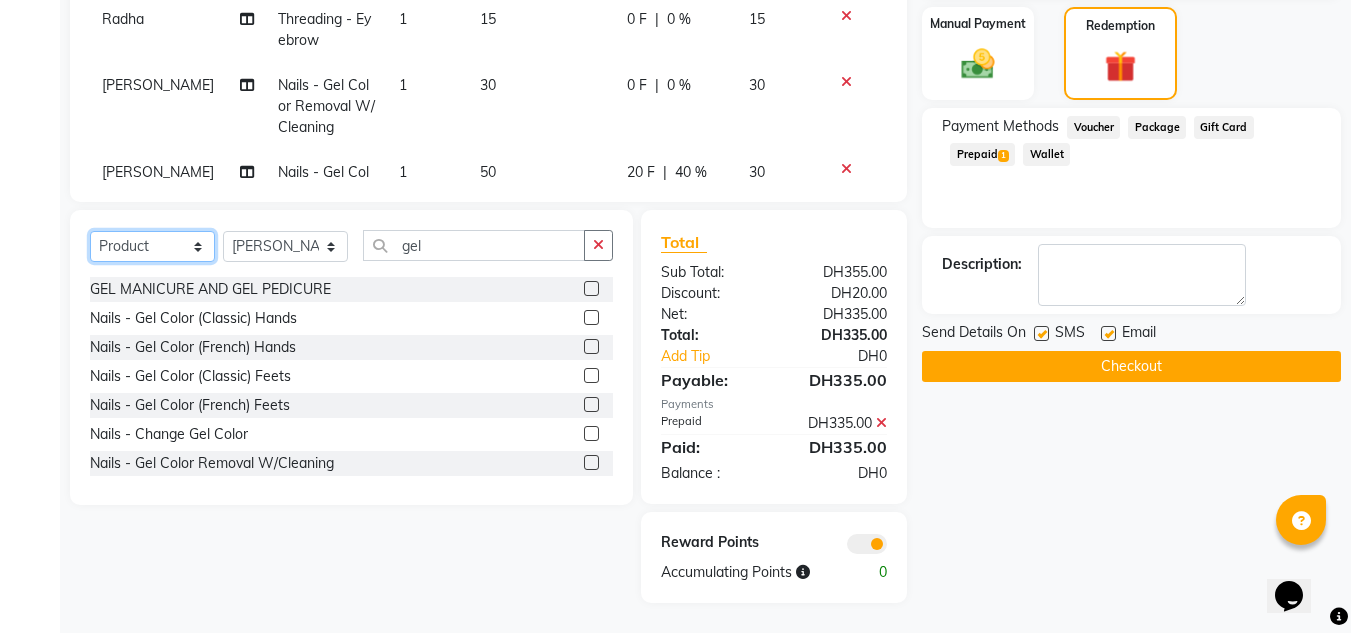 click on "Select  Service  Product  Membership  Package Voucher Prepaid Gift Card" 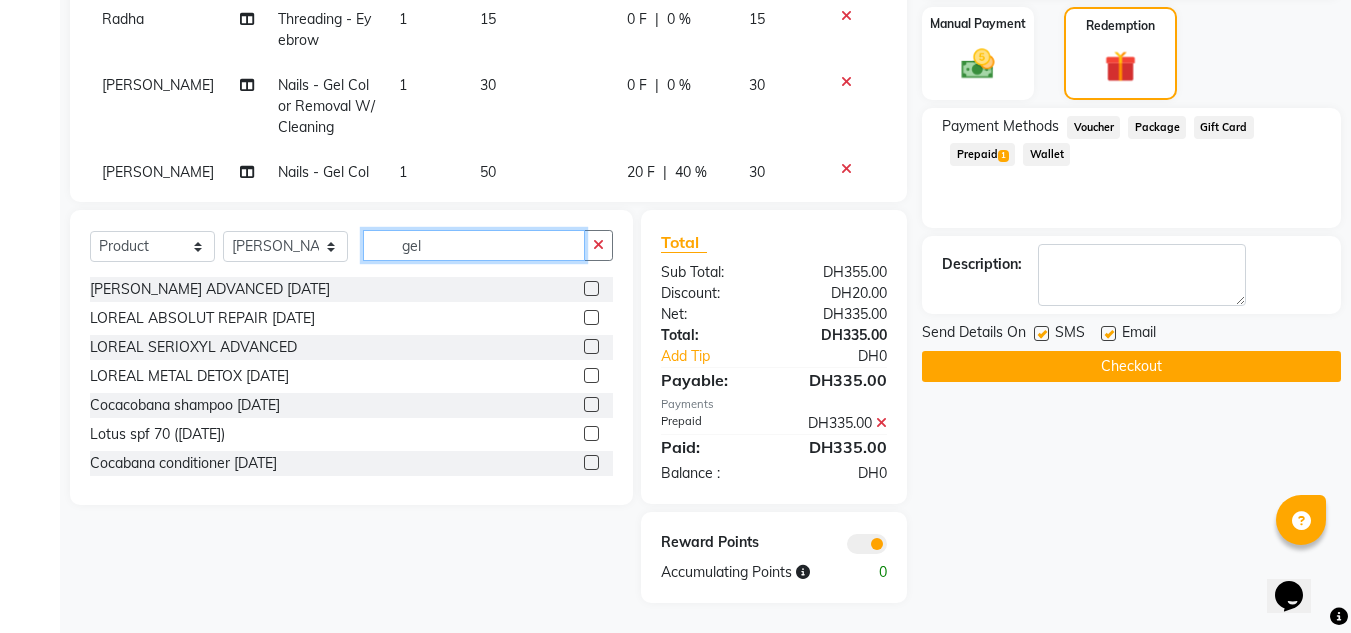 drag, startPoint x: 456, startPoint y: 250, endPoint x: 311, endPoint y: 245, distance: 145.08618 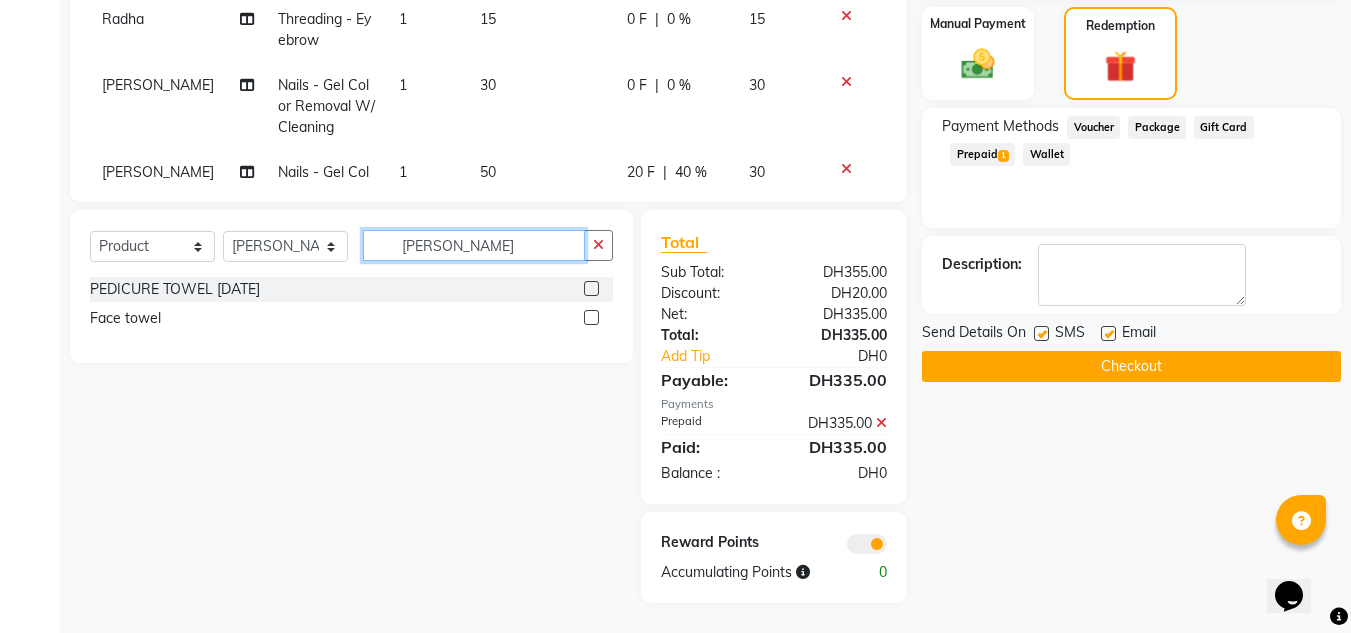 type on "towe" 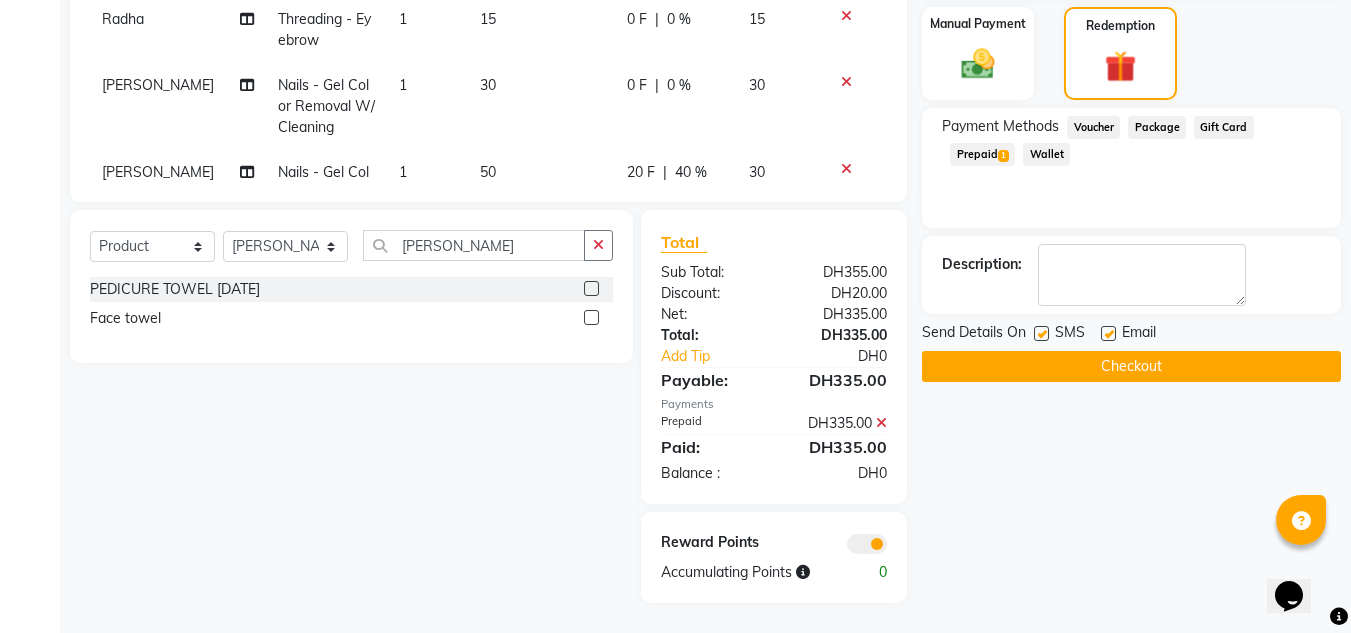 click 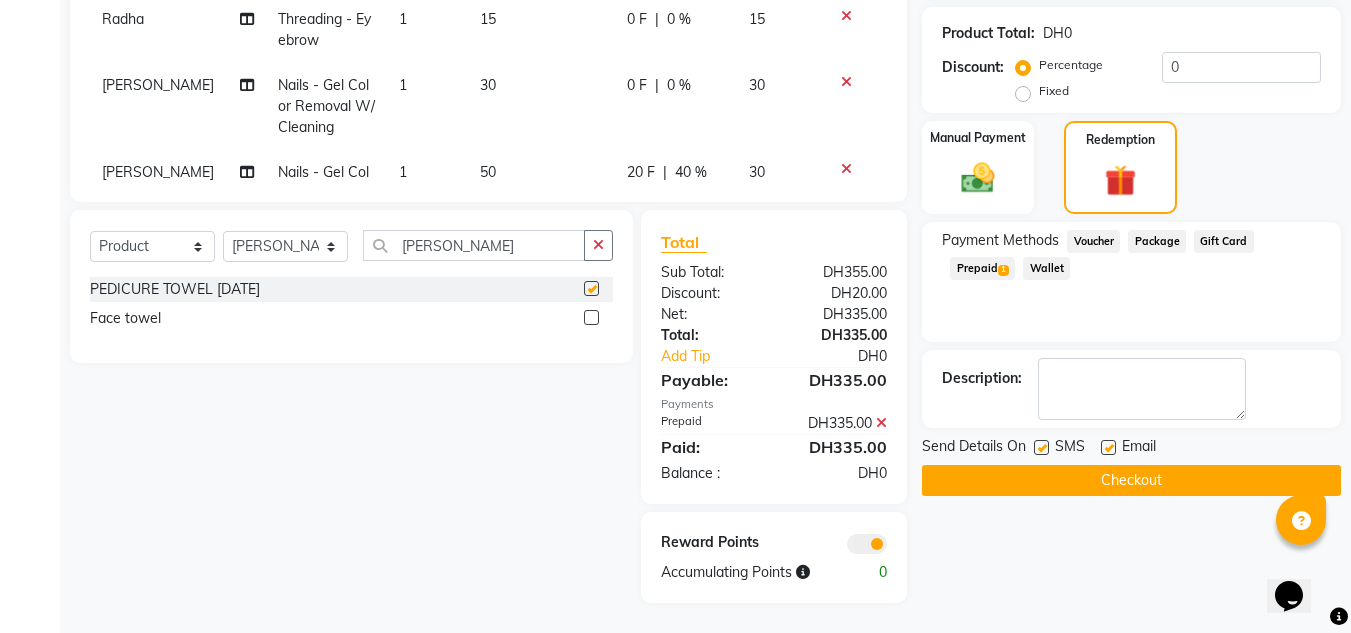 scroll, scrollTop: 278, scrollLeft: 0, axis: vertical 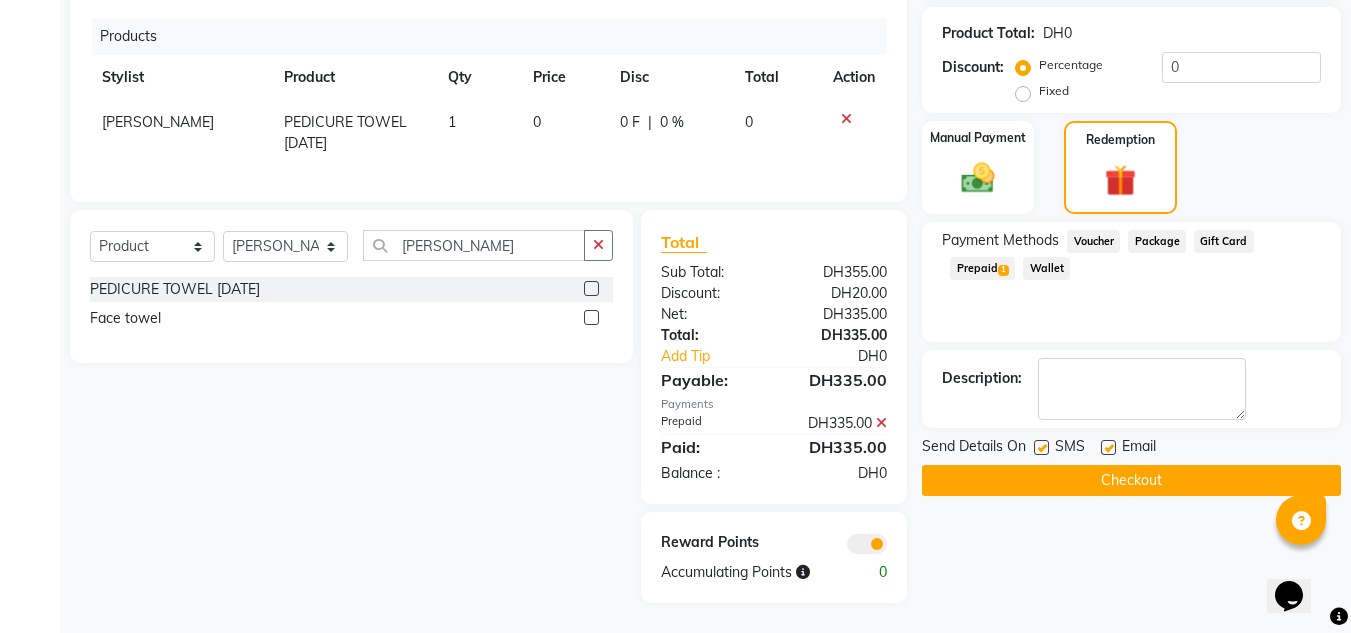 checkbox on "false" 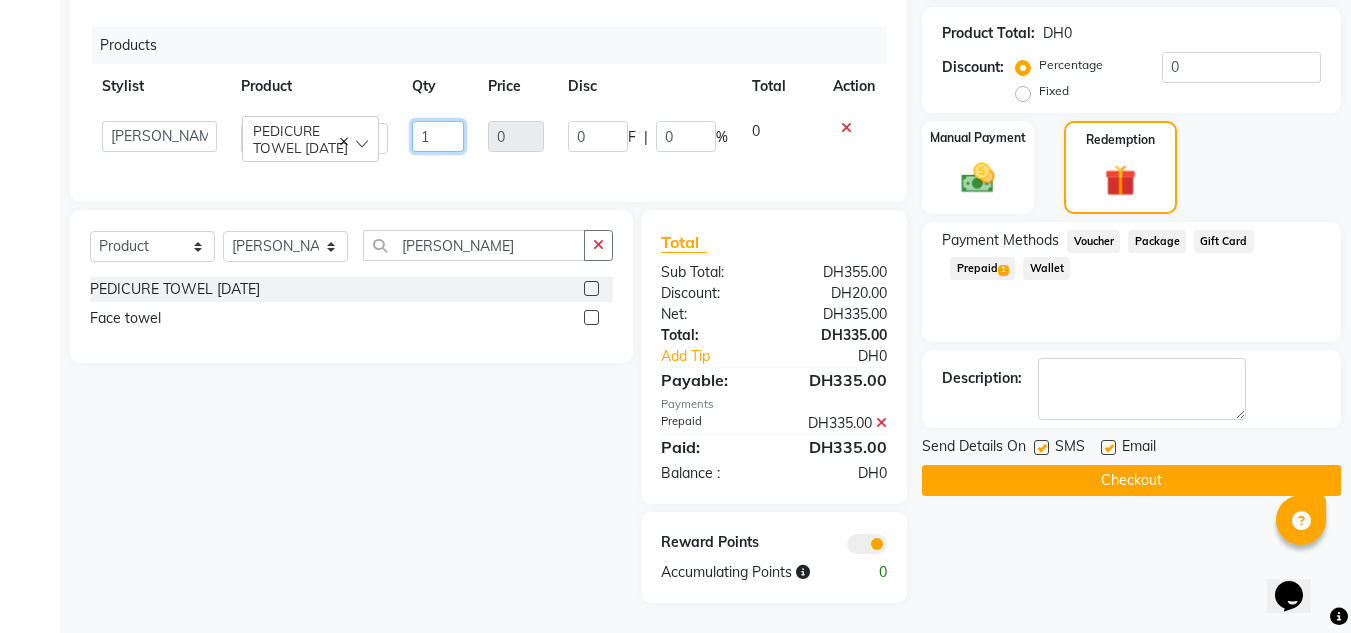 drag, startPoint x: 437, startPoint y: 110, endPoint x: 221, endPoint y: 123, distance: 216.39085 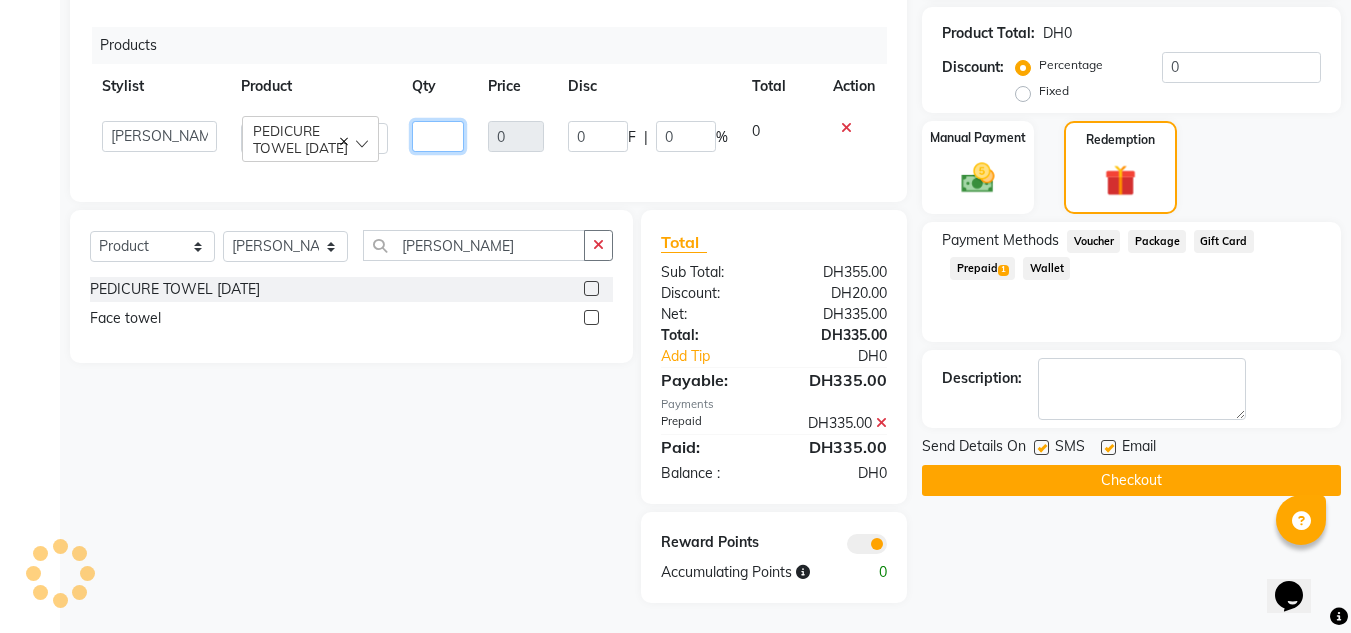 type on "2" 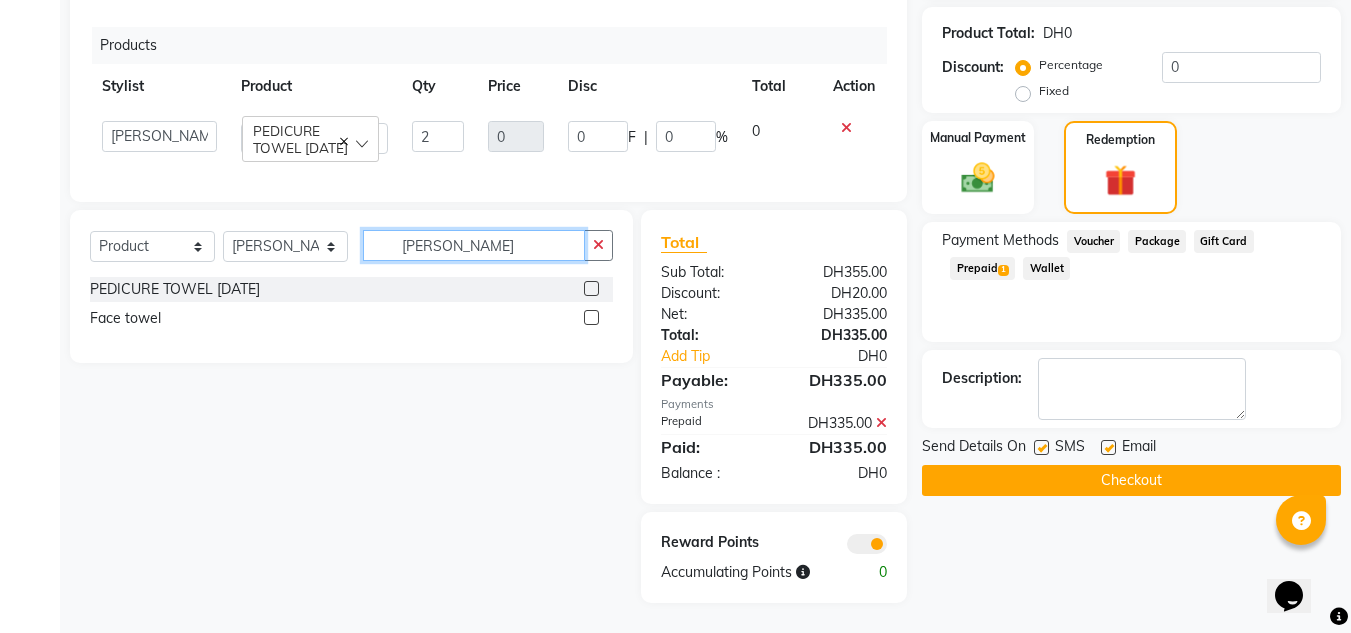 drag, startPoint x: 481, startPoint y: 253, endPoint x: 337, endPoint y: 252, distance: 144.00348 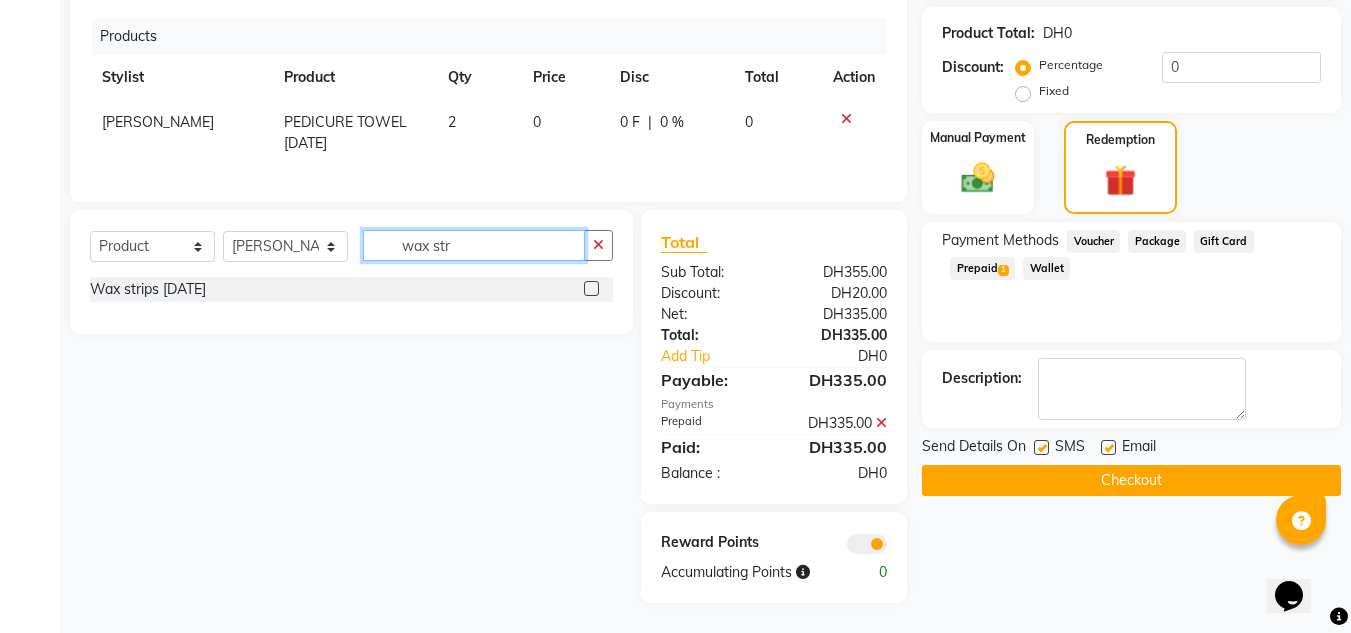 type on "wax str" 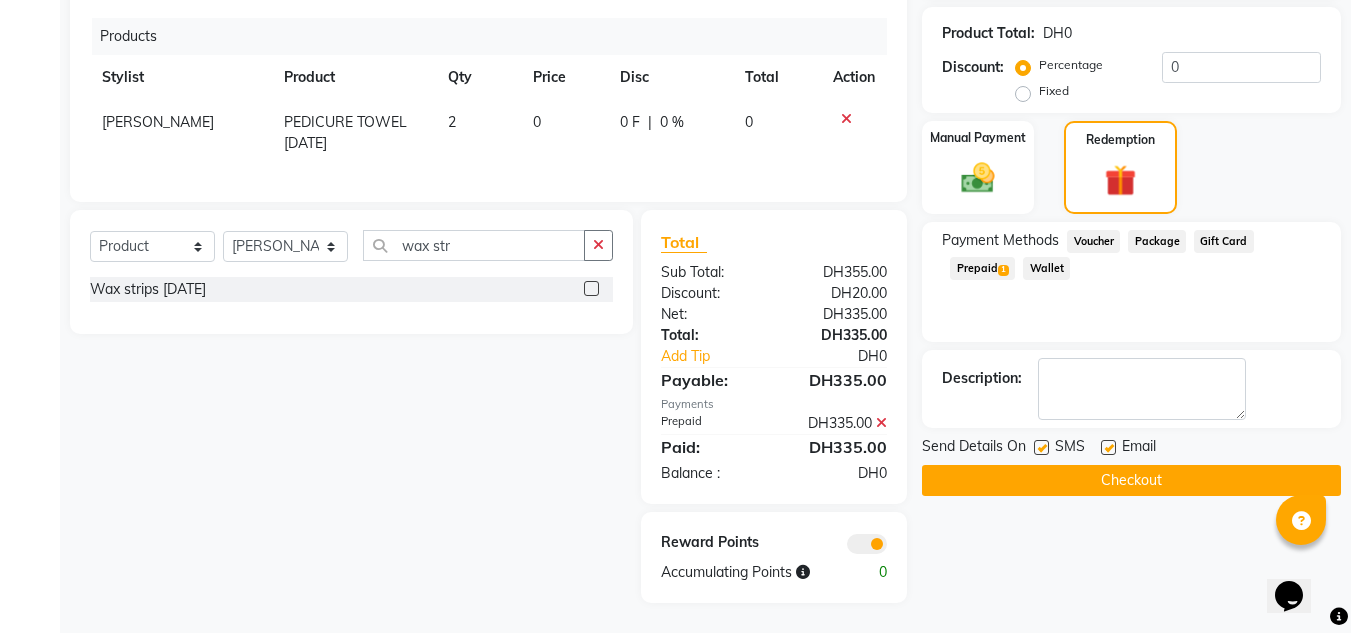 click 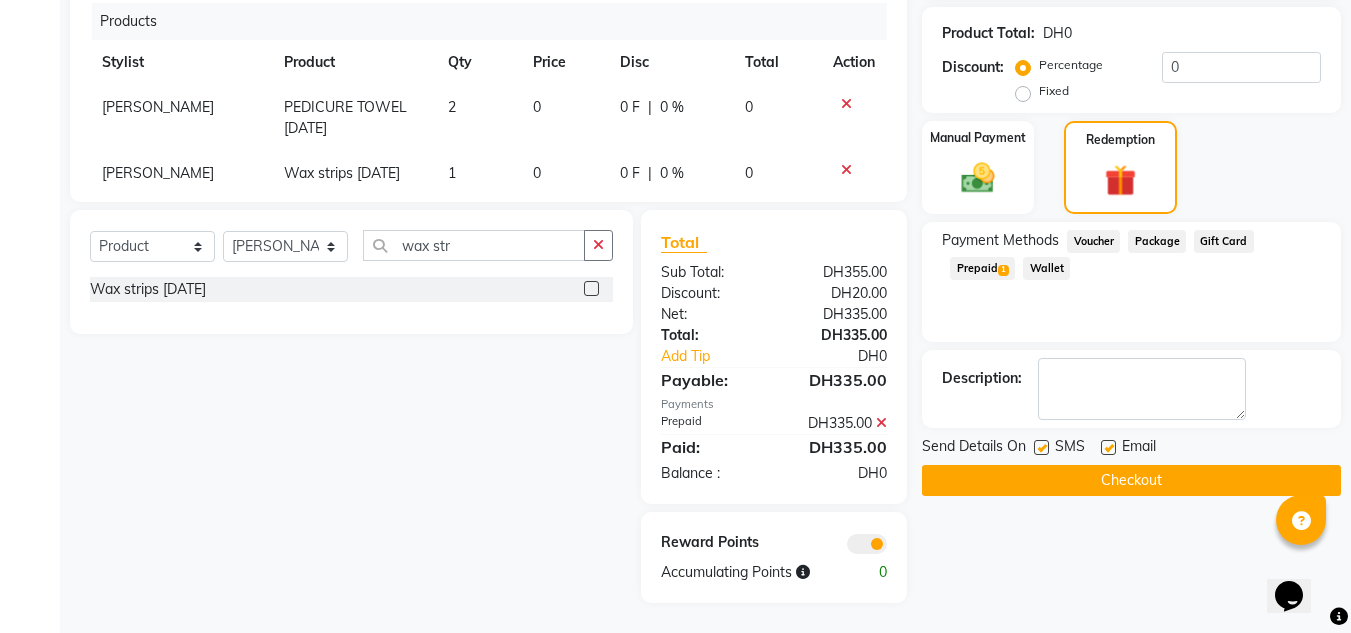 click 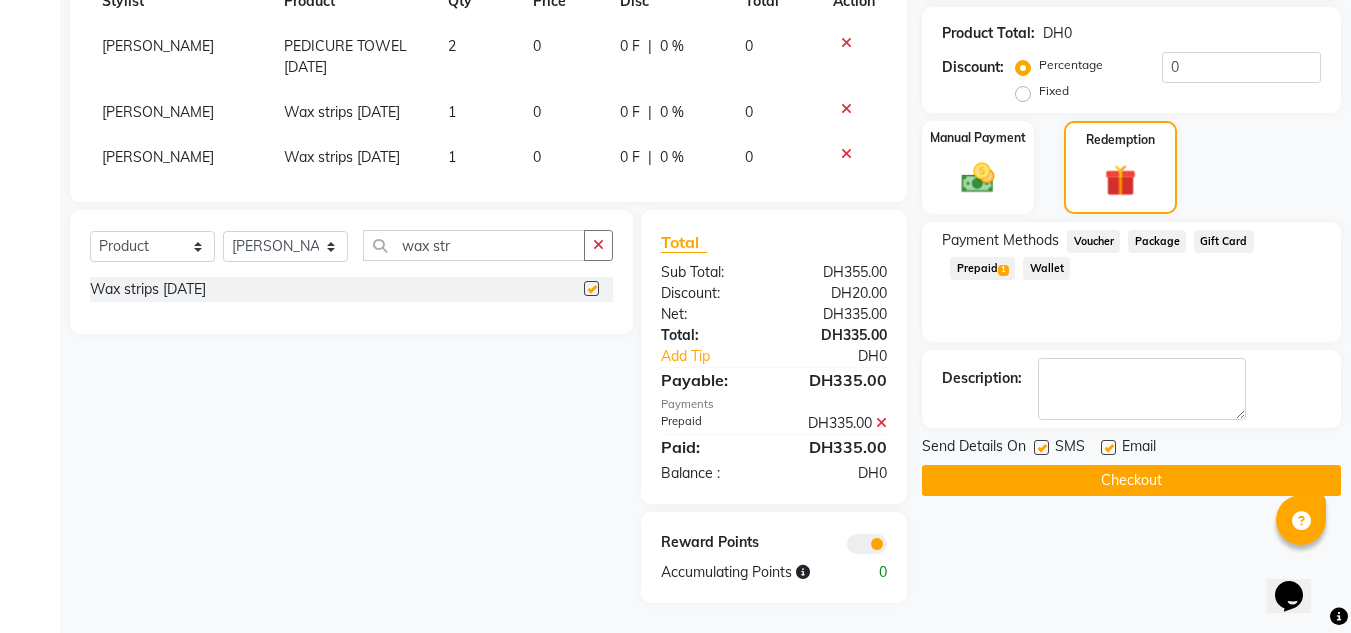 checkbox on "false" 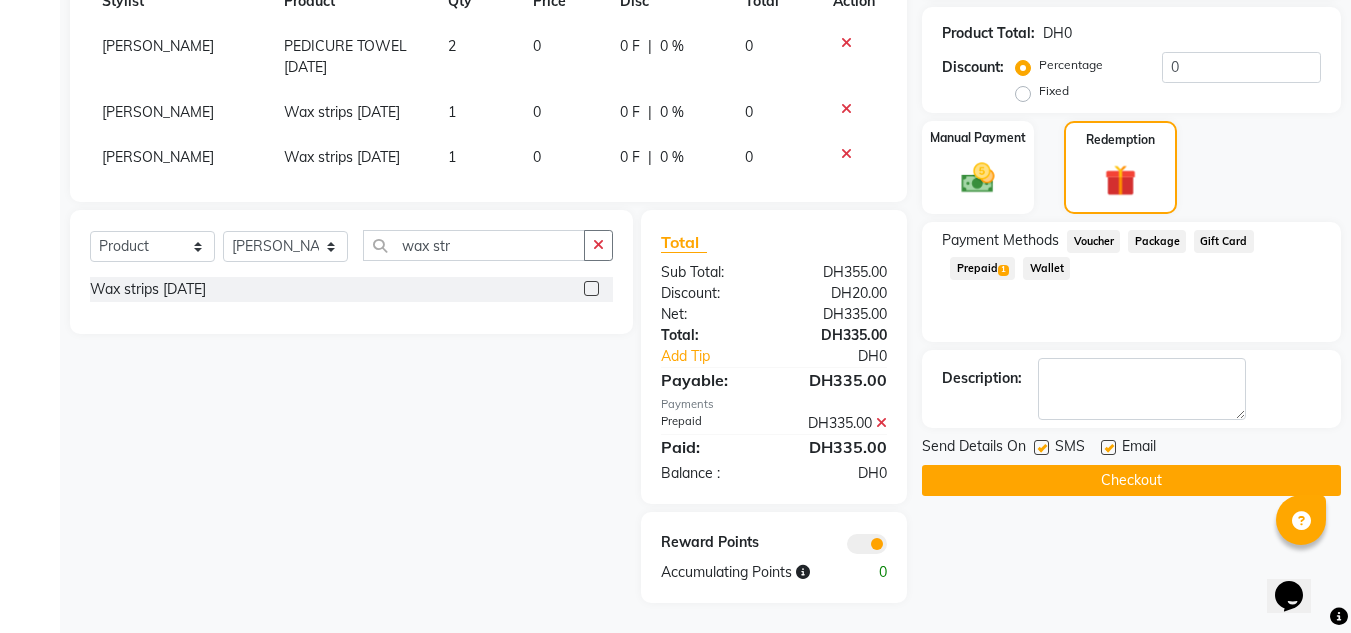 scroll, scrollTop: 410, scrollLeft: 0, axis: vertical 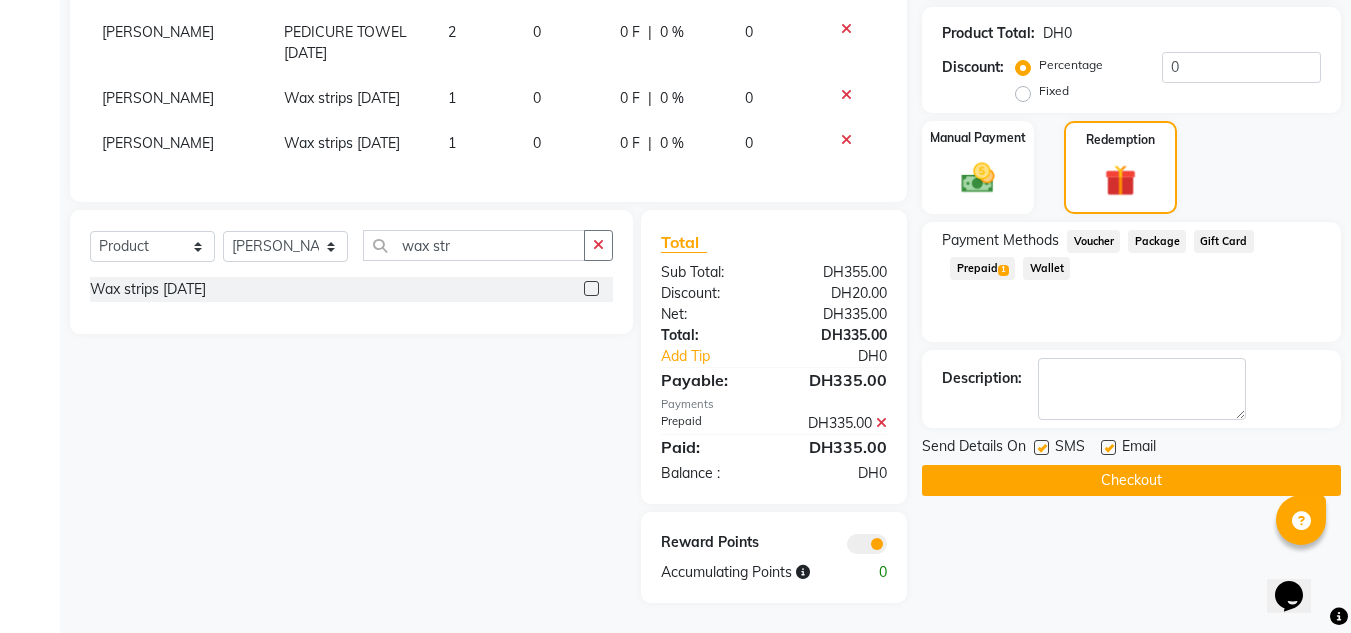 click 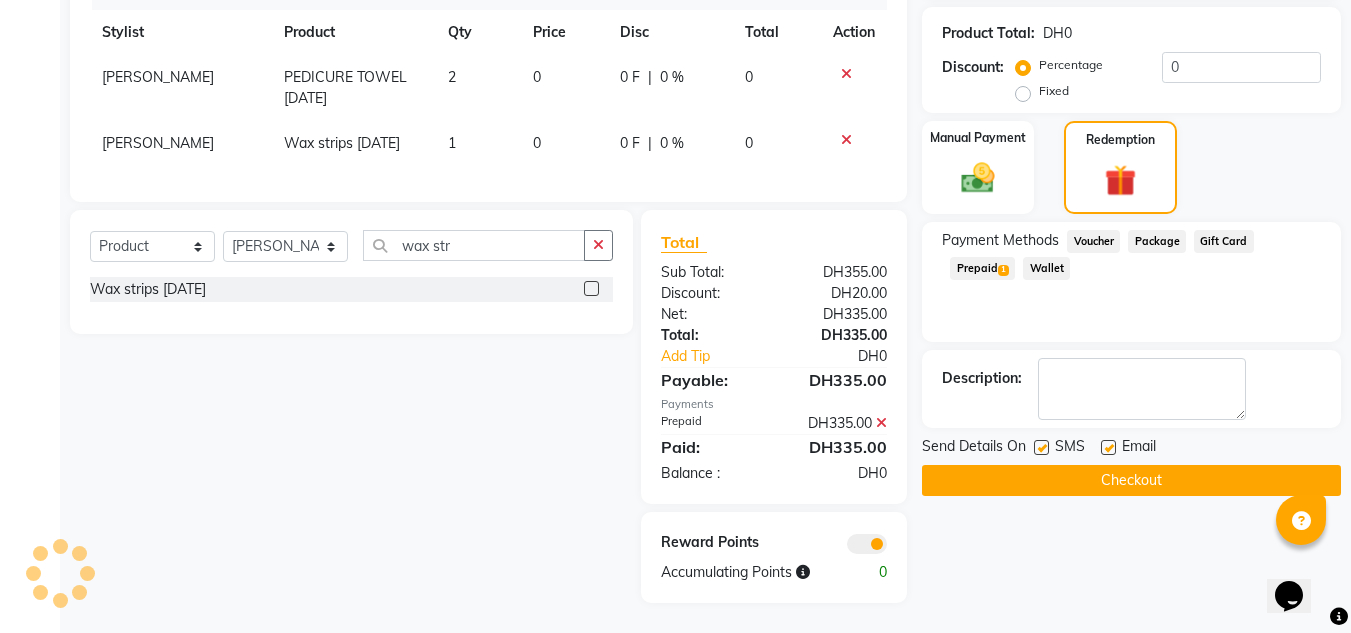 click on "1" 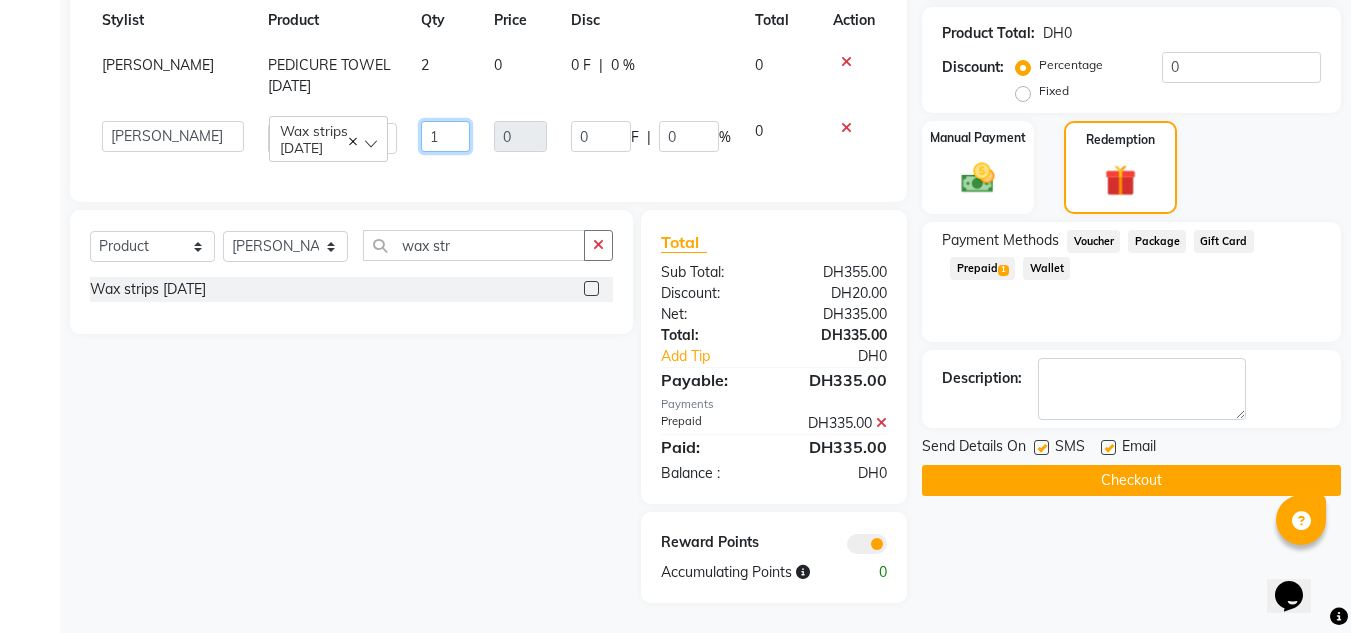 drag, startPoint x: 443, startPoint y: 113, endPoint x: 358, endPoint y: 104, distance: 85.47514 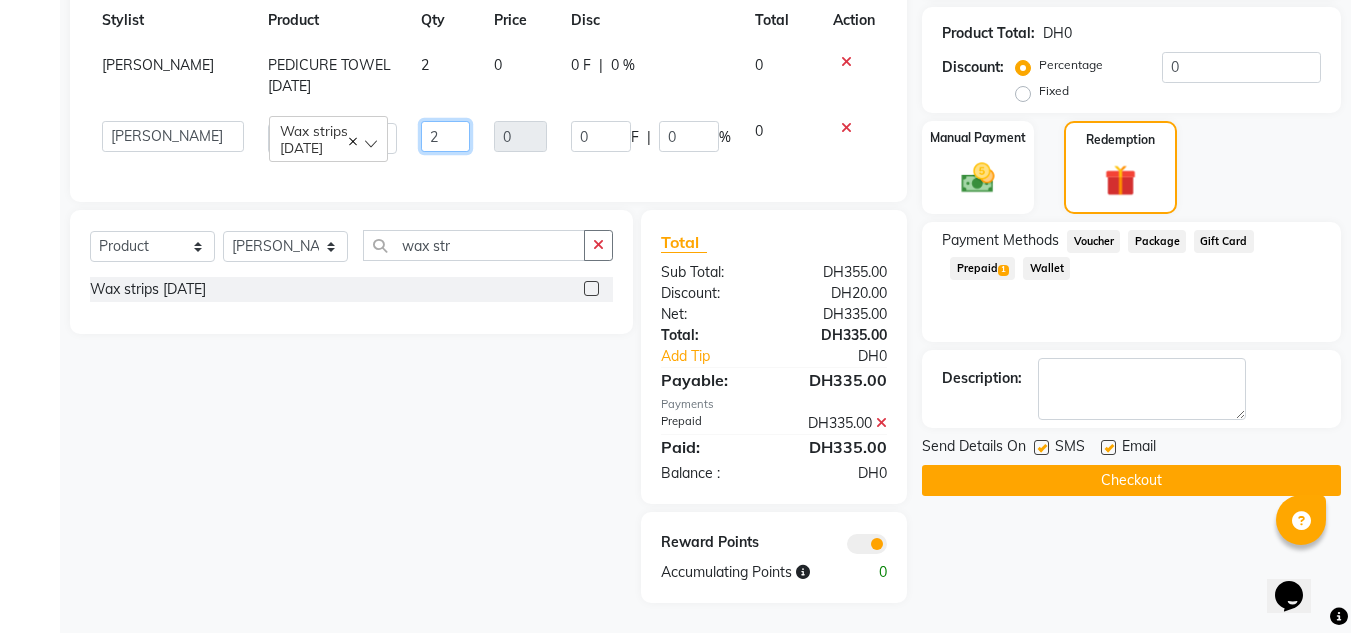 type on "25" 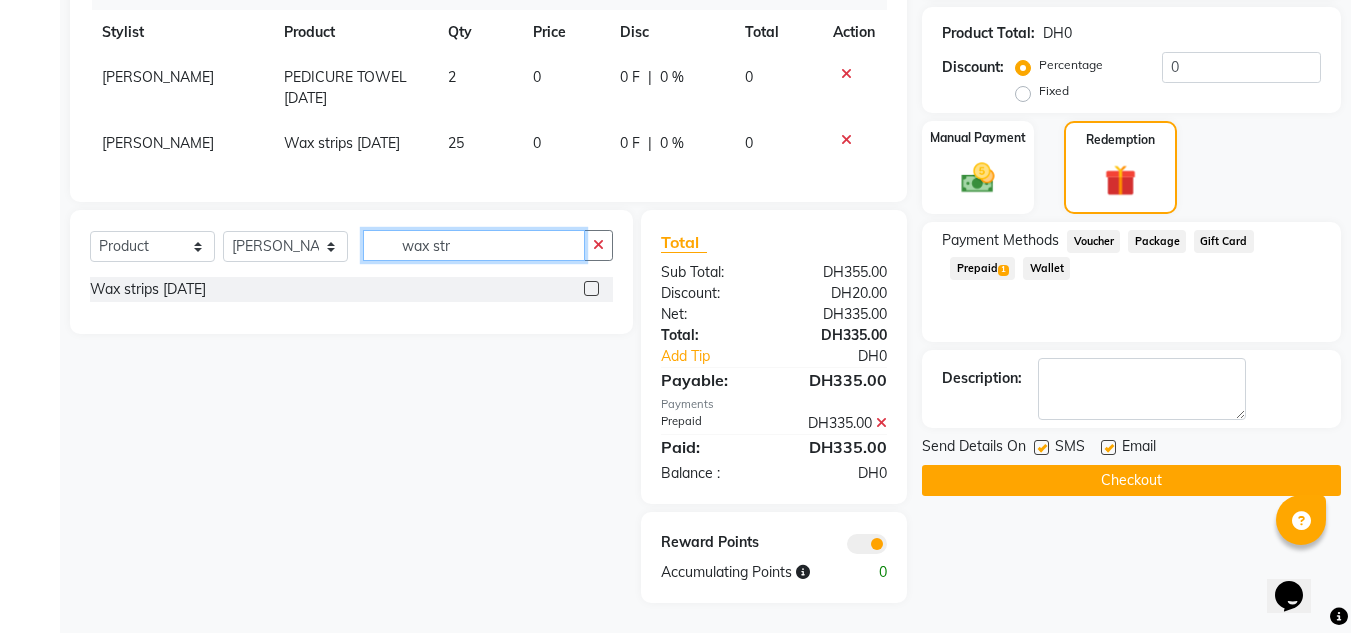 drag, startPoint x: 328, startPoint y: 225, endPoint x: 304, endPoint y: 227, distance: 24.083189 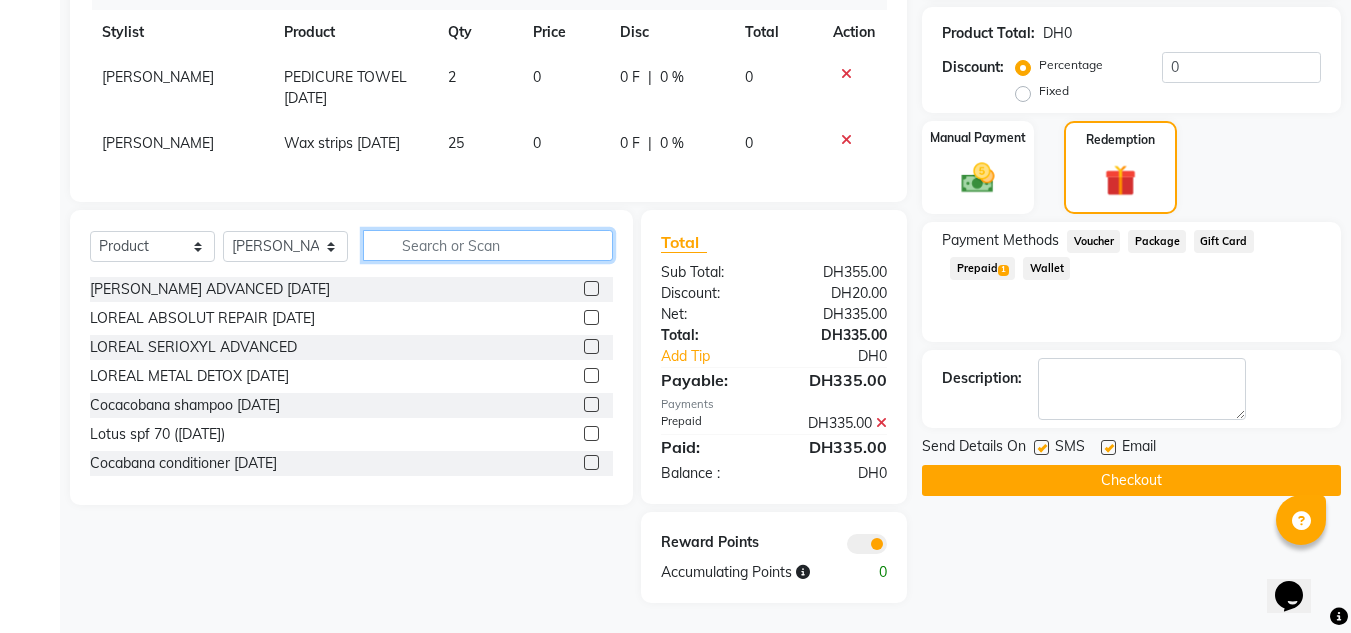 click 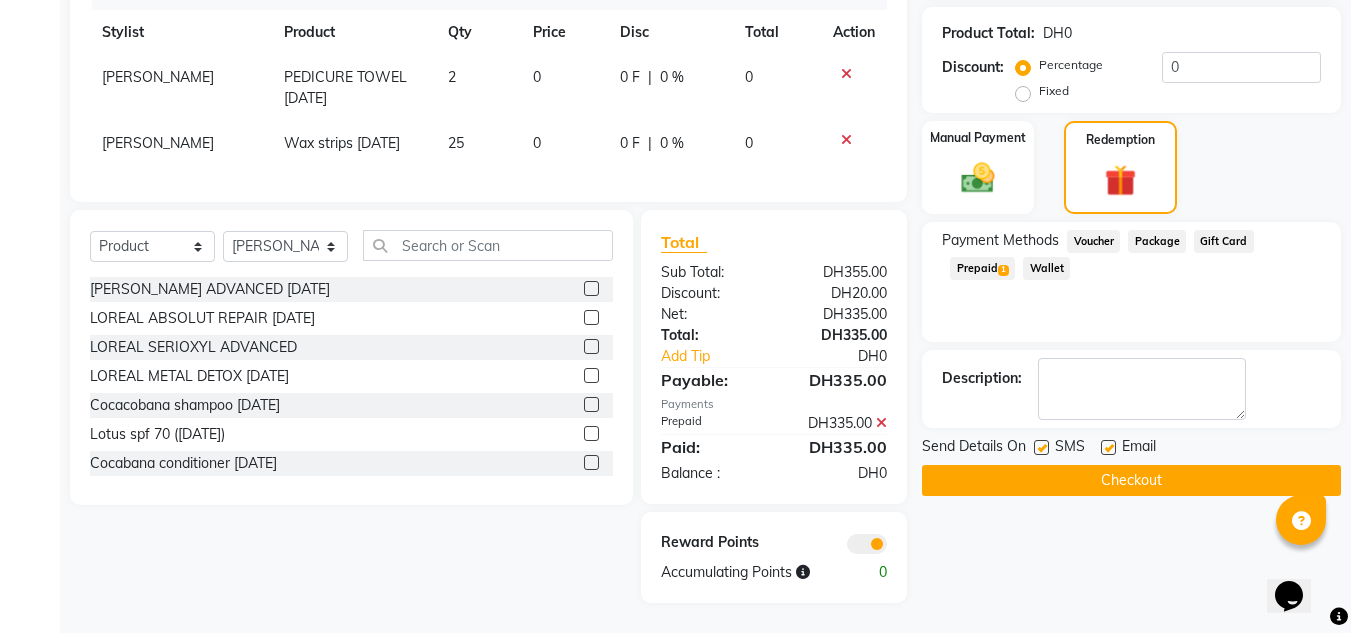click on "[PERSON_NAME]" 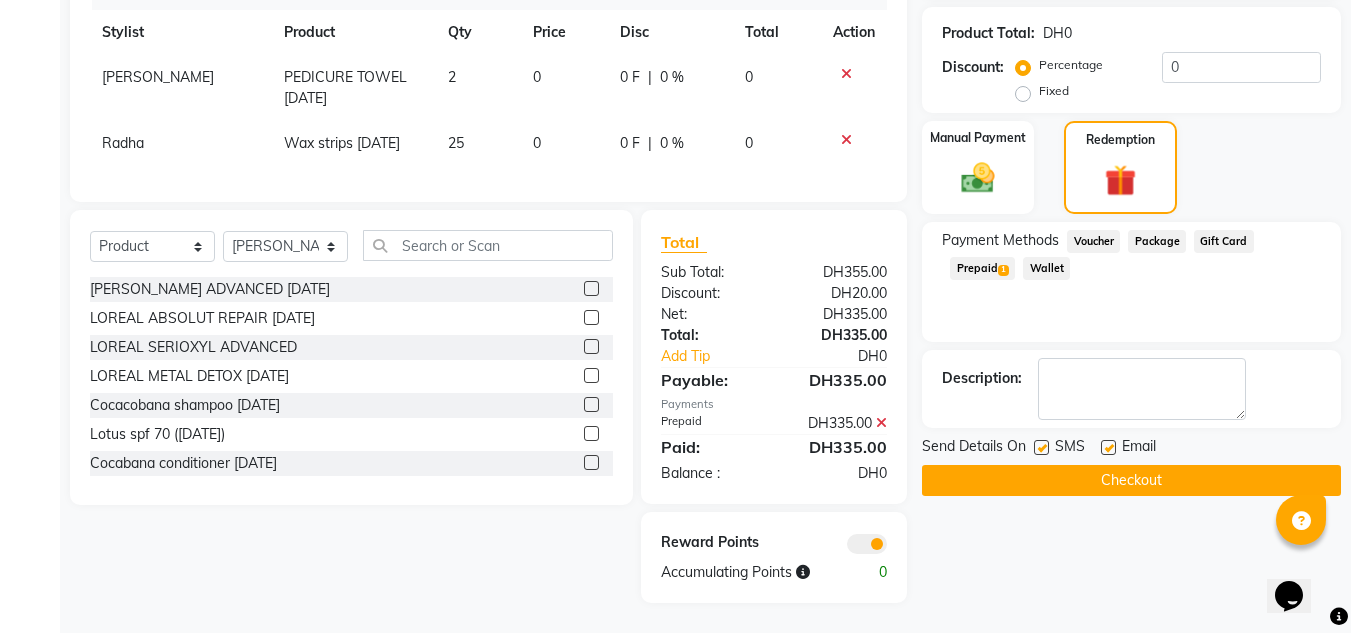 click on "[PERSON_NAME]" 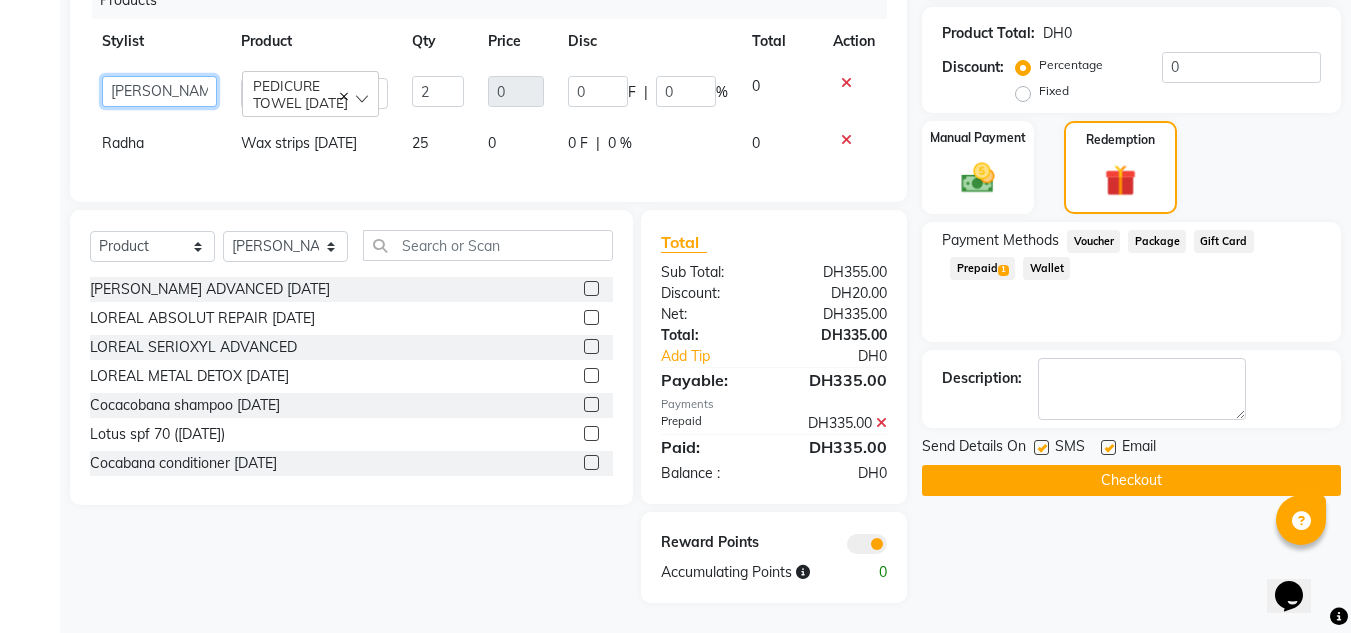 click on "ABUSHAGARA   Kavita   Laxmi   Management   Manisha   Radha   RECEPTION-ALWAHDA   Riba   Rimsha   SALON   Samjhana   trial" 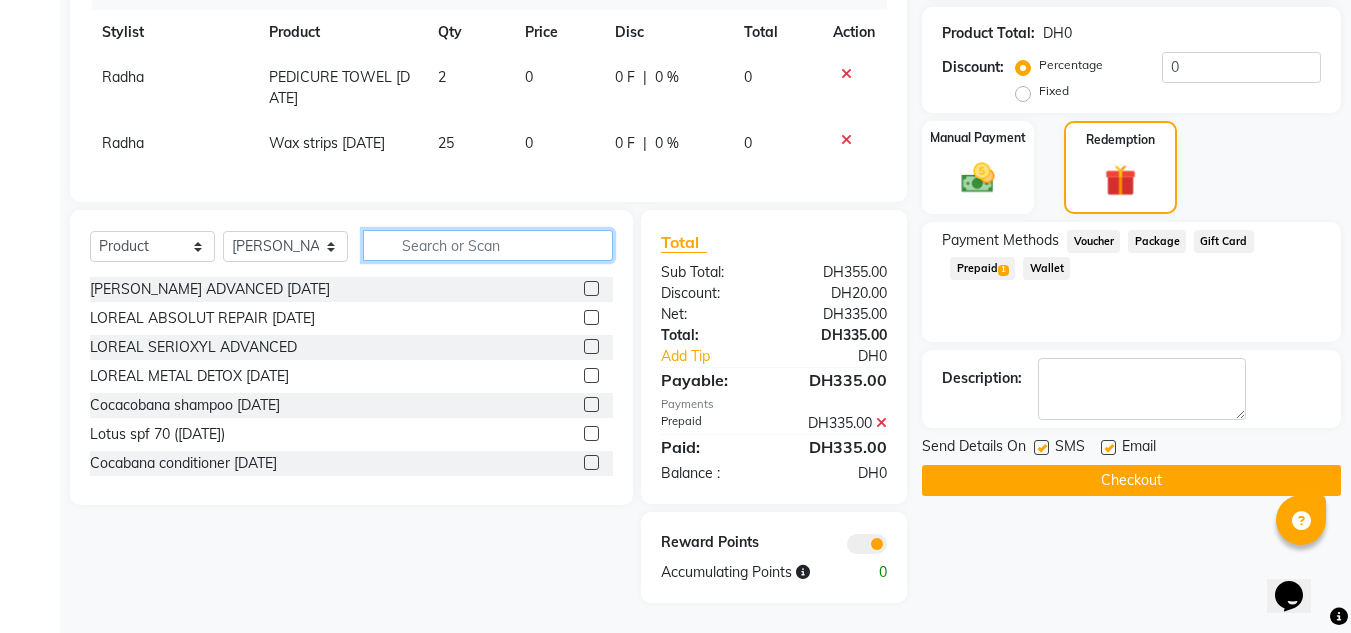 click 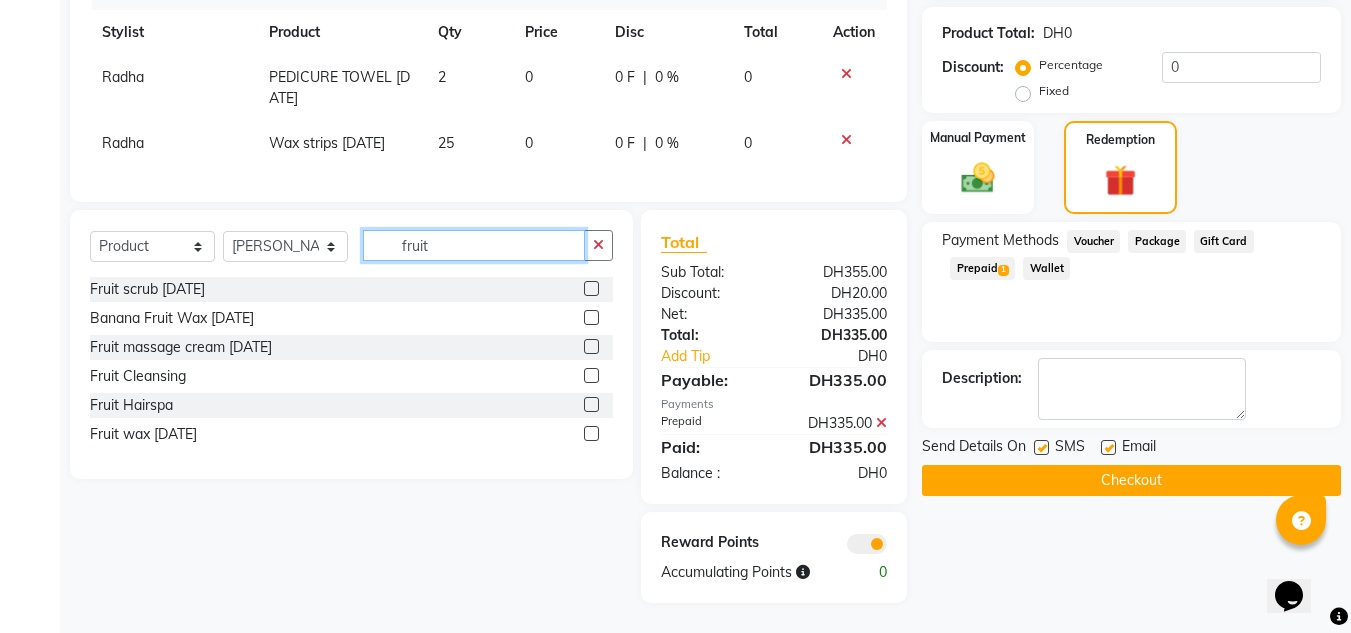 type on "fruit" 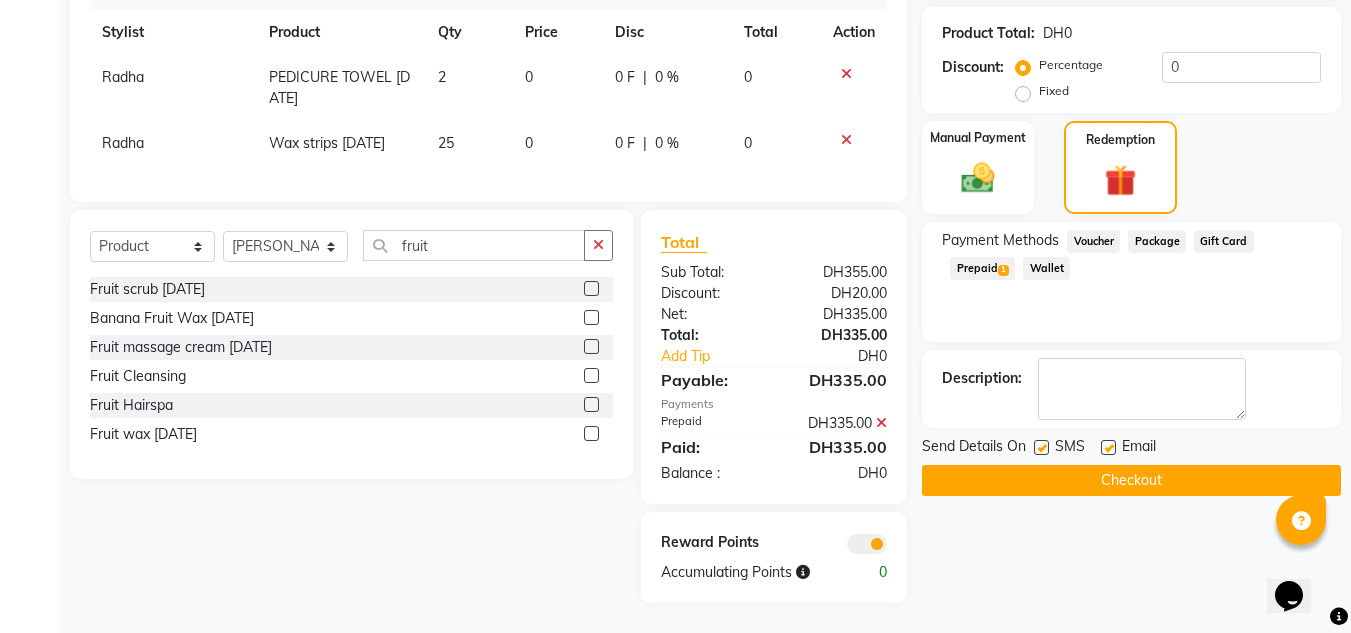 click 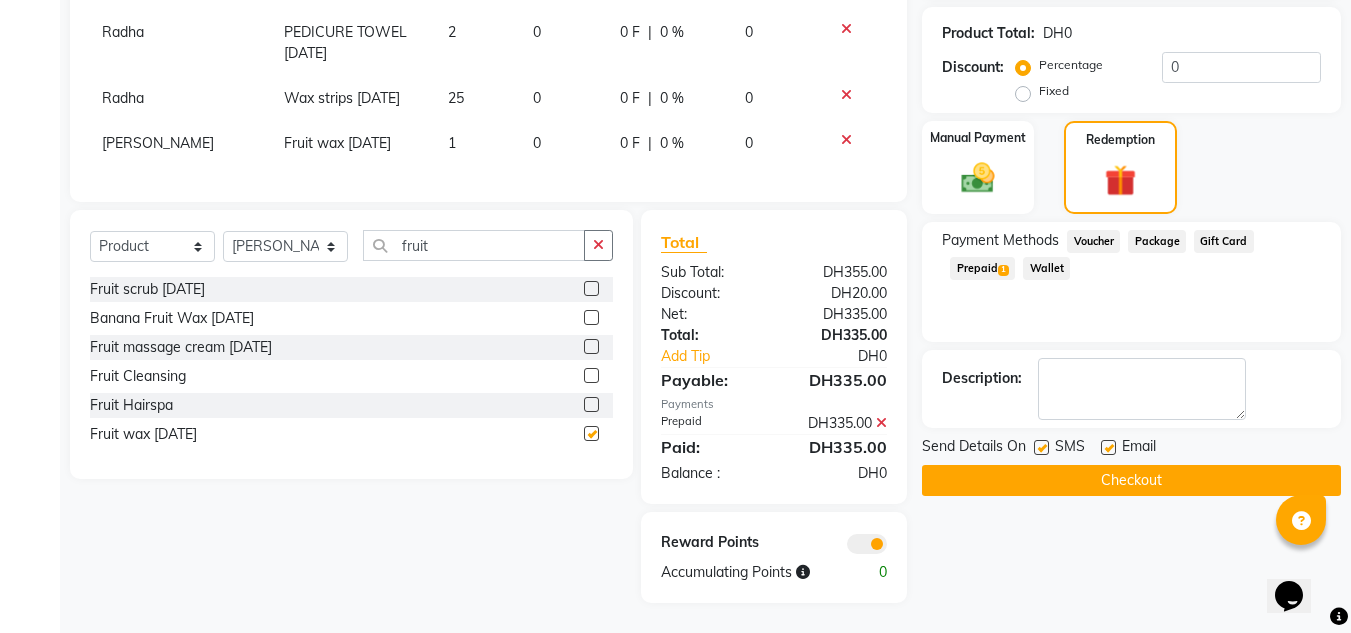 checkbox on "false" 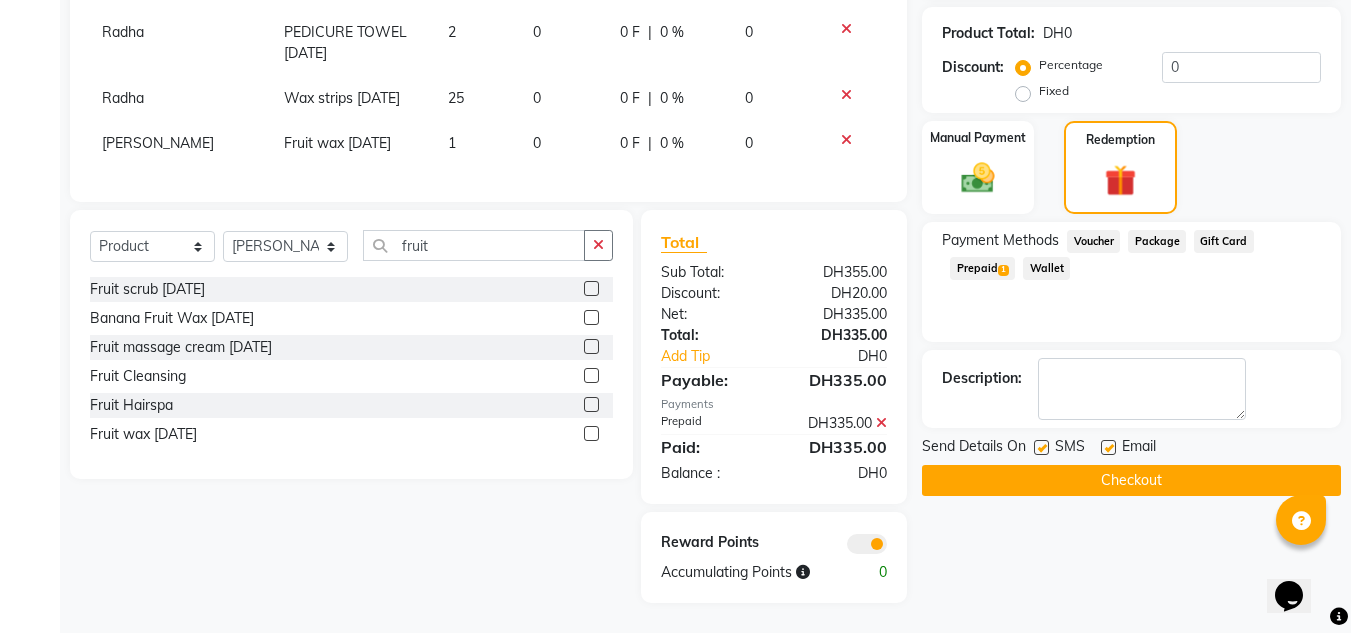 click on "1" 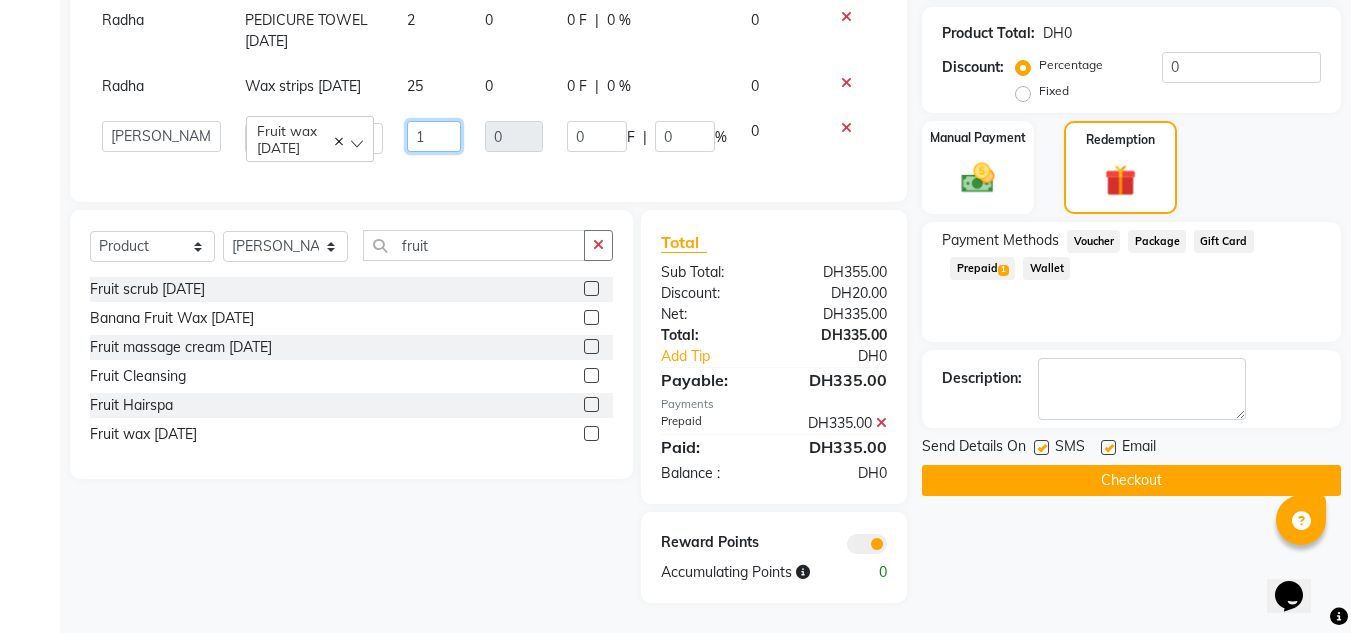 drag, startPoint x: 447, startPoint y: 108, endPoint x: 442, endPoint y: 117, distance: 10.29563 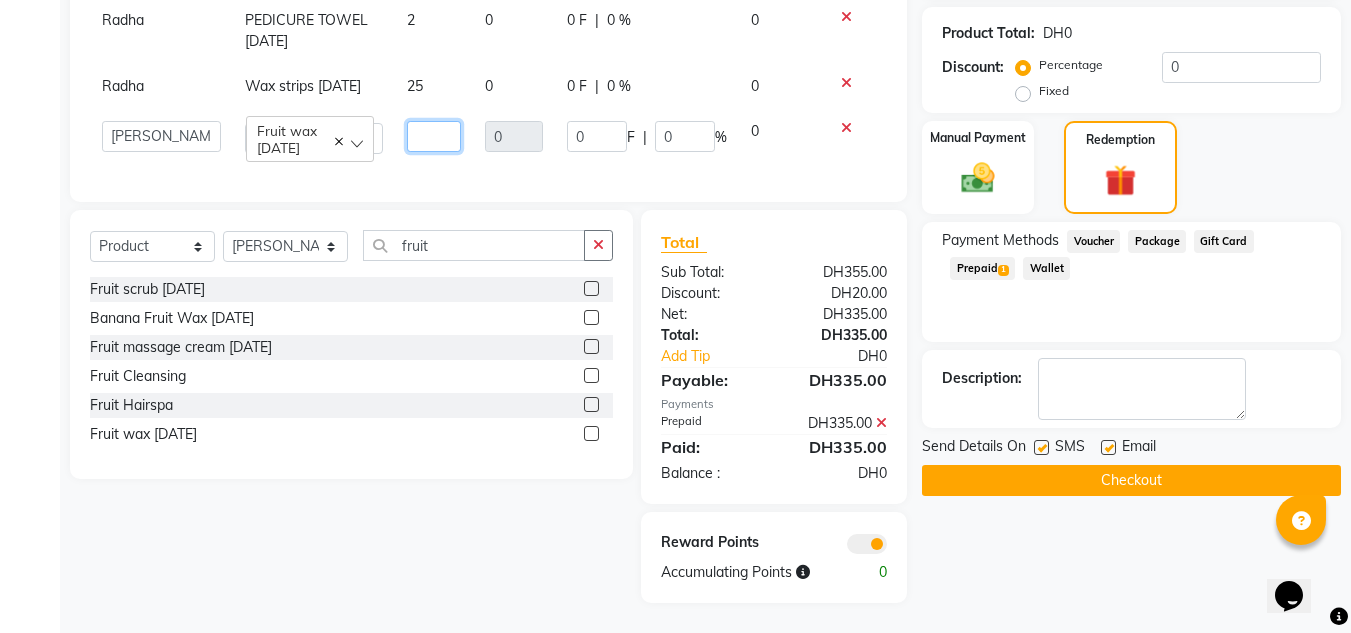 type on "5" 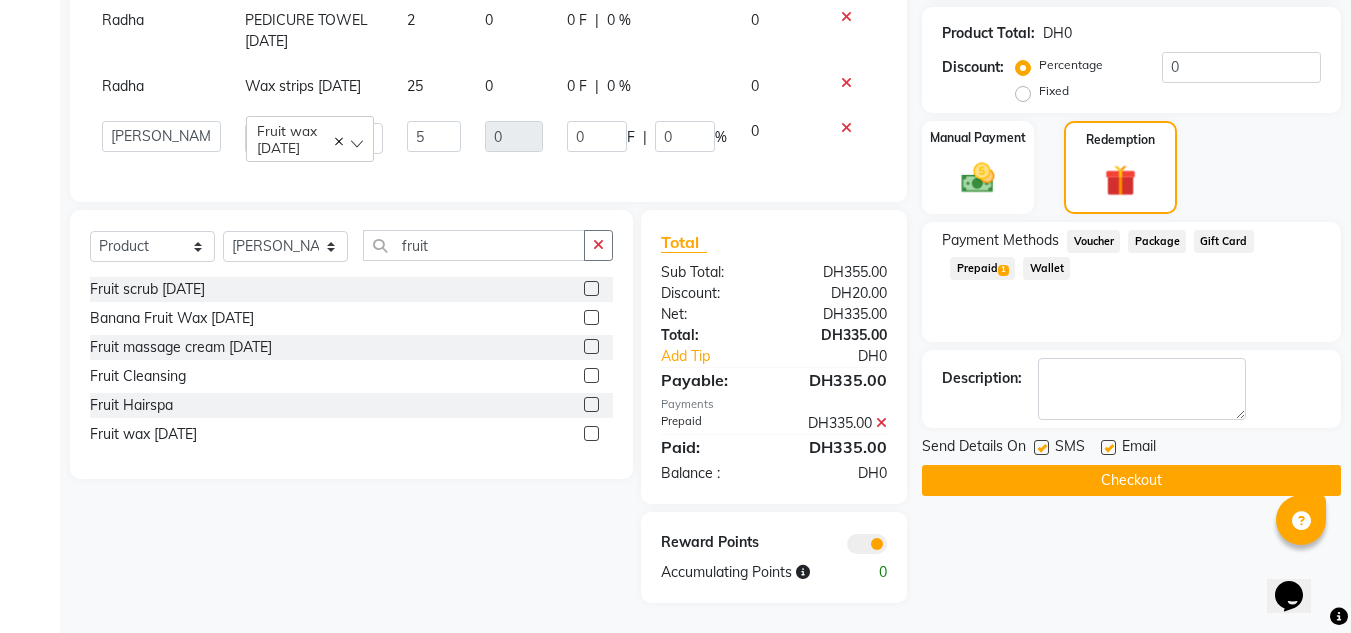 drag, startPoint x: 403, startPoint y: 242, endPoint x: 393, endPoint y: 249, distance: 12.206555 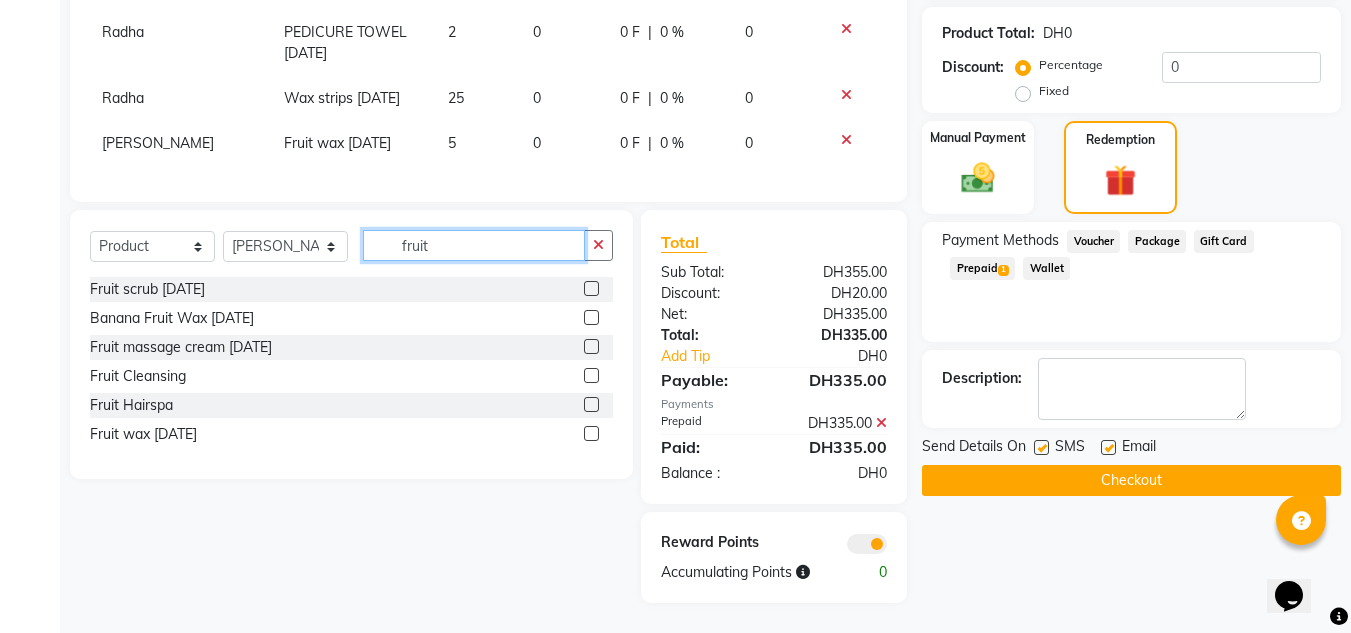 click on "fruit" 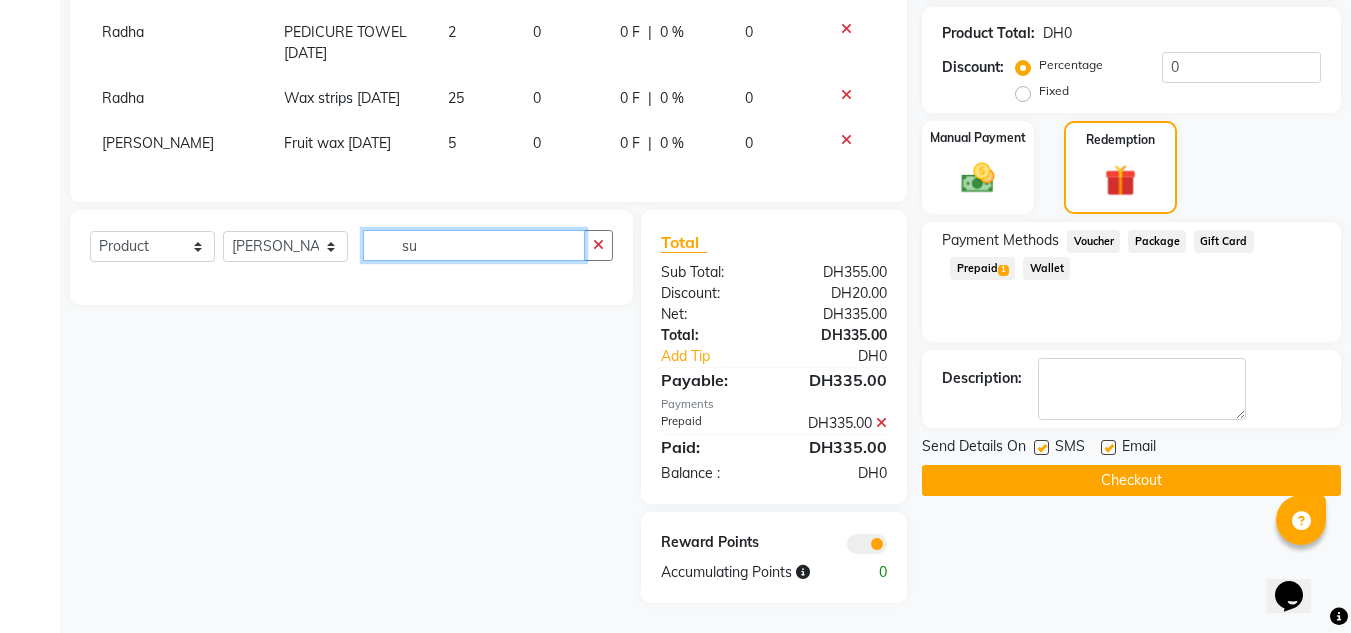 type on "s" 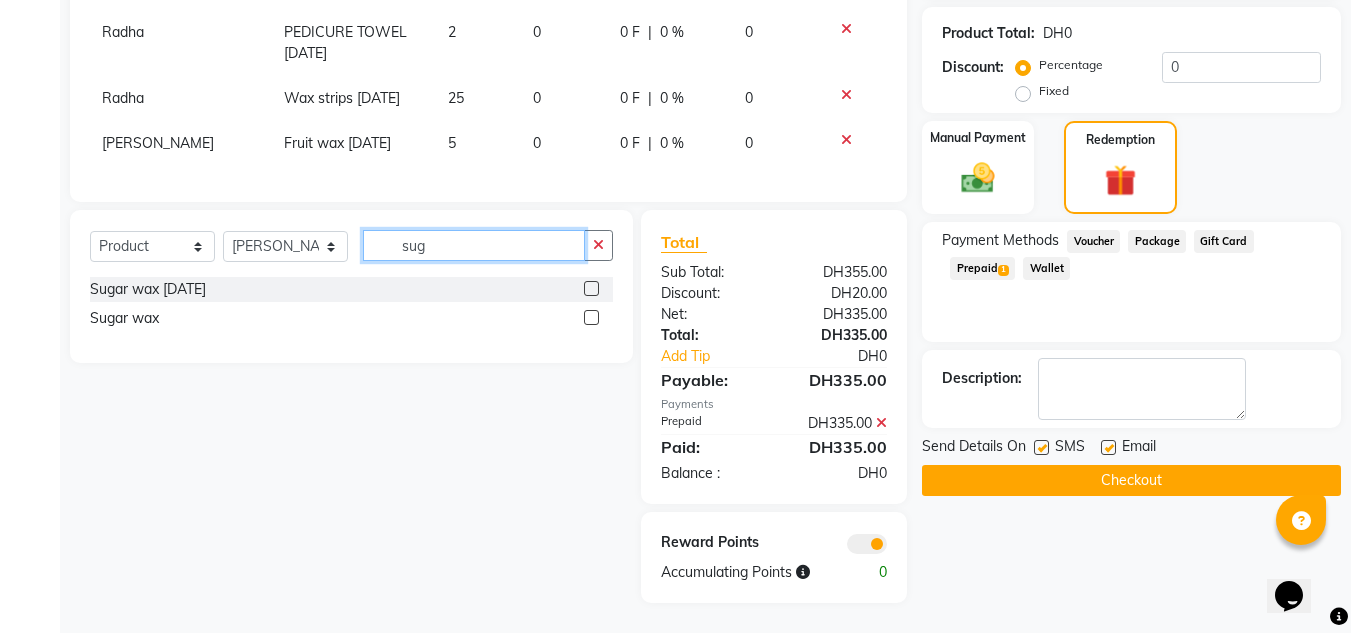 type on "sug" 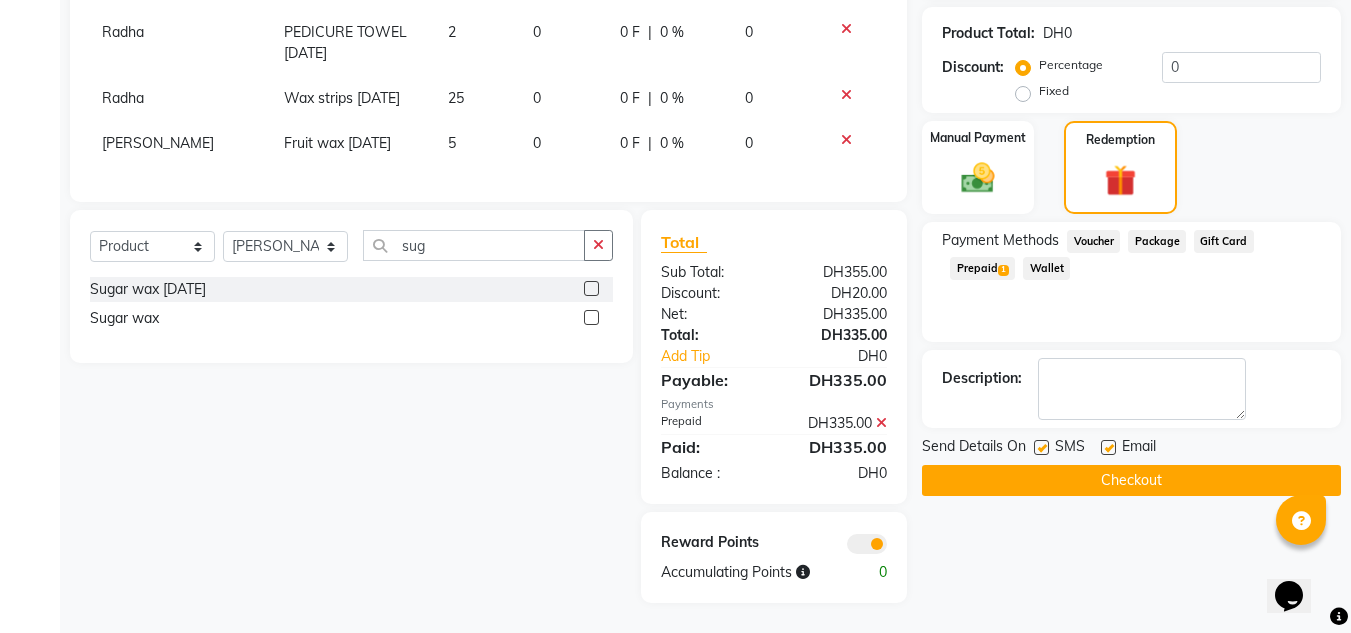 click 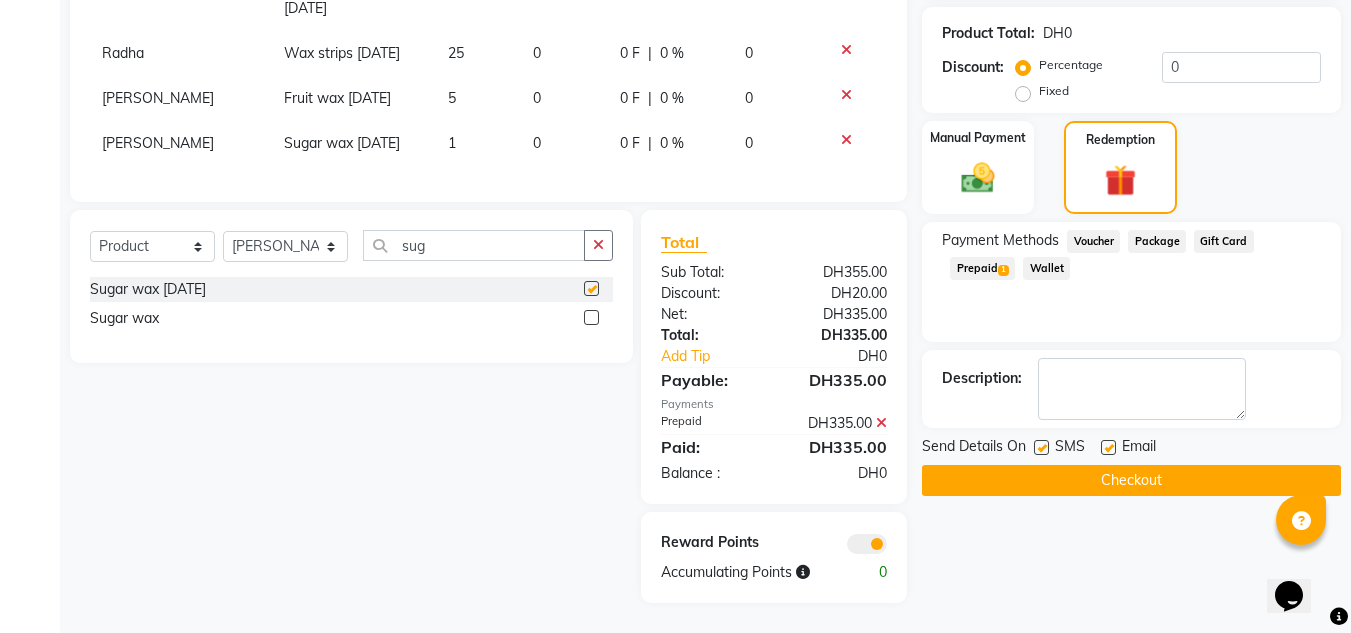 checkbox on "false" 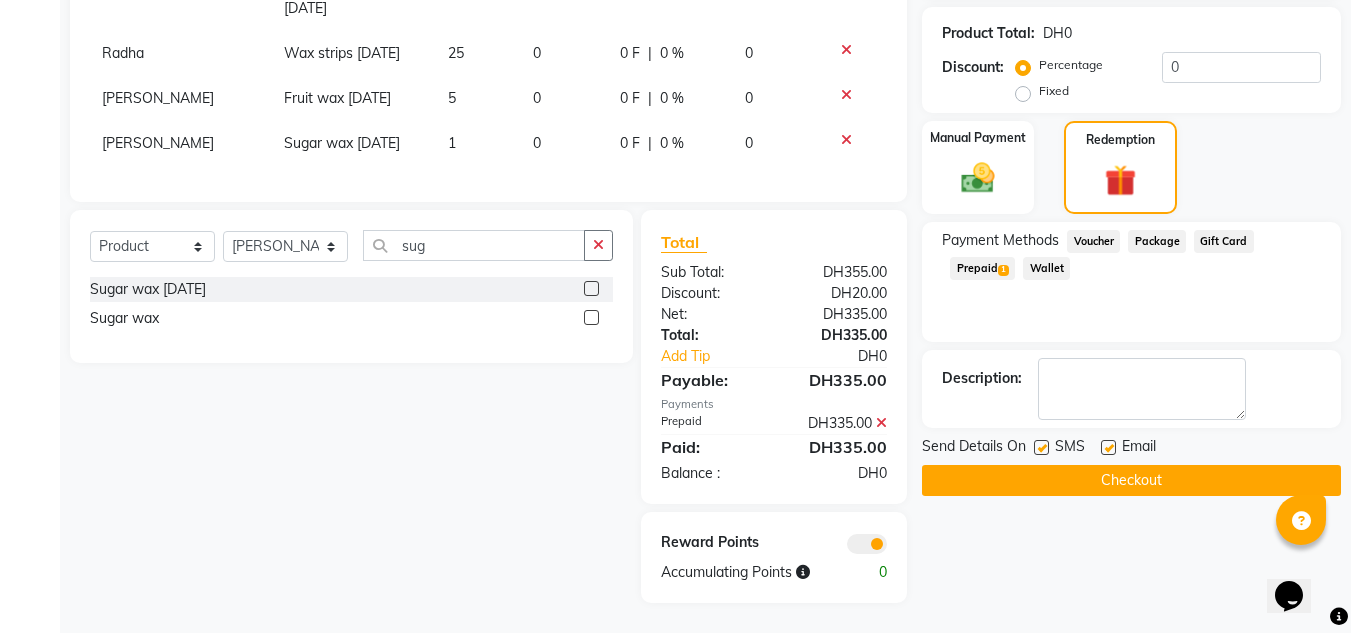 scroll, scrollTop: 66, scrollLeft: 0, axis: vertical 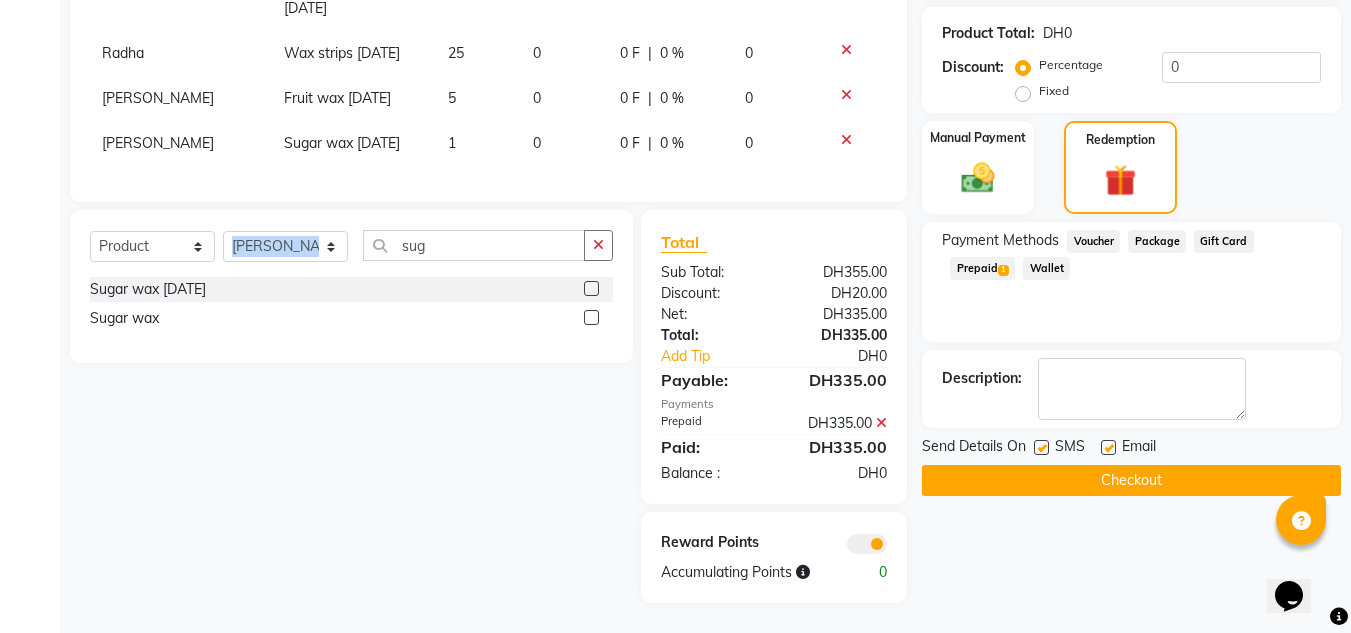 drag, startPoint x: 441, startPoint y: 245, endPoint x: 334, endPoint y: 234, distance: 107.563934 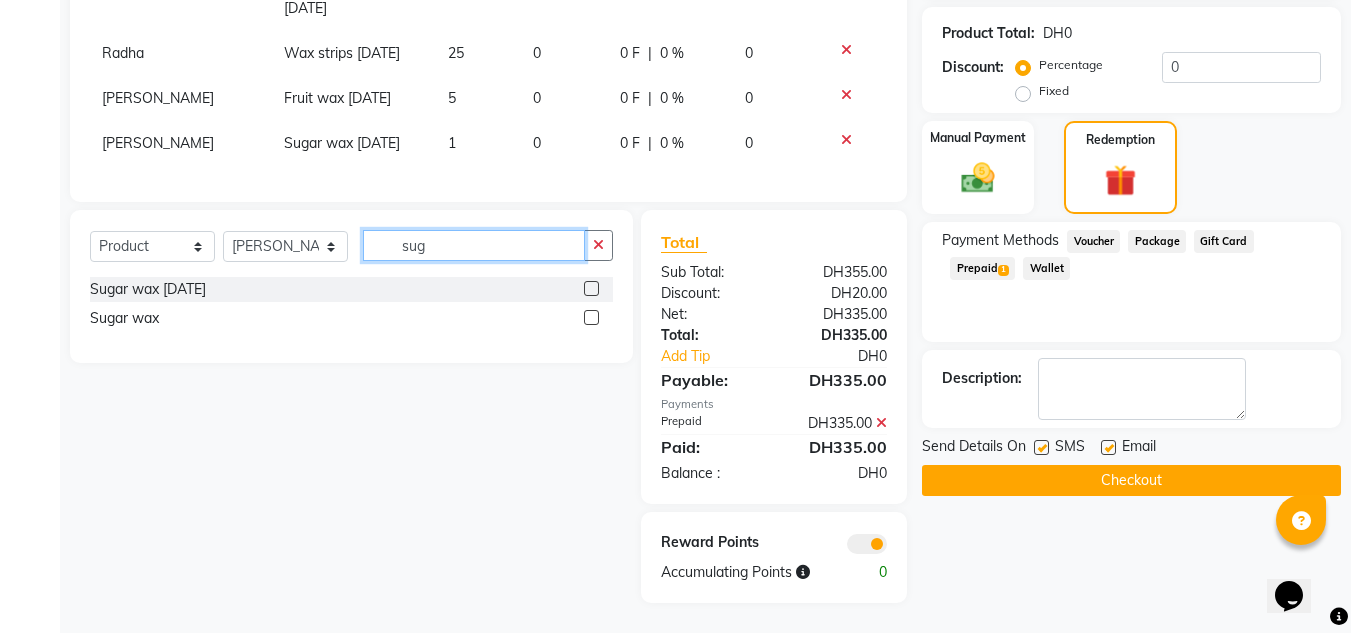 drag, startPoint x: 463, startPoint y: 248, endPoint x: 316, endPoint y: 245, distance: 147.03061 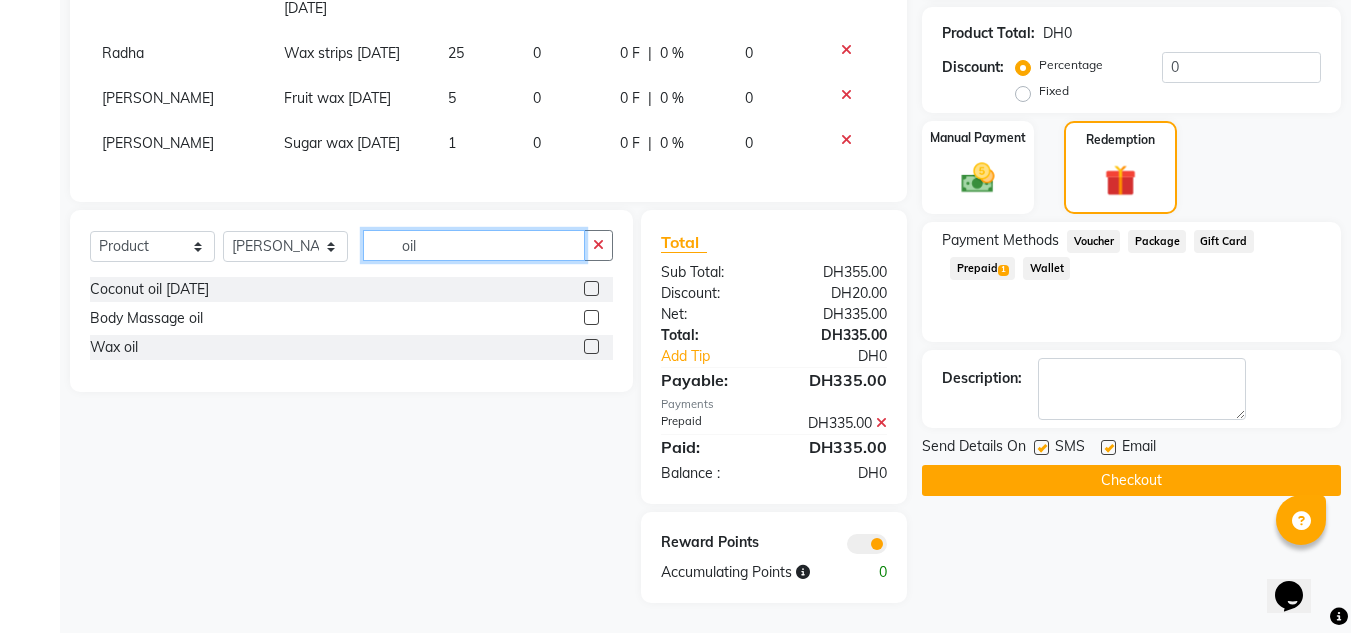 type on "oil" 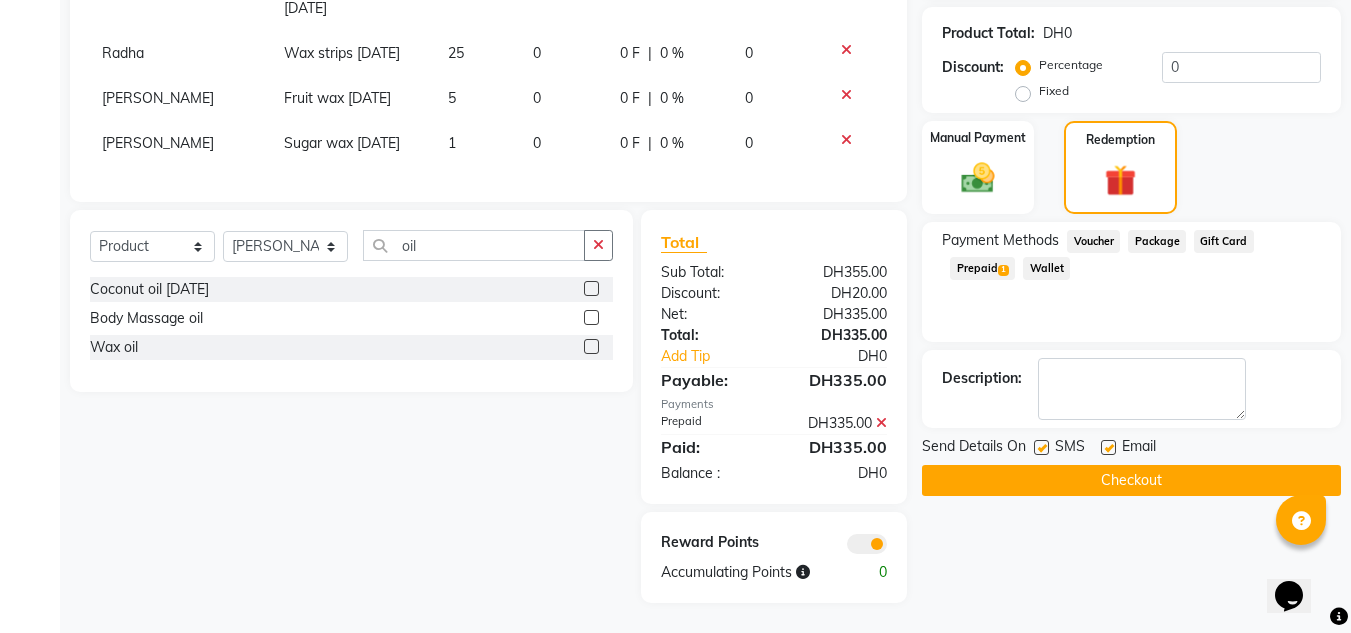 click 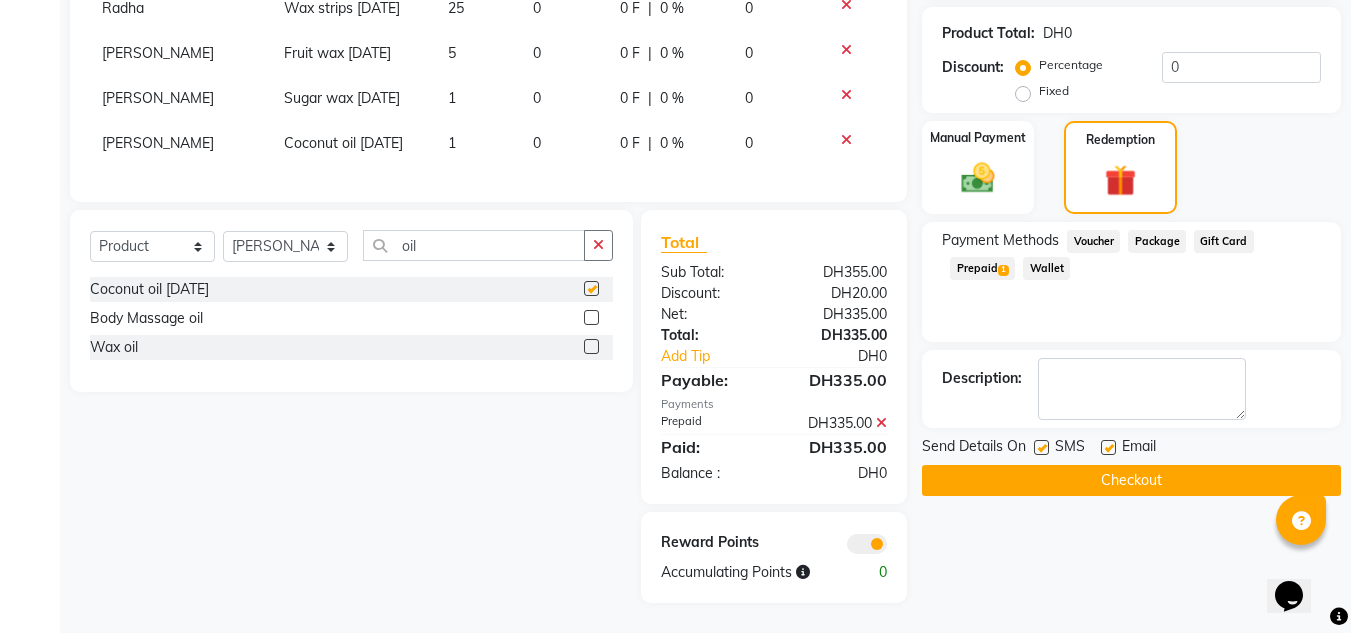 checkbox on "false" 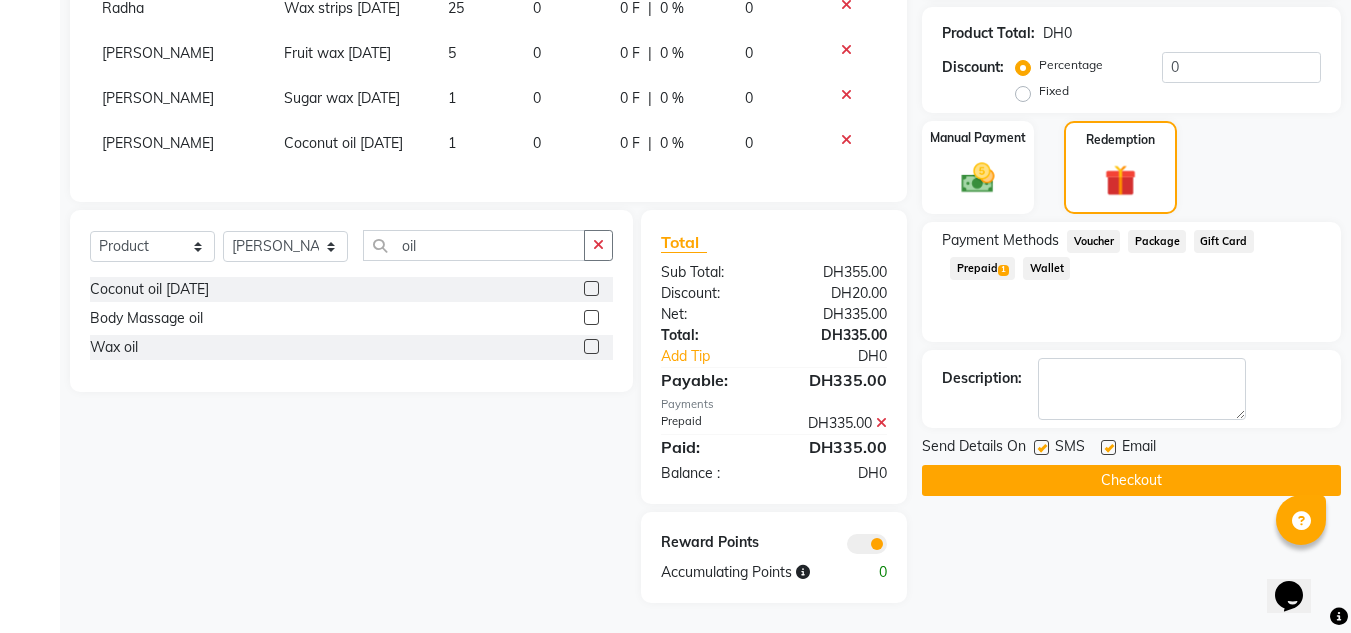scroll, scrollTop: 66, scrollLeft: 0, axis: vertical 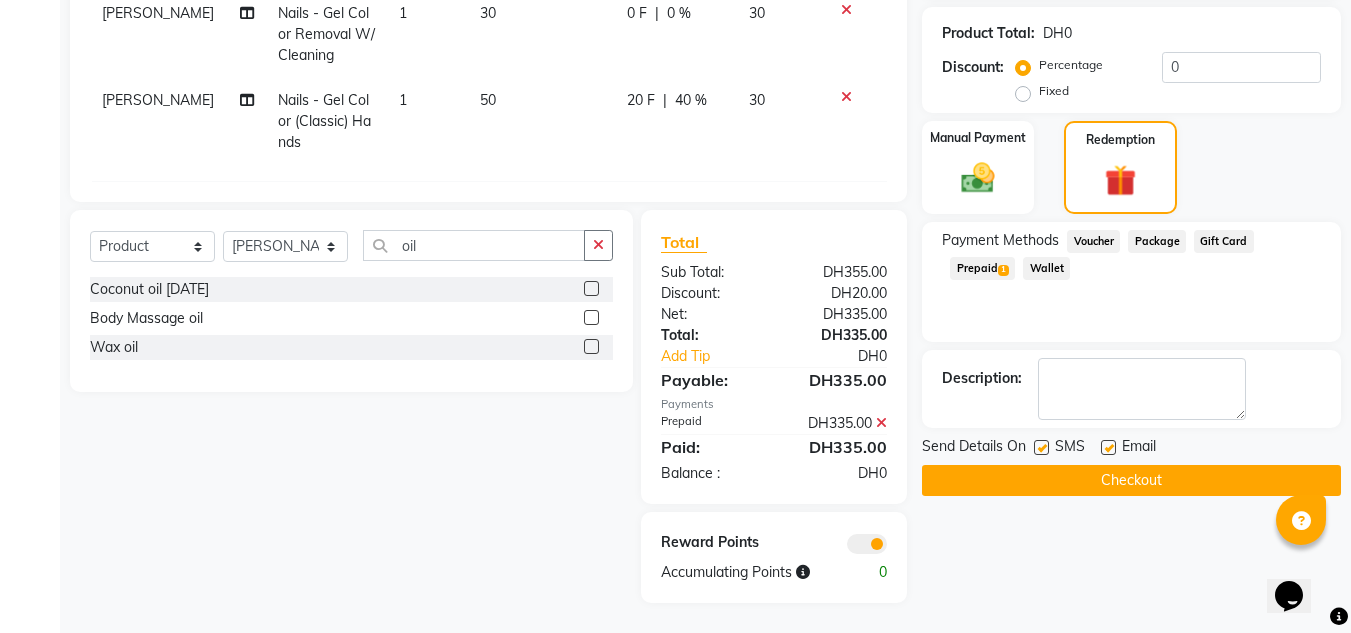 click on "Name: Ashlesha  Membership:  No Active Membership  Total Visits:  4 Card on file:  0 Last Visit:   13-07-2025 Points:   4  Prepaid Apply Discount Select  Loyalty → Loyality level 1  Coupon Code Apply Service Total:  DH355.00  Discount:  Percentage   Fixed  0 Product Total:  DH0  Discount:  Percentage   Fixed  0 Manual Payment Redemption Payment Methods  Voucher   Package   Gift Card   Prepaid  1  Wallet  Description:                  Send Details On SMS Email  Checkout" 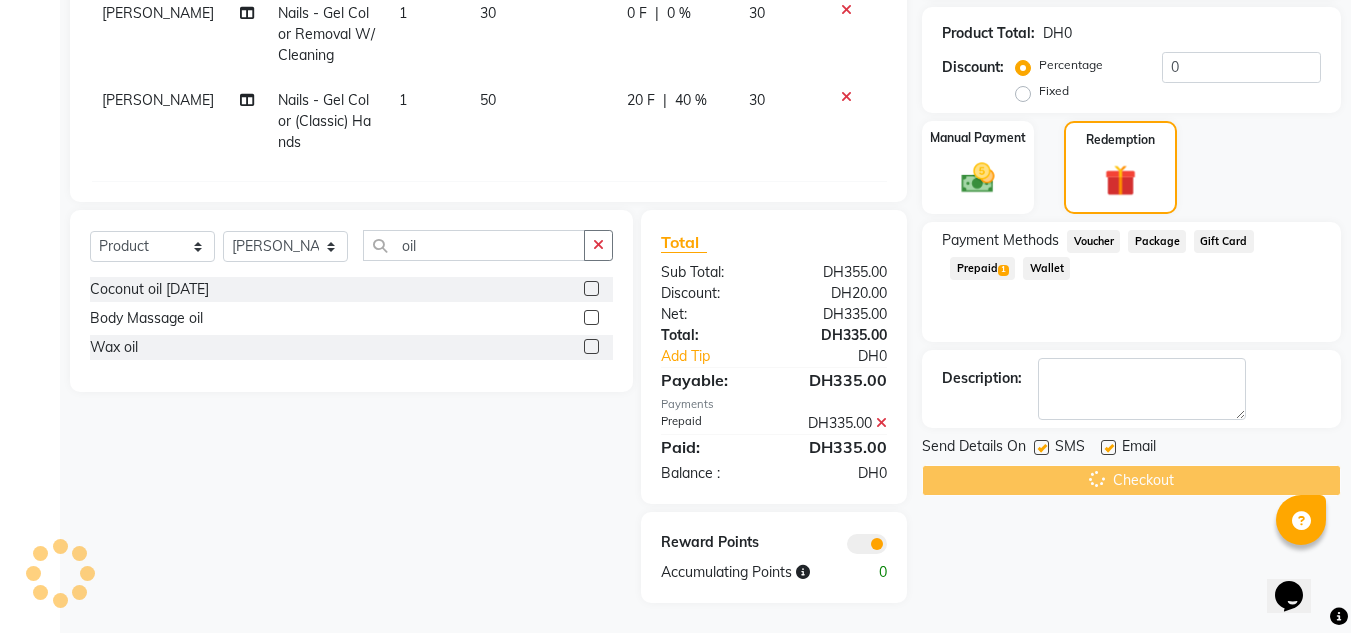 scroll, scrollTop: 266, scrollLeft: 0, axis: vertical 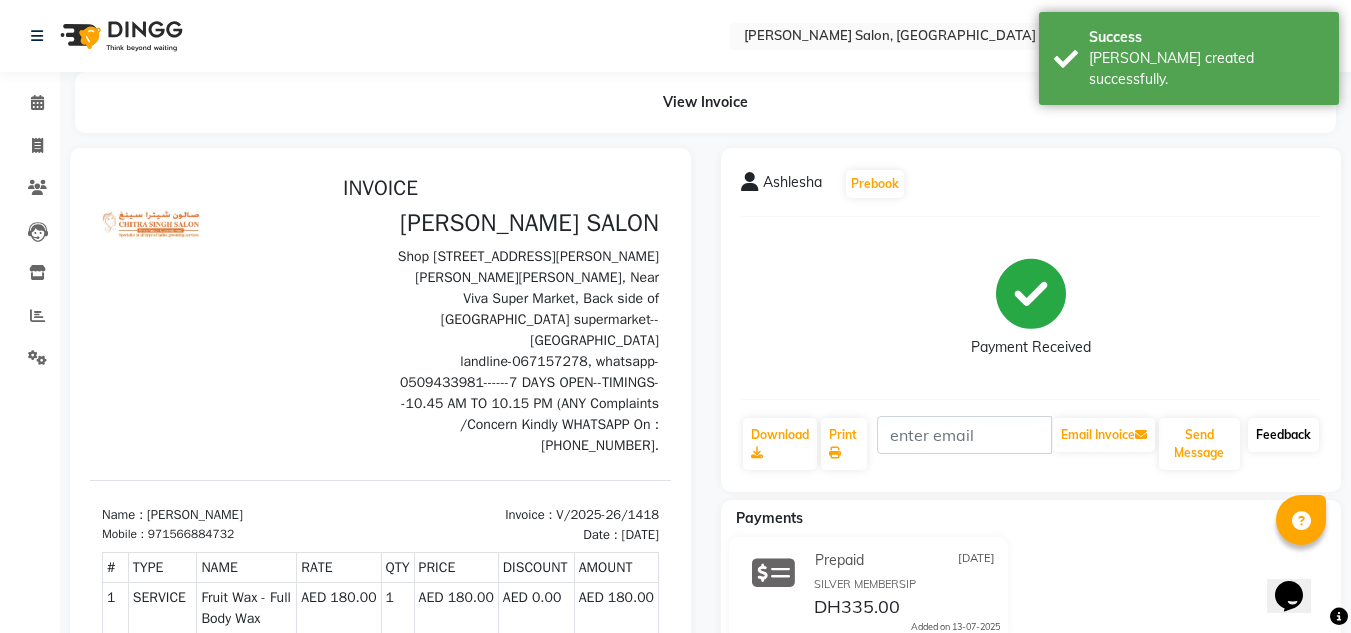 click on "Feedback" 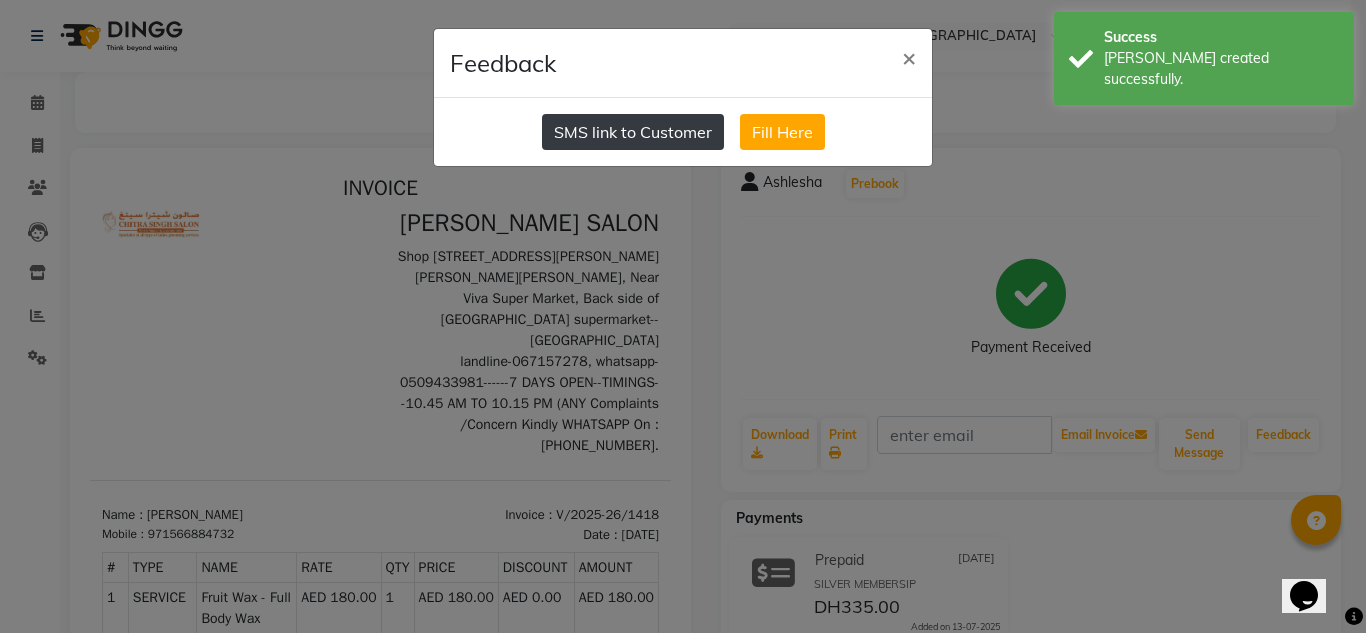 click on "SMS link to Customer" 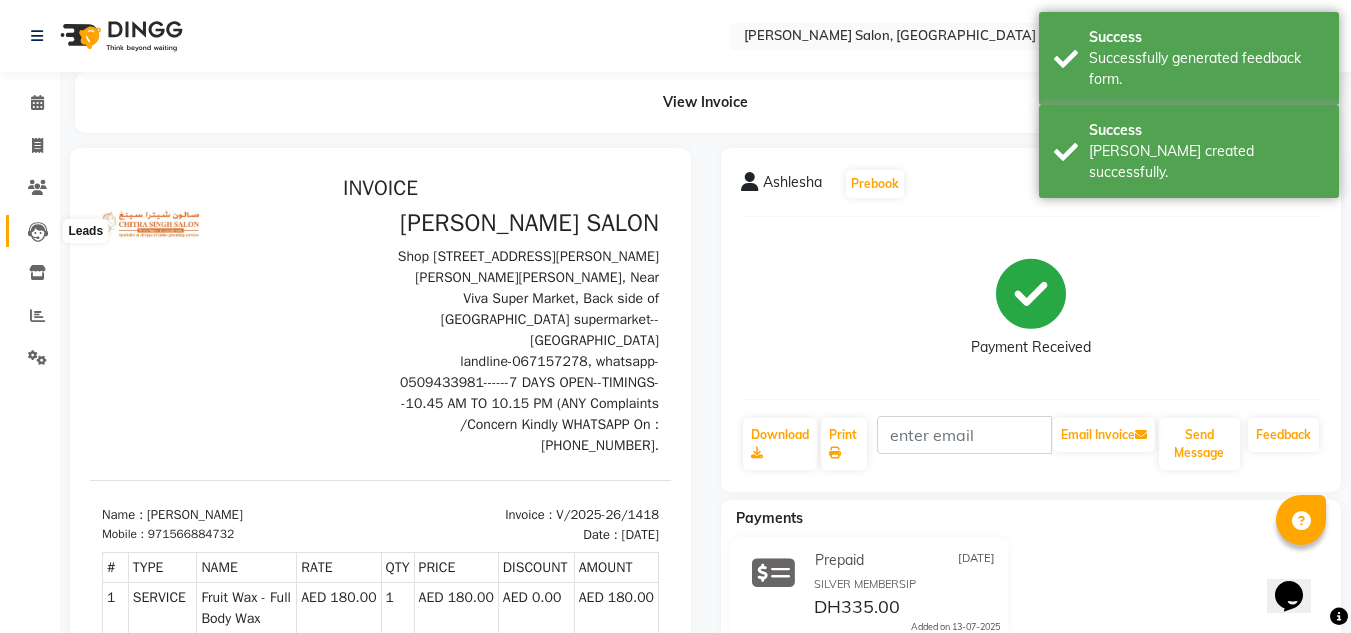 click 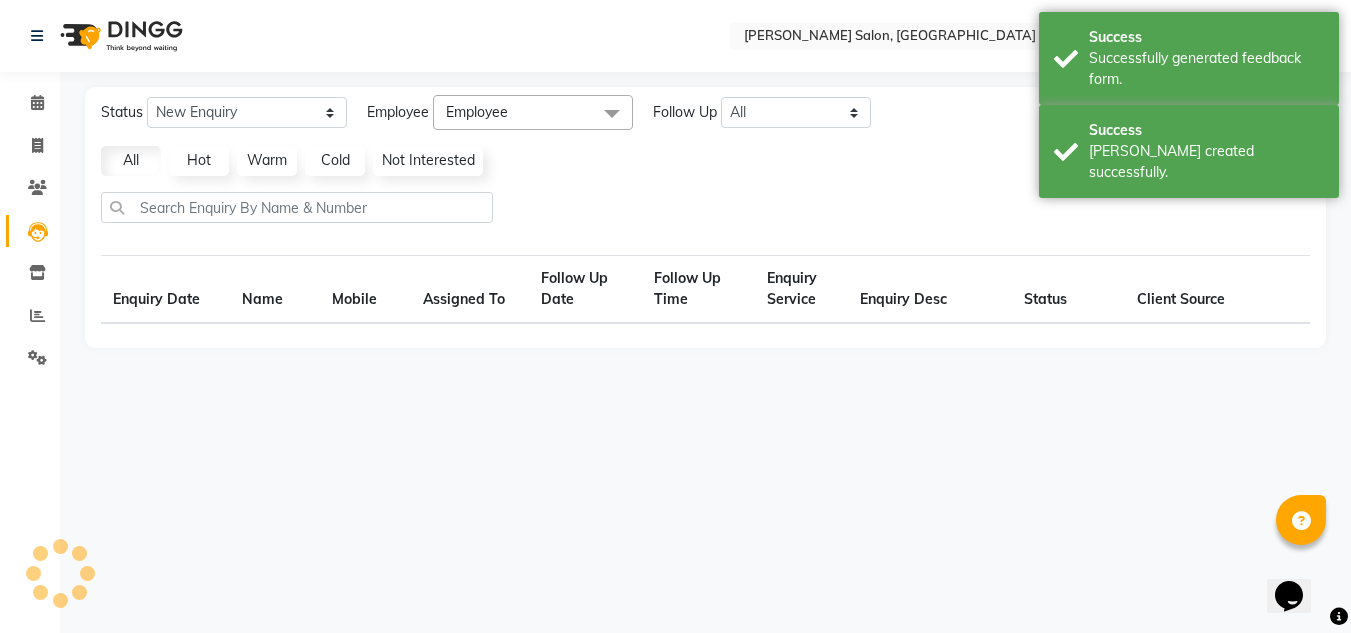 select on "10" 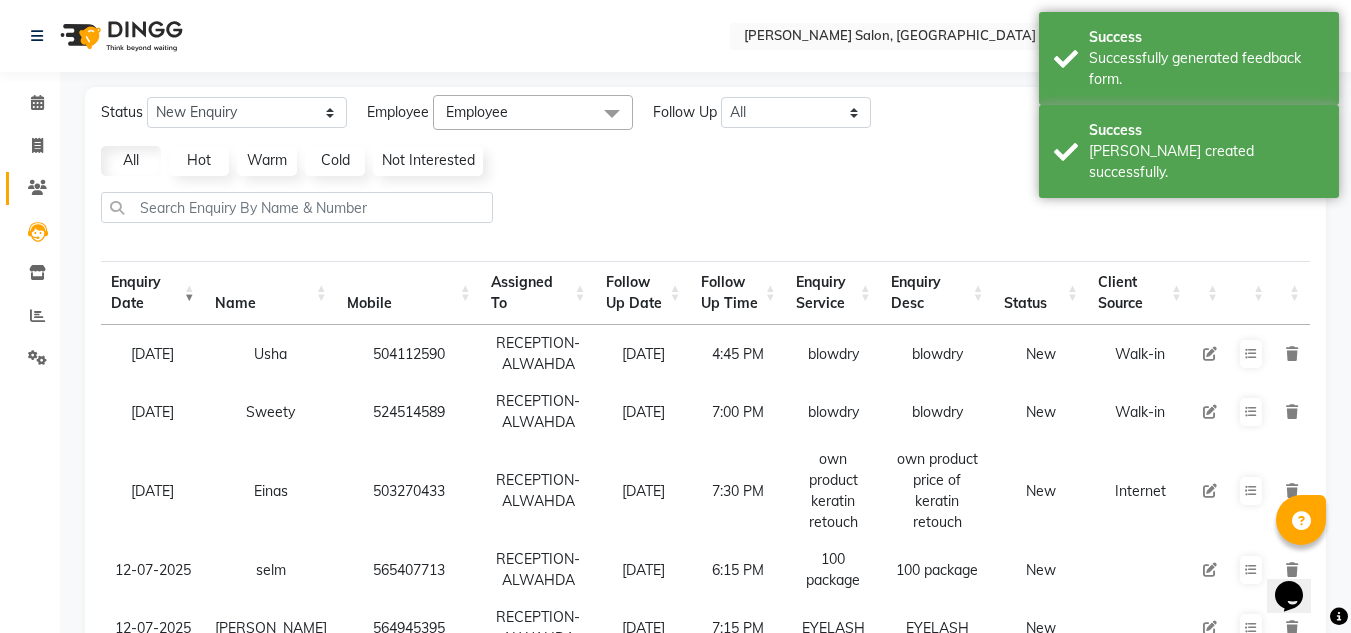 click on "Status New Enquiry Open Enquiry Converted Enquiry  All All New Open Converted Employee Employee Select All ABUSHAGARA Kavita Laxmi Management Manisha Radha RECEPTION-ALWAHDA Riba Rimsha SALON Samjhana trial Follow Up All Today Tomorrow This Week This Month Custom NONE TODAY TOMORROW MONTH Export  Import  Add Enquiry All Hot Warm Cold  Not Interested  Enquiry Date Name Mobile  Assigned To  Follow Up Date Follow Up Time  Enquiry Service  Enquiry Desc Status Client Source 13-07-2025 Usha    504112590  RECEPTION-ALWAHDA 15-07-2025 4:45 PM  blowdry  blowdry  New Walk-in 13-07-2025 Sweety    524514589  RECEPTION-ALWAHDA 14-07-2025 7:00 PM  blowdry  blowdry  New Walk-in 13-07-2025 Einas    503270433  RECEPTION-ALWAHDA 14-07-2025 7:30 PM  own product keratin retouch  own product price of keratin retouch  New Internet 12-07-2025 selm    565407713  RECEPTION-ALWAHDA 15-07-2025 6:15 PM  100 package  100 package  New 12-07-2025 Habiba    564945395  RECEPTION-ALWAHDA 15-07-2025 7:15 PM  EYELASH  EYELASH  New 12-07-2025 5" 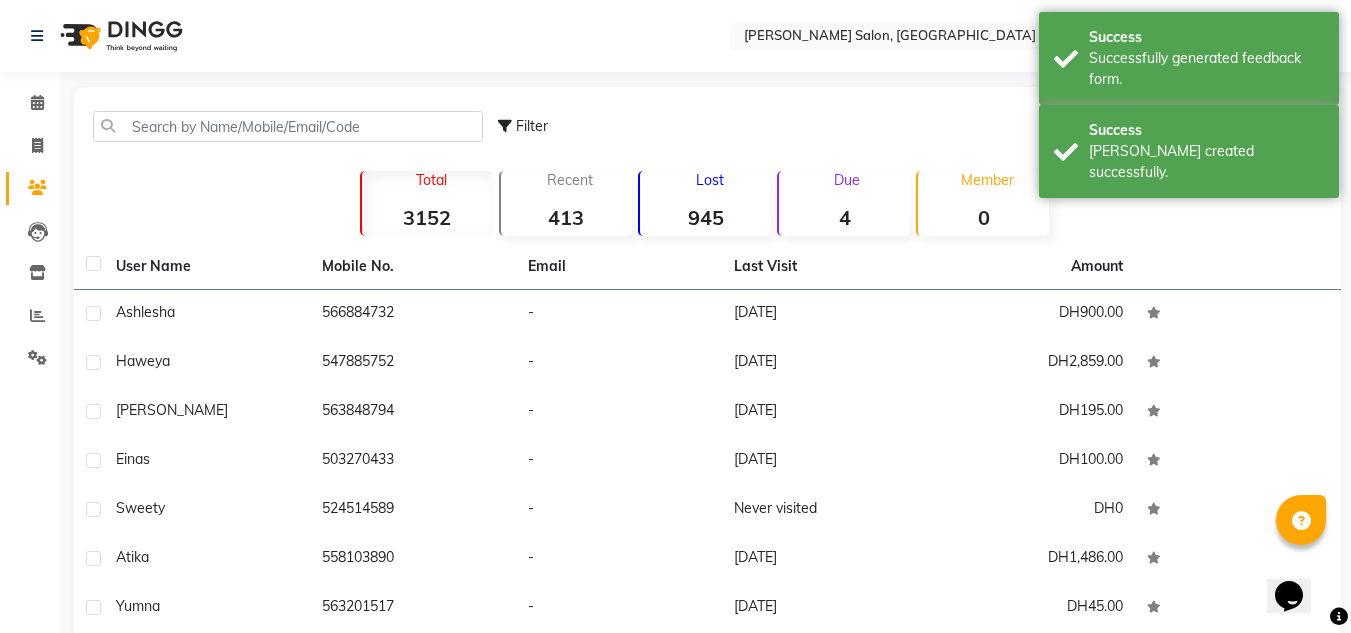 click on "566884732" 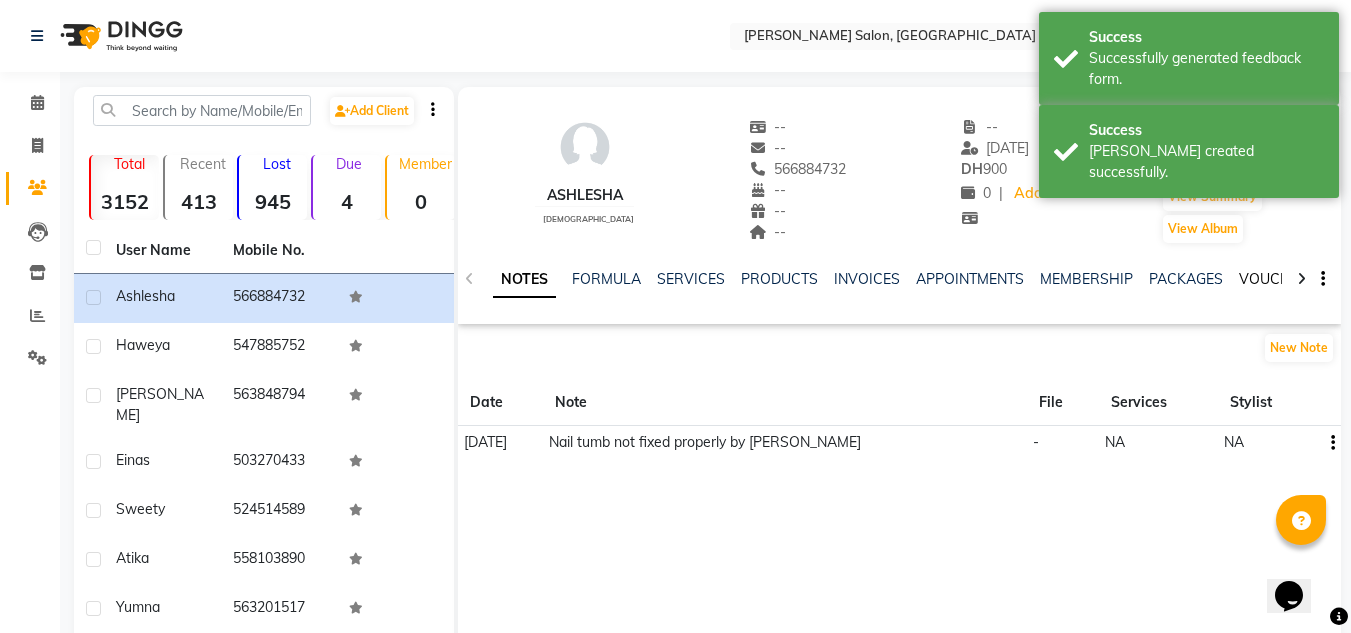 click on "VOUCHERS" 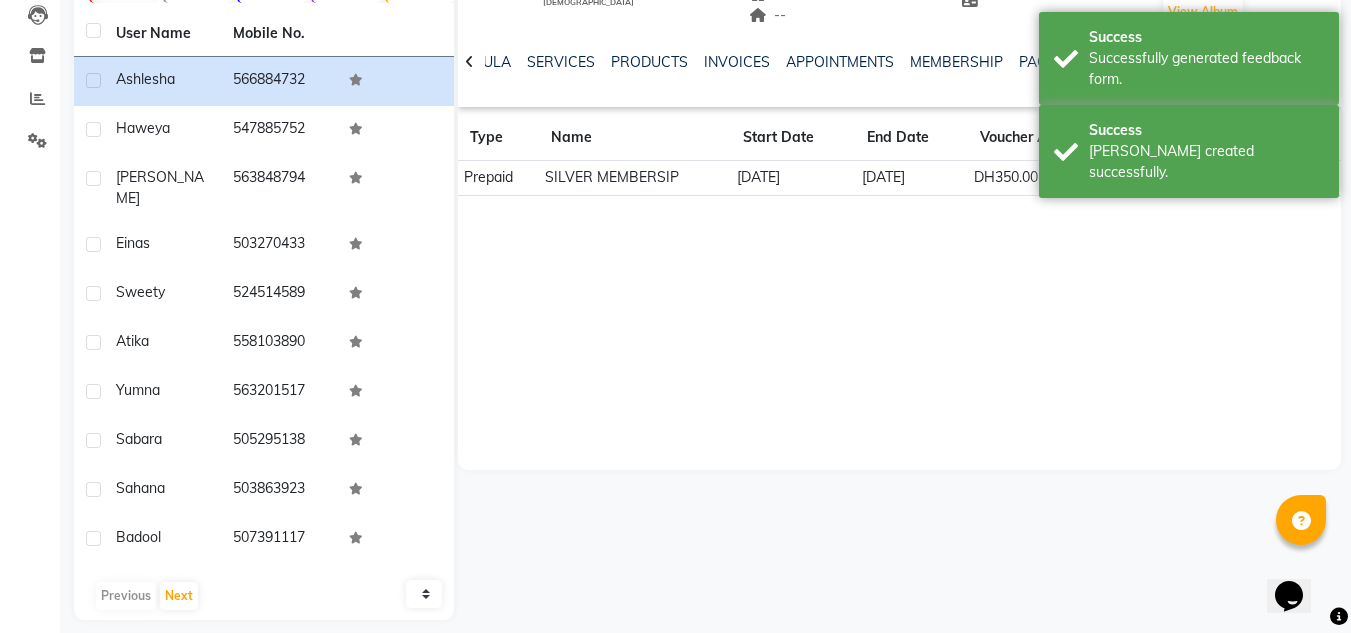 scroll, scrollTop: 0, scrollLeft: 0, axis: both 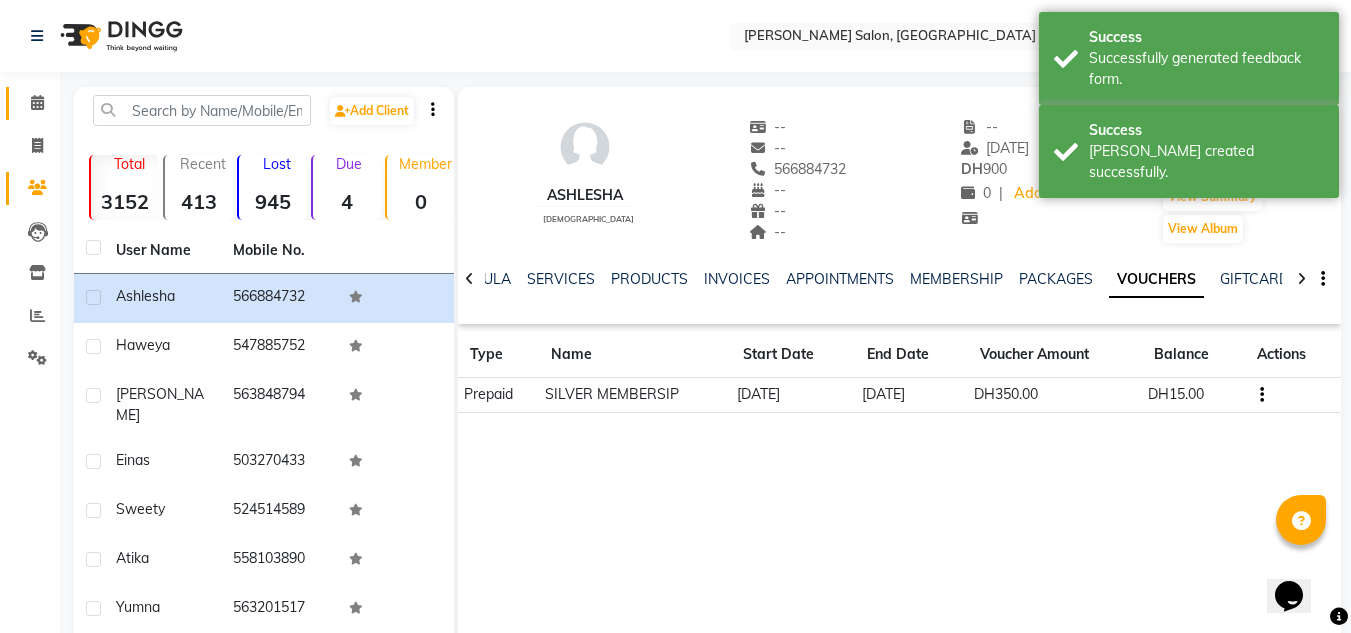 click 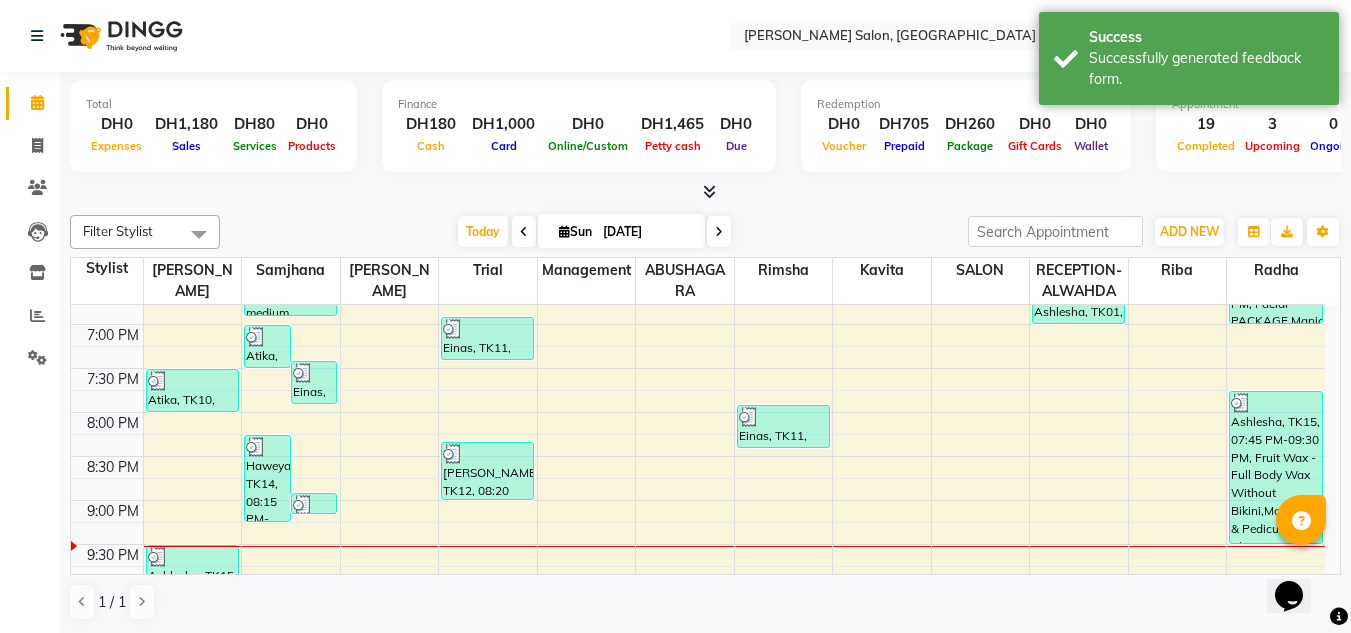 scroll, scrollTop: 962, scrollLeft: 0, axis: vertical 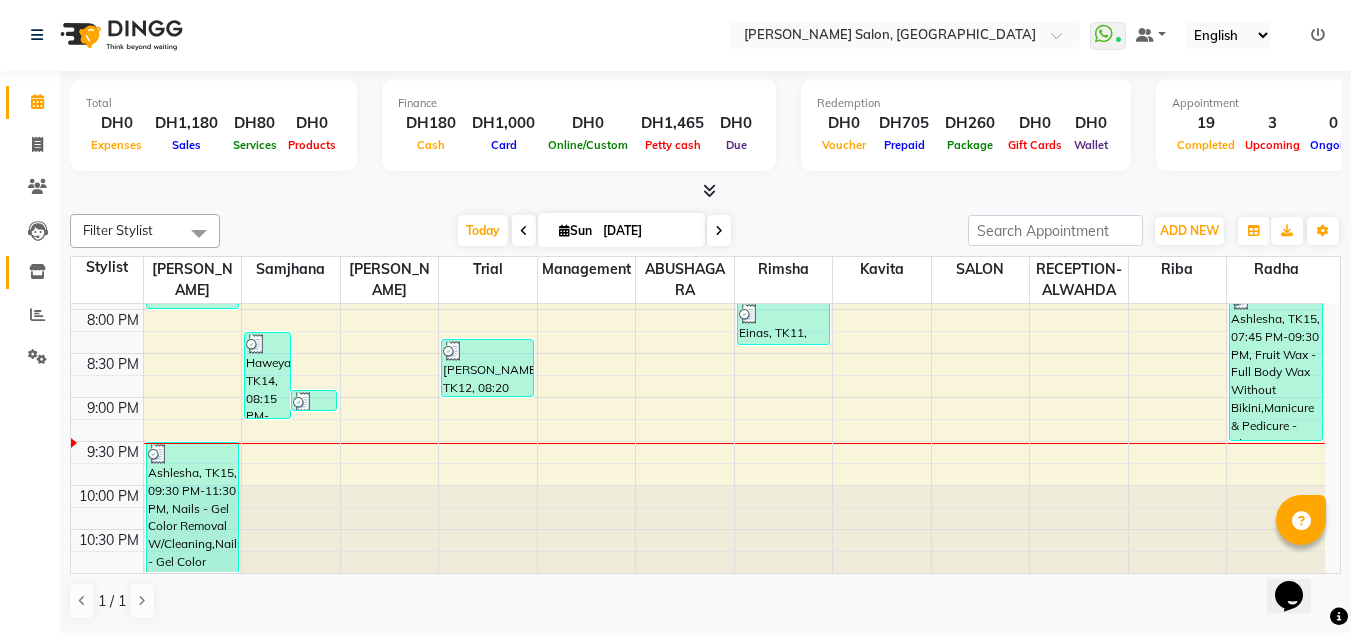 click on "Inventory" 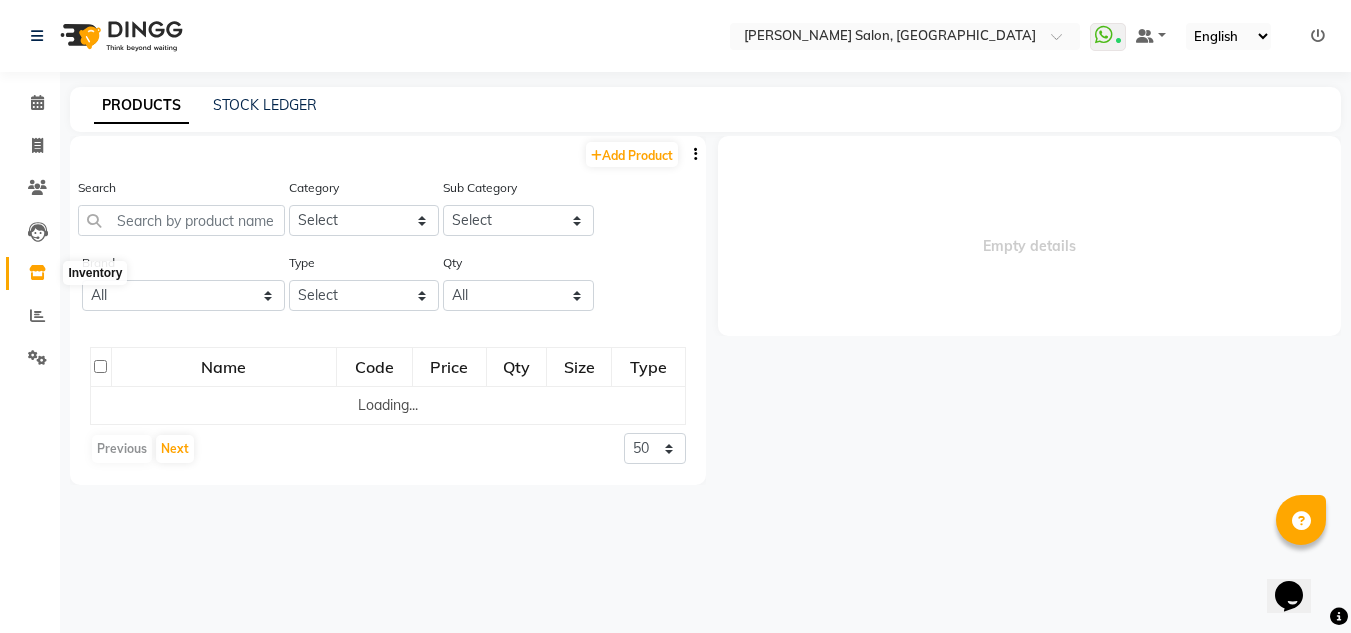 scroll, scrollTop: 0, scrollLeft: 0, axis: both 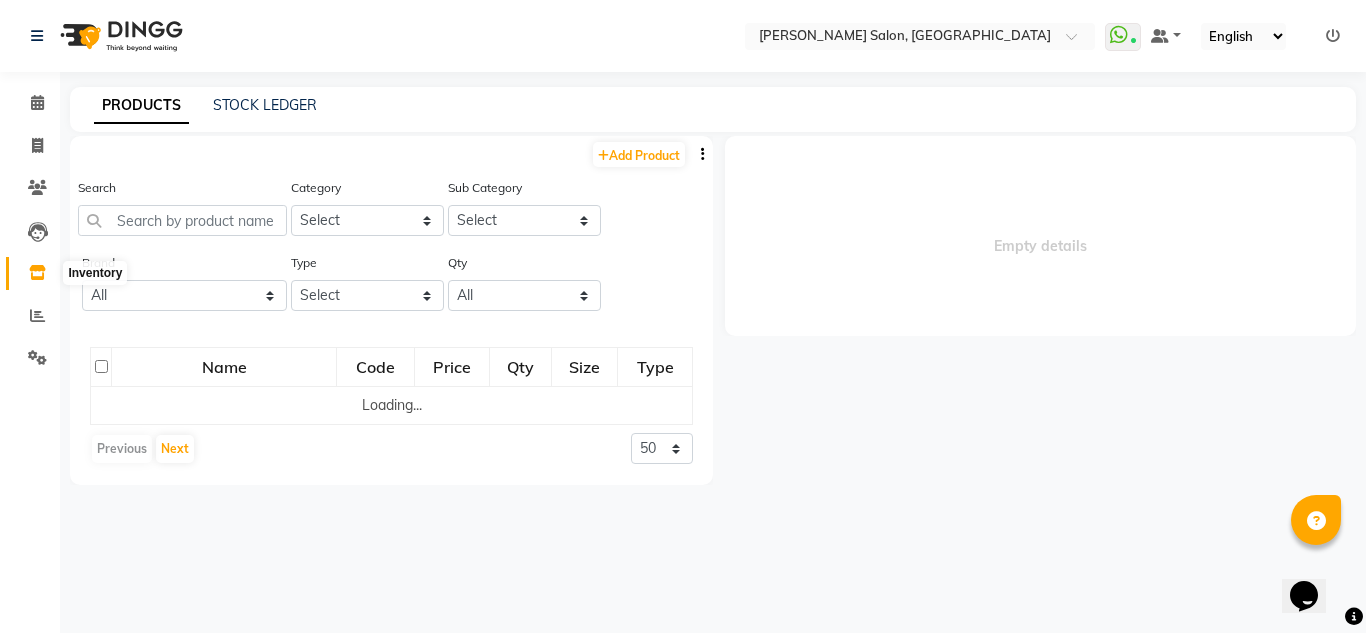 select 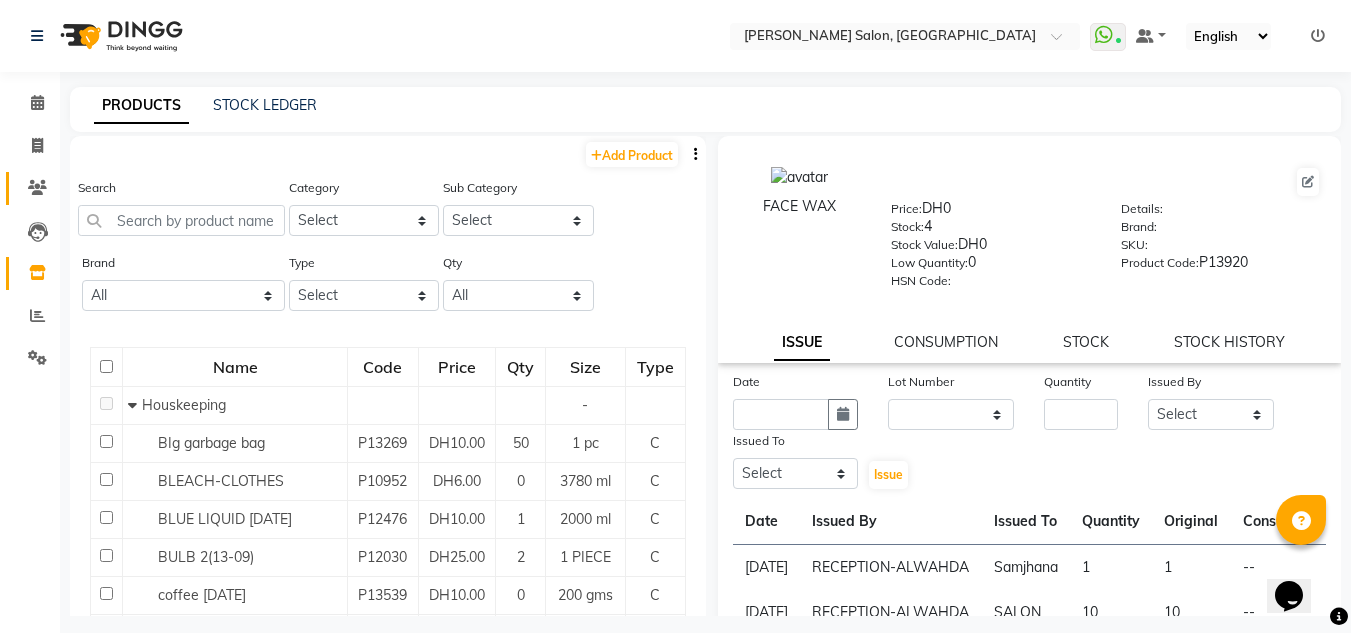 click 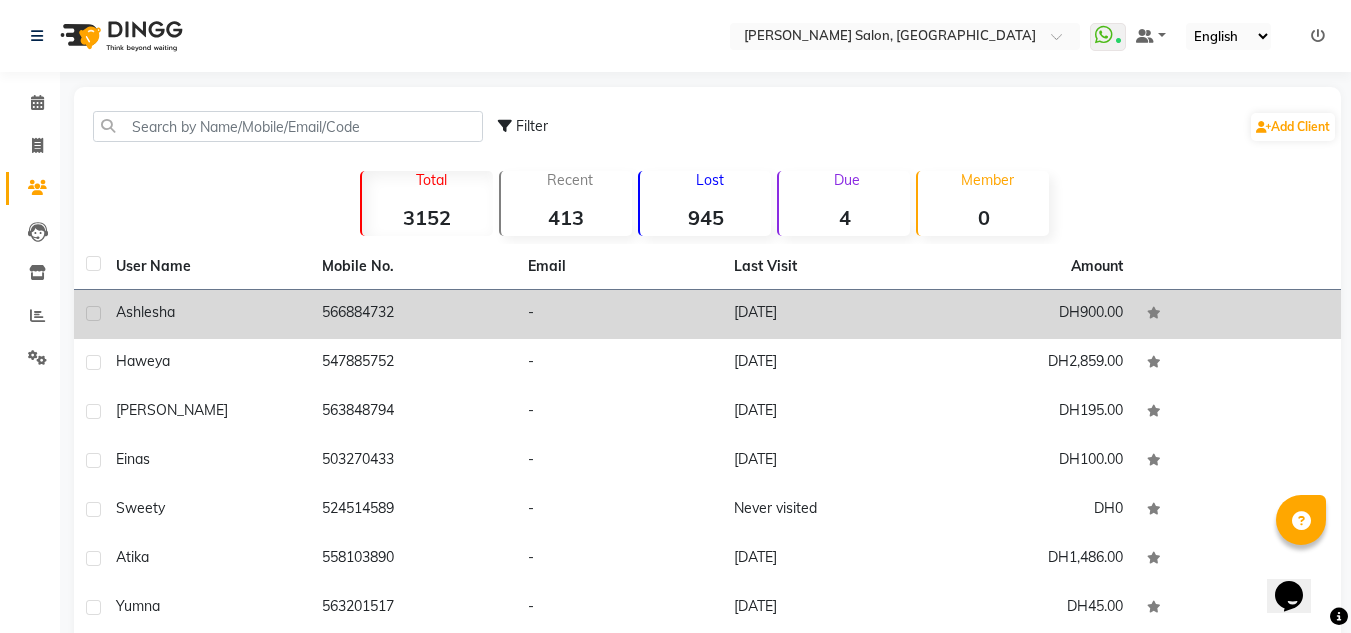 click on "Ashlesha" 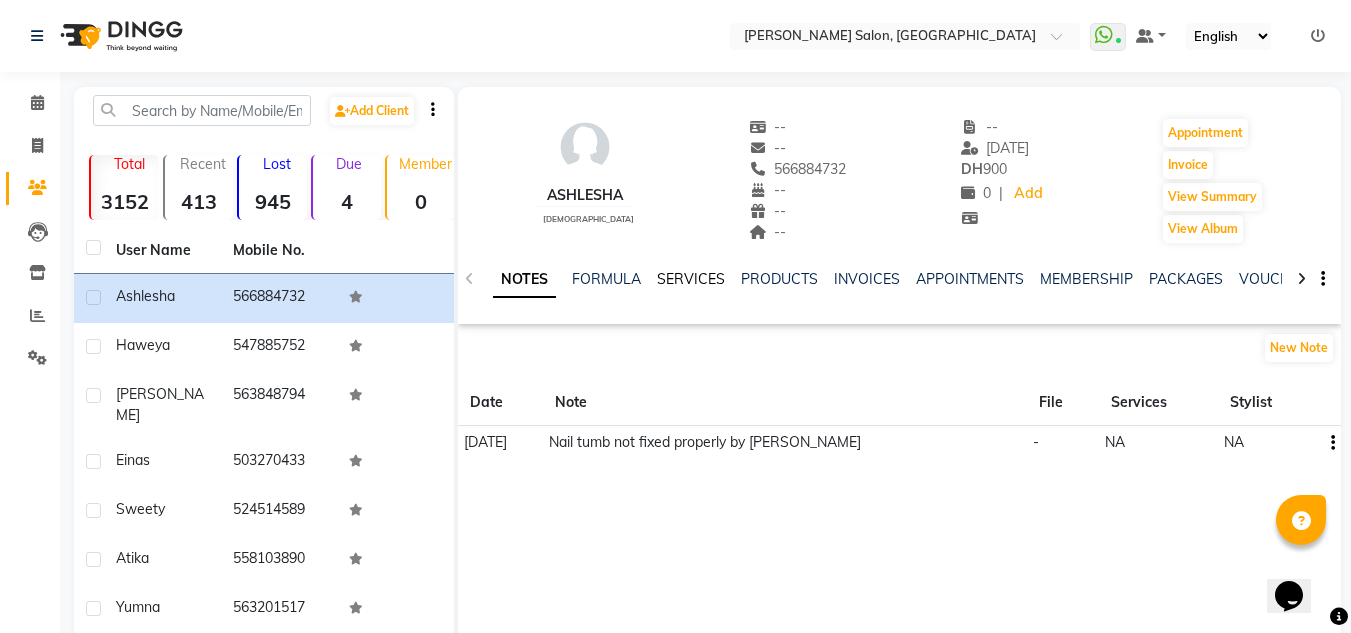 click on "SERVICES" 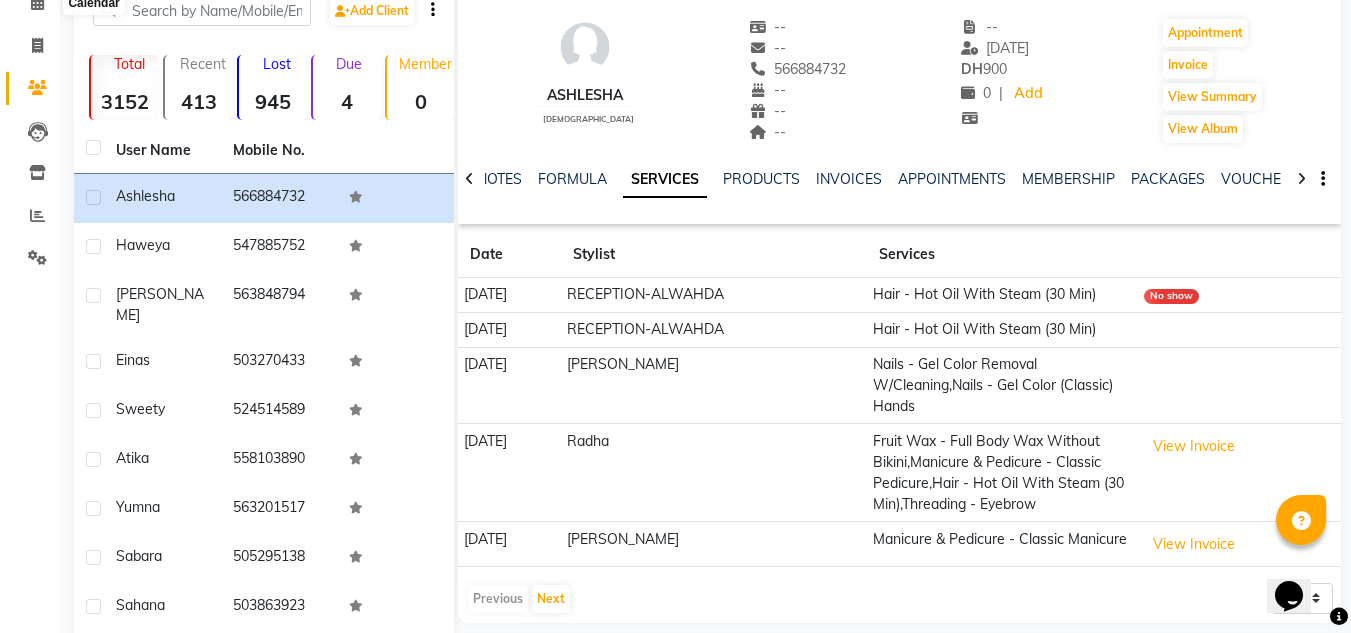 scroll, scrollTop: 0, scrollLeft: 0, axis: both 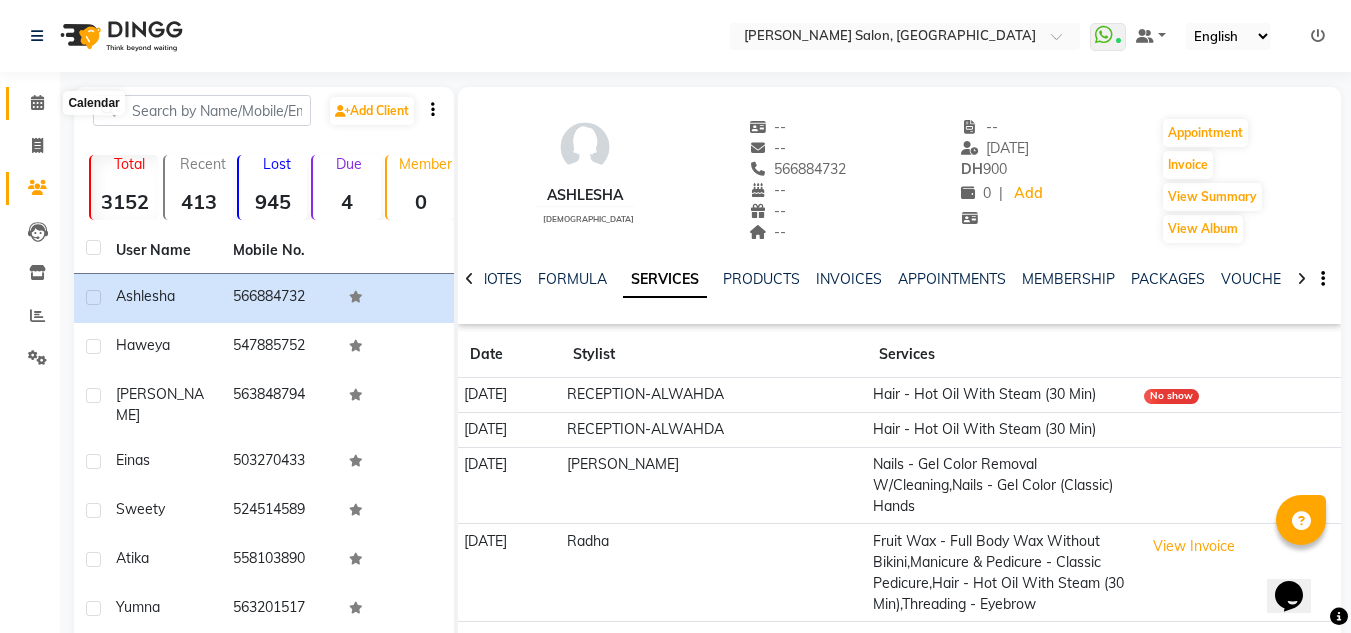 click 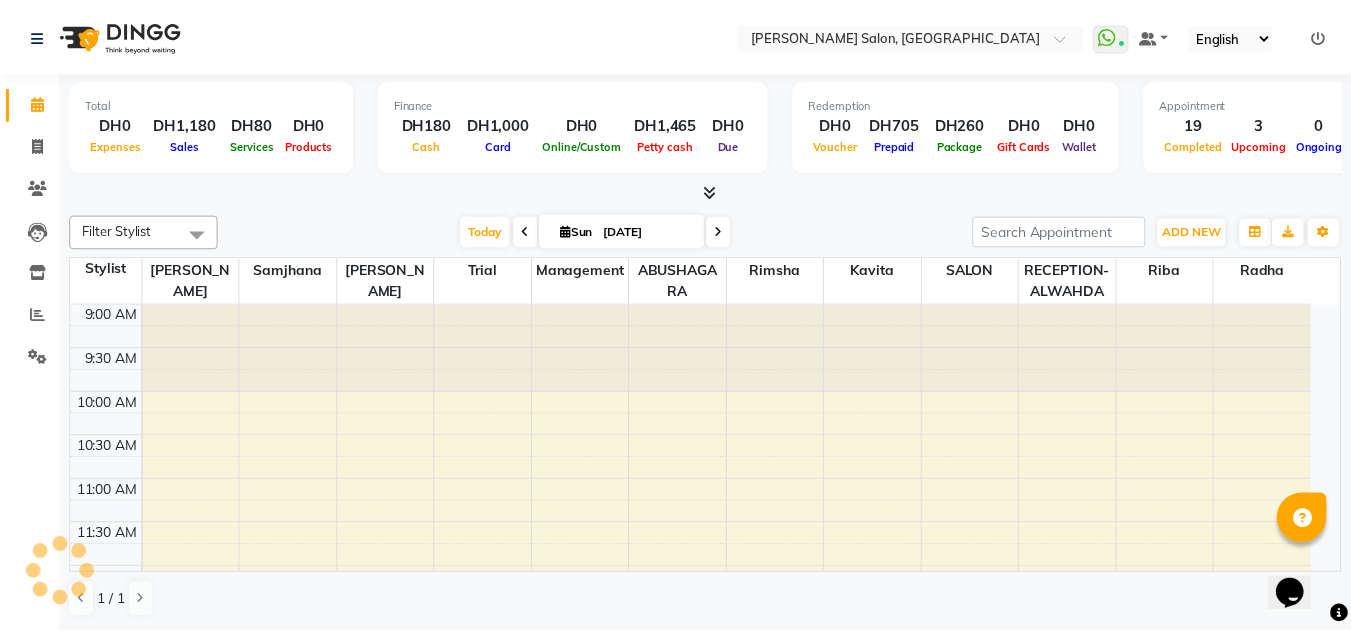 scroll, scrollTop: 924, scrollLeft: 0, axis: vertical 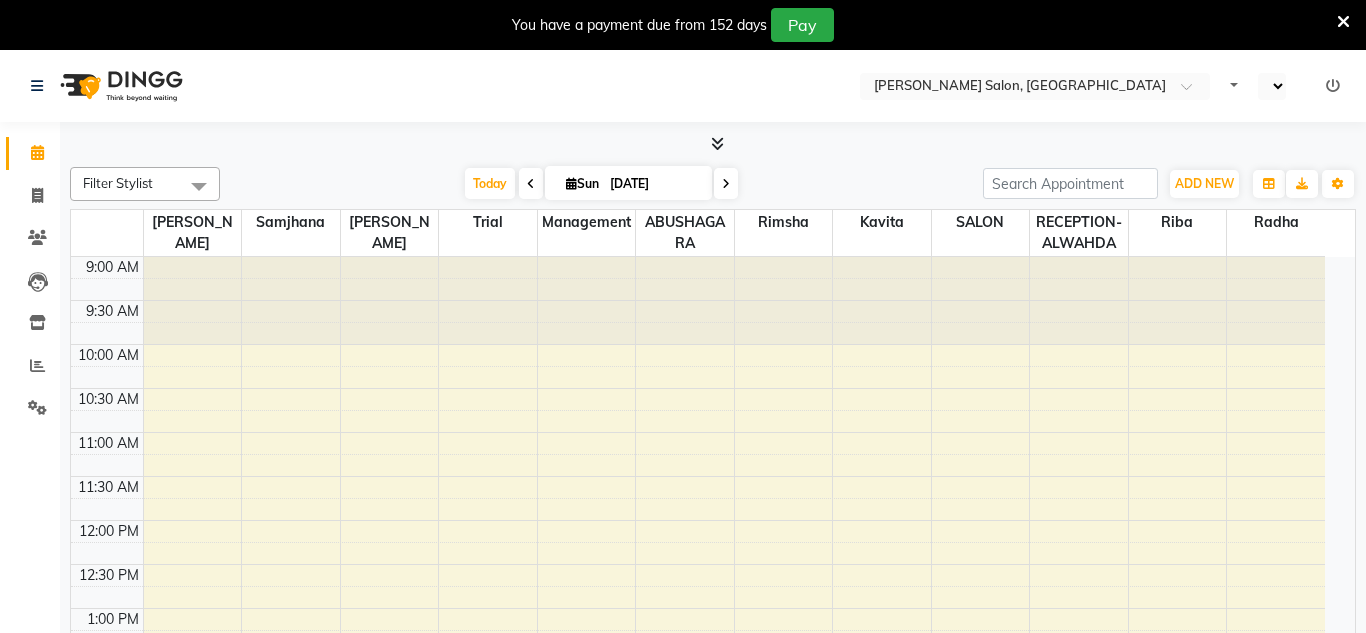 select on "en" 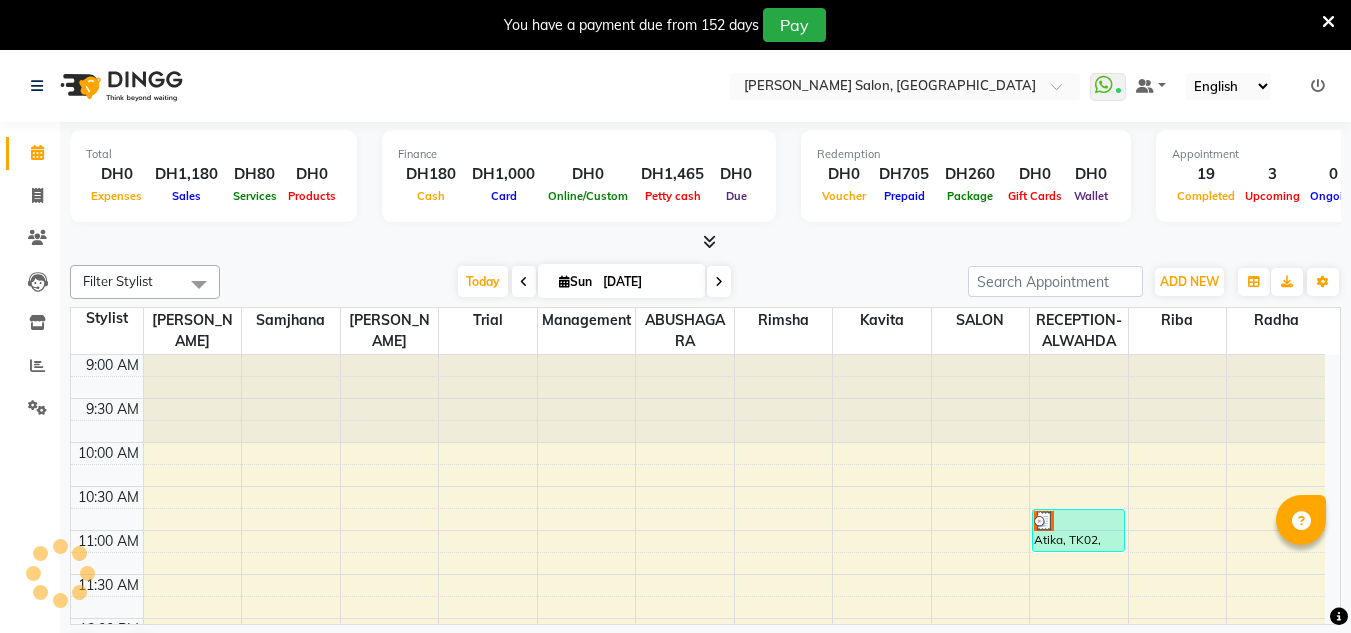 scroll, scrollTop: 0, scrollLeft: 0, axis: both 